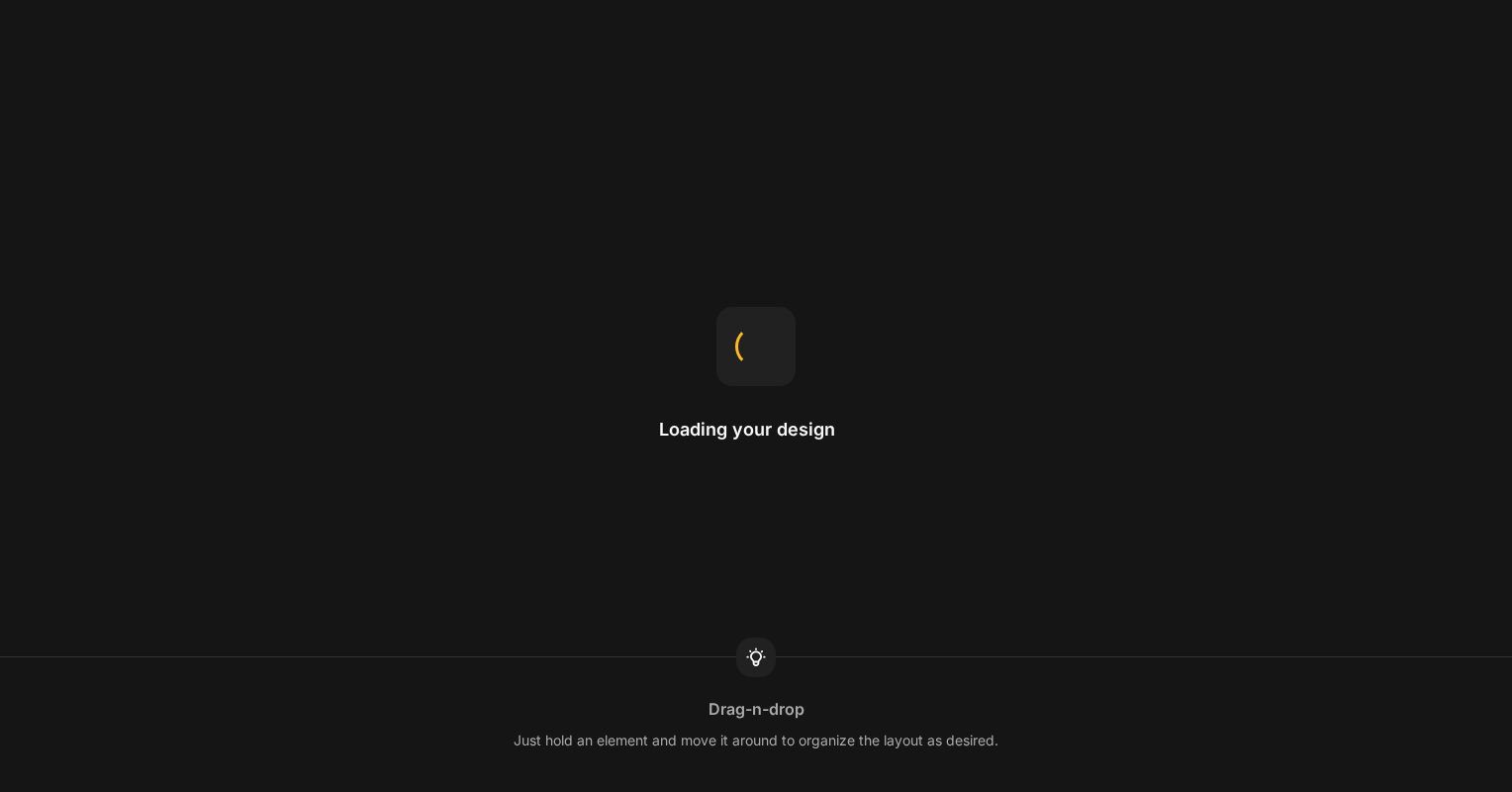scroll, scrollTop: 0, scrollLeft: 0, axis: both 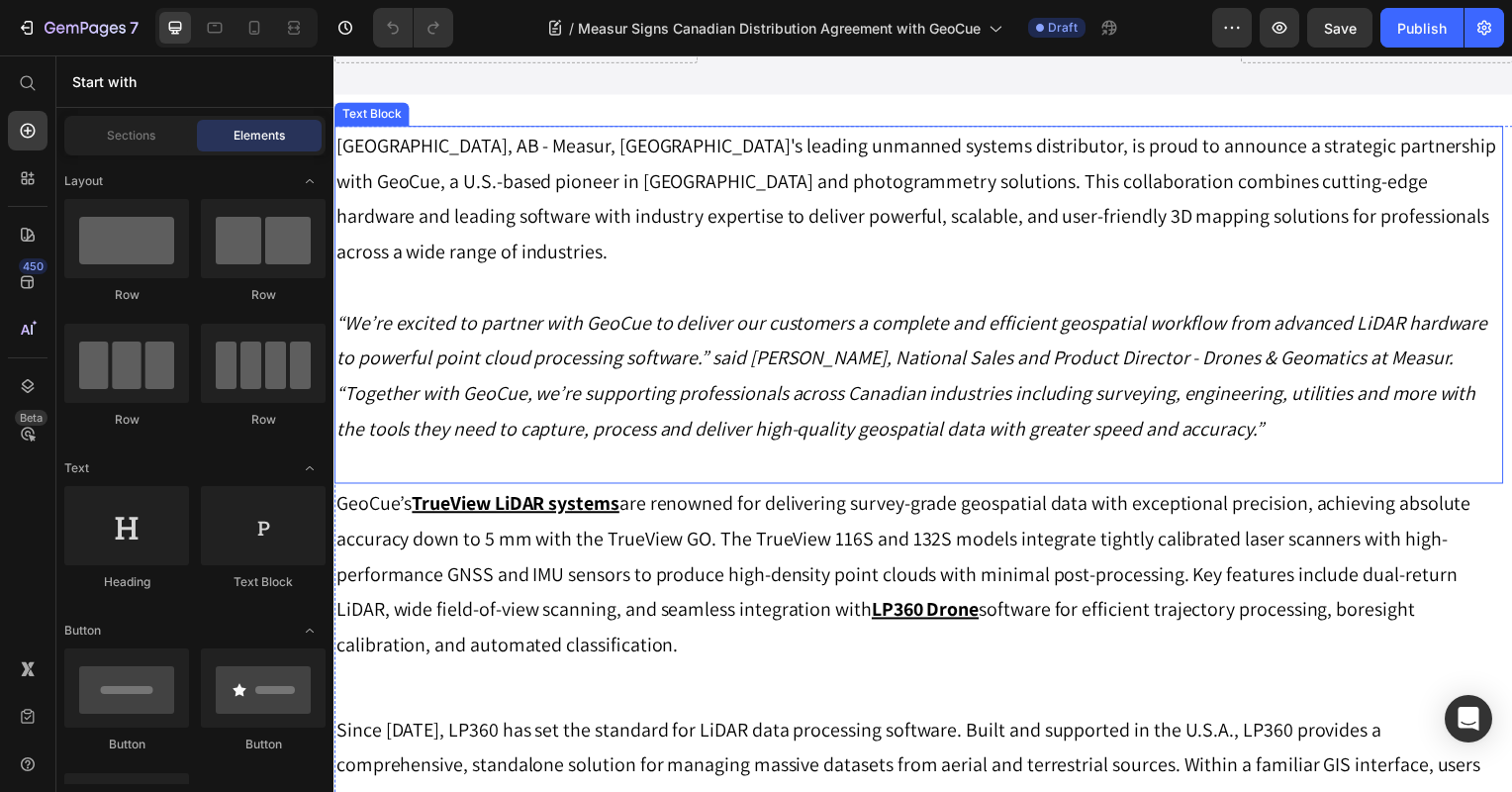 click on "“We’re excited to partner with GeoCue to deliver our customers a complete and efficient geospatial workflow from advanced LiDAR hardware to powerful point cloud processing software.” said Lukas Wilgosh, National Sales and Product Director - Drones & Geomatics at Measur. “Together with GeoCue, we’re supporting professionals across Canadian industries including surveying, engineering, utilities and more with the tools they need to capture, process and deliver high-quality geospatial data with greater speed and accuracy.”" at bounding box center [915, 378] 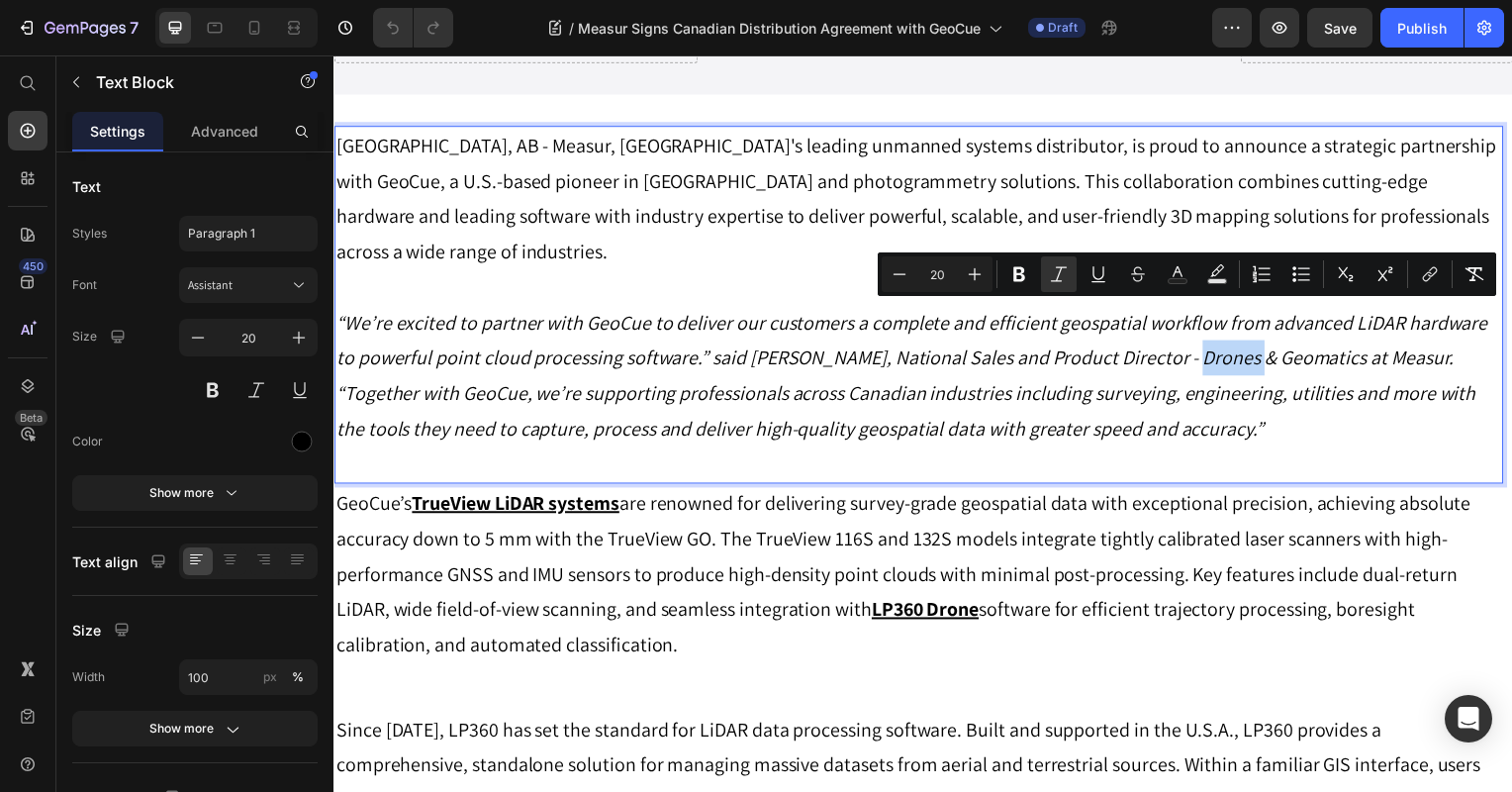 click on "“We’re excited to partner with GeoCue to deliver our customers a complete and efficient geospatial workflow from advanced LiDAR hardware to powerful point cloud processing software.” said Lukas Wilgosh, National Sales and Product Director - Drones & Geomatics at Measur. “Together with GeoCue, we’re supporting professionals across Canadian industries including surveying, engineering, utilities and more with the tools they need to capture, process and deliver high-quality geospatial data with greater speed and accuracy.”" at bounding box center (922, 378) 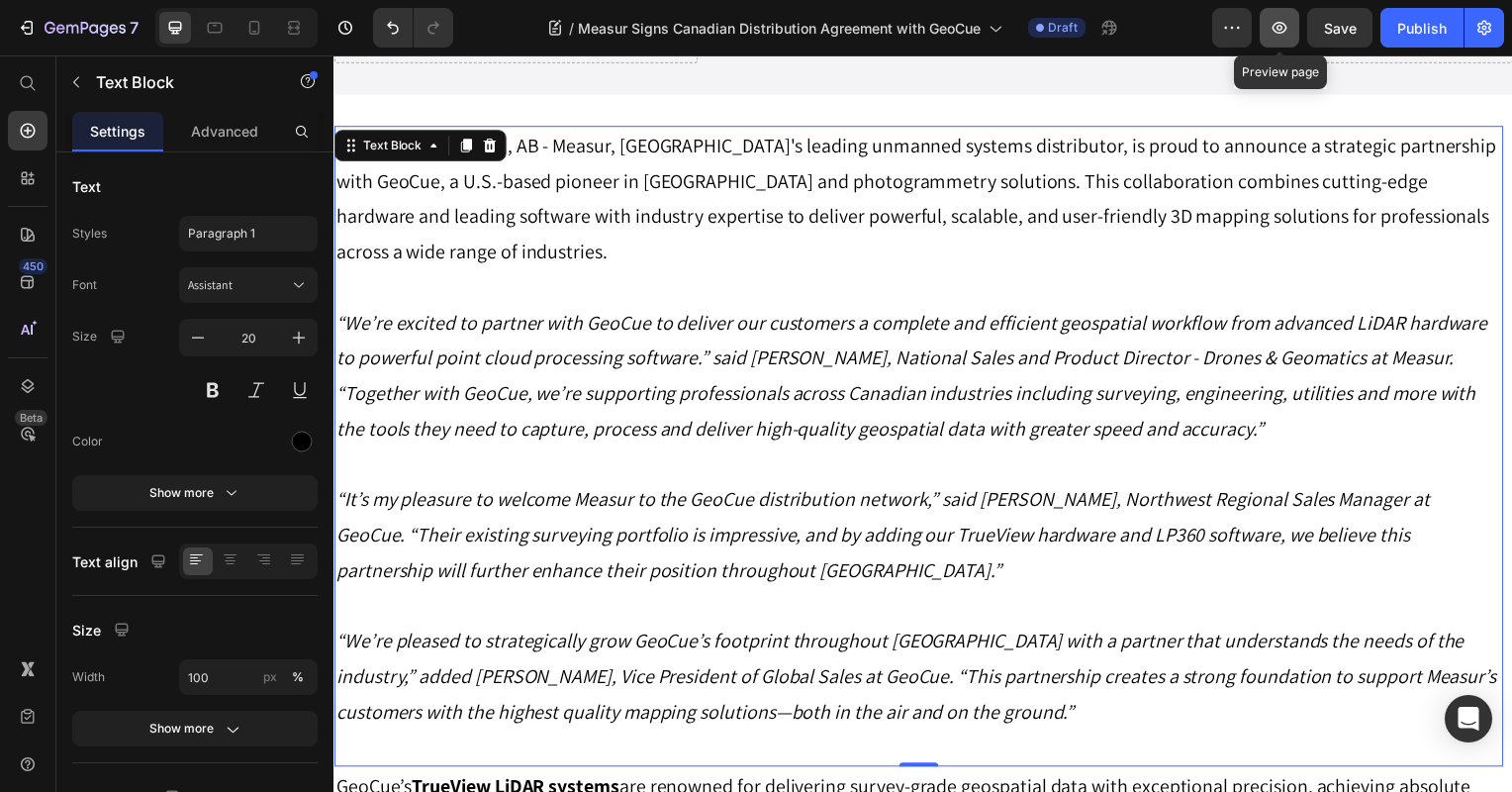 click 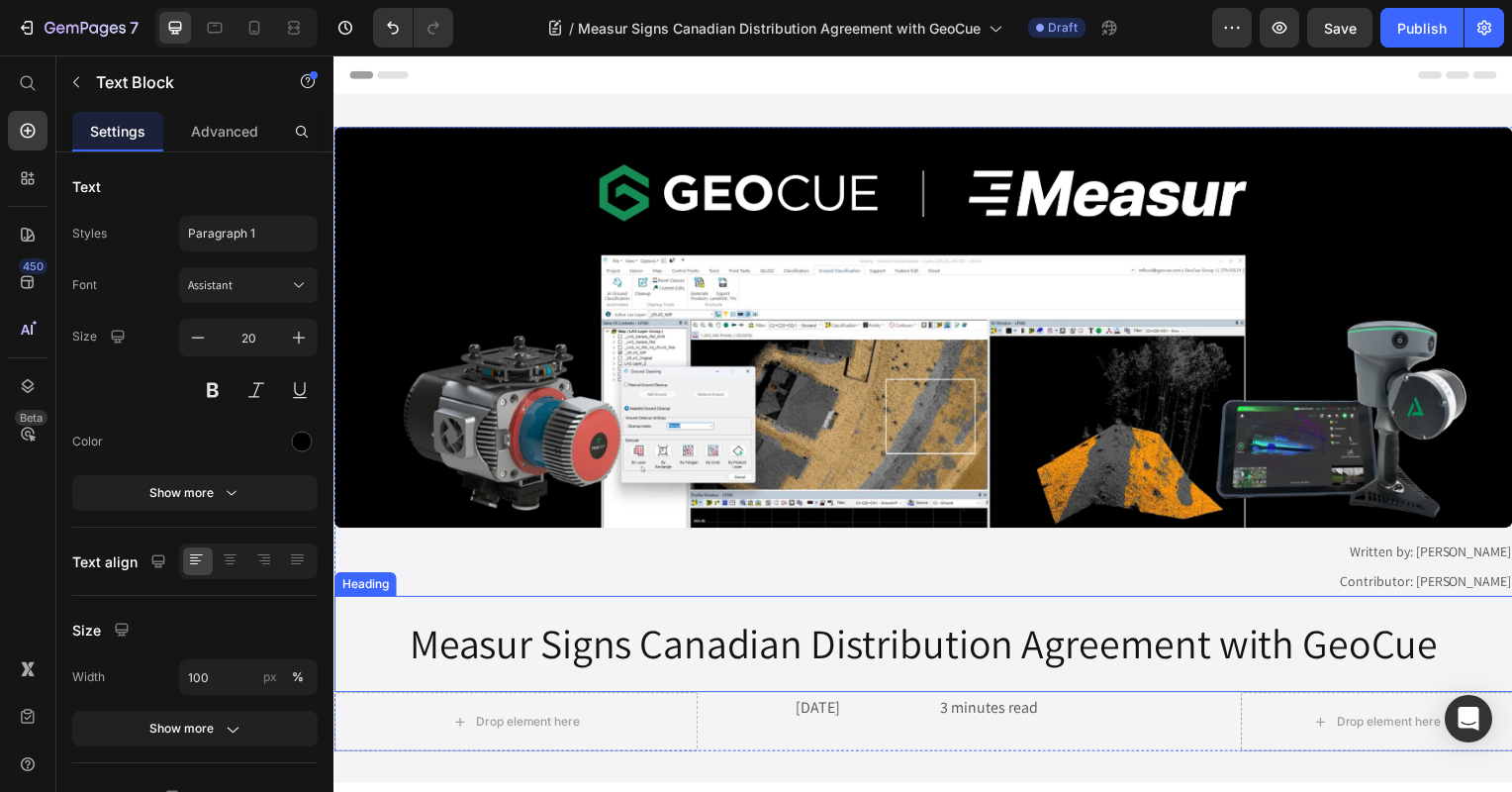 scroll, scrollTop: 198, scrollLeft: 0, axis: vertical 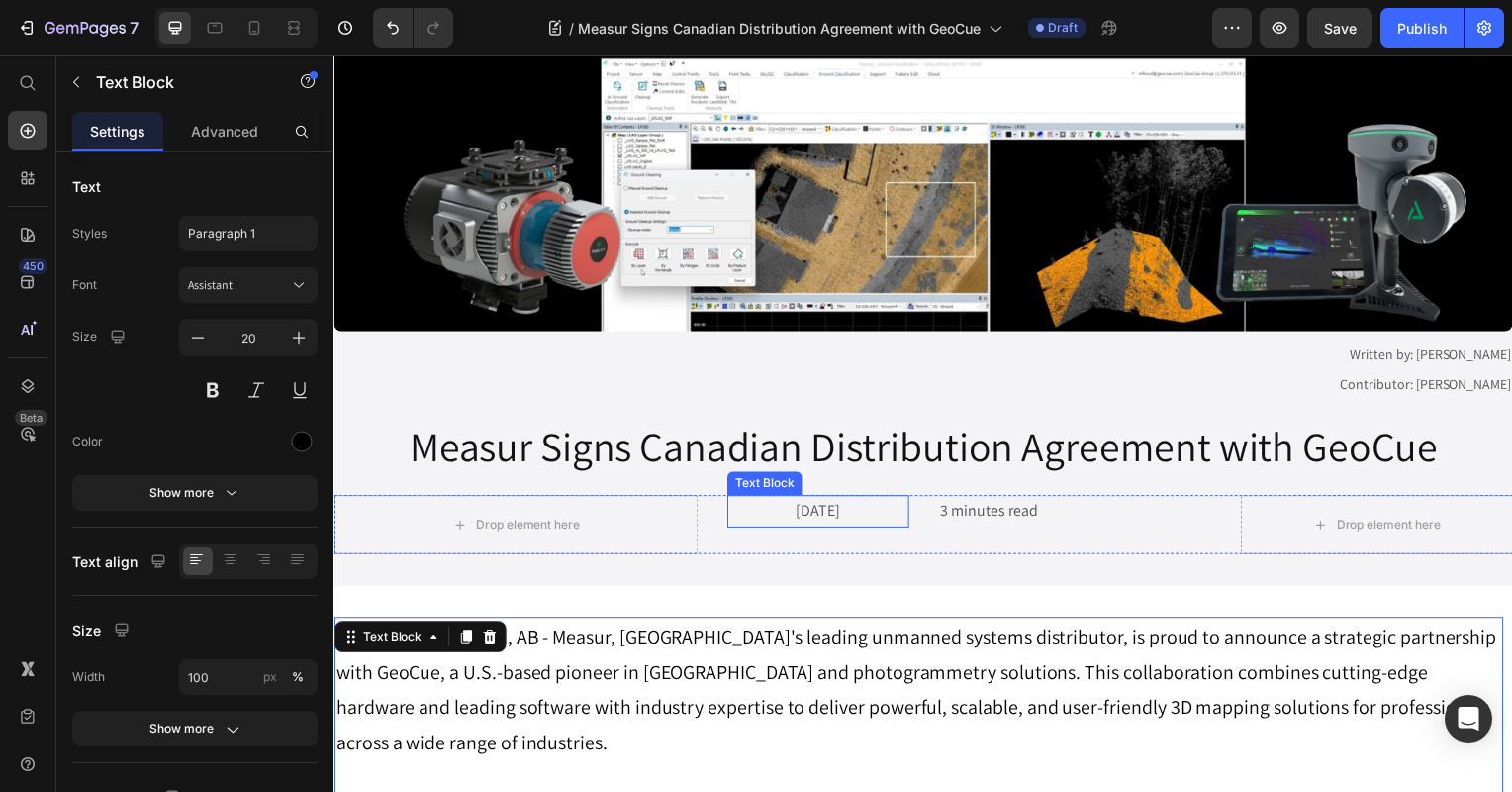 click on "June, 2025" at bounding box center (820, 514) 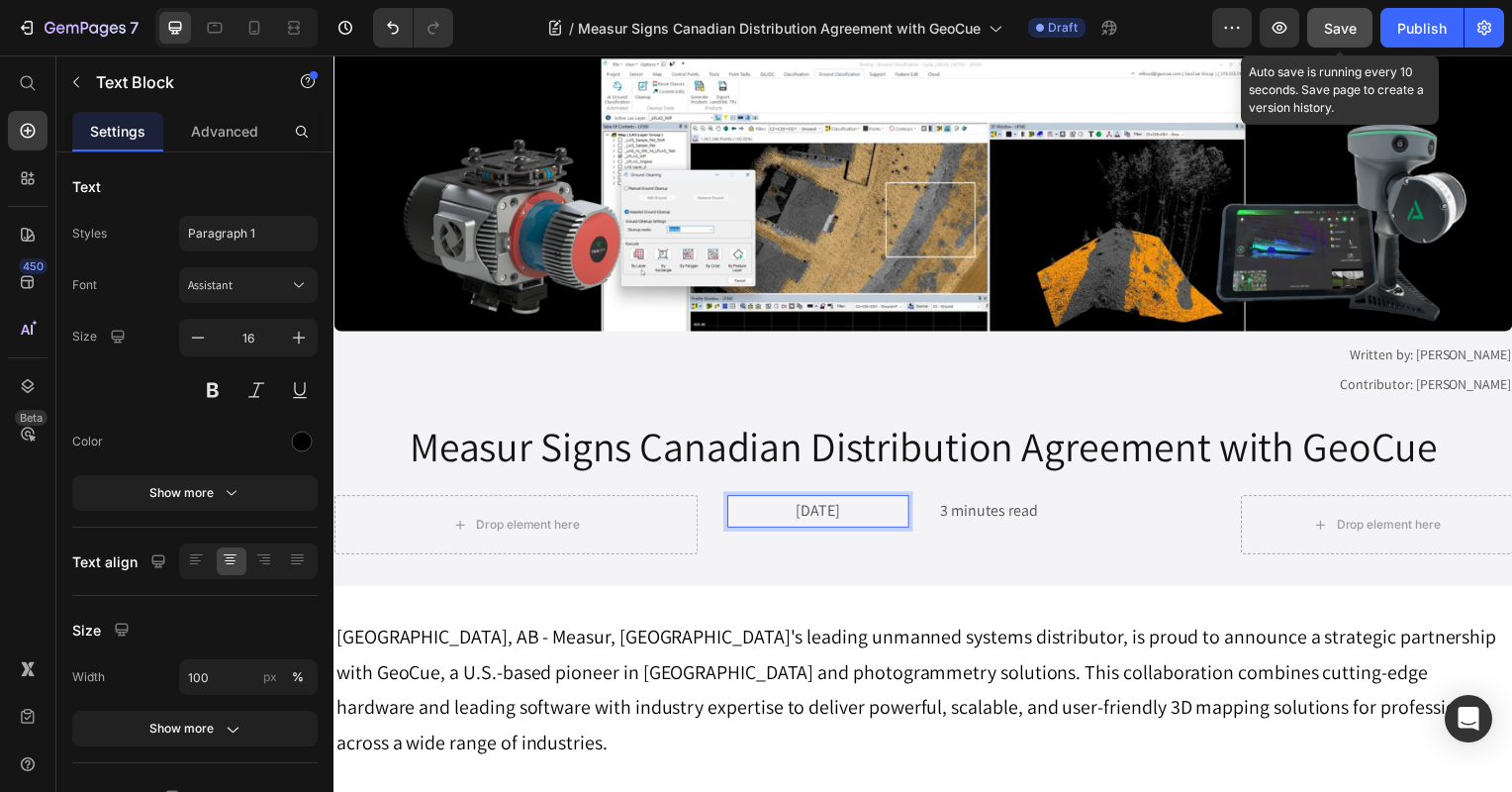 click on "Save" at bounding box center [1340, 28] 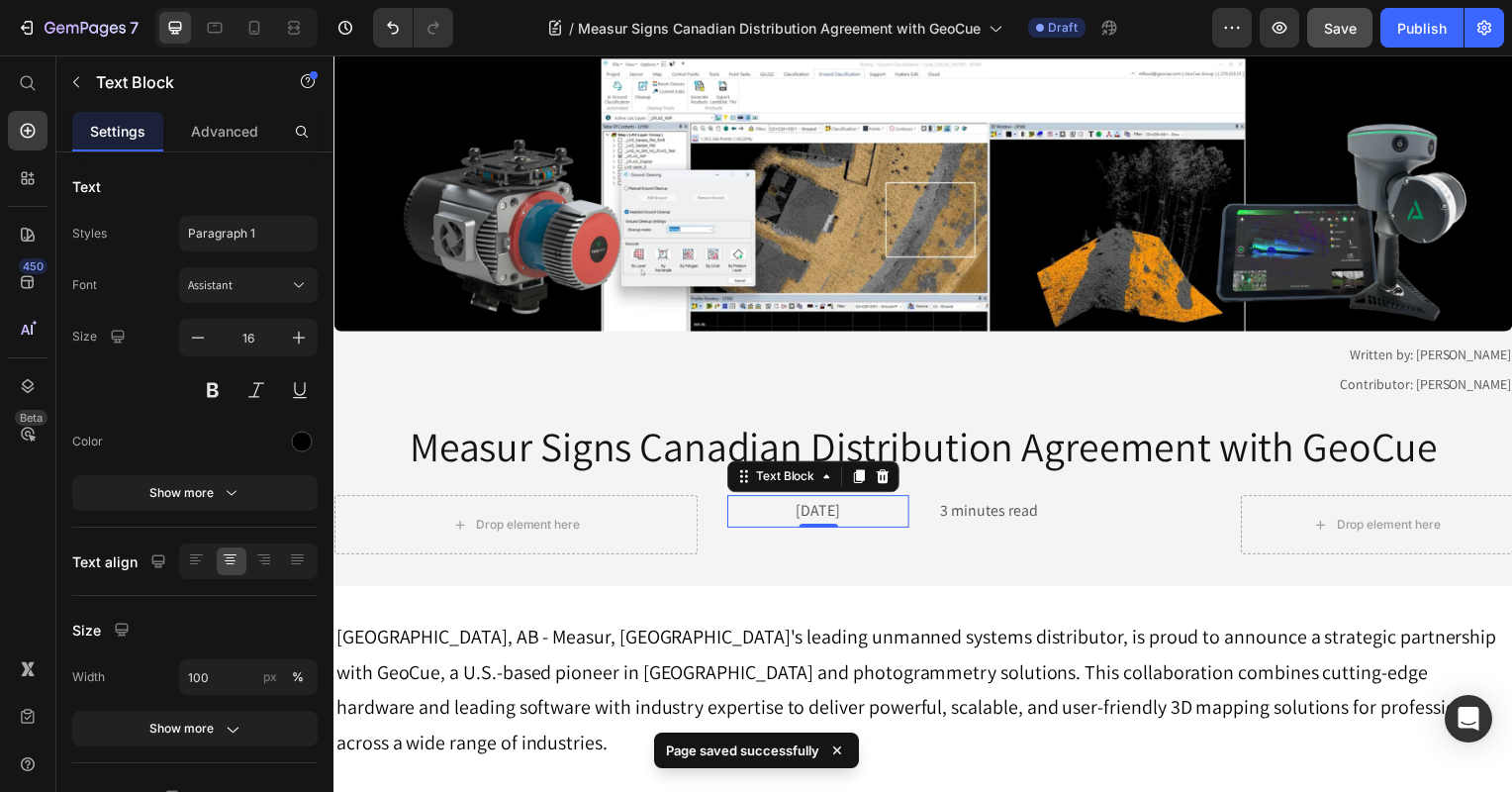 click on "Preview  Save   Publish" at bounding box center (1358, 28) 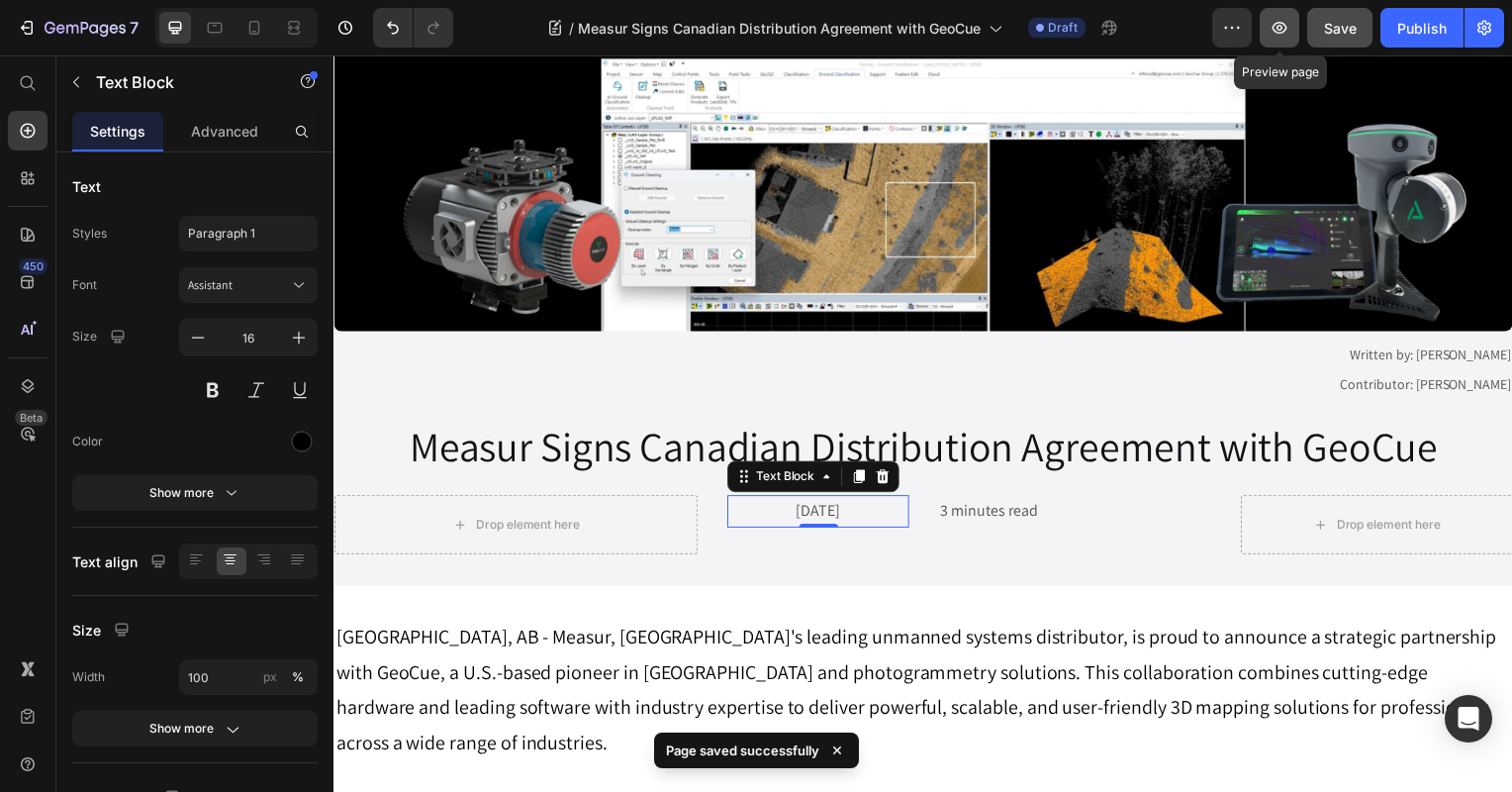 click 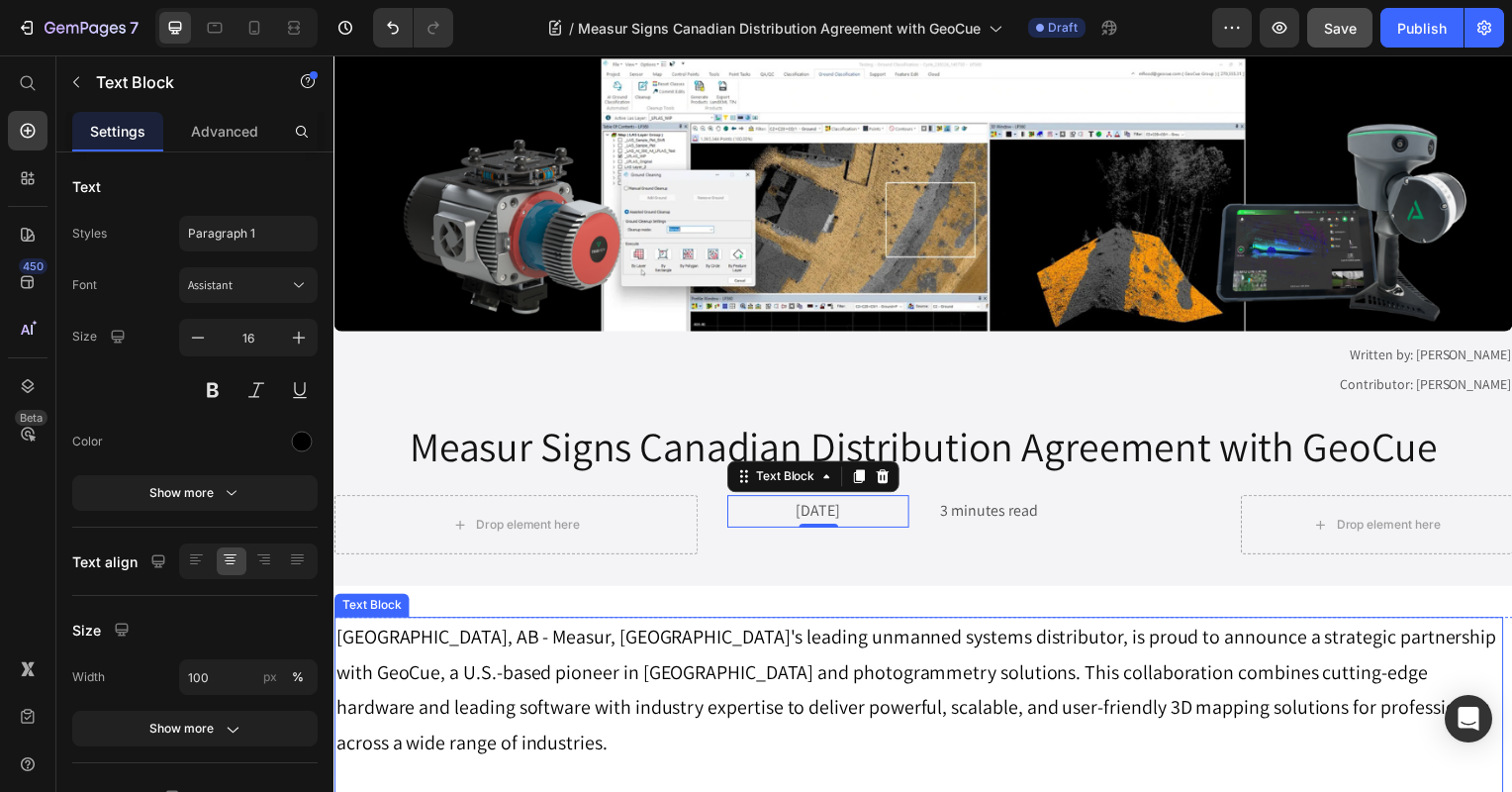 click on "Calgary, AB - Measur, Canada's leading unmanned systems distributor, is proud to announce a strategic partnership with GeoCue, a U.S.-based pioneer in LiDAR and photogrammetry solutions. This collaboration combines cutting-edge hardware and leading software with industry expertise to deliver powerful, scalable, and user-friendly 3D mapping solutions for professionals across a wide range of industries." at bounding box center (922, 695) 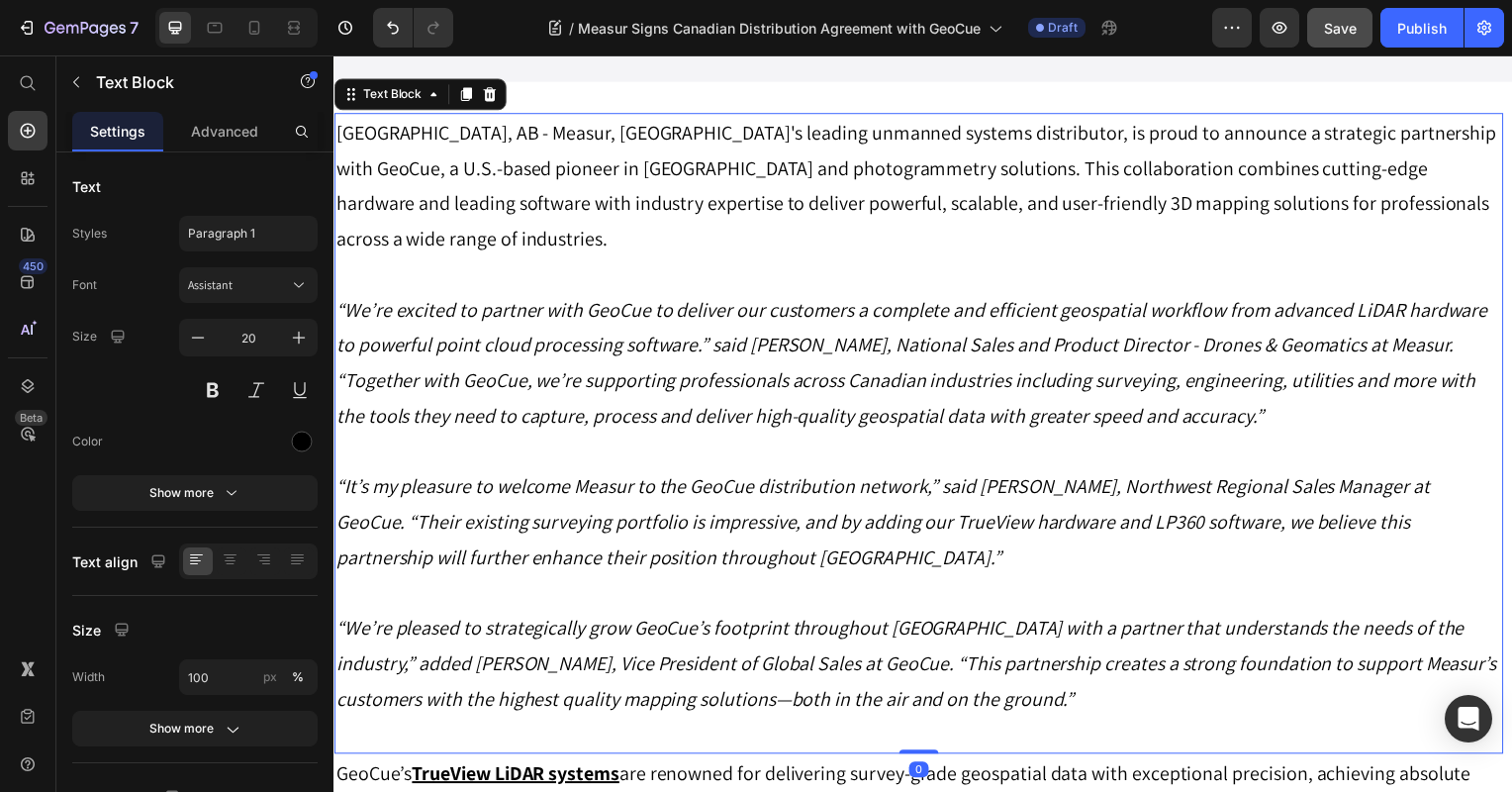 scroll, scrollTop: 792, scrollLeft: 0, axis: vertical 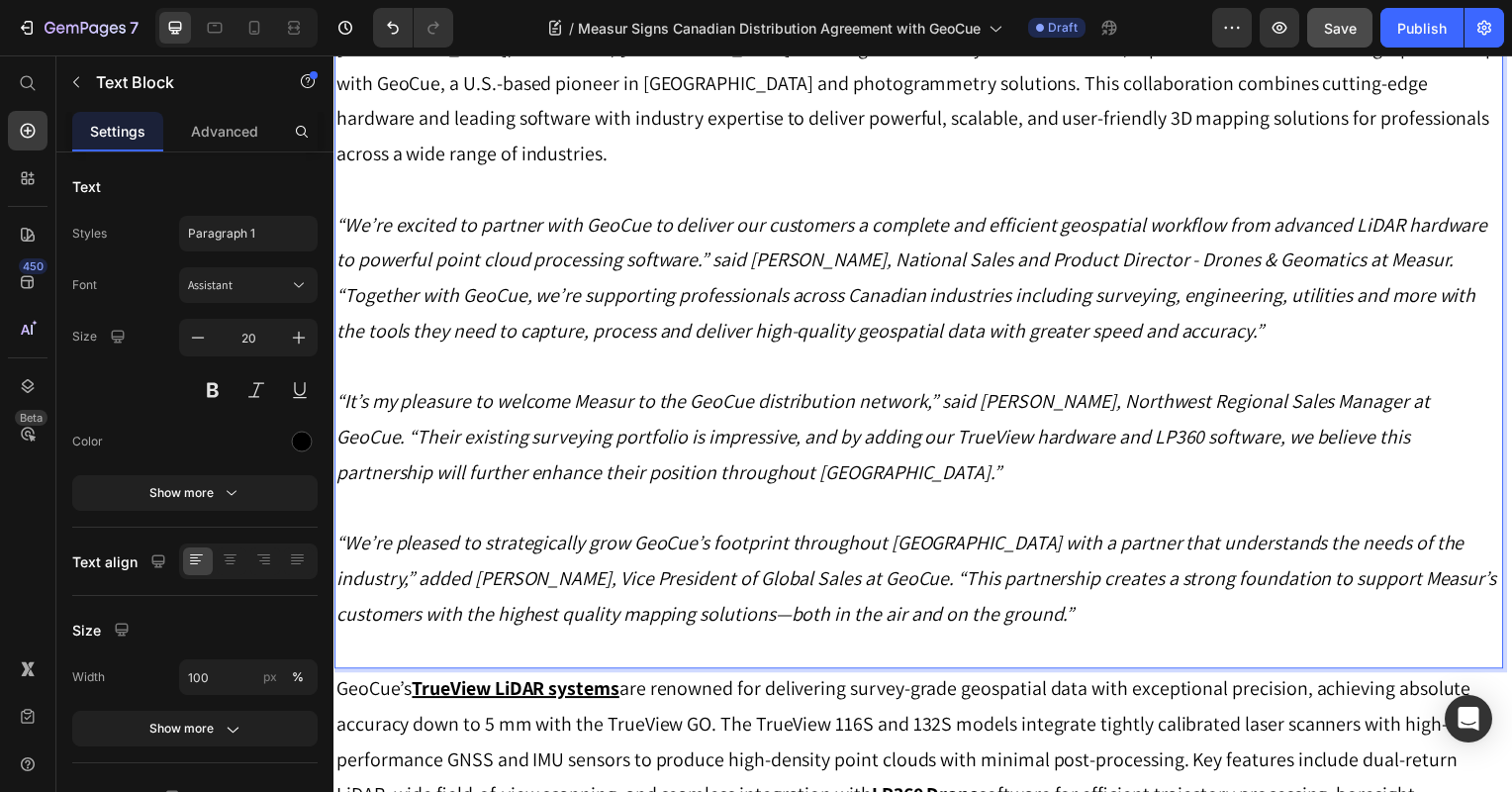 click at bounding box center [922, 653] 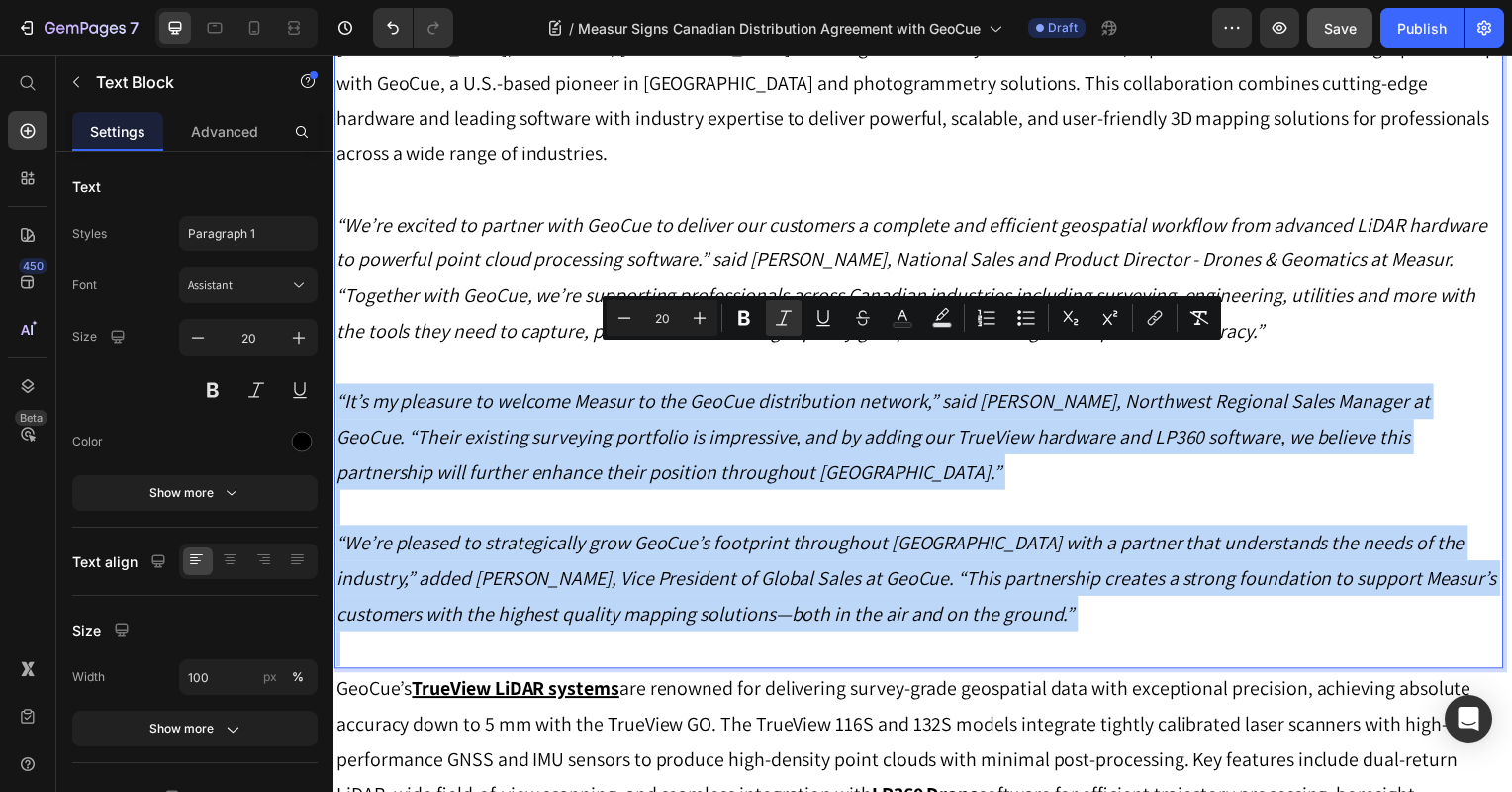 drag, startPoint x: 774, startPoint y: 528, endPoint x: 654, endPoint y: 428, distance: 156.20499 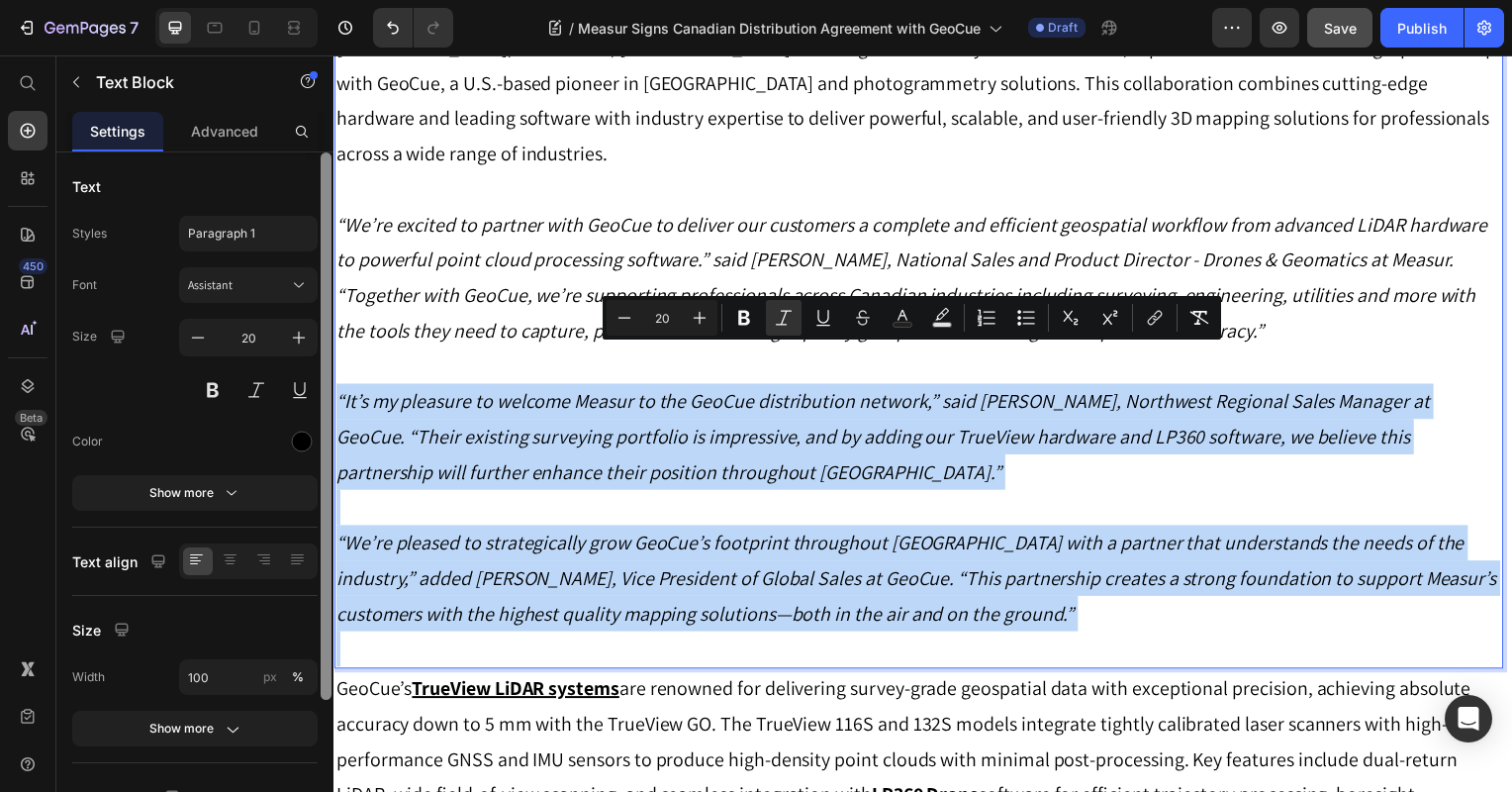 copy on "“It’s my pleasure to welcome Measur to the GeoCue distribution network,” said Aaron Beach, Northwest Regional Sales Manager at GeoCue. “Their existing surveying portfolio is impressive, and by adding our TrueView hardware and LP360 software, we believe this partnership will further enhance their position throughout Canada.” “We’re pleased to strategically grow GeoCue’s footprint throughout Canada with a partner that understands the needs of the industry,” added Vincent Legrand, Vice President of Global Sales at GeoCue. “This partnership creates a strong foundation to support Measur’s customers with the highest quality mapping solutions—both in the air and on the ground.”" 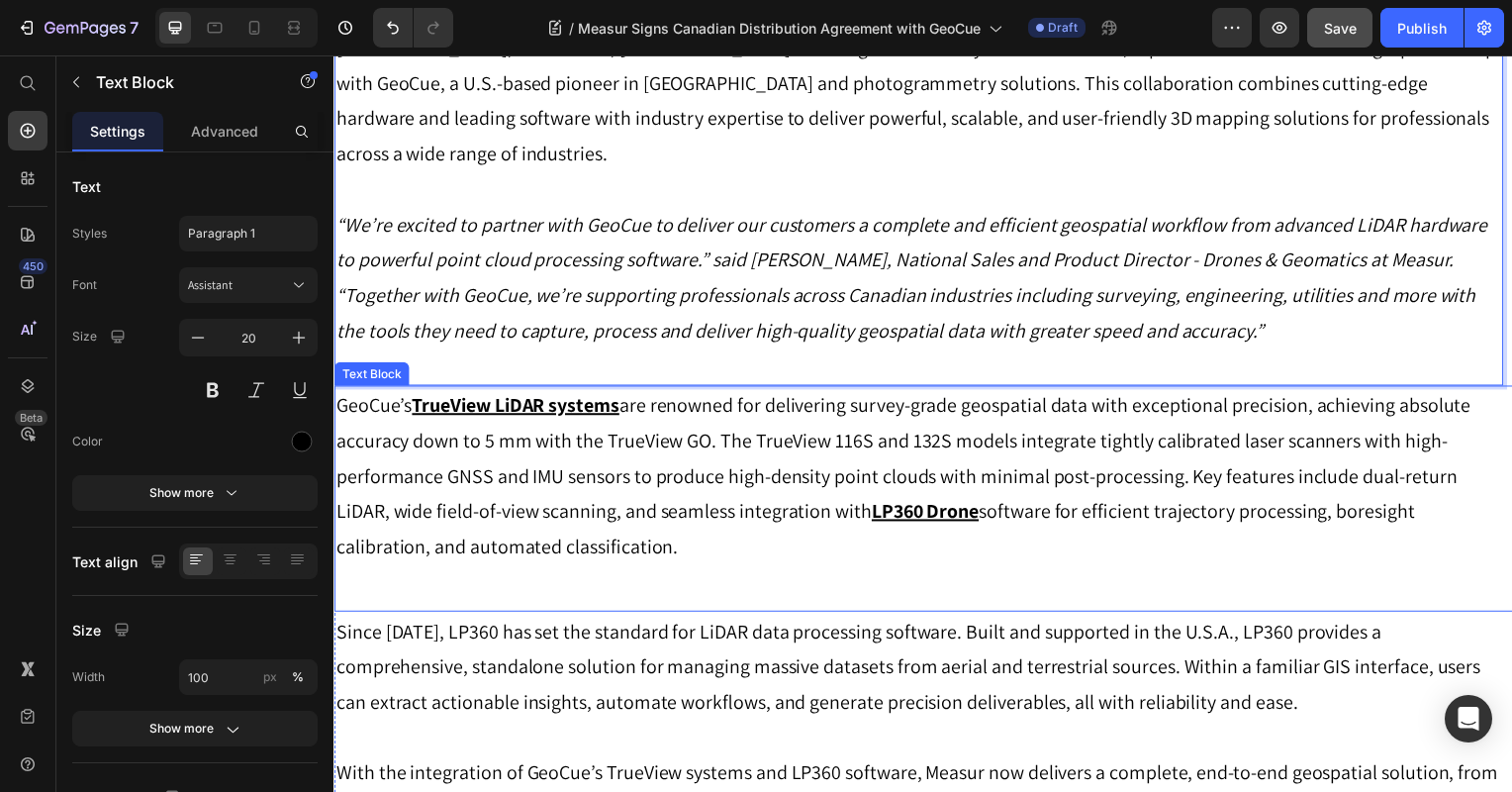 click on "GeoCue’s  TrueView LiDAR systems  are renowned for delivering survey-grade geospatial data with exceptional precision, achieving absolute accuracy down to 5 mm with the TrueView GO. The TrueView 116S and 132S models integrate tightly calibrated laser scanners with high-performance GNSS and IMU sensors to produce high-density point clouds with minimal post-processing. Key features include dual-return LiDAR, wide field-of-view scanning, and seamless integration with  LP360 Drone  software for efficient trajectory processing, boresight calibration, and automated classification." at bounding box center [927, 479] 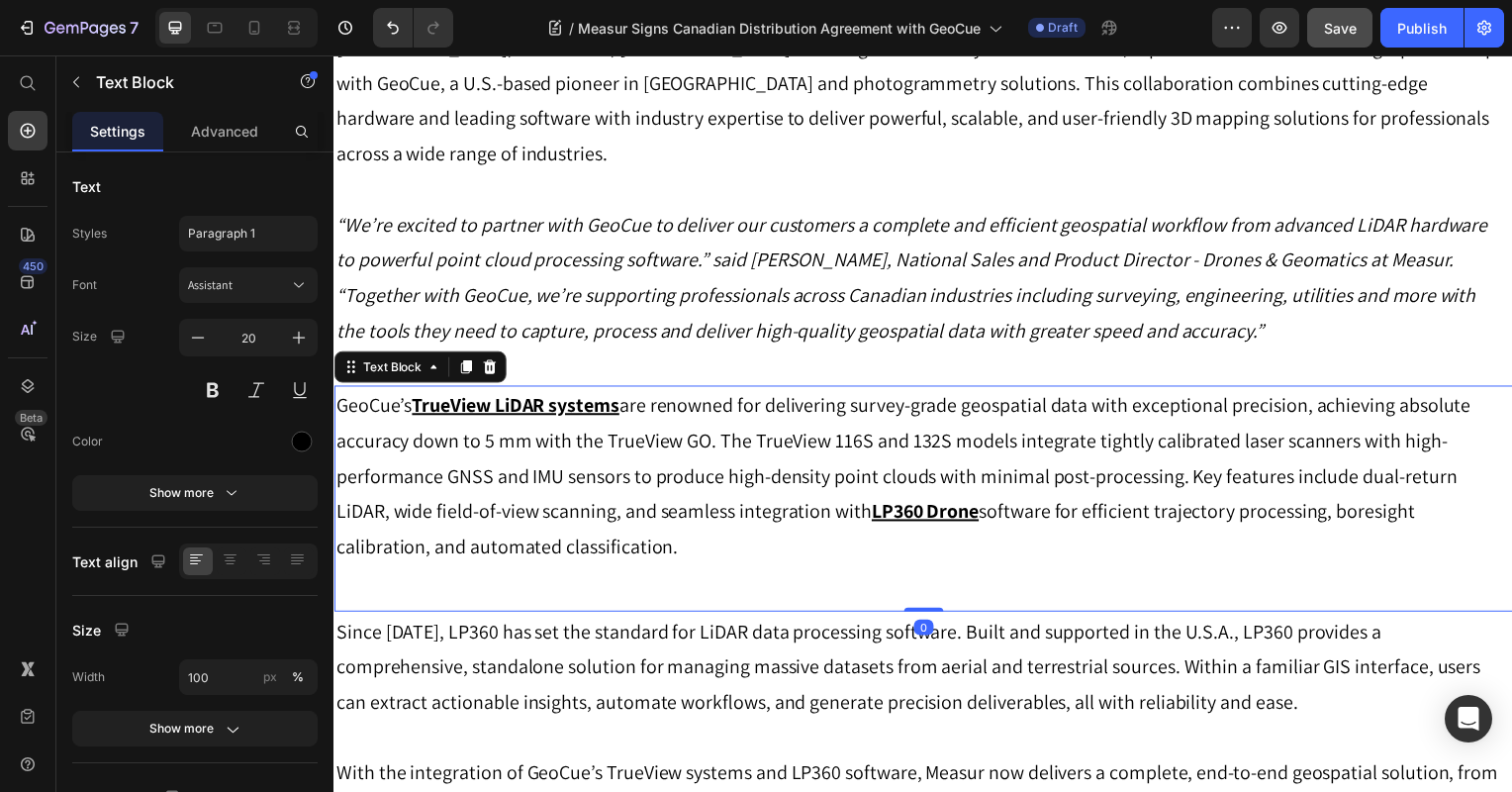 click on "GeoCue’s  TrueView LiDAR systems  are renowned for delivering survey-grade geospatial data with exceptional precision, achieving absolute accuracy down to 5 mm with the TrueView GO. The TrueView 116S and 132S models integrate tightly calibrated laser scanners with high-performance GNSS and IMU sensors to produce high-density point clouds with minimal post-processing. Key features include dual-return LiDAR, wide field-of-view scanning, and seamless integration with  LP360 Drone  software for efficient trajectory processing, boresight calibration, and automated classification." at bounding box center (927, 479) 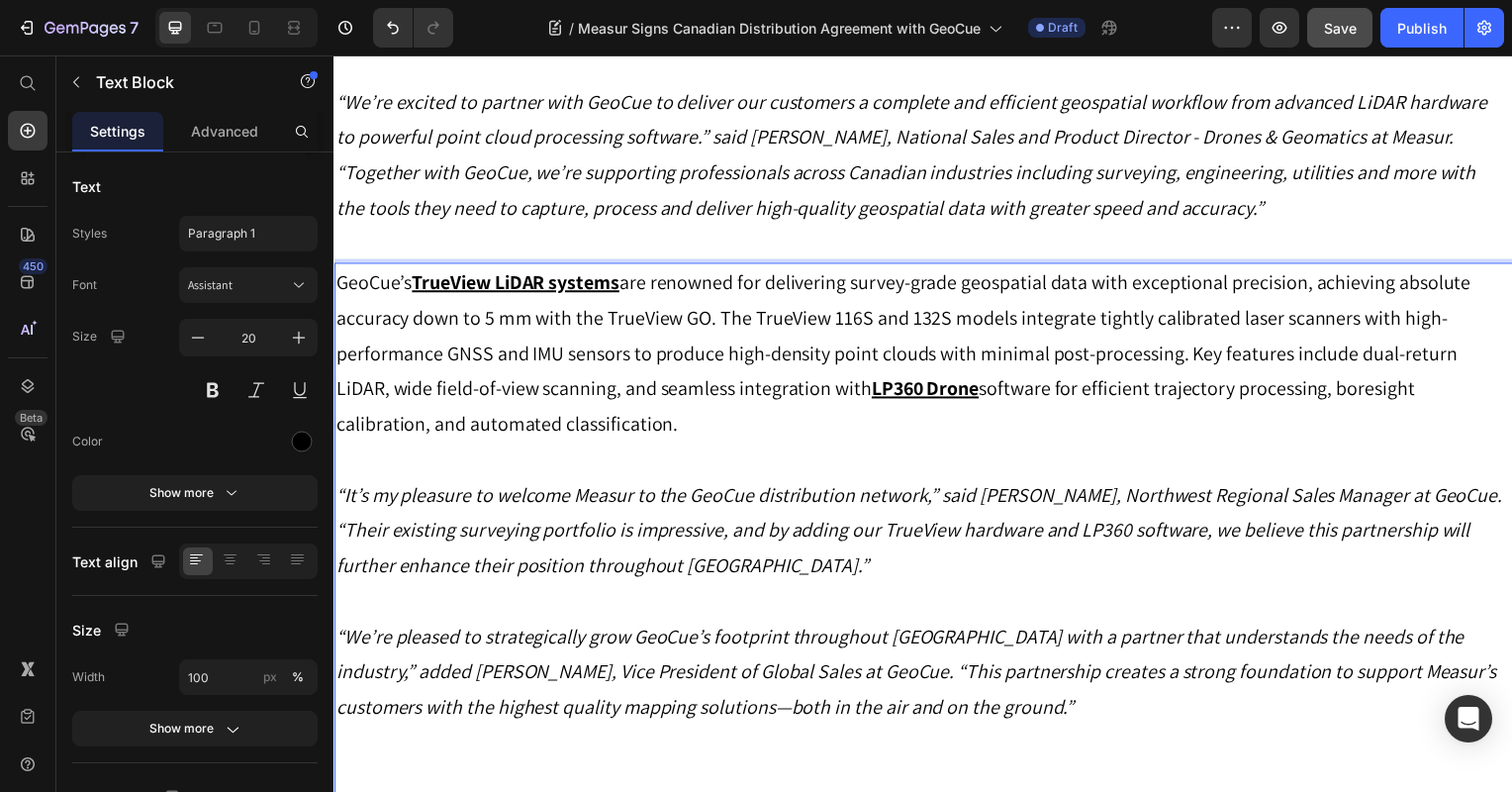 scroll, scrollTop: 961, scrollLeft: 0, axis: vertical 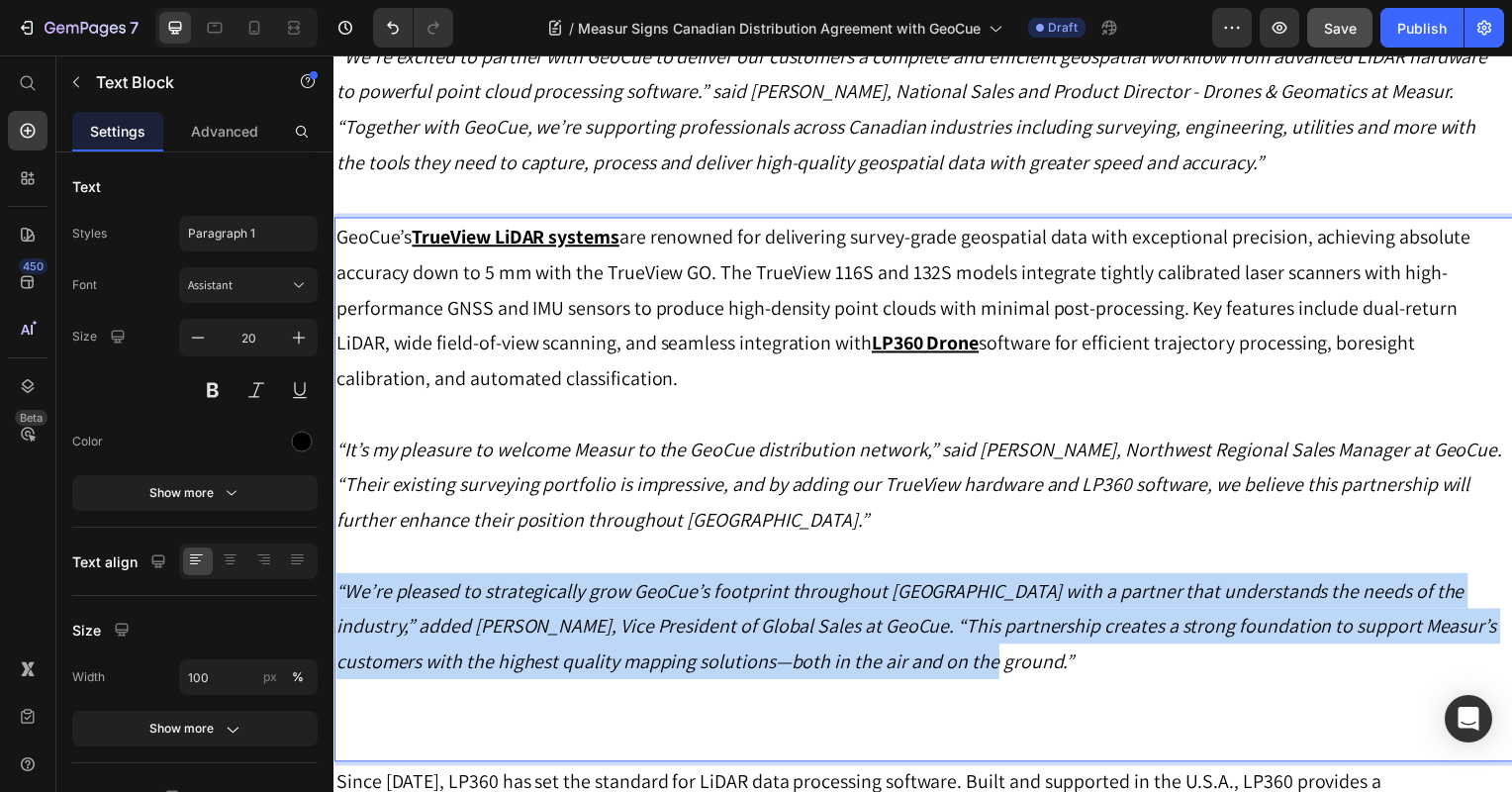 drag, startPoint x: 1032, startPoint y: 641, endPoint x: 325, endPoint y: 541, distance: 714.0371 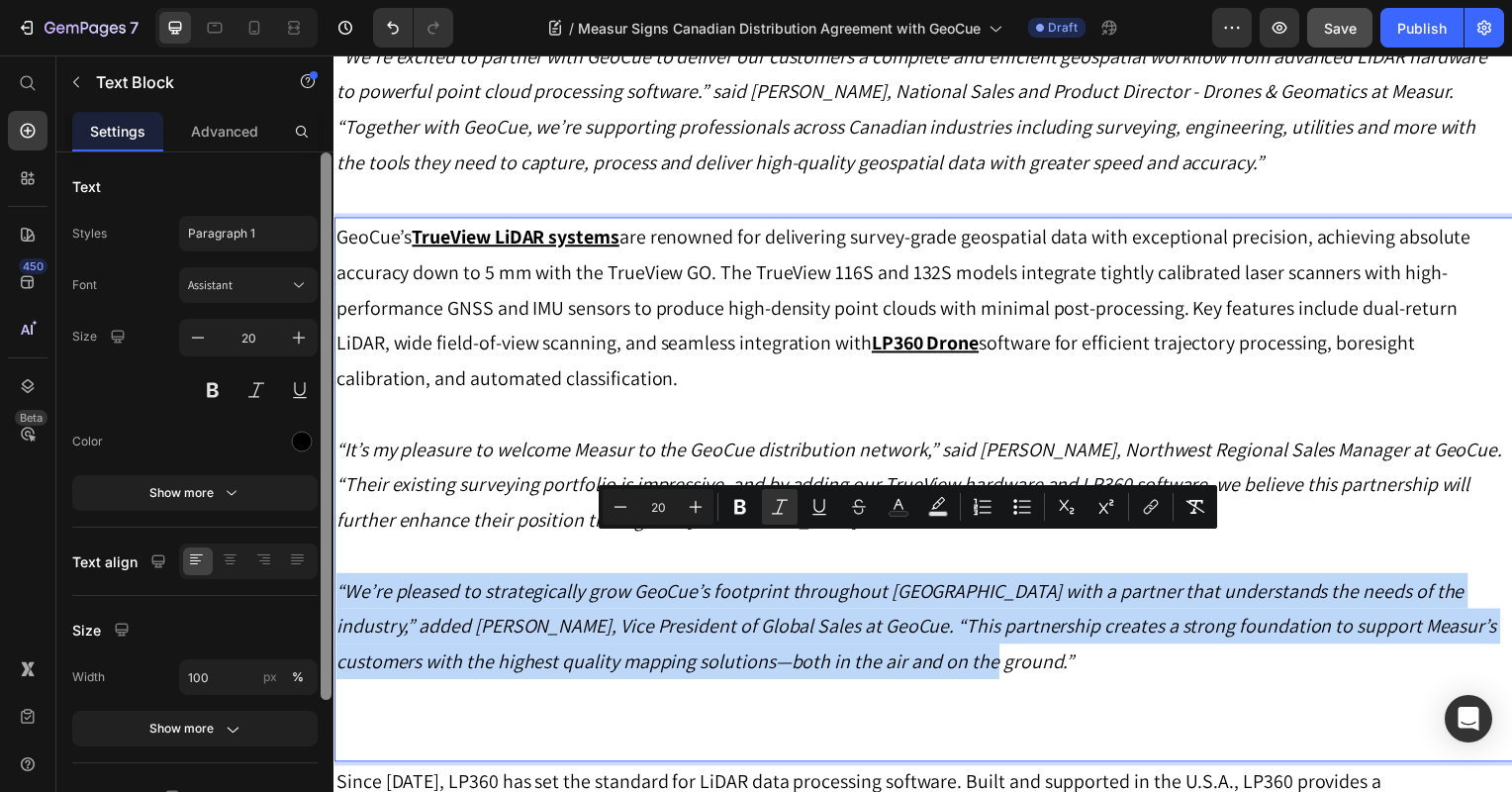 copy on "“We’re pleased to strategically grow GeoCue’s footprint throughout Canada with a partner that understands the needs of the industry,” added Vincent Legrand, Vice President of Global Sales at GeoCue. “This partnership creates a strong foundation to support Measur’s customers with the highest quality mapping solutions—both in the air and on the ground.”" 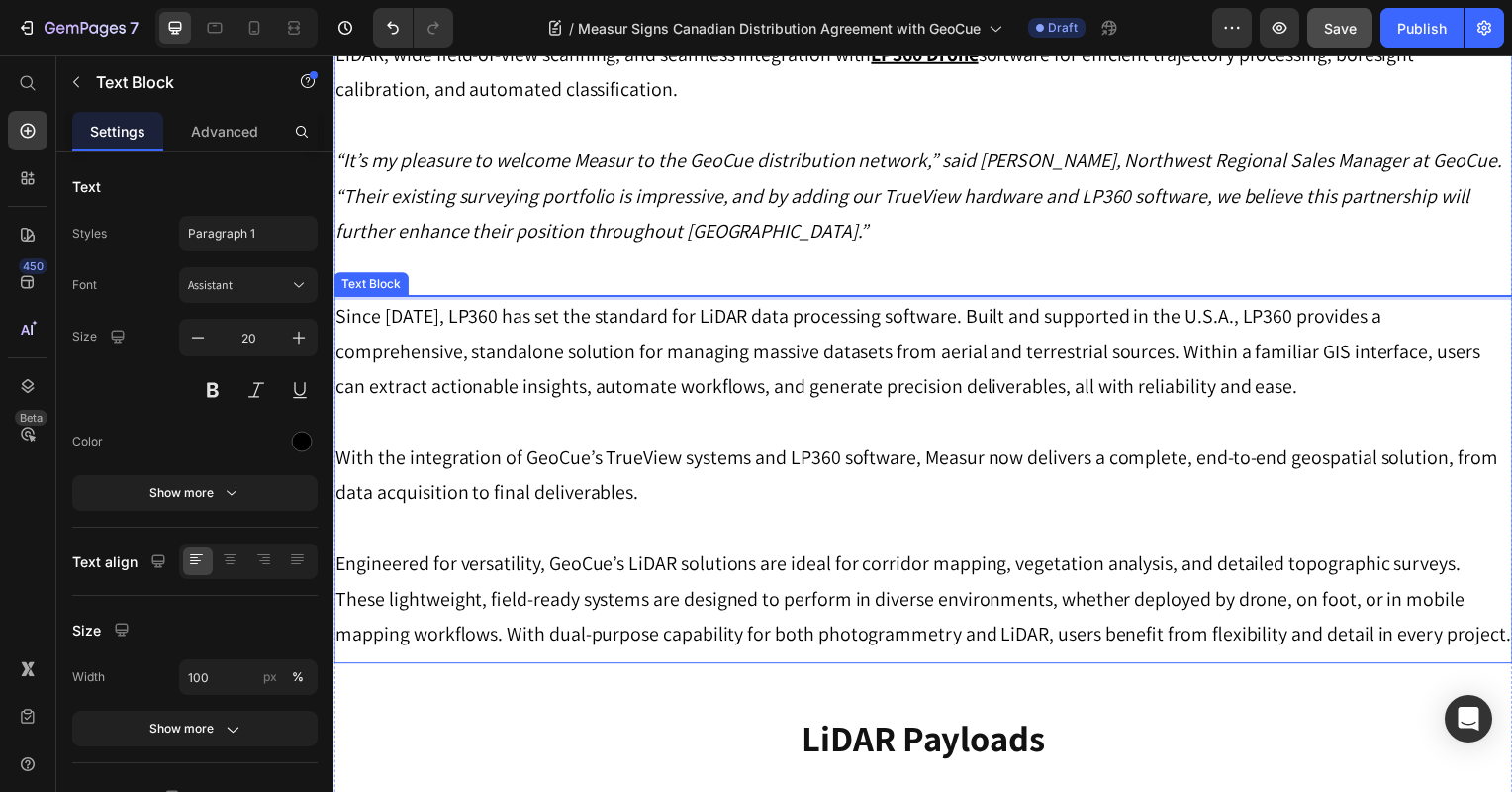 scroll, scrollTop: 1258, scrollLeft: 0, axis: vertical 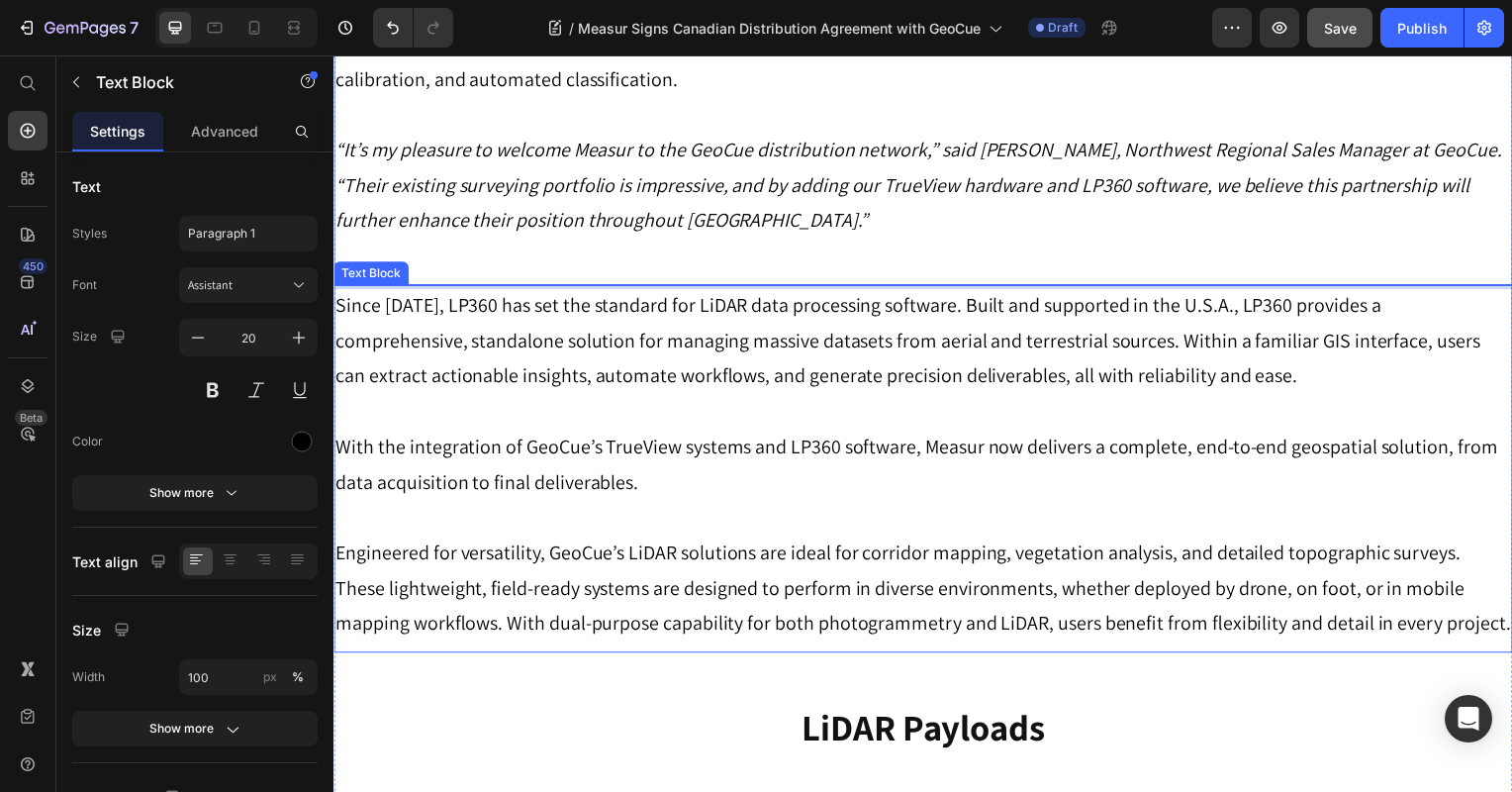 click on "Engineered for versatility, GeoCue’s LiDAR solutions are ideal for corridor mapping, vegetation analysis, and detailed topographic surveys. These lightweight, field-ready systems are designed to perform in diverse environments, whether deployed by drone, on foot, or in mobile mapping workflows. With dual-purpose capability for both photogrammetry and LiDAR, users benefit from flexibility and detail in every project." at bounding box center (927, 592) 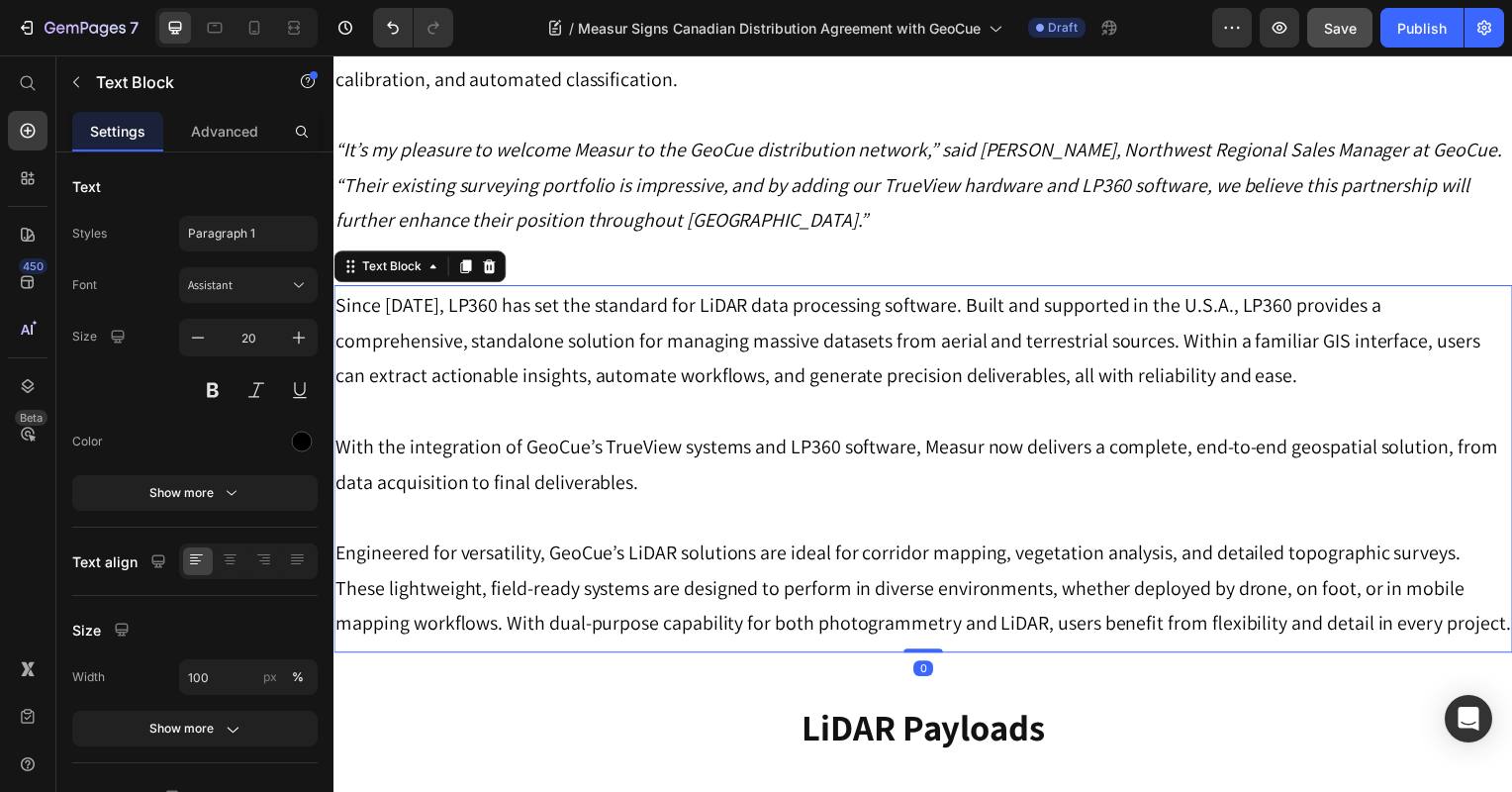 click on "Engineered for versatility, GeoCue’s LiDAR solutions are ideal for corridor mapping, vegetation analysis, and detailed topographic surveys. These lightweight, field-ready systems are designed to perform in diverse environments, whether deployed by drone, on foot, or in mobile mapping workflows. With dual-purpose capability for both photogrammetry and LiDAR, users benefit from flexibility and detail in every project." at bounding box center (927, 592) 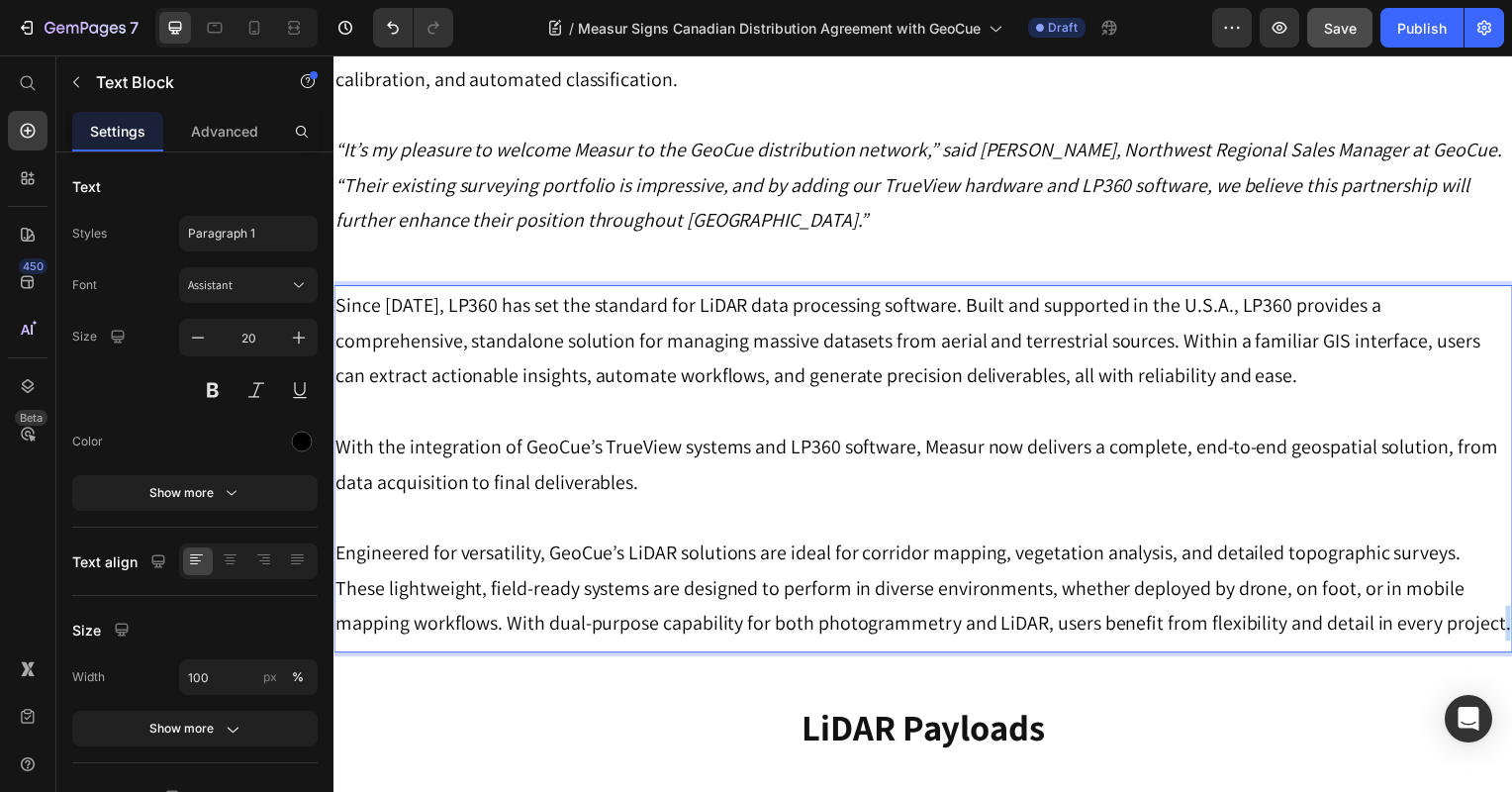 drag, startPoint x: 1495, startPoint y: 596, endPoint x: 1509, endPoint y: 597, distance: 14.035669 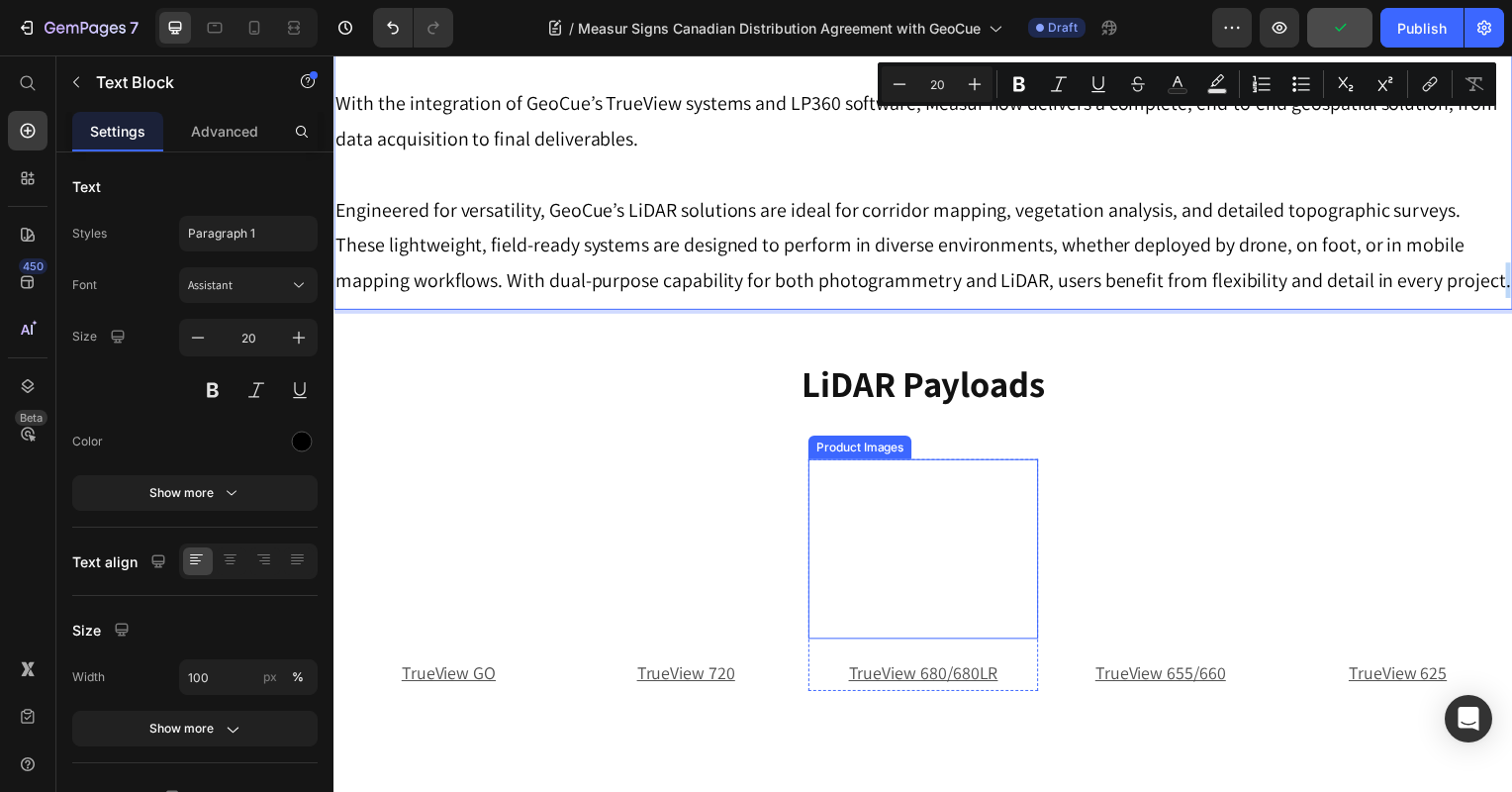 scroll, scrollTop: 1555, scrollLeft: 0, axis: vertical 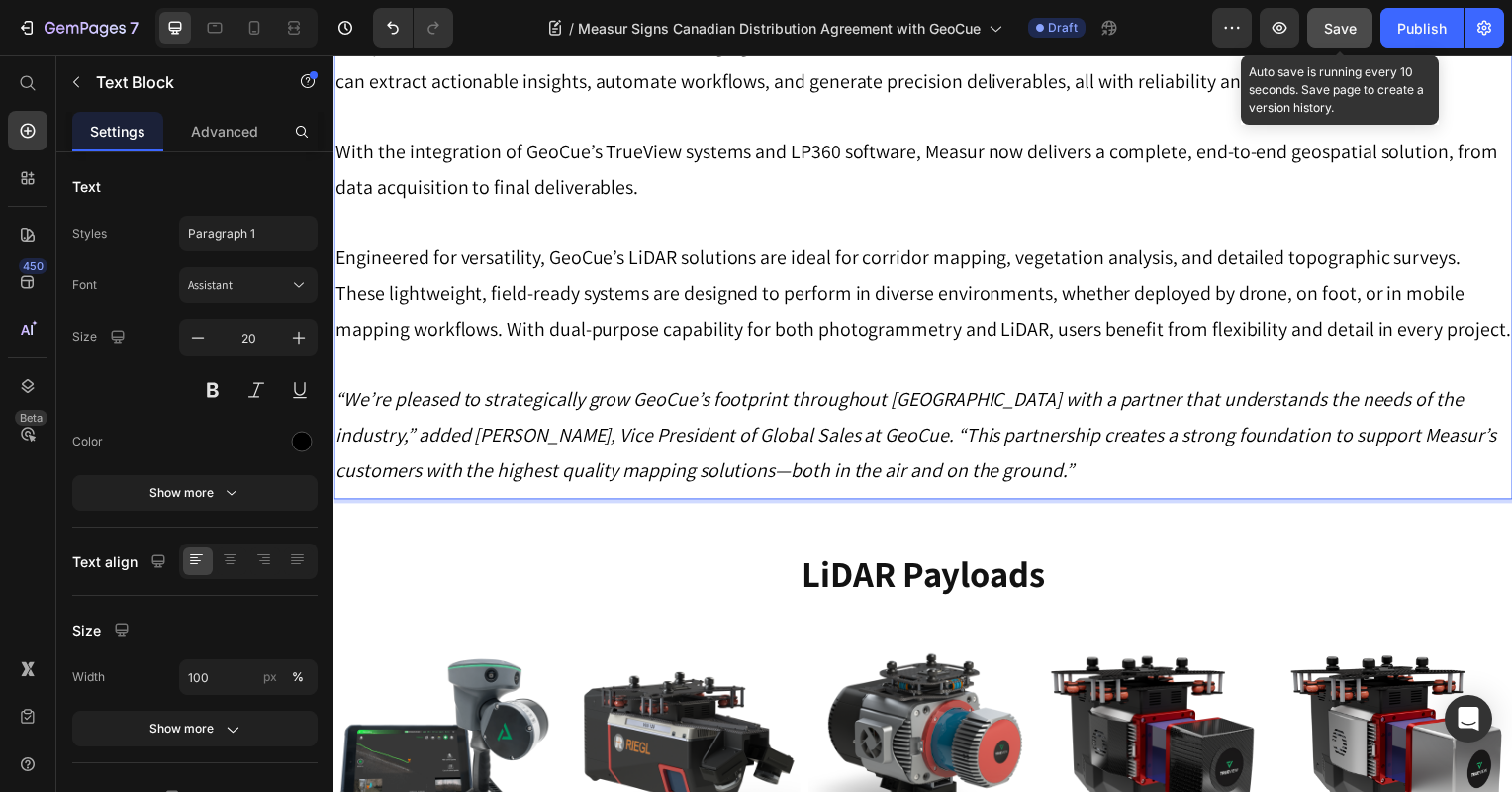 click on "Save" at bounding box center [1340, 28] 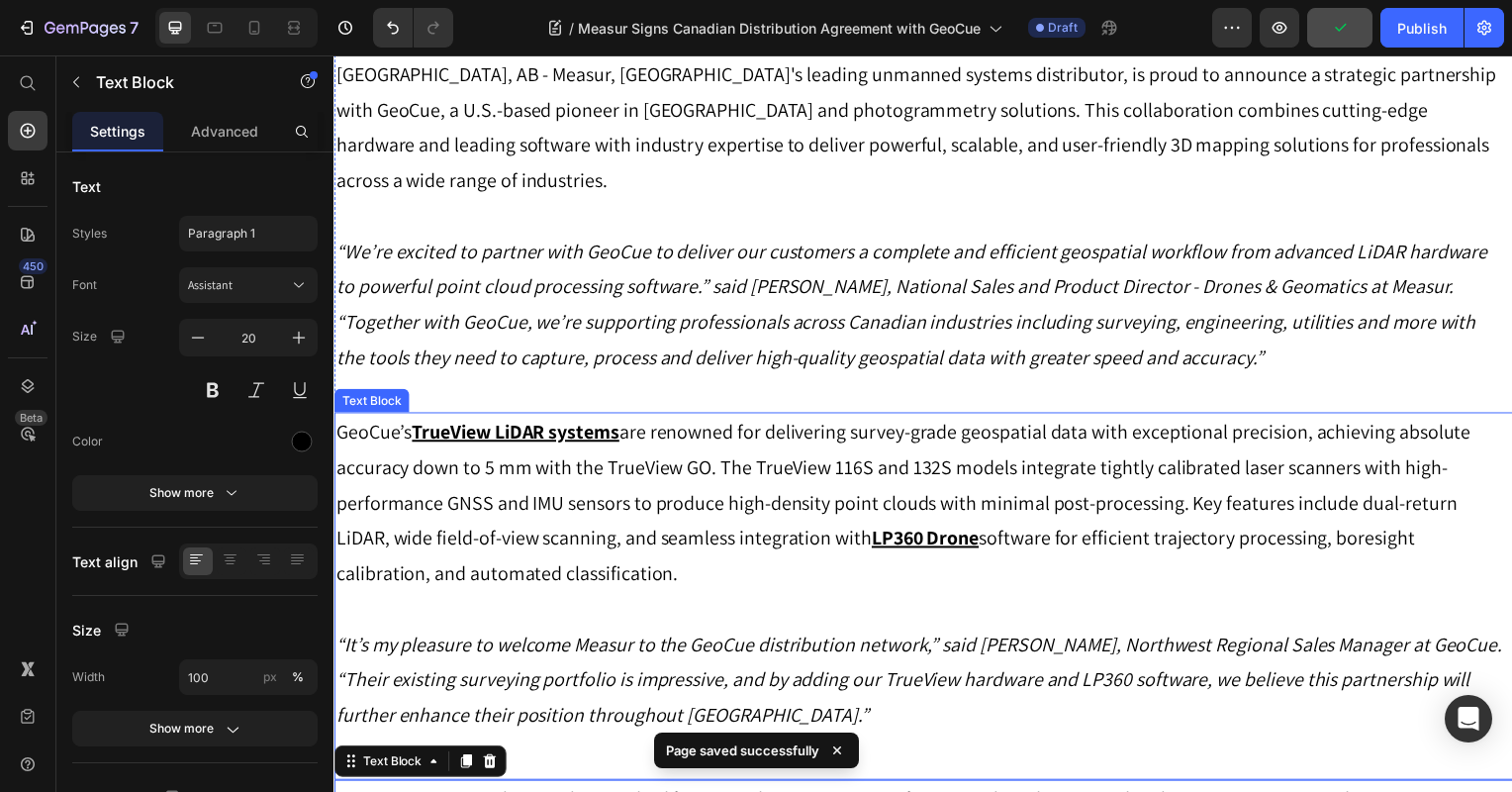 scroll, scrollTop: 664, scrollLeft: 0, axis: vertical 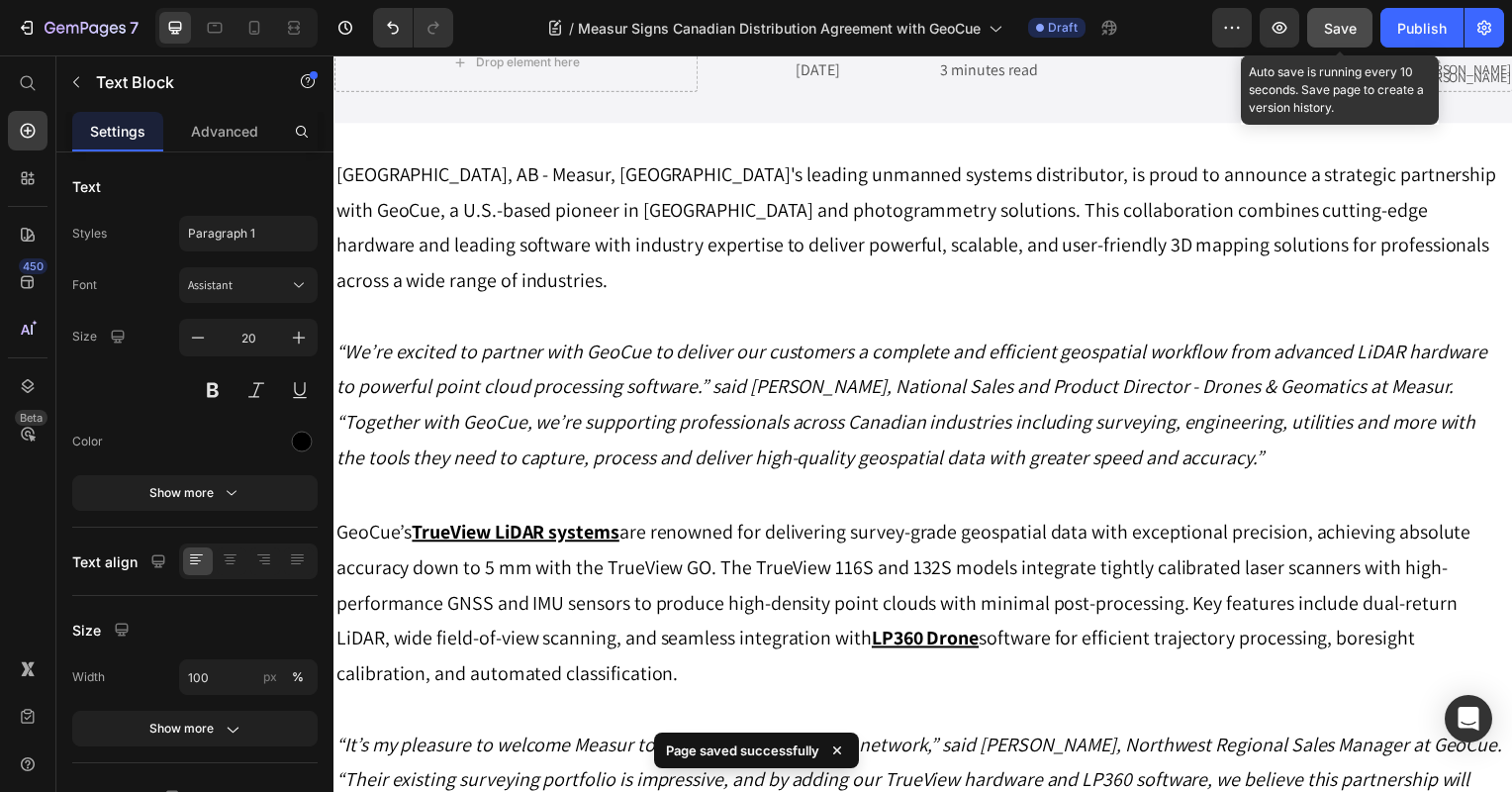 click on "Save" 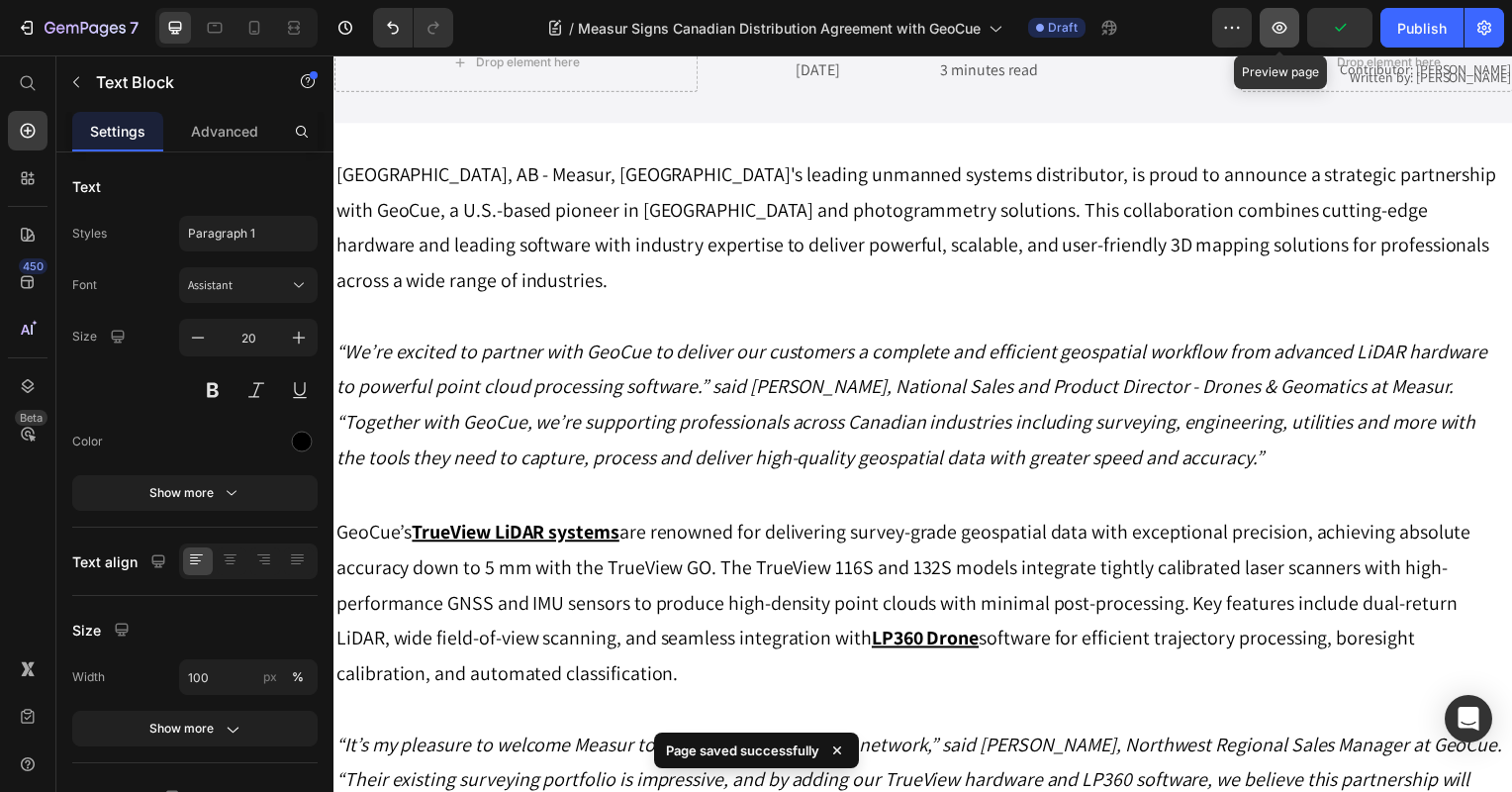 click 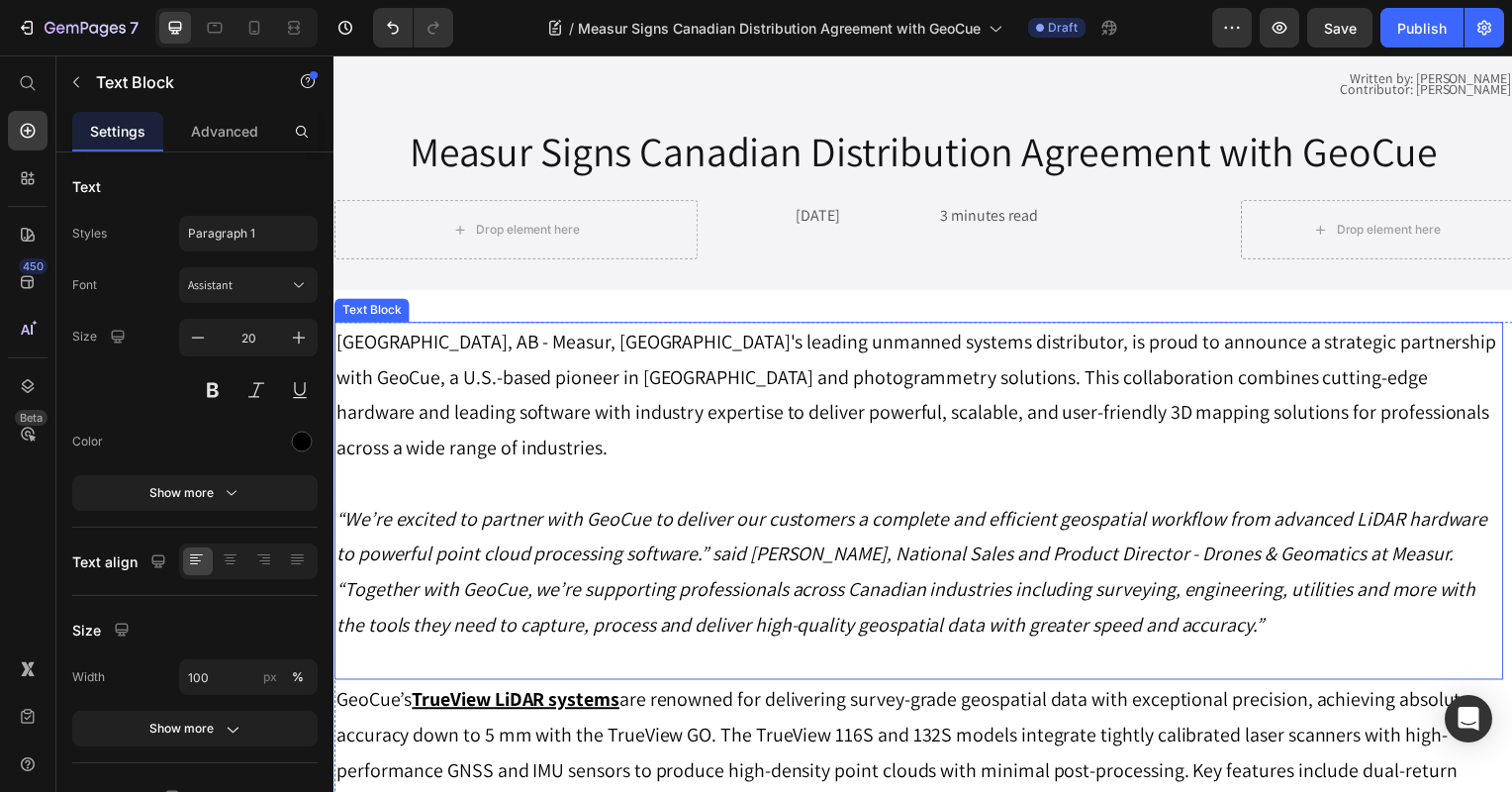 scroll, scrollTop: 792, scrollLeft: 0, axis: vertical 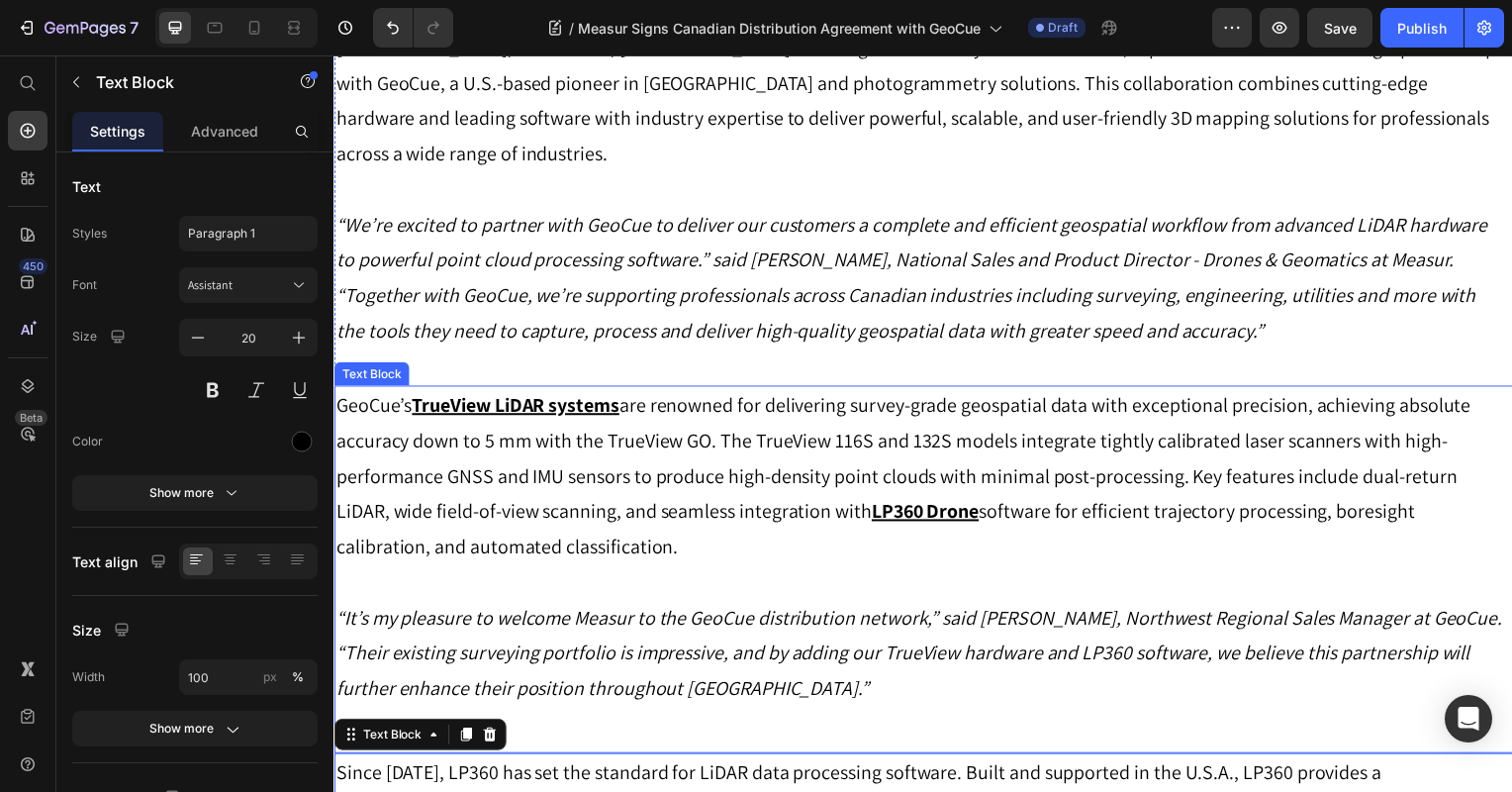 click on "TrueView LiDAR systems" at bounding box center [516, 408] 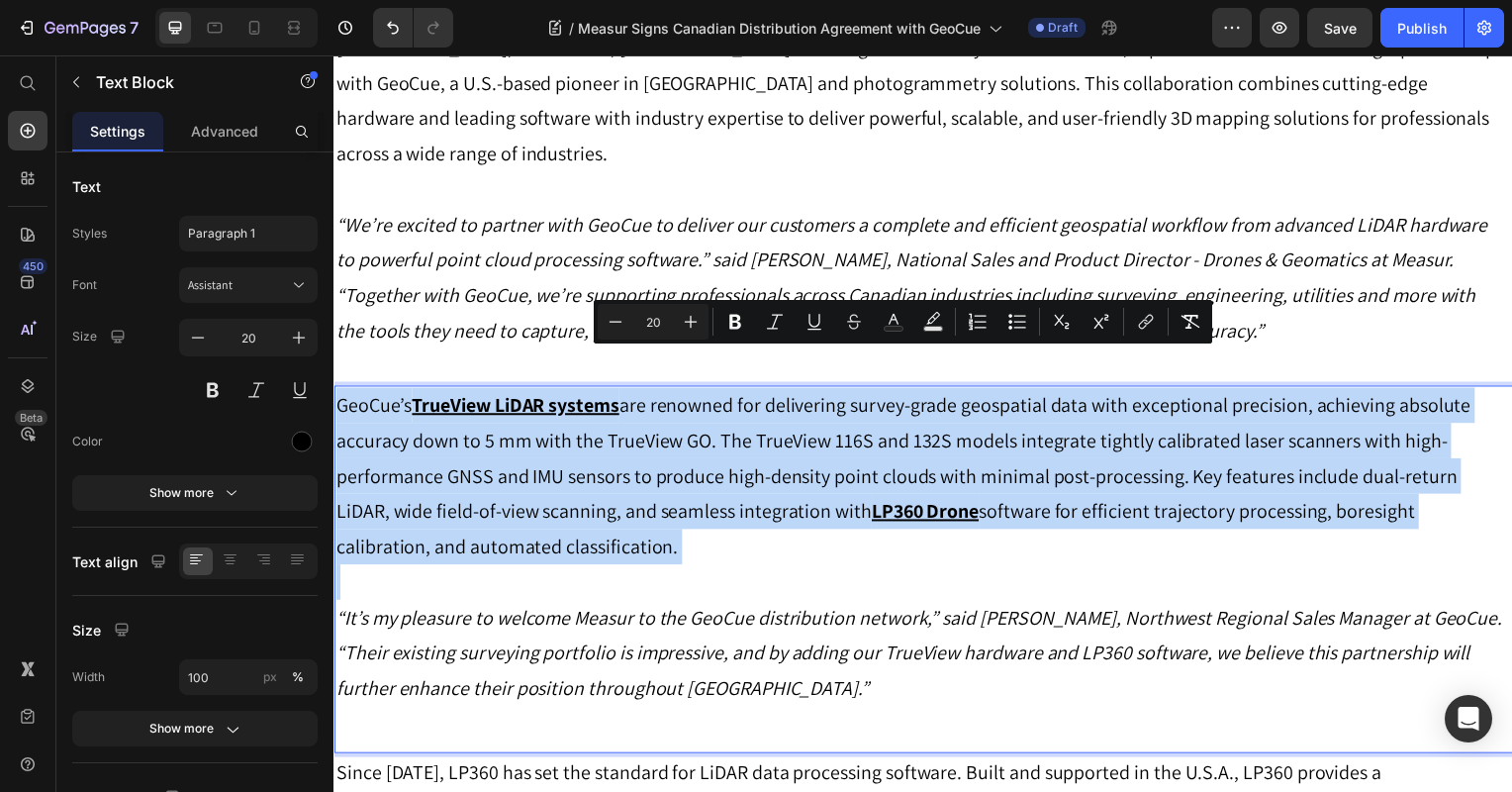 click on "GeoCue’s  TrueView LiDAR systems  are renowned for delivering survey-grade geospatial data with exceptional precision, achieving absolute accuracy down to 5 mm with the TrueView GO. The TrueView 116S and 132S models integrate tightly calibrated laser scanners with high-performance GNSS and IMU sensors to produce high-density point clouds with minimal post-processing. Key features include dual-return LiDAR, wide field-of-view scanning, and seamless integration with  LP360 Drone  software for efficient trajectory processing, boresight calibration, and automated classification." at bounding box center (927, 479) 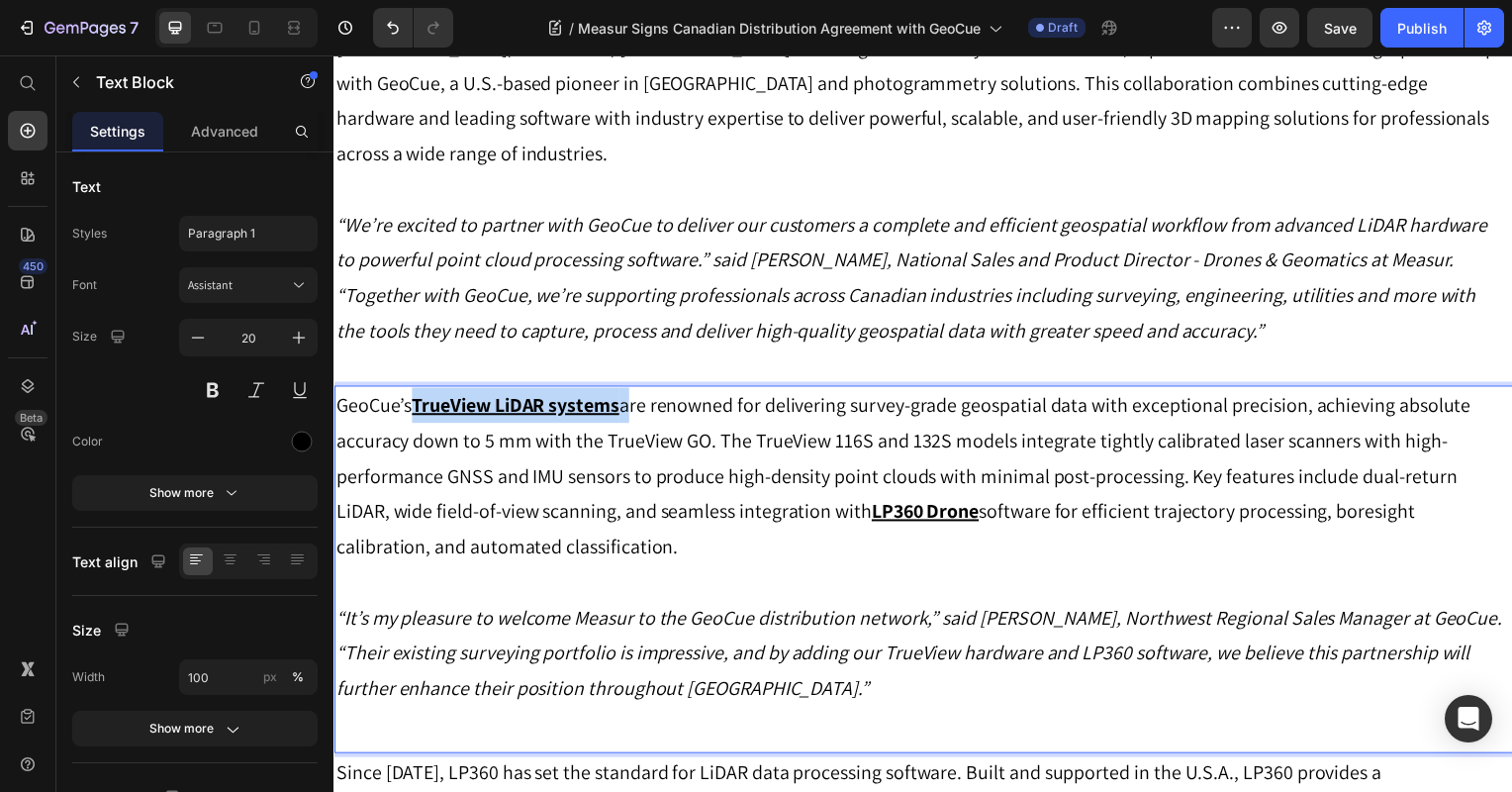 drag, startPoint x: 632, startPoint y: 370, endPoint x: 420, endPoint y: 364, distance: 212.08489 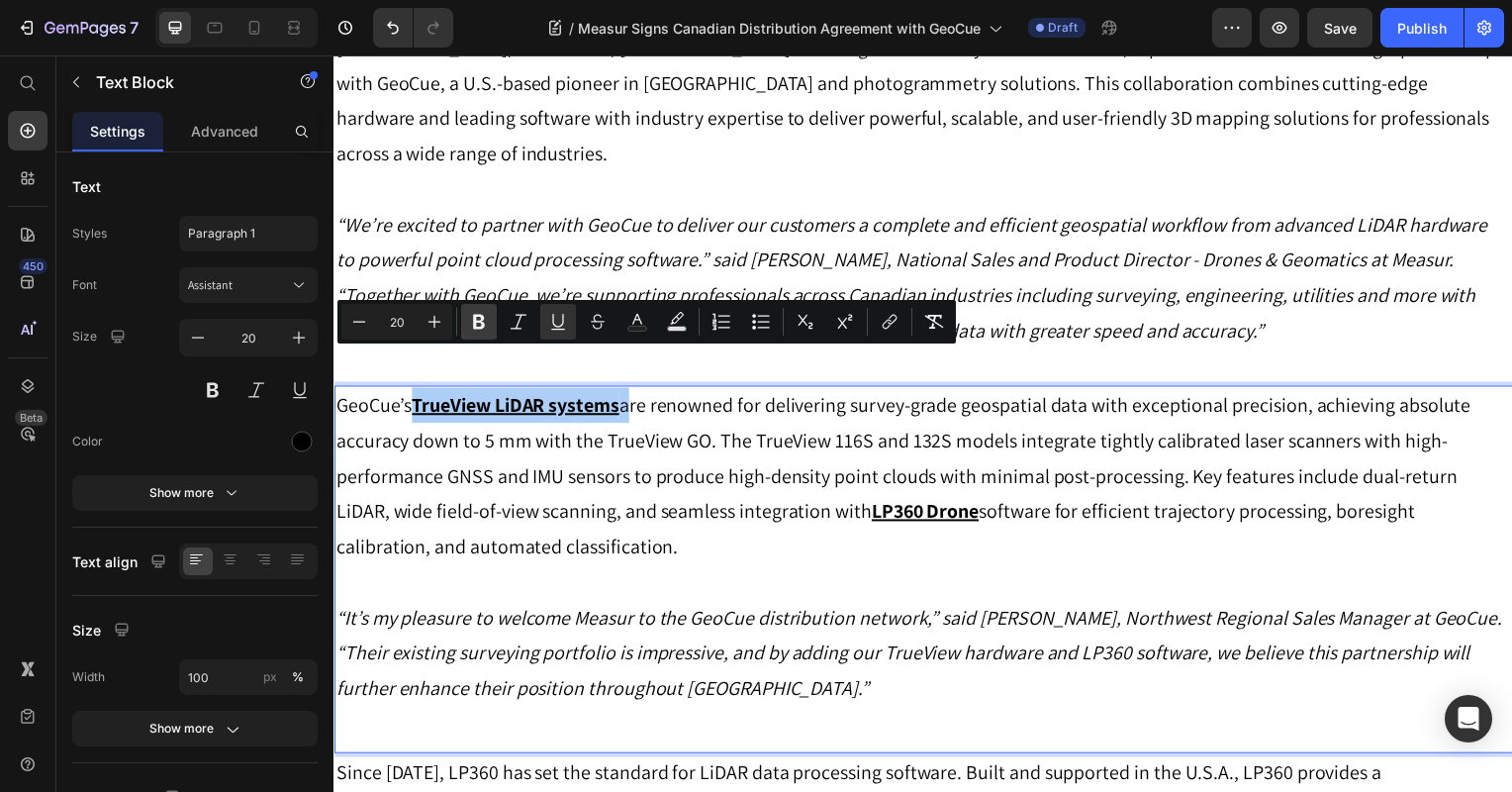 click 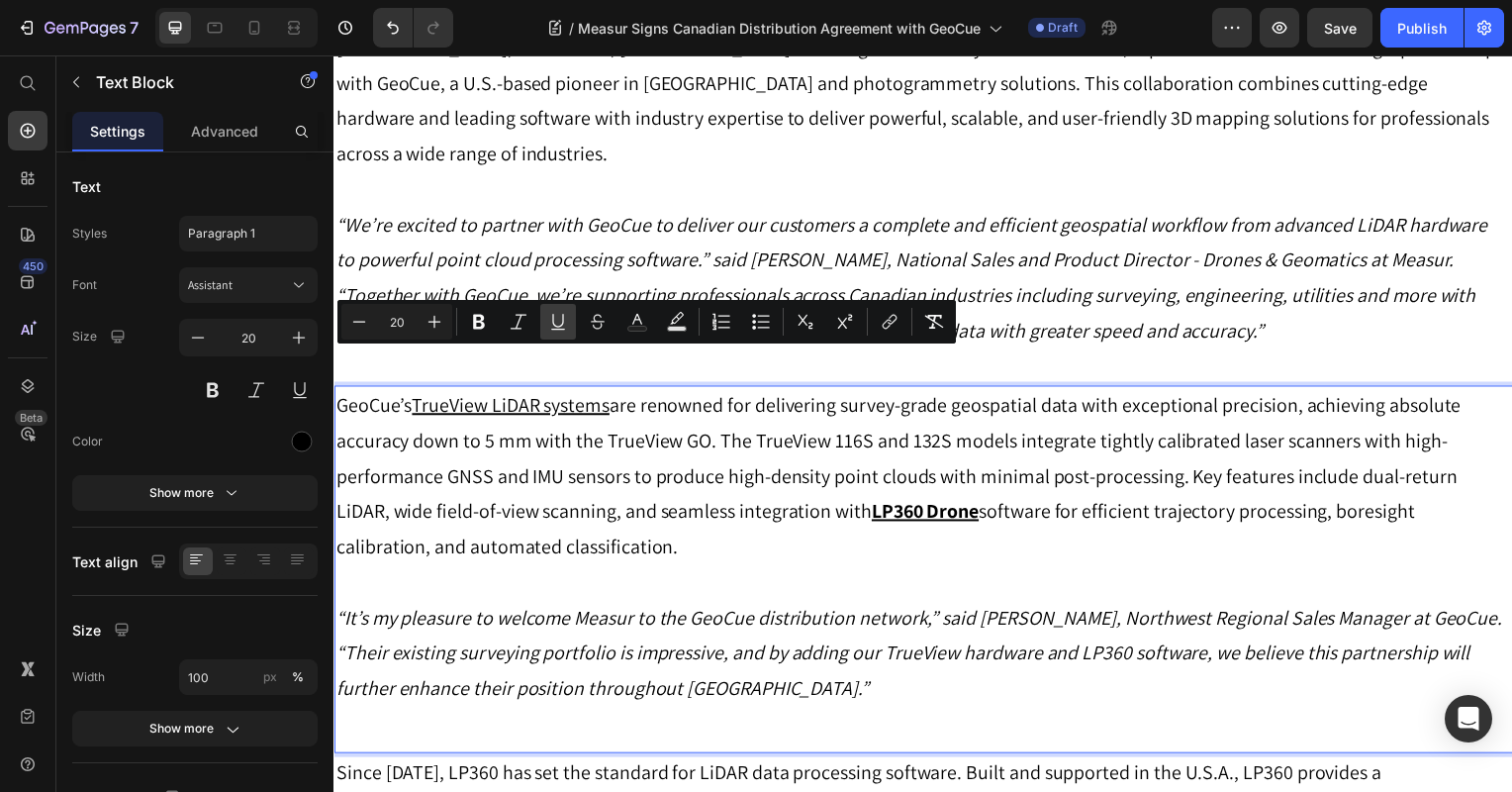 click 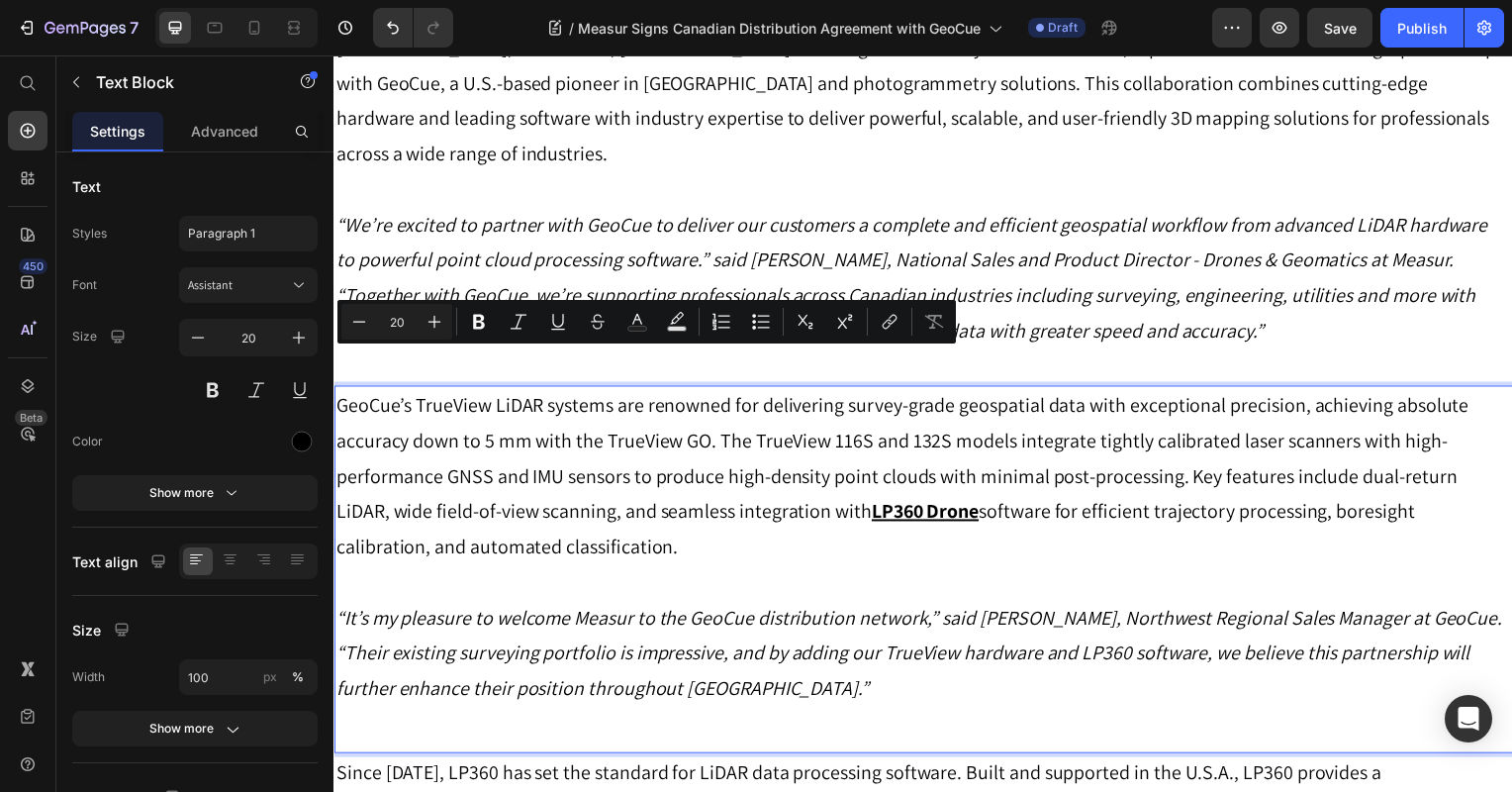 click on "GeoCue’s TrueView LiDAR systems are renowned for delivering survey-grade geospatial data with exceptional precision, achieving absolute accuracy down to 5 mm with the TrueView GO. The TrueView 116S and 132S models integrate tightly calibrated laser scanners with high-performance GNSS and IMU sensors to produce high-density point clouds with minimal post-processing. Key features include dual-return LiDAR, wide field-of-view scanning, and seamless integration with  LP360 Drone  software for efficient trajectory processing, boresight calibration, and automated classification." at bounding box center [927, 479] 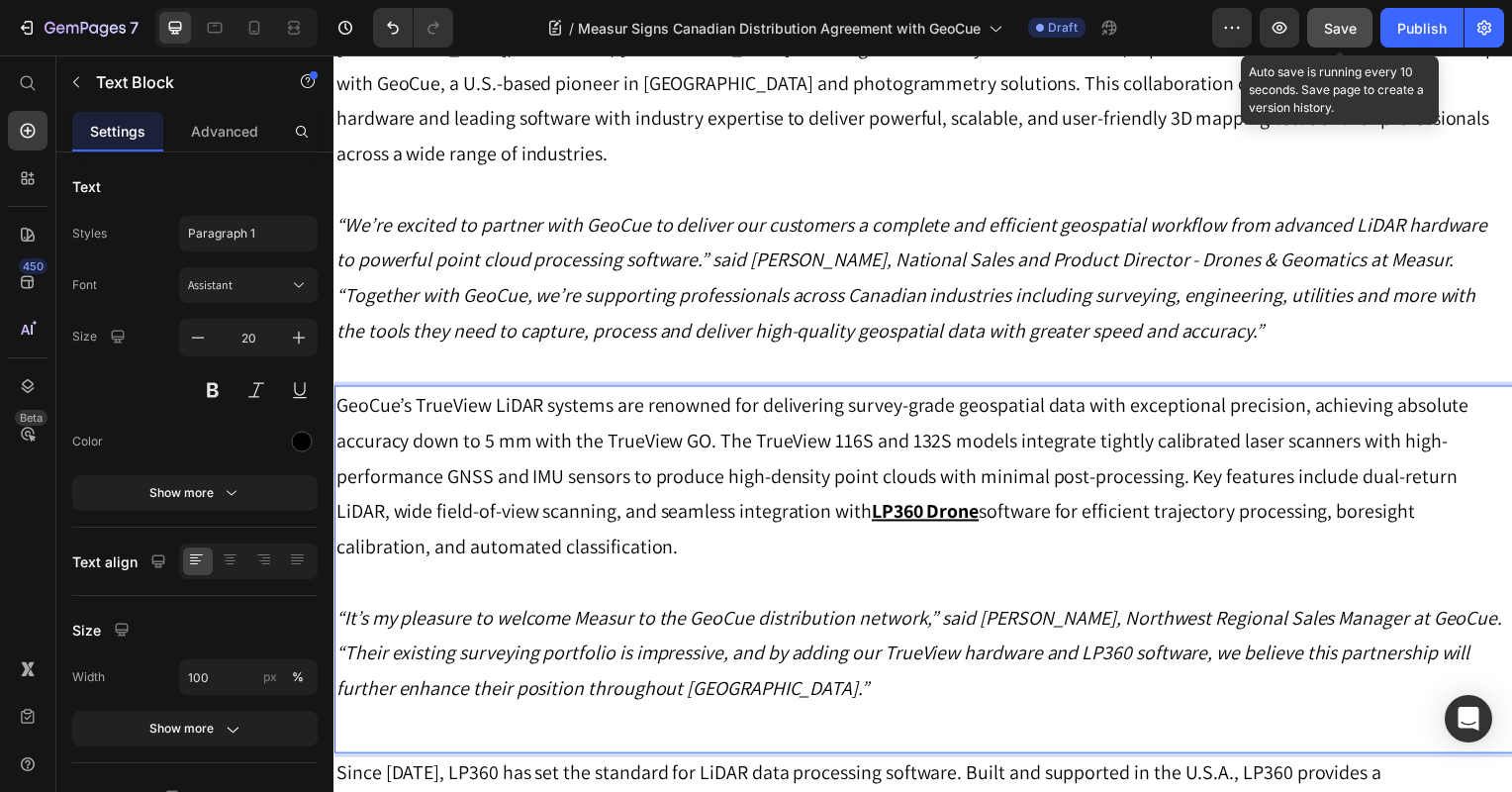 click on "Save" 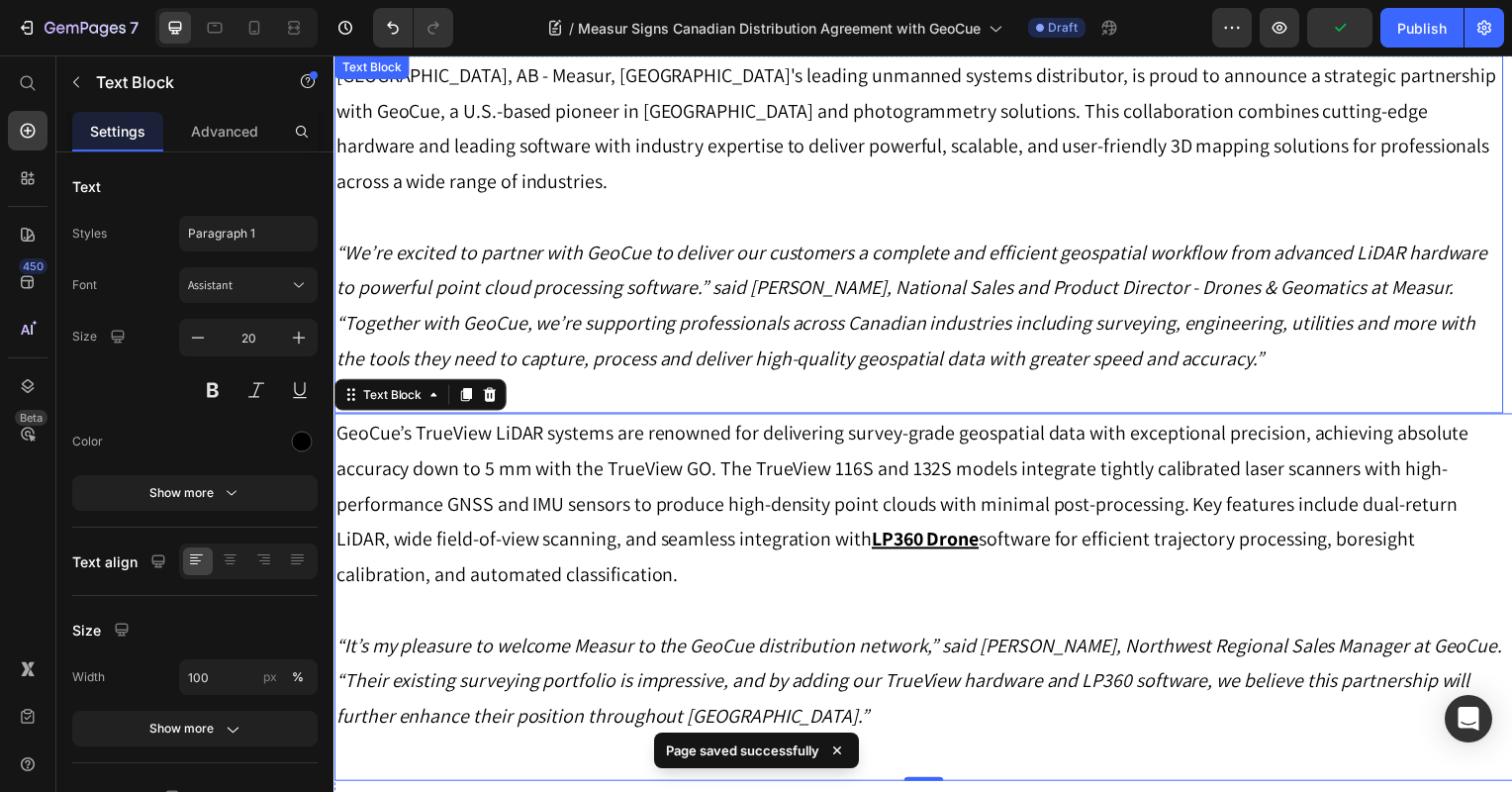scroll, scrollTop: 396, scrollLeft: 0, axis: vertical 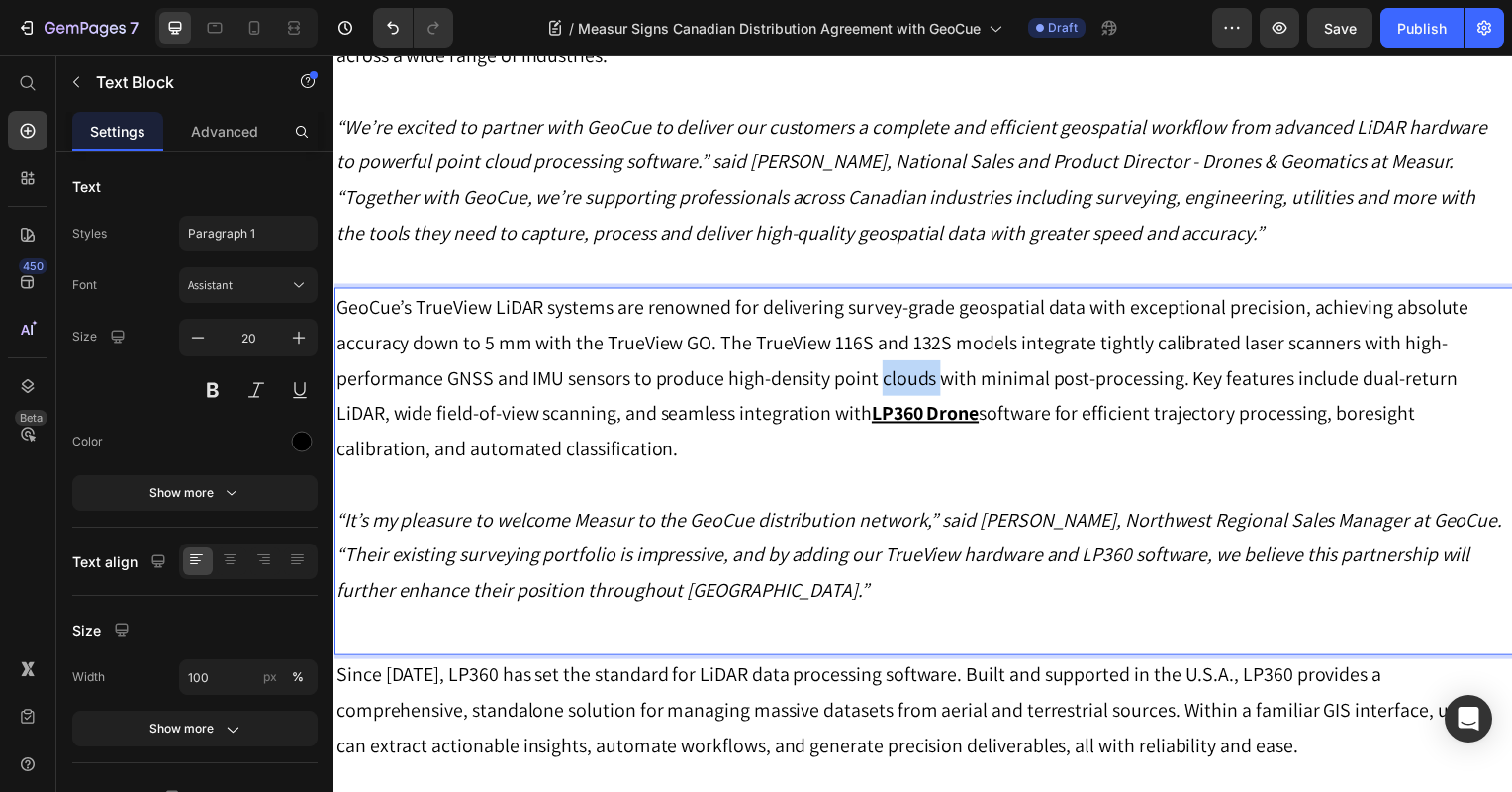 click on "GeoCue’s TrueView LiDAR systems are renowned for delivering survey-grade geospatial data with exceptional precision, achieving absolute accuracy down to 5 mm with the TrueView GO. The TrueView 116S and 132S models integrate tightly calibrated laser scanners with high-performance GNSS and IMU sensors to produce high-density point clouds with minimal post-processing. Key features include dual-return LiDAR, wide field-of-view scanning, and seamless integration with  LP360 Drone  software for efficient trajectory processing, boresight calibration, and automated classification." at bounding box center (927, 380) 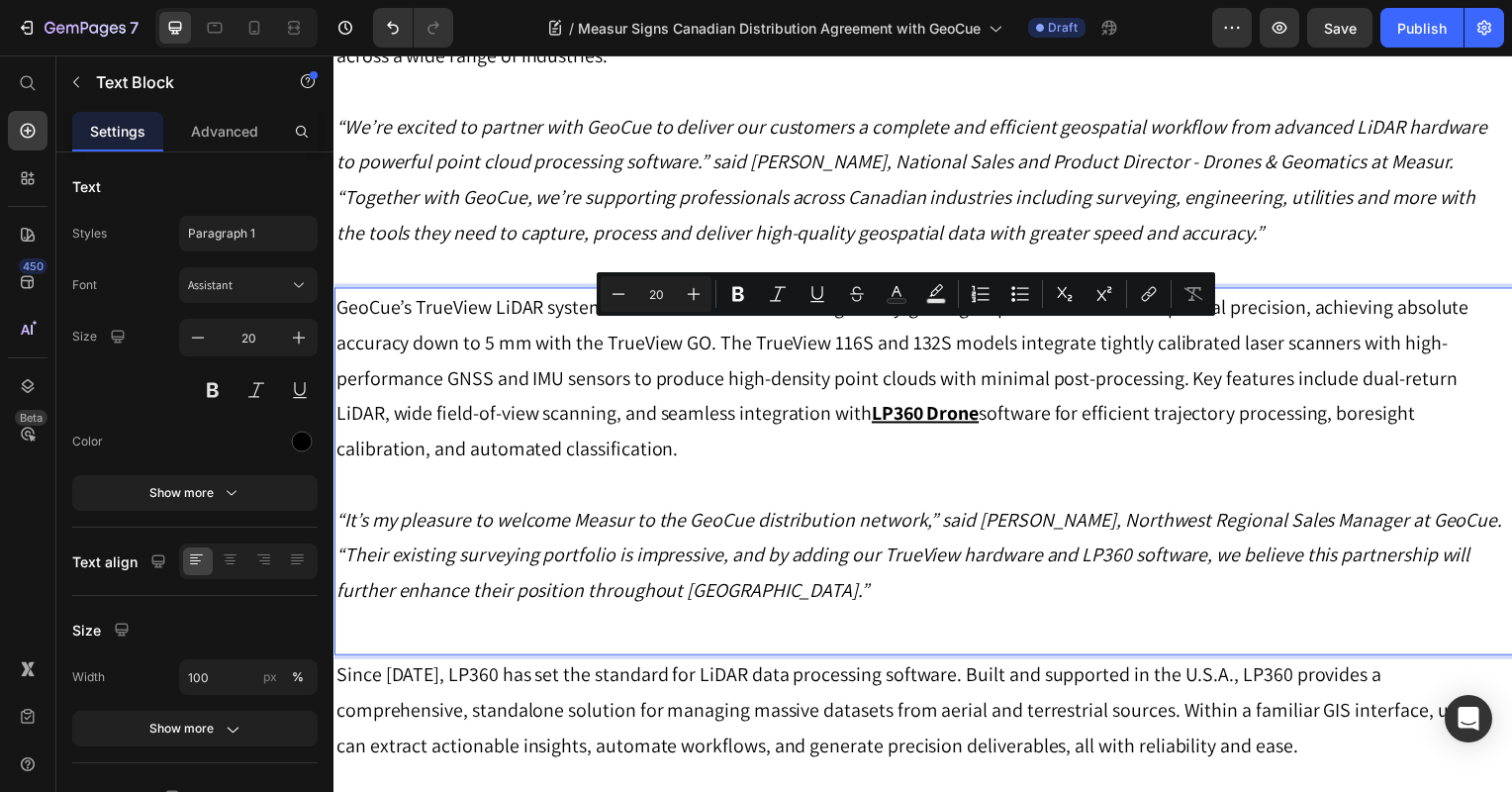click on "LP360 Drone" at bounding box center [928, 416] 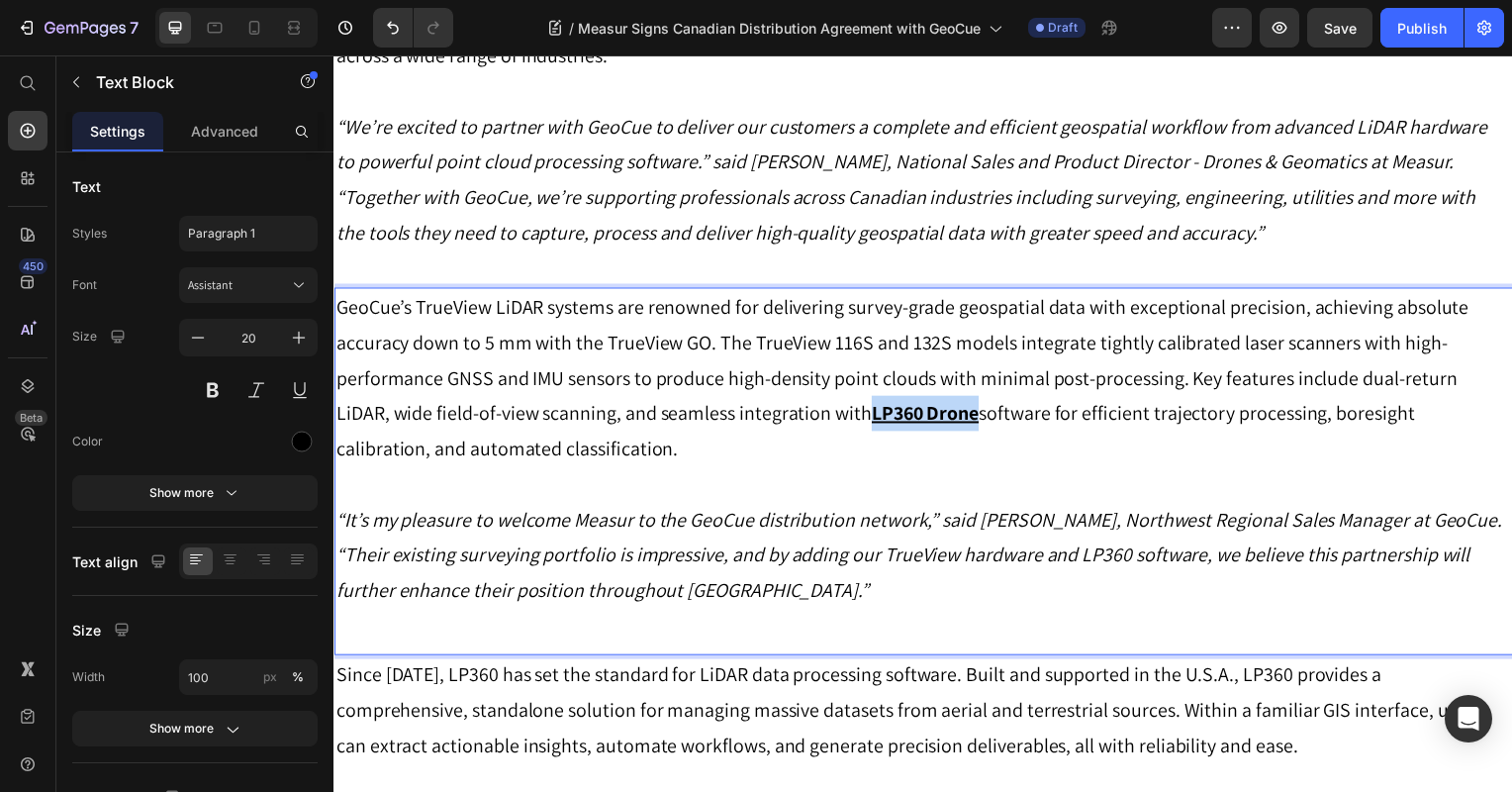 drag, startPoint x: 874, startPoint y: 379, endPoint x: 980, endPoint y: 379, distance: 106 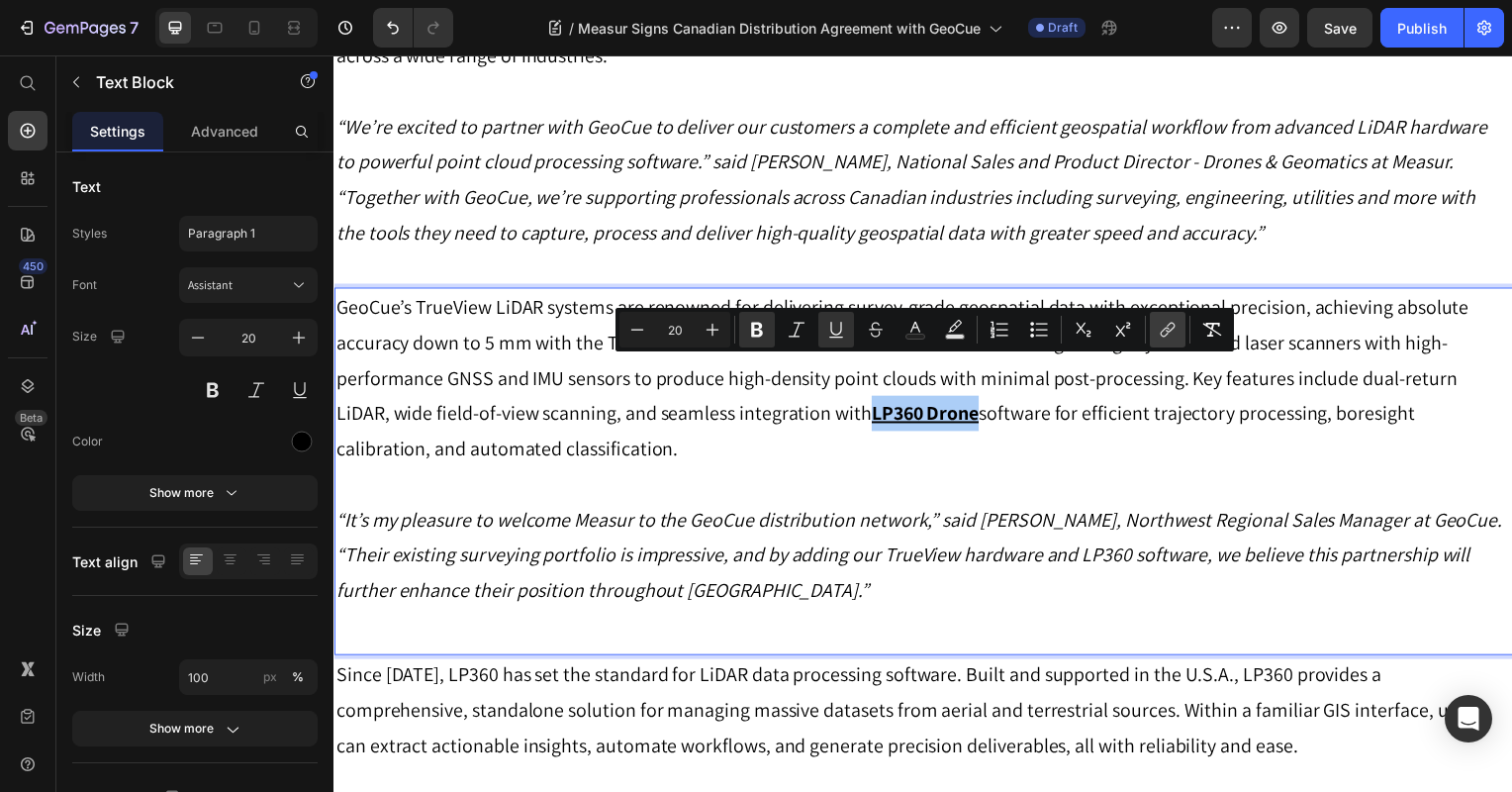 click on "link" at bounding box center [1168, 330] 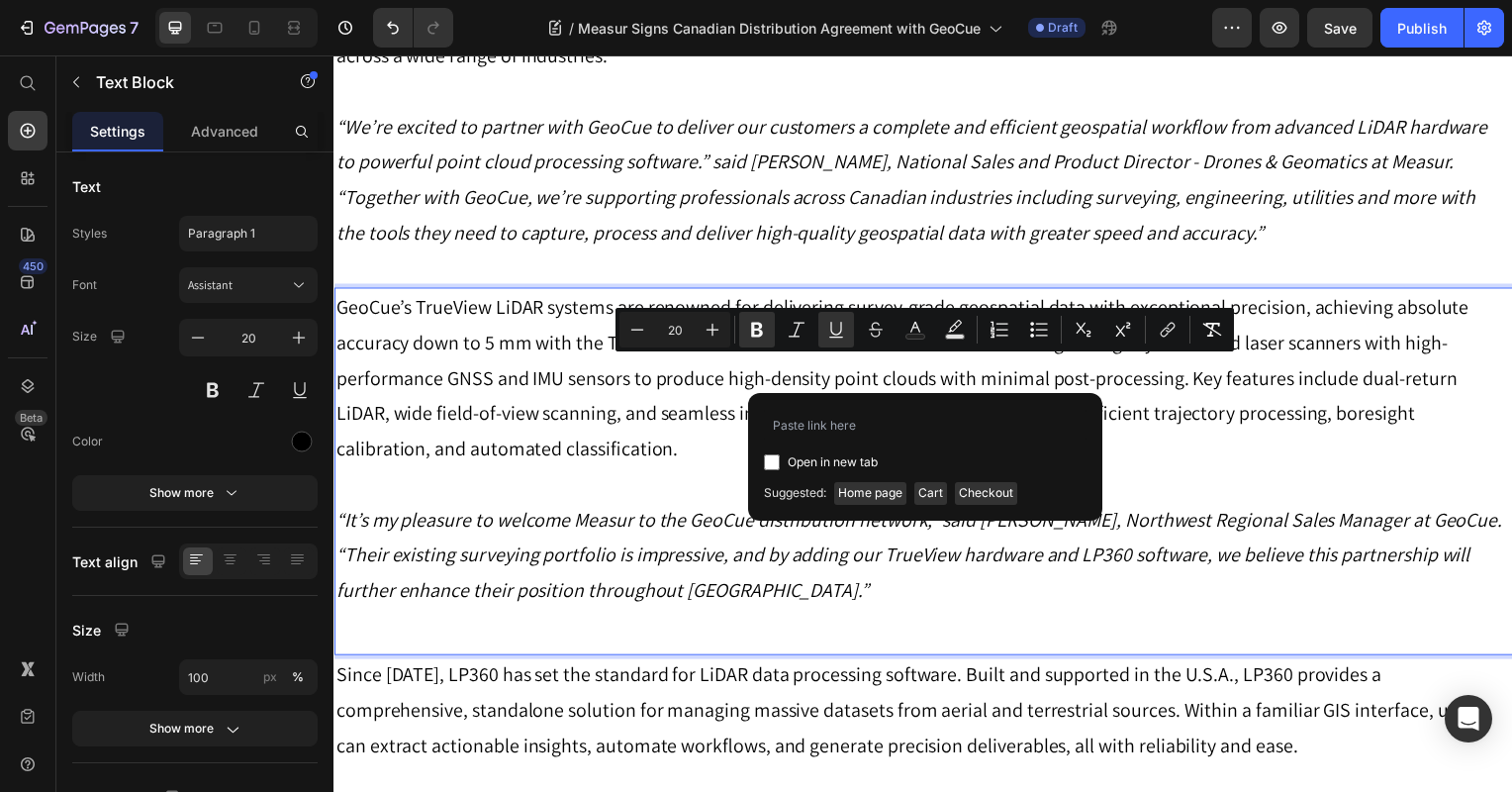 type on "https://measur.ca/products/lp360?_ab=0&key=1752155921840" 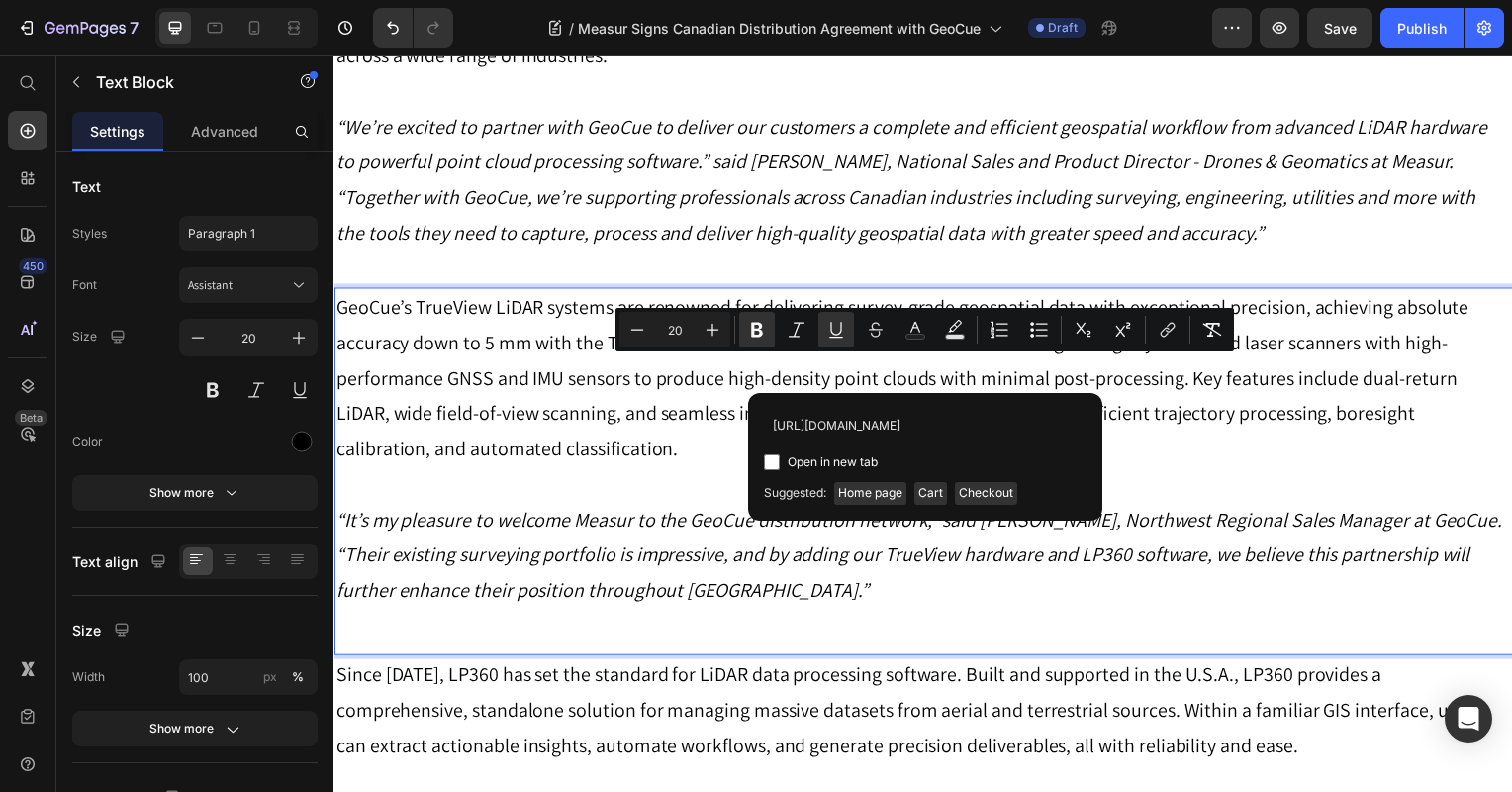 scroll, scrollTop: 0, scrollLeft: 129, axis: horizontal 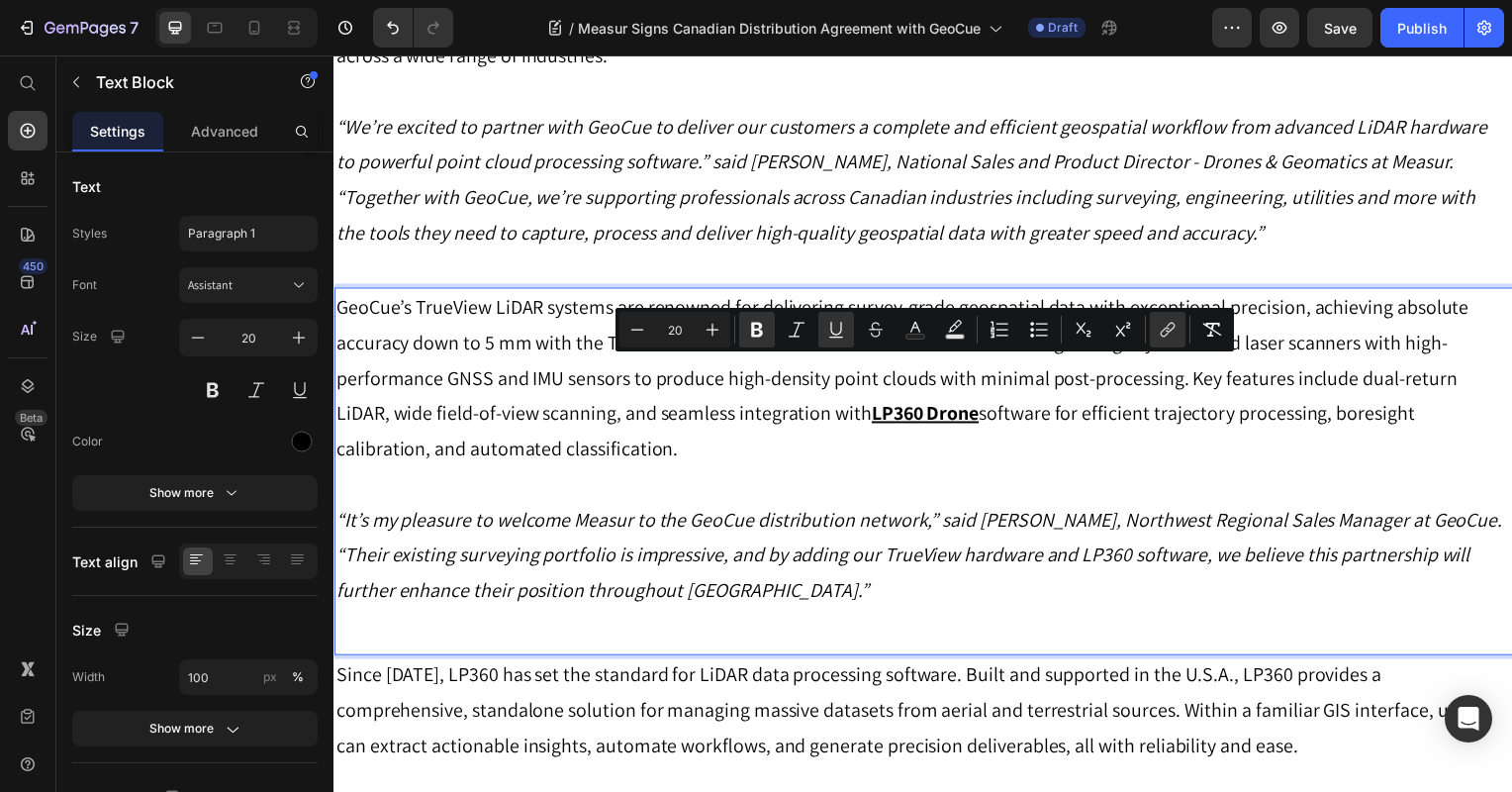click at bounding box center (927, 487) 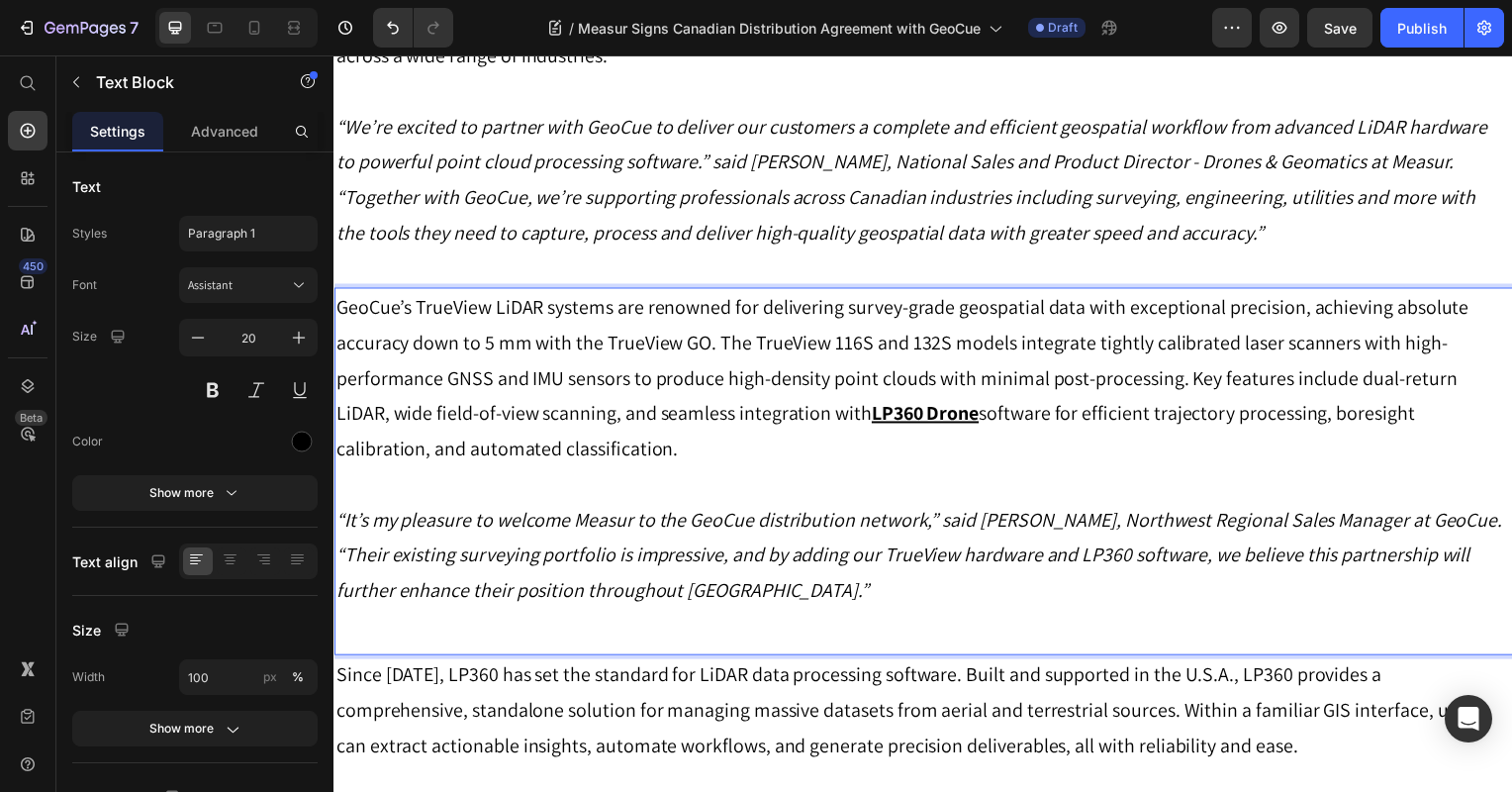 click on "GeoCue’s TrueView LiDAR systems are renowned for delivering survey-grade geospatial data with exceptional precision, achieving absolute accuracy down to 5 mm with the TrueView GO. The TrueView 116S and 132S models integrate tightly calibrated laser scanners with high-performance GNSS and IMU sensors to produce high-density point clouds with minimal post-processing. Key features include dual-return LiDAR, wide field-of-view scanning, and seamless integration with  LP360 Drone  software for efficient trajectory processing, boresight calibration, and automated classification." at bounding box center (927, 380) 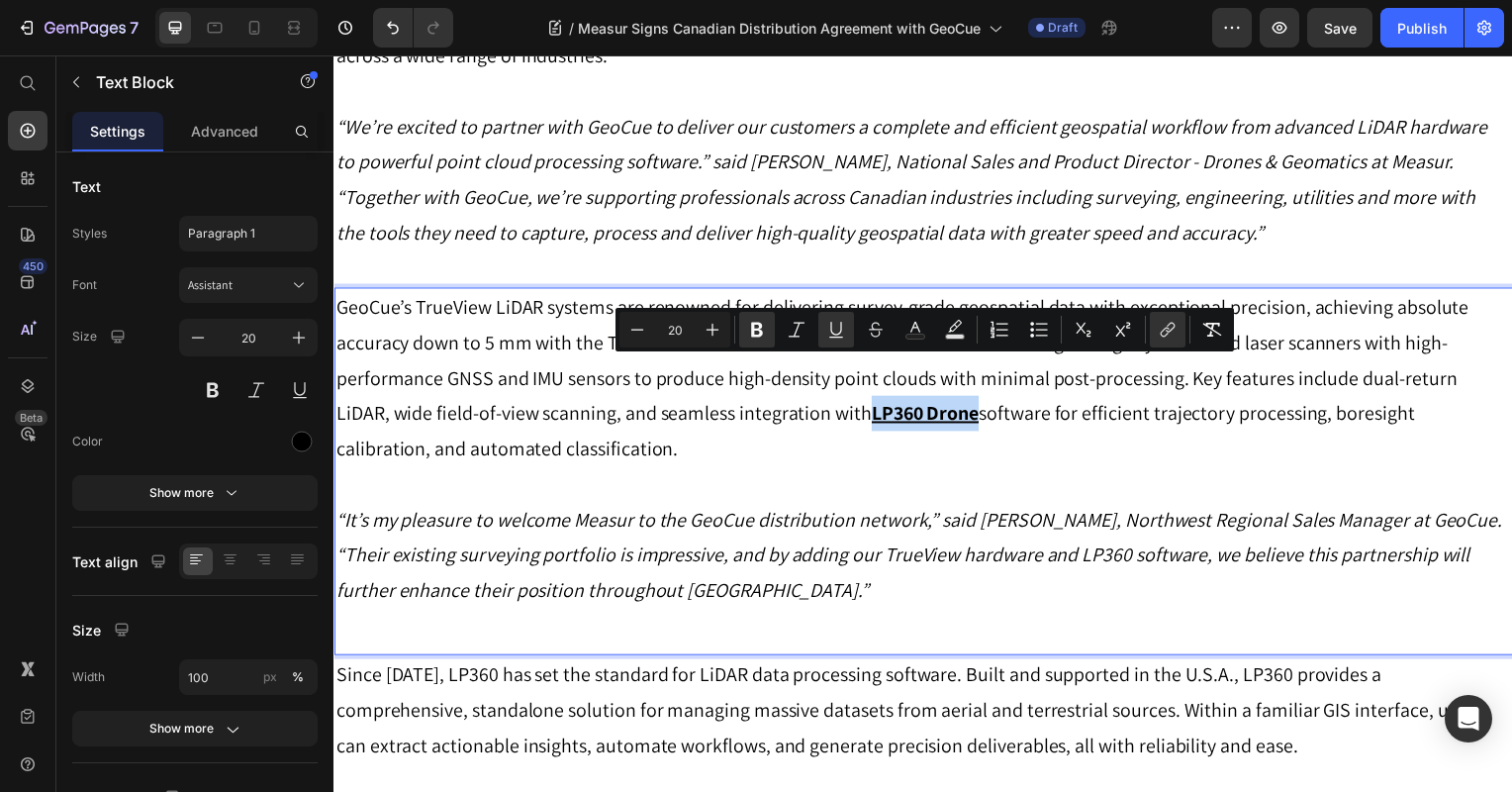 drag, startPoint x: 873, startPoint y: 381, endPoint x: 982, endPoint y: 380, distance: 109.00459 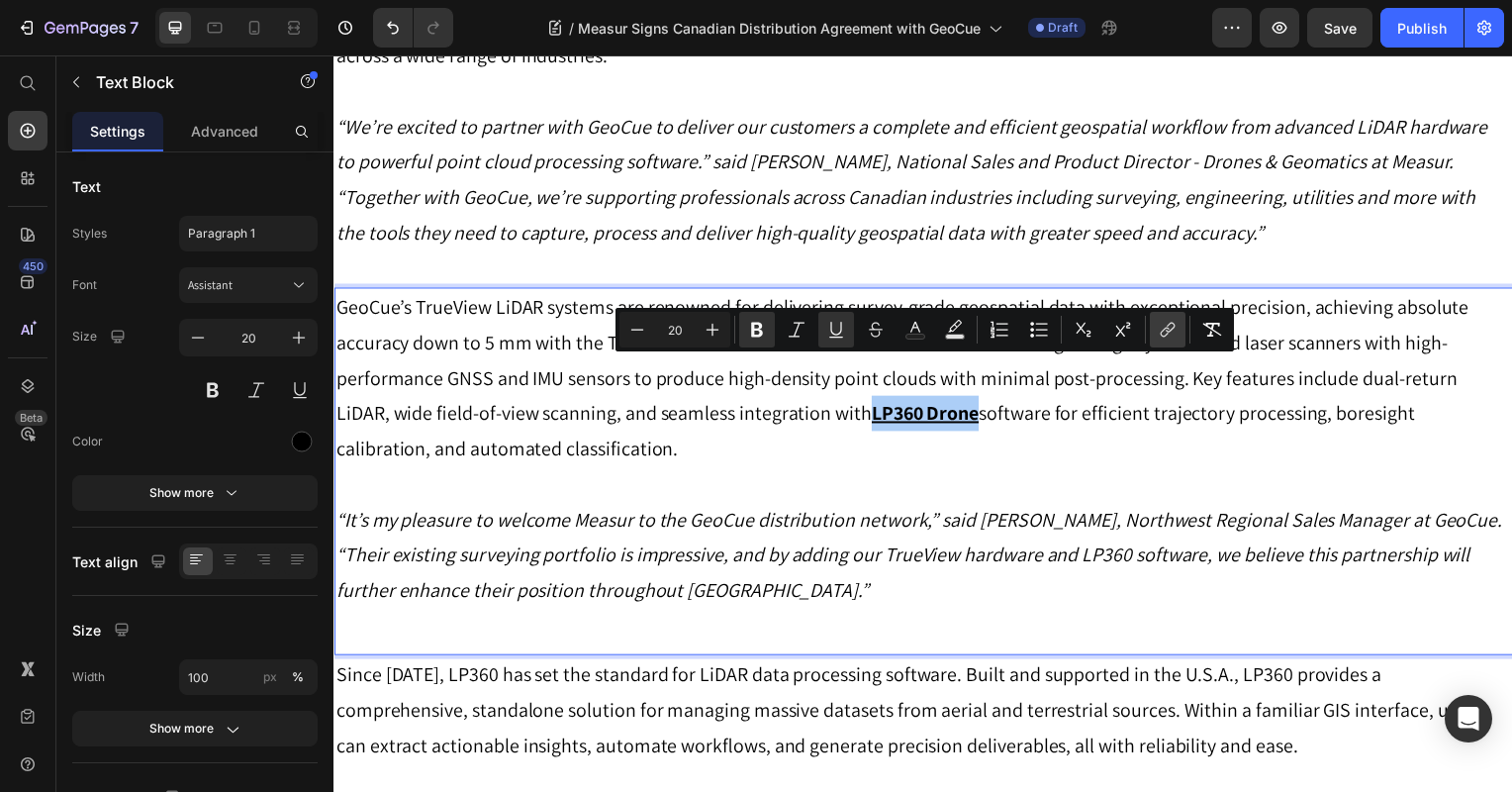 click 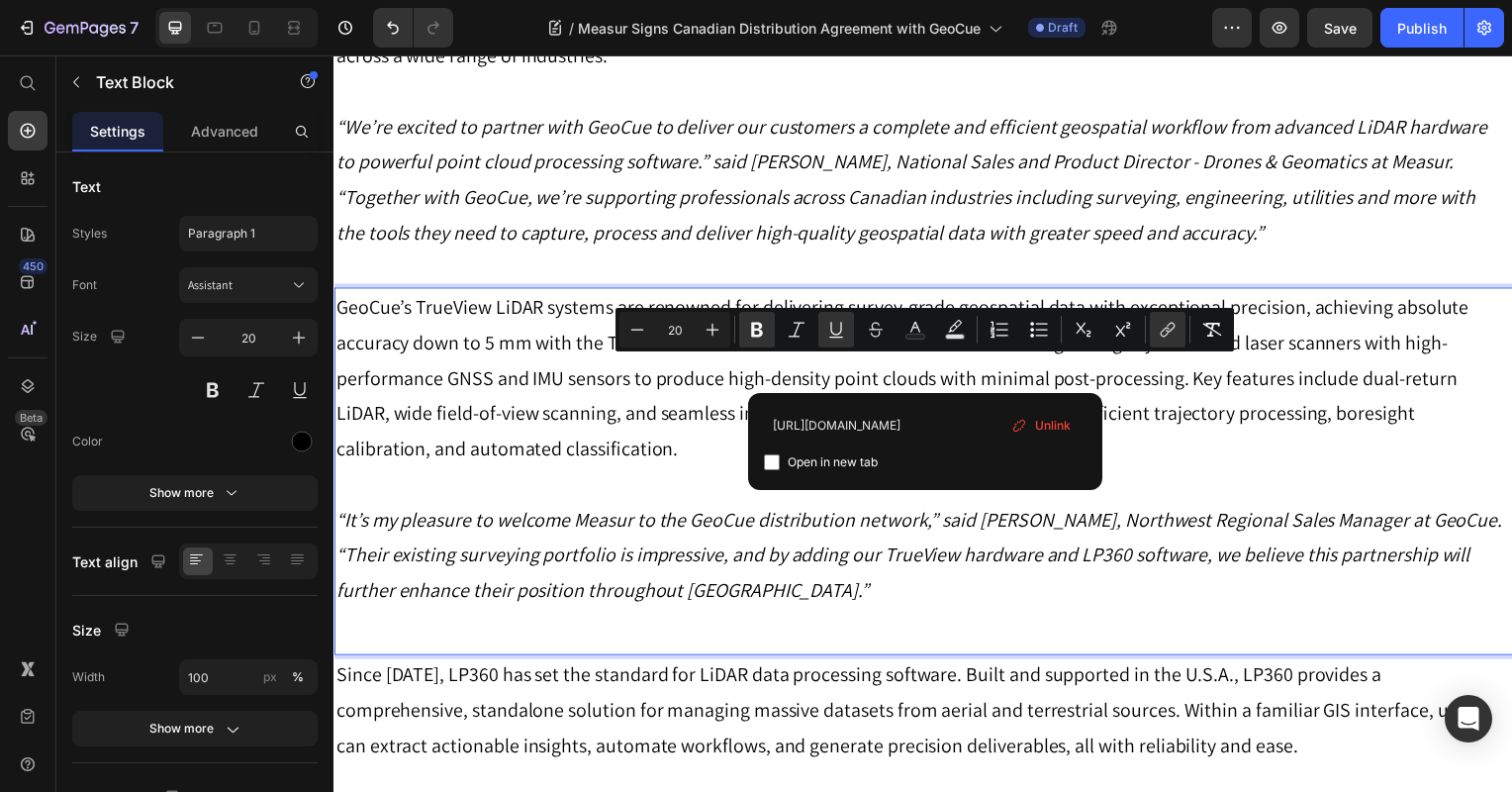 scroll, scrollTop: 0, scrollLeft: 129, axis: horizontal 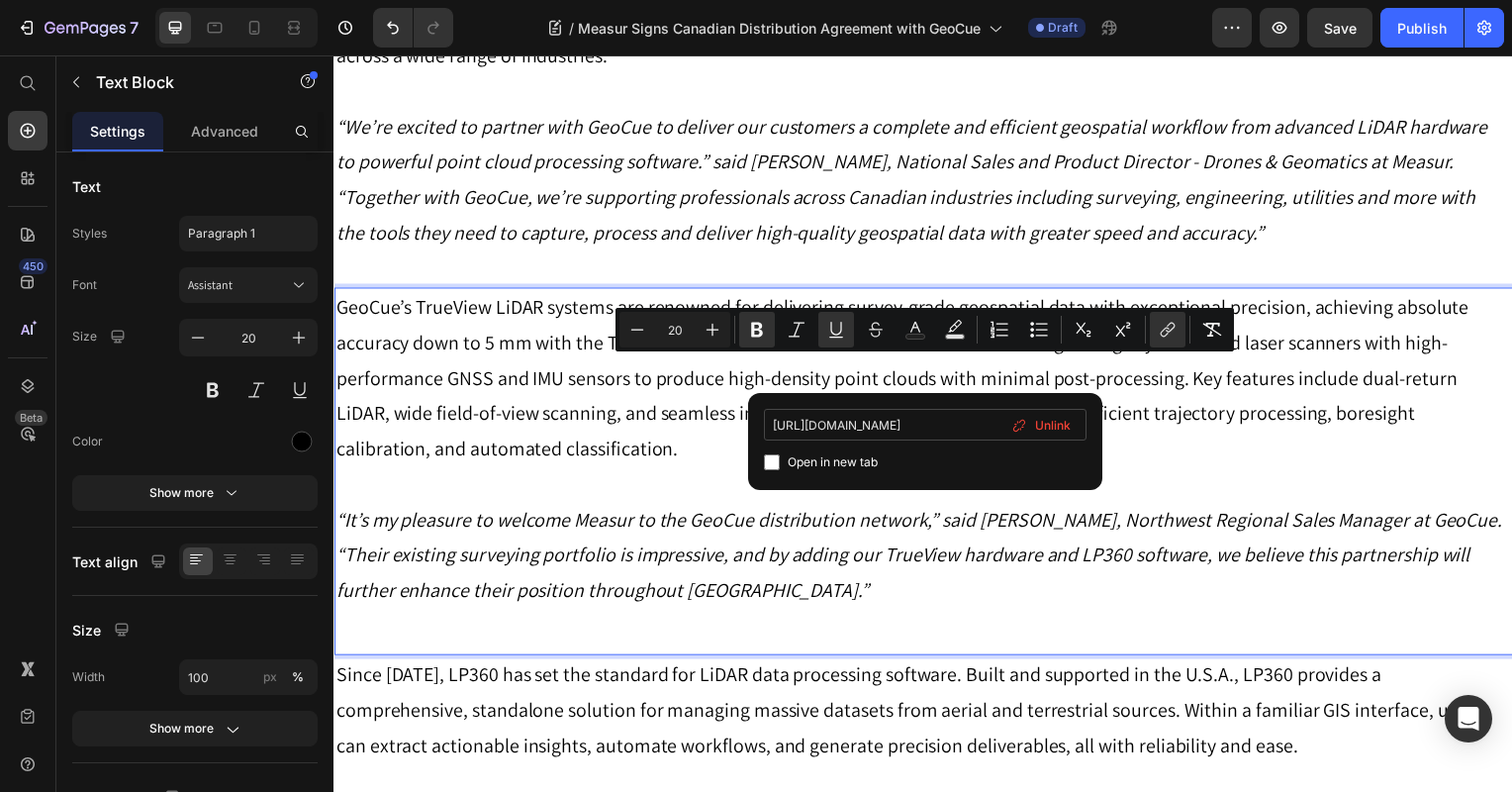 click on "https://measur.ca/products/lp360?_ab=0&key=1752155921840" at bounding box center [925, 425] 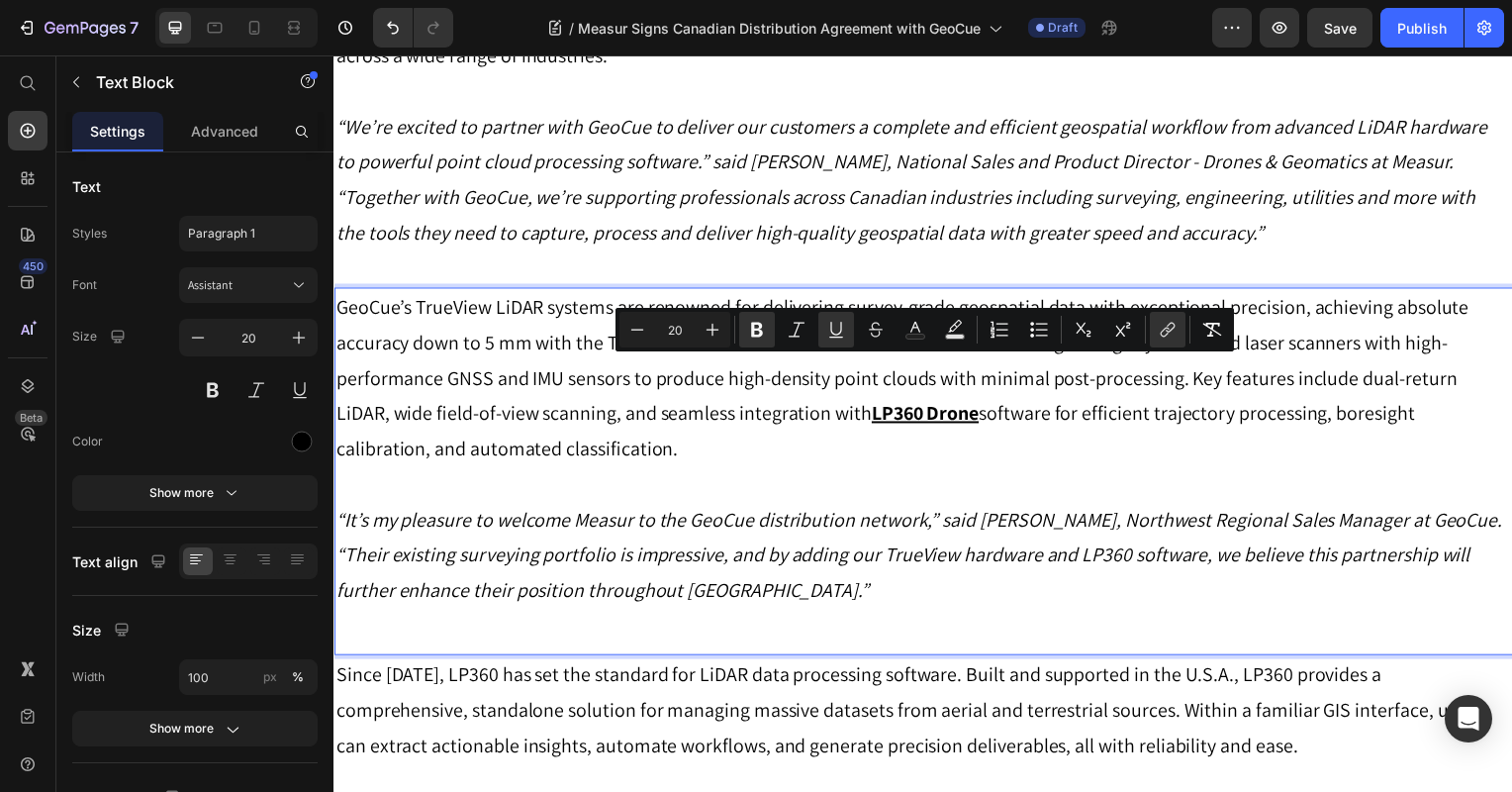 click at bounding box center (927, 487) 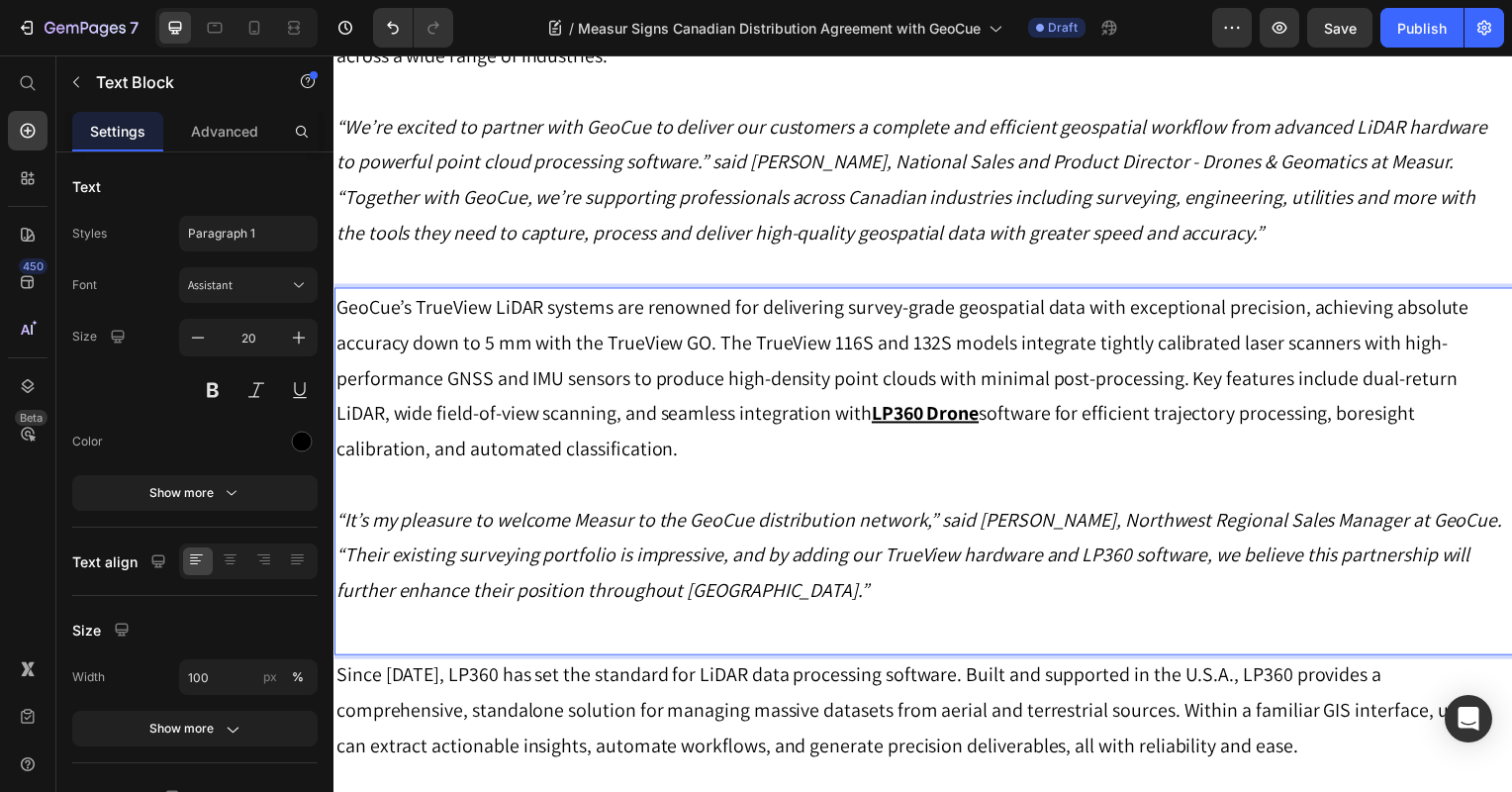 click on "LP360 Drone" at bounding box center [928, 416] 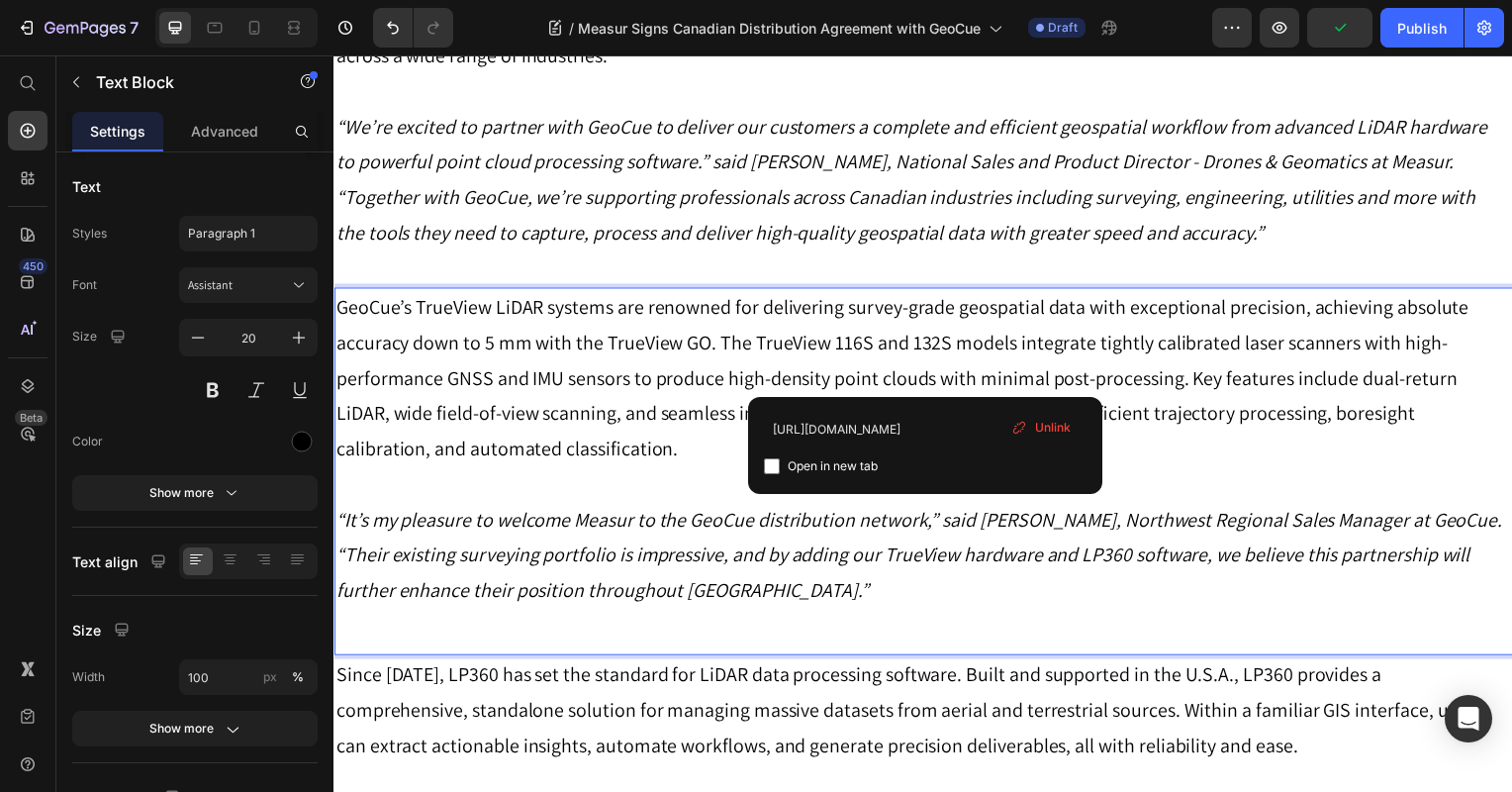 click on "GeoCue’s TrueView LiDAR systems are renowned for delivering survey-grade geospatial data with exceptional precision, achieving absolute accuracy down to 5 mm with the TrueView GO. The TrueView 116S and 132S models integrate tightly calibrated laser scanners with high-performance GNSS and IMU sensors to produce high-density point clouds with minimal post-processing. Key features include dual-return LiDAR, wide field-of-view scanning, and seamless integration with  LP360 Drone  software for efficient trajectory processing, boresight calibration, and automated classification." at bounding box center (927, 380) 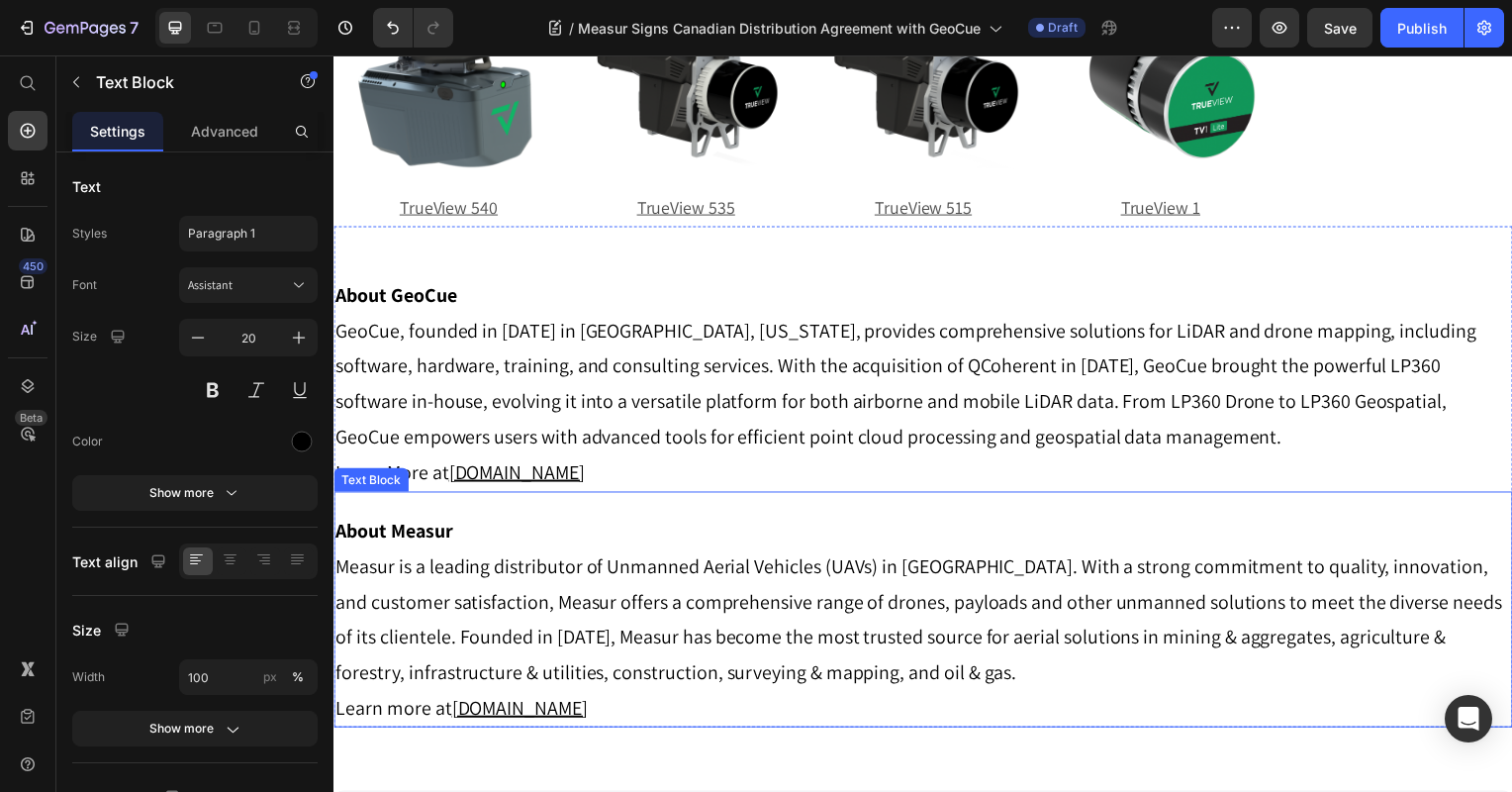 scroll, scrollTop: 2475, scrollLeft: 0, axis: vertical 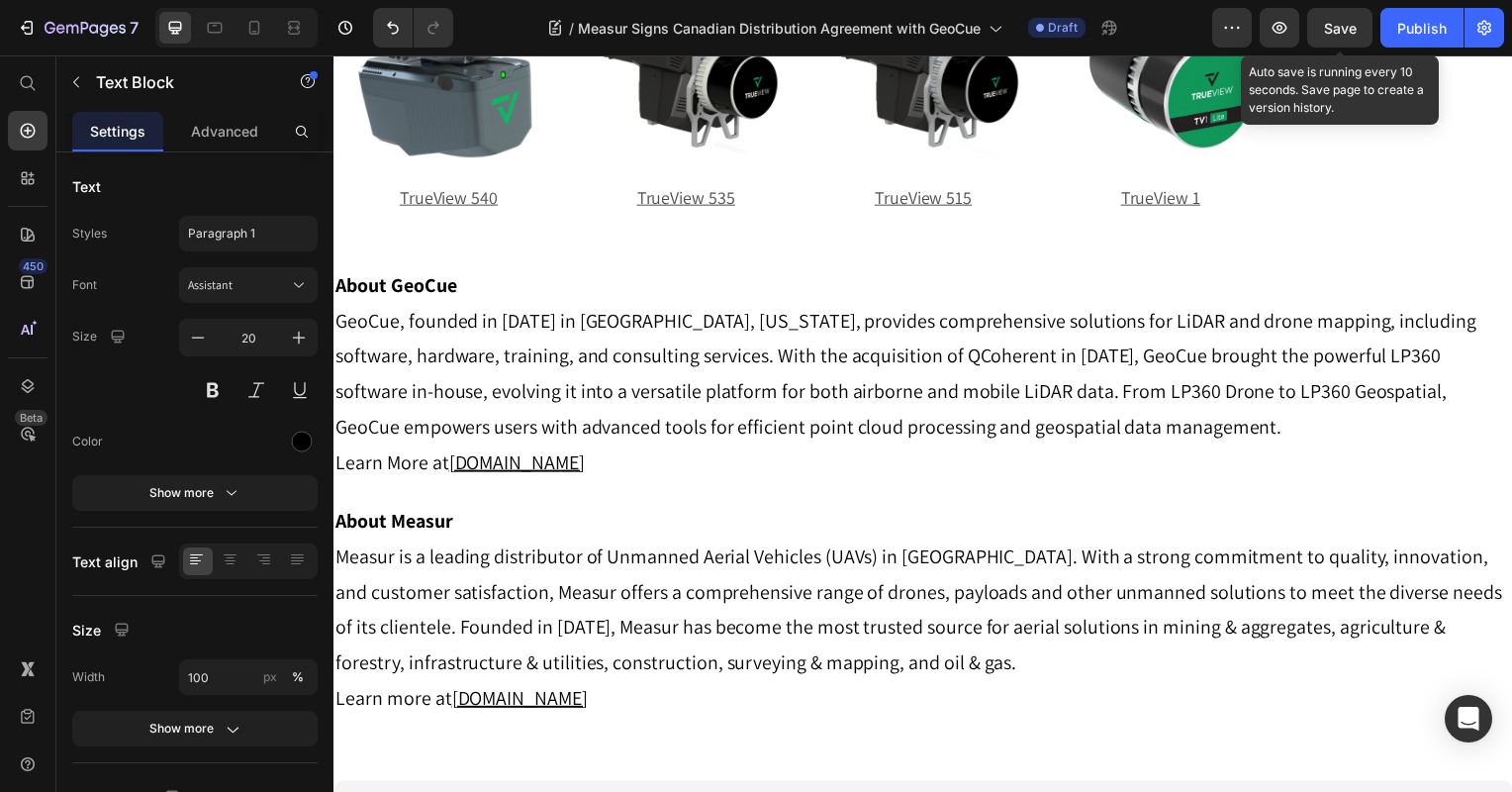 click on "Save" at bounding box center [1340, 28] 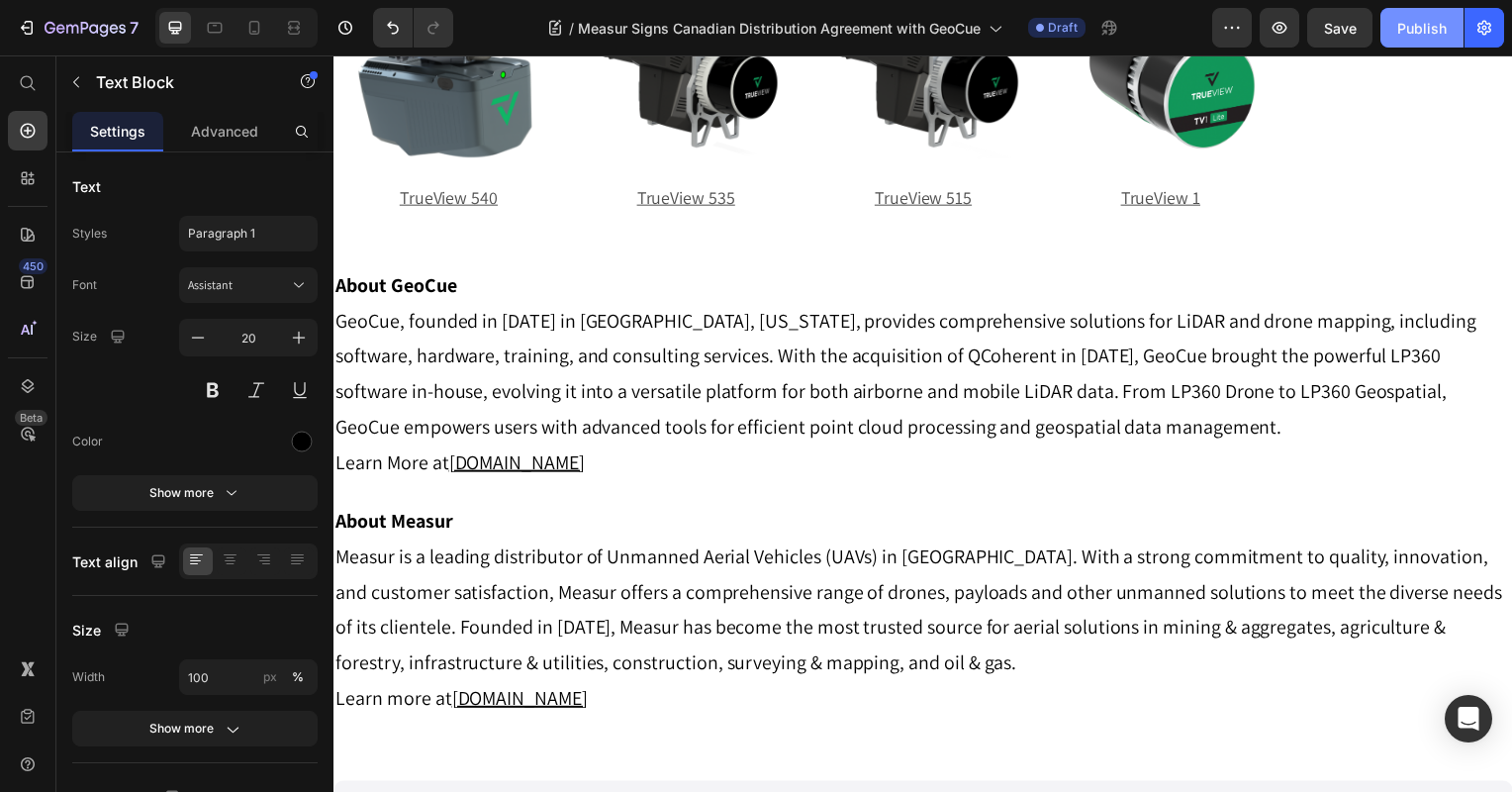 click on "Publish" at bounding box center [1422, 28] 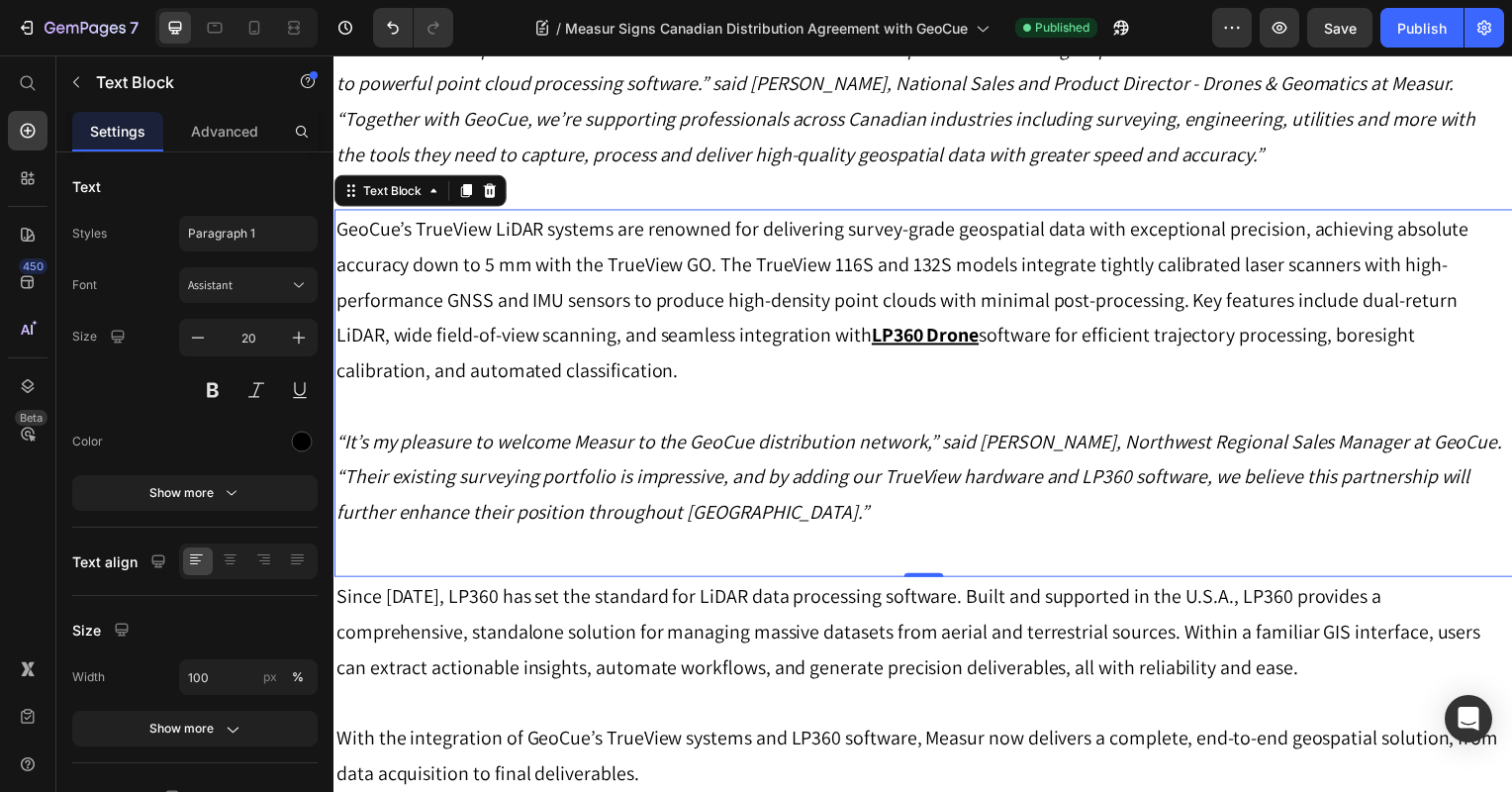 scroll, scrollTop: 891, scrollLeft: 0, axis: vertical 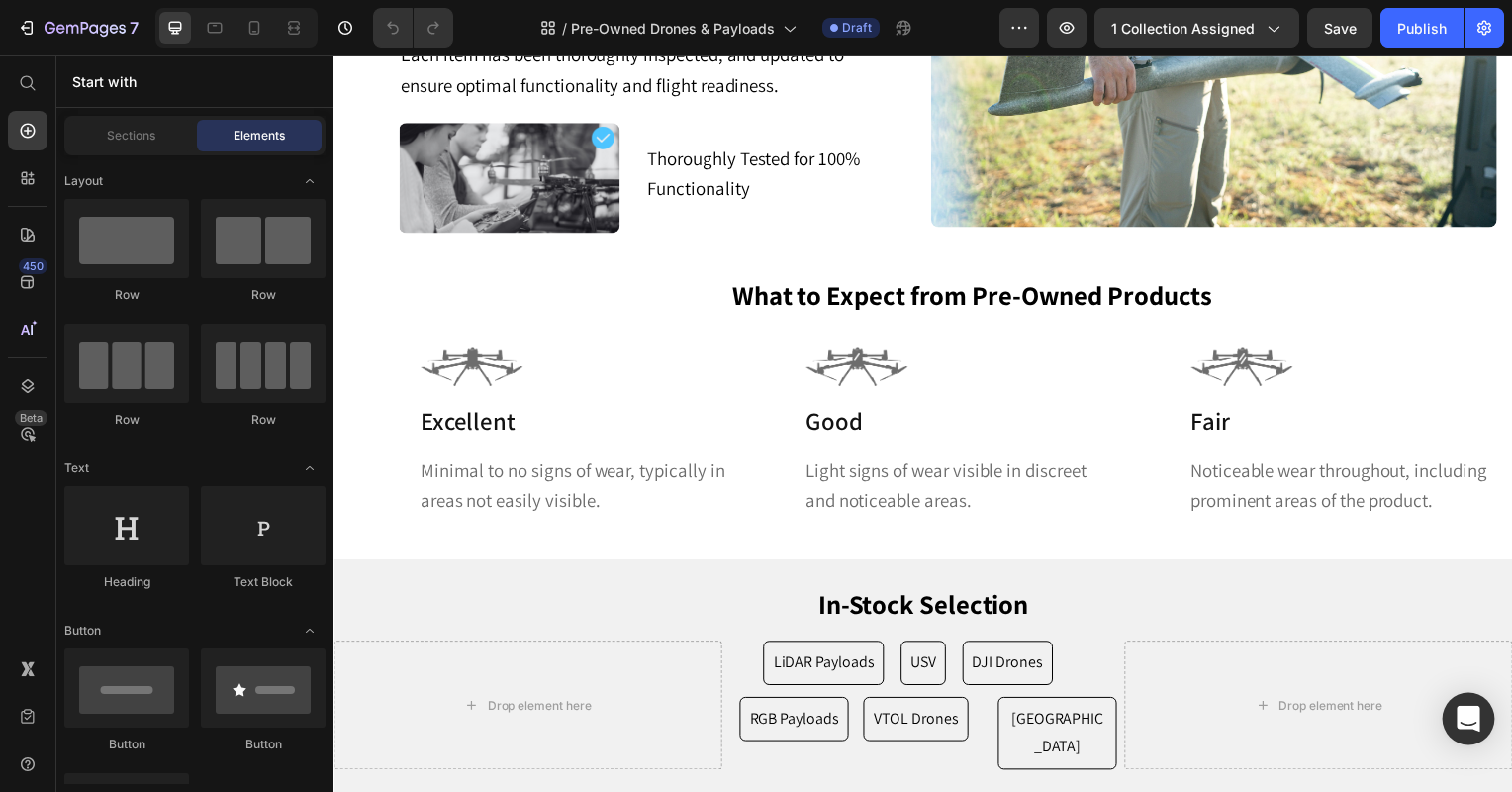 click 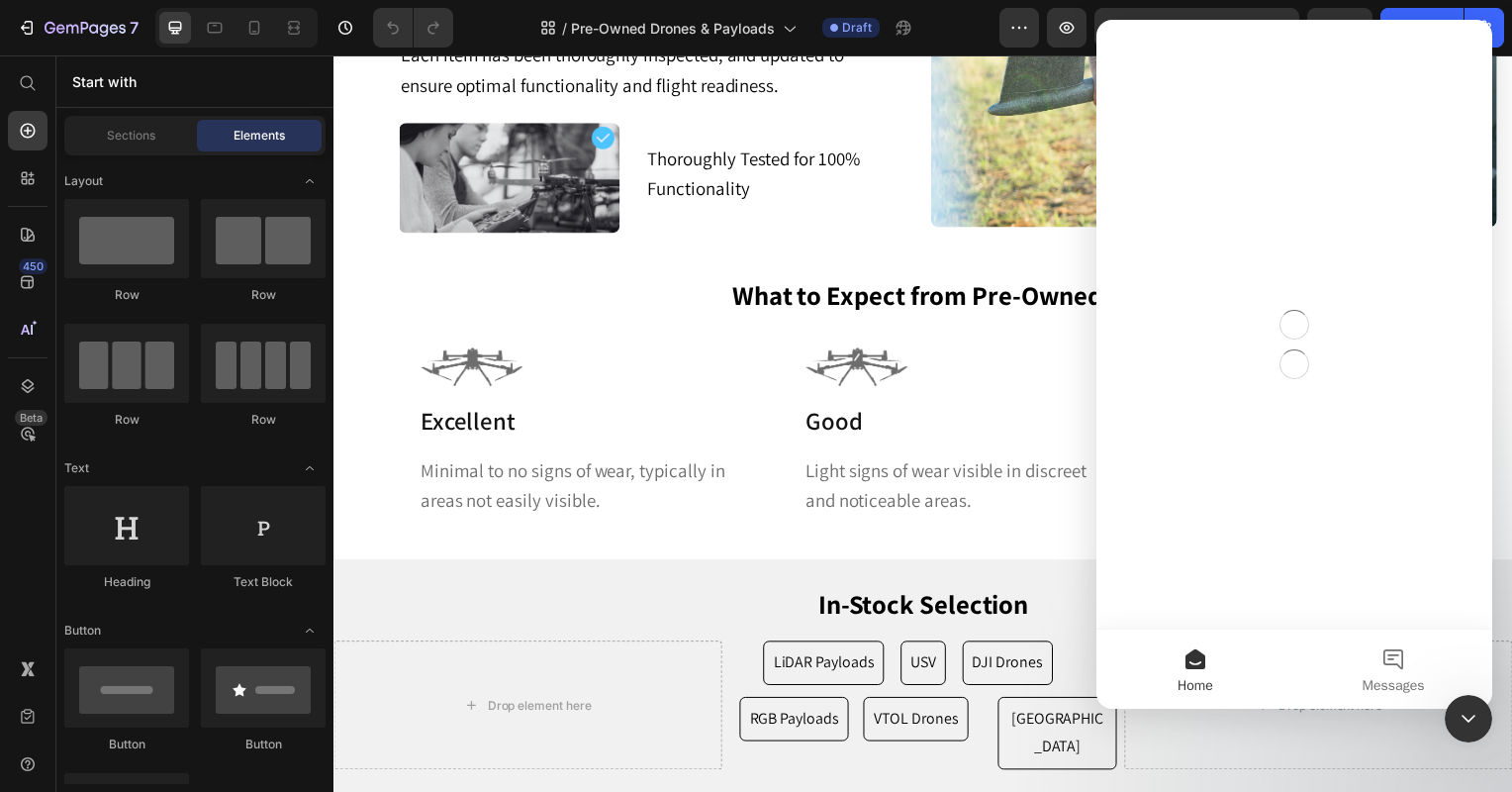 scroll, scrollTop: 0, scrollLeft: 0, axis: both 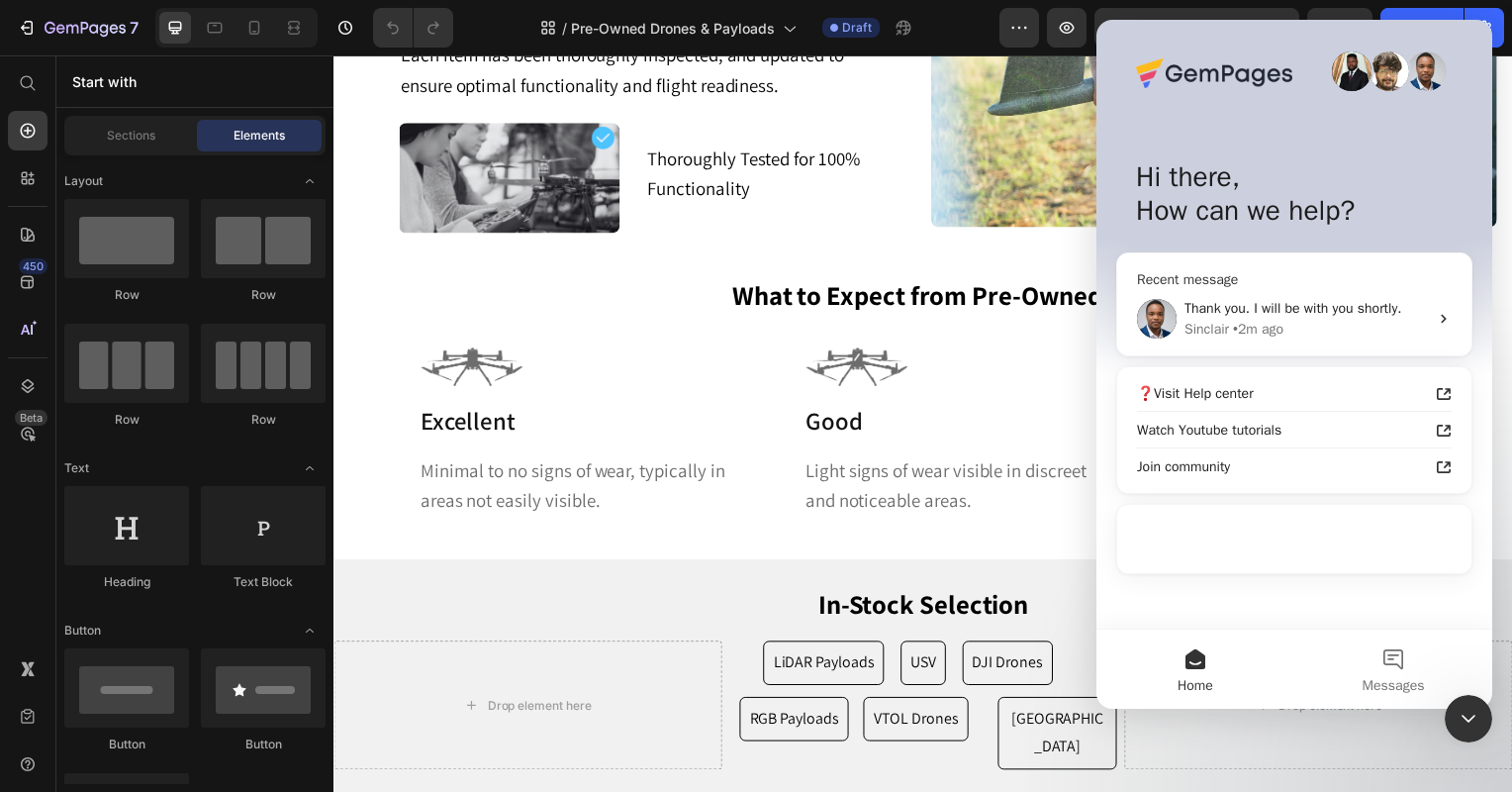click on "Thank you. I will be with you shortly." at bounding box center [1293, 308] 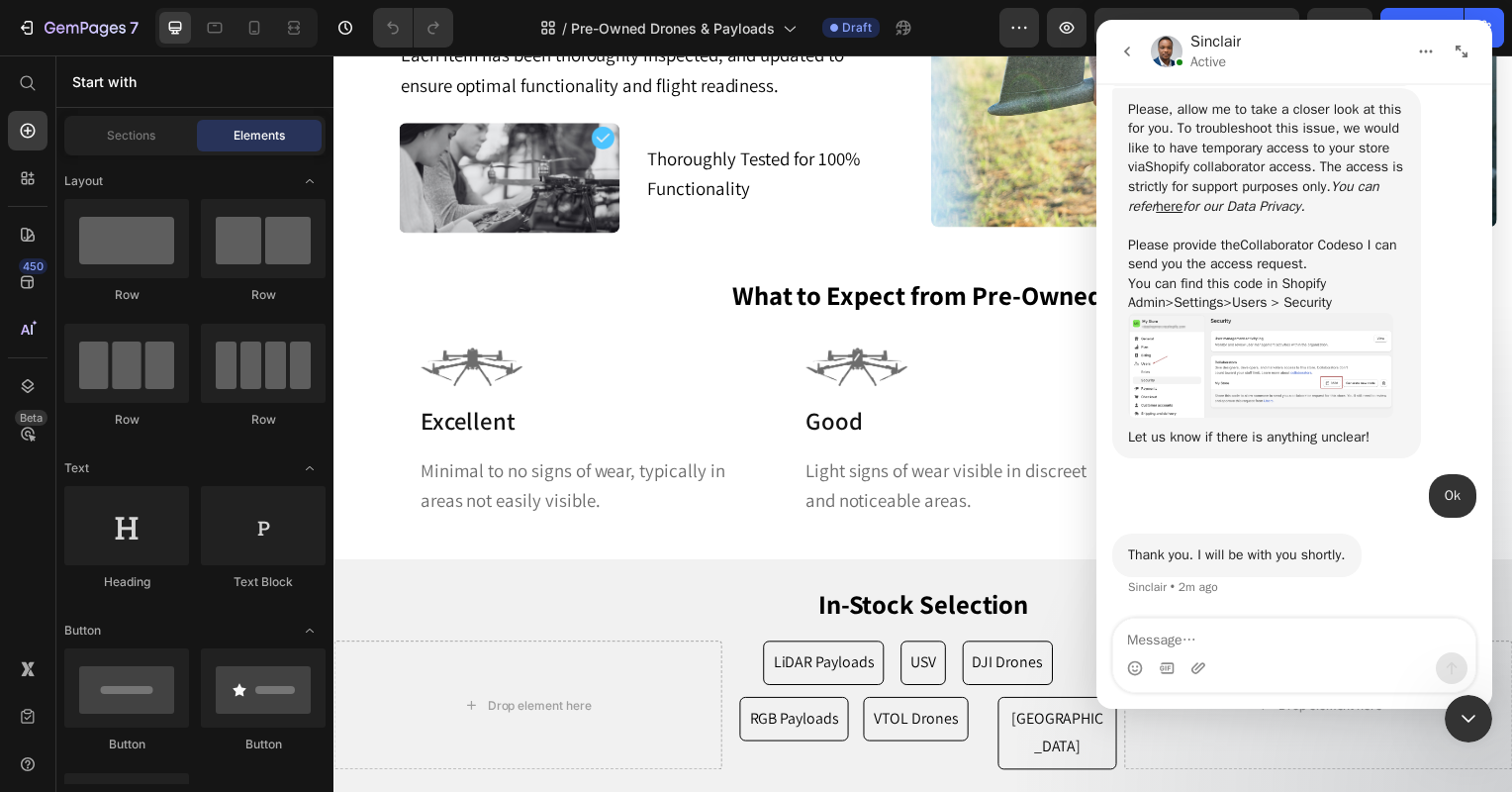 scroll, scrollTop: 1216, scrollLeft: 0, axis: vertical 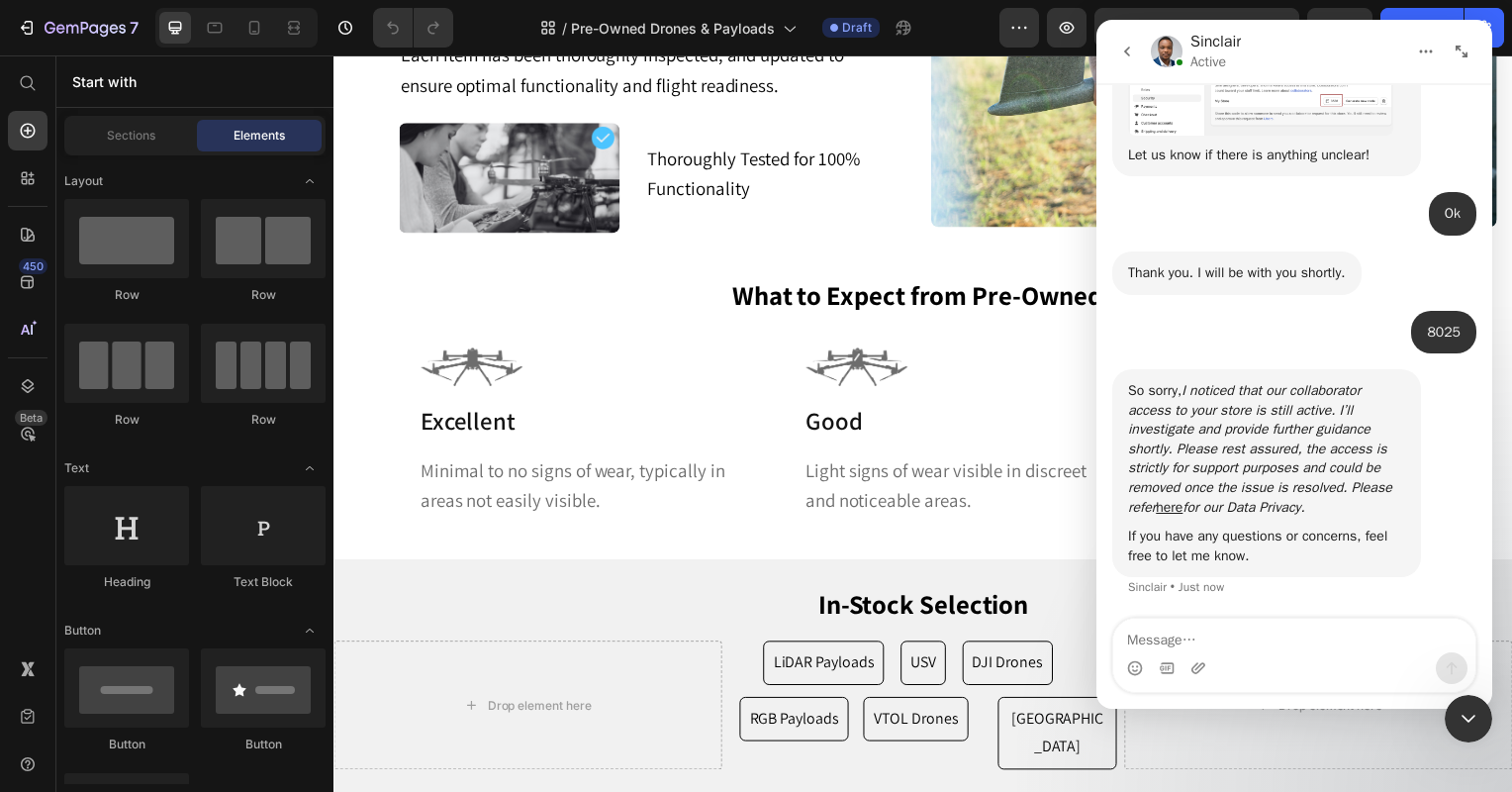 click at bounding box center (1294, 668) 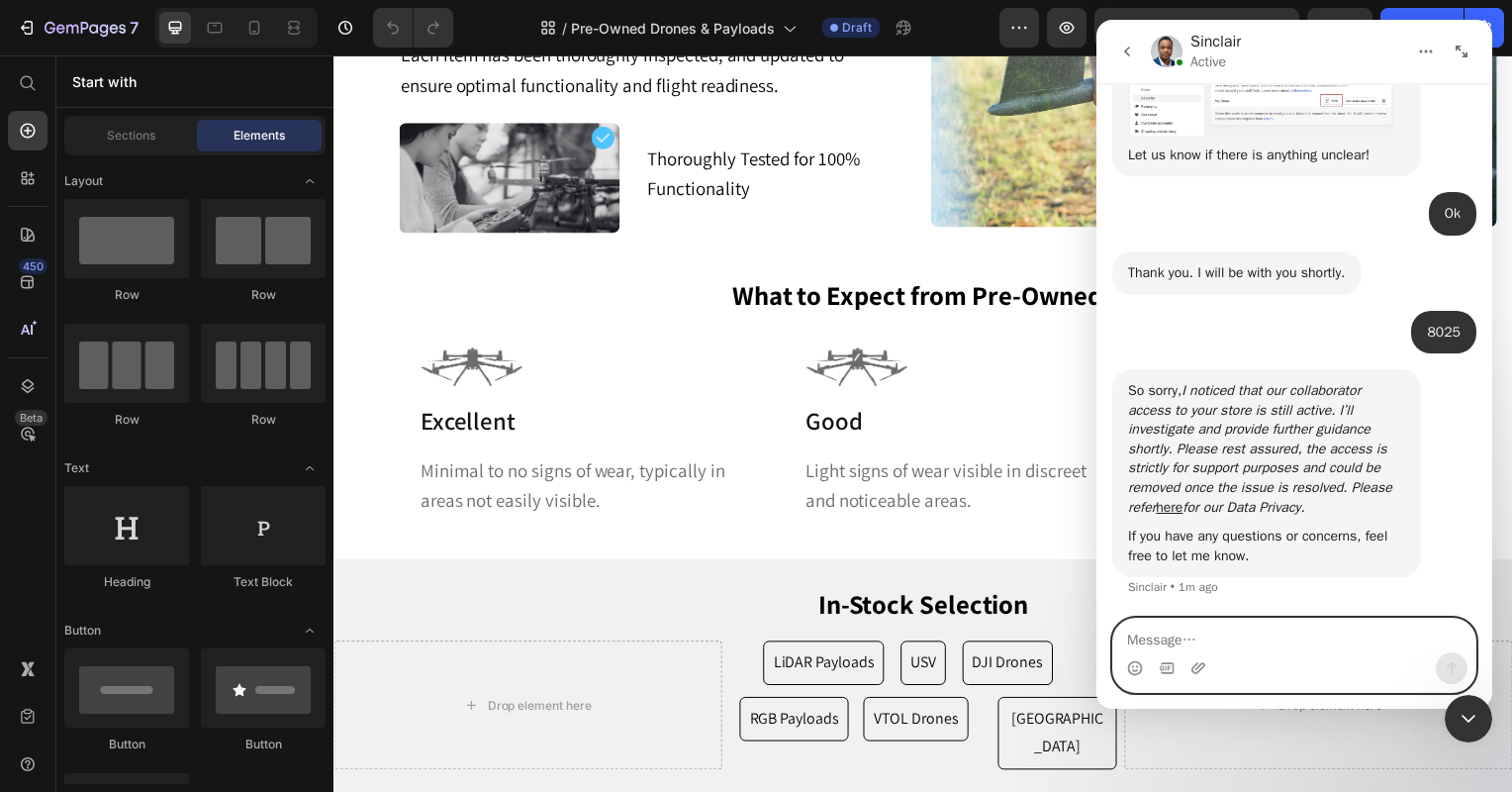 click at bounding box center [1294, 636] 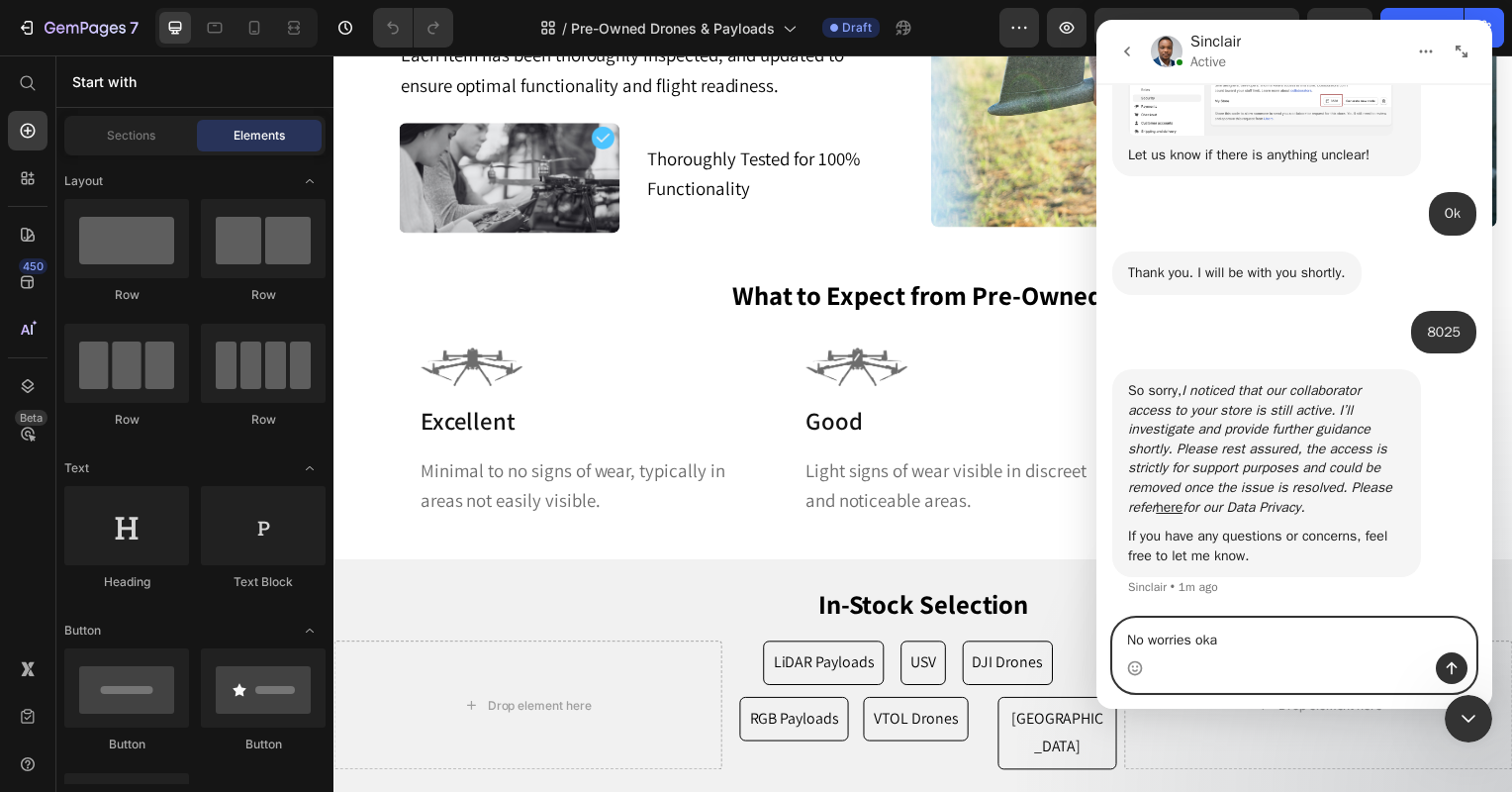 type on "No worries okay" 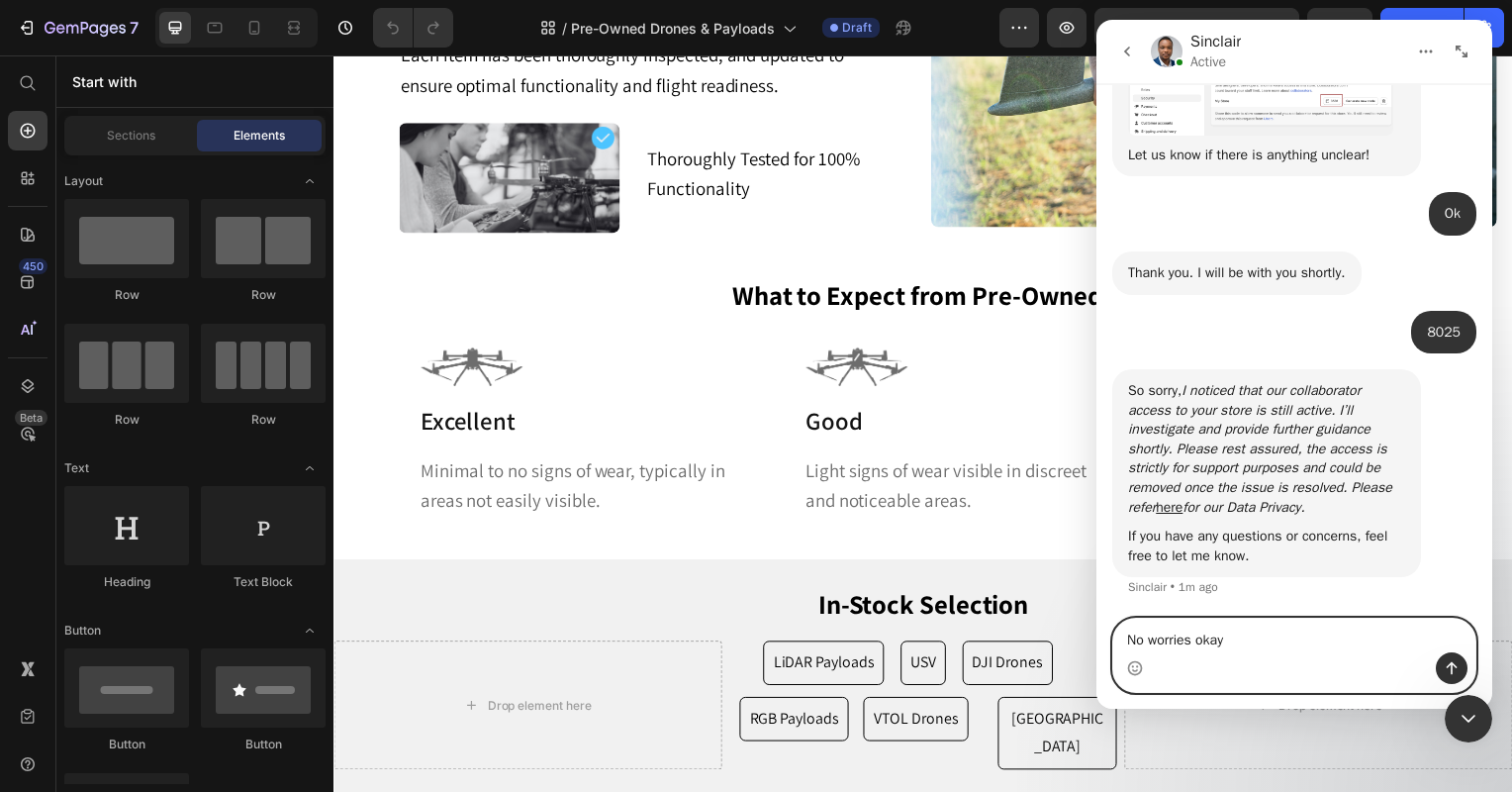 type 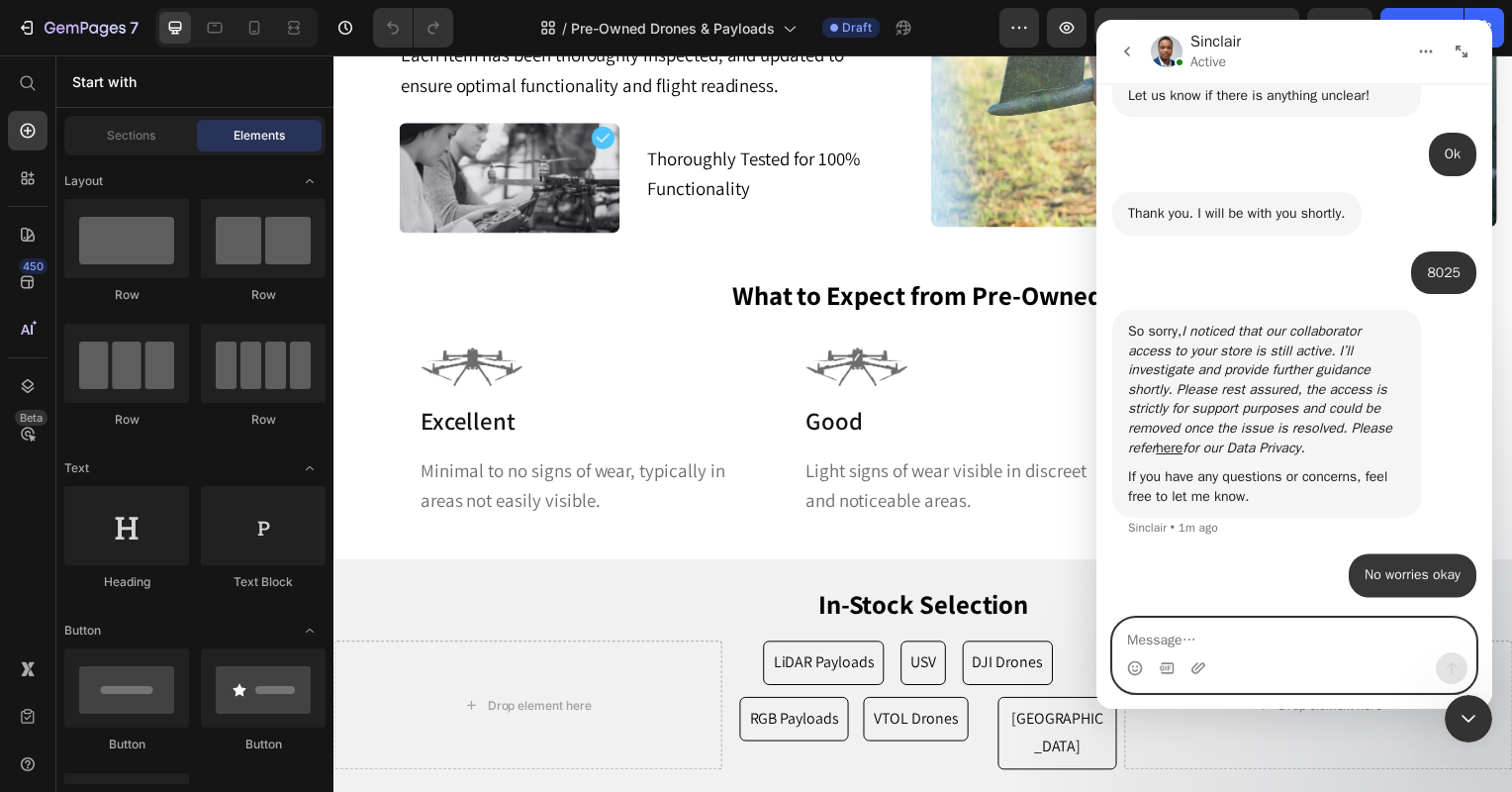 scroll, scrollTop: 1558, scrollLeft: 0, axis: vertical 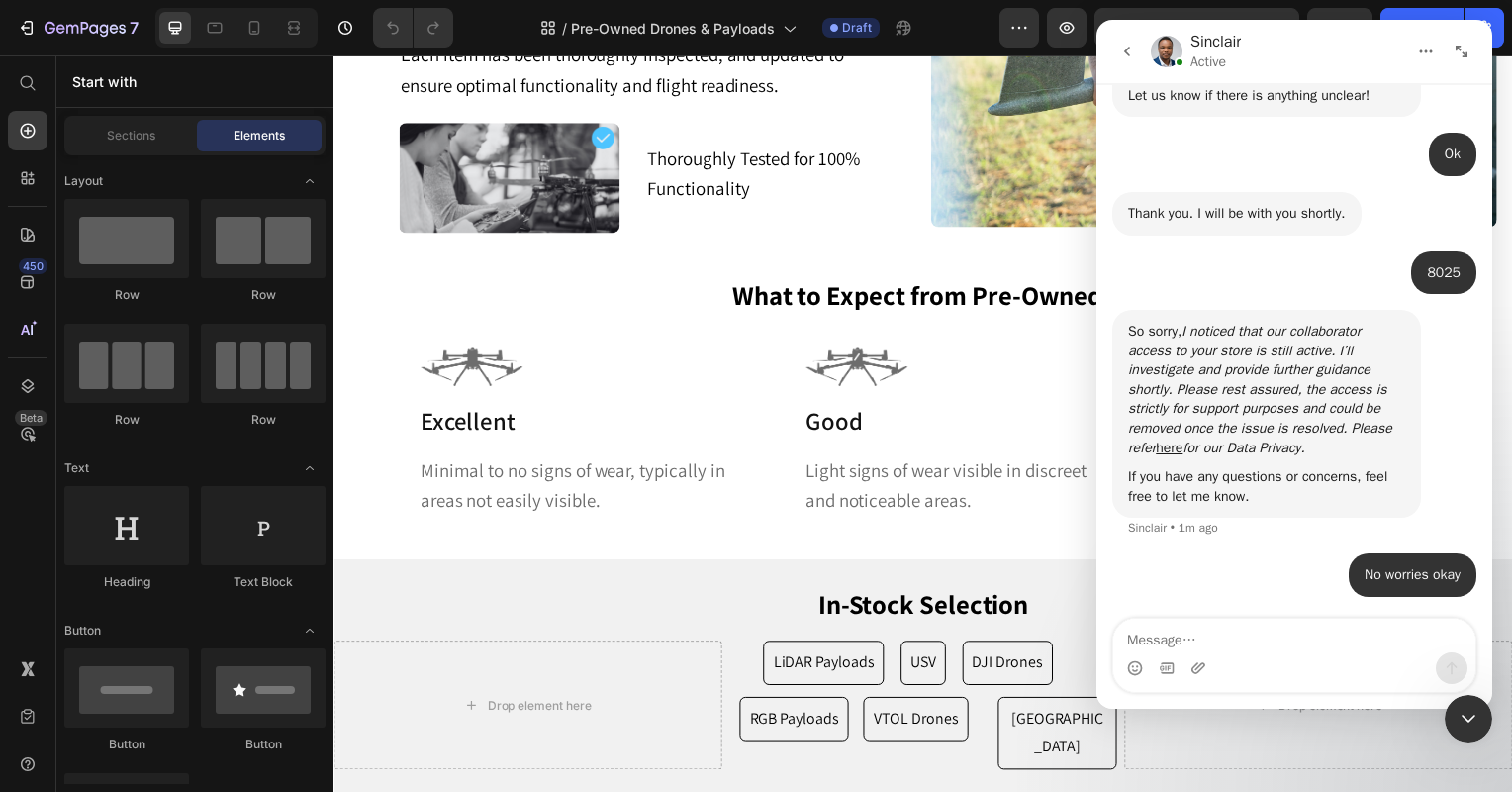 click 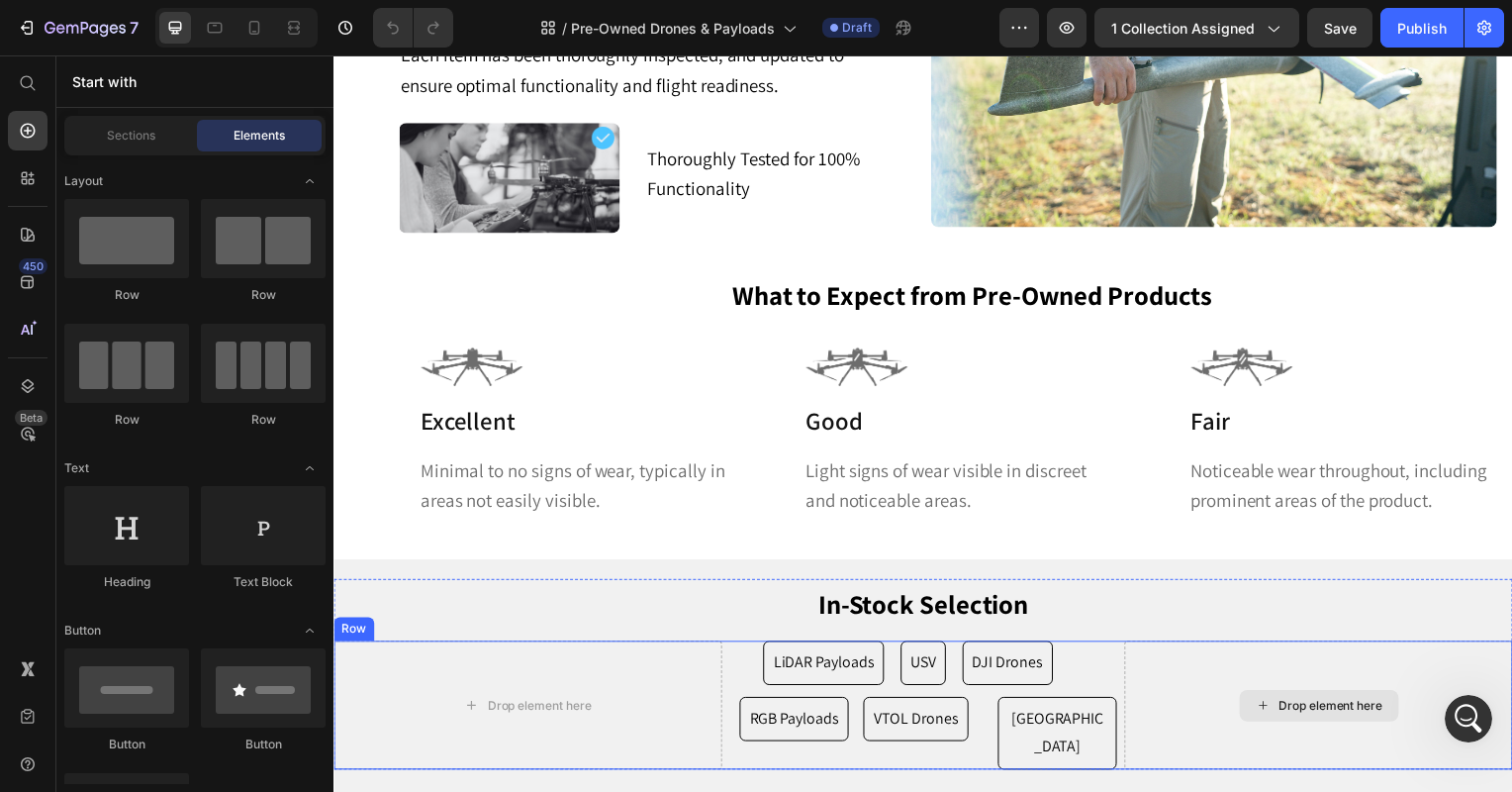 scroll, scrollTop: 0, scrollLeft: 0, axis: both 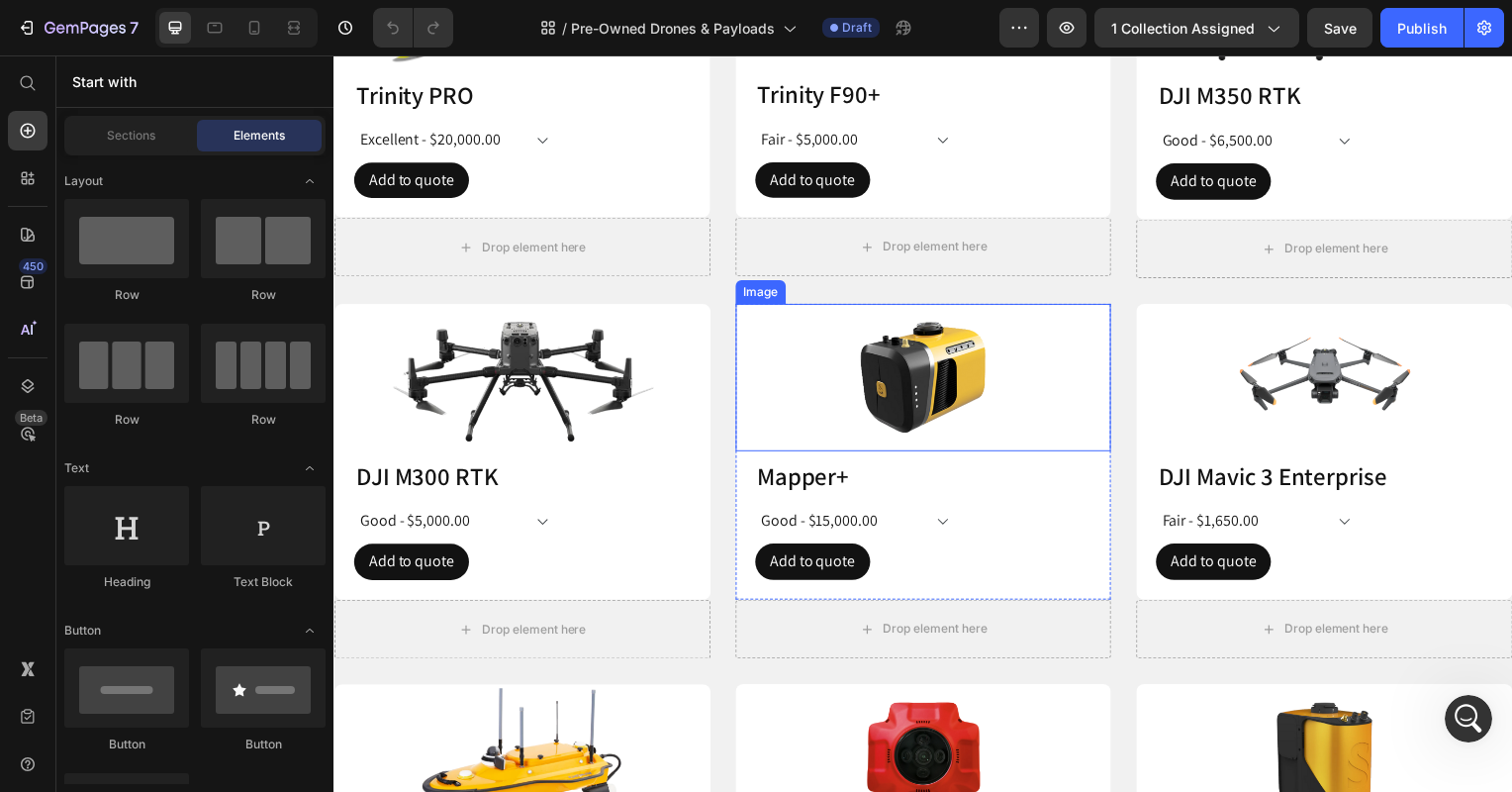 click at bounding box center [927, 380] 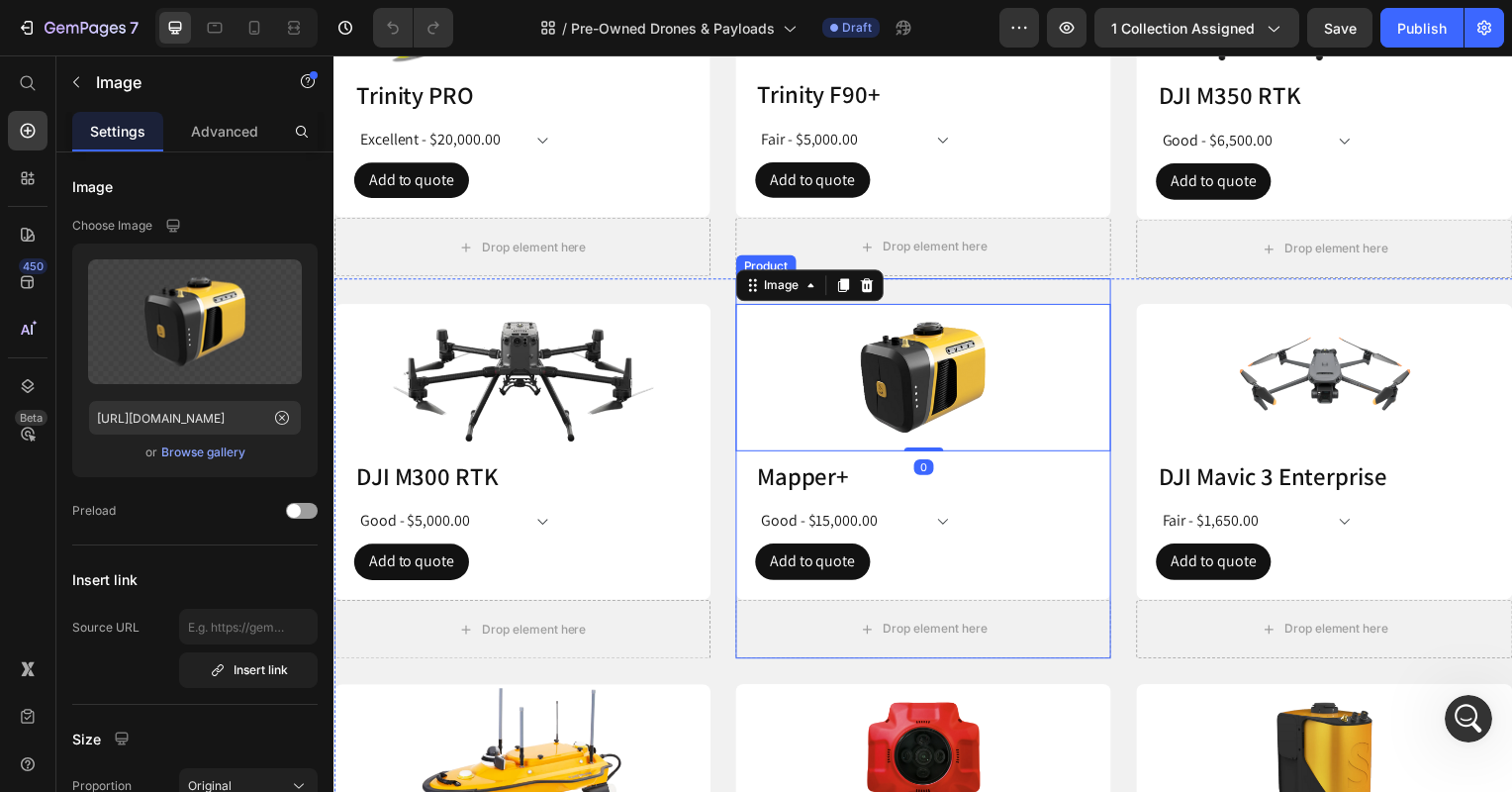 click on "Image   0 Mapper+ Heading Good - $15,000.00  Product Variants & Swatches Add to quote Button Row" at bounding box center [927, 442] 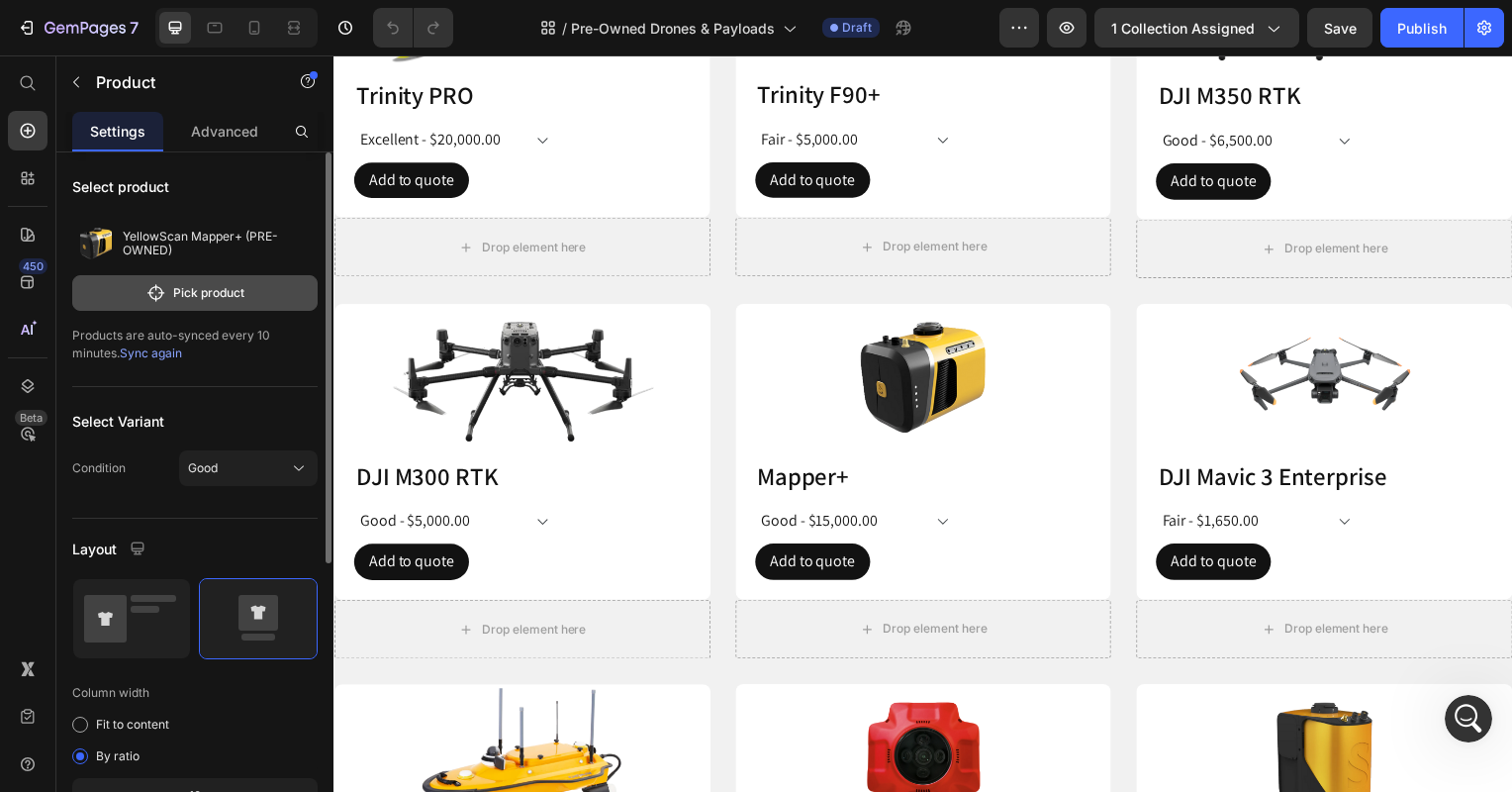click on "Pick product" 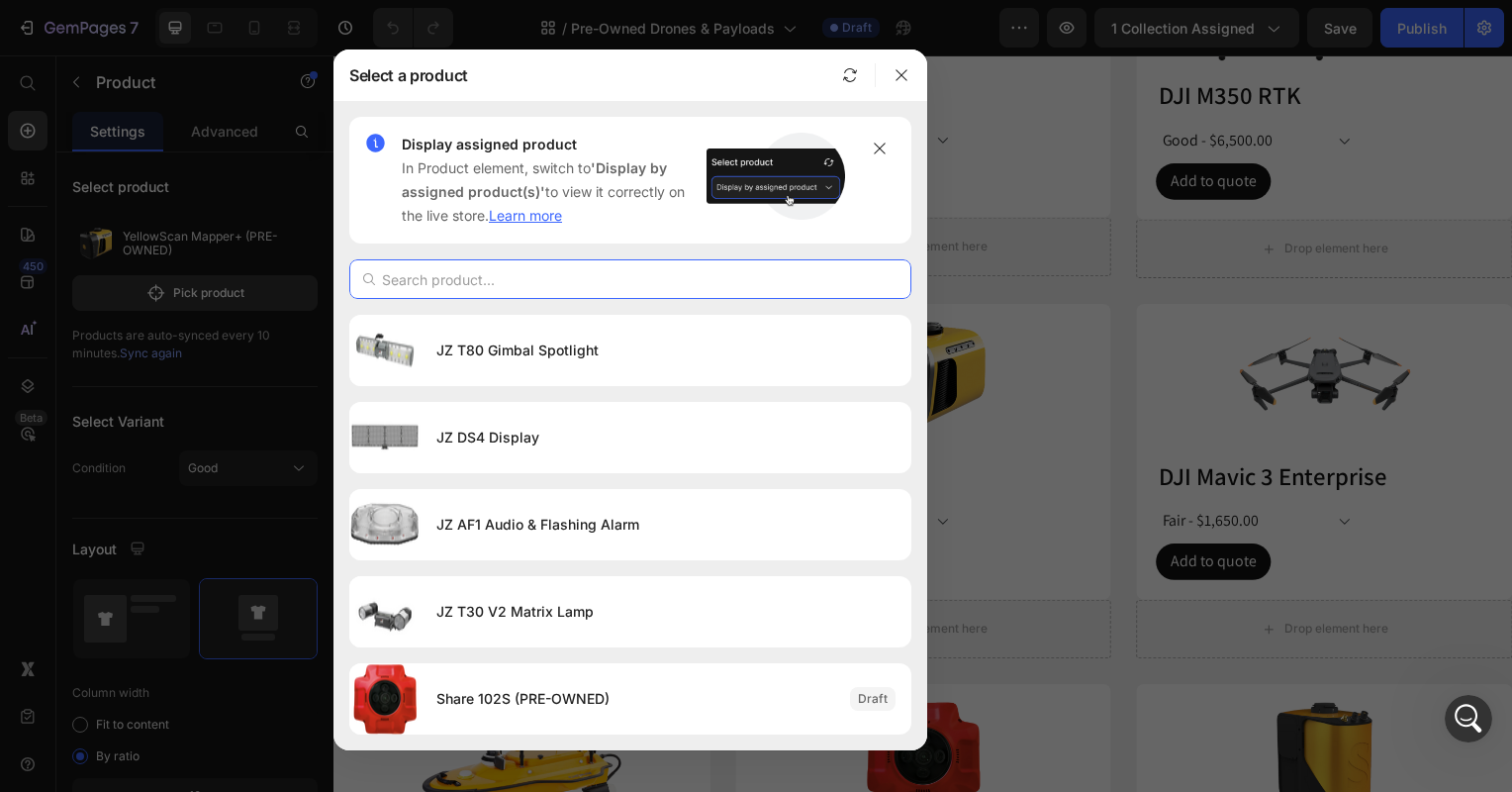 click at bounding box center [630, 279] 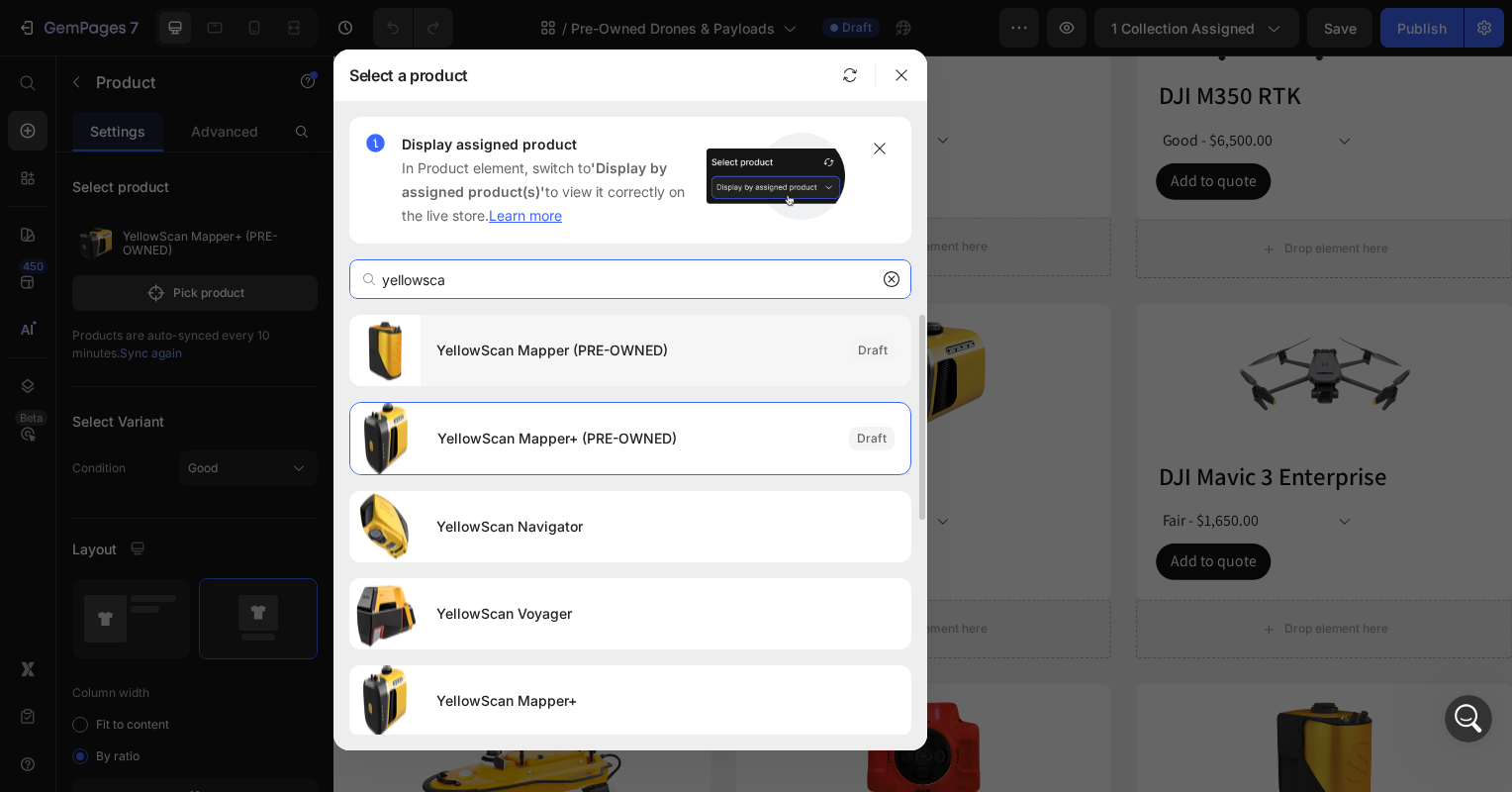 type on "yellowsca" 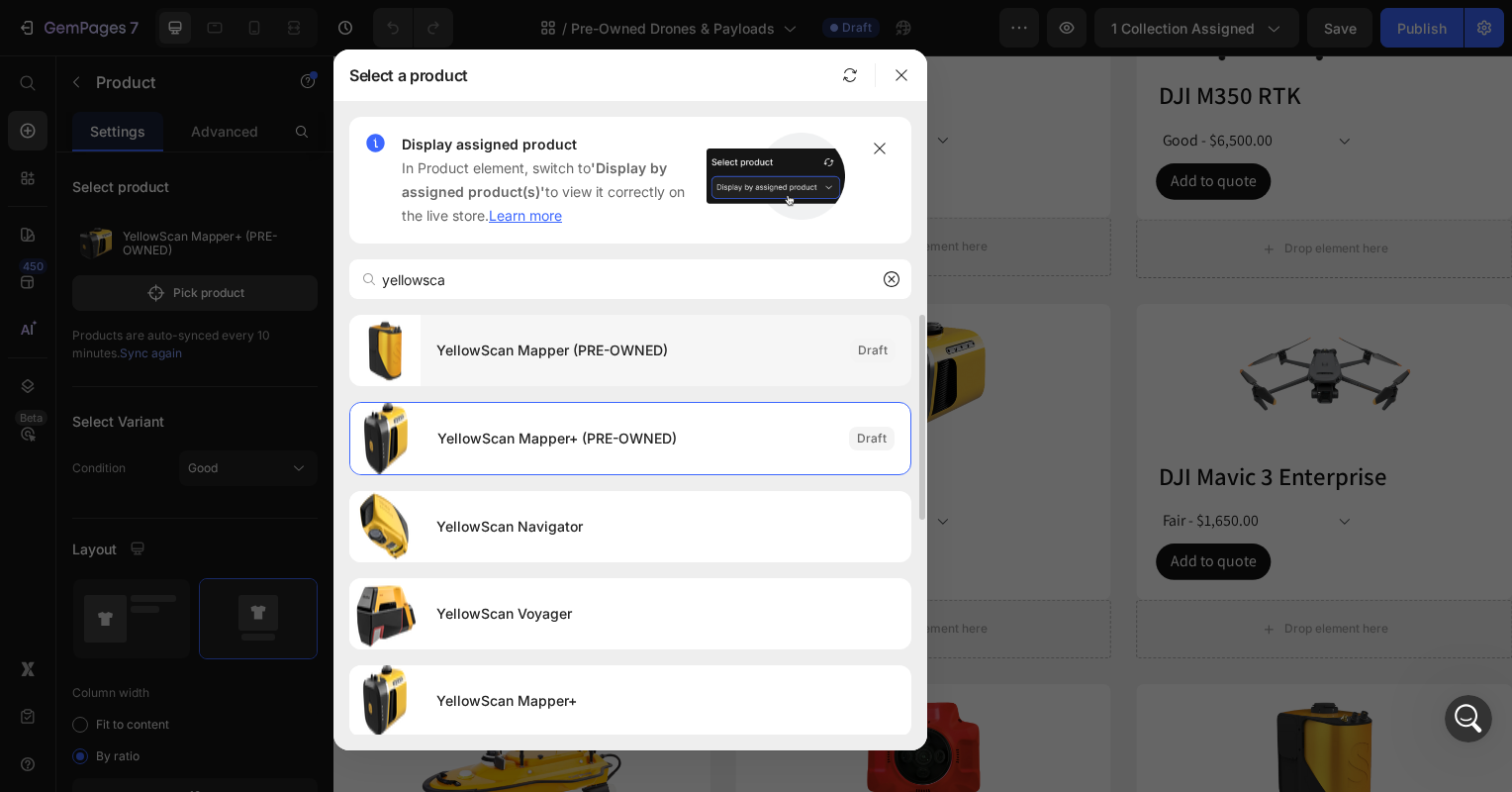 click on "YellowScan Mapper (PRE-OWNED)" at bounding box center [635, 350] 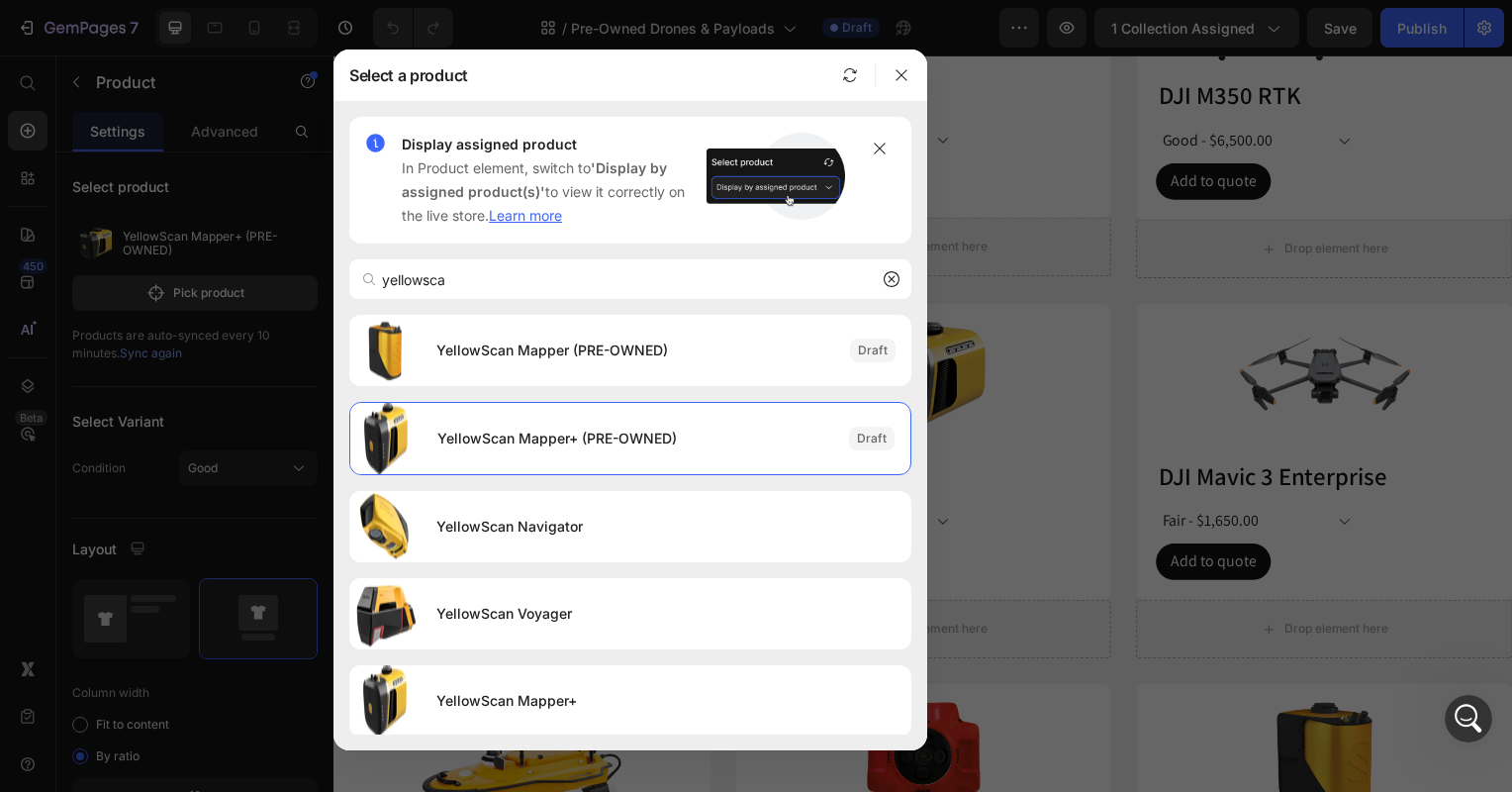 type 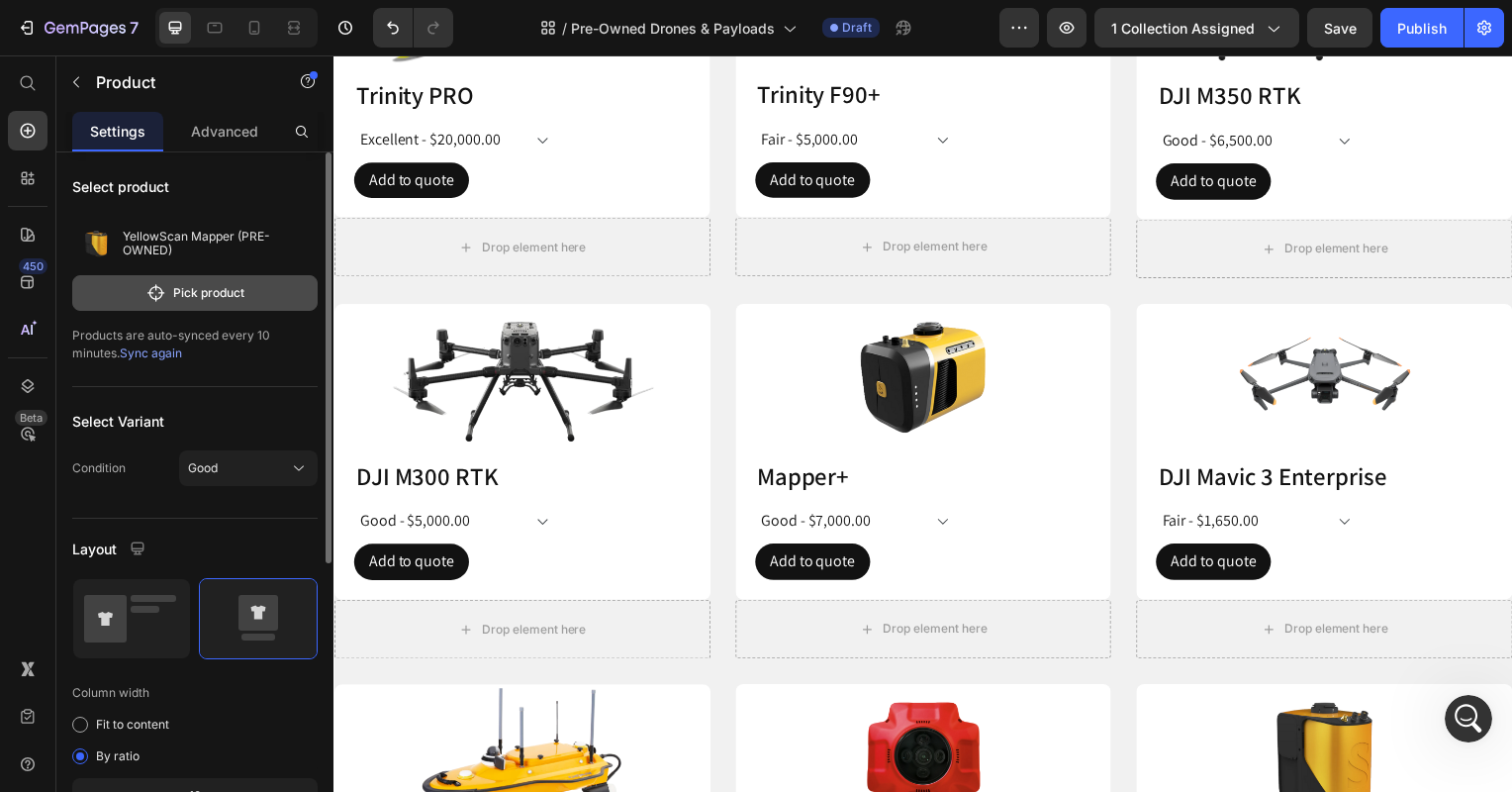 click on "Pick product" 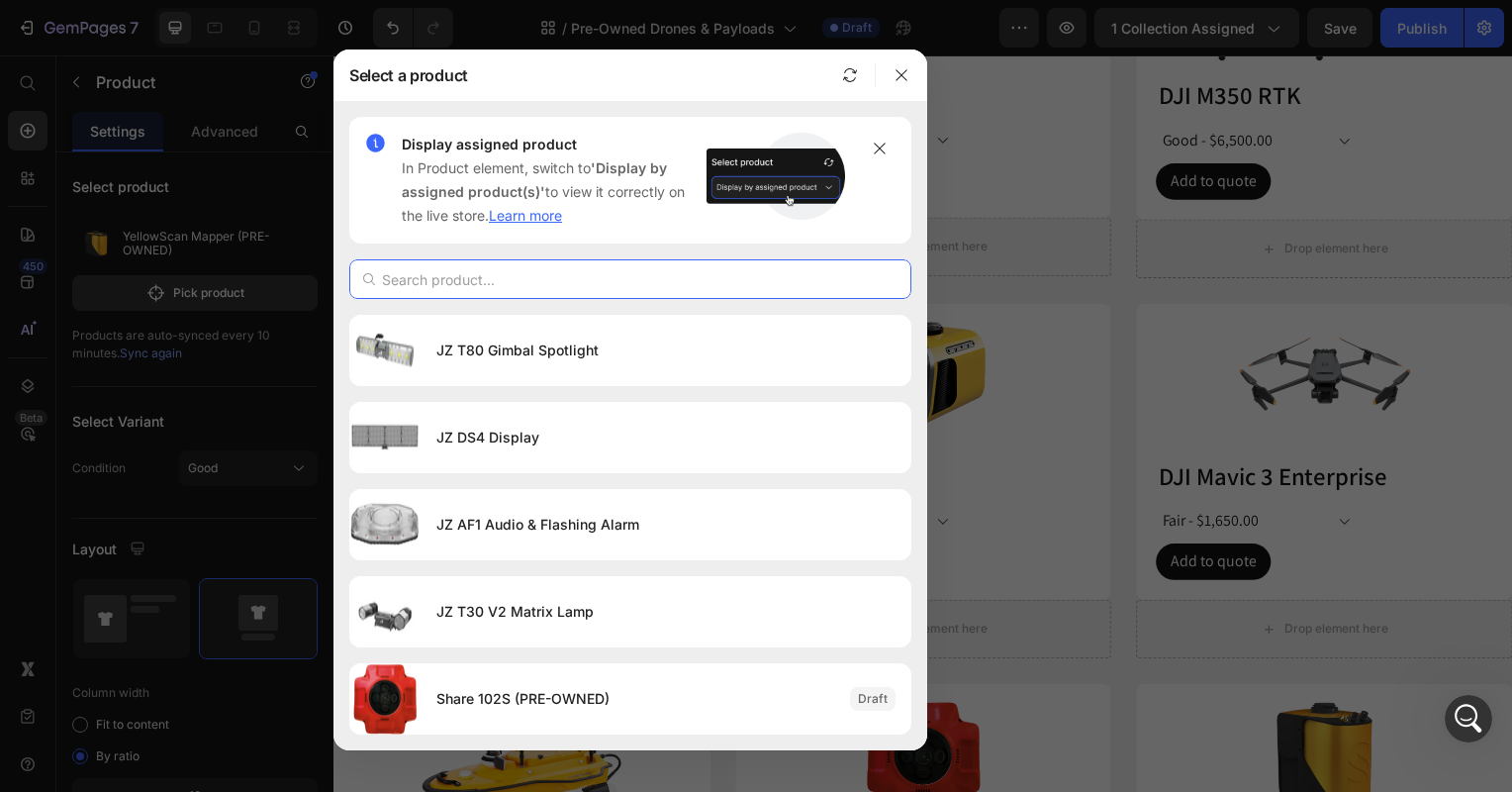 click at bounding box center (630, 279) 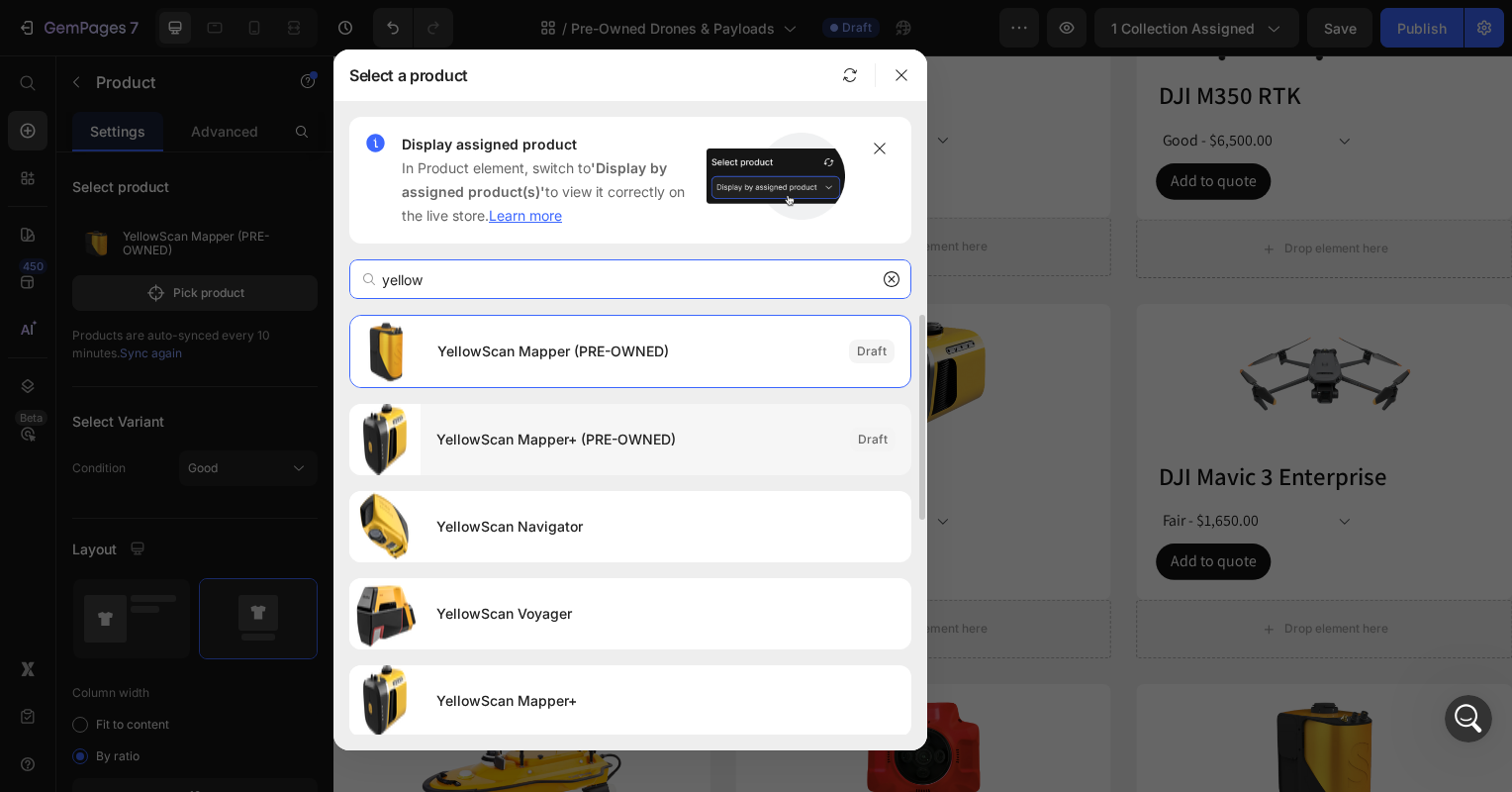 type on "yellow" 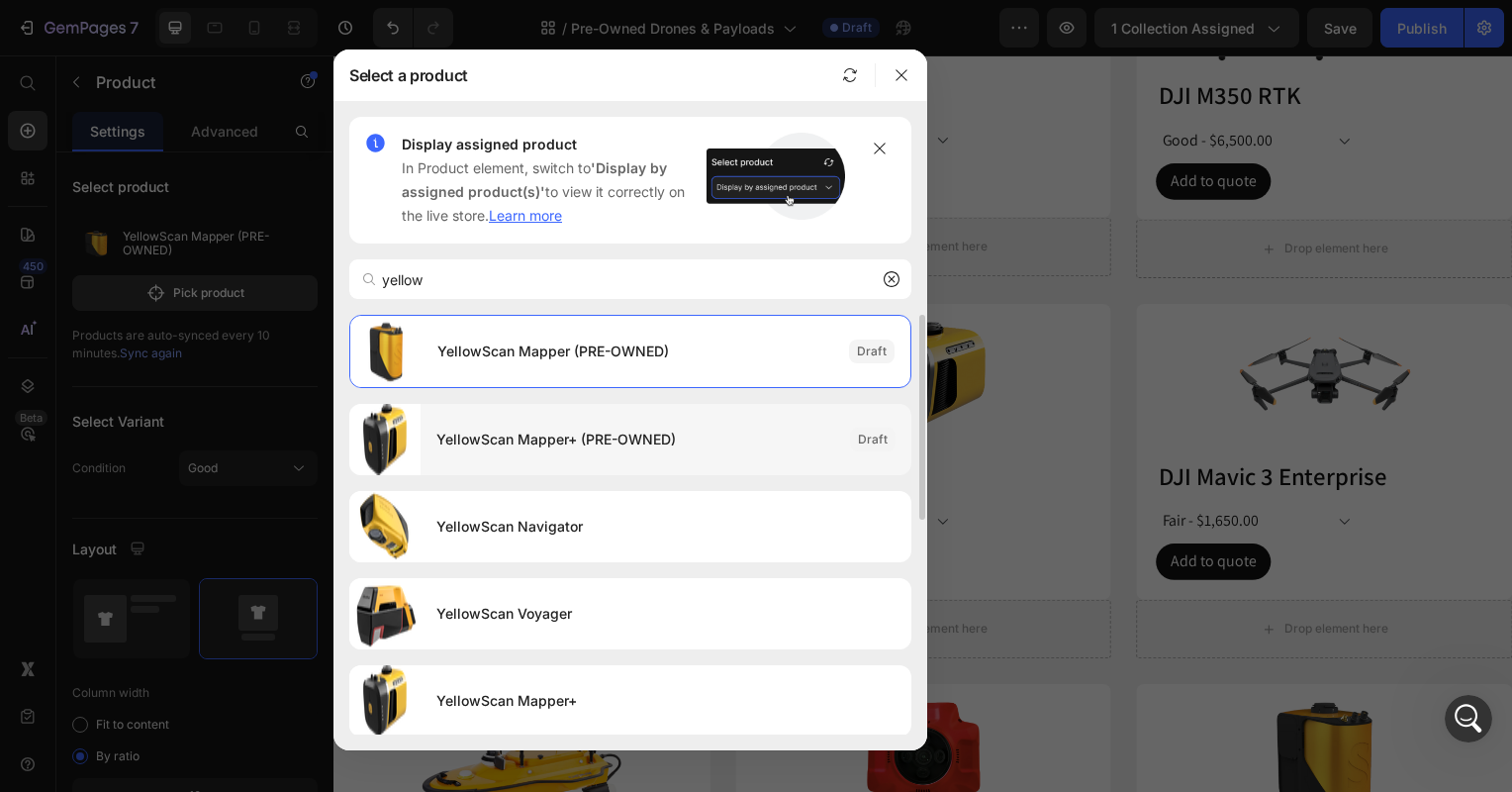 click on "YellowScan Mapper+ (PRE-OWNED)" at bounding box center [635, 440] 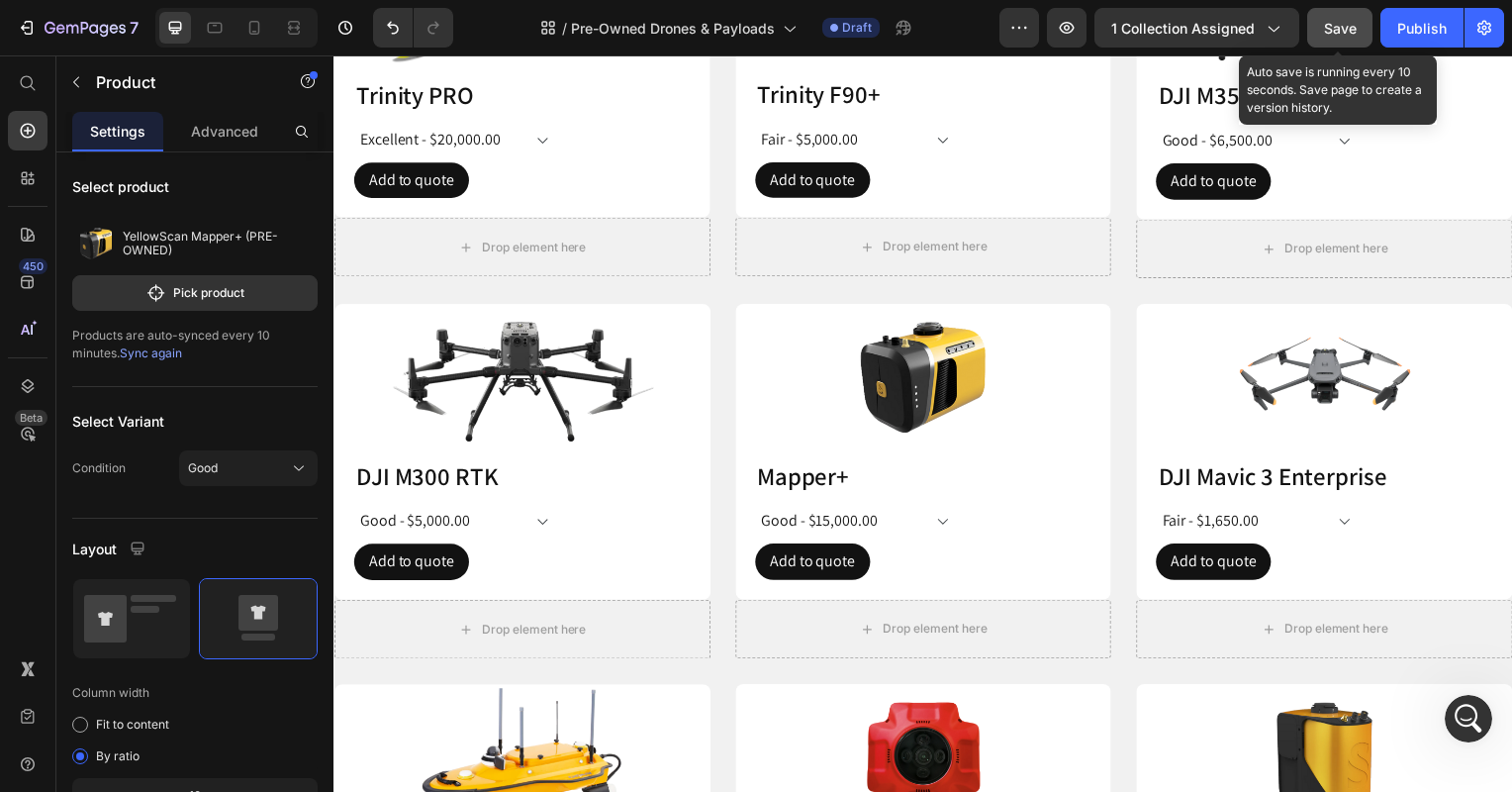 click on "Save" 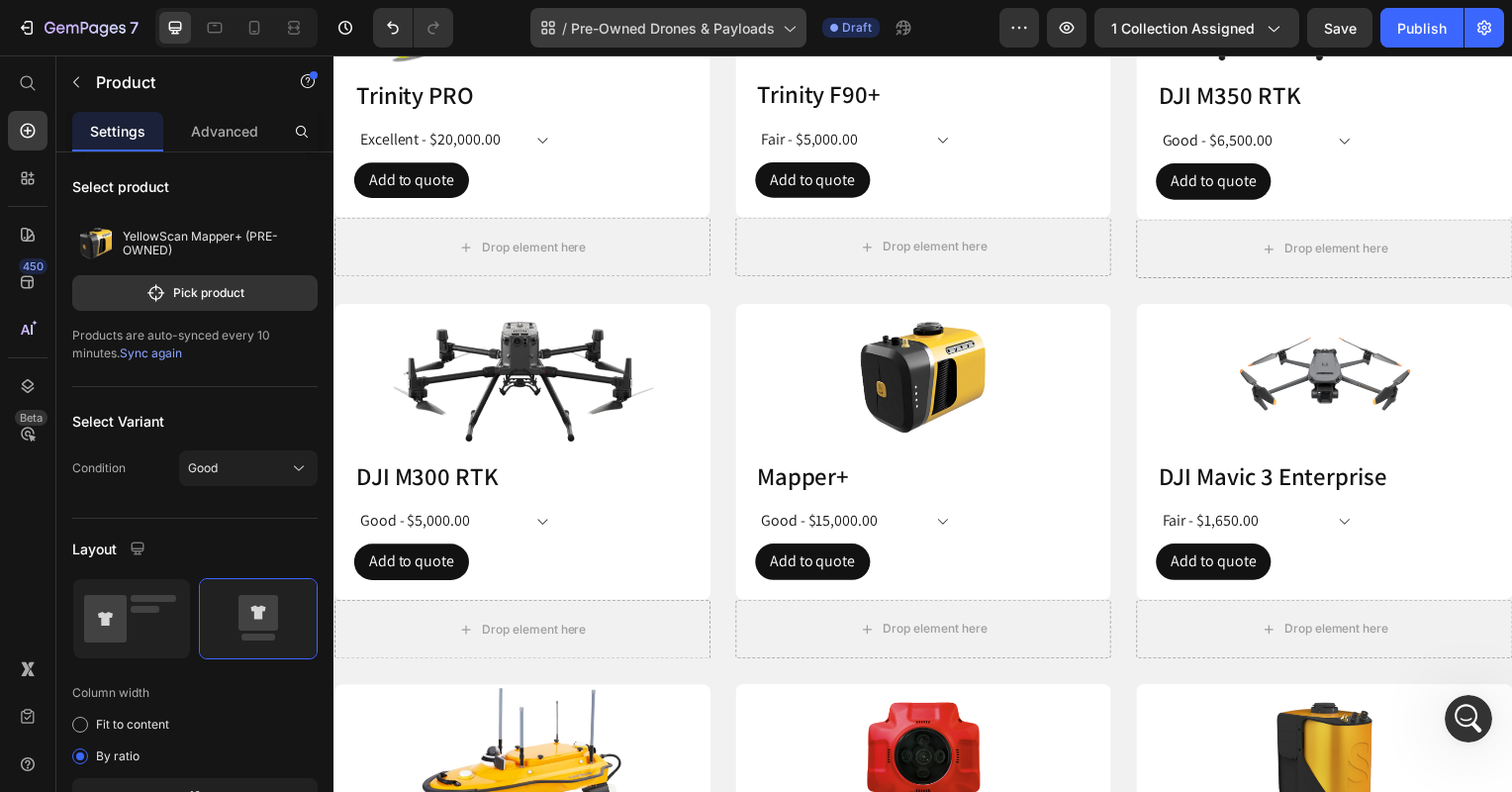 scroll, scrollTop: 1694, scrollLeft: 0, axis: vertical 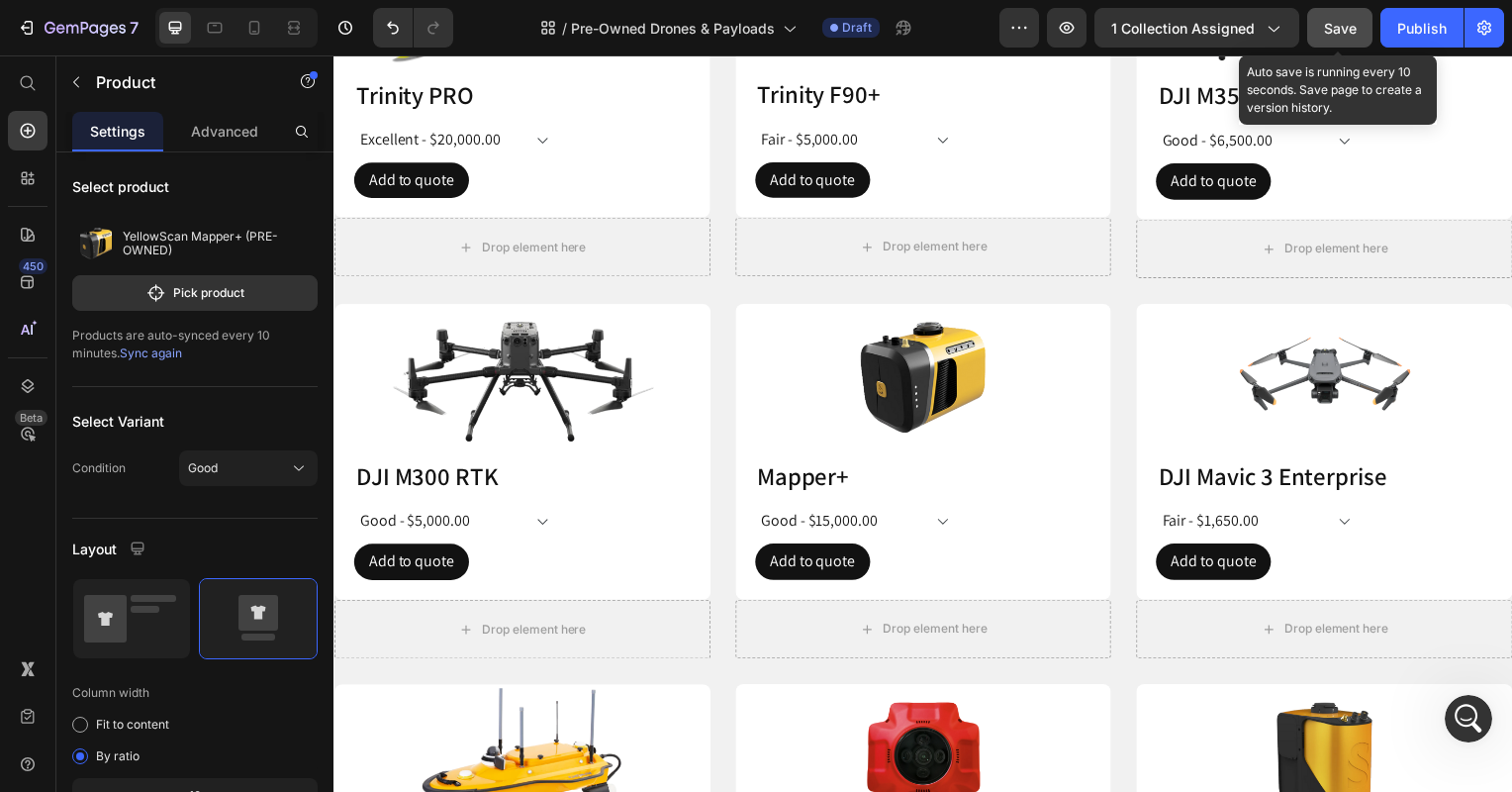 click on "Save" at bounding box center (1340, 28) 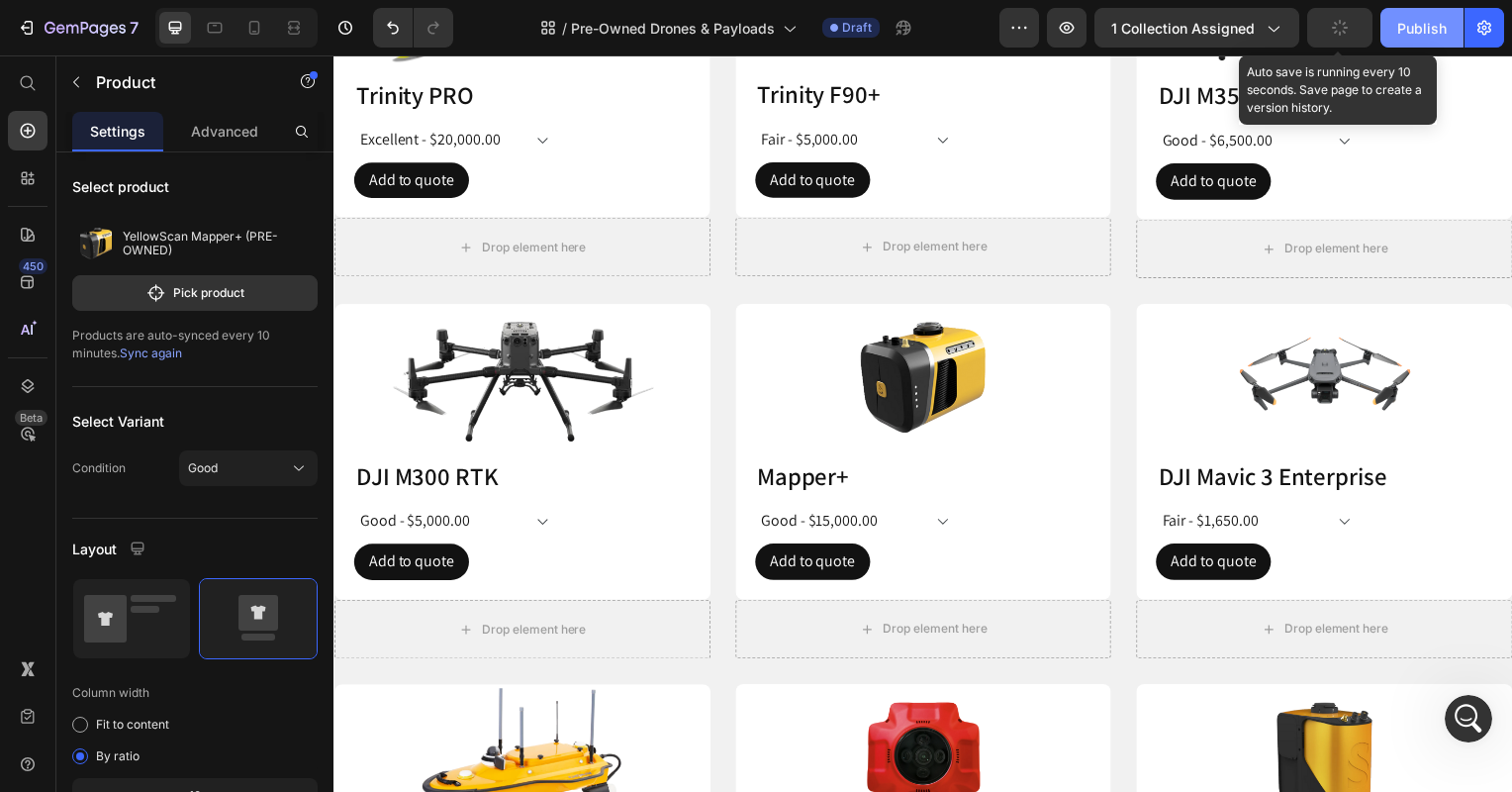 click on "Publish" at bounding box center (1422, 28) 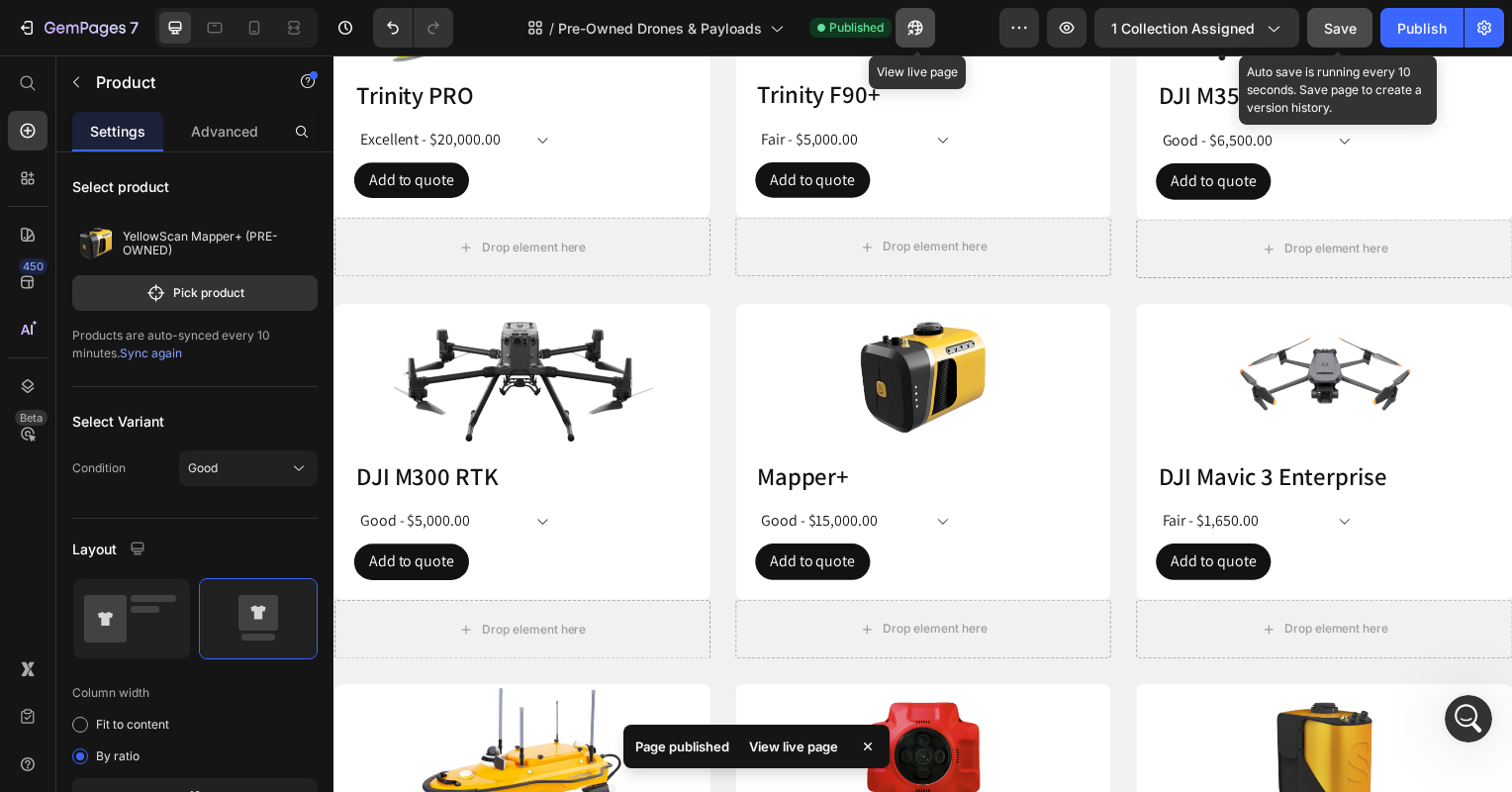 click 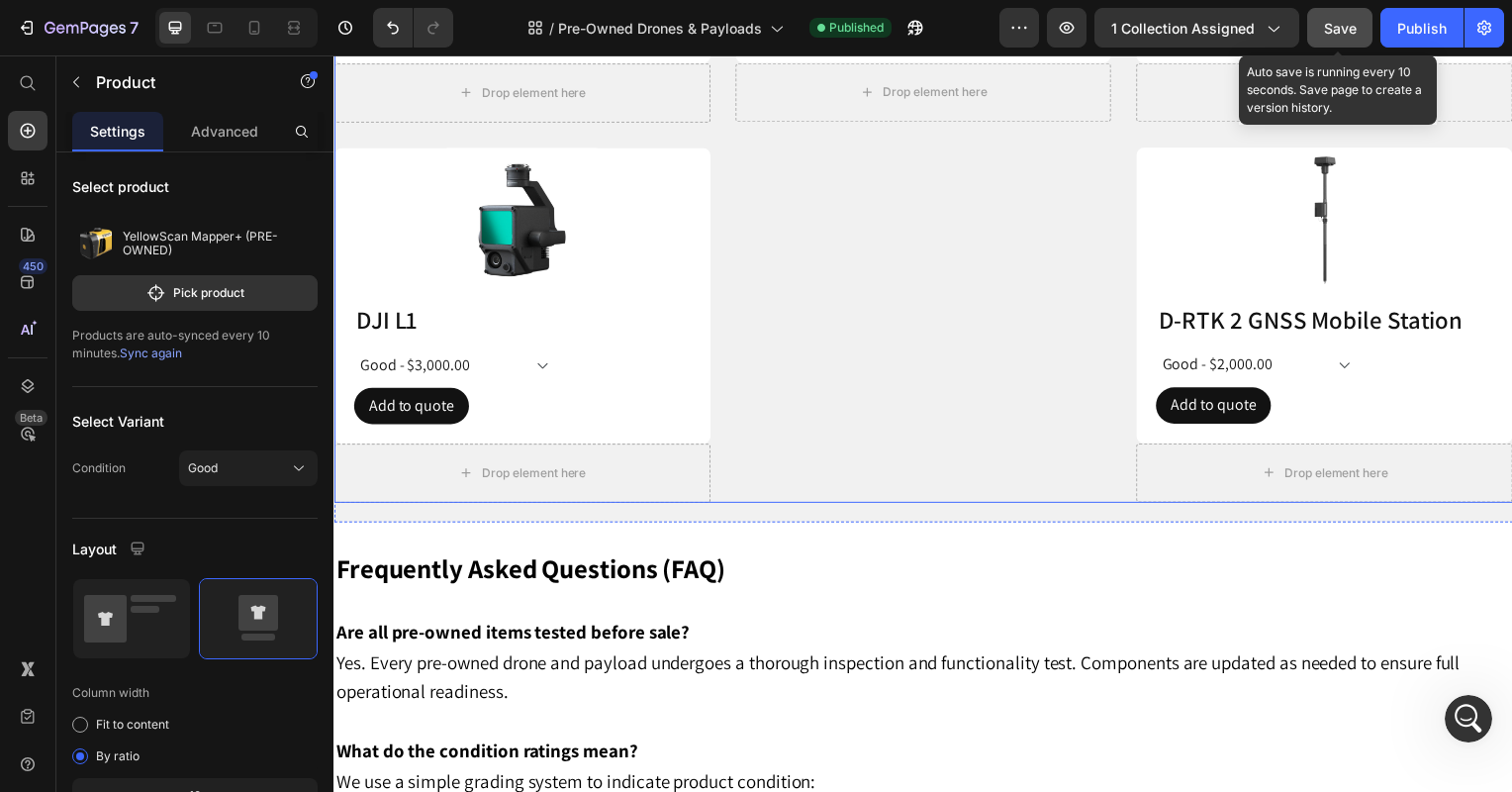 click on "Image Mapper+ Heading Good - $15,000.00  Product Variants & Swatches Add to quote Button Row
Drop element here Product Image Share 102S Oblique Camera Heading Good - $3,000.00  Product Variants & Swatches Add to quote Button Row
Drop element here Product" at bounding box center [927, -69] 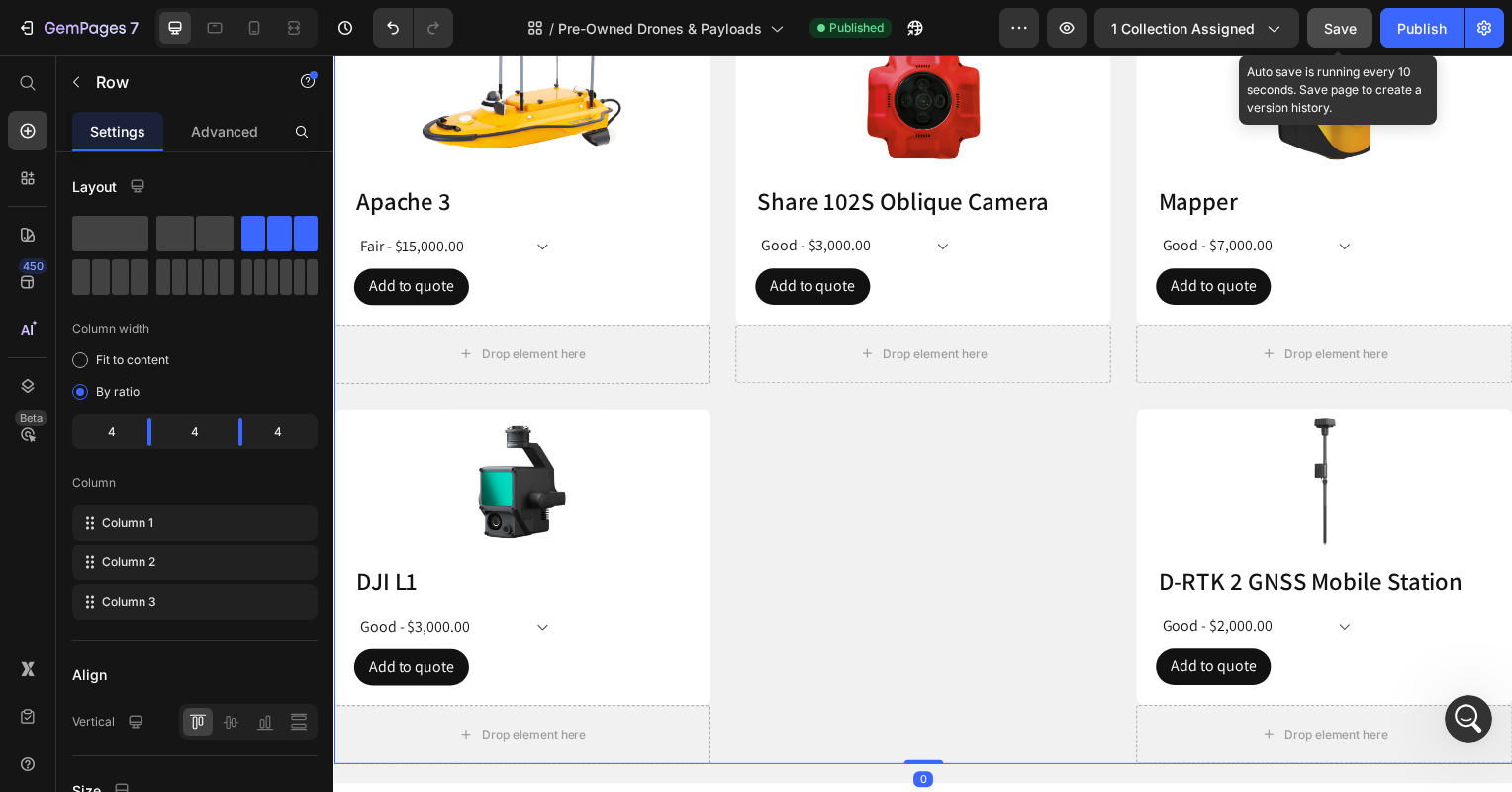 scroll, scrollTop: 1782, scrollLeft: 0, axis: vertical 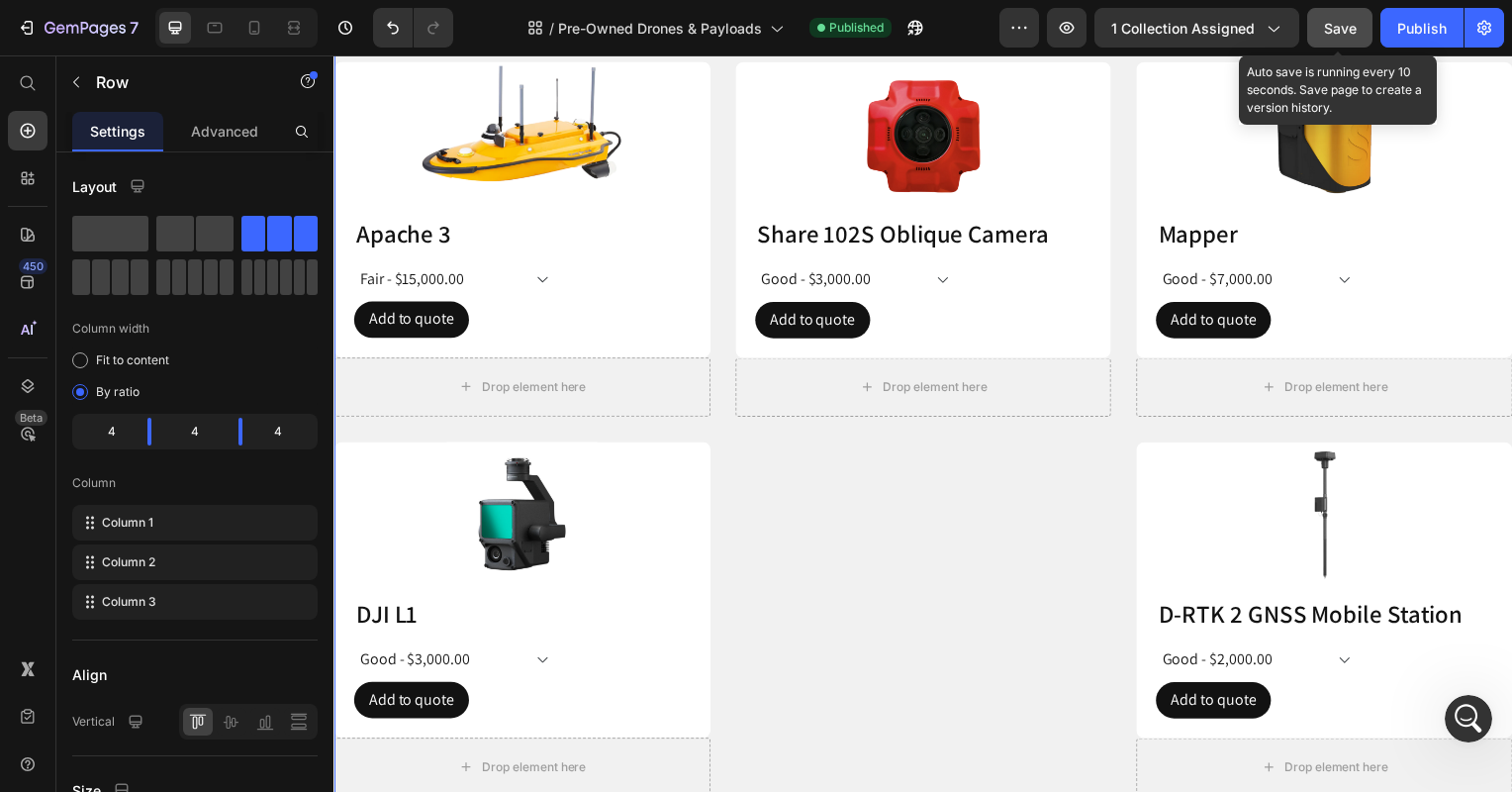 click on "Row" at bounding box center [169, 82] 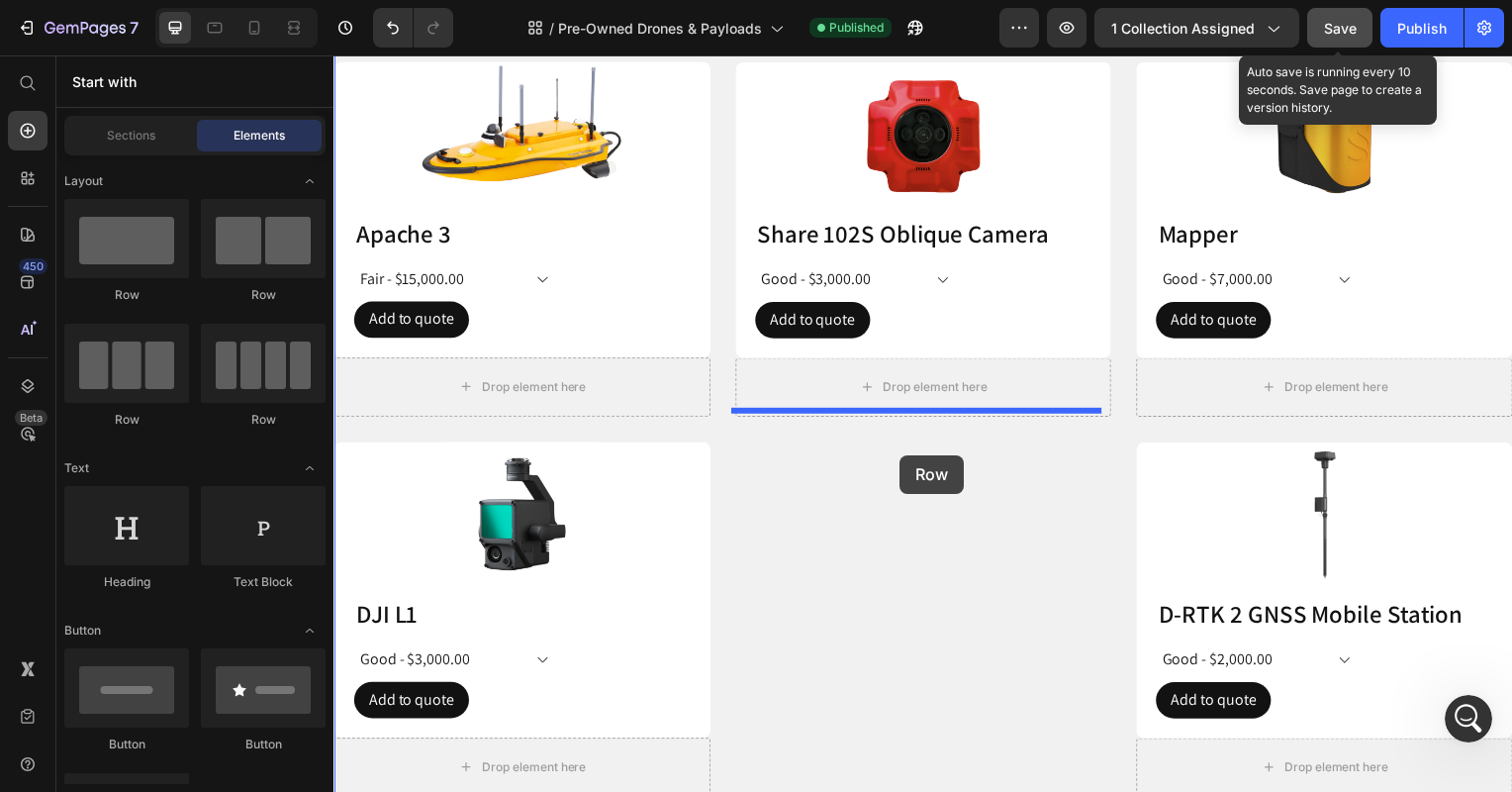 drag, startPoint x: 485, startPoint y: 316, endPoint x: 903, endPoint y: 458, distance: 441.4612 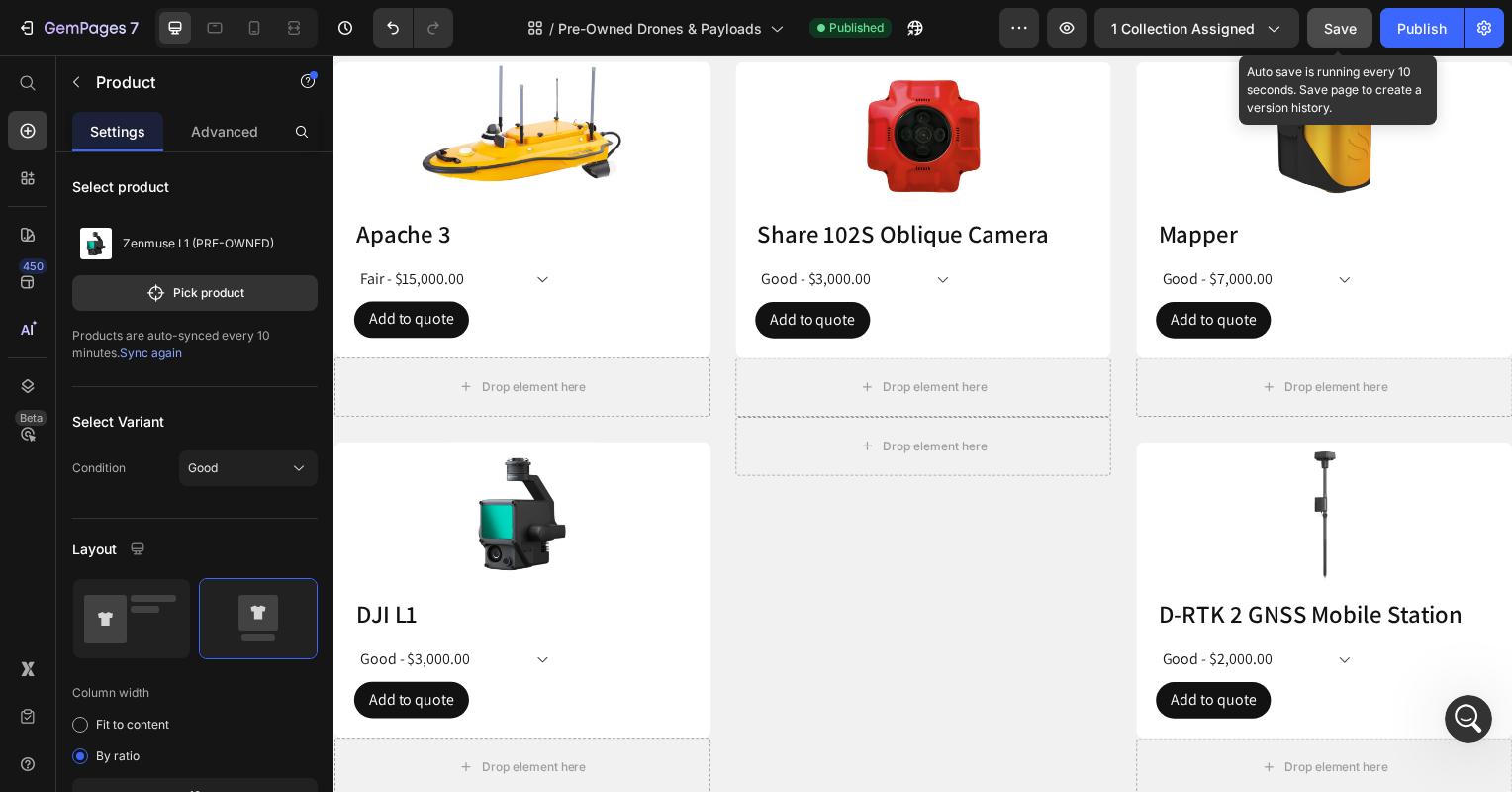 click on "Image DJI L1 Heading Good - $3,000.00  Product Variants & Swatches Add to quote Button Row" at bounding box center (522, 581) 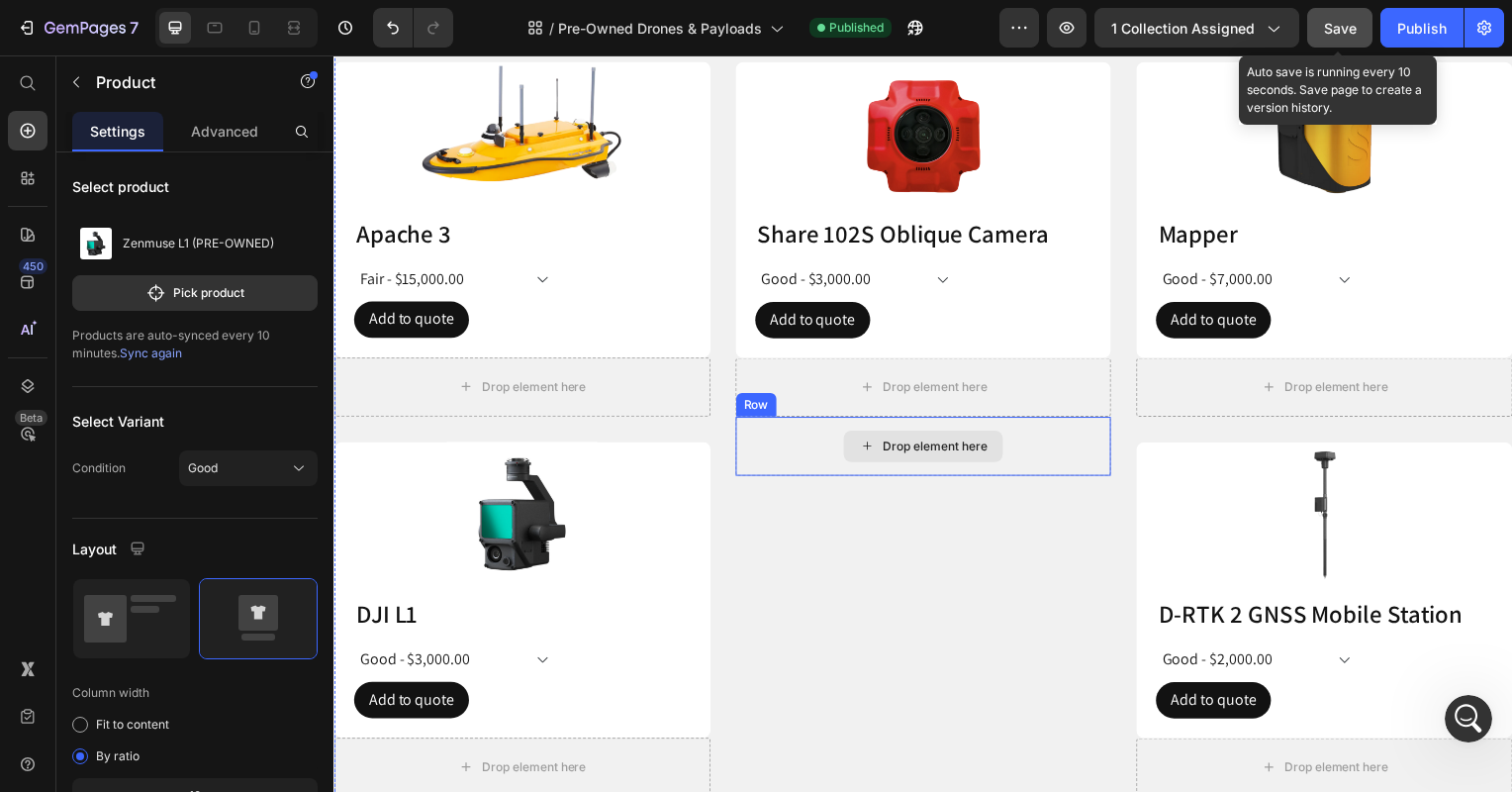 click at bounding box center (522, 520) 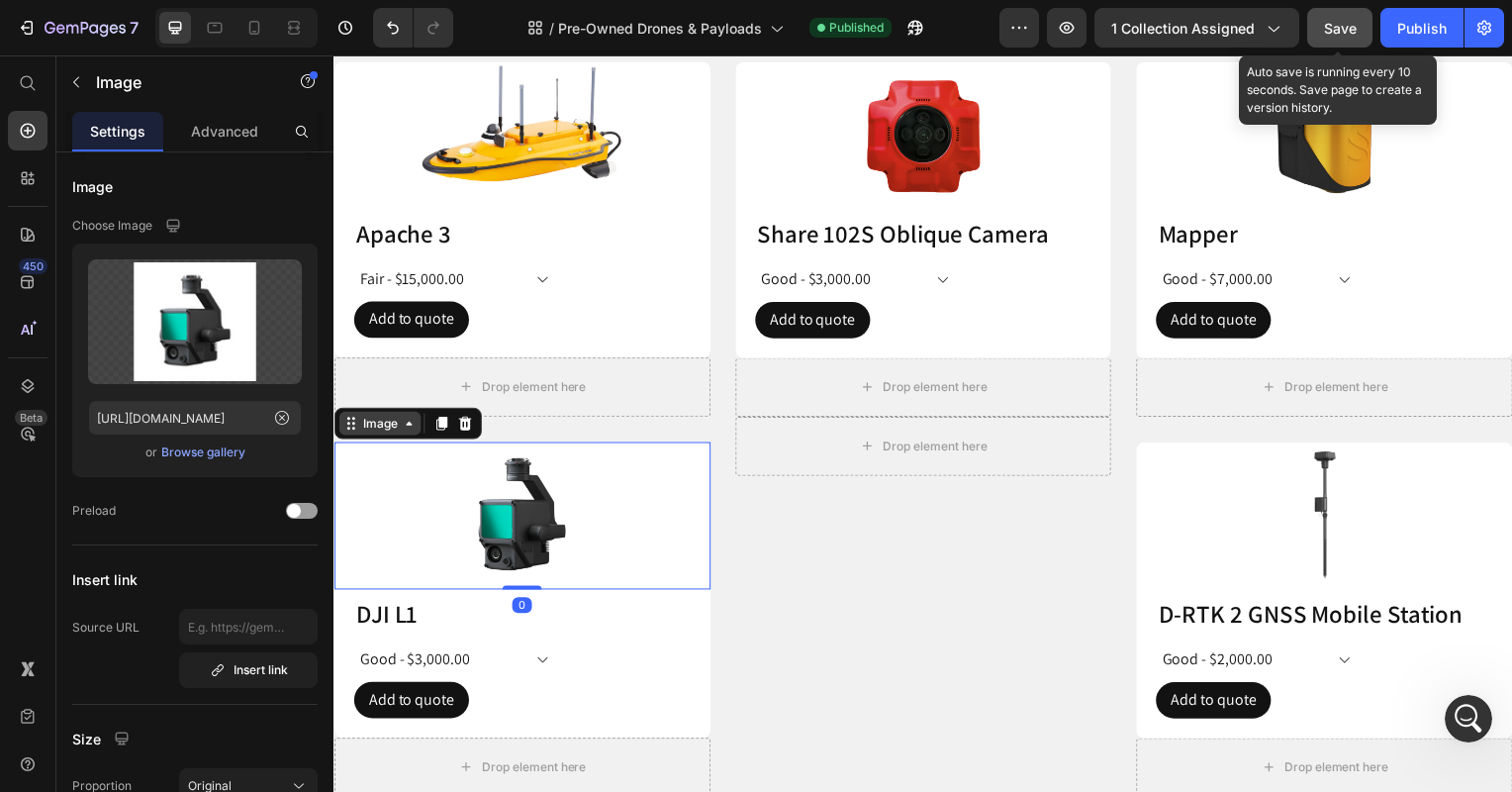 click on "Image" at bounding box center (379, 427) 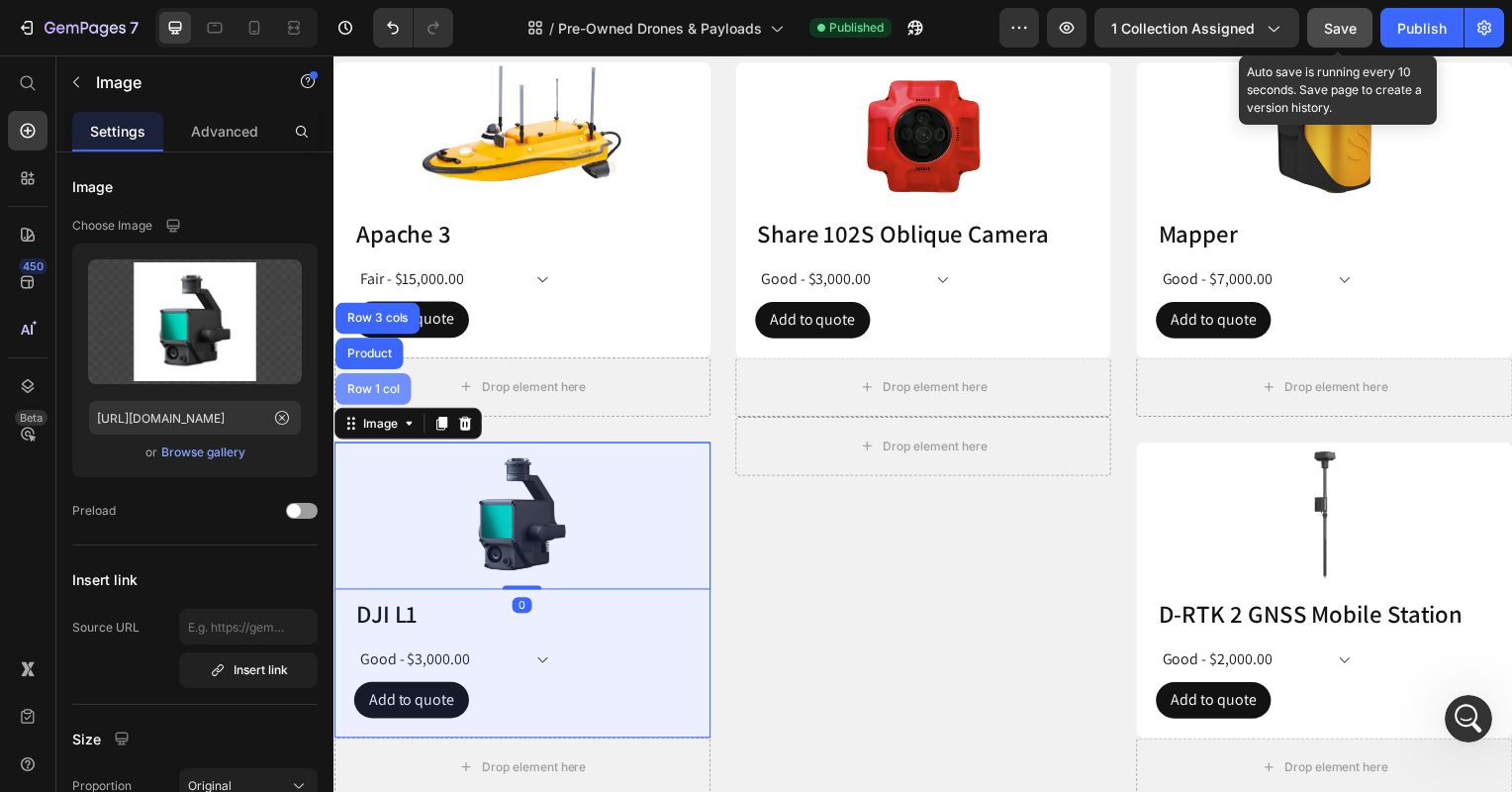 click on "Row 1 col" at bounding box center [372, 392] 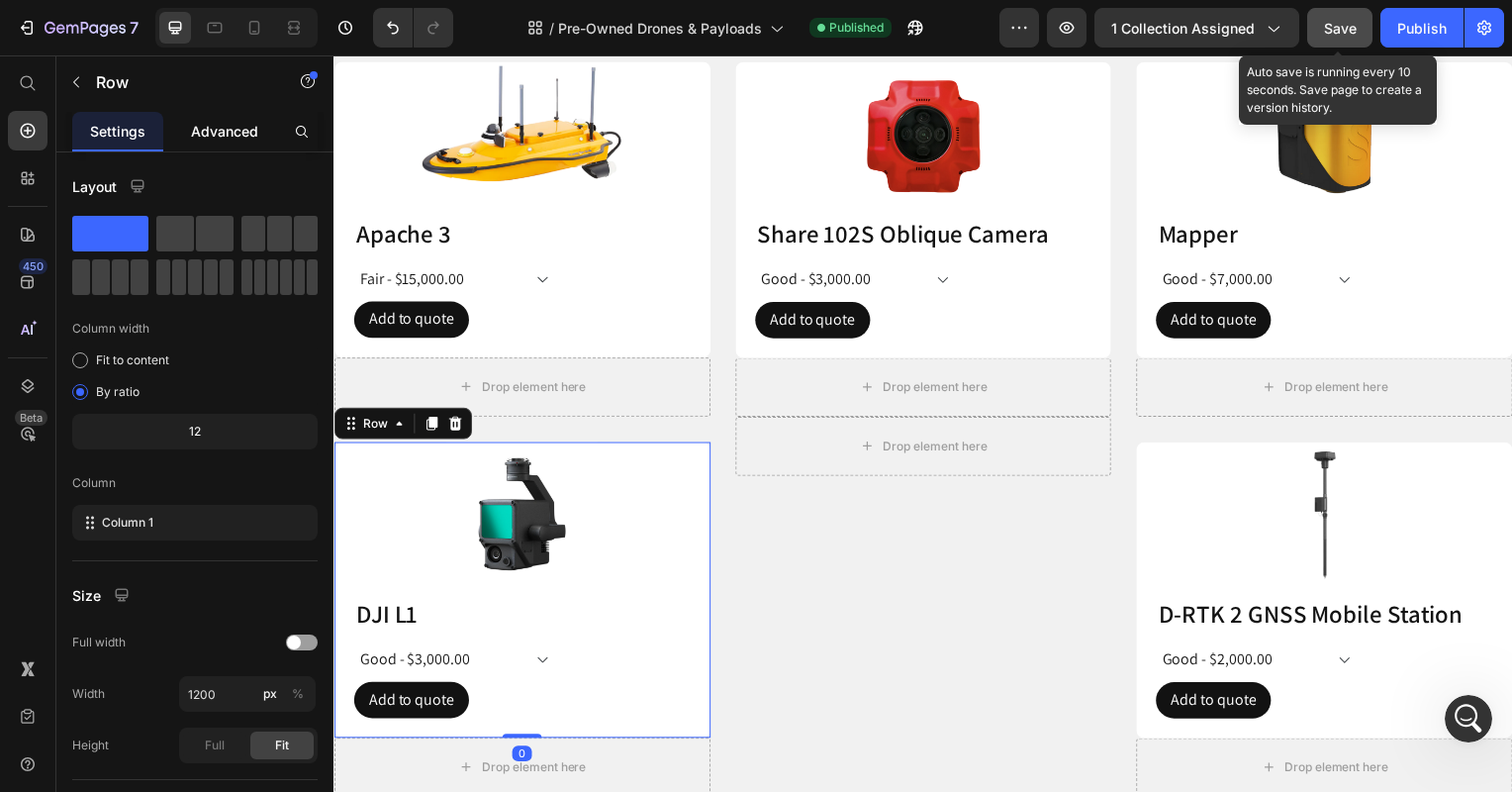 click on "Advanced" at bounding box center (225, 131) 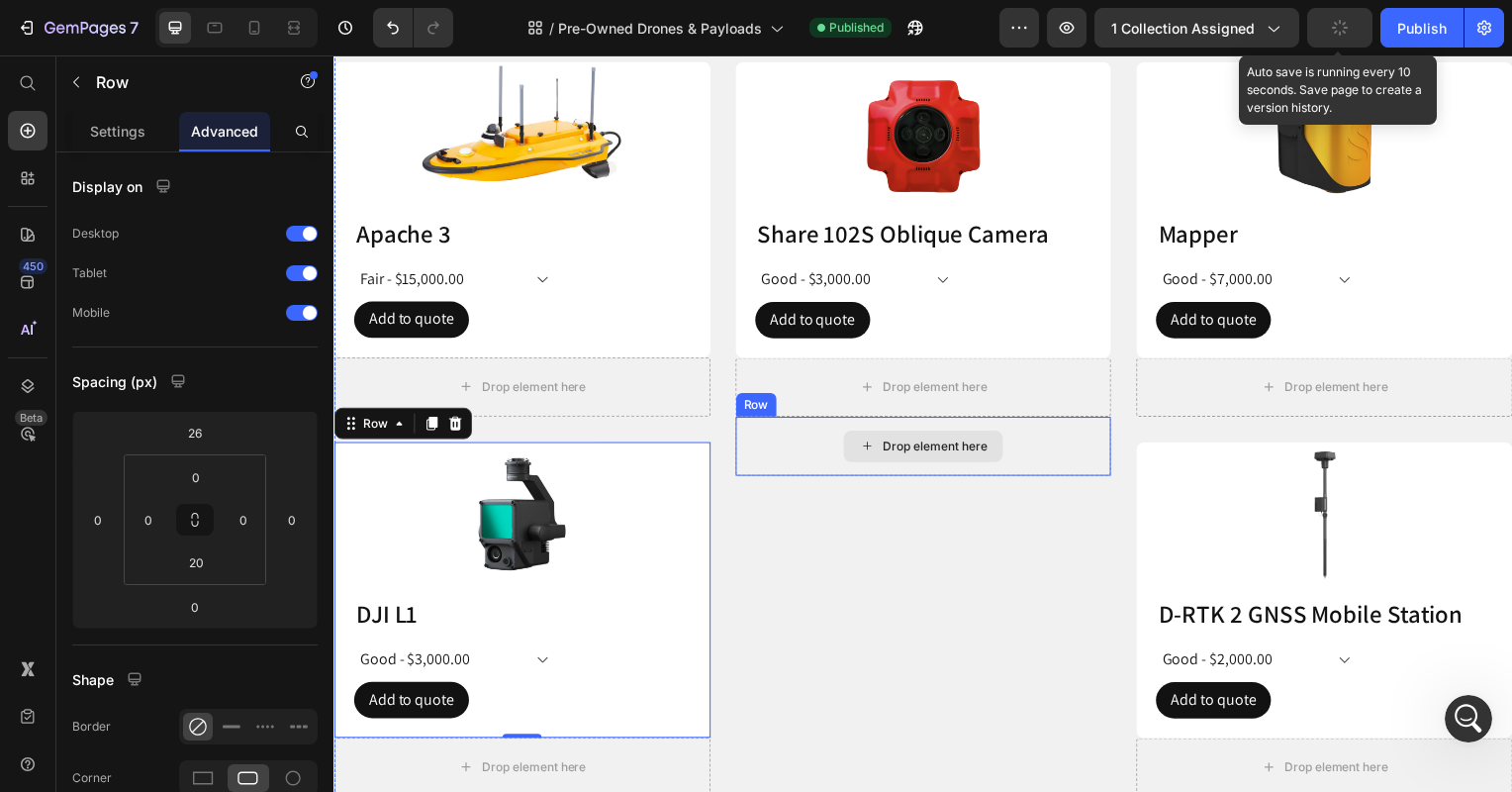 click on "Drop element here" at bounding box center [927, 449] 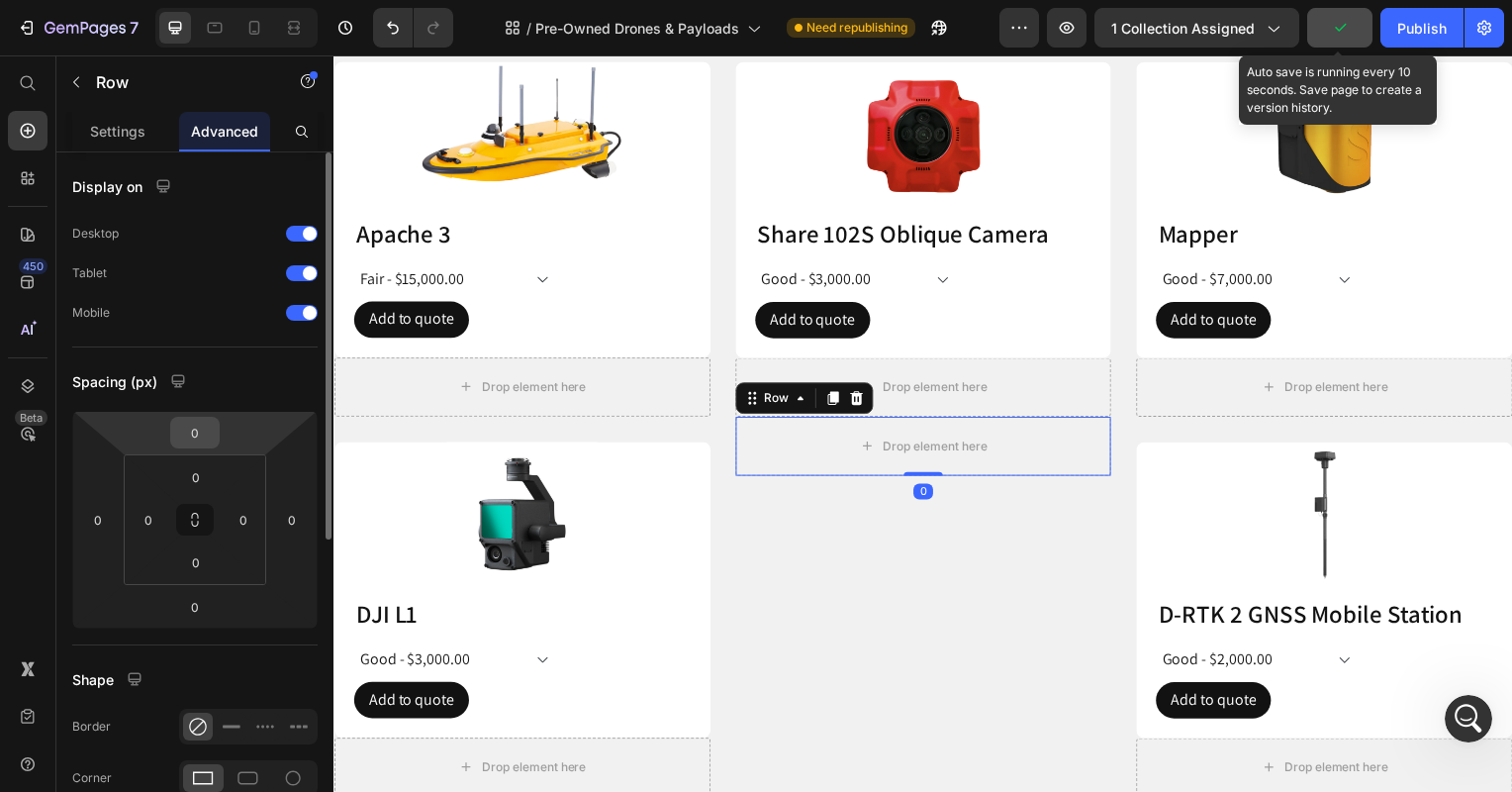 click on "0" at bounding box center [195, 433] 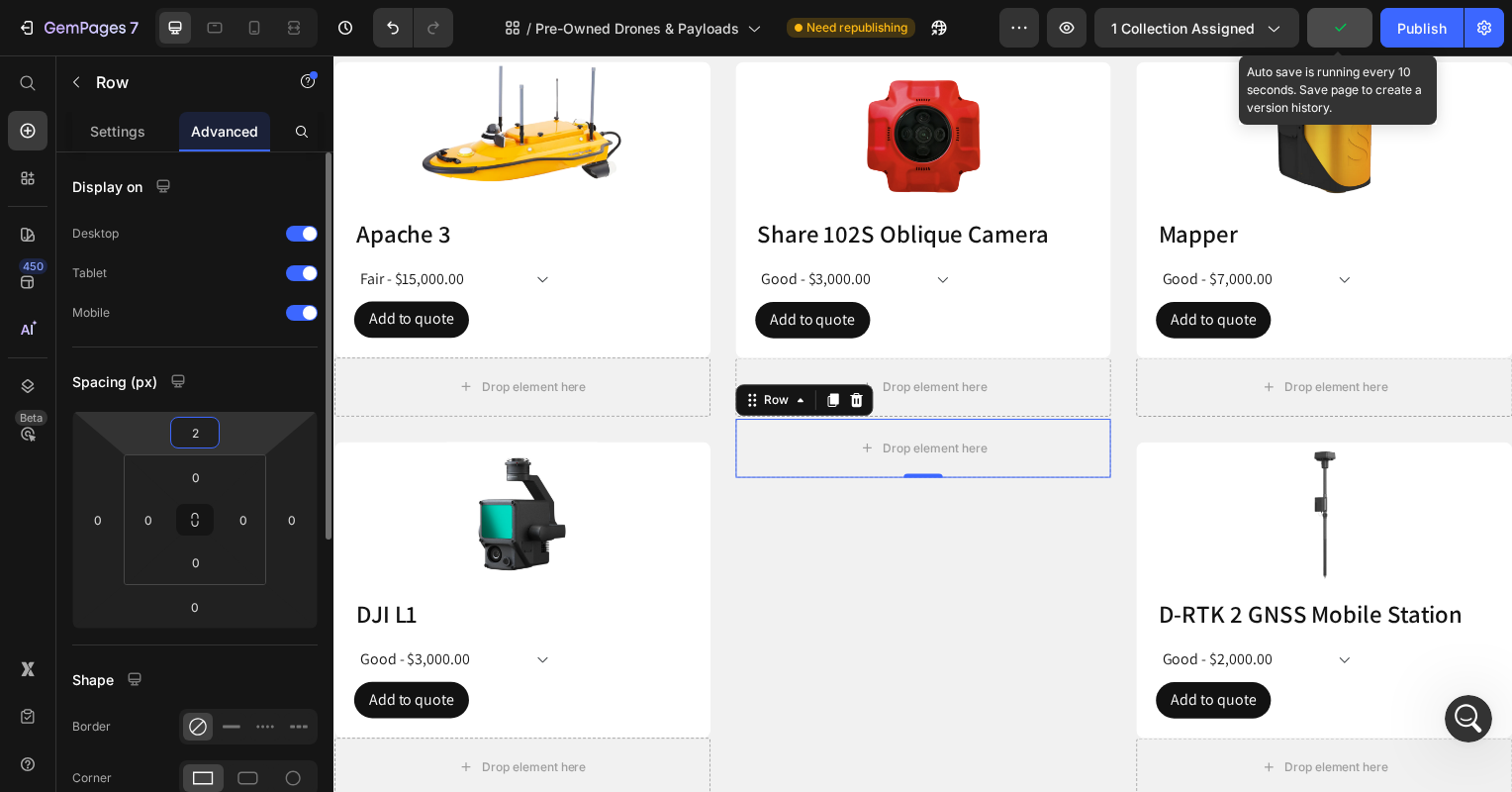 type on "26" 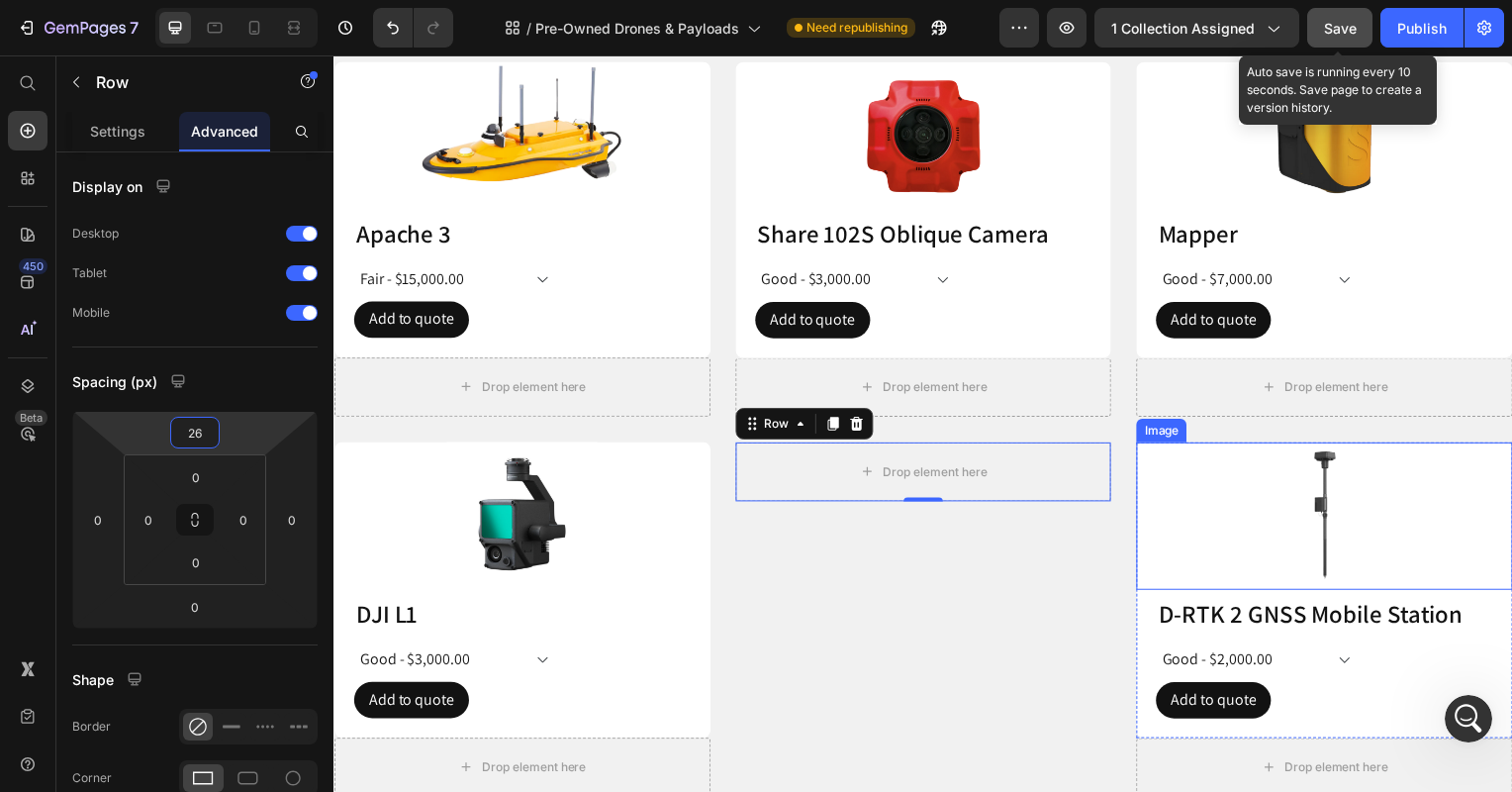 click at bounding box center (1331, 520) 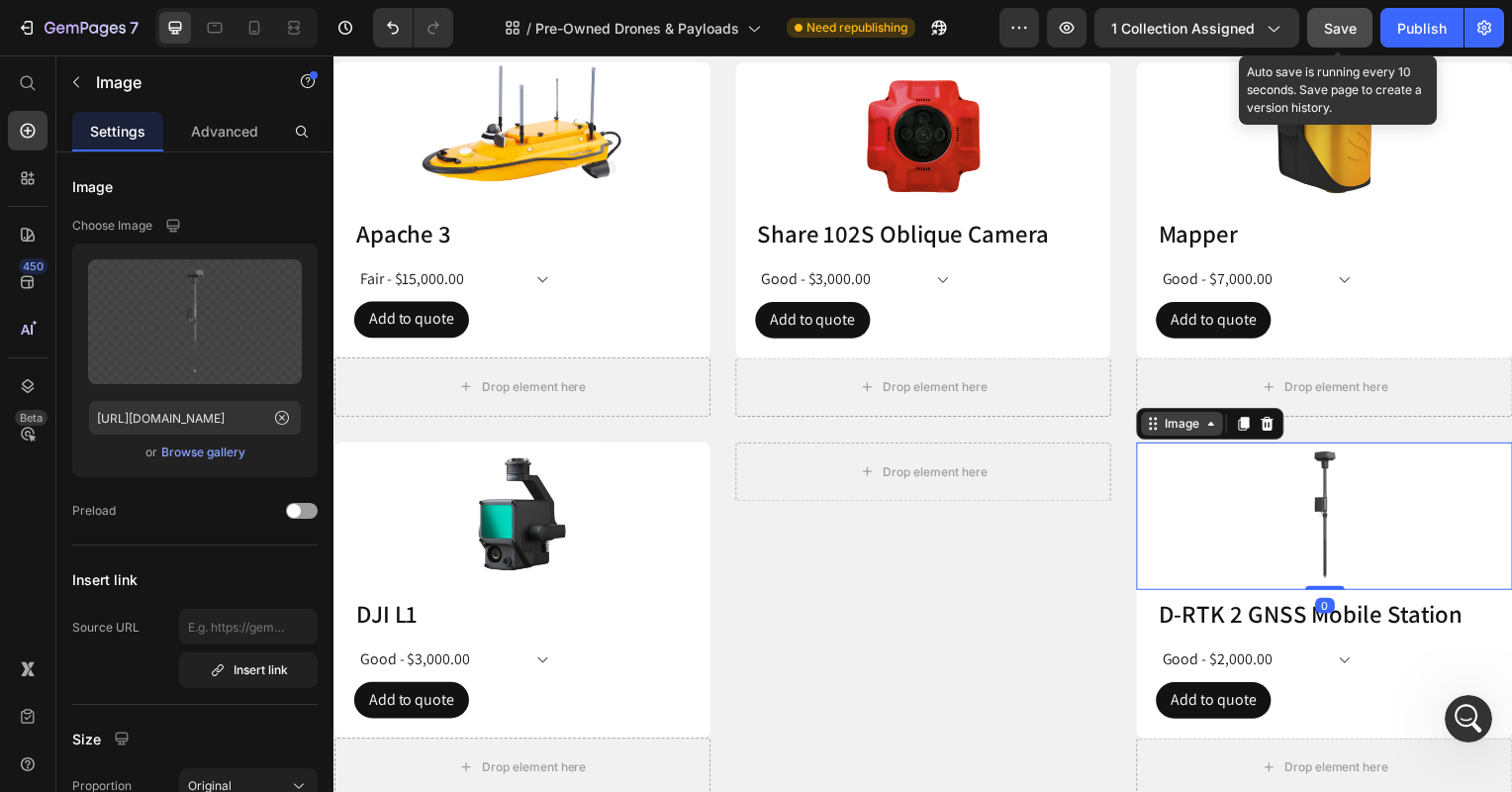 click on "Image" at bounding box center (1187, 427) 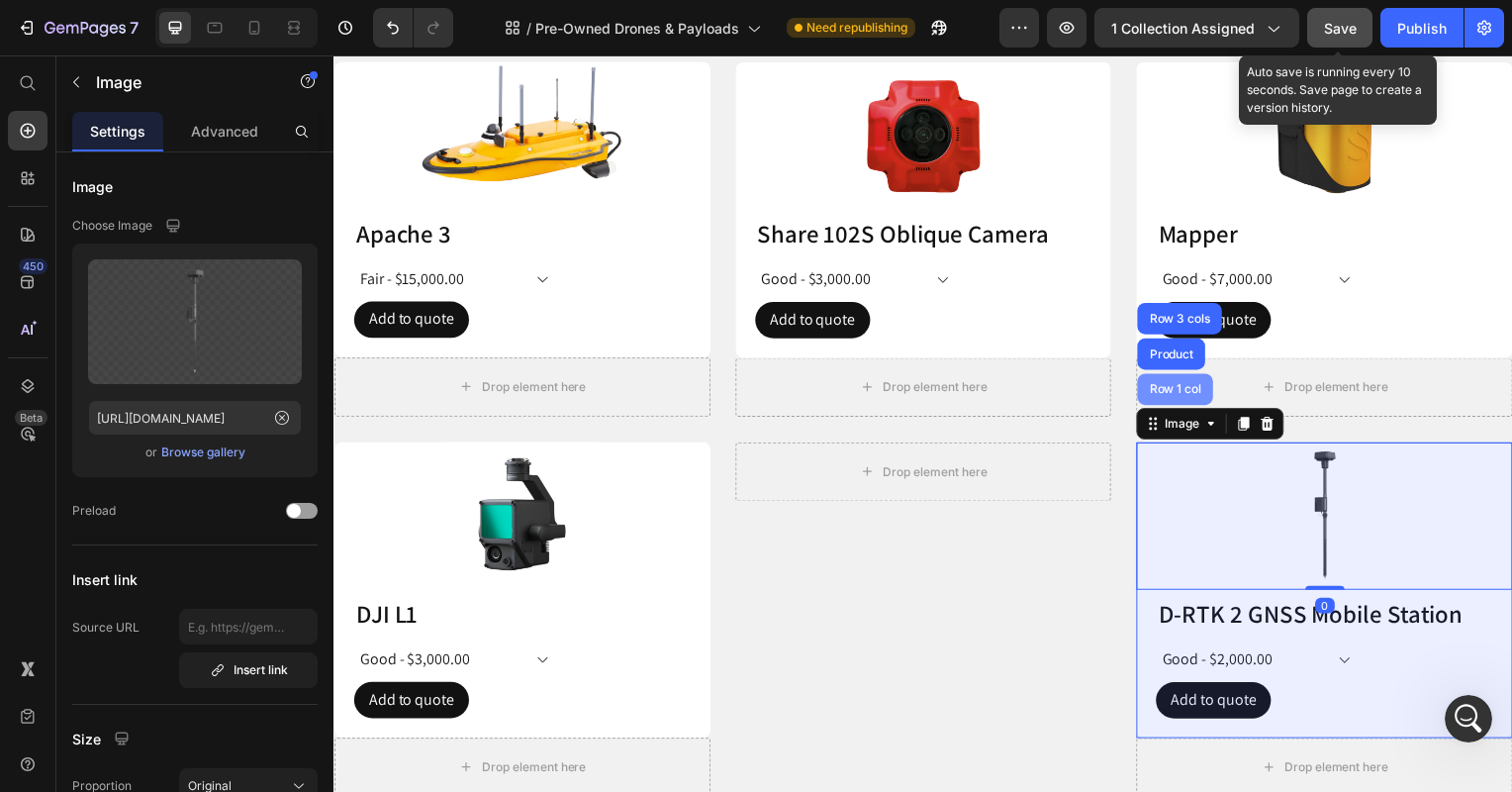 click on "Row 1 col" at bounding box center (1181, 392) 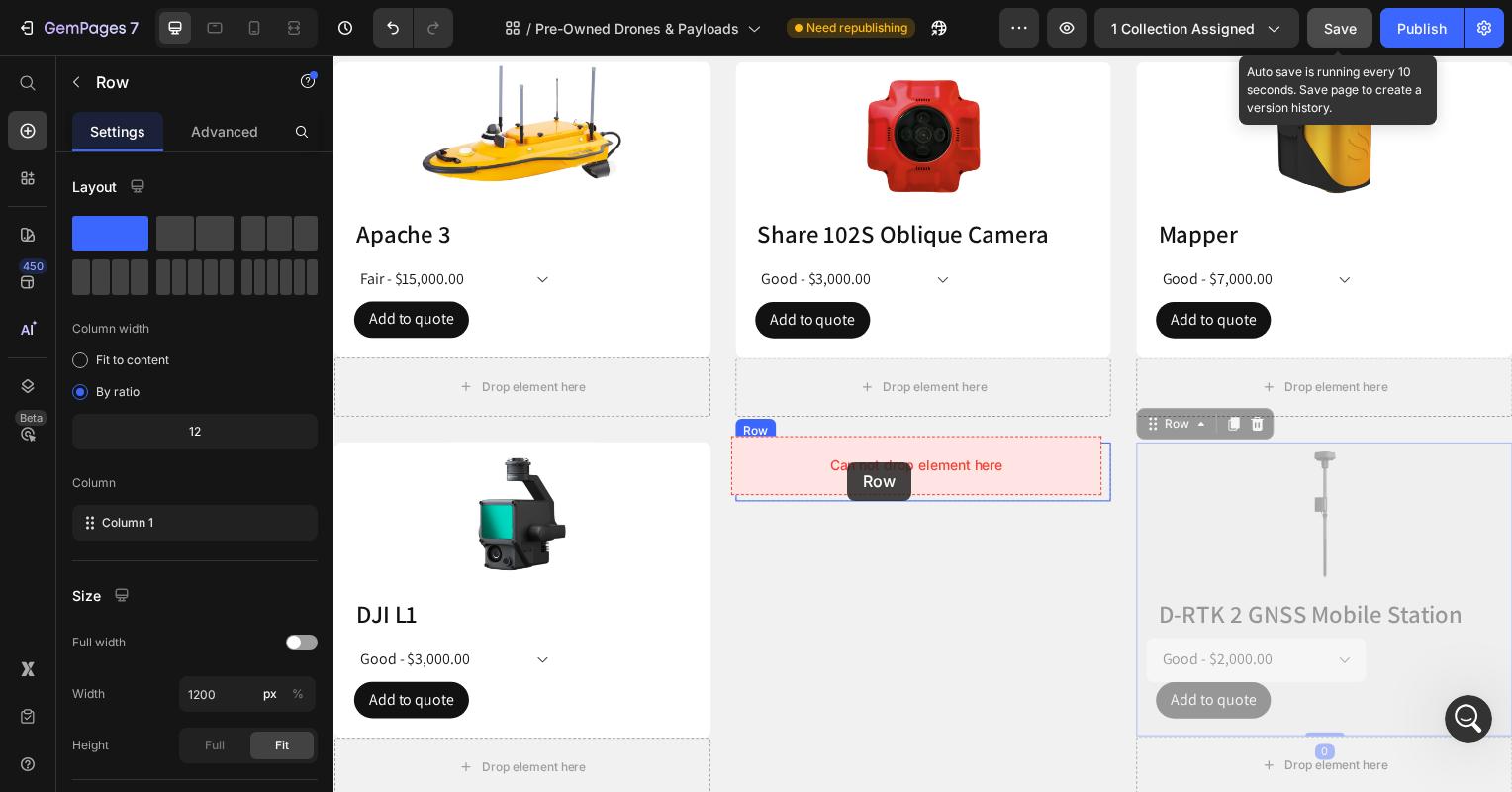 drag, startPoint x: 1155, startPoint y: 427, endPoint x: 851, endPoint y: 465, distance: 306.3658 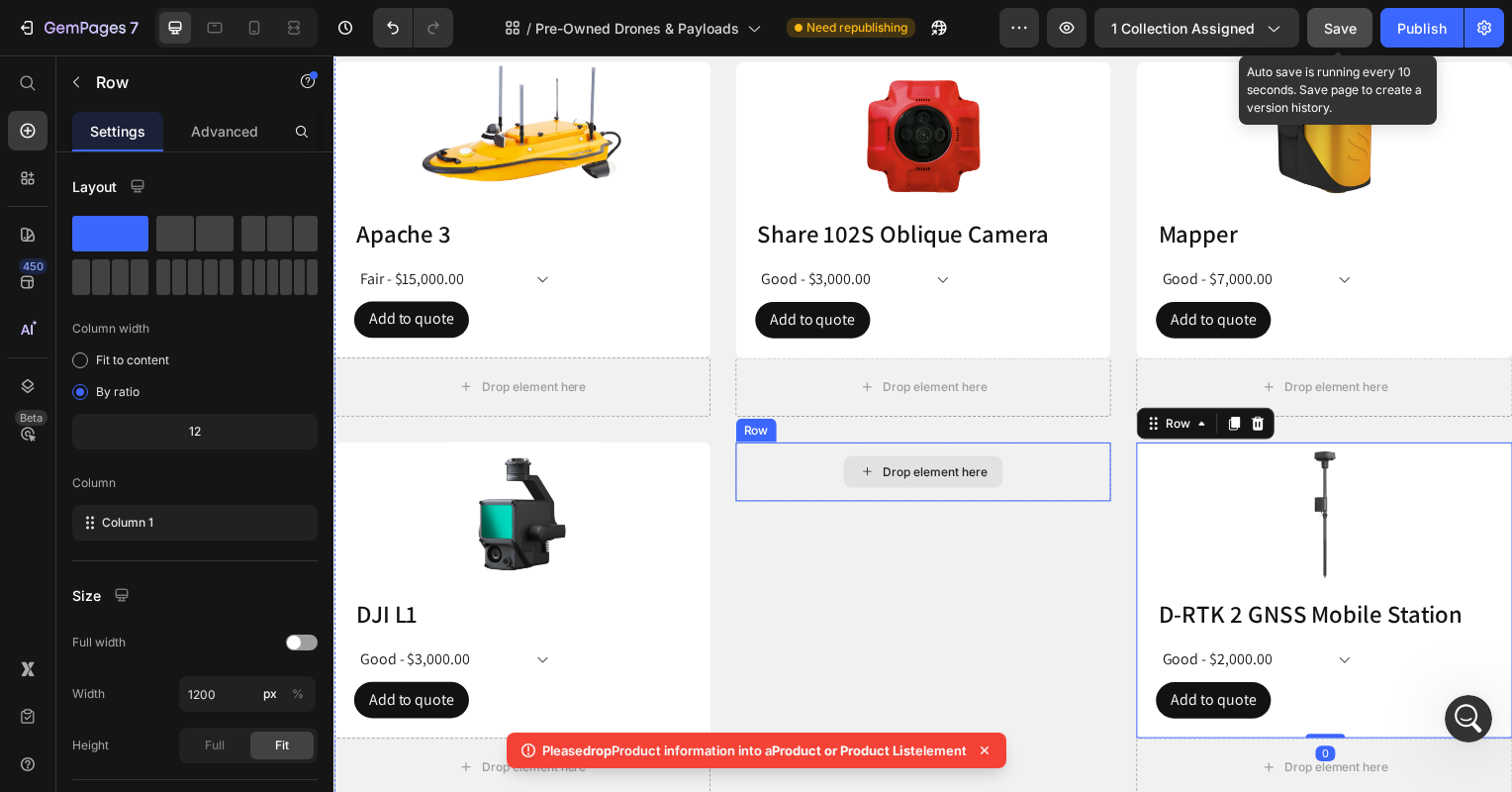 scroll, scrollTop: 1694, scrollLeft: 0, axis: vertical 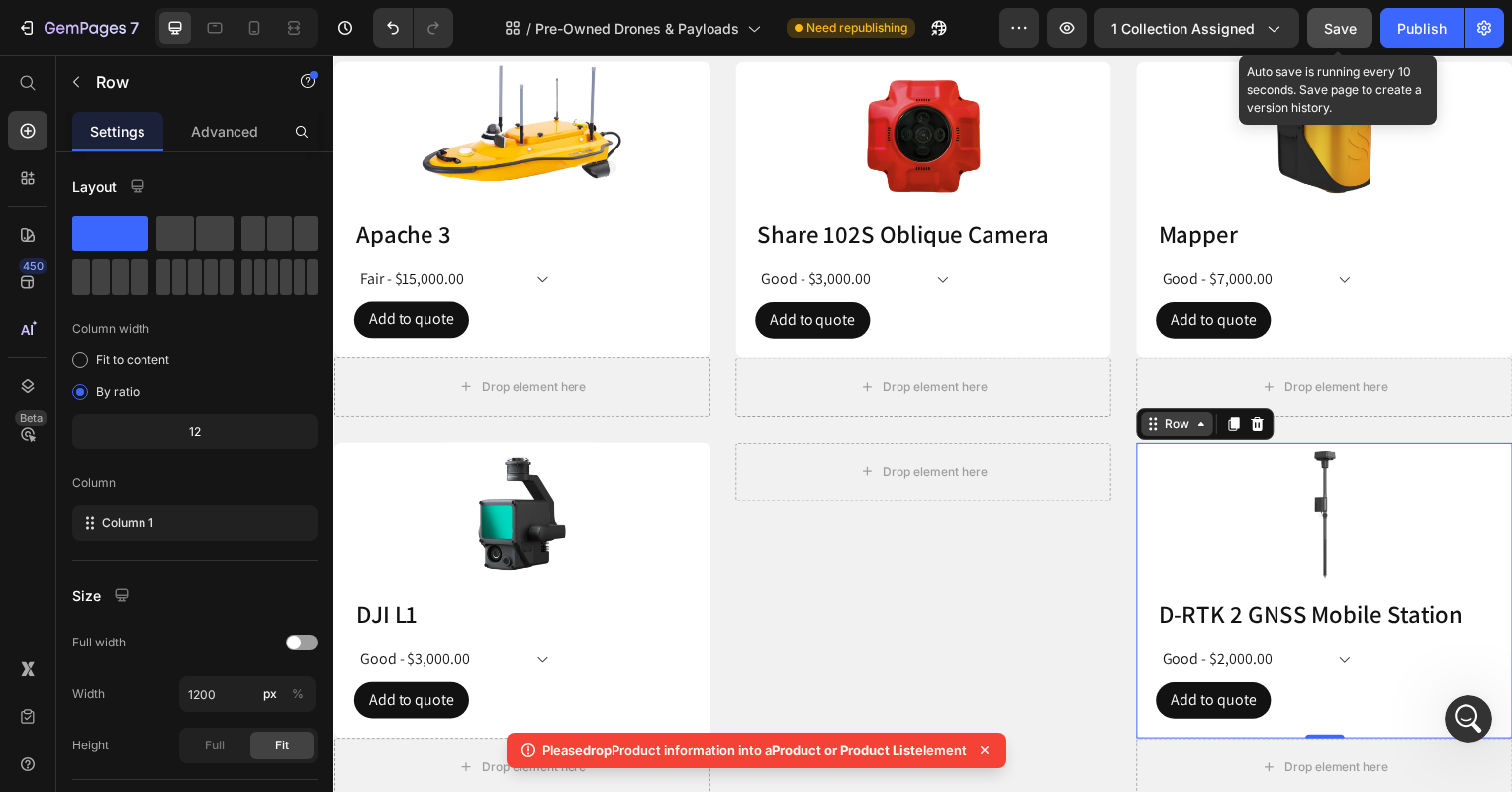 click on "Row" at bounding box center (1182, 427) 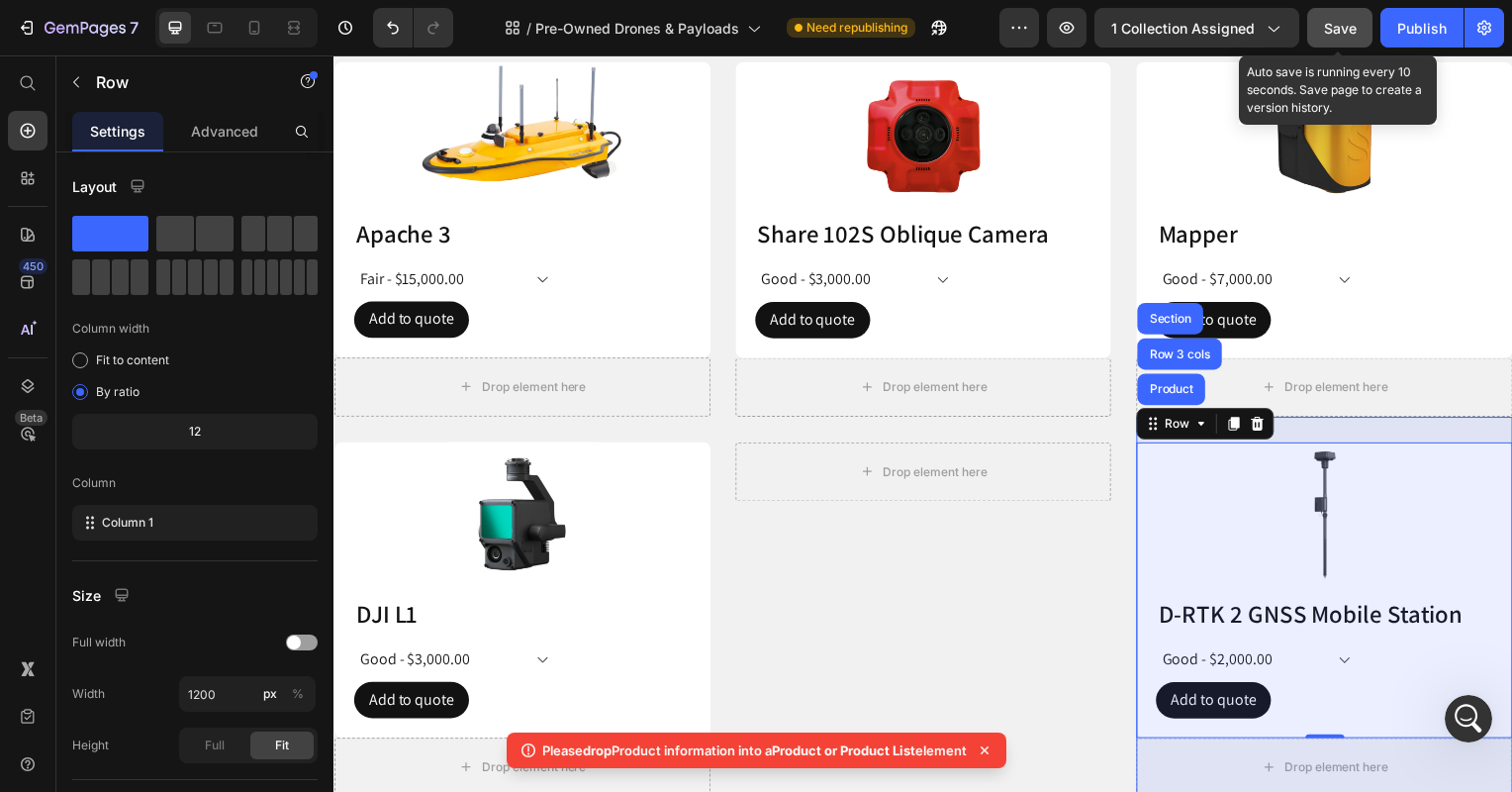 click on "Product" at bounding box center (1177, 392) 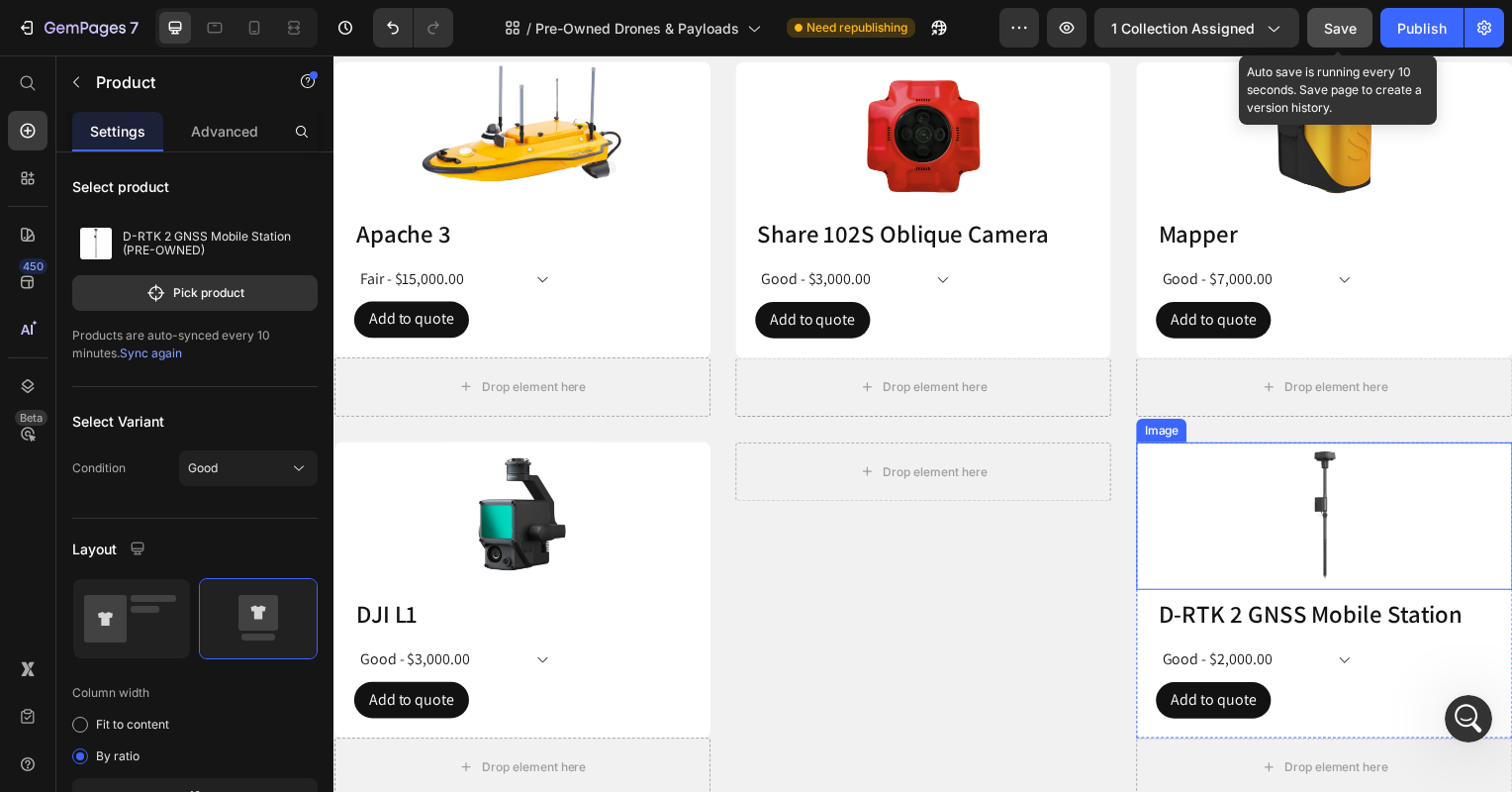 click at bounding box center [1331, 520] 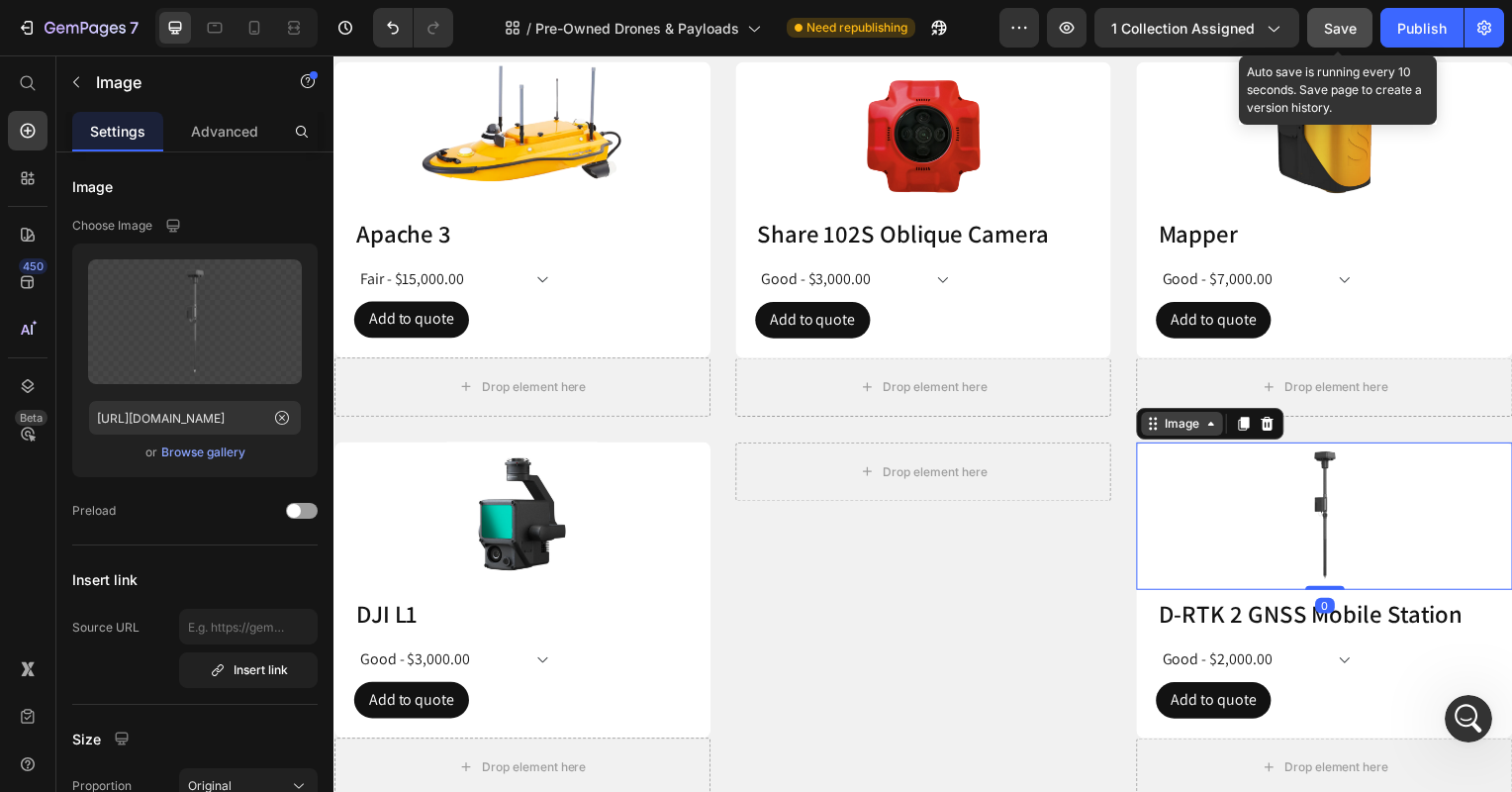 click 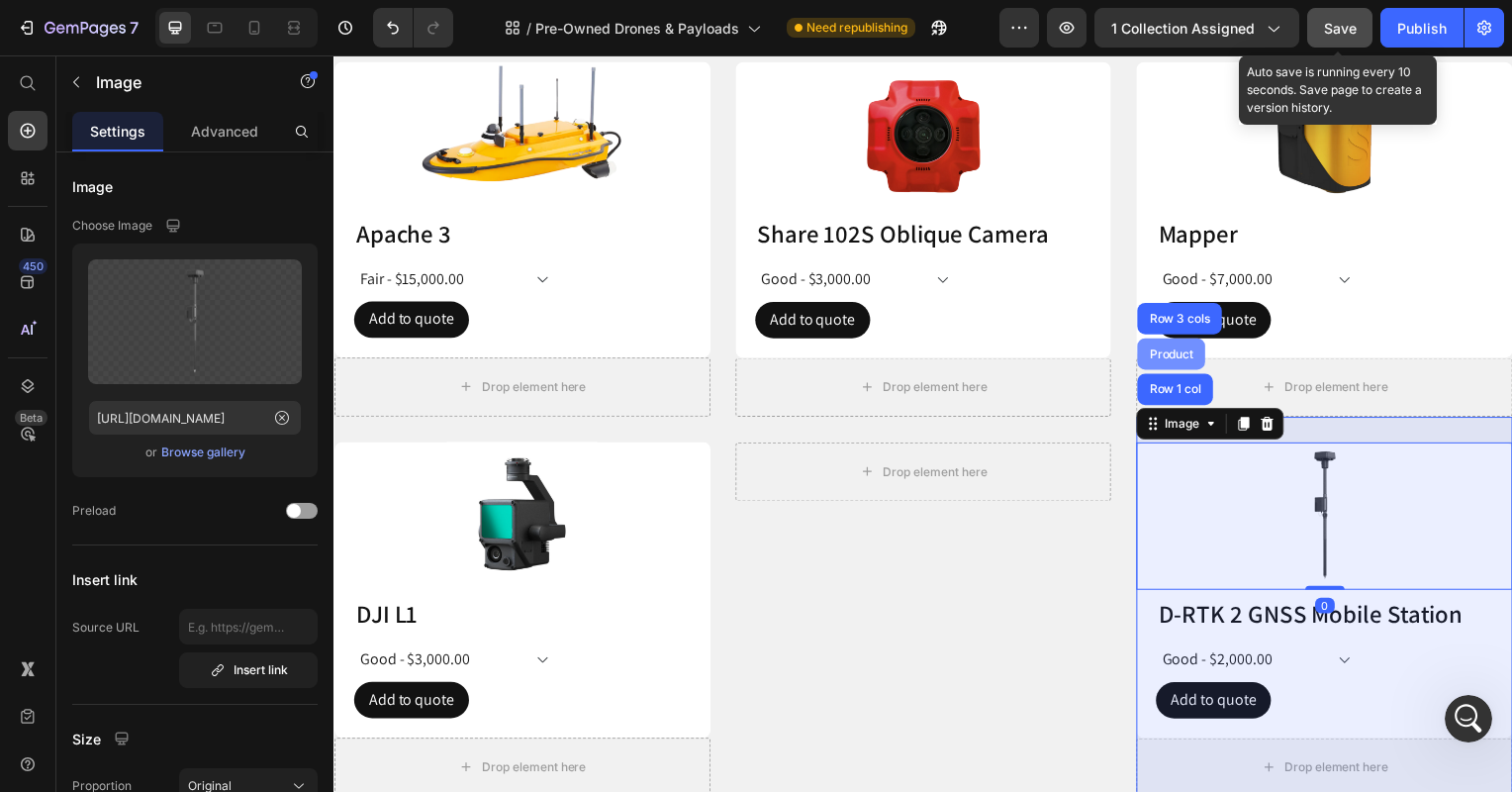 click on "Product" at bounding box center (1177, 356) 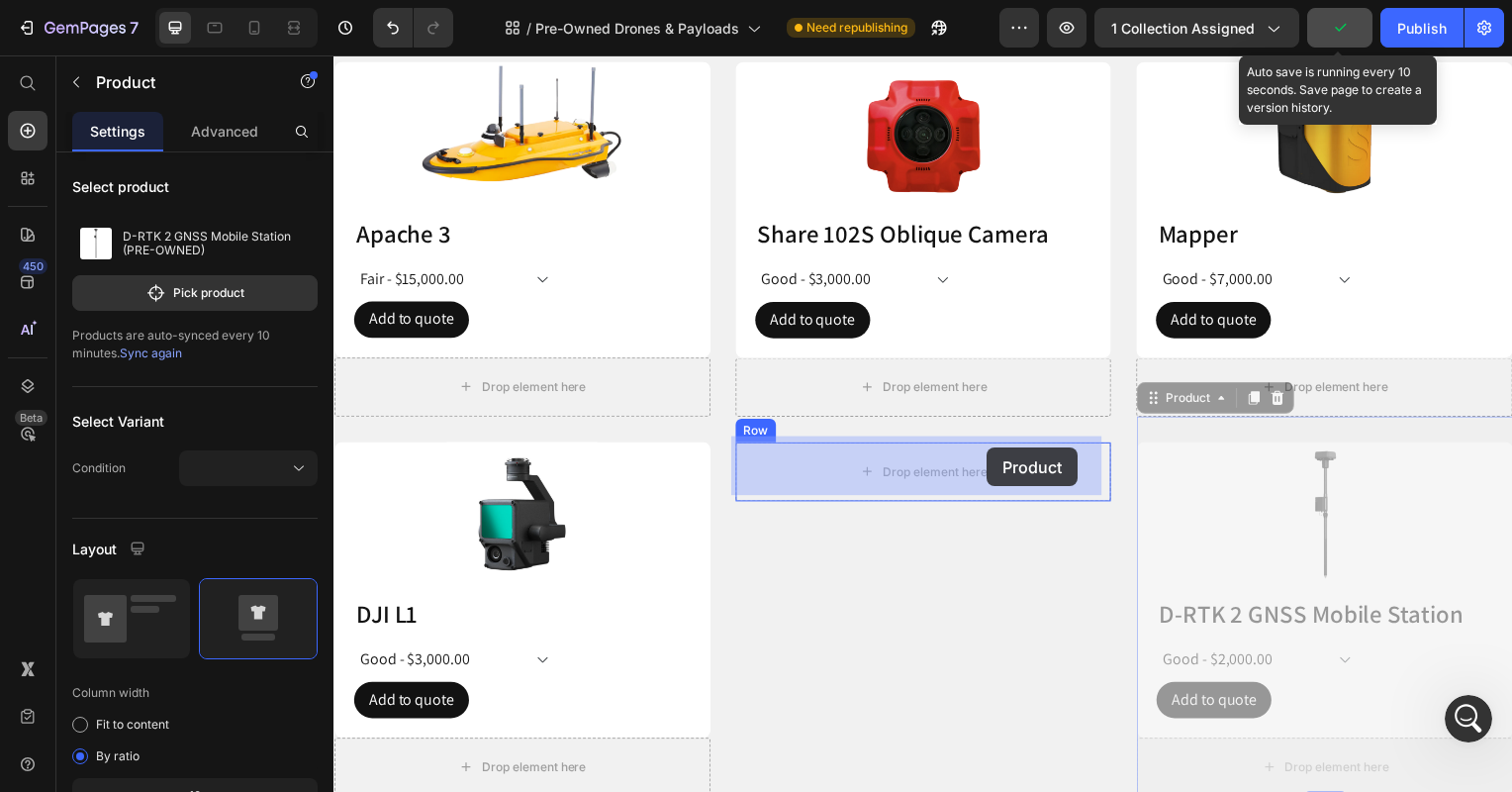 drag, startPoint x: 1146, startPoint y: 396, endPoint x: 992, endPoint y: 450, distance: 163.1931 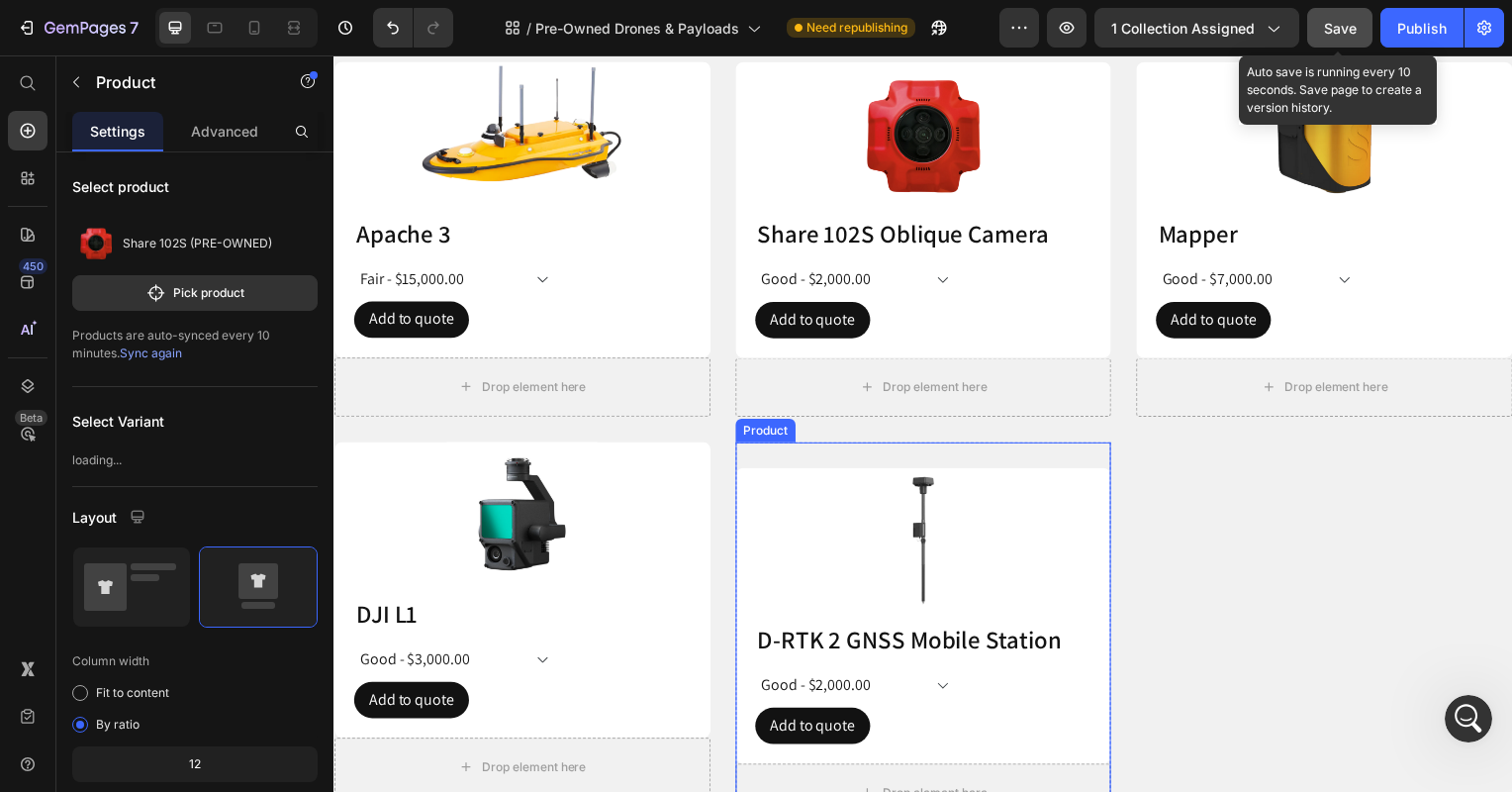 click at bounding box center (927, 545) 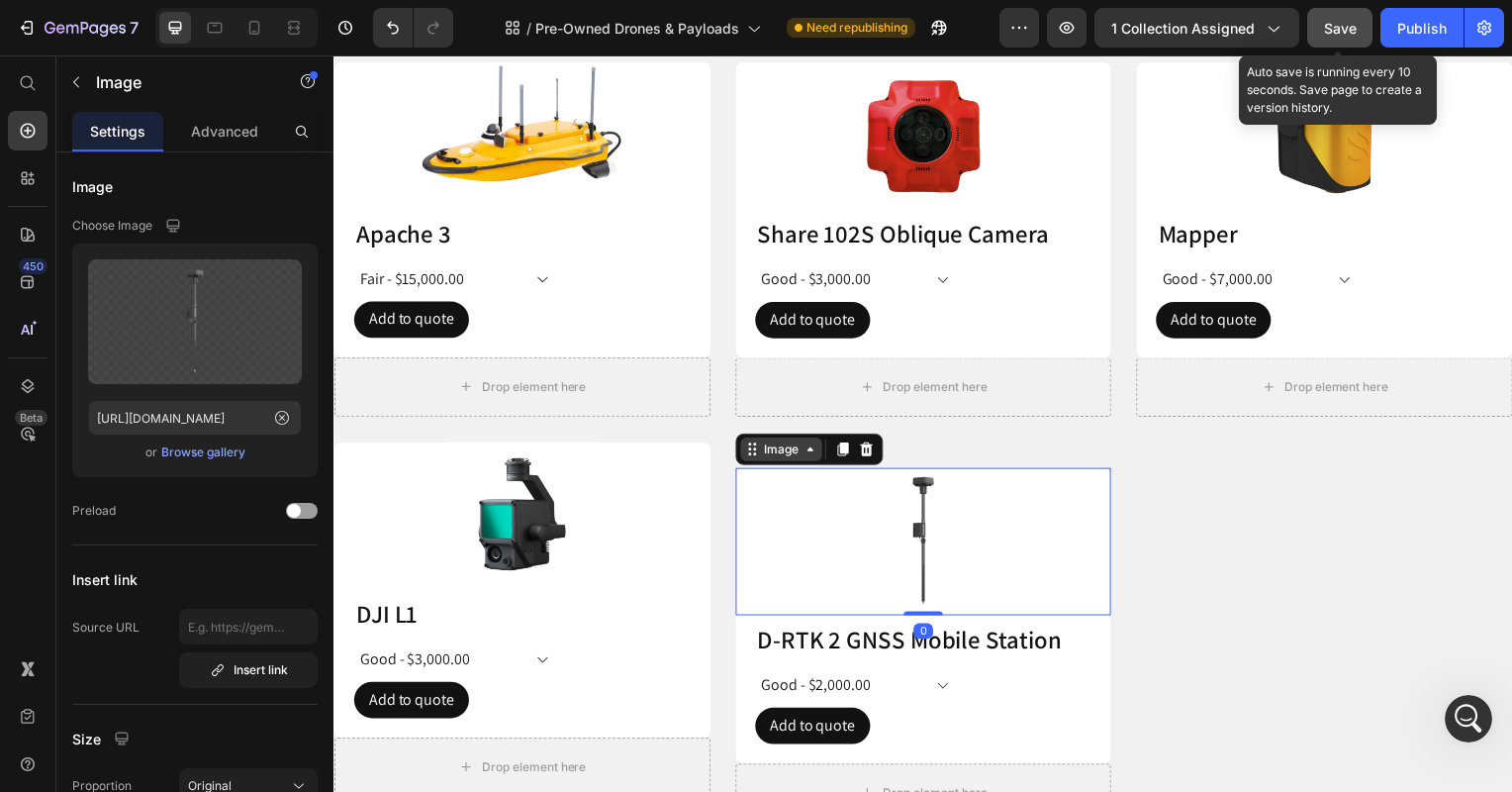 click on "Image" at bounding box center [784, 452] 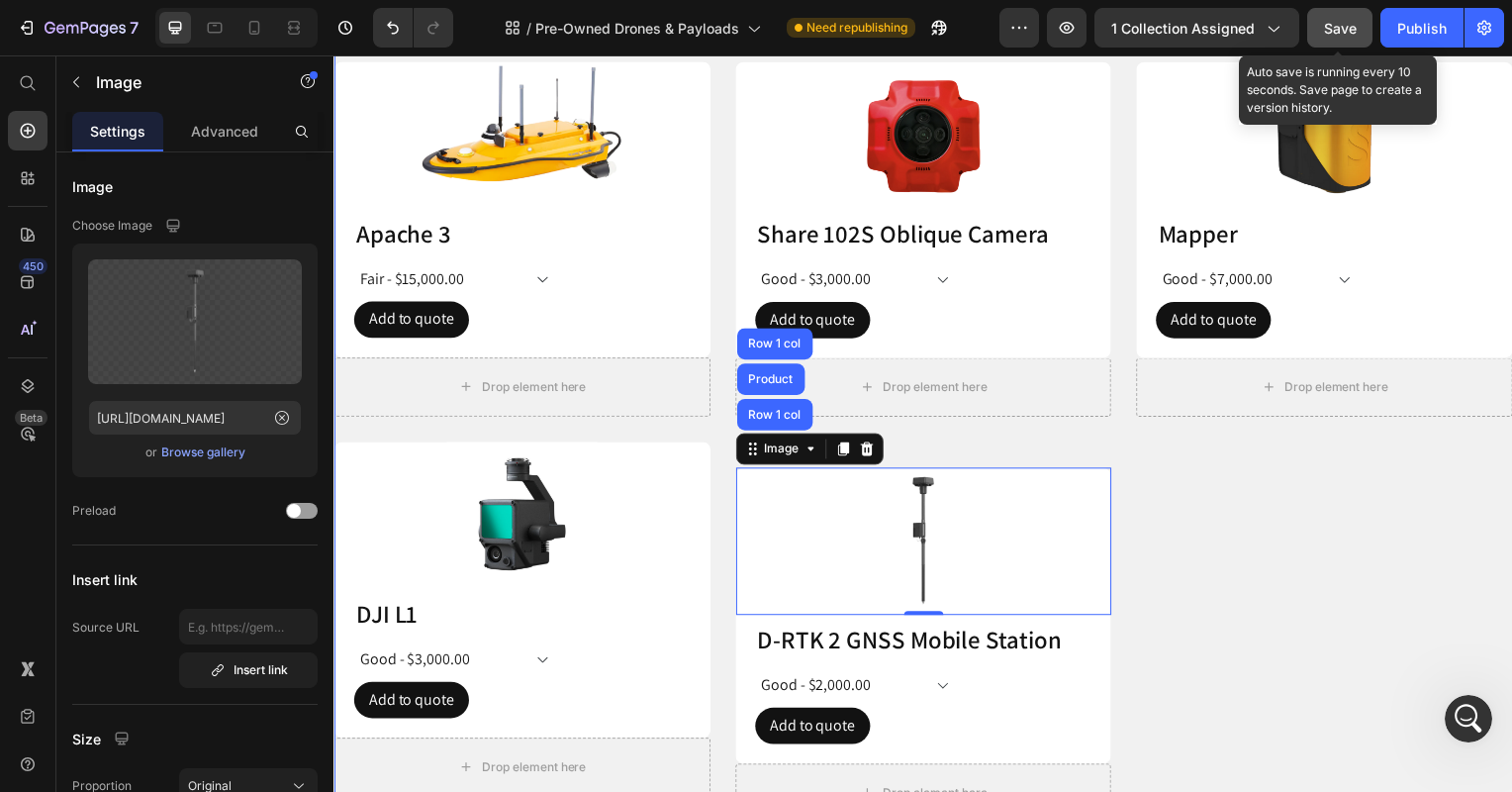 click on "Image DJI Mavic 3 Enterprise Heading Fair - $1,650.00  Product Variants & Swatches Add to quote Button Row
Drop element here Product Image Mapper Heading Good - $7,000.00  Product Variants & Swatches Add to quote Button Row
Drop element here Product" at bounding box center (1331, 241) 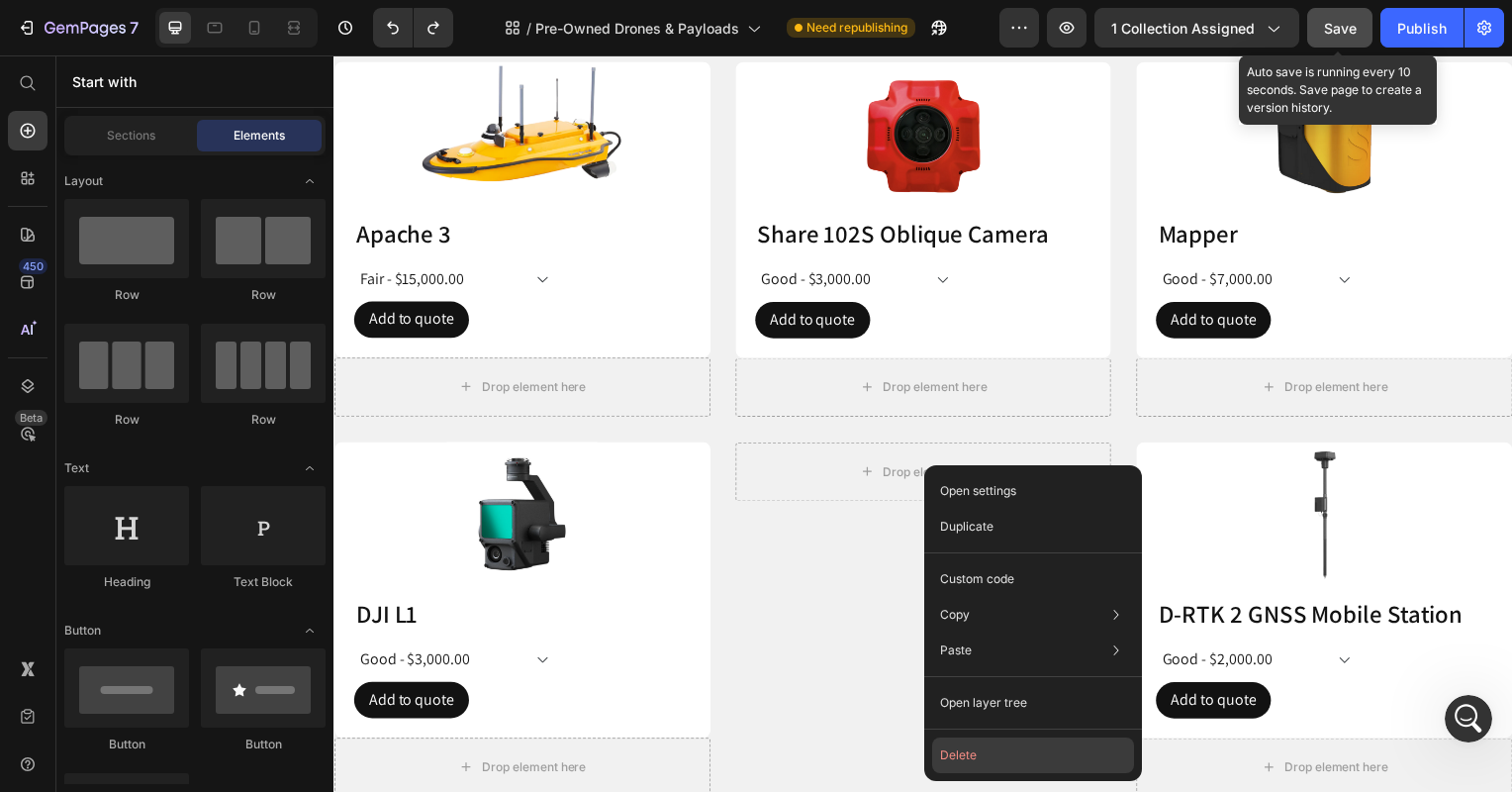 click on "Delete" 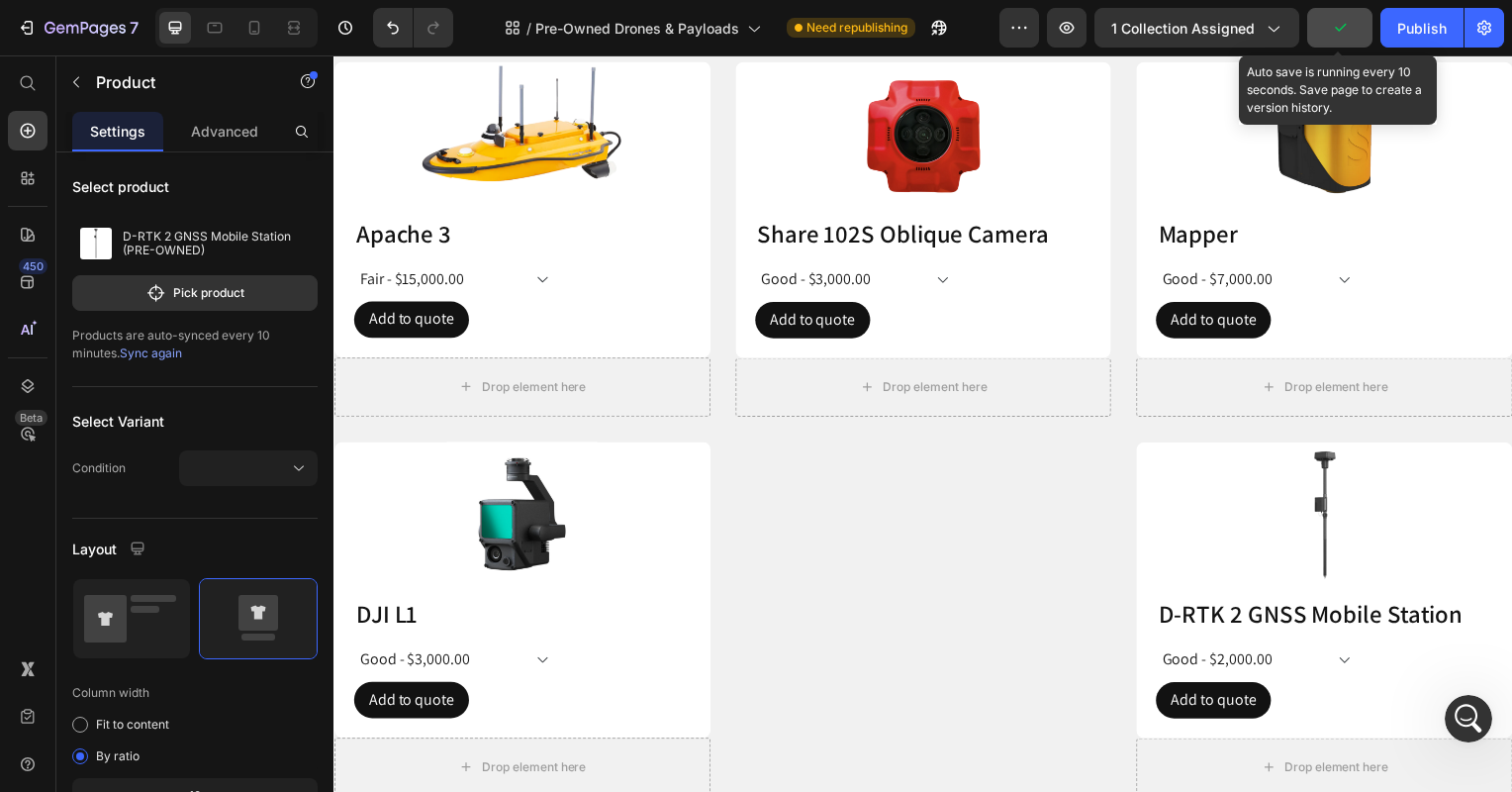 click on "Image D-RTK 2 GNSS Mobile Station Heading Good - $2,000.00  Product Variants & Swatches Add to quote Button Row" at bounding box center [1331, 581] 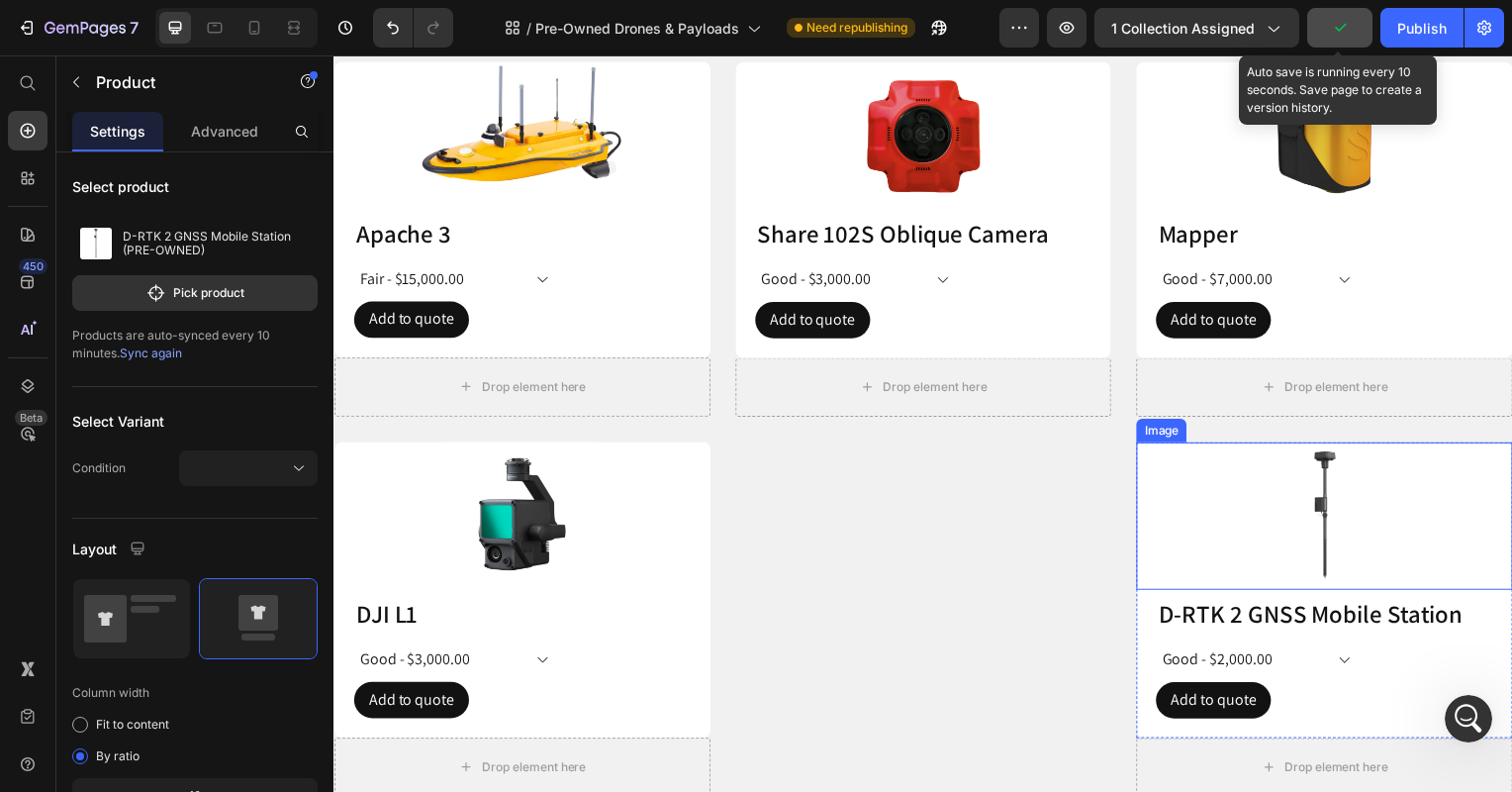 click at bounding box center (1331, 520) 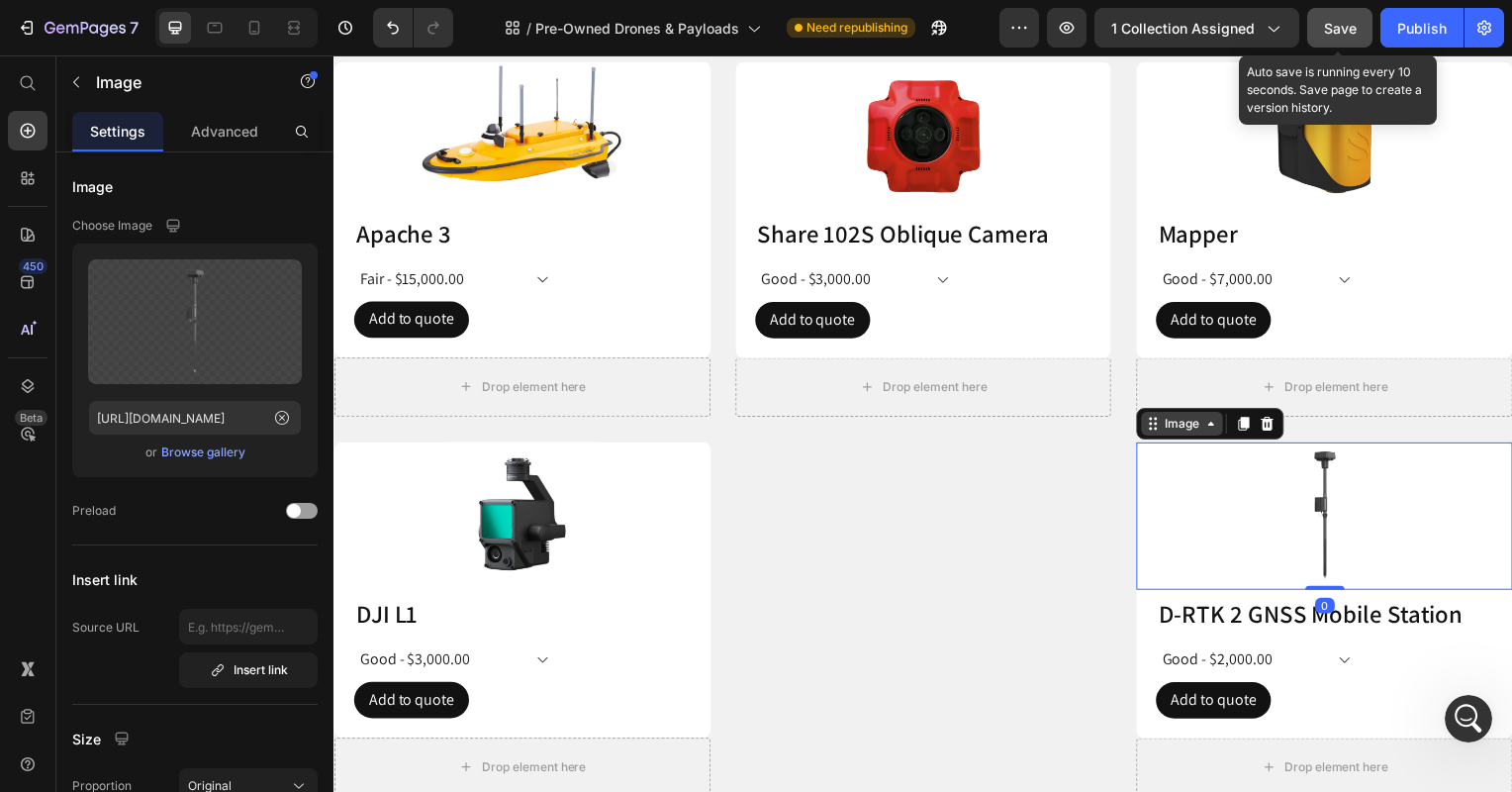click on "Image" at bounding box center (1187, 427) 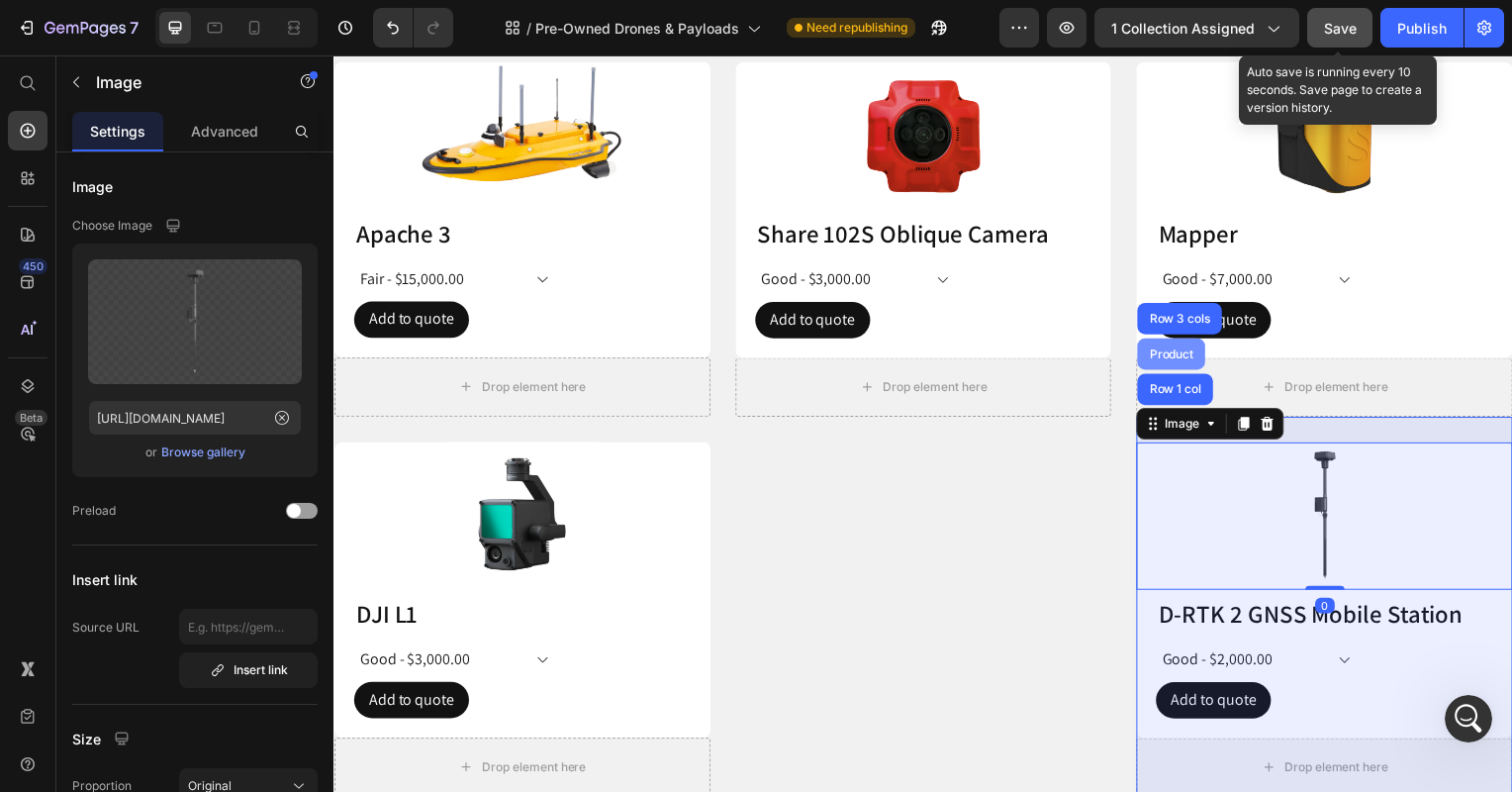 click on "Product" at bounding box center (1177, 356) 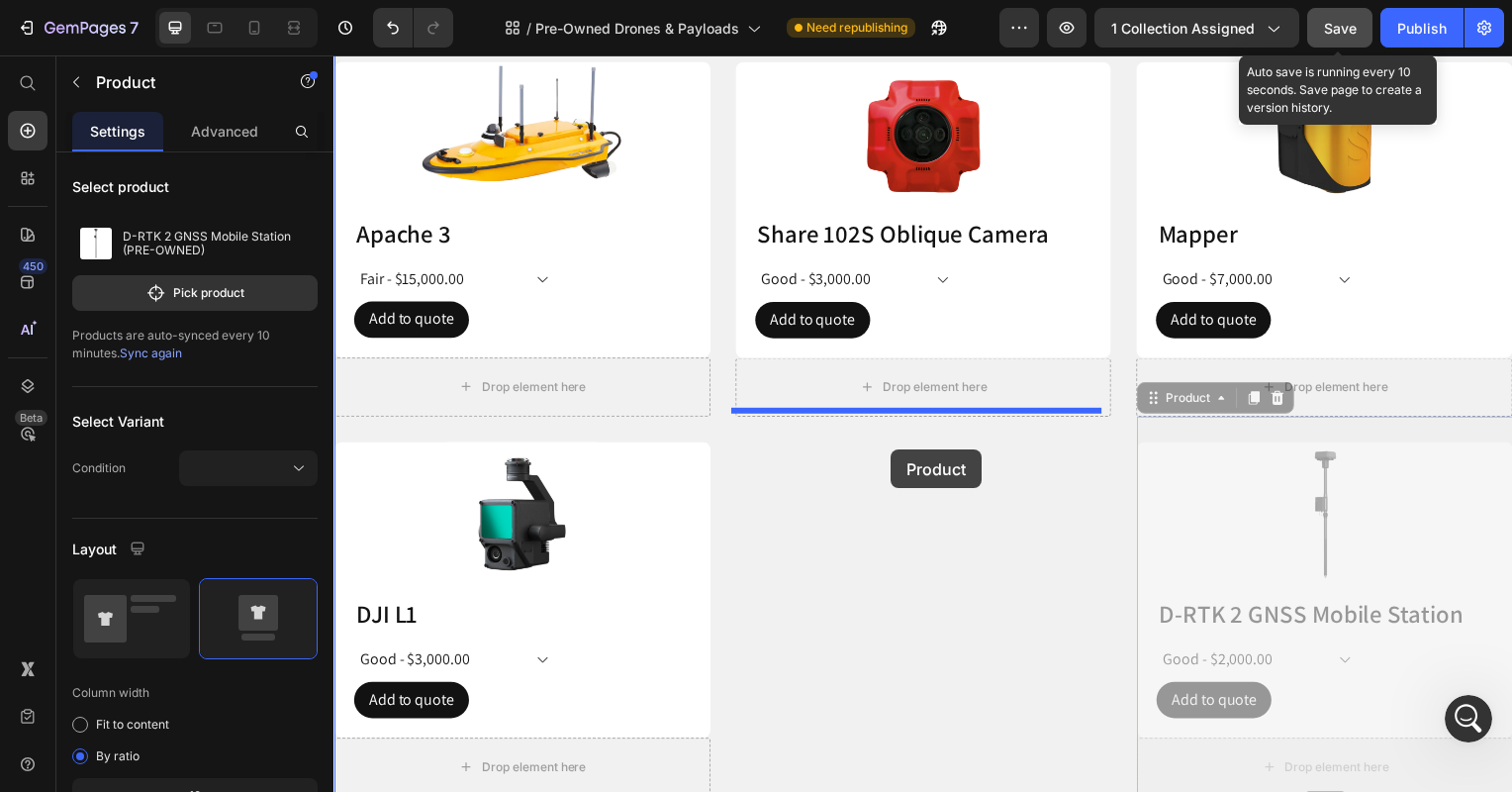 drag, startPoint x: 1118, startPoint y: 438, endPoint x: 892, endPoint y: 455, distance: 226.63848 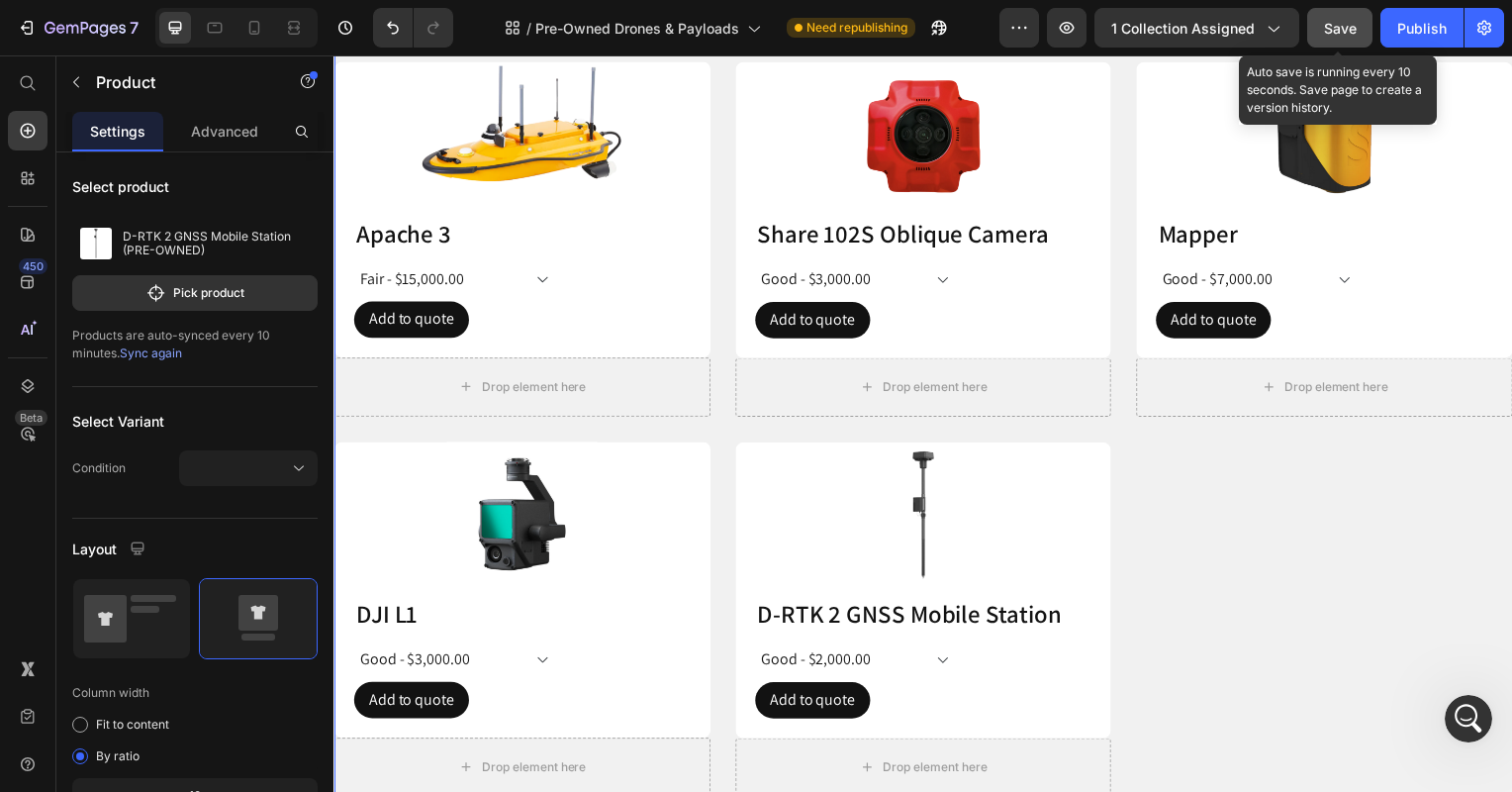 click on "Image DJI Mavic 3 Enterprise Heading Fair - $1,650.00  Product Variants & Swatches Add to quote Button Row
Drop element here Product Image Mapper Heading Good - $7,000.00  Product Variants & Swatches Add to quote Button Row
Drop element here Product" at bounding box center (1331, 228) 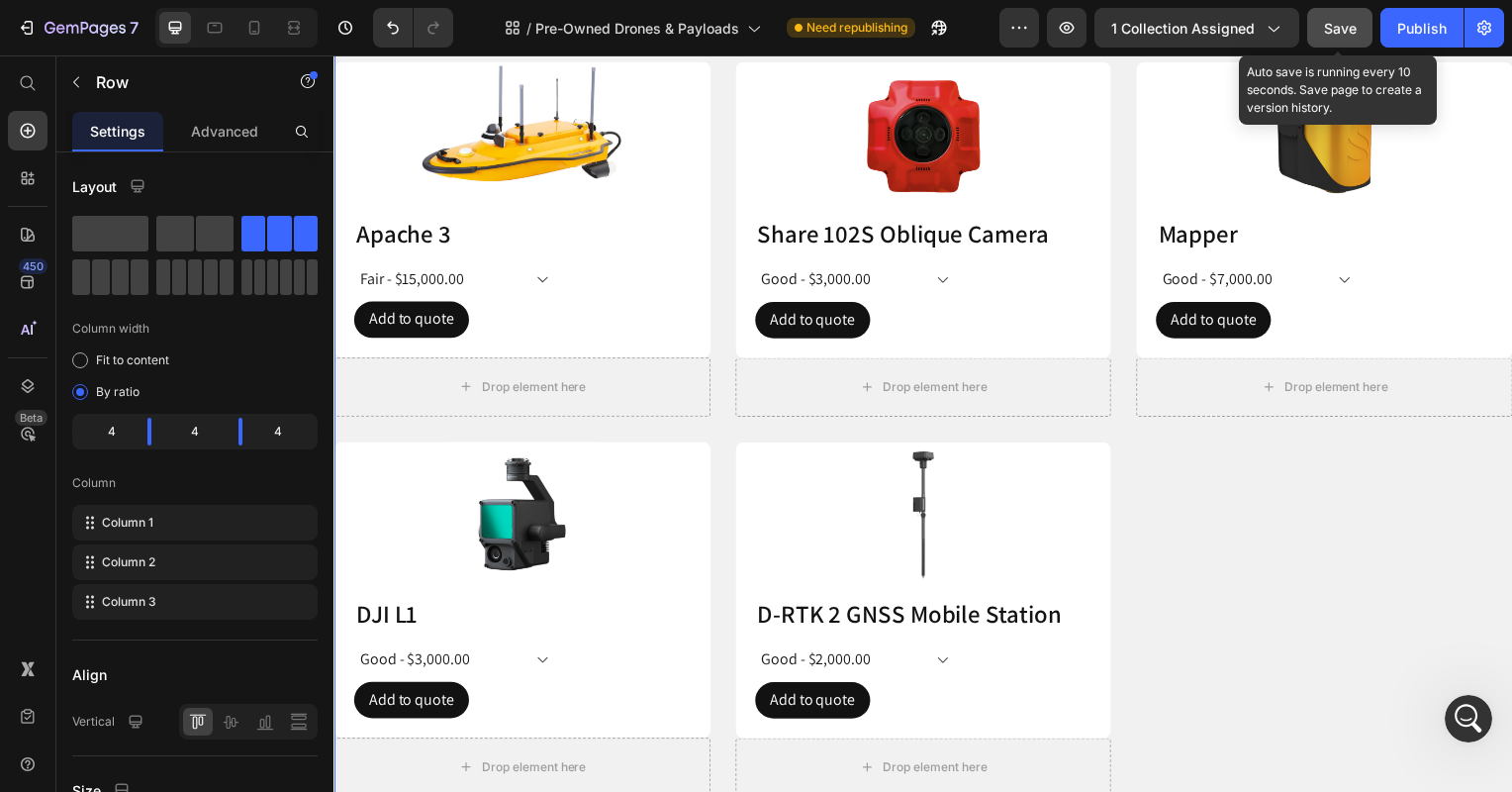 drag, startPoint x: 1338, startPoint y: 33, endPoint x: 1322, endPoint y: 29, distance: 16.492423 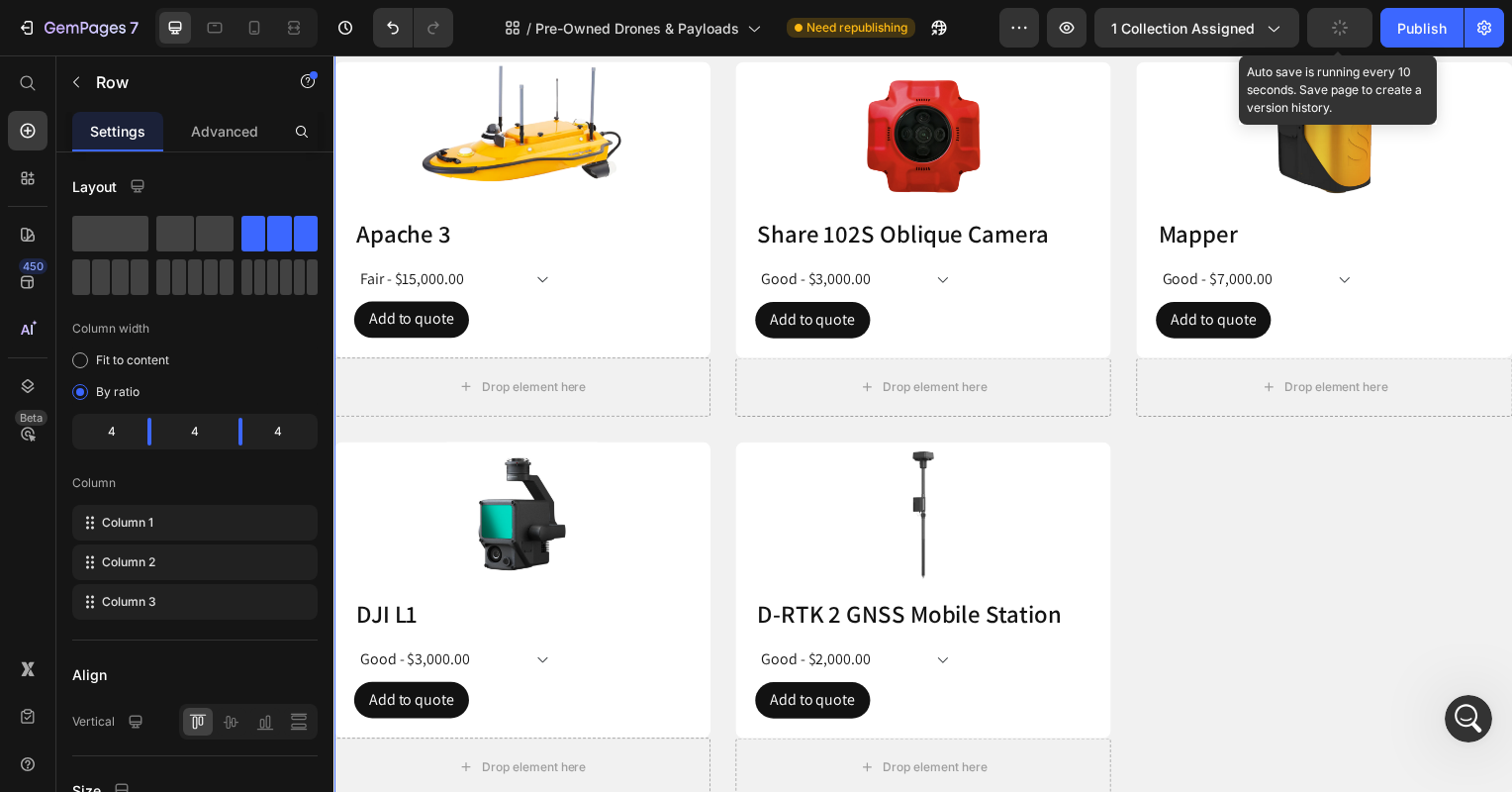 scroll, scrollTop: 1618, scrollLeft: 0, axis: vertical 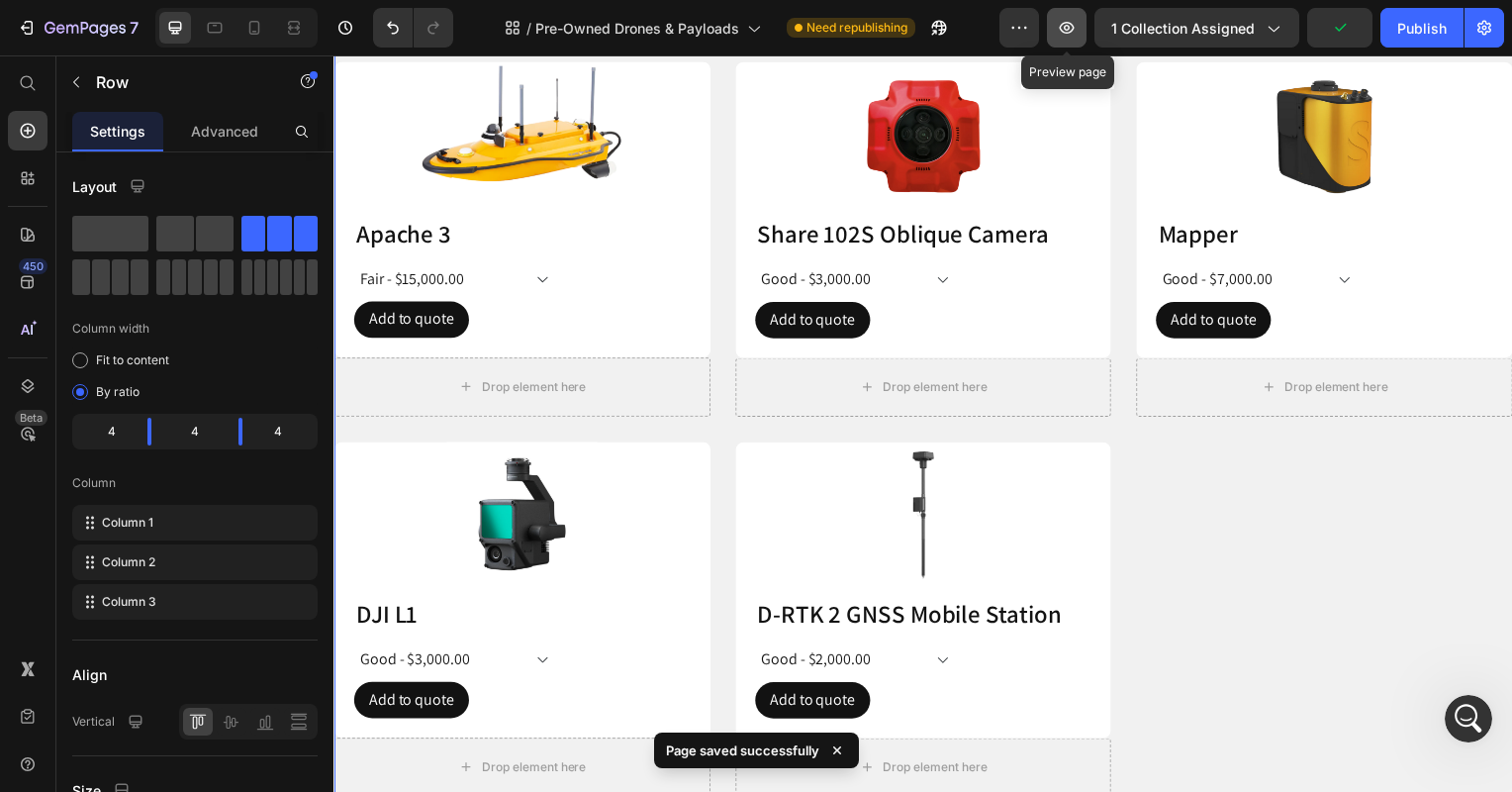 click 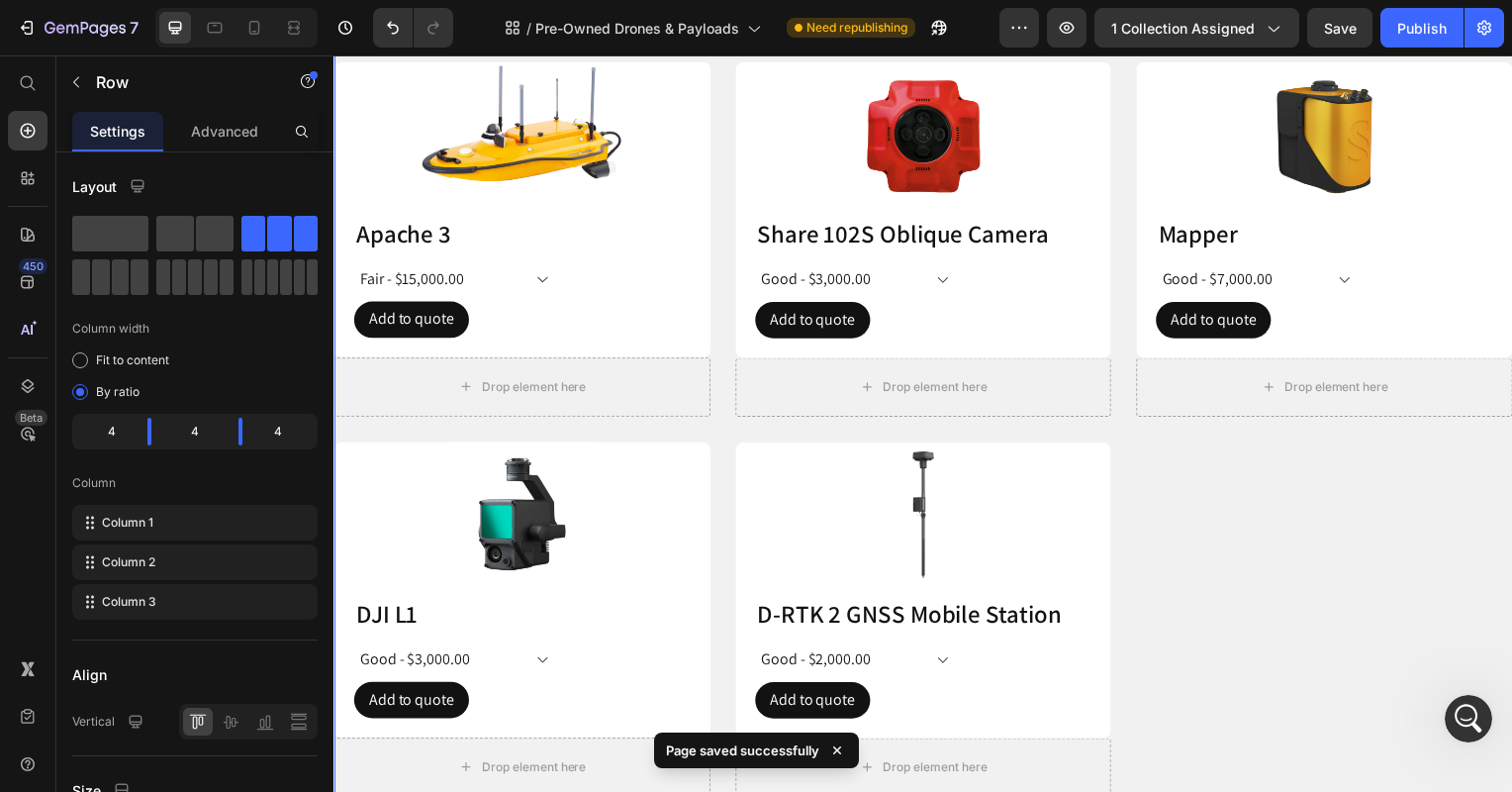 click at bounding box center [1468, 719] 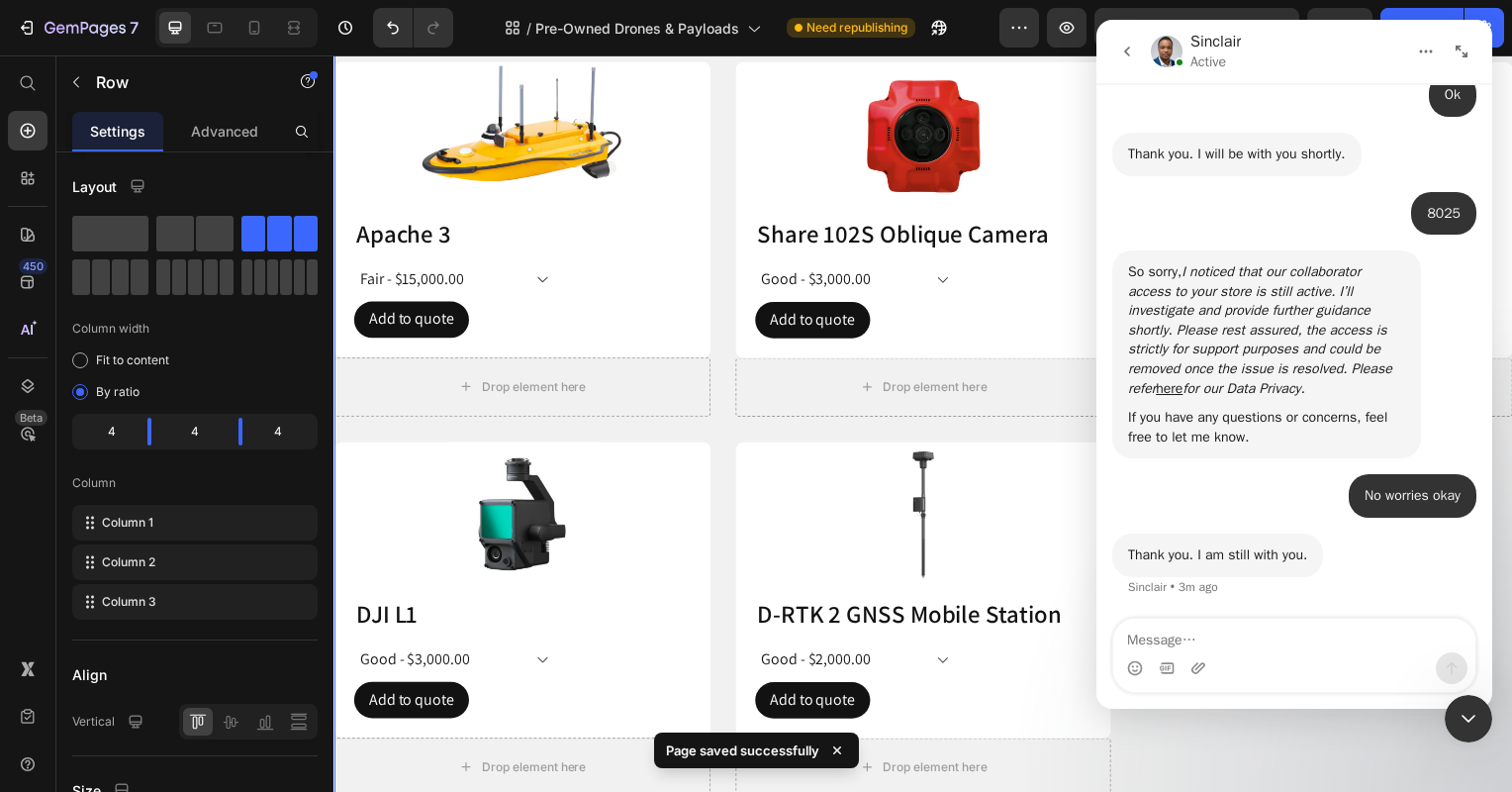 scroll, scrollTop: 1618, scrollLeft: 0, axis: vertical 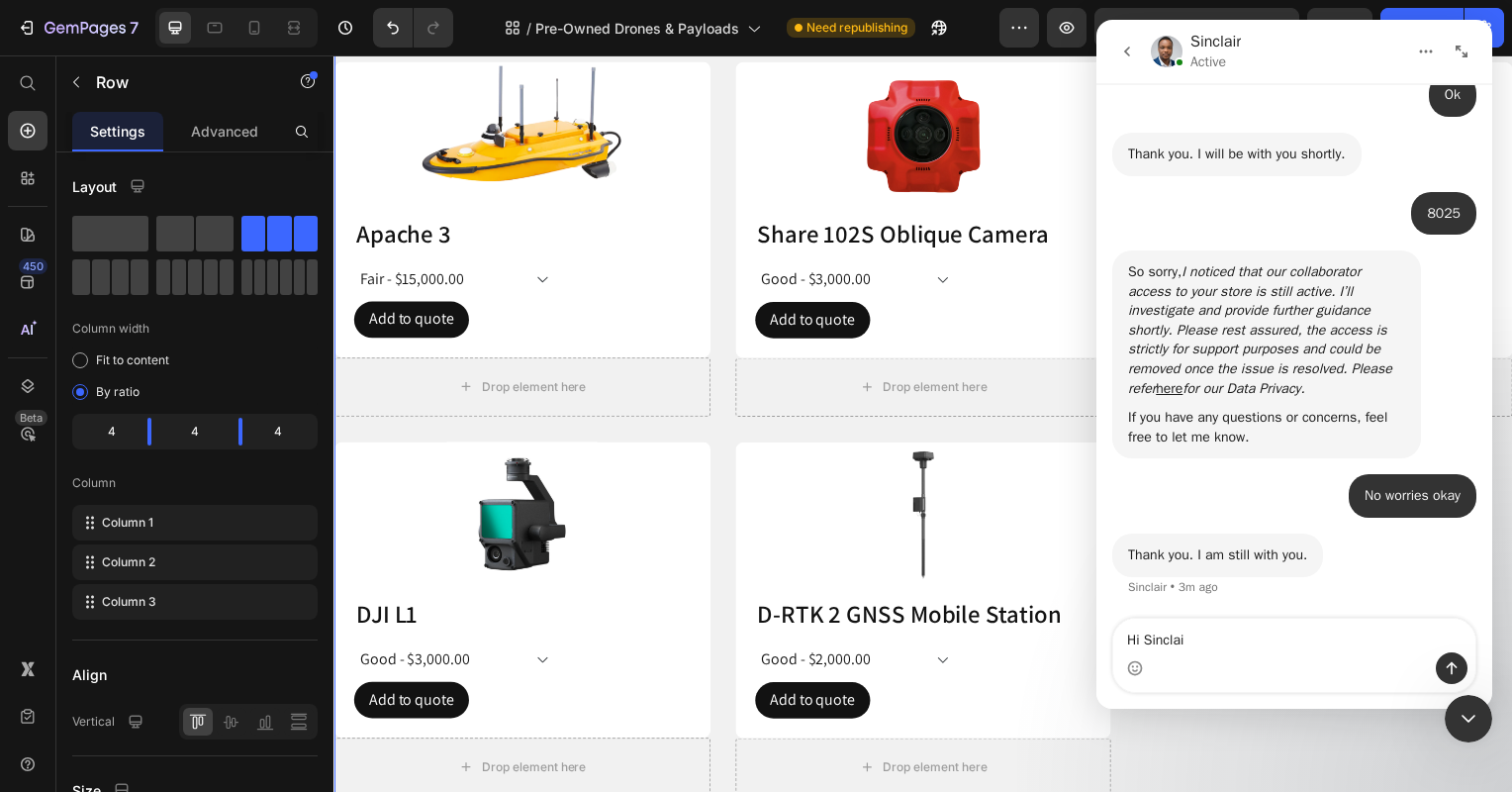 type on "Hi [PERSON_NAME]" 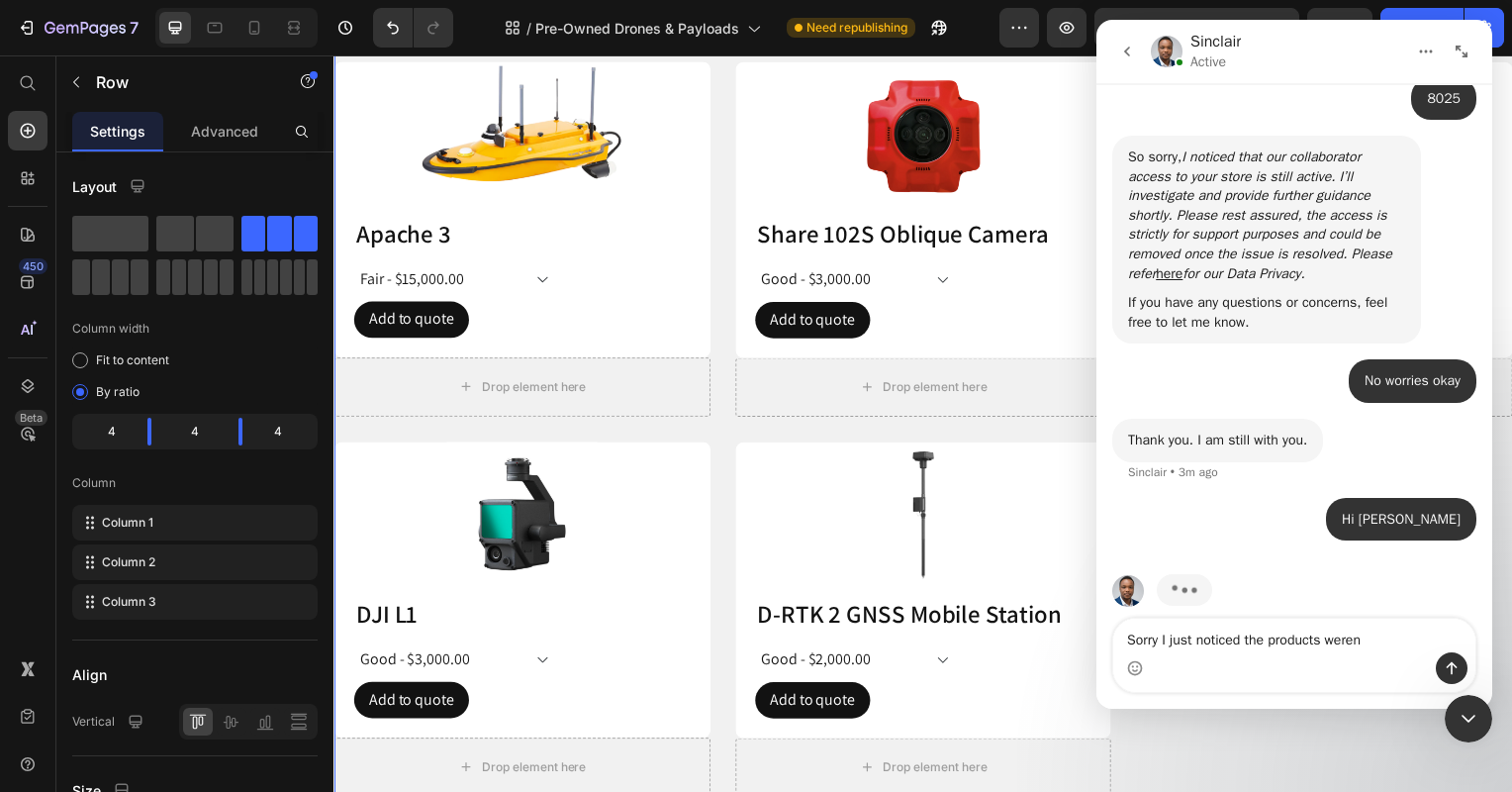 scroll, scrollTop: 1753, scrollLeft: 0, axis: vertical 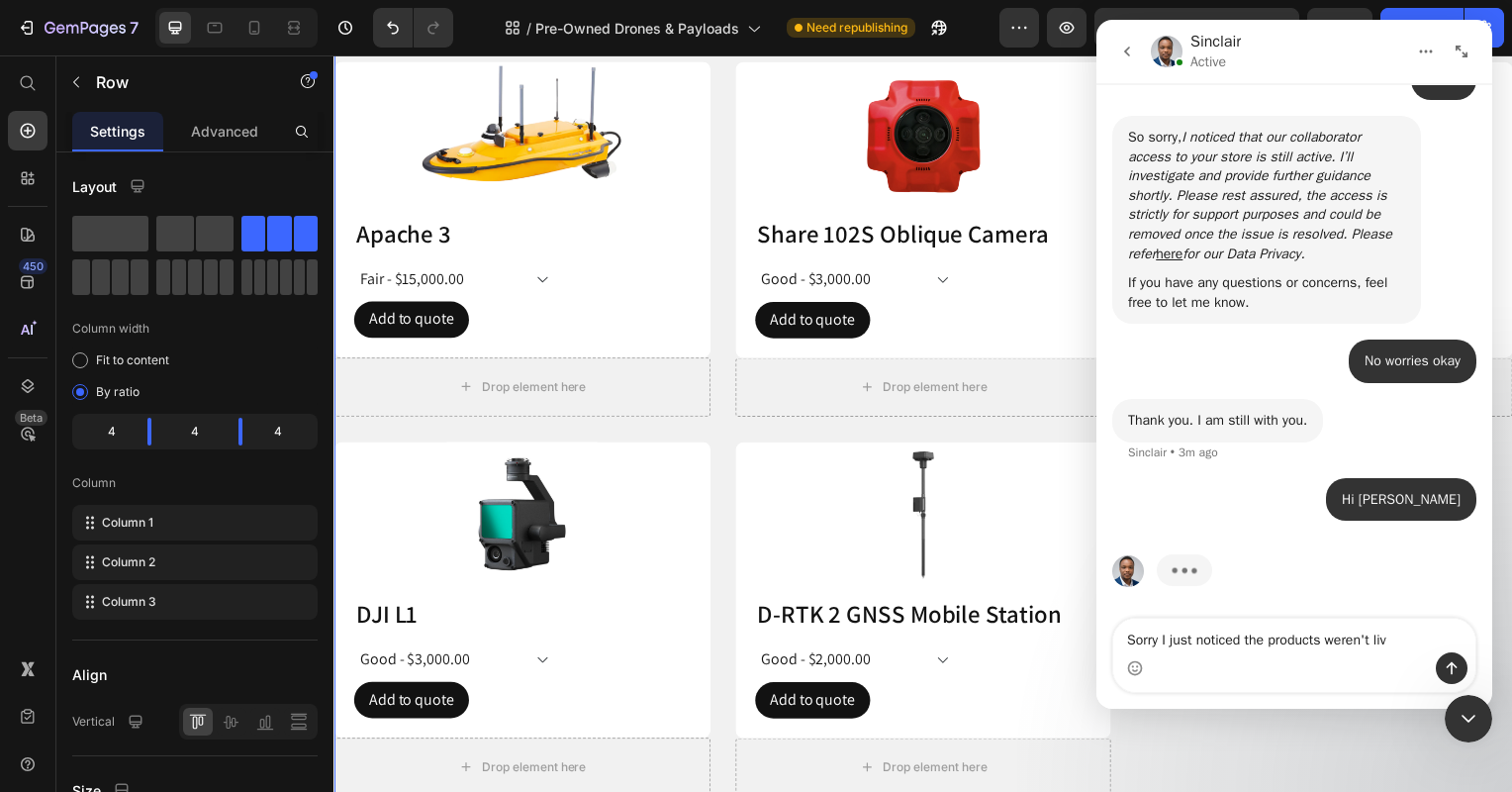 type on "Sorry I just noticed the products weren't live" 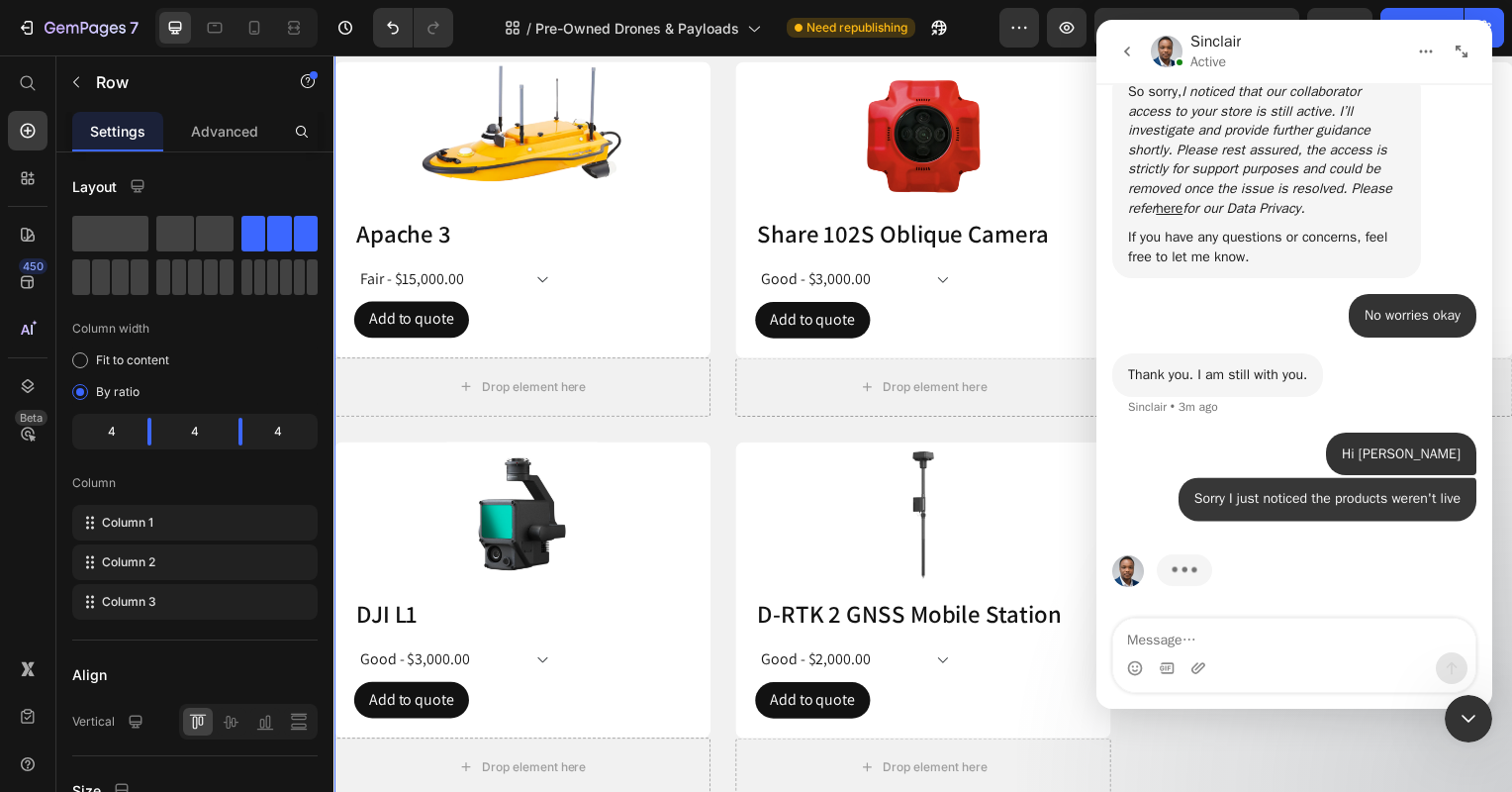 scroll, scrollTop: 1798, scrollLeft: 0, axis: vertical 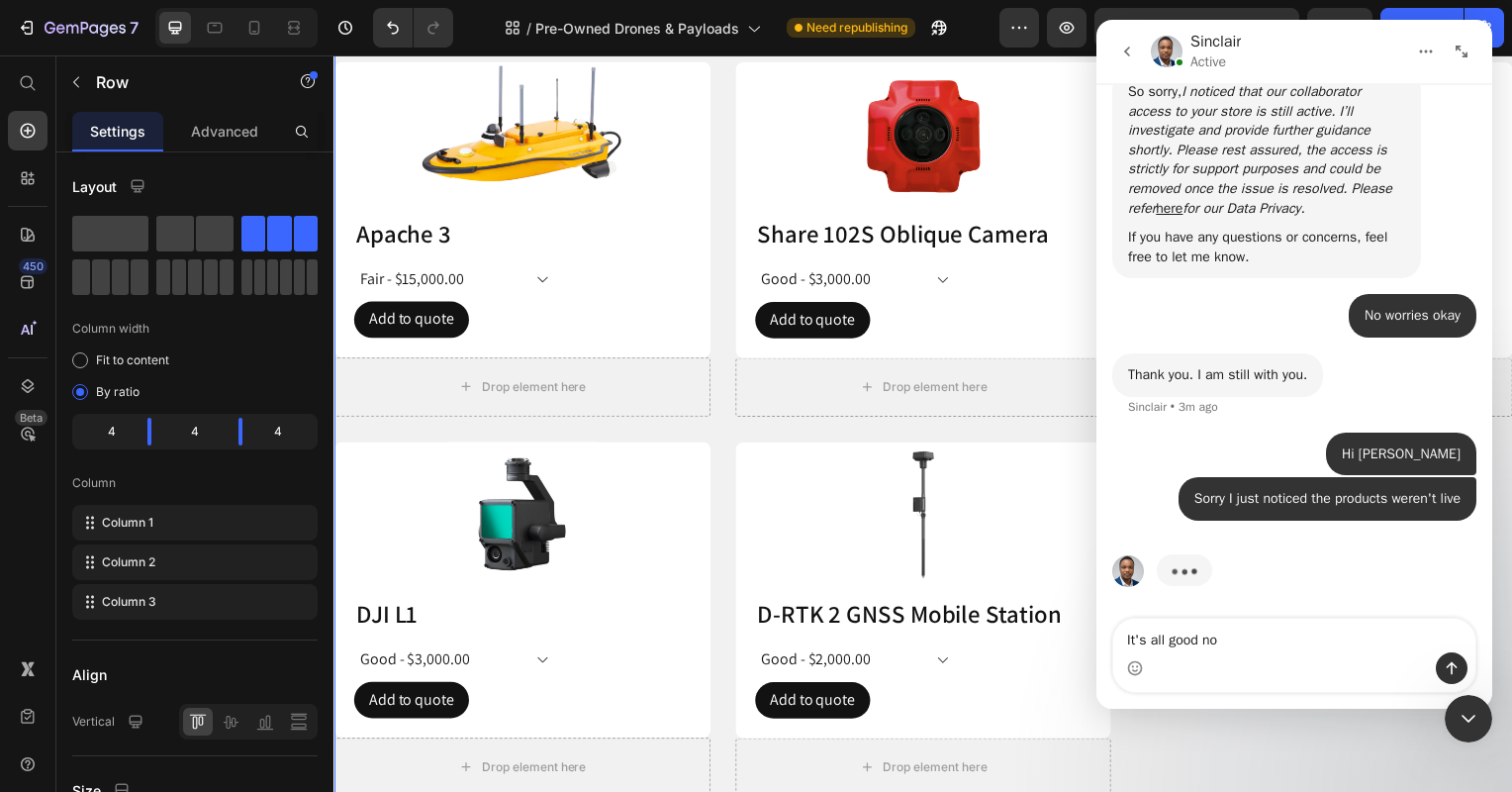 type on "It's all good now" 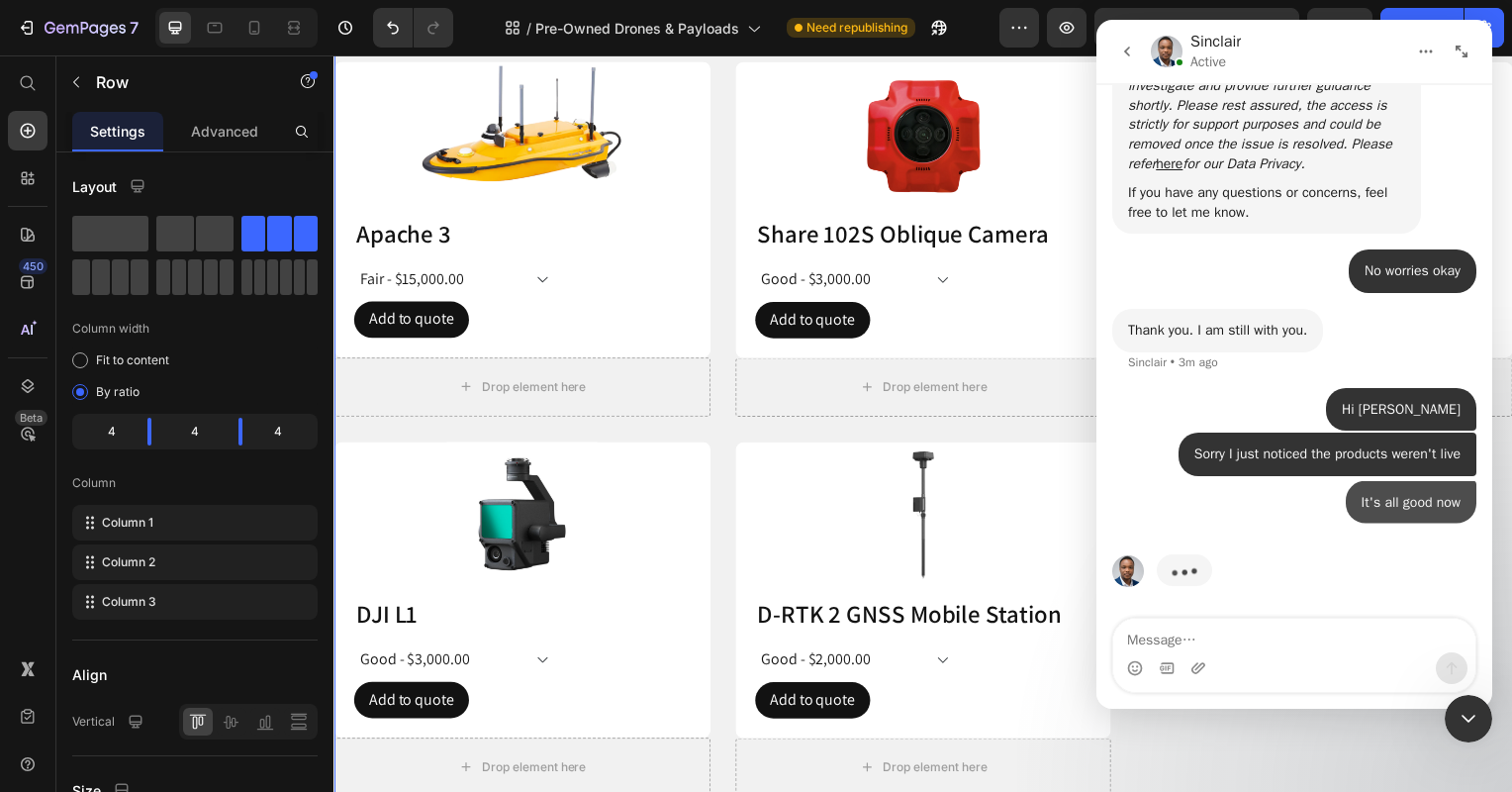 scroll, scrollTop: 1843, scrollLeft: 0, axis: vertical 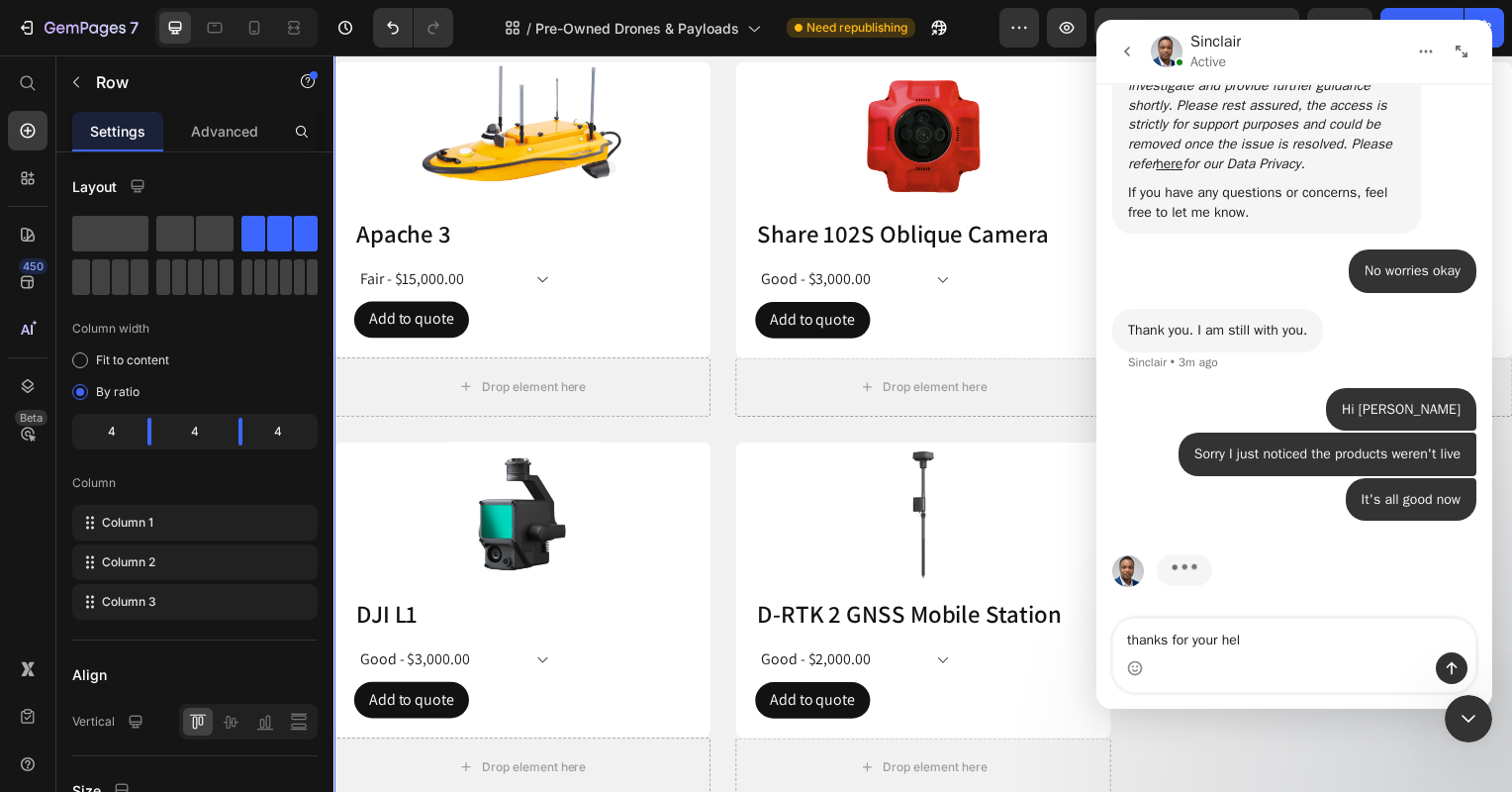 type on "thanks for your help" 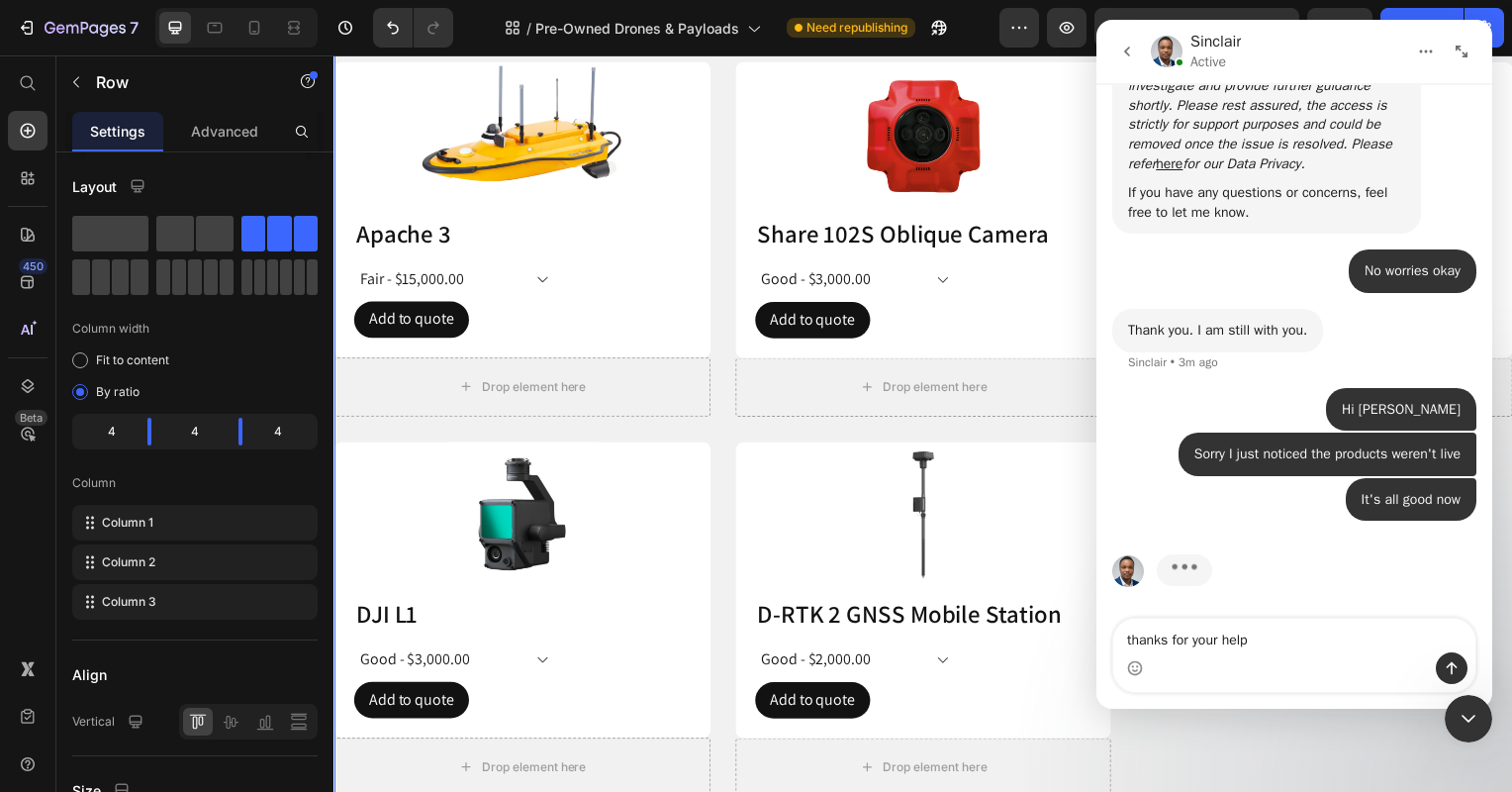 type 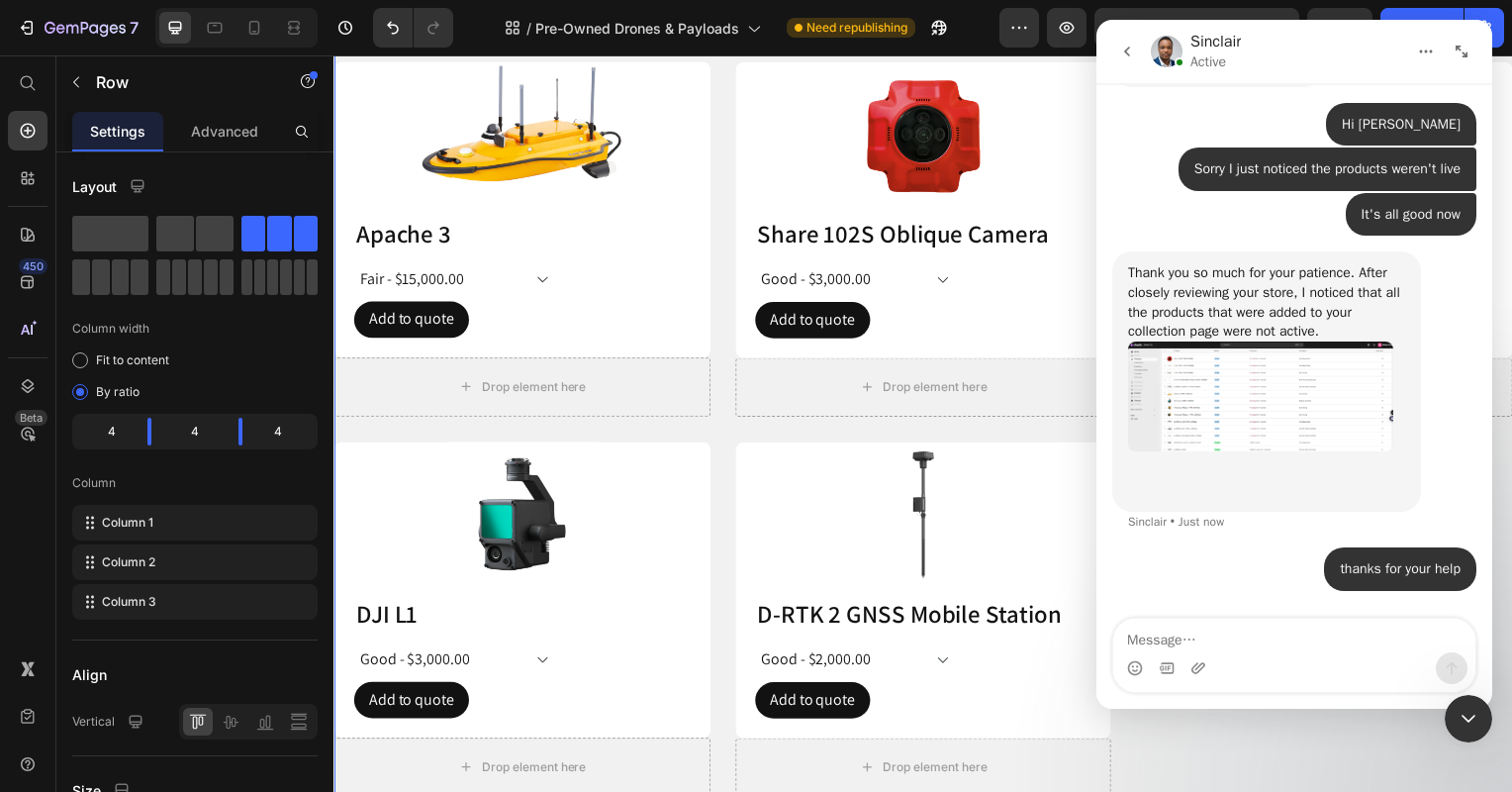 scroll, scrollTop: 2178, scrollLeft: 0, axis: vertical 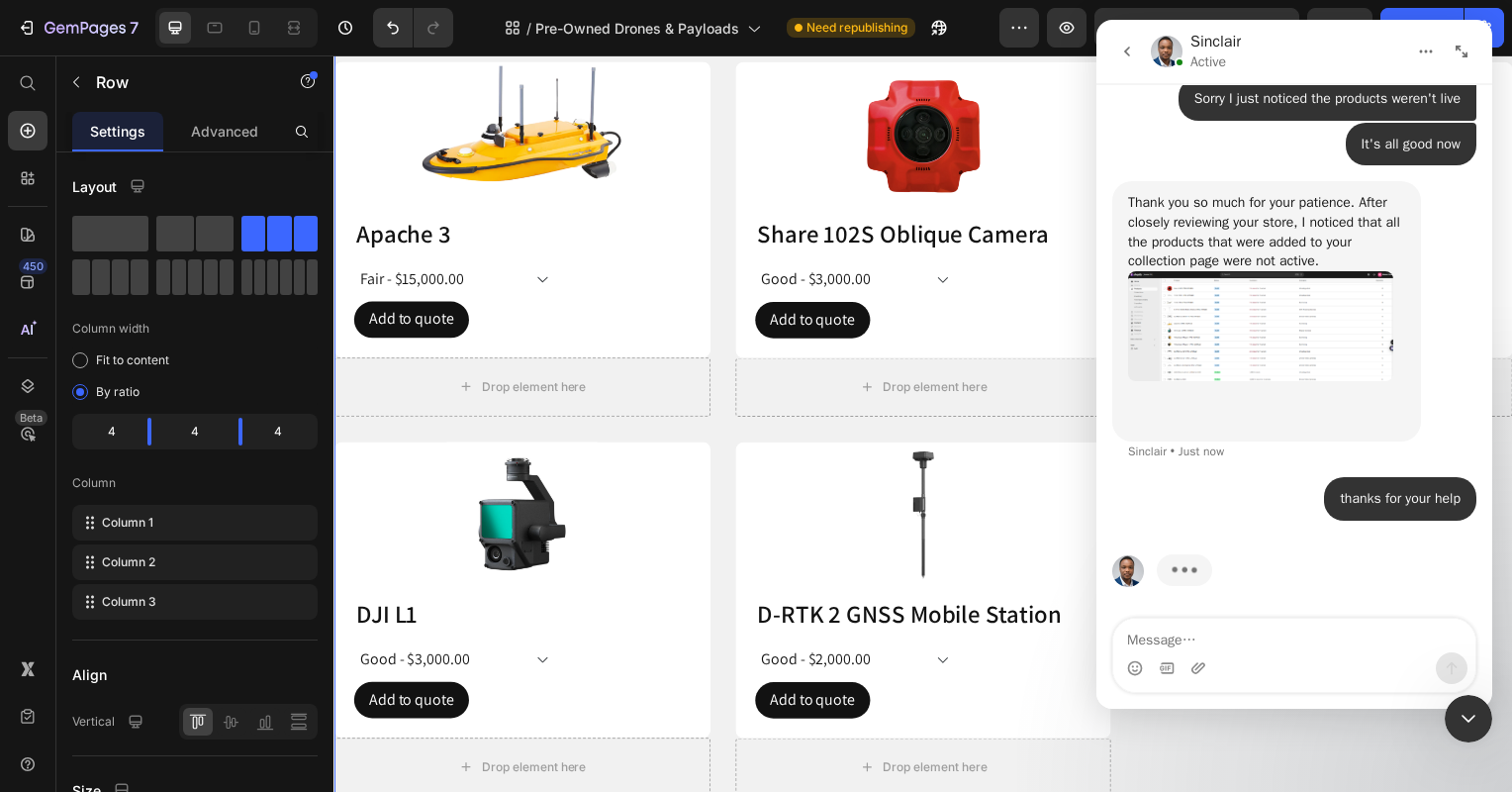 click 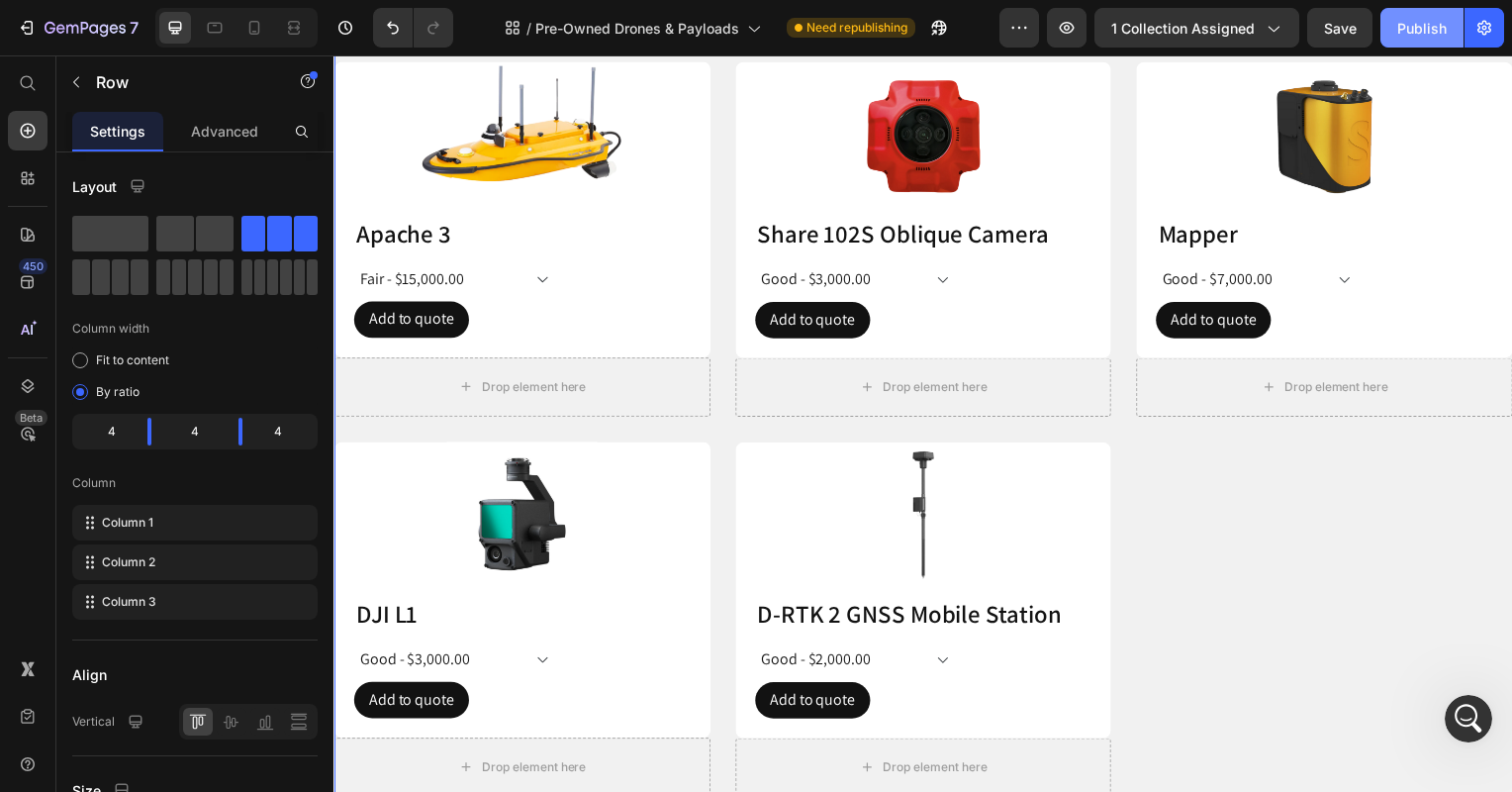 click on "Publish" at bounding box center [1422, 28] 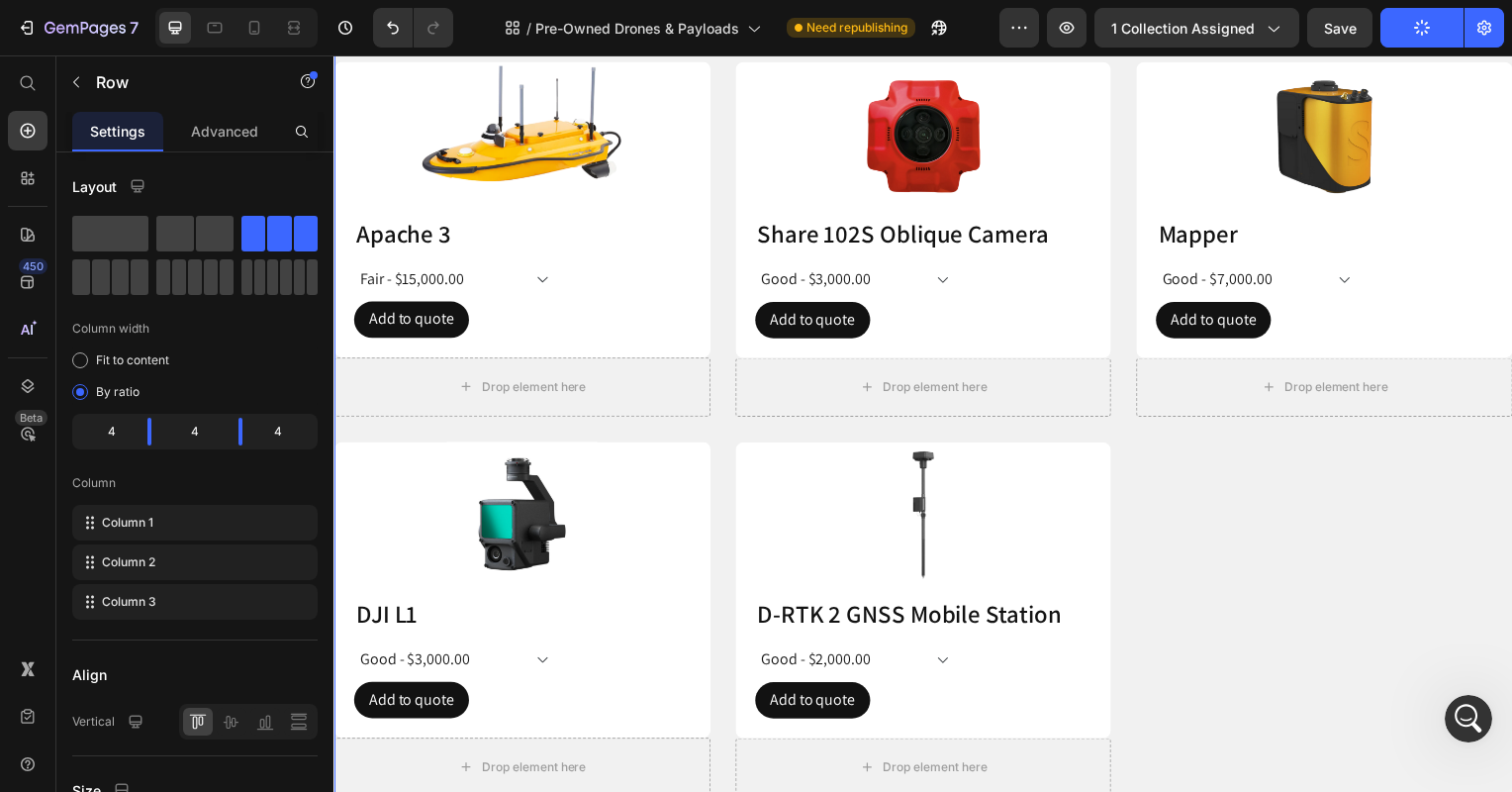 click on "/  Pre-Owned Drones & Payloads Need republishing" 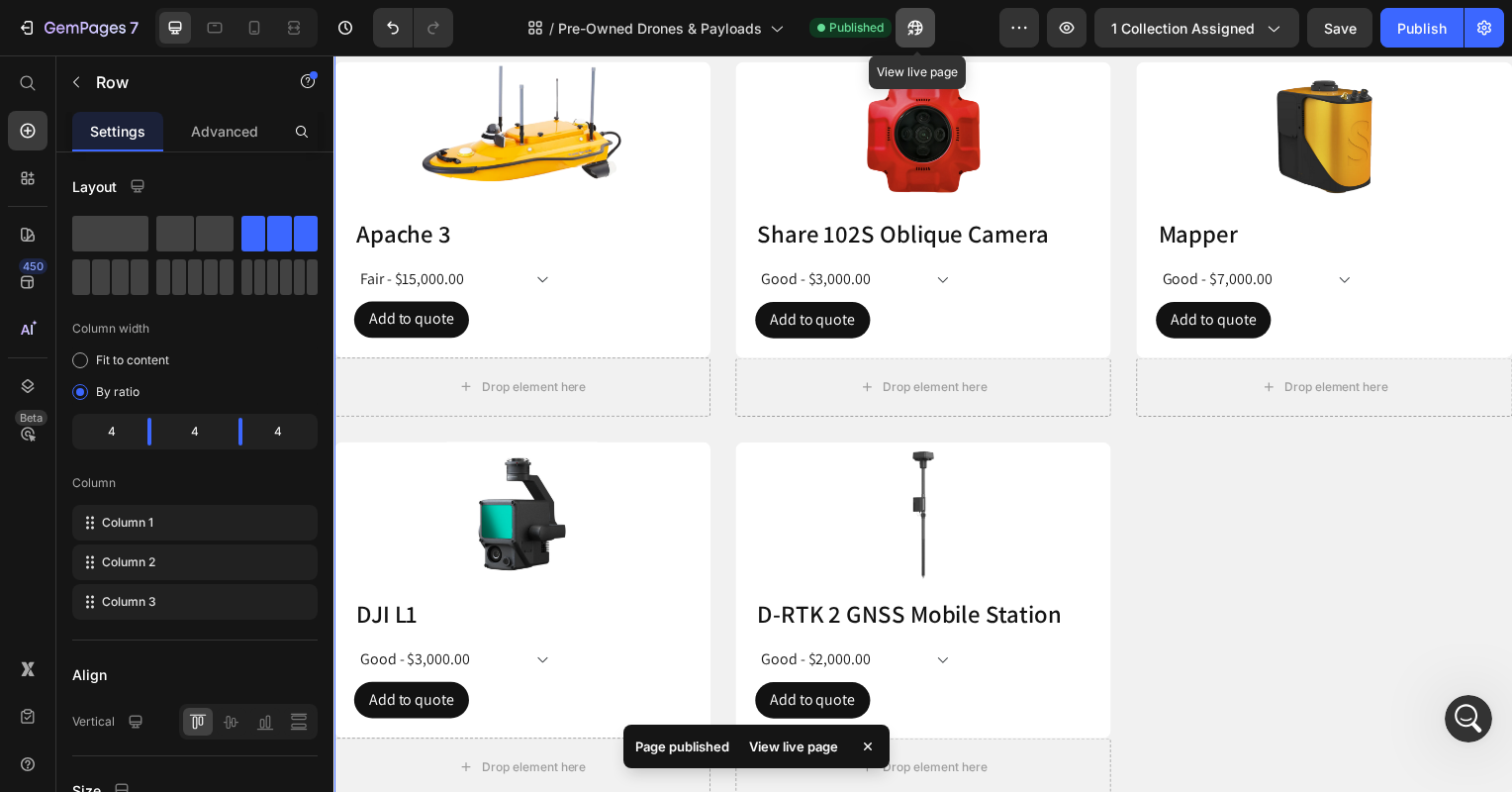click 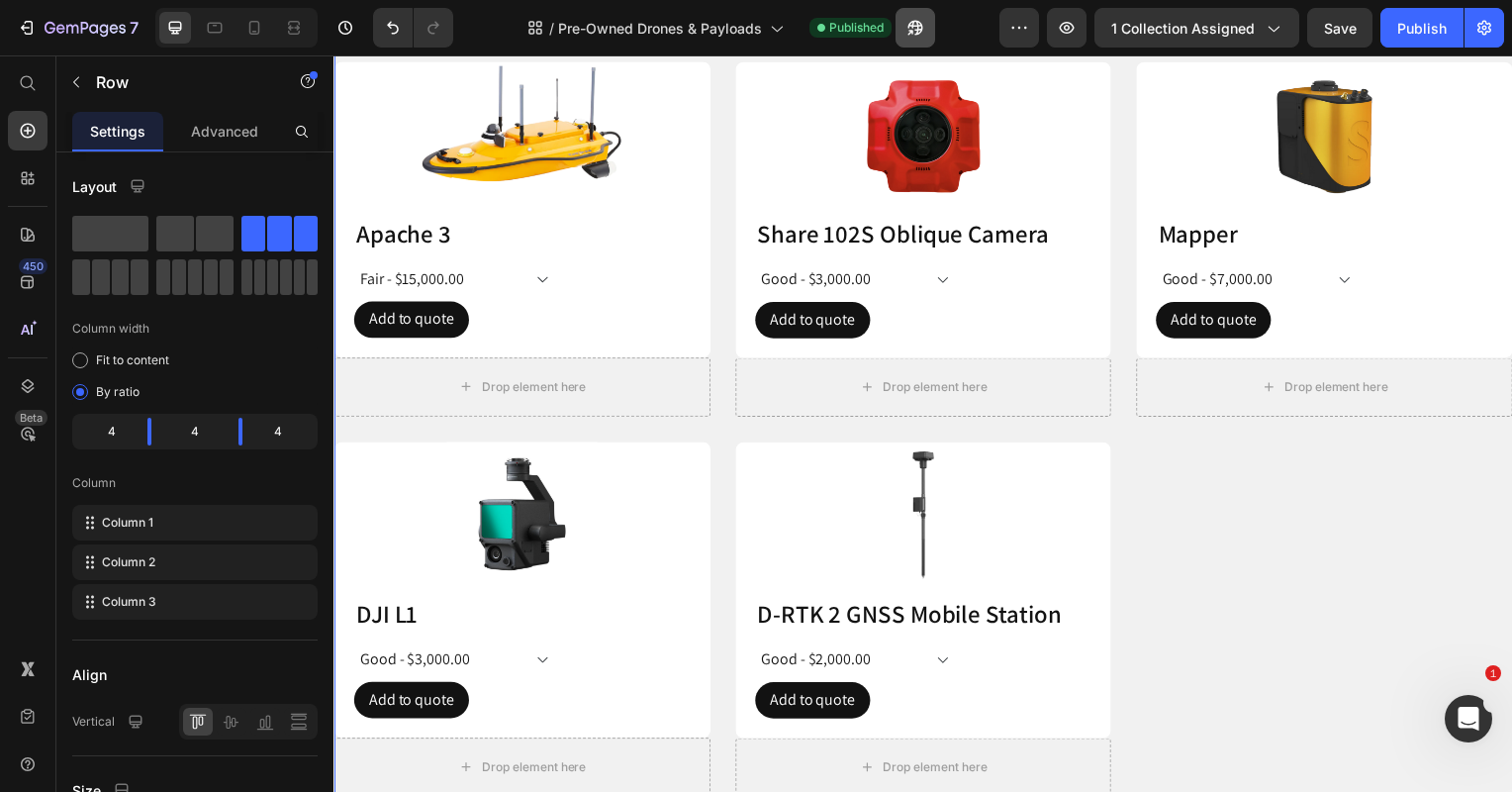 scroll, scrollTop: 3118, scrollLeft: 0, axis: vertical 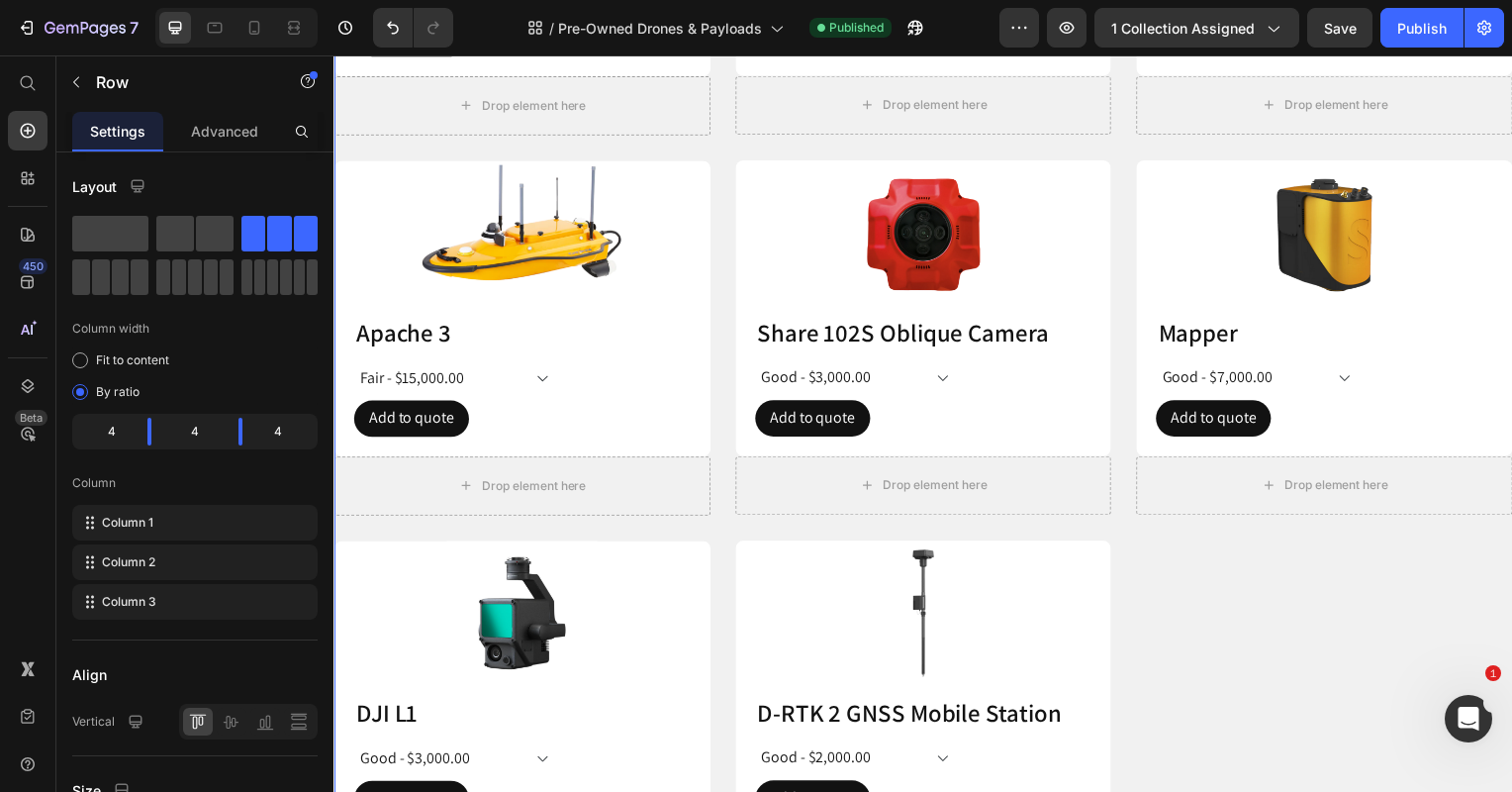 drag, startPoint x: 1296, startPoint y: 705, endPoint x: 1258, endPoint y: 672, distance: 50.328918 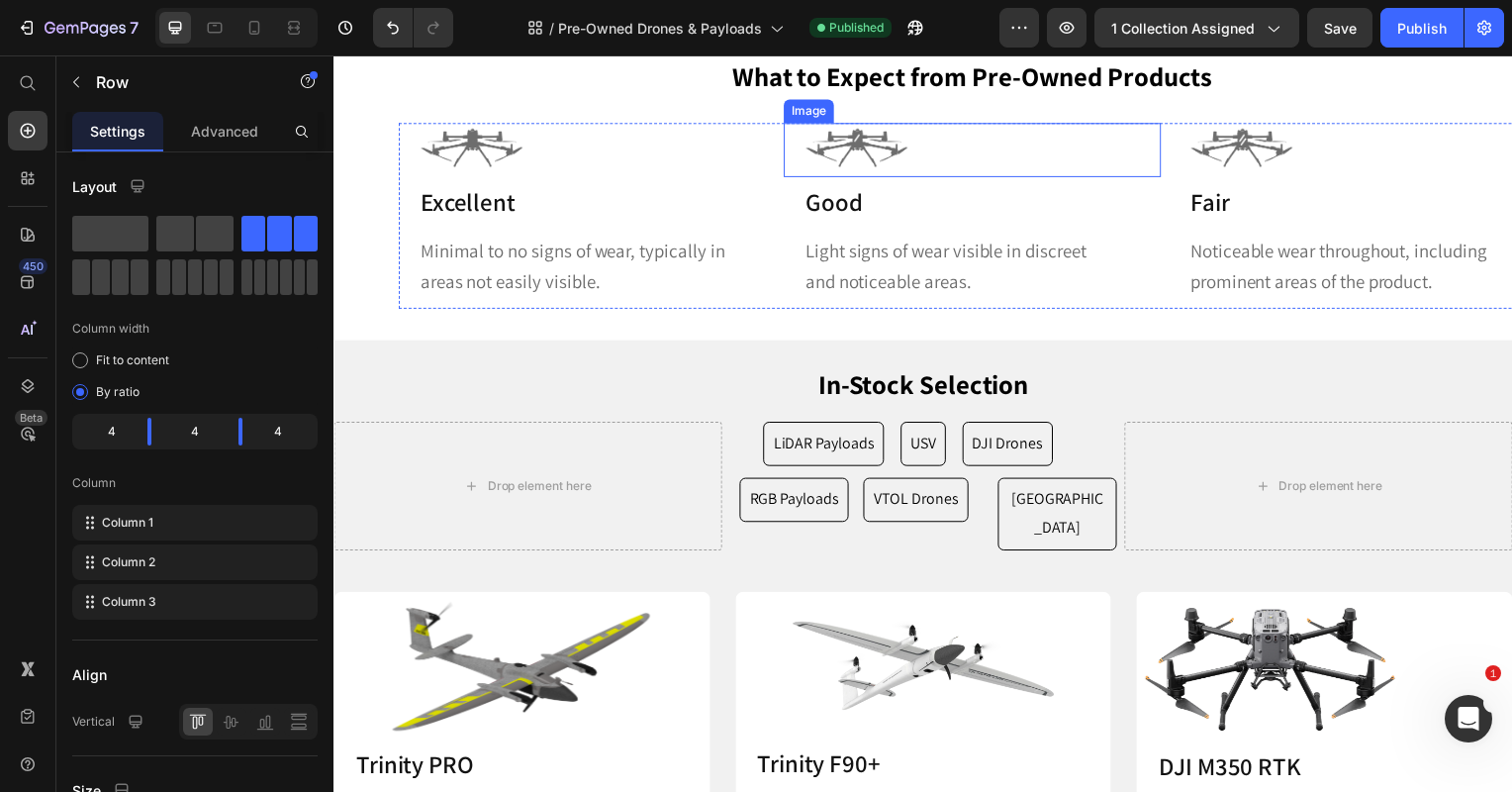 scroll, scrollTop: 396, scrollLeft: 0, axis: vertical 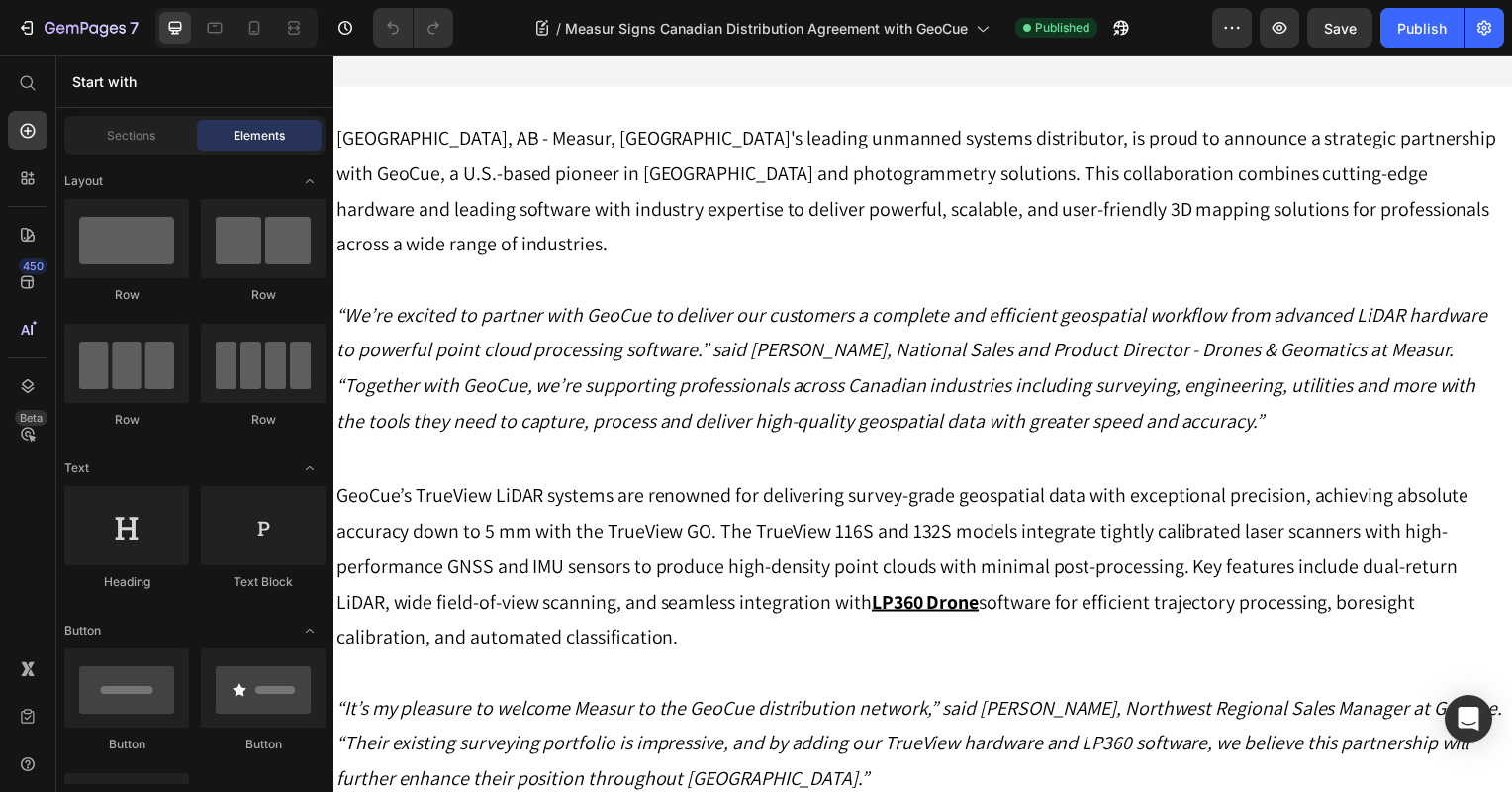 click on "July 7, 2025" at bounding box center [820, 38] 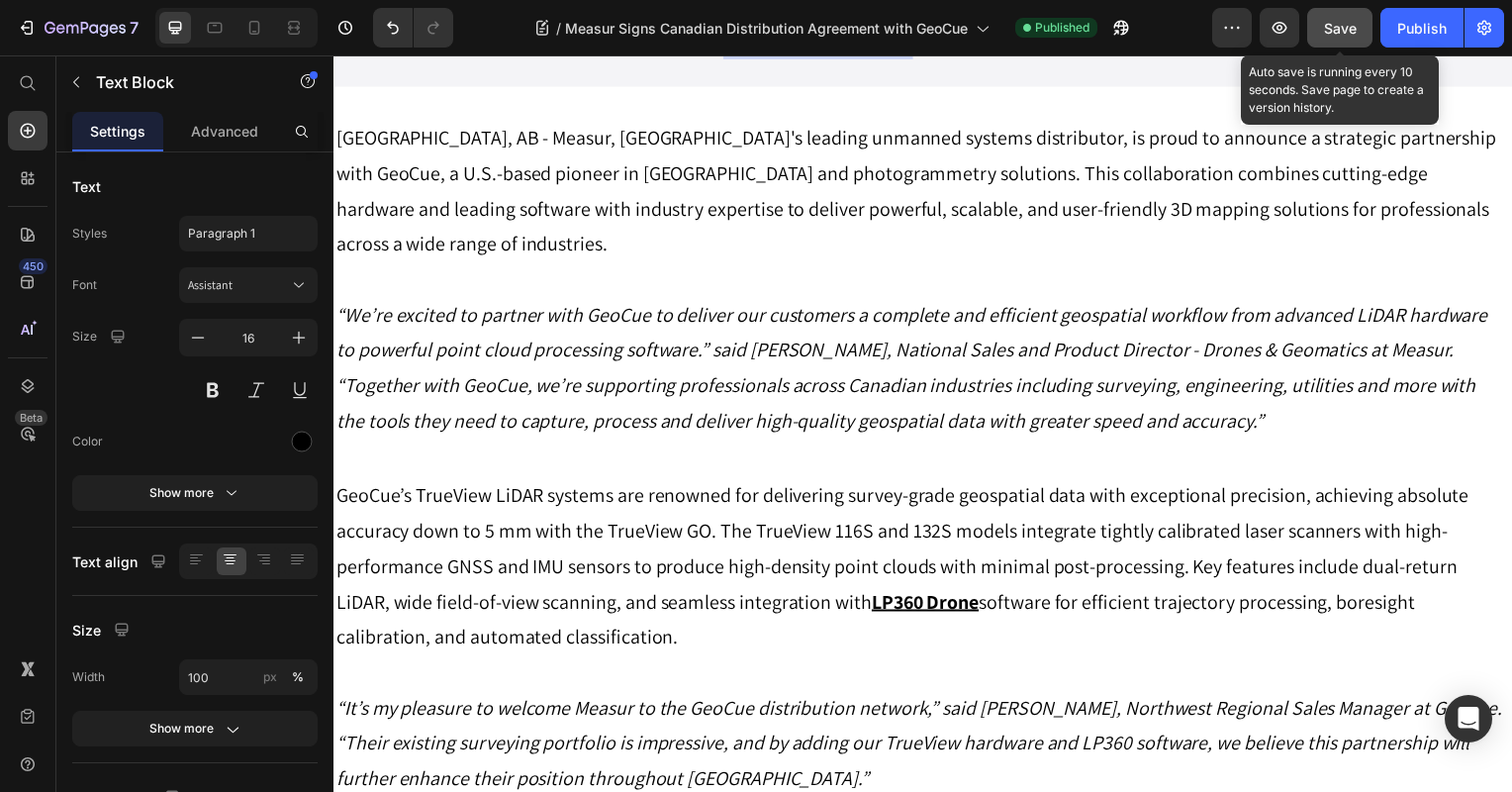 click on "Save" 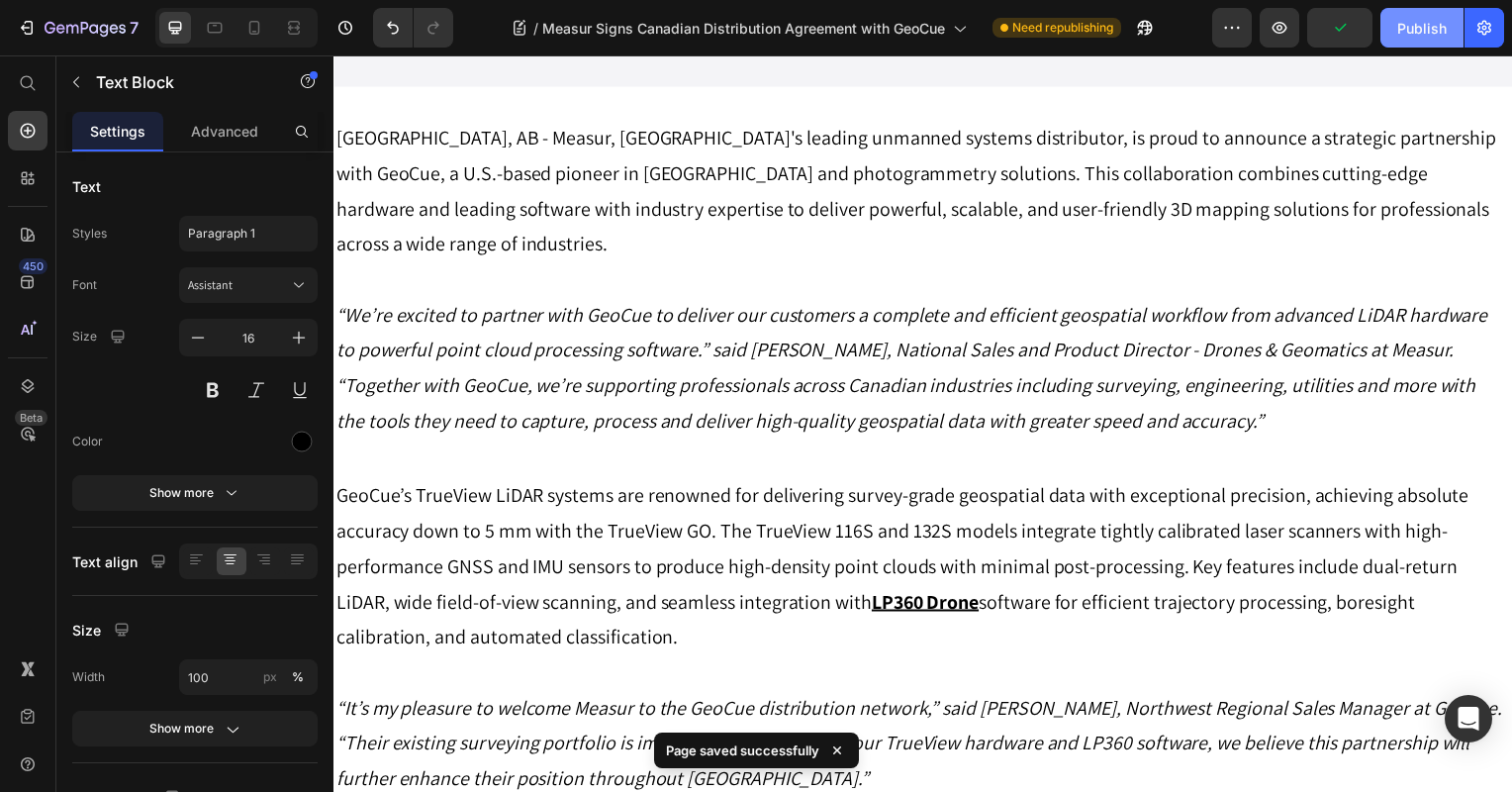 click on "Publish" at bounding box center (1422, 28) 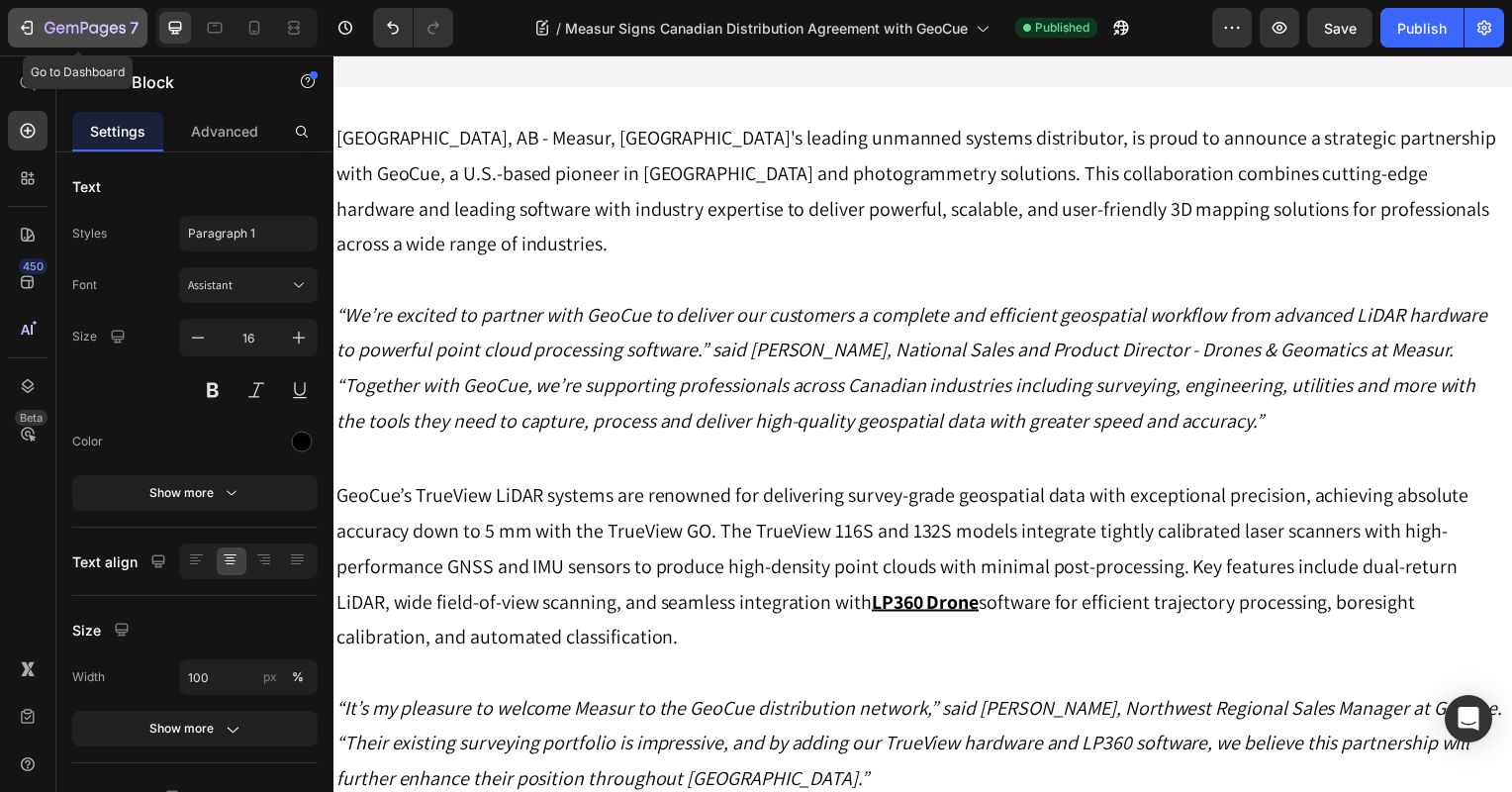 click 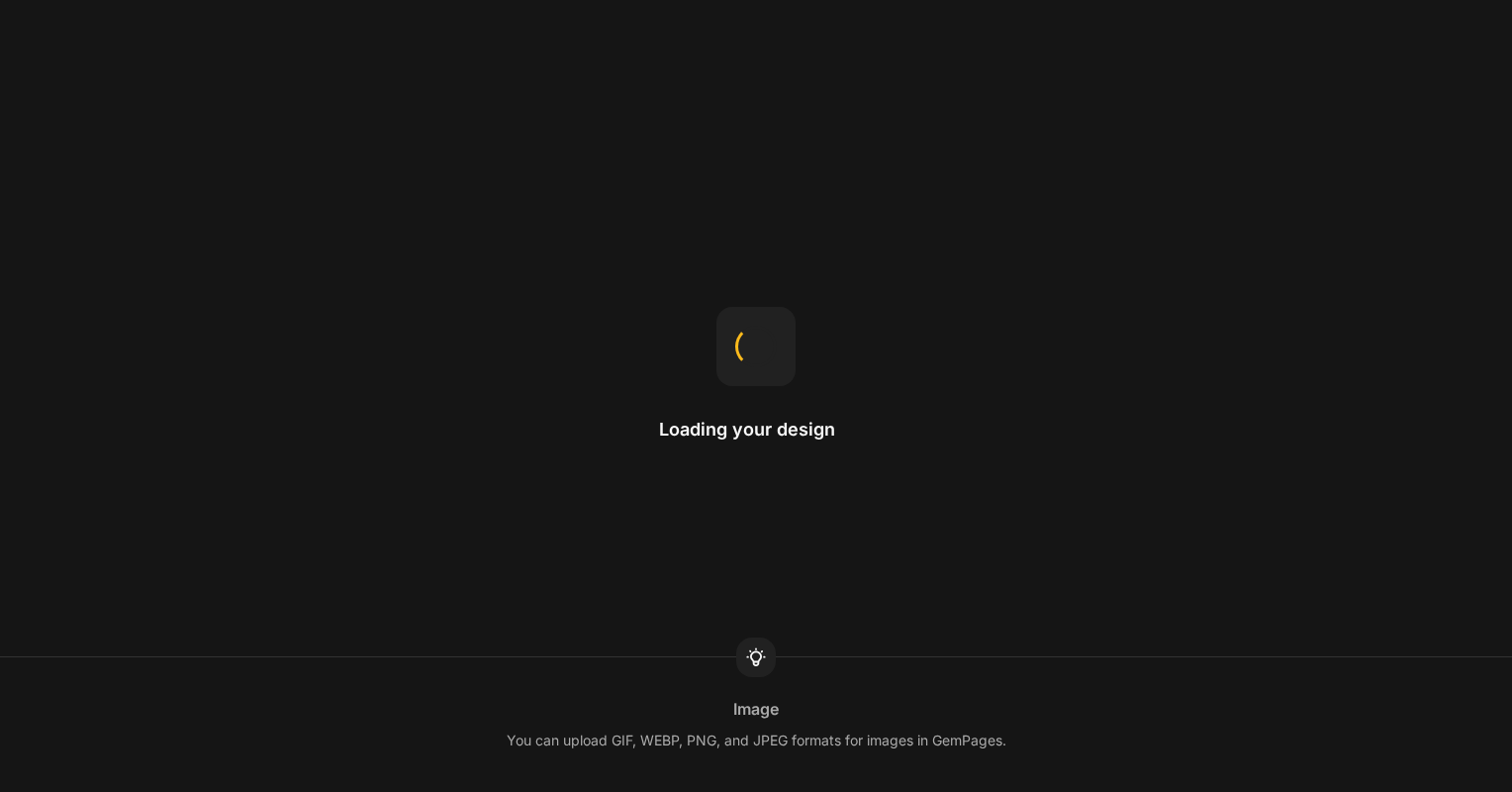 scroll, scrollTop: 0, scrollLeft: 0, axis: both 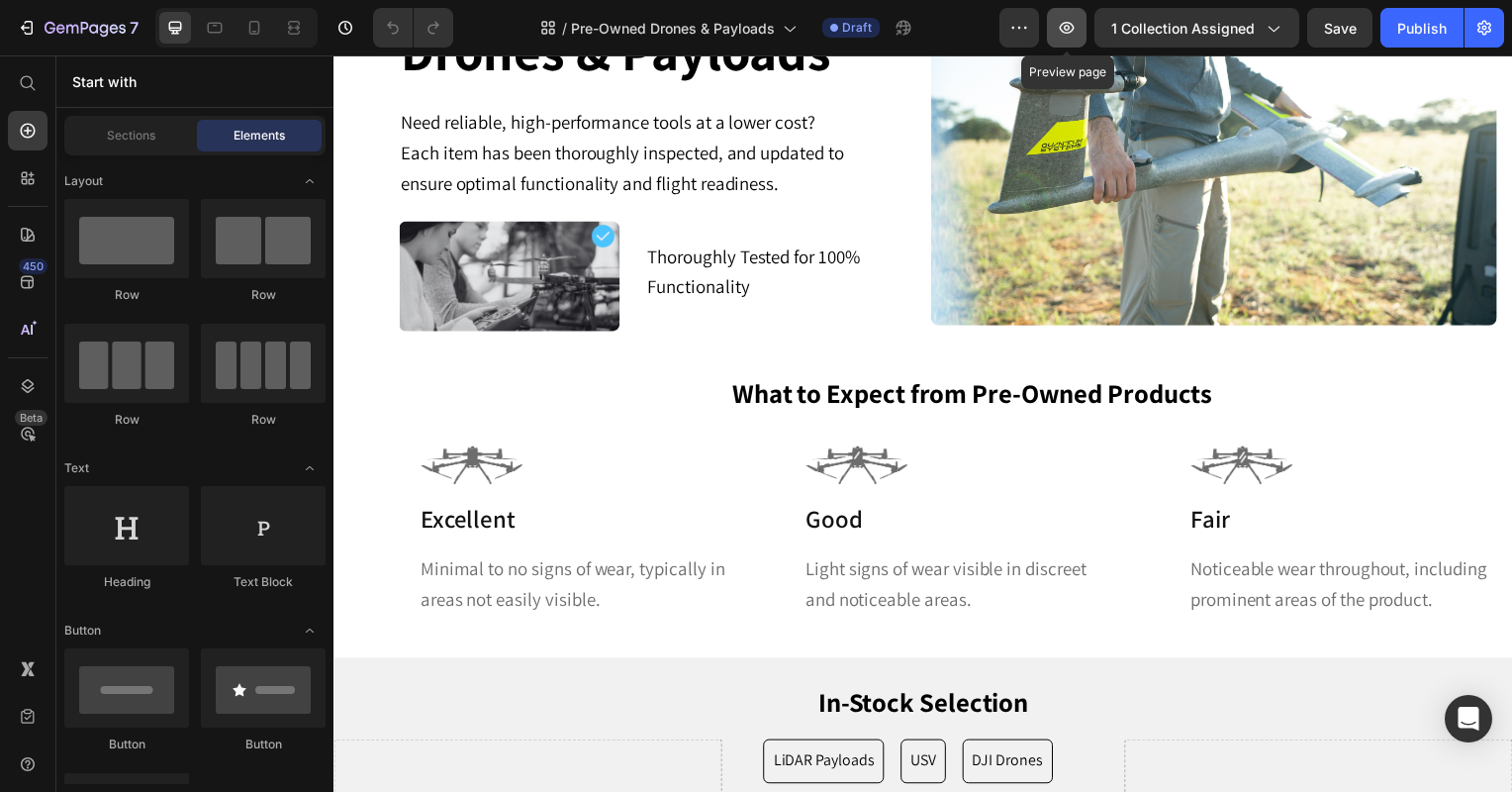 click 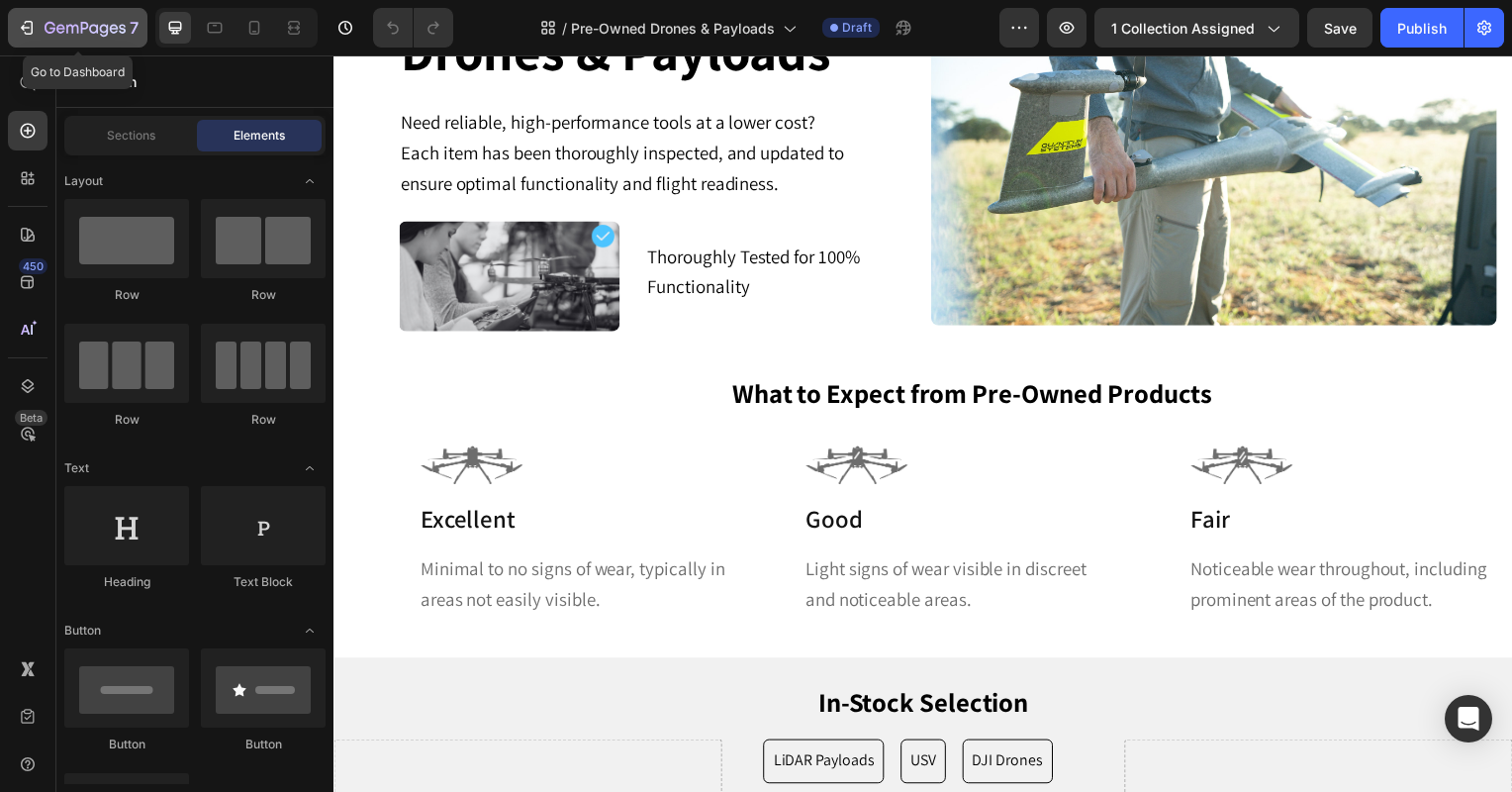 click on "7" 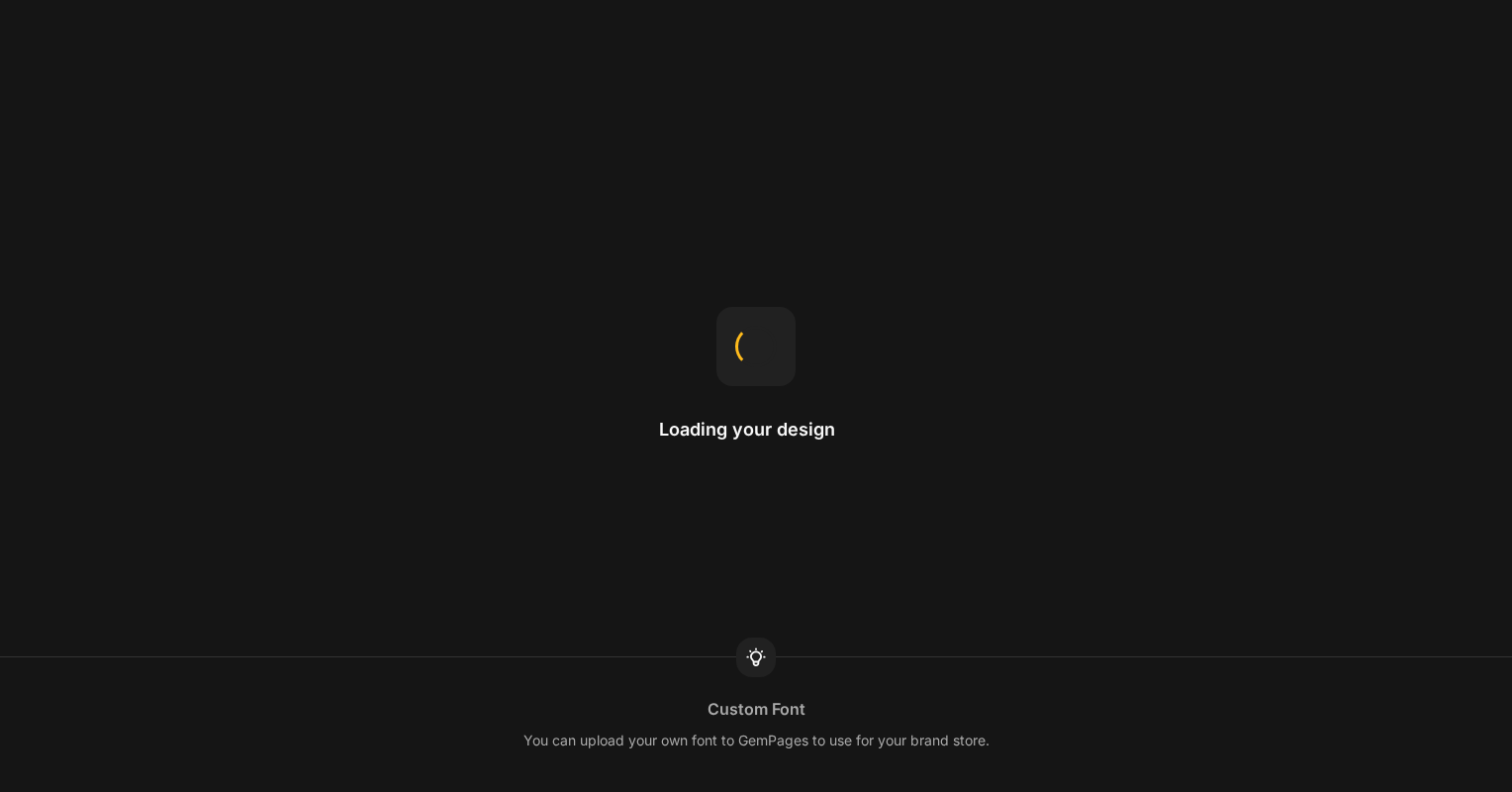scroll, scrollTop: 0, scrollLeft: 0, axis: both 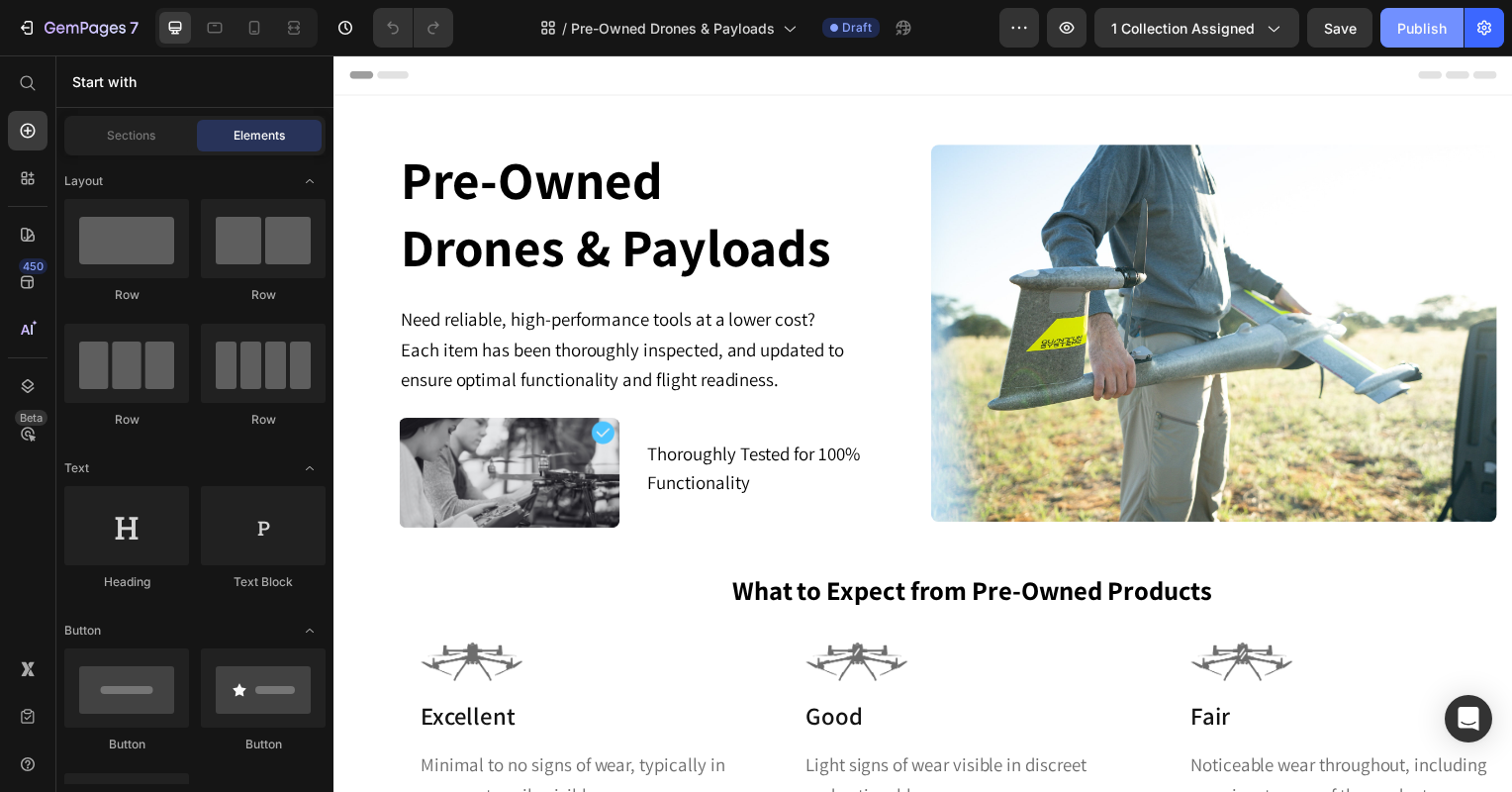 click on "Publish" at bounding box center [1422, 28] 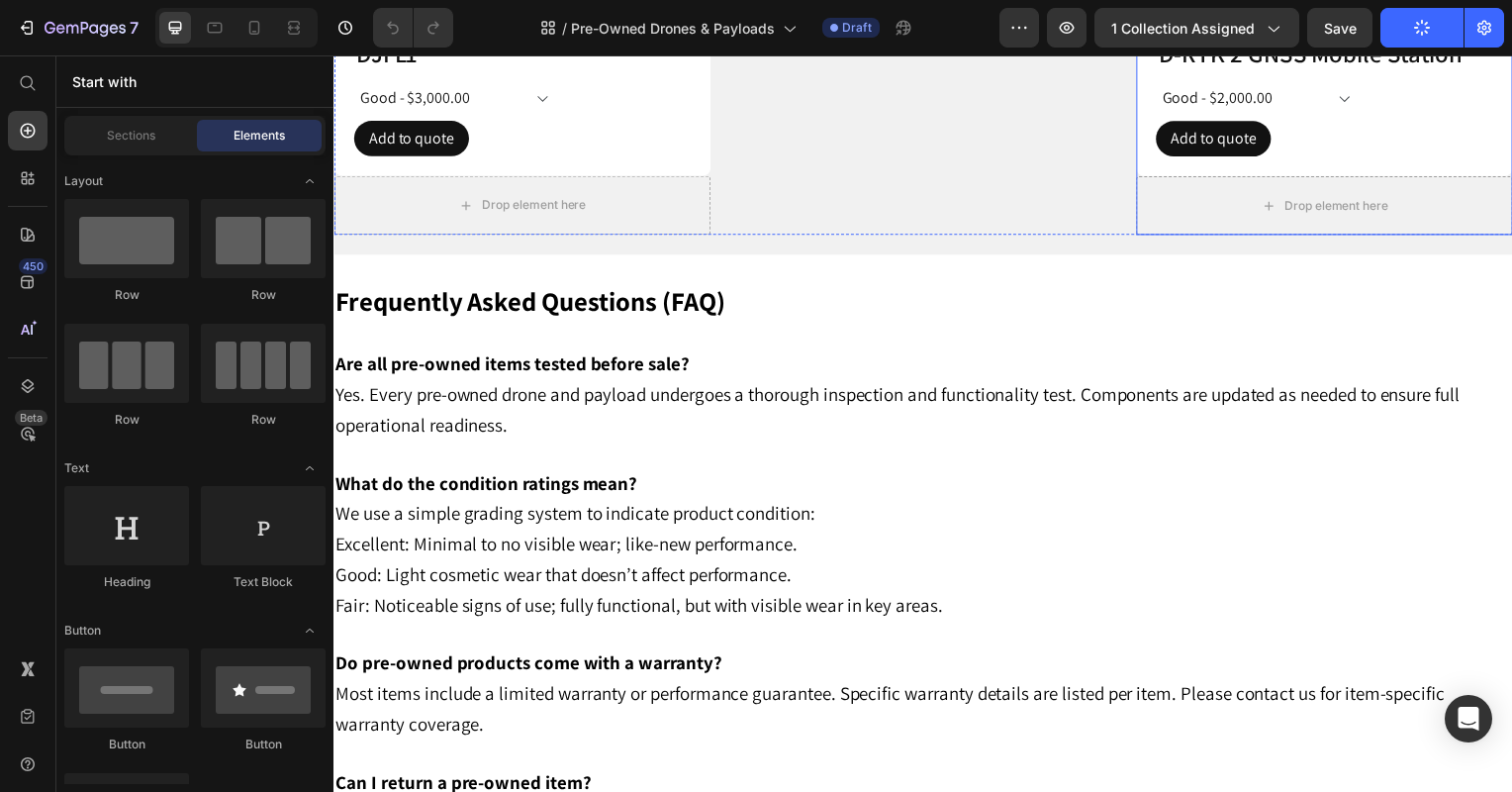 scroll, scrollTop: 1980, scrollLeft: 0, axis: vertical 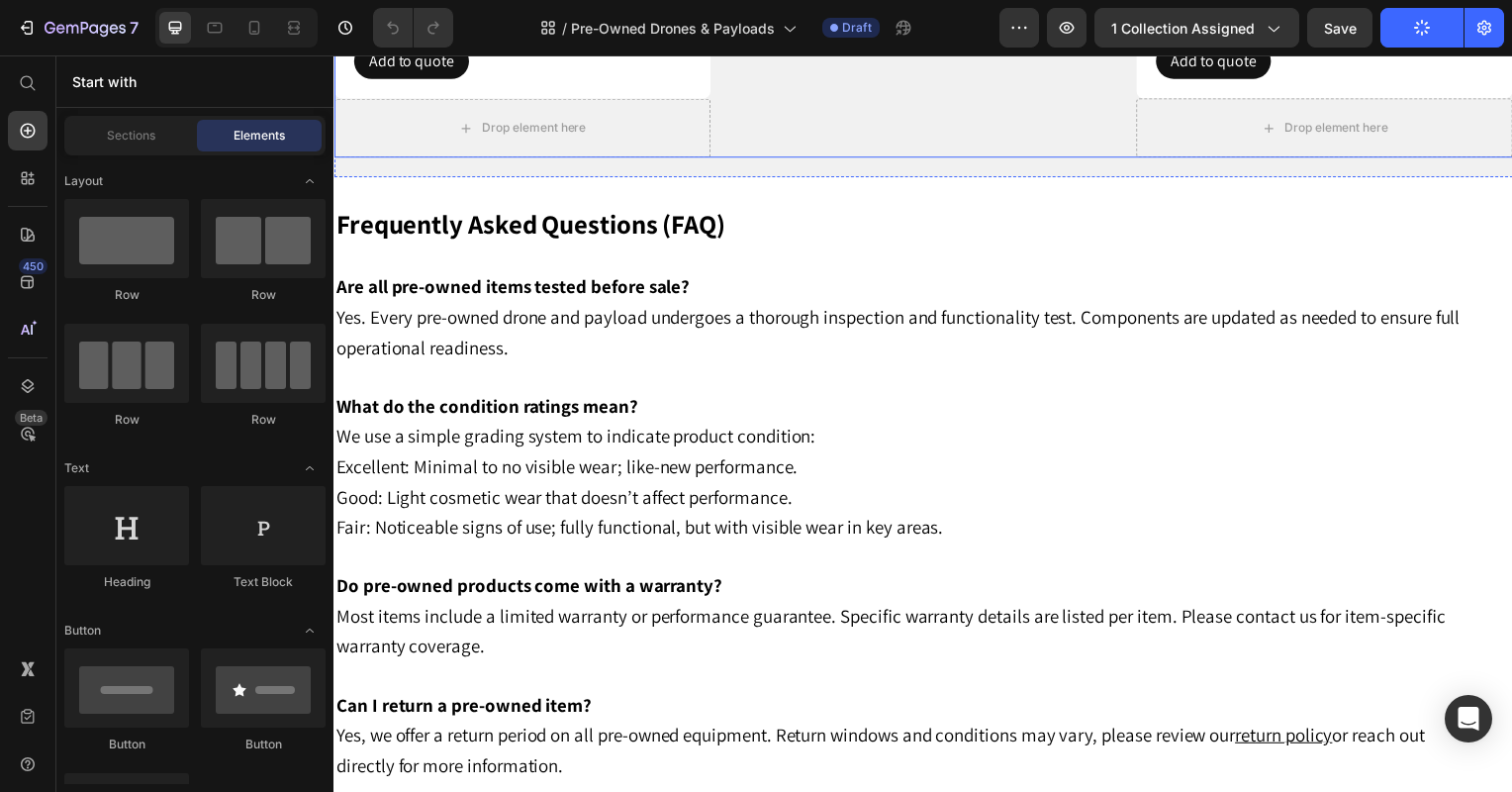 click on "Image Mapper+ Heading Good - $15,000.00  Product Variants & Swatches Add to quote Button Row
Drop element here Product Image Share 102S Oblique Camera Heading Good - $3,000.00  Product Variants & Swatches Add to quote Button Row
Drop element here Product" at bounding box center (927, -193) 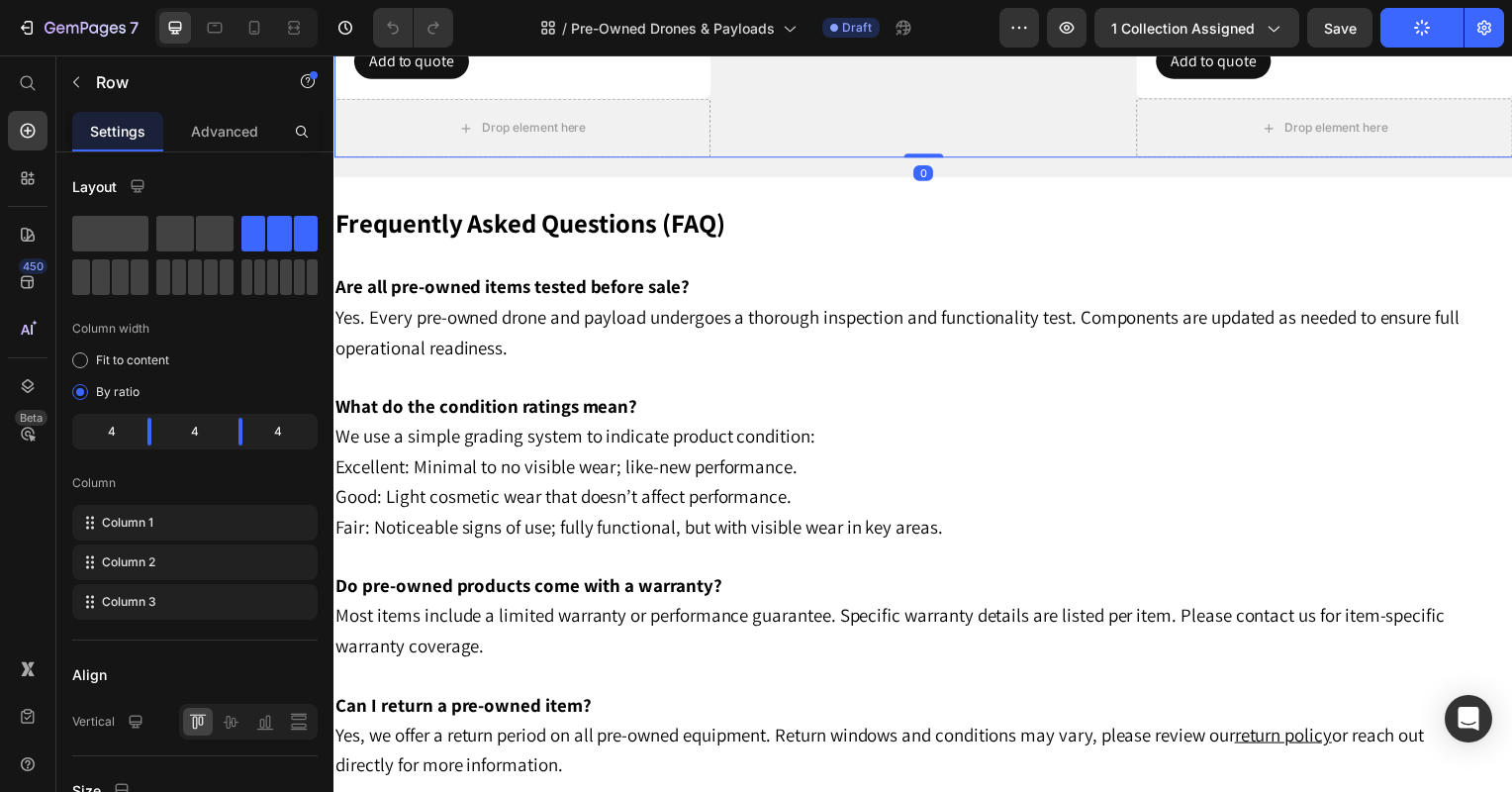 click on "Image Mapper+ Heading Good - $15,000.00  Product Variants & Swatches Add to quote Button Row
Drop element here Product Image Share 102S Oblique Camera Heading Good - $3,000.00  Product Variants & Swatches Add to quote Button Row
Drop element here Product" at bounding box center [927, -193] 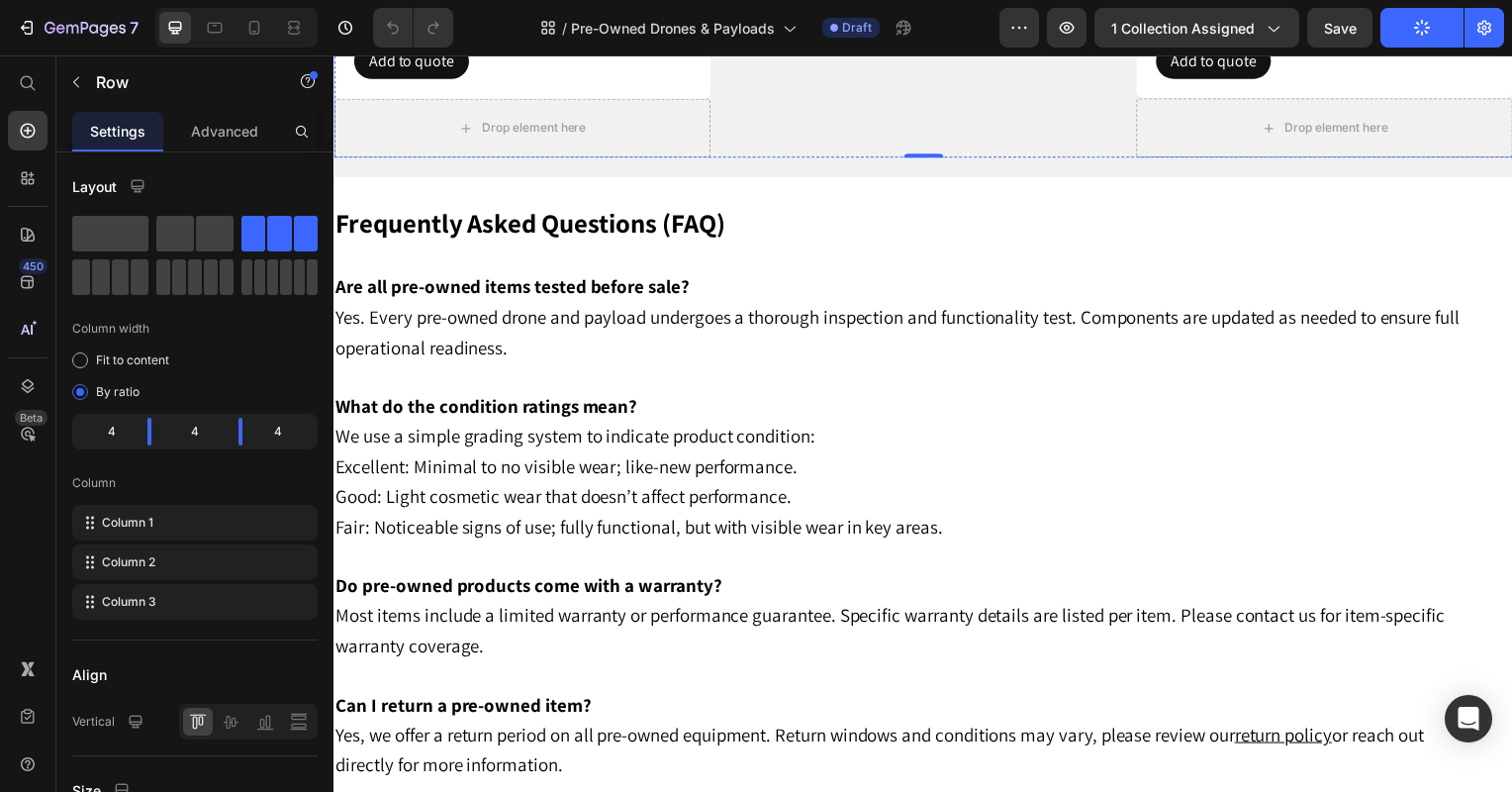 click on "Drop element here" at bounding box center [927, -105] 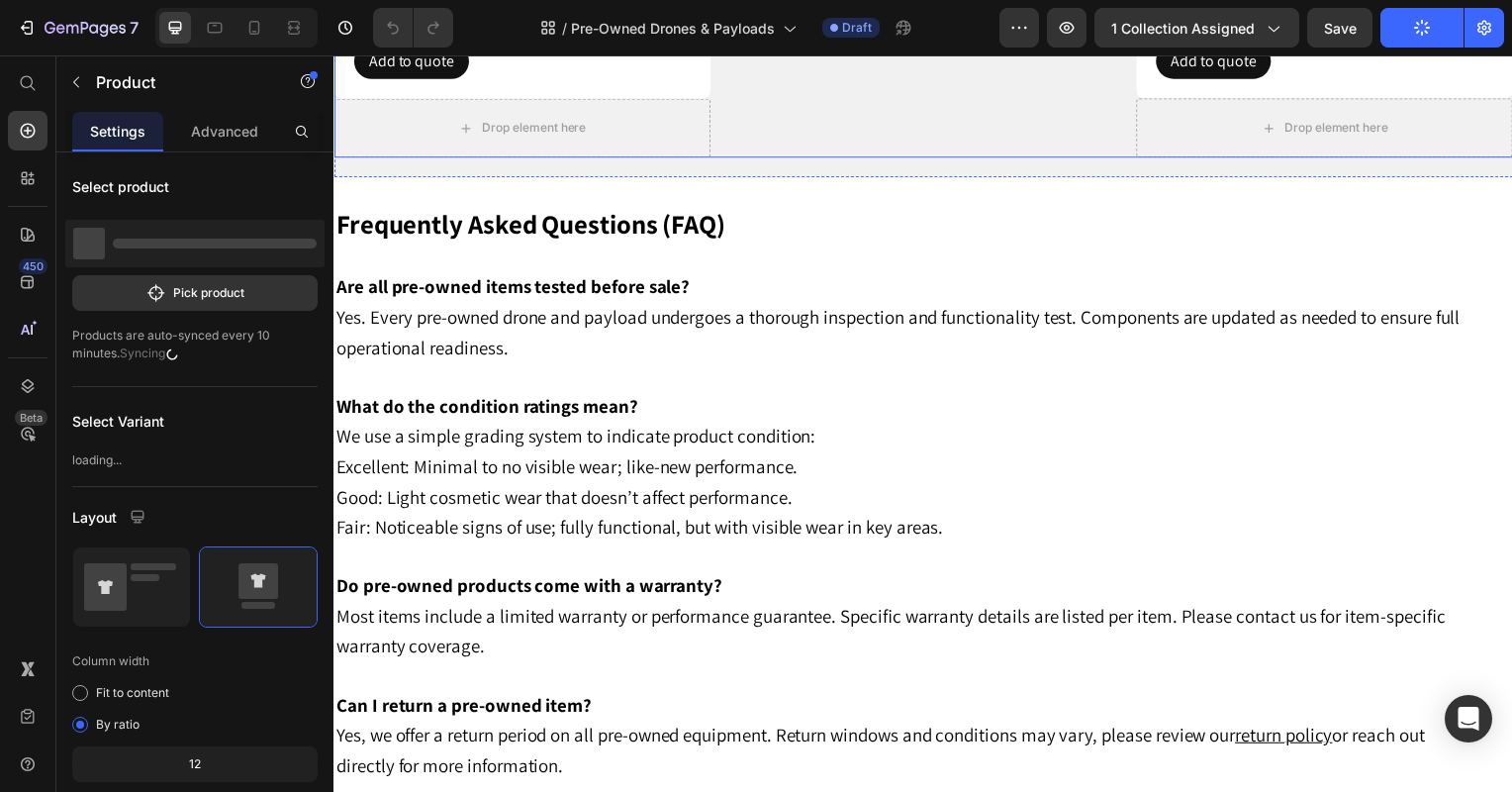 click on "Image Mapper+ Heading Good - $15,000.00  Product Variants & Swatches Add to quote Button Row
Drop element here Product Image Share 102S Oblique Camera Heading Good - $3,000.00  Product Variants & Swatches Add to quote Button Row
Drop element here Product" at bounding box center [927, -193] 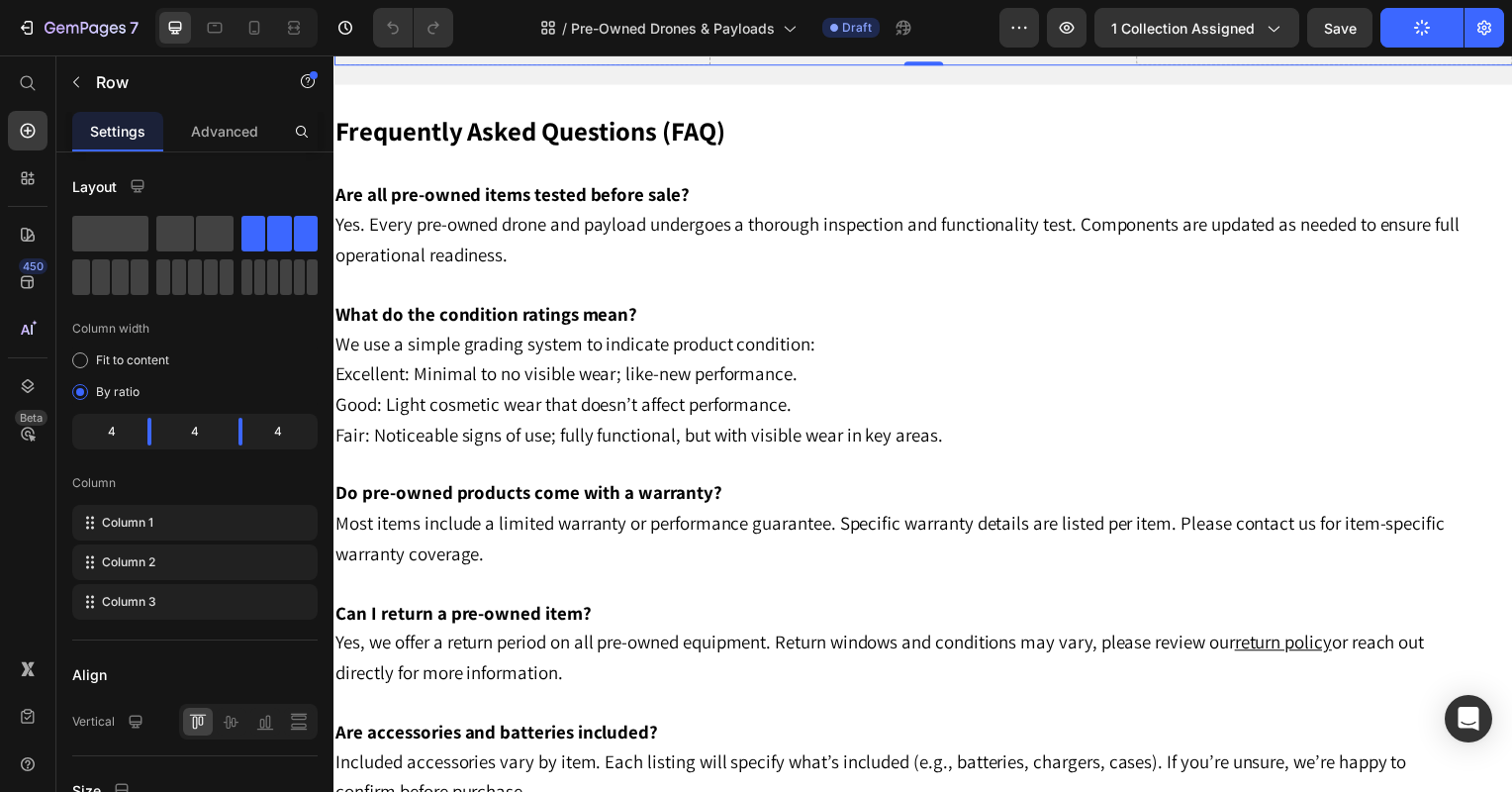 scroll, scrollTop: 2079, scrollLeft: 0, axis: vertical 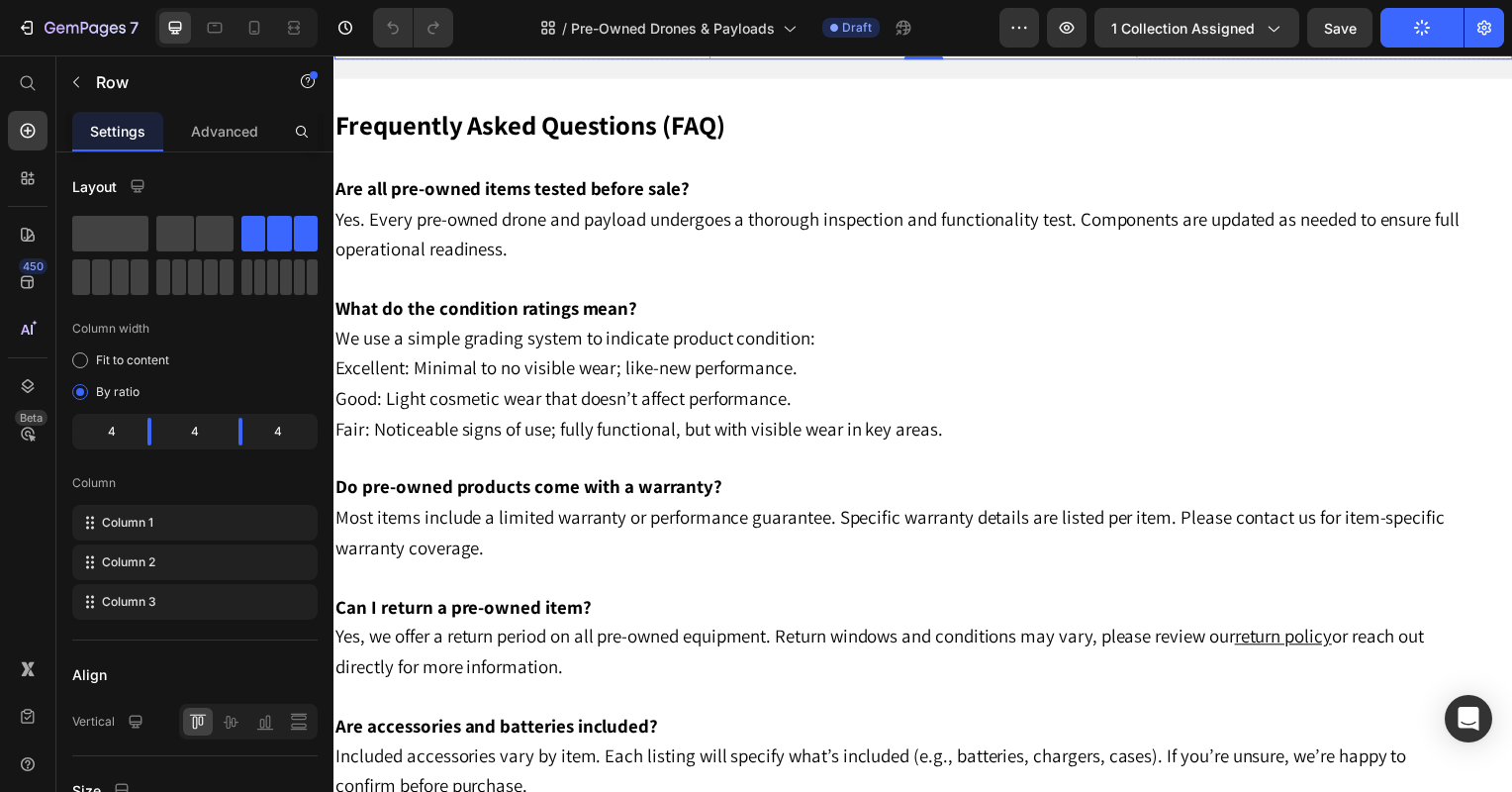 click on "Image Mapper+ Heading Good - $15,000.00  Product Variants & Swatches Add to quote Button Row
Drop element here Product Image Share 102S Oblique Camera Heading Good - $3,000.00  Product Variants & Swatches Add to quote Button Row
Drop element here Product" at bounding box center [927, -292] 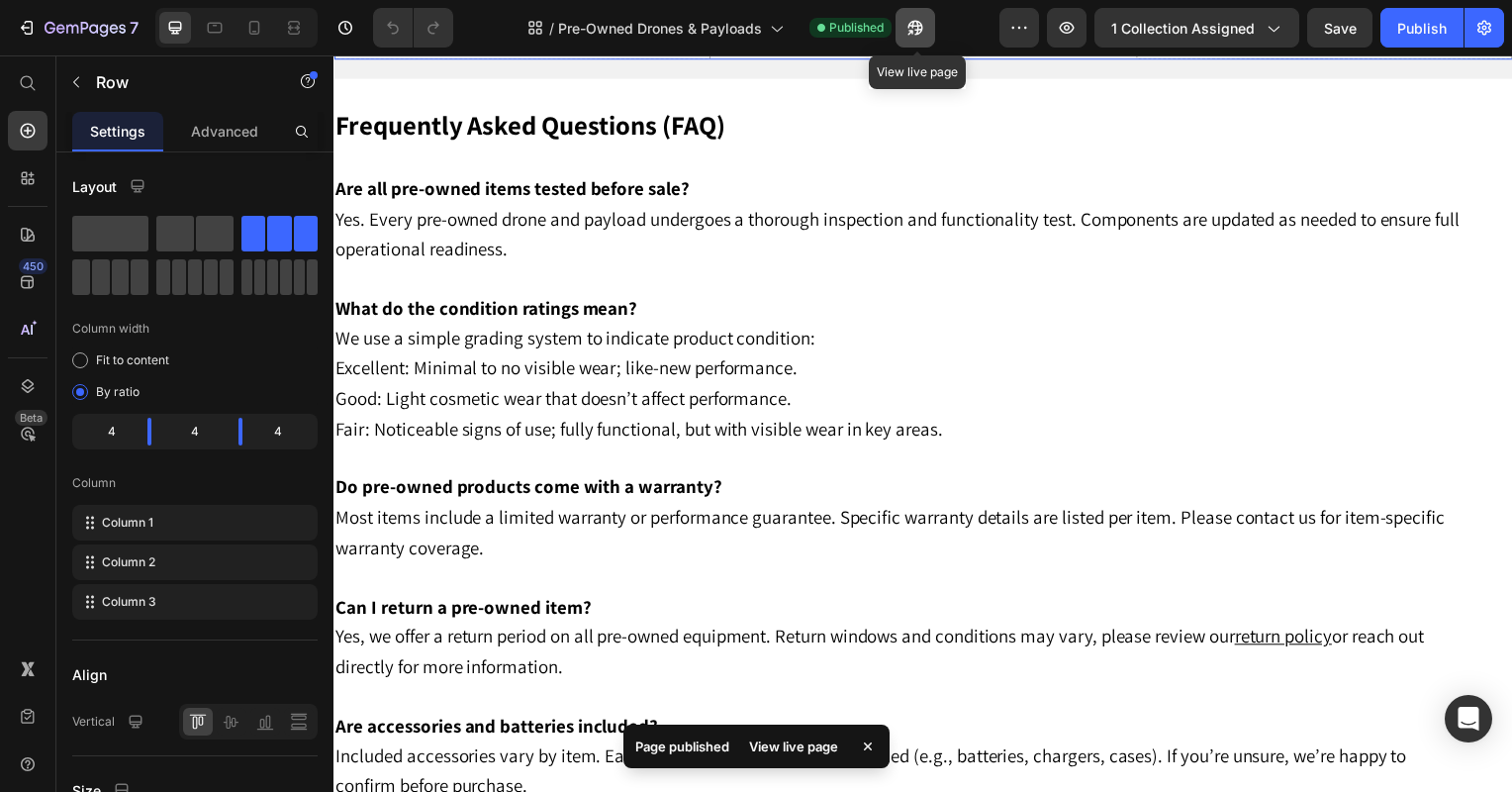 click 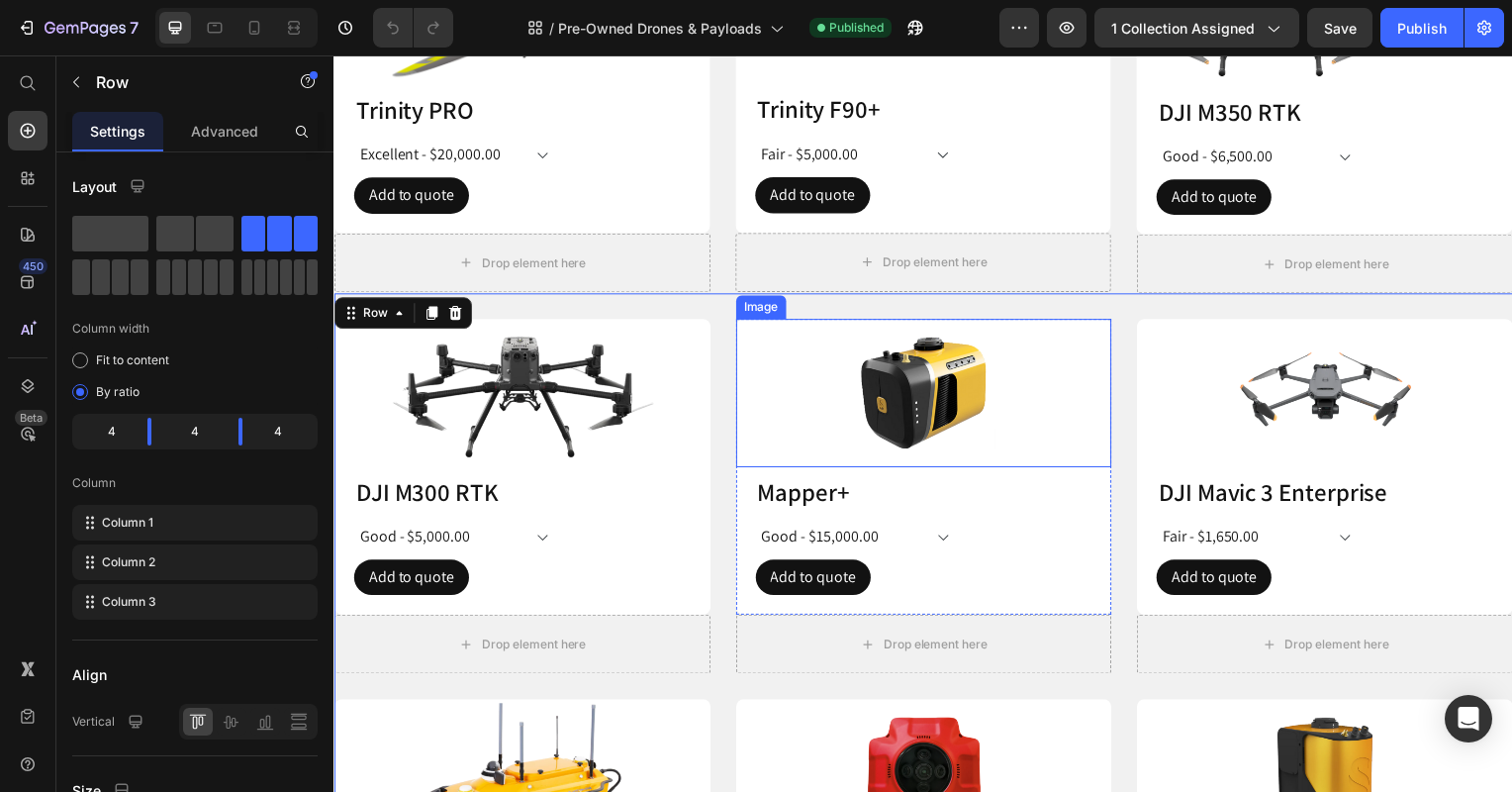 scroll, scrollTop: 1683, scrollLeft: 0, axis: vertical 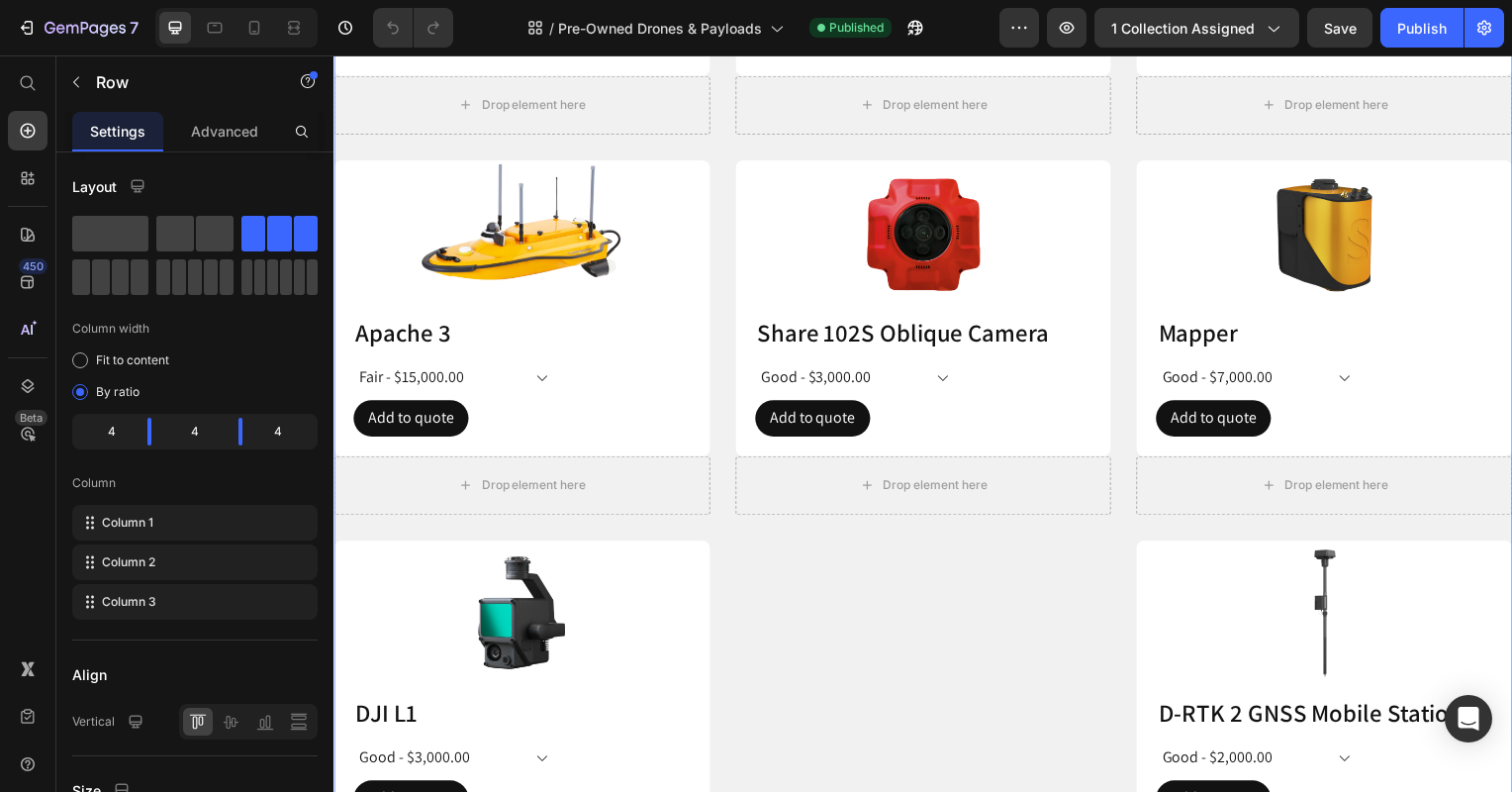 click on "Image Mapper+ Heading Good - $15,000.00  Product Variants & Swatches Add to quote Button Row
Drop element here Product Image Share 102S Oblique Camera Heading Good - $3,000.00  Product Variants & Swatches Add to quote Button Row
Drop element here Product" at bounding box center (927, 327) 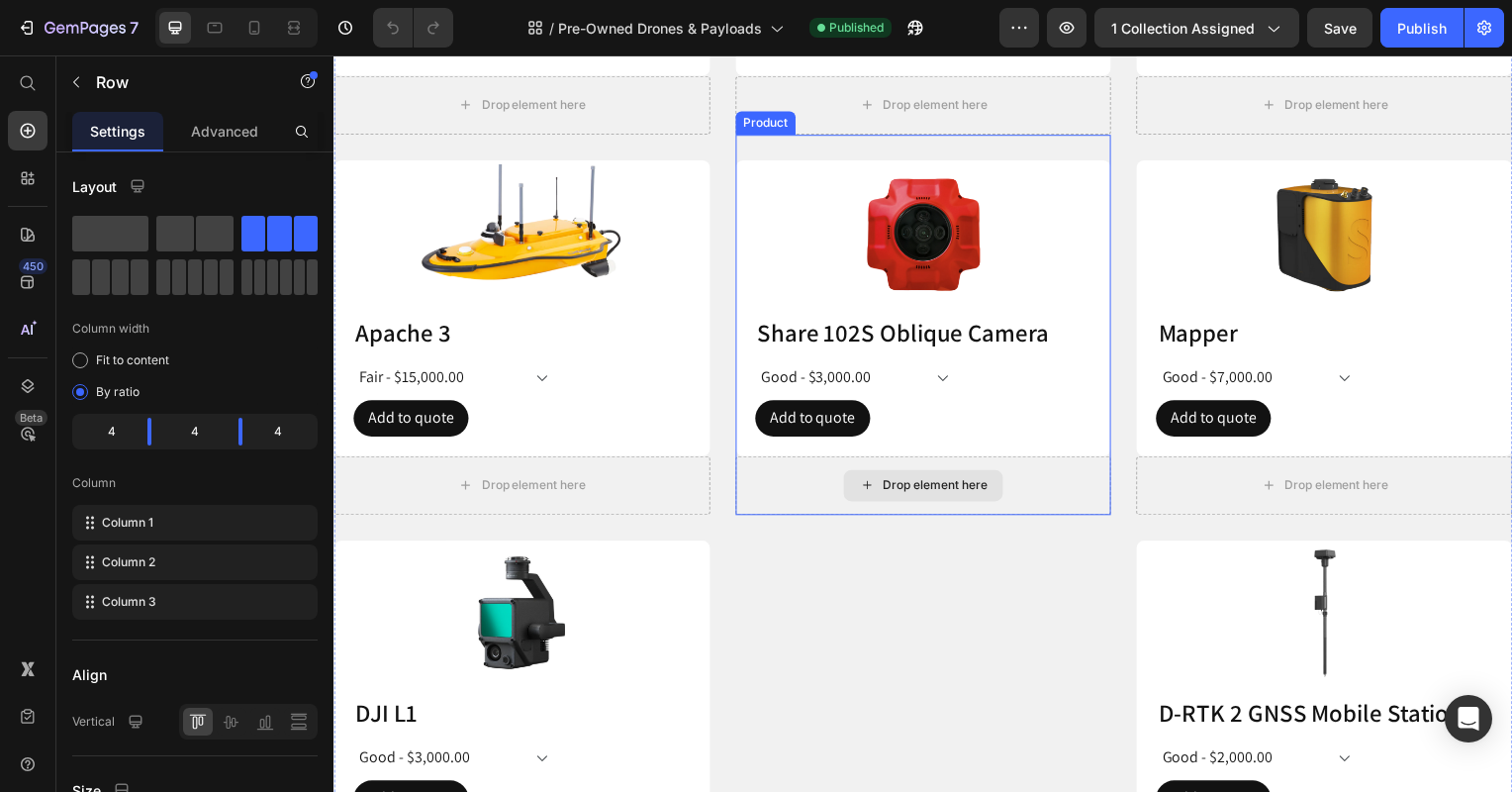 click on "Drop element here" at bounding box center [927, 489] 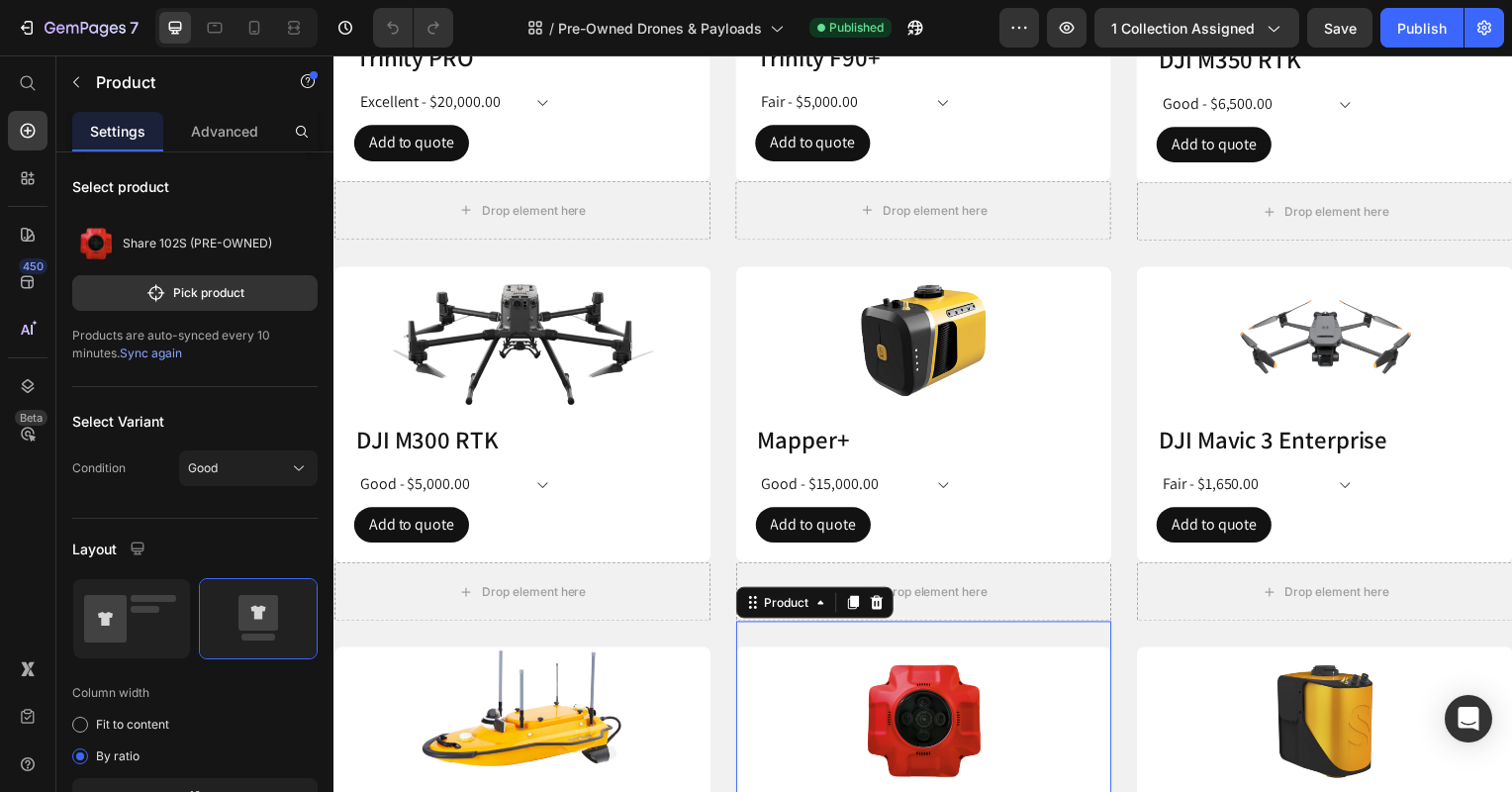 scroll, scrollTop: 1386, scrollLeft: 0, axis: vertical 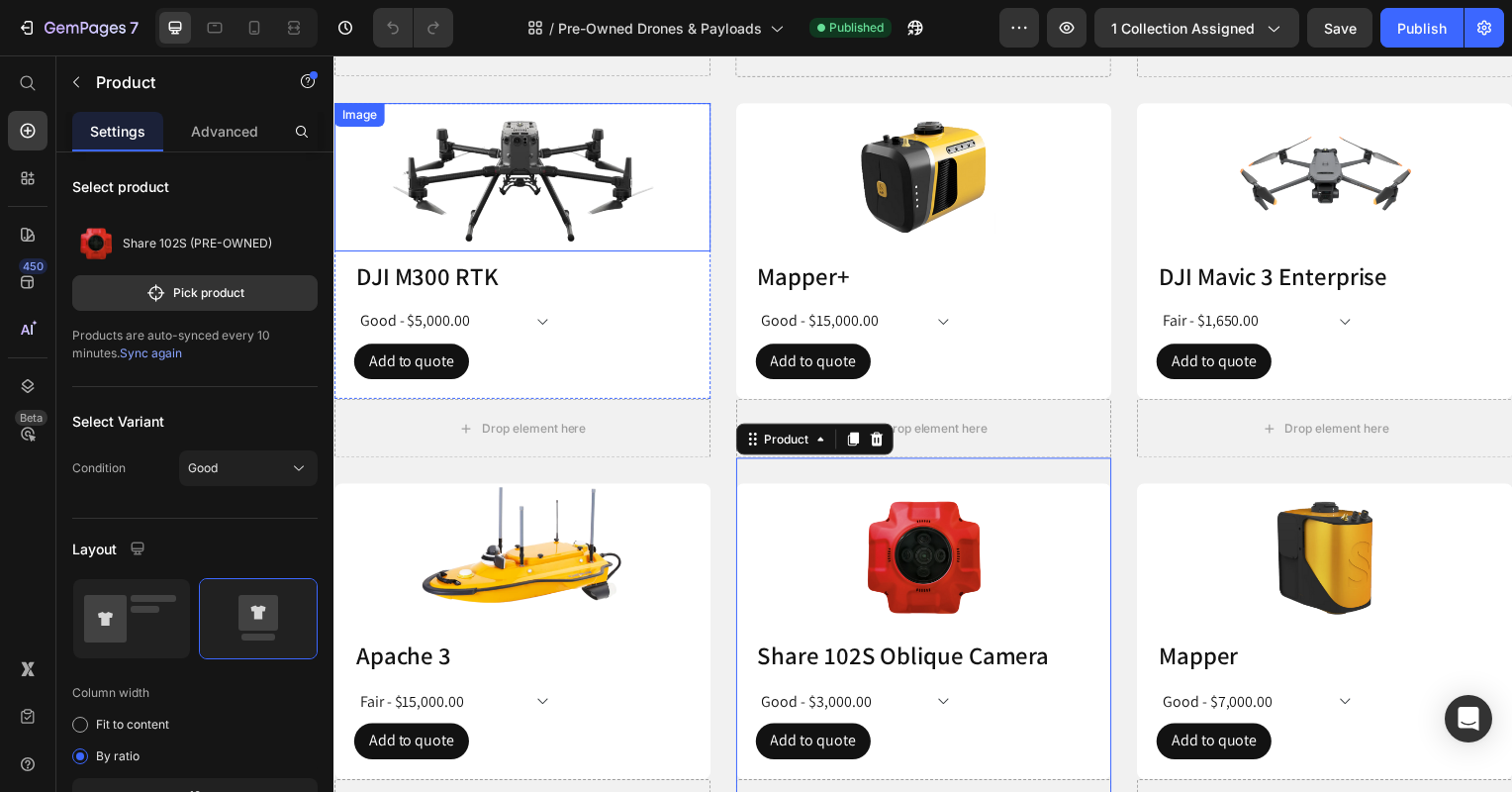 click at bounding box center (522, 178) 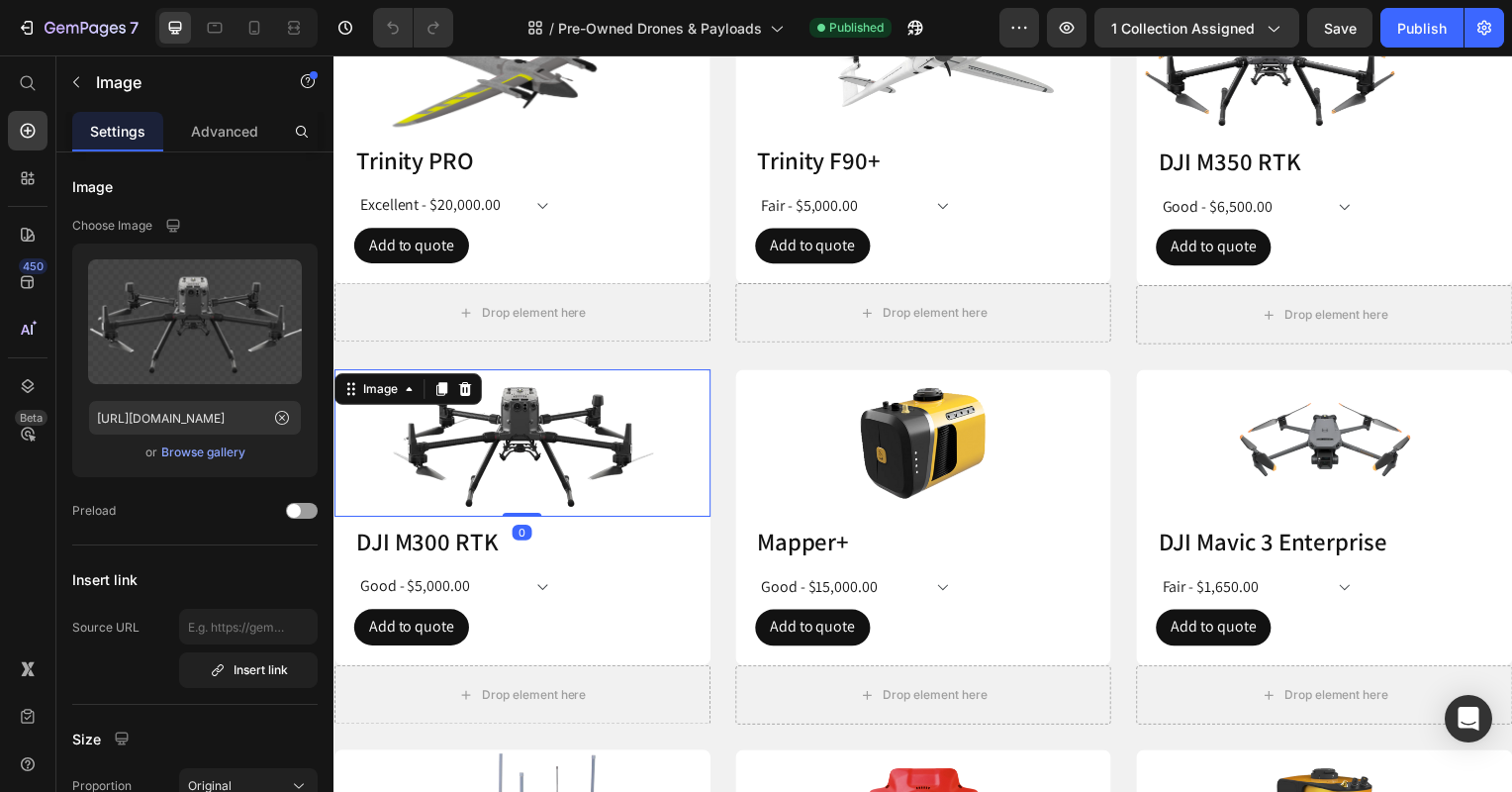 scroll, scrollTop: 1089, scrollLeft: 0, axis: vertical 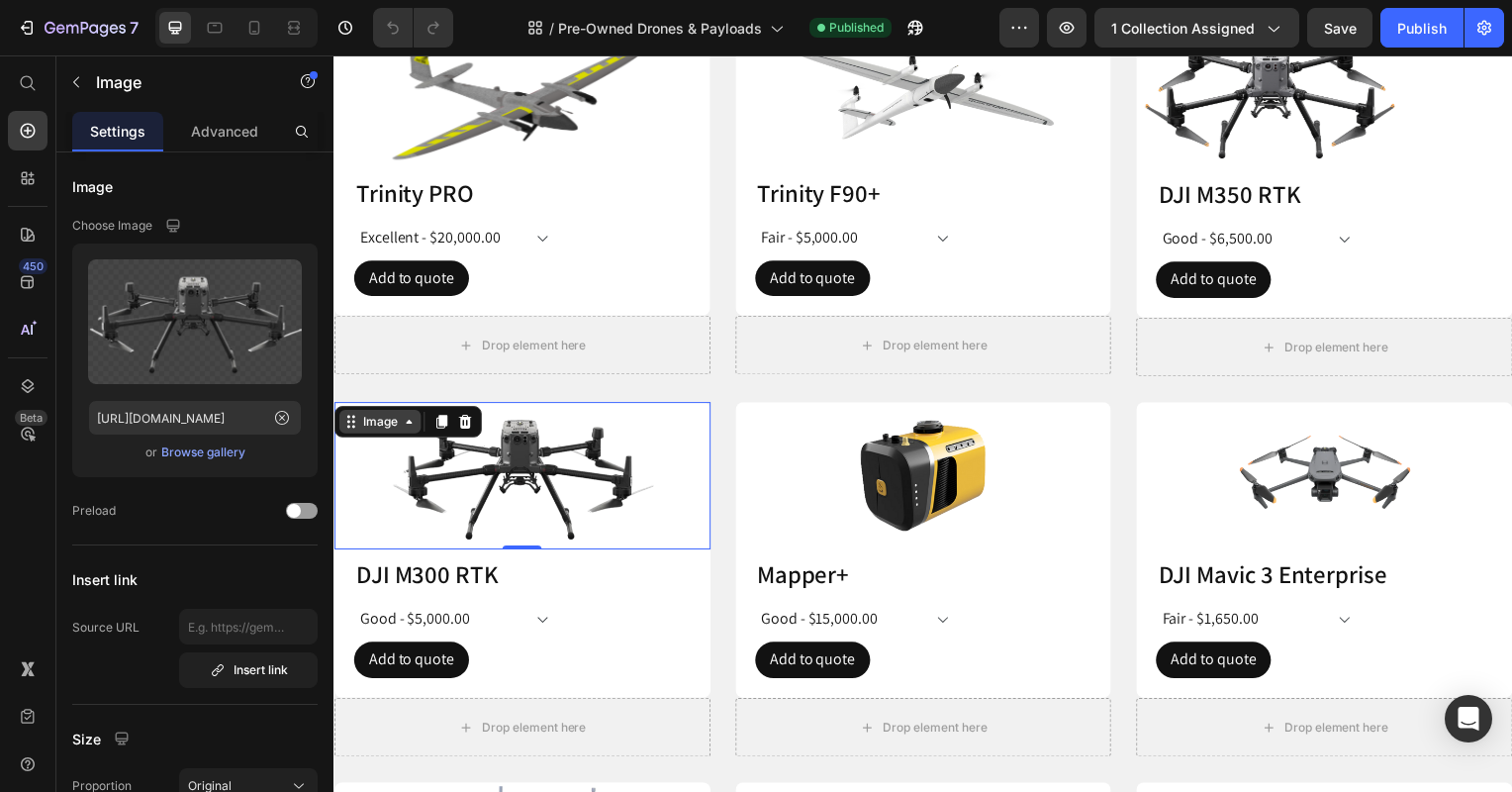 click on "Image" at bounding box center [379, 425] 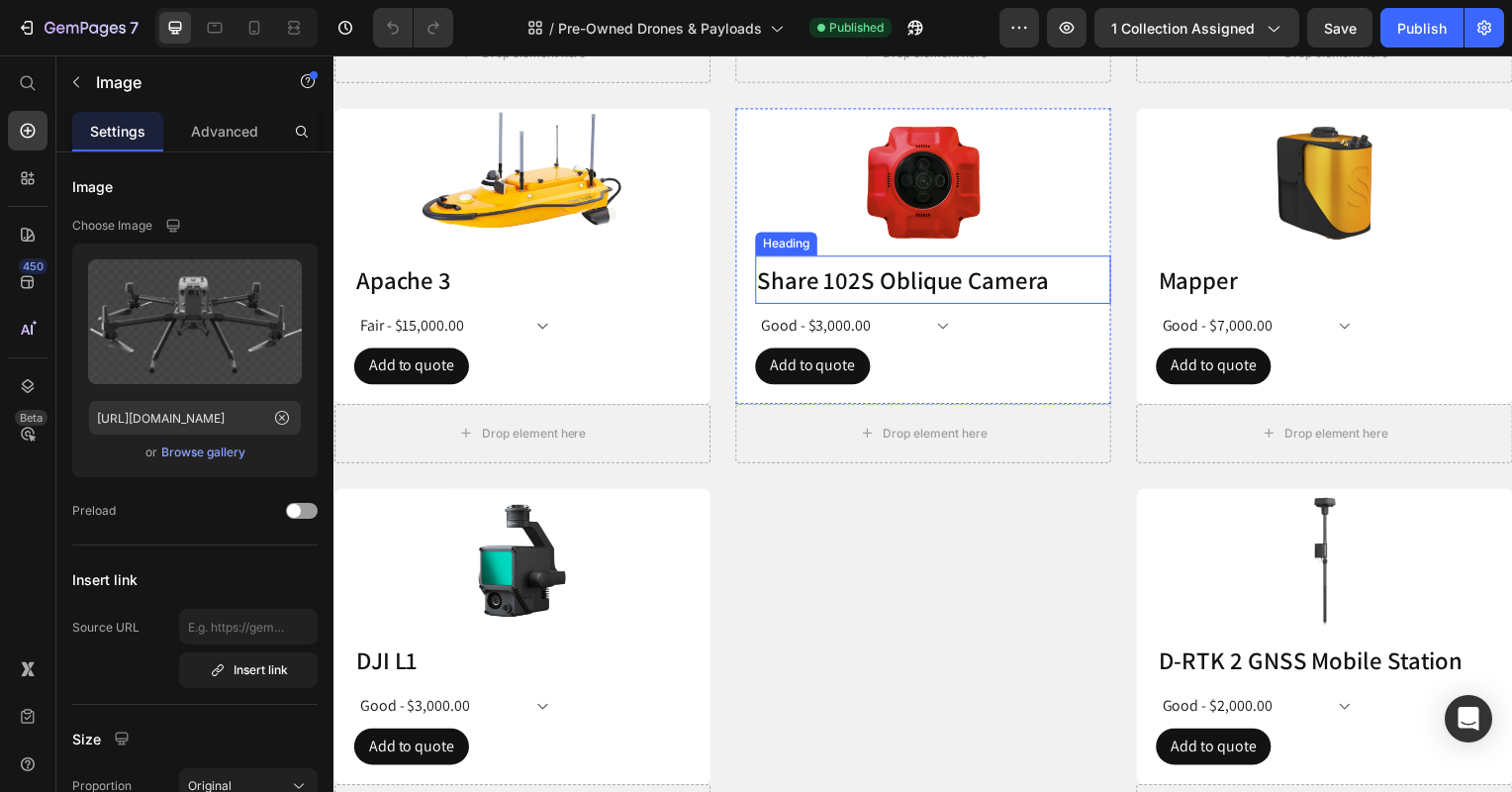 scroll, scrollTop: 1980, scrollLeft: 0, axis: vertical 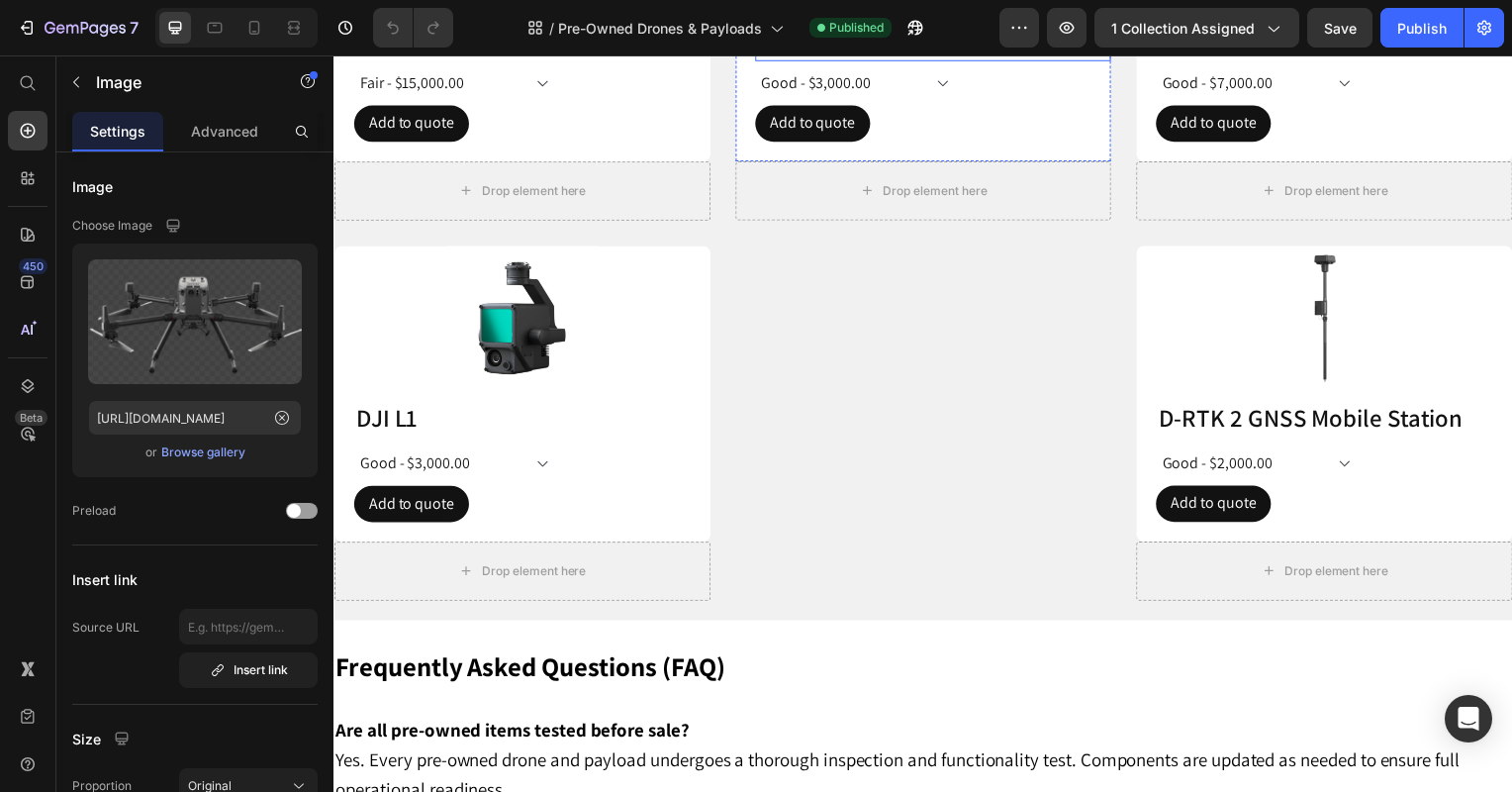 click on "Image Mapper+ Heading Good - $15,000.00  Product Variants & Swatches Add to quote Button Row
Drop element here Product Image Share 102S Oblique Camera Heading Good - $3,000.00  Product Variants & Swatches Add to quote Button Row
Drop element here Product" at bounding box center [927, 30] 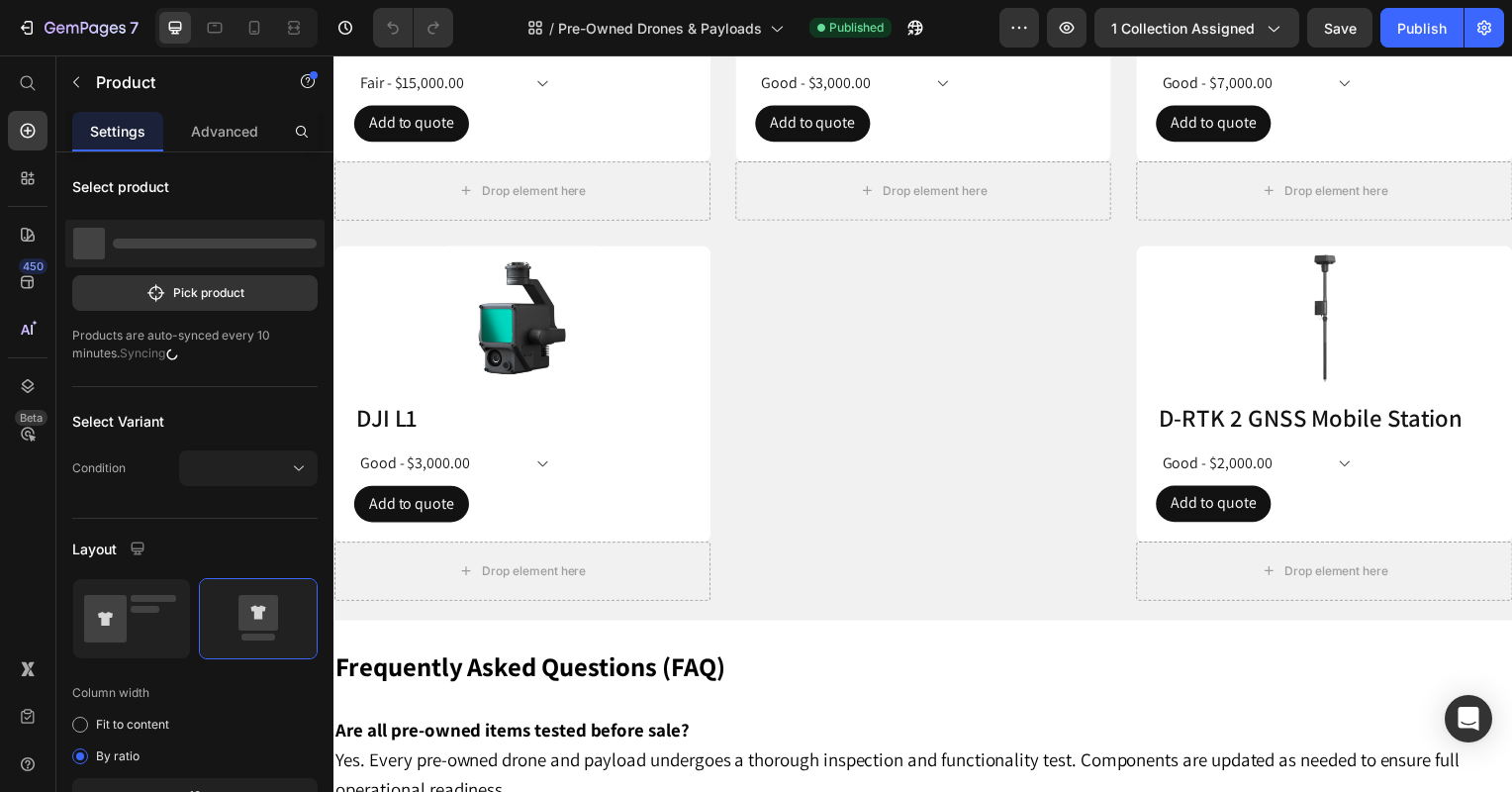 drag, startPoint x: 1237, startPoint y: 233, endPoint x: 1177, endPoint y: 234, distance: 60.008333 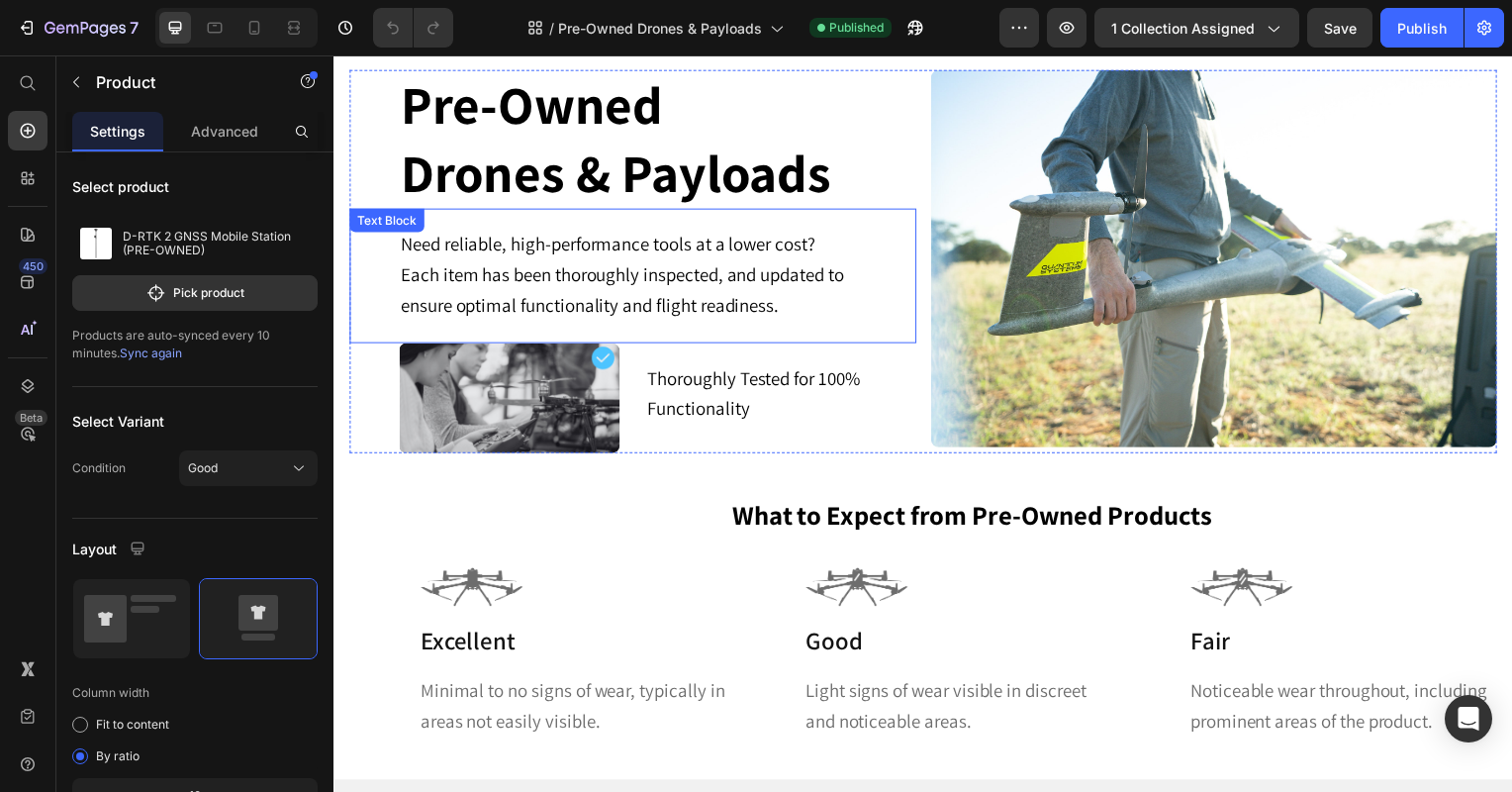 scroll, scrollTop: 0, scrollLeft: 0, axis: both 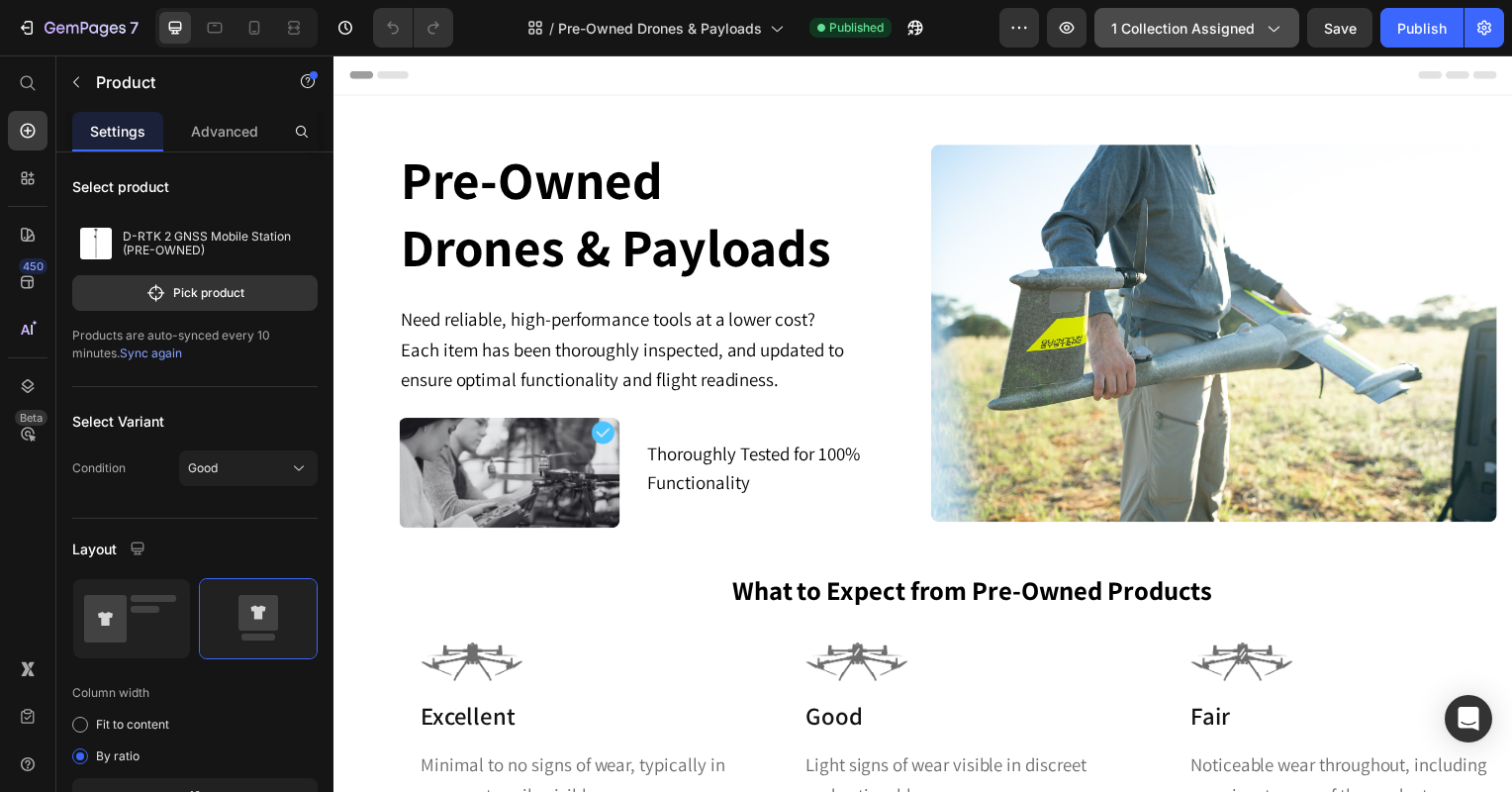 click on "1 collection assigned" 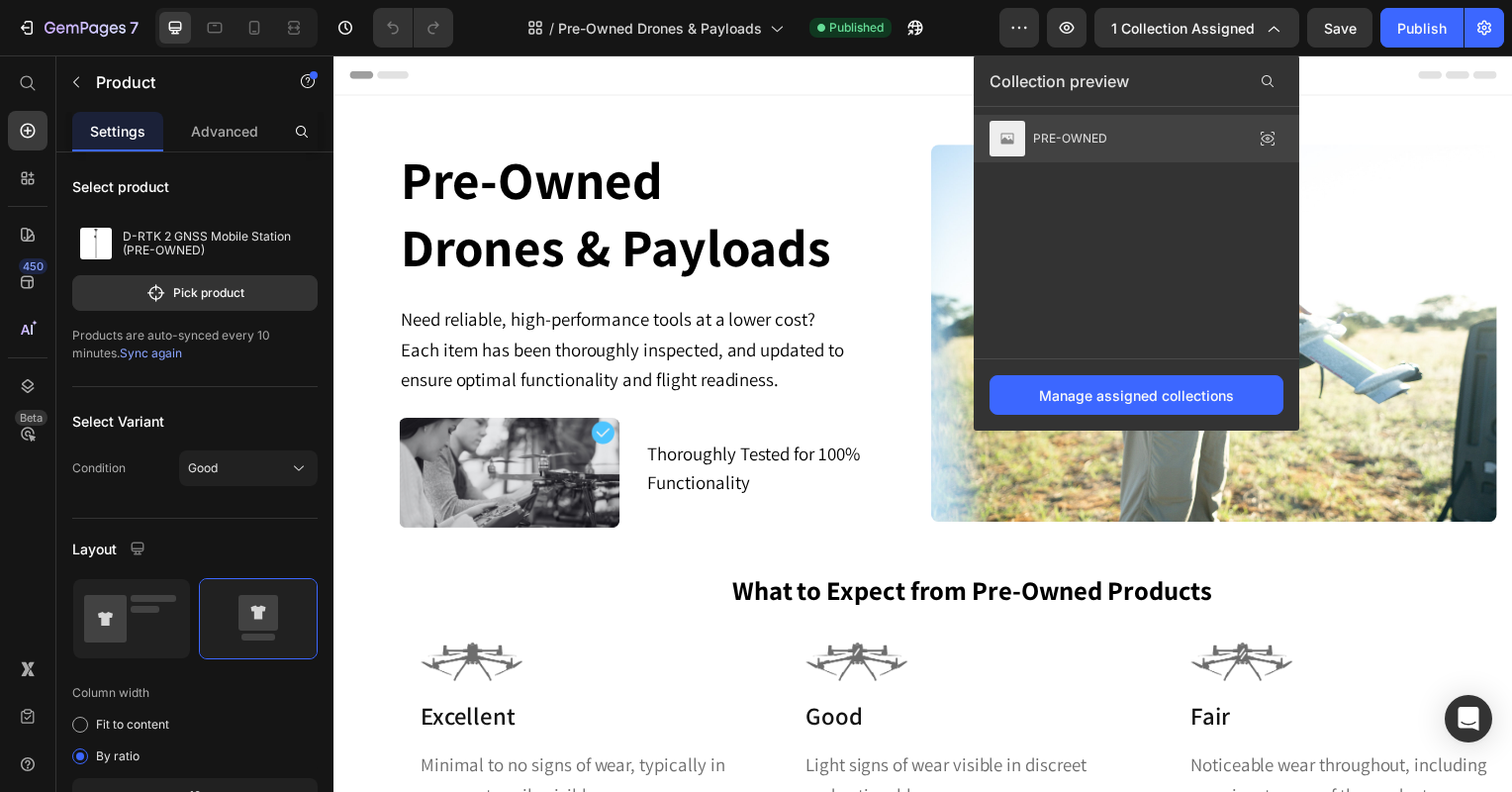 drag, startPoint x: 1143, startPoint y: 150, endPoint x: 842, endPoint y: 119, distance: 302.59213 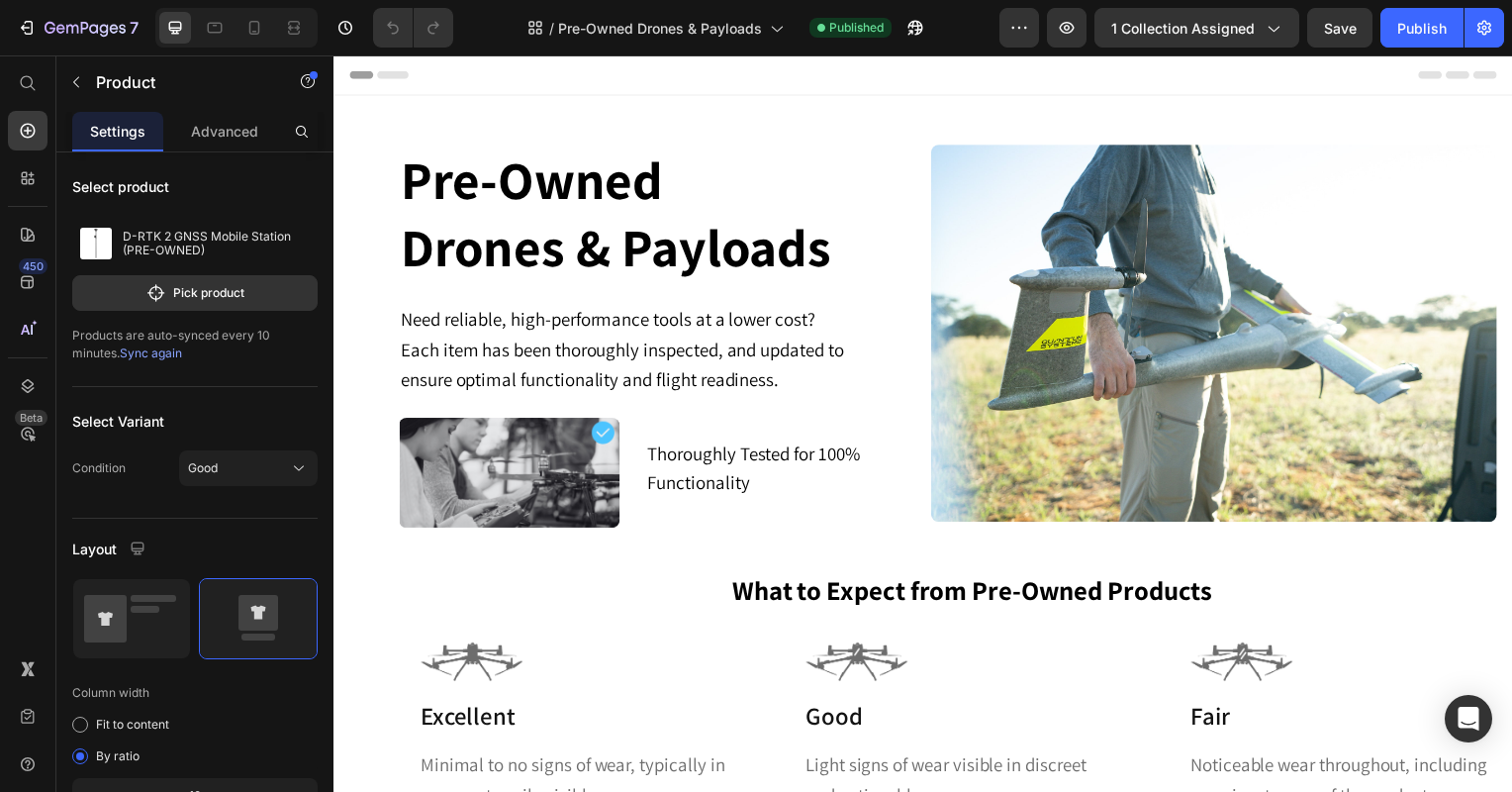click on "Header Pre-Owned Drones & Payloads Heading Need reliable, high-performance tools at a lower cost? Each item has been thoroughly inspected, and updated to ensure optimal functionality and flight readiness. Text Block Image Thoroughly Tested for 100% Functionality Text Block Row Image Row Row Section 1 What to Expect from Pre-Owned Products Heading Image Excellent Heading Minimal to no signs of wear, typically in areas not easily visible. Text Block Image Good Heading Light signs of wear visible in discreet and noticeable areas. Text Block Image Fair Heading Noticeable wear throughout, including prominent areas of the product. Text Block Row Section 2 In-Stock Selection Heading
Drop element here LiDAR Payloads Button USV Button DJI Drones Button Row RGB Payloads Button    VTOL Drones    Button    GNSS Station   Button Row
Drop element here Row Row Section 3 Product Images Trinity PRO Heading Excellent - $20,000.00  Product Variants & Swatches Add to quote Button Row
Row" at bounding box center (927, 2146) 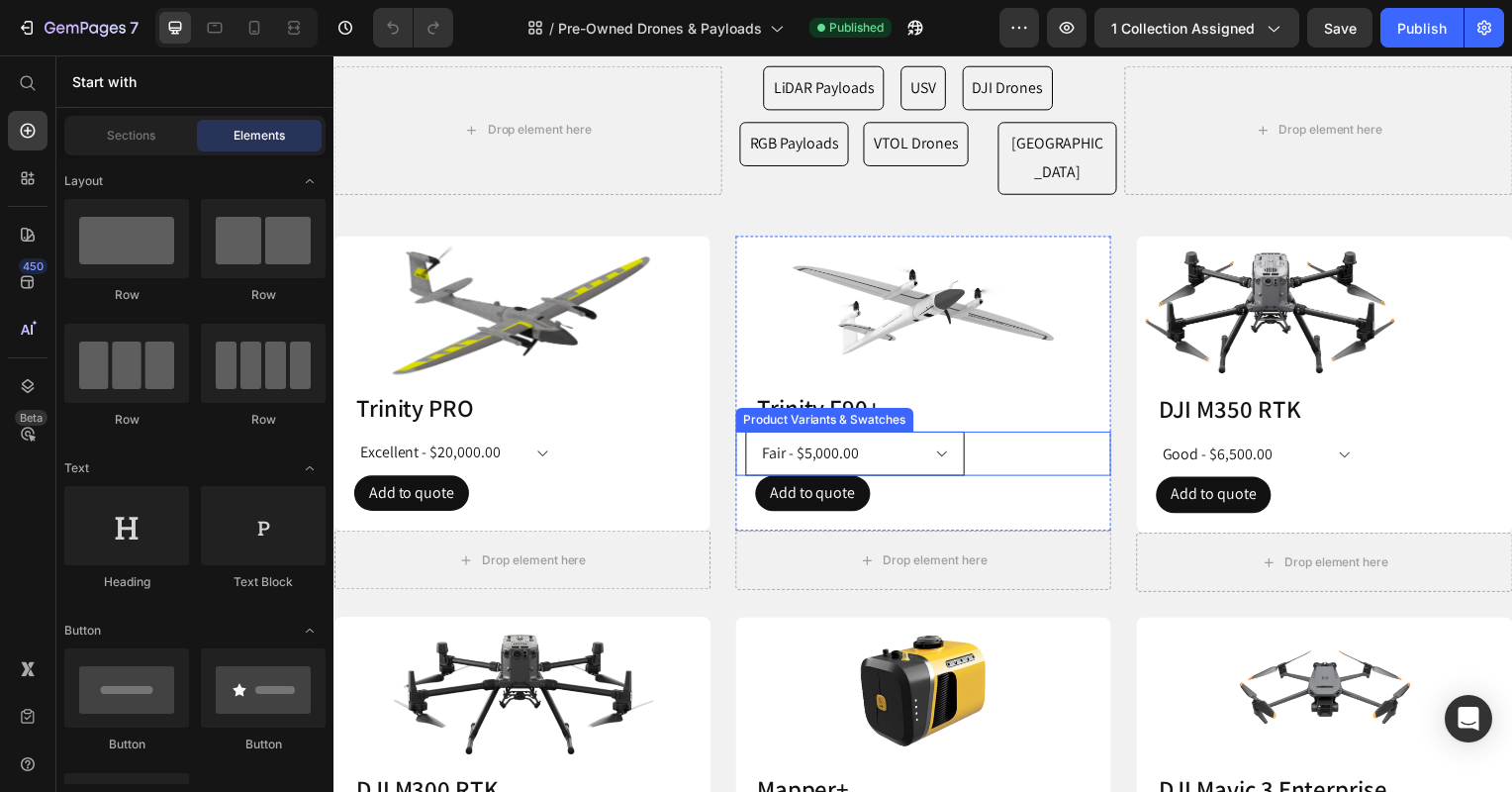 scroll, scrollTop: 990, scrollLeft: 0, axis: vertical 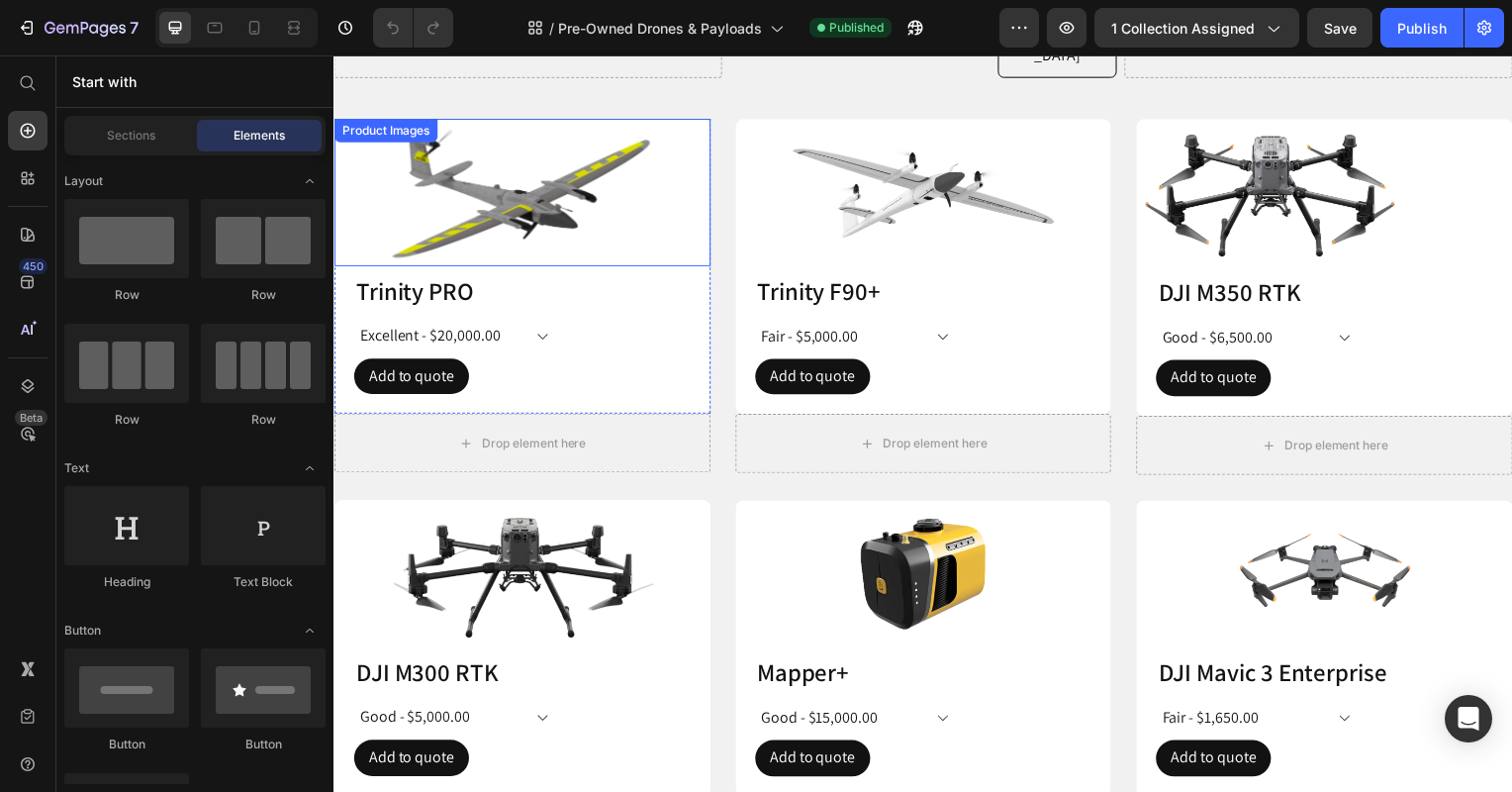 drag, startPoint x: 525, startPoint y: 187, endPoint x: 551, endPoint y: 195, distance: 27.202941 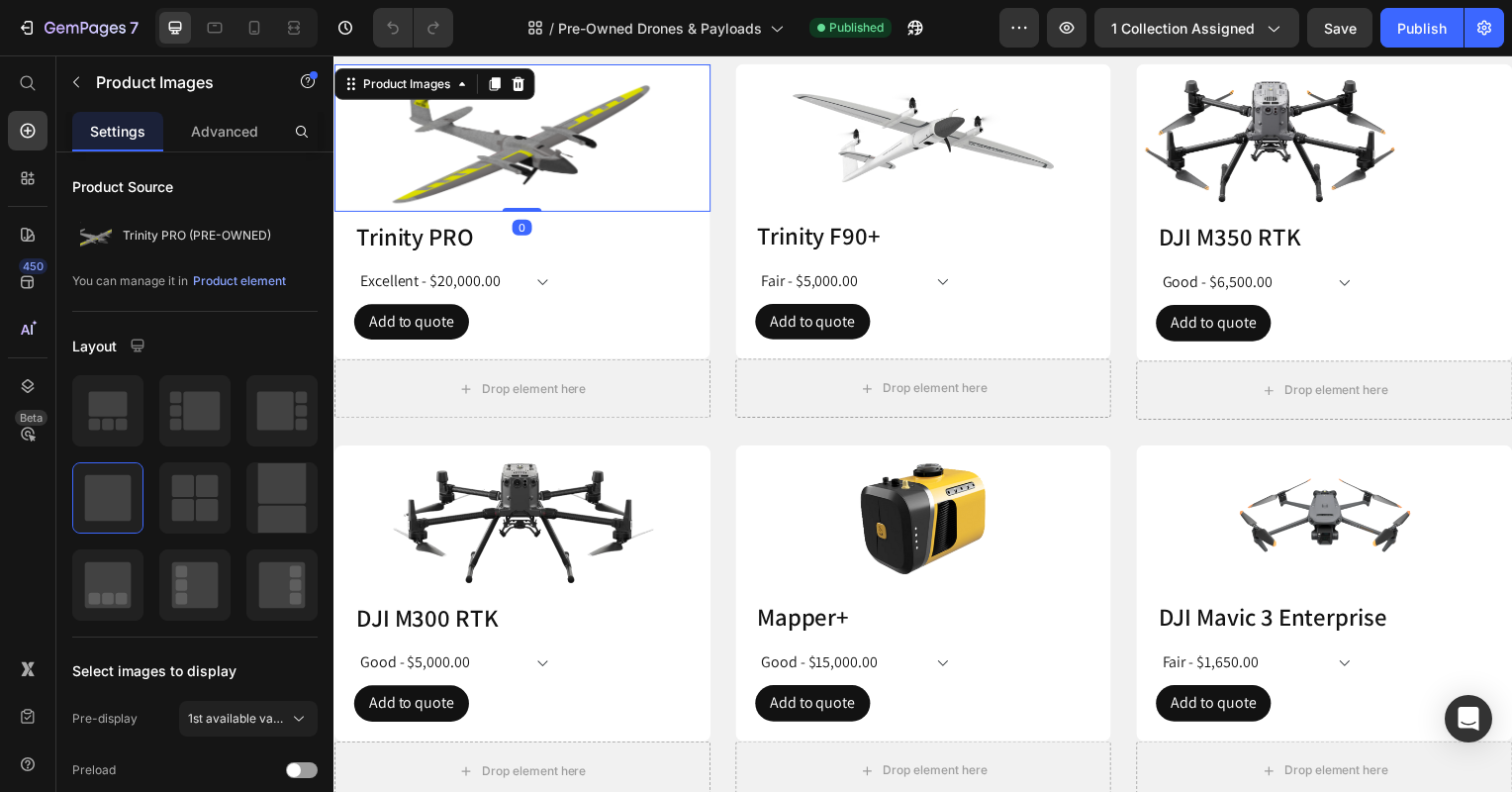 scroll, scrollTop: 1089, scrollLeft: 0, axis: vertical 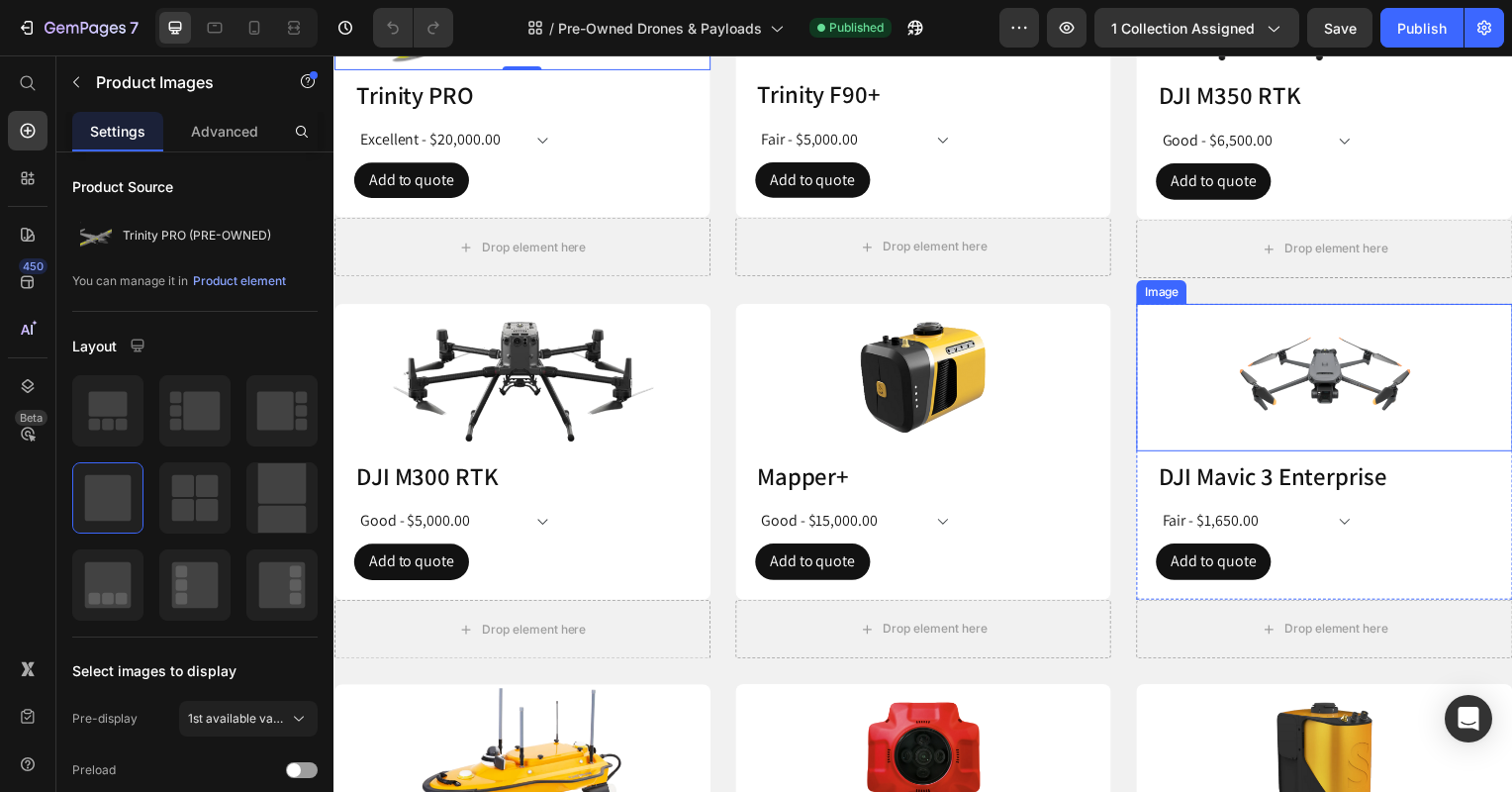 click at bounding box center (1331, 380) 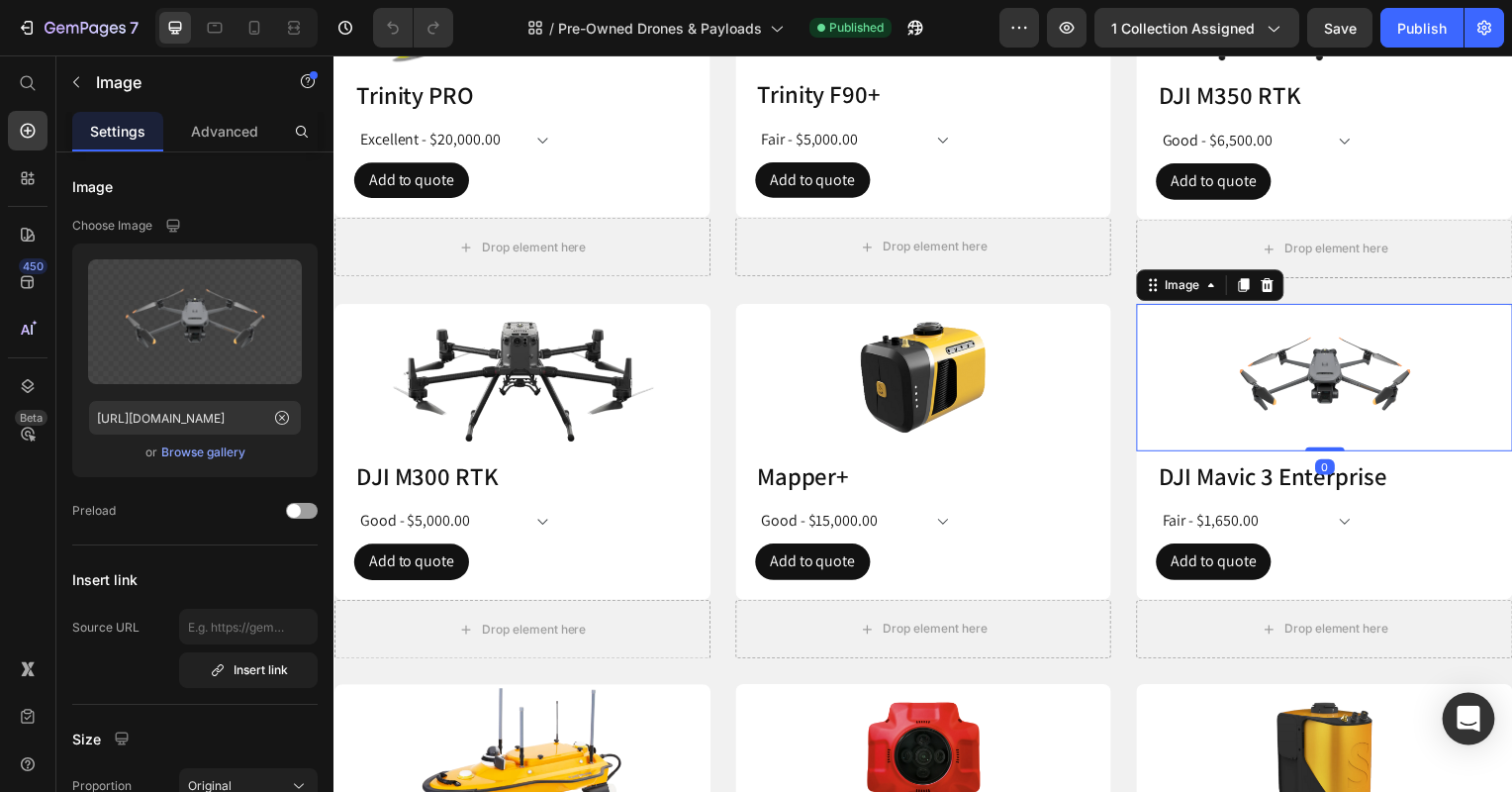 click at bounding box center [1468, 719] 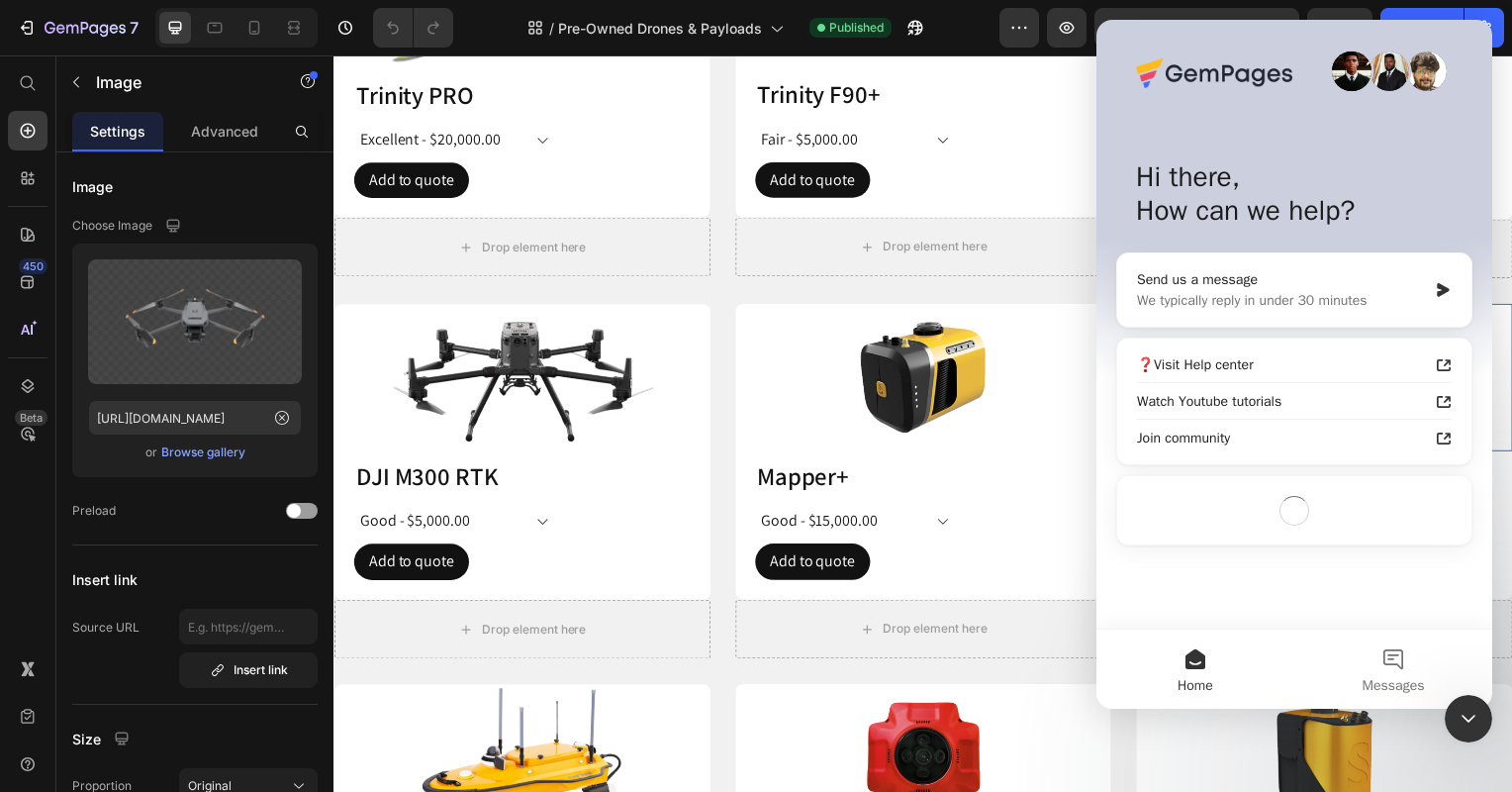 scroll, scrollTop: 0, scrollLeft: 0, axis: both 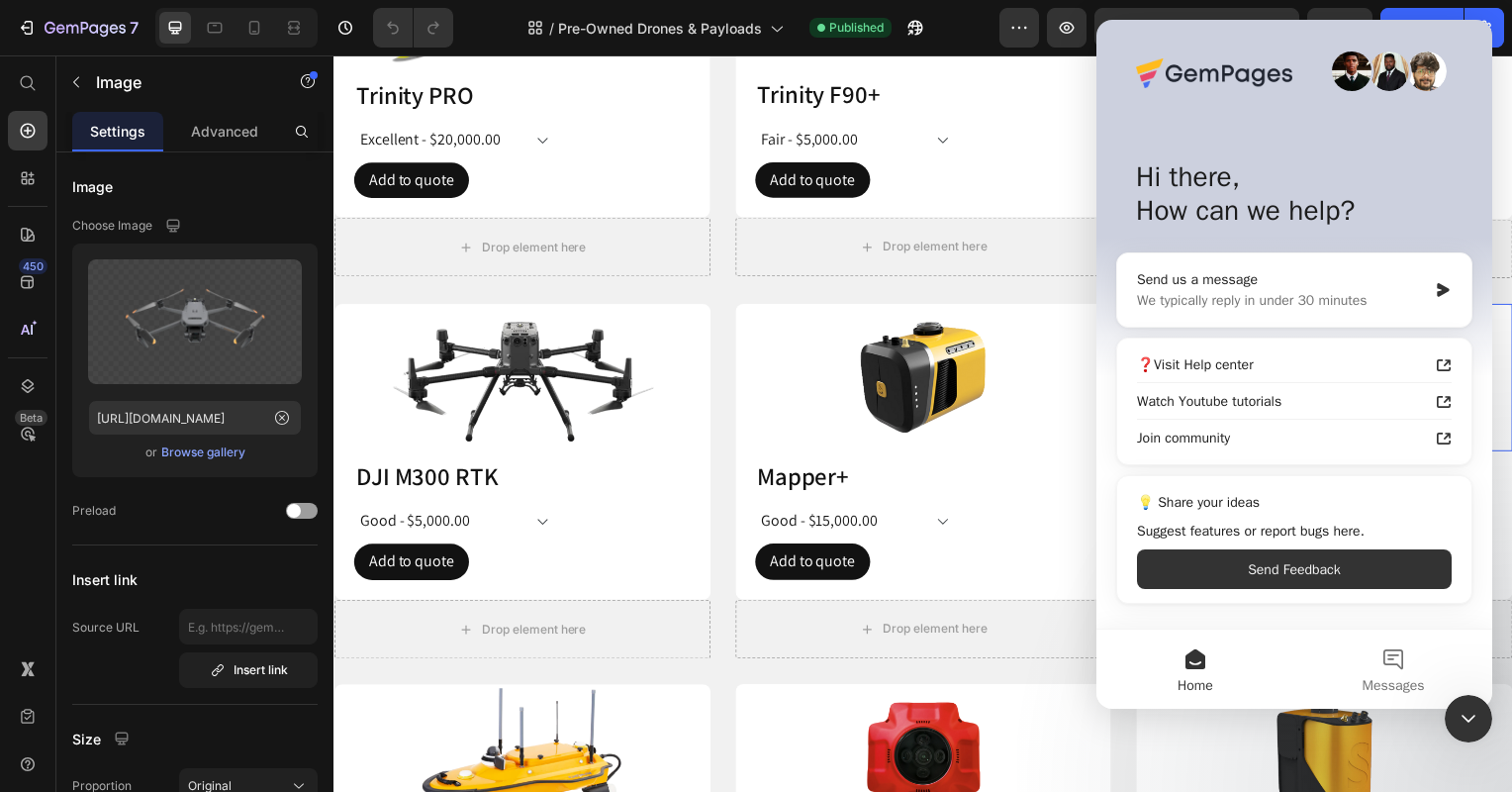 click 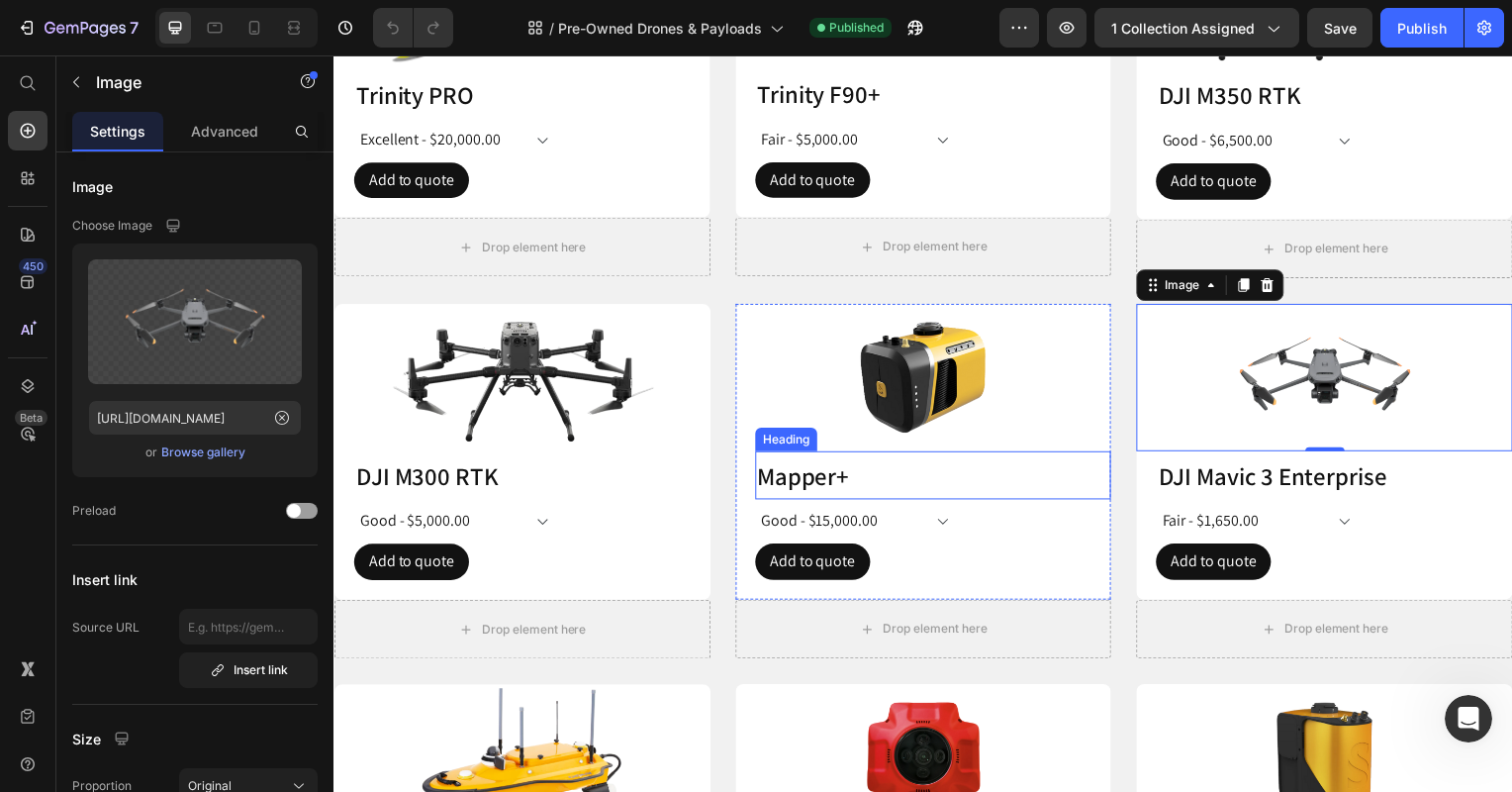 scroll, scrollTop: 0, scrollLeft: 0, axis: both 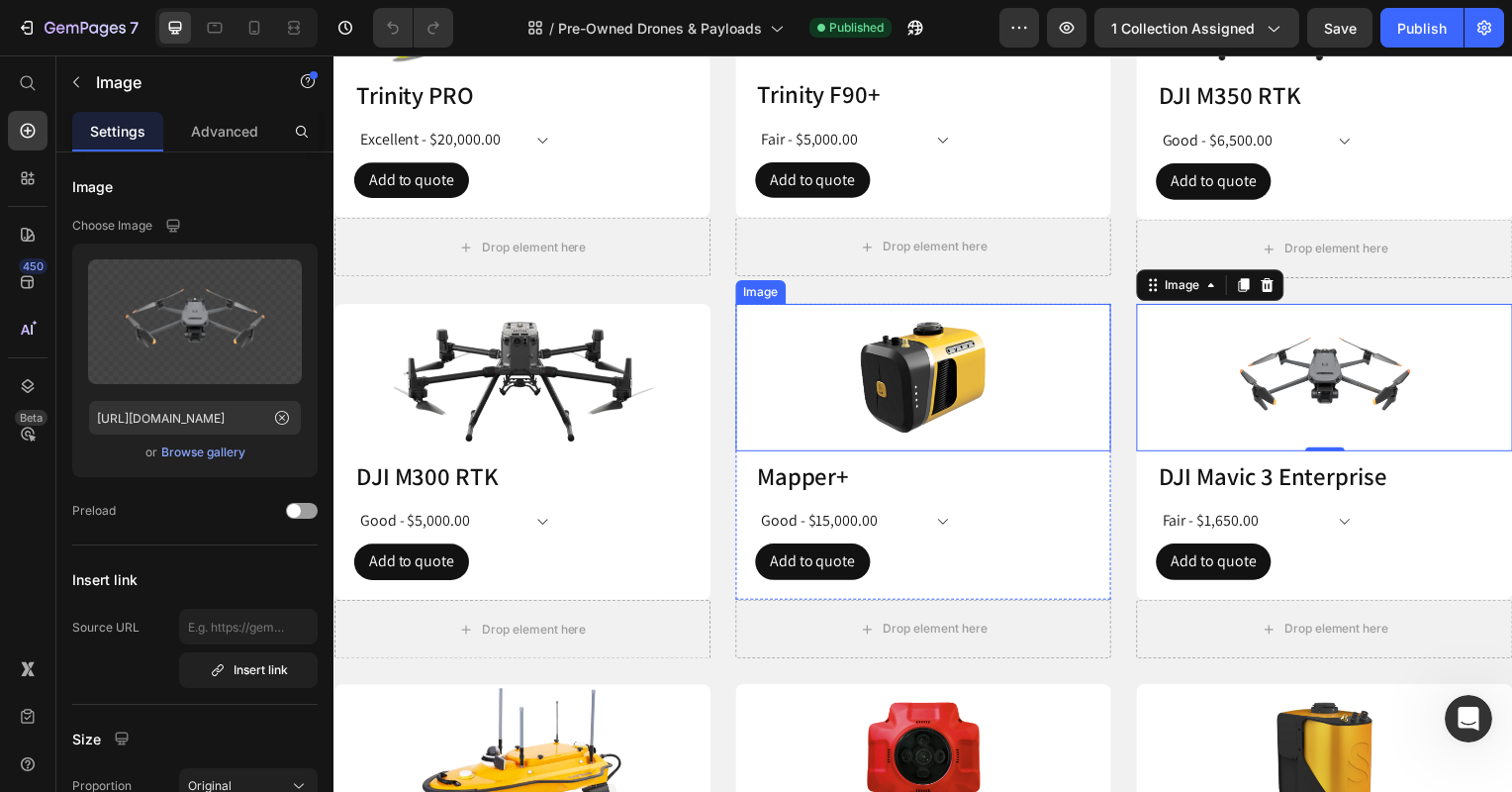 click at bounding box center (927, 380) 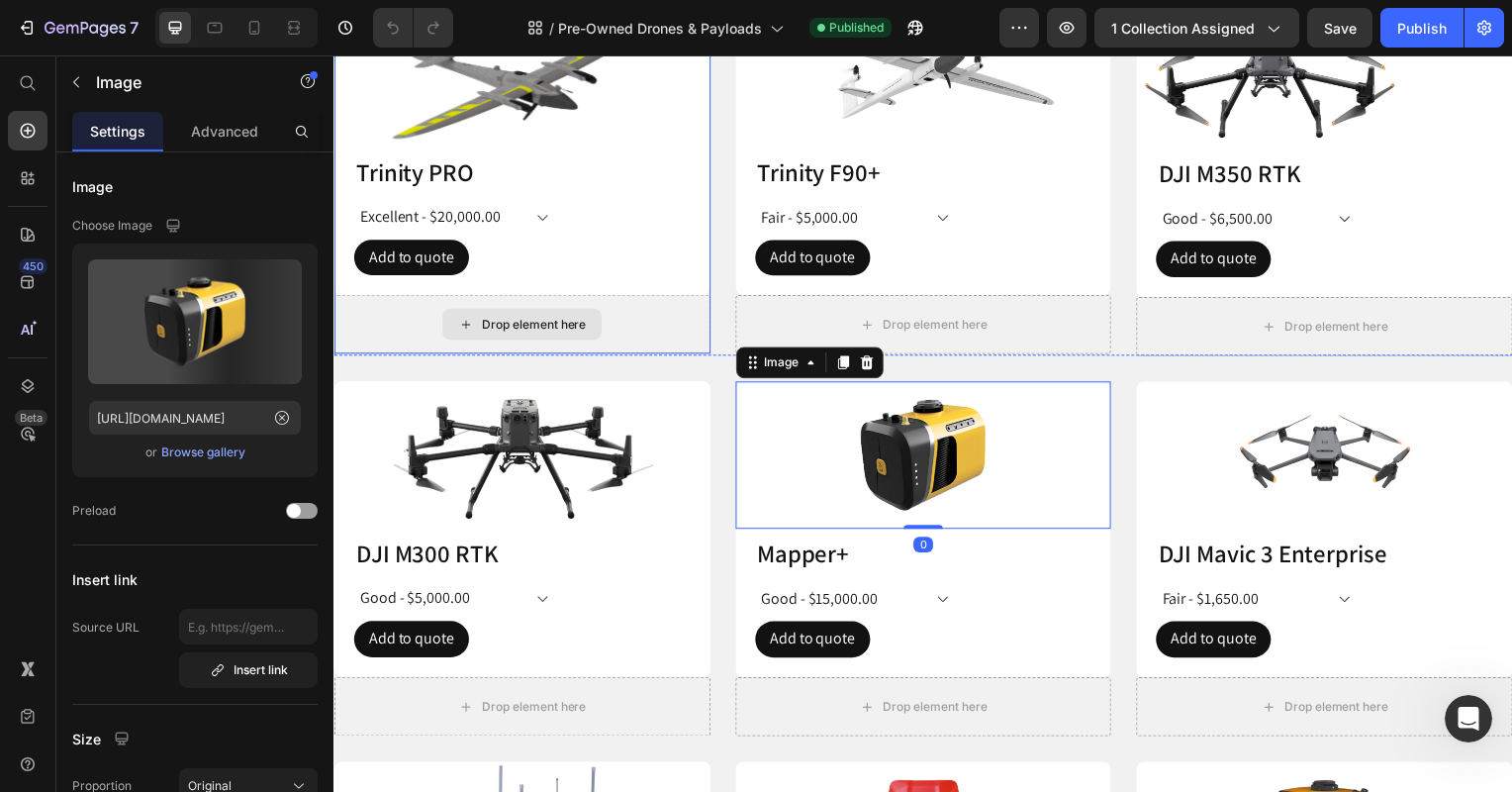 scroll, scrollTop: 990, scrollLeft: 0, axis: vertical 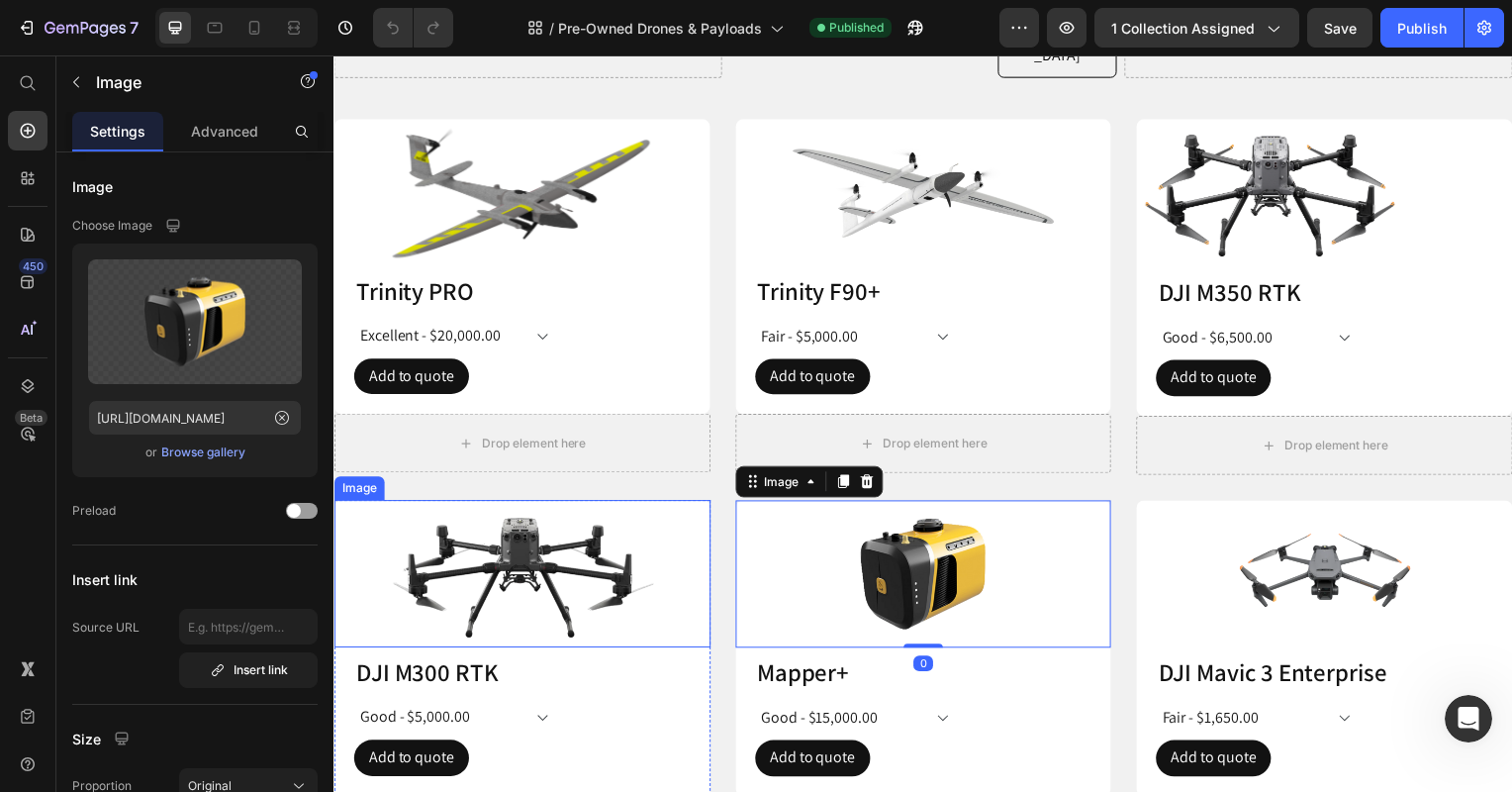 click at bounding box center [522, 578] 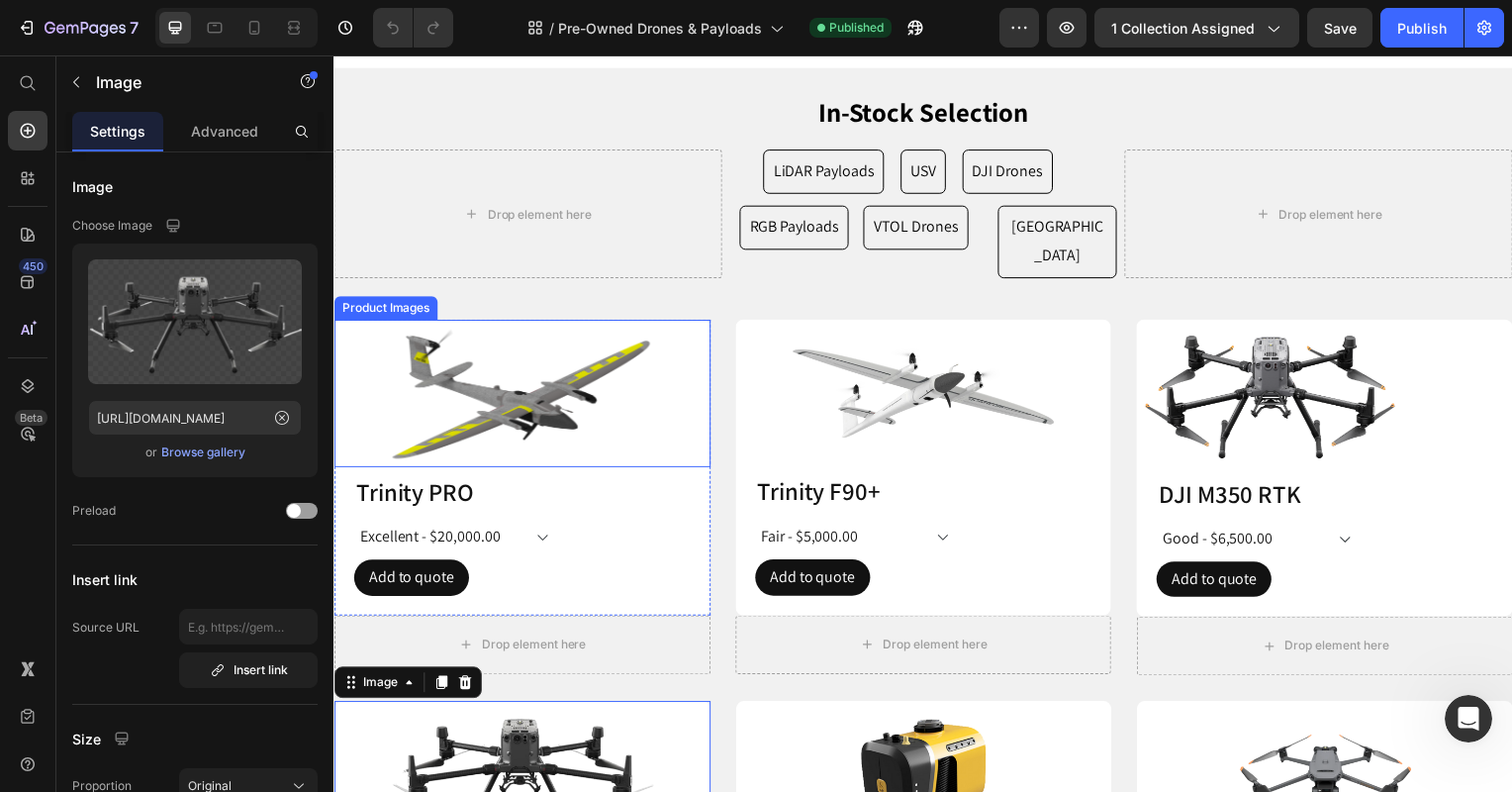 click at bounding box center [522, 396] 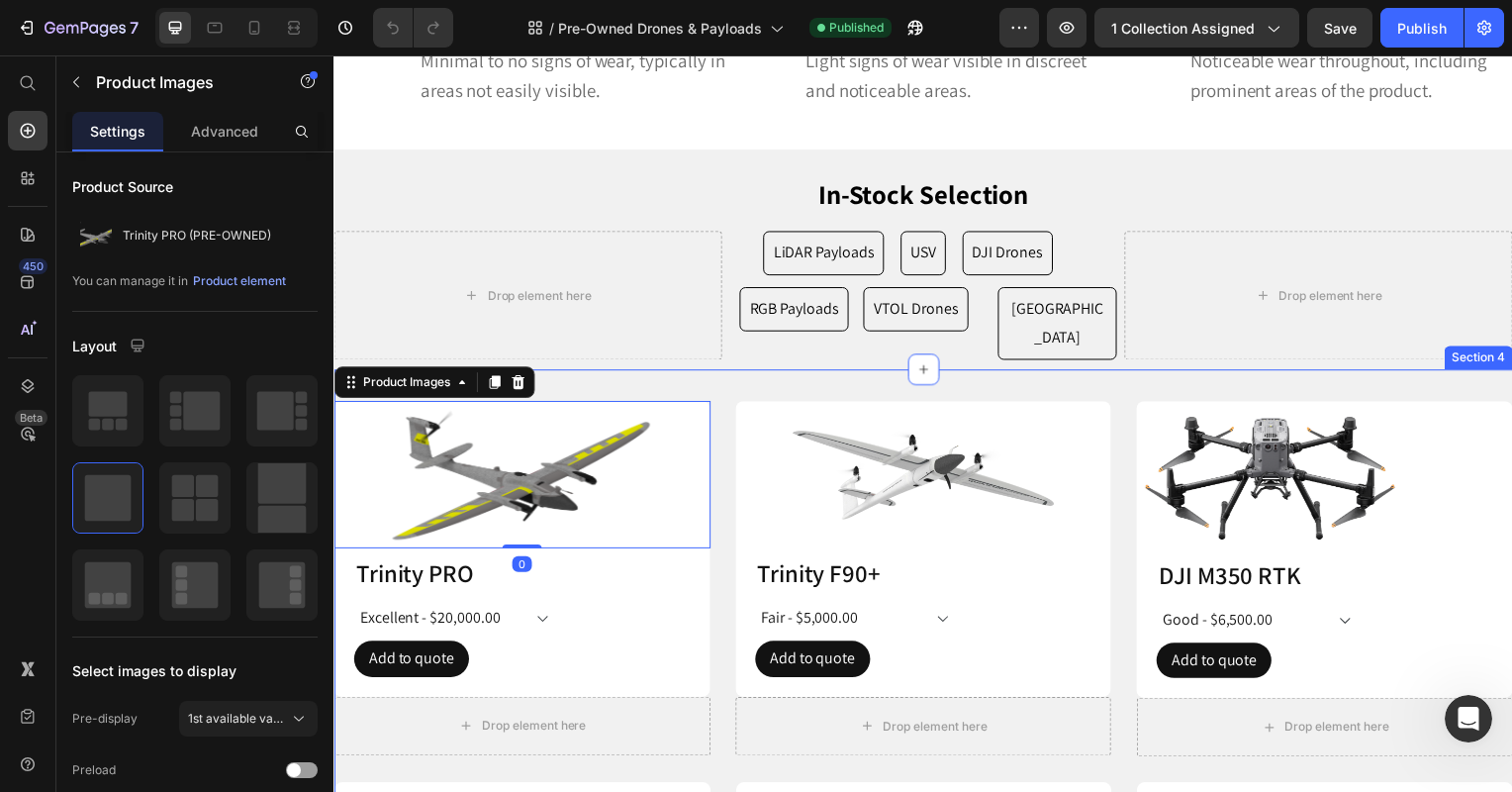 scroll, scrollTop: 693, scrollLeft: 0, axis: vertical 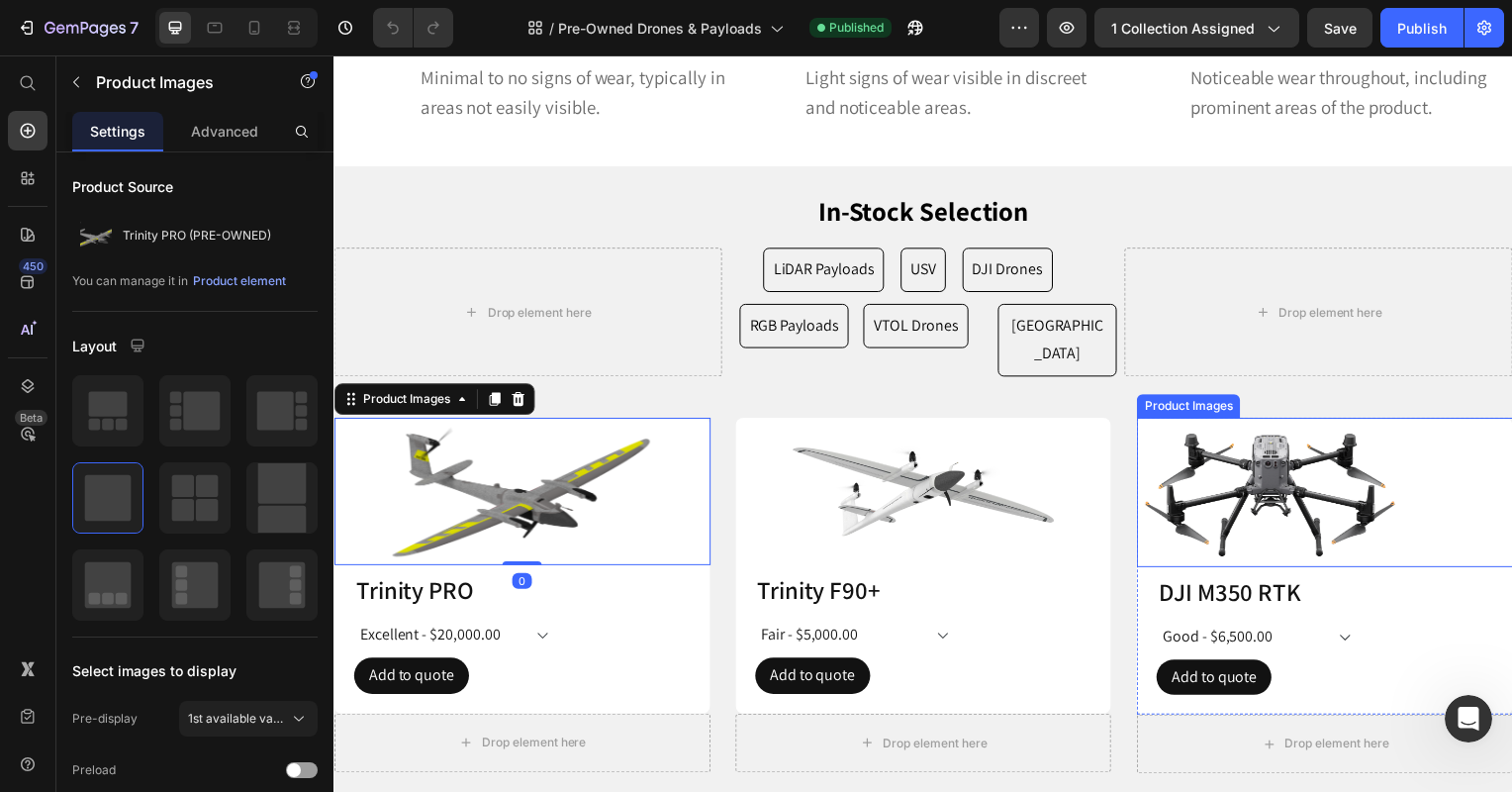 click at bounding box center (1275, 496) 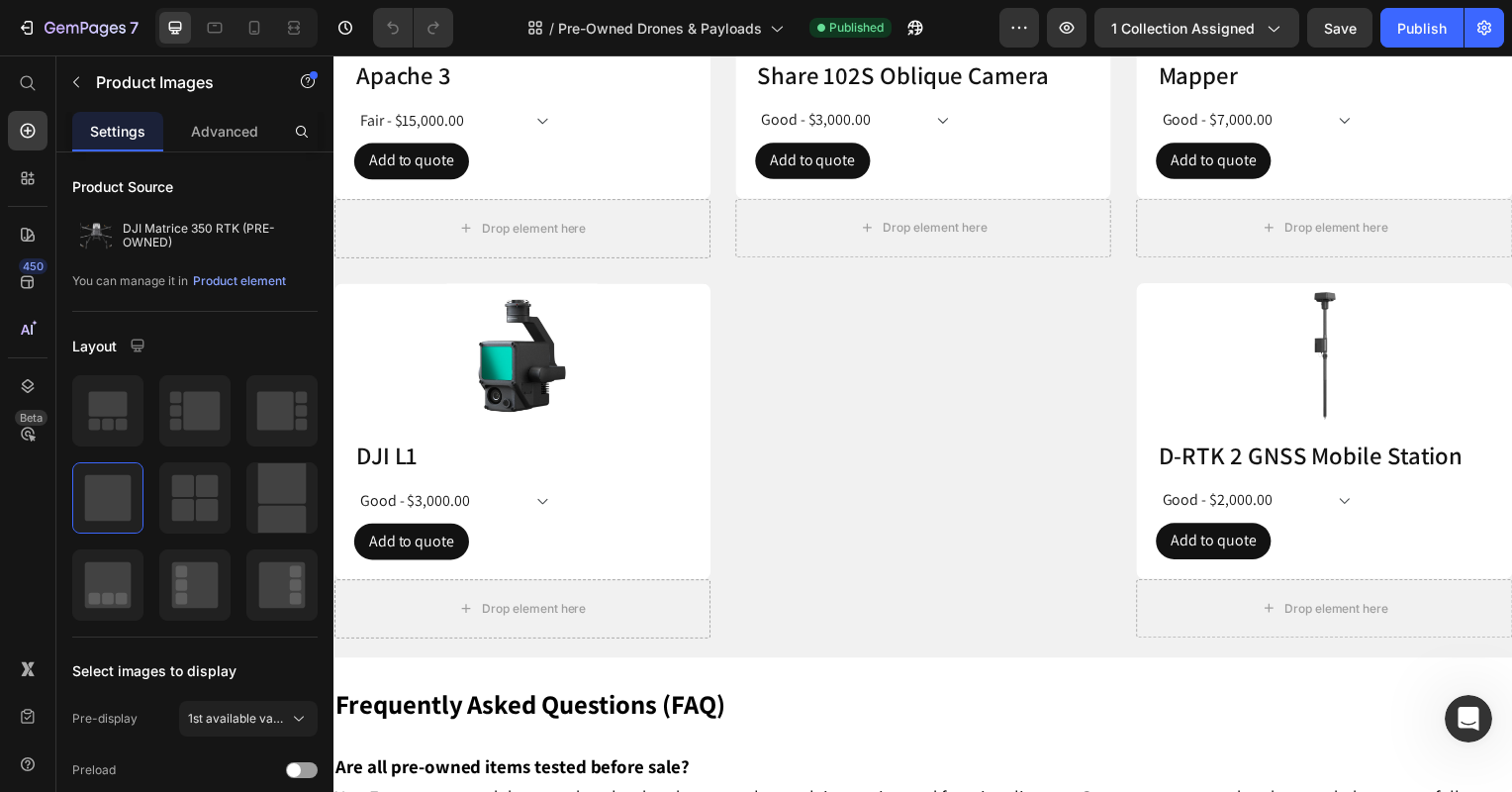 scroll, scrollTop: 2079, scrollLeft: 0, axis: vertical 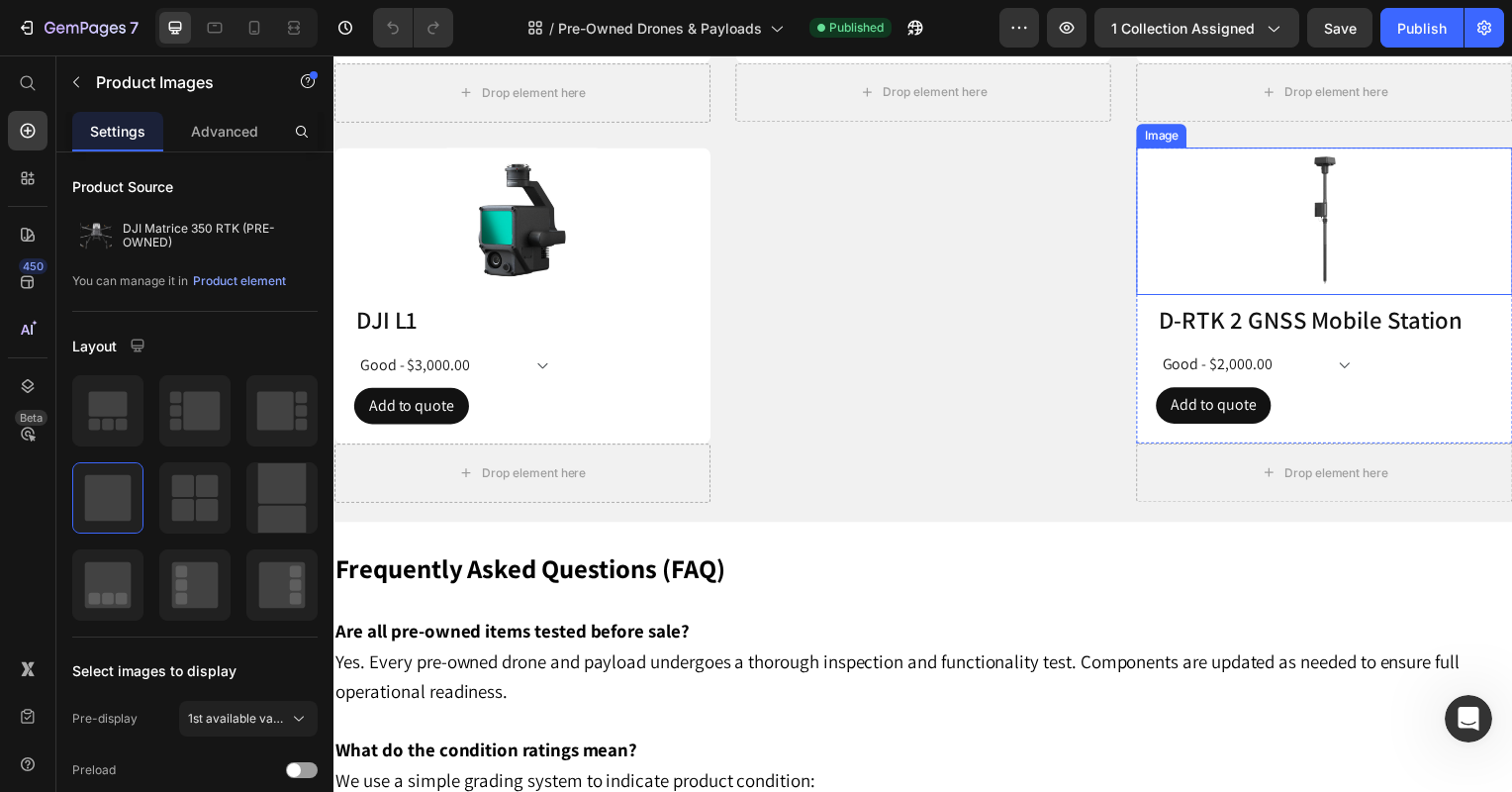 click at bounding box center (1331, 223) 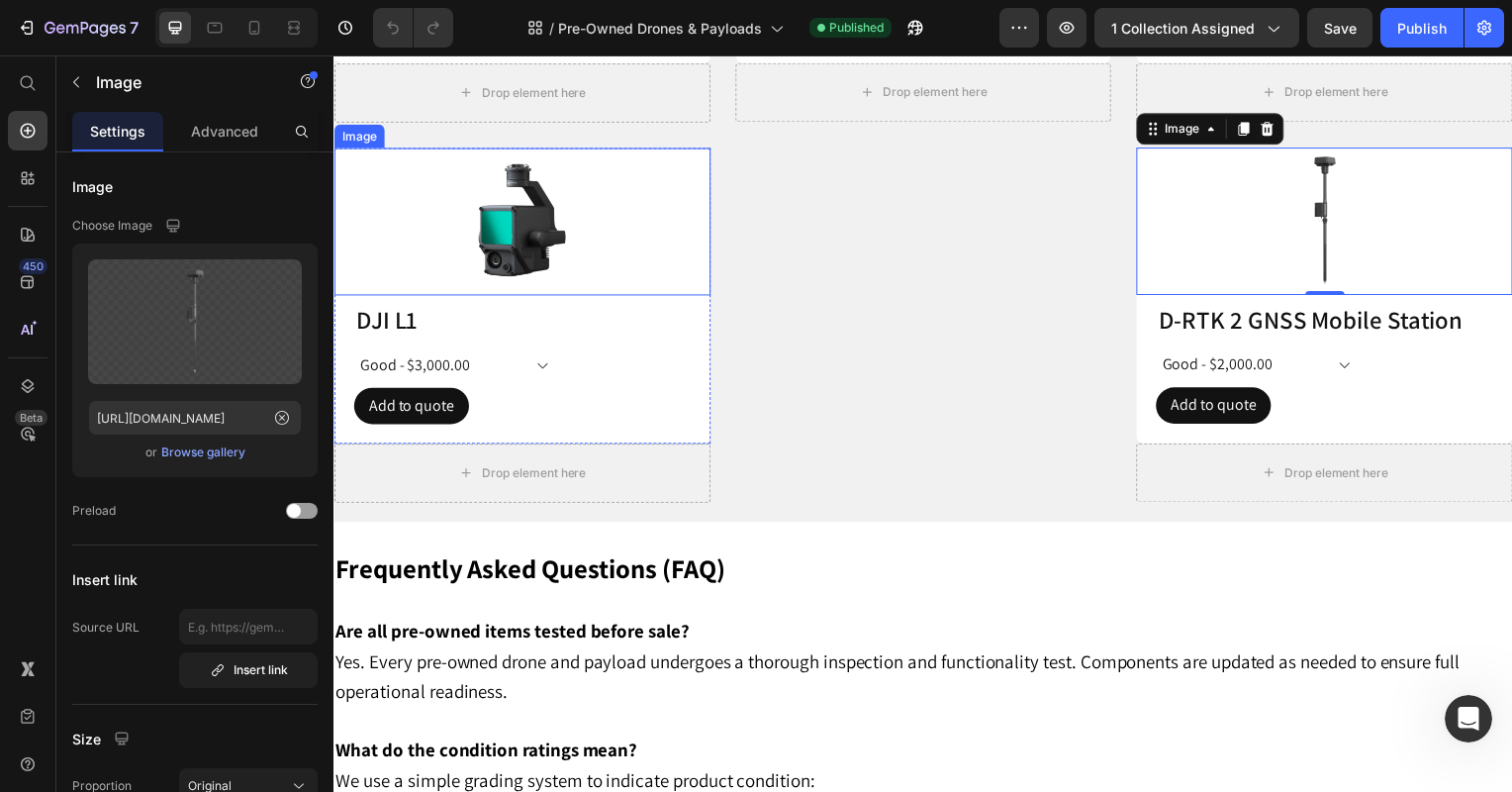 click at bounding box center (522, 223) 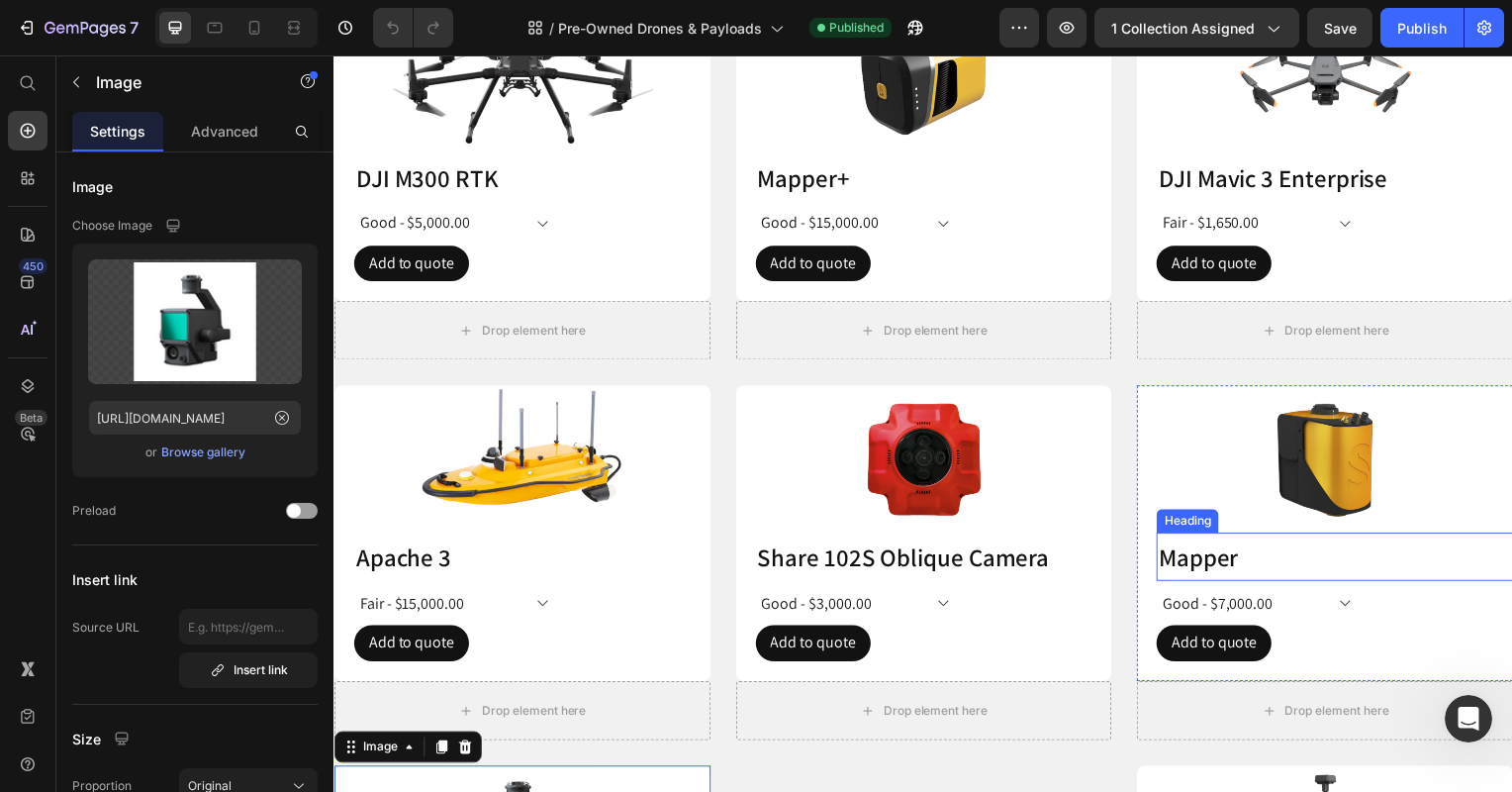 scroll, scrollTop: 1386, scrollLeft: 0, axis: vertical 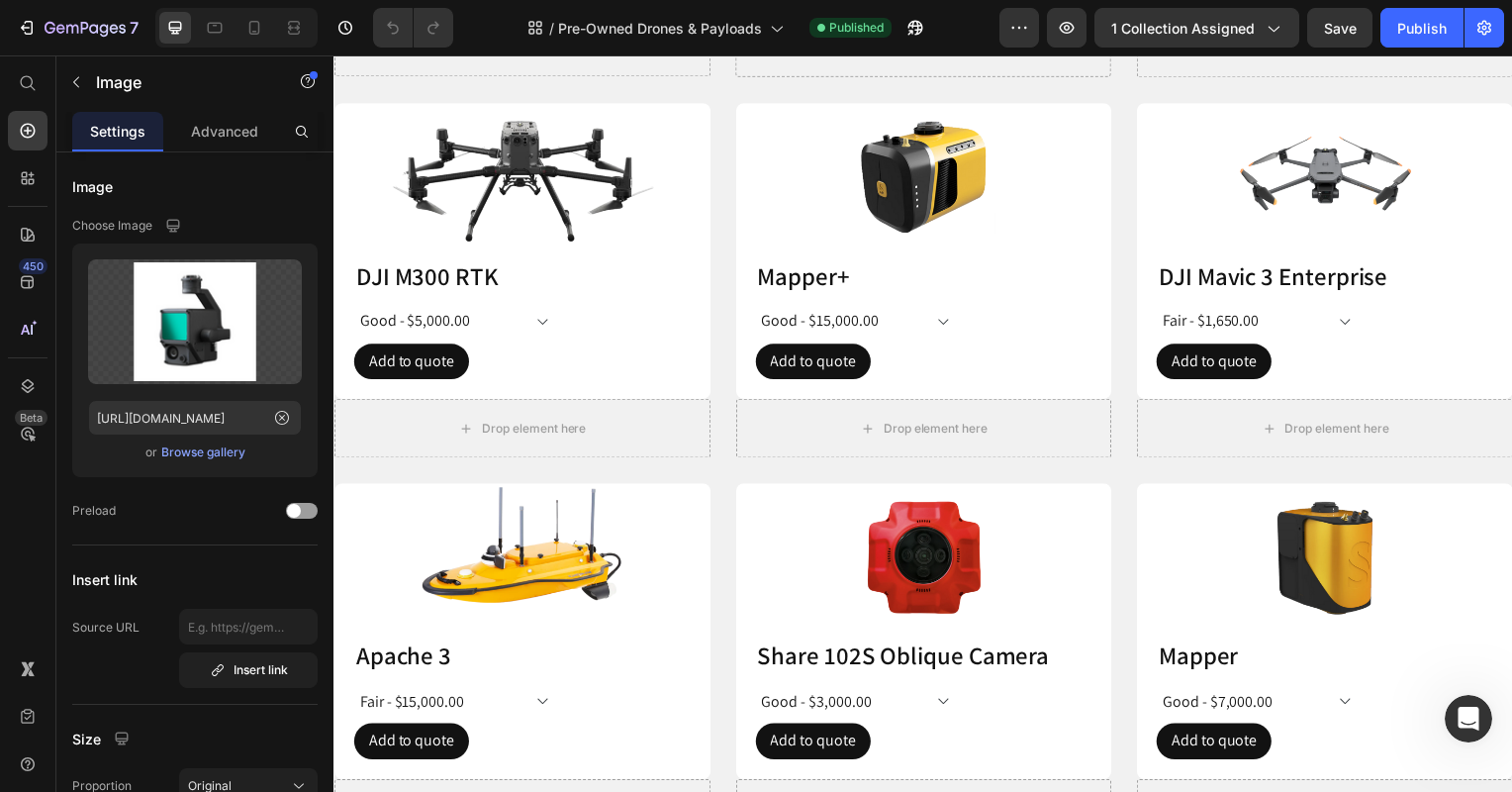 click at bounding box center [1468, 719] 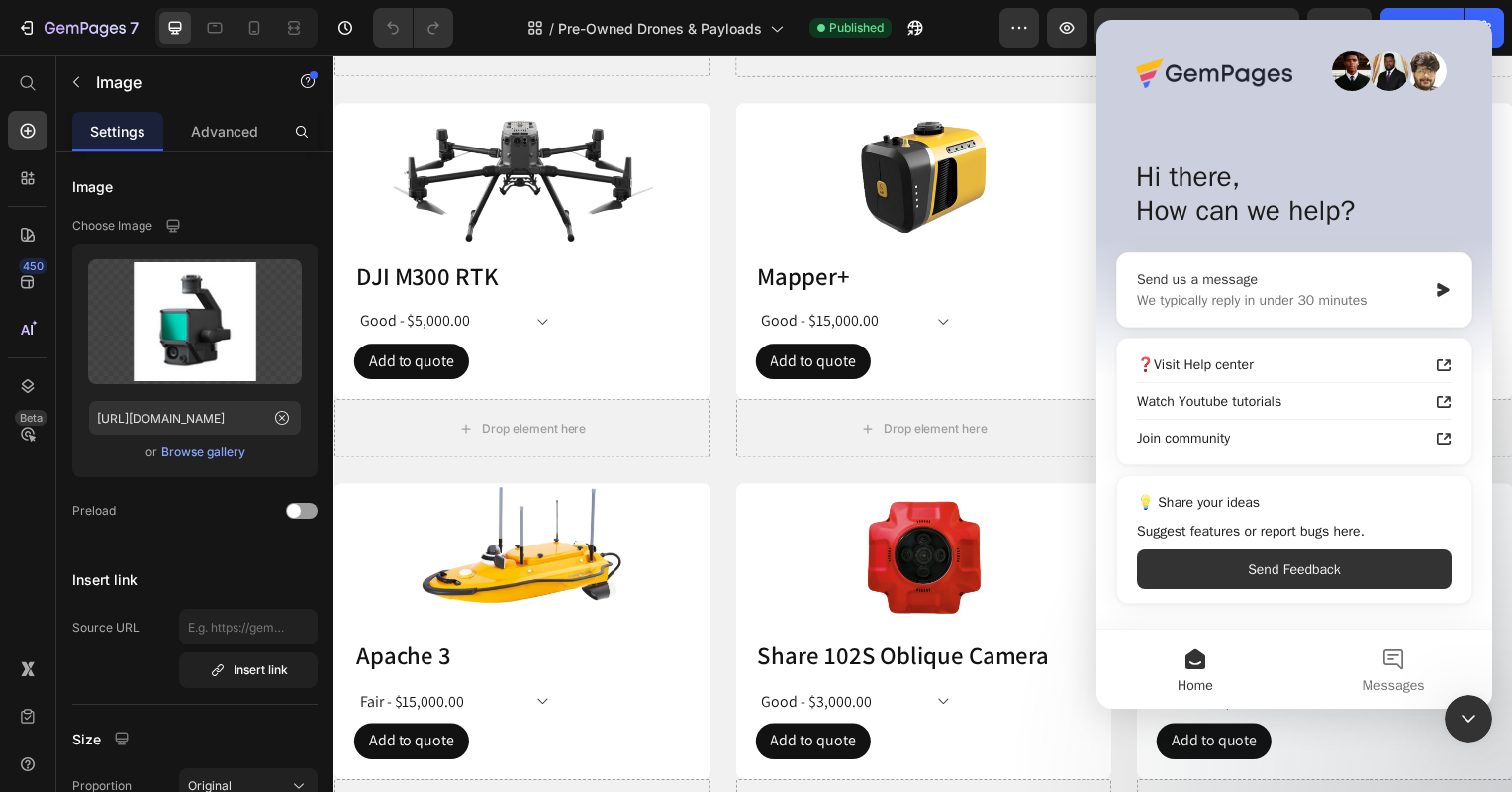 click on "Send us a message" at bounding box center [1281, 279] 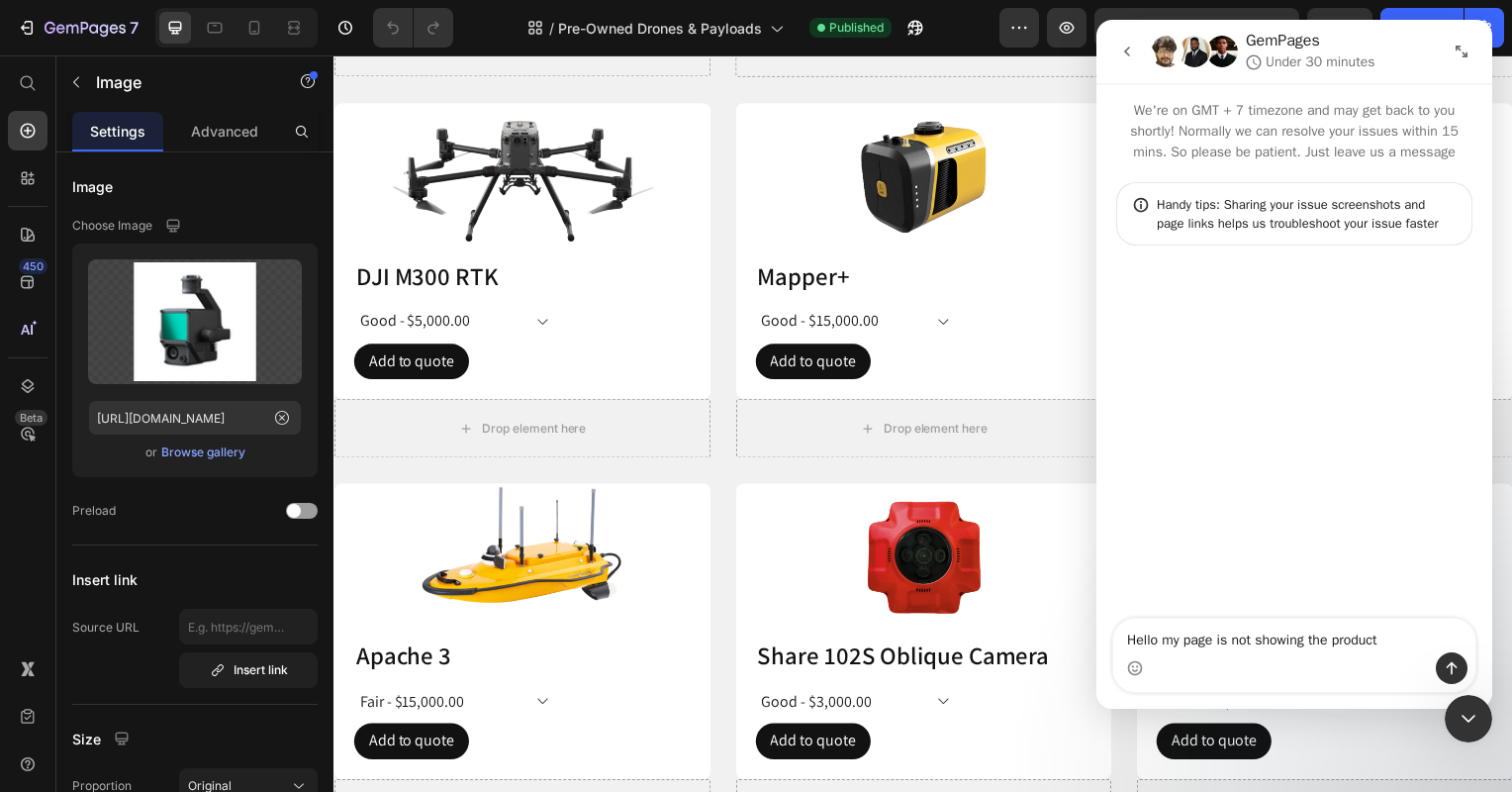 type on "Hello my page is not showing the products" 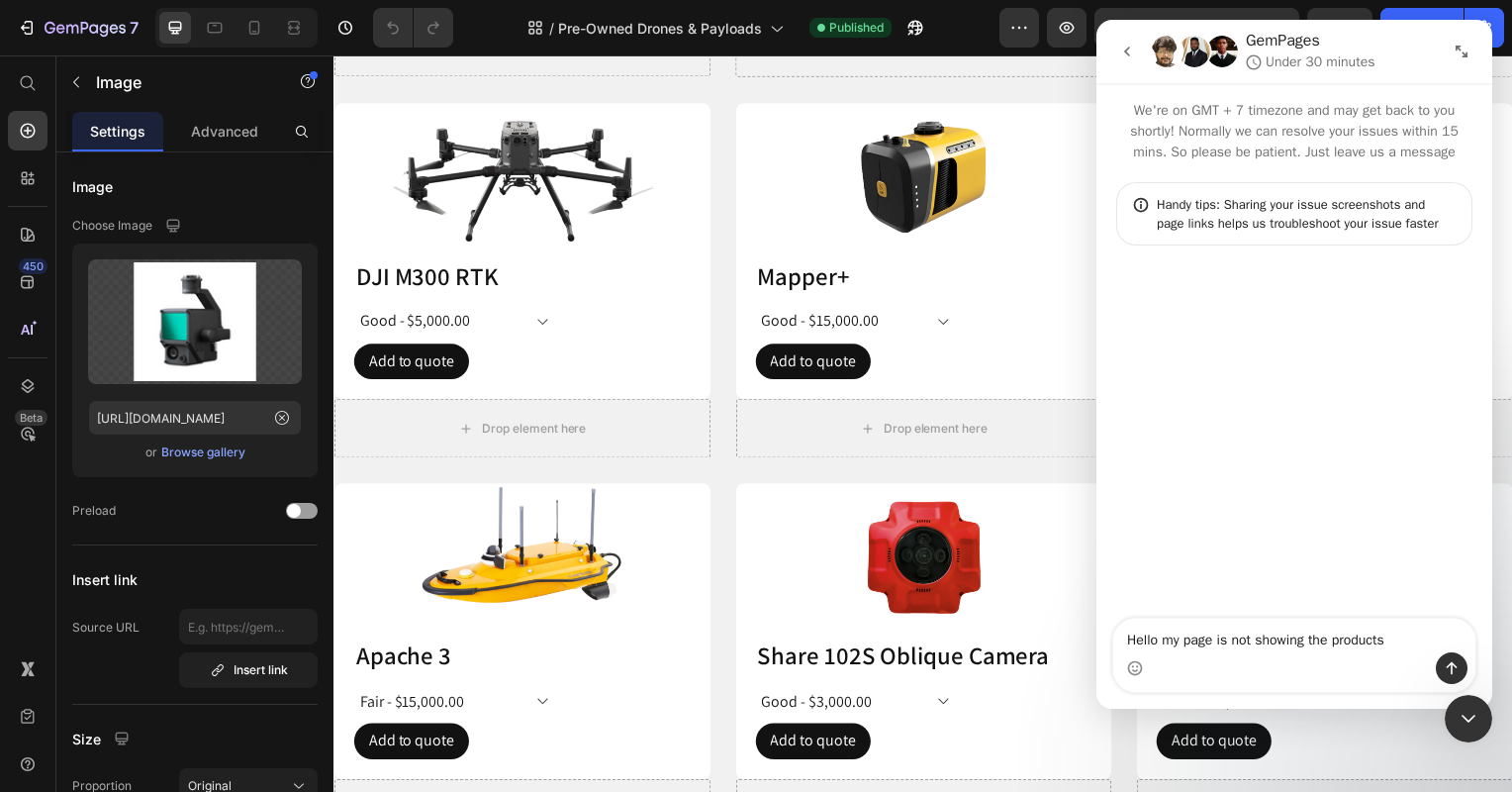 type 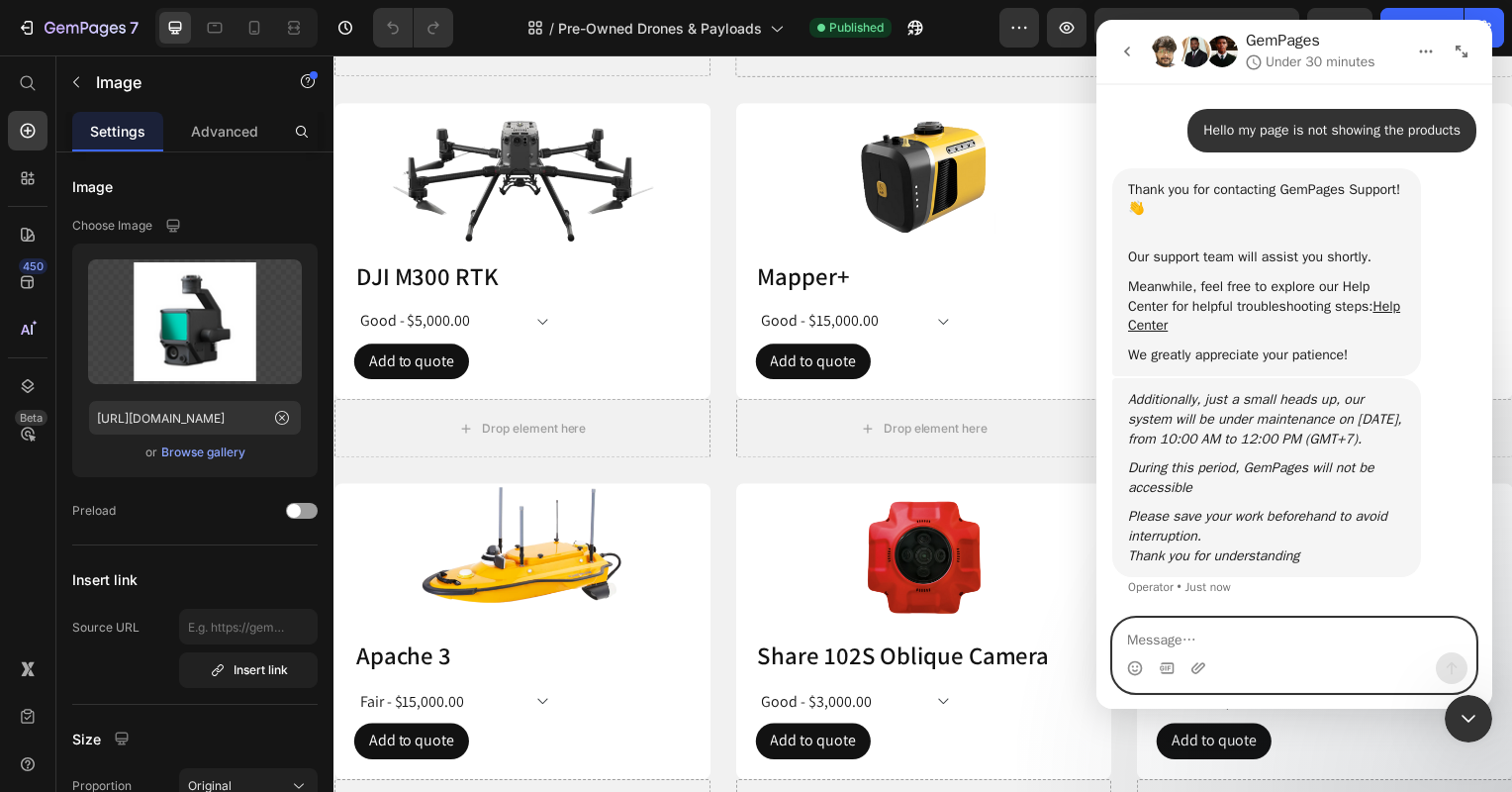 click at bounding box center (1294, 636) 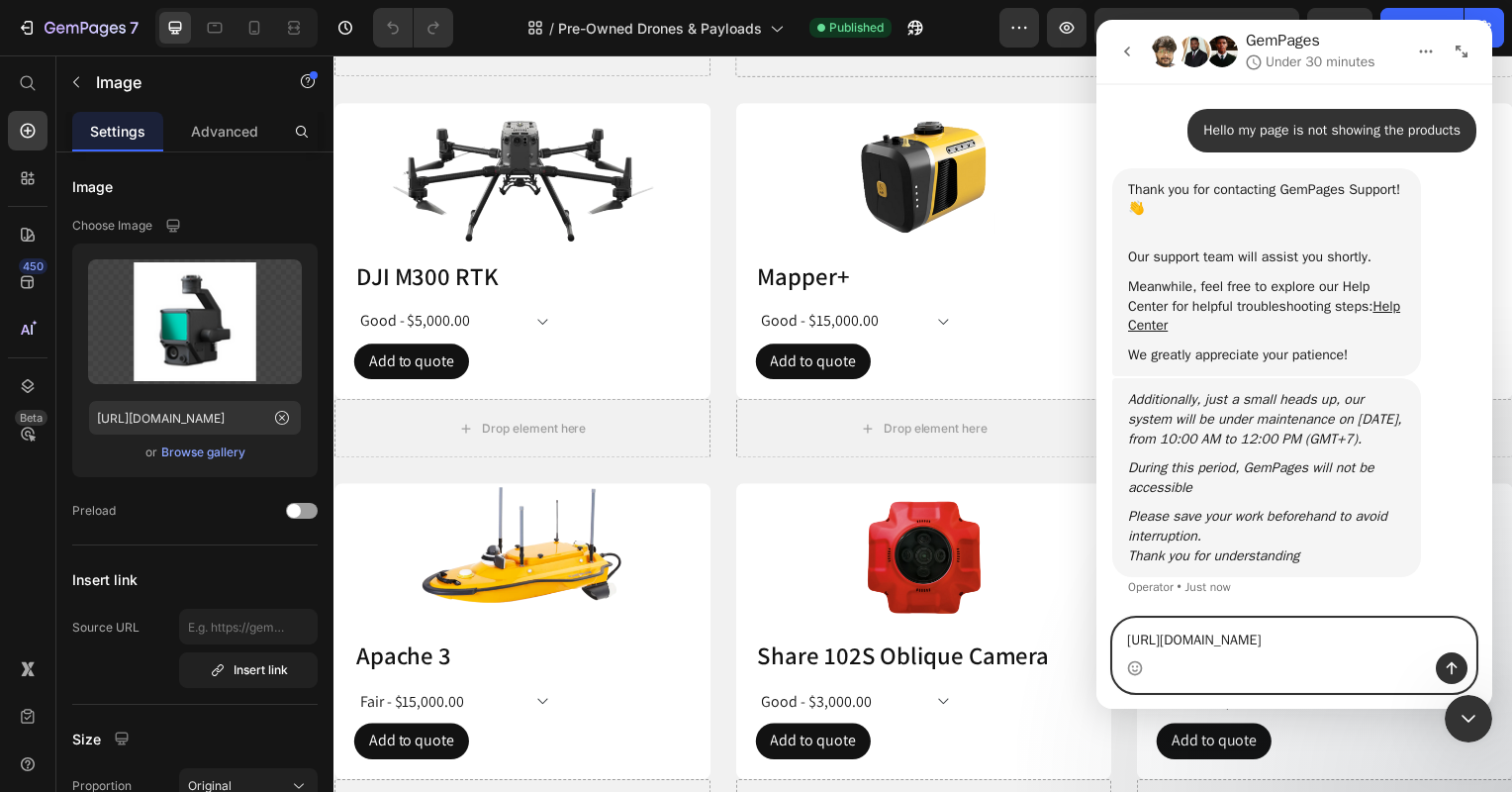 click on "[URL][DOMAIN_NAME]" at bounding box center [1294, 636] 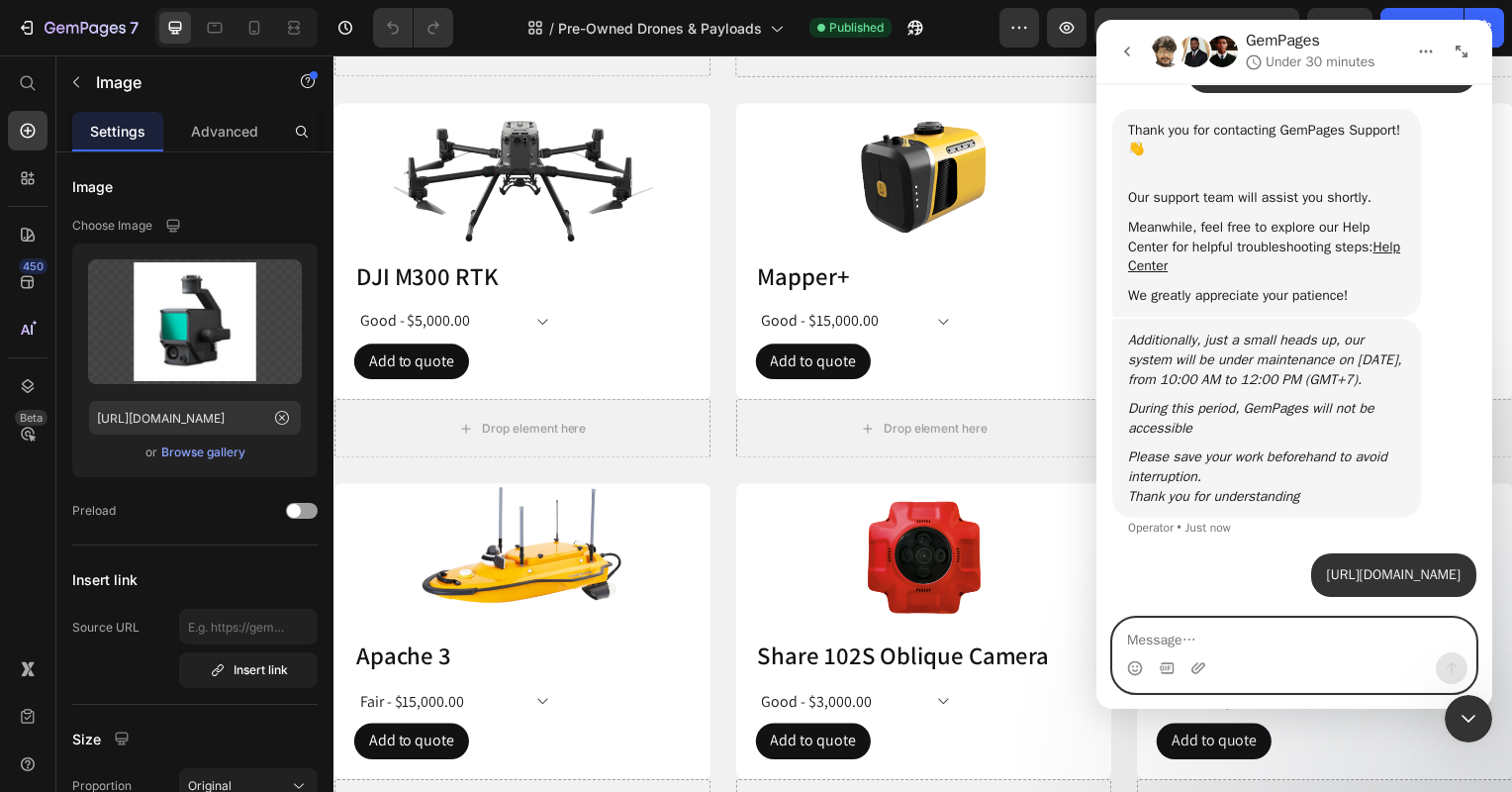scroll, scrollTop: 257, scrollLeft: 0, axis: vertical 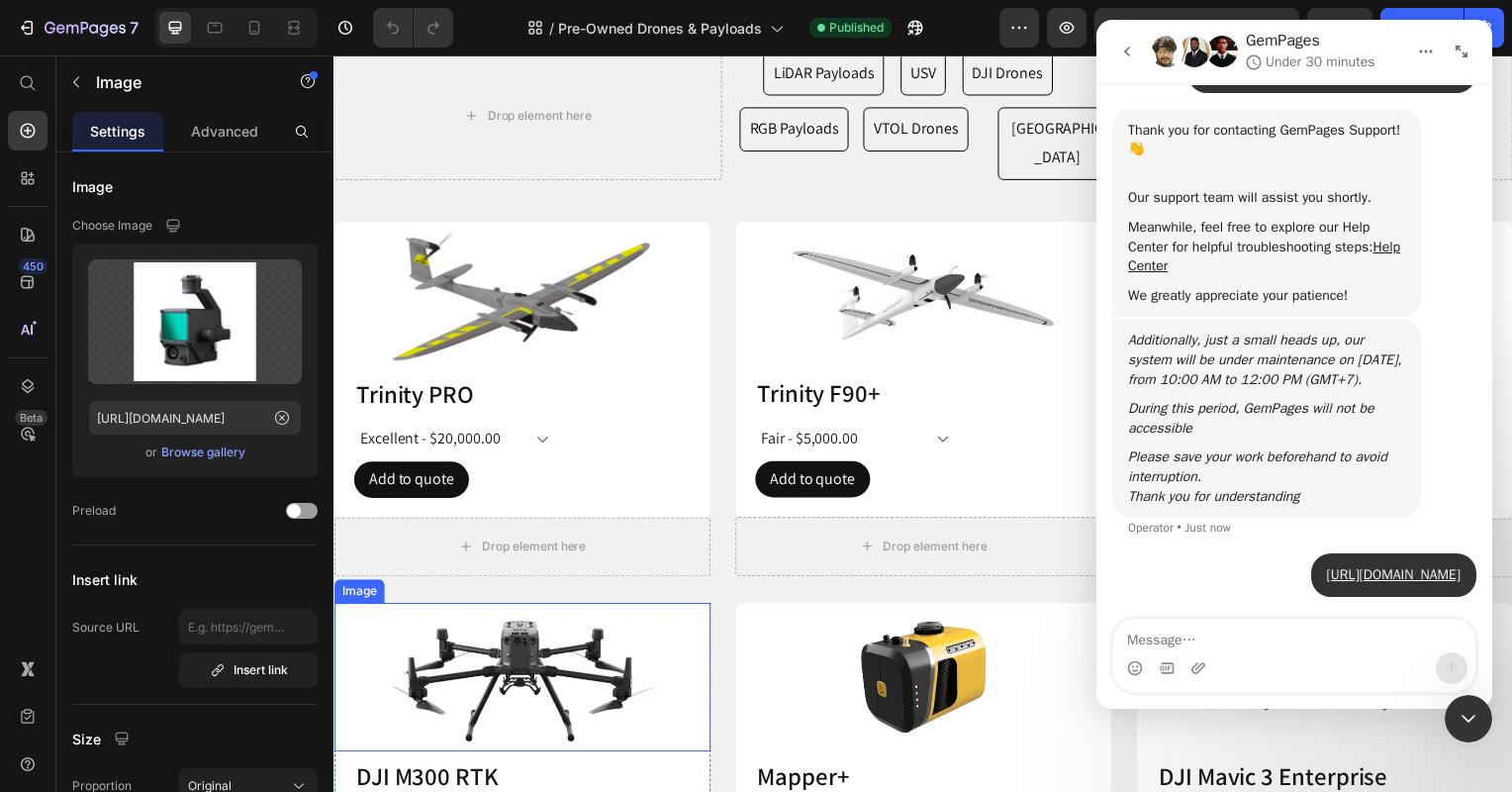click at bounding box center [522, 681] 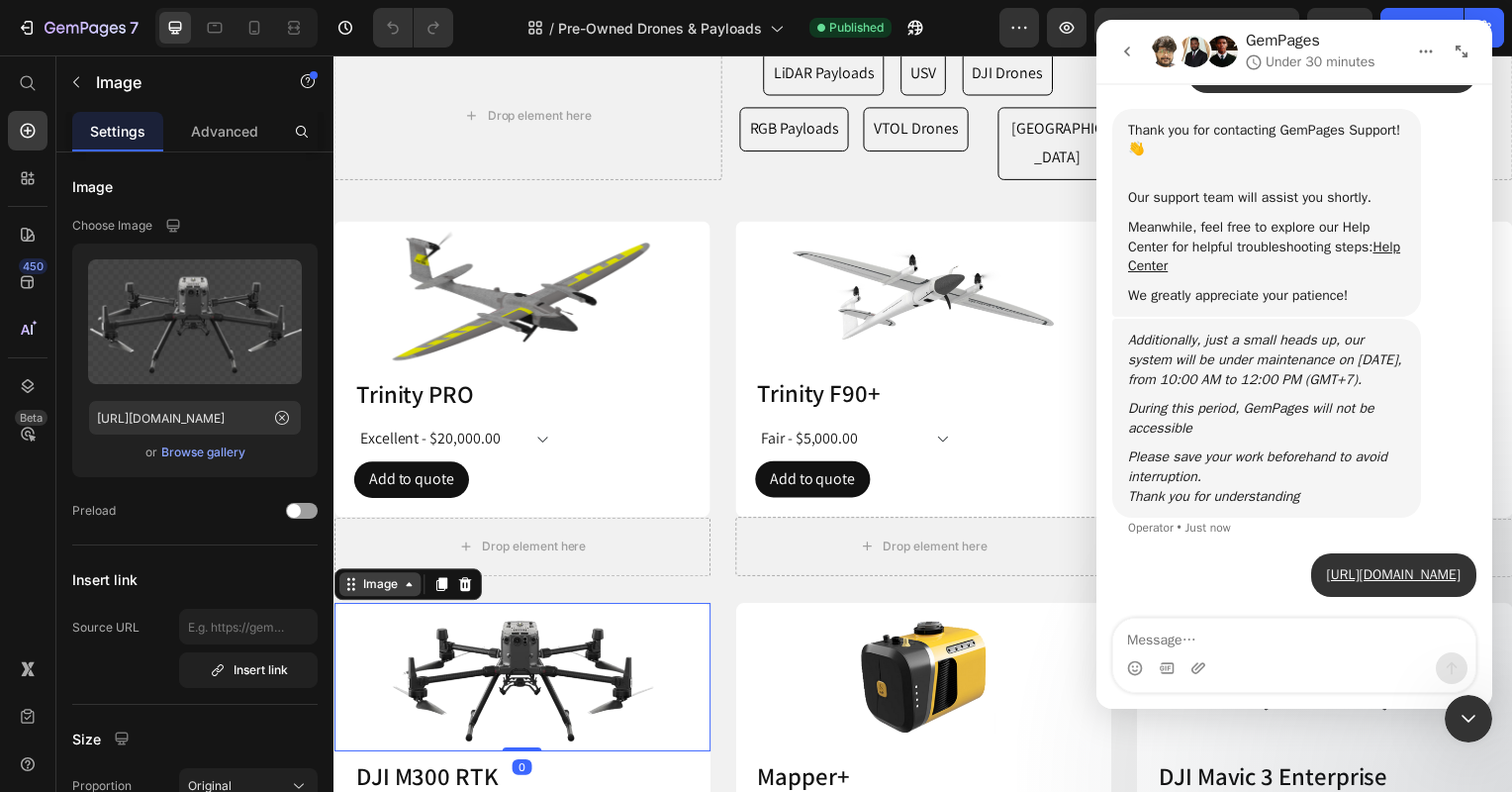 click on "Image" at bounding box center (379, 588) 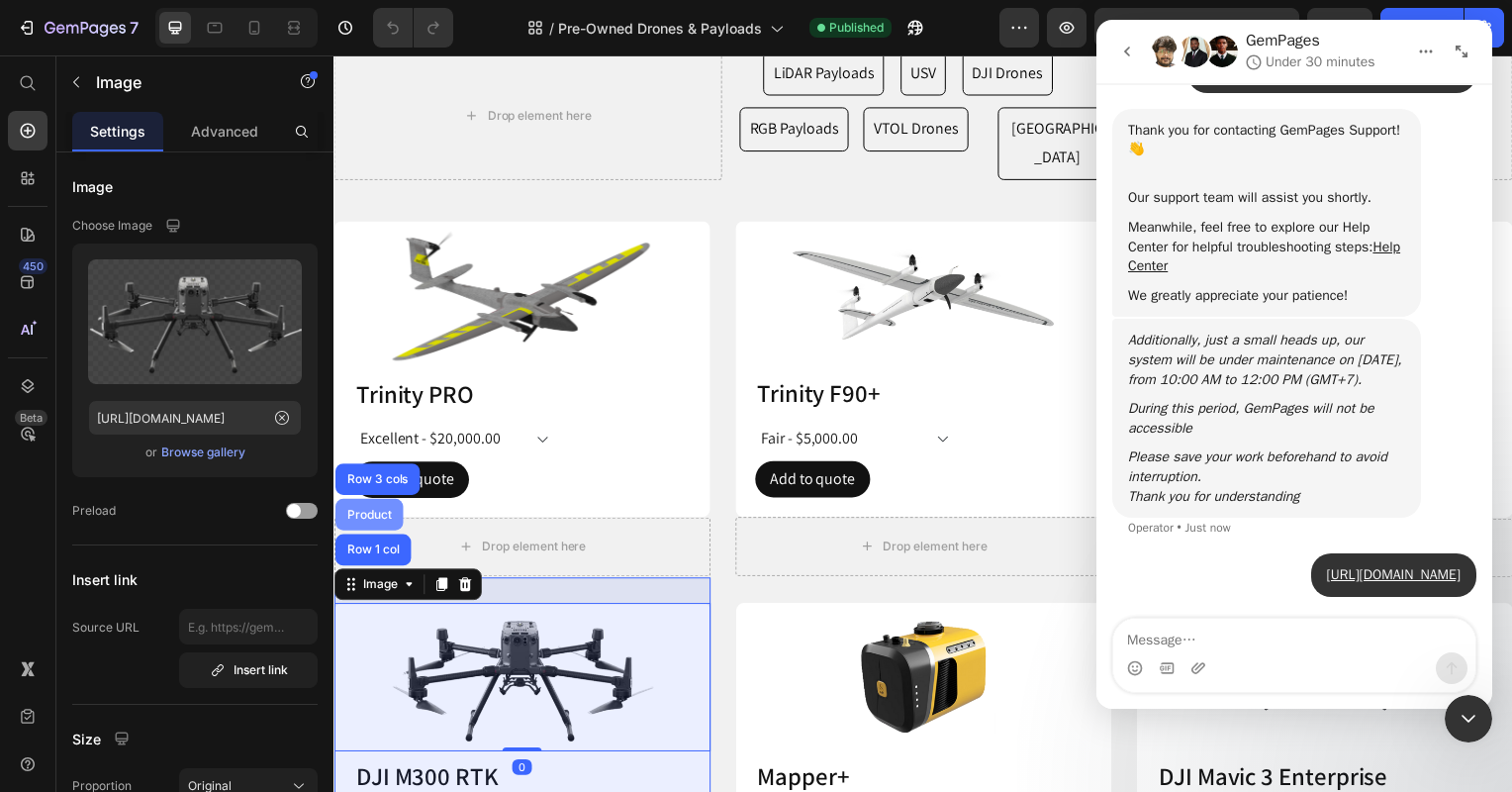 click on "Product" at bounding box center (368, 518) 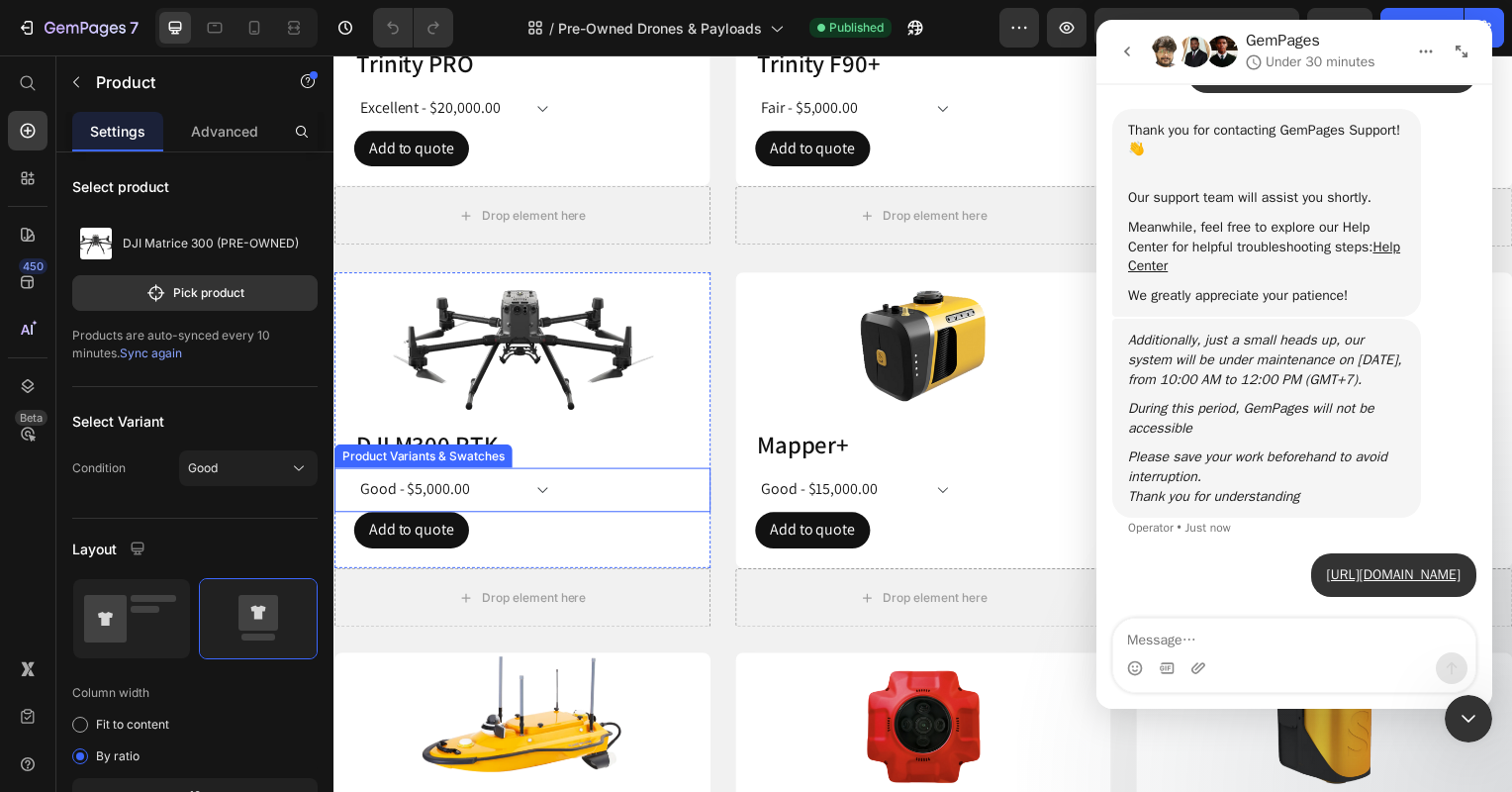 scroll, scrollTop: 1188, scrollLeft: 0, axis: vertical 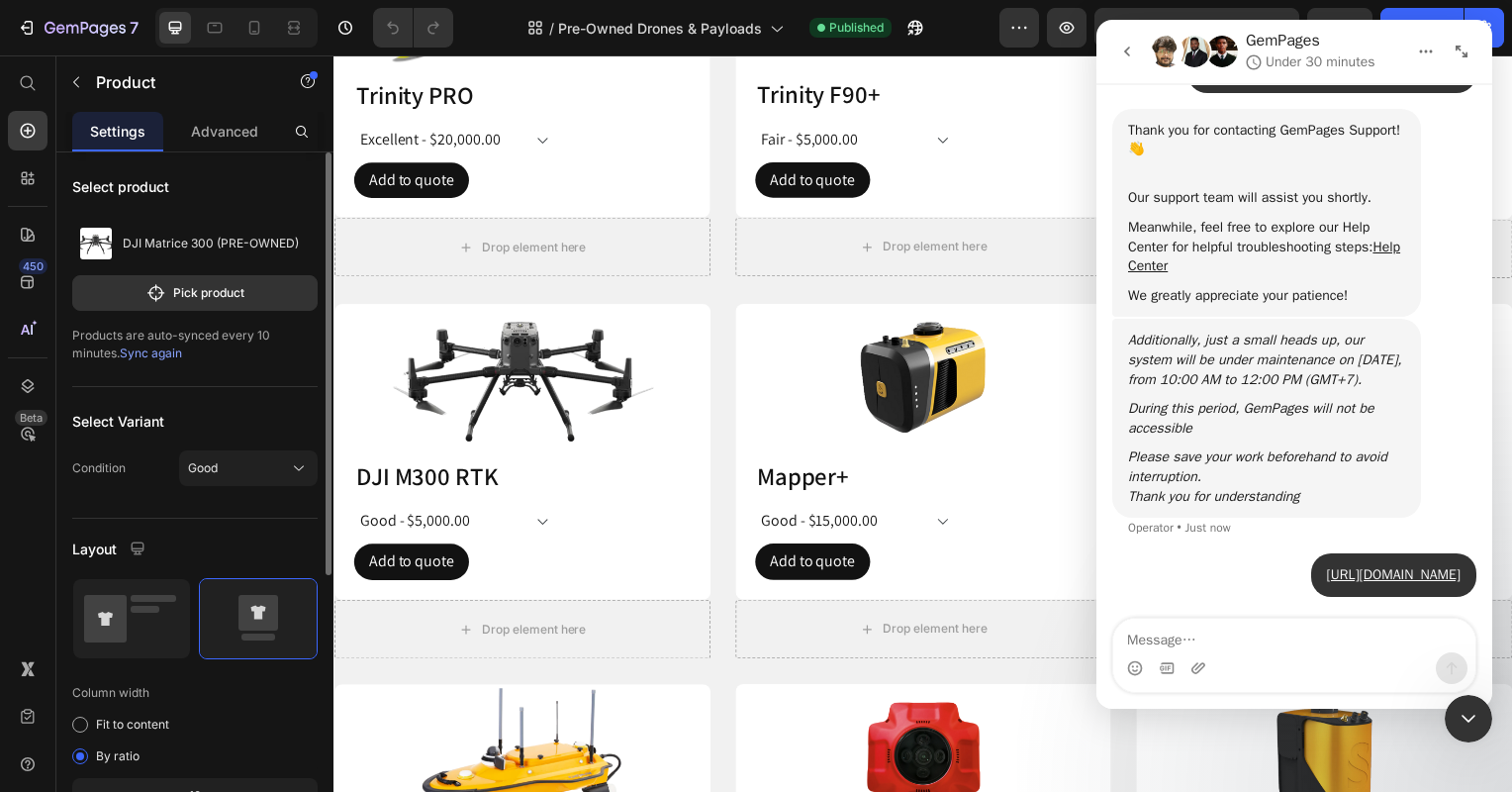 click on "Sync again" at bounding box center (150, 352) 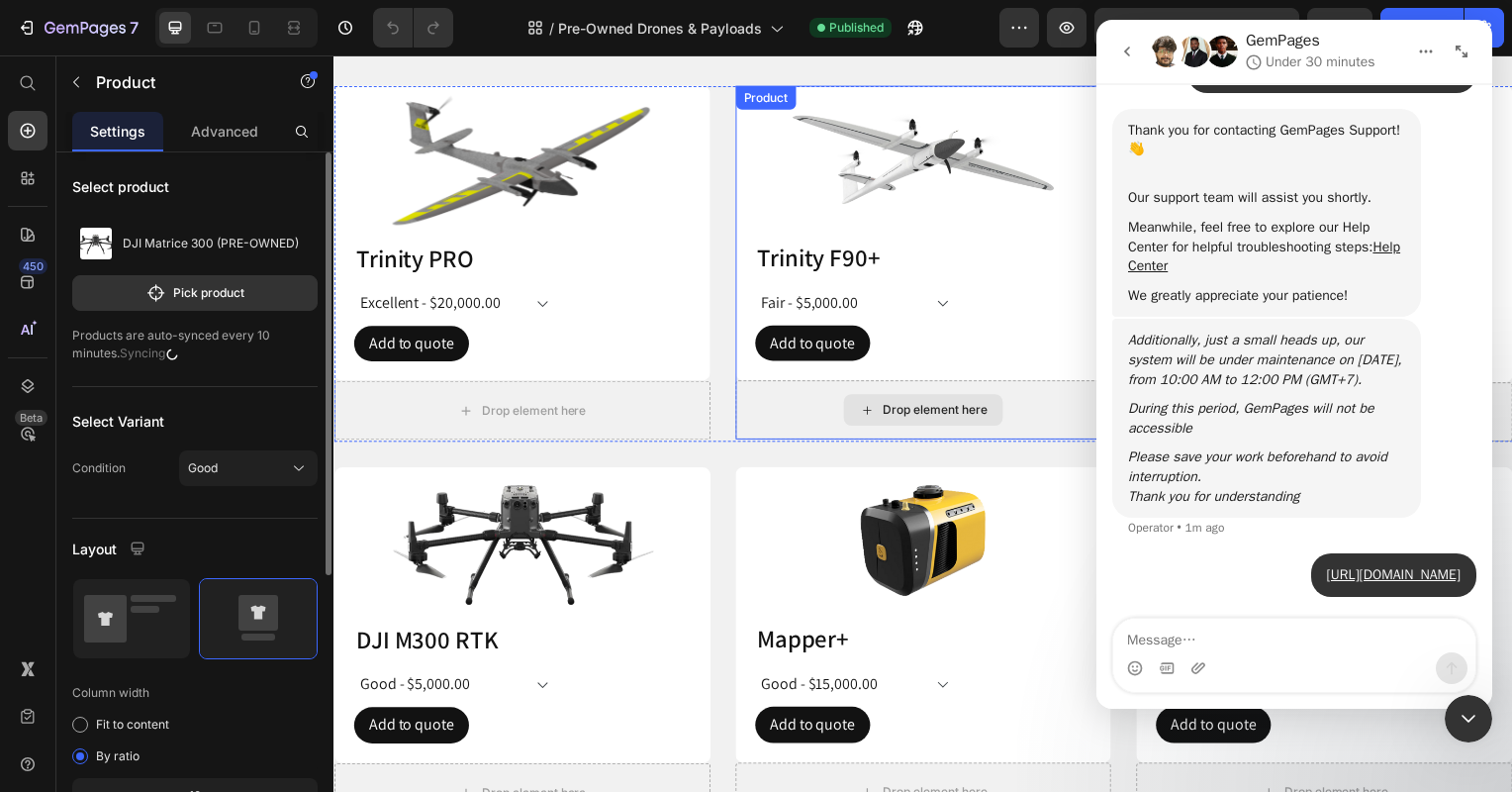 scroll, scrollTop: 990, scrollLeft: 0, axis: vertical 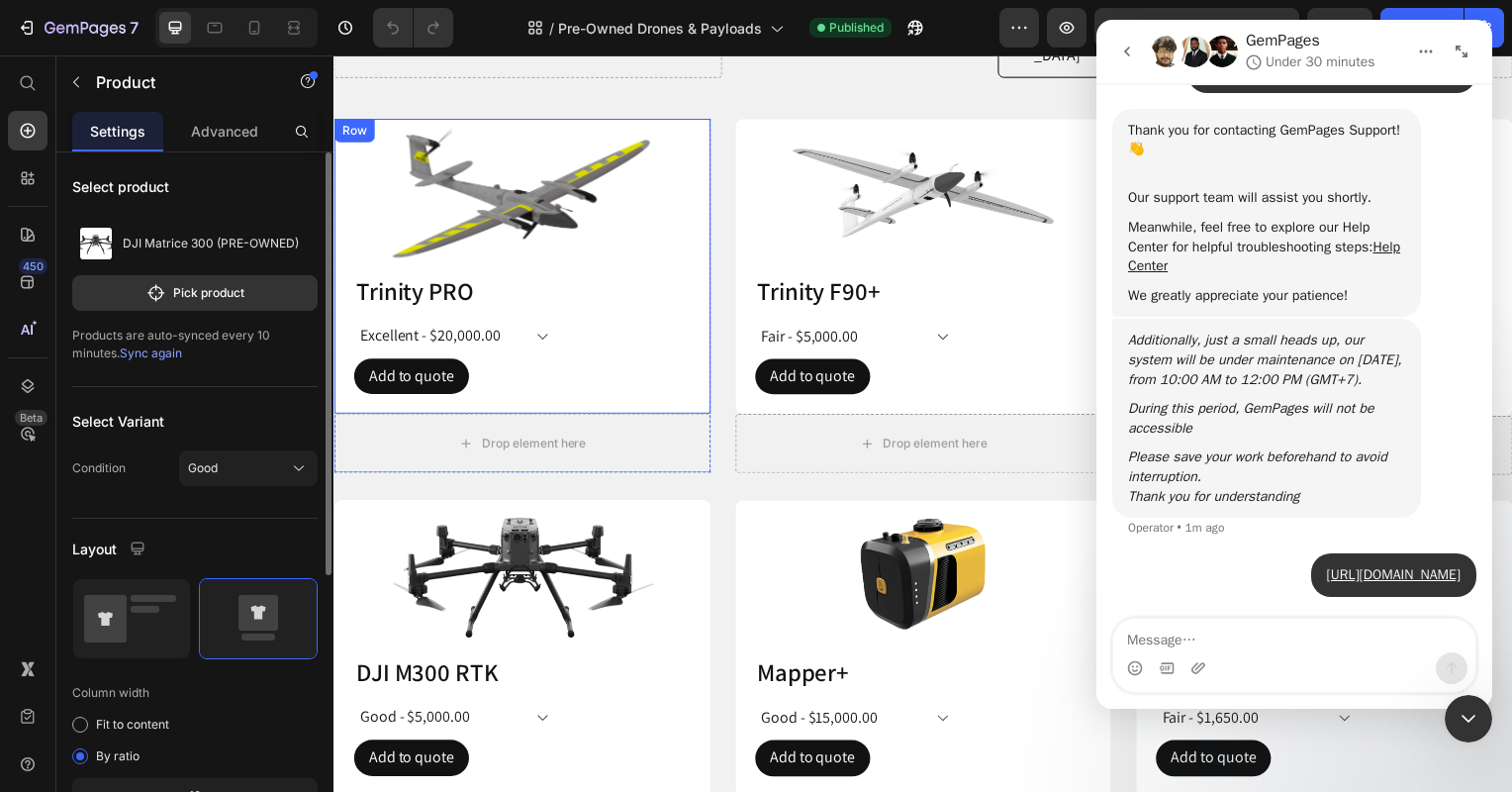 click on "Product Images Trinity PRO Heading Excellent - $20,000.00  Product Variants & Swatches Add to quote Button Row" at bounding box center [522, 268] 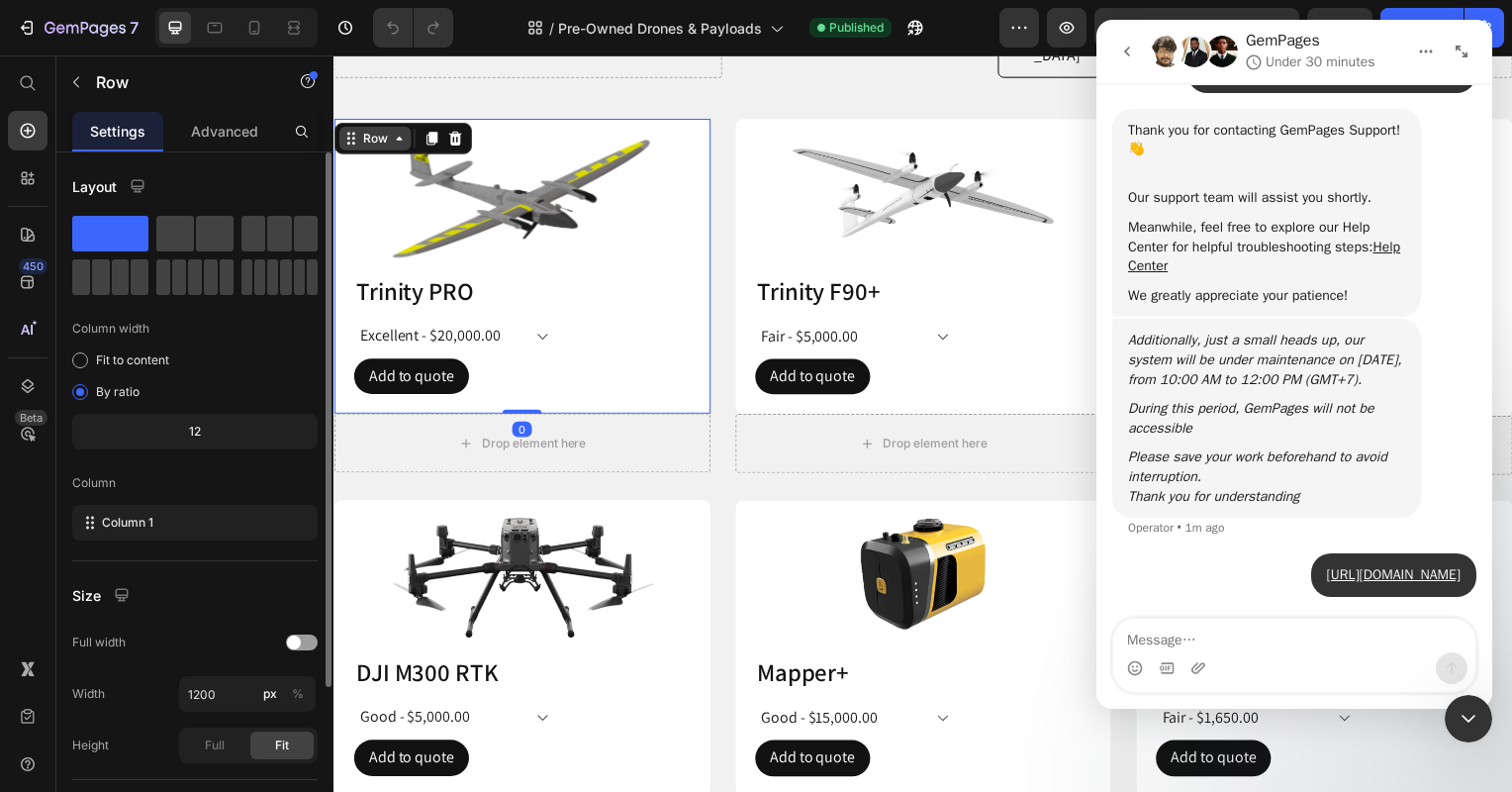 click on "Row" at bounding box center [374, 140] 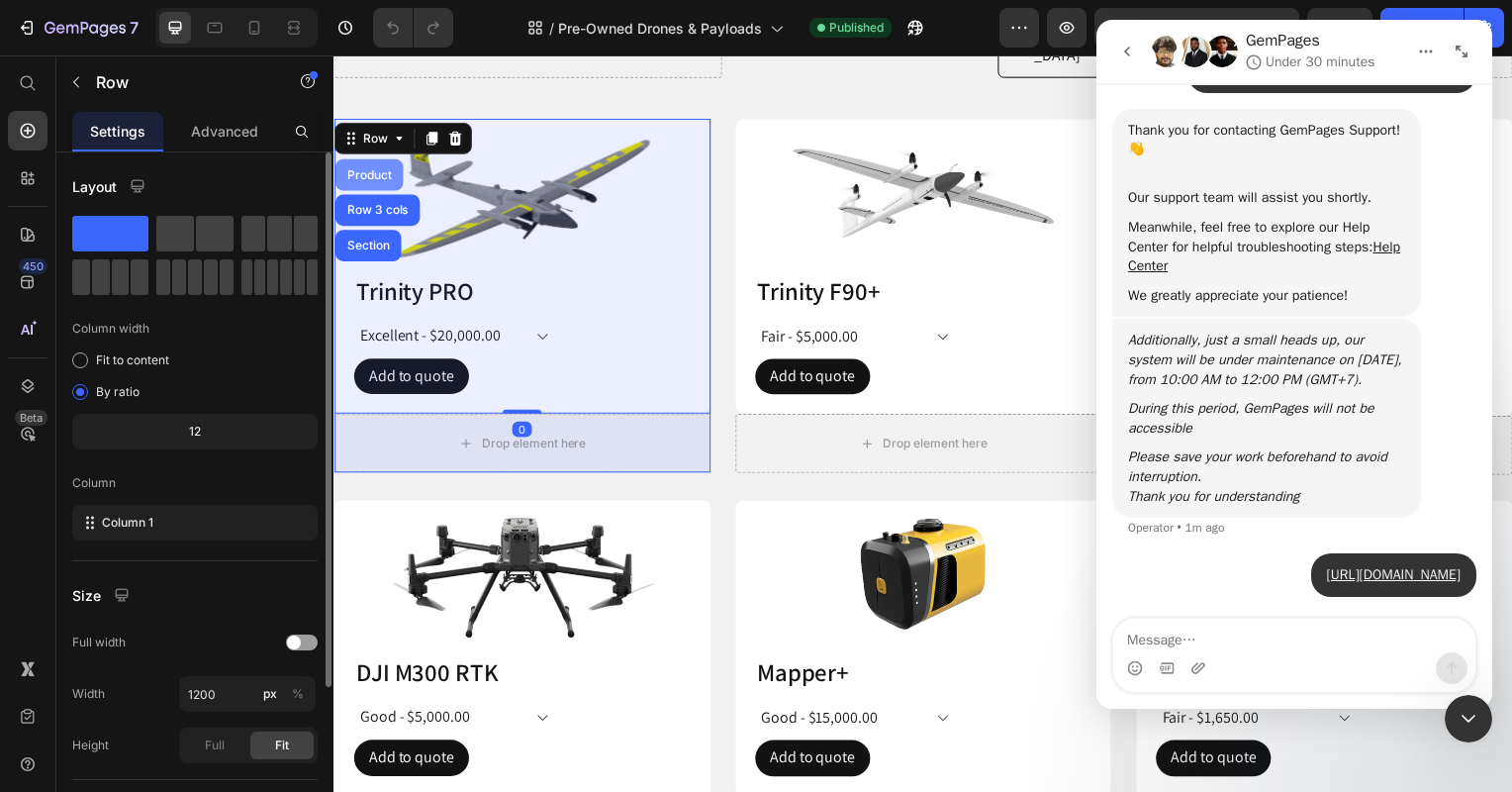 click on "Product" at bounding box center (368, 176) 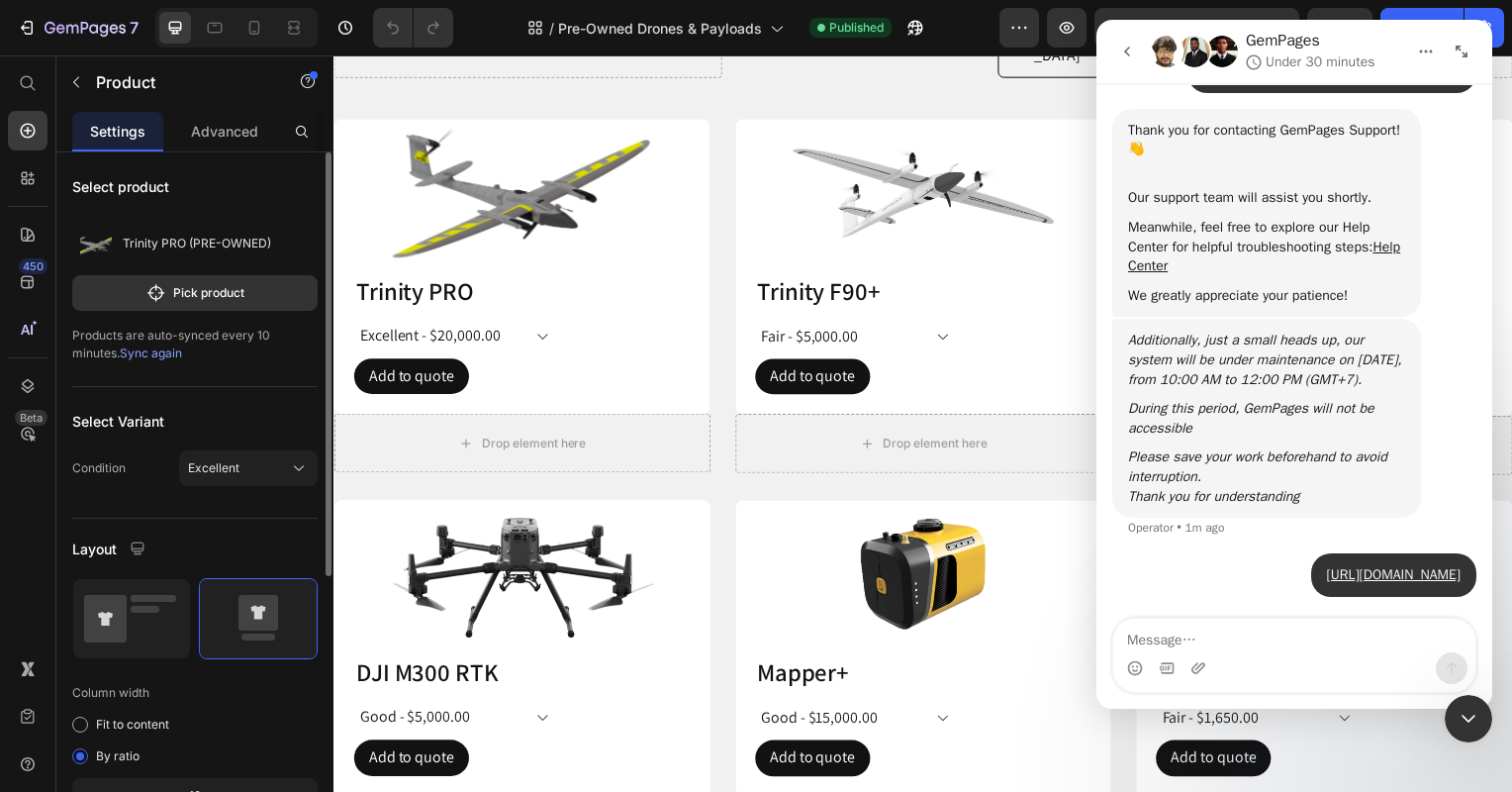 click on "Sync again" at bounding box center [150, 352] 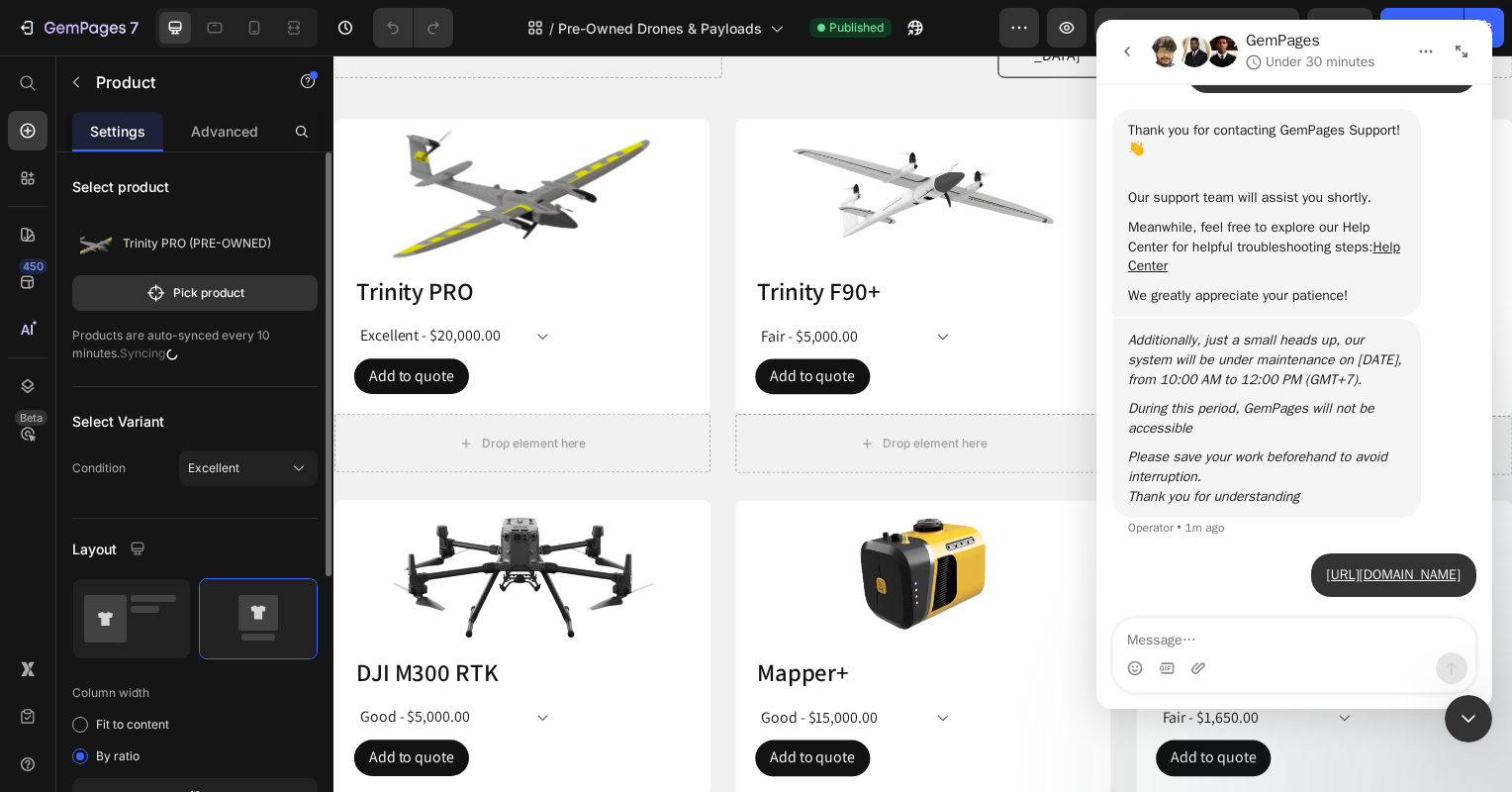 drag, startPoint x: 1468, startPoint y: 718, endPoint x: 1461, endPoint y: 706, distance: 13.892444 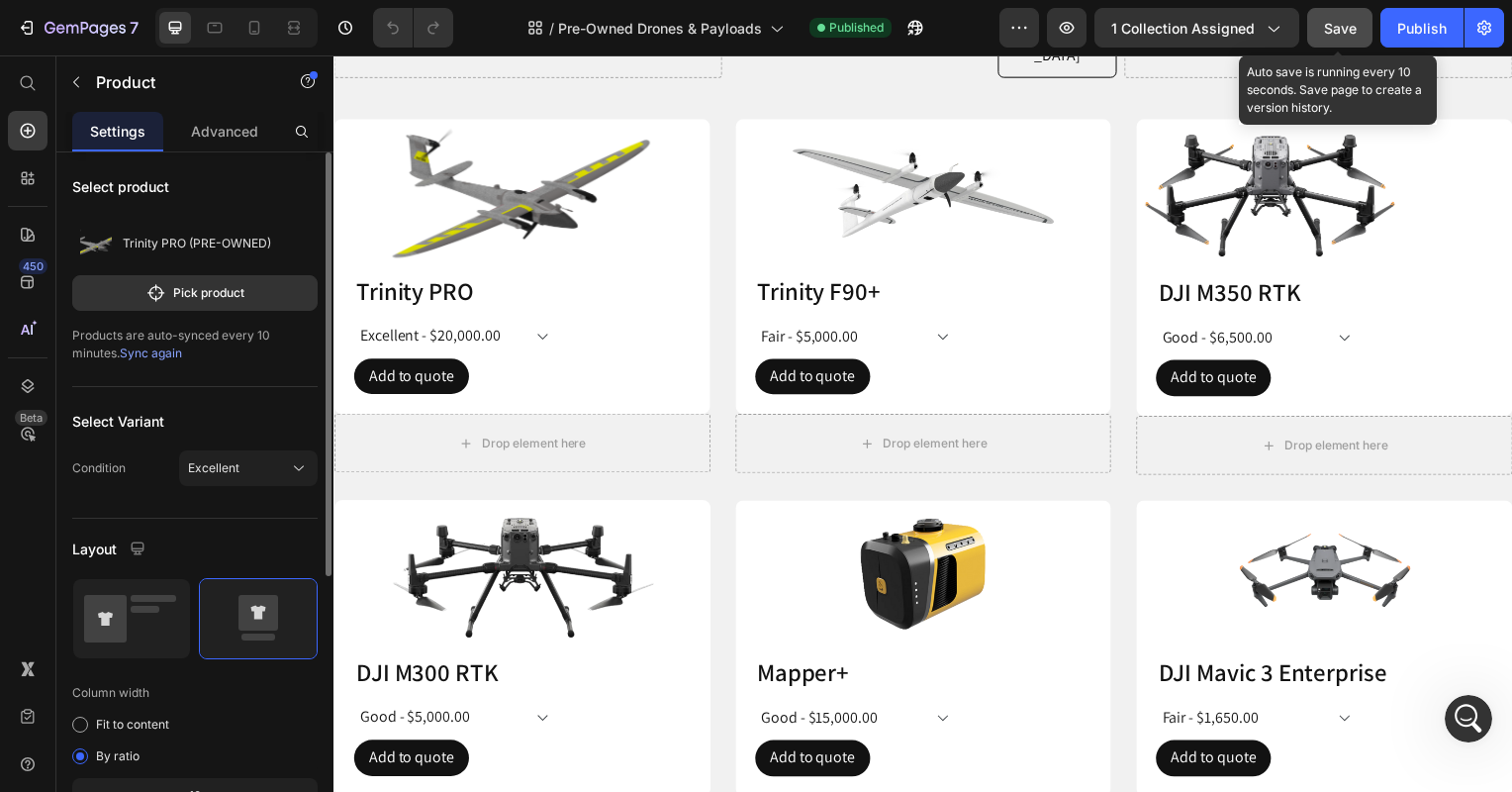 click on "Save" at bounding box center [1340, 28] 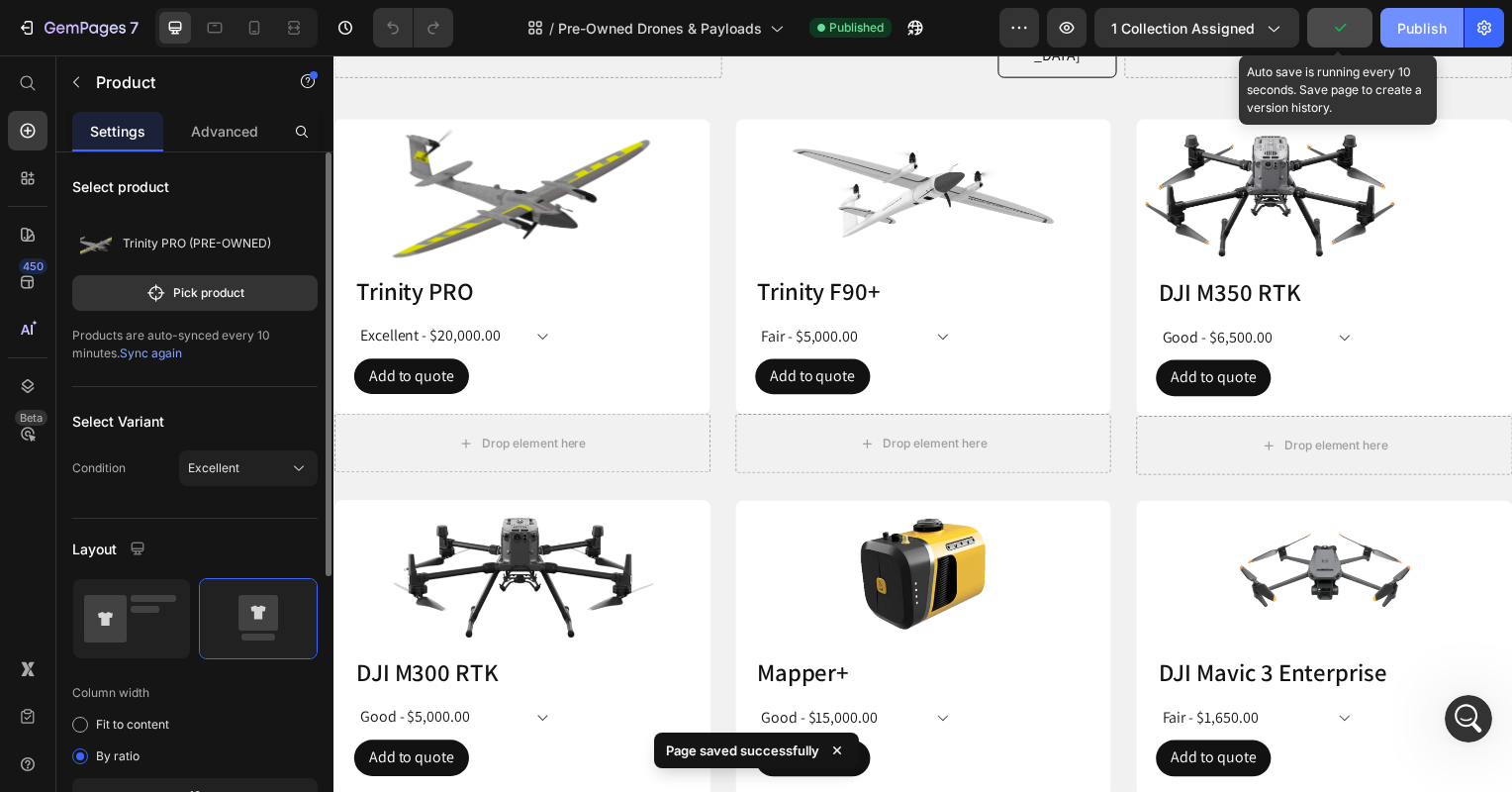 click on "Publish" at bounding box center [1422, 28] 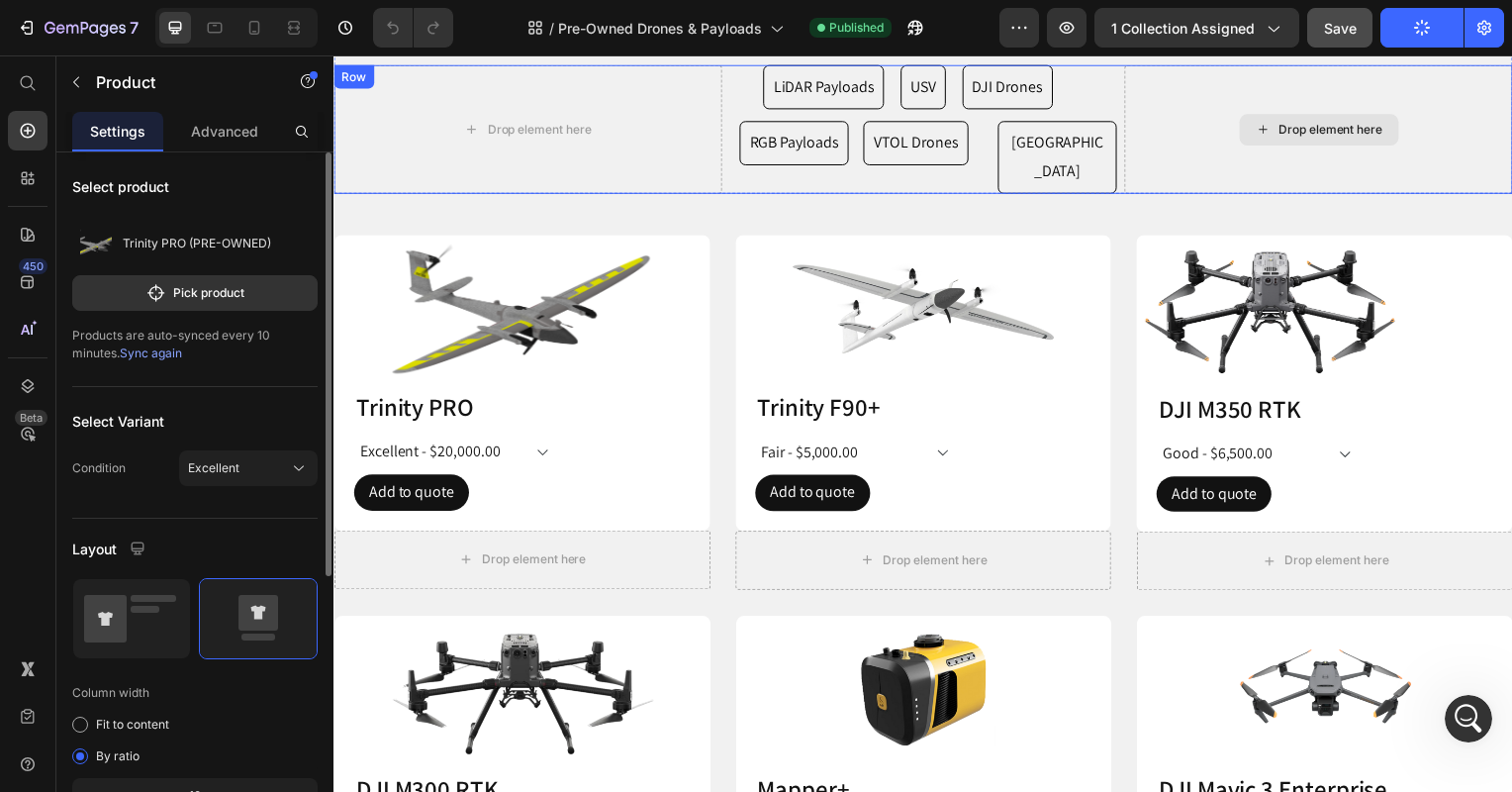 scroll, scrollTop: 792, scrollLeft: 0, axis: vertical 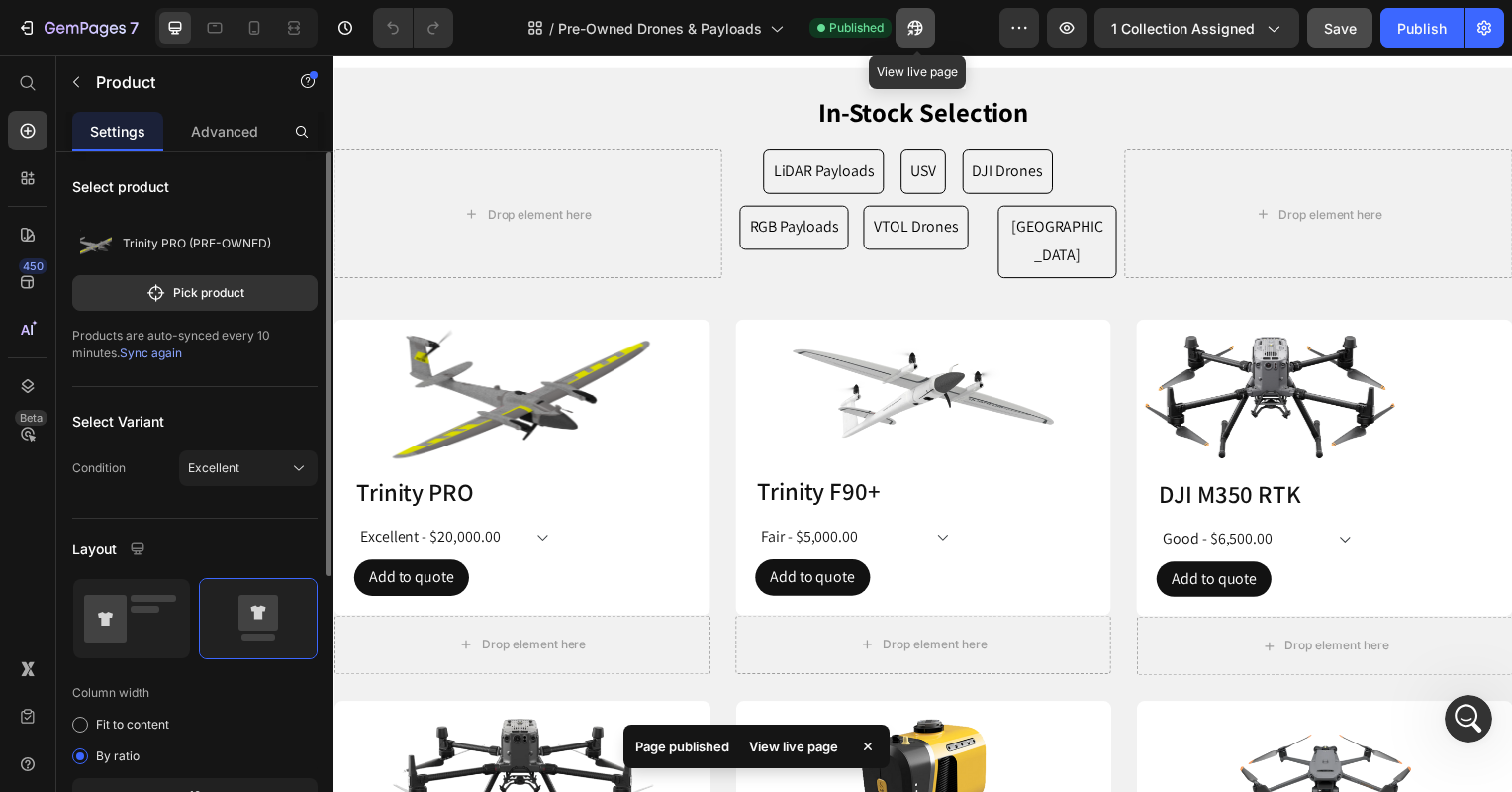 click 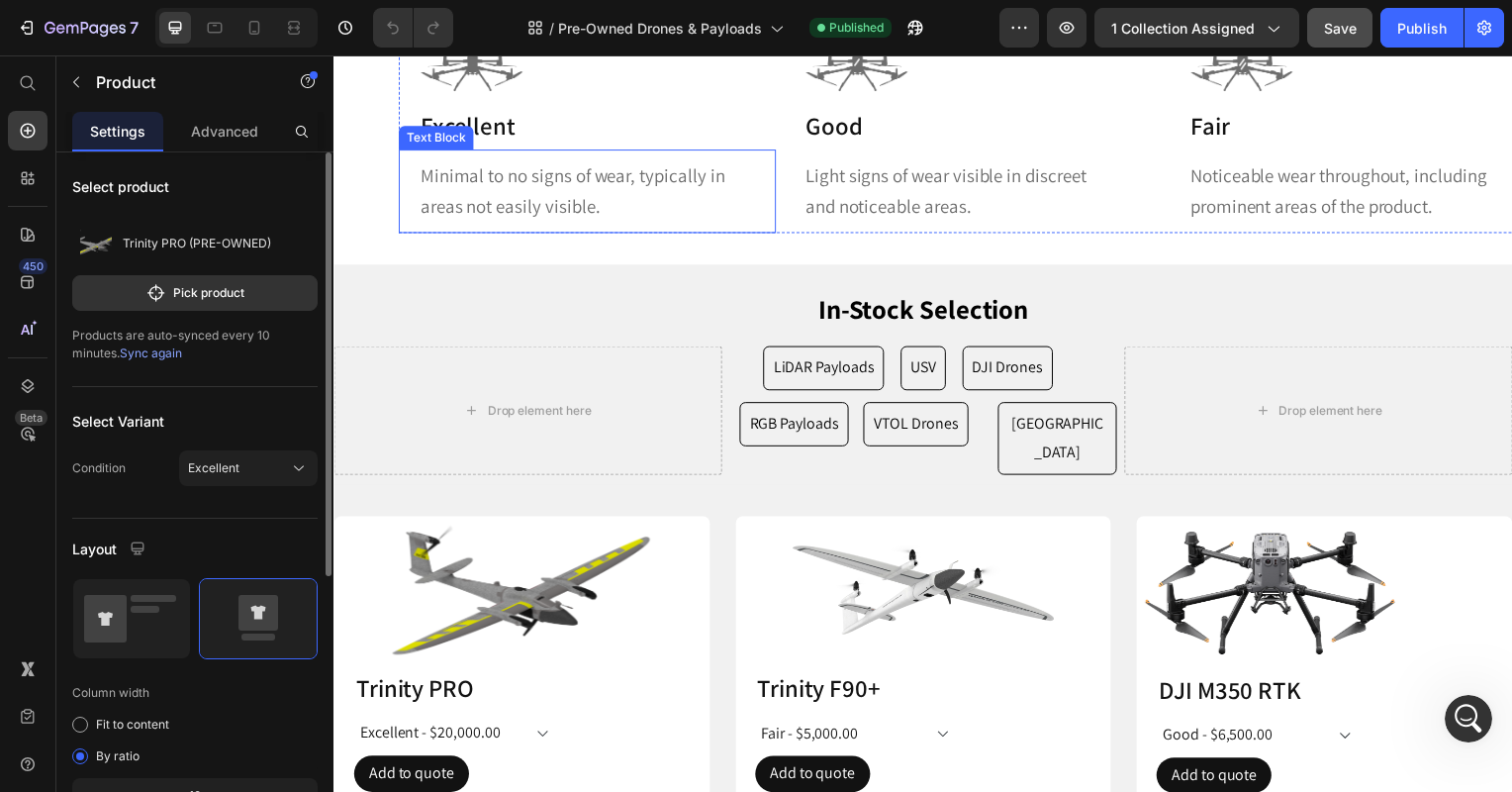 scroll, scrollTop: 0, scrollLeft: 0, axis: both 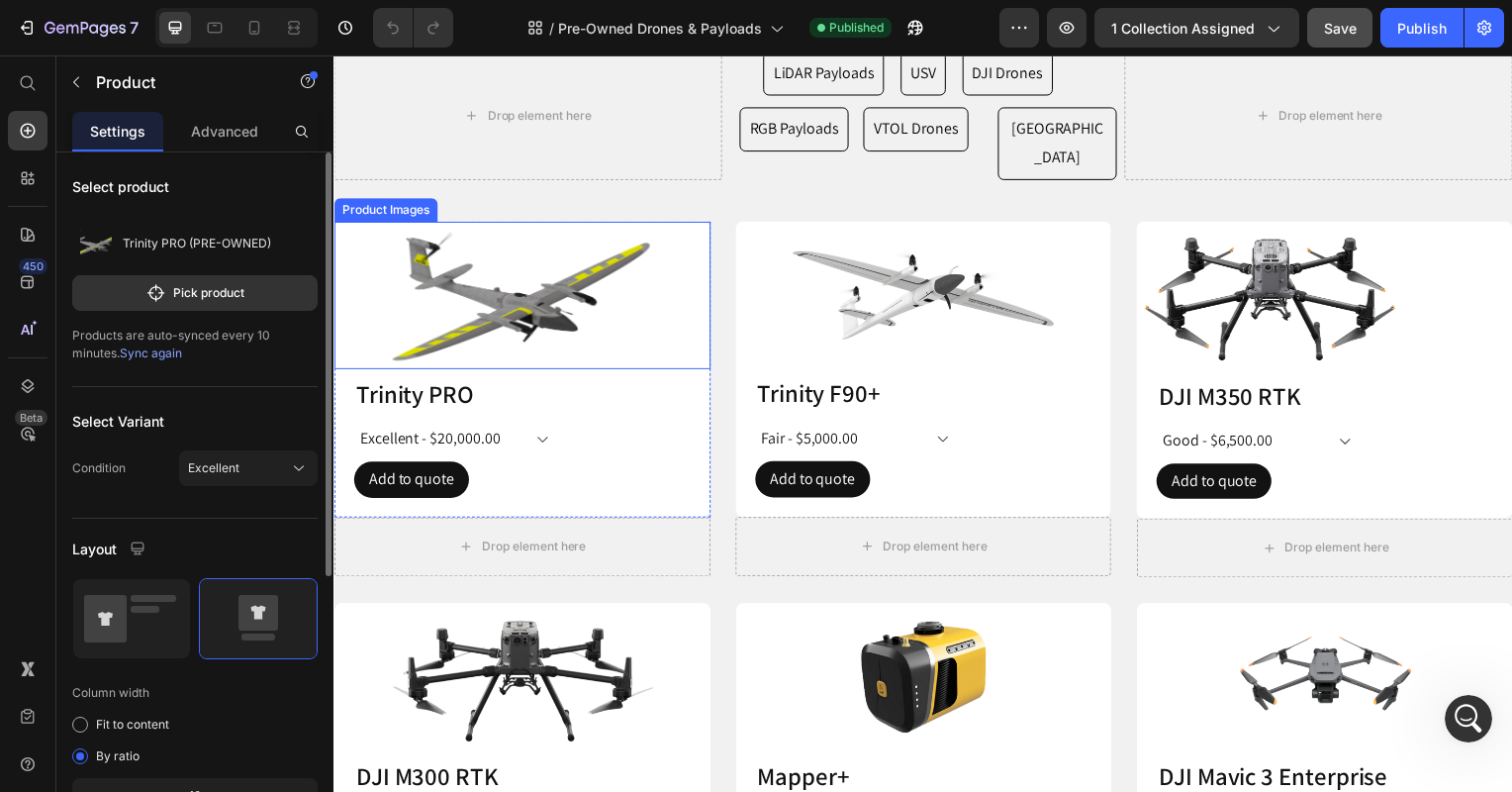 click at bounding box center [522, 297] 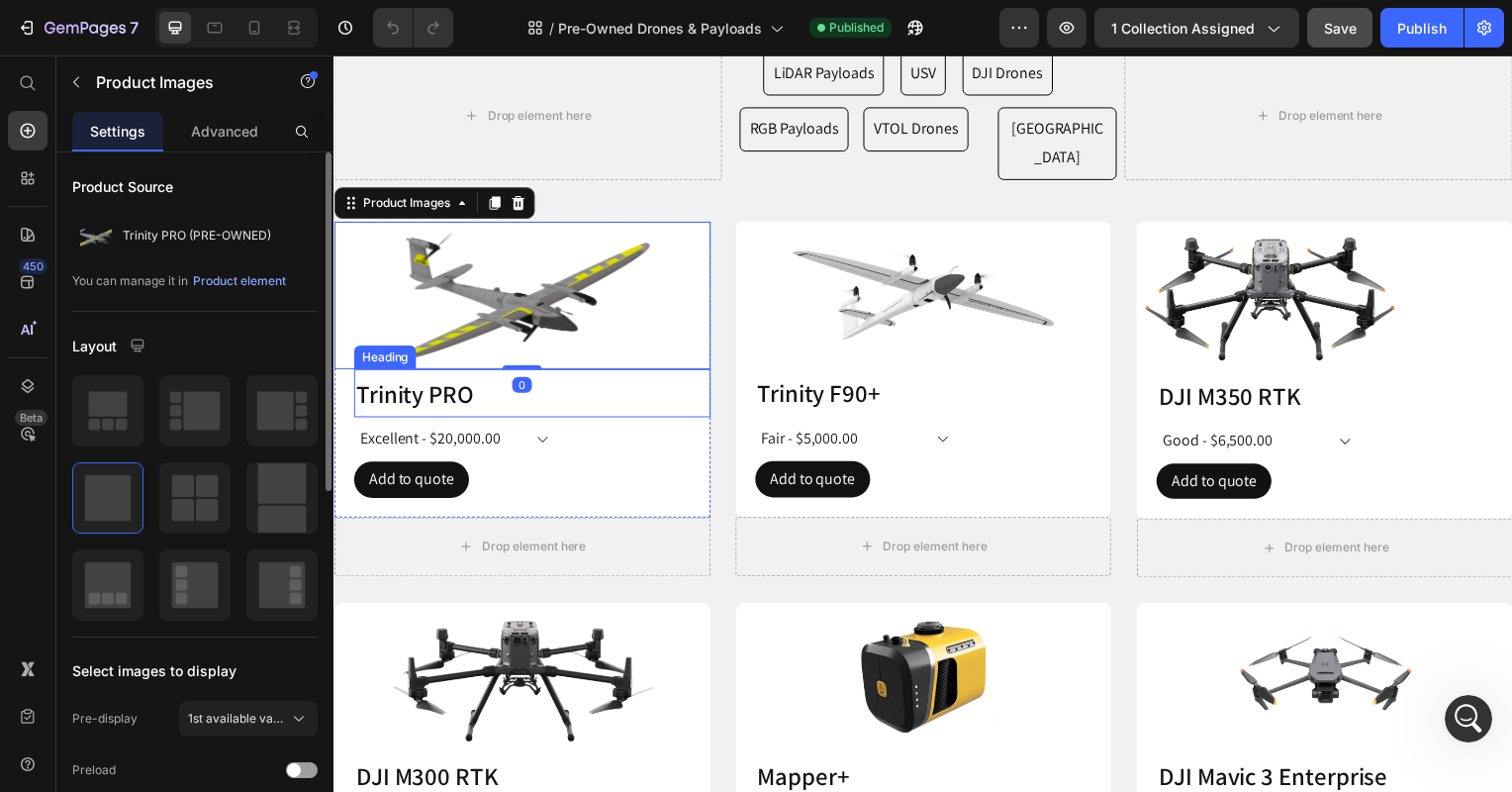 click on "Trinity PRO" at bounding box center (532, 395) 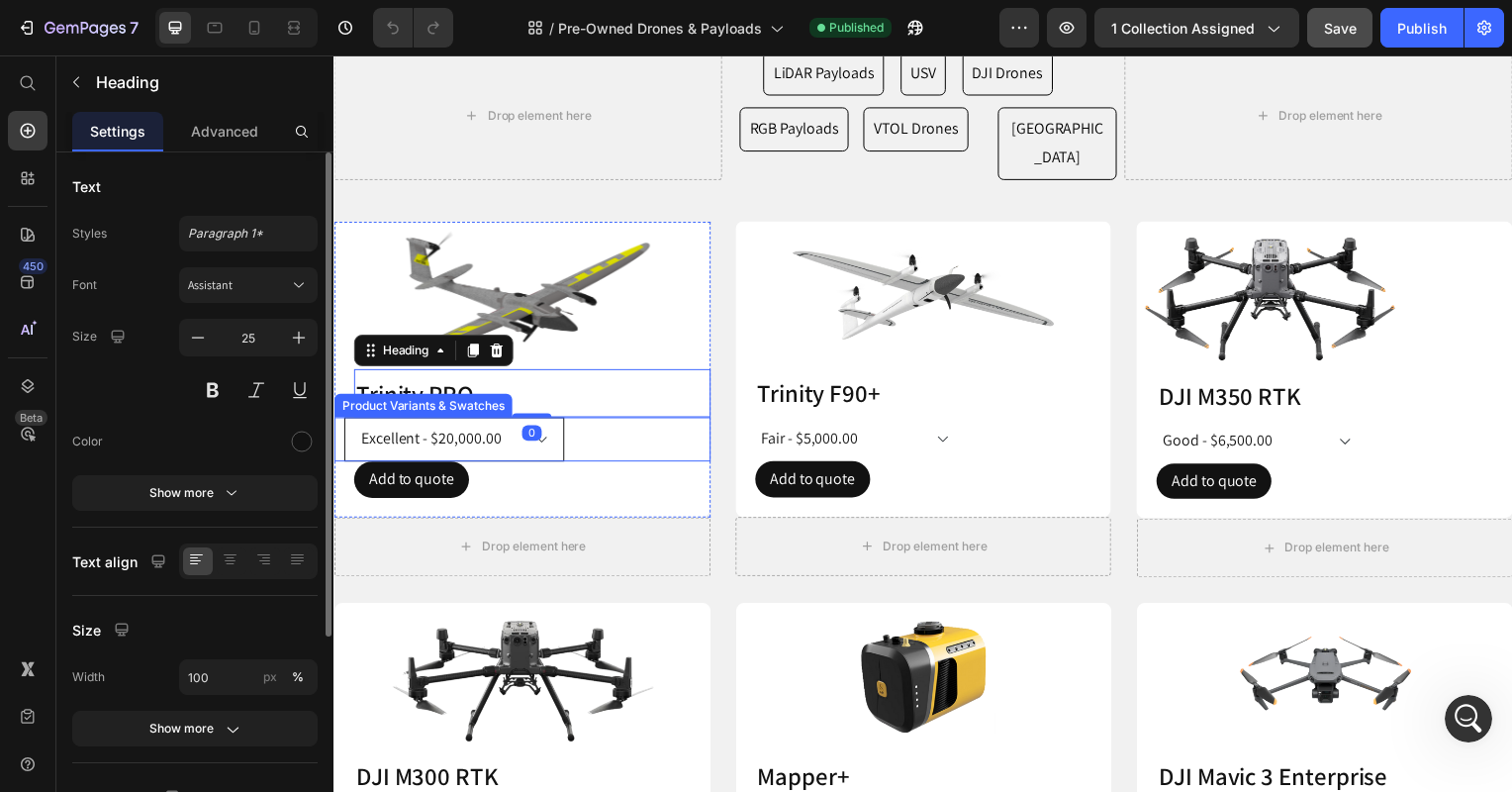 click on "Excellent - $20,000.00" at bounding box center (454, 442) 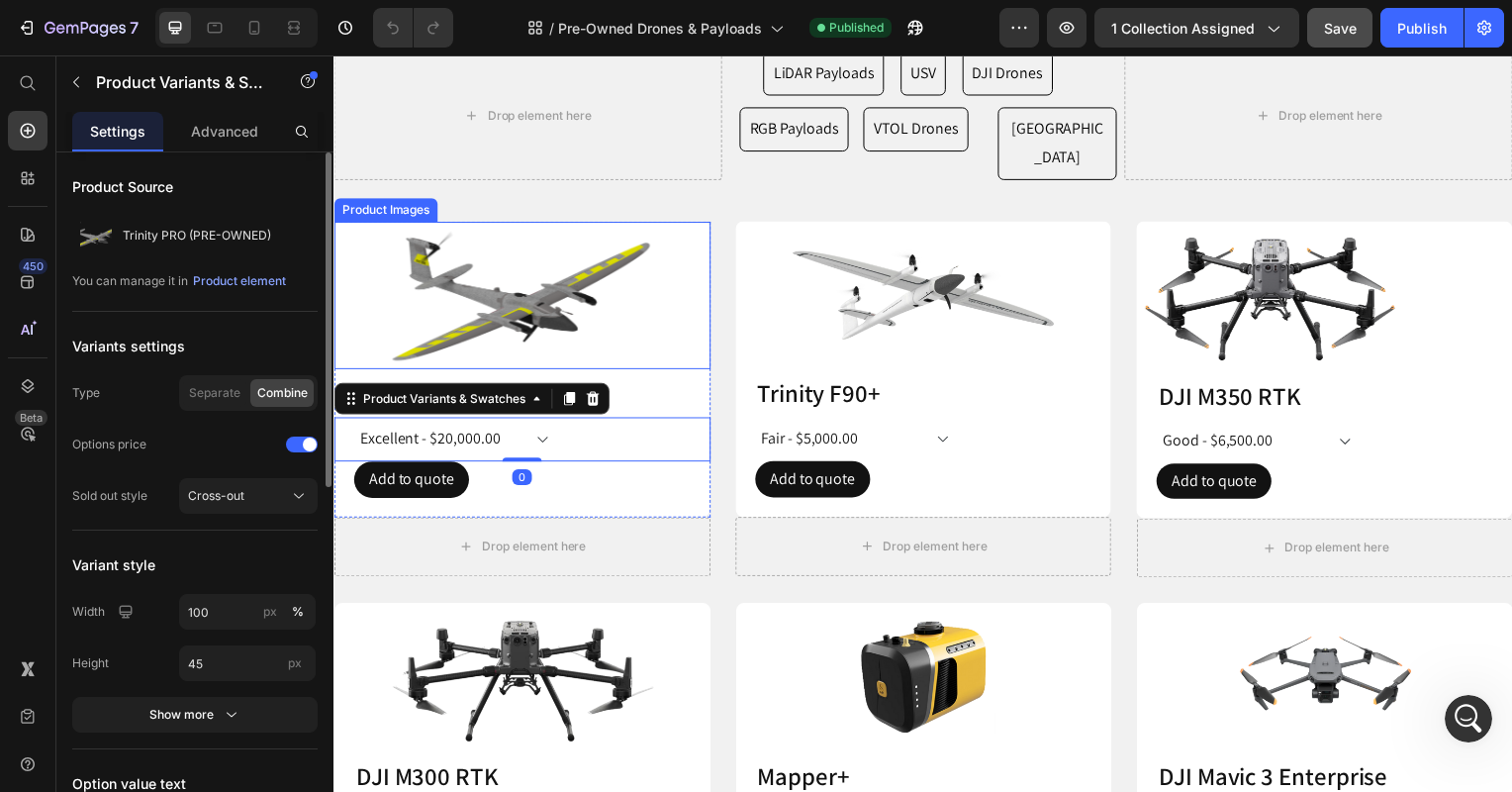 click at bounding box center [522, 297] 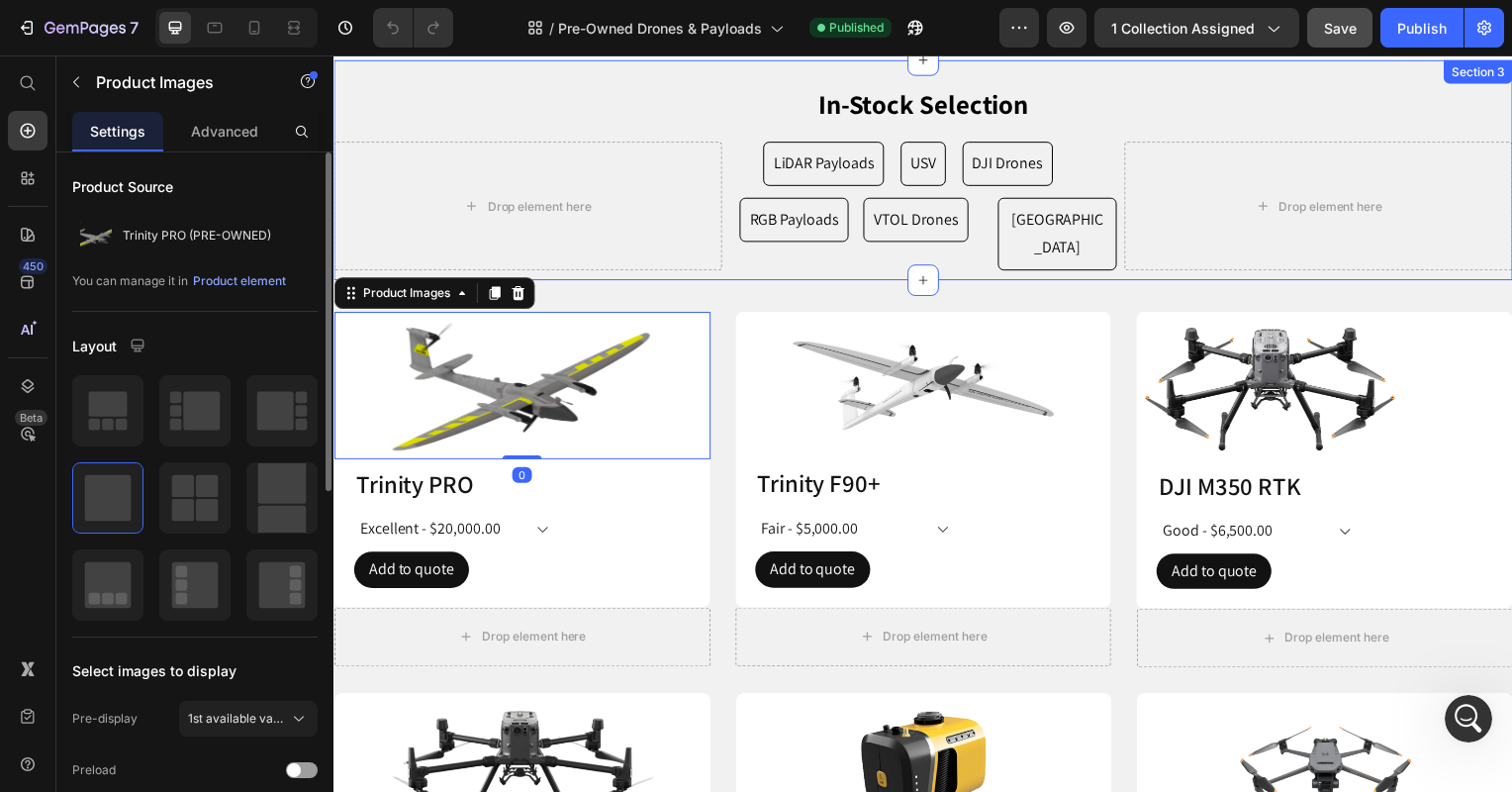 scroll, scrollTop: 792, scrollLeft: 0, axis: vertical 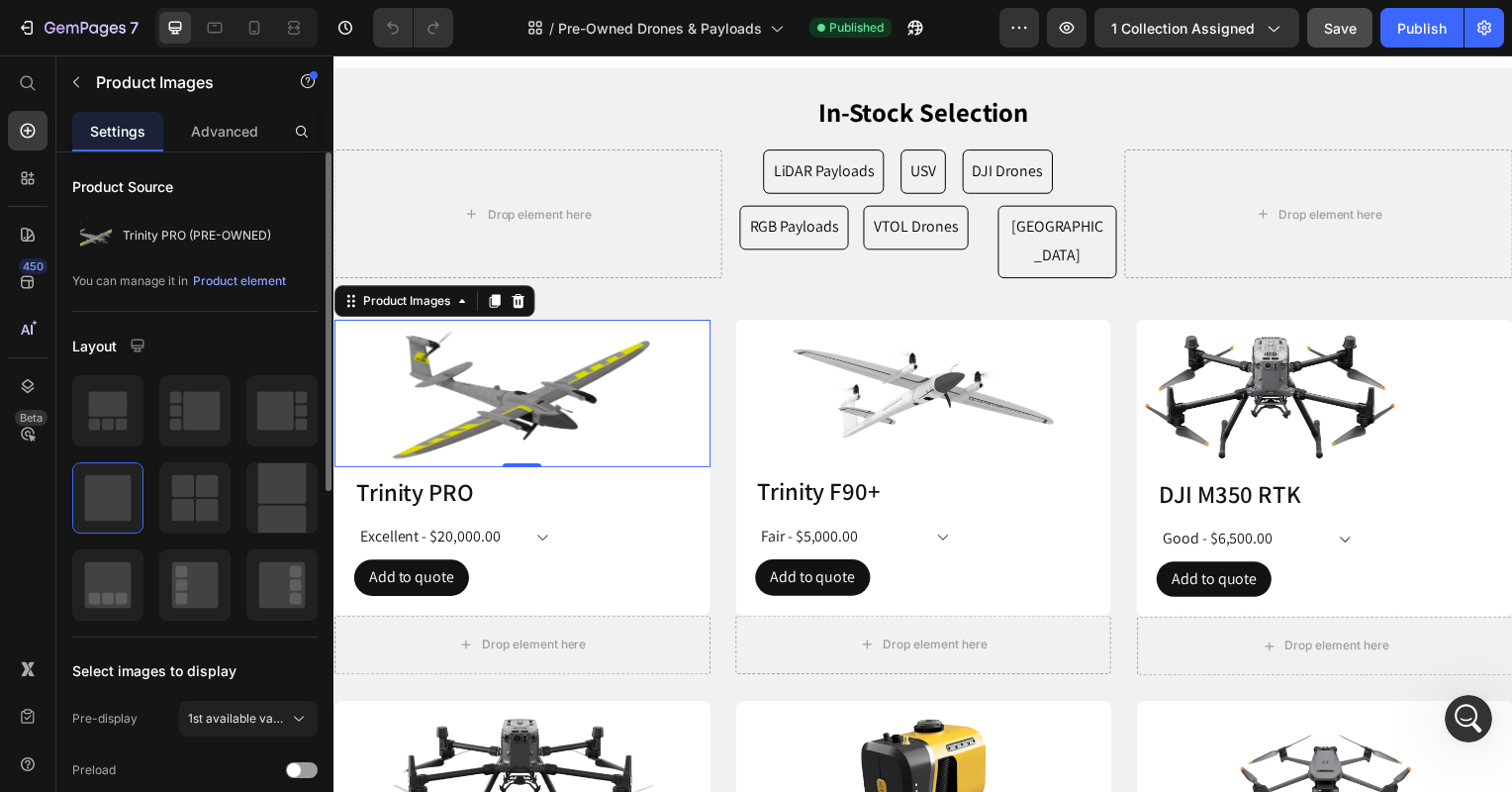 drag, startPoint x: 516, startPoint y: 270, endPoint x: 483, endPoint y: 287, distance: 37.12142 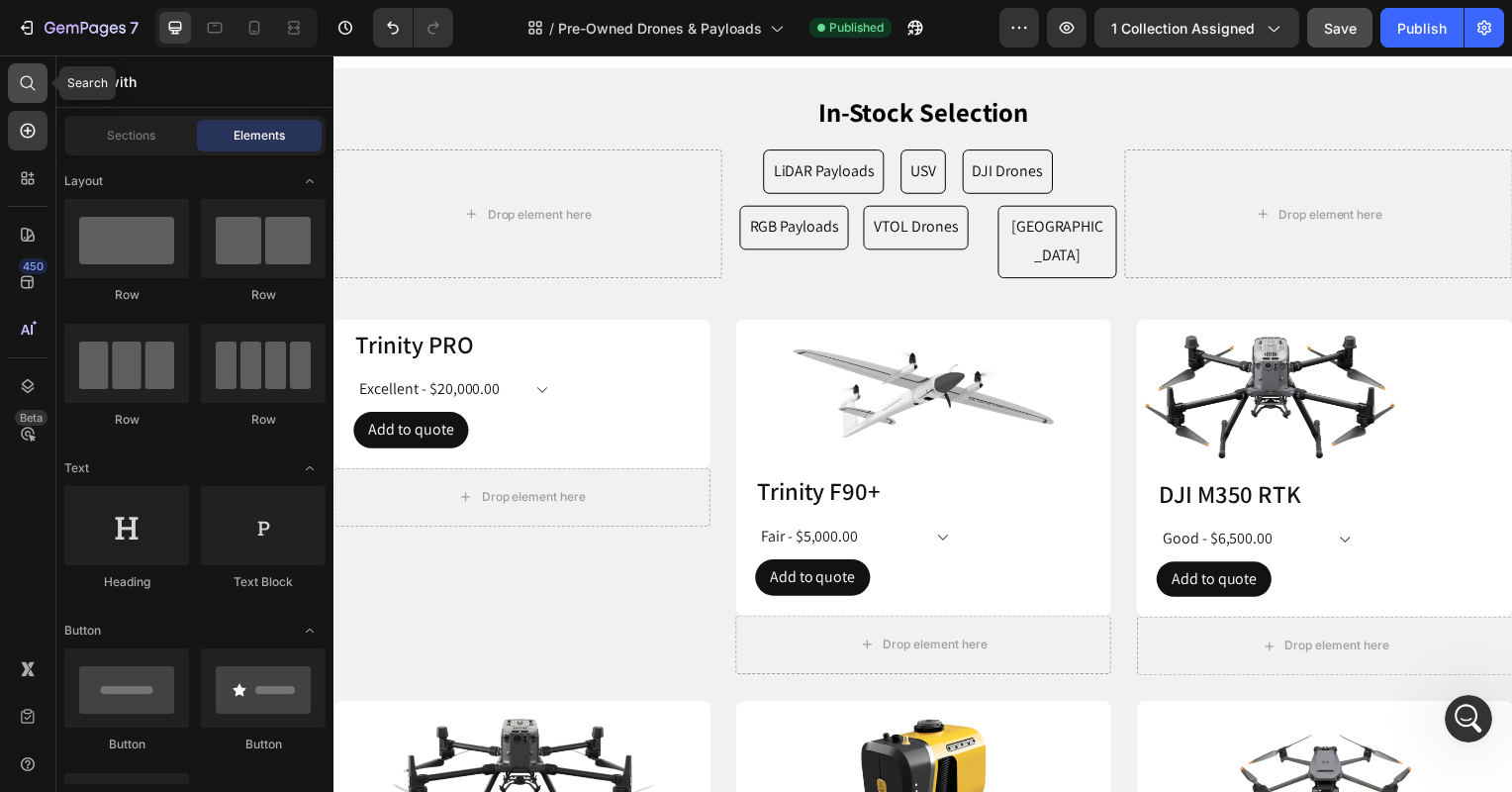 click 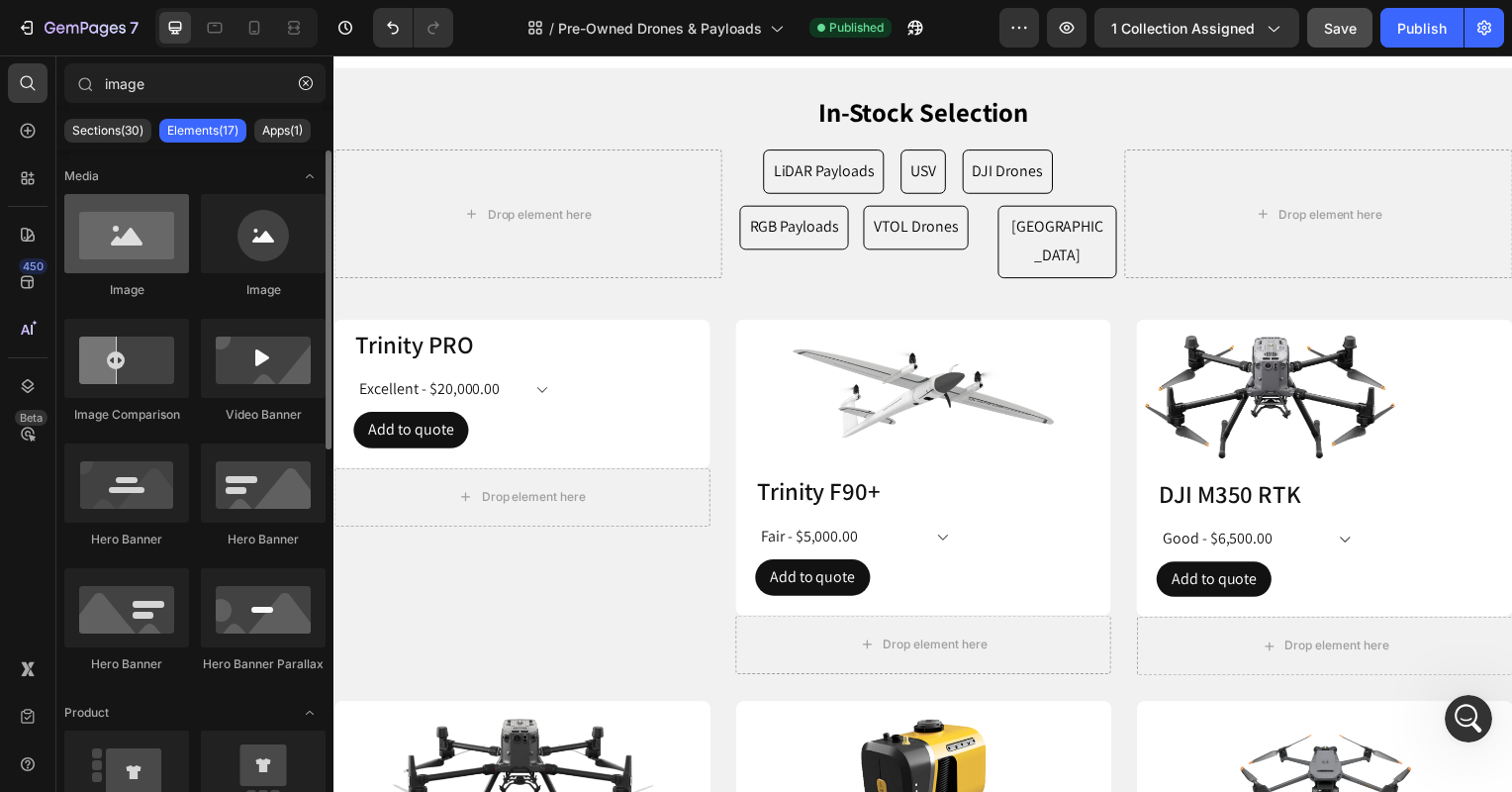 type on "image" 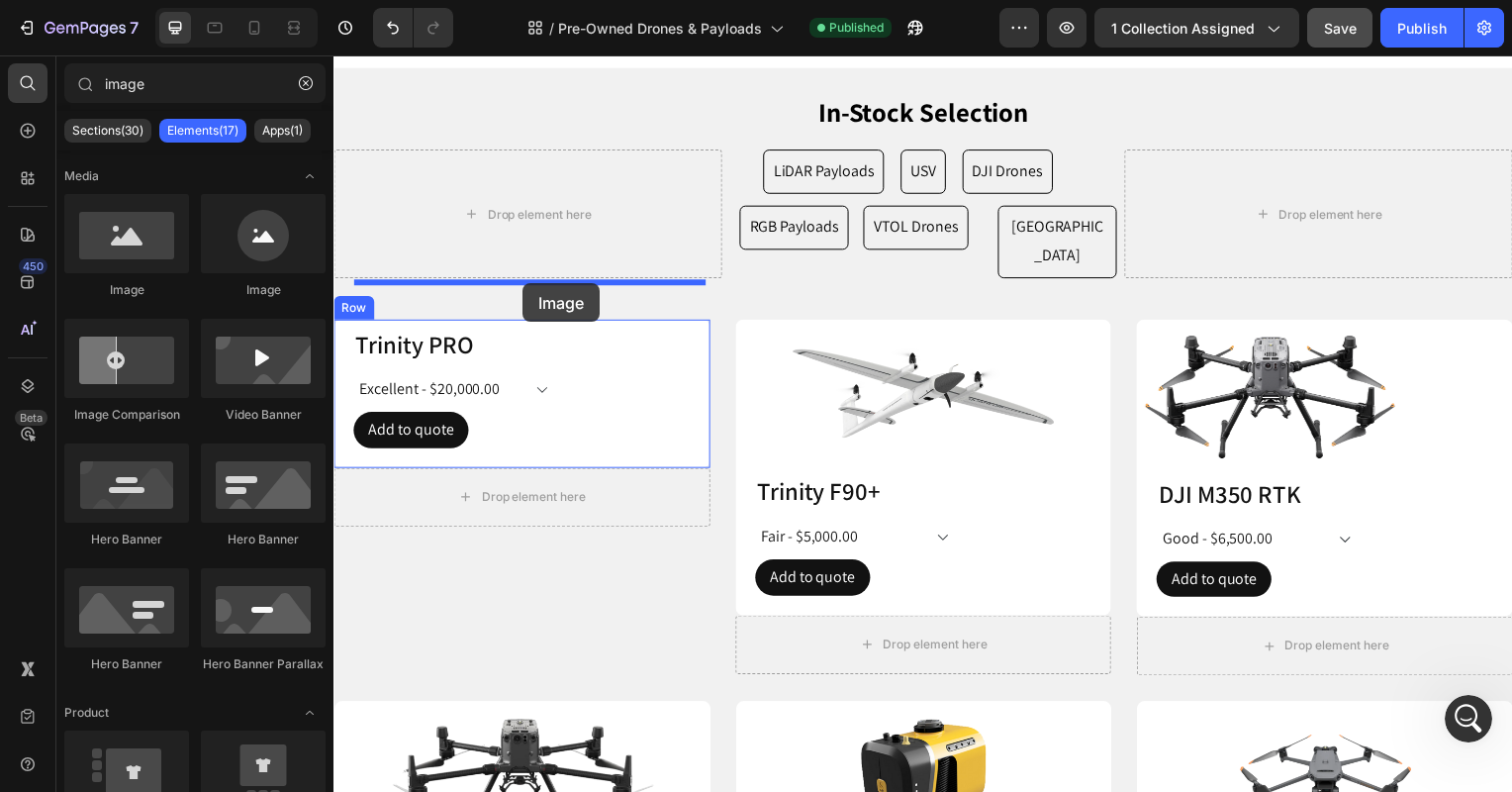 drag, startPoint x: 472, startPoint y: 301, endPoint x: 523, endPoint y: 285, distance: 53.450912 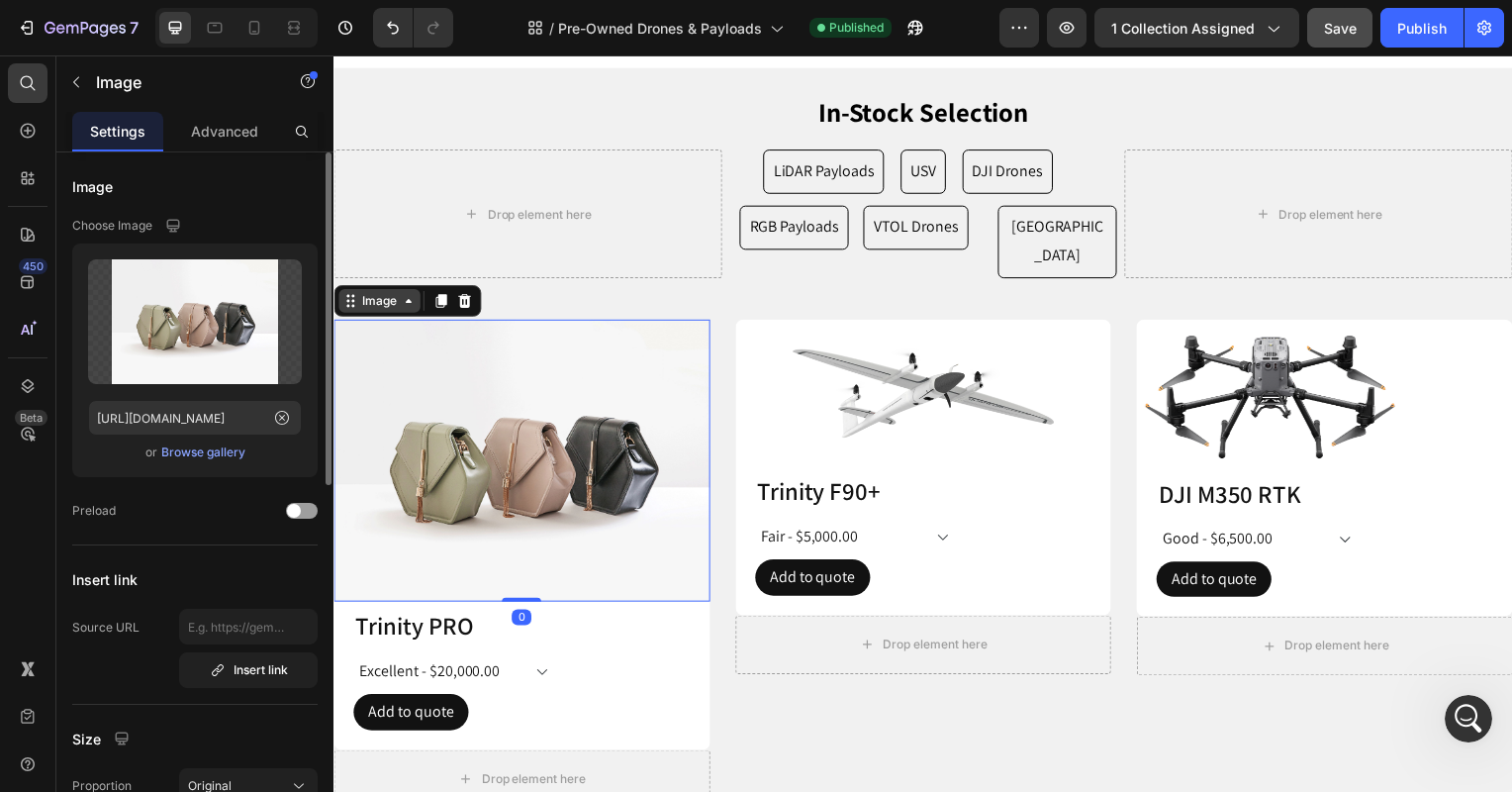 click on "Image" at bounding box center (379, 303) 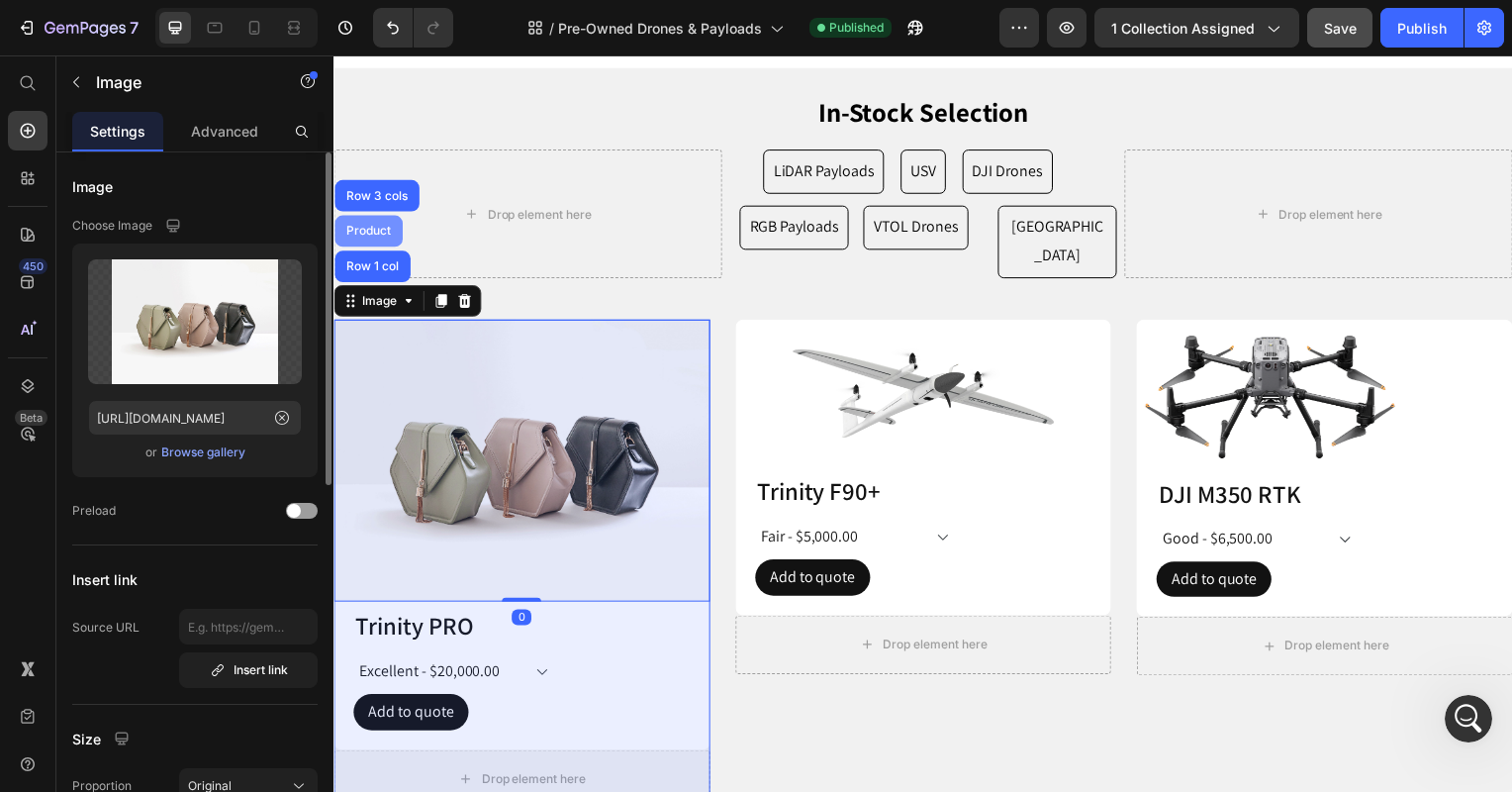 click on "Product" at bounding box center [368, 233] 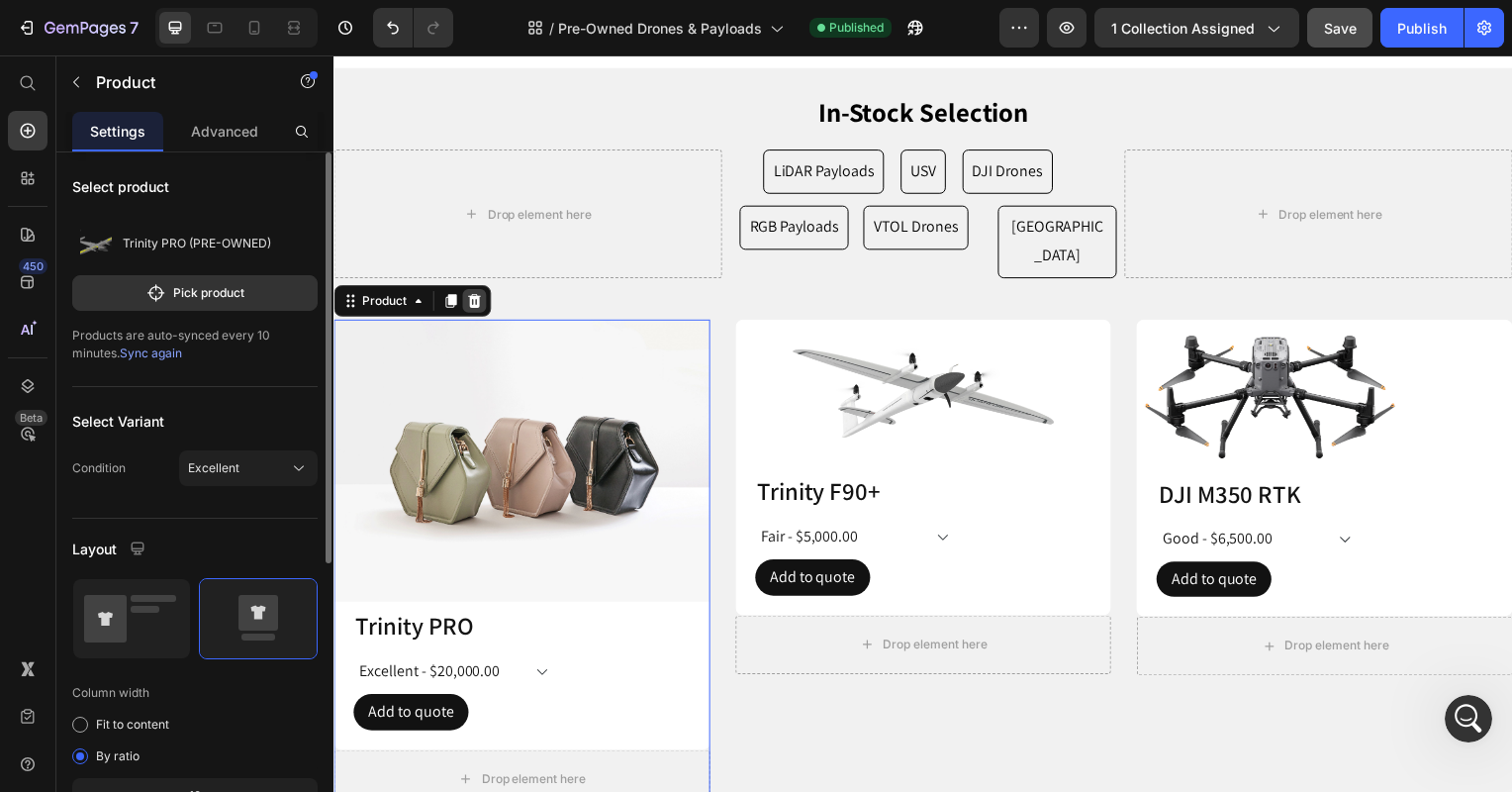 click 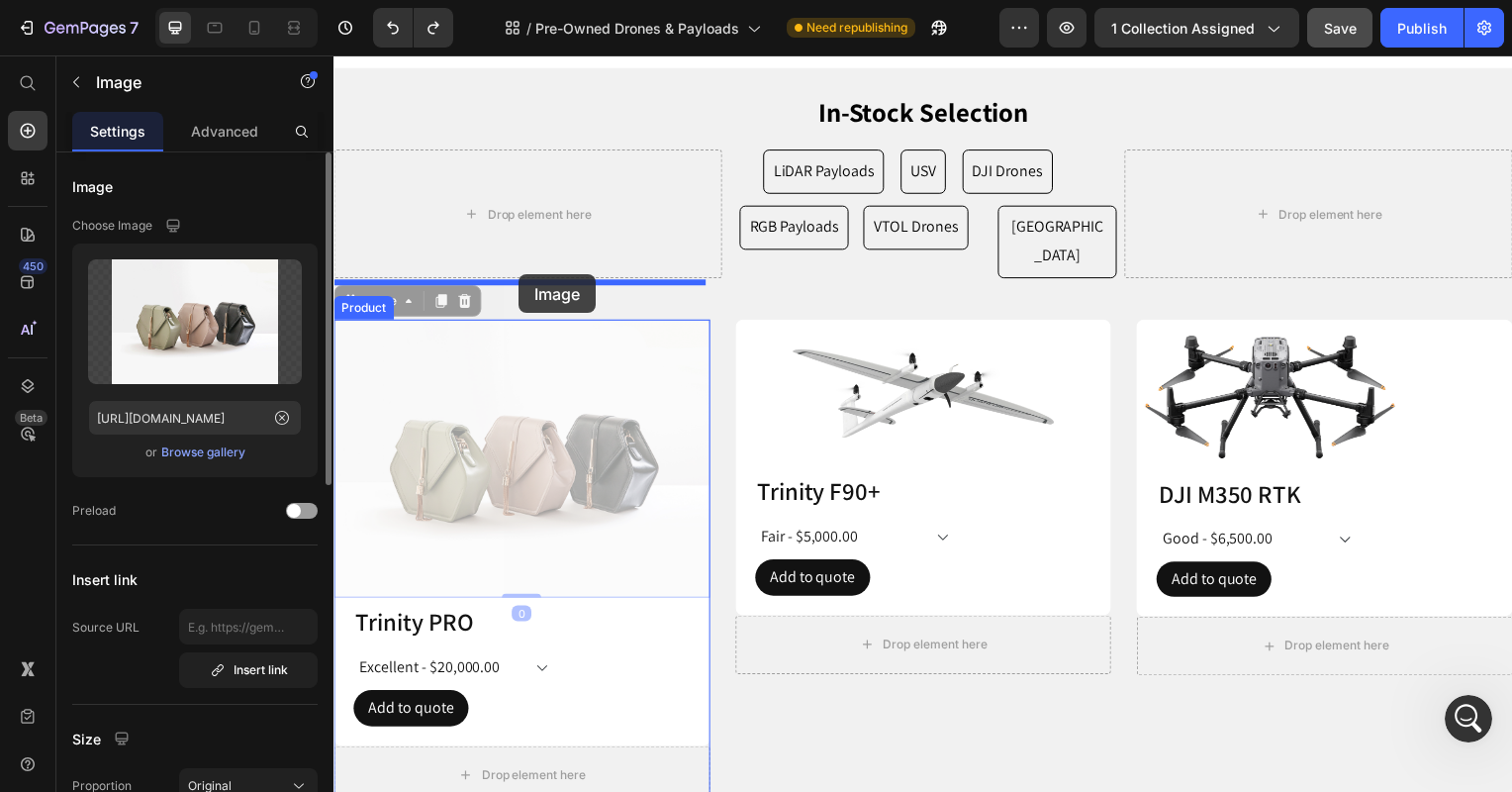 drag, startPoint x: 526, startPoint y: 390, endPoint x: 520, endPoint y: 276, distance: 114.157786 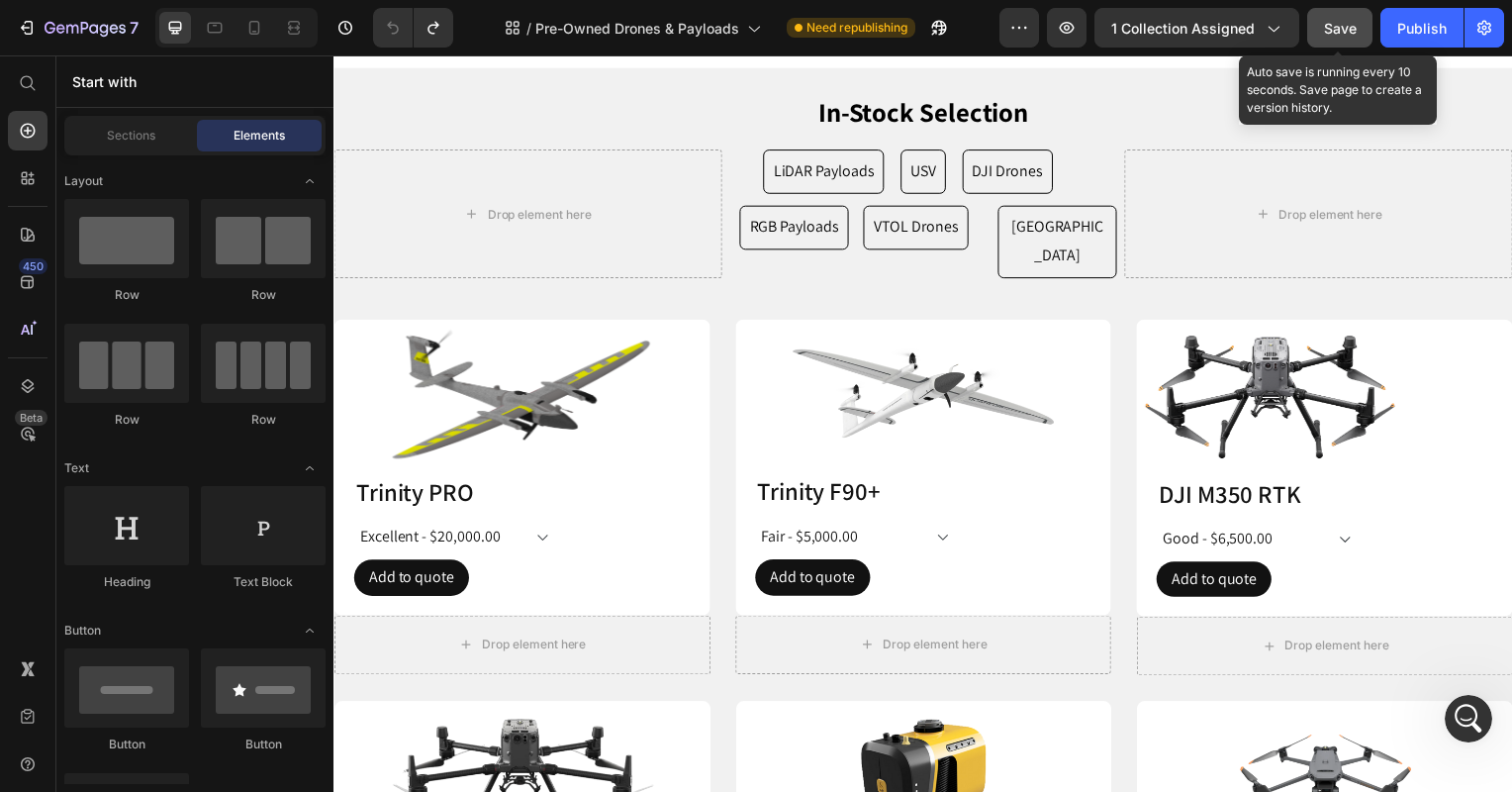 click on "Save" at bounding box center (1340, 28) 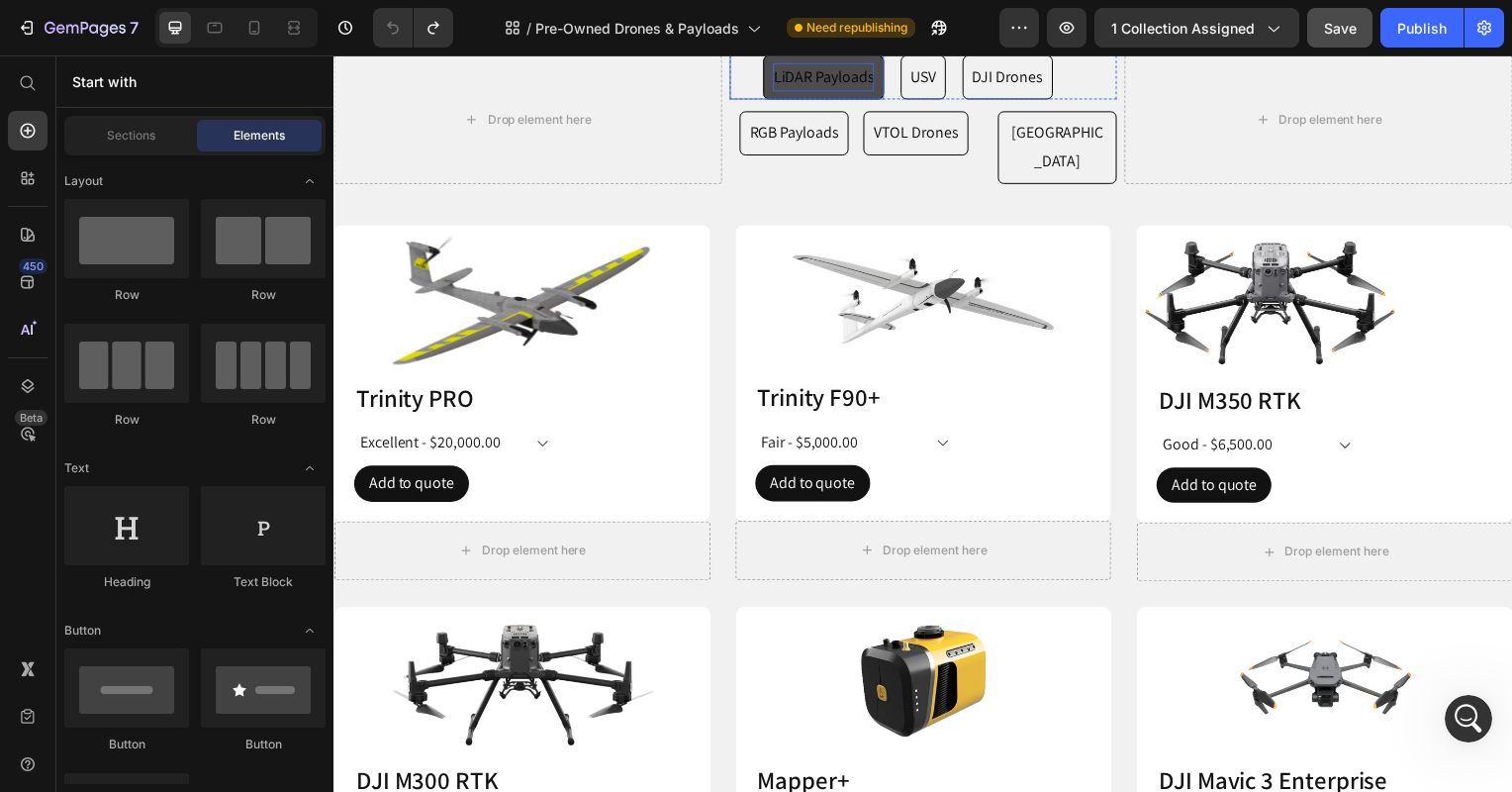 scroll, scrollTop: 891, scrollLeft: 0, axis: vertical 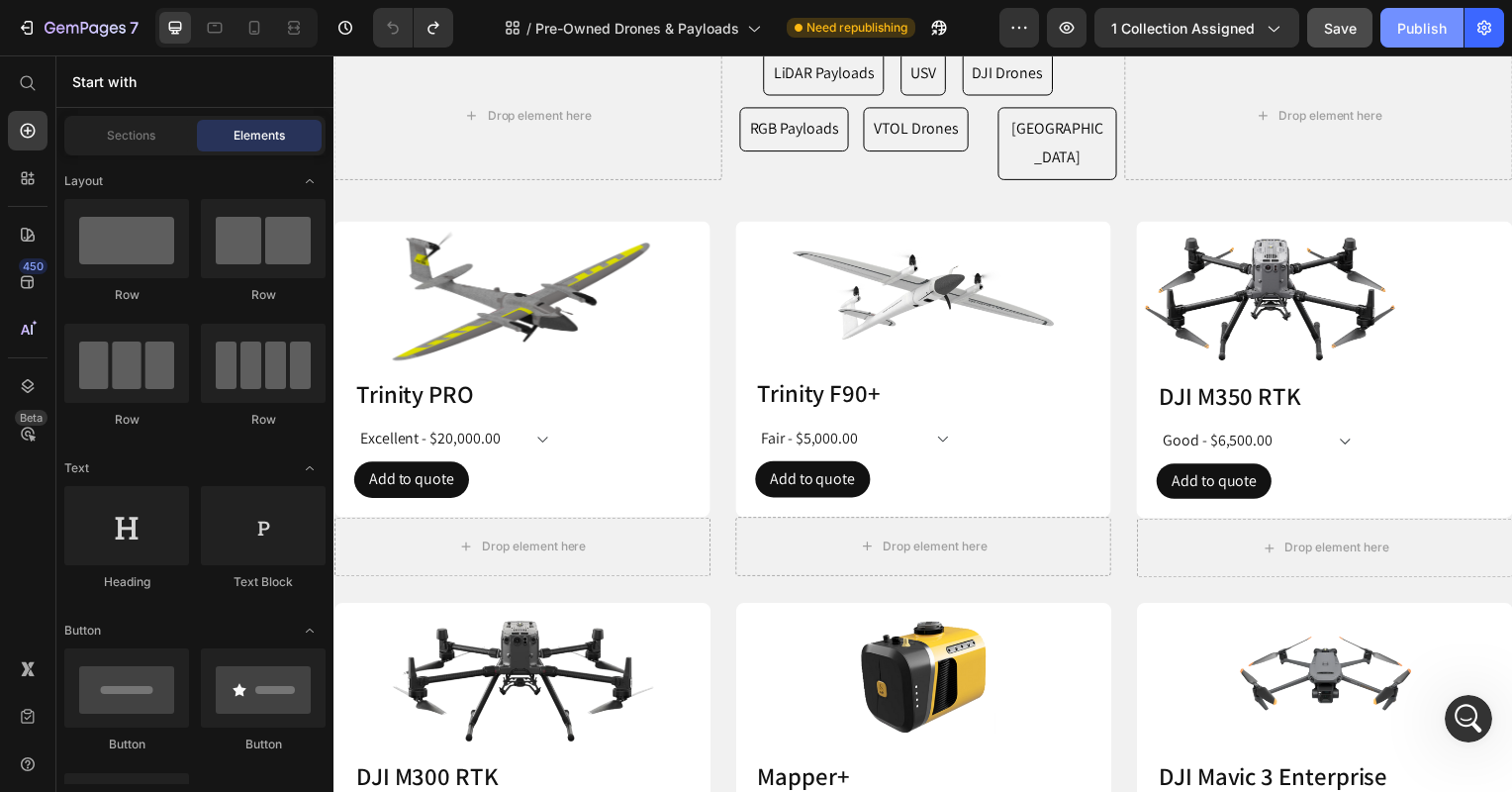 click on "Publish" 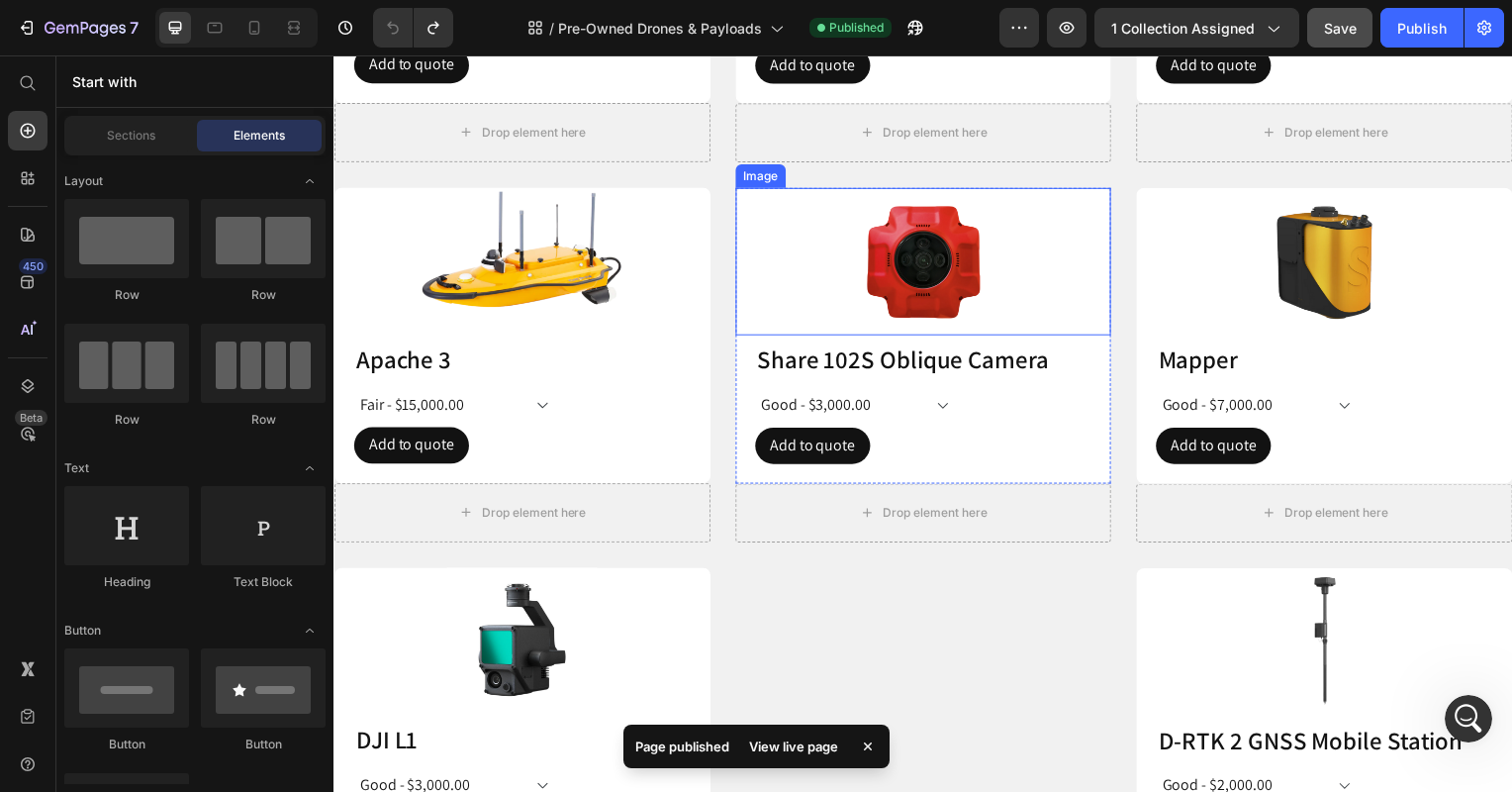 scroll, scrollTop: 1683, scrollLeft: 0, axis: vertical 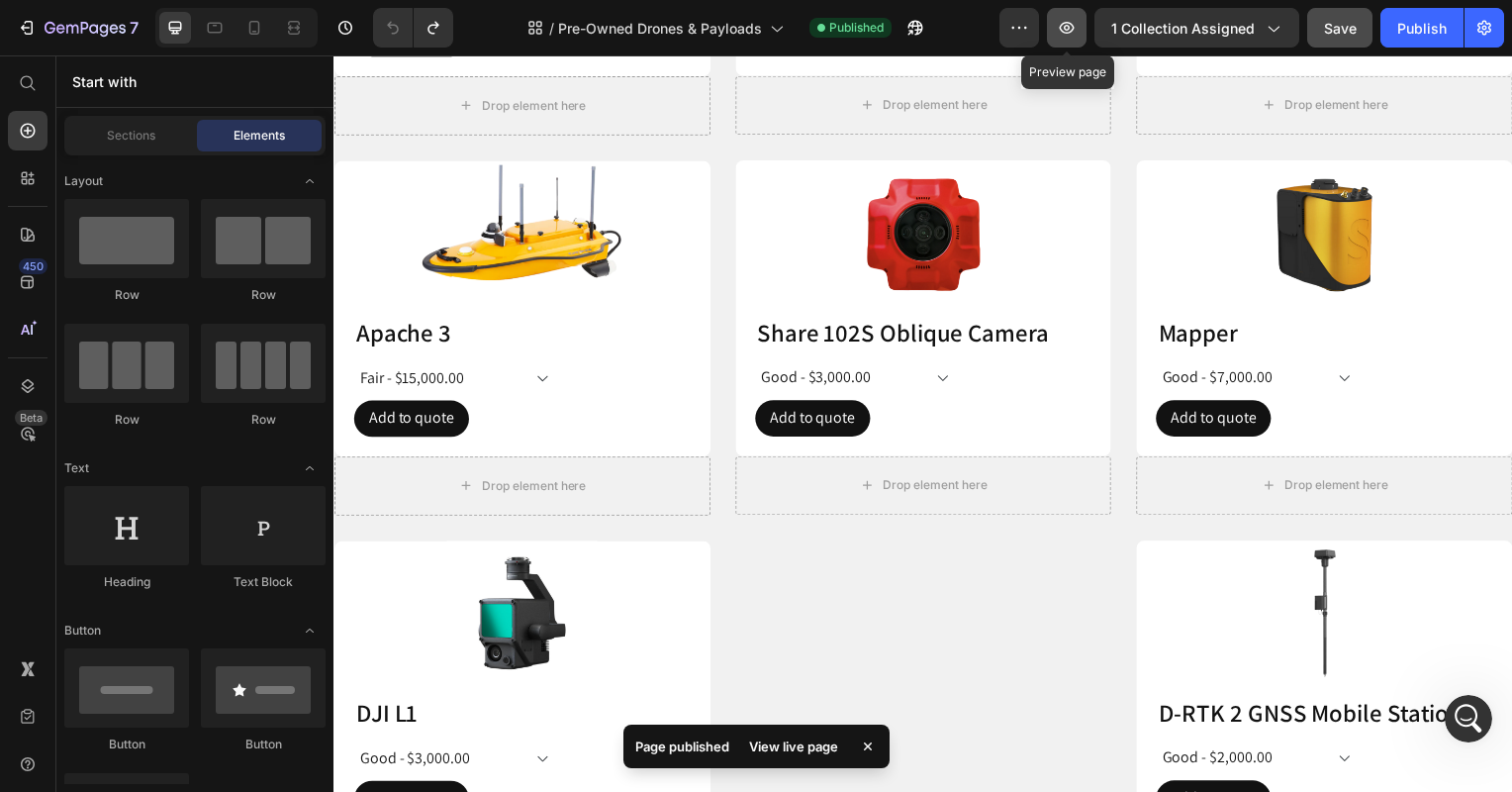 click 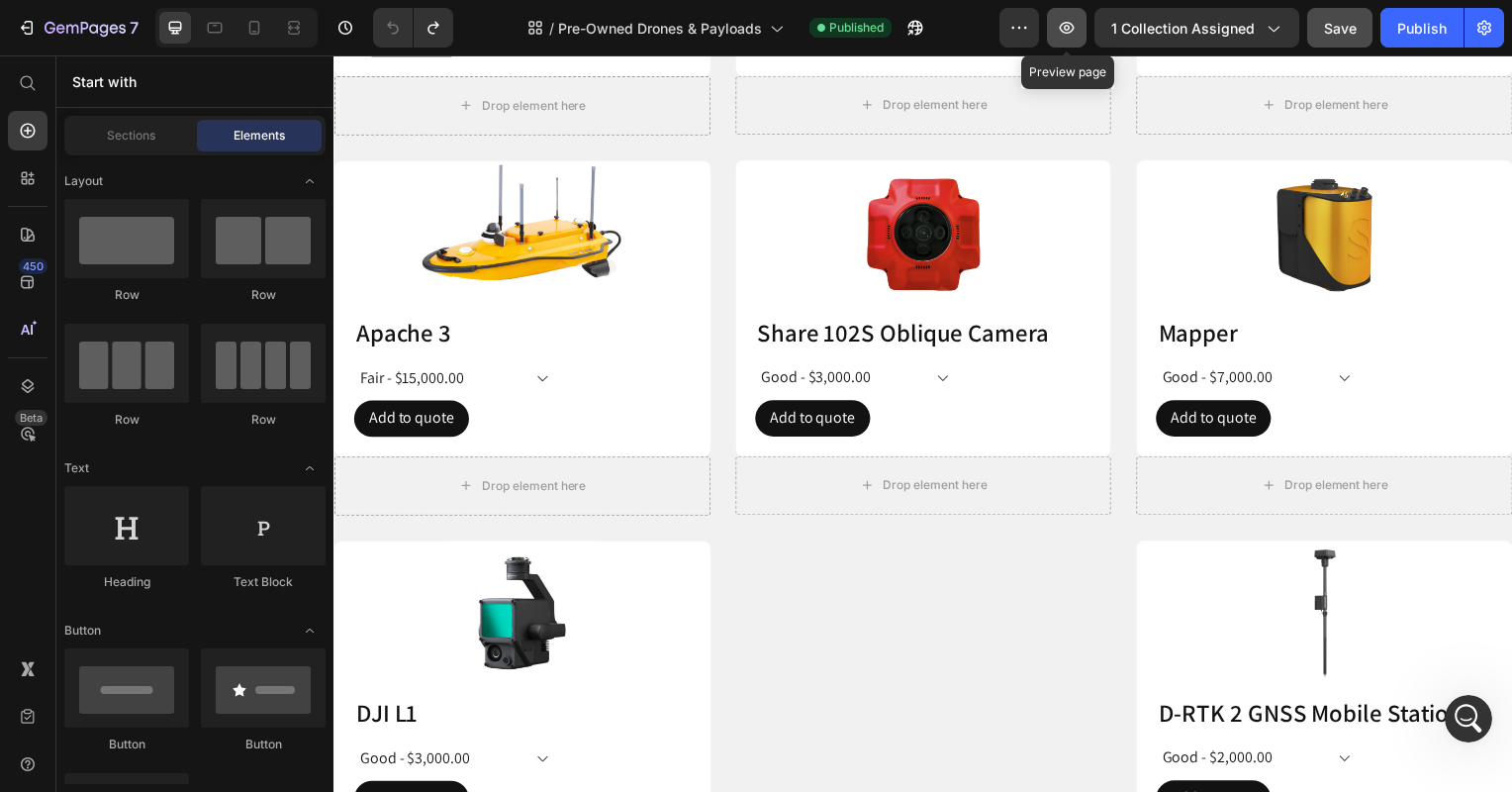 click 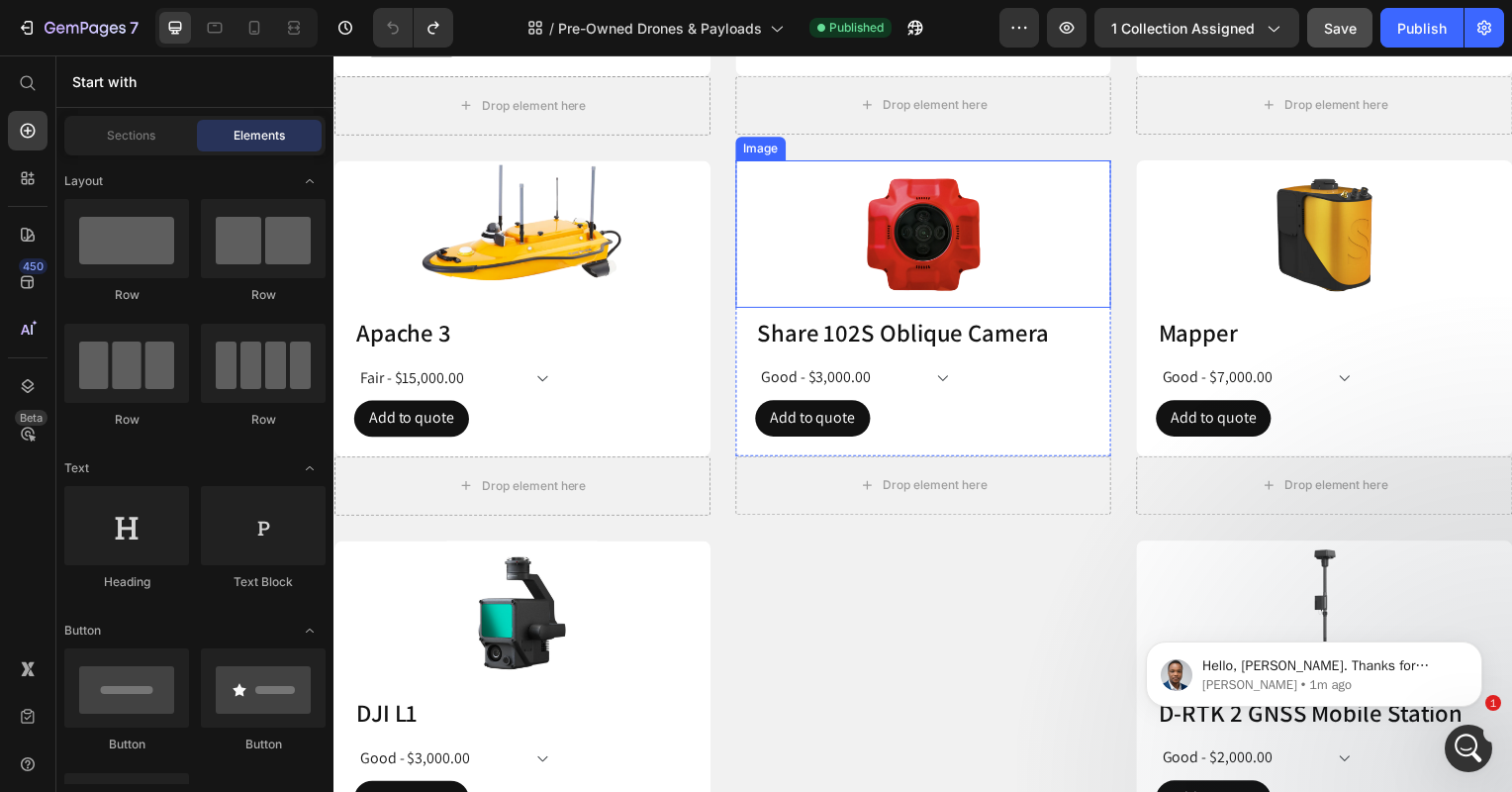 scroll, scrollTop: 0, scrollLeft: 0, axis: both 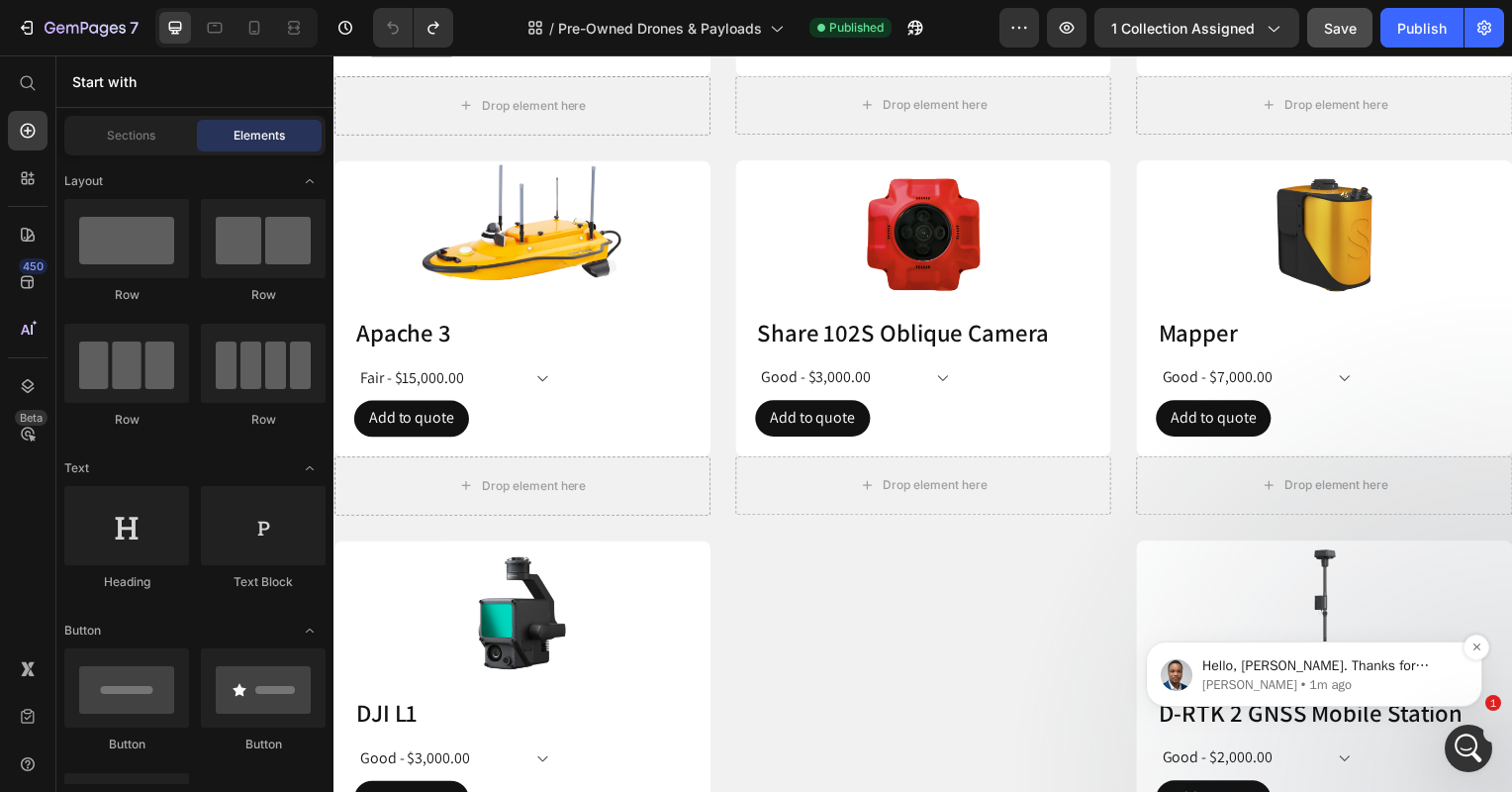 click on "Sinclair • 1m ago" at bounding box center [1330, 685] 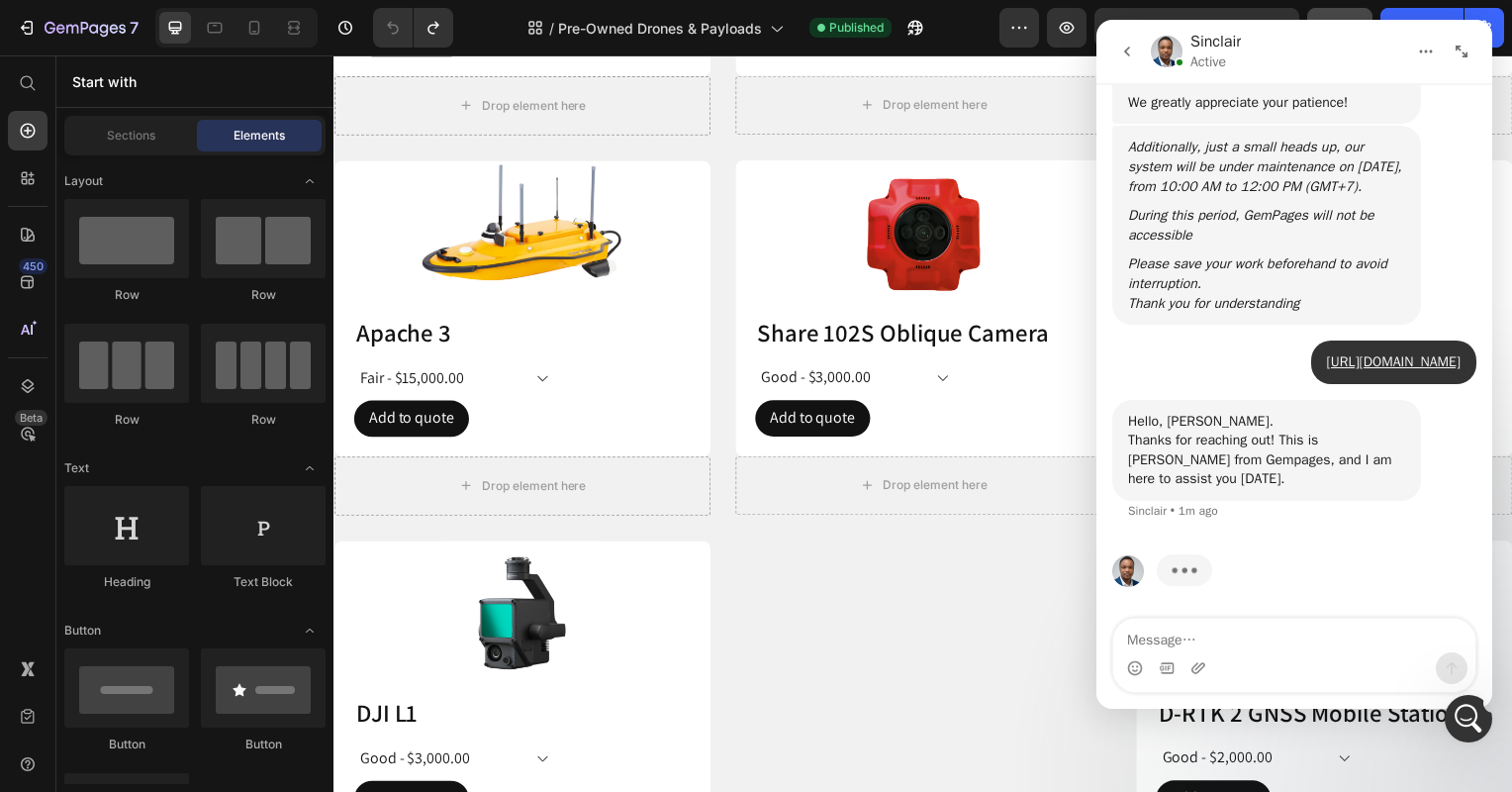scroll, scrollTop: 0, scrollLeft: 0, axis: both 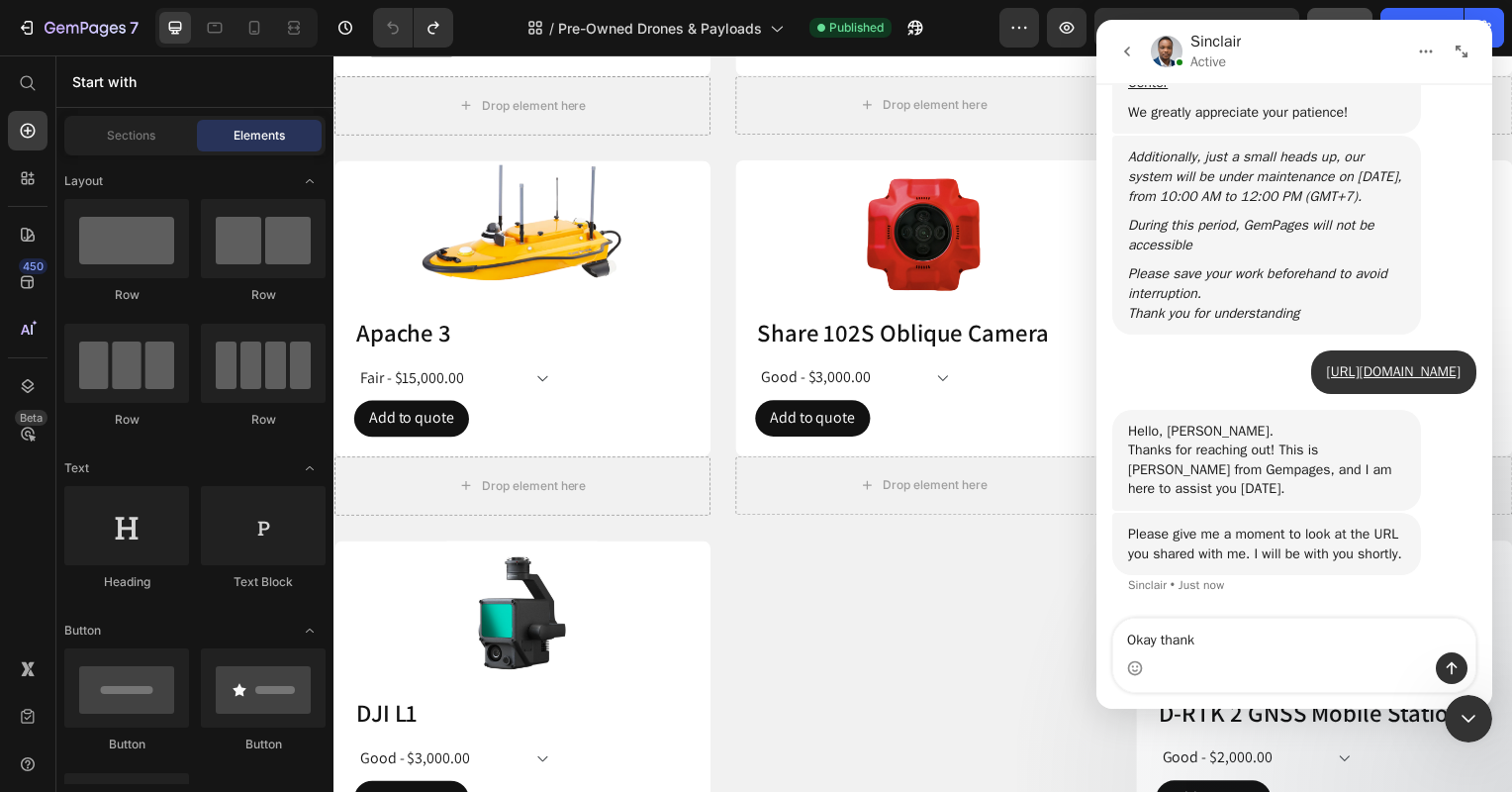 type on "Okay thanks" 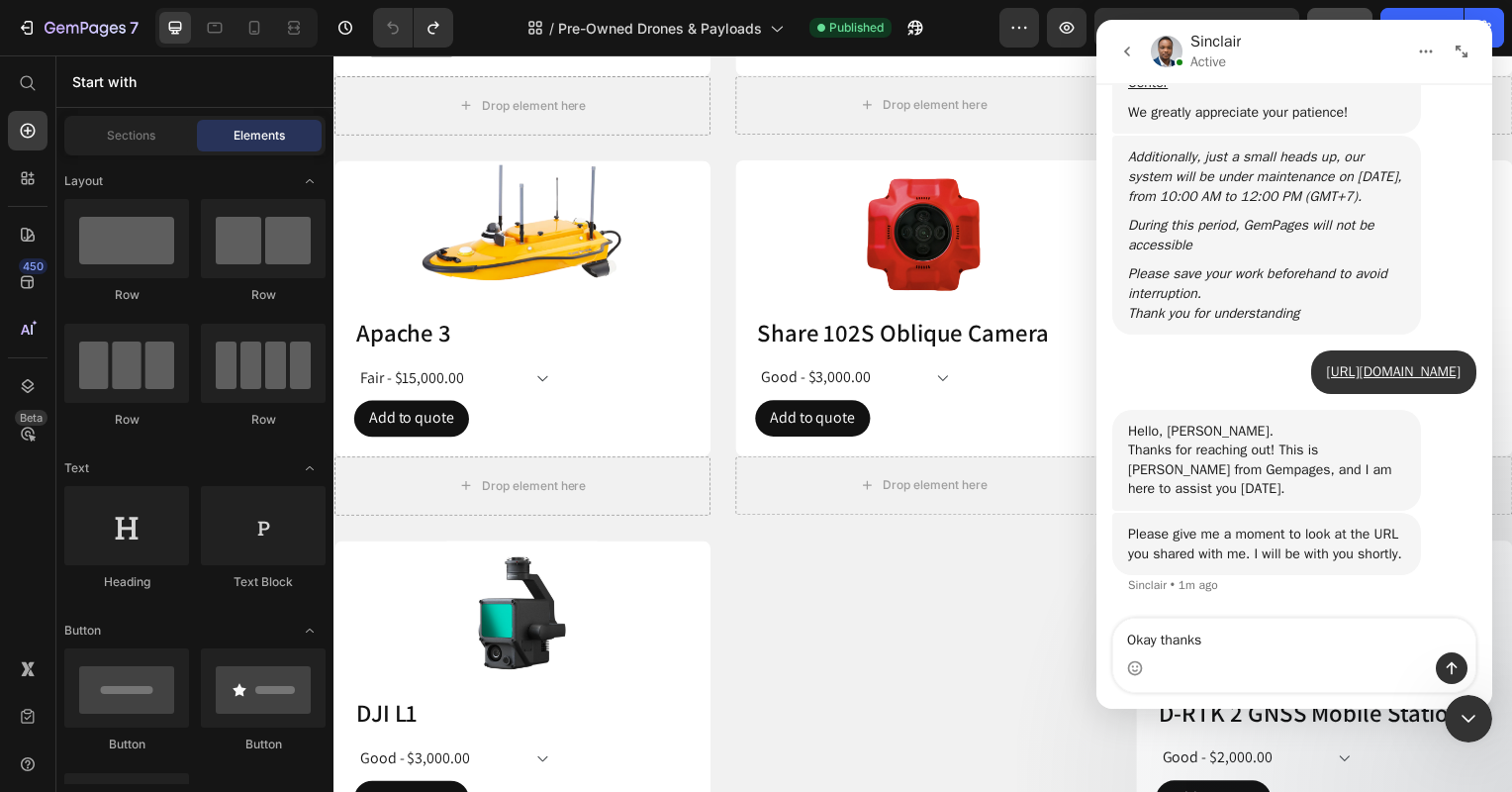 scroll, scrollTop: 535, scrollLeft: 0, axis: vertical 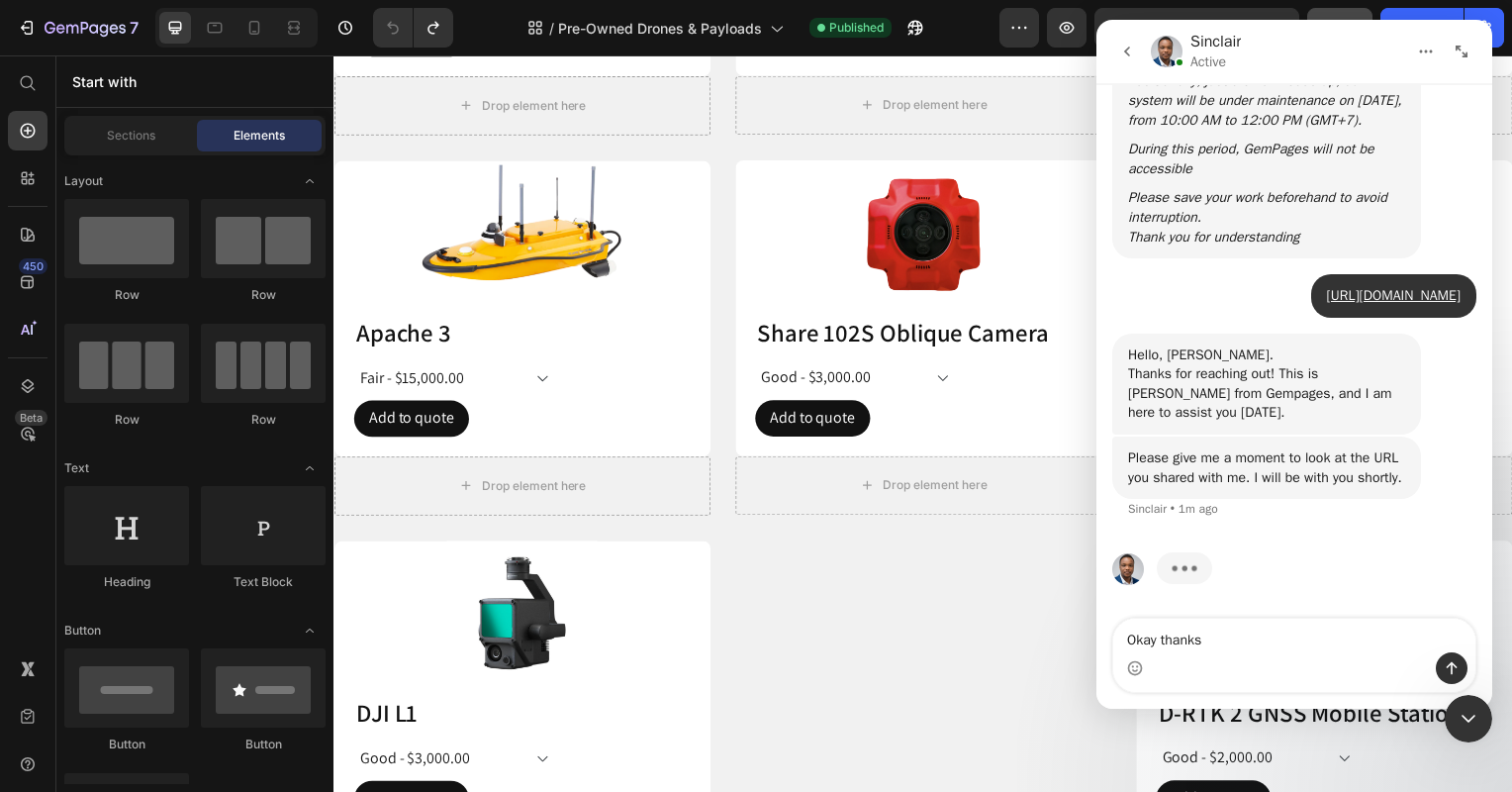 click on "Okay thanks" at bounding box center (1294, 636) 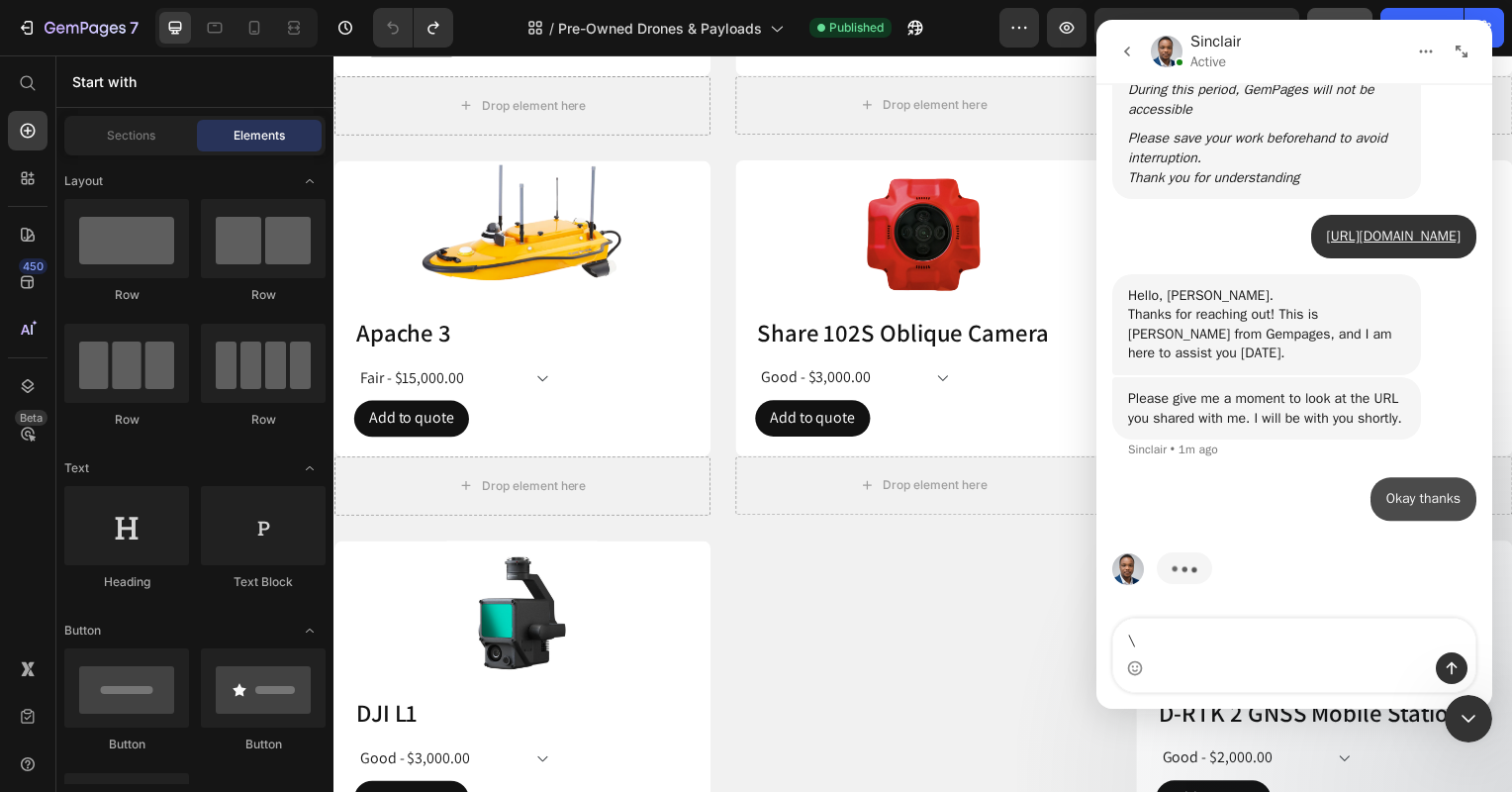 scroll, scrollTop: 593, scrollLeft: 0, axis: vertical 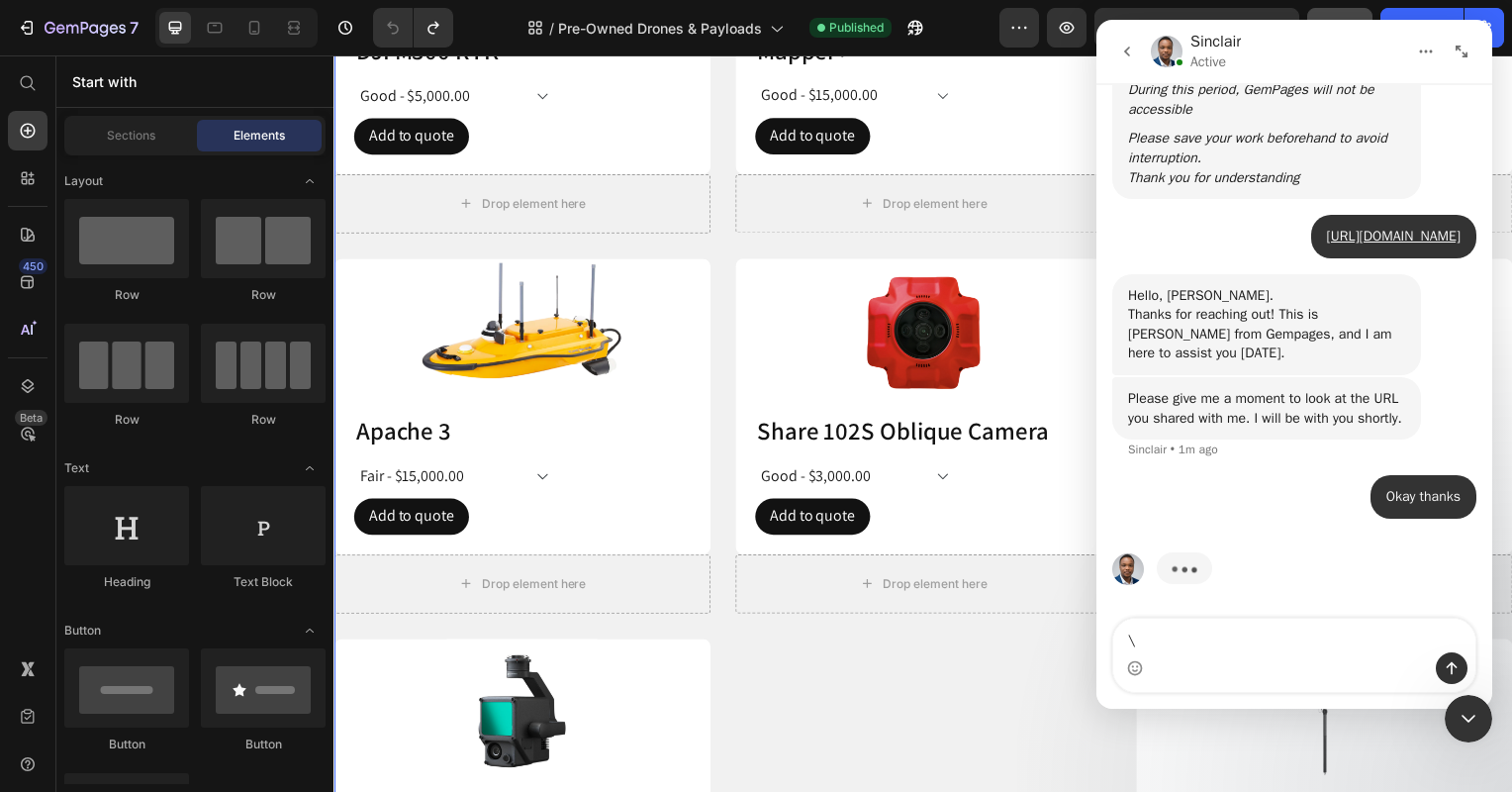 type on "\" 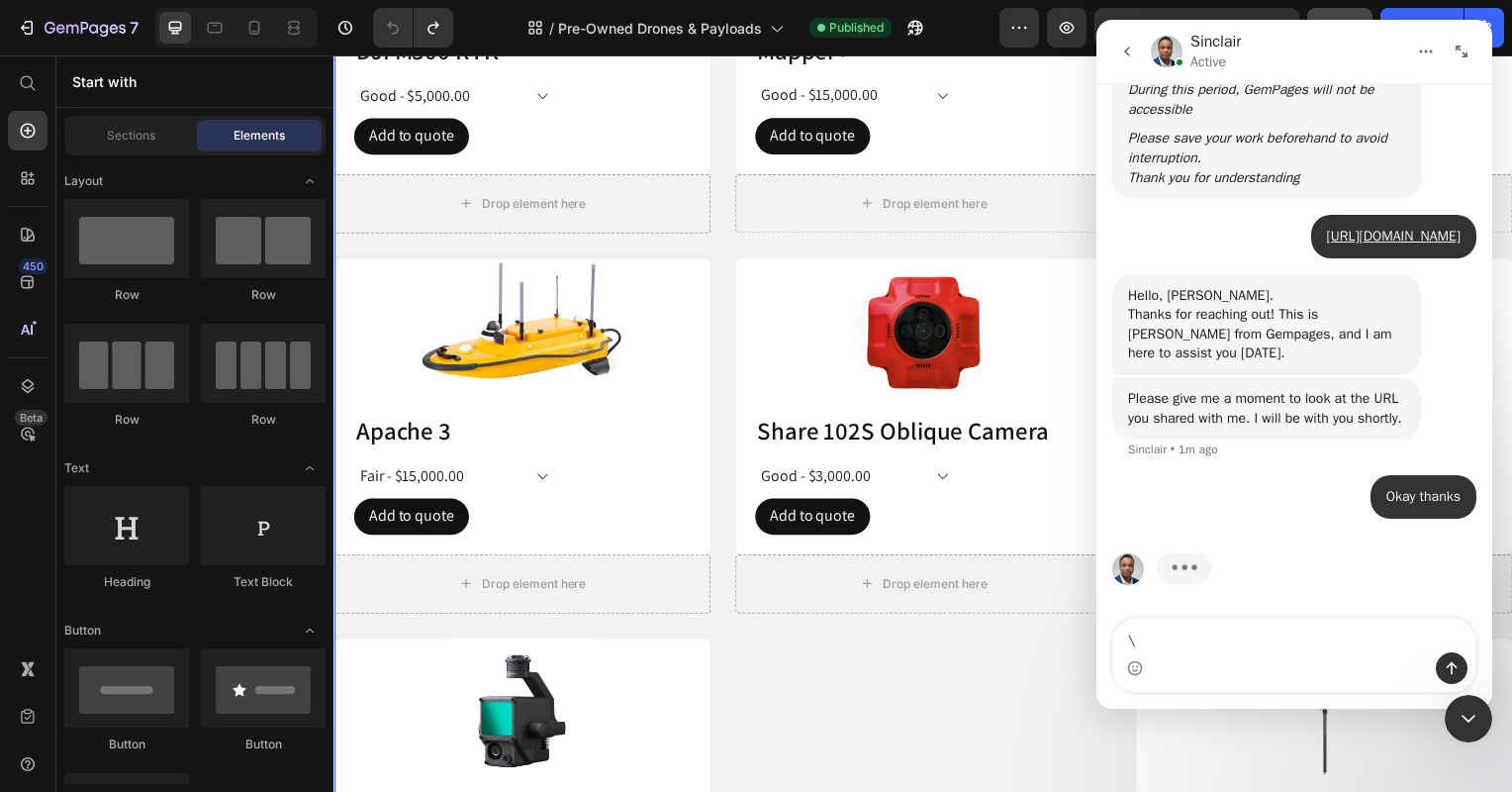 click on "Image Mapper+ Heading Good - $15,000.00  Product Variants & Swatches Add to quote Button Row
Drop element here Product Image Share 102S Oblique Camera Heading Good - $3,000.00  Product Variants & Swatches Add to quote Button Row
Drop element here Product" at bounding box center [927, 426] 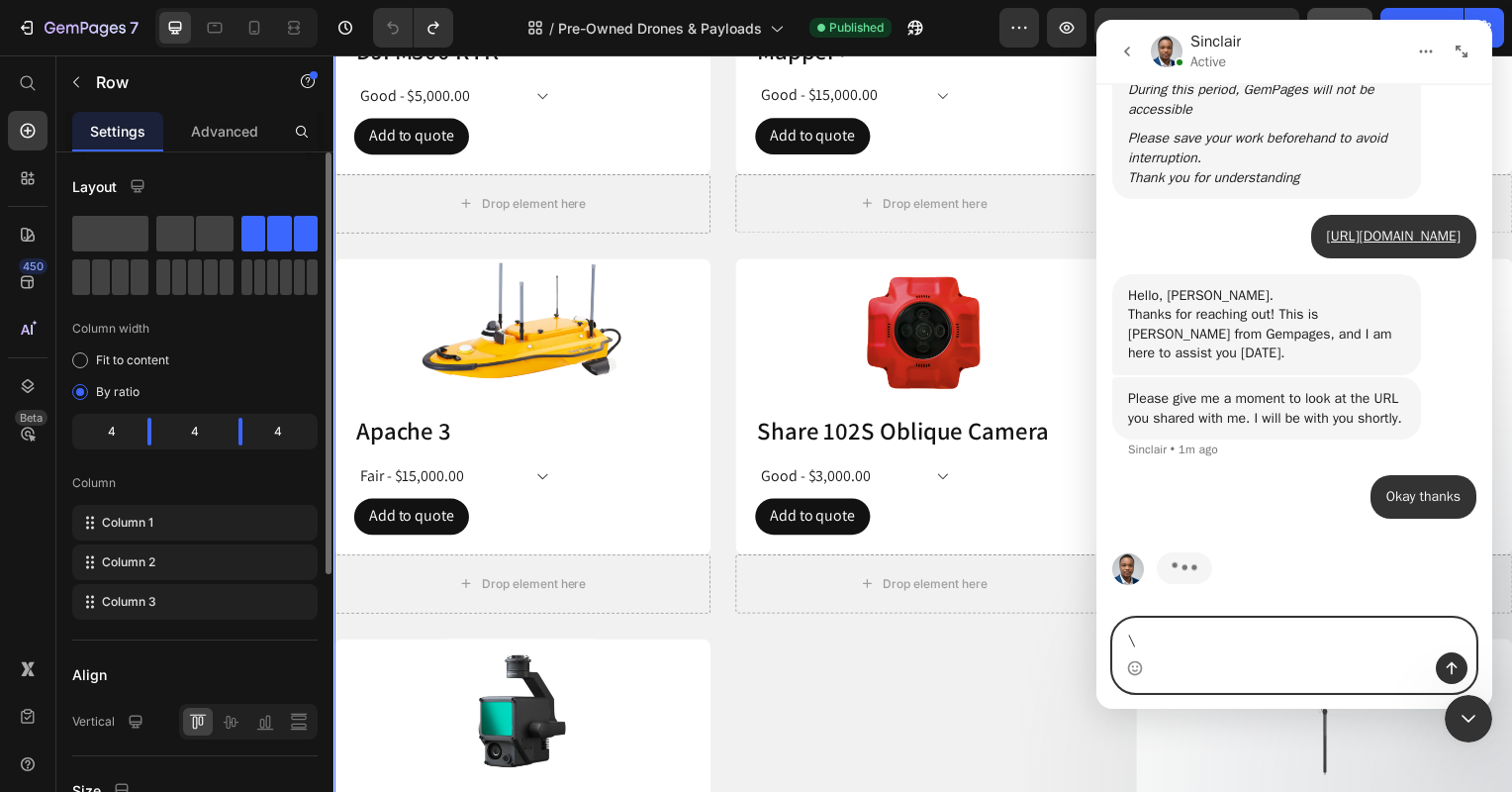 drag, startPoint x: 1148, startPoint y: 627, endPoint x: 1085, endPoint y: 638, distance: 63.95311 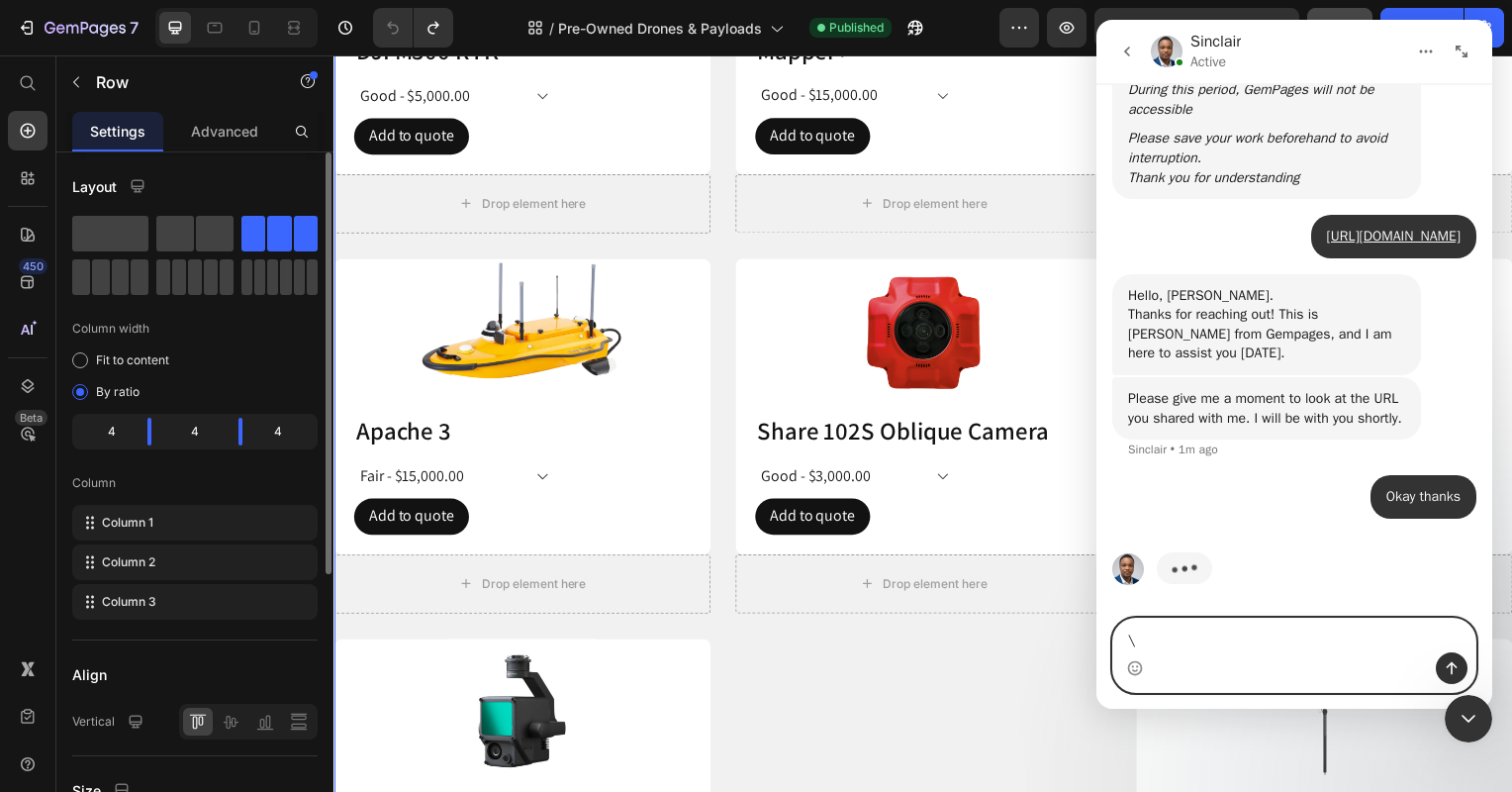 click on "Sinclair Active We're on GMT + 7 timezone and may get back to you shortly! Normally we can resolve your issues within 15 mins. So please be patient. Just leave us a message Handy tips: Sharing your issue screenshots and page links helps us troubleshoot your issue faster Hello my page is not showing the products Measur    •   8m ago Thank you for contacting GemPages Support! 👋 ​ Our support team will assist you shortly.  Meanwhile, feel free to explore our Help Center for helpful troubleshooting steps:  Help Center We greatly appreciate your patience! Operator    •   8m ago Additionally, just a small heads up, our system will be under maintenance on July 13, 2025, from 10:00 AM to 12:00 PM (GMT+7). During this period, GemPages will not be accessible Please save your work beforehand to avoid interruption. ​ Thank you for understanding Operator    •   8m ago https://measur.ca/collections/pre-owned?_ab=0&key=1752157179977 Measur    •   8m ago Hello, Maria.  Sinclair    •   2m ago" 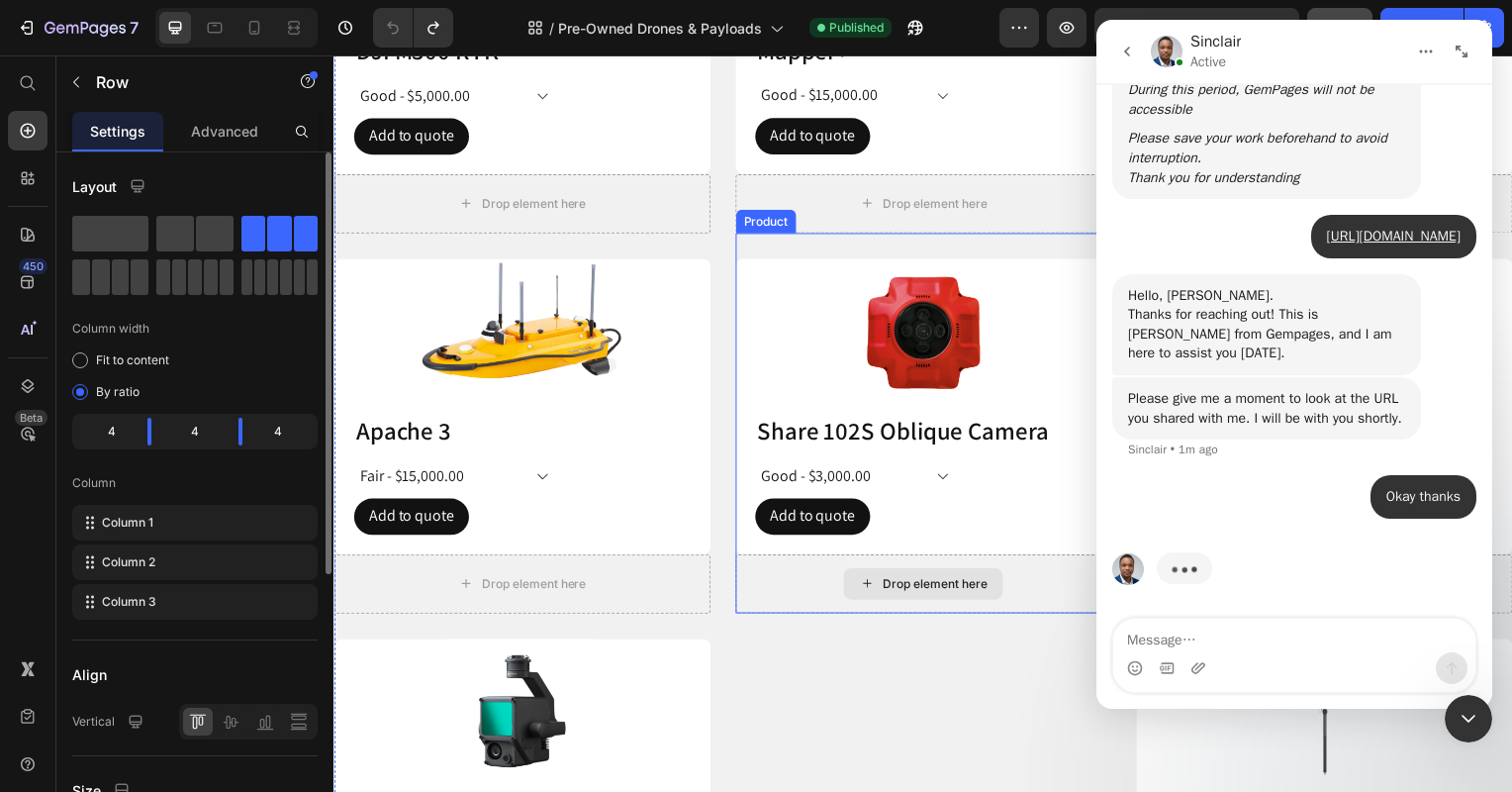 click on "Image Mapper+ Heading Good - $15,000.00  Product Variants & Swatches Add to quote Button Row
Drop element here Product Image Share 102S Oblique Camera Heading Good - $3,000.00  Product Variants & Swatches Add to quote Button Row
Drop element here Product" at bounding box center (927, 426) 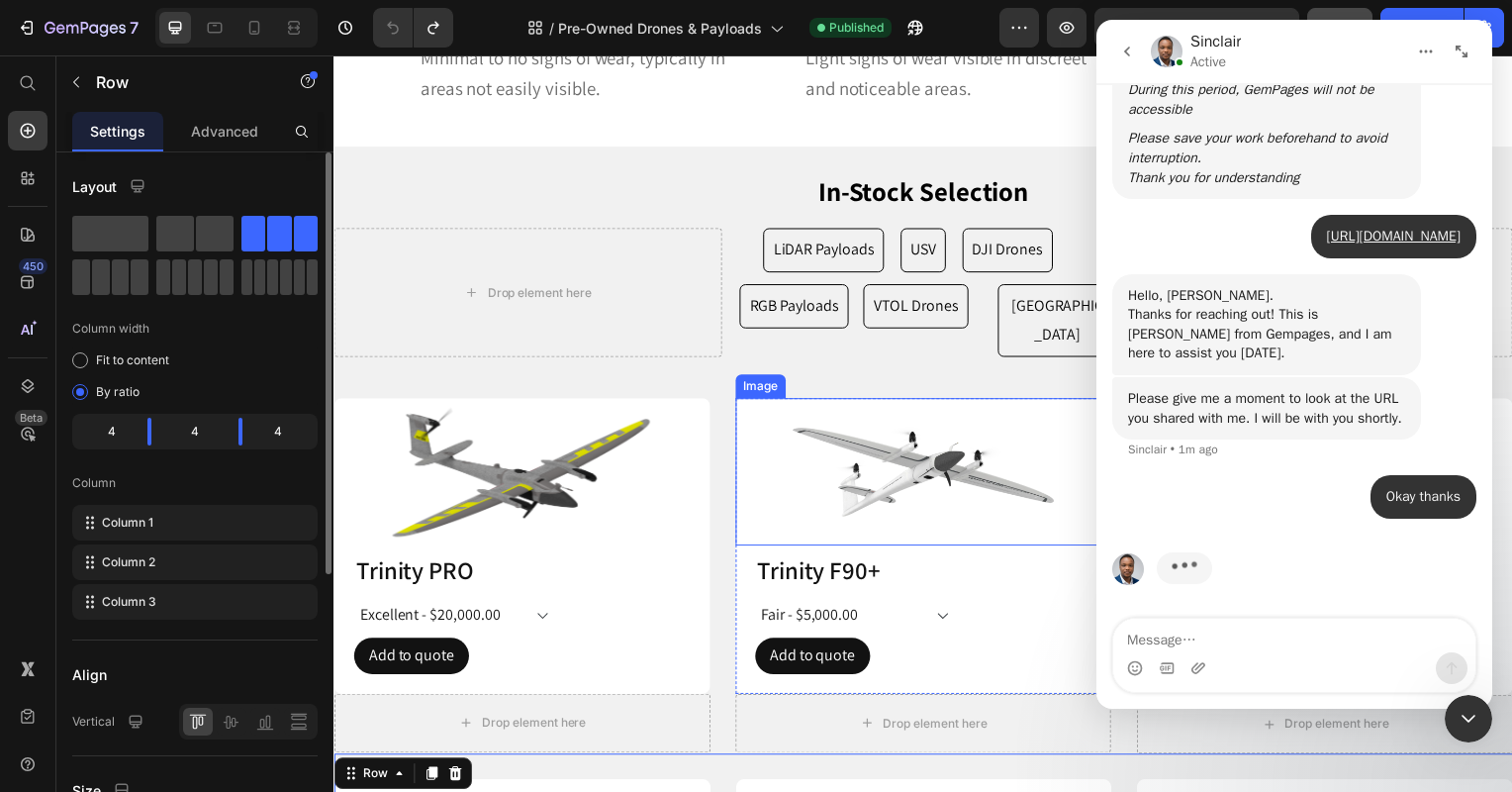 scroll, scrollTop: 594, scrollLeft: 0, axis: vertical 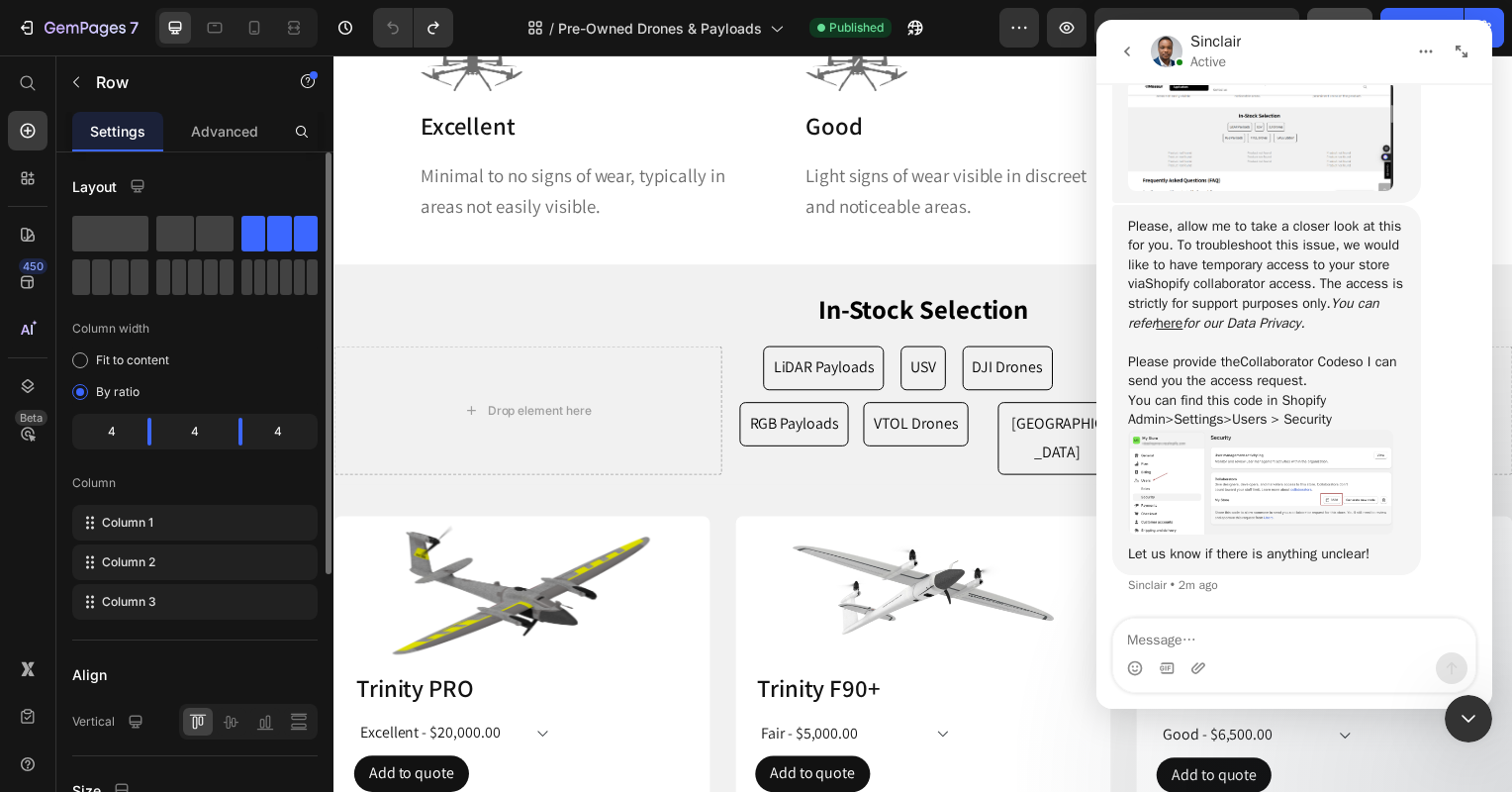 click at bounding box center [1294, 668] 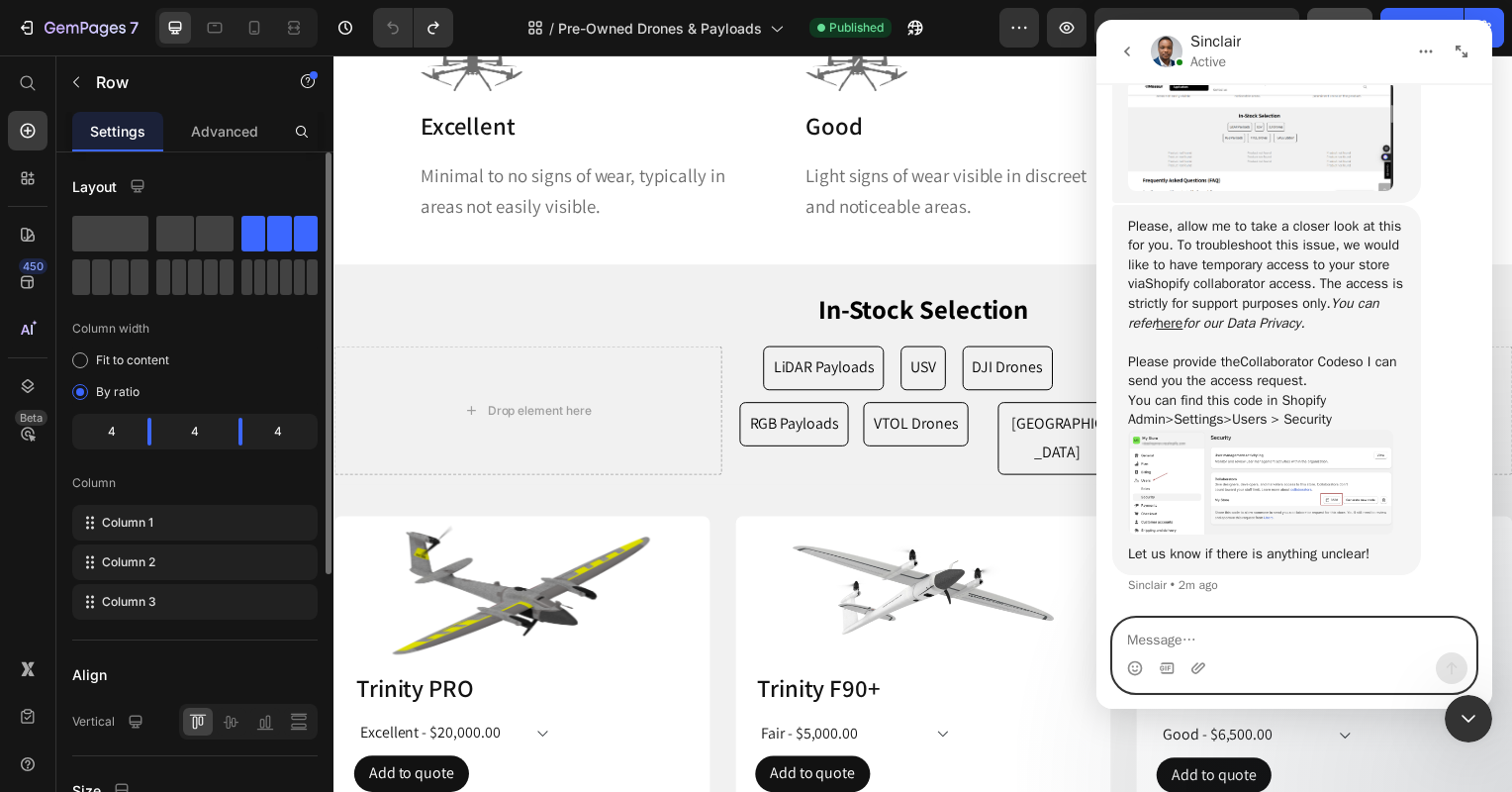 drag, startPoint x: 1237, startPoint y: 640, endPoint x: 1295, endPoint y: 531, distance: 123.470644 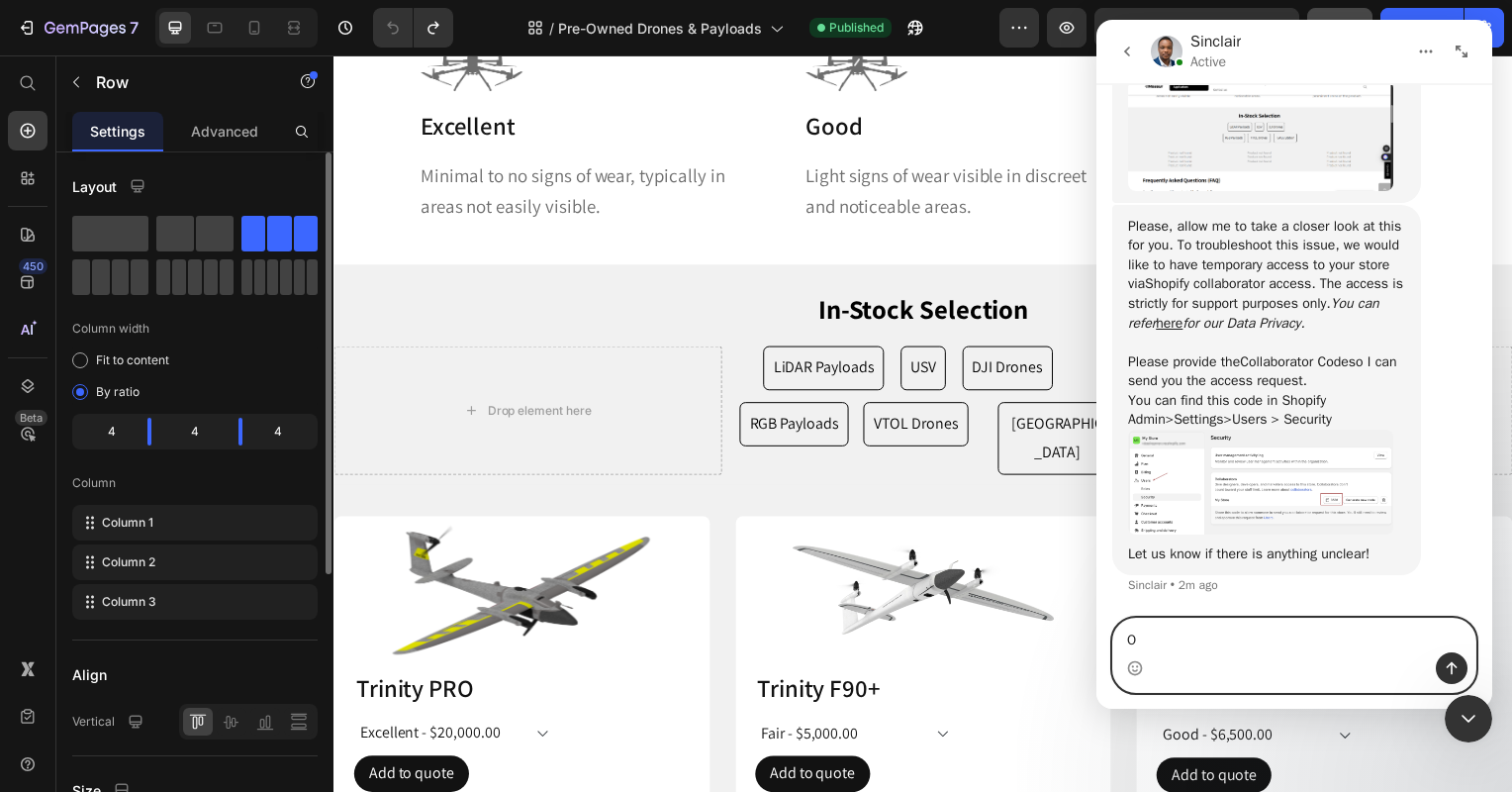 type on "Ok" 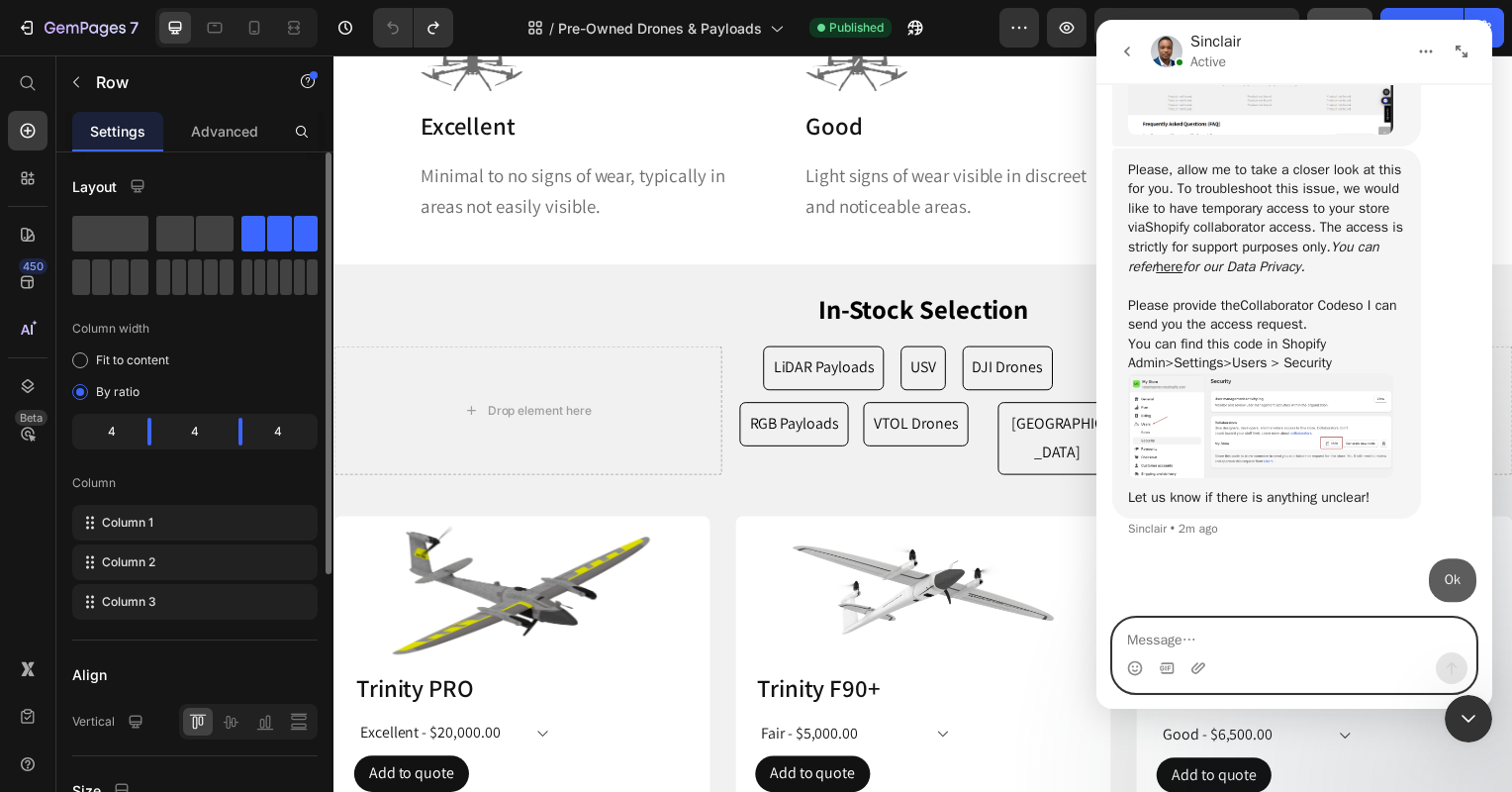 scroll, scrollTop: 1157, scrollLeft: 0, axis: vertical 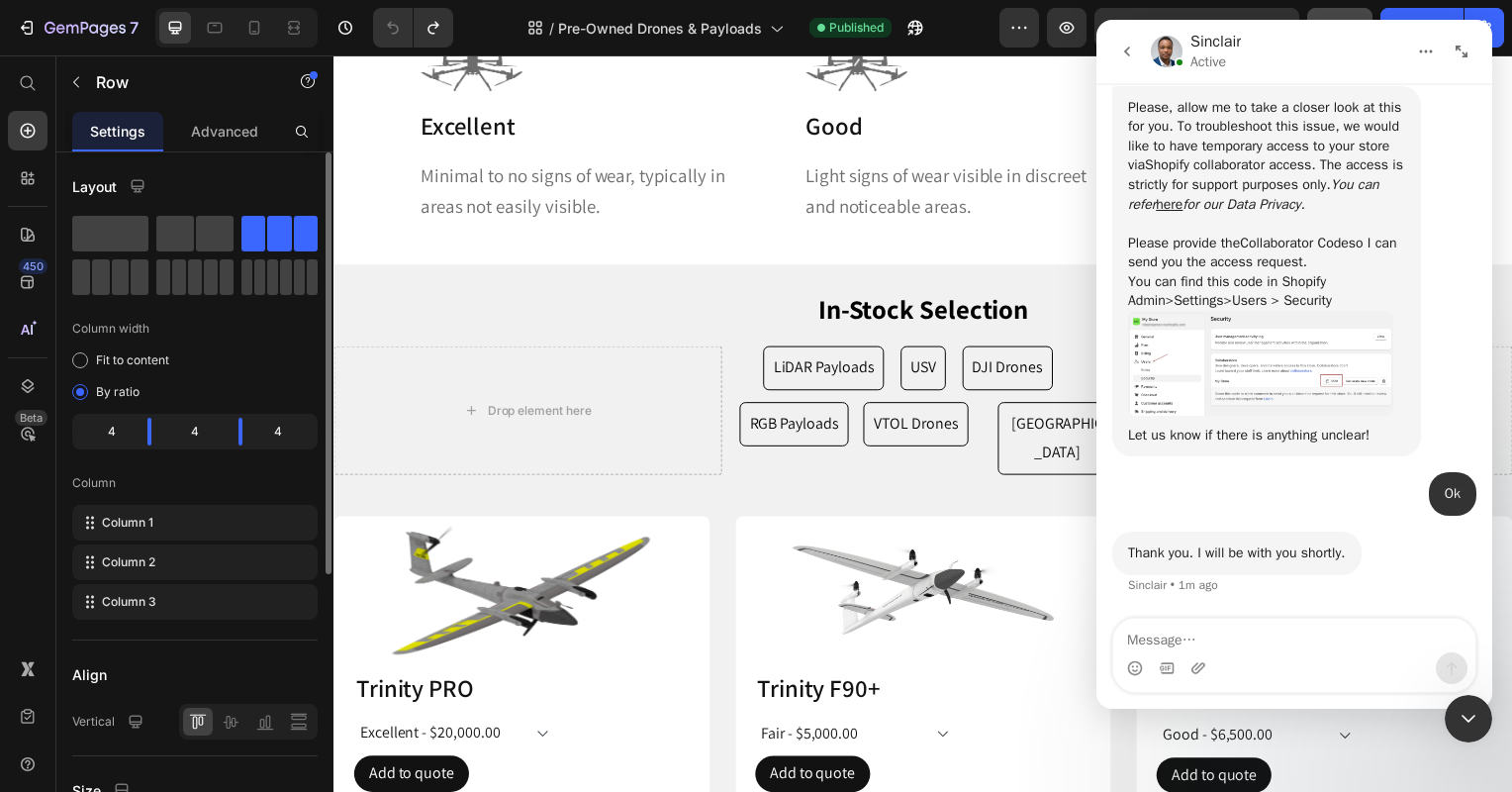 click at bounding box center [1261, 363] 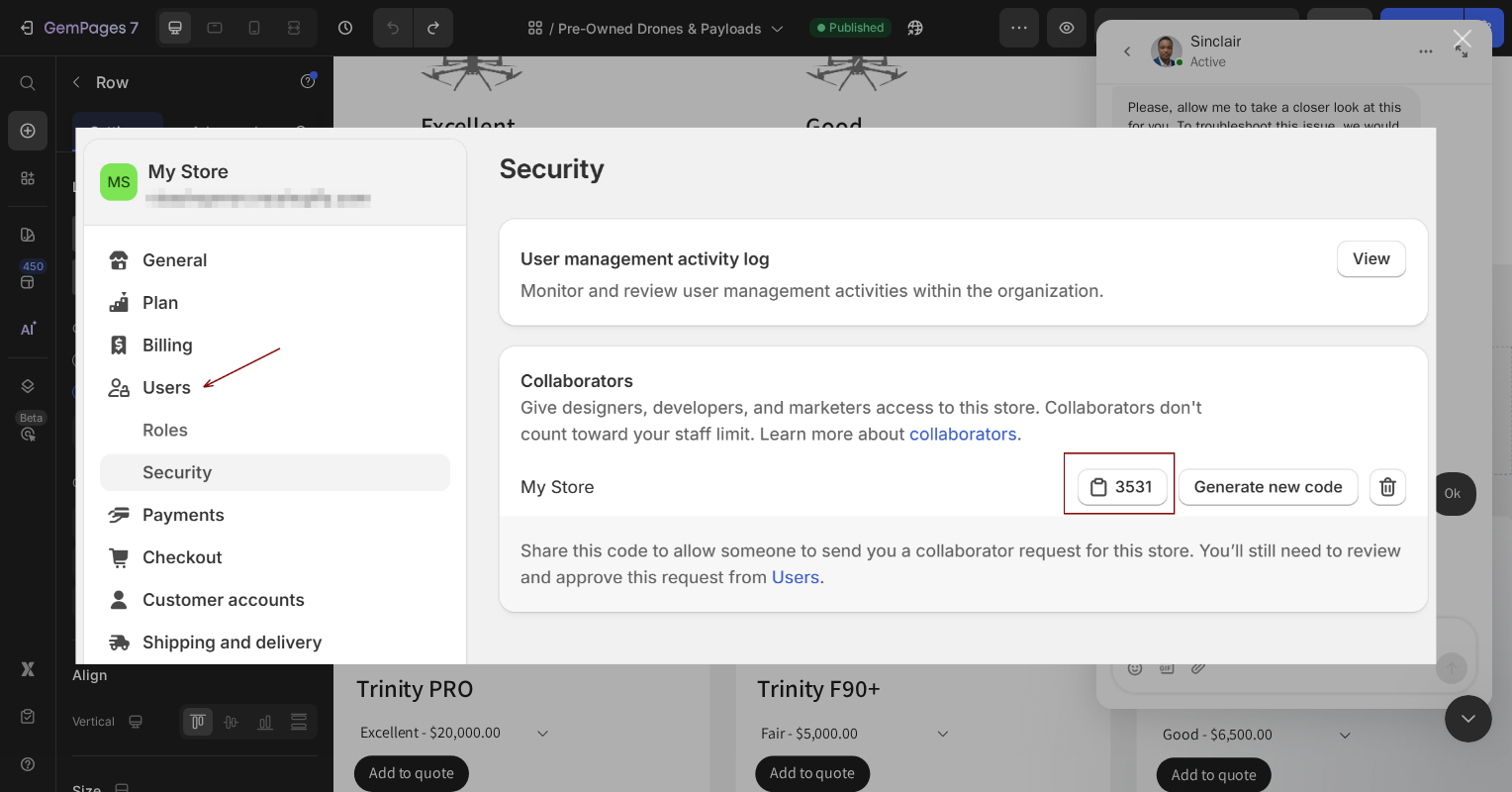 scroll, scrollTop: 0, scrollLeft: 0, axis: both 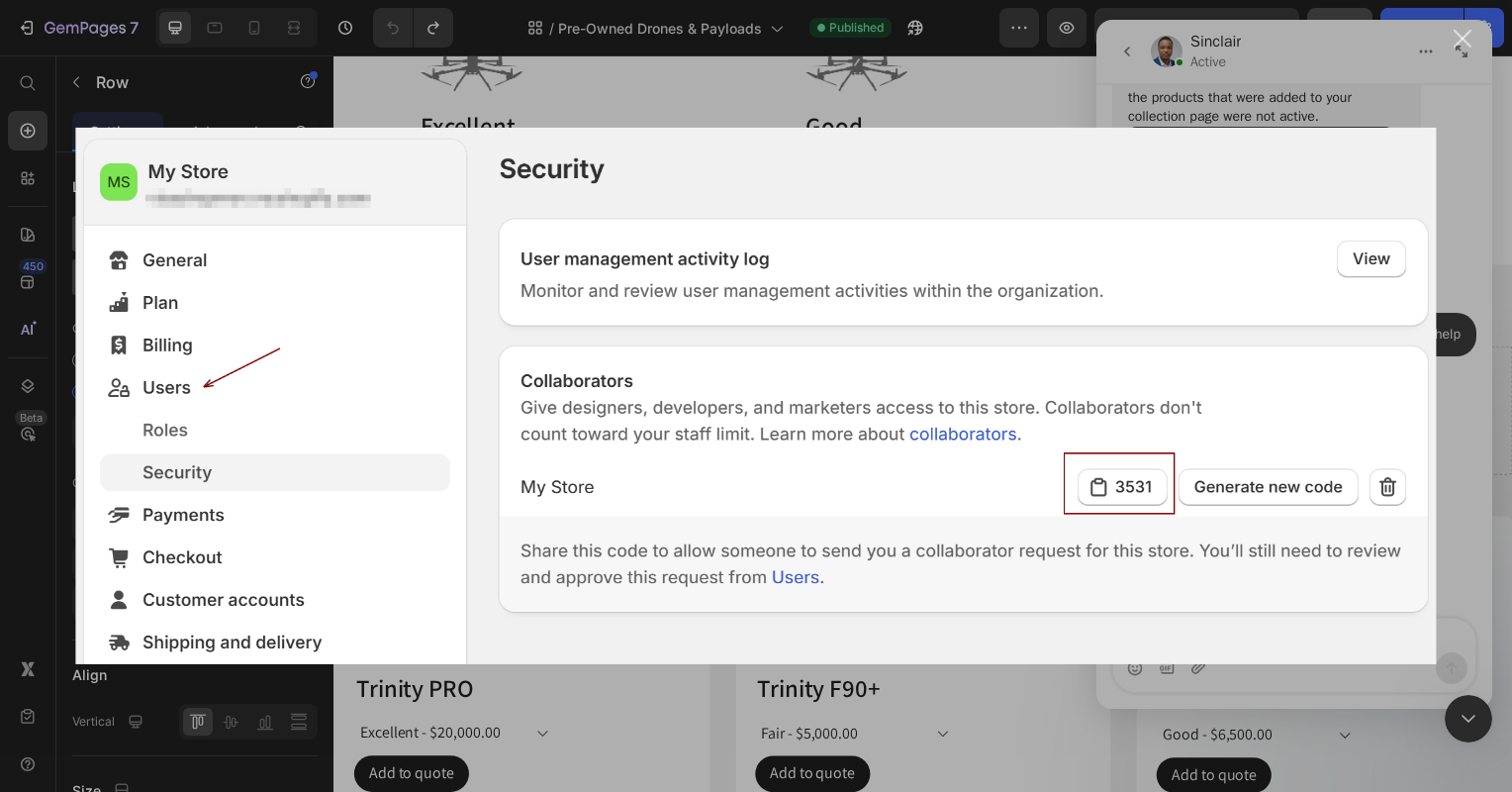 click at bounding box center [1463, 39] 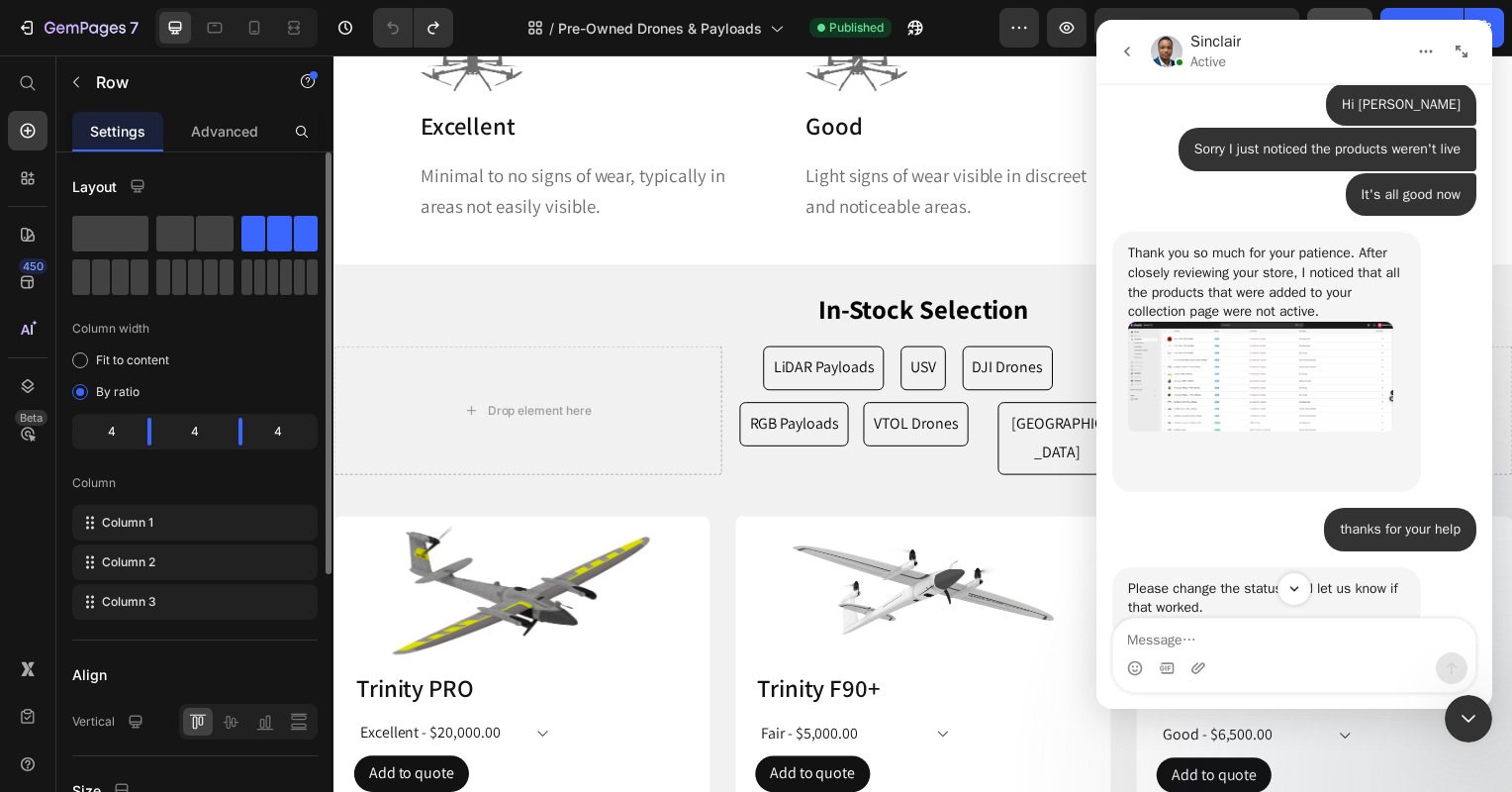 scroll, scrollTop: 2321, scrollLeft: 0, axis: vertical 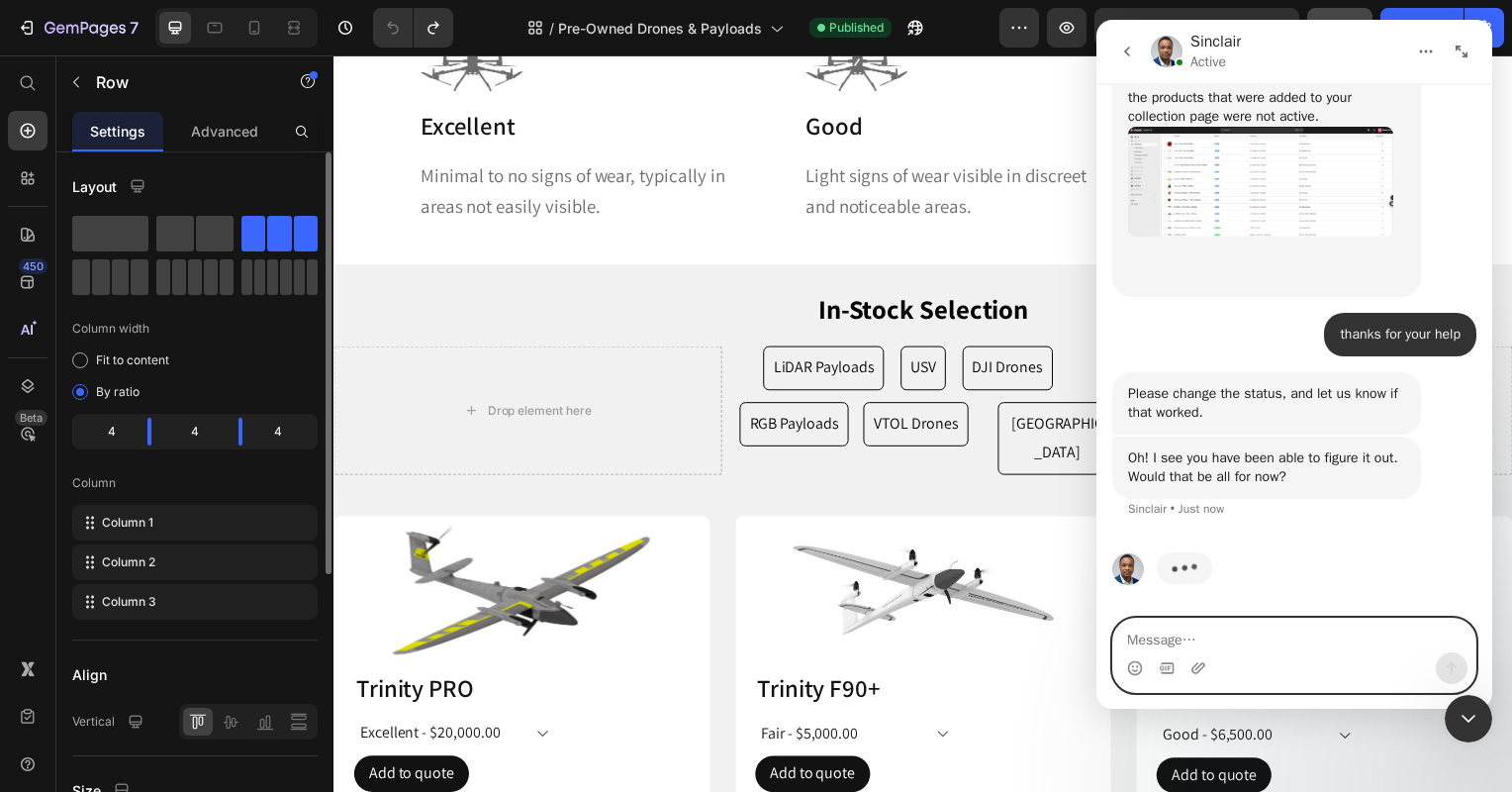 click at bounding box center (1294, 636) 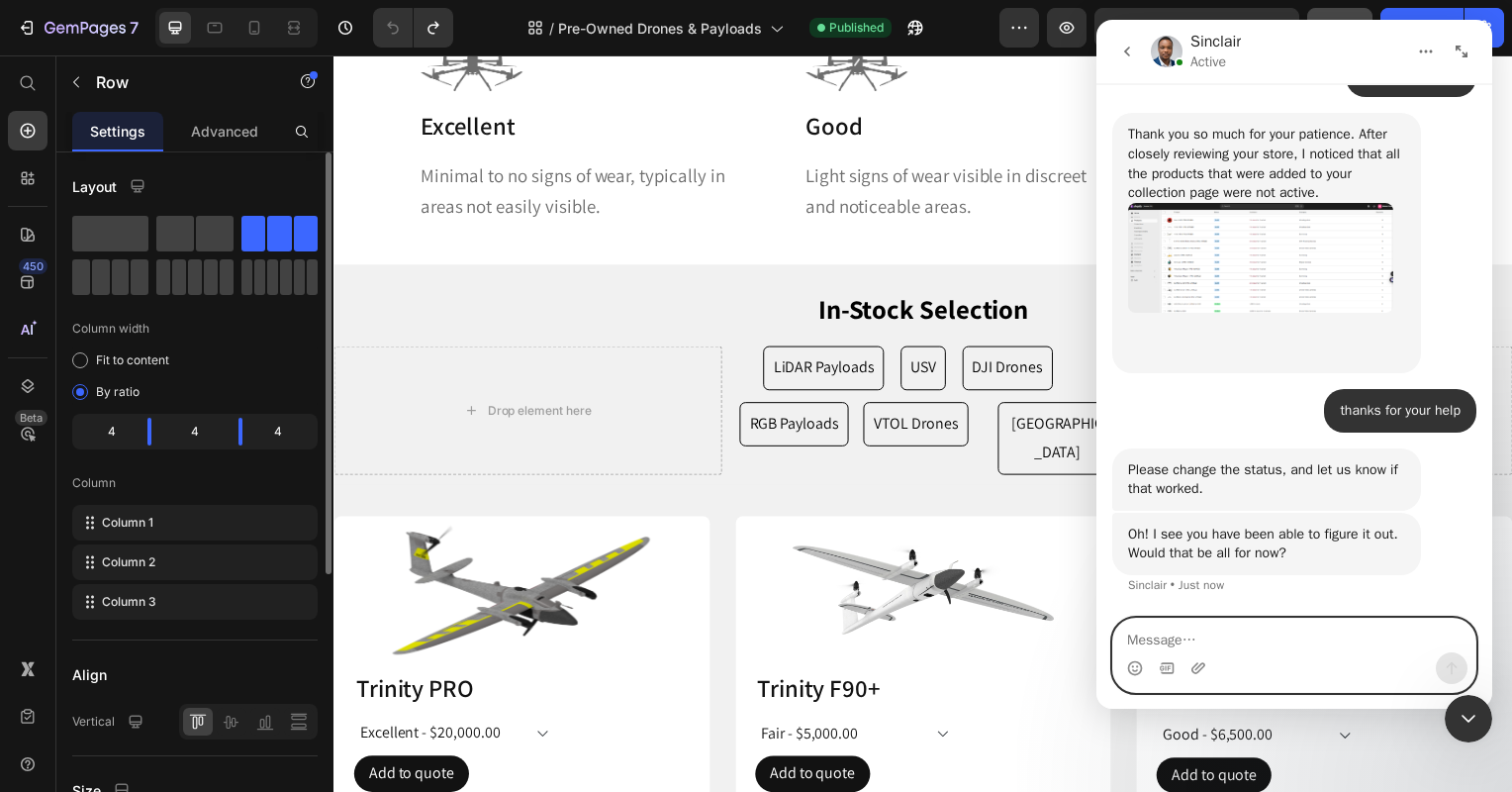 scroll, scrollTop: 2245, scrollLeft: 0, axis: vertical 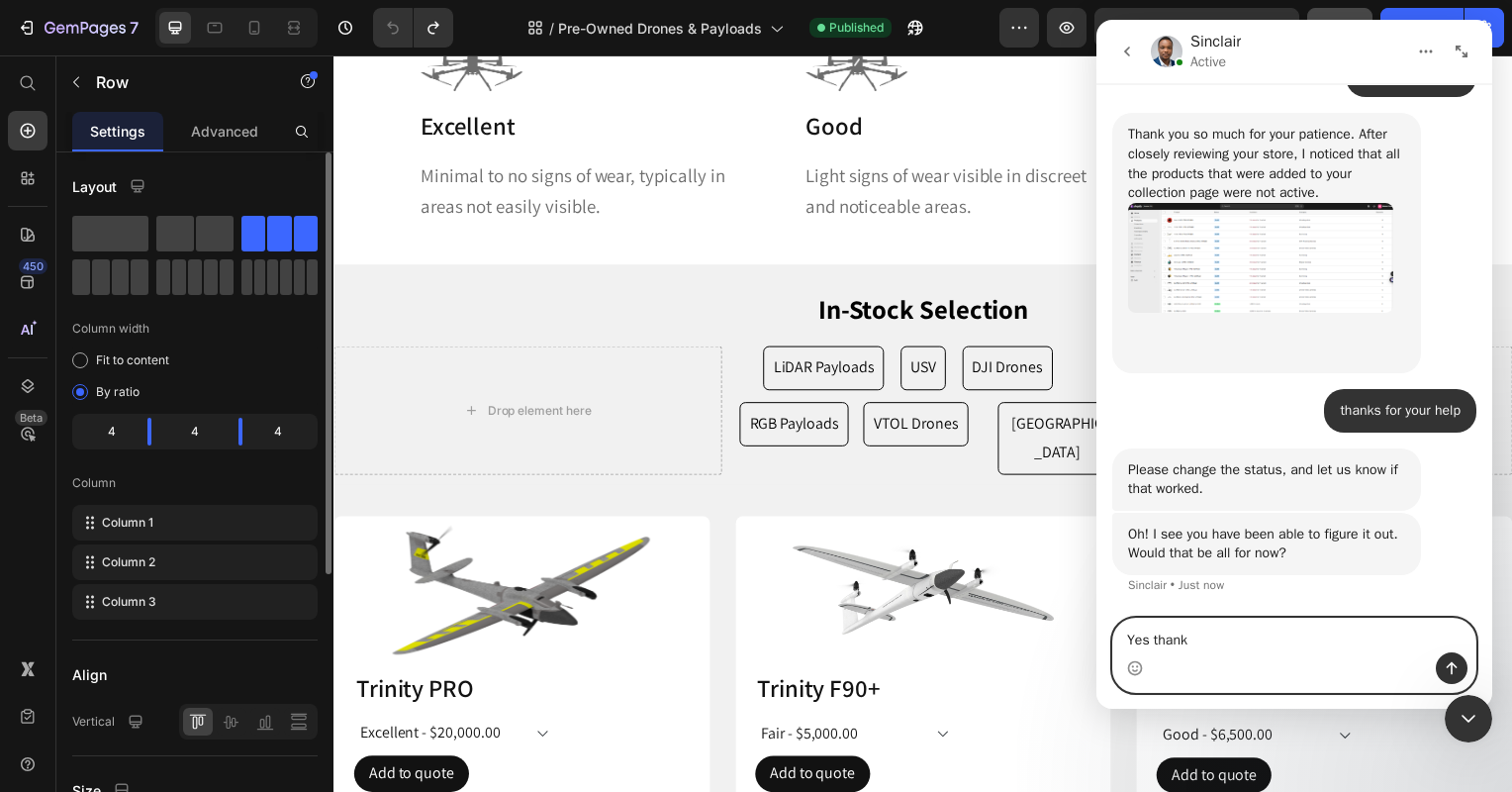 type on "Yes thanks" 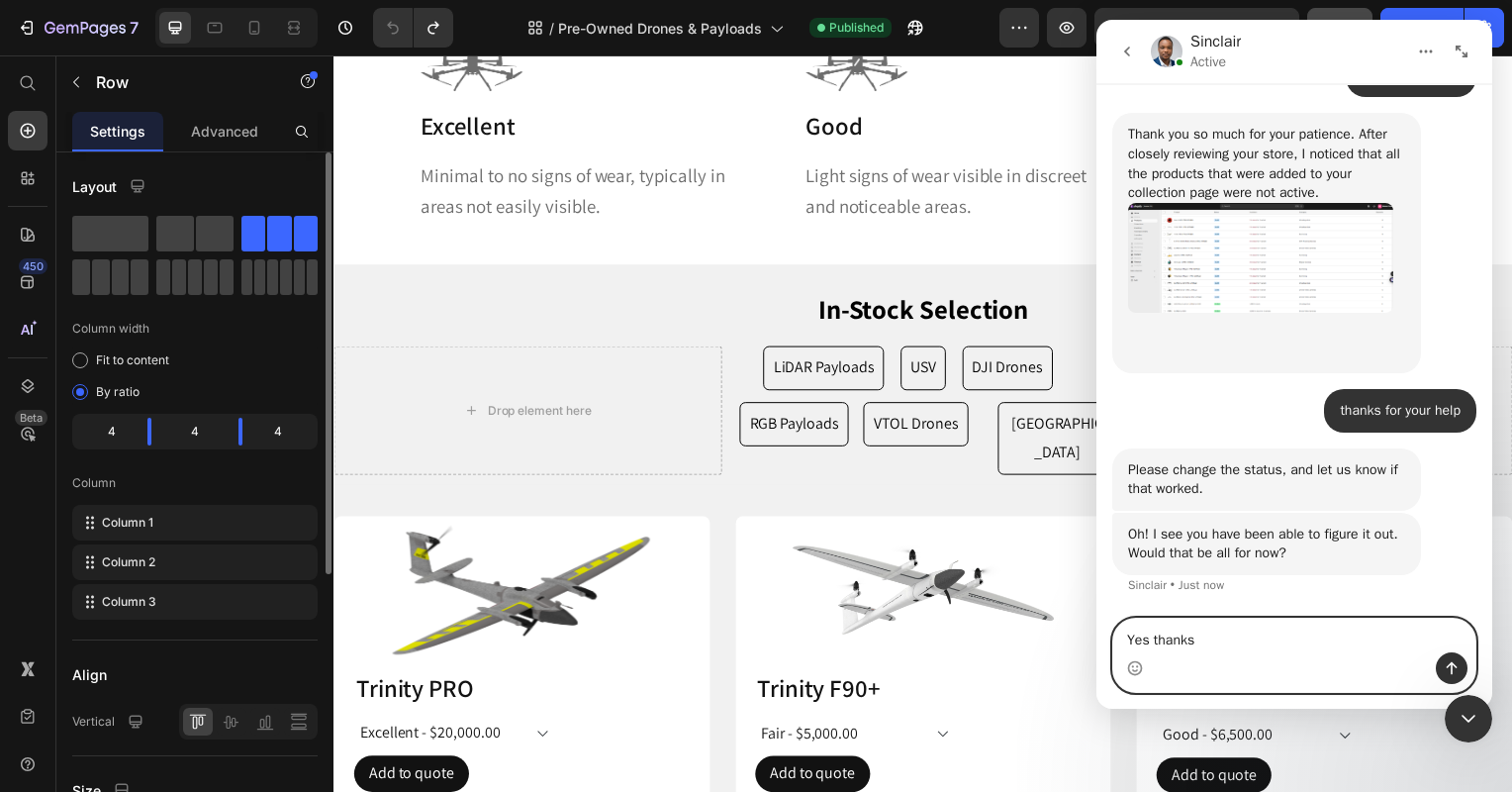 type 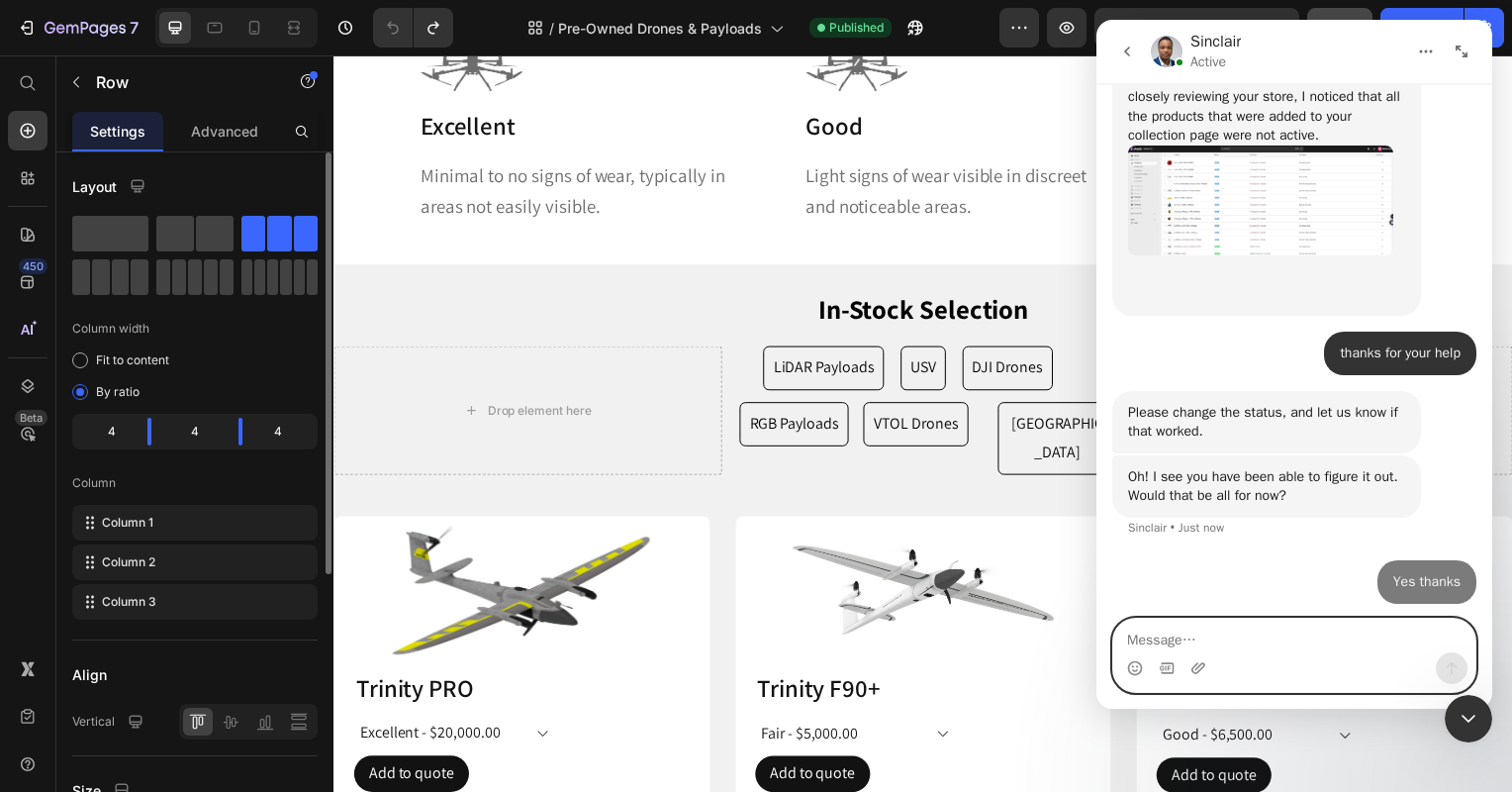 scroll, scrollTop: 2304, scrollLeft: 0, axis: vertical 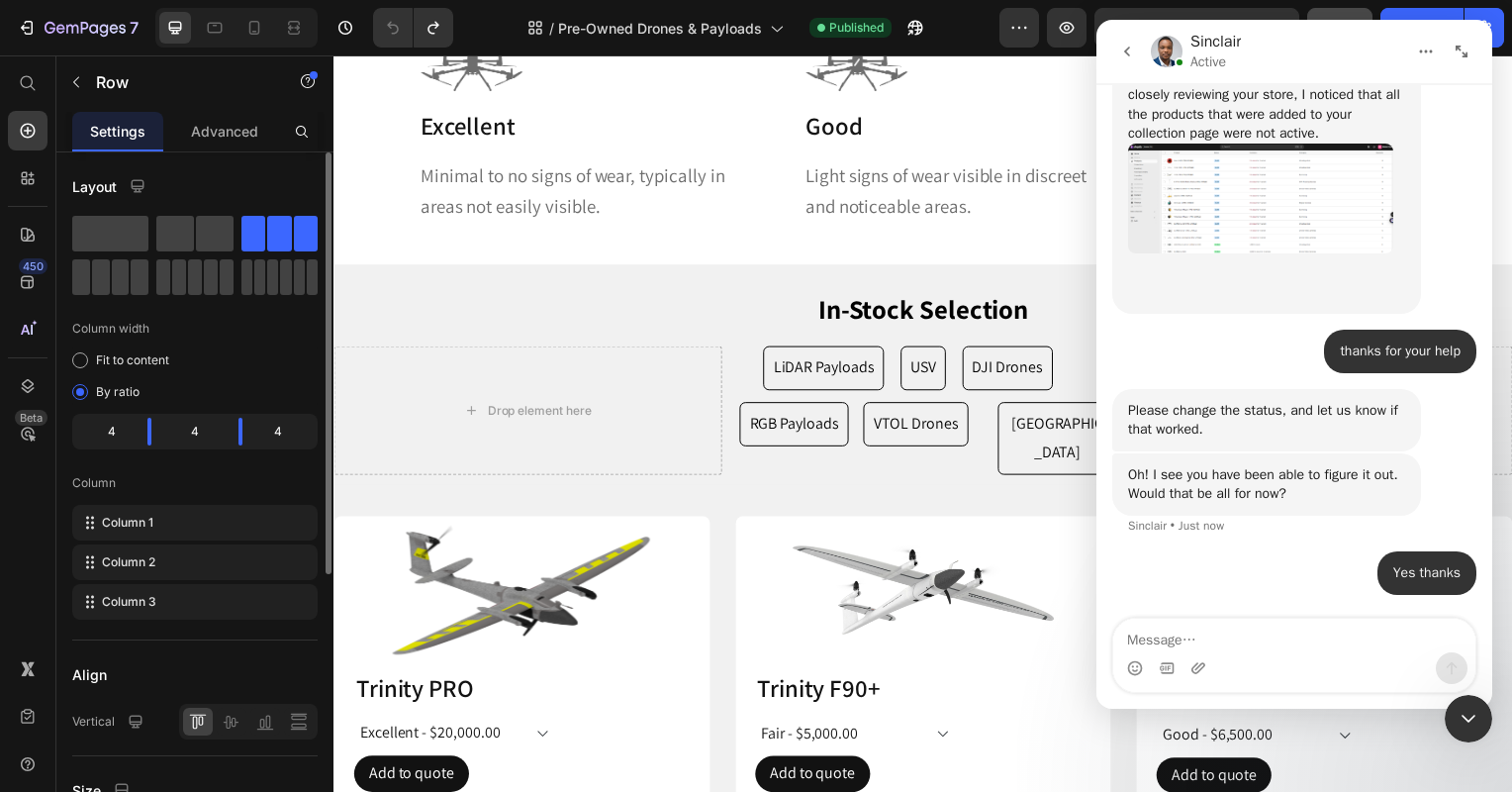 drag, startPoint x: 1476, startPoint y: 720, endPoint x: 1466, endPoint y: 701, distance: 21.470911 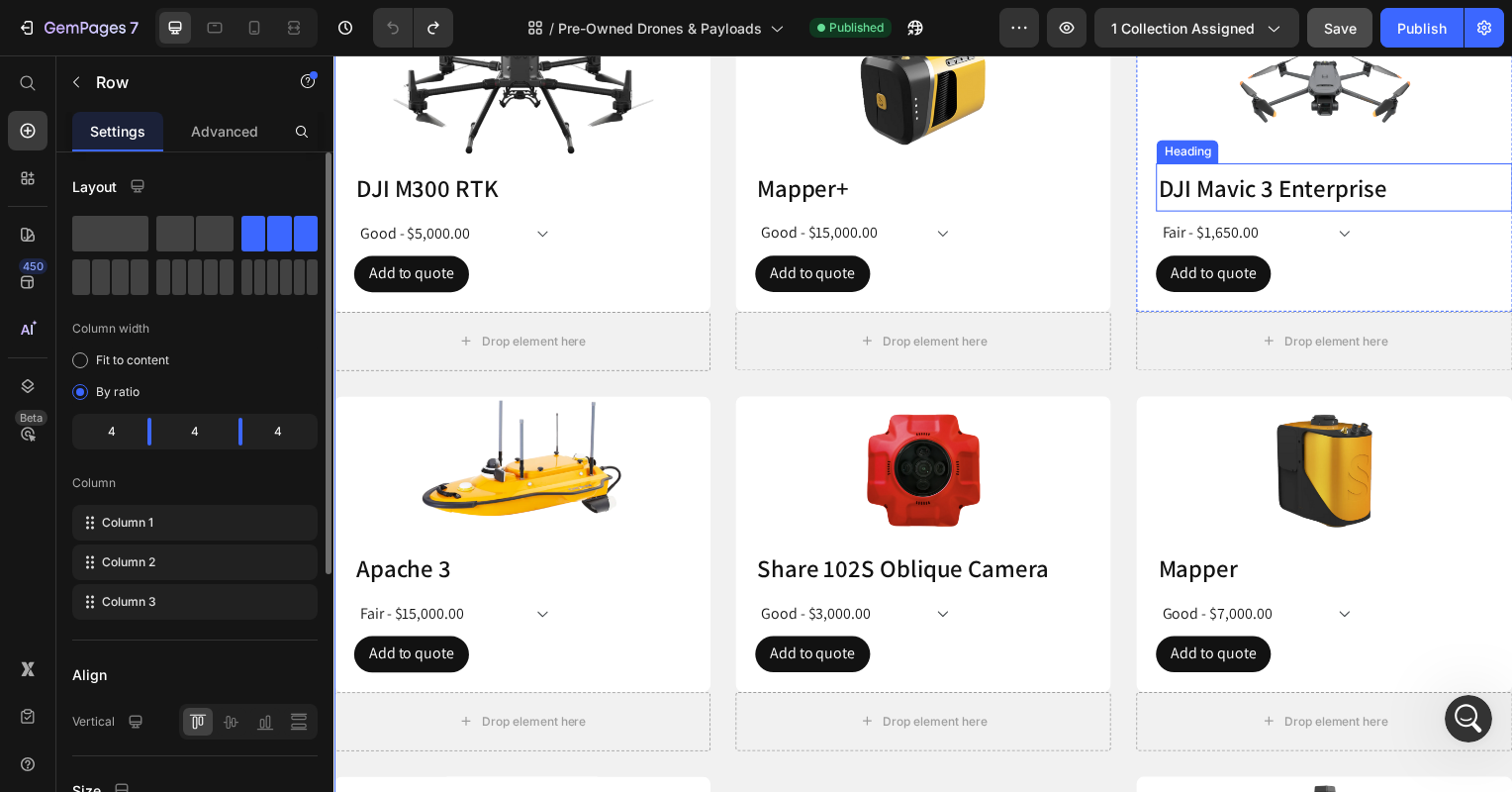 scroll, scrollTop: 1485, scrollLeft: 0, axis: vertical 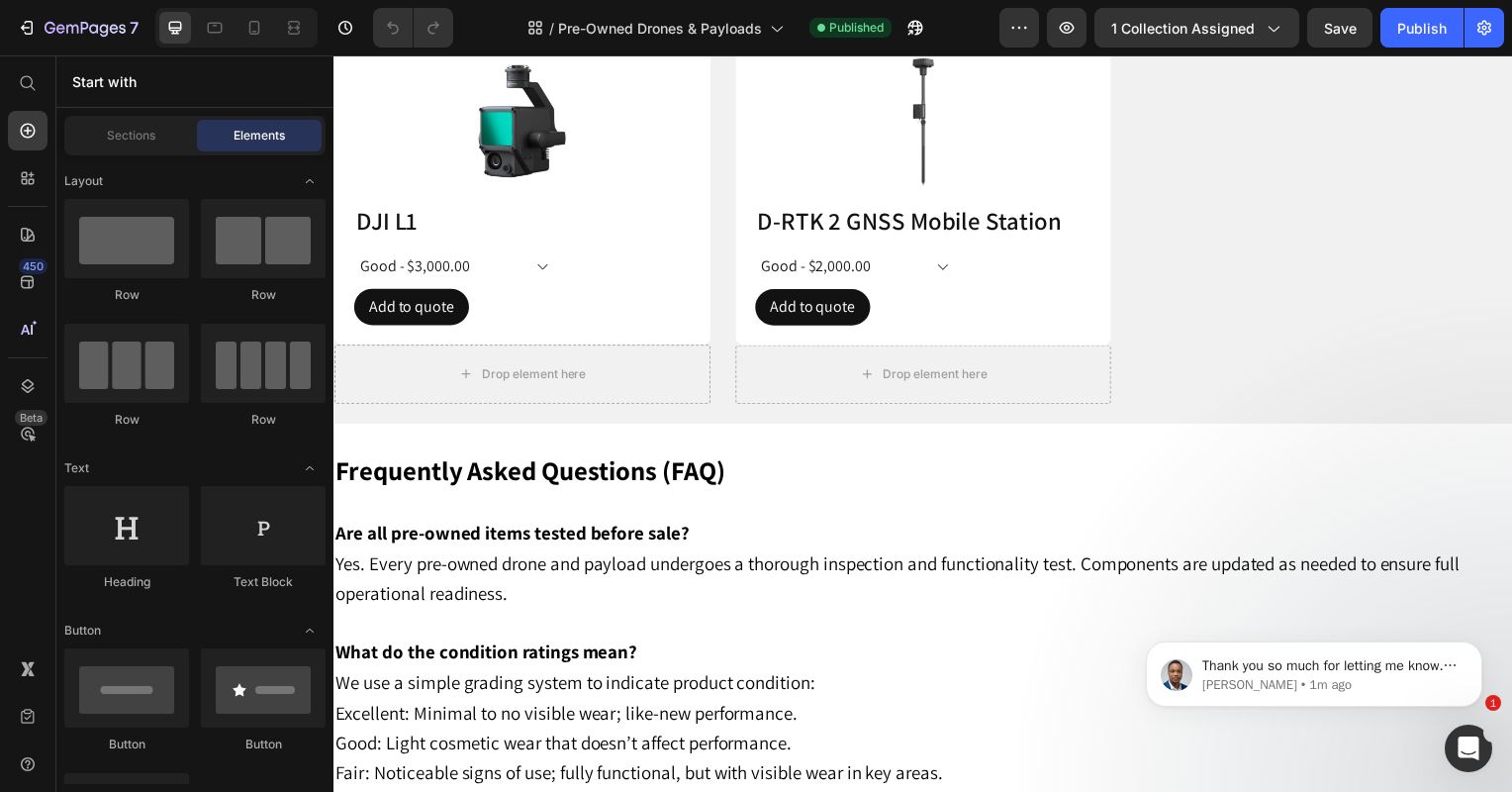 click at bounding box center (1468, 748) 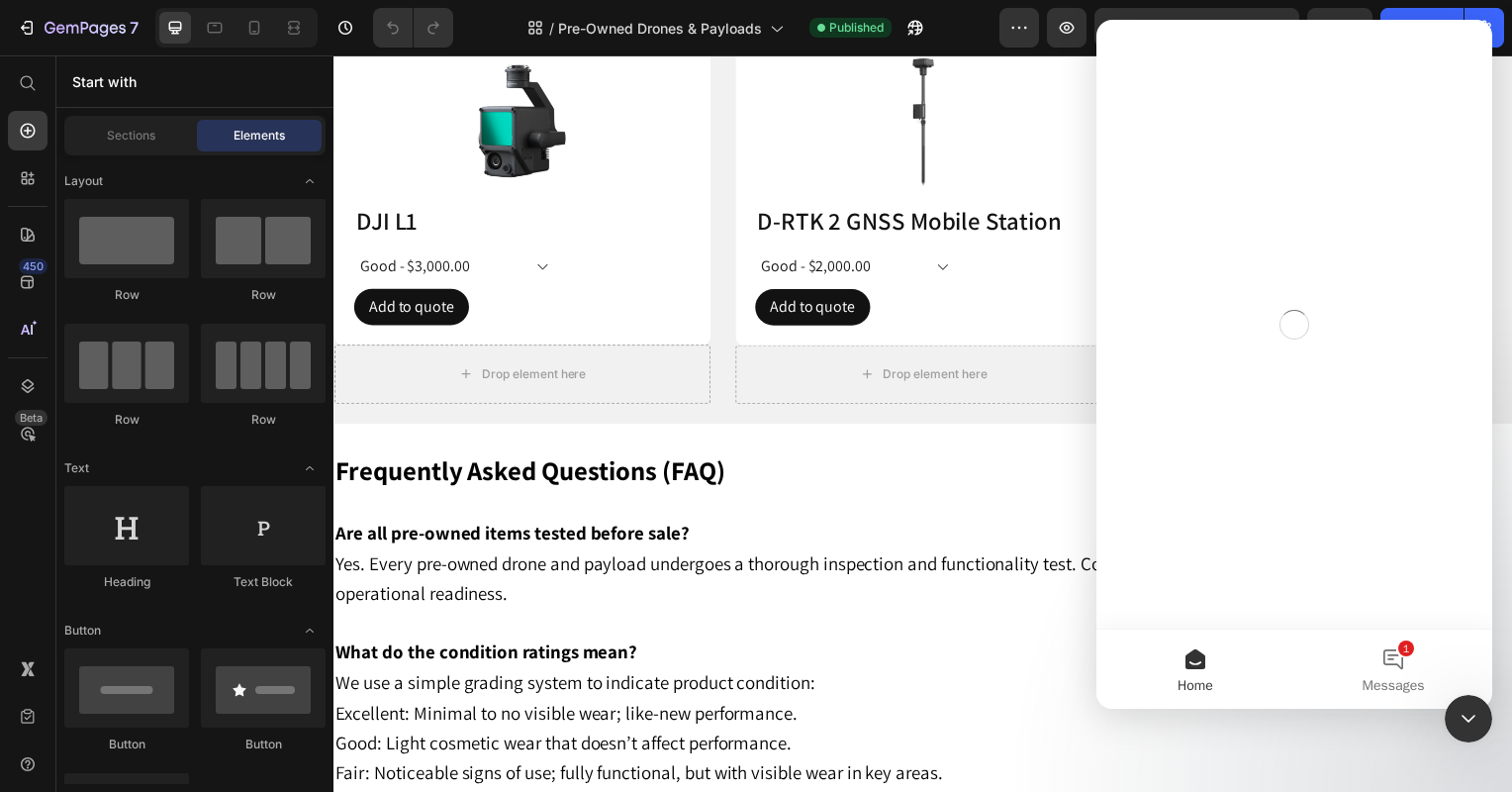 scroll, scrollTop: 0, scrollLeft: 0, axis: both 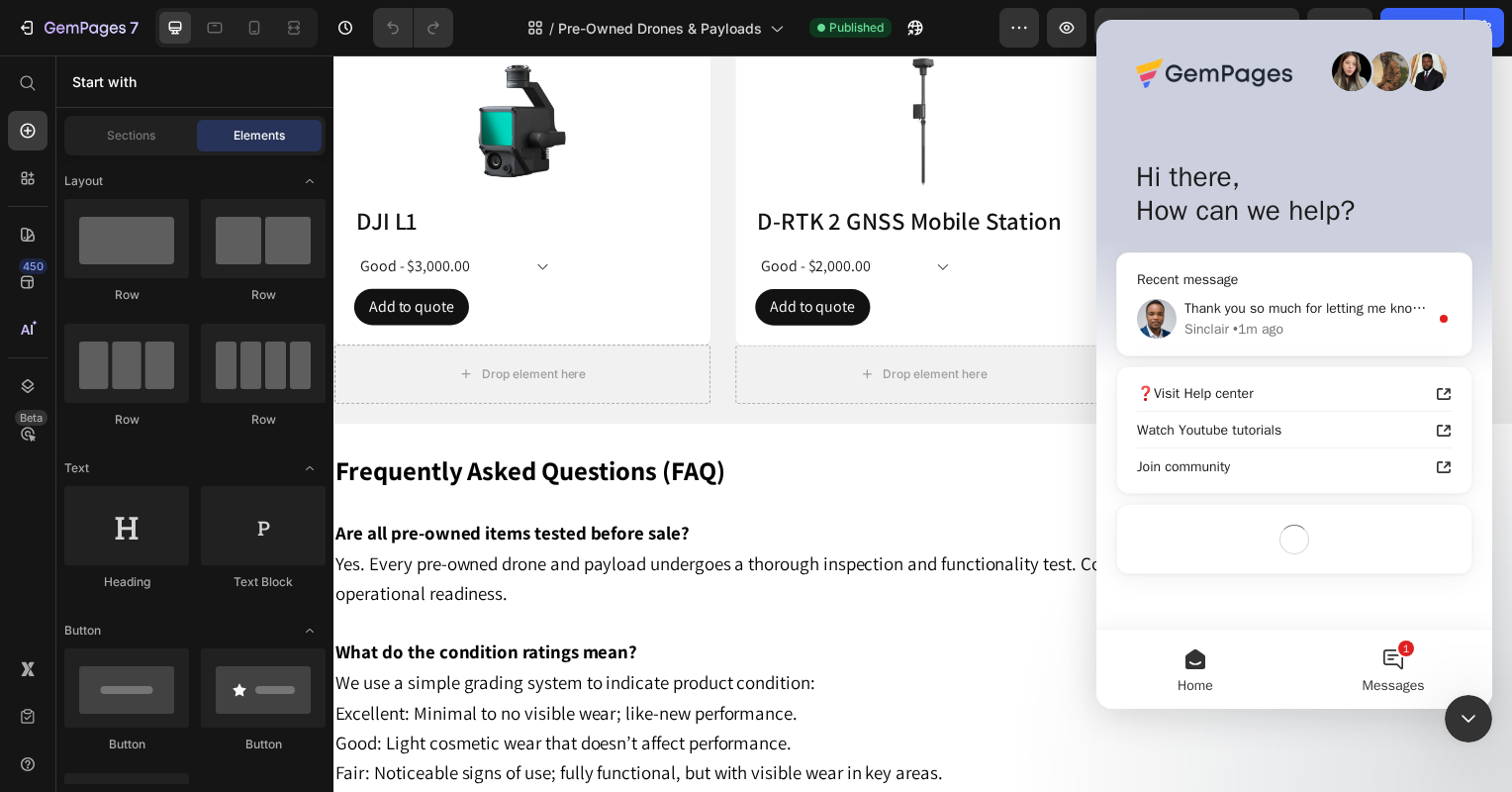 click on "1 Messages" at bounding box center (1393, 669) 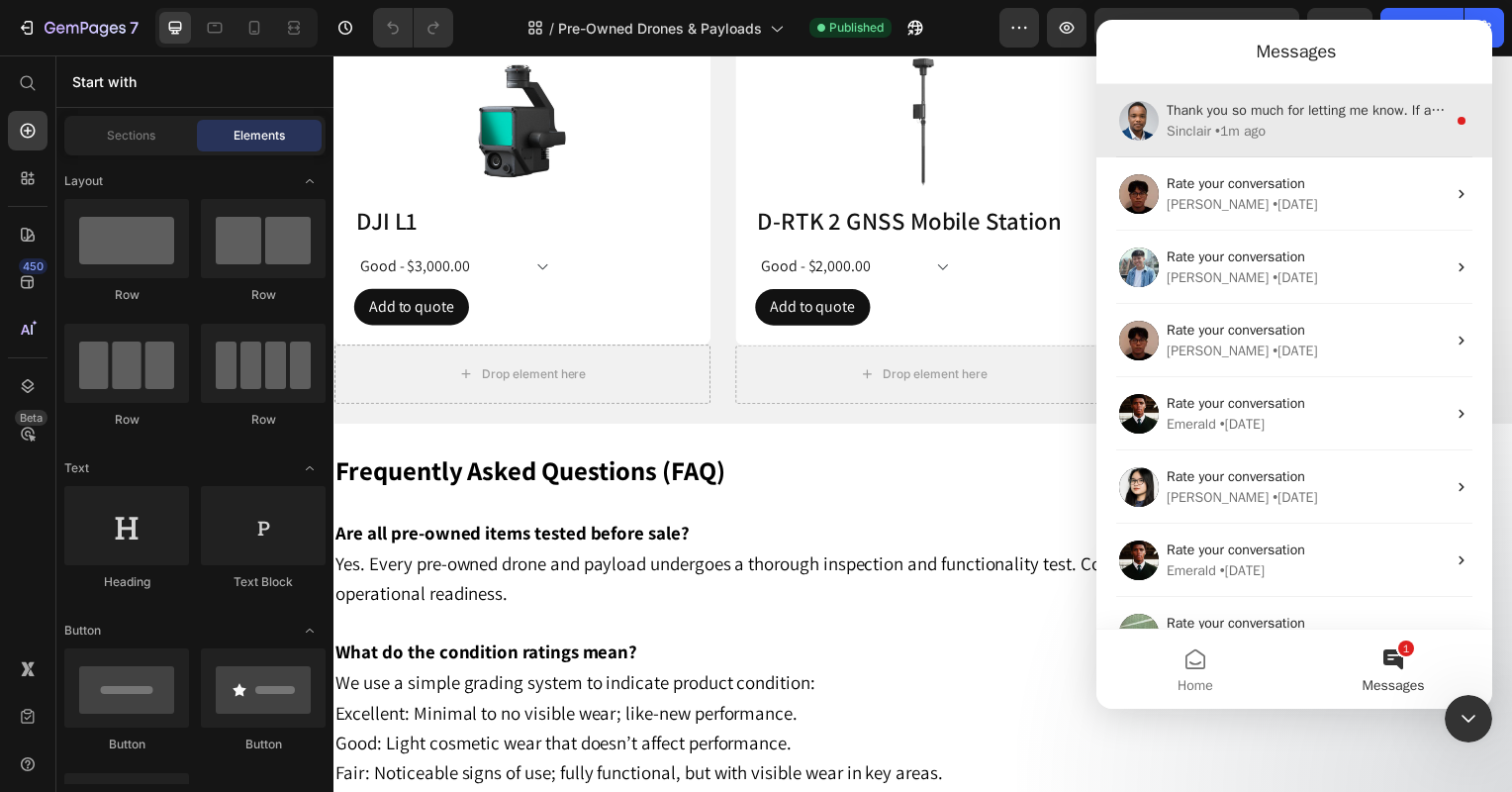 click on "Thank you so much for letting me know. If all is well now, please allow me to close this case ID: 215469802053462 for better management. And of course, you can open a new chatbox if you have any new questions :)   "Just a small heads up, our system will be under maintenance on [DATE], from 10:00 AM to 12:00 PM (GMT +7). ⛔ During this period, GemPages will not be accessible. Please save your work beforehand to avoid interruption. Thank you for understanding."   For security purposes, it is recommended to remove the existing GemPages Collaborator Access (if any) on your end when the support session is over.   And, we would love to have your feedback about your experience with GemPages. [URL][DOMAIN_NAME] So we hope that you wouldn't mind spending a minute on this small favor!   Kind regards.  ﻿[PERSON_NAME] | GemPages Support team" at bounding box center (3786, 110) 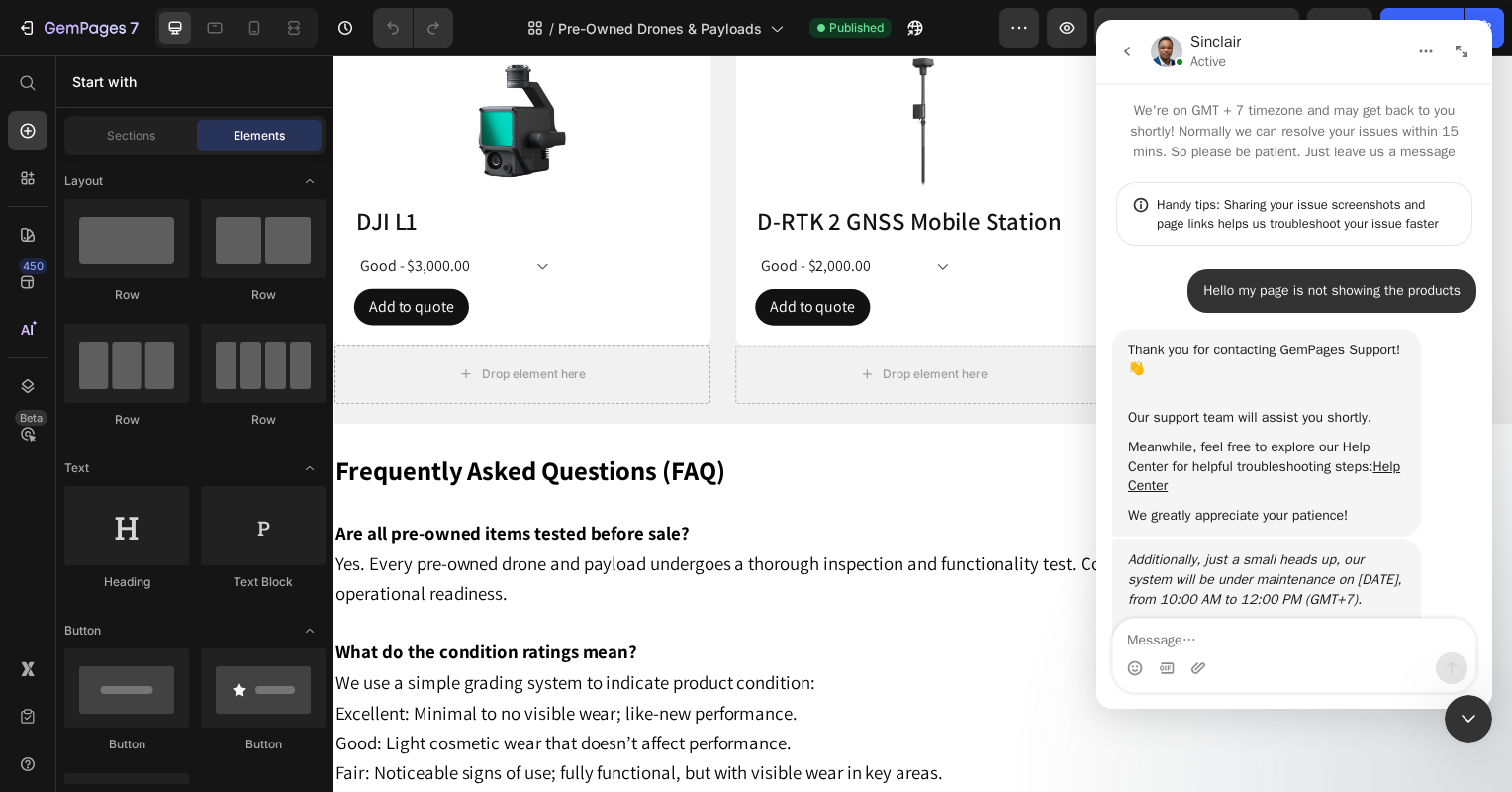 scroll, scrollTop: 2, scrollLeft: 0, axis: vertical 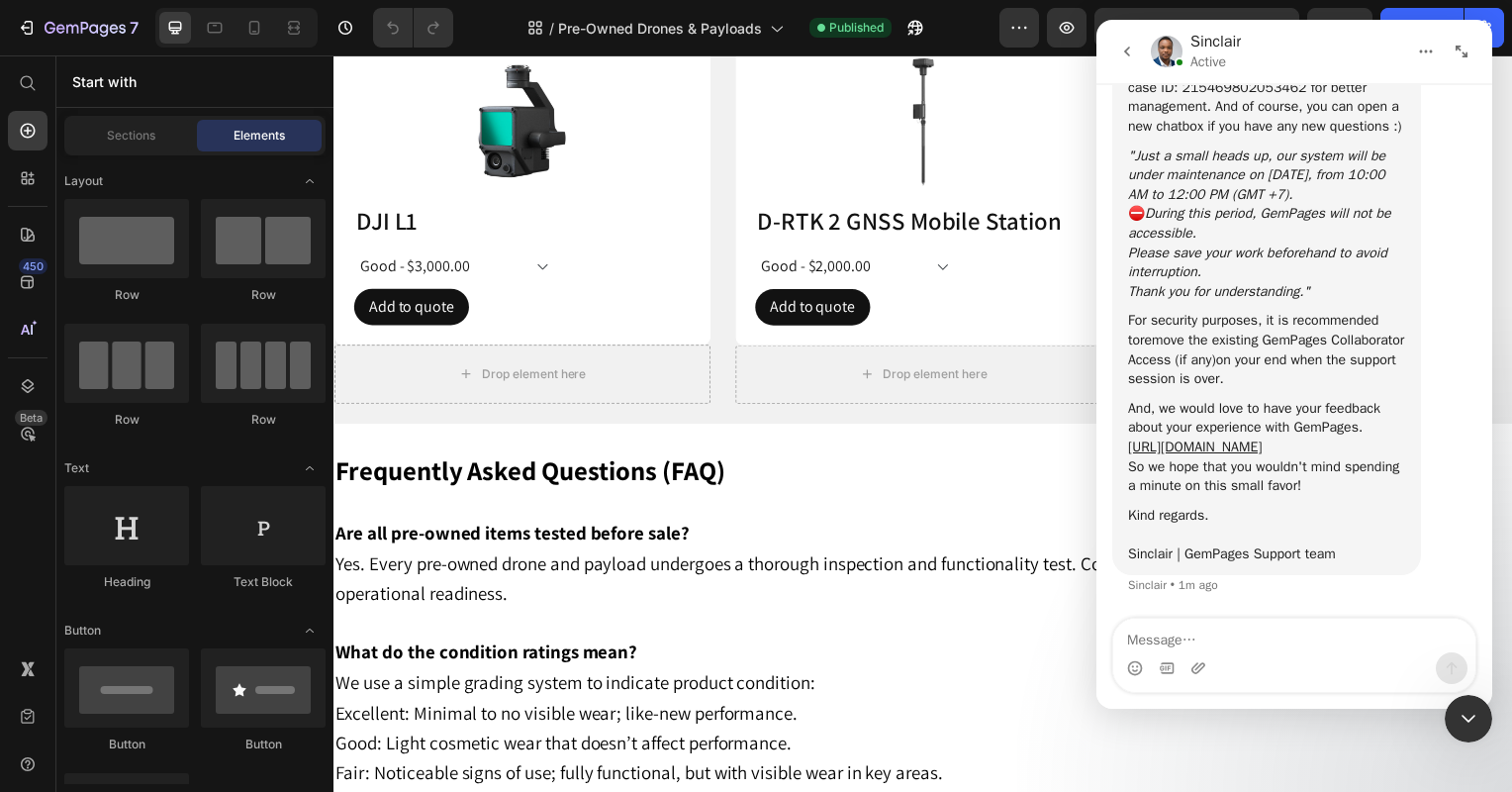 click 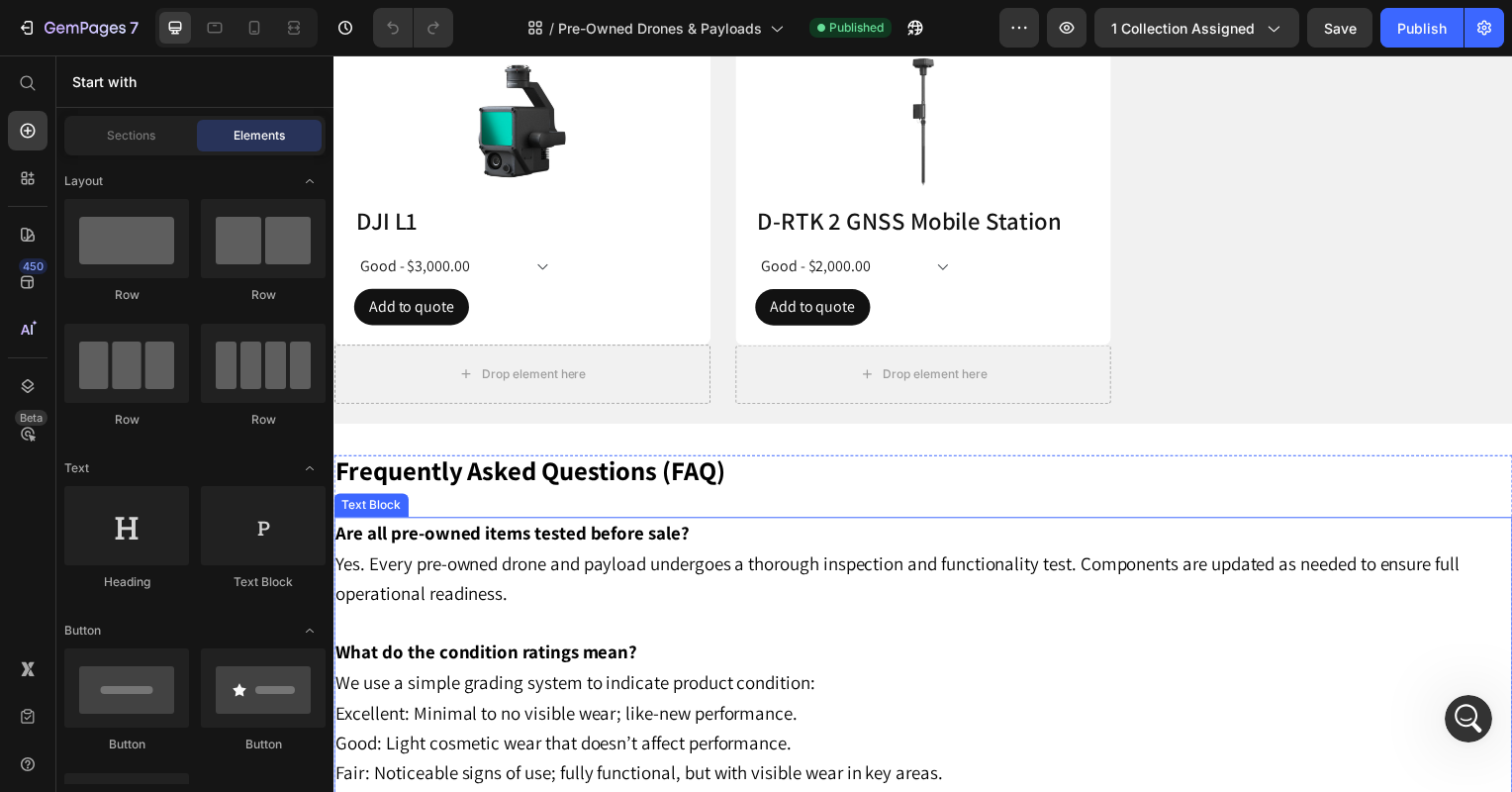 scroll, scrollTop: 0, scrollLeft: 0, axis: both 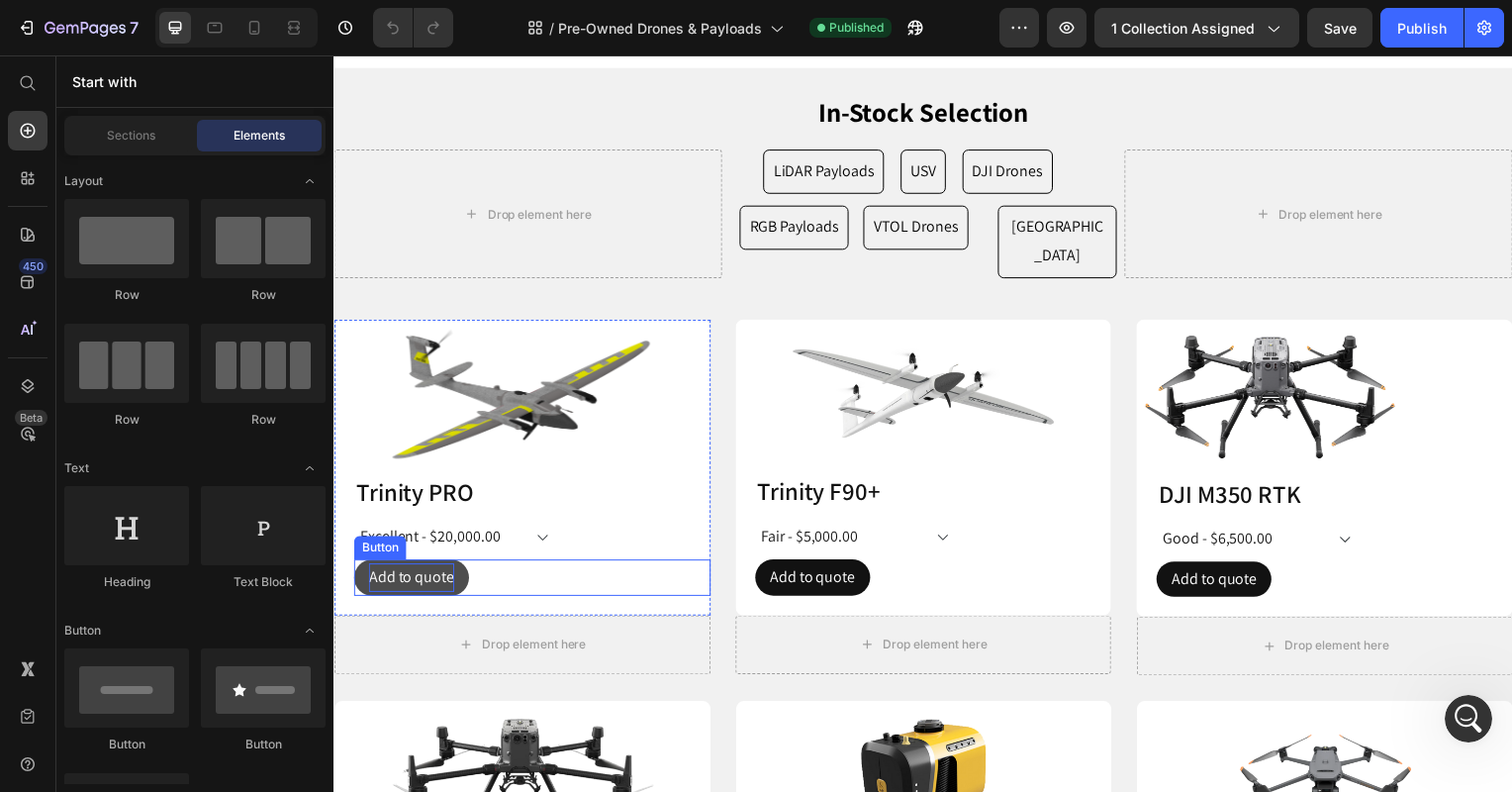 click on "Add to quote" at bounding box center [411, 581] 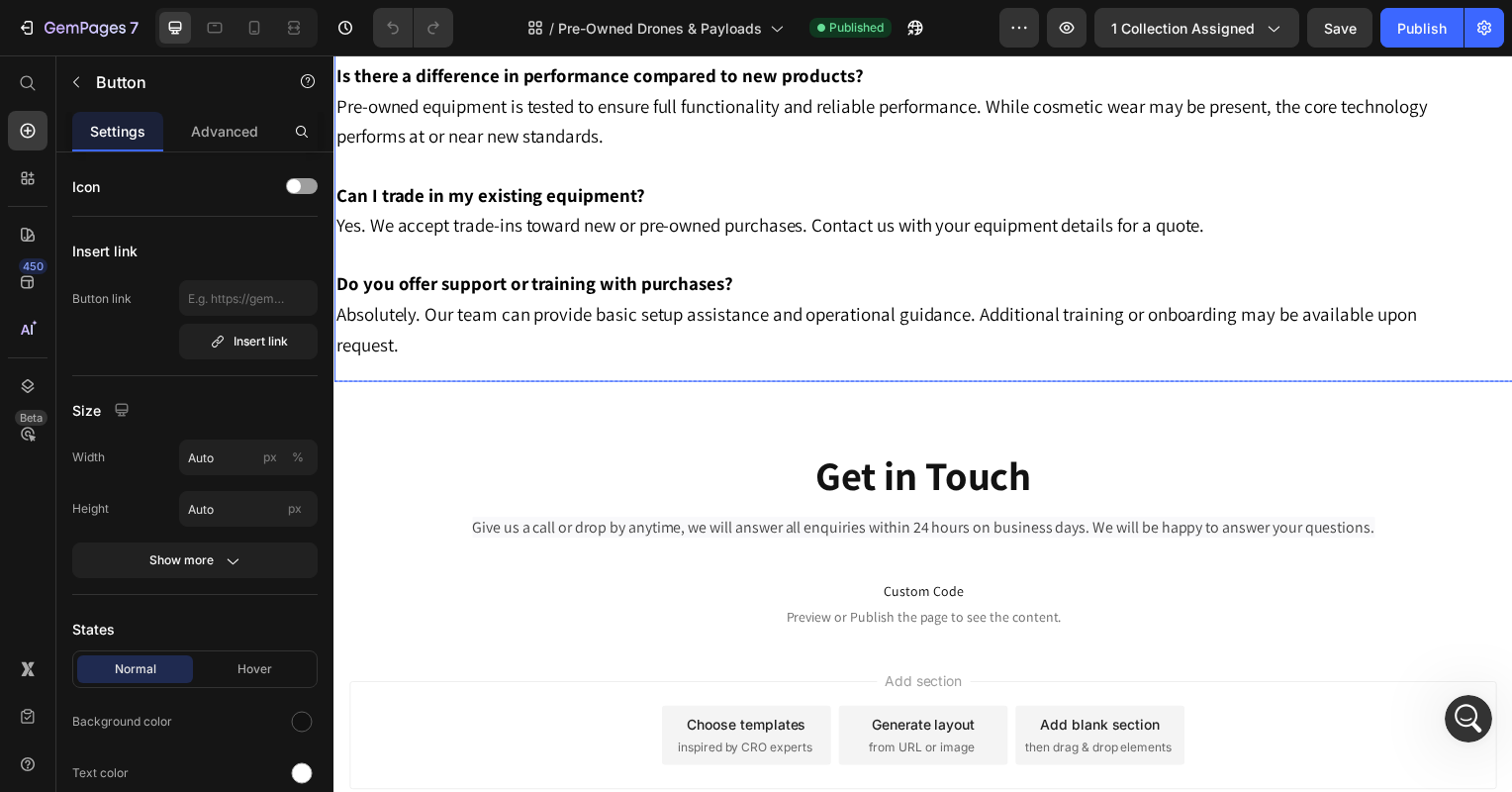 scroll, scrollTop: 3196, scrollLeft: 0, axis: vertical 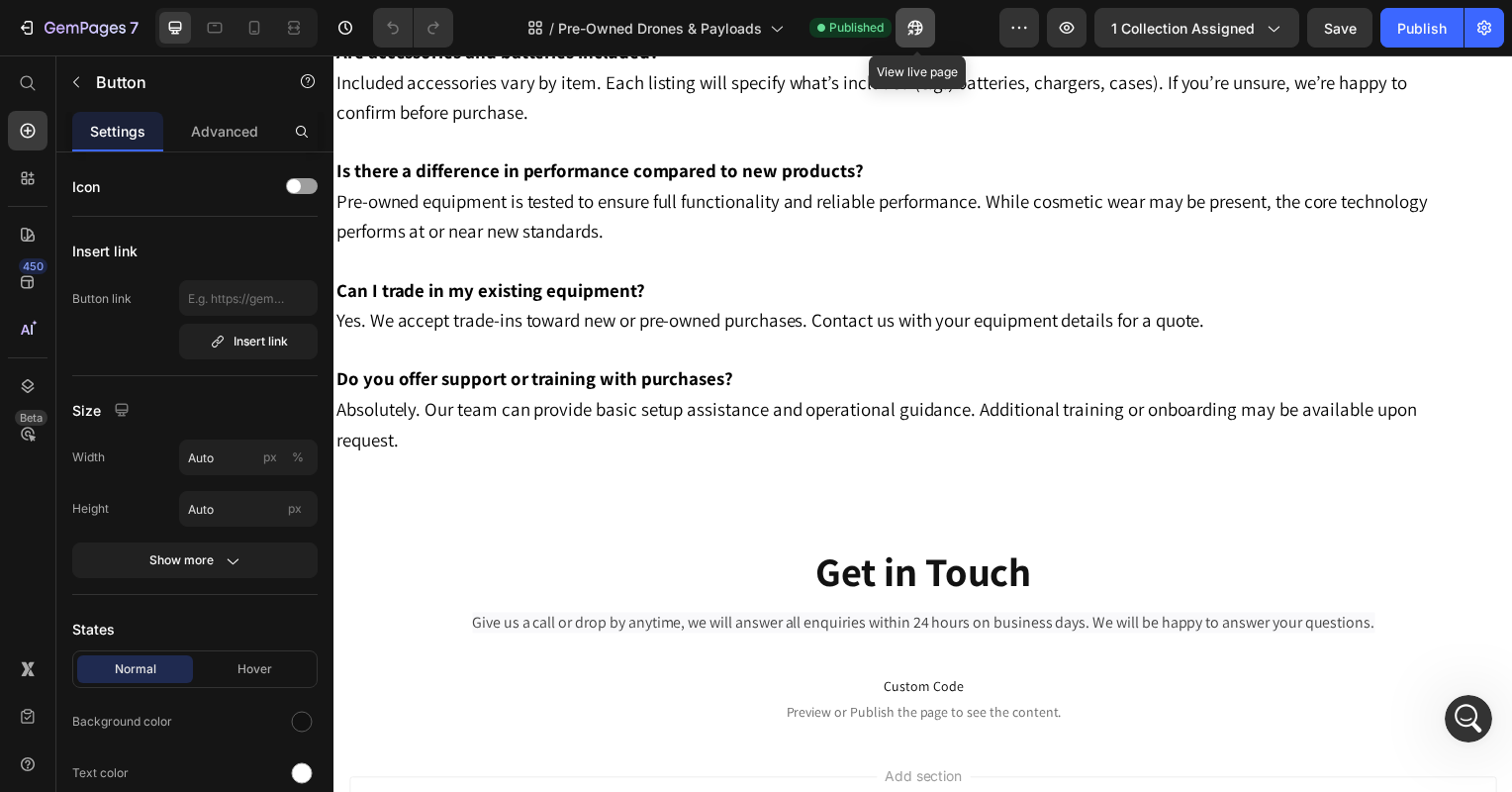 click 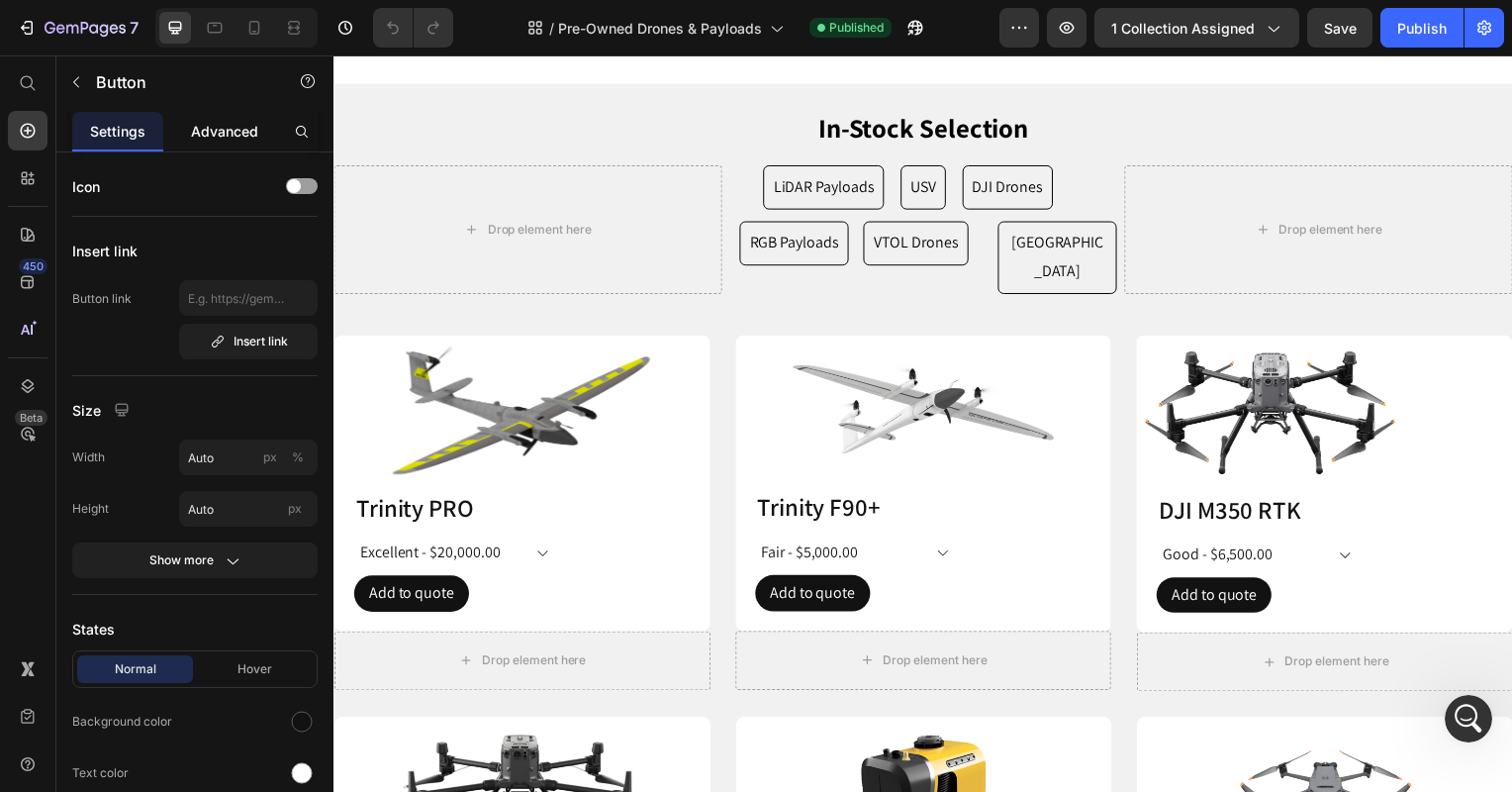 scroll, scrollTop: 775, scrollLeft: 0, axis: vertical 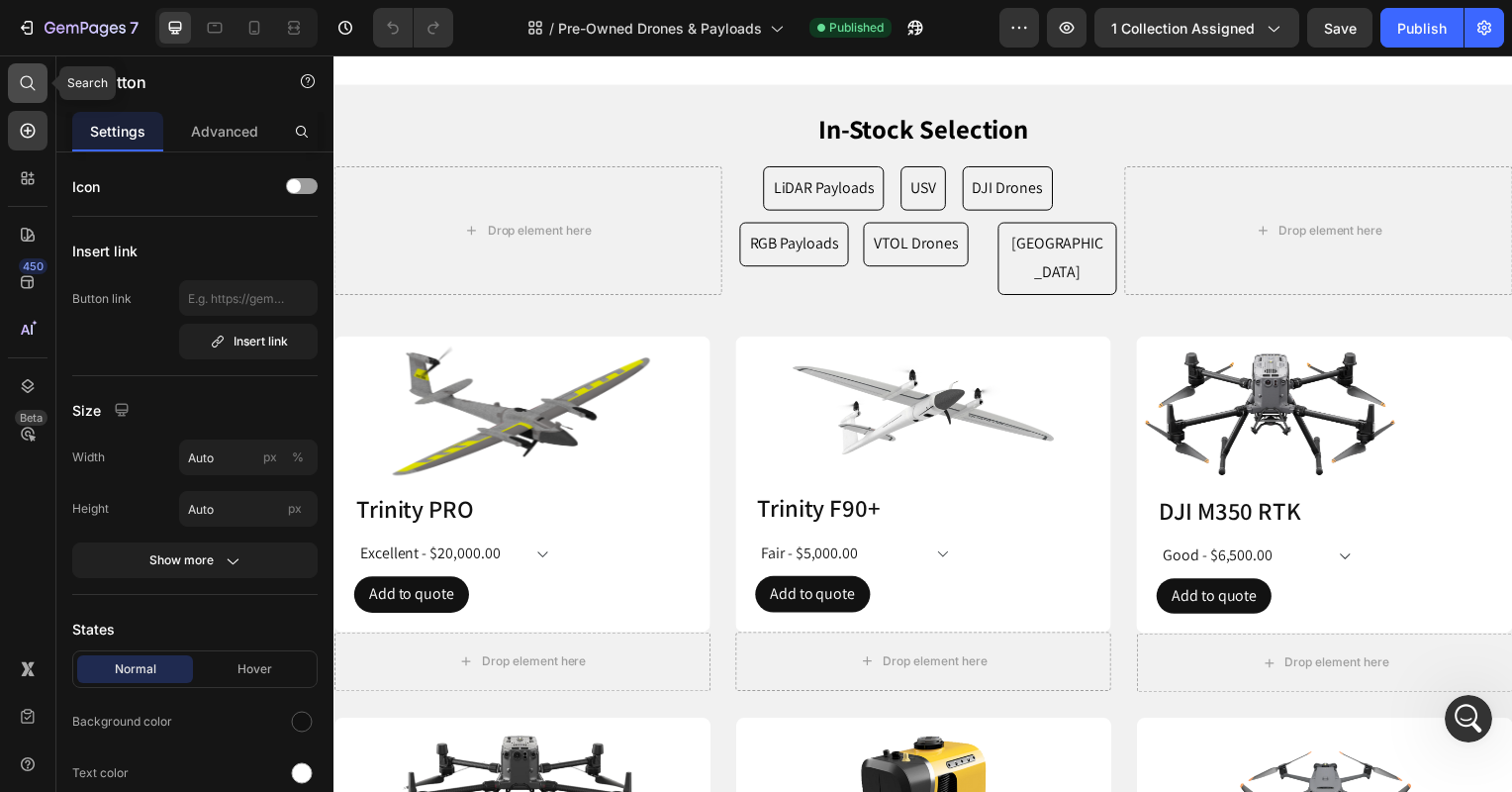 click 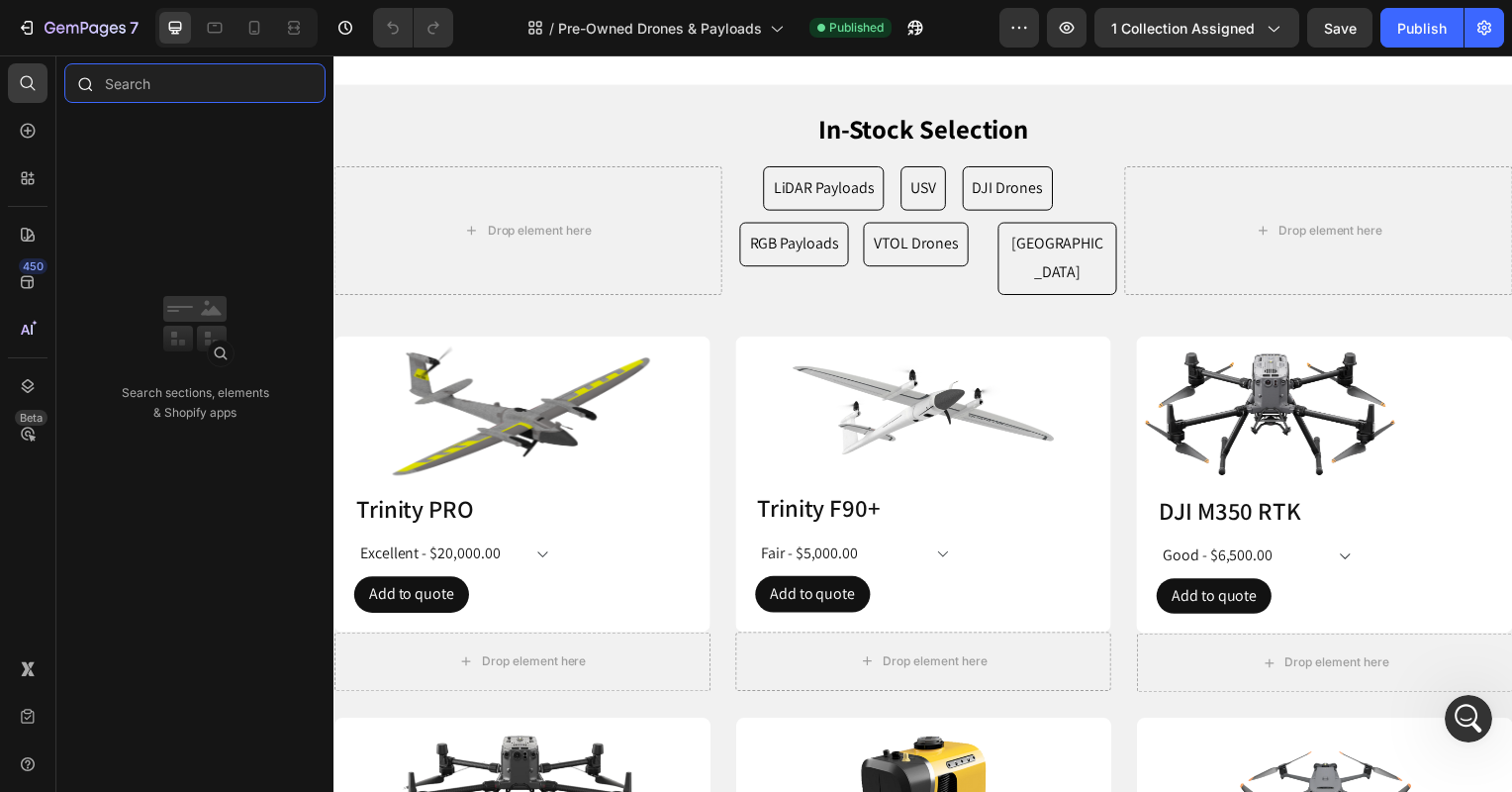 click at bounding box center [195, 83] 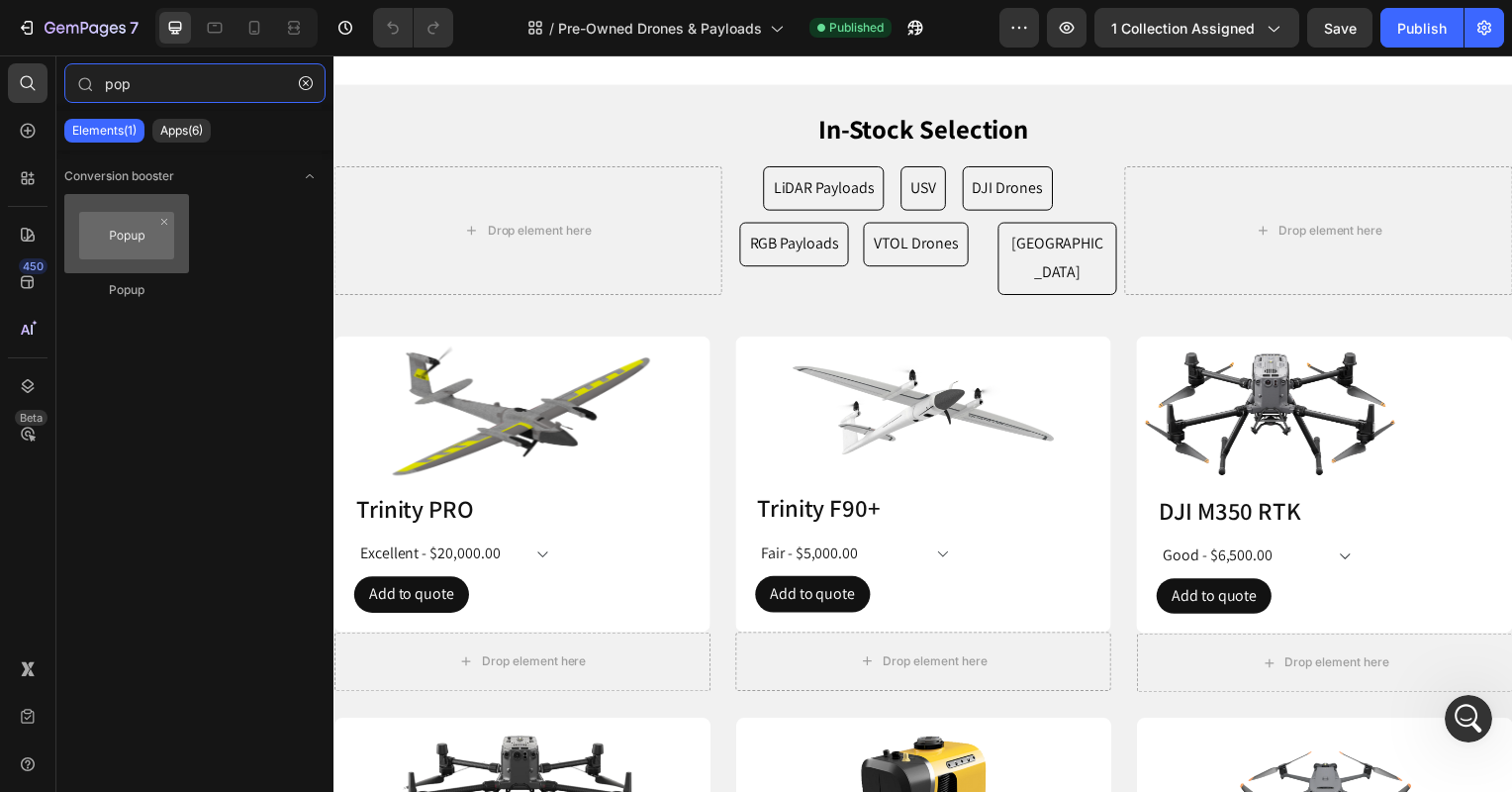 type on "pop" 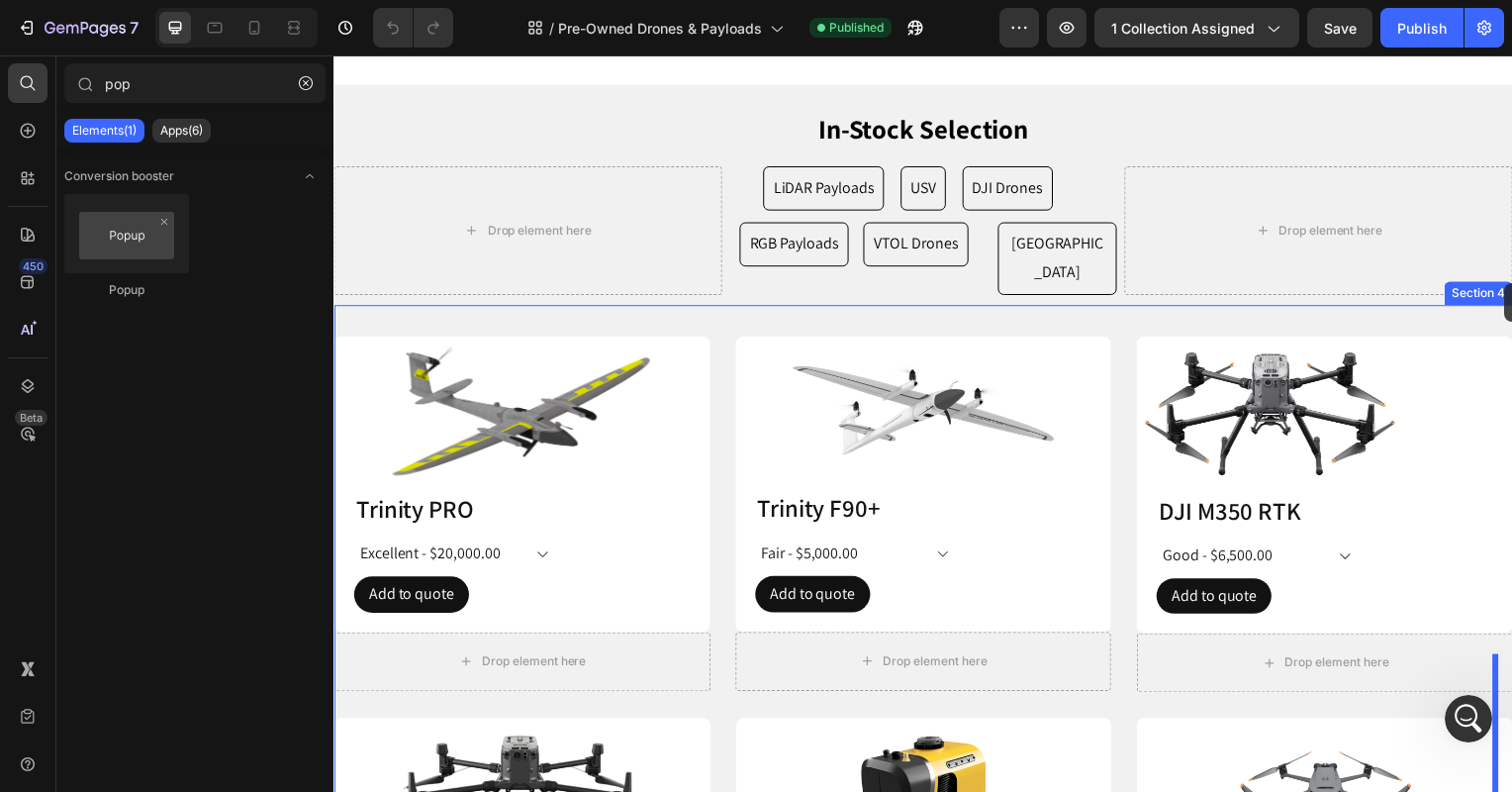 drag, startPoint x: 471, startPoint y: 294, endPoint x: 1513, endPoint y: 285, distance: 1042.0389 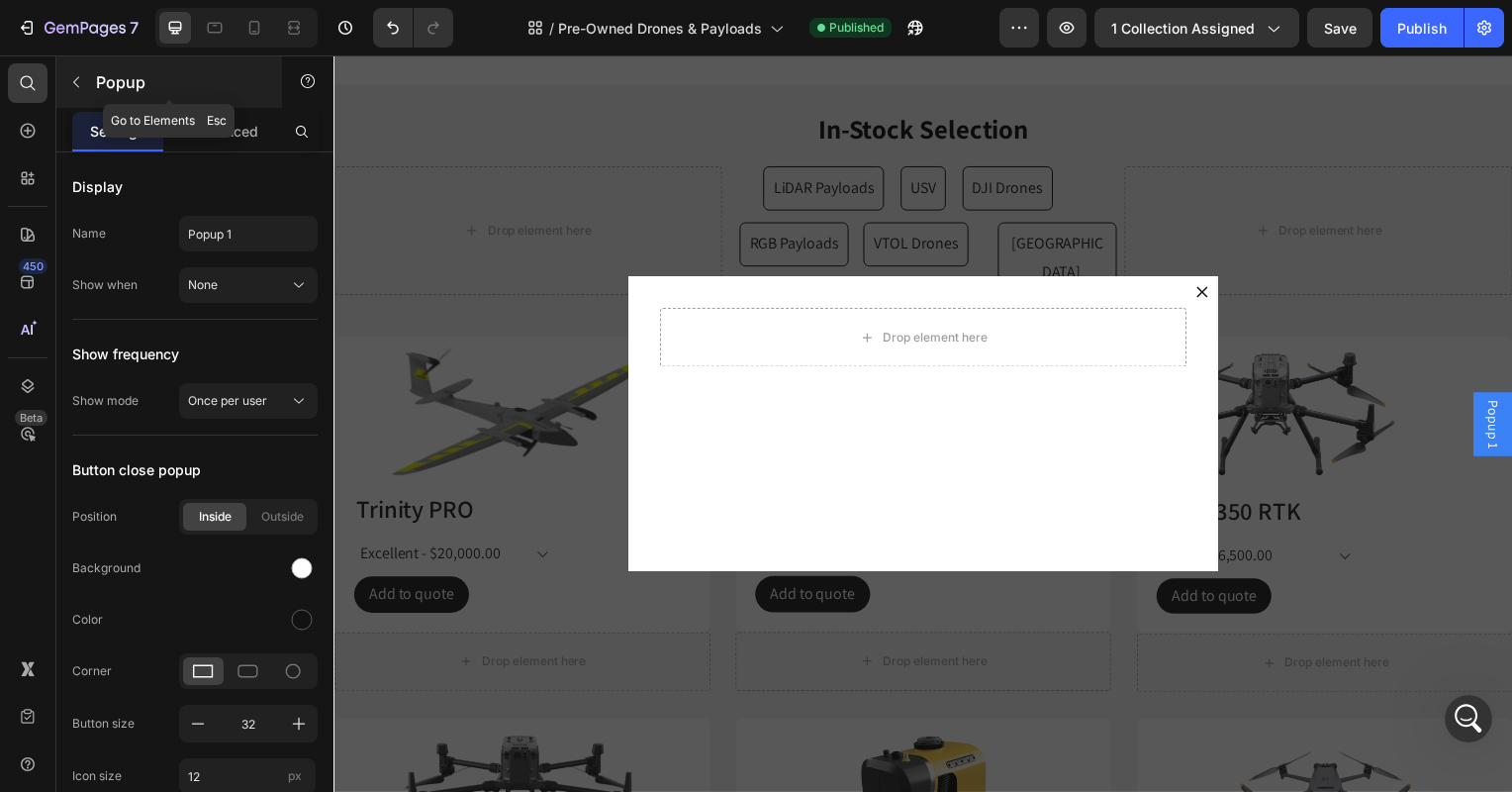 click on "Popup" at bounding box center (180, 82) 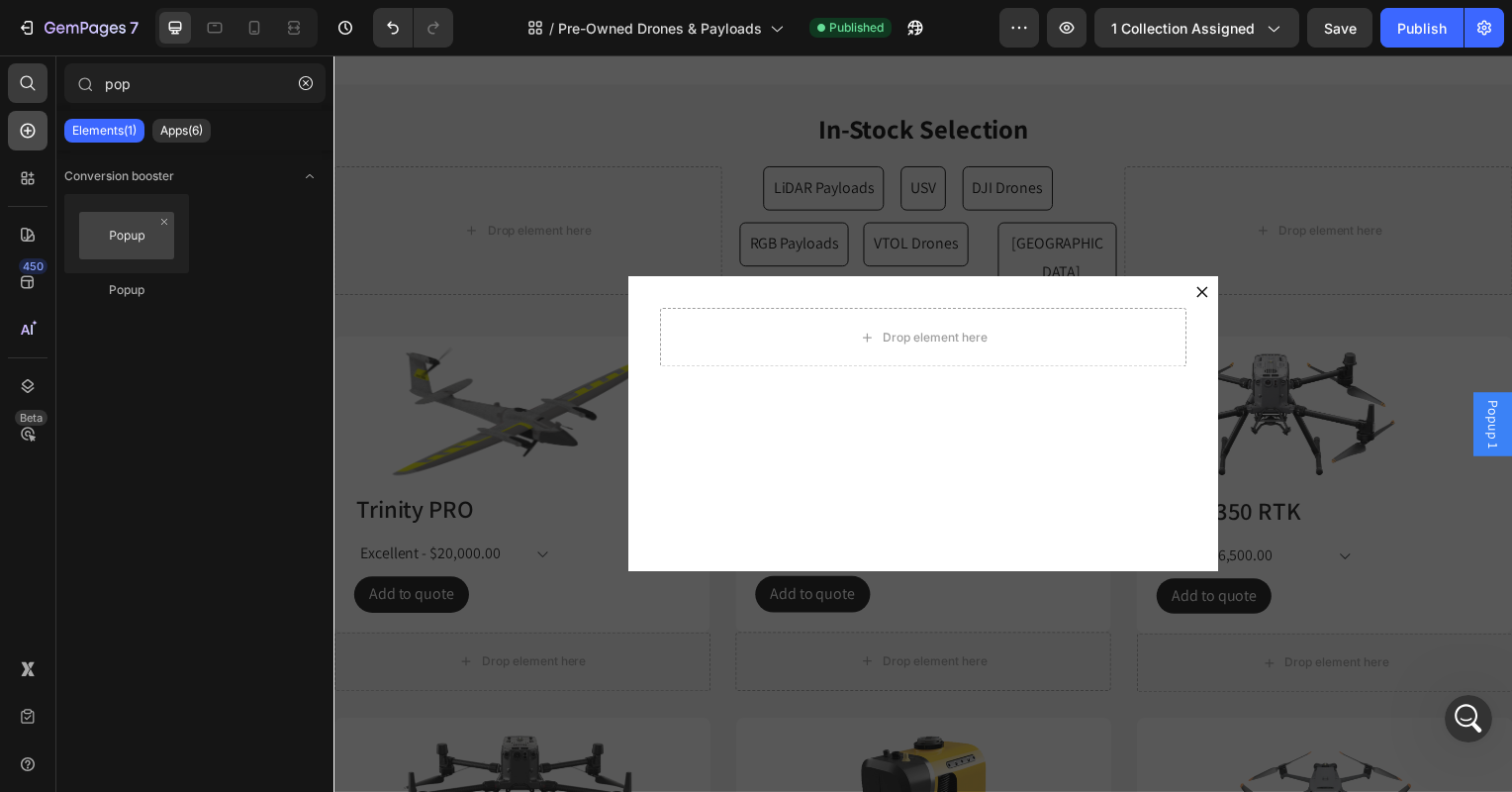 click 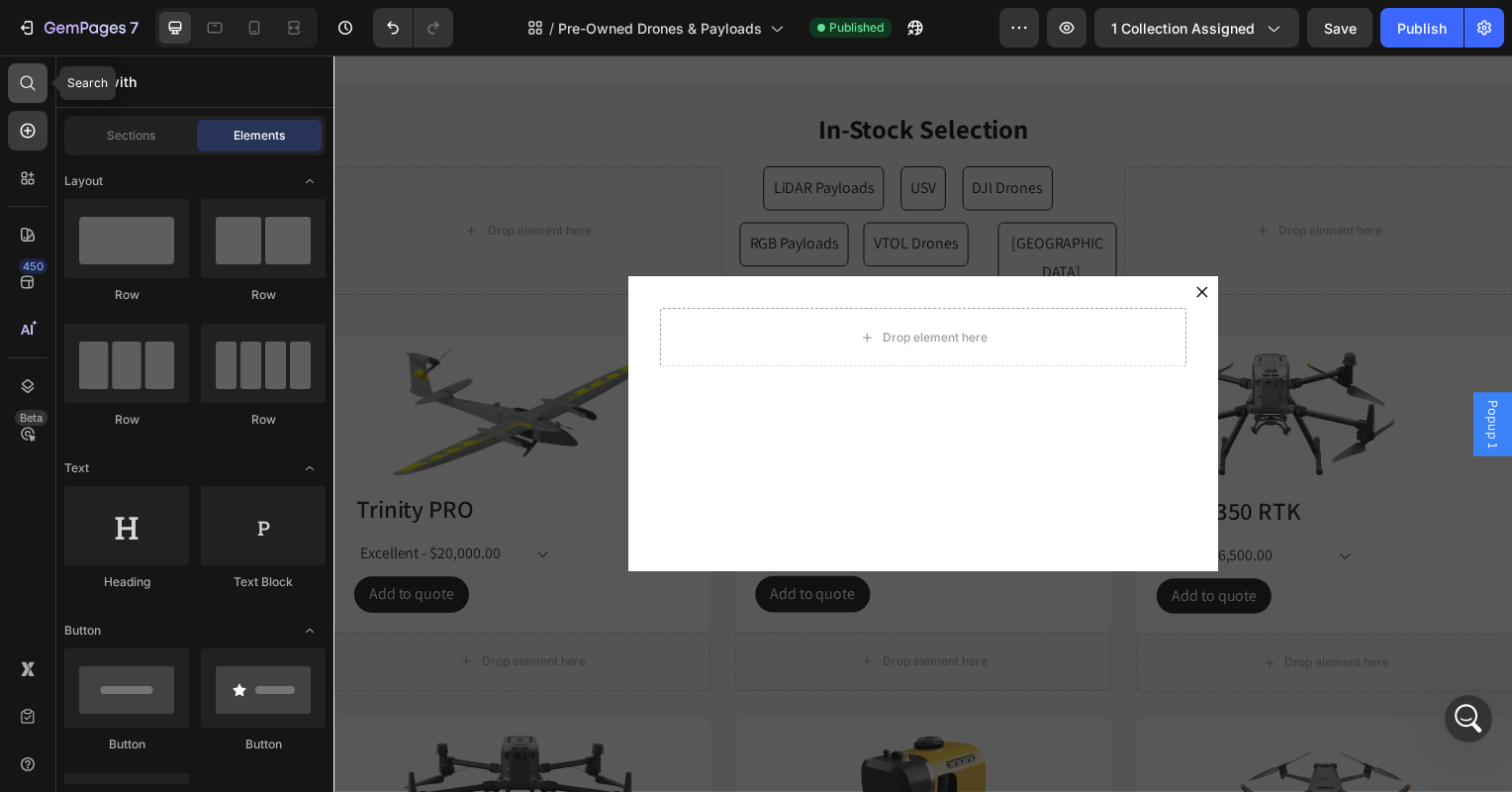 click 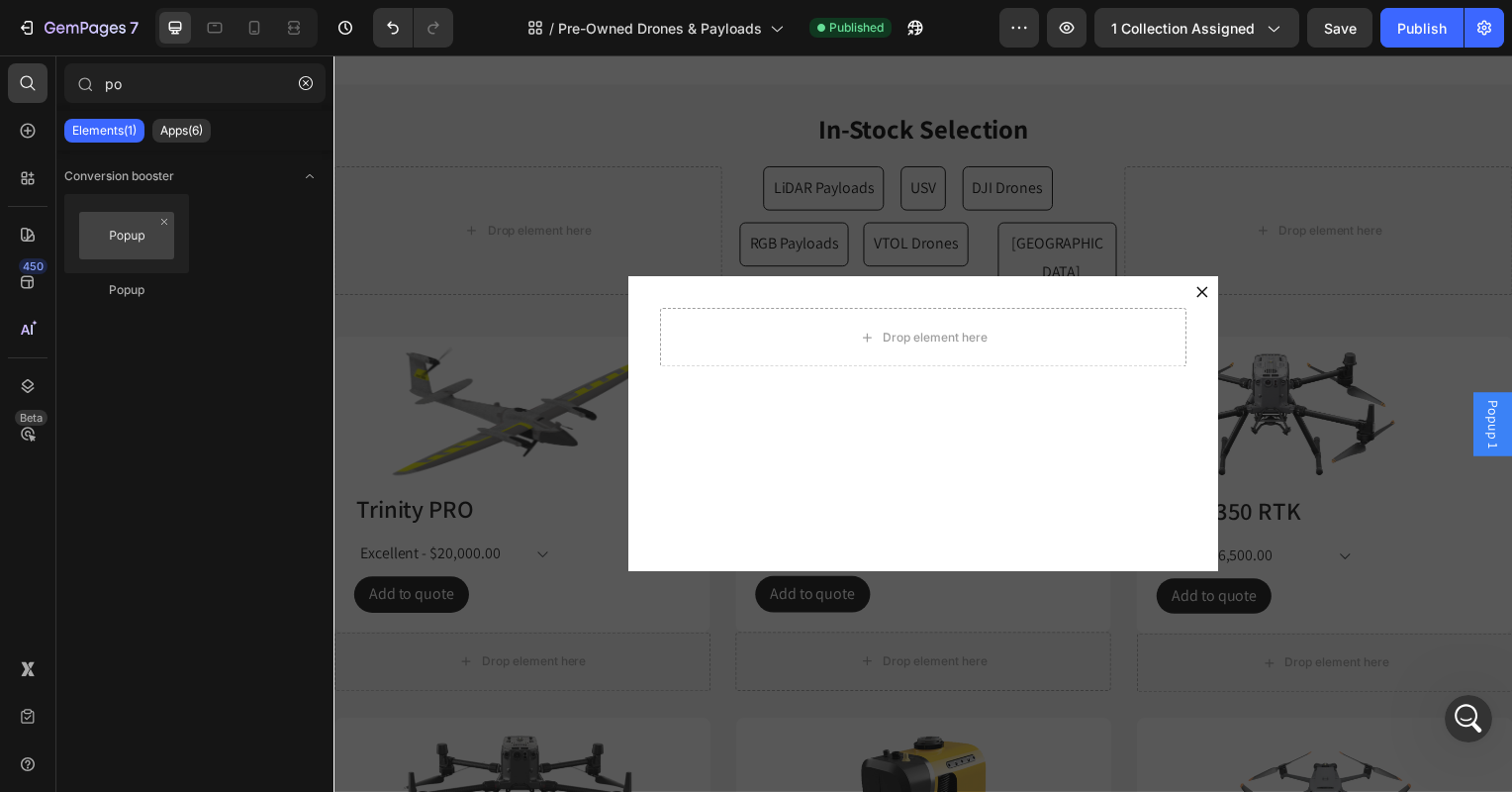 type on "p" 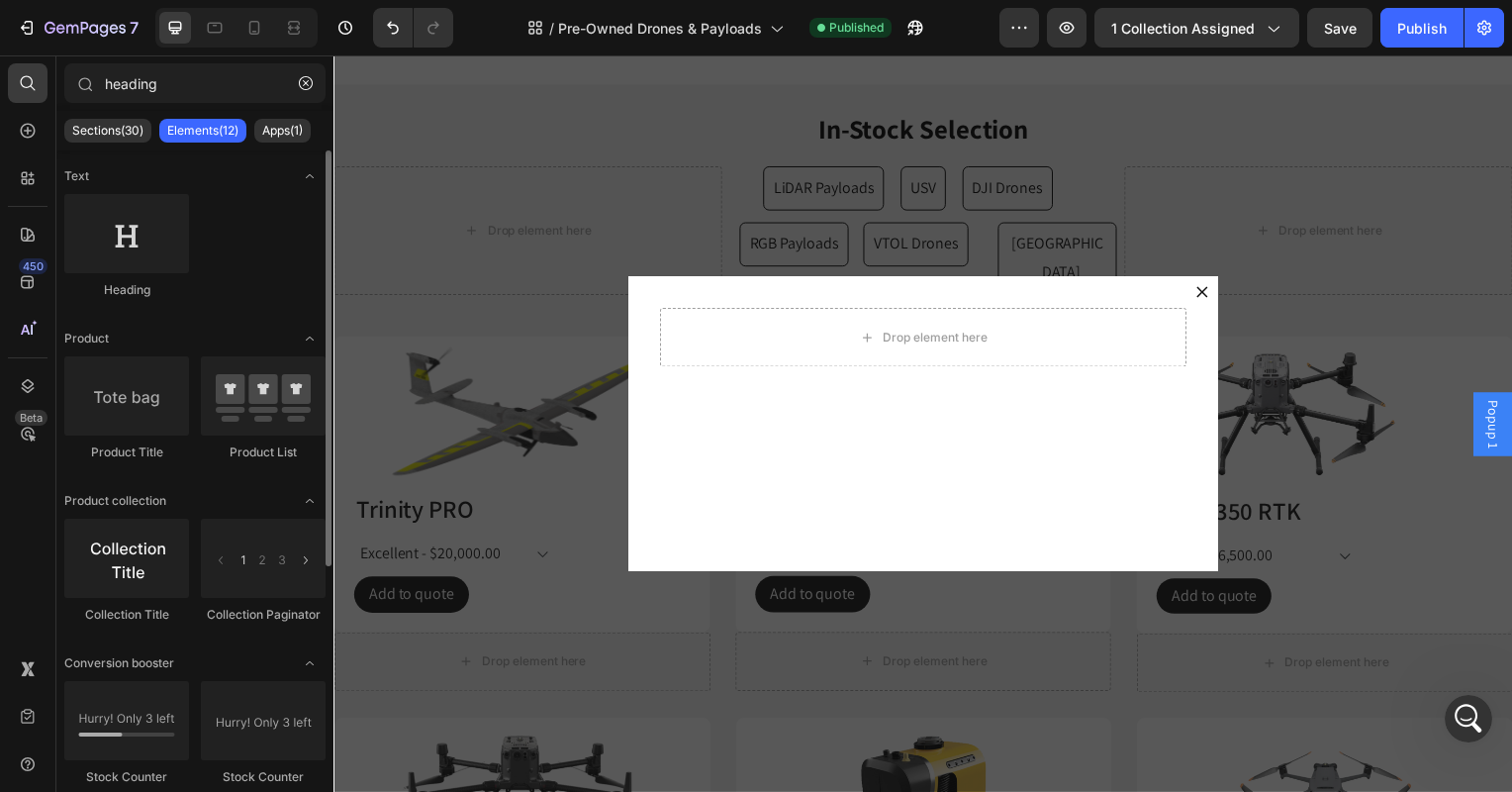 type on "heading" 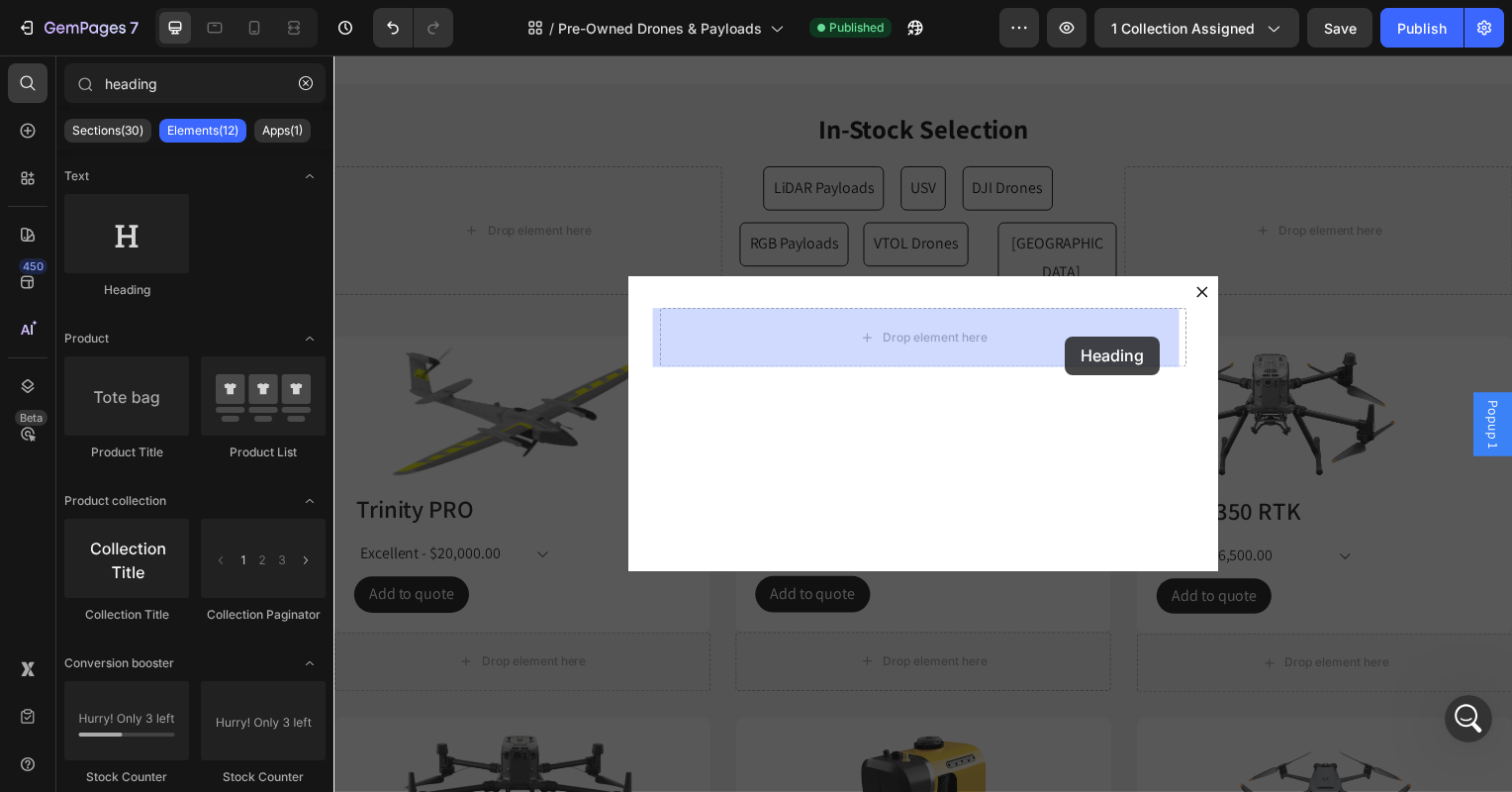 drag, startPoint x: 601, startPoint y: 309, endPoint x: 1070, endPoint y: 342, distance: 470.15955 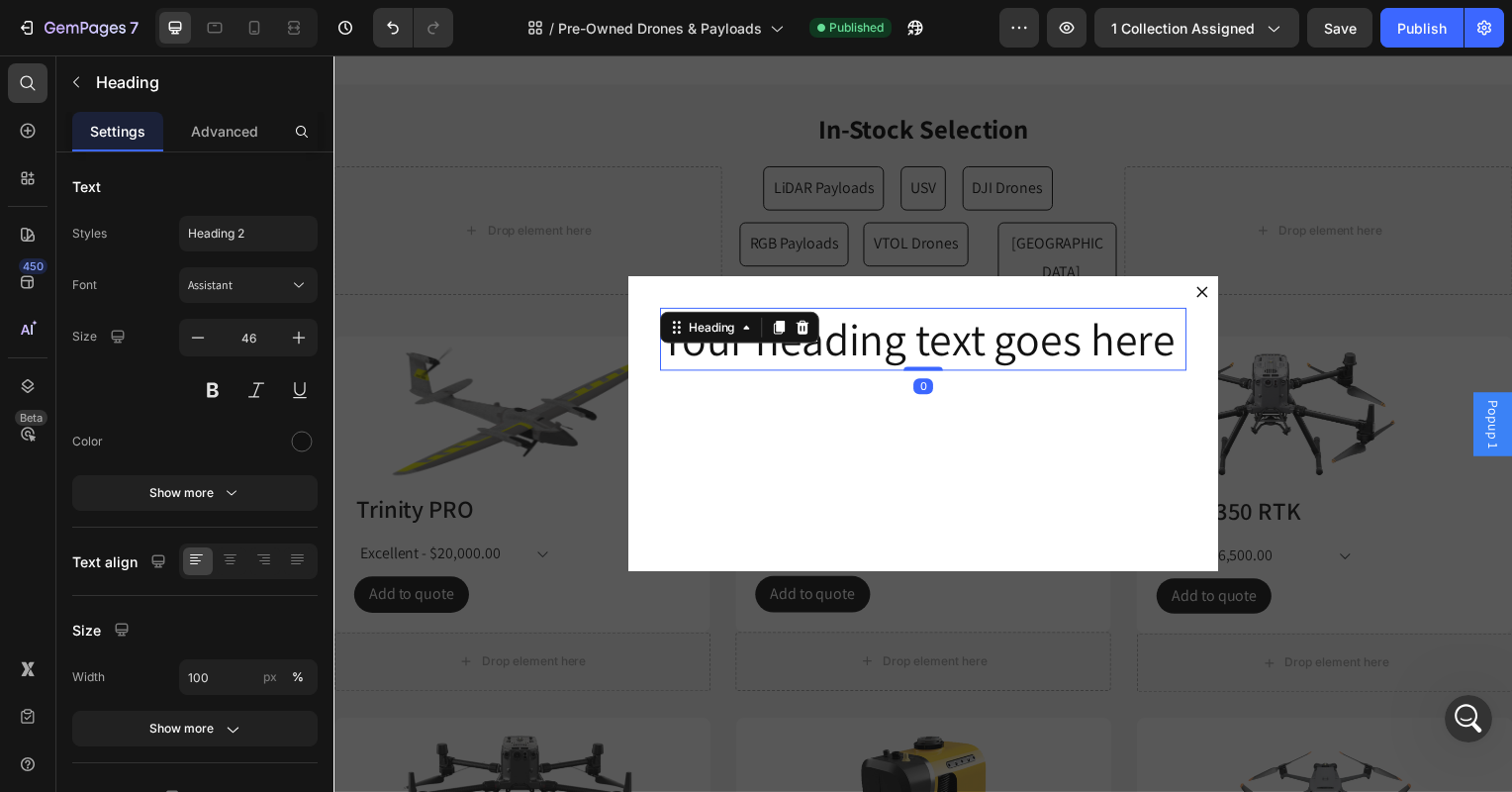 click on "Your heading text goes here" at bounding box center (927, 342) 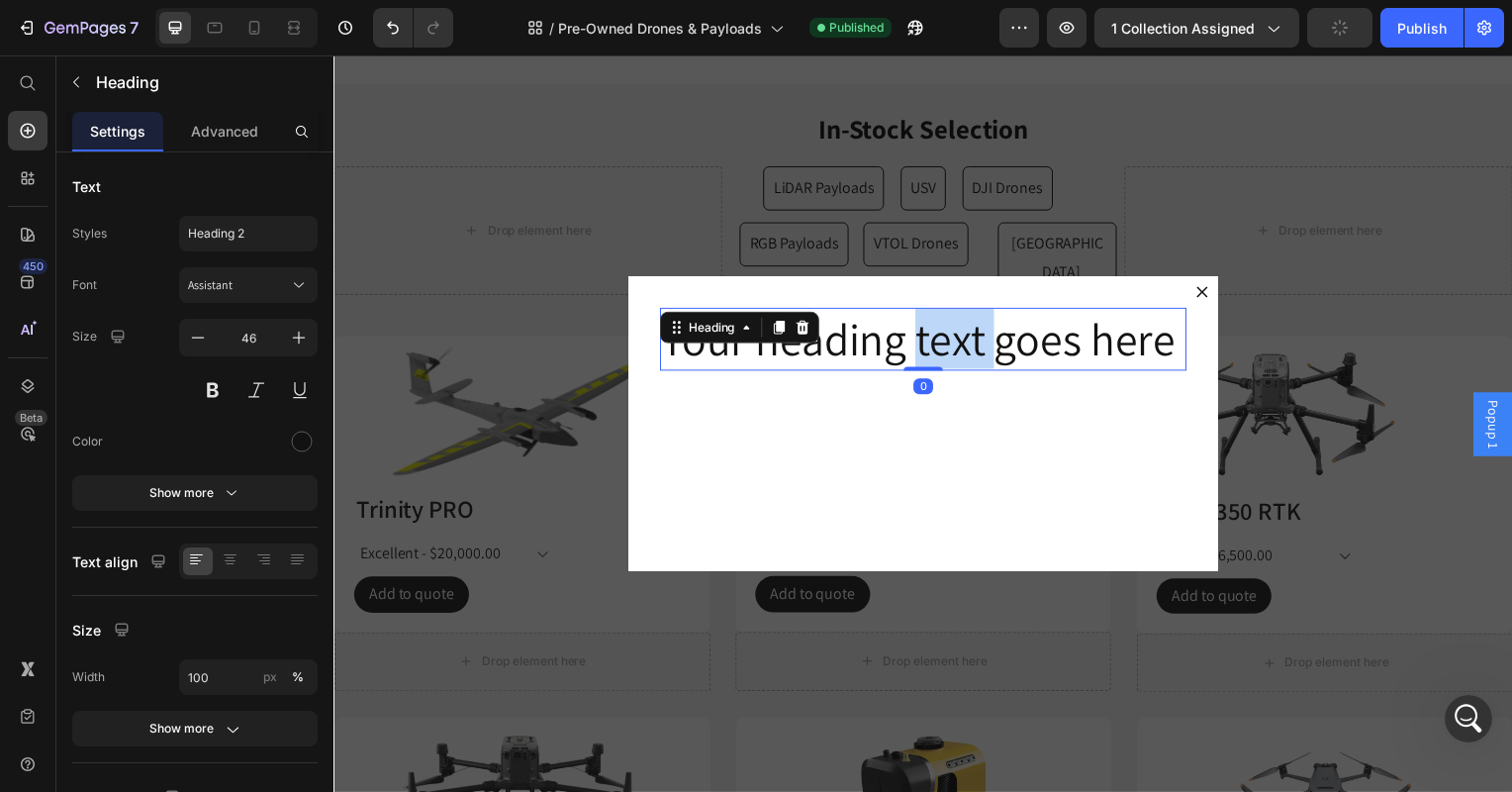 click on "Your heading text goes here" at bounding box center (927, 342) 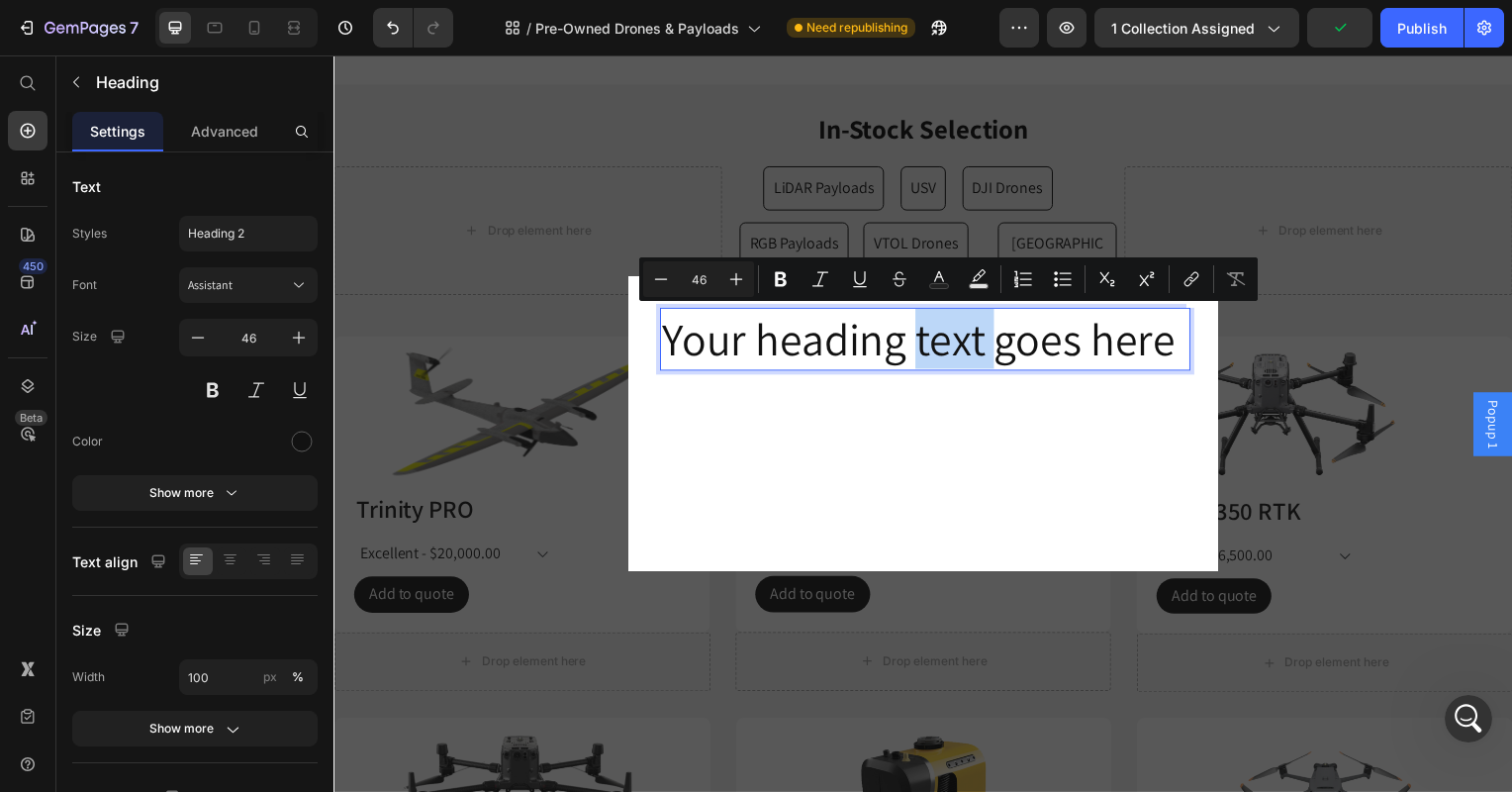 click on "Your heading text goes here" at bounding box center (927, 342) 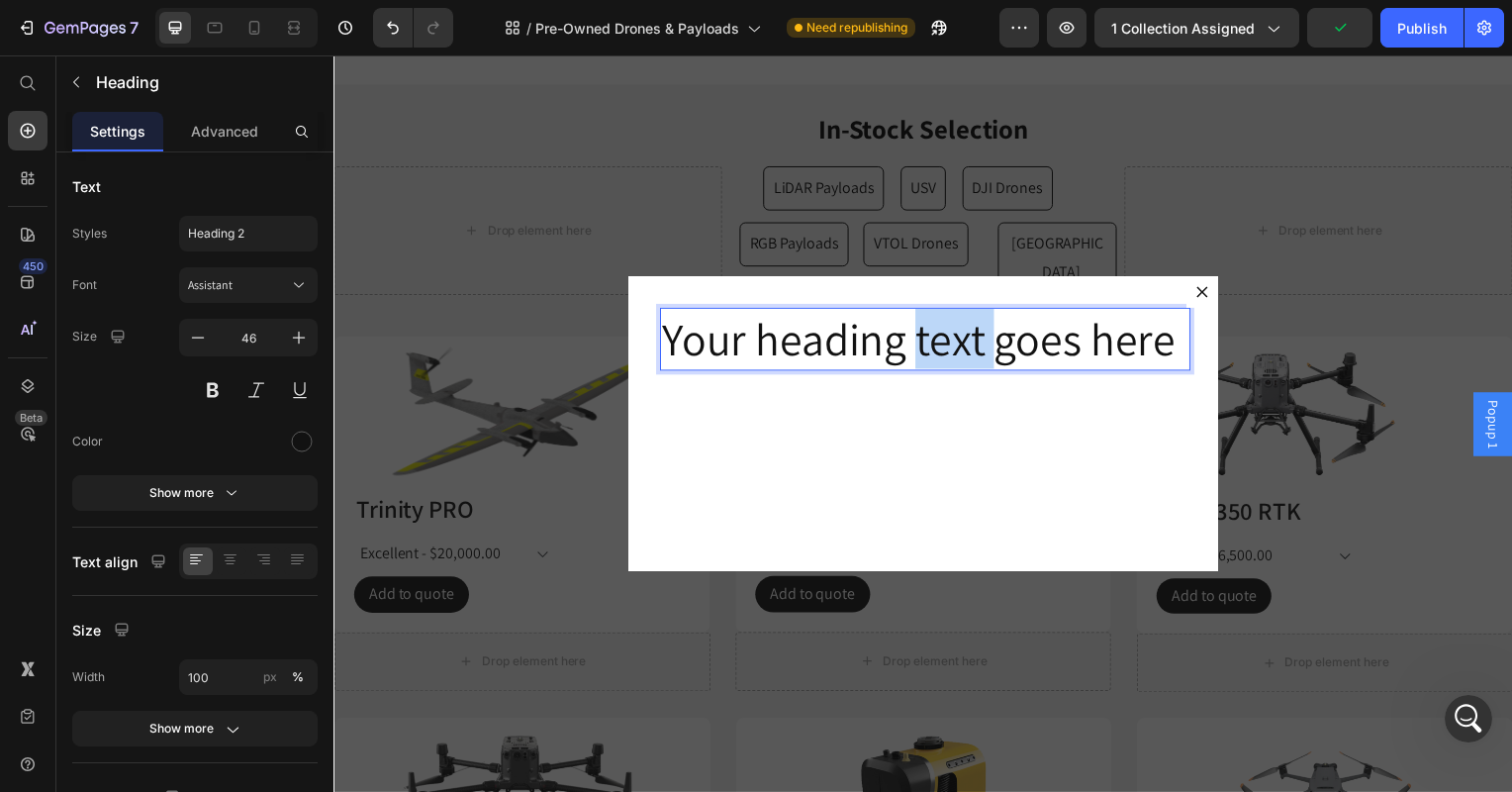 click on "Your heading text goes here" at bounding box center [927, 342] 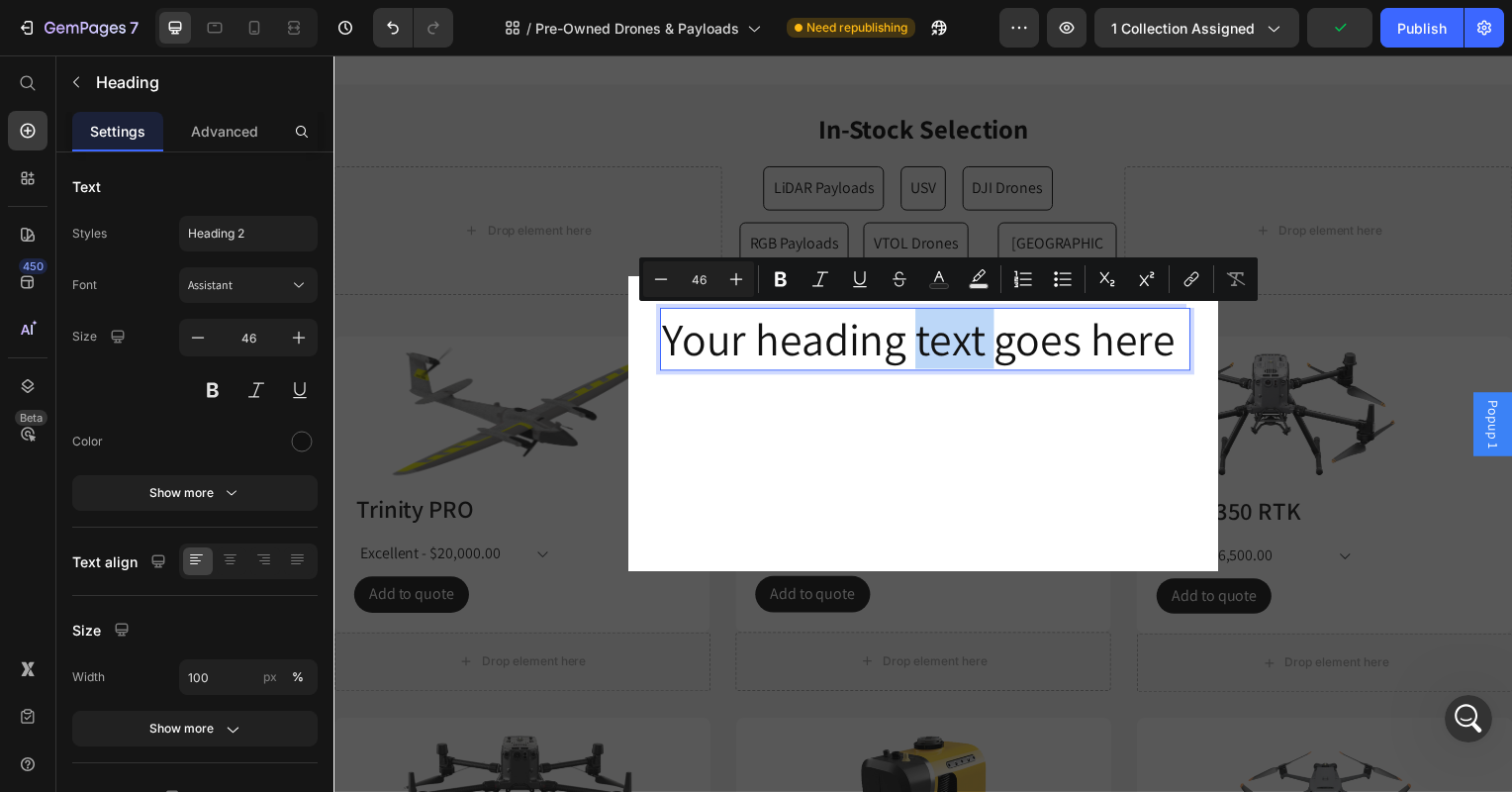 click on "Your heading text goes here" at bounding box center [927, 342] 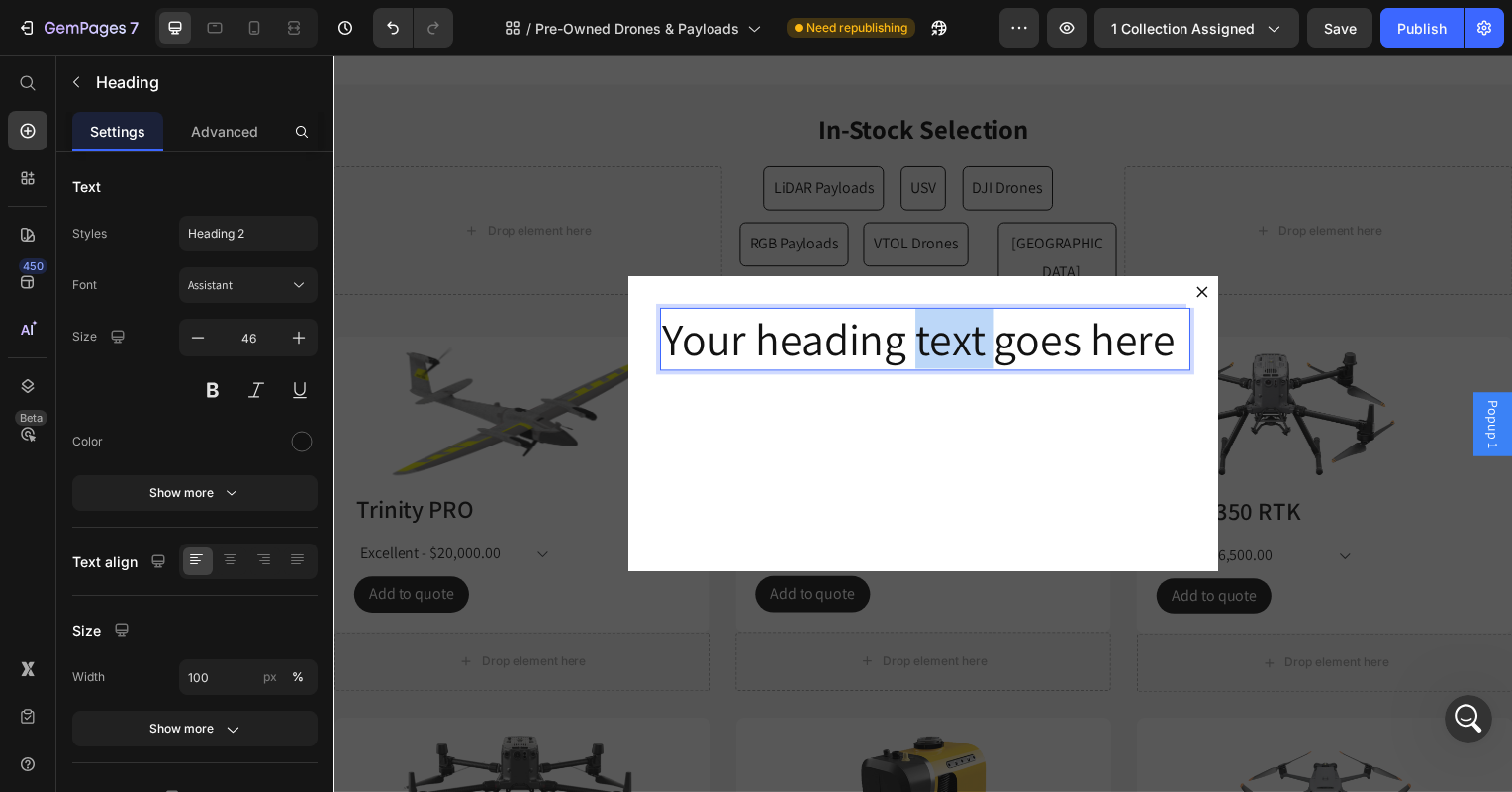 click on "Your heading text goes here" at bounding box center (927, 342) 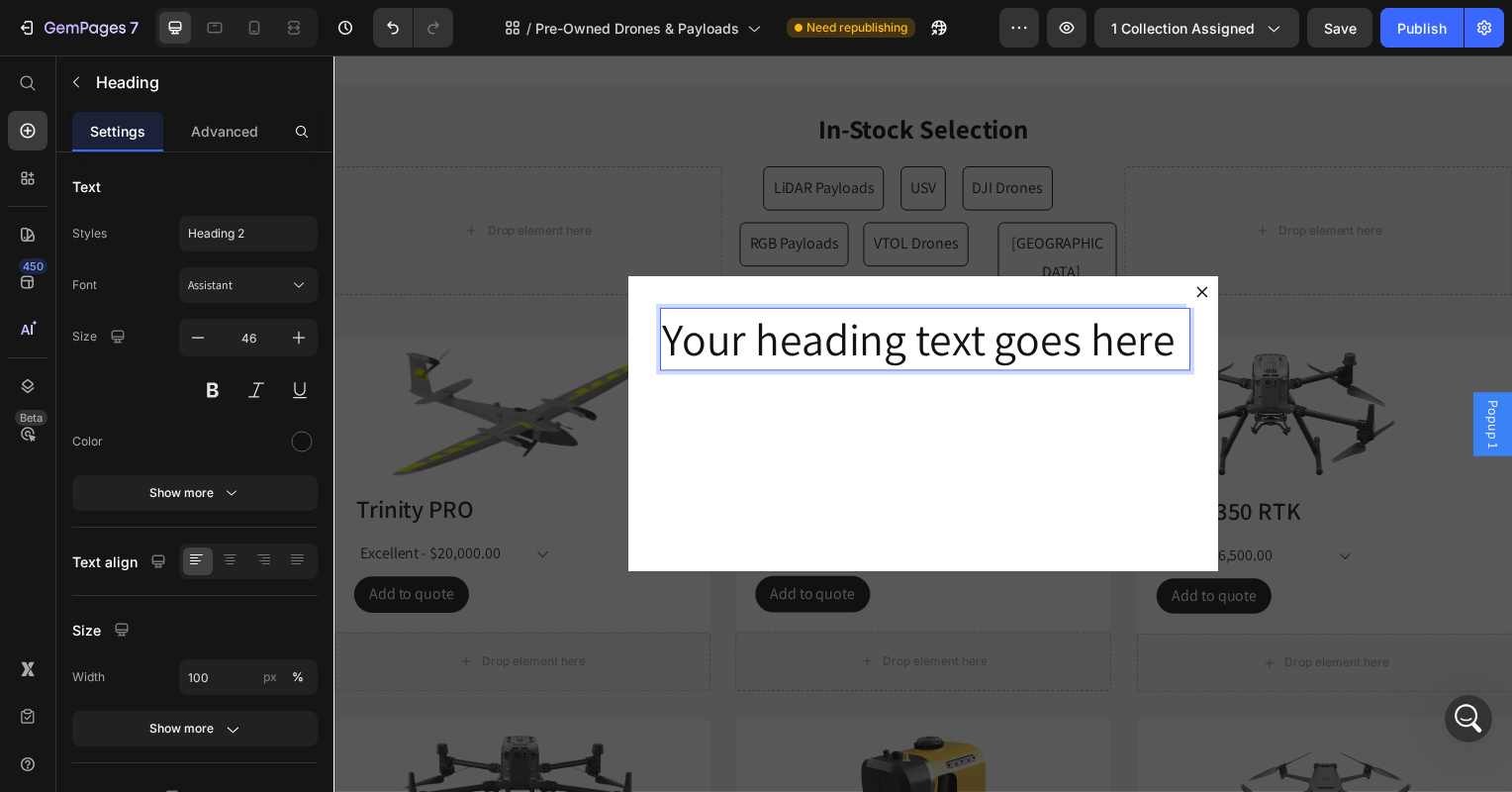 click on "Your heading text goes here" at bounding box center [927, 342] 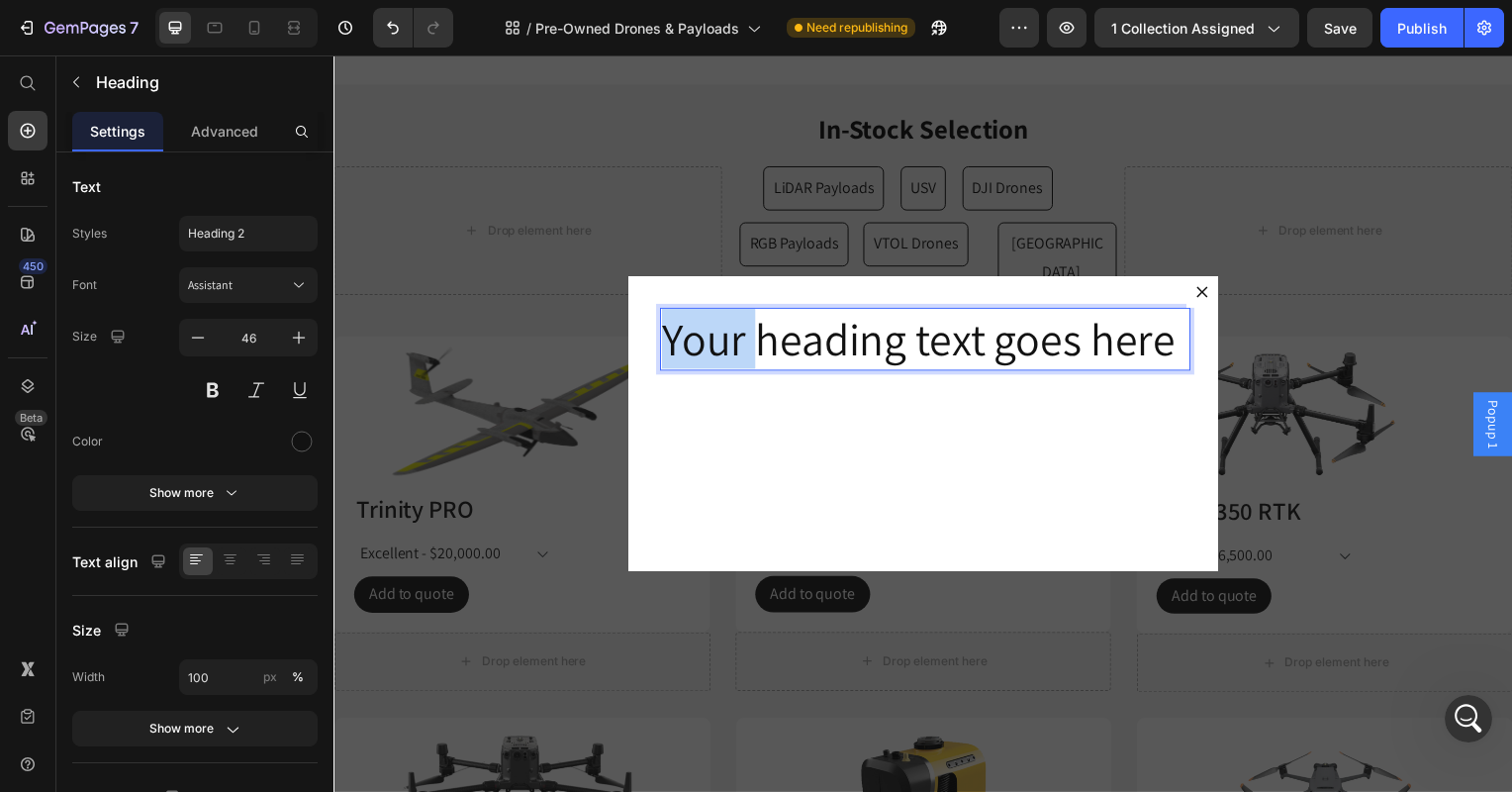 click on "Your heading text goes here" at bounding box center [927, 342] 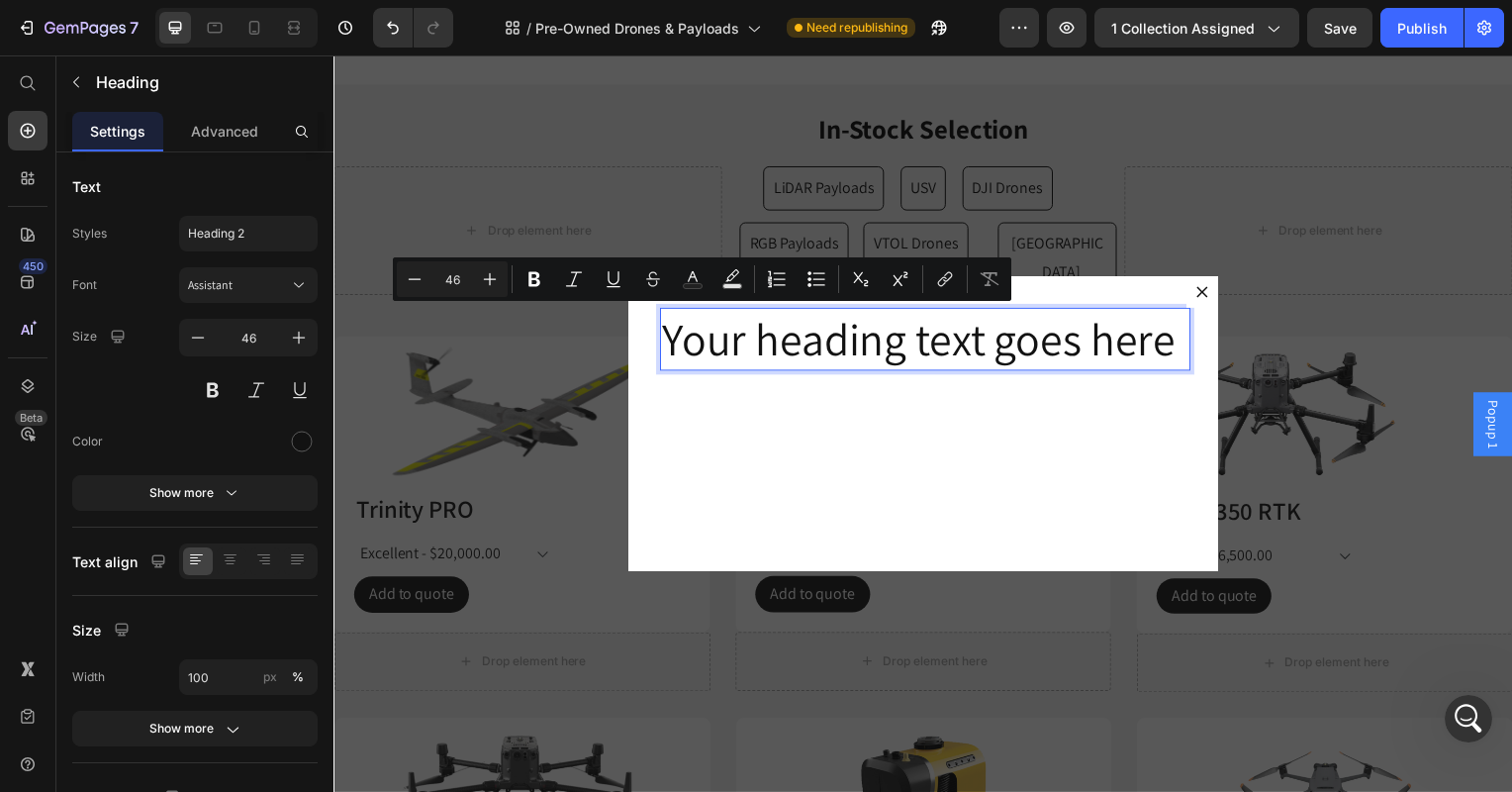 click on "Your heading text goes here" at bounding box center (927, 342) 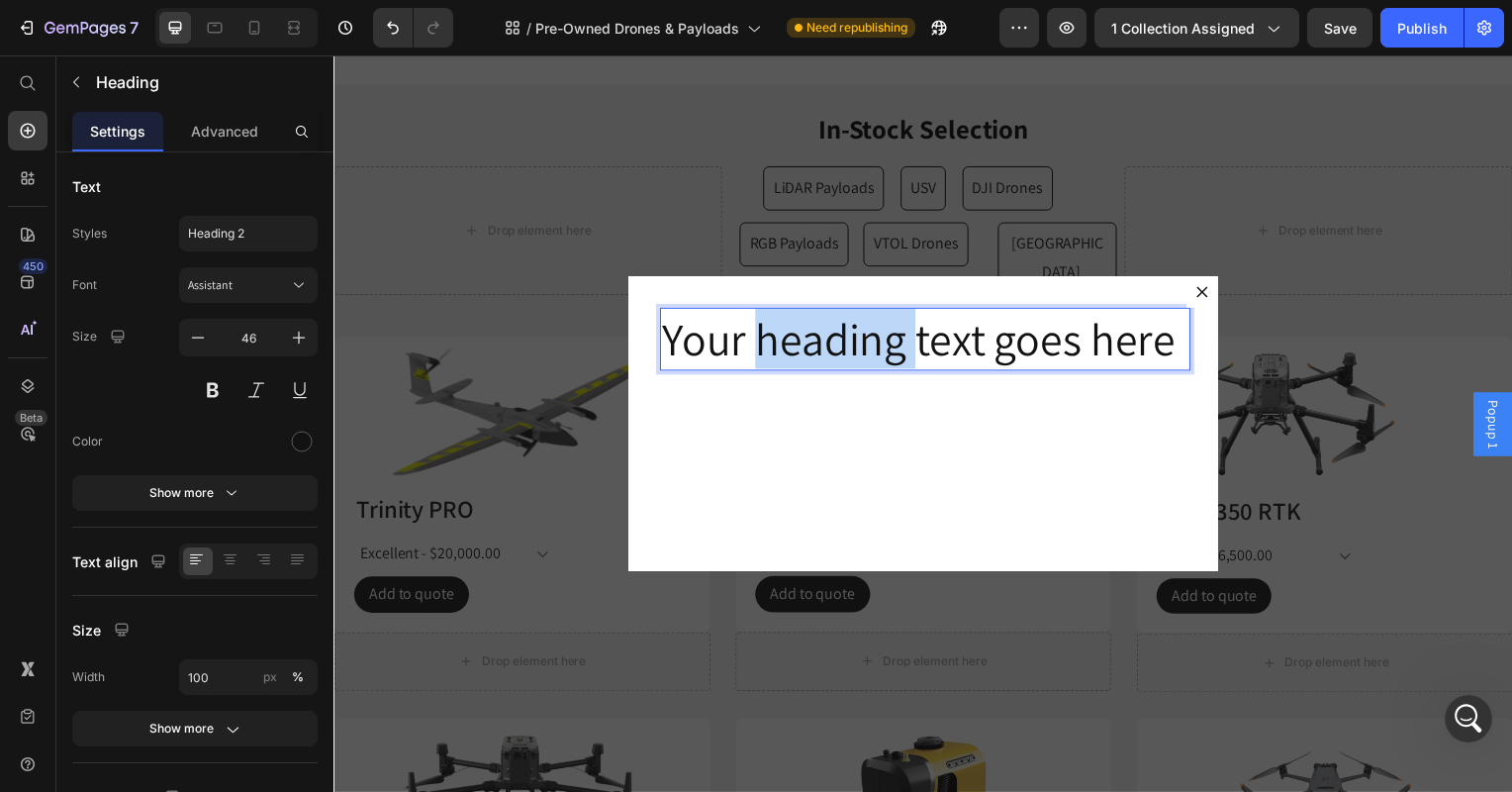 click on "Your heading text goes here" at bounding box center (927, 342) 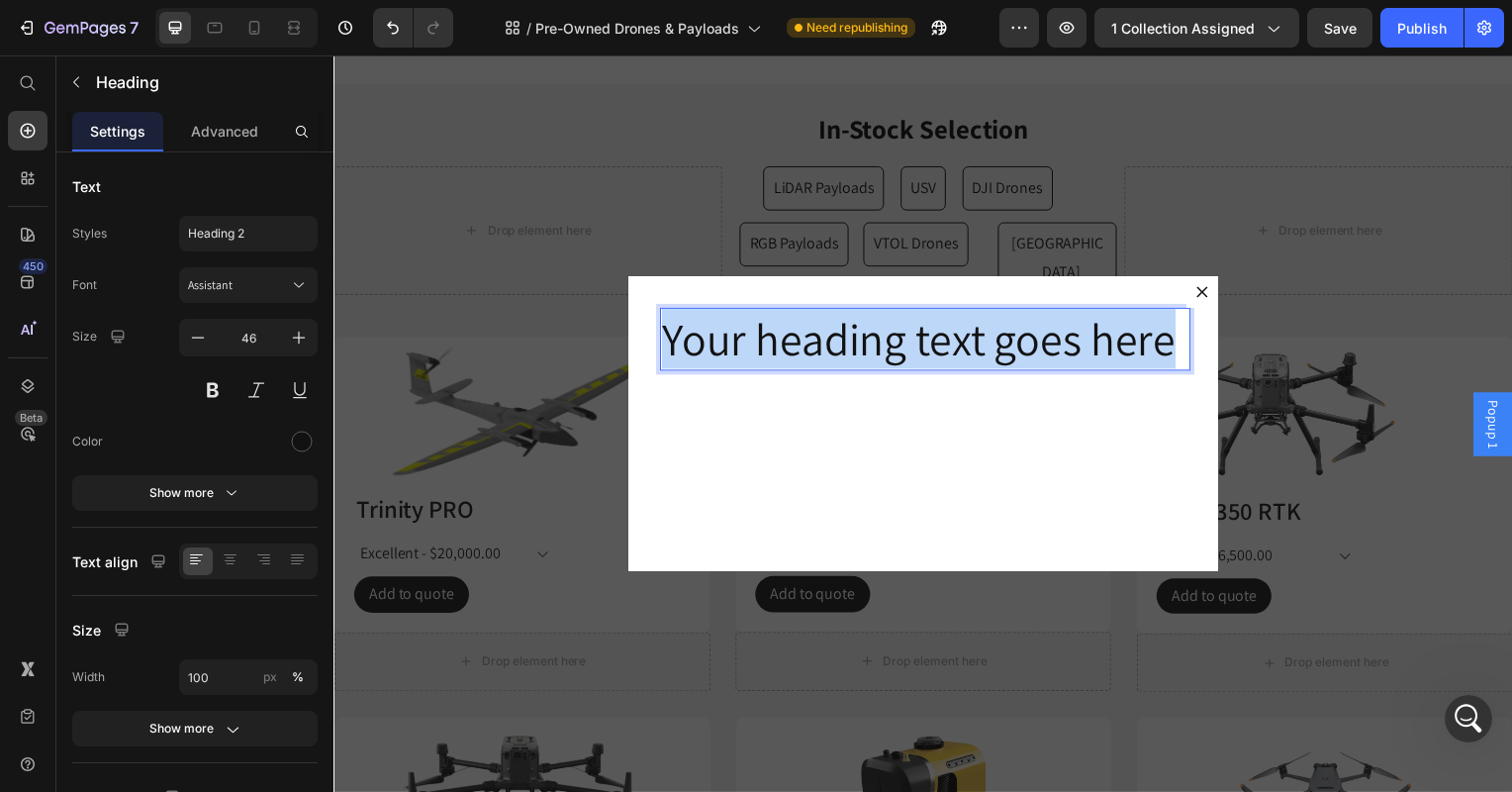 click on "Your heading text goes here" at bounding box center [927, 342] 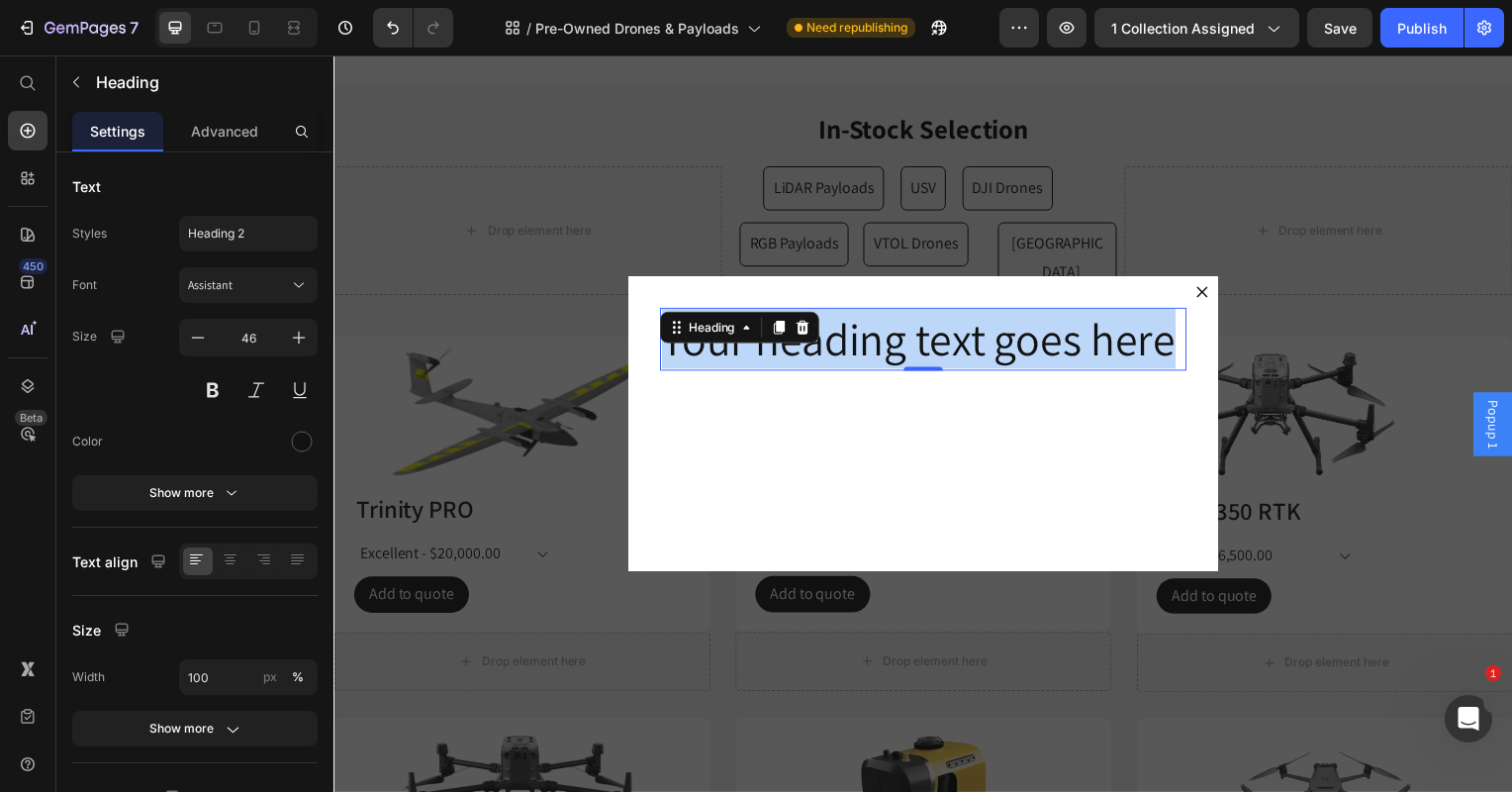 scroll, scrollTop: 2974, scrollLeft: 0, axis: vertical 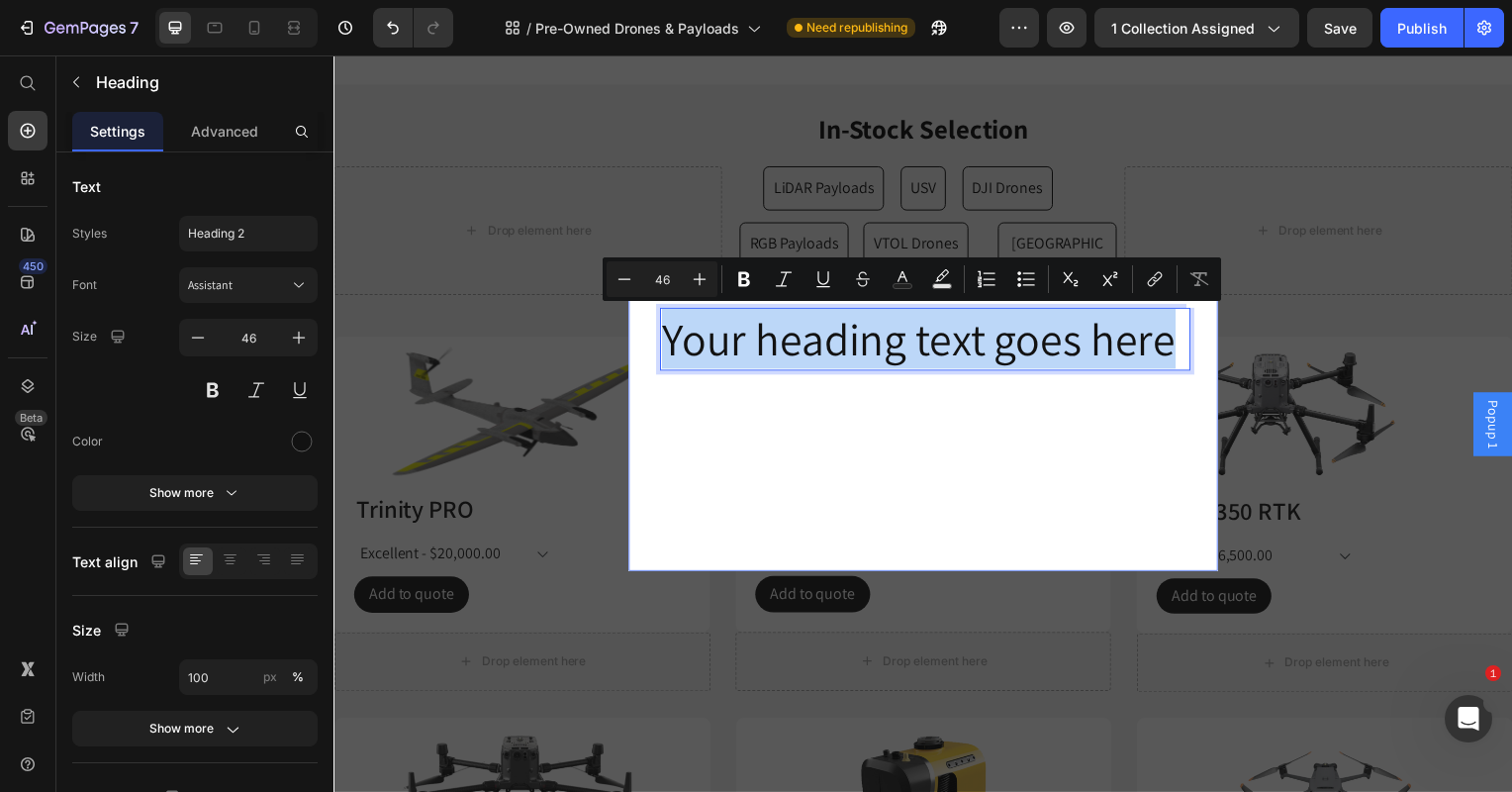 click on "Your heading text goes here Heading   0" at bounding box center (927, 427) 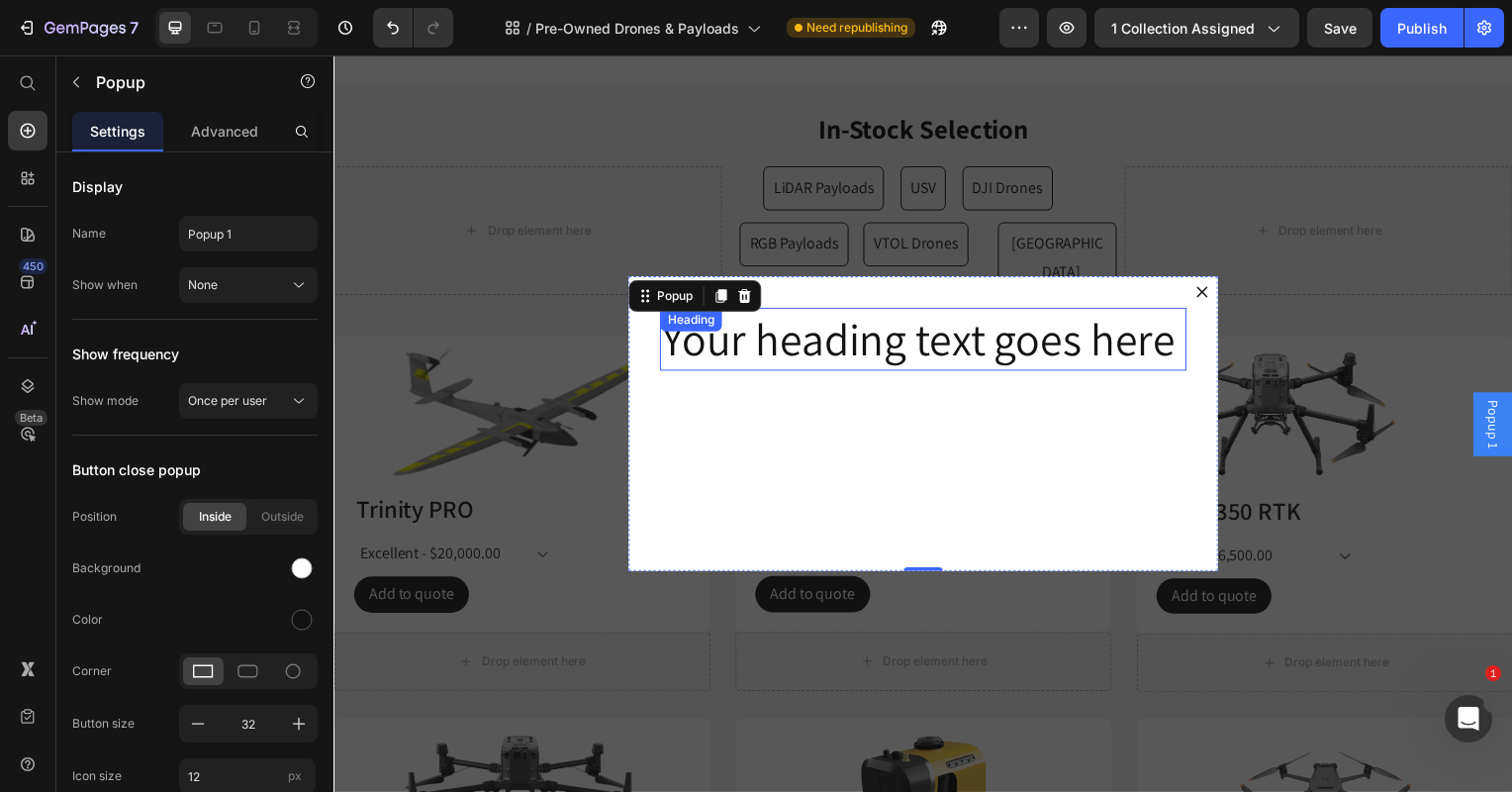 click on "Your heading text goes here" at bounding box center [927, 342] 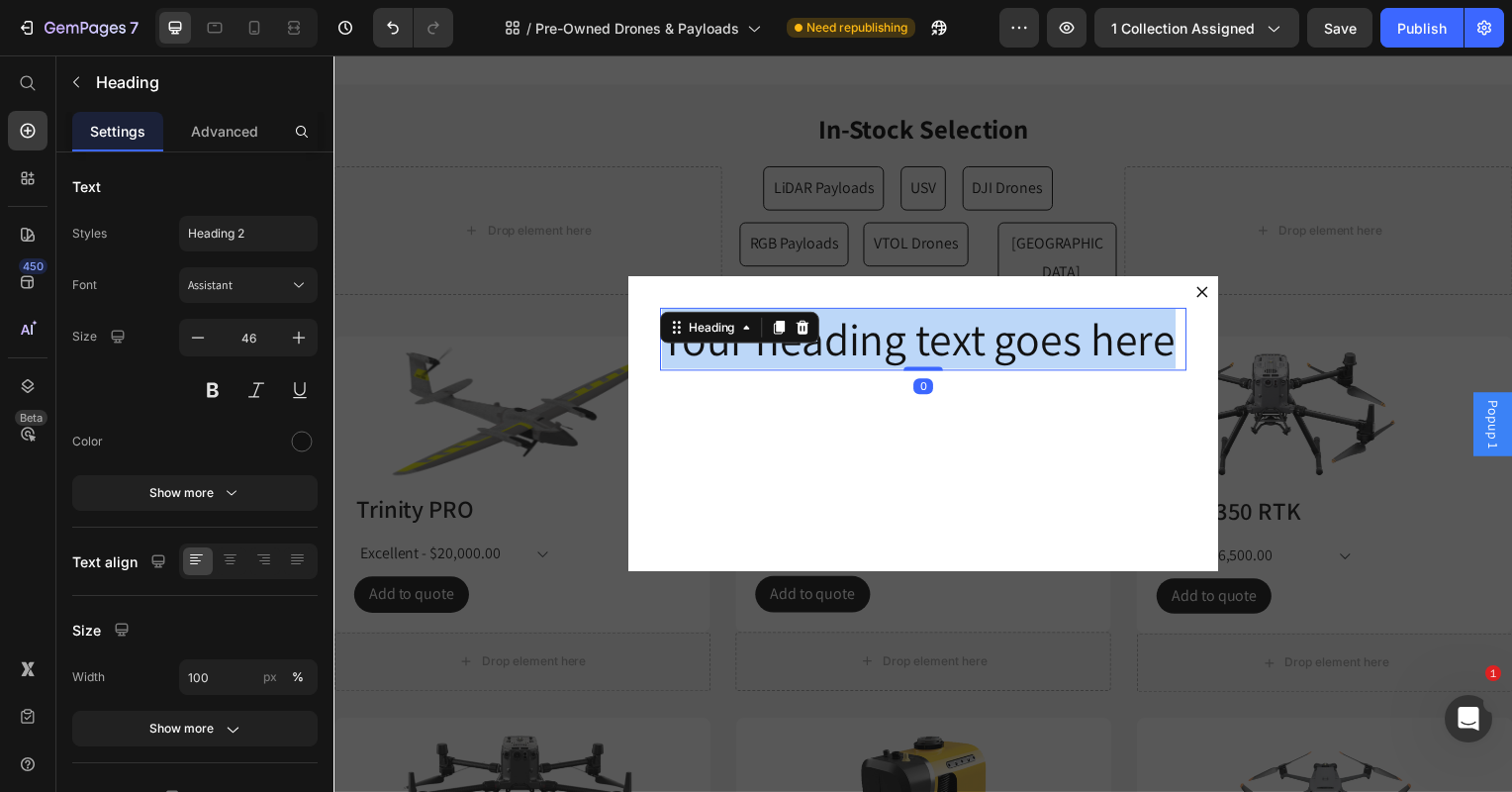 click on "Your heading text goes here" at bounding box center [927, 342] 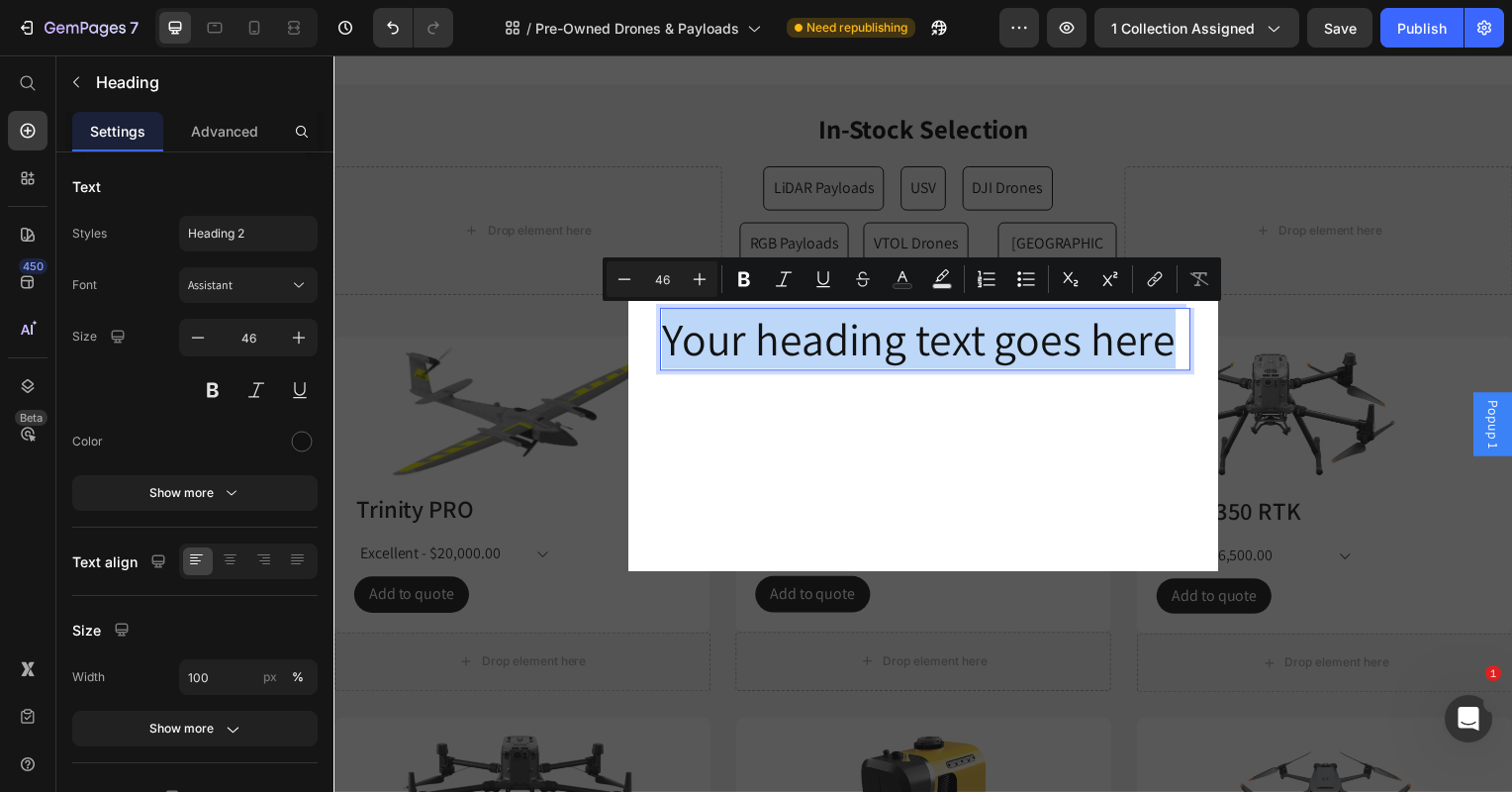 scroll, scrollTop: 3118, scrollLeft: 0, axis: vertical 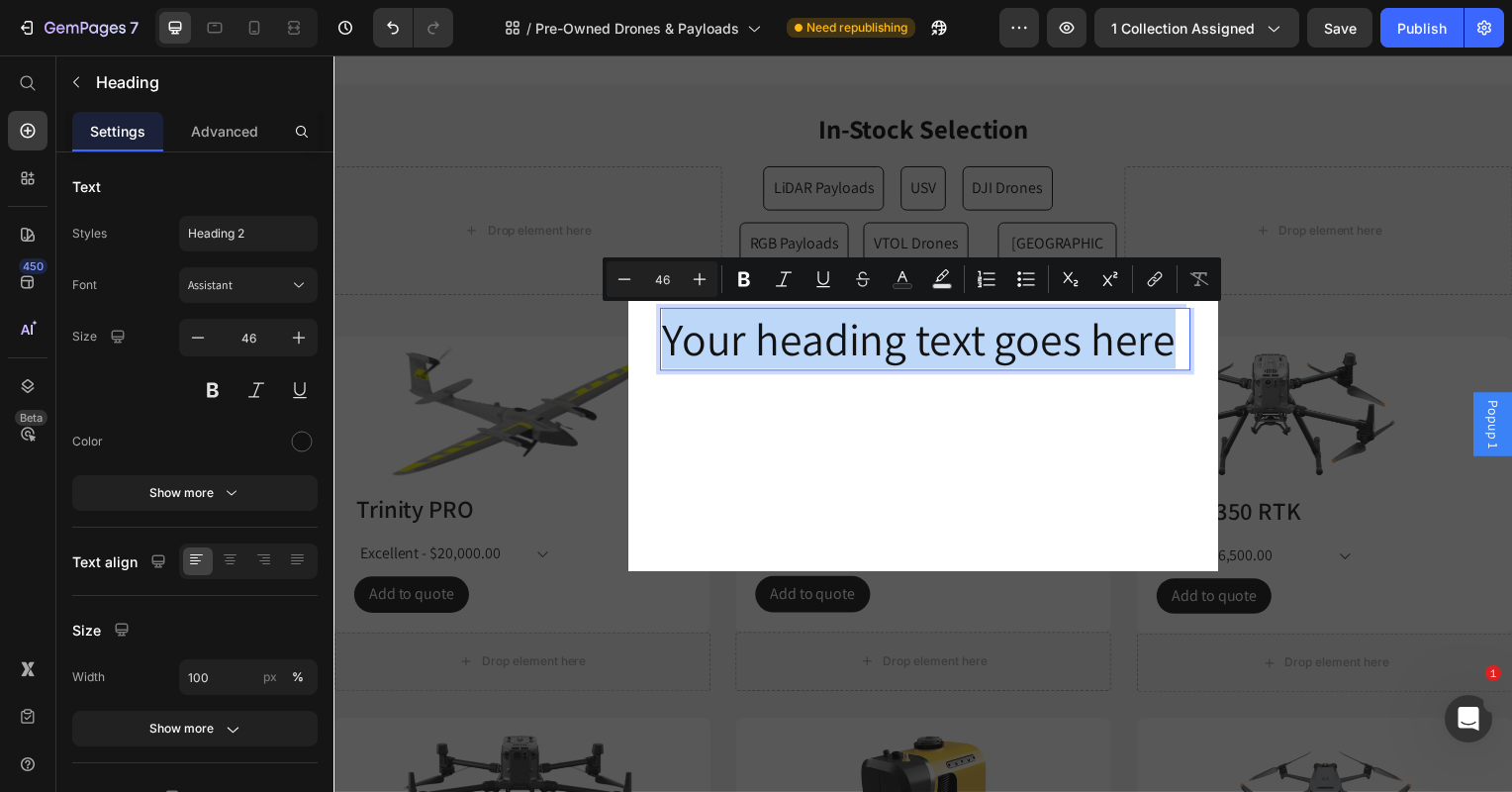 click on "Your heading text goes here" at bounding box center [927, 342] 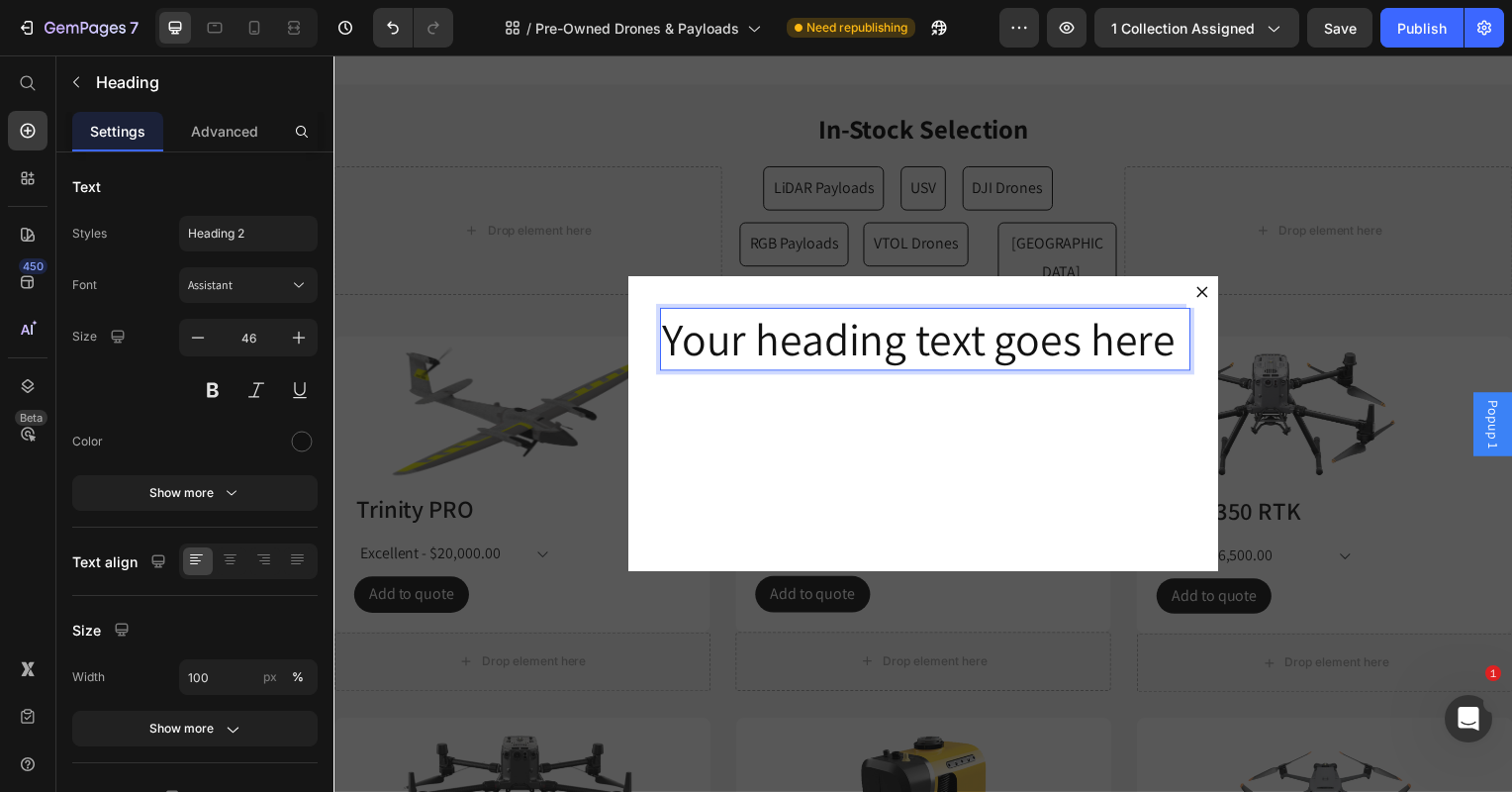 click on "Your heading text goes here" at bounding box center (927, 342) 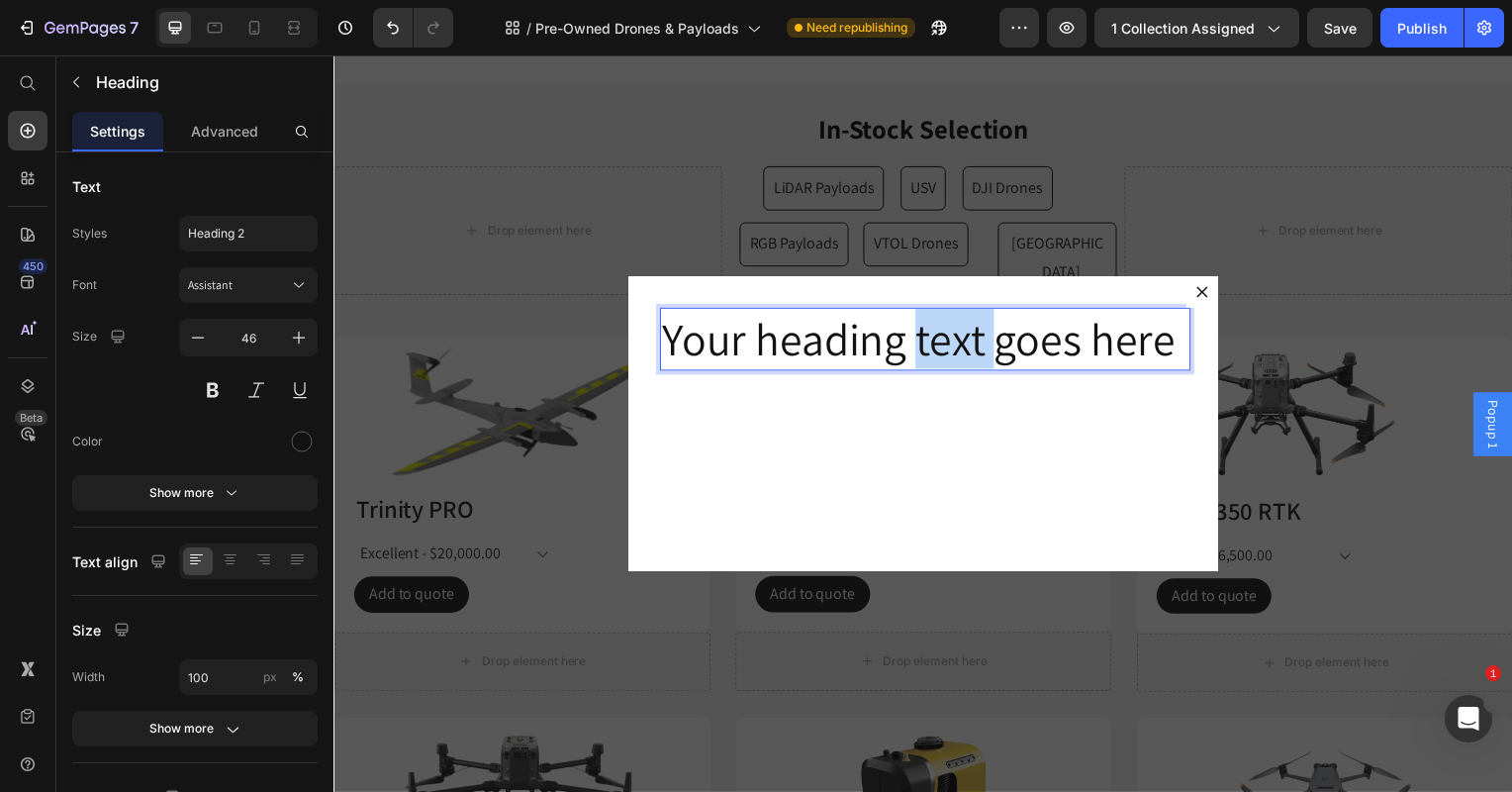 click on "Your heading text goes here" at bounding box center [927, 342] 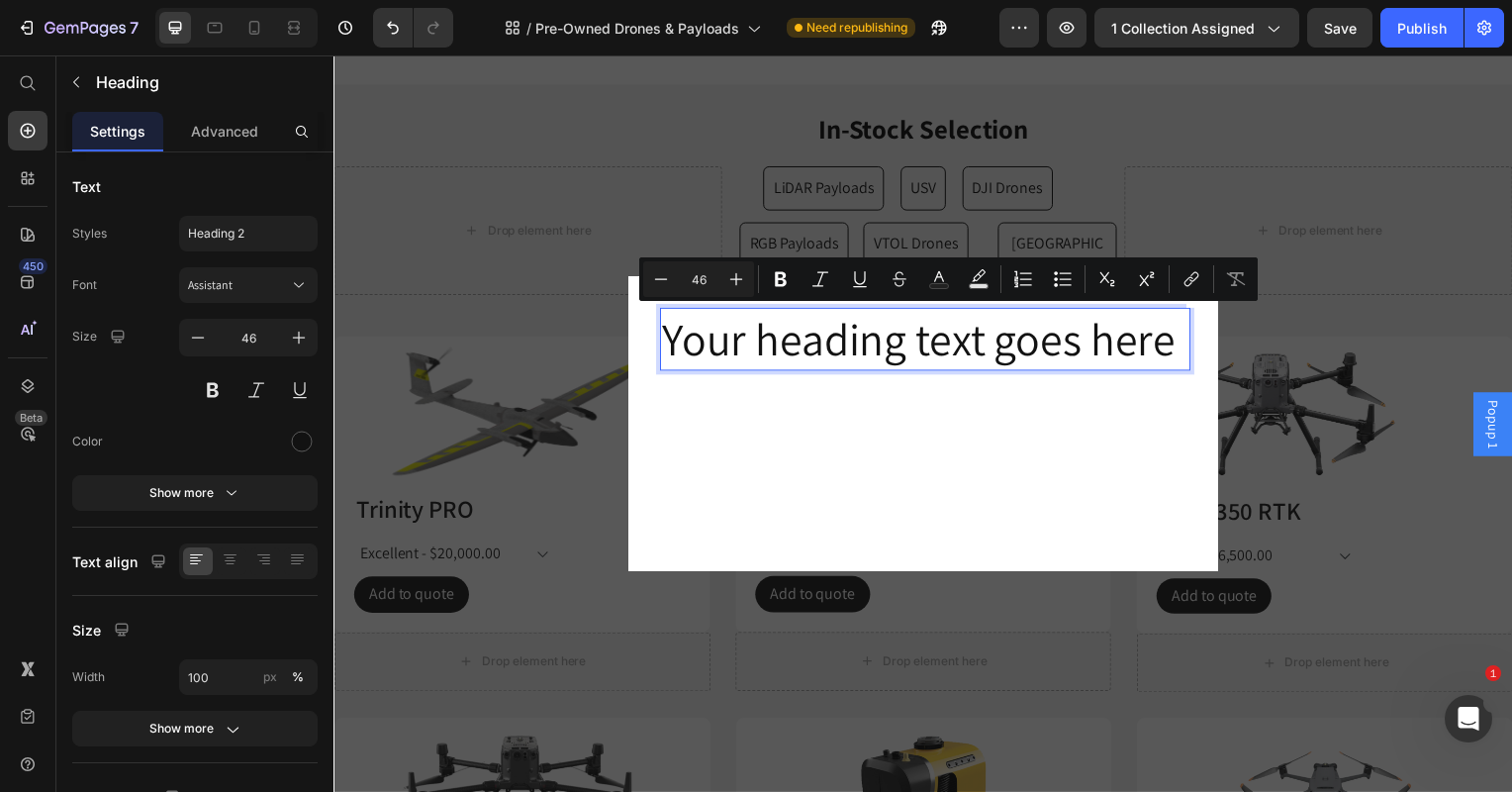 click on "Your heading text goes here" at bounding box center [927, 342] 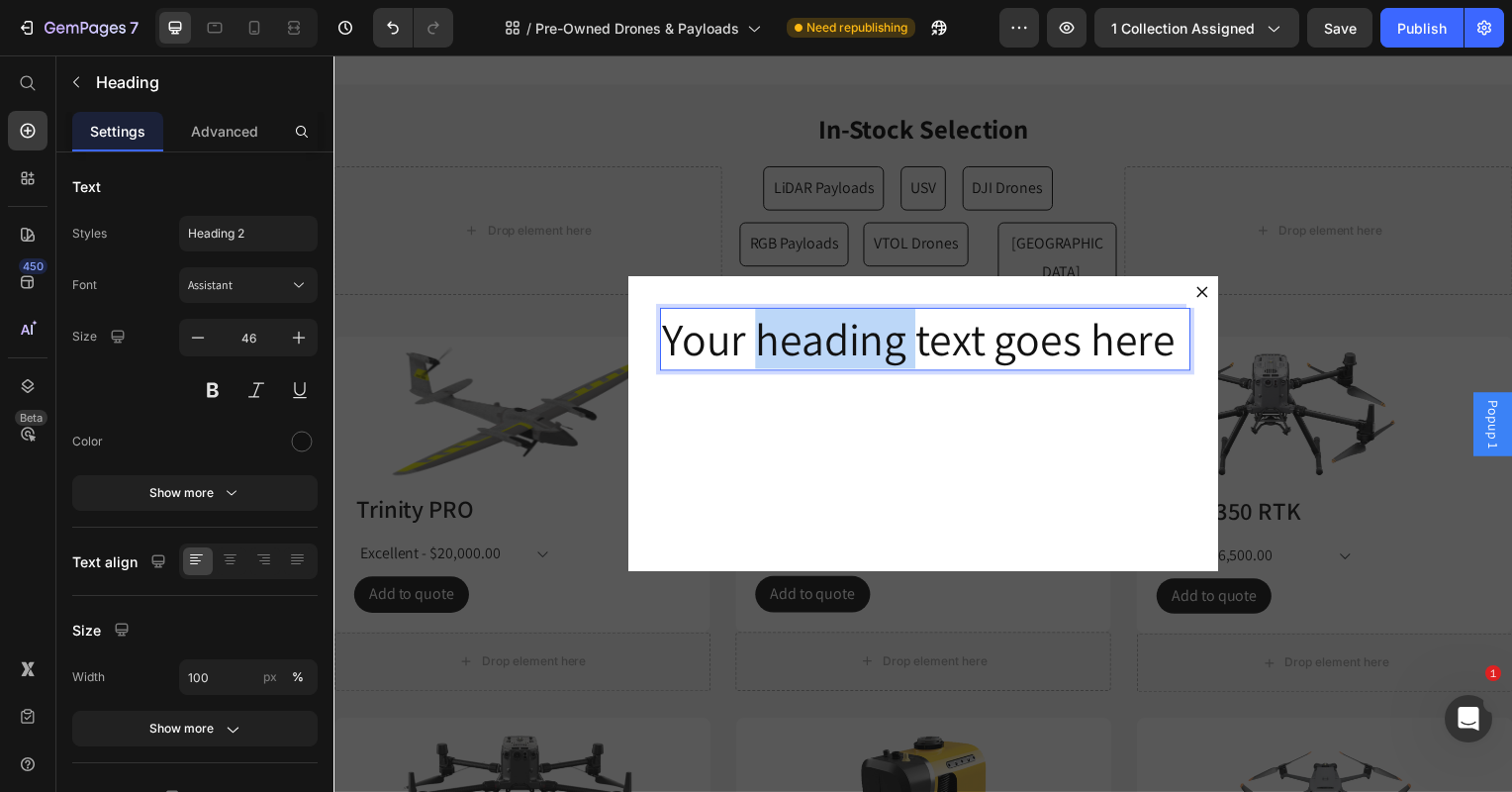 click on "Your heading text goes here" at bounding box center [927, 342] 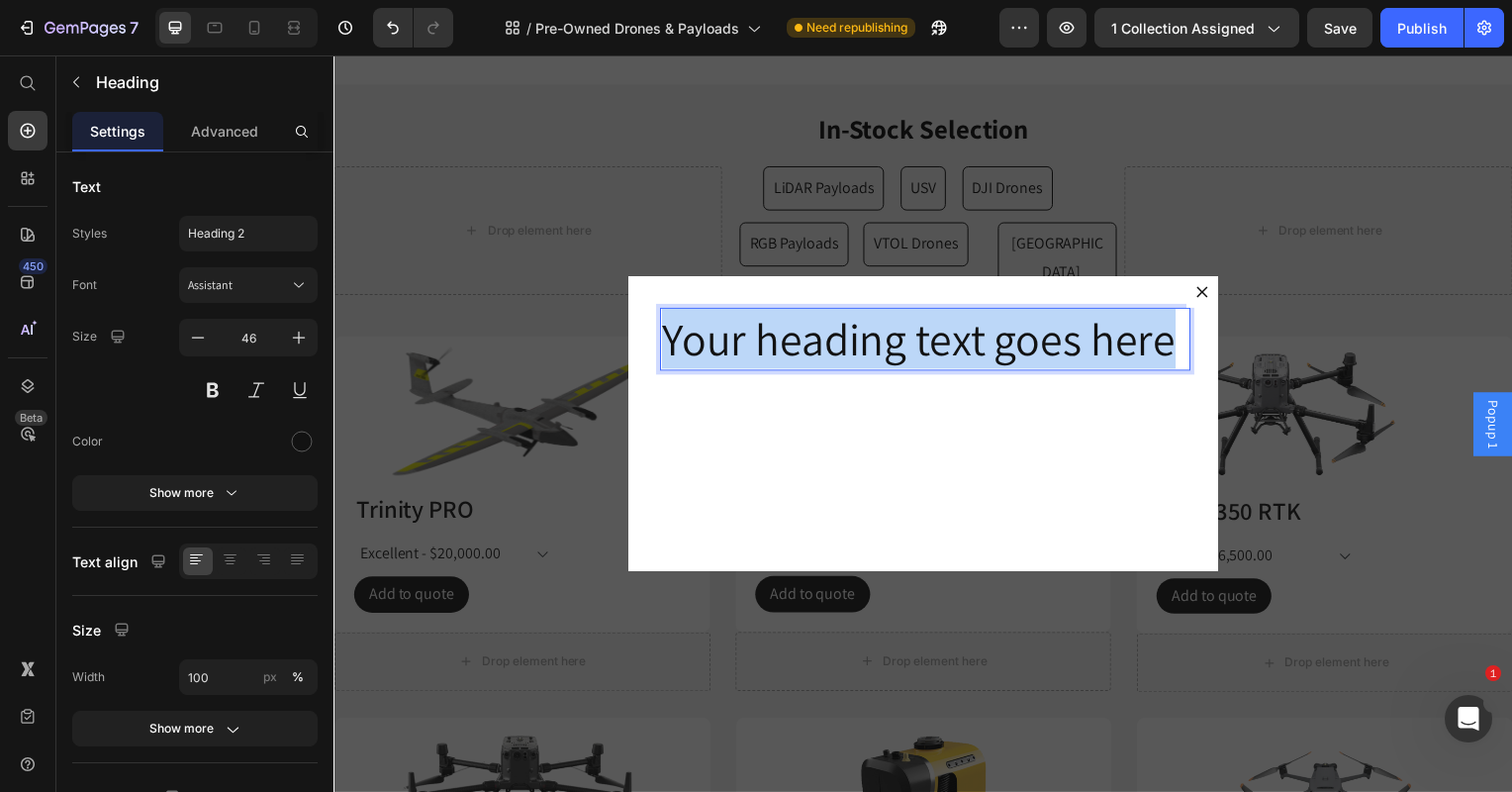 click on "Your heading text goes here" at bounding box center [927, 342] 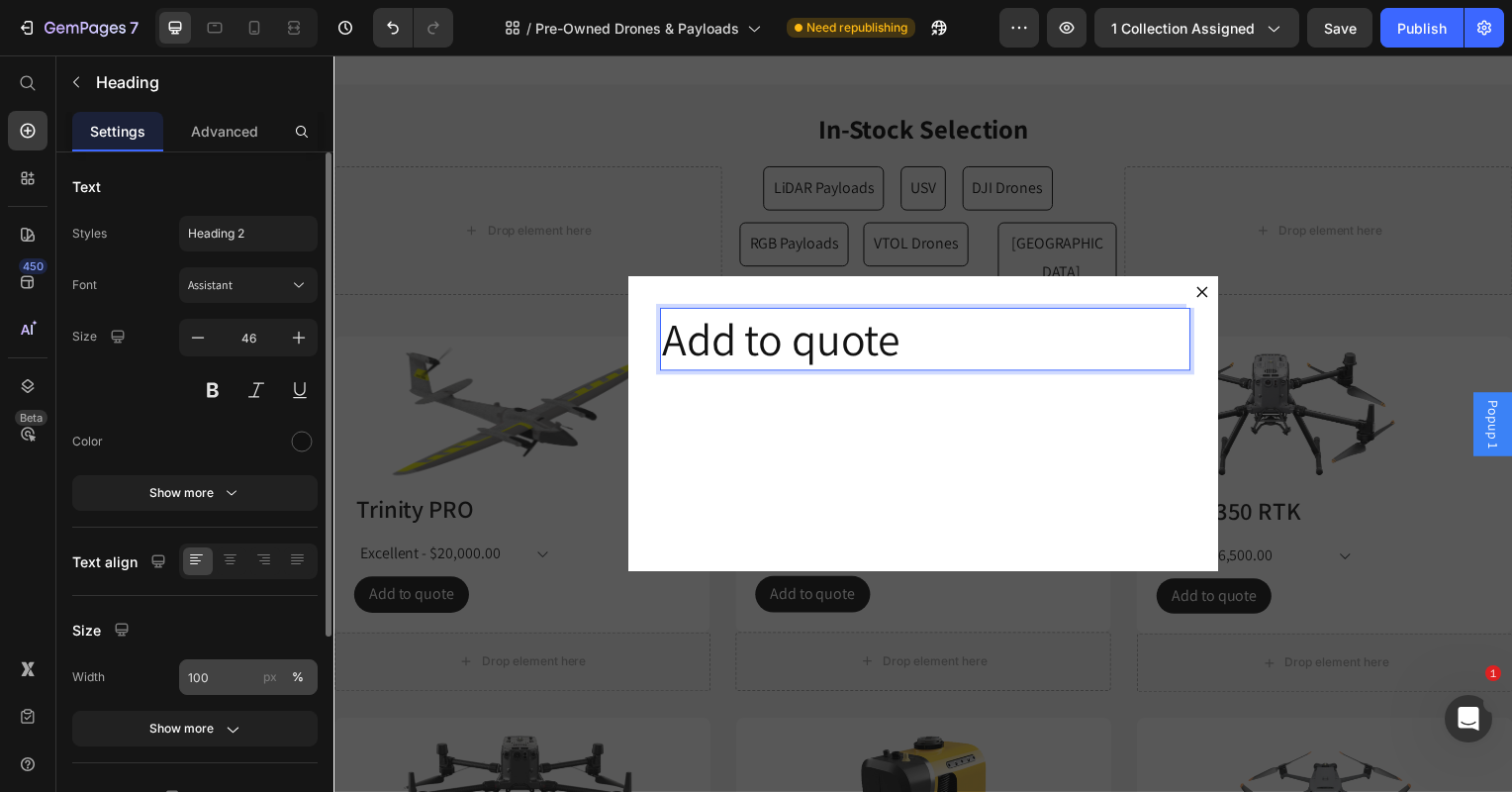 scroll, scrollTop: 99, scrollLeft: 0, axis: vertical 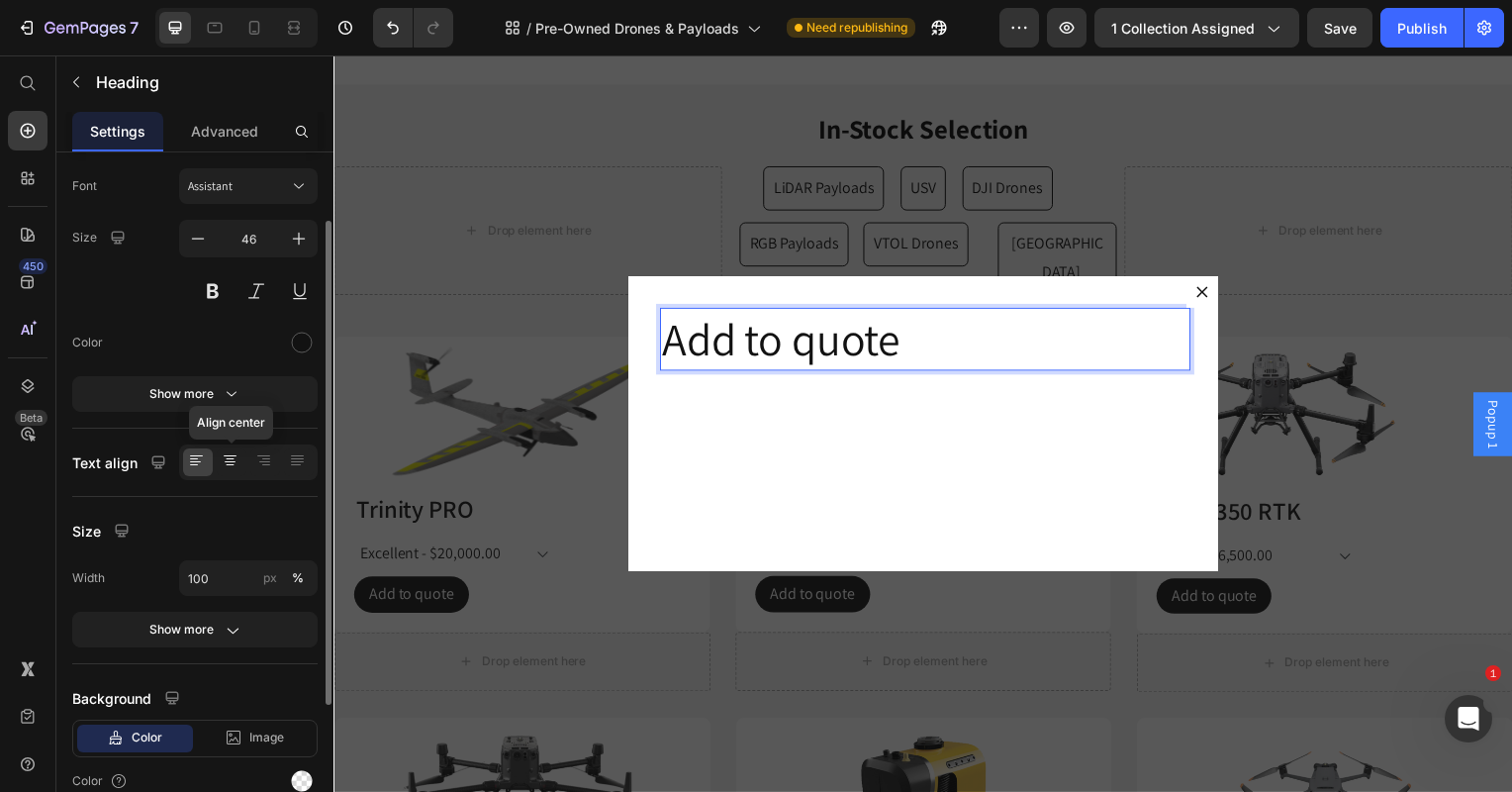 click 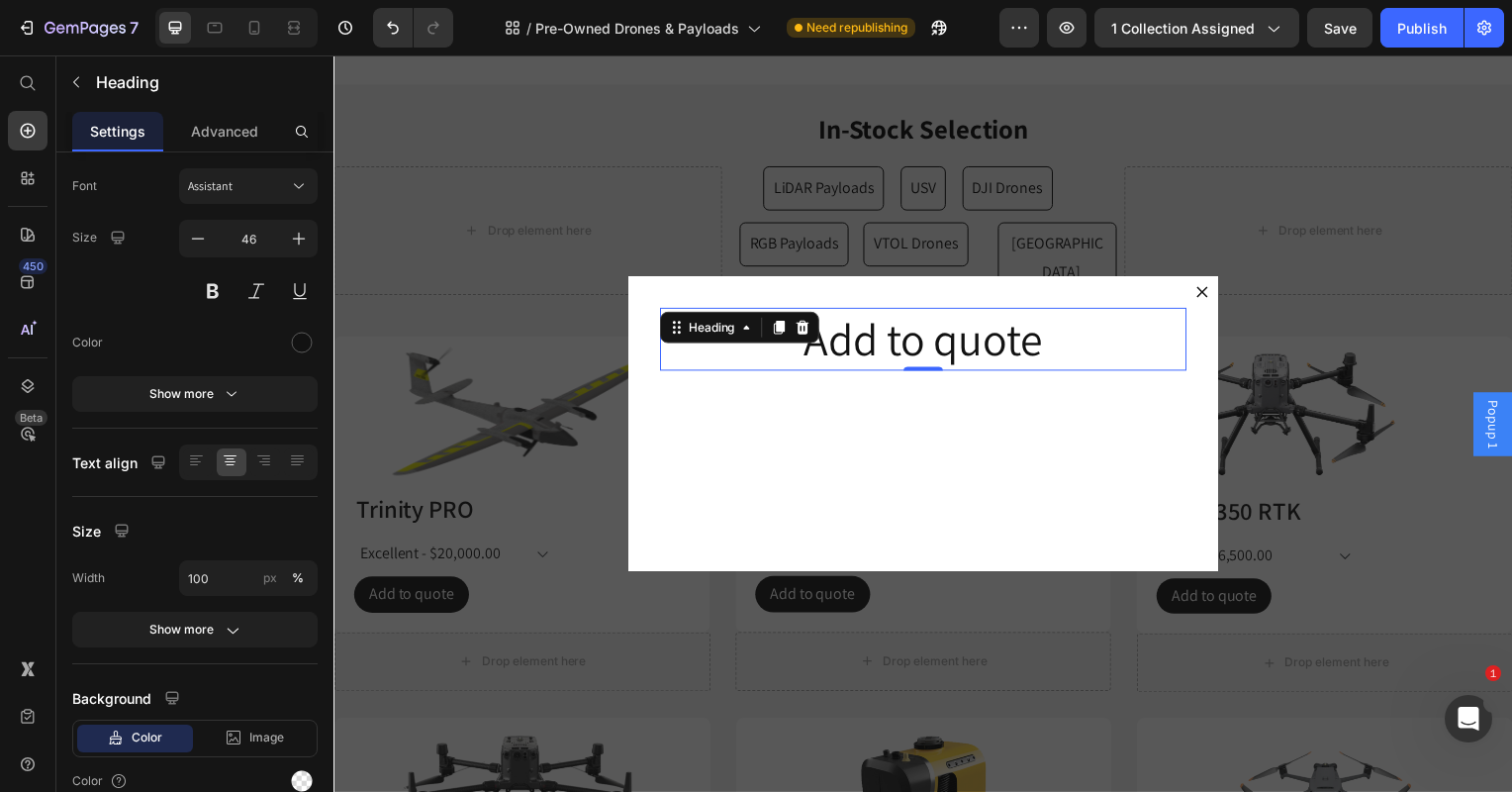 click on "Add to quote" at bounding box center [927, 342] 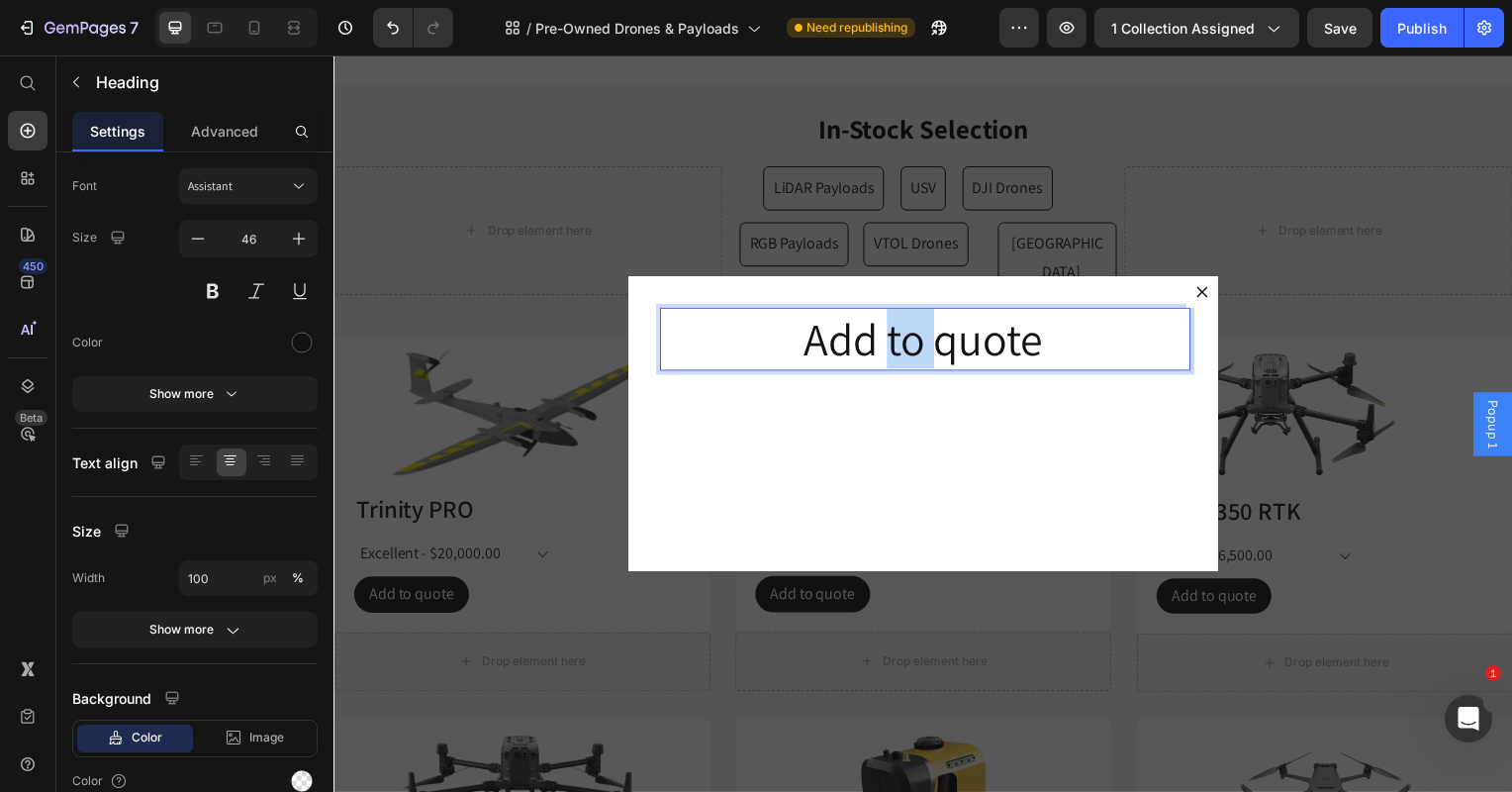click on "Add to quote" at bounding box center (927, 342) 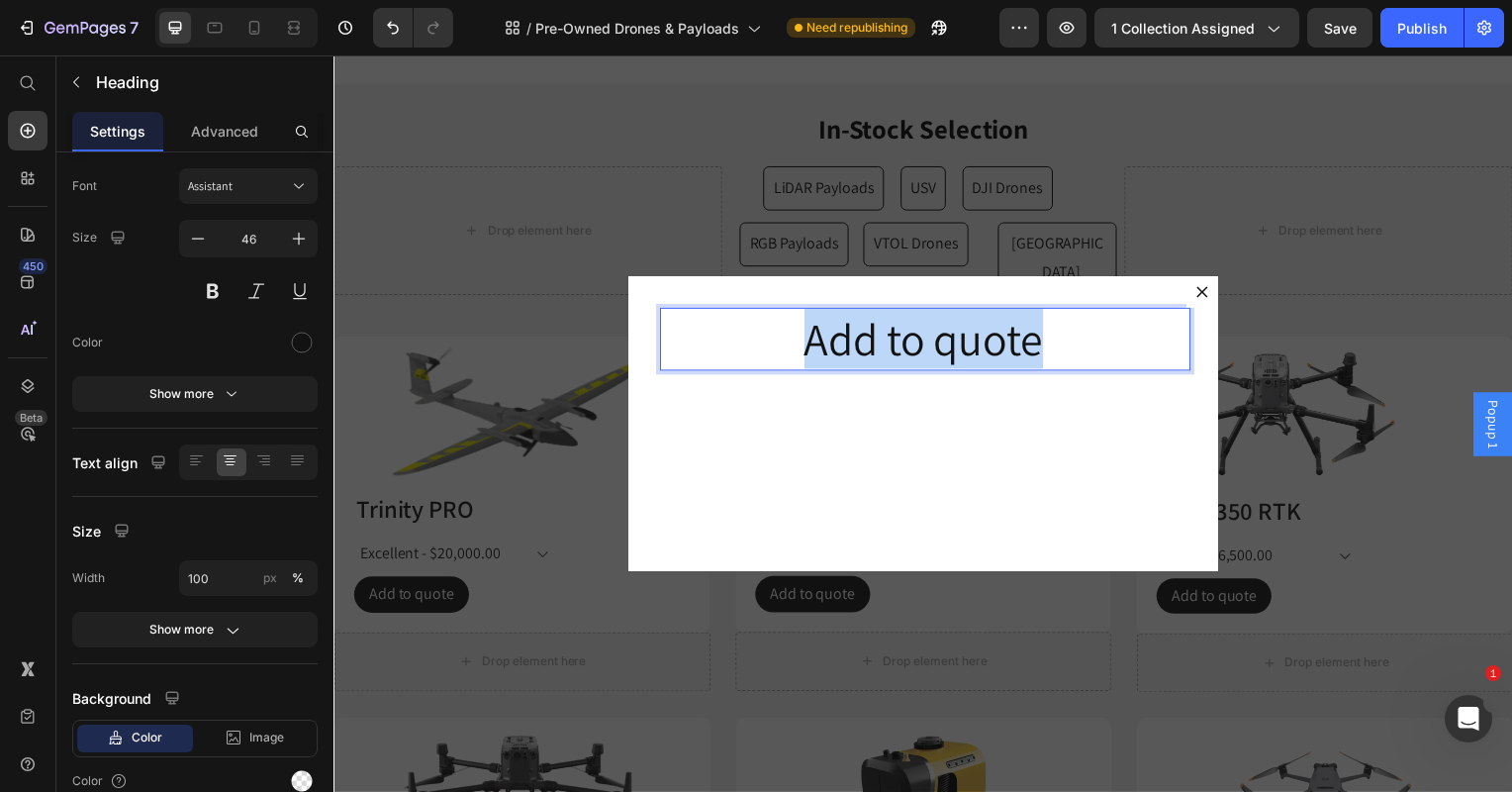click on "Add to quote" at bounding box center [927, 342] 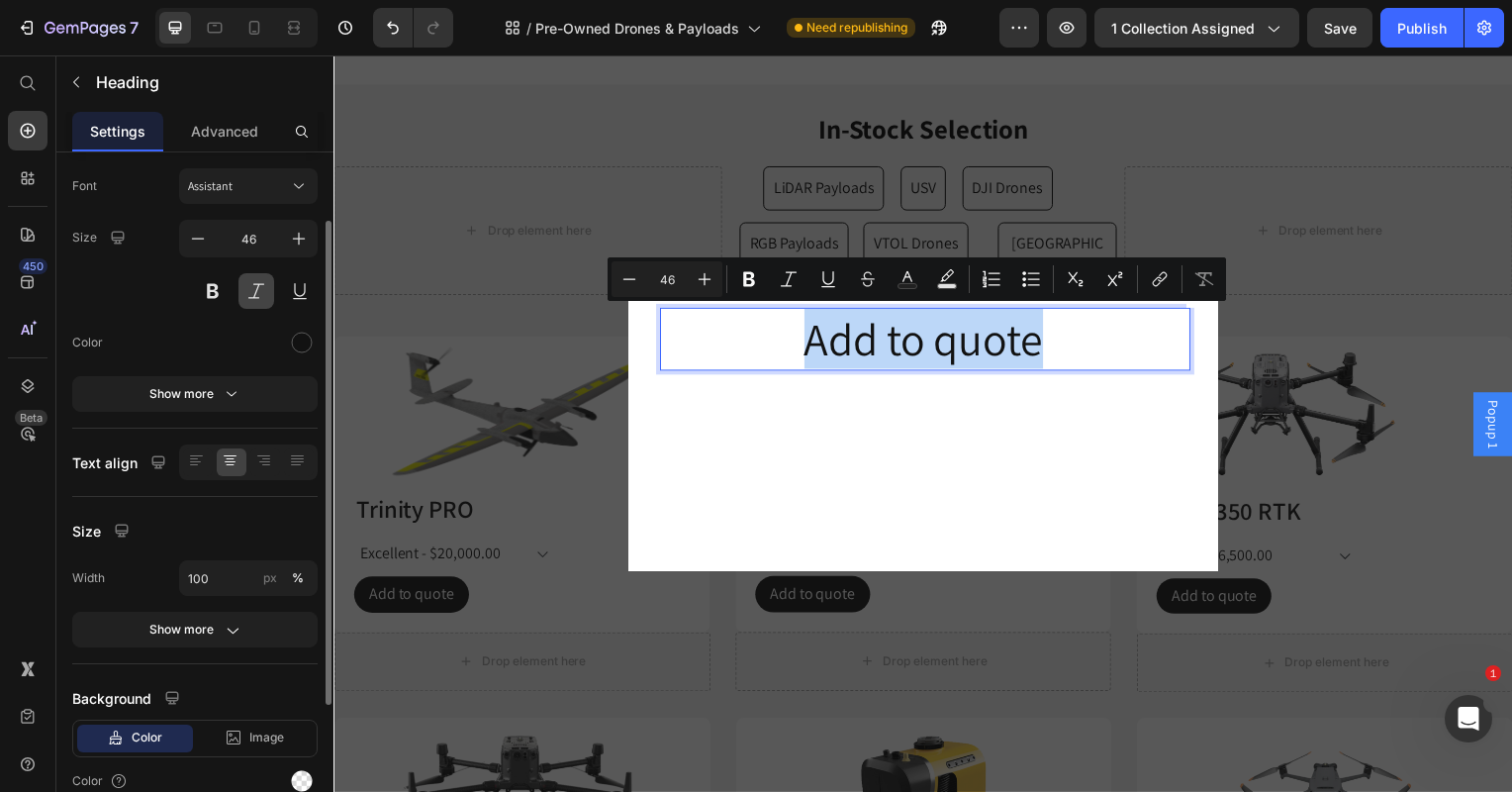 scroll, scrollTop: 0, scrollLeft: 0, axis: both 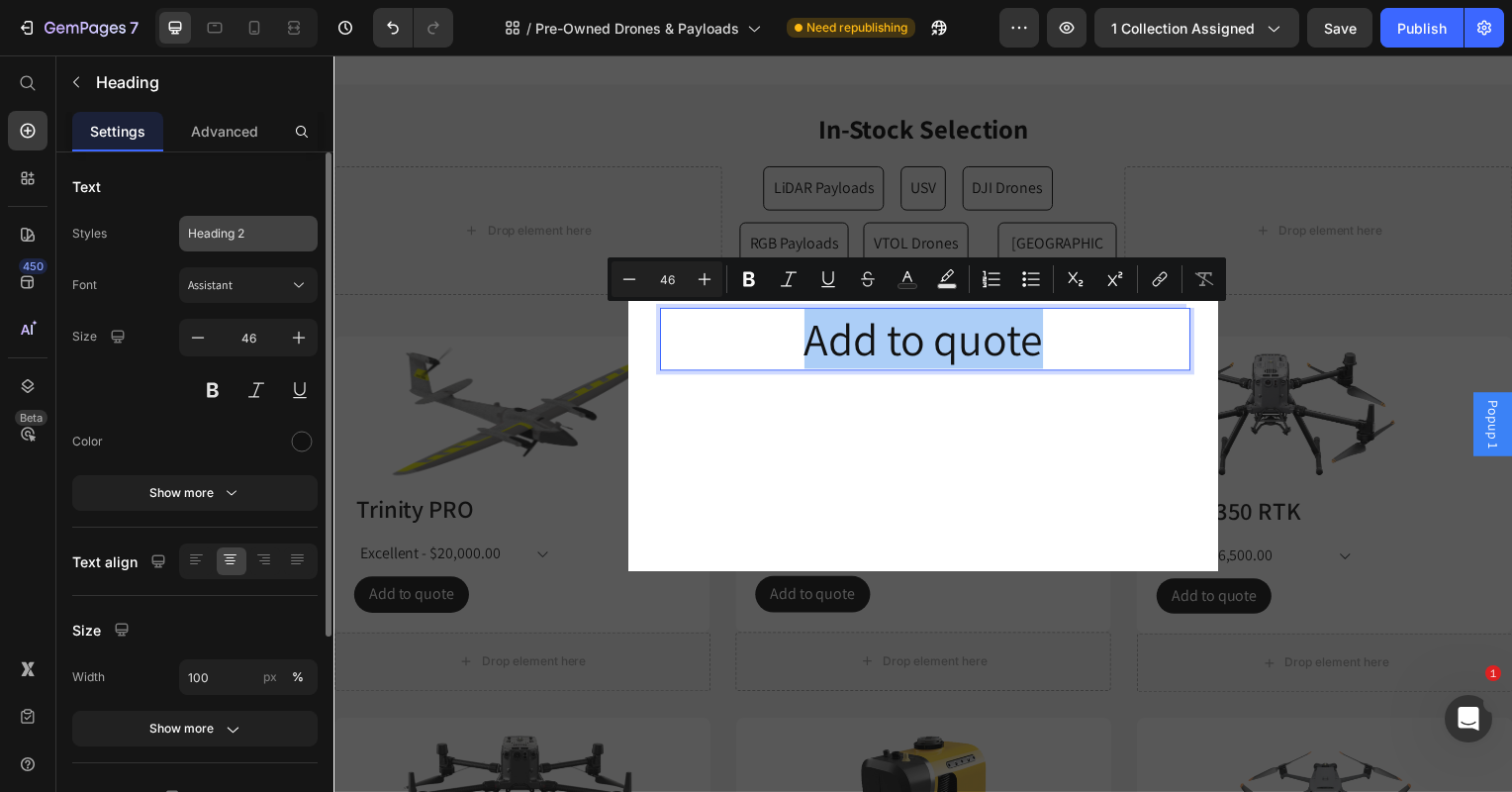 click on "Heading 2" at bounding box center [248, 234] 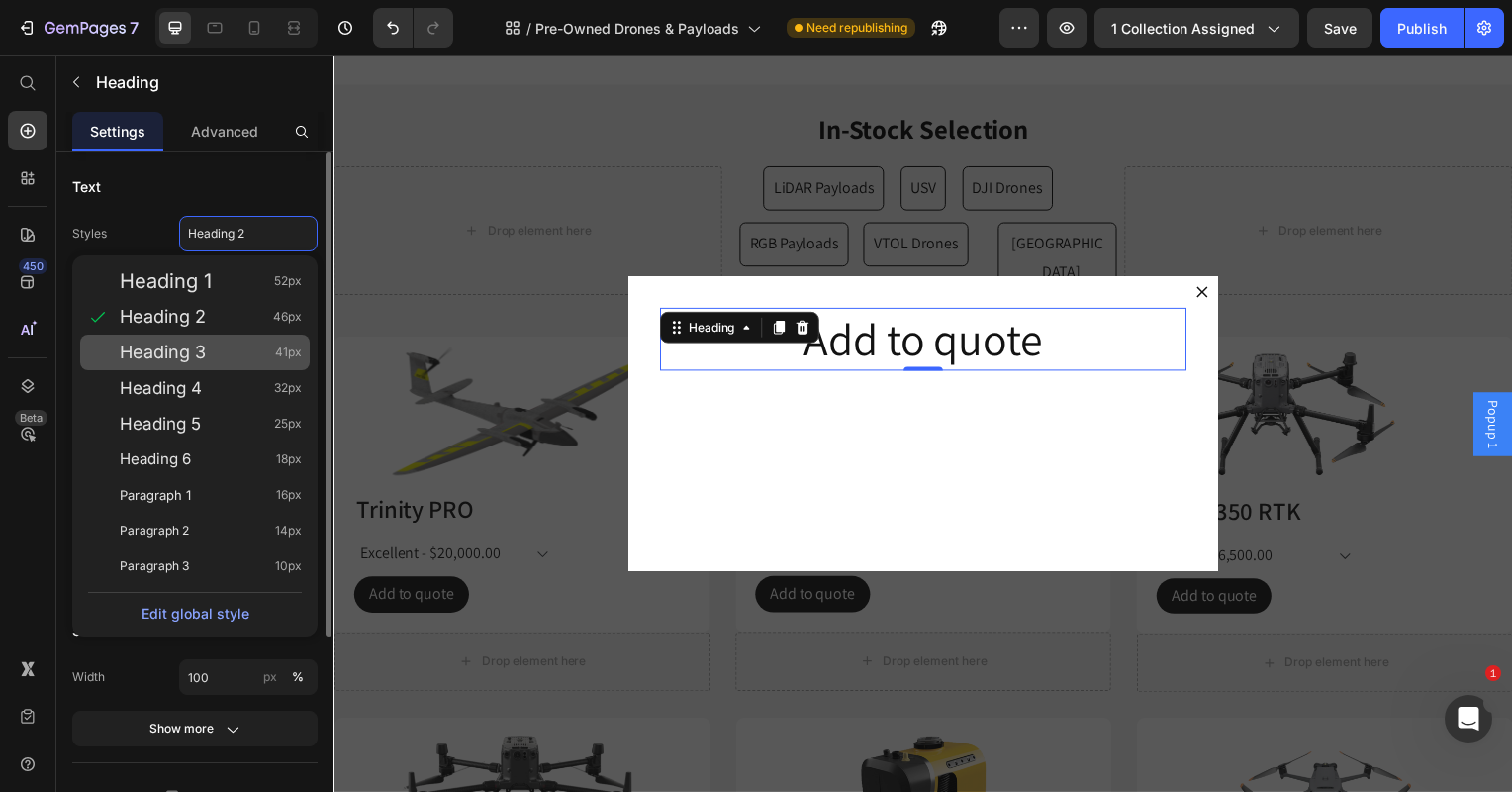 click on "Heading 3 41px" at bounding box center [211, 352] 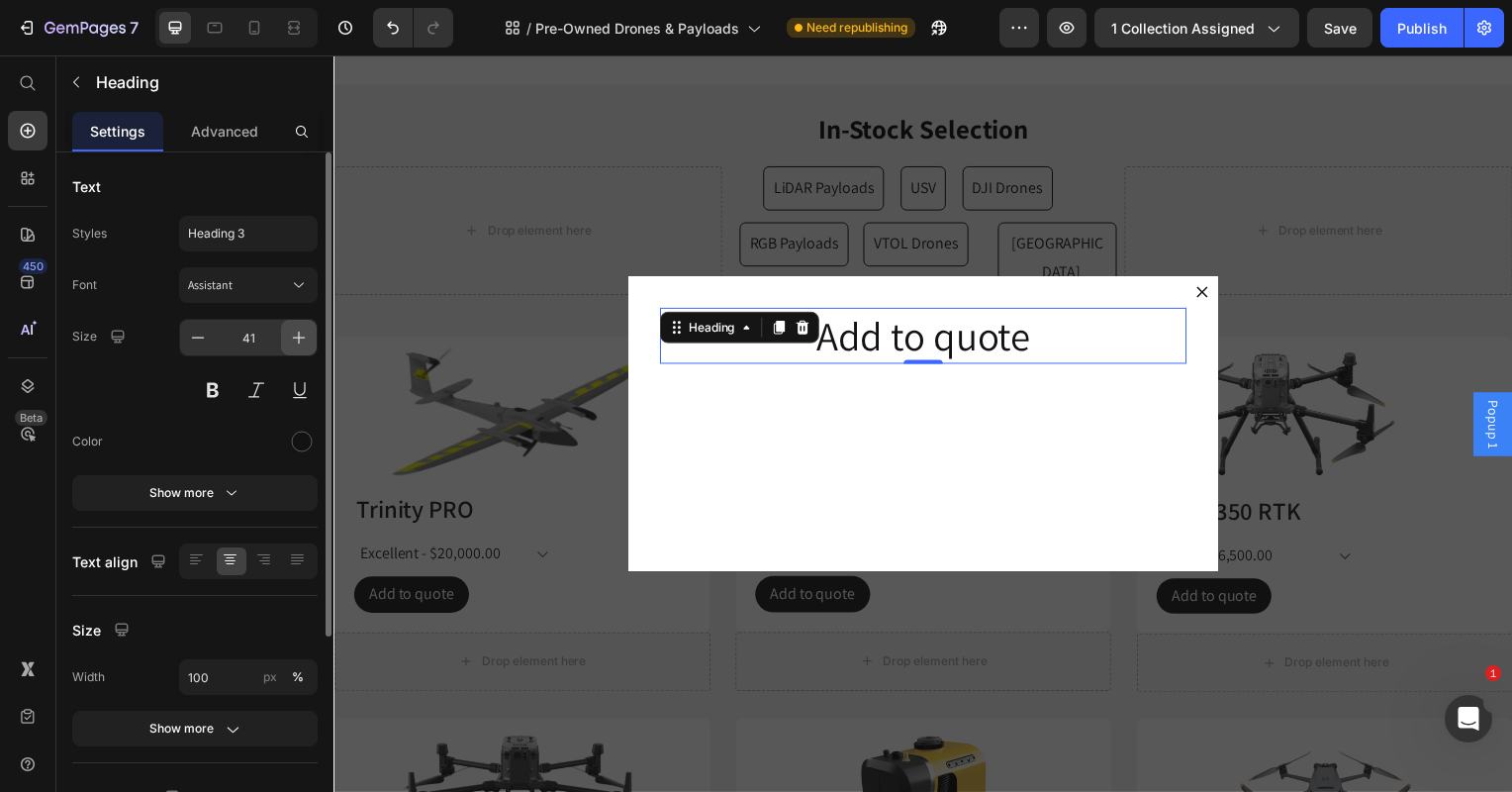 click 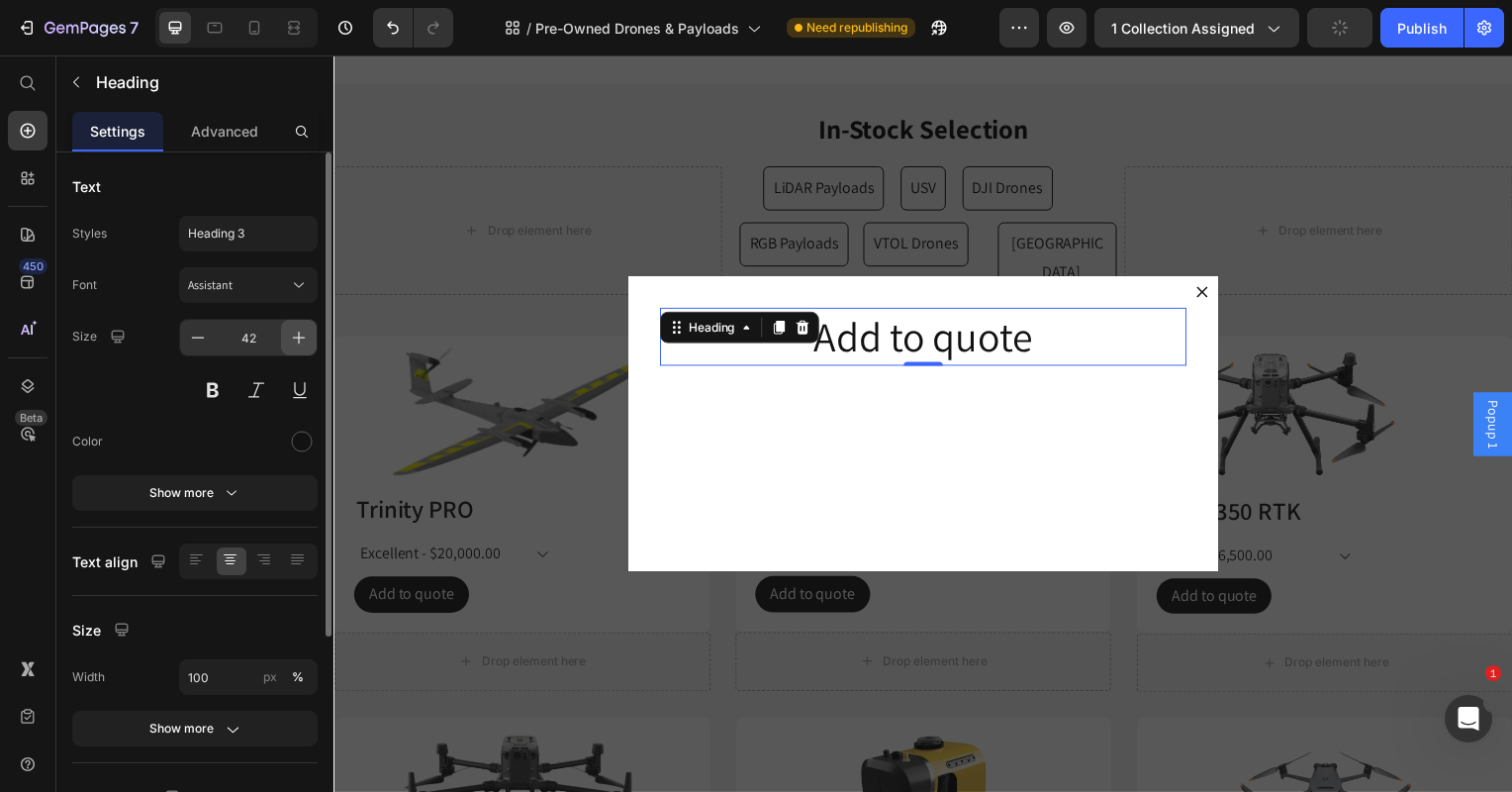 click 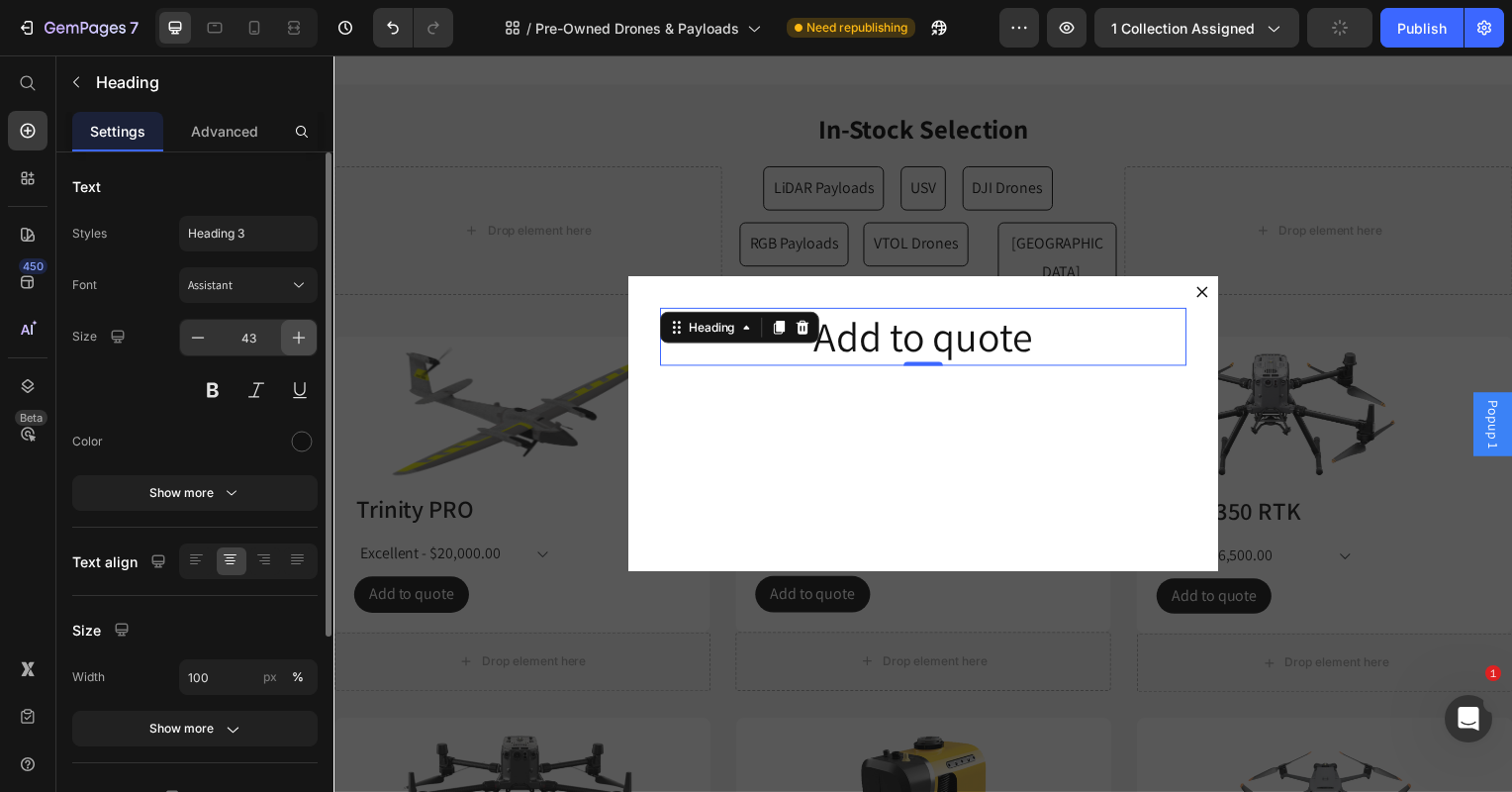 click 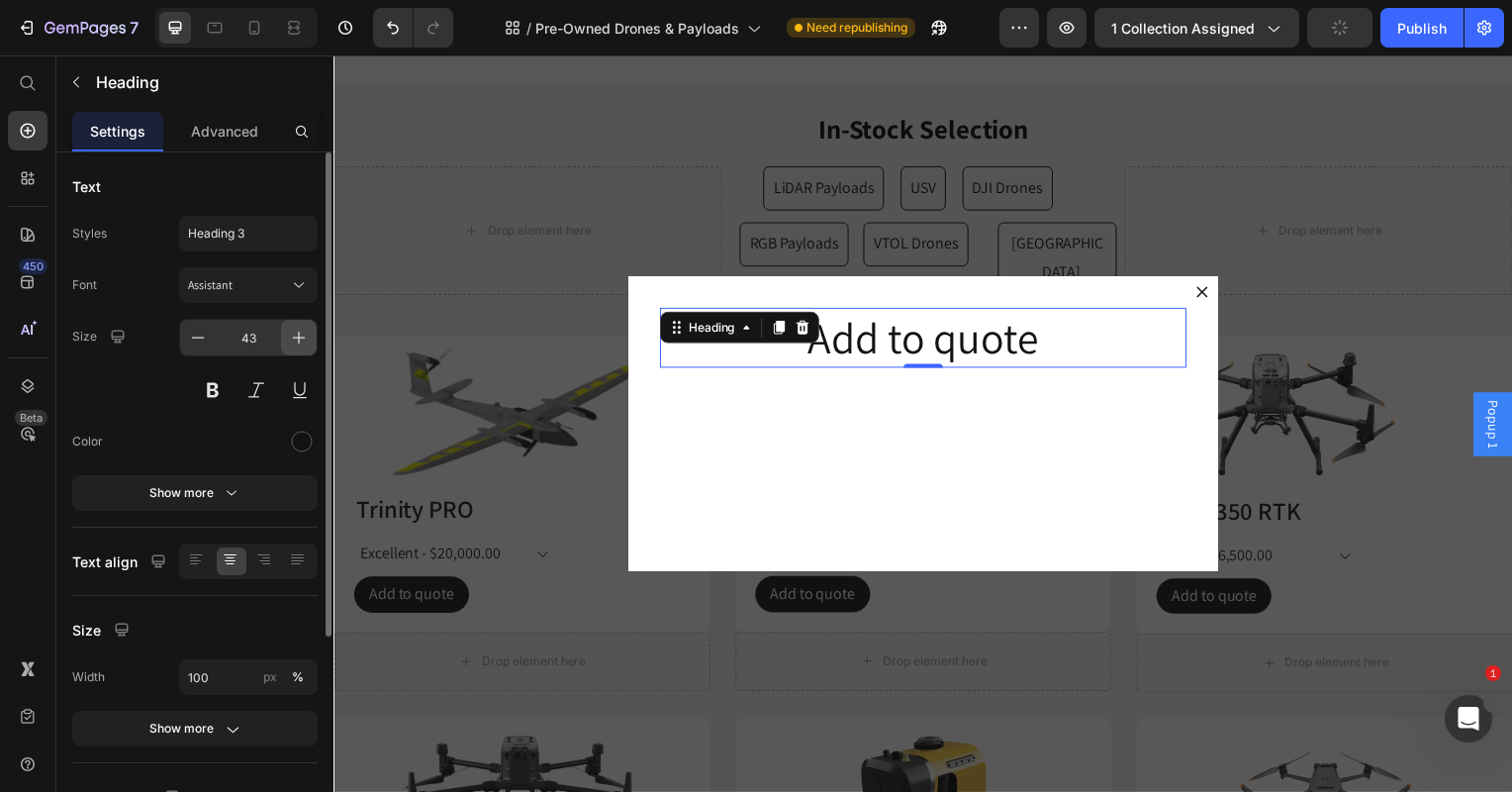 type on "44" 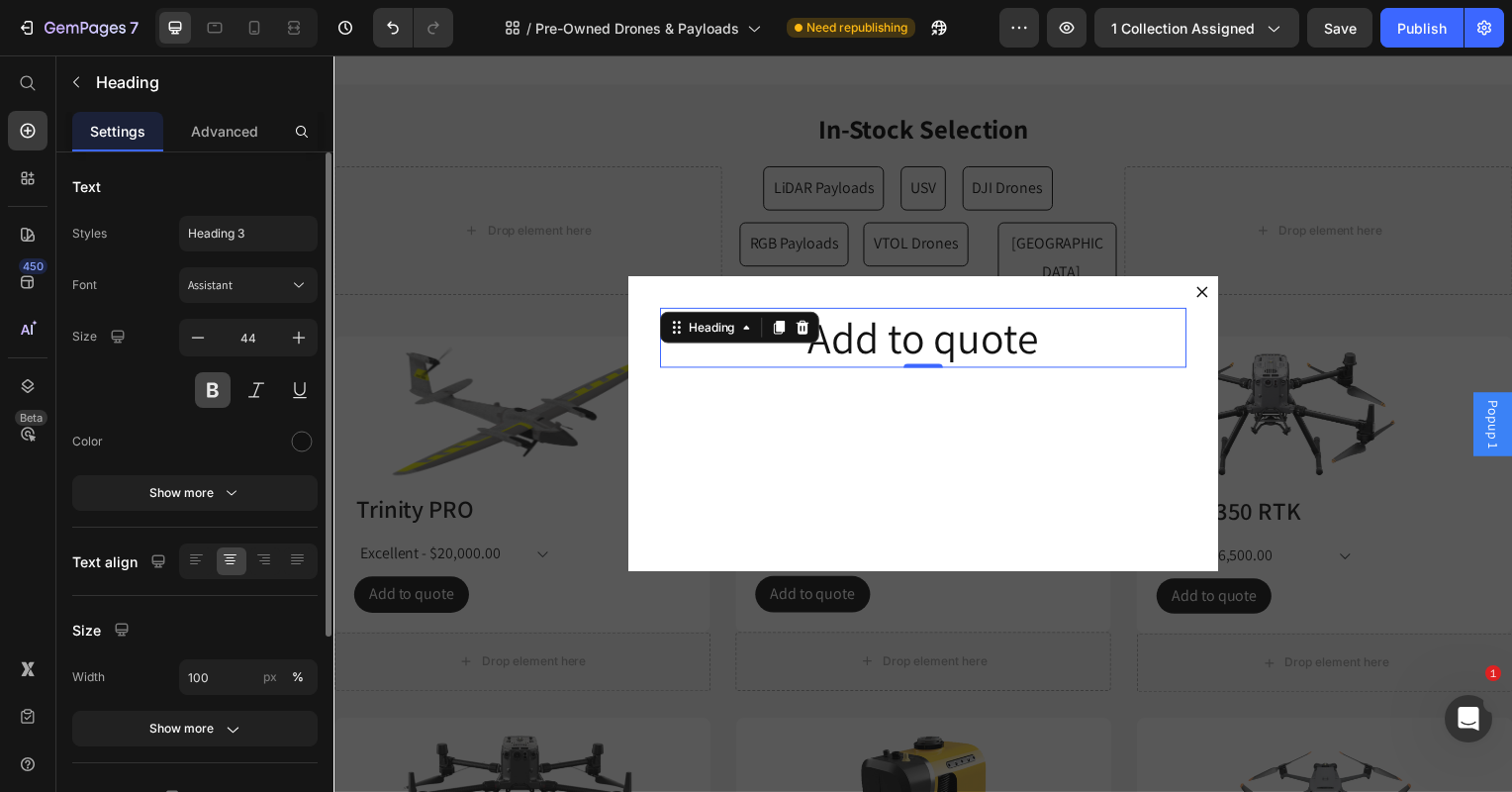click at bounding box center [213, 390] 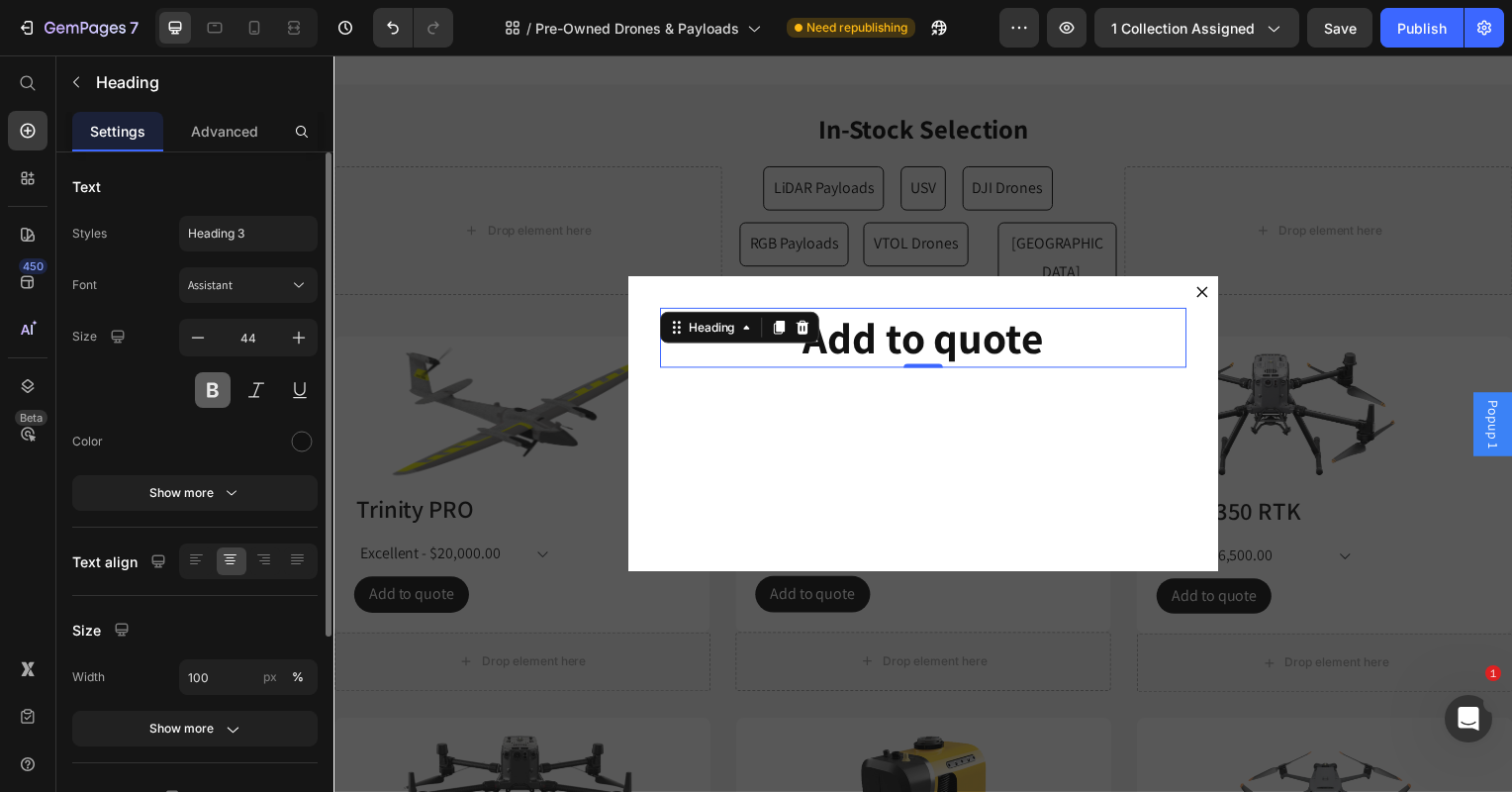 click at bounding box center (213, 390) 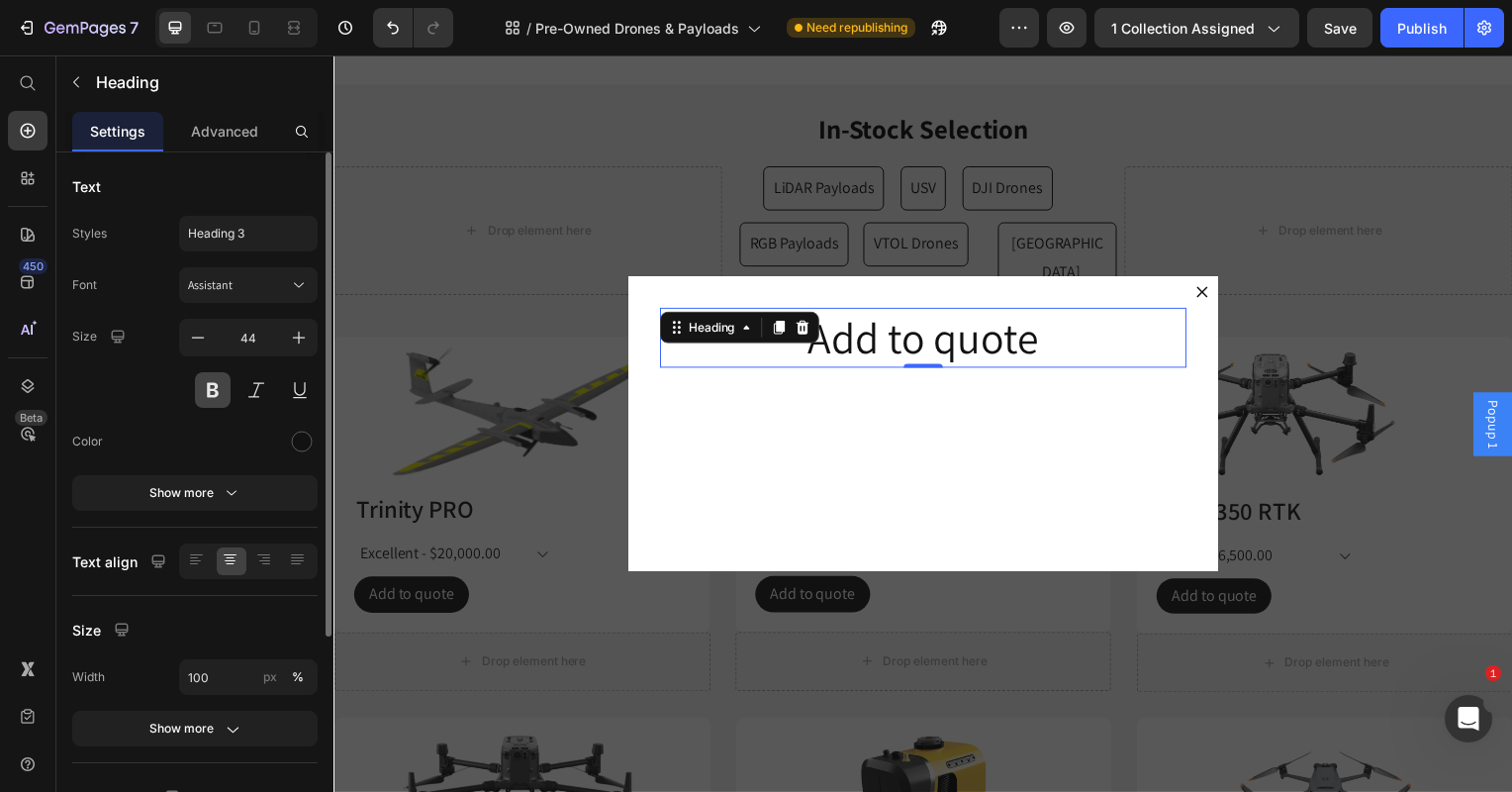 click at bounding box center (213, 390) 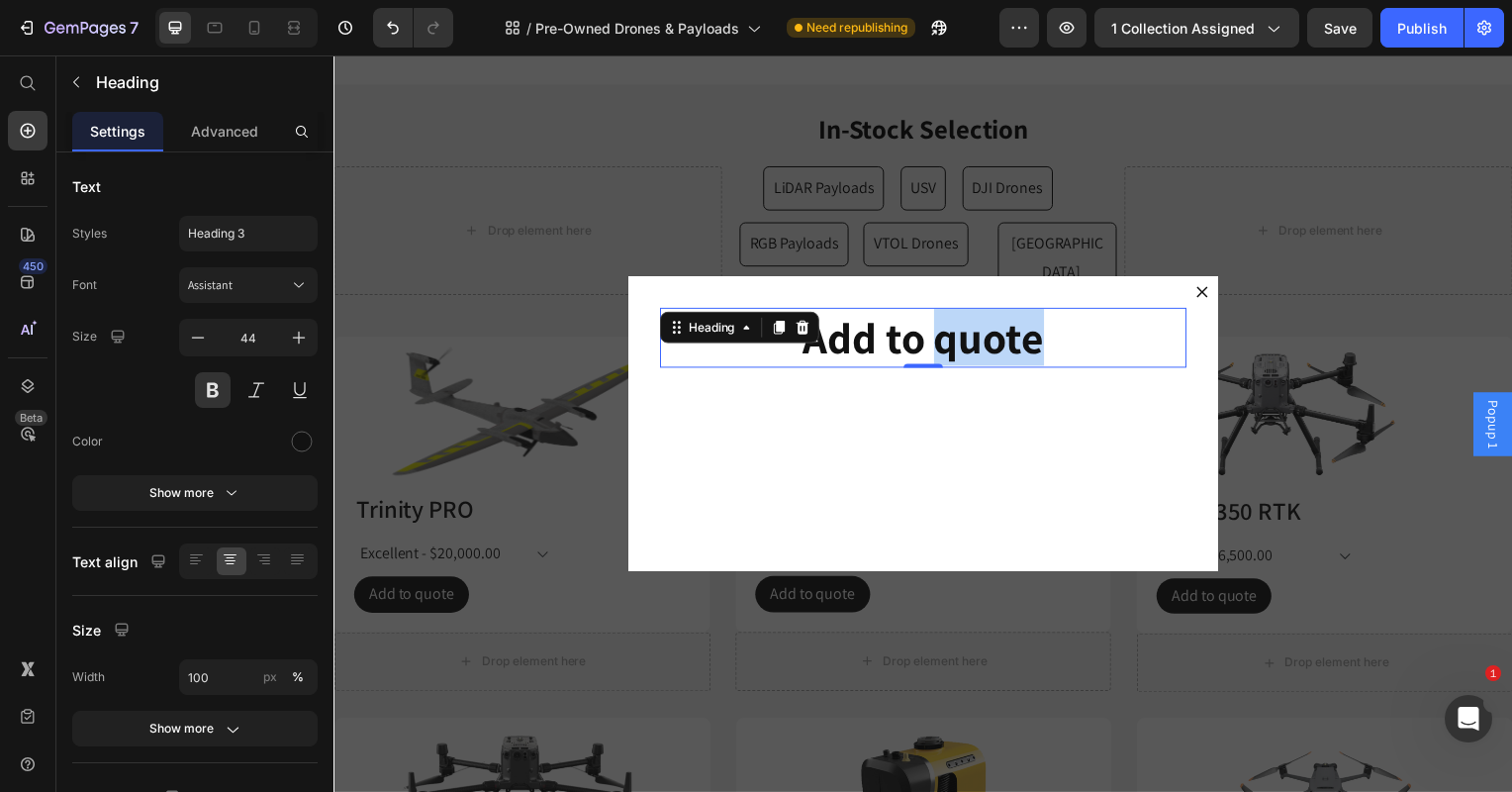 click on "Add to quote" at bounding box center (927, 340) 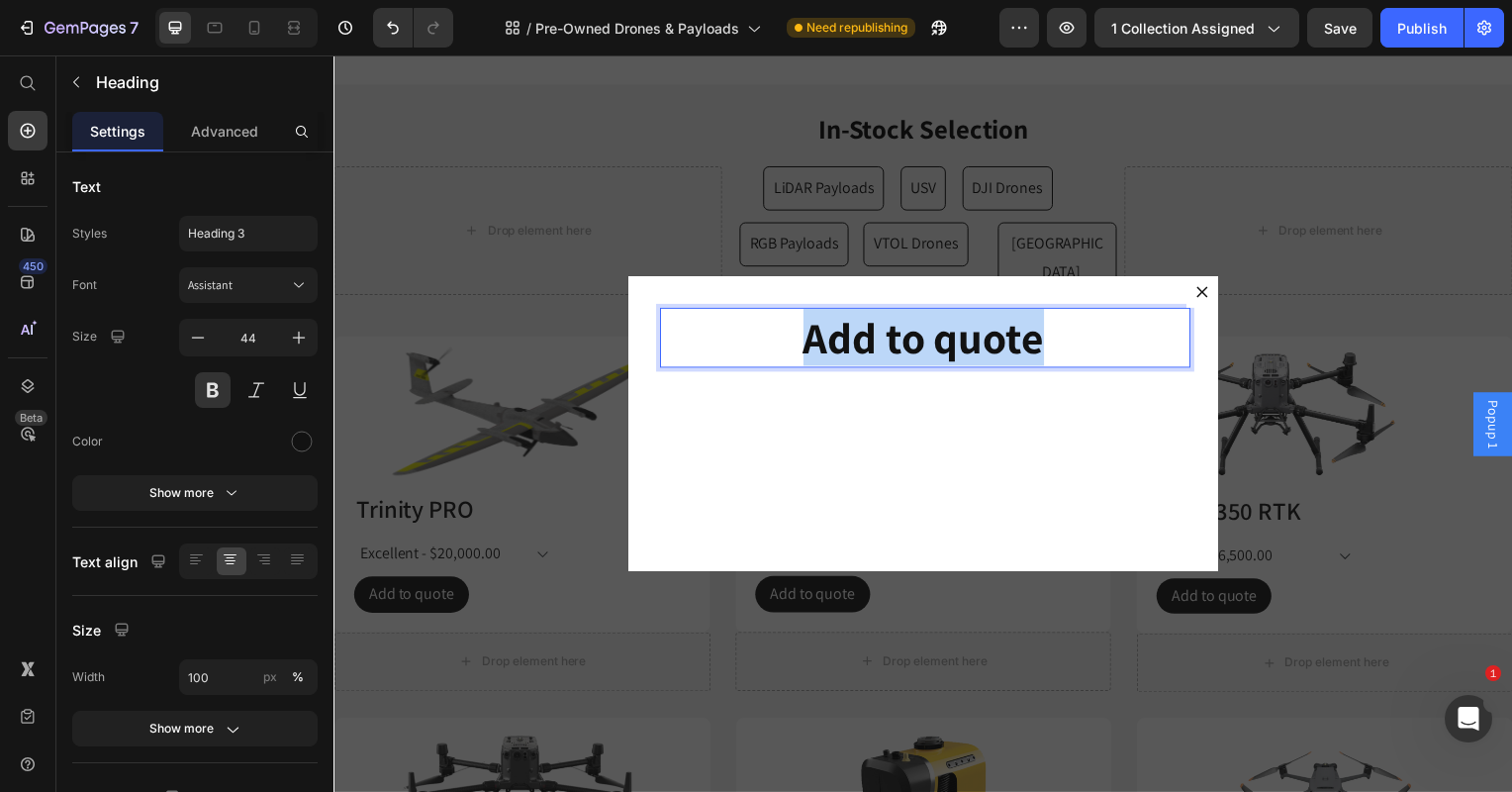 click on "Add to quote" at bounding box center (927, 340) 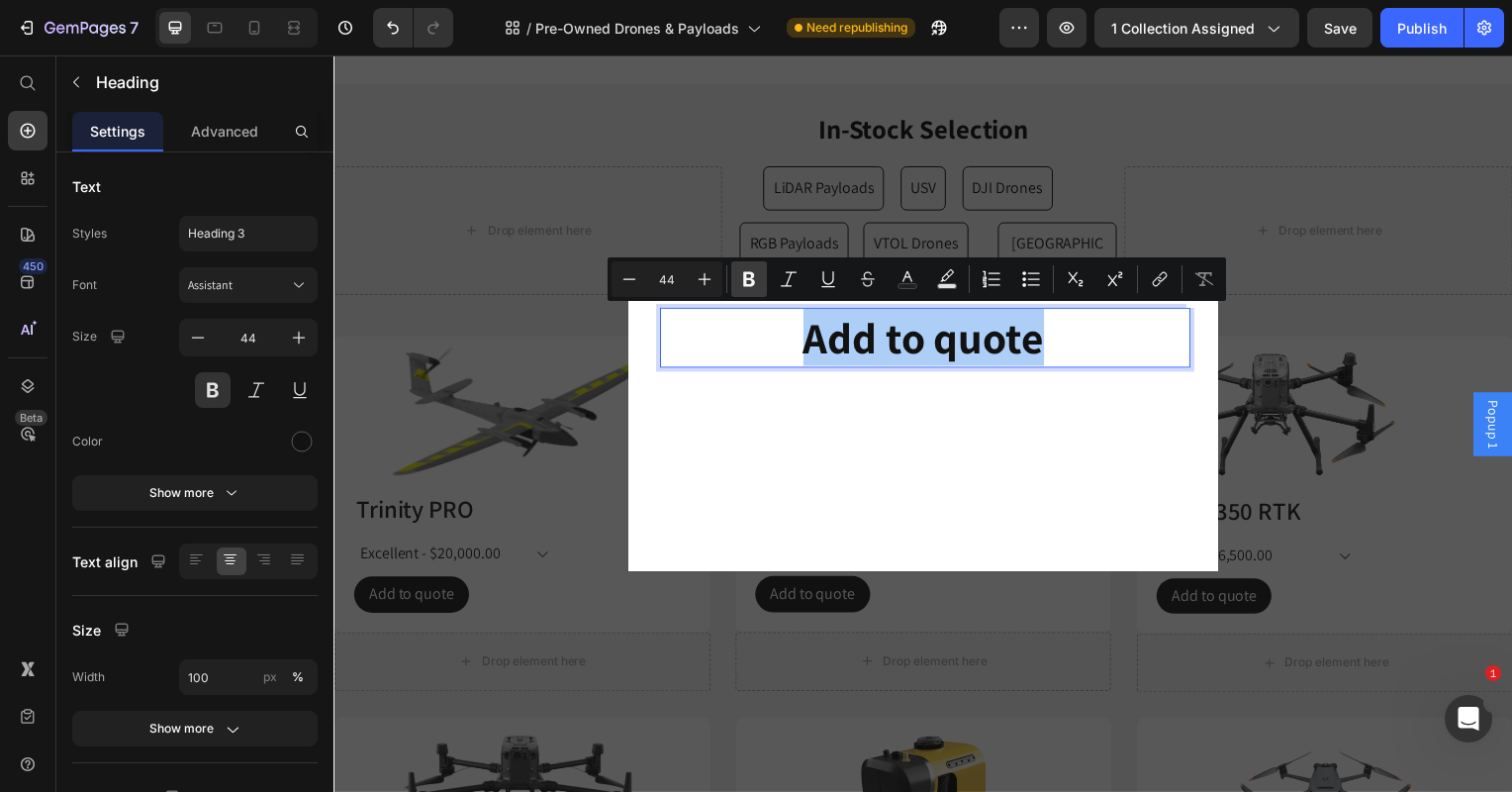 click 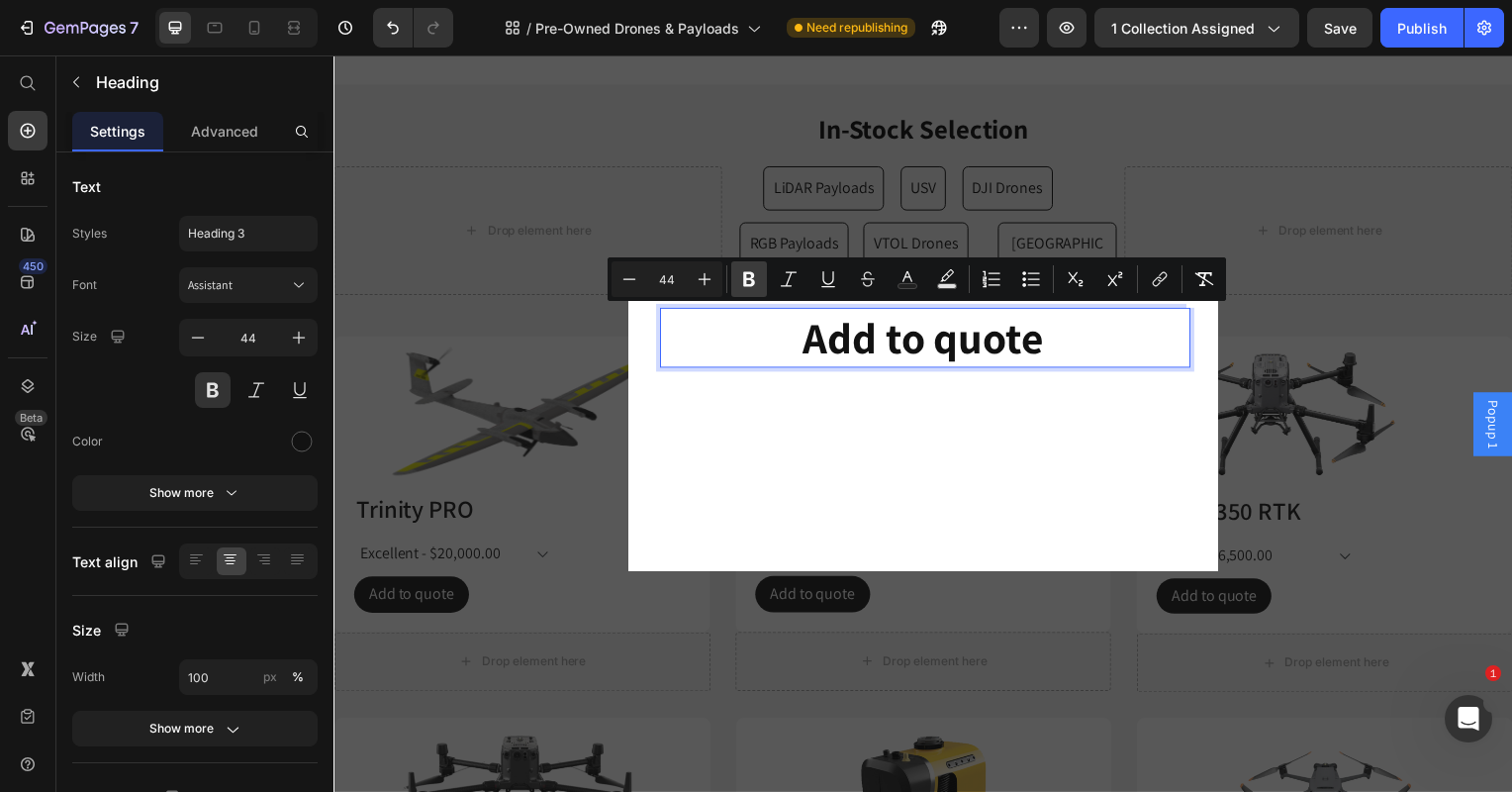 click 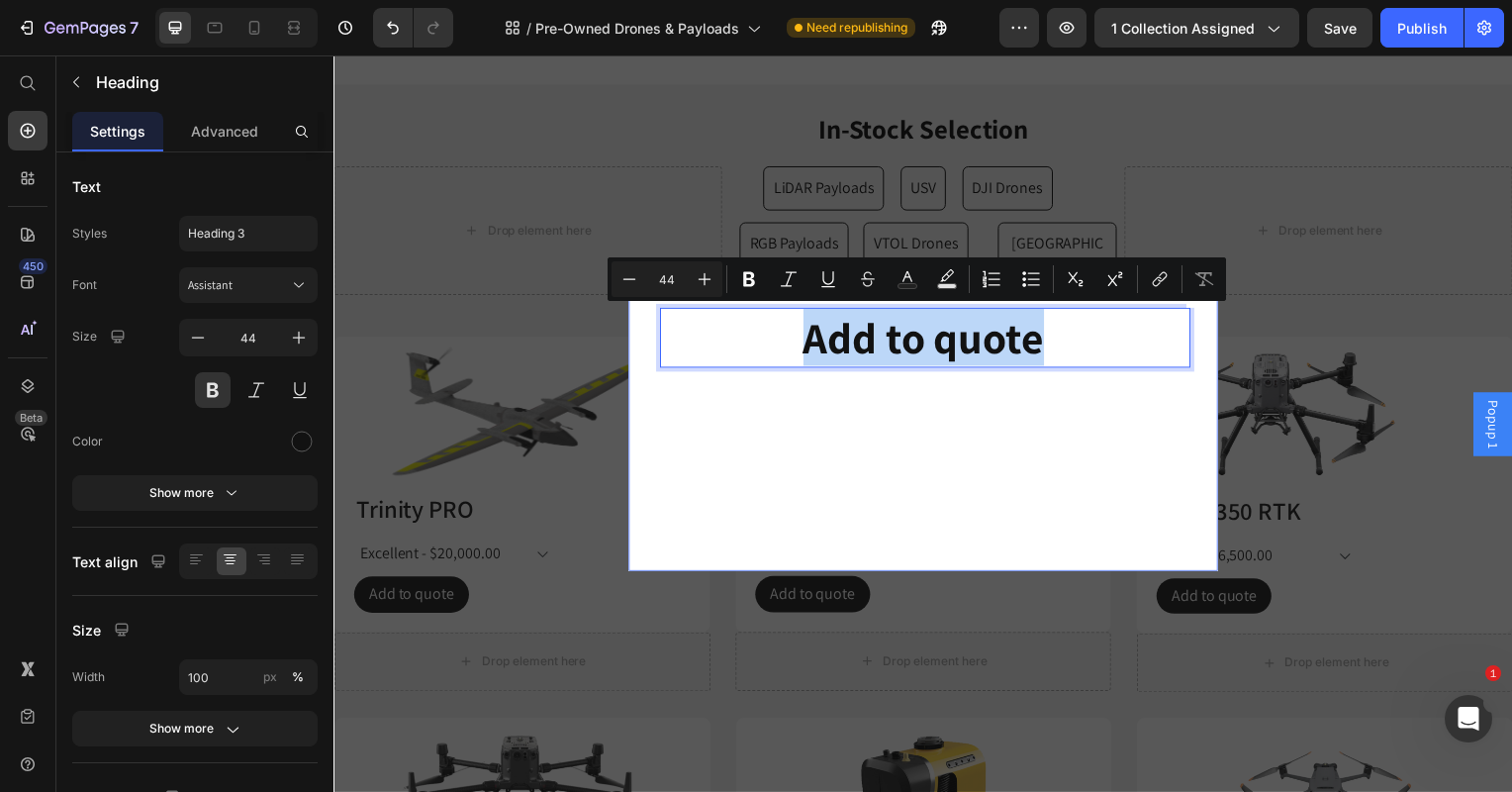 click on "Add to quote Heading   0" at bounding box center [927, 427] 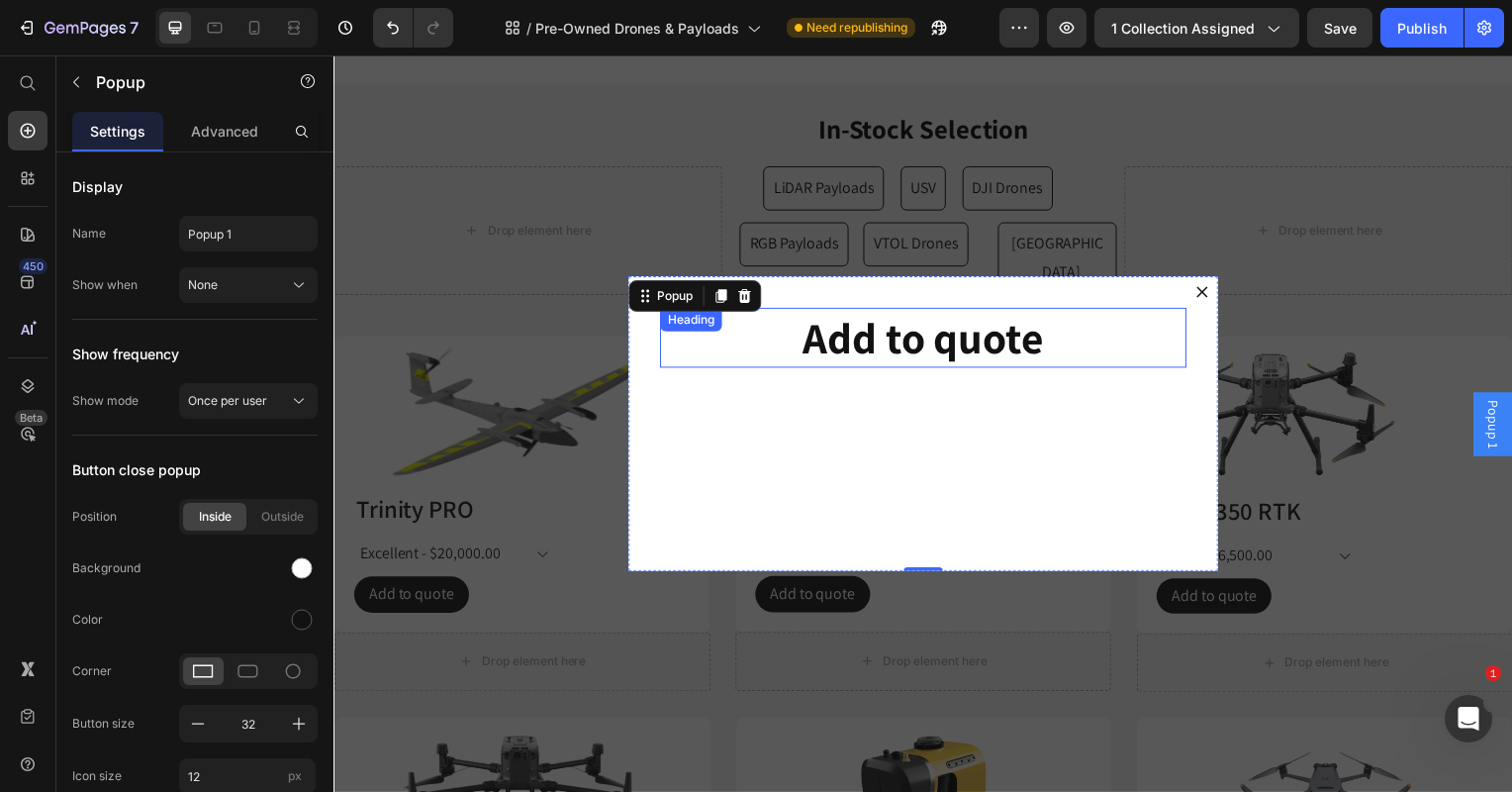 click on "Add to quote" at bounding box center (927, 340) 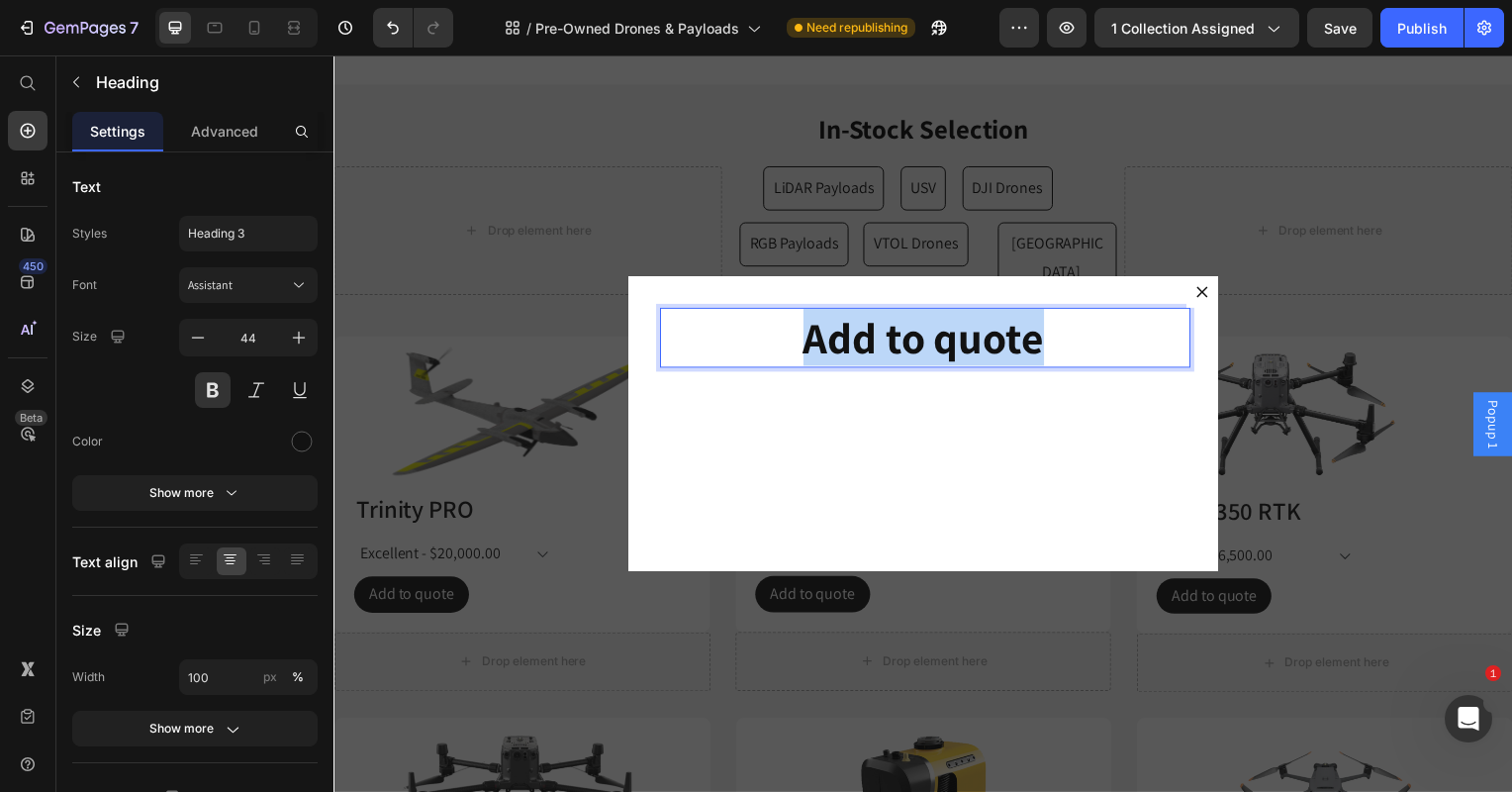 click on "Add to quote" at bounding box center (927, 340) 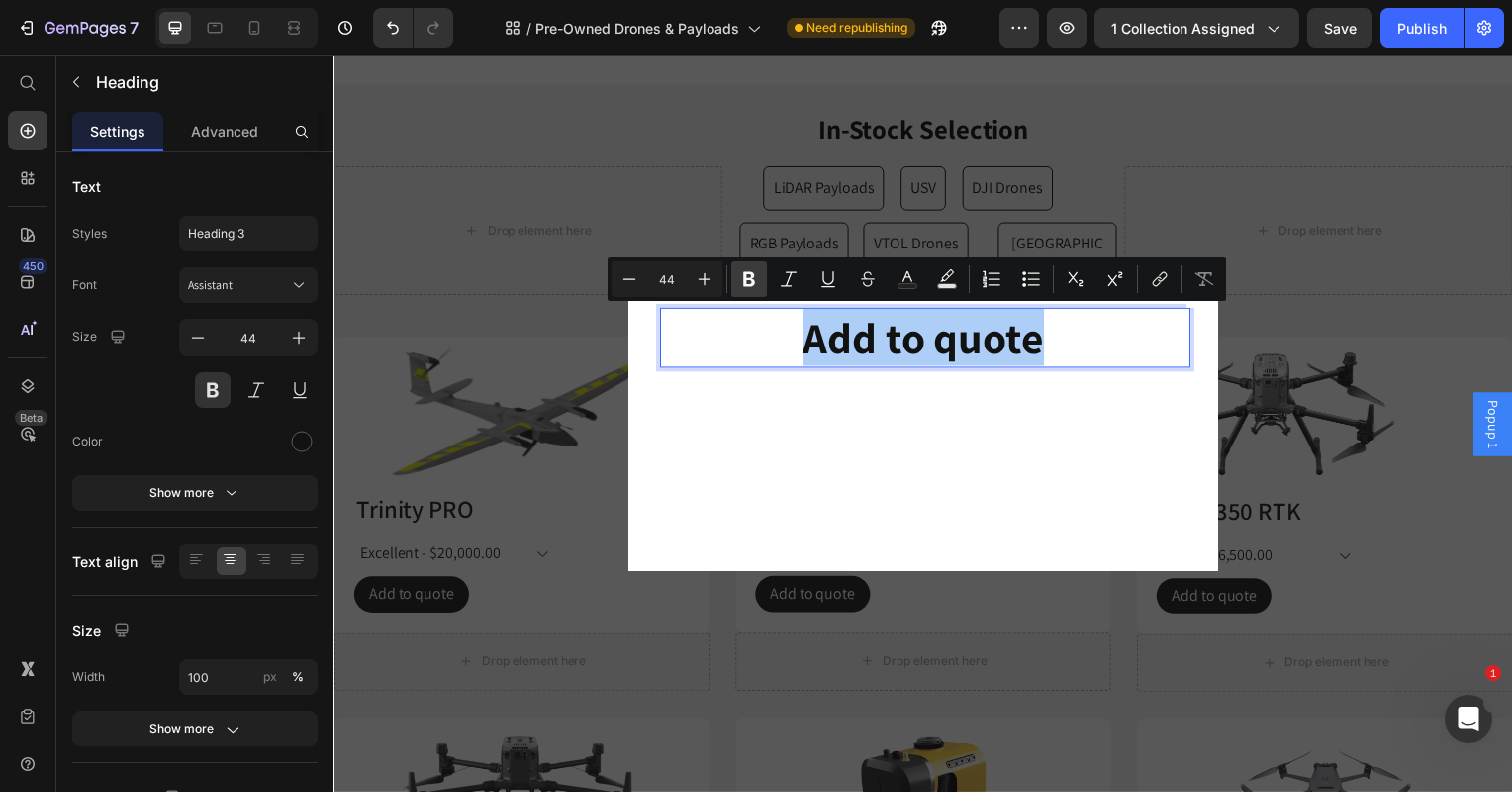click 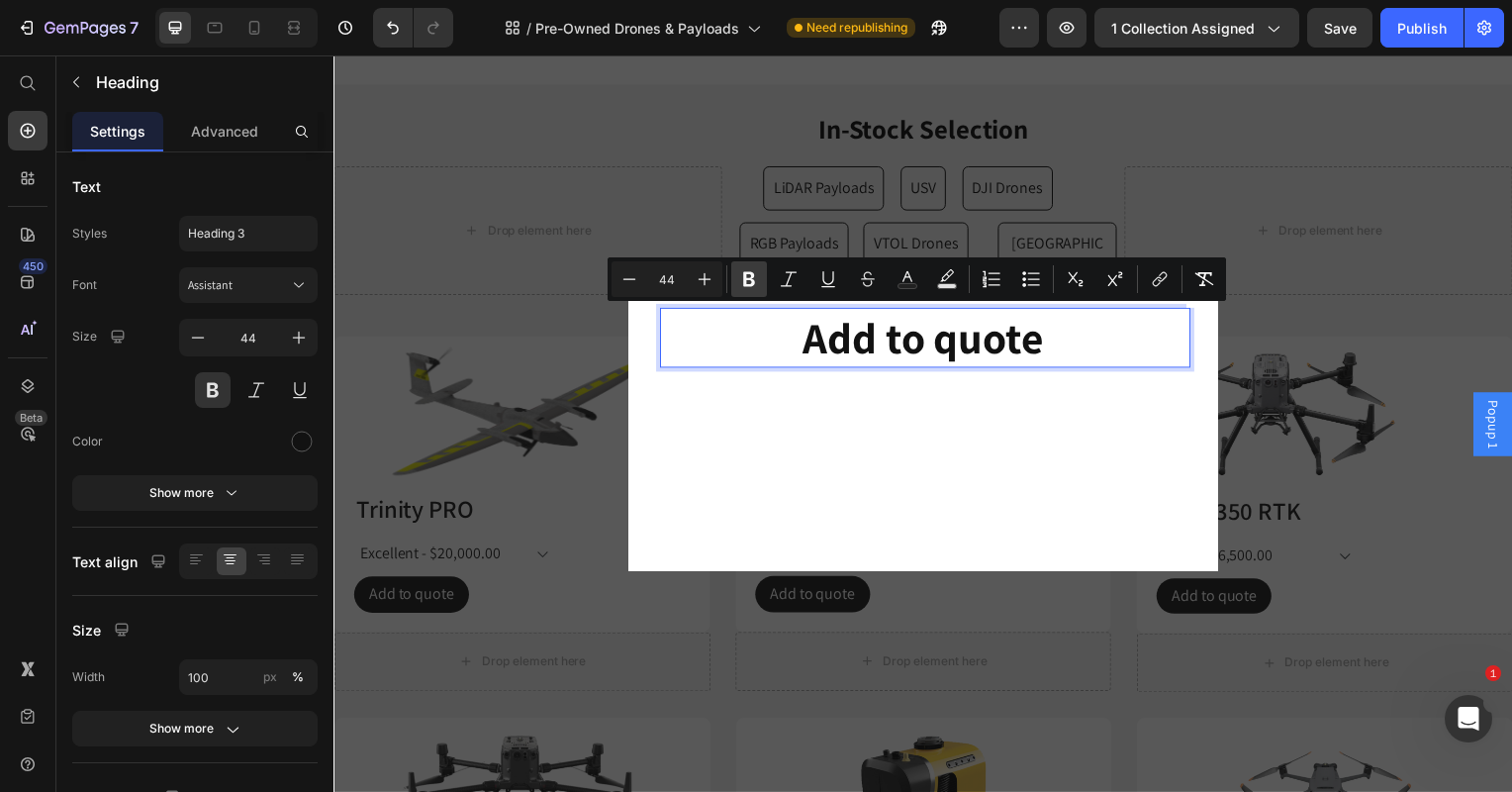click 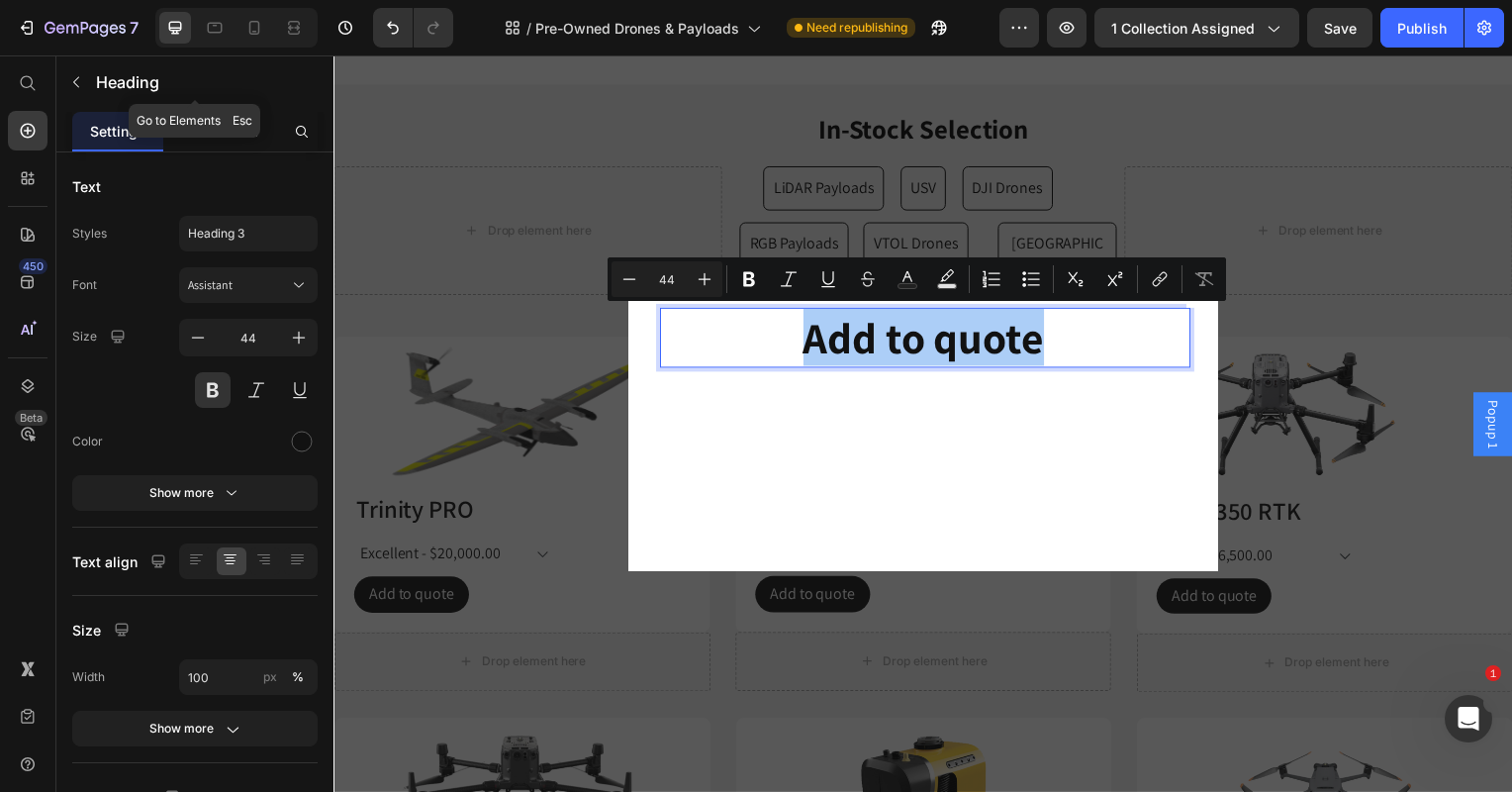 drag, startPoint x: 106, startPoint y: 73, endPoint x: 137, endPoint y: 128, distance: 63.134776 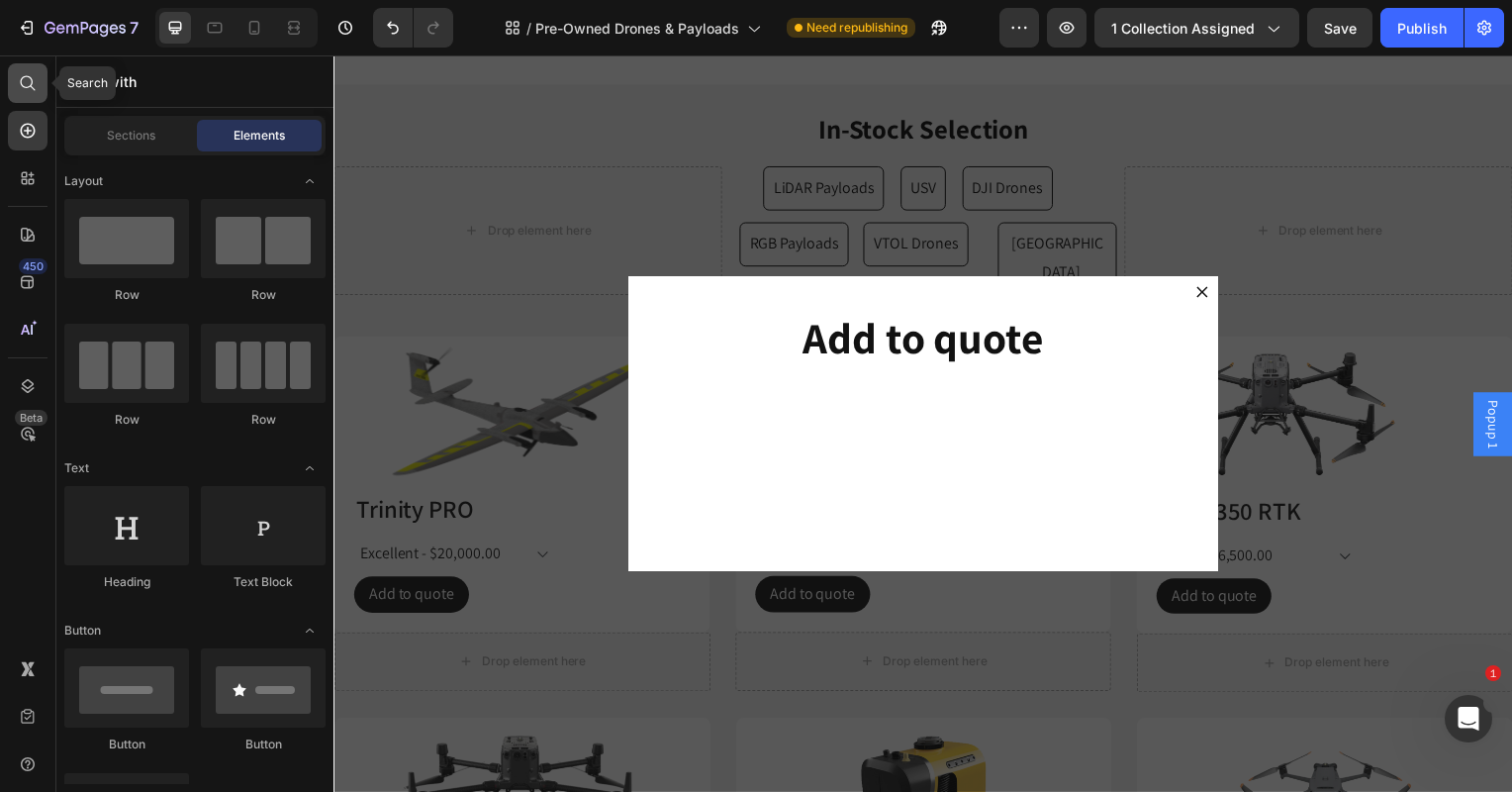 click 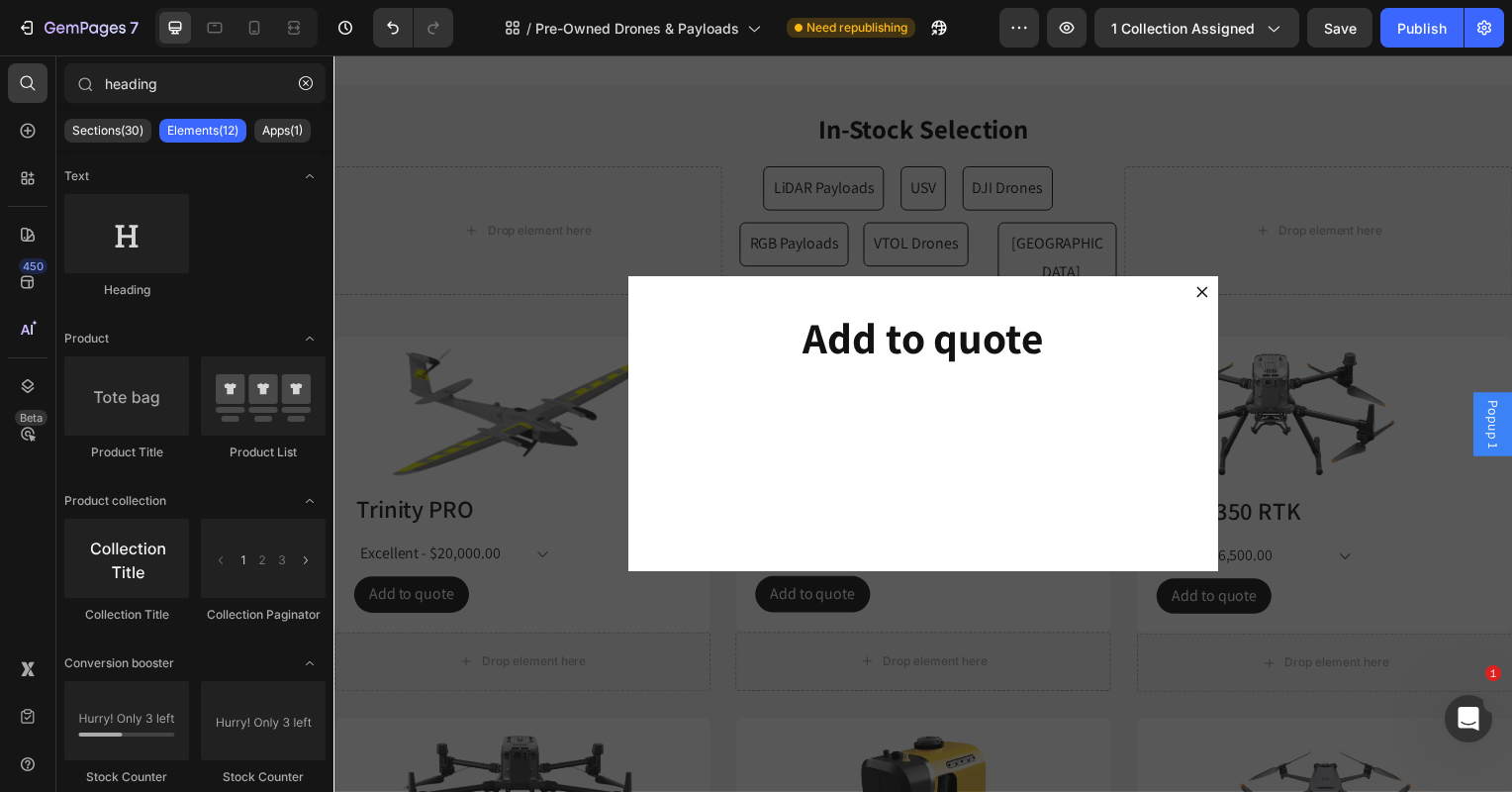 drag, startPoint x: 189, startPoint y: 79, endPoint x: 0, endPoint y: 39, distance: 193.18644 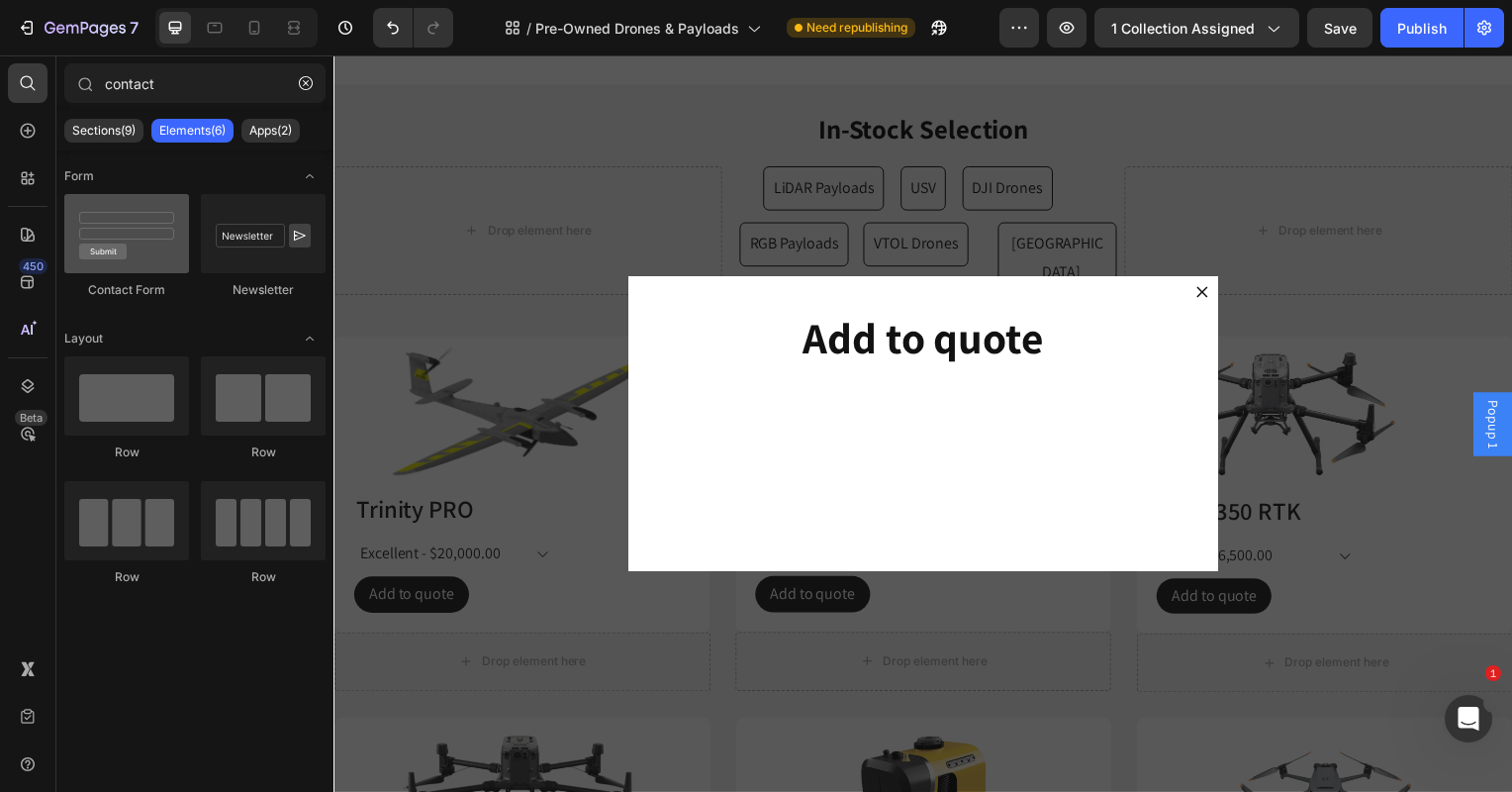 type on "contact" 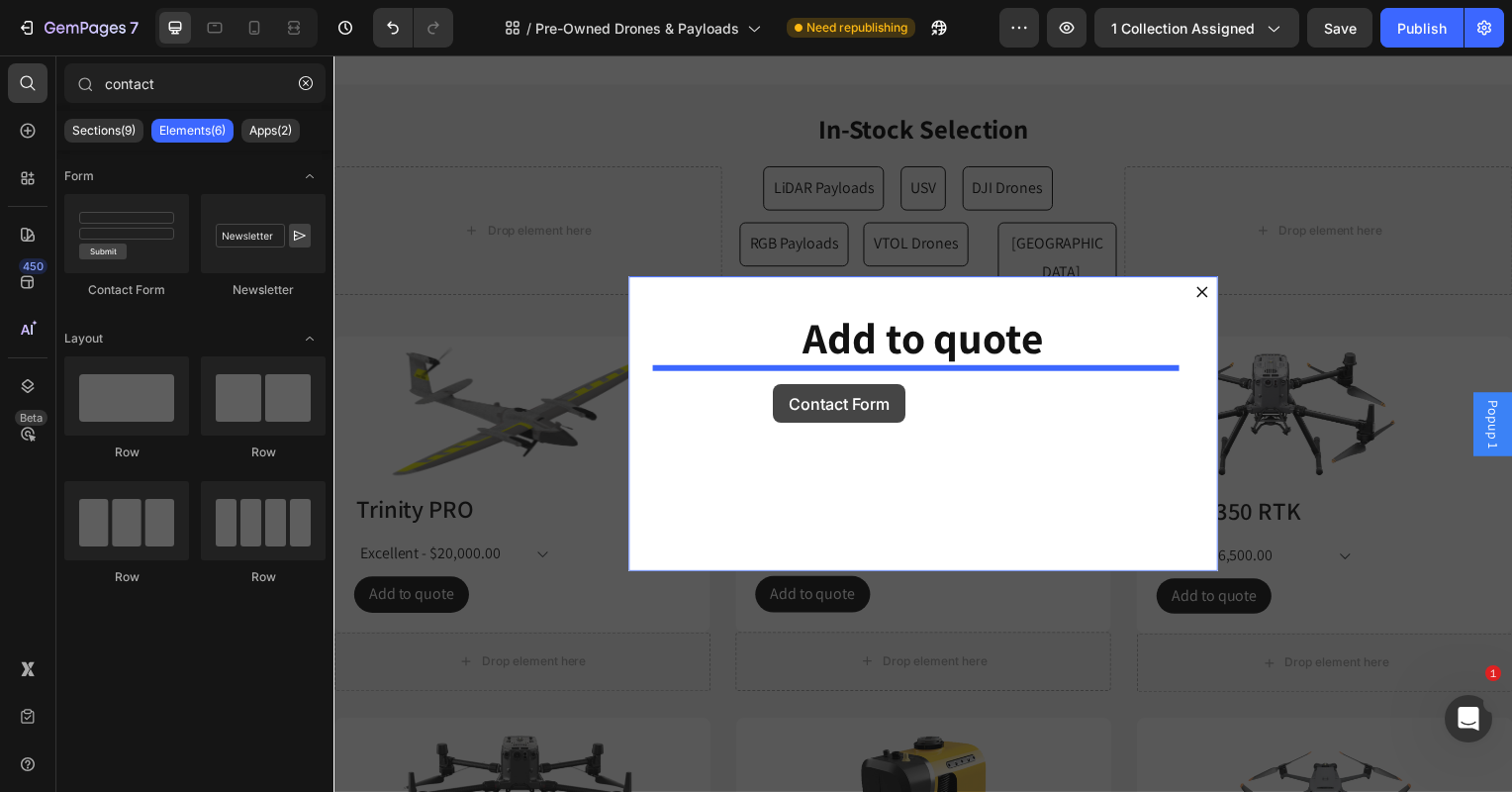 drag, startPoint x: 418, startPoint y: 305, endPoint x: 776, endPoint y: 387, distance: 367.271 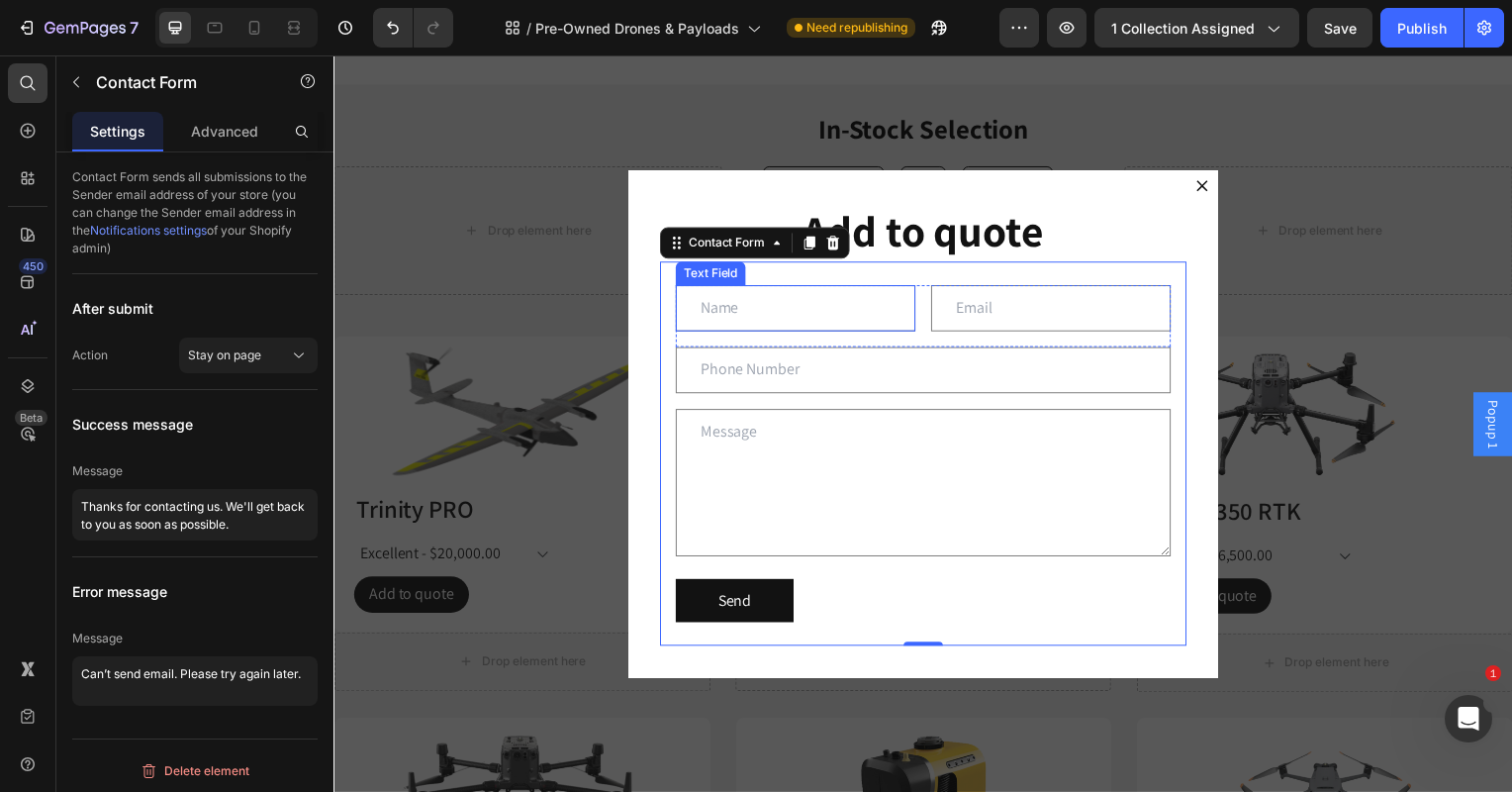 click at bounding box center (799, 310) 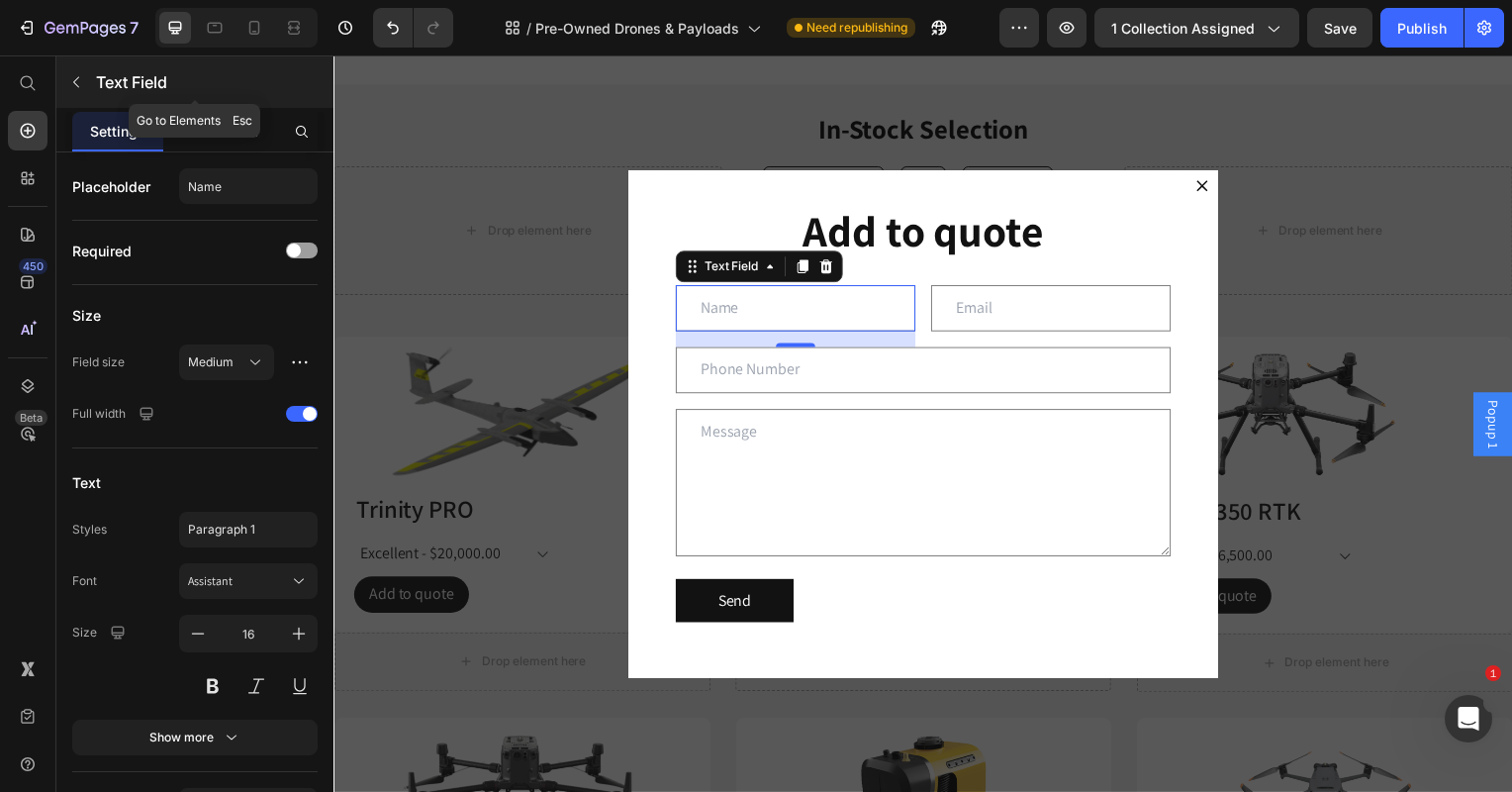 click on "Text Field" at bounding box center [213, 82] 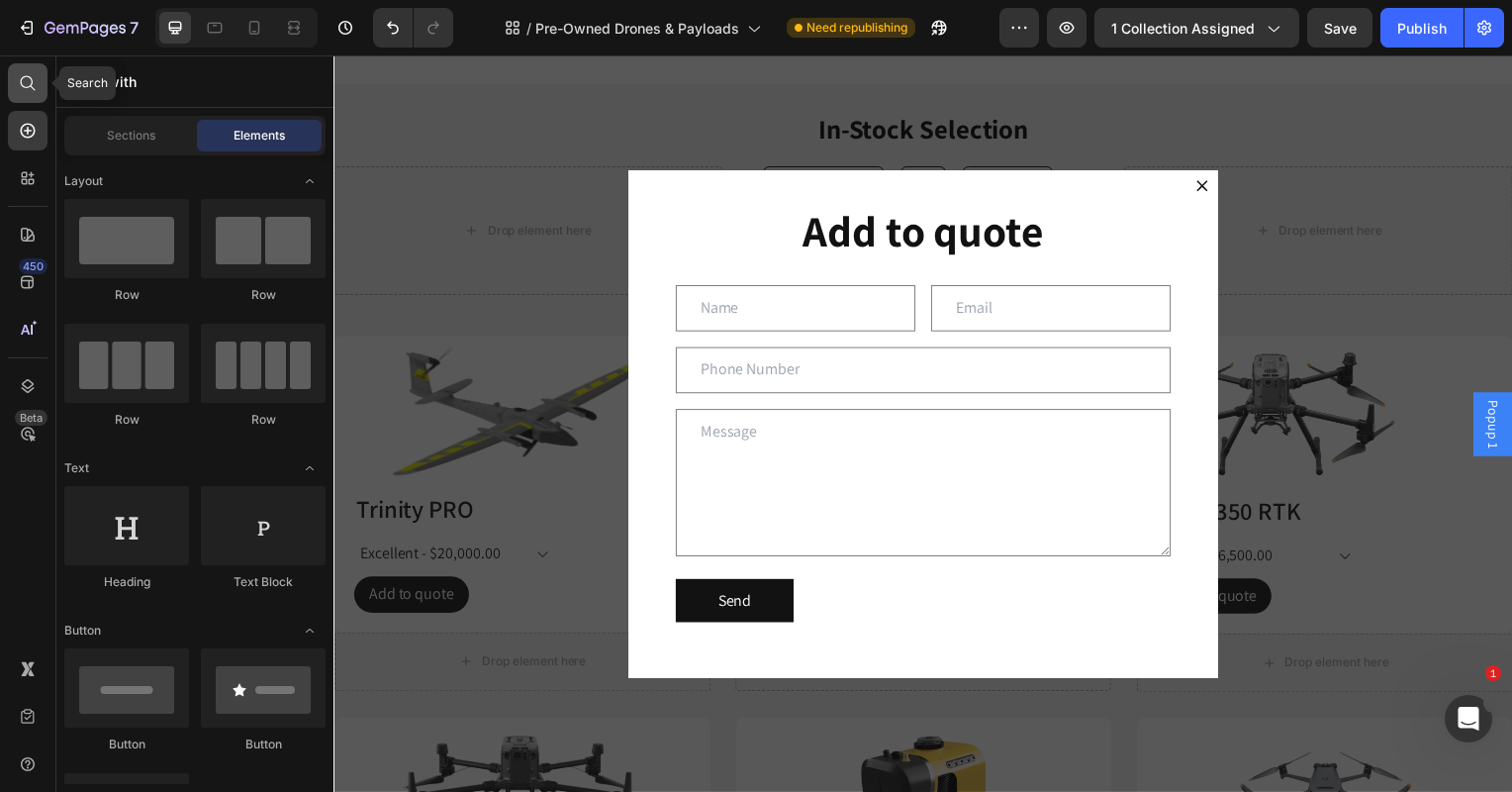 click 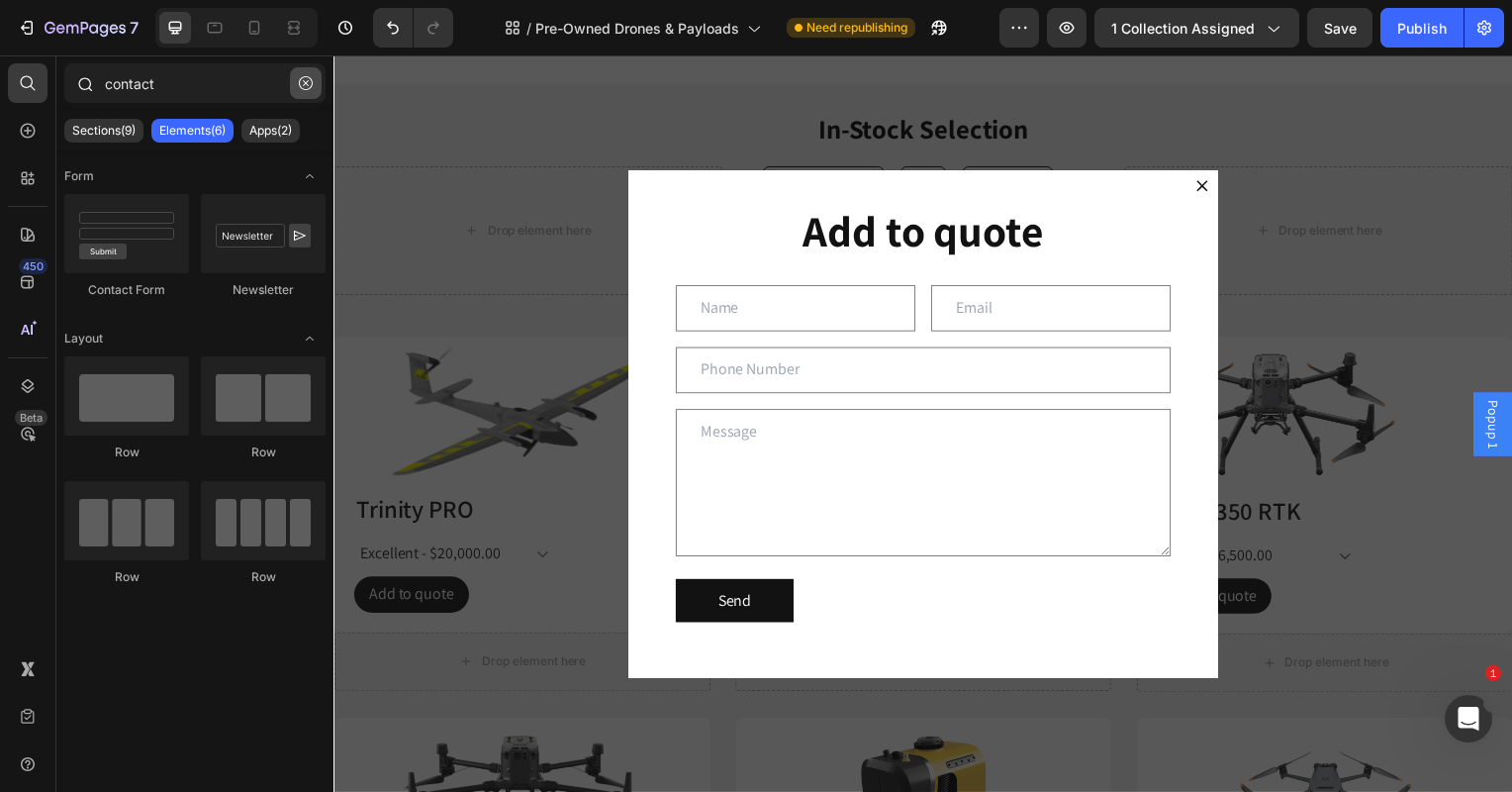 click 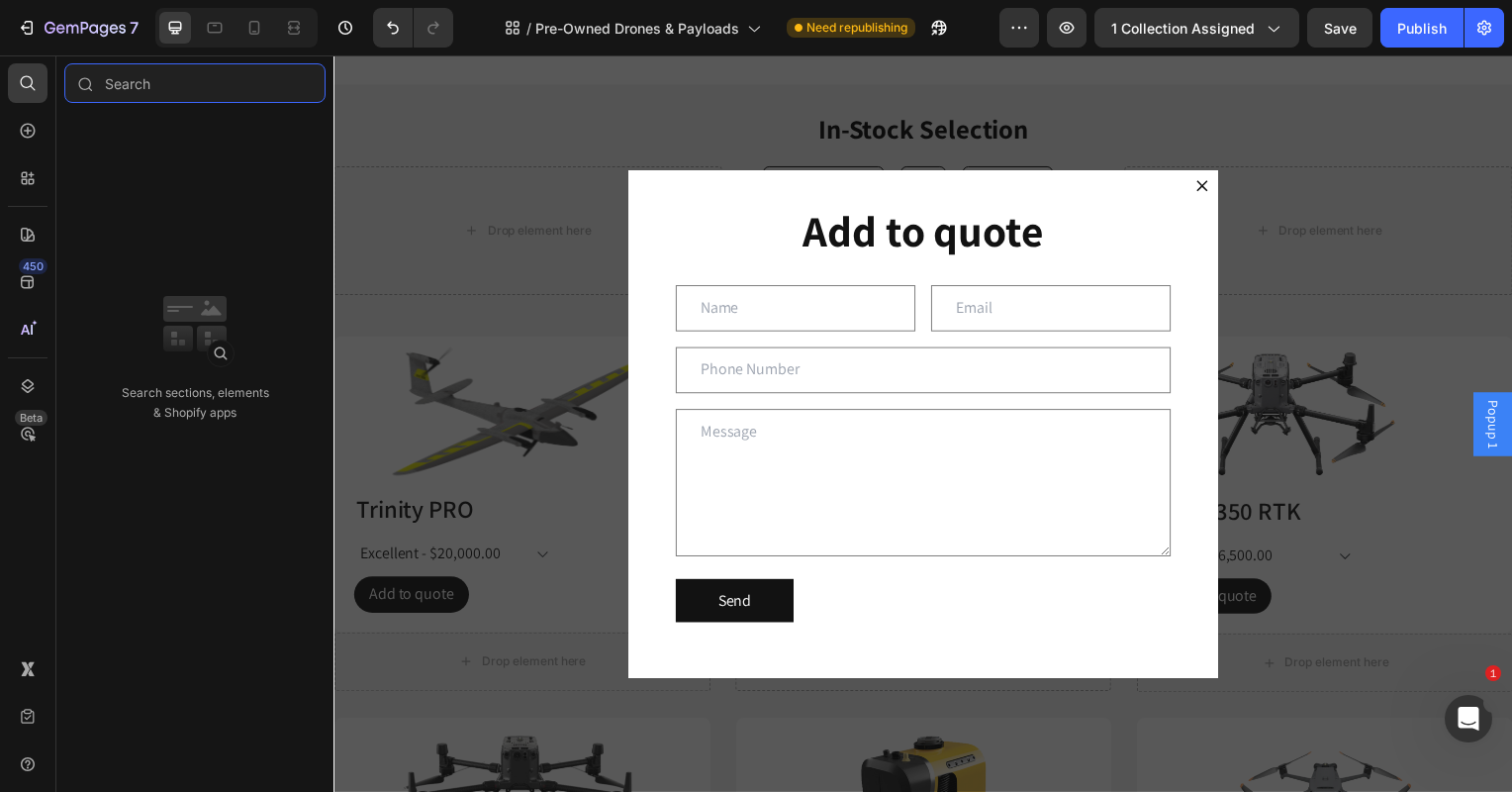 type on "h" 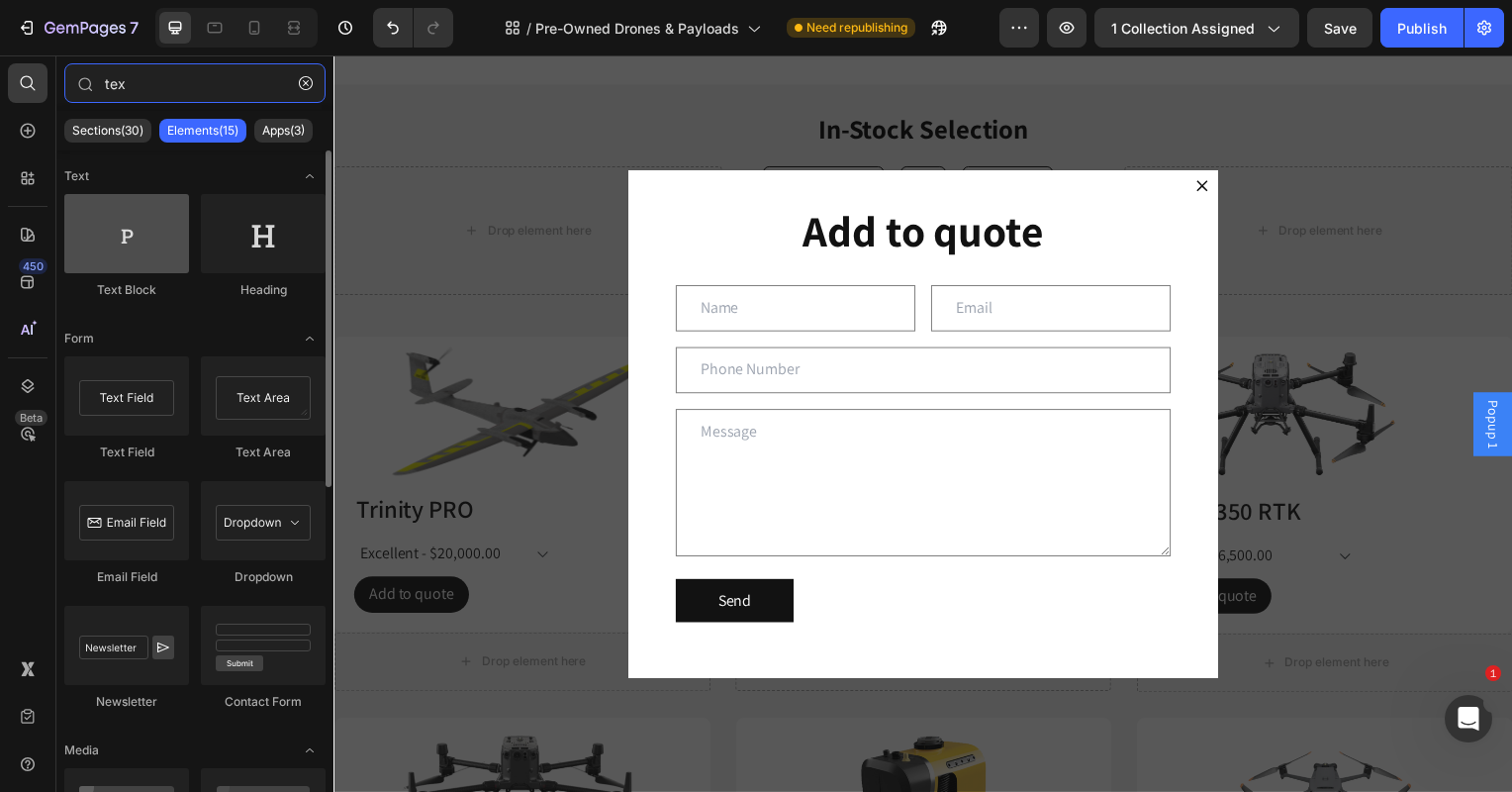 type on "tex" 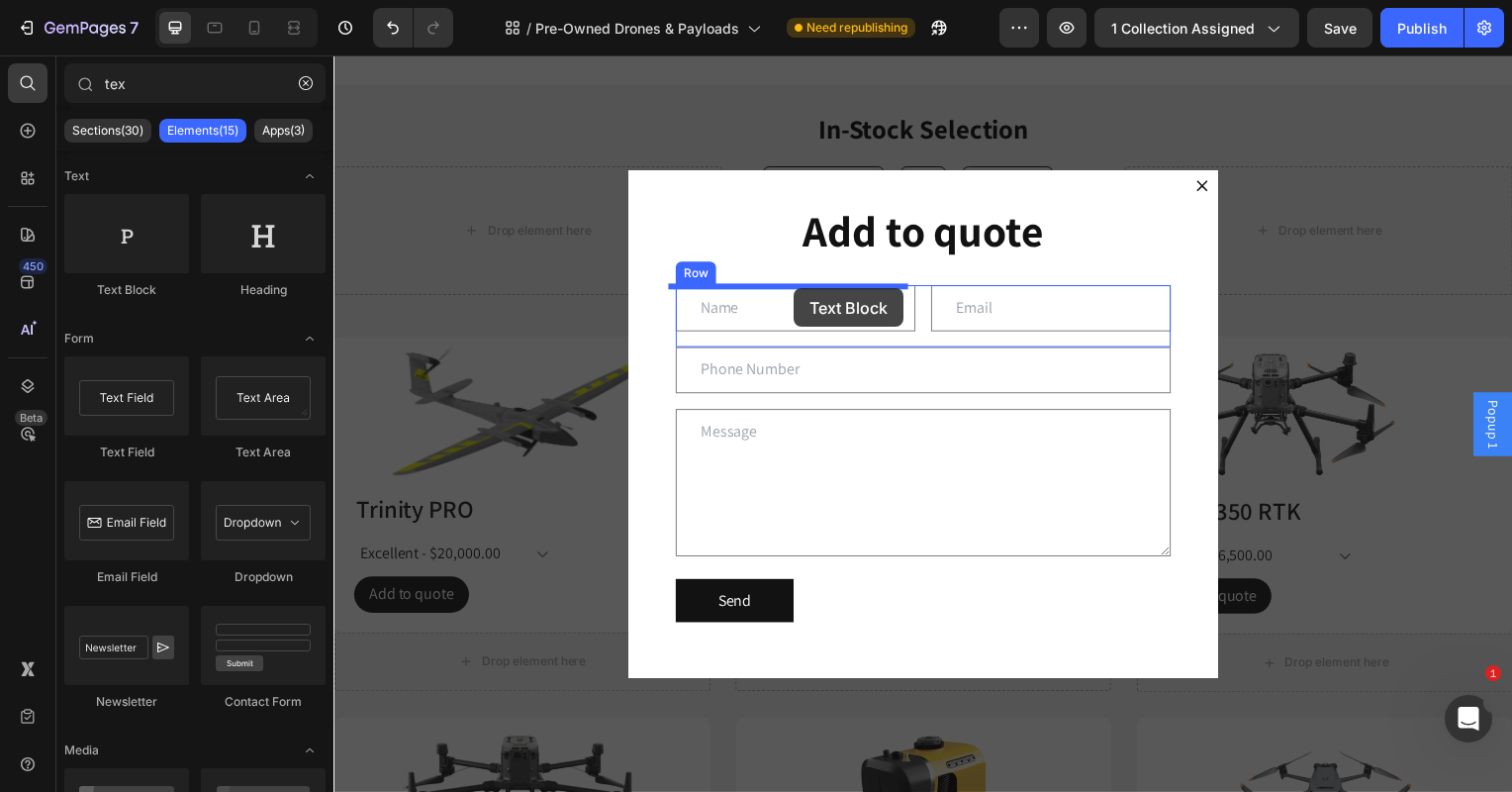 drag, startPoint x: 482, startPoint y: 302, endPoint x: 798, endPoint y: 290, distance: 316.22777 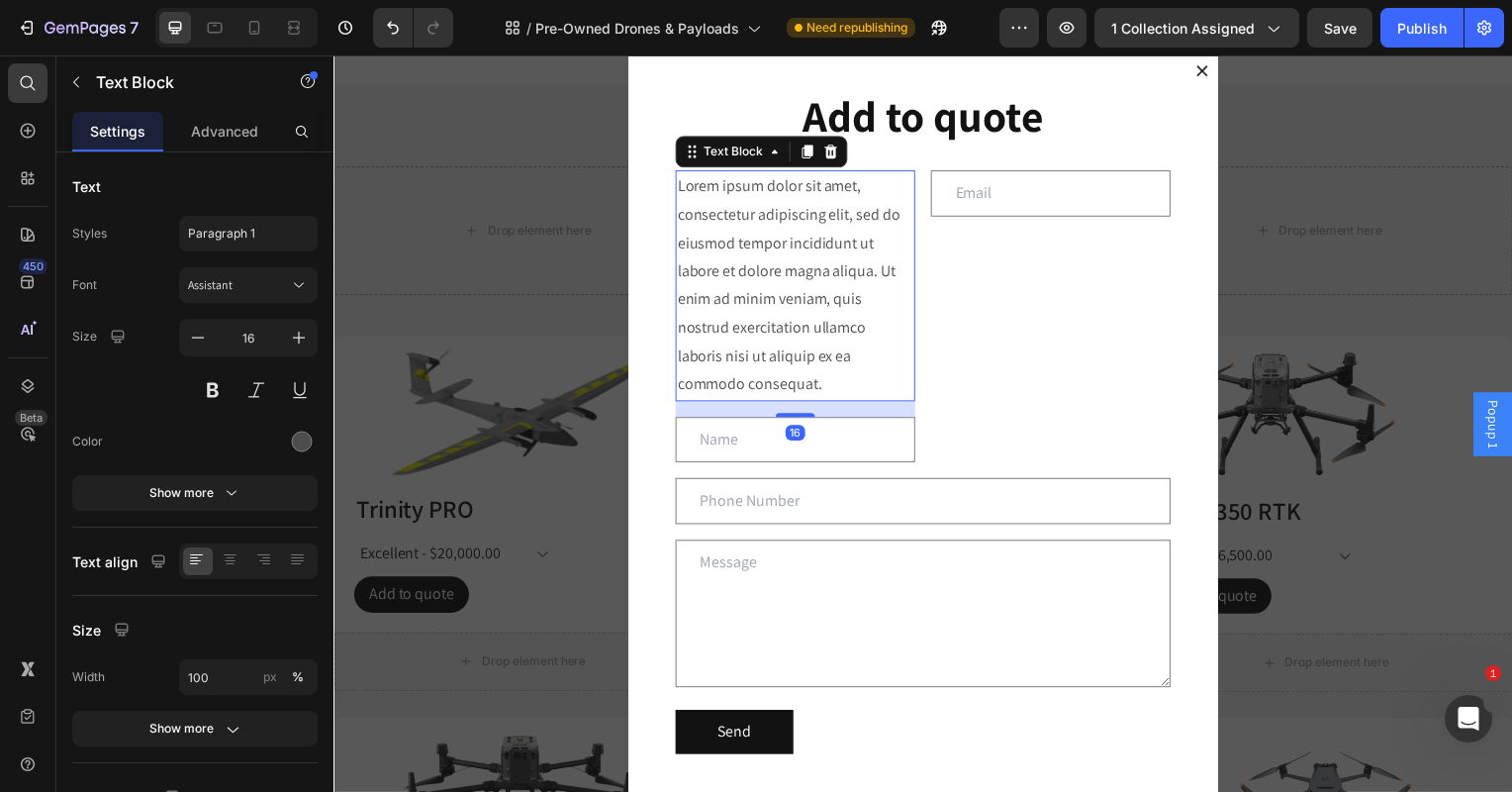 click on "Lorem ipsum dolor sit amet, consectetur adipiscing elit, sed do eiusmod tempor incididunt ut labore et dolore magna aliqua. Ut enim ad minim veniam, quis nostrud exercitation ullamco laboris nisi ut aliquip ex ea commodo consequat." at bounding box center (799, 287) 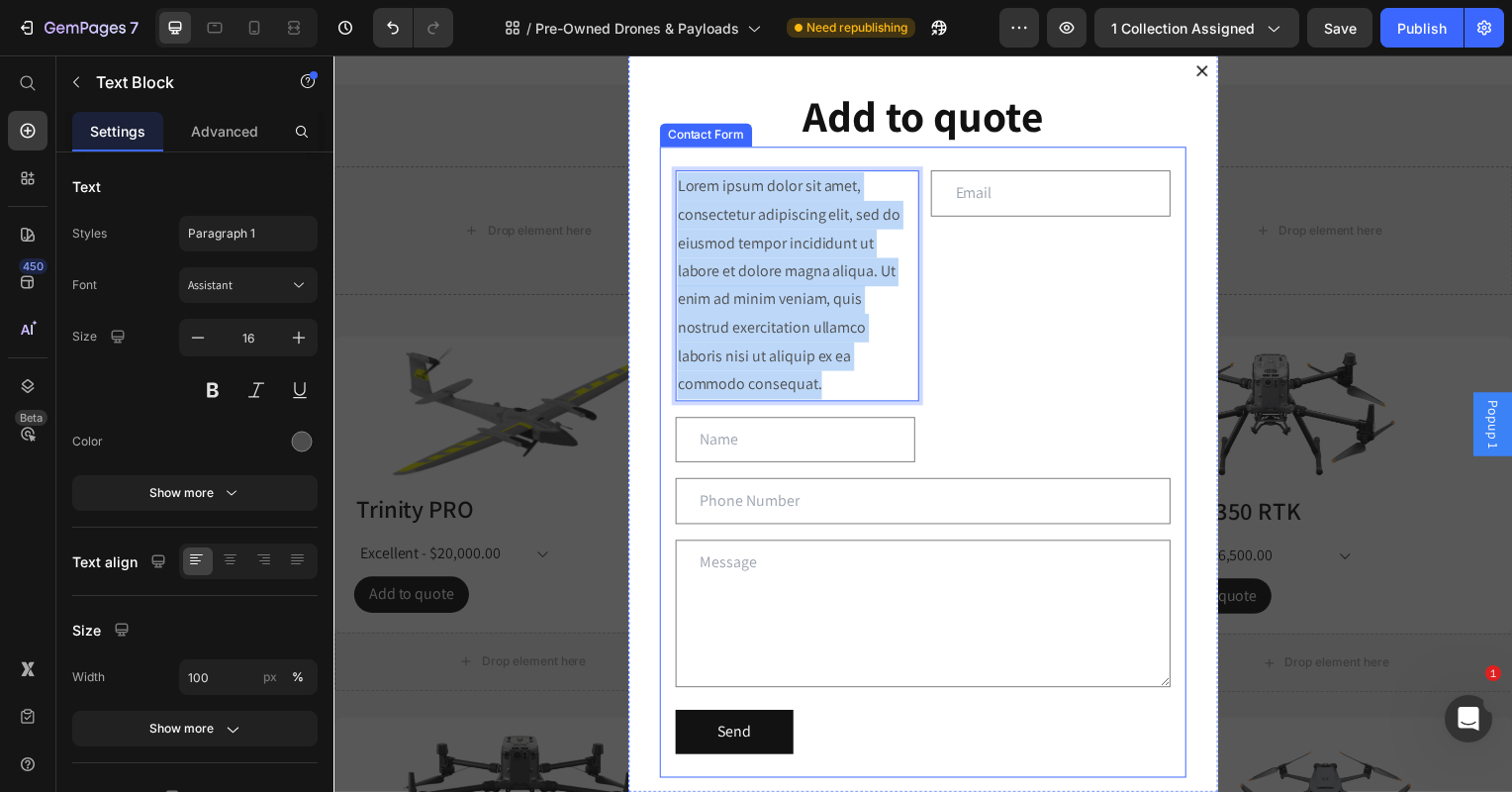 drag, startPoint x: 845, startPoint y: 390, endPoint x: 650, endPoint y: 183, distance: 284.38354 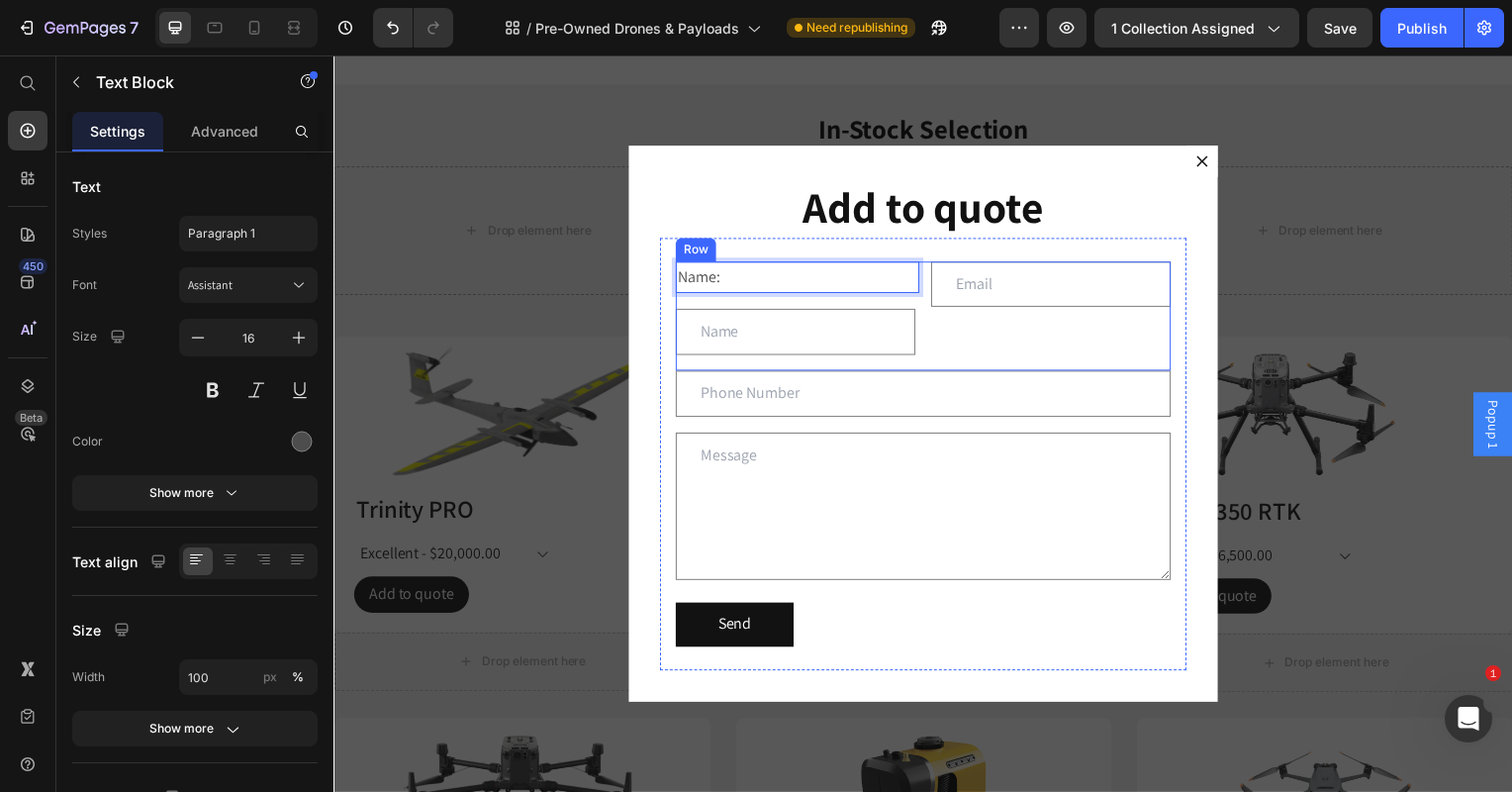 click on "Email Field" at bounding box center (1056, 319) 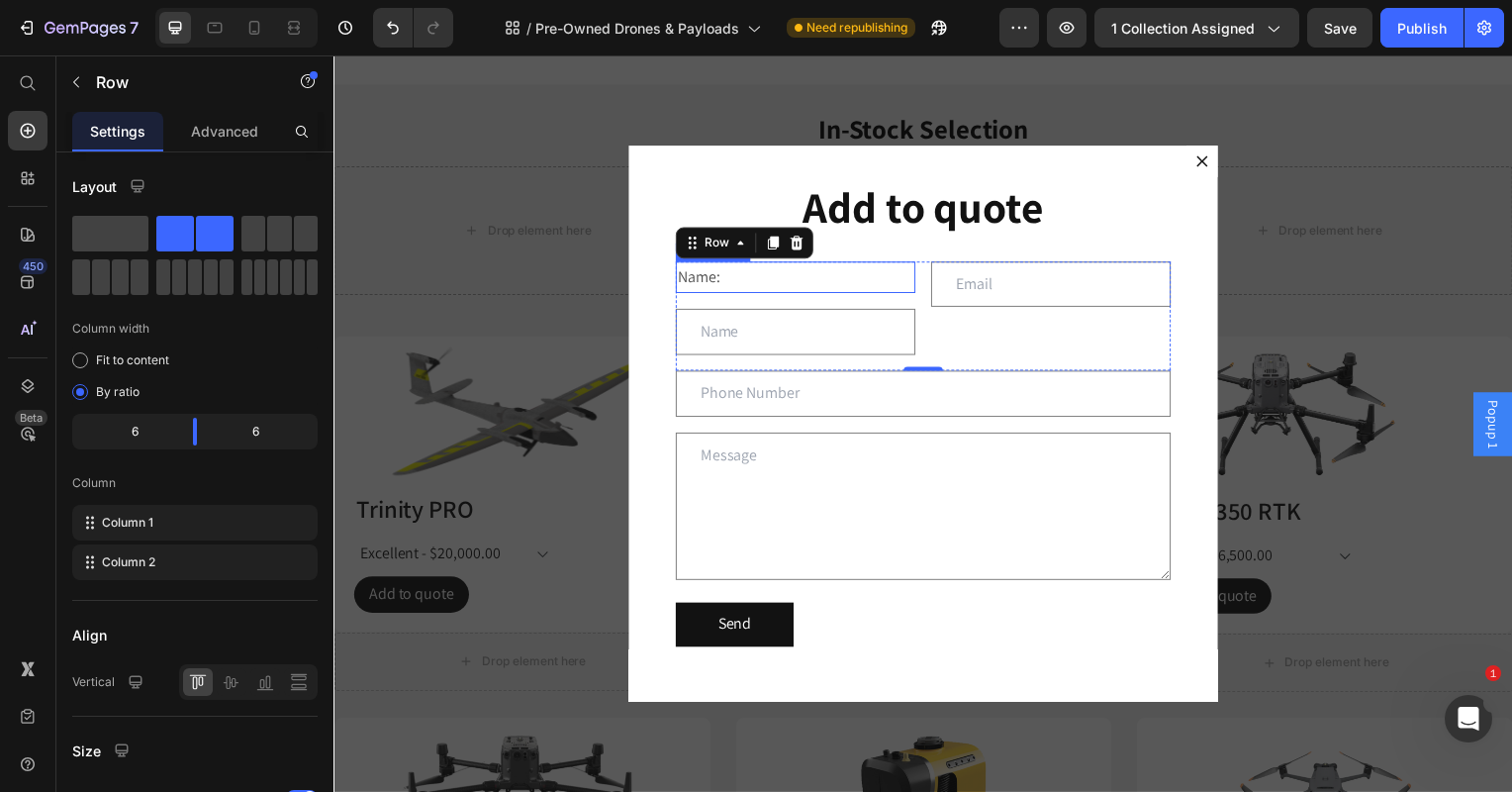click on "Name:" at bounding box center [799, 279] 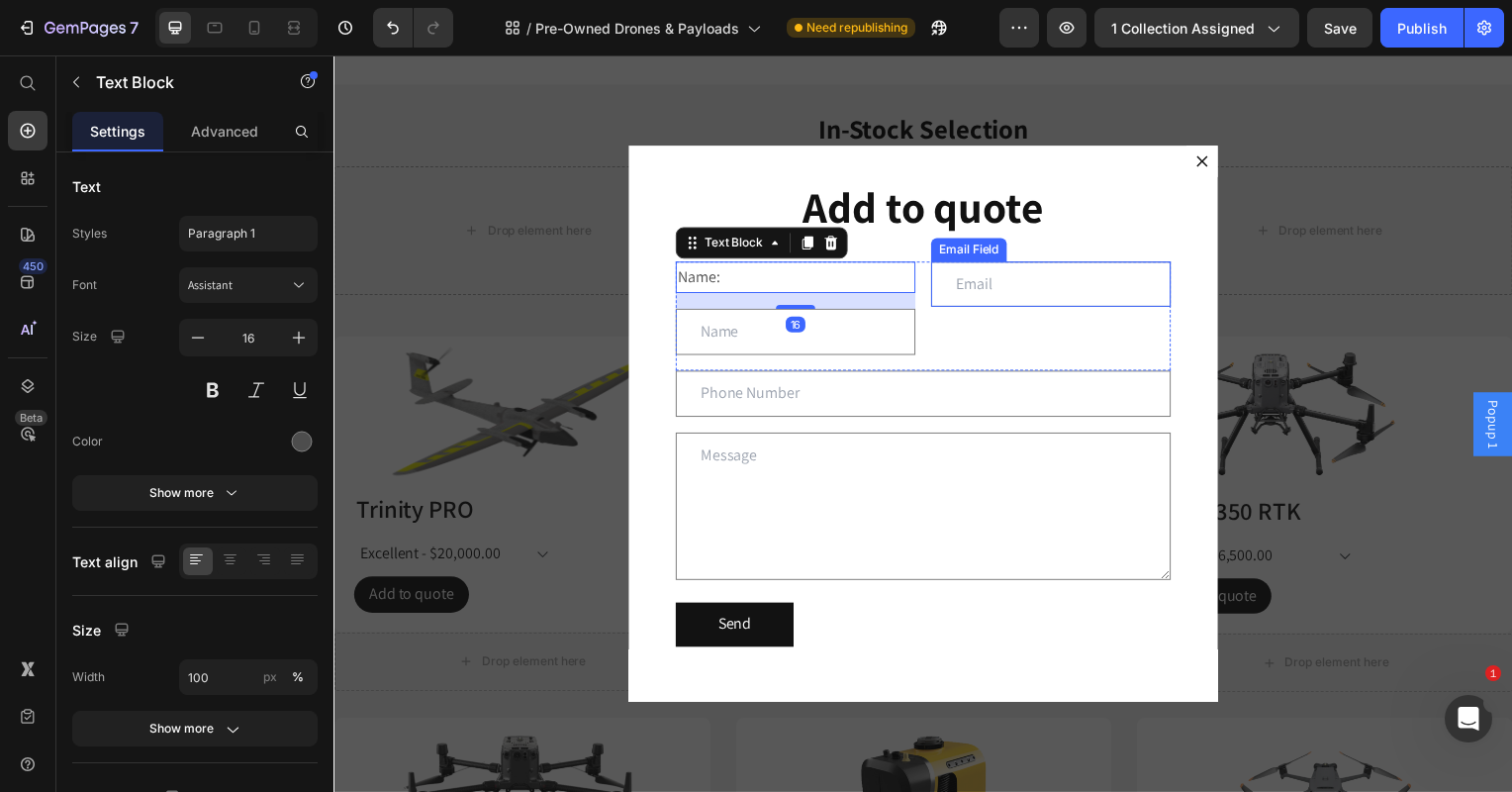 click at bounding box center [1056, 286] 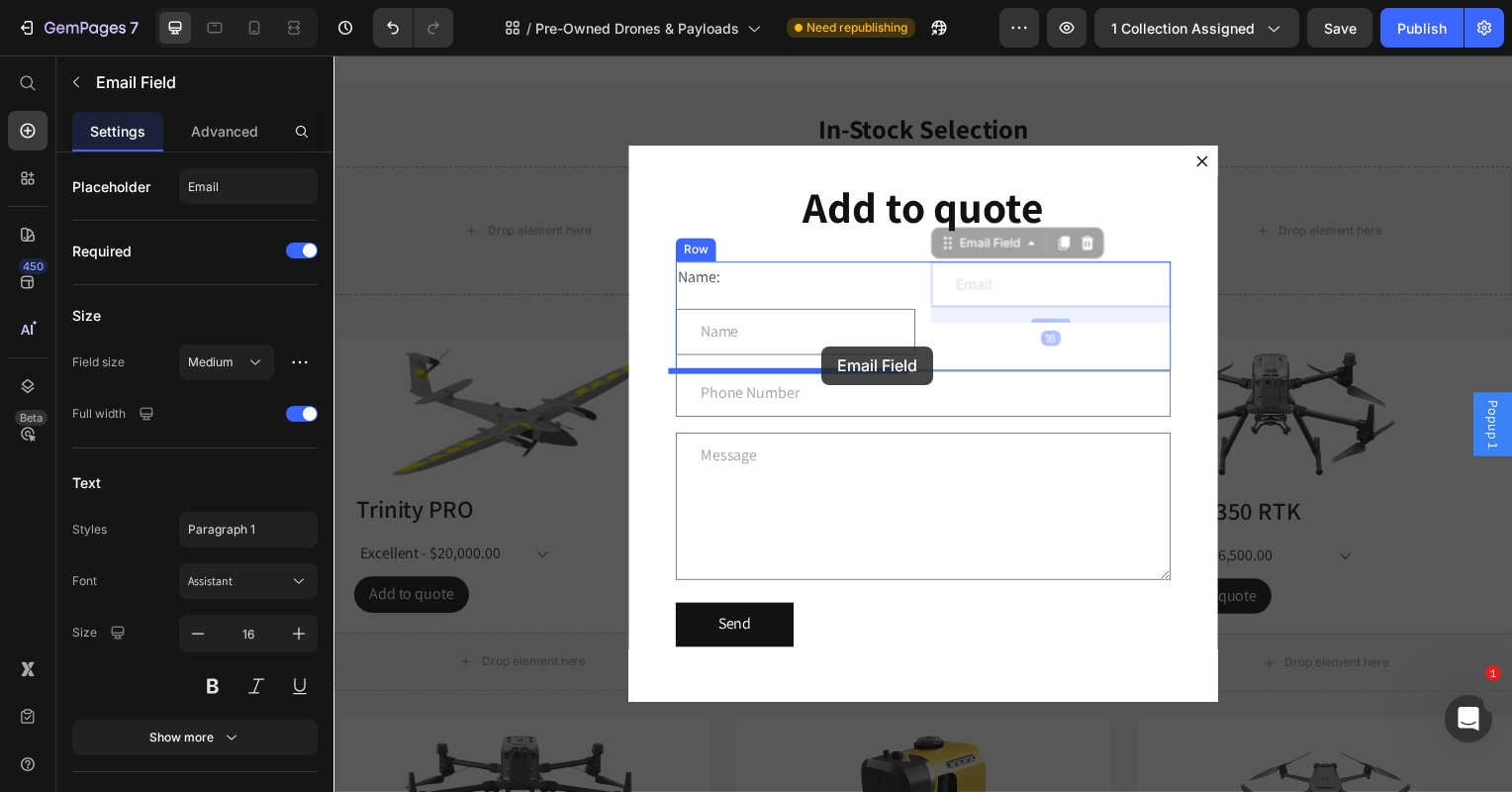 drag, startPoint x: 947, startPoint y: 242, endPoint x: 825, endPoint y: 348, distance: 161.61683 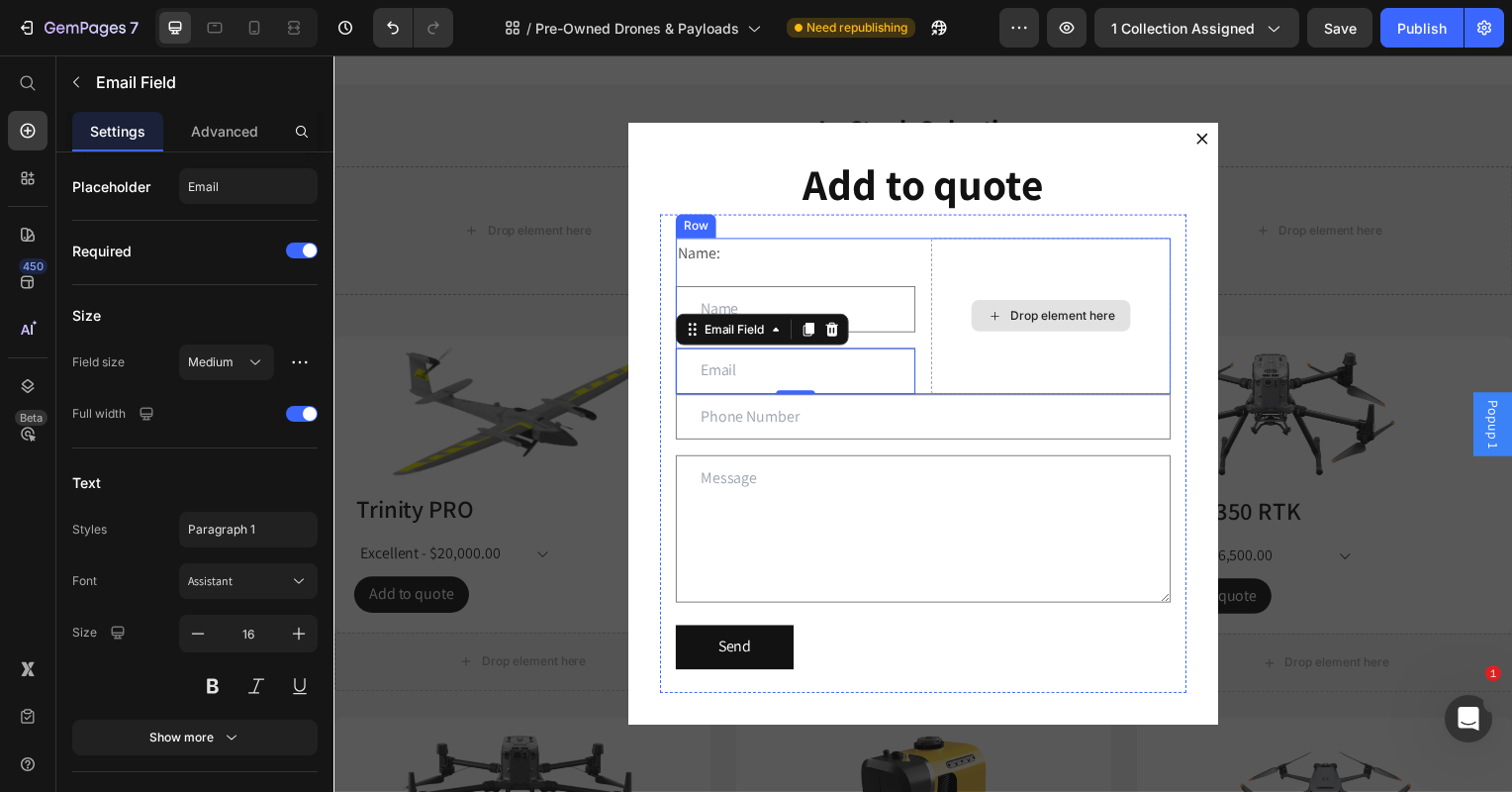 click on "Drop element here" at bounding box center [1056, 318] 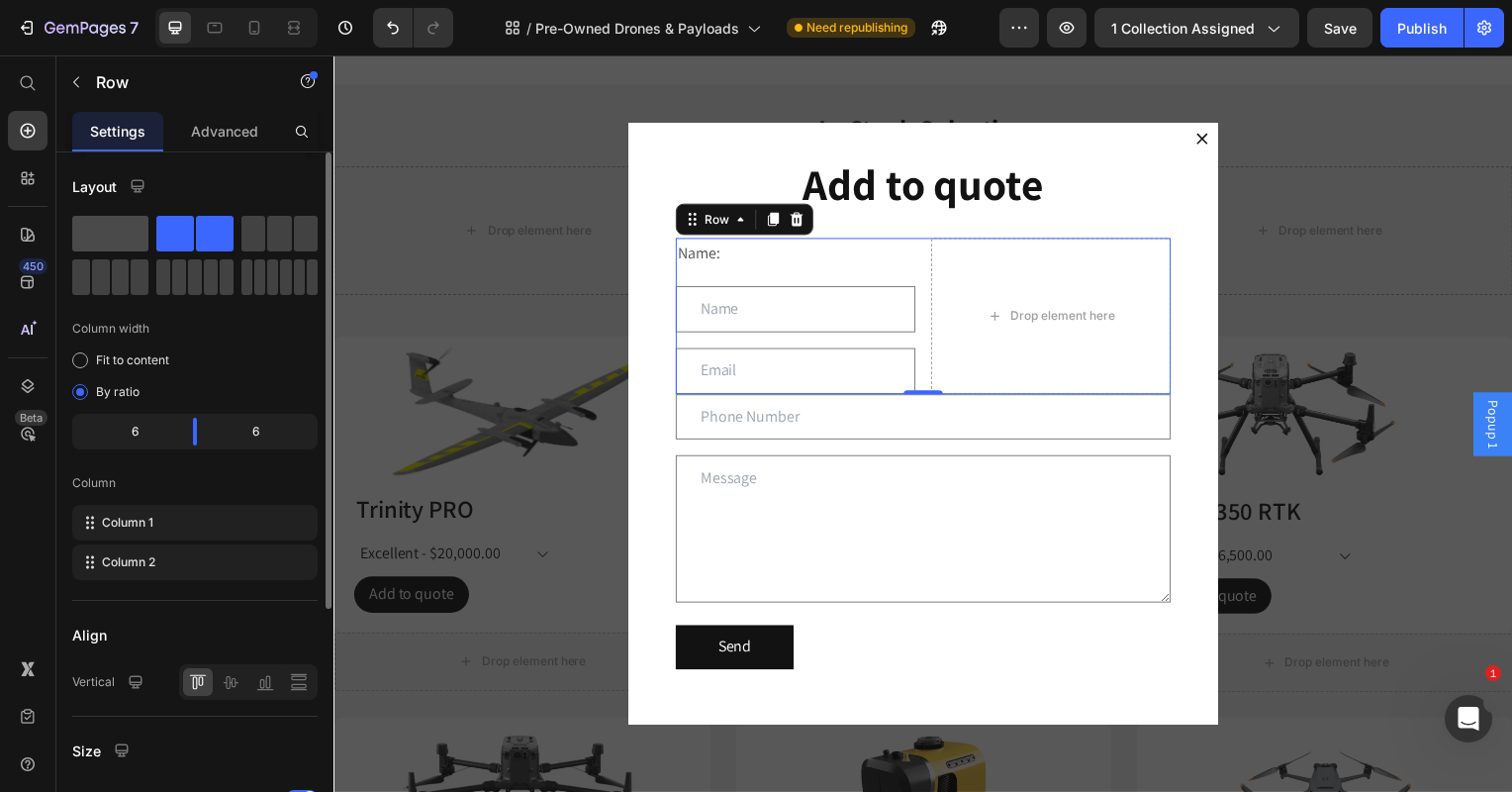 click 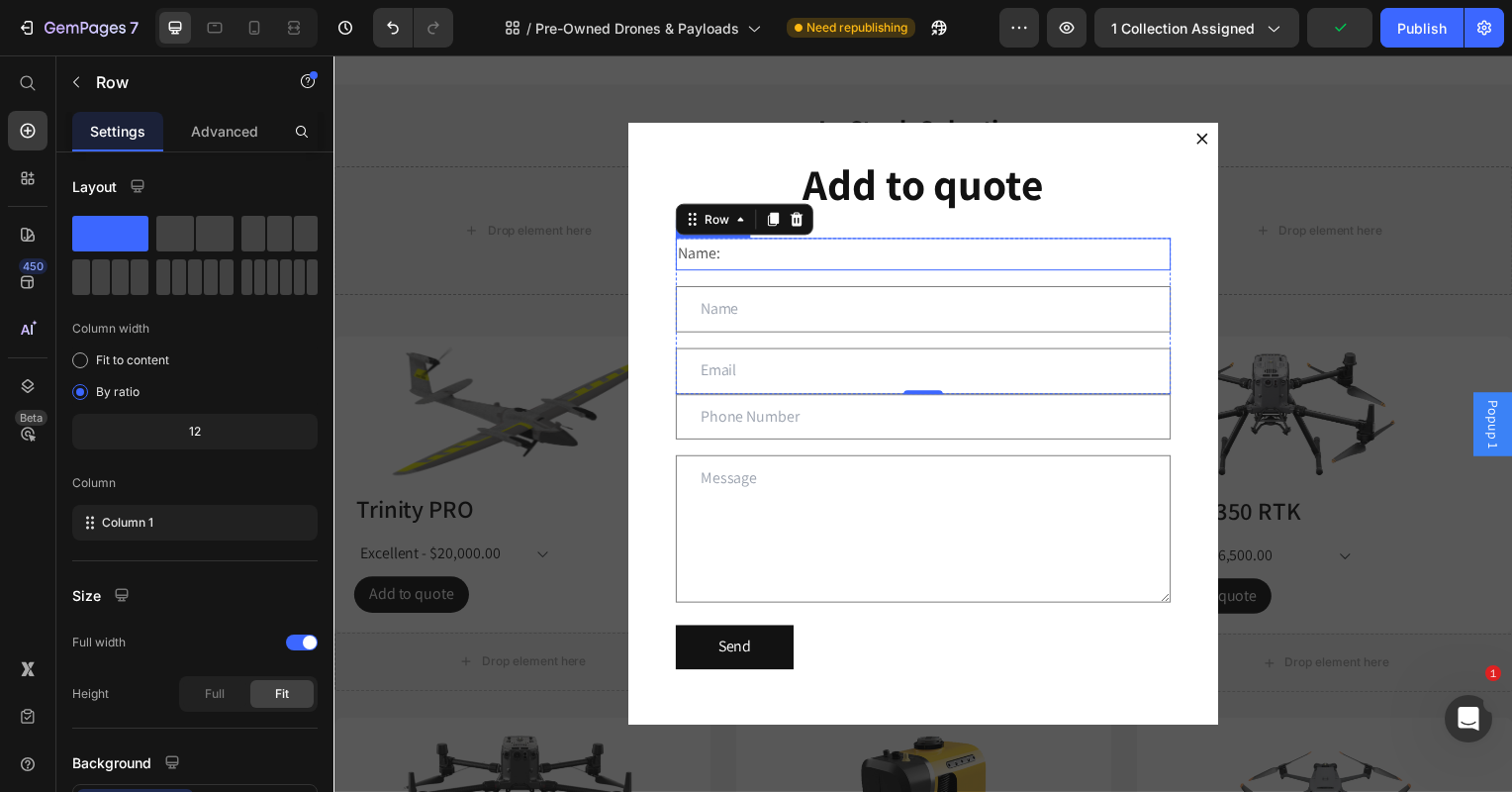 click on "Name:" at bounding box center (927, 255) 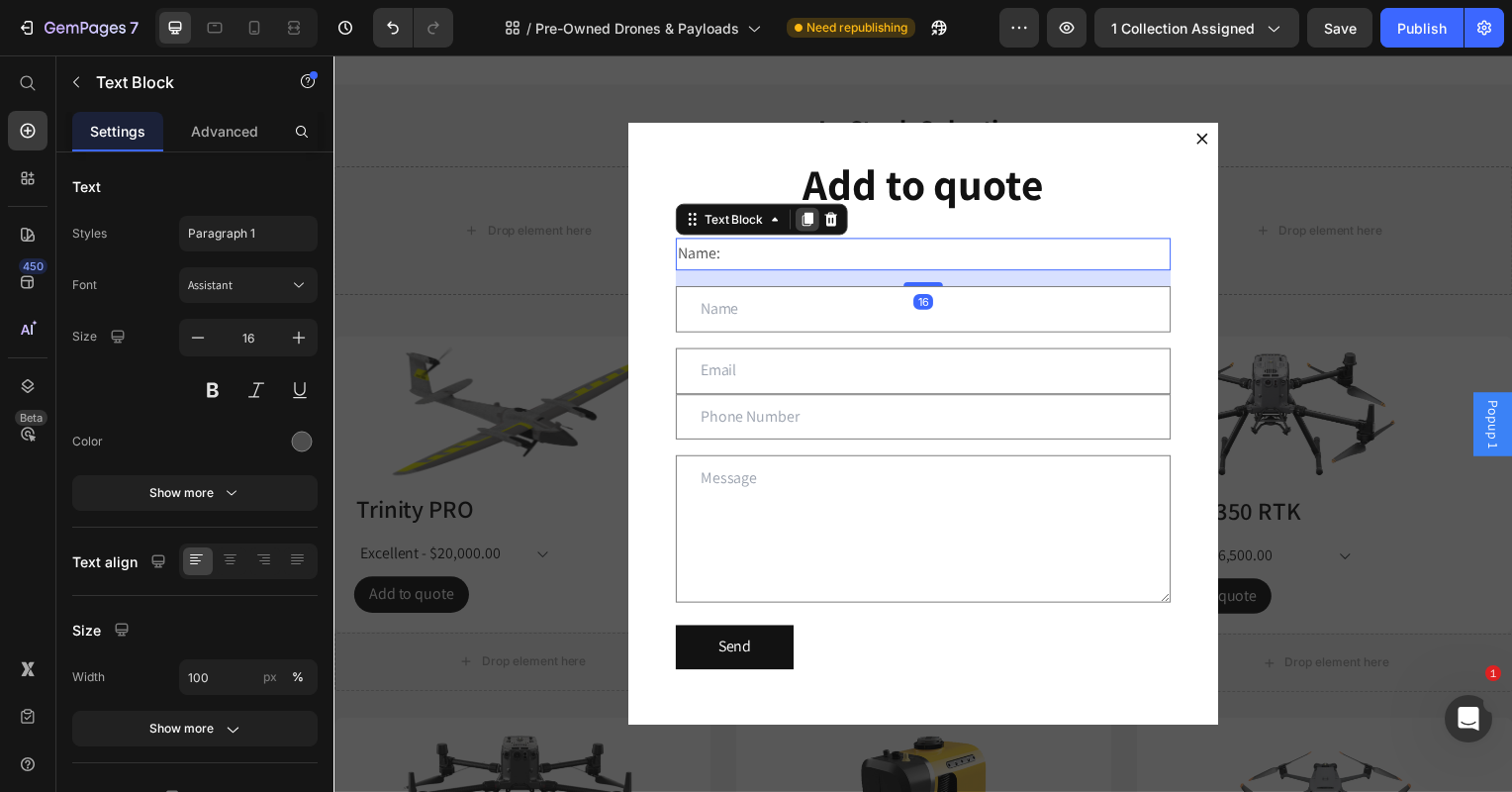 click 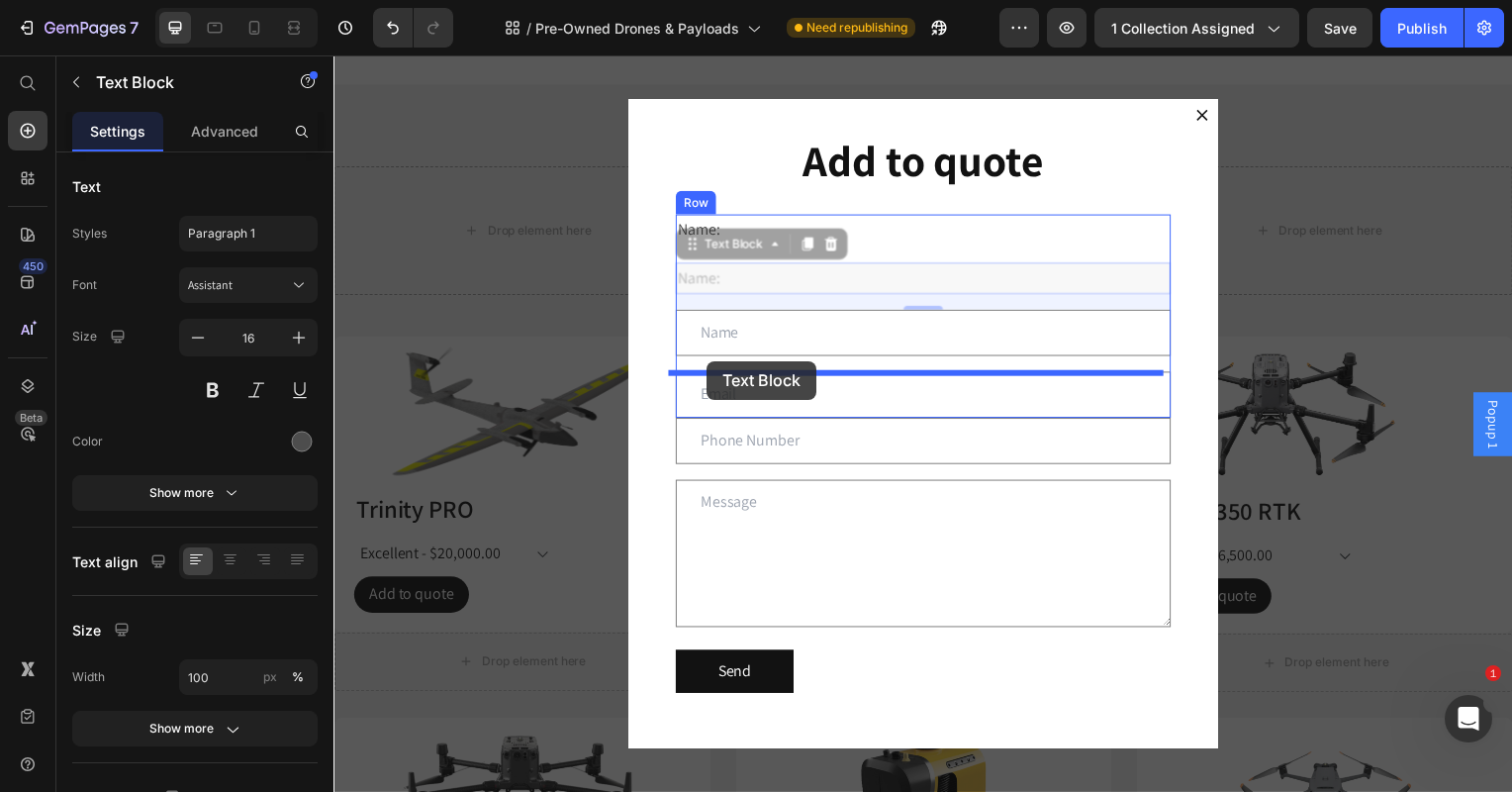 drag, startPoint x: 697, startPoint y: 288, endPoint x: 709, endPoint y: 359, distance: 72.0069 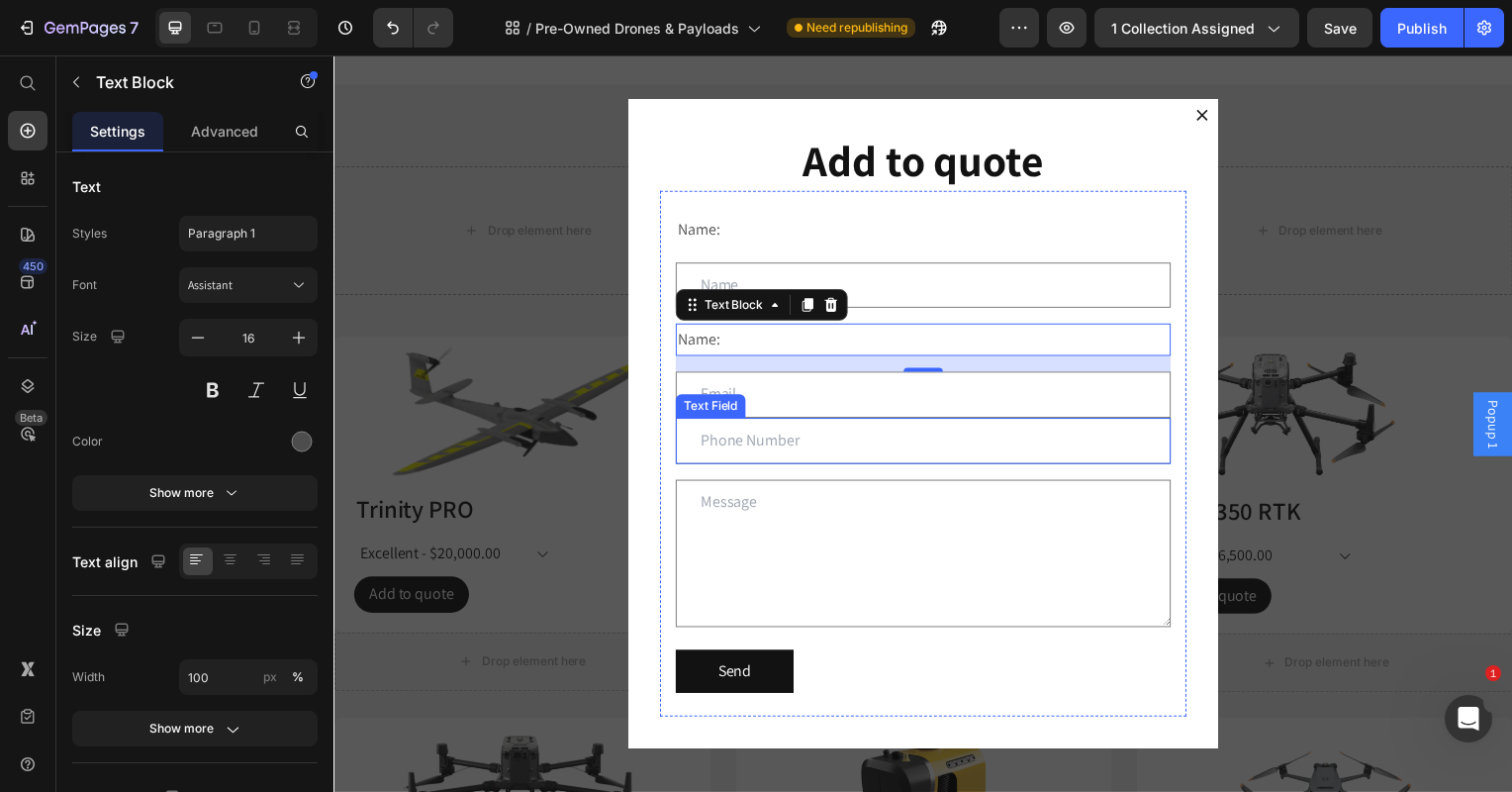 click at bounding box center [927, 397] 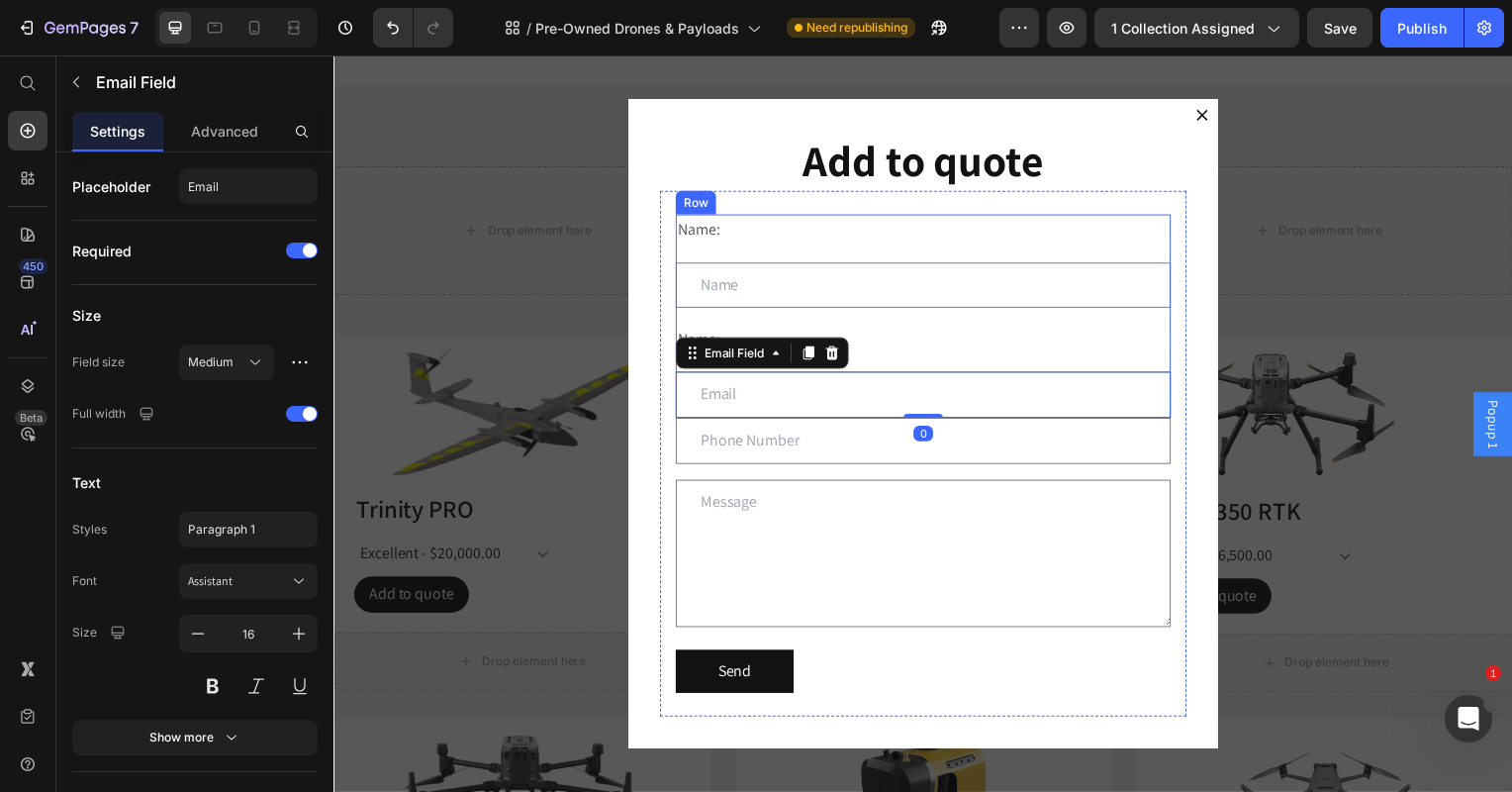 click on "Name: Text Block Text Field Name: Text Block Email Field   0" at bounding box center [927, 318] 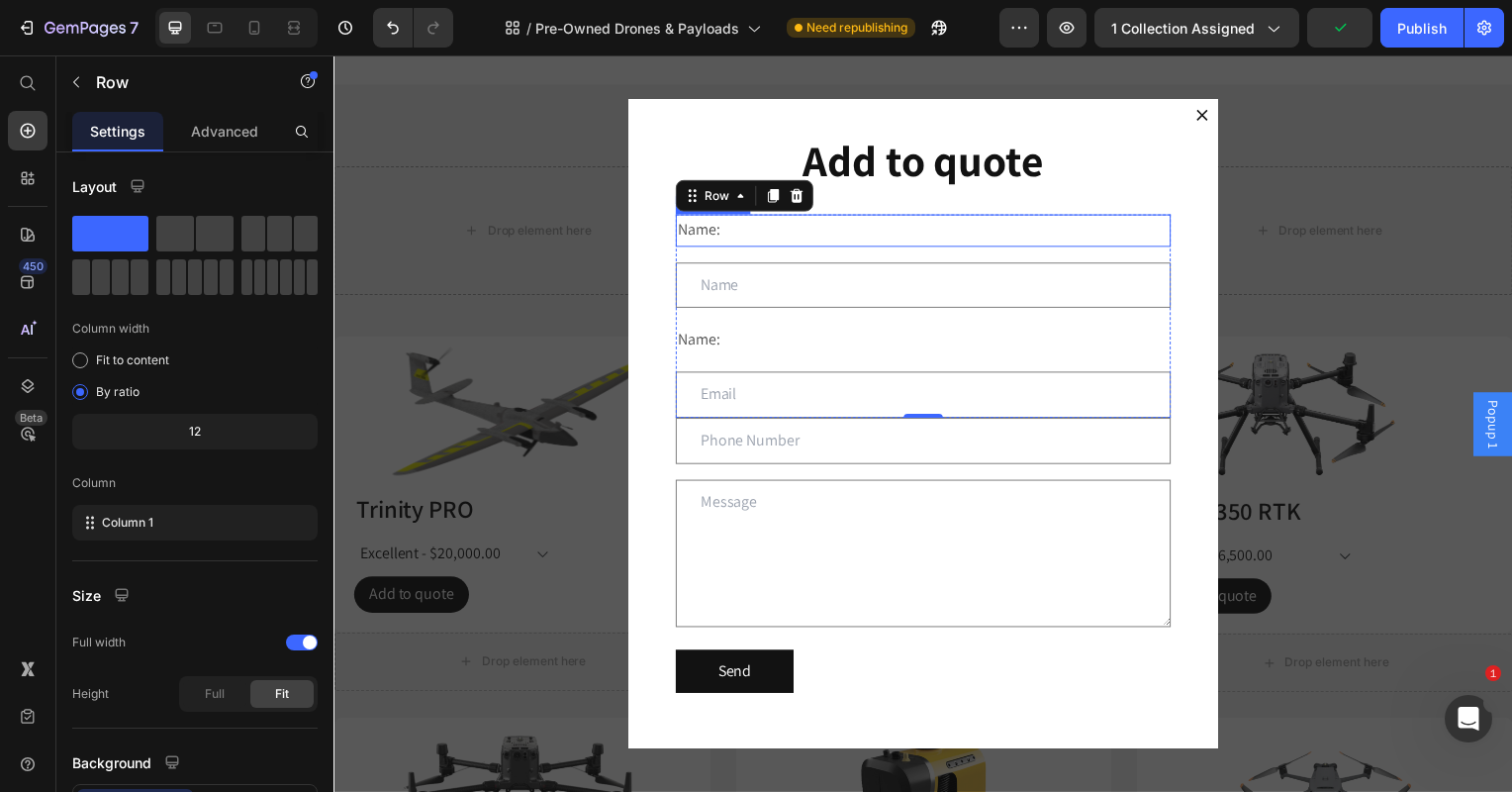 click on "Name:" at bounding box center [927, 232] 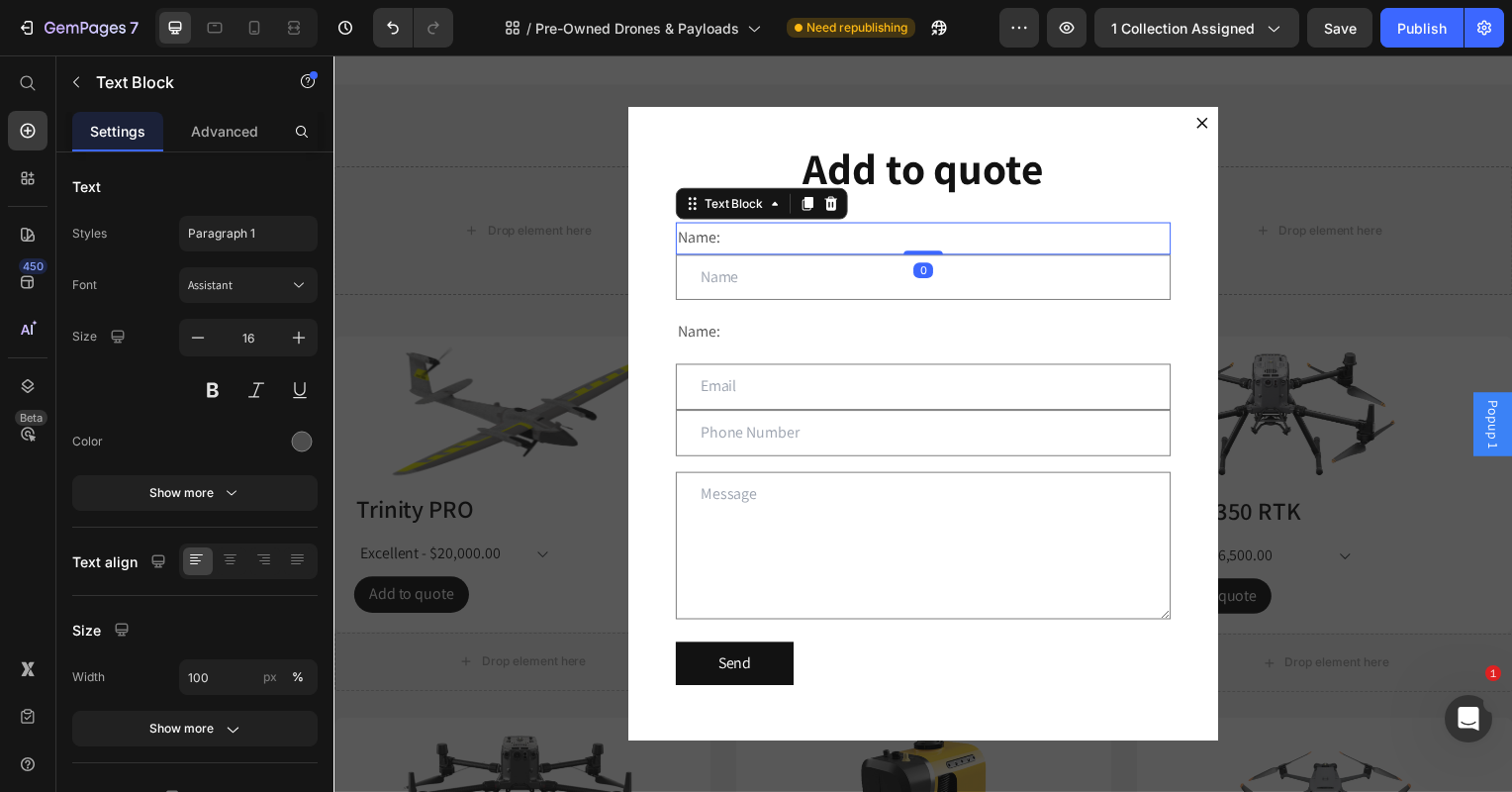 drag, startPoint x: 910, startPoint y: 261, endPoint x: 906, endPoint y: 240, distance: 21.37756 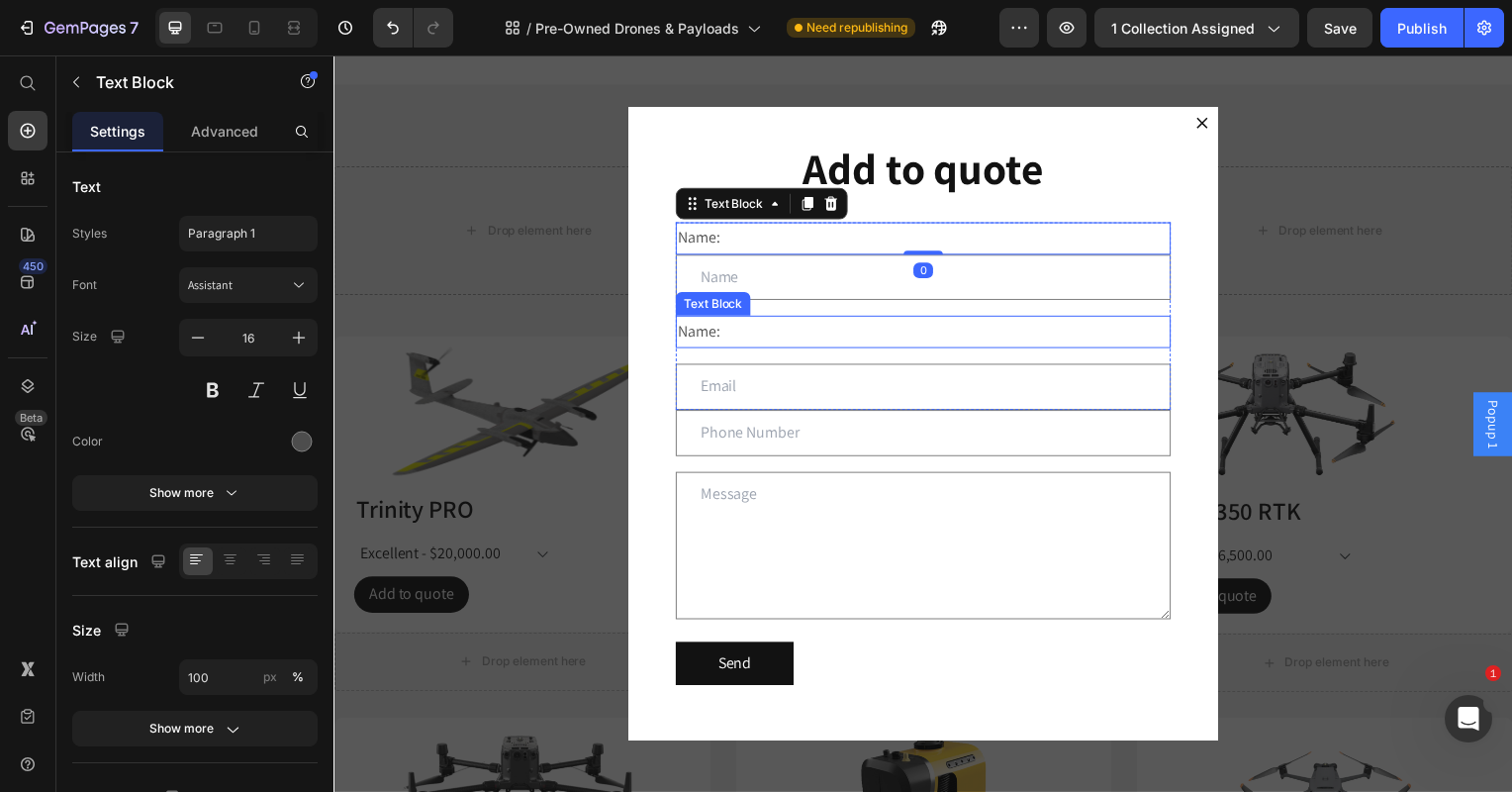 click on "Name:" at bounding box center (927, 334) 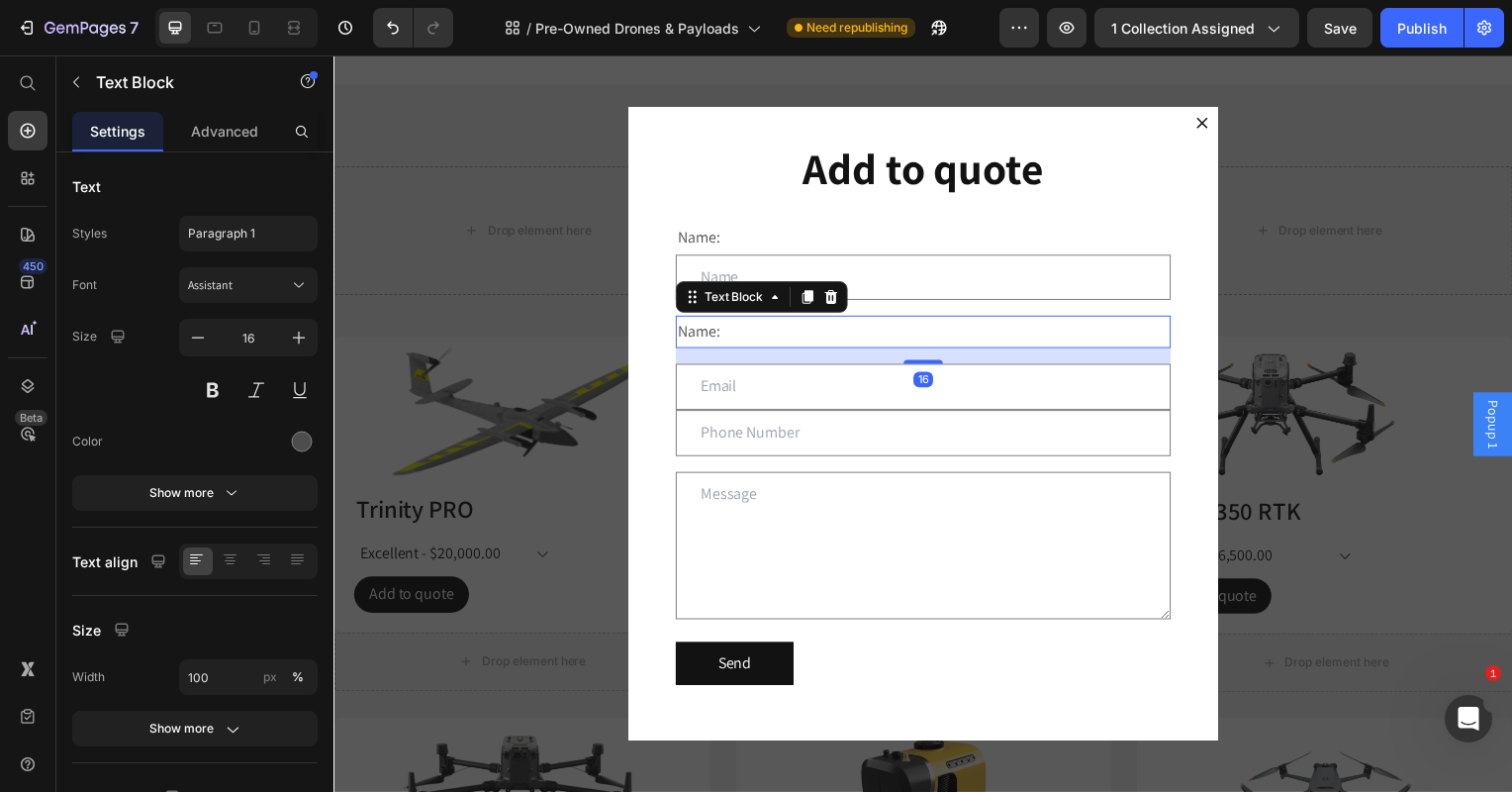 click on "16" at bounding box center (927, 358) 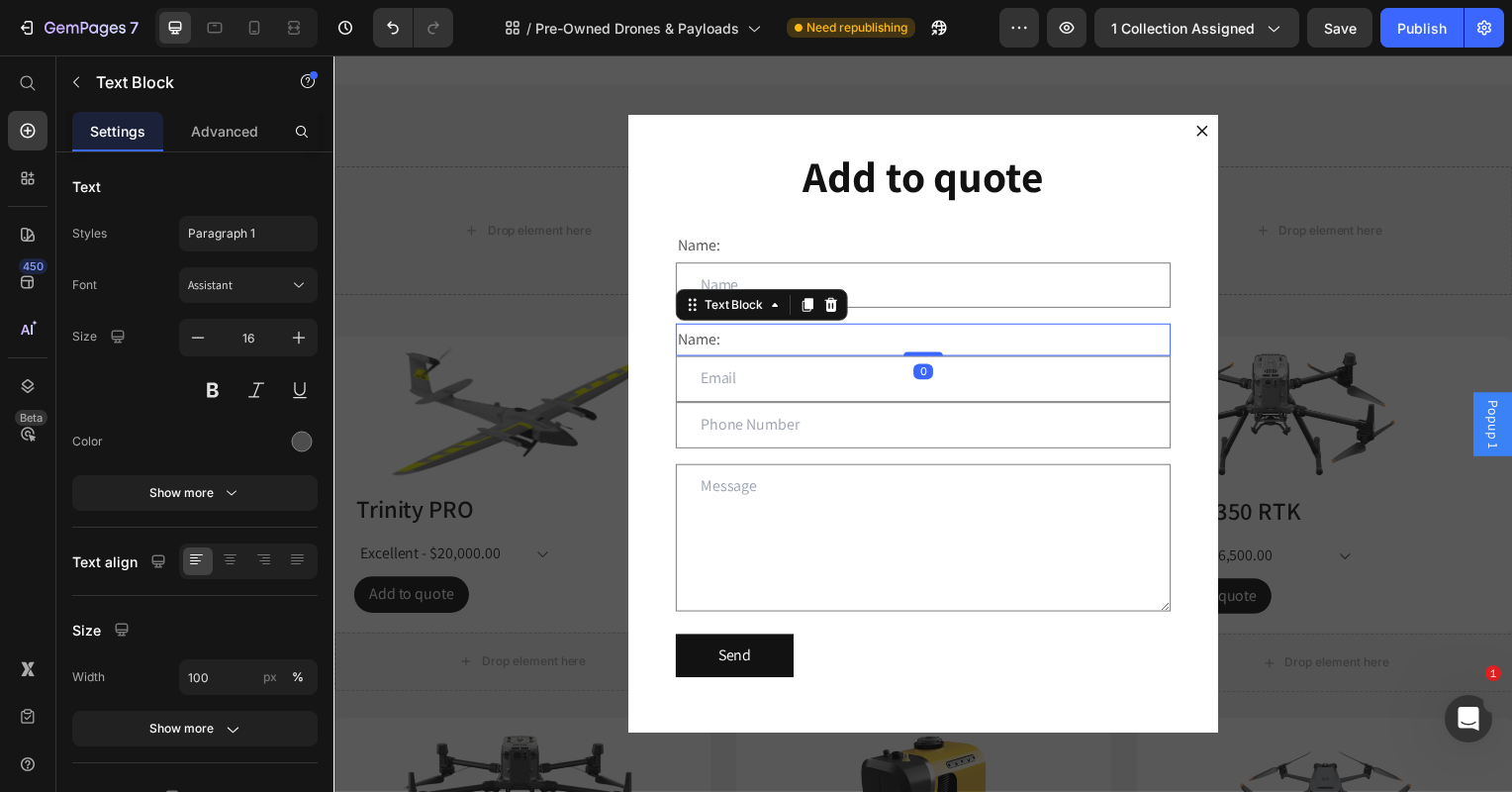 drag, startPoint x: 910, startPoint y: 362, endPoint x: 900, endPoint y: 334, distance: 29.732137 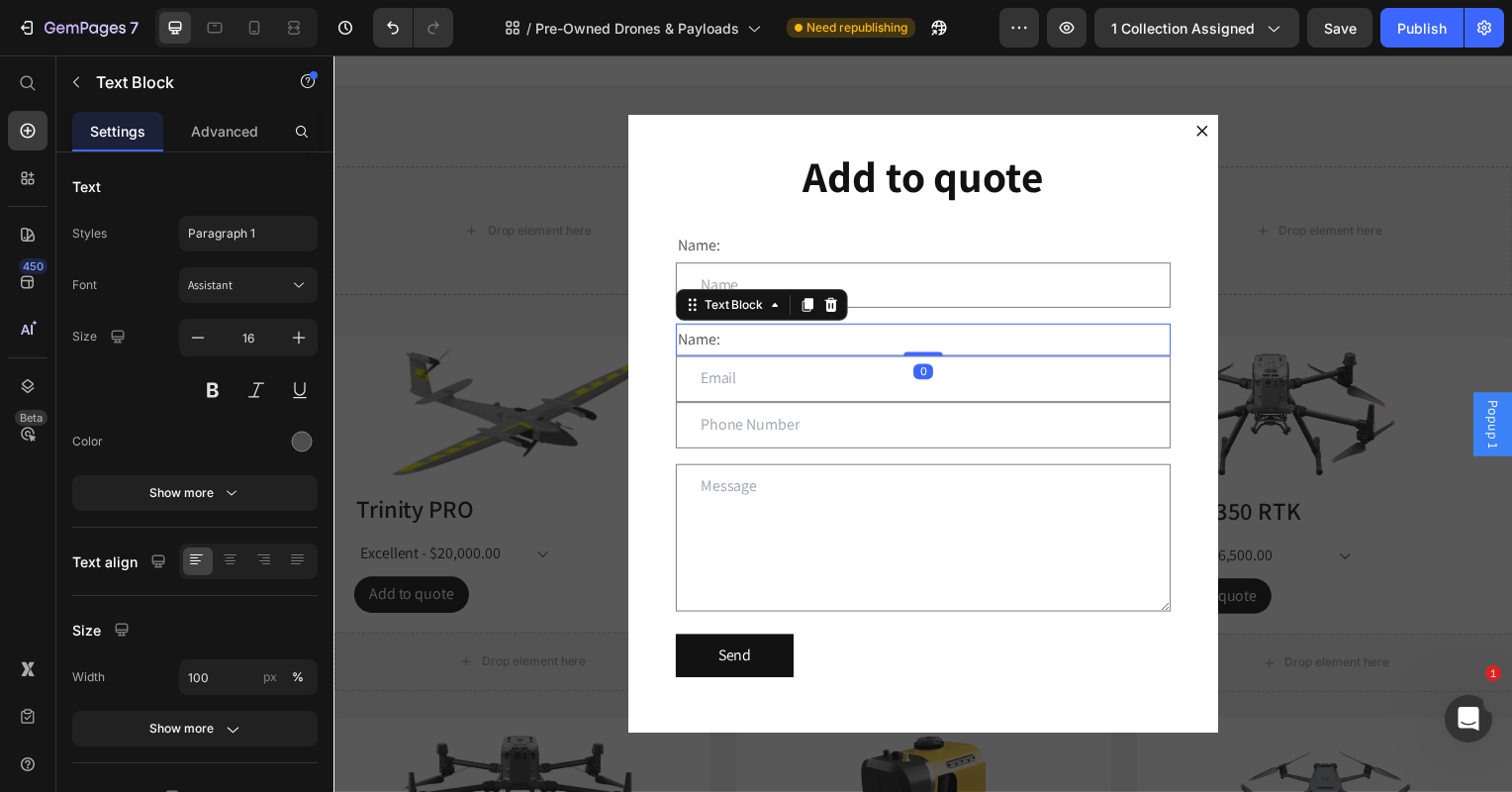 click on "Name:" at bounding box center (927, 342) 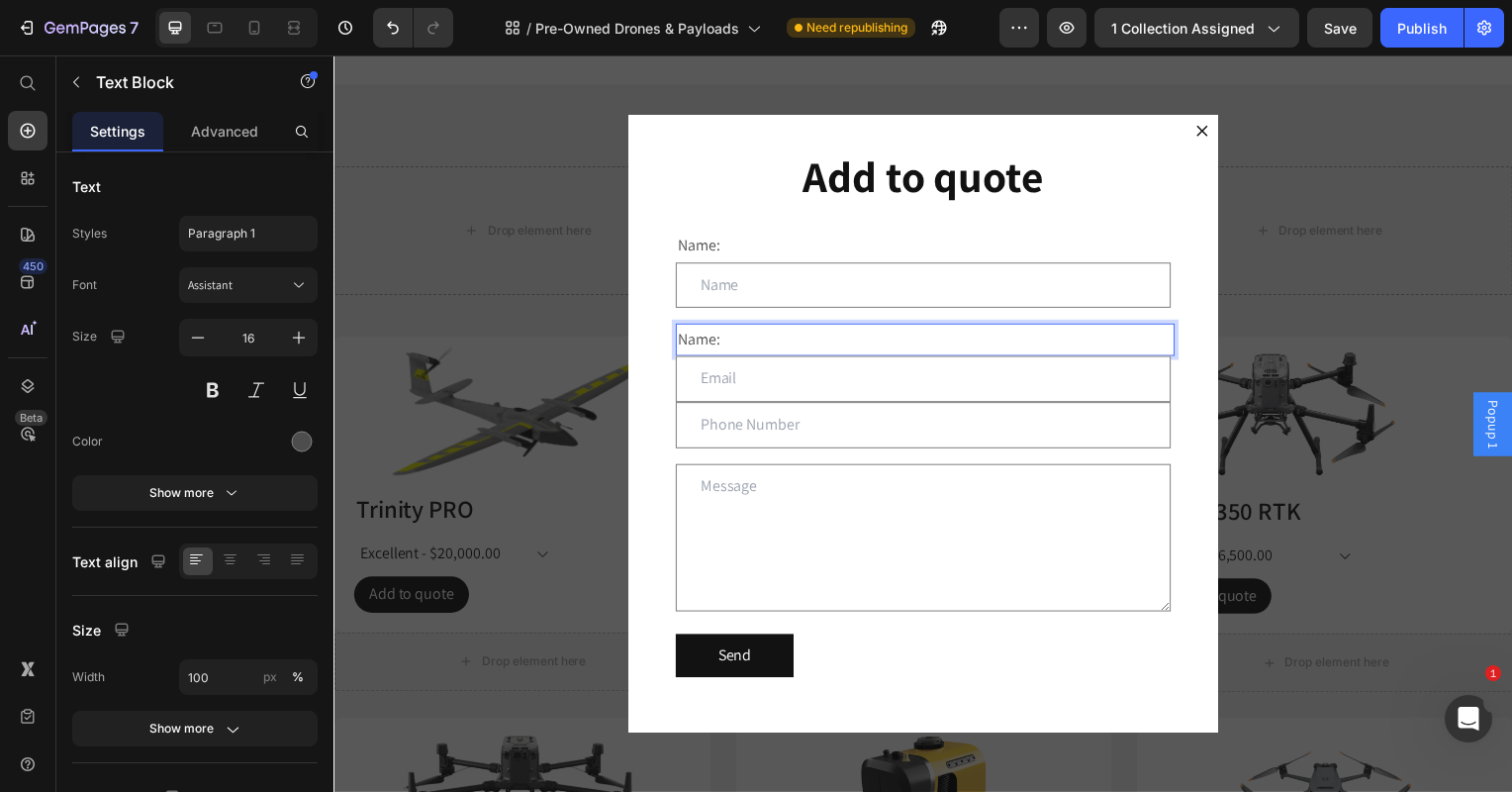 click on "Name:" at bounding box center [927, 342] 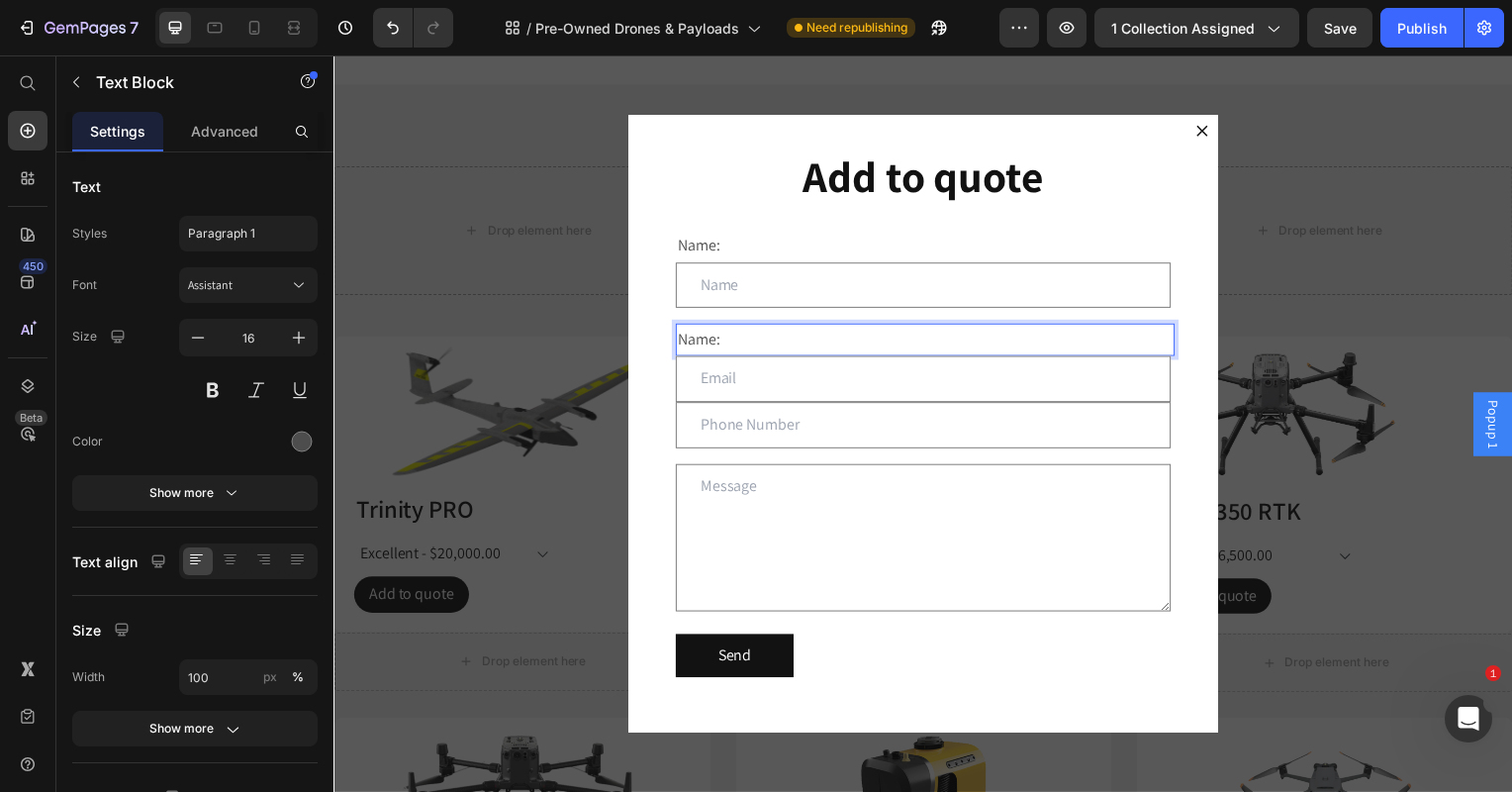 click at bounding box center (927, 287) 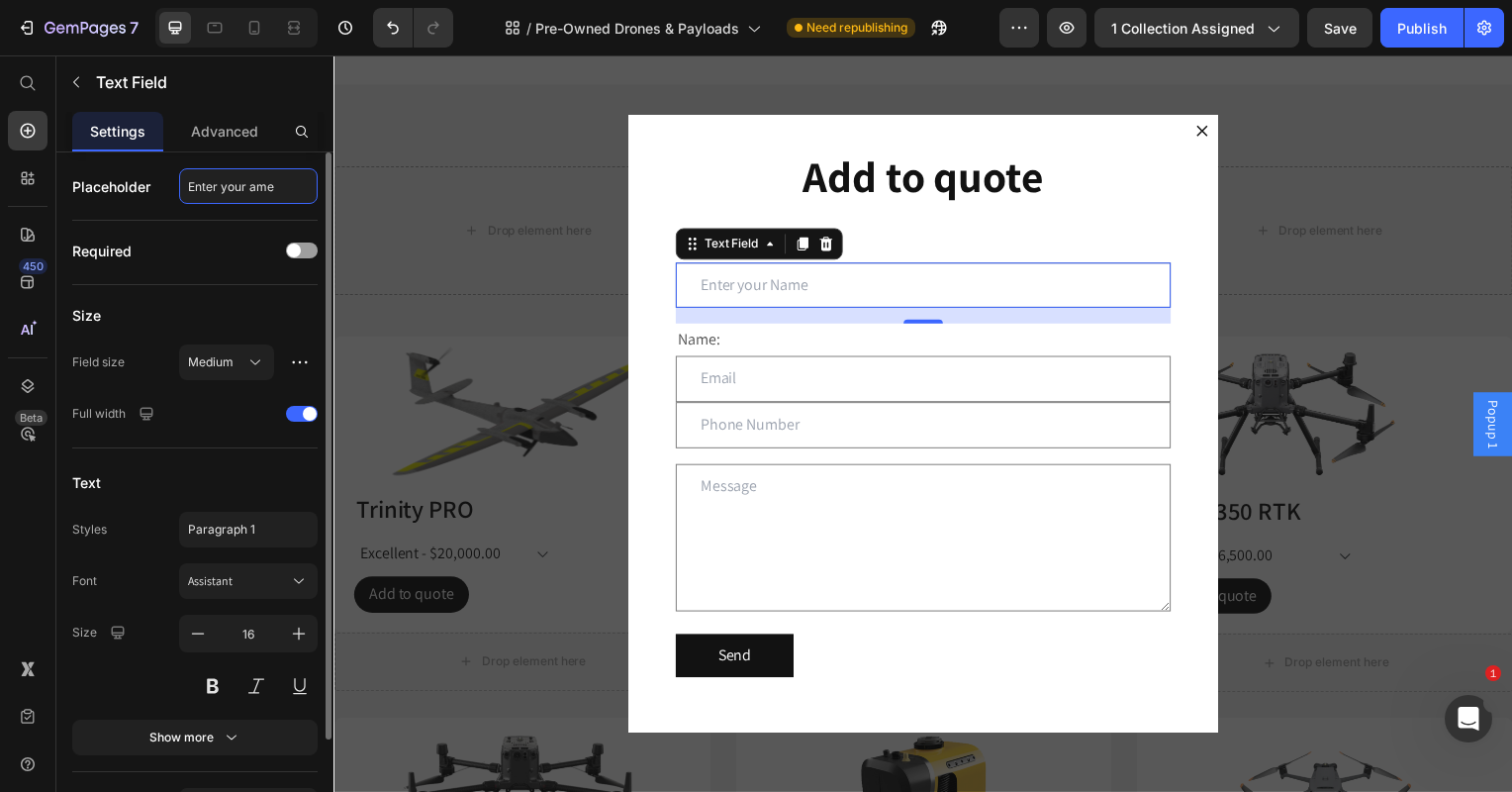 type on "Enter your name" 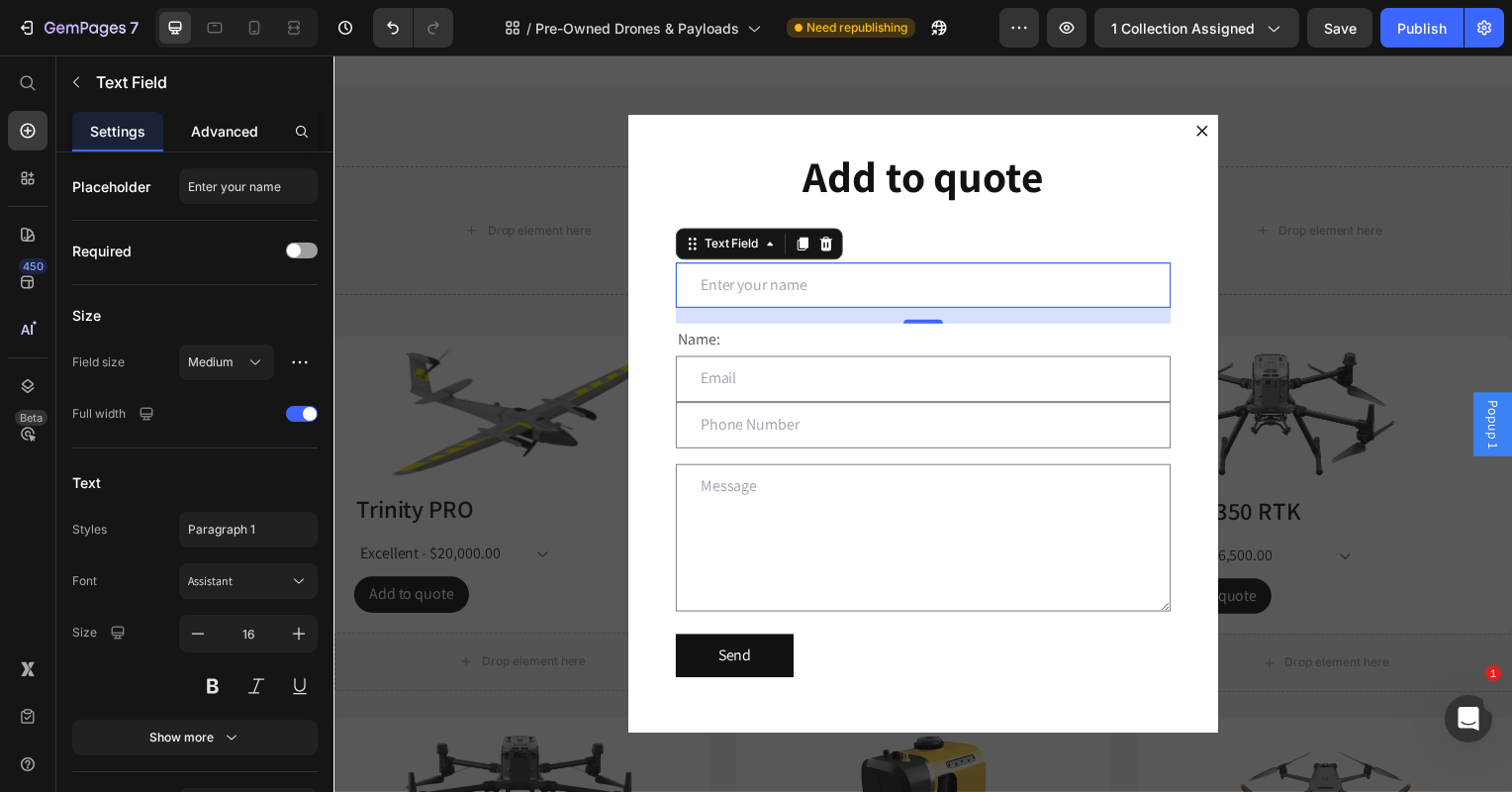 click on "Advanced" at bounding box center [225, 131] 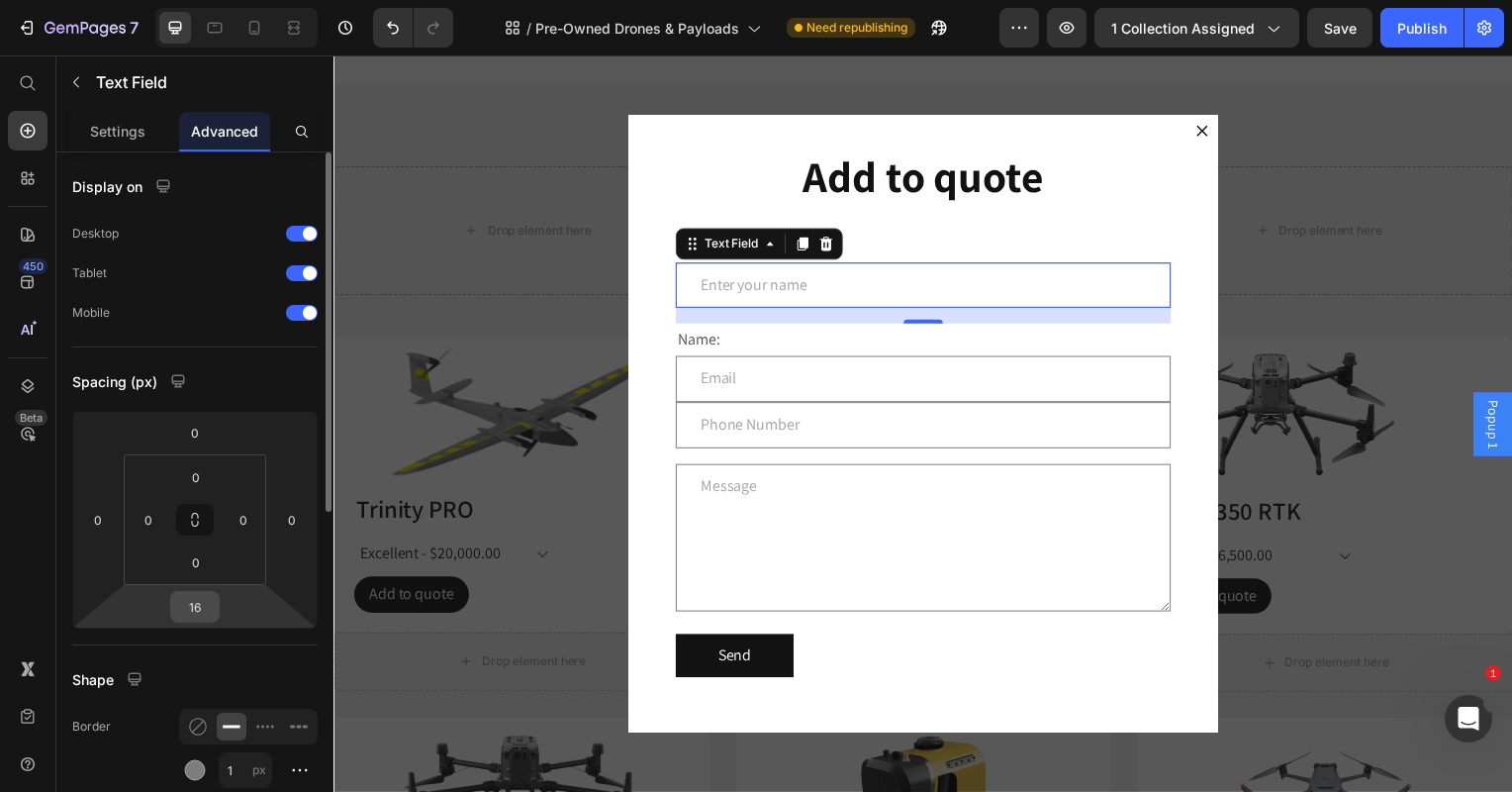 click on "16" at bounding box center (195, 607) 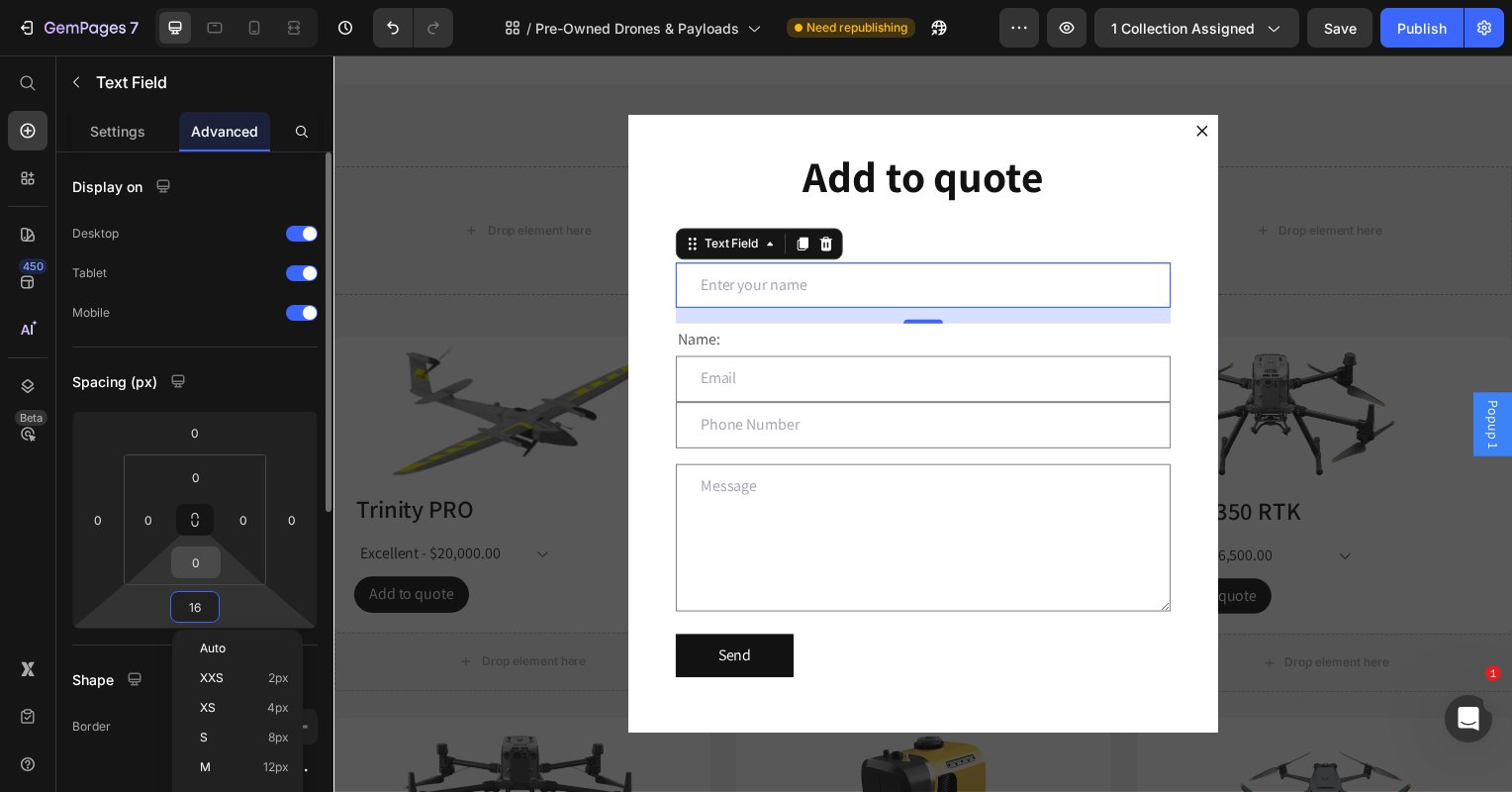 type 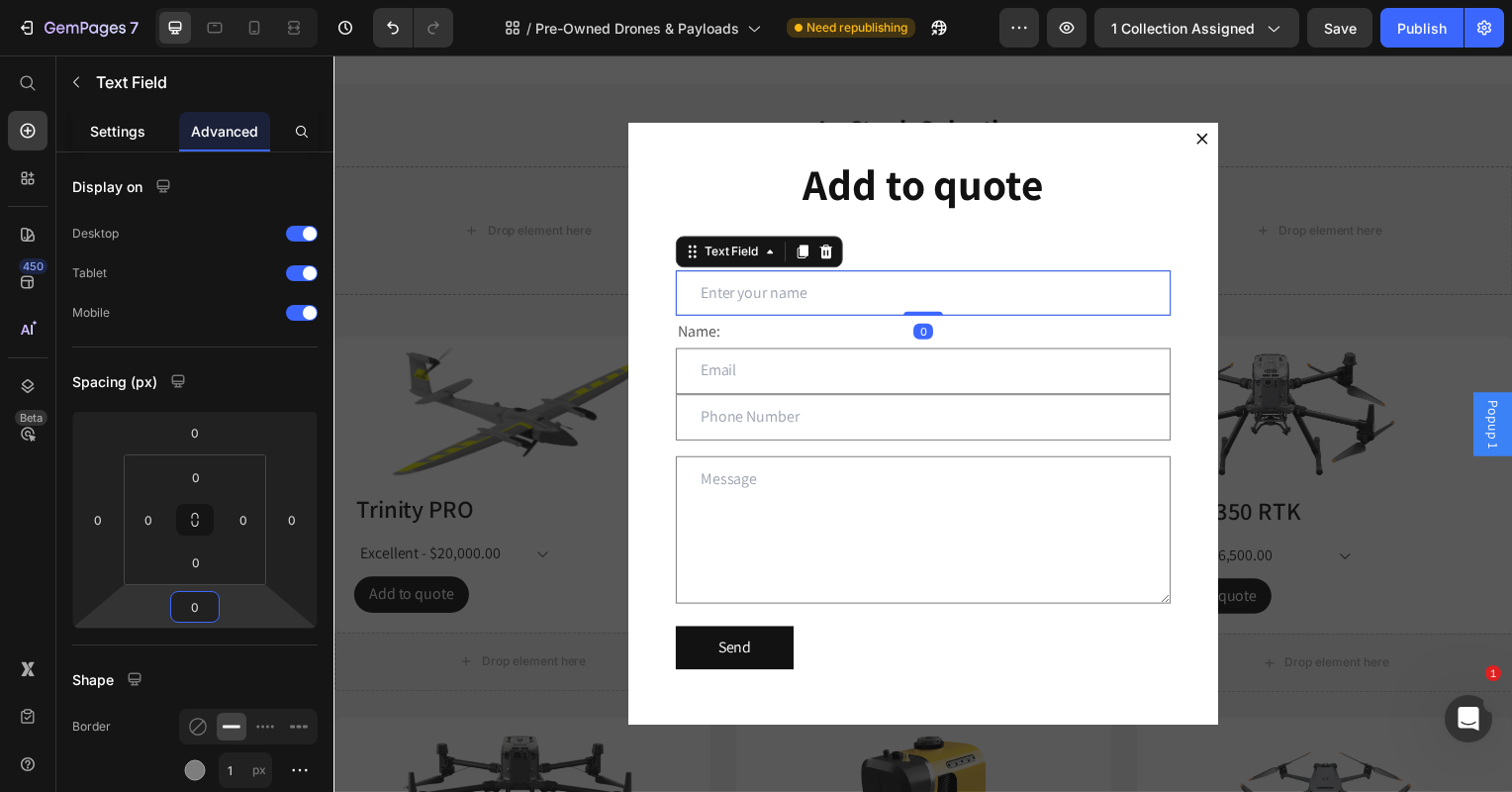 click on "Settings" 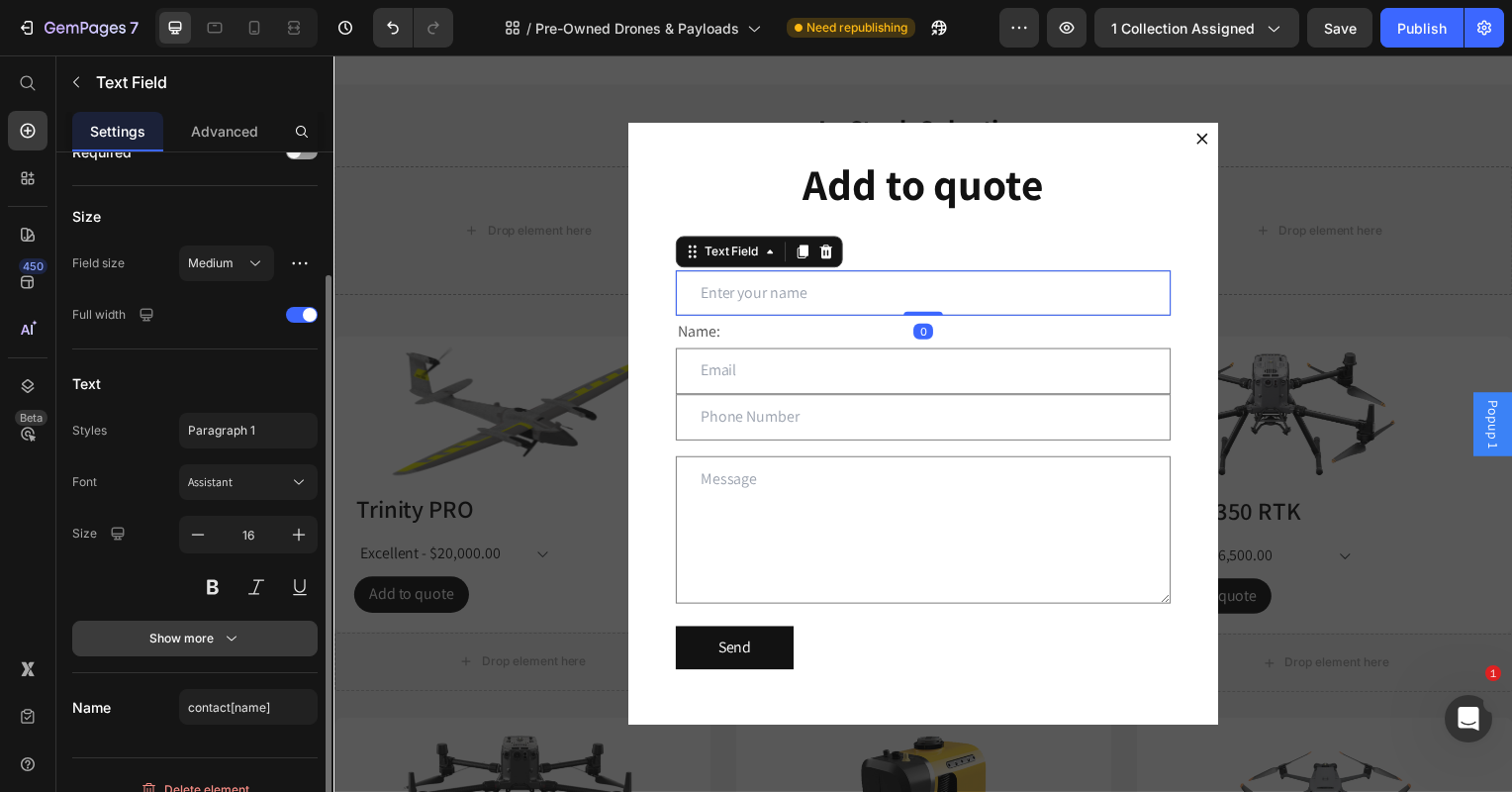 scroll, scrollTop: 120, scrollLeft: 0, axis: vertical 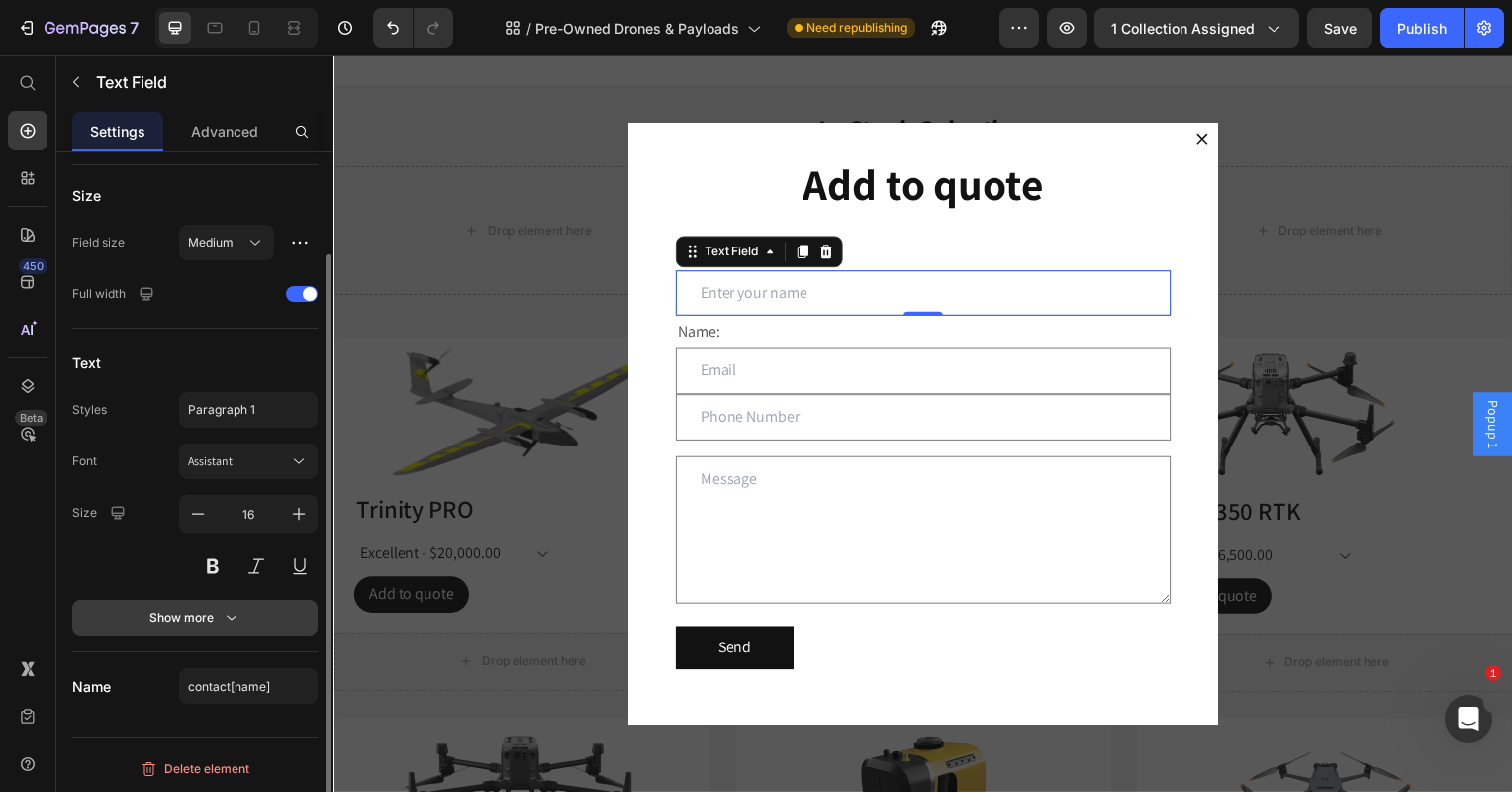 click on "Show more" at bounding box center (195, 618) 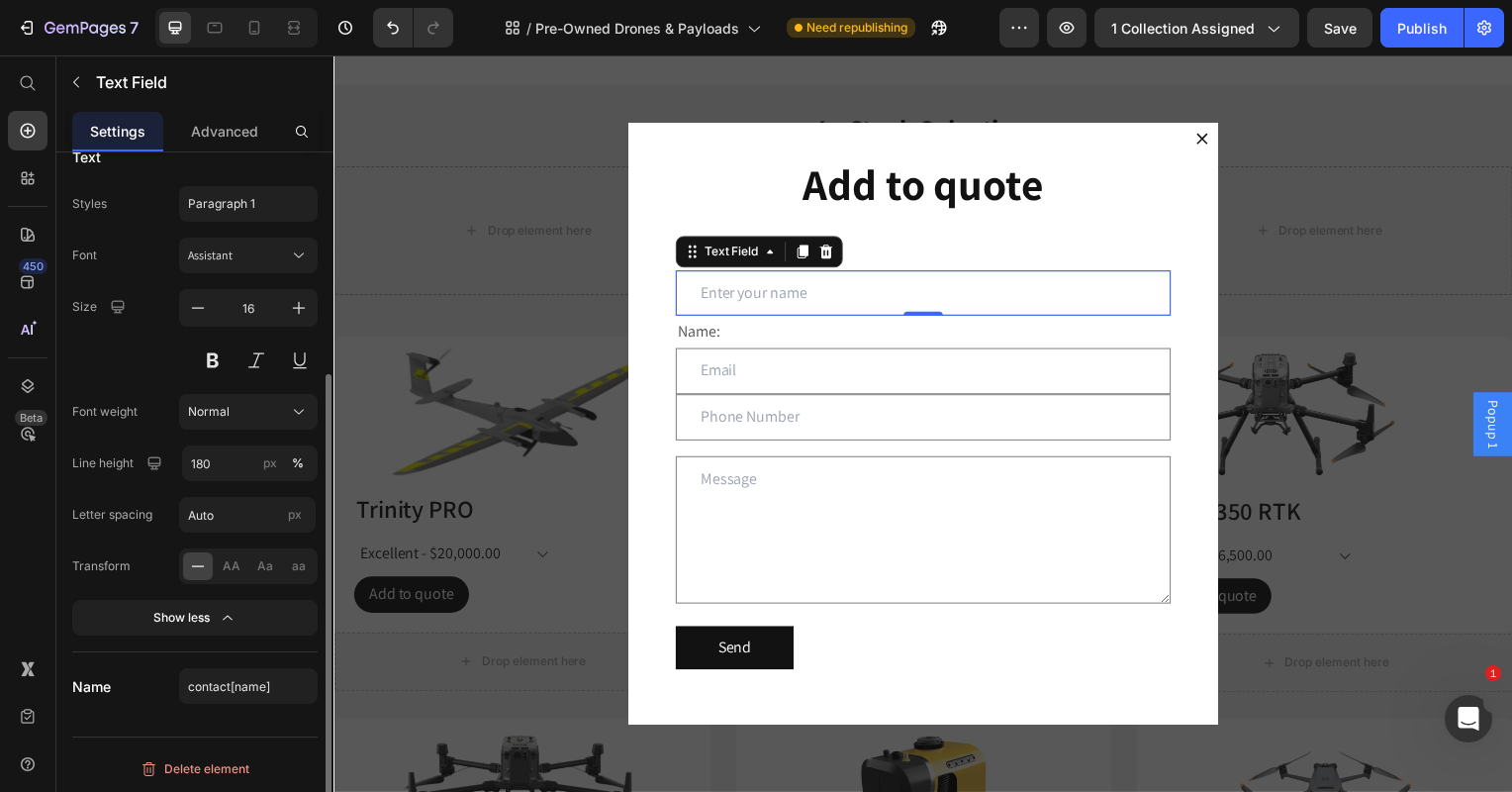 scroll, scrollTop: 0, scrollLeft: 0, axis: both 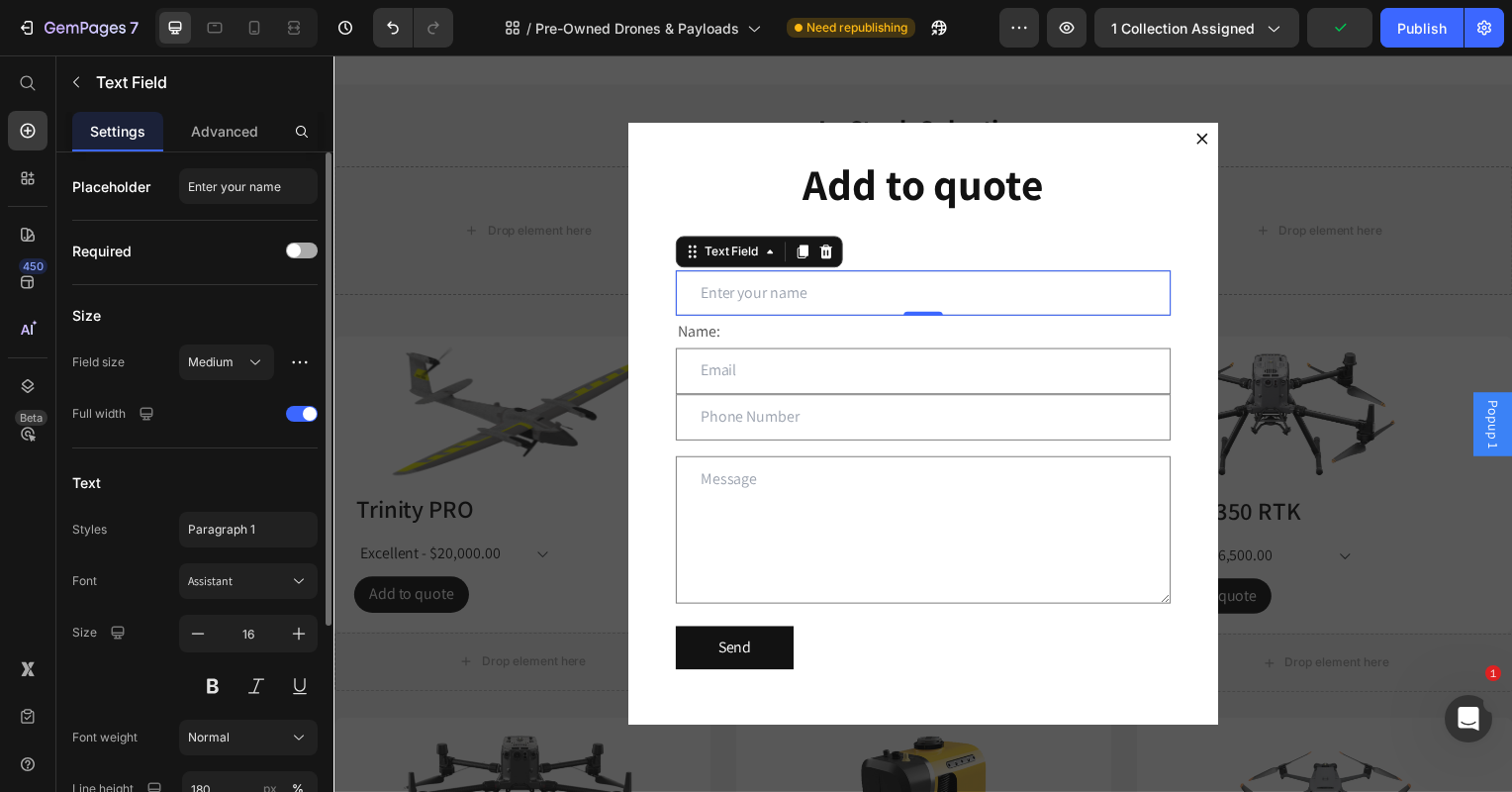 click at bounding box center (294, 250) 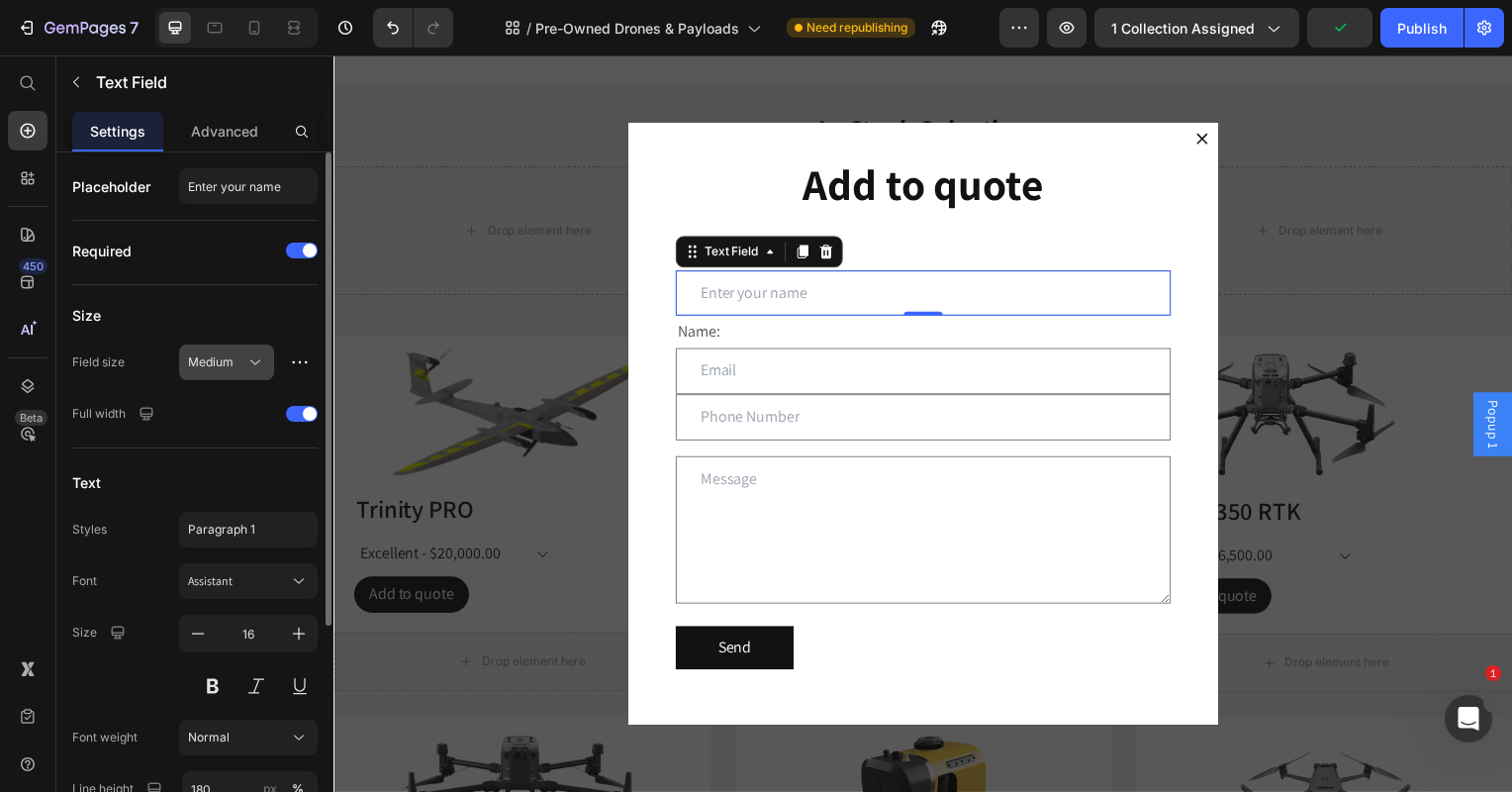 click 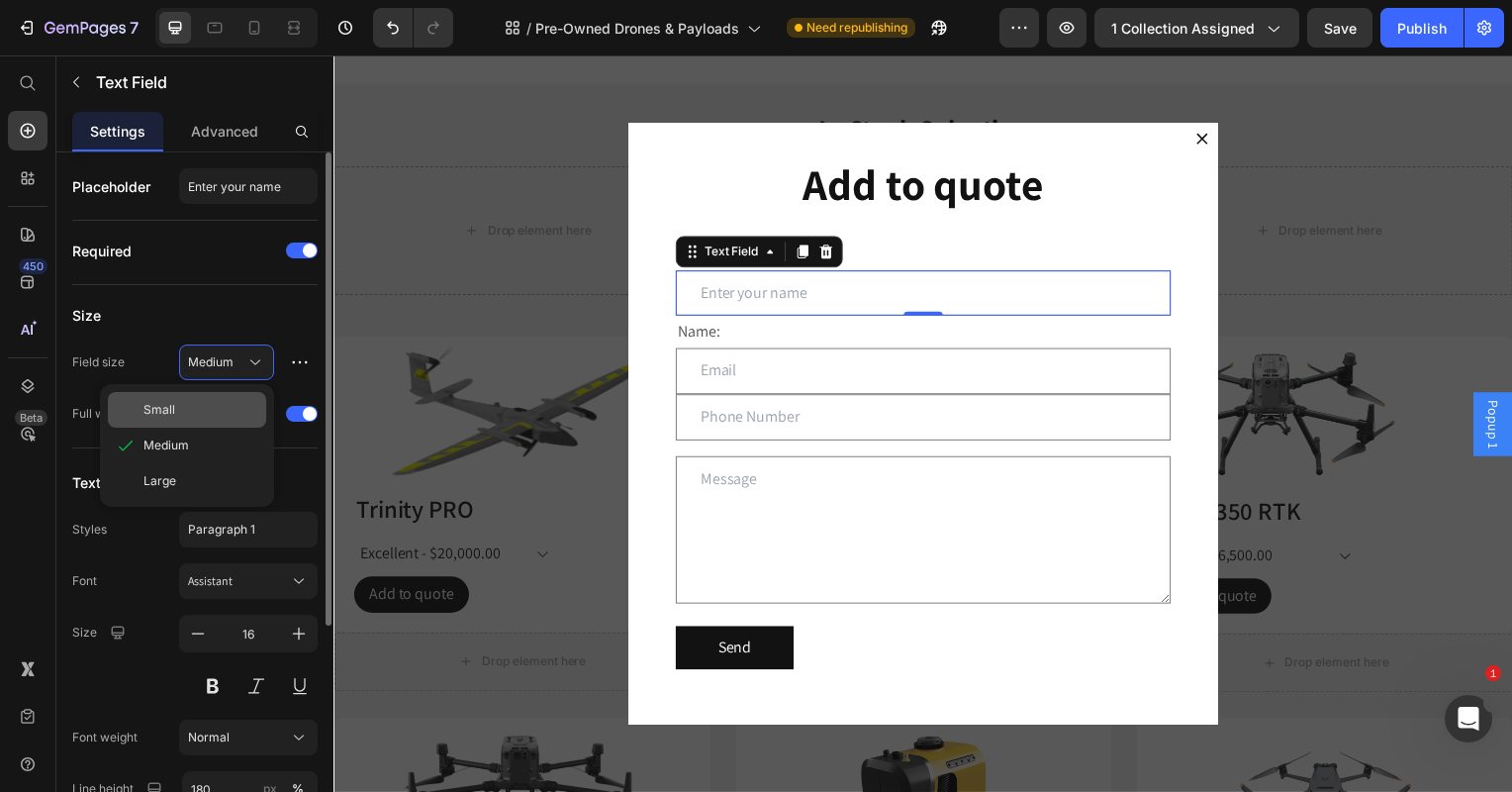 click on "Small" at bounding box center (201, 410) 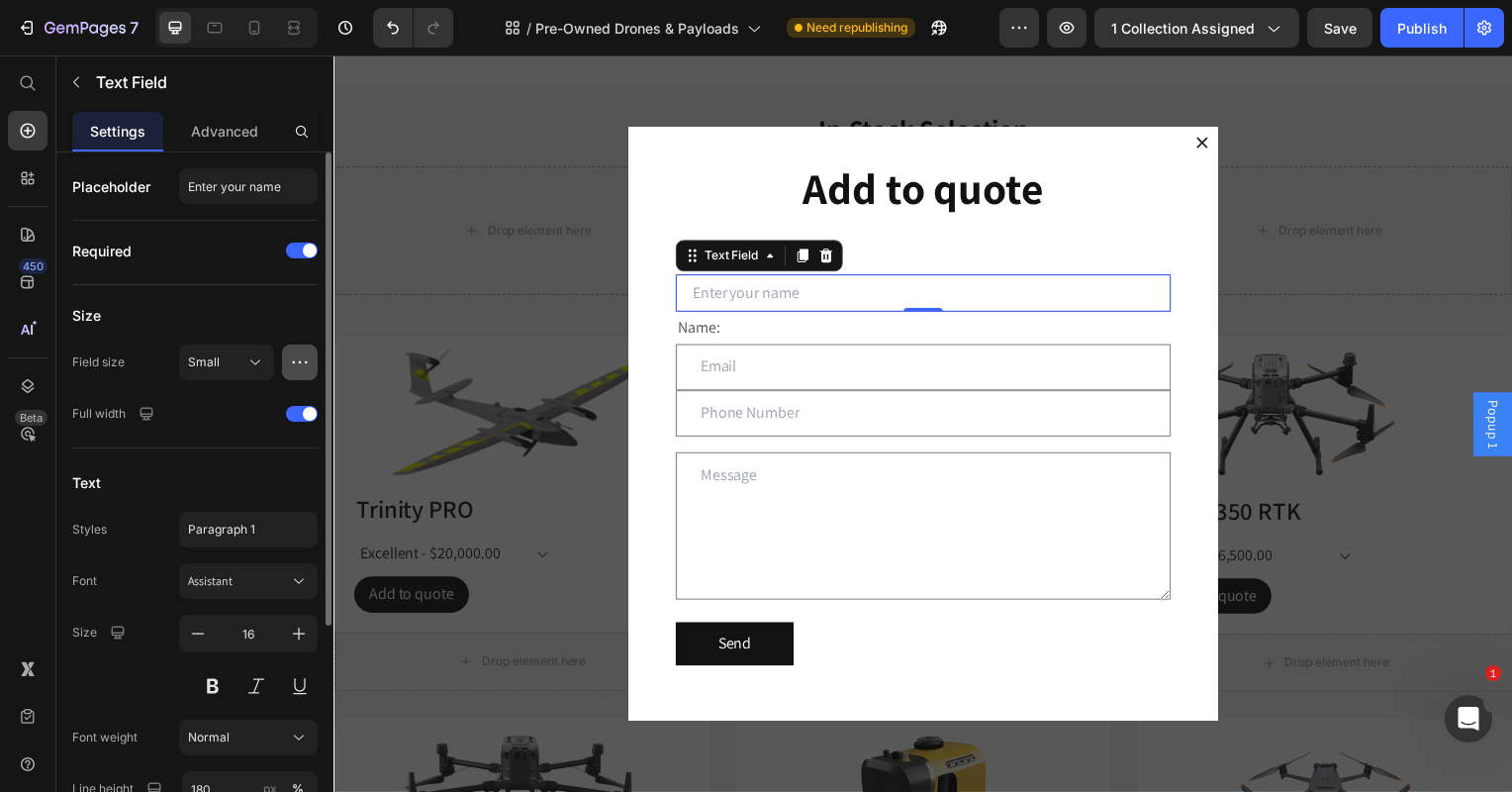 click 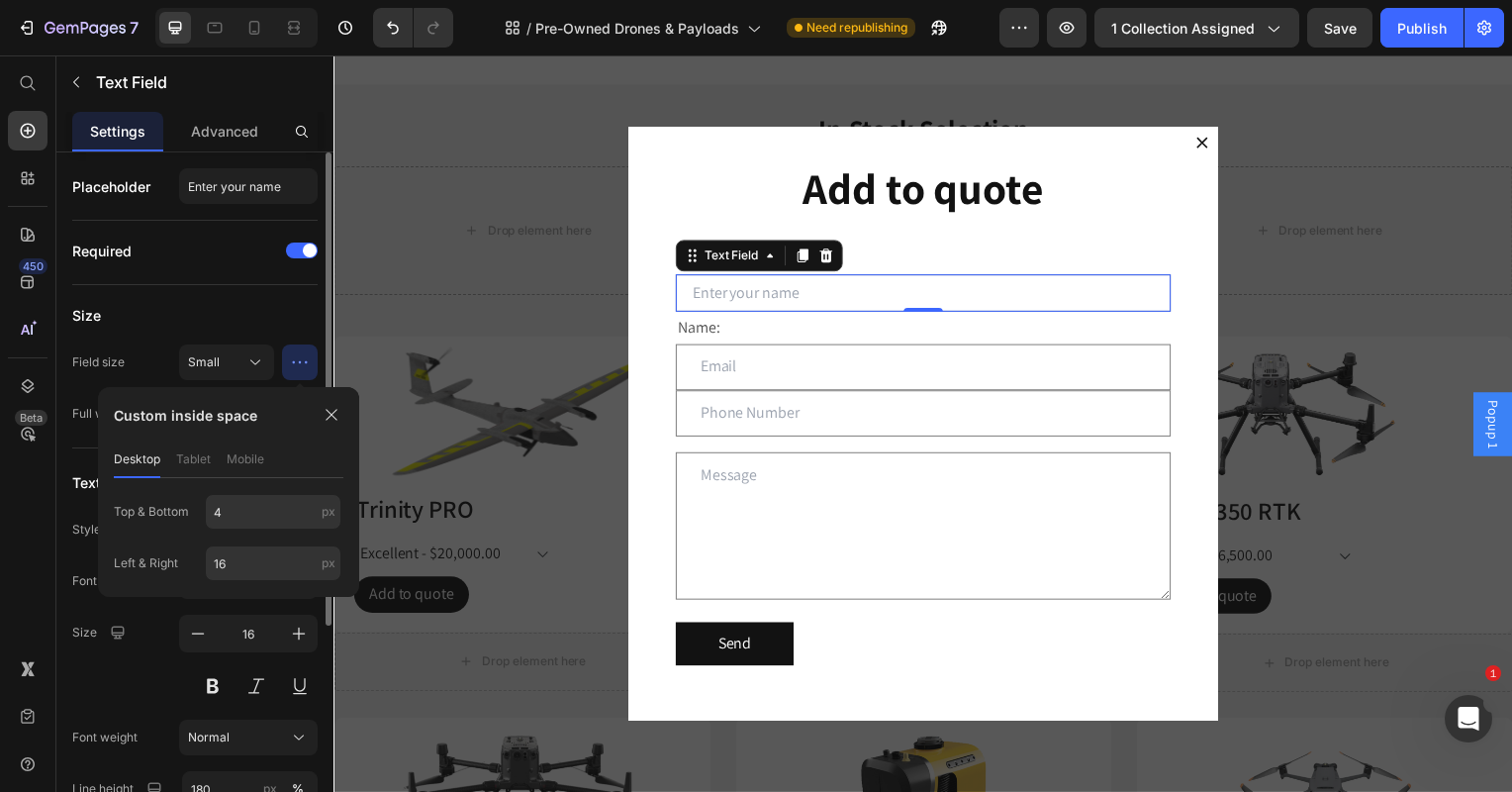 click on "Size" at bounding box center (195, 315) 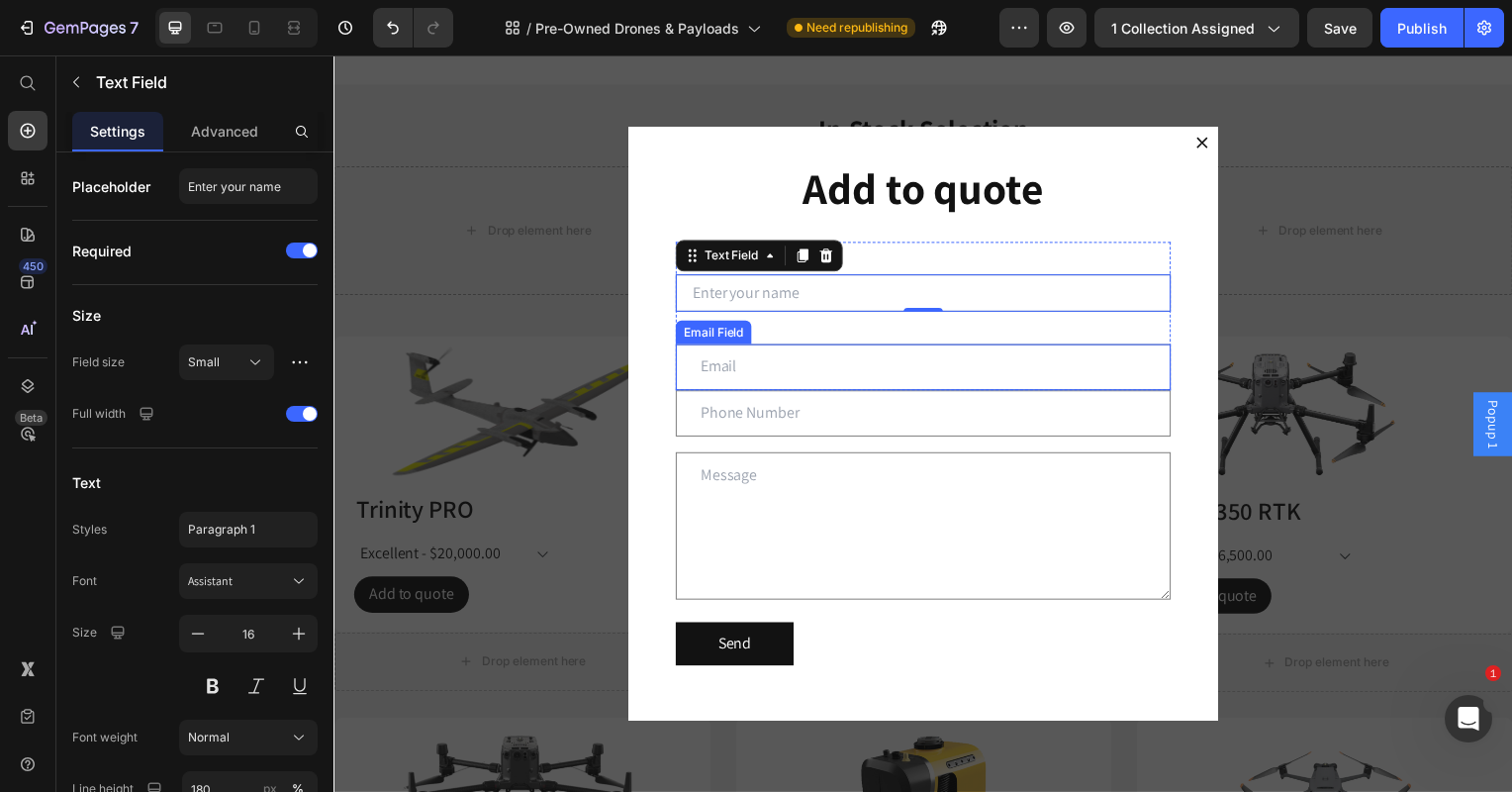 click at bounding box center [927, 369] 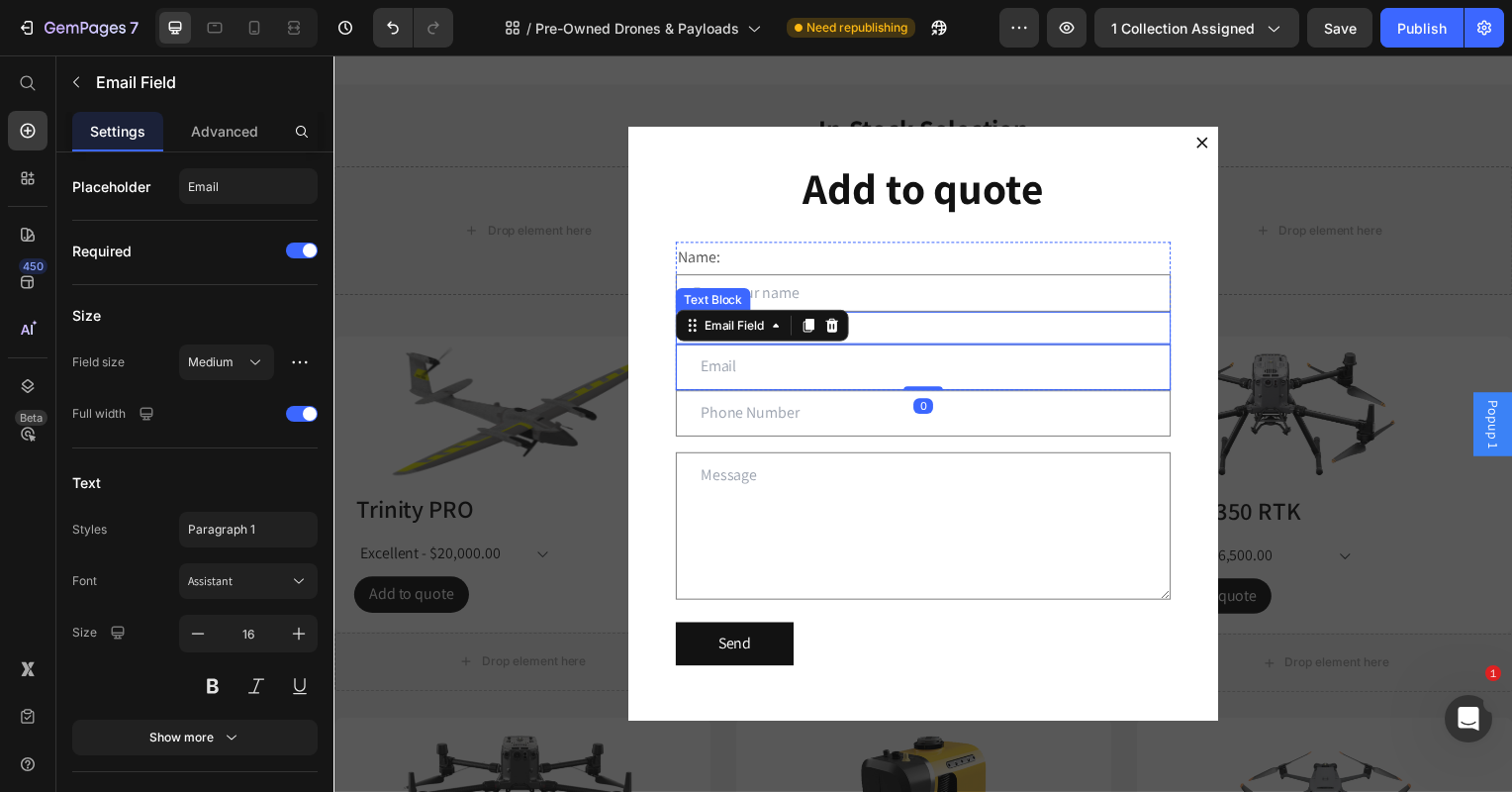 click at bounding box center (927, 369) 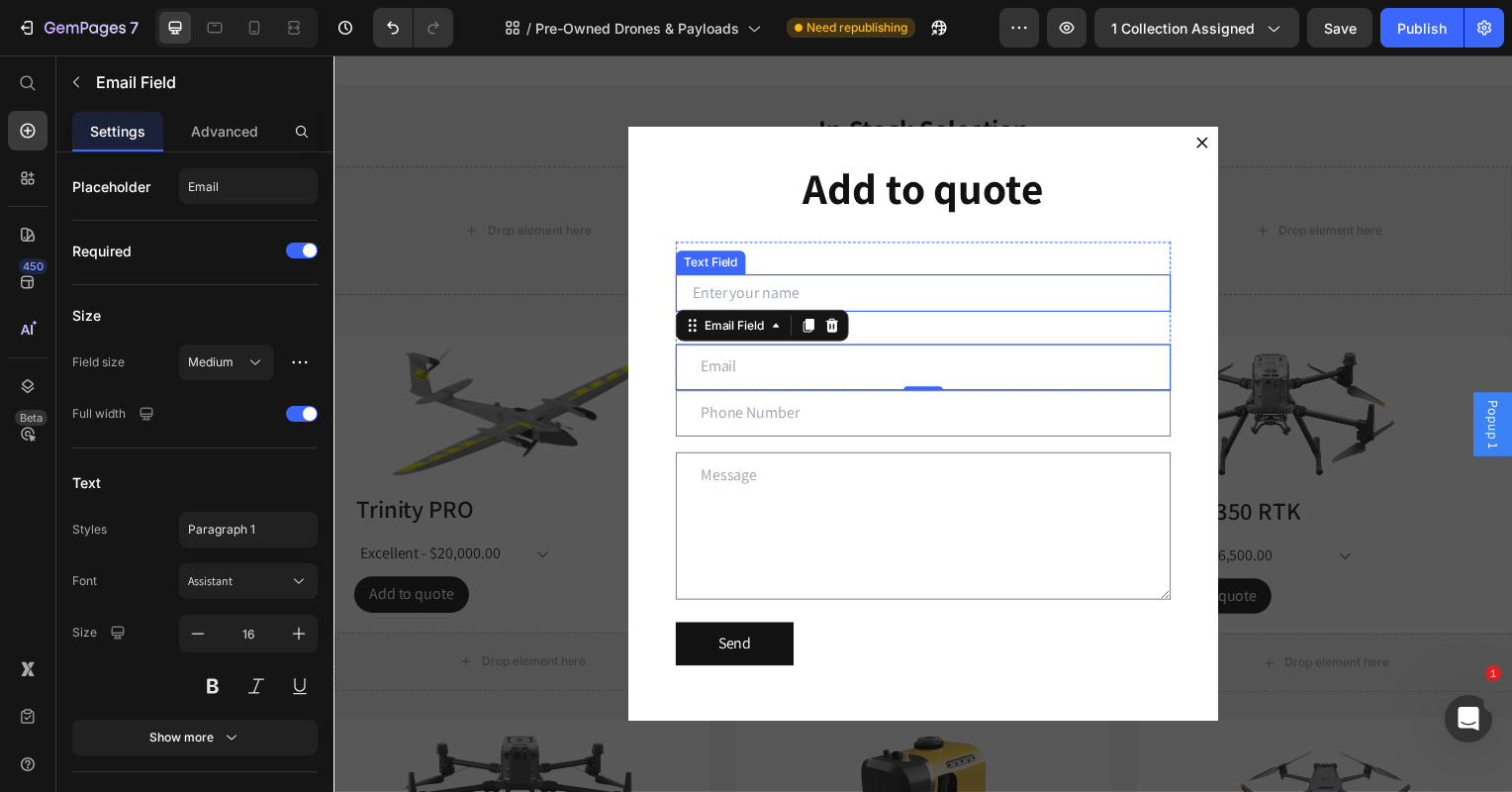 click at bounding box center [927, 295] 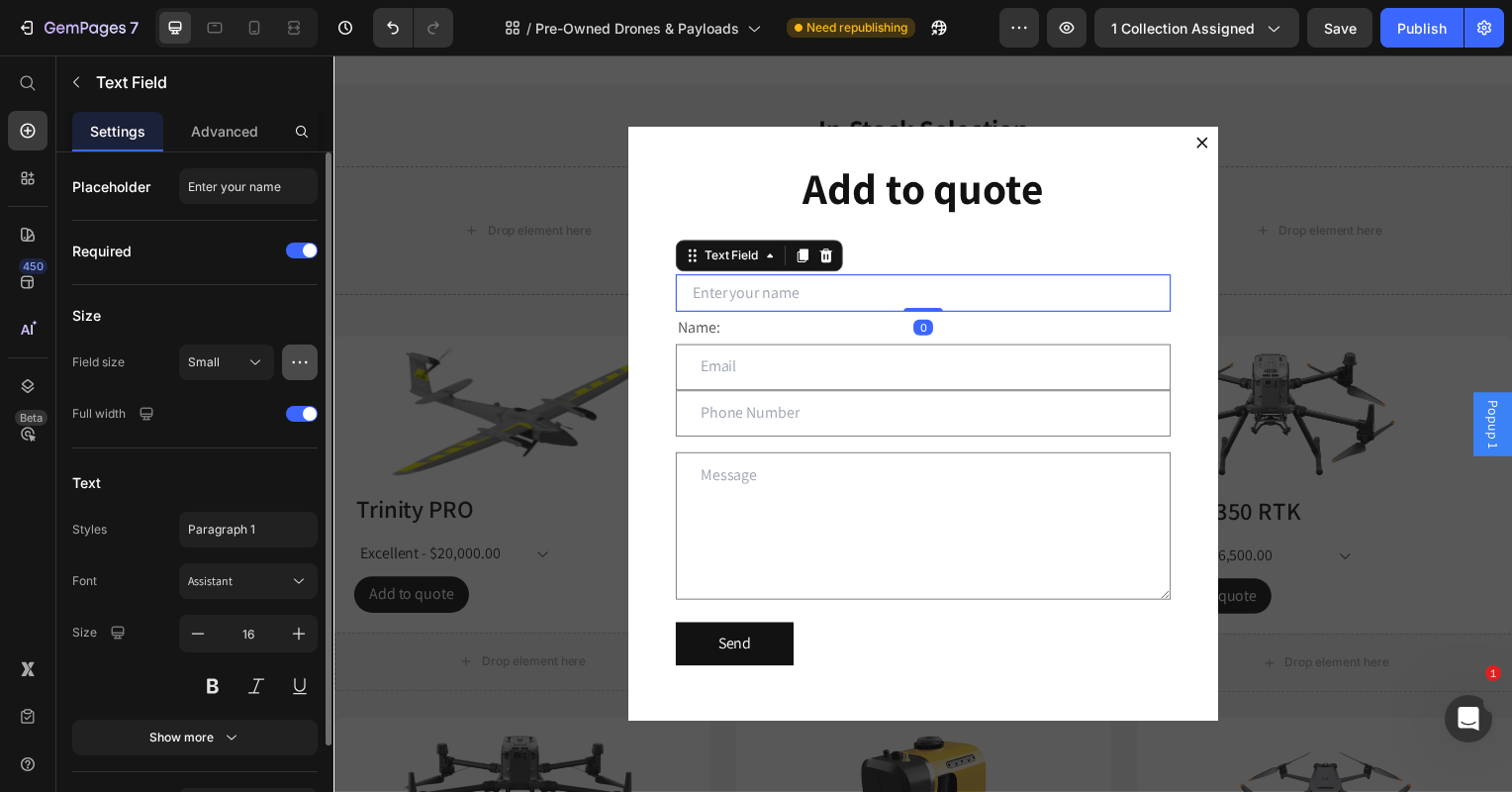 click 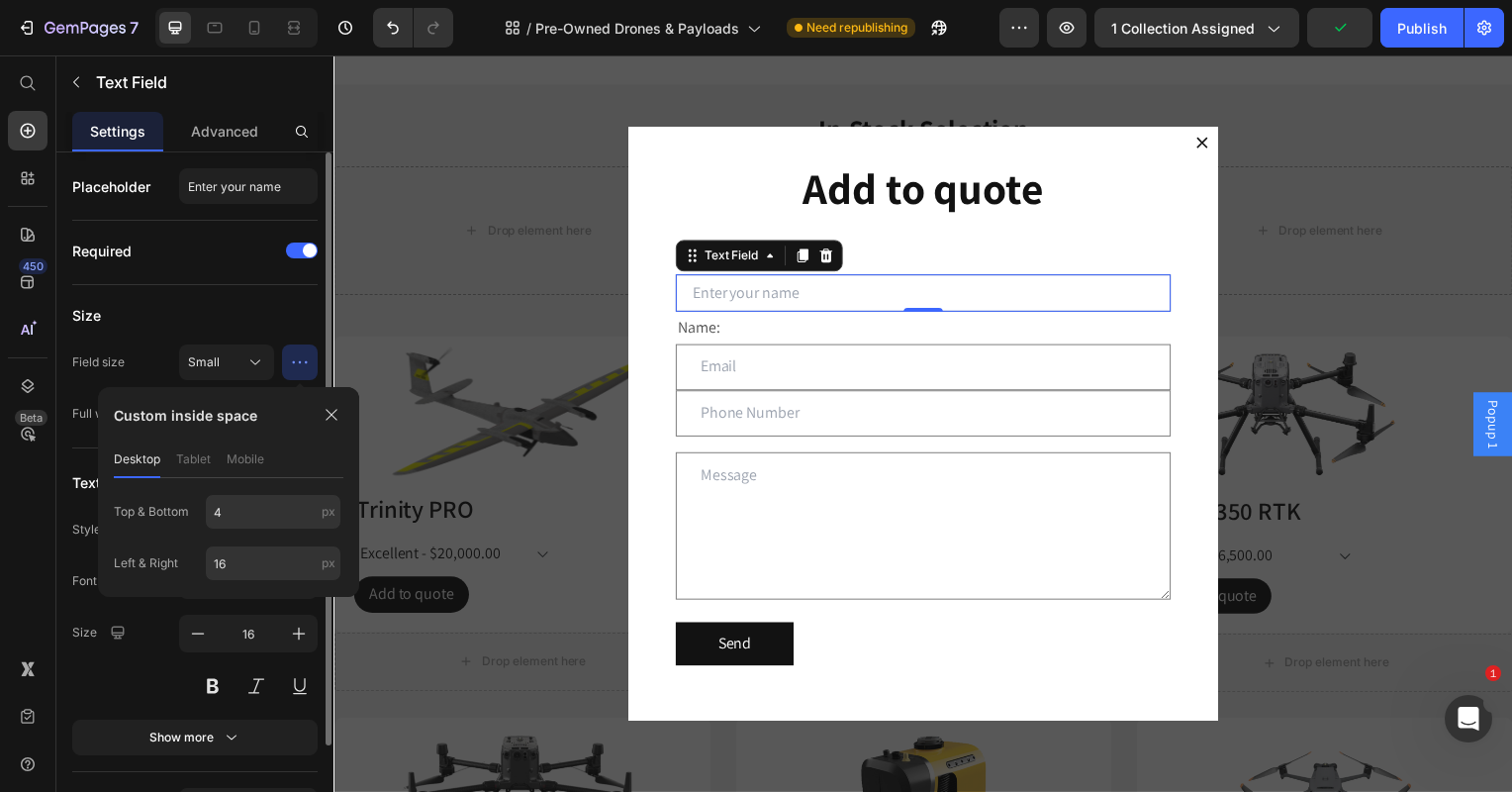 click on "Size" at bounding box center (195, 315) 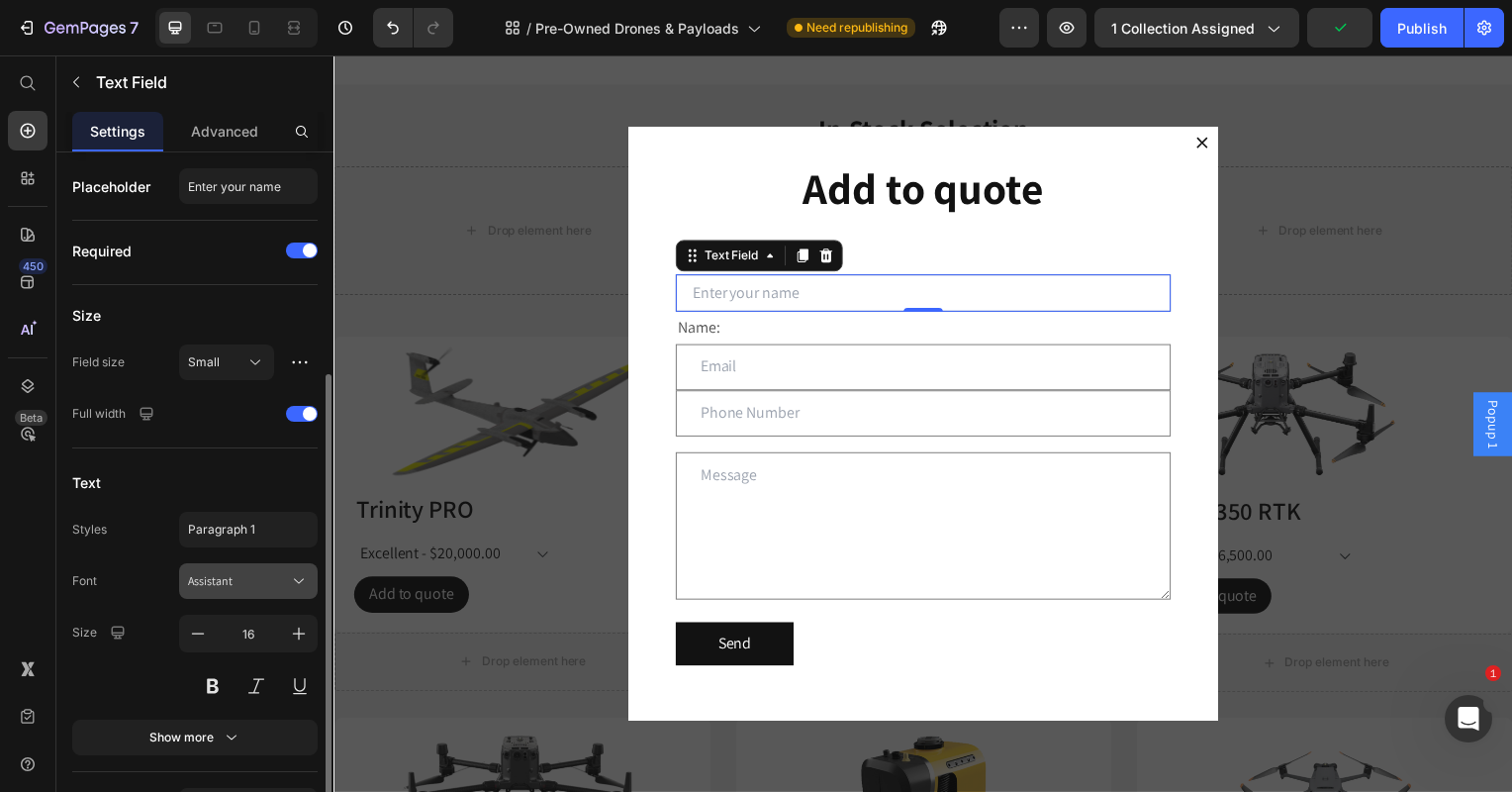 scroll, scrollTop: 120, scrollLeft: 0, axis: vertical 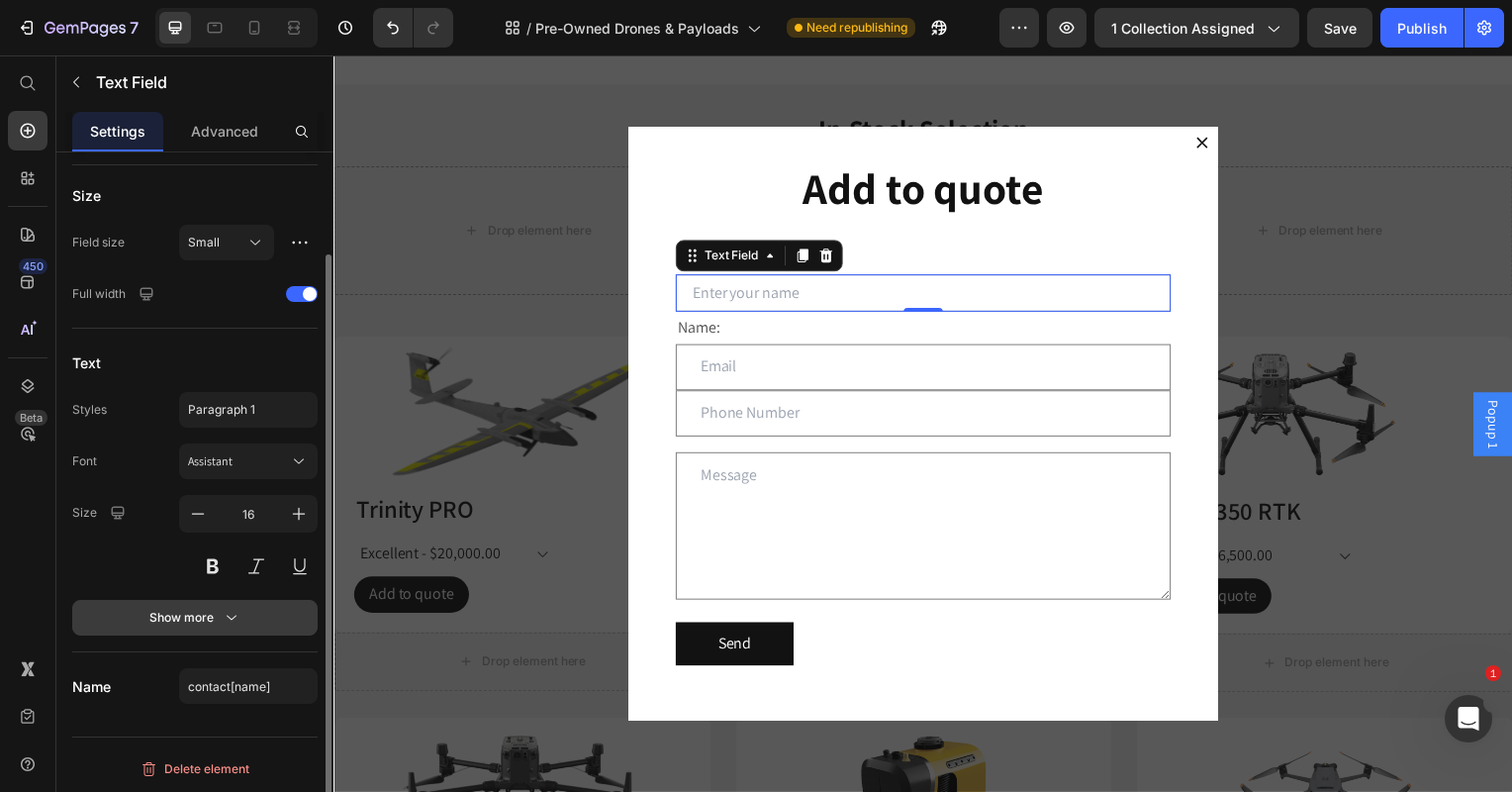 click on "Show more" at bounding box center (195, 618) 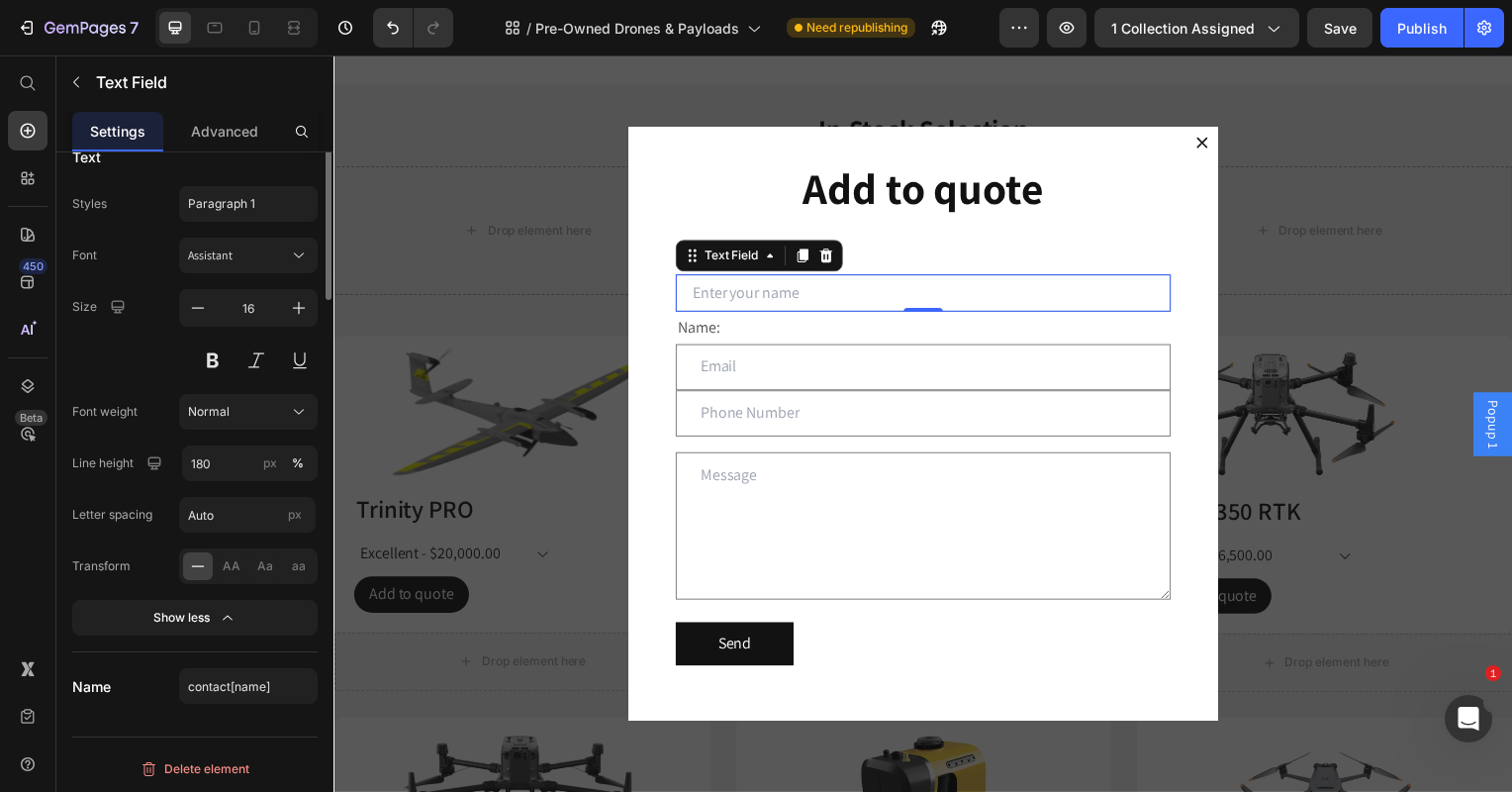 scroll, scrollTop: 0, scrollLeft: 0, axis: both 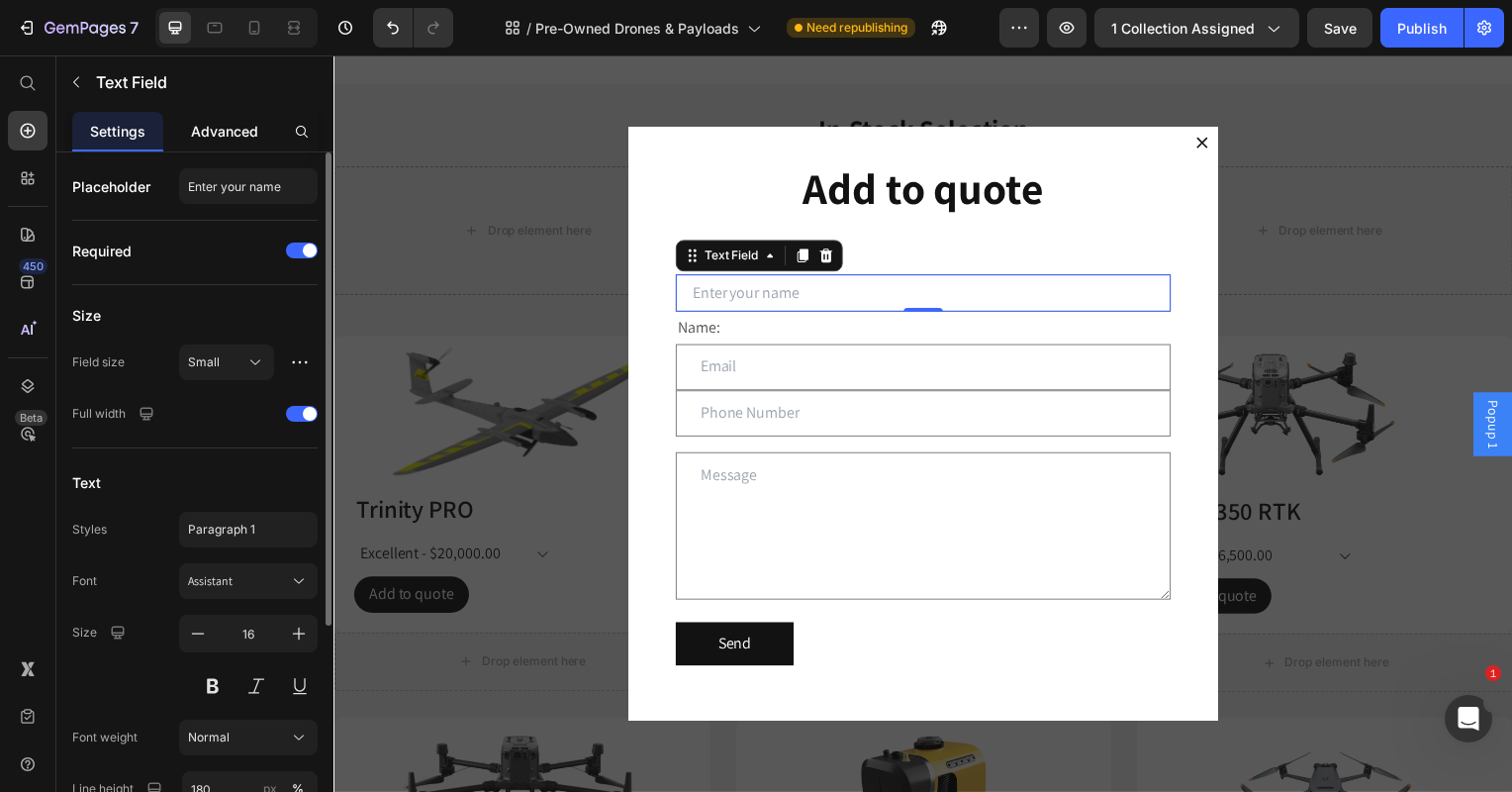 click on "Advanced" 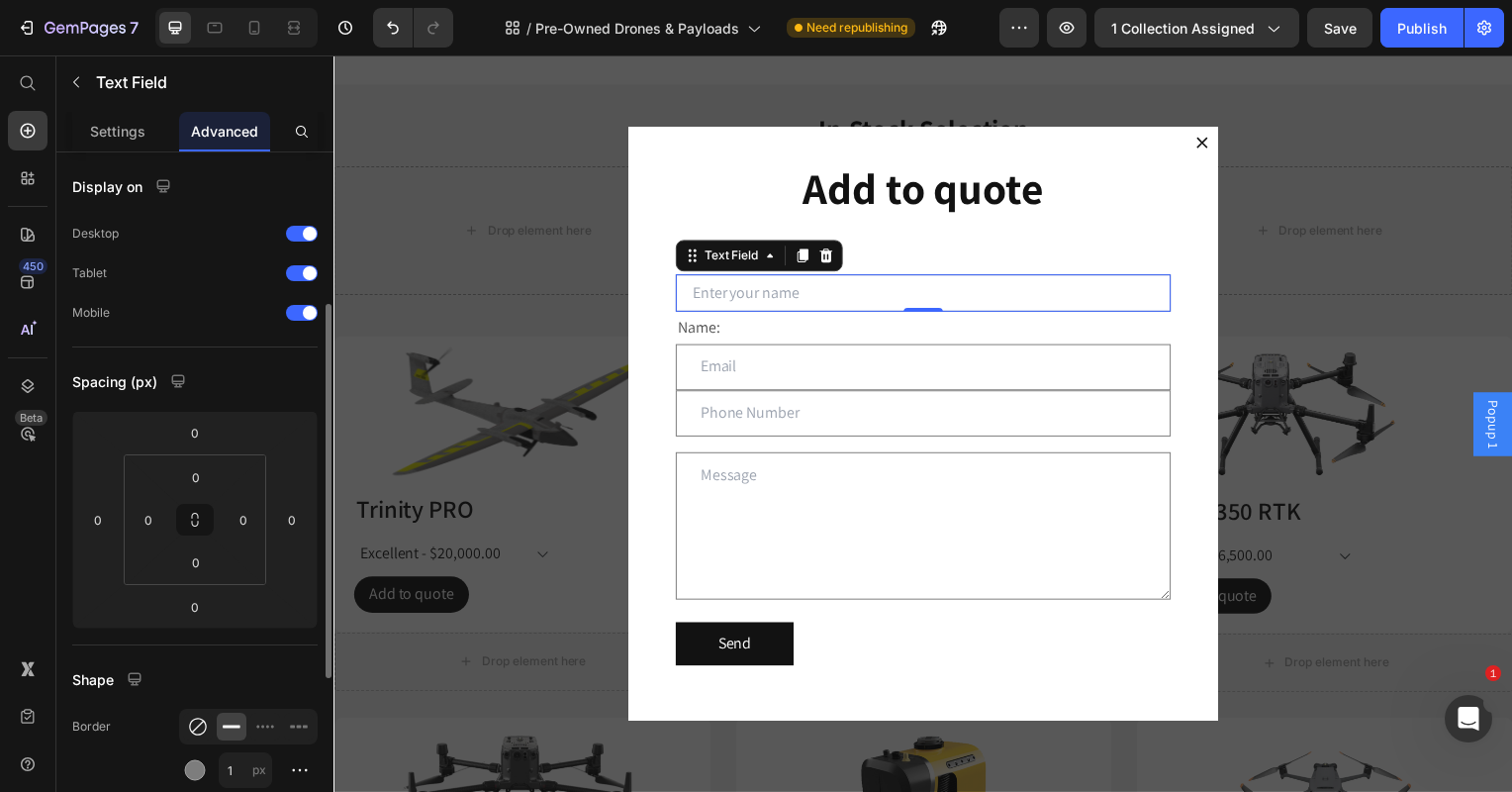scroll, scrollTop: 99, scrollLeft: 0, axis: vertical 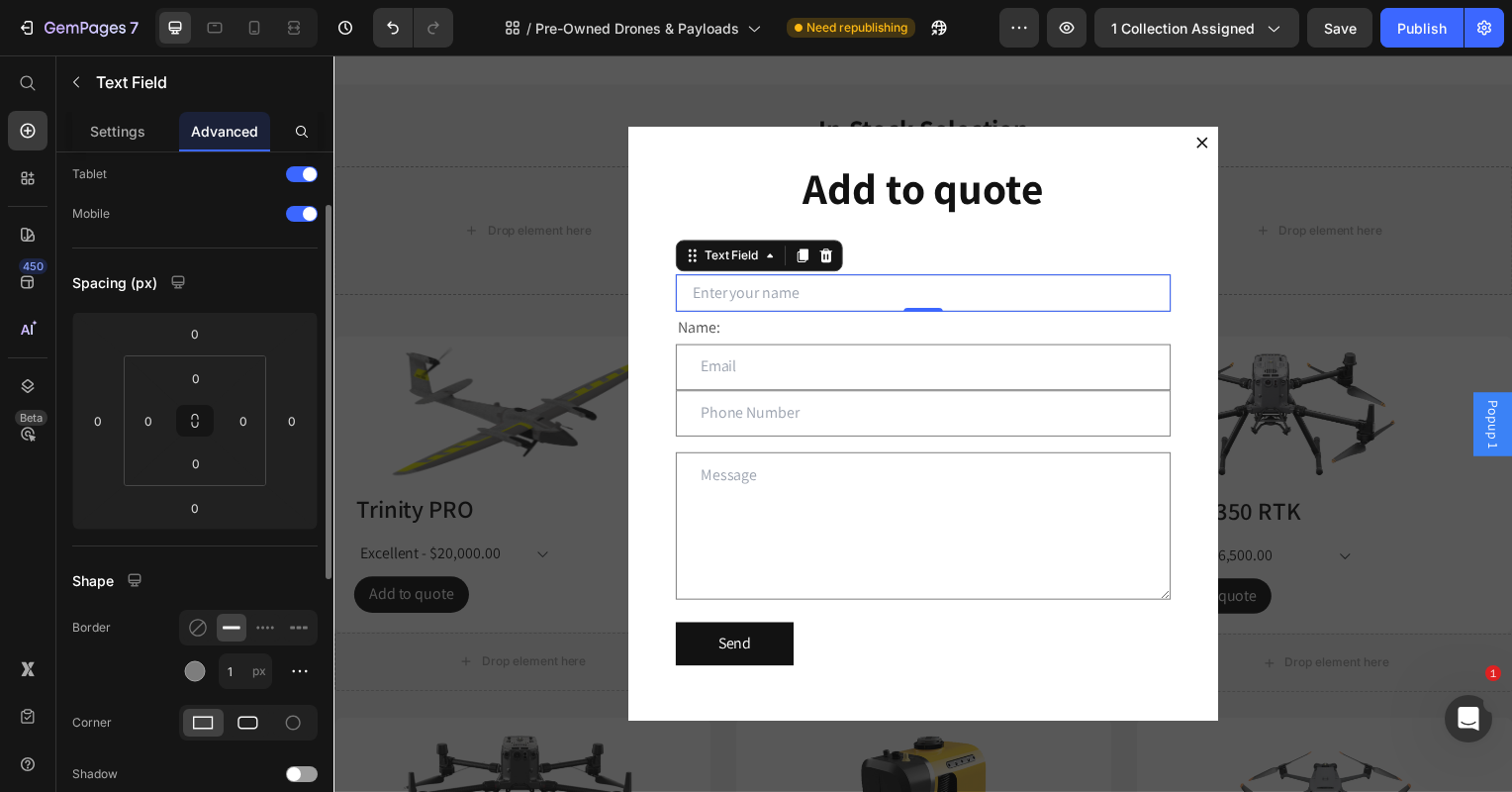 click 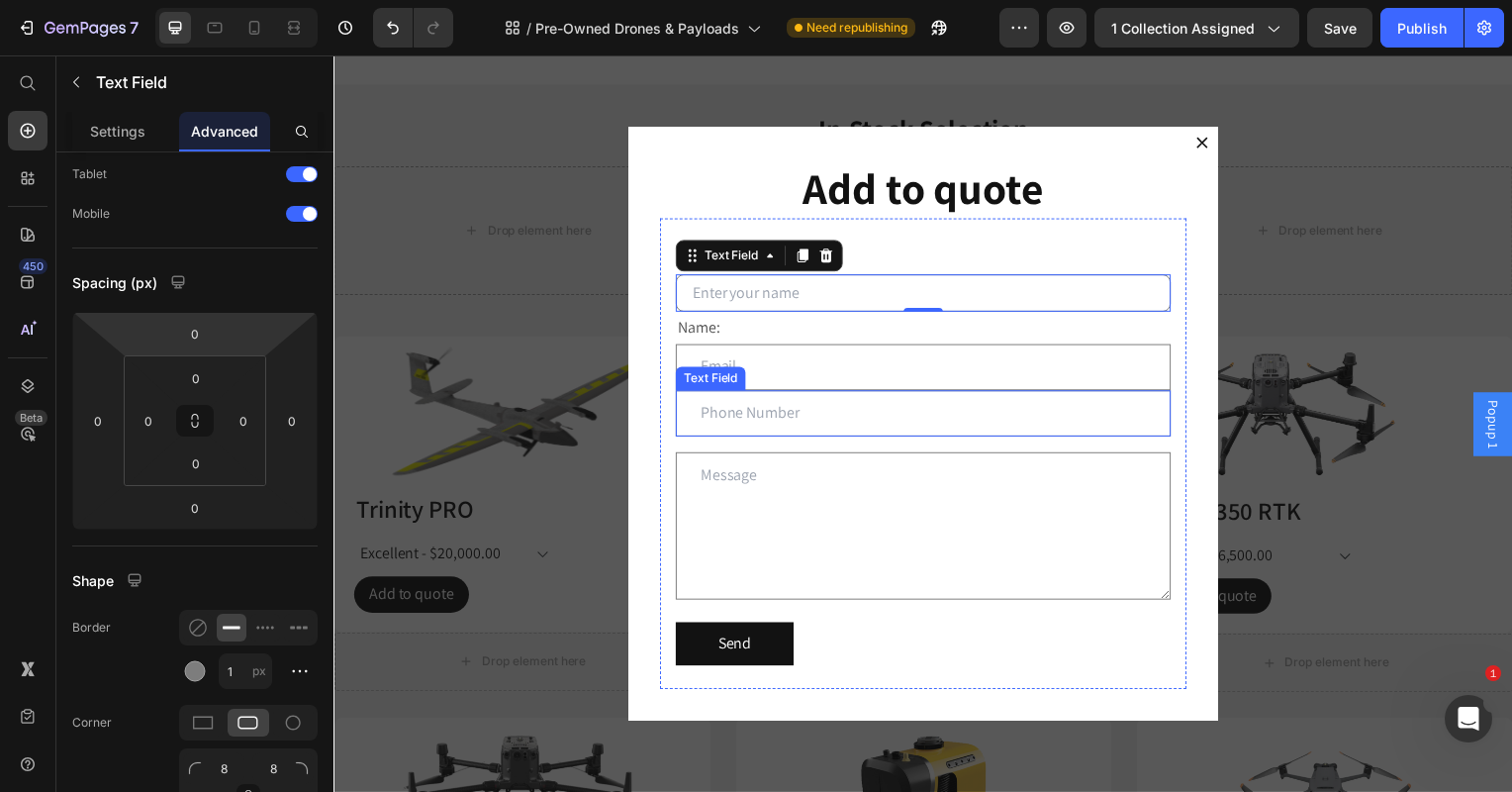 click at bounding box center [927, 369] 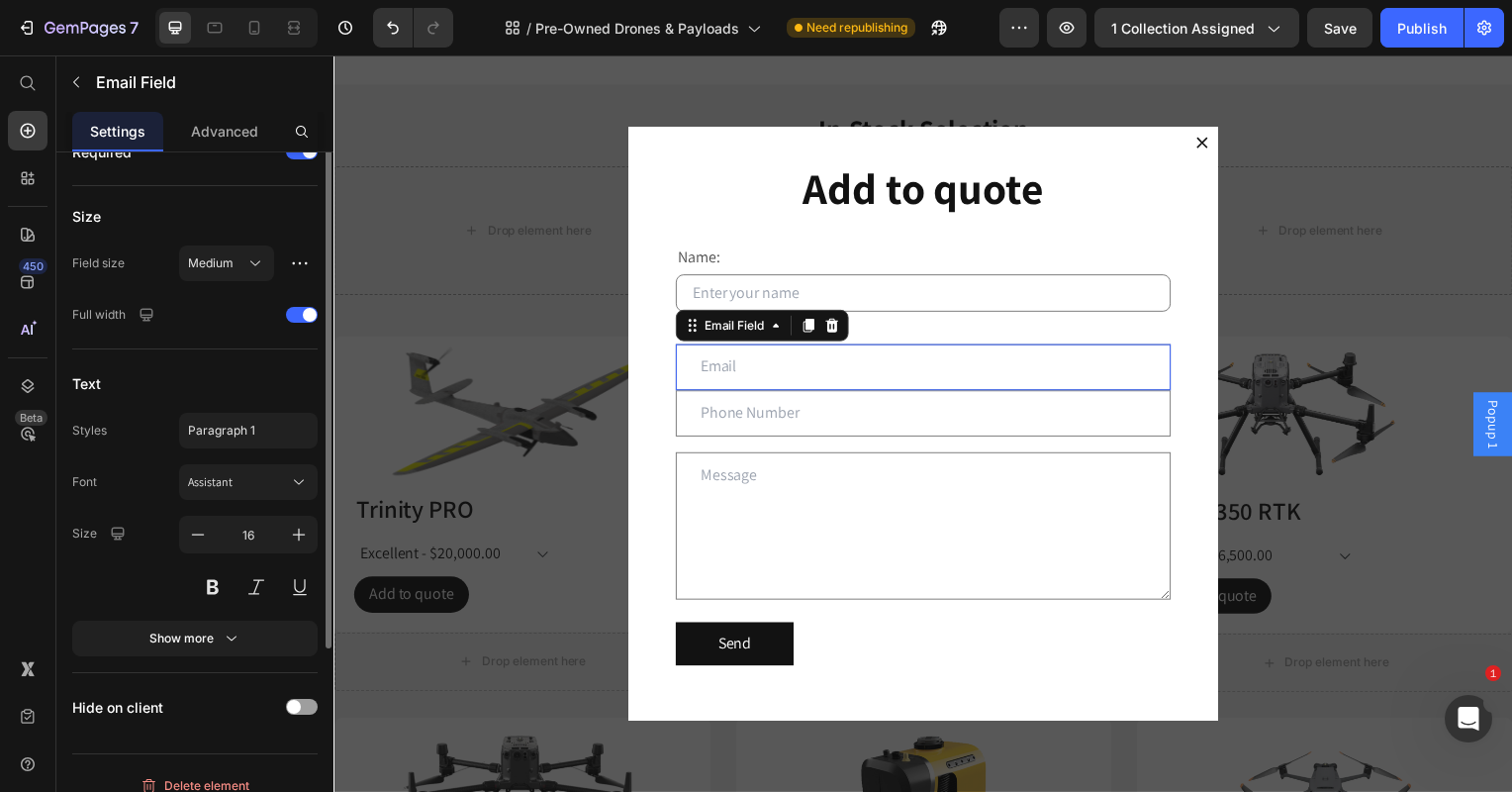 scroll, scrollTop: 0, scrollLeft: 0, axis: both 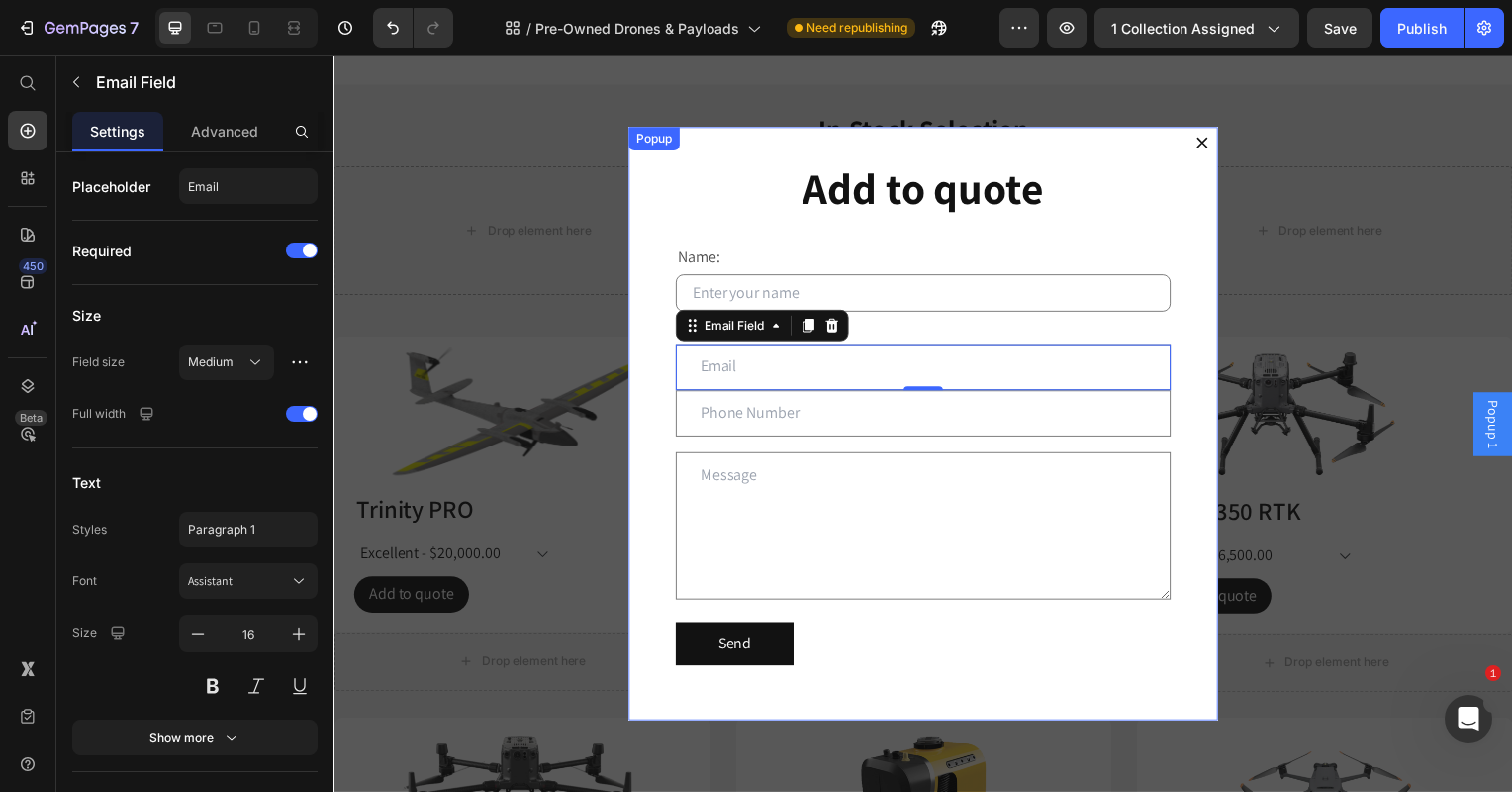 click on "Add to quote Heading Name: Text Block Text Field Name: Text Block Email Field   0 Row Text Field Text Area Send Submit Button Contact Form" at bounding box center [927, 427] 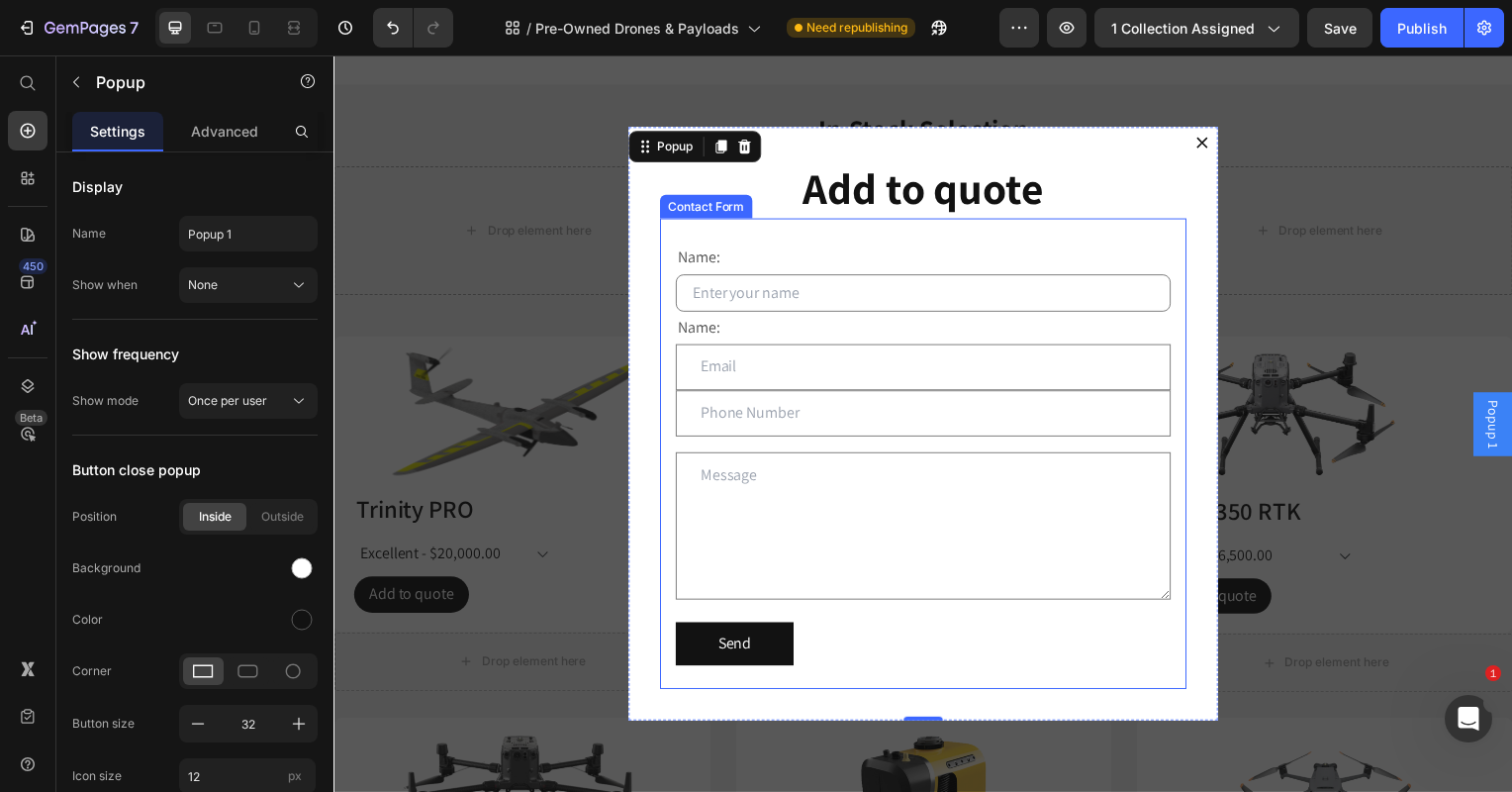 click on "Name: Text Block Text Field Name: Text Block Email Field Row Text Field Text Area Send Submit Button Contact Form" at bounding box center [927, 457] 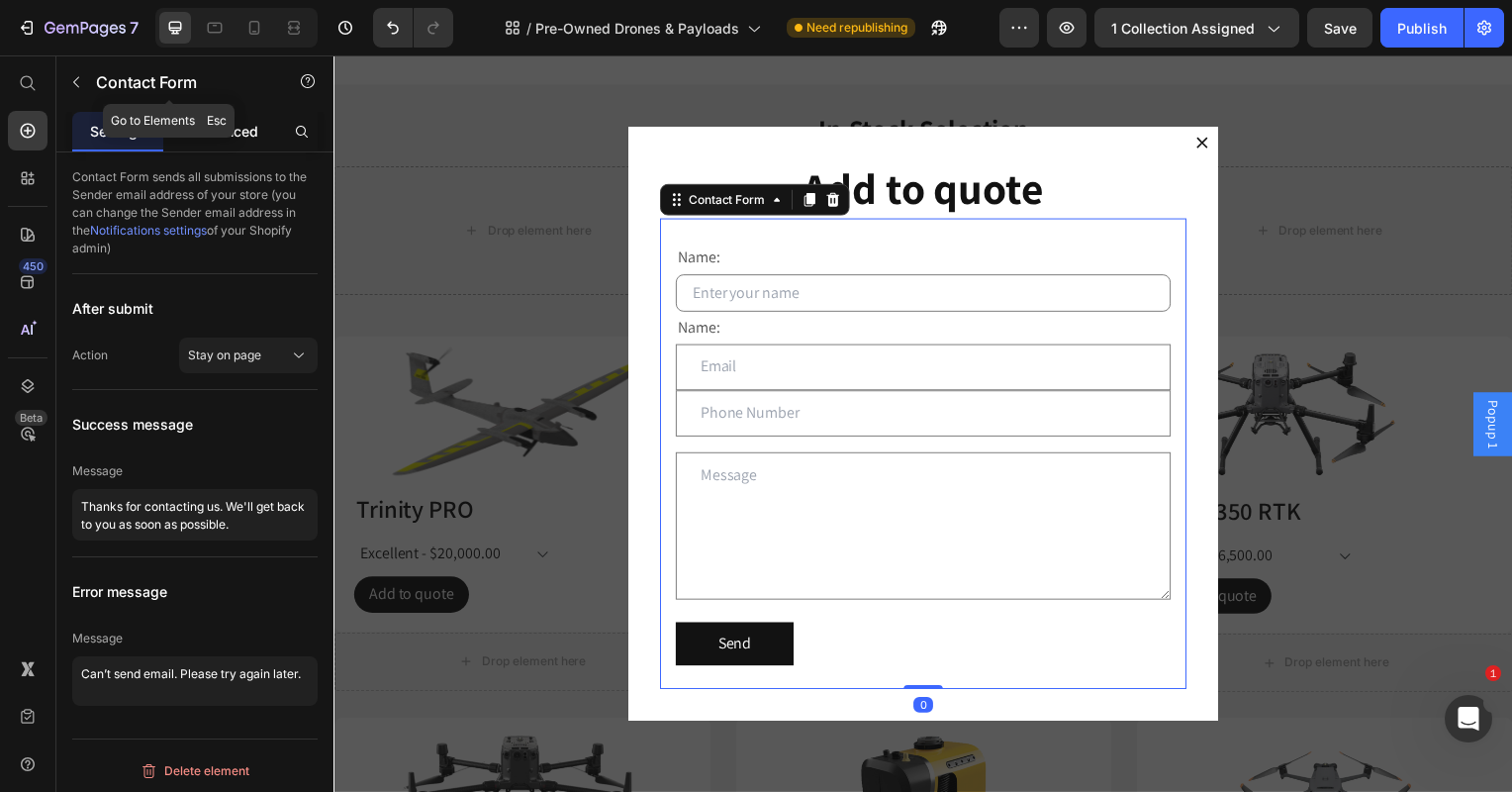 click on "Advanced" 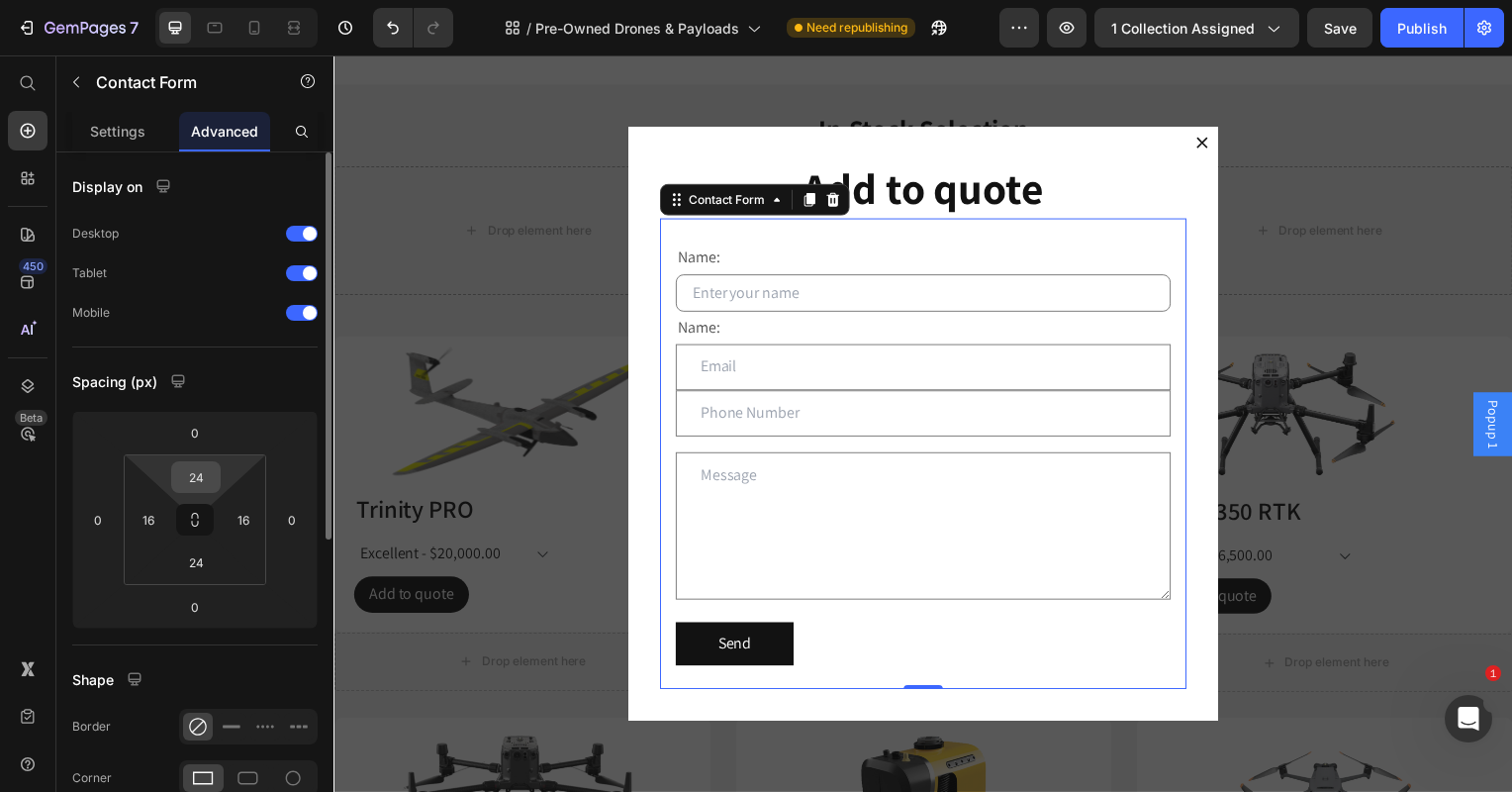 click on "24" at bounding box center (196, 477) 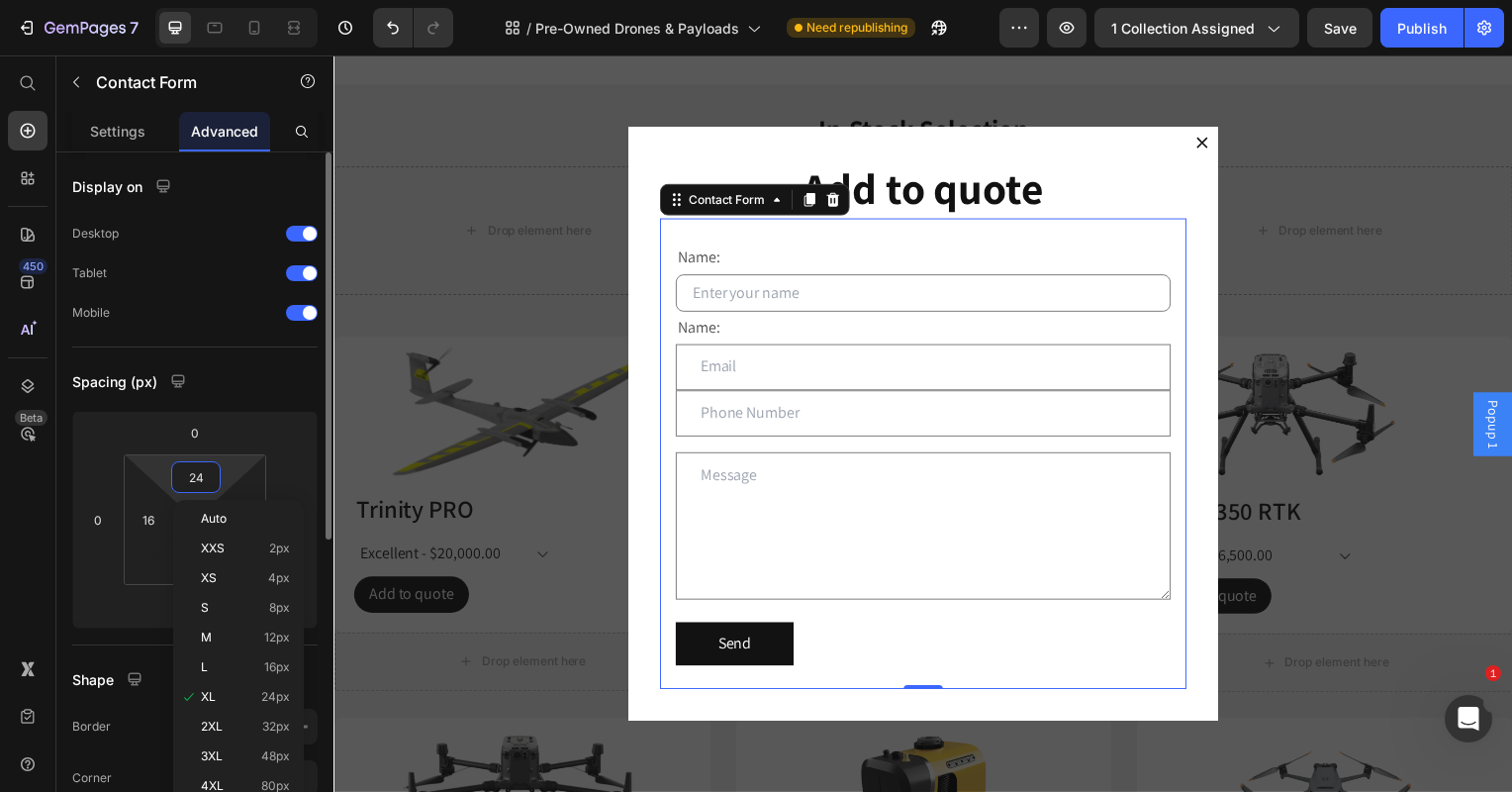 type 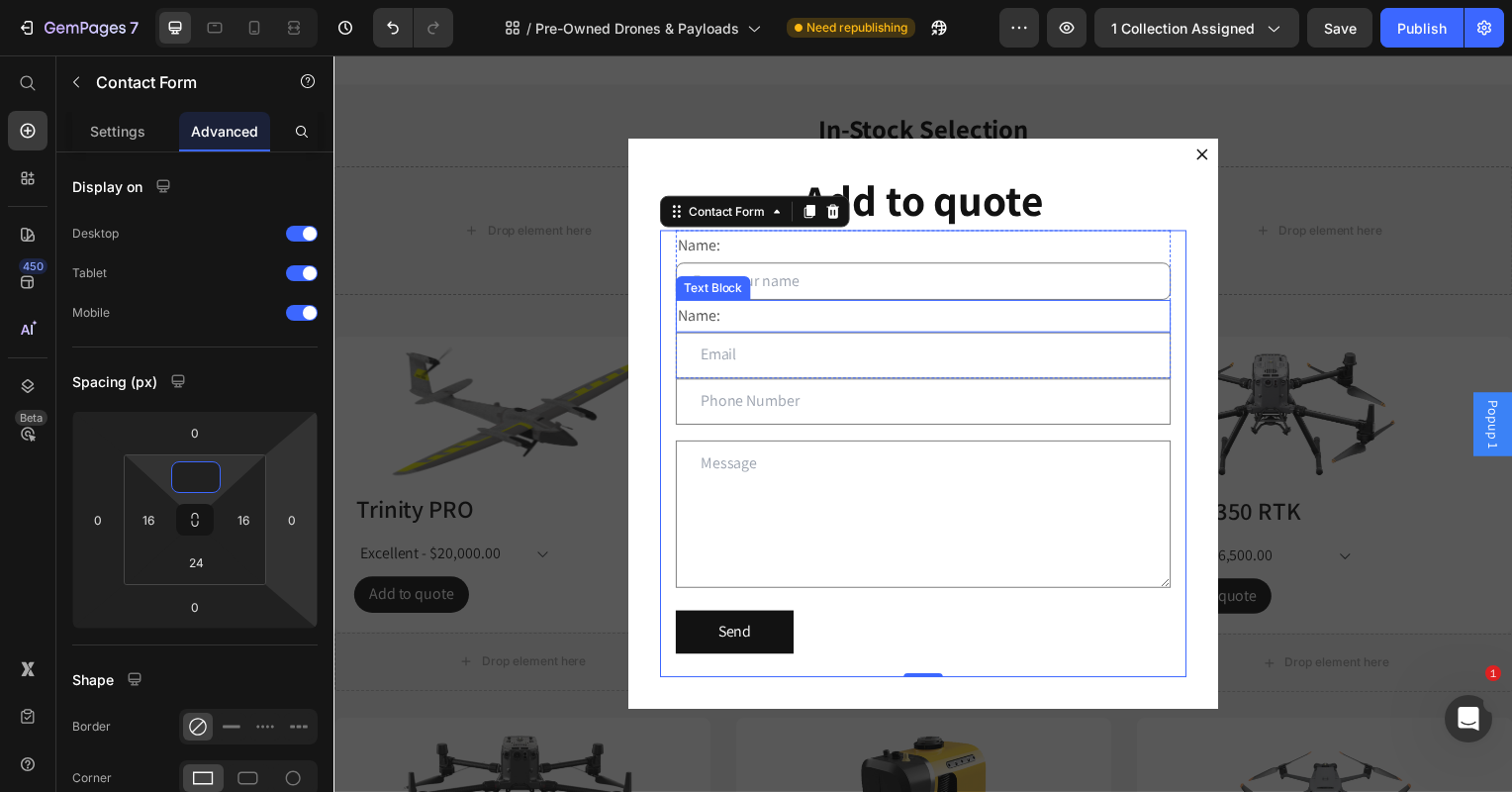 drag, startPoint x: 830, startPoint y: 331, endPoint x: 811, endPoint y: 315, distance: 24.839485 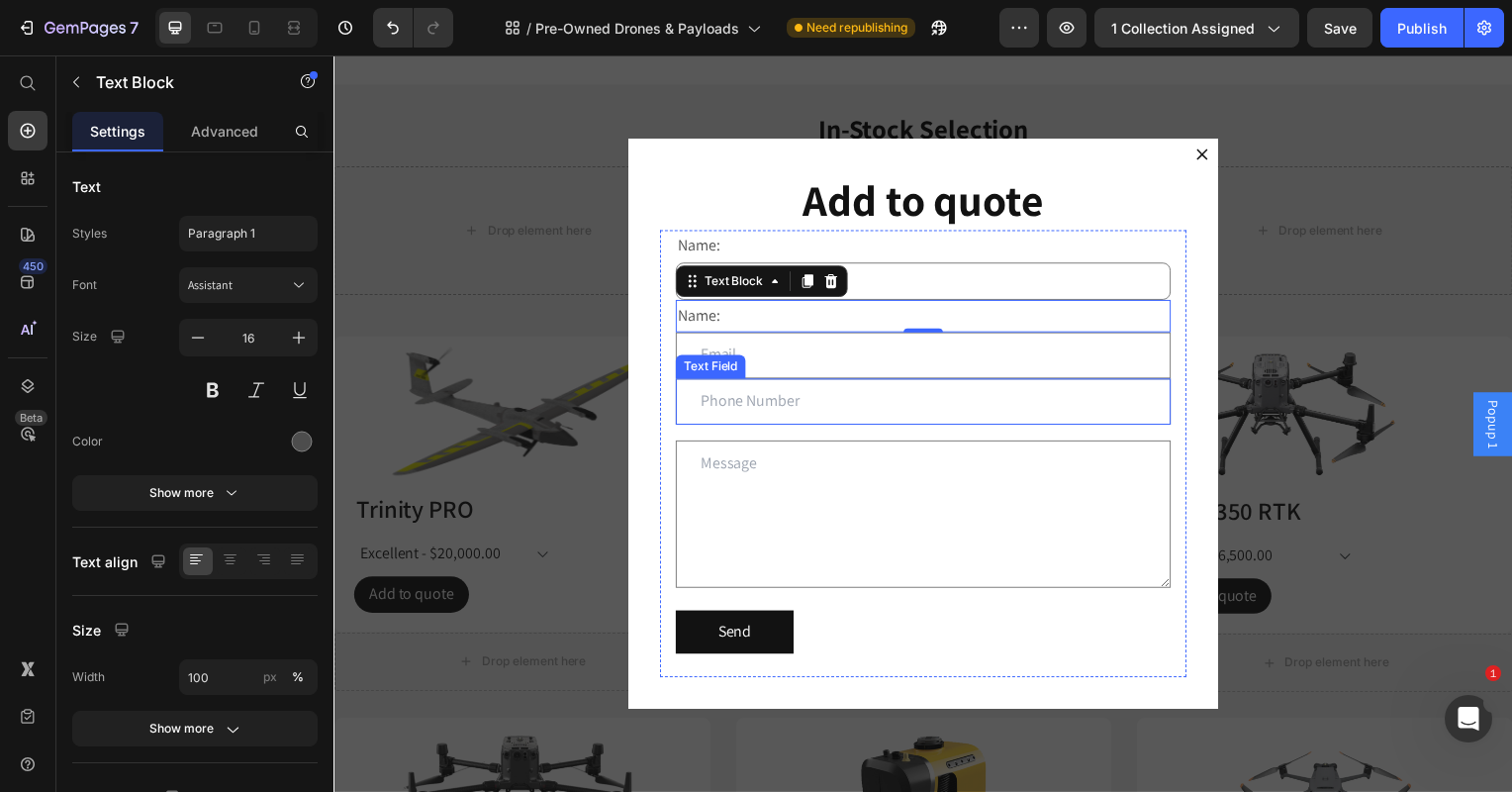 click on "Email Field" at bounding box center [716, 323] 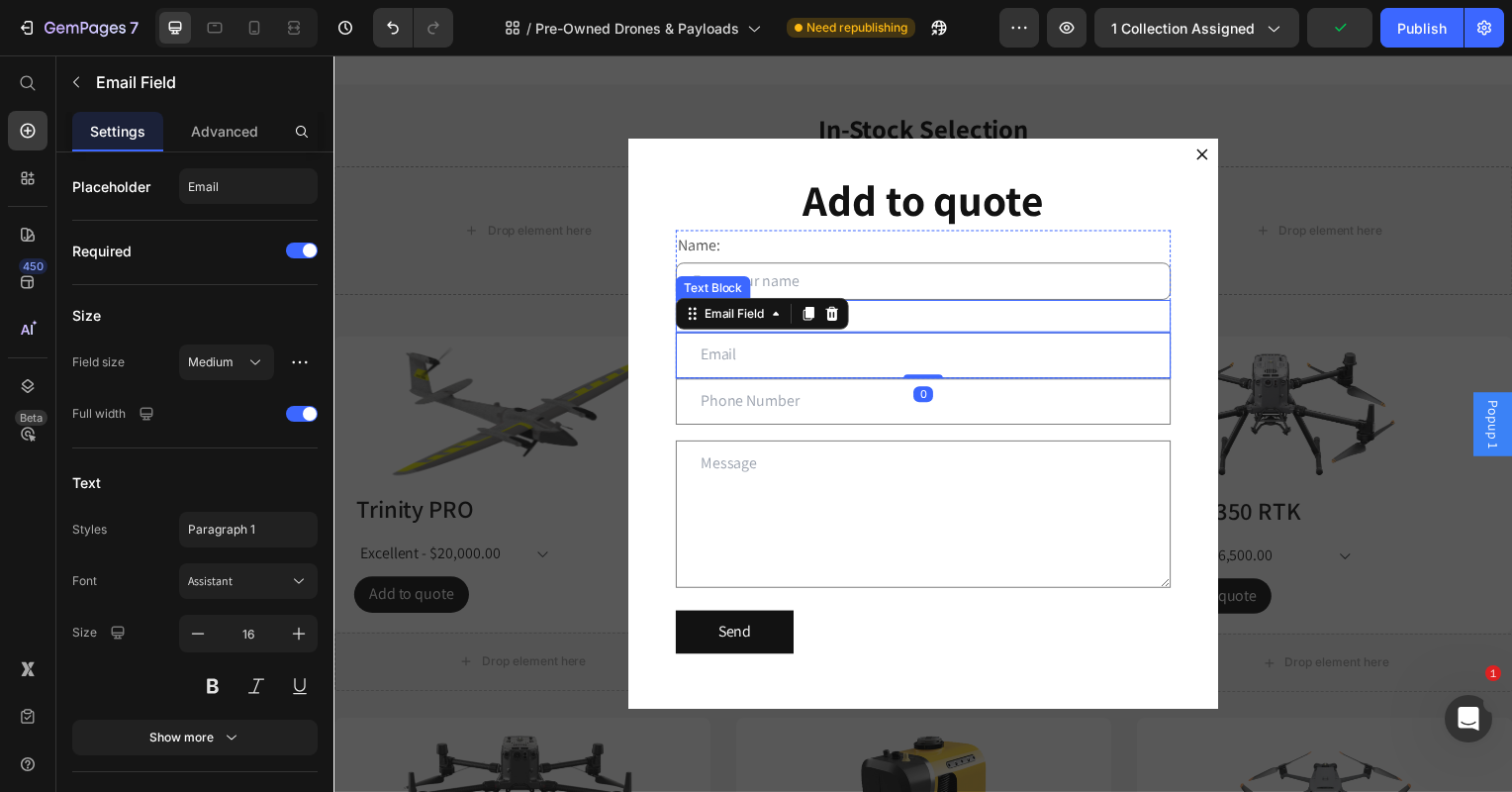 click on "Name:" at bounding box center (927, 318) 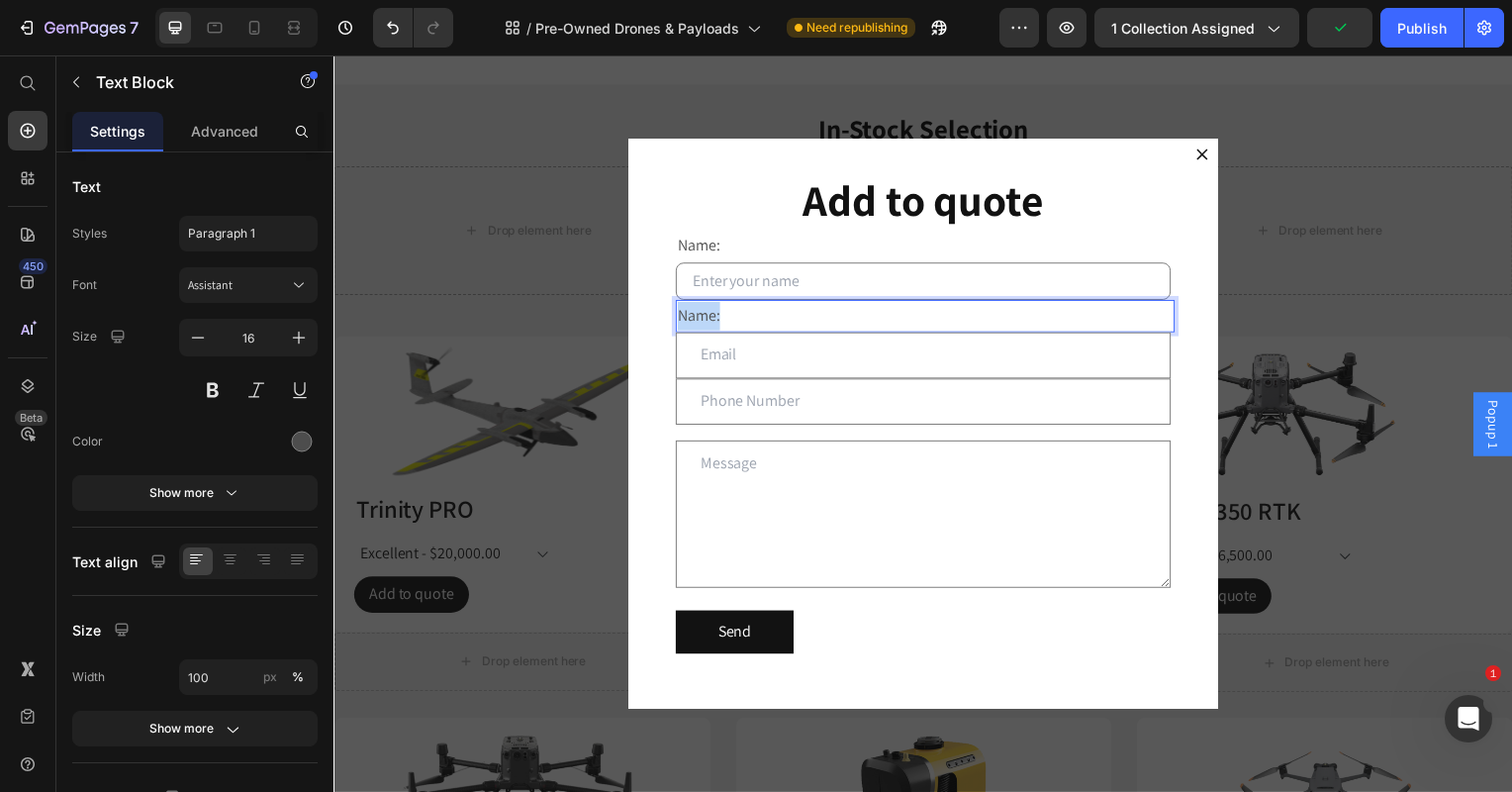 click on "Name:" at bounding box center [927, 318] 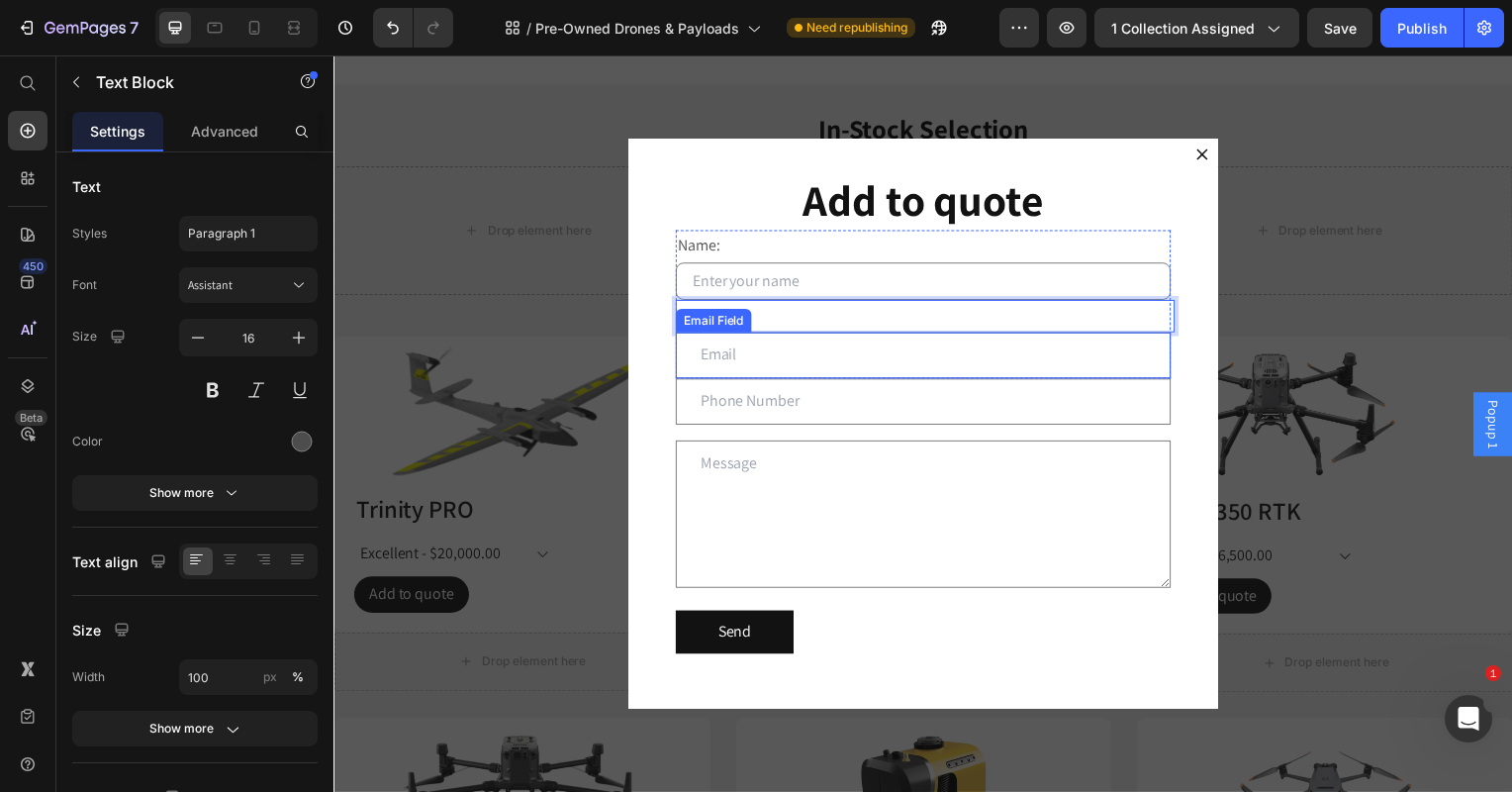 click at bounding box center (927, 357) 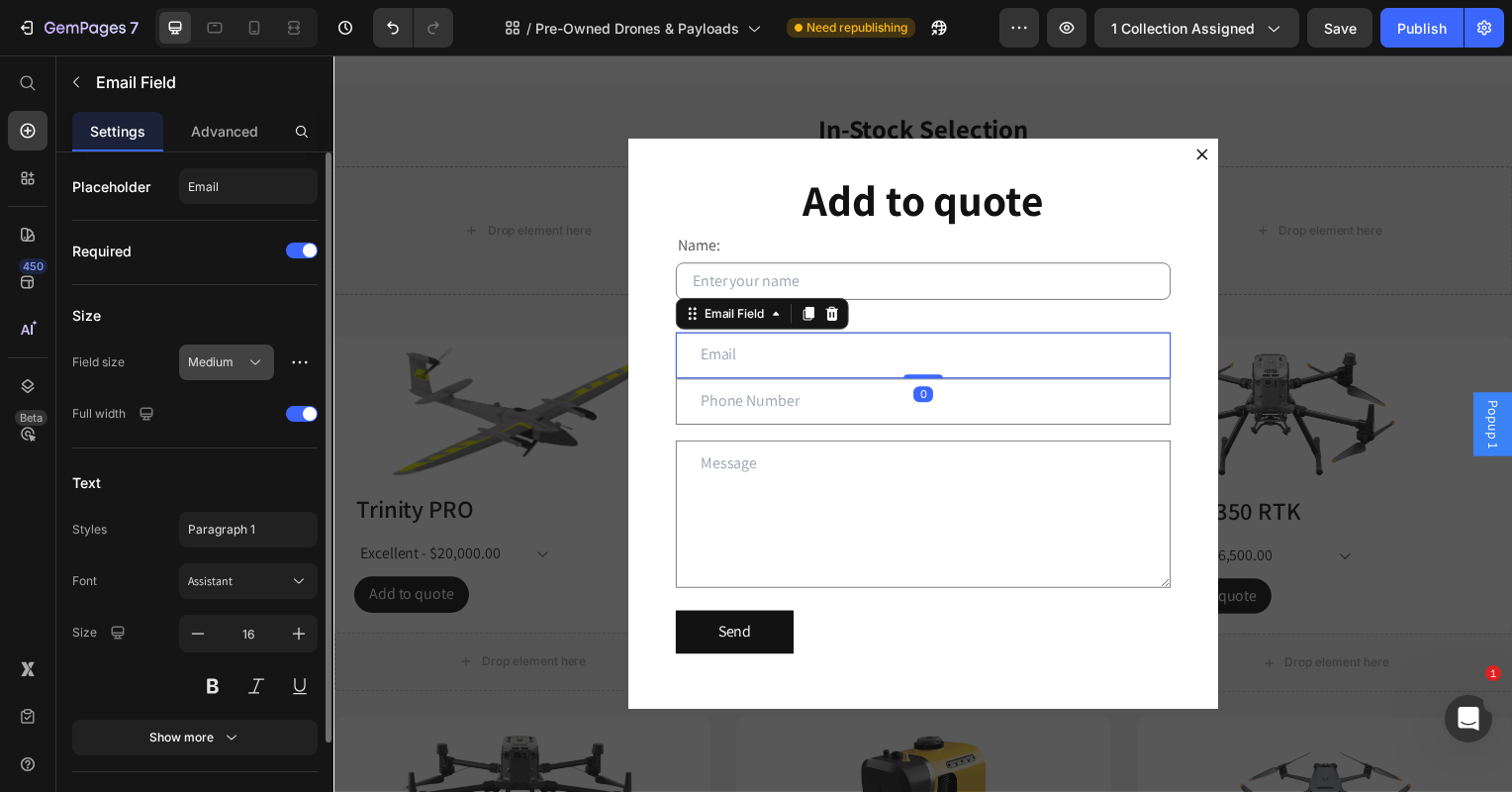 click on "Medium" 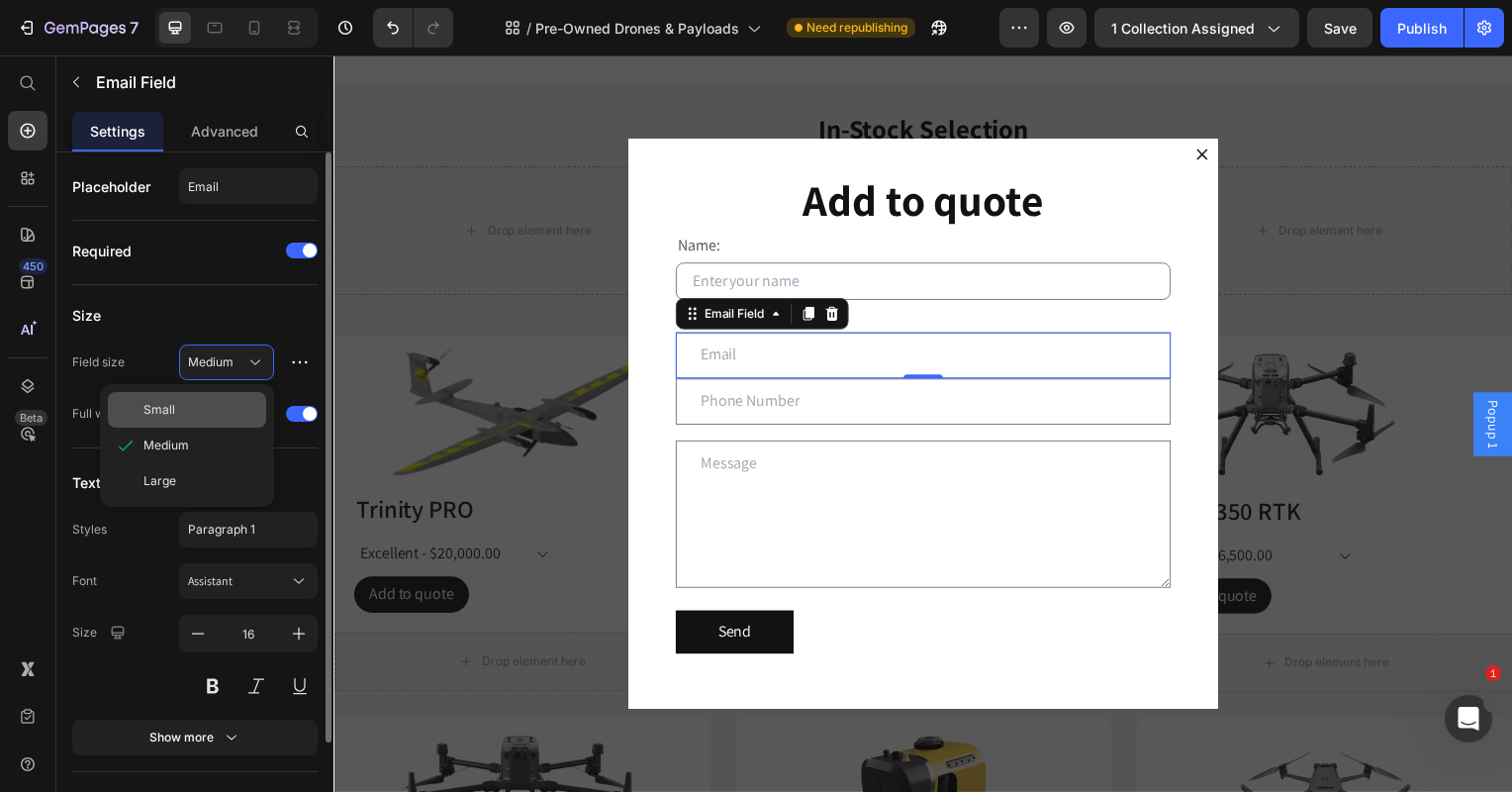 click on "Small" at bounding box center [201, 410] 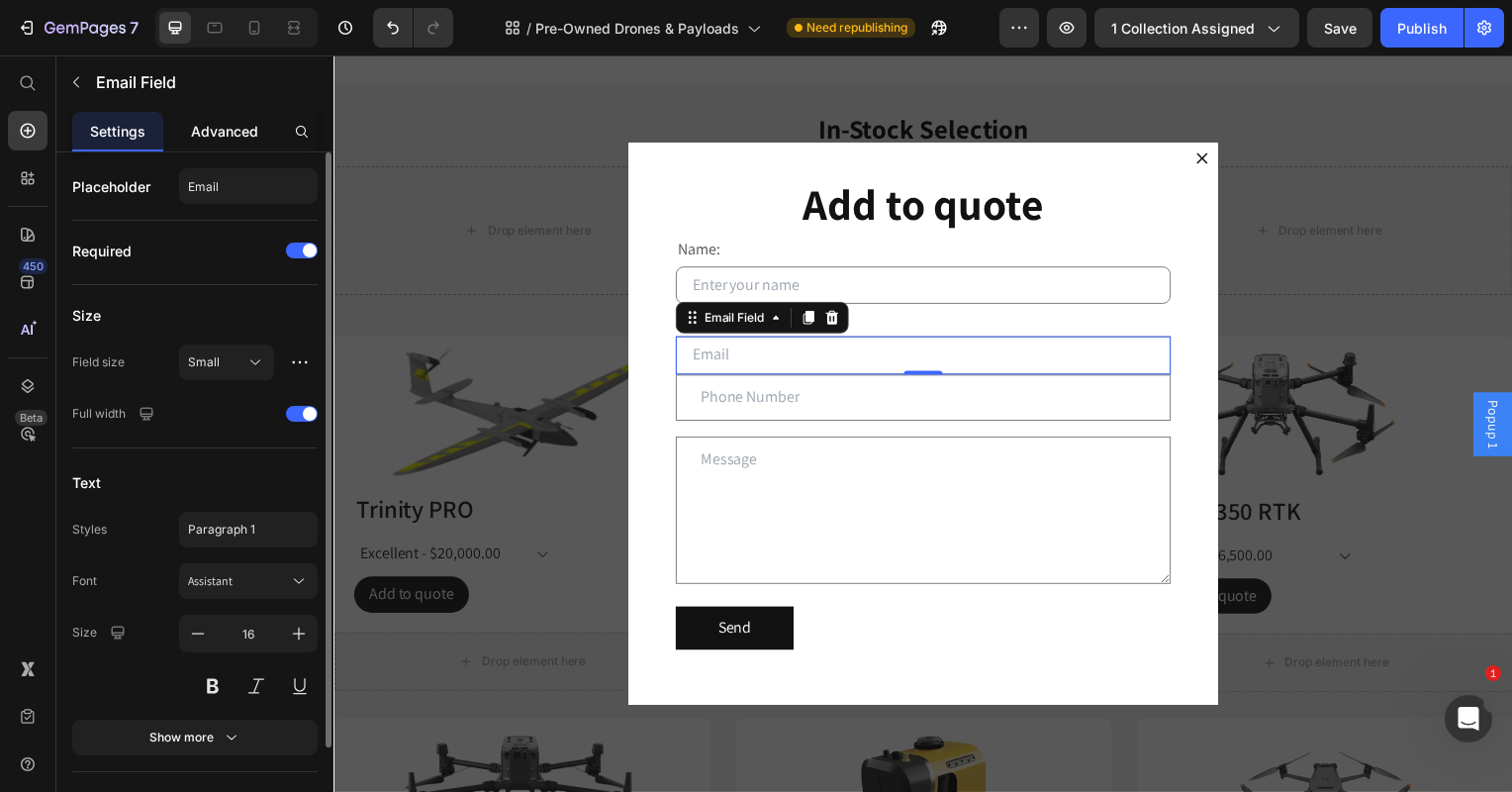 click on "Advanced" at bounding box center (225, 131) 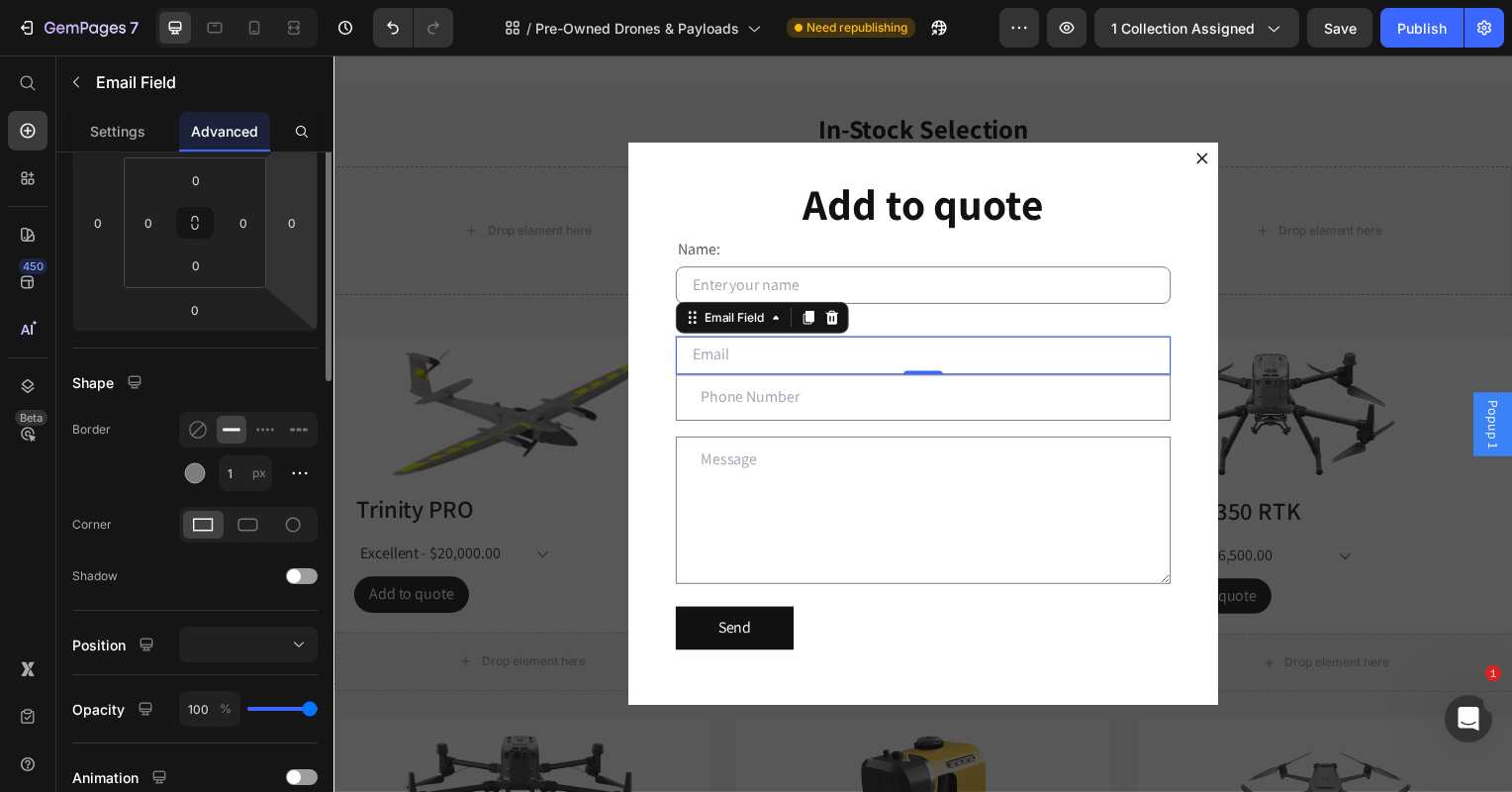 scroll, scrollTop: 396, scrollLeft: 0, axis: vertical 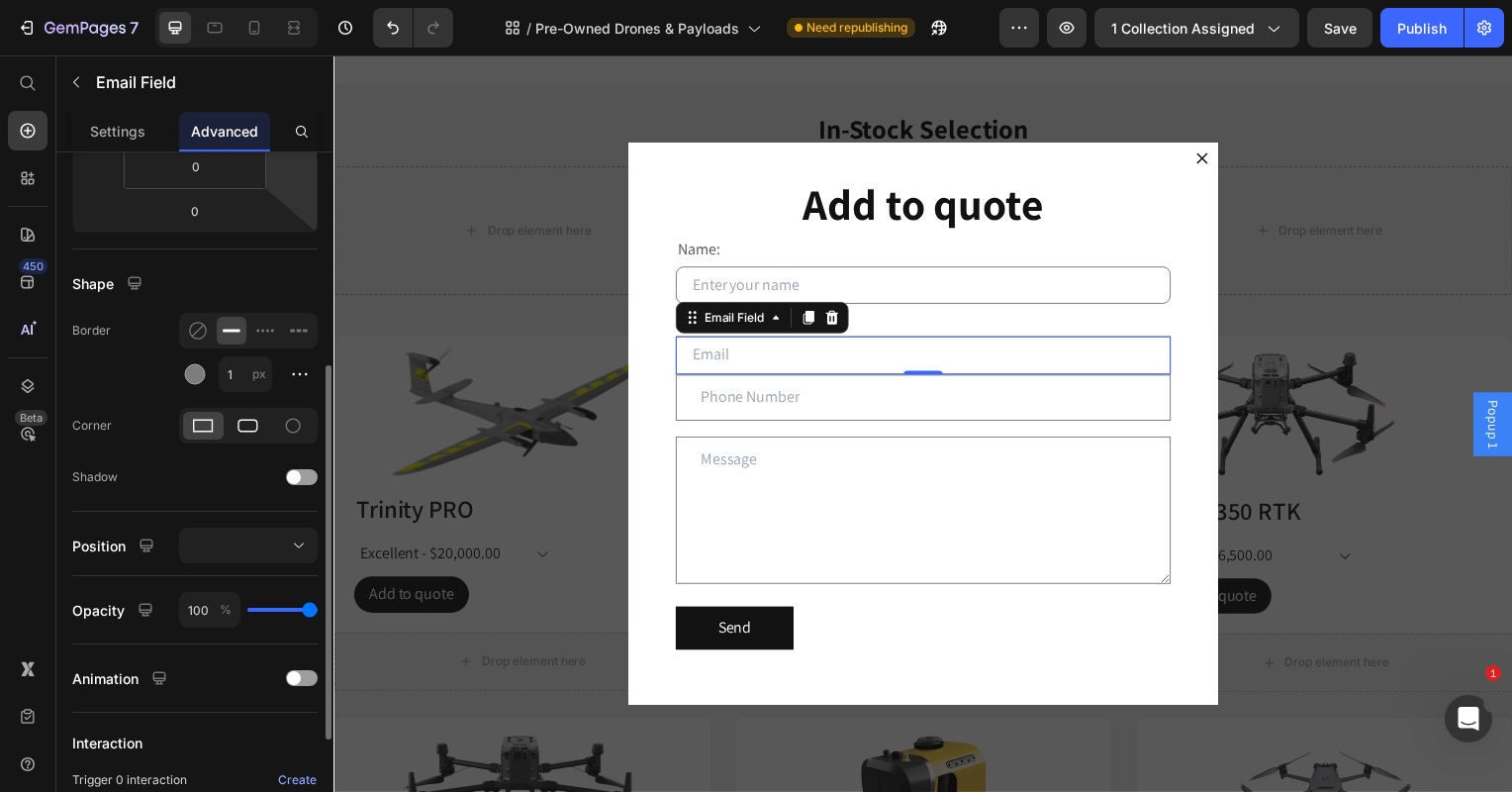 click 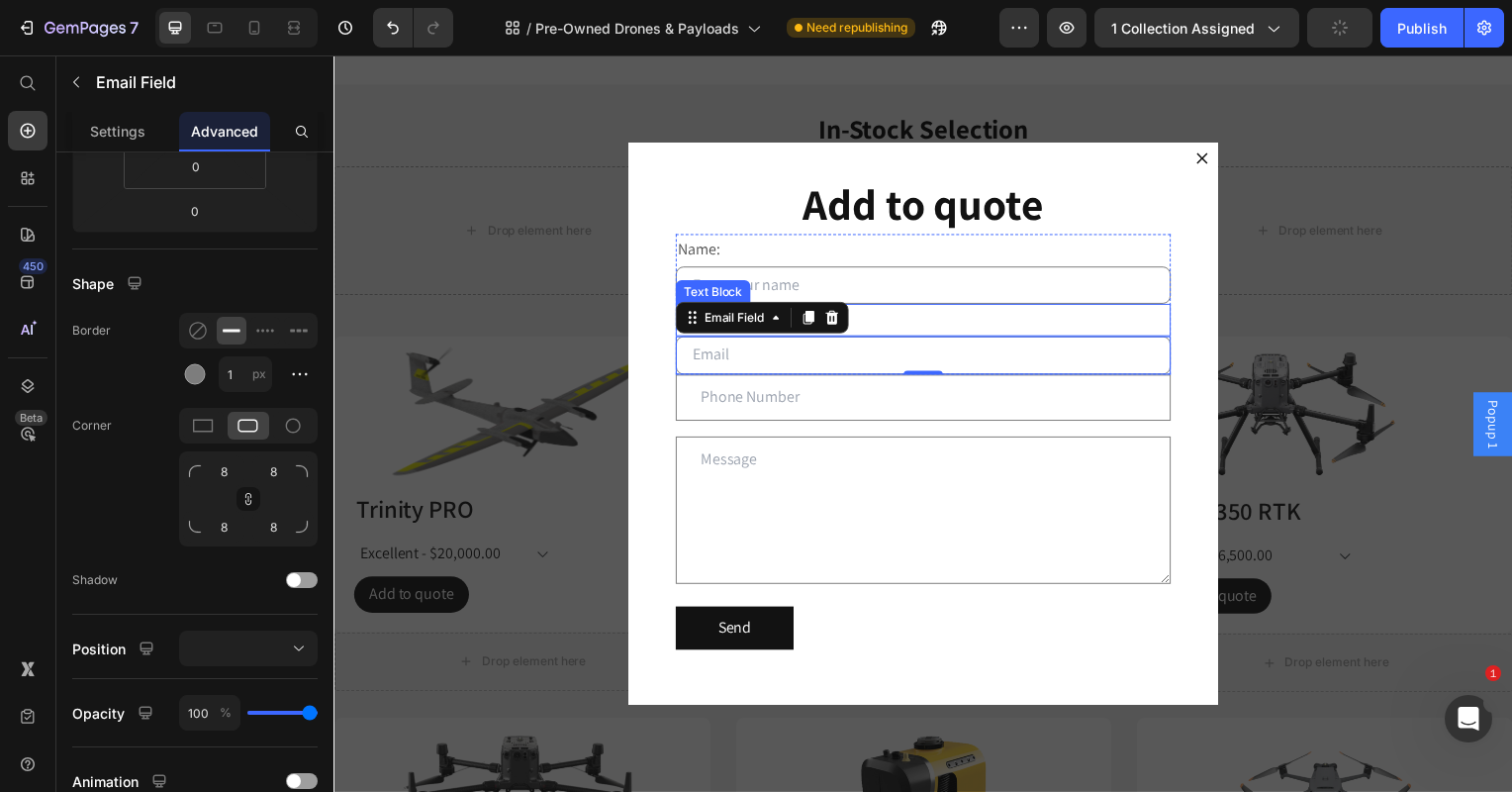 click on "Company:" at bounding box center (927, 322) 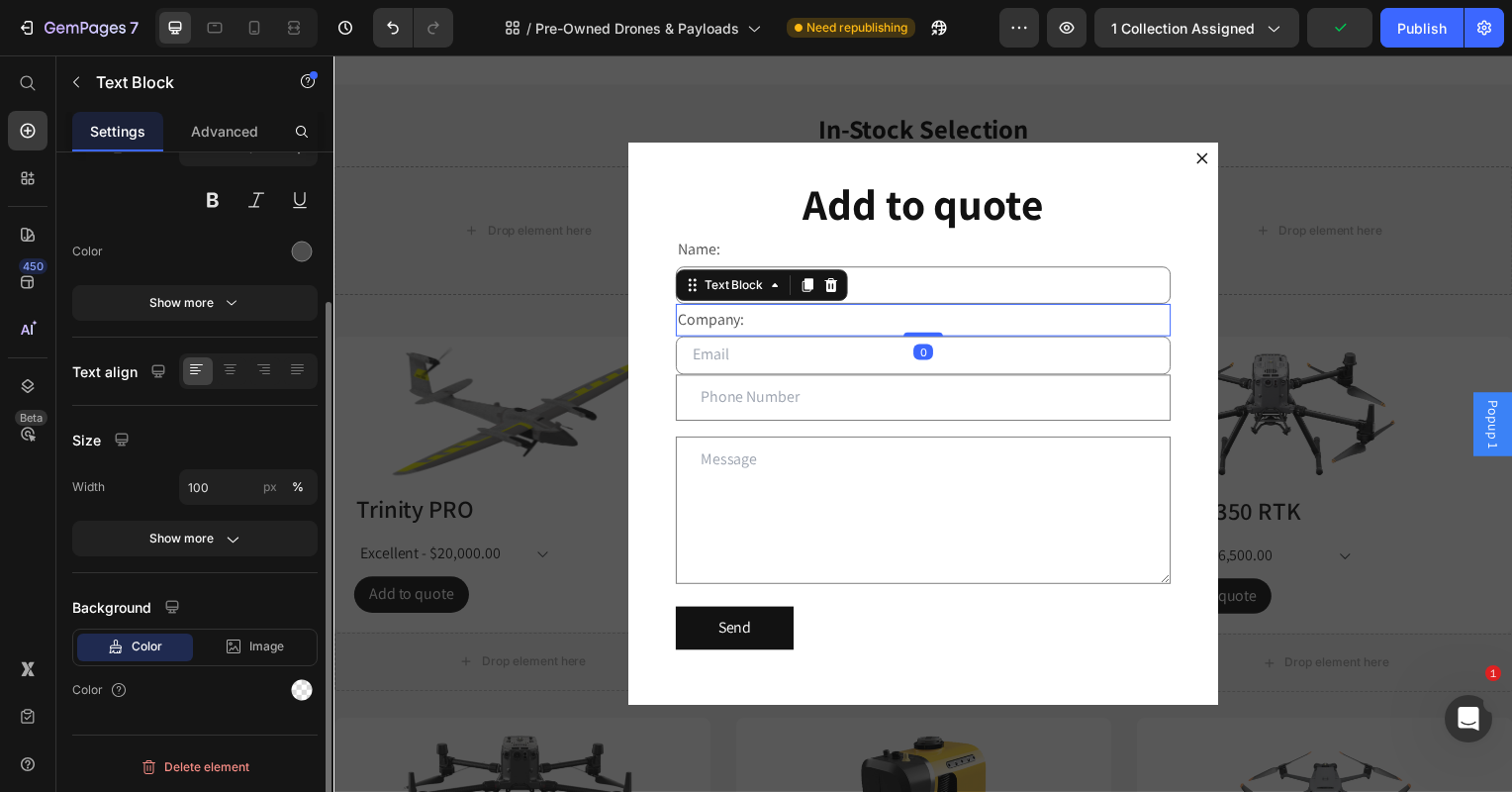 scroll, scrollTop: 0, scrollLeft: 0, axis: both 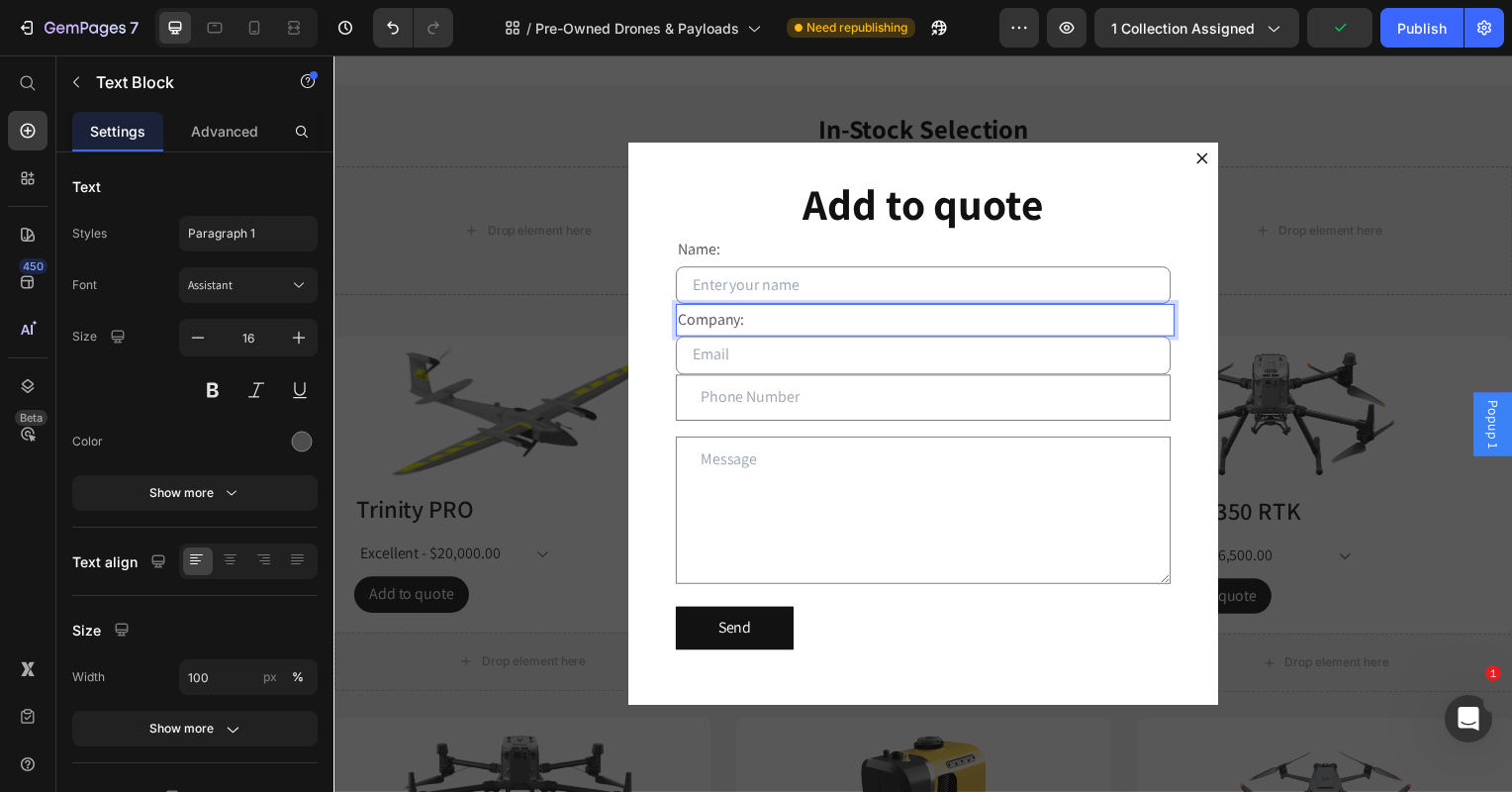 click on "Company:" at bounding box center [927, 322] 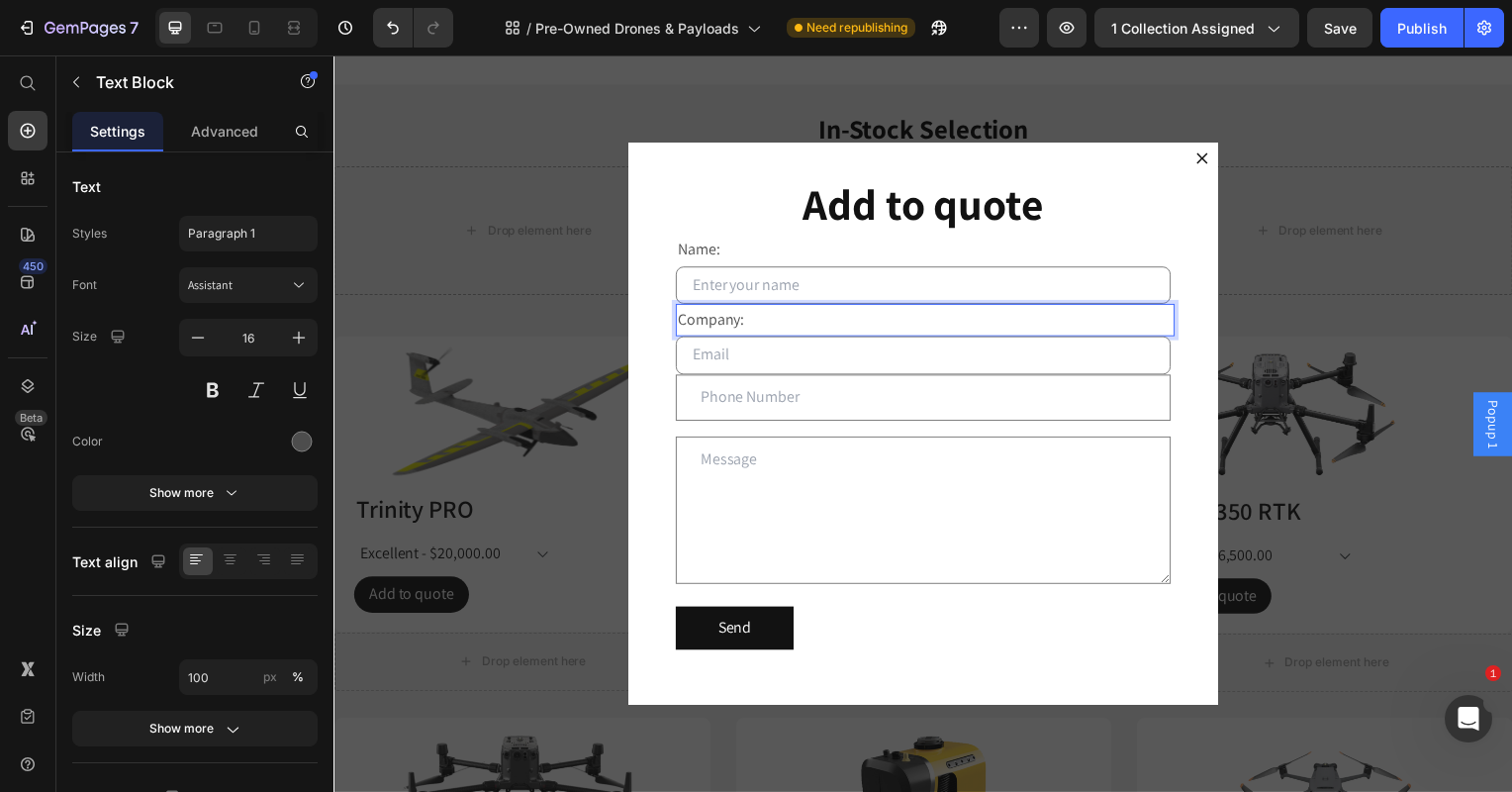 click on "Company:" at bounding box center [927, 322] 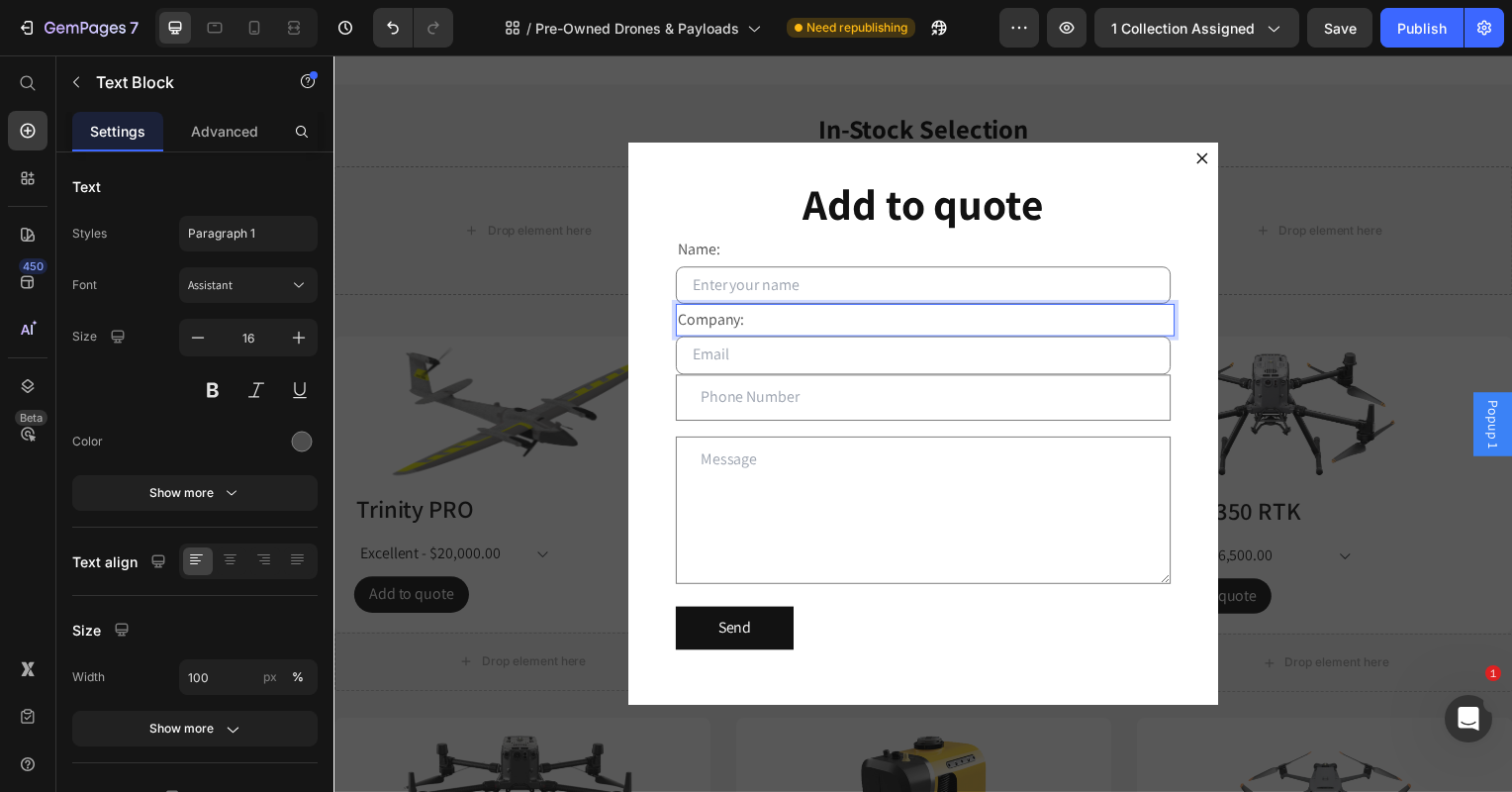 click on "Company:" at bounding box center [927, 322] 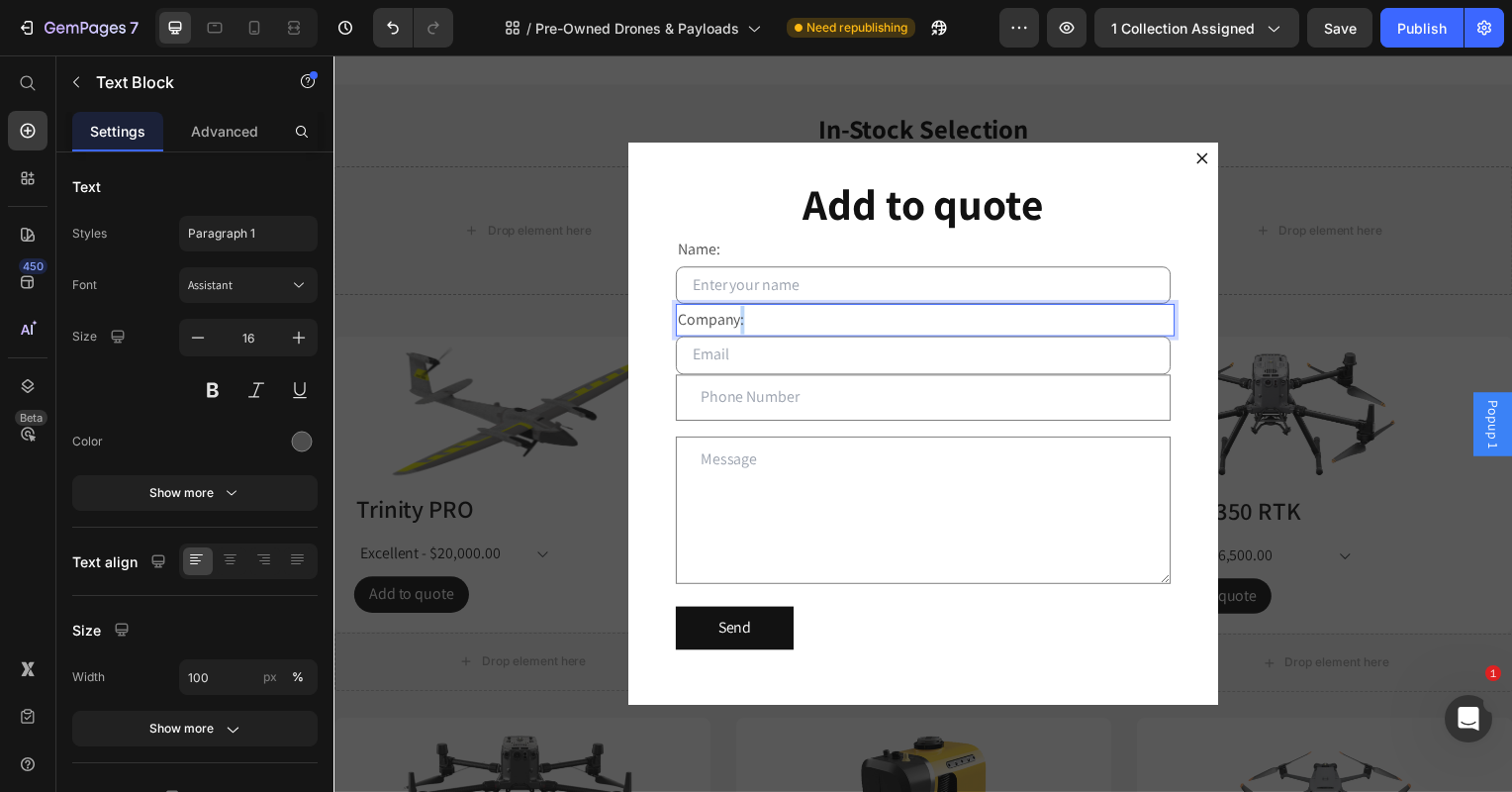 click on "Company:" at bounding box center [927, 322] 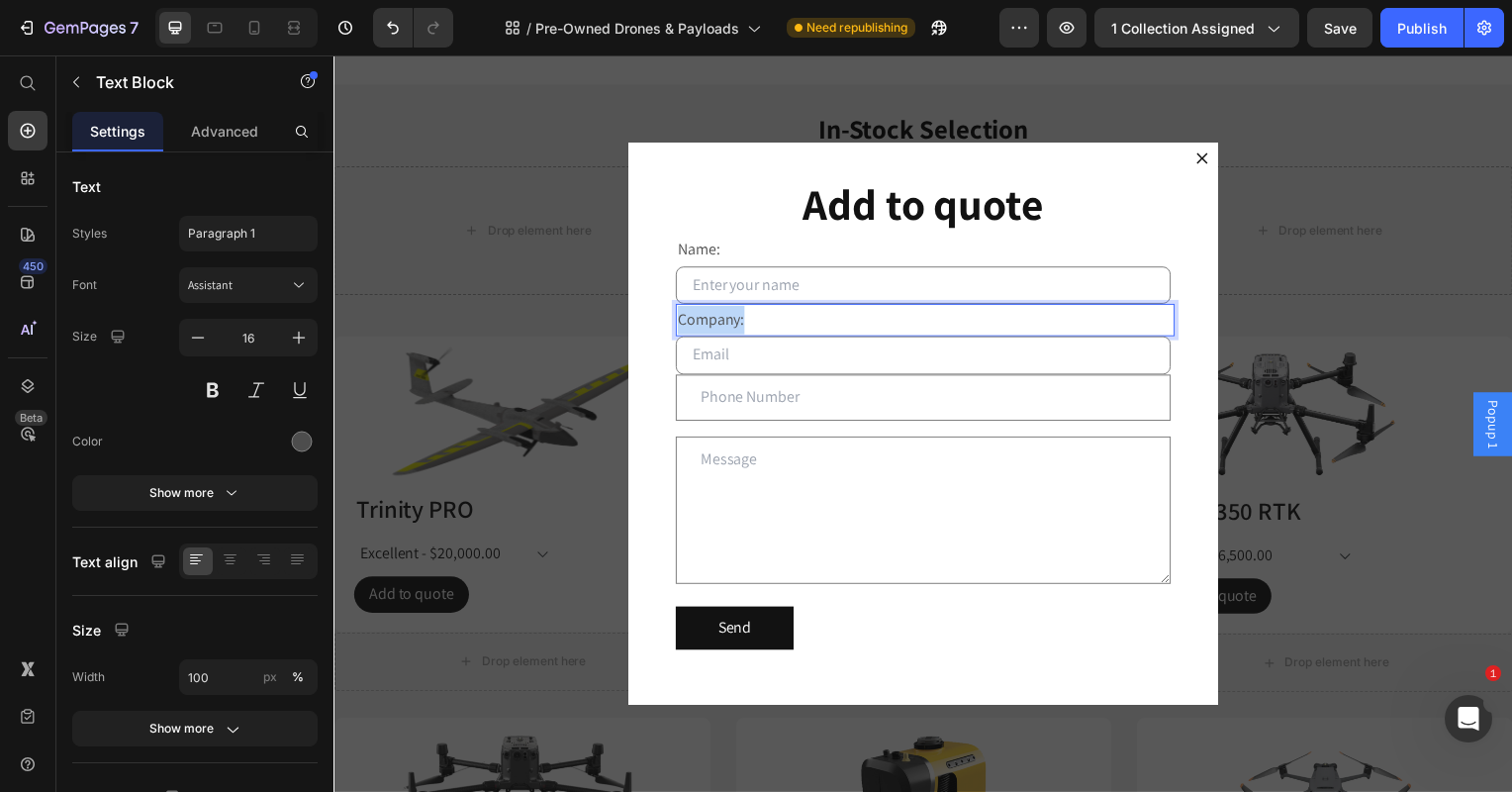 click on "Company:" at bounding box center (927, 322) 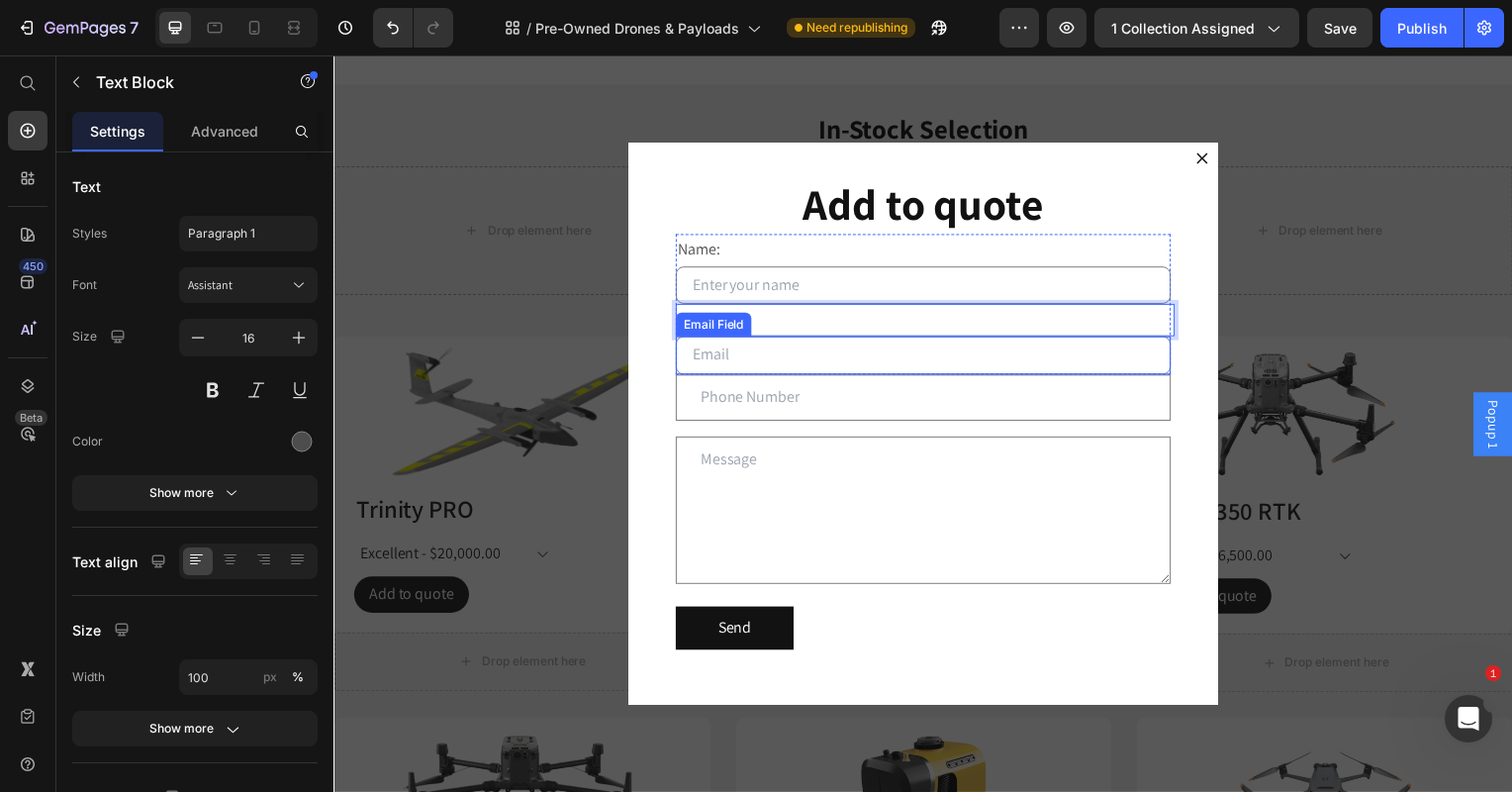 click at bounding box center (927, 357) 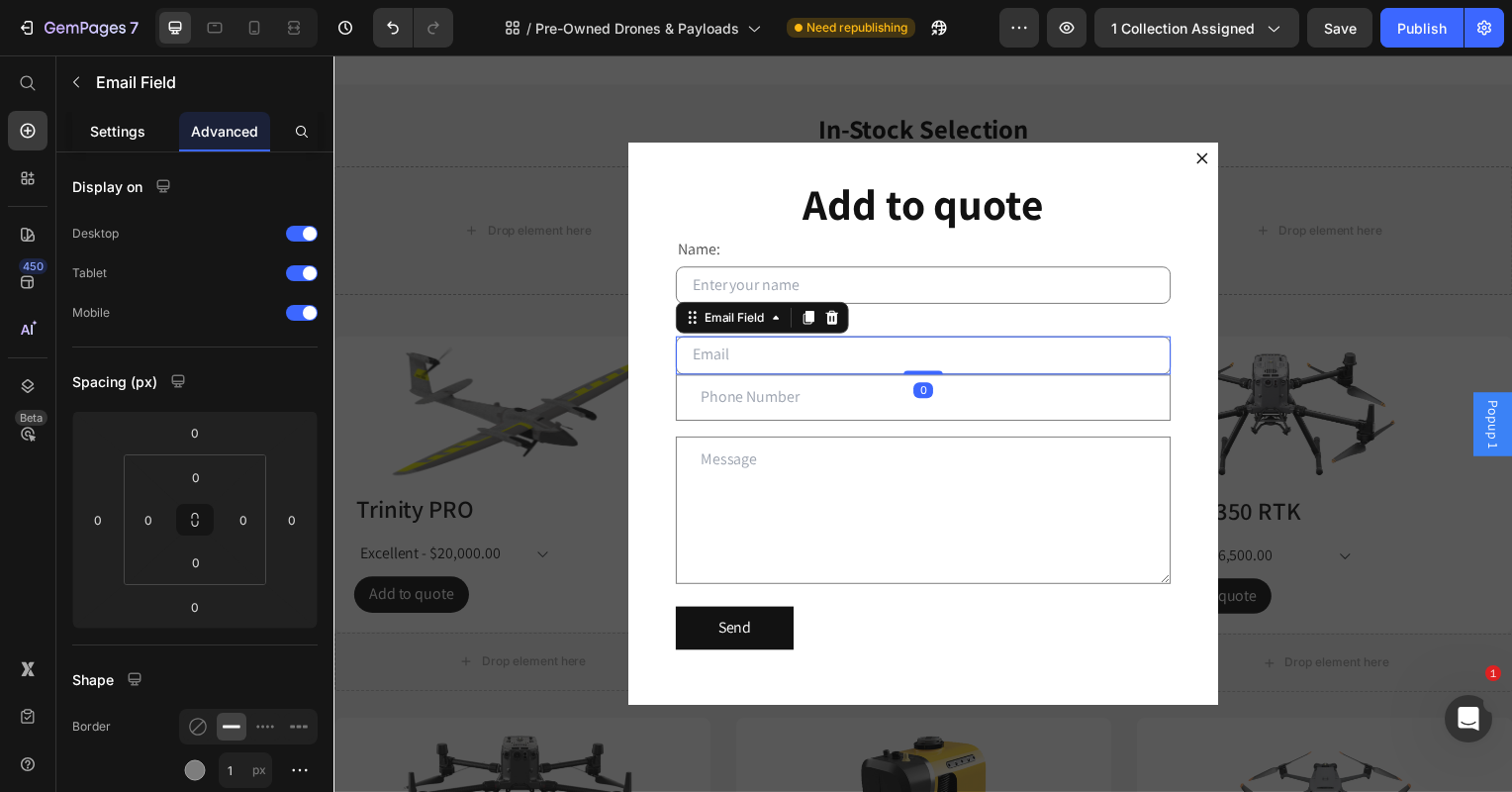 click on "Settings" at bounding box center [118, 131] 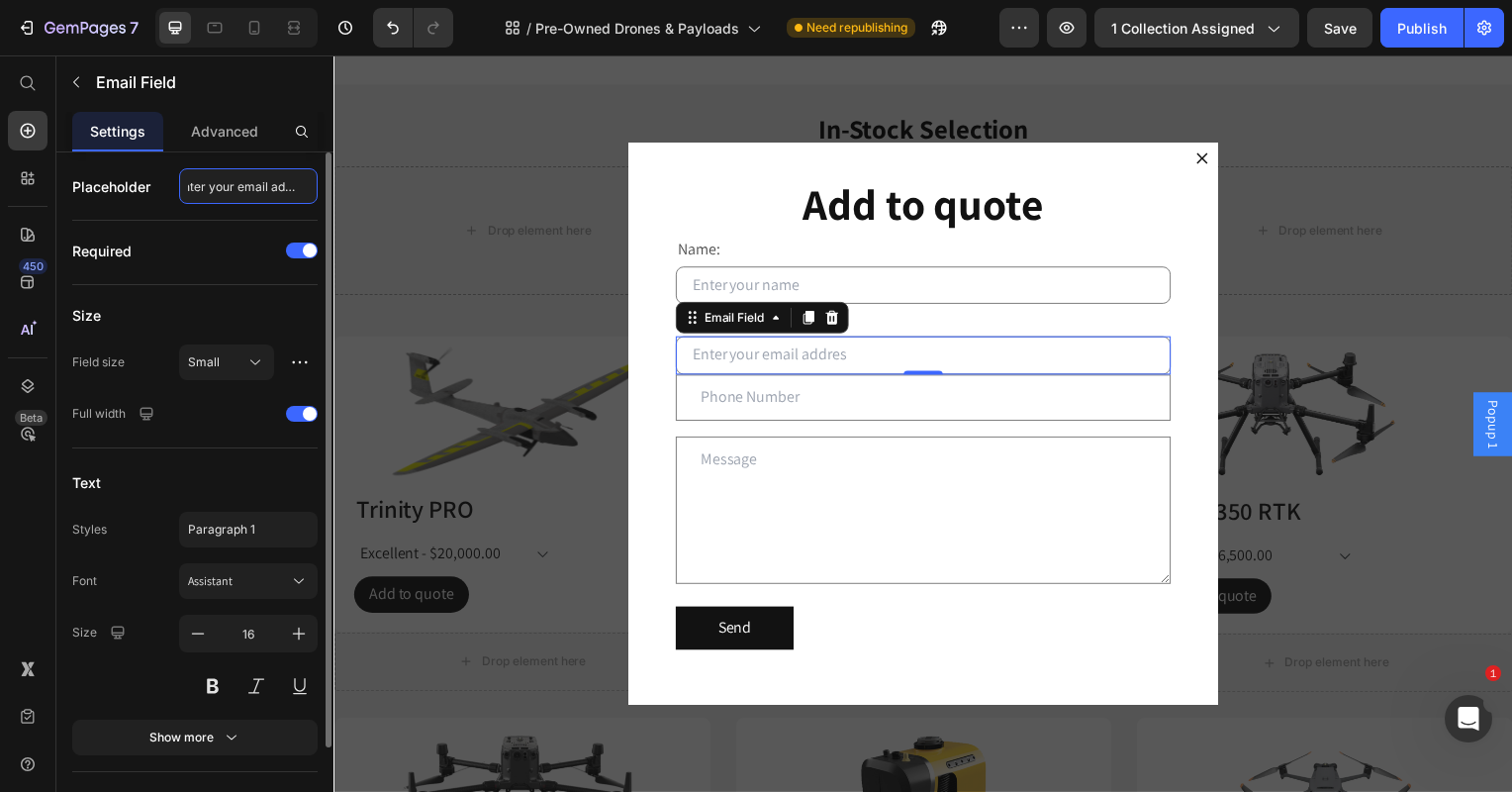 type on "Enter your email address" 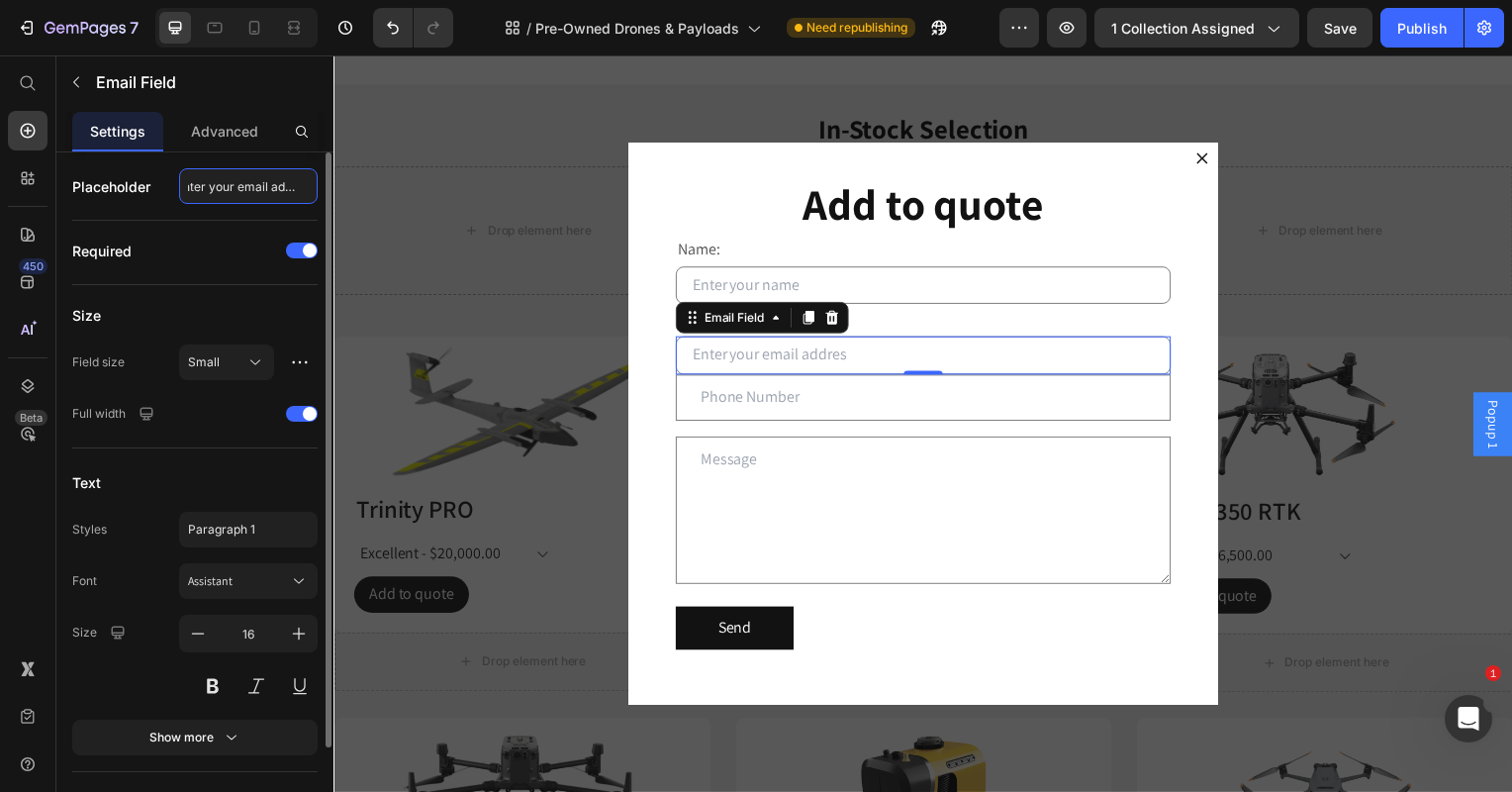 scroll, scrollTop: 0, scrollLeft: 18, axis: horizontal 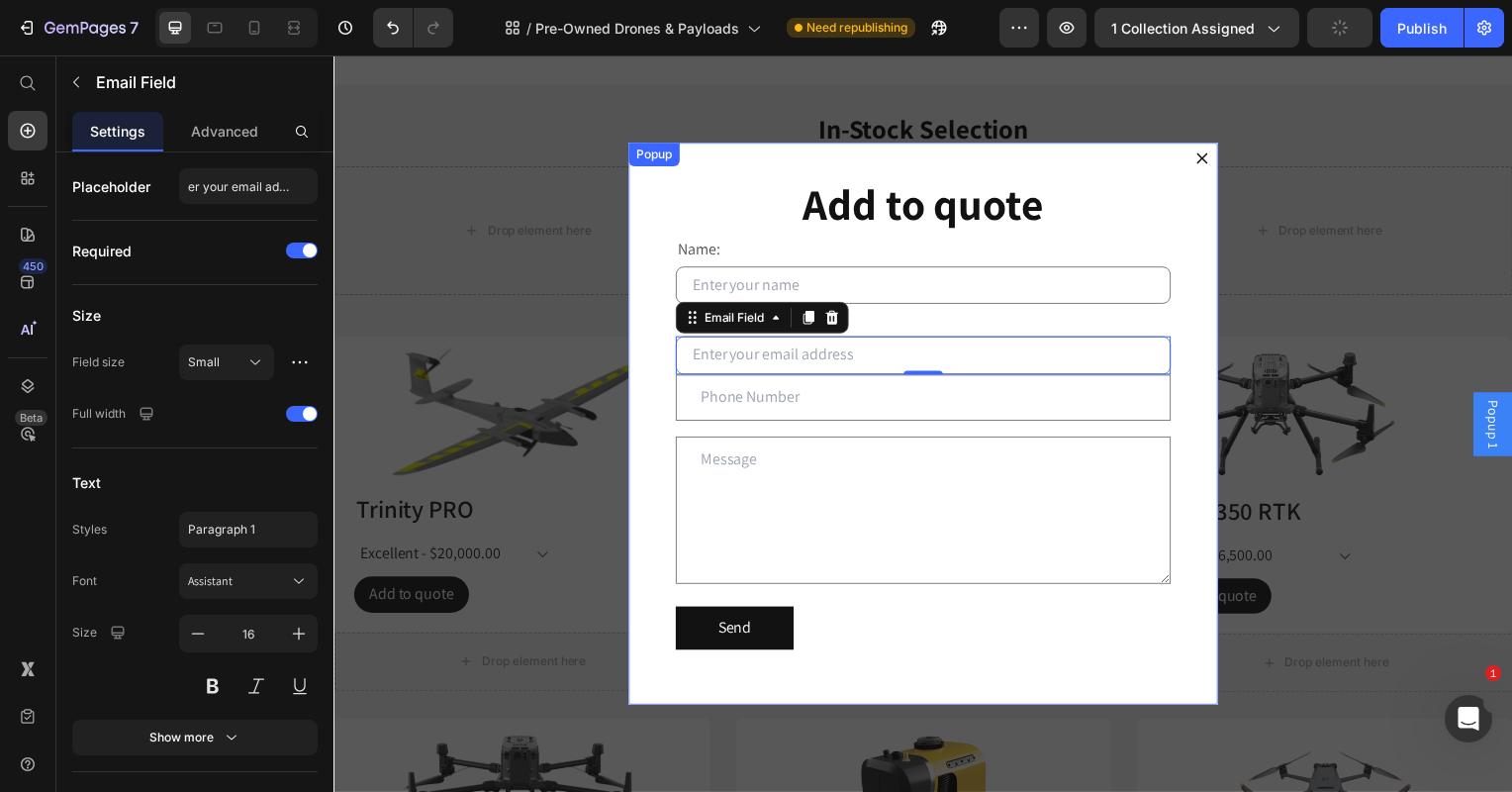 click on "Add to quote Heading Name: Text Block Text Field Email: Text Block Email Field   0 Row Text Field Text Area Send Submit Button Contact Form" at bounding box center (927, 427) 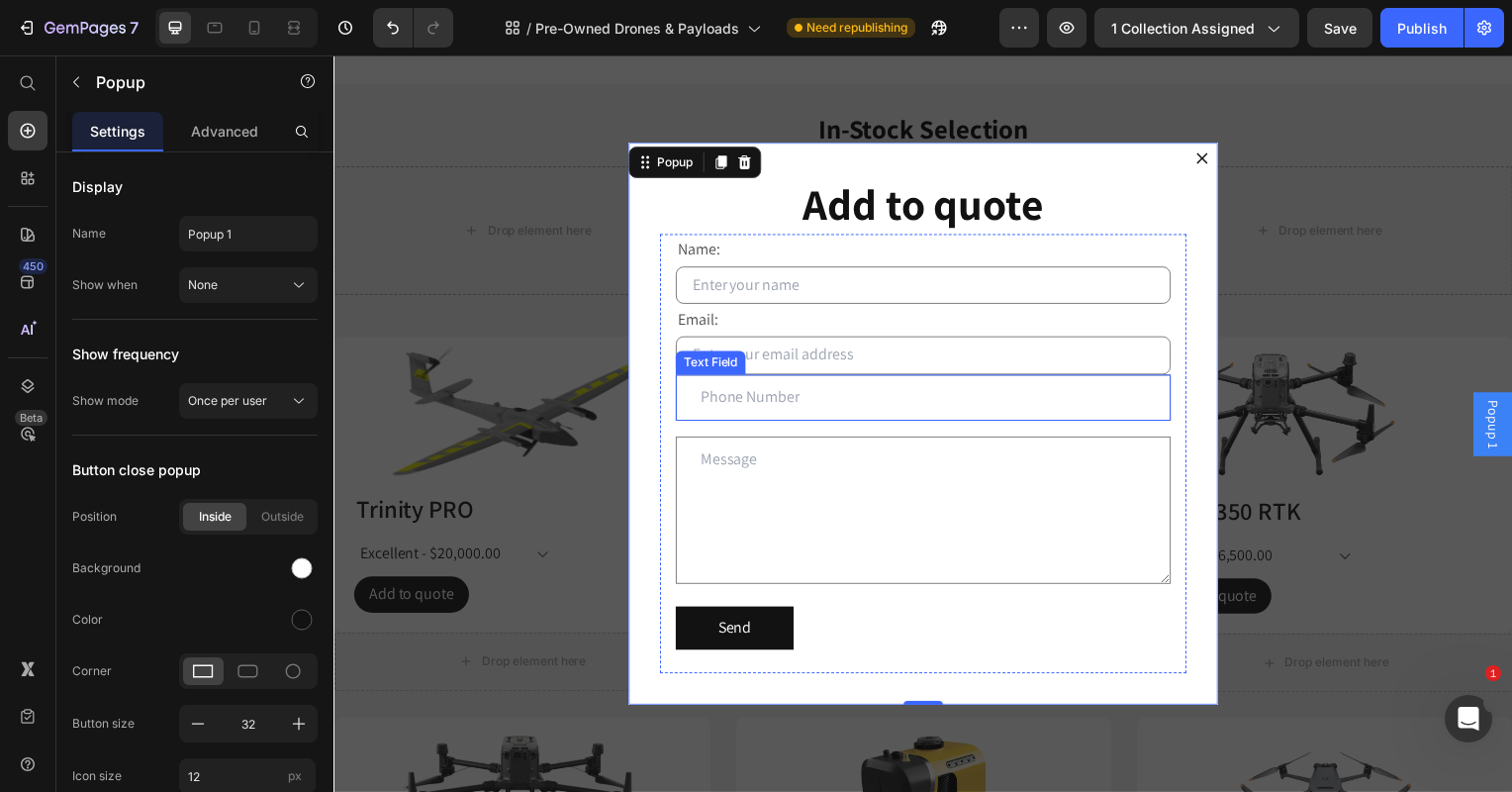 click at bounding box center (927, 514) 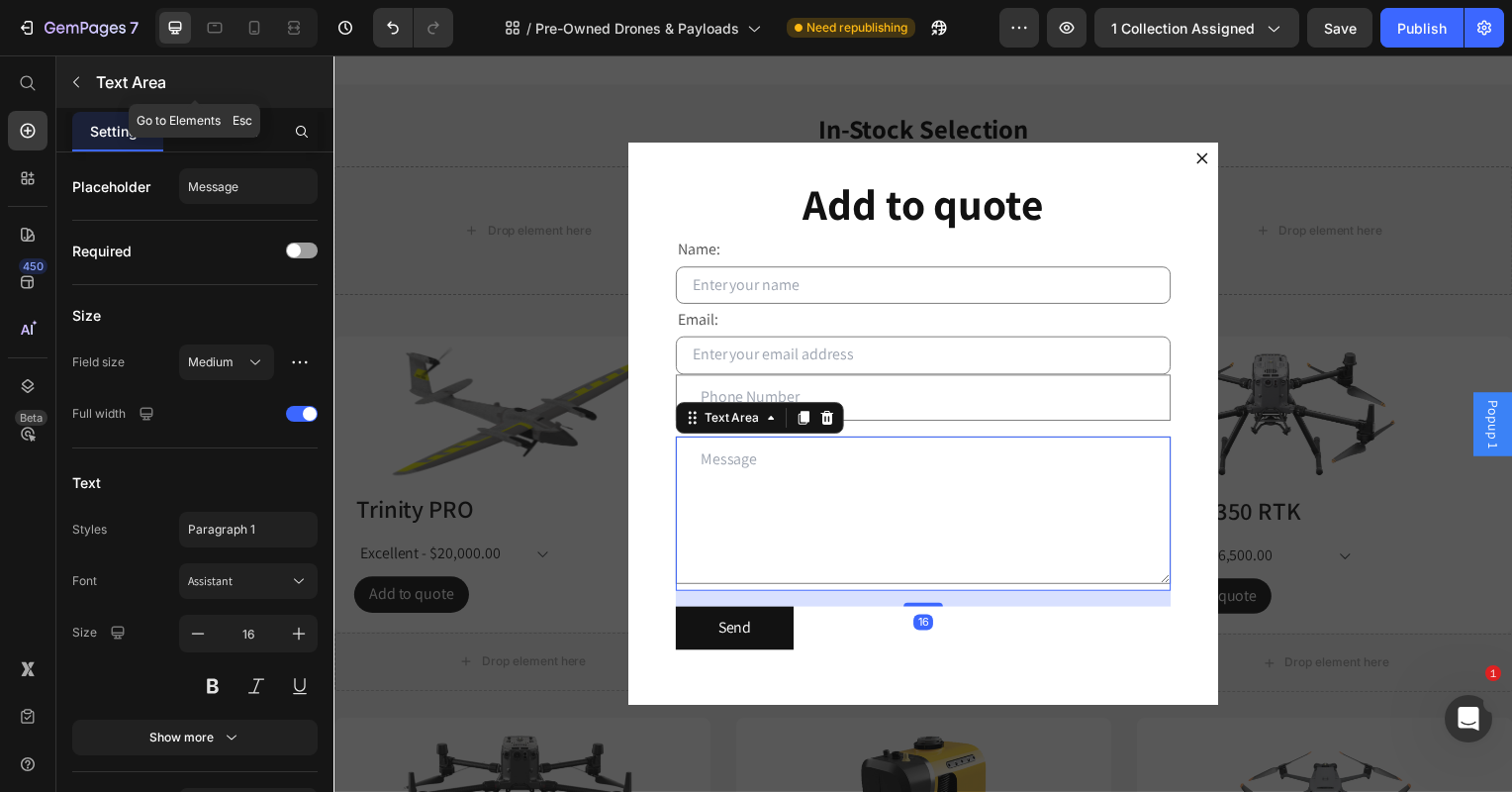 click at bounding box center [76, 82] 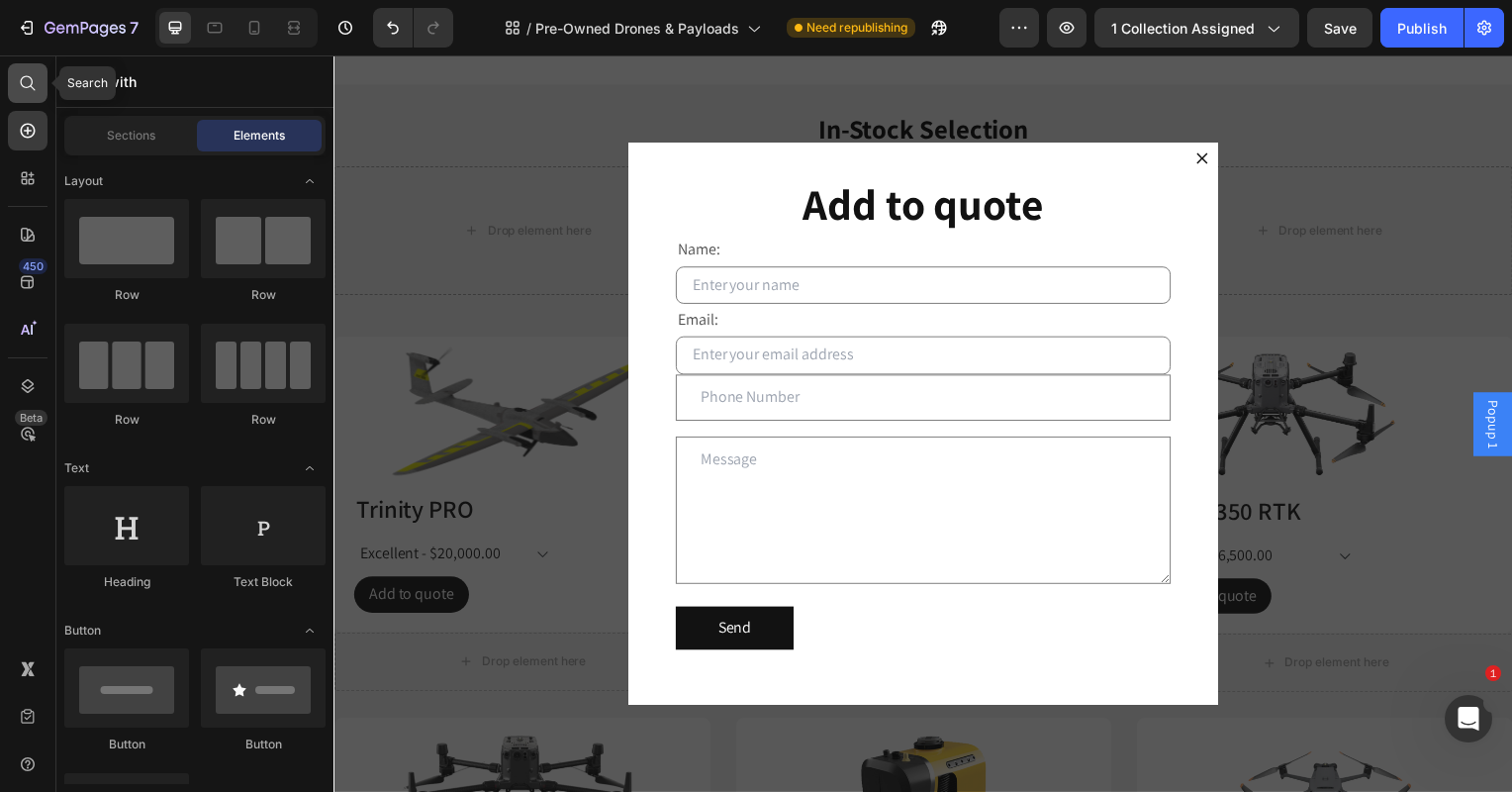 click 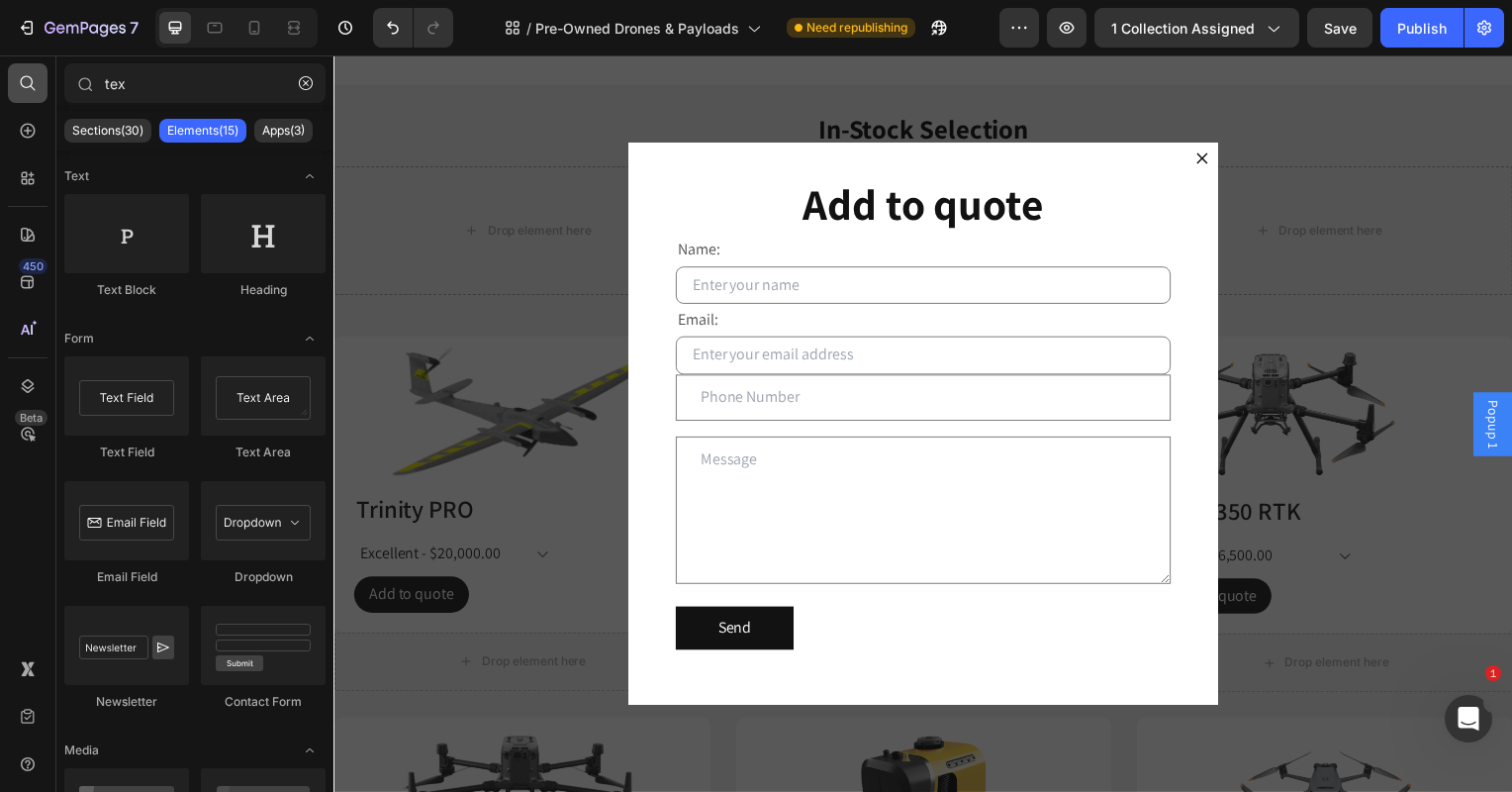 drag, startPoint x: 210, startPoint y: 82, endPoint x: 13, endPoint y: 66, distance: 197.64868 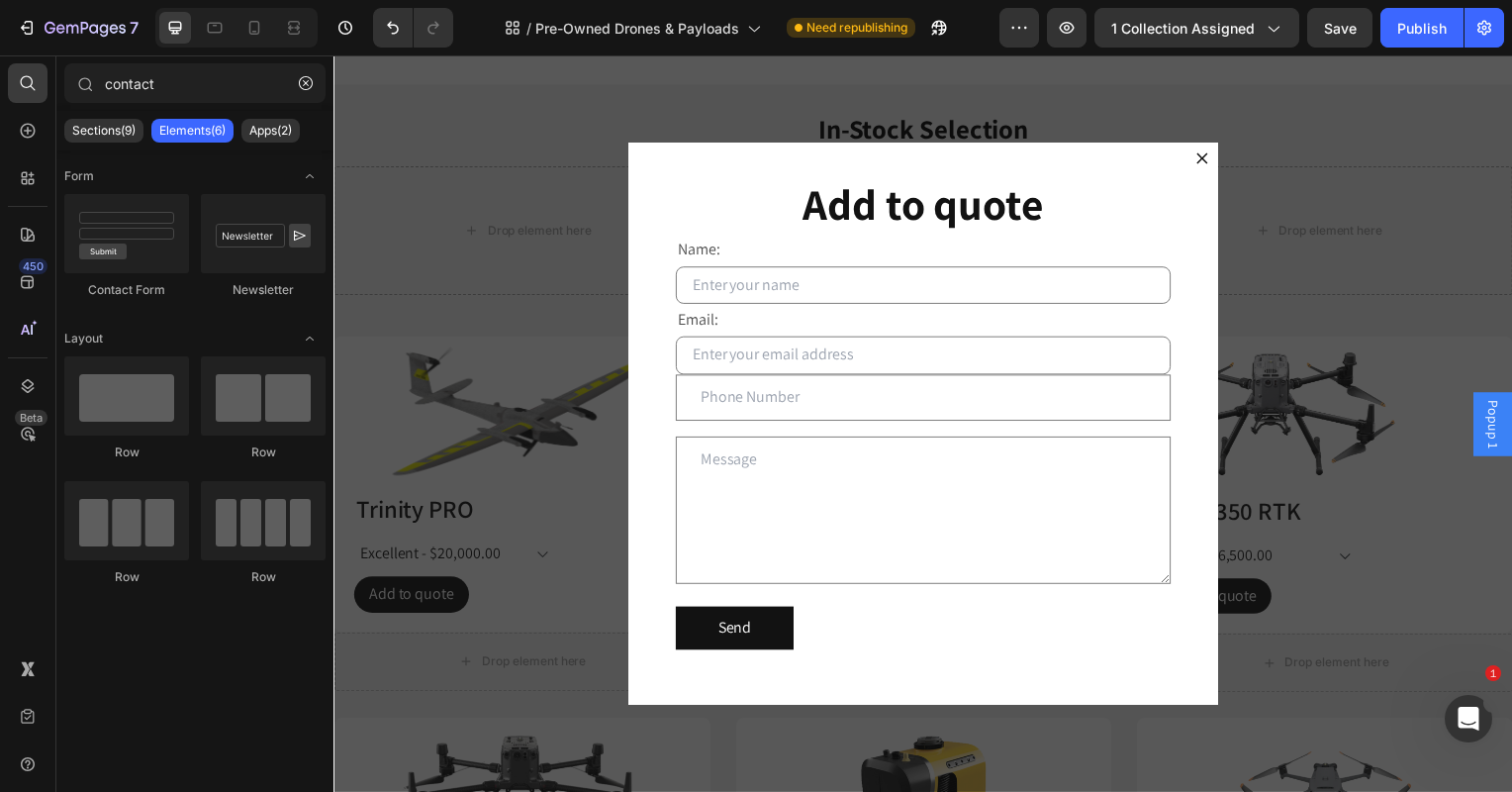 drag, startPoint x: 183, startPoint y: 79, endPoint x: 28, endPoint y: 56, distance: 156.69716 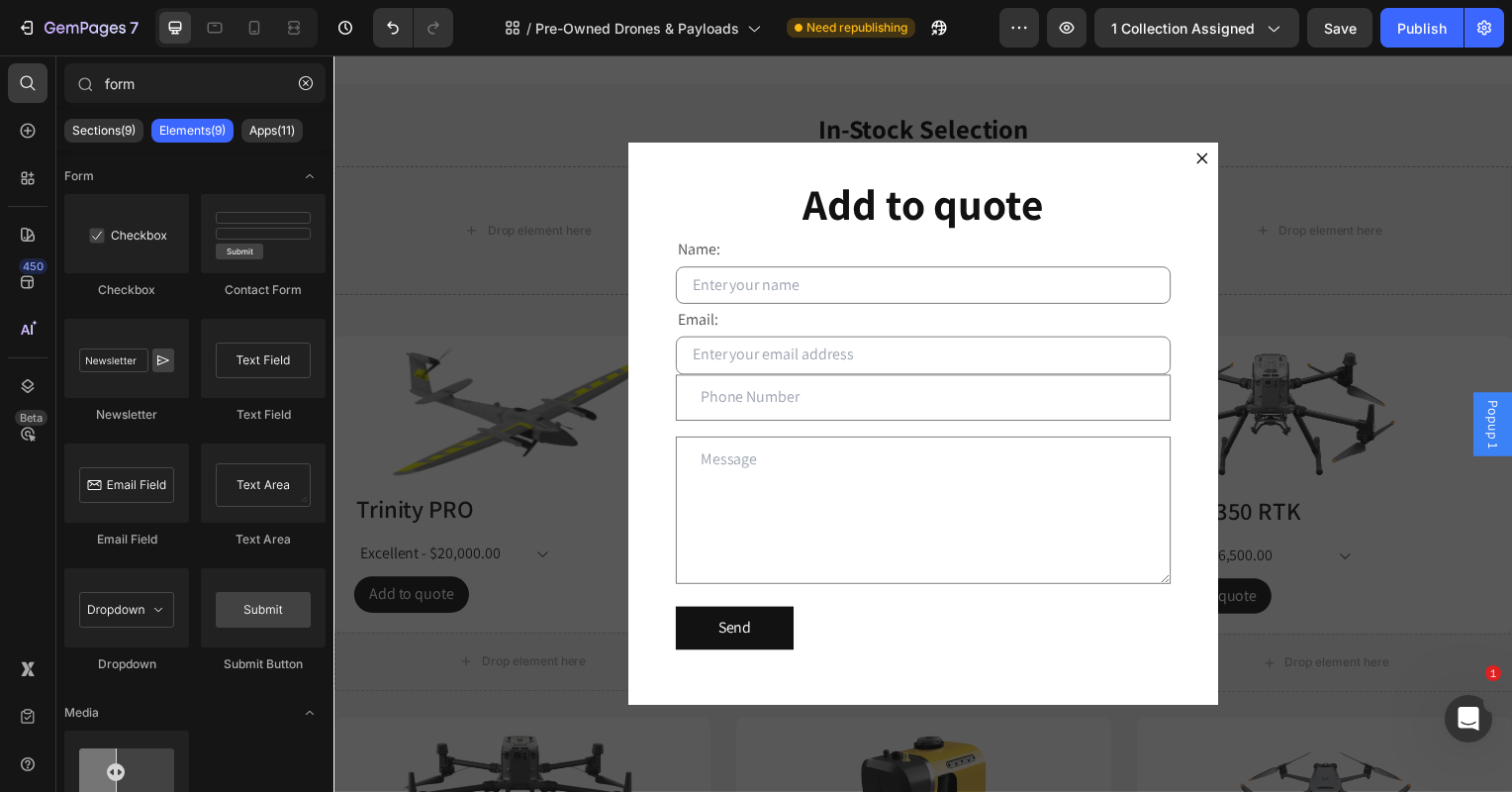 type on "form" 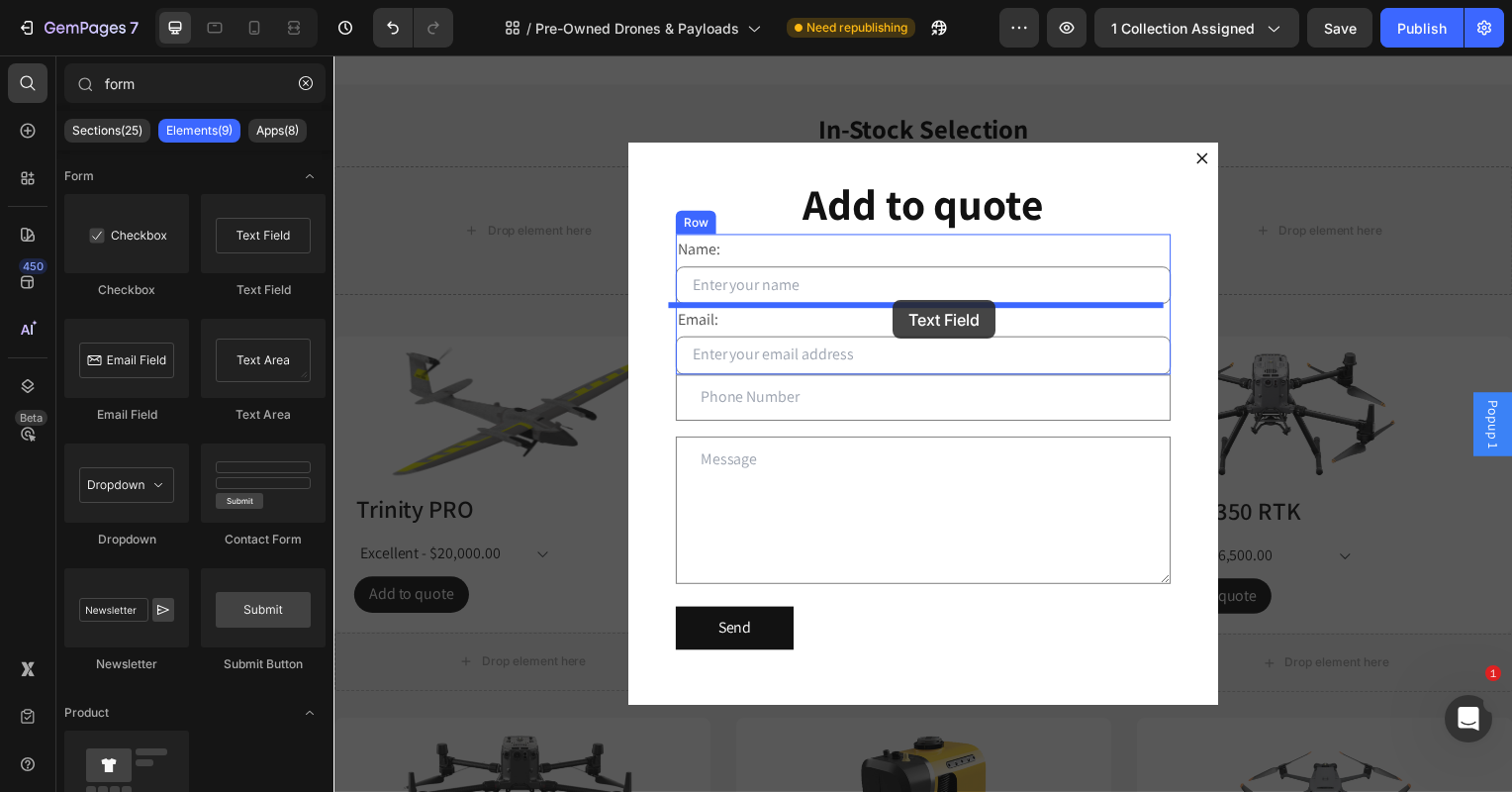 drag, startPoint x: 366, startPoint y: 271, endPoint x: 897, endPoint y: 302, distance: 531.9041 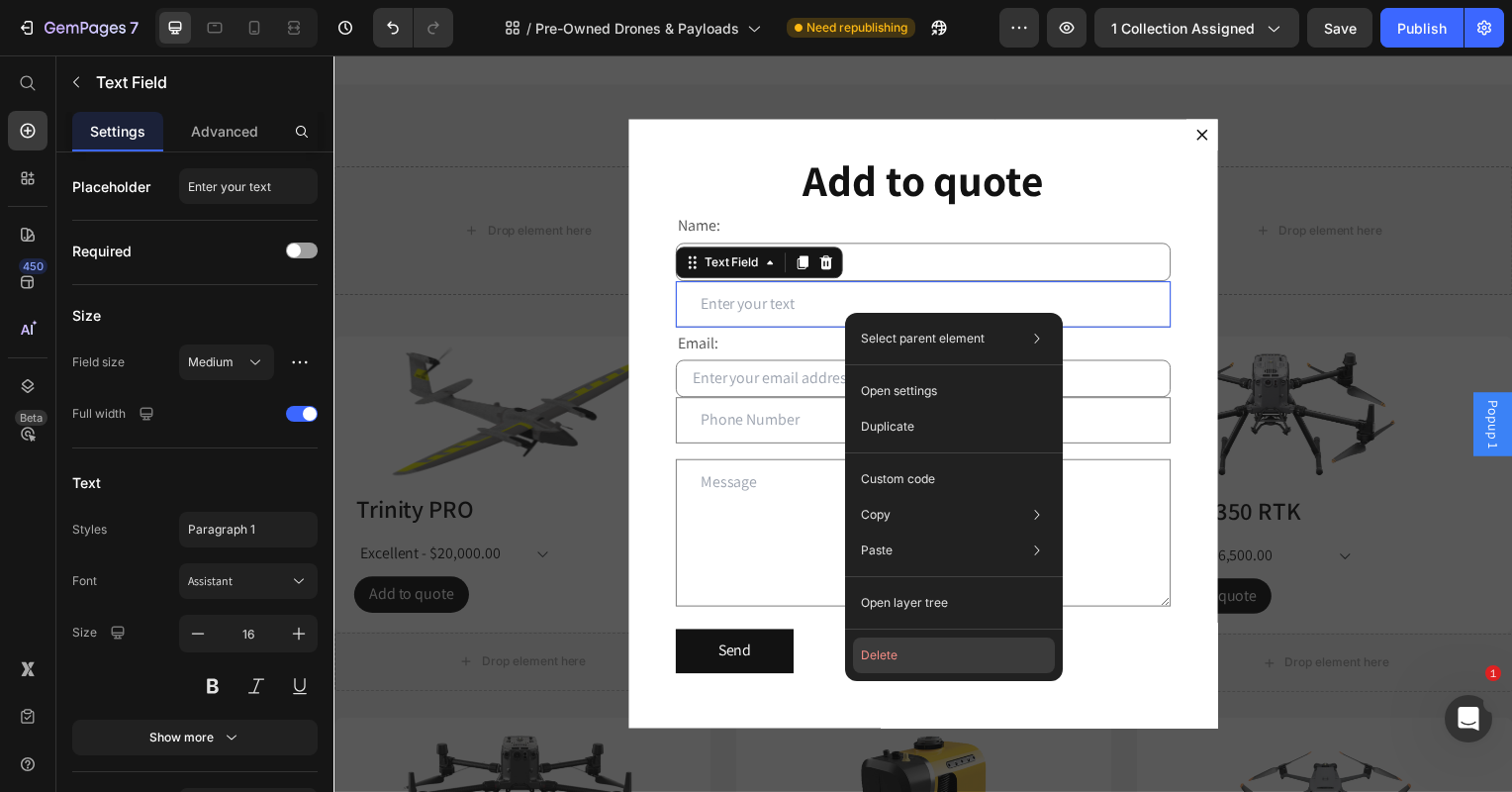 click on "Delete" 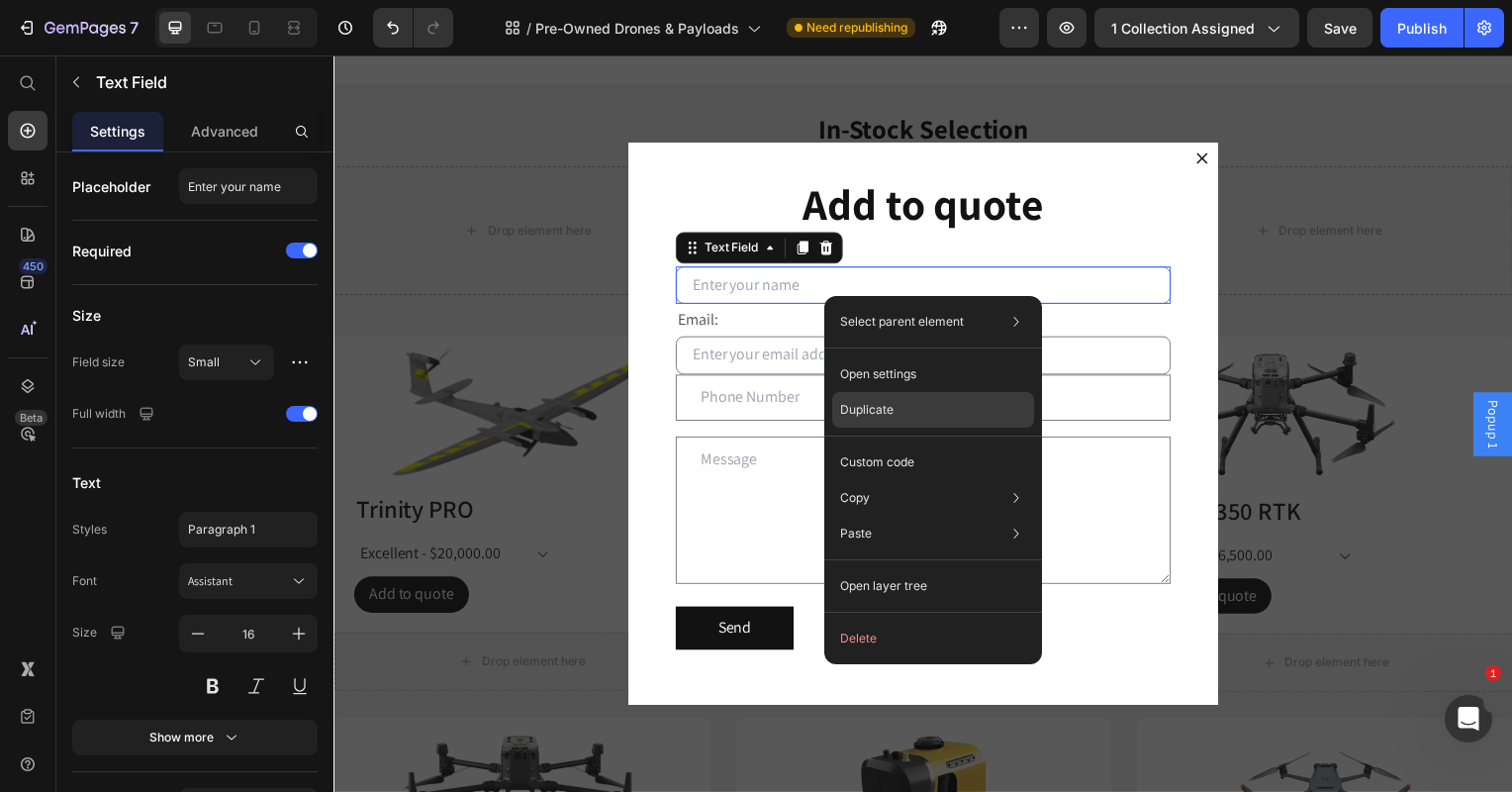 click on "Duplicate" 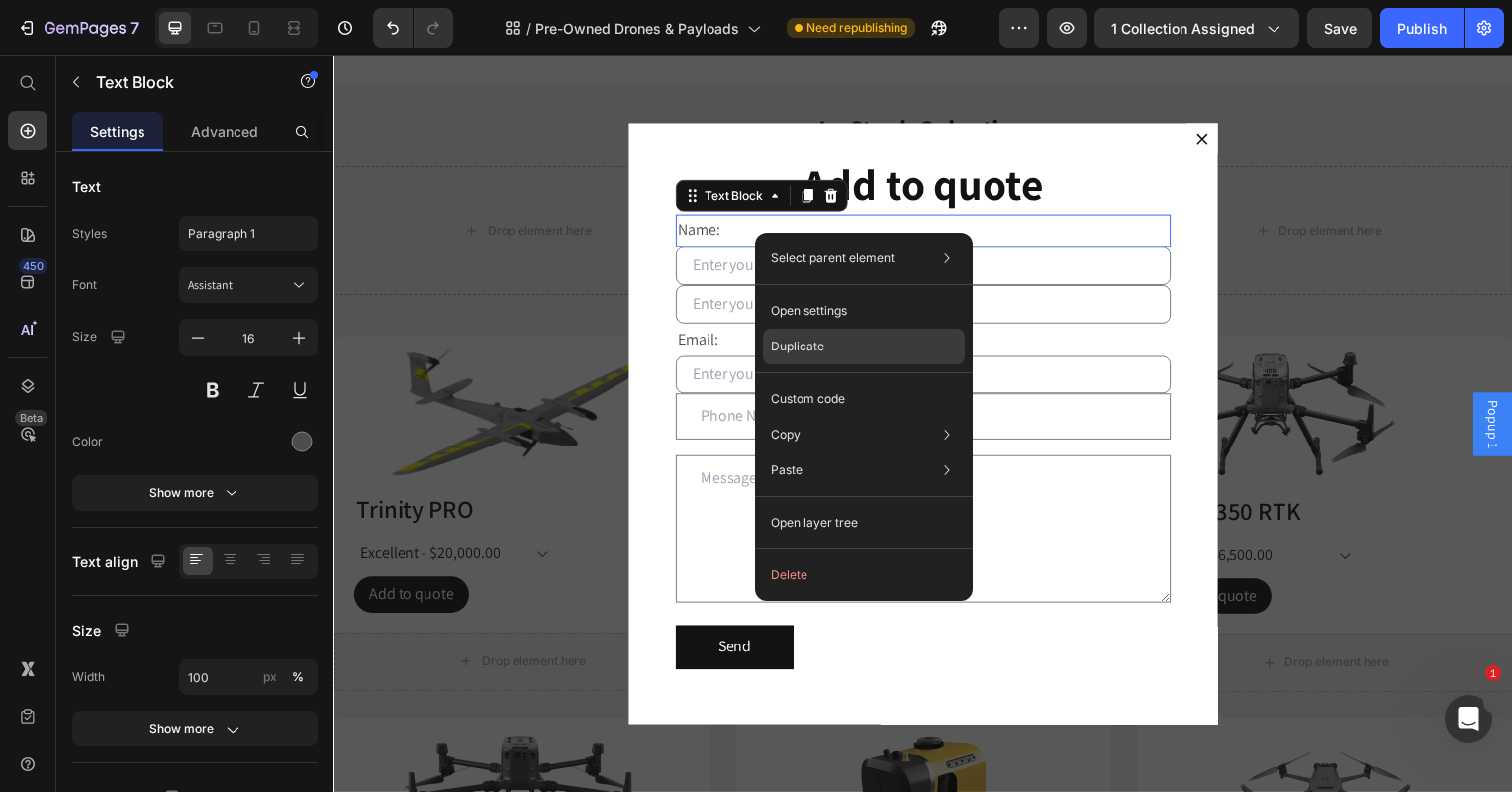 click on "Duplicate" 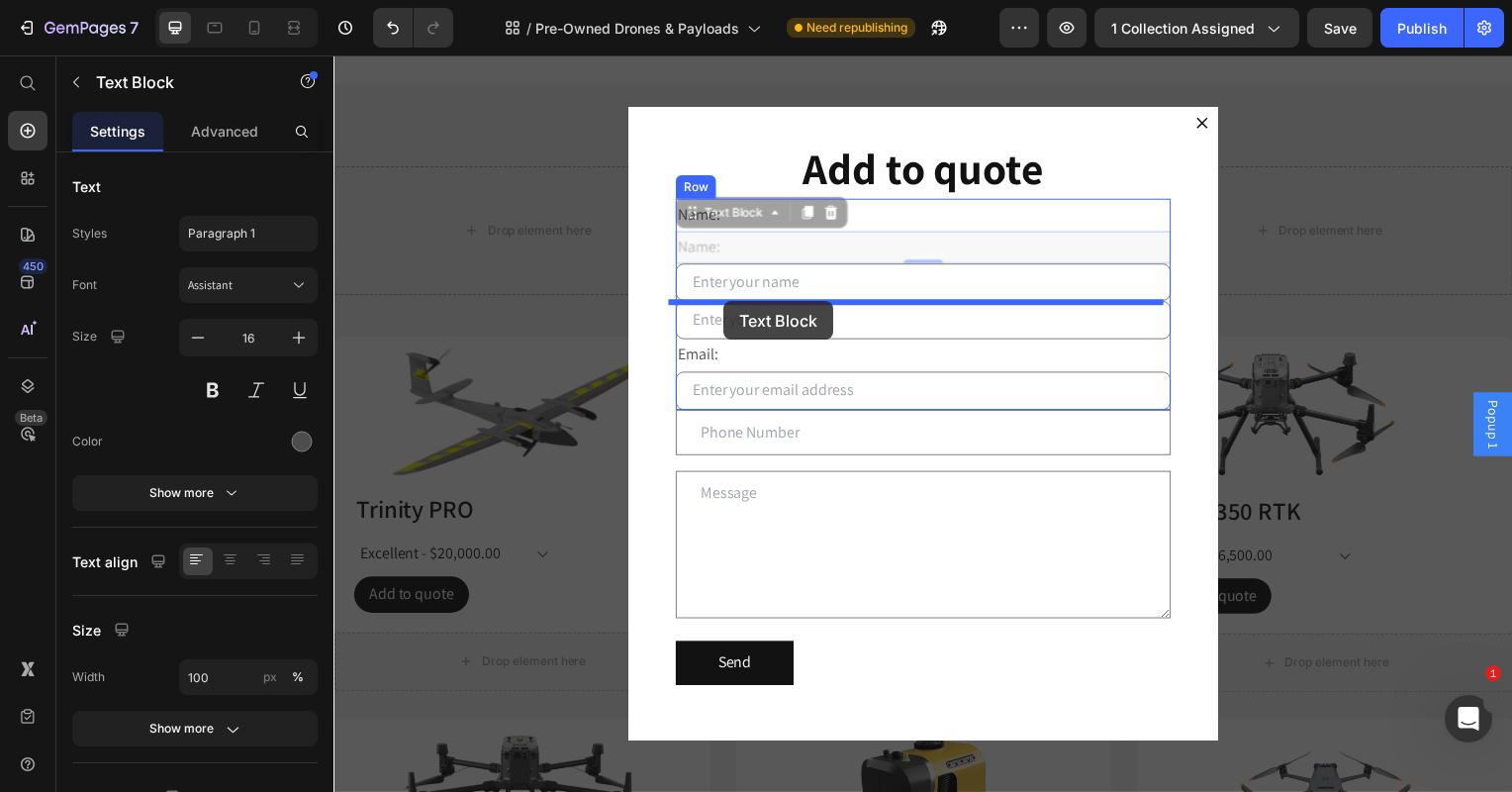 drag, startPoint x: 684, startPoint y: 220, endPoint x: 726, endPoint y: 303, distance: 93.0215 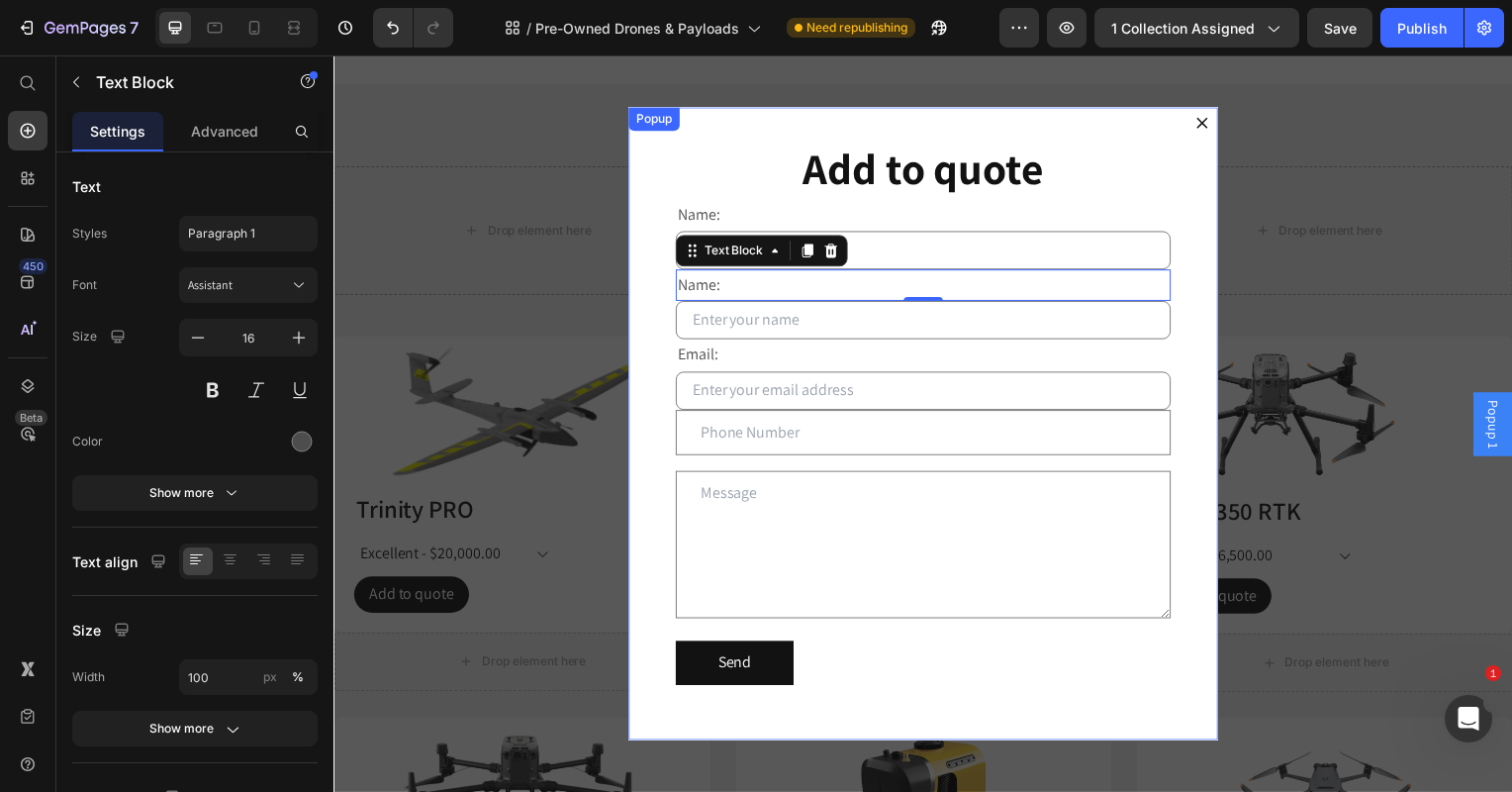 click on "Add to quote Heading Name: Text Block Text Field Name: Text Block   0 Text Field Email: Text Block Email Field Row Text Field Text Area Send Submit Button Contact Form" at bounding box center (927, 427) 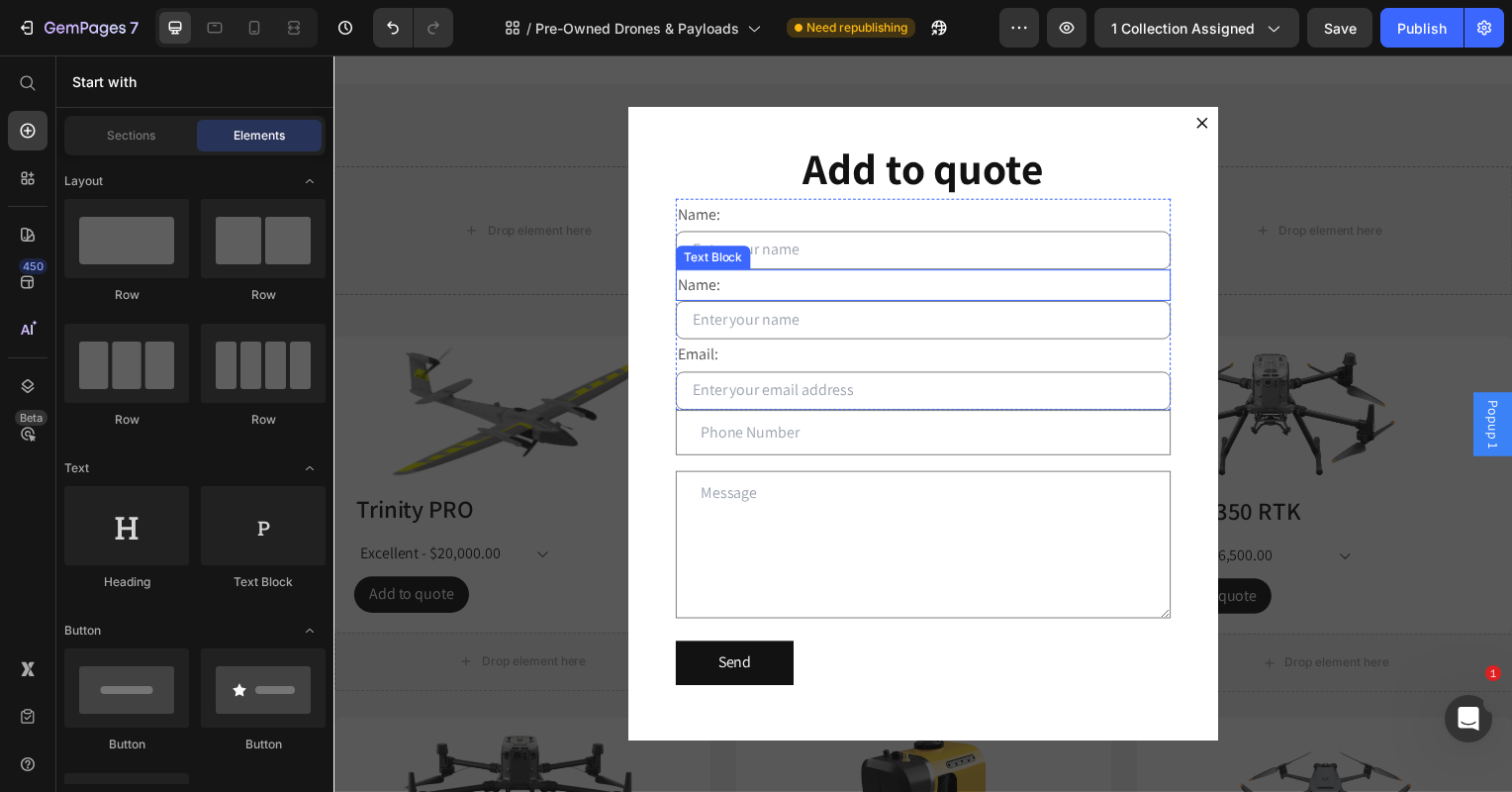 click on "Name:" at bounding box center (927, 287) 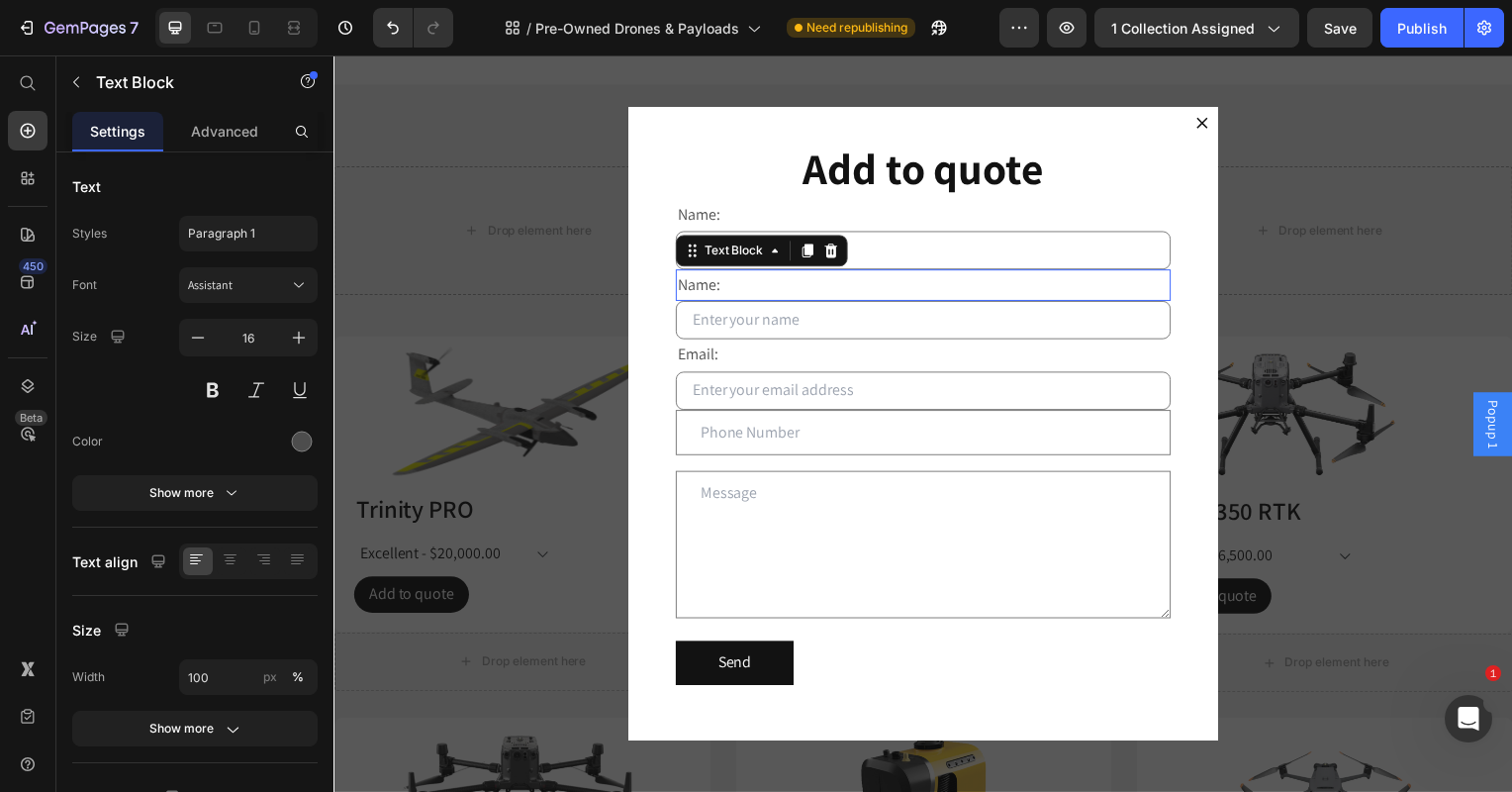 click on "Name:" at bounding box center (927, 287) 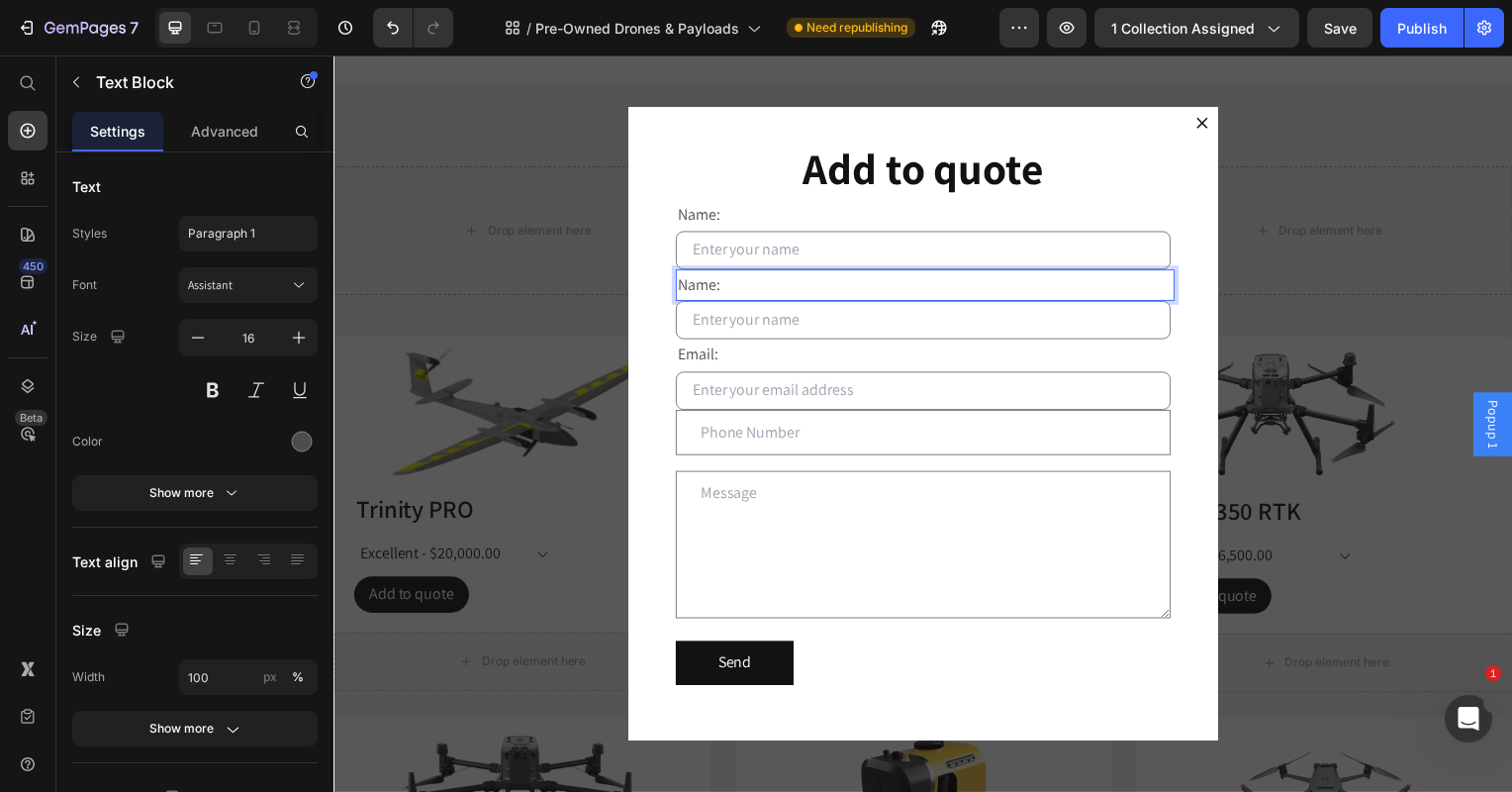 click on "Name:" at bounding box center (927, 287) 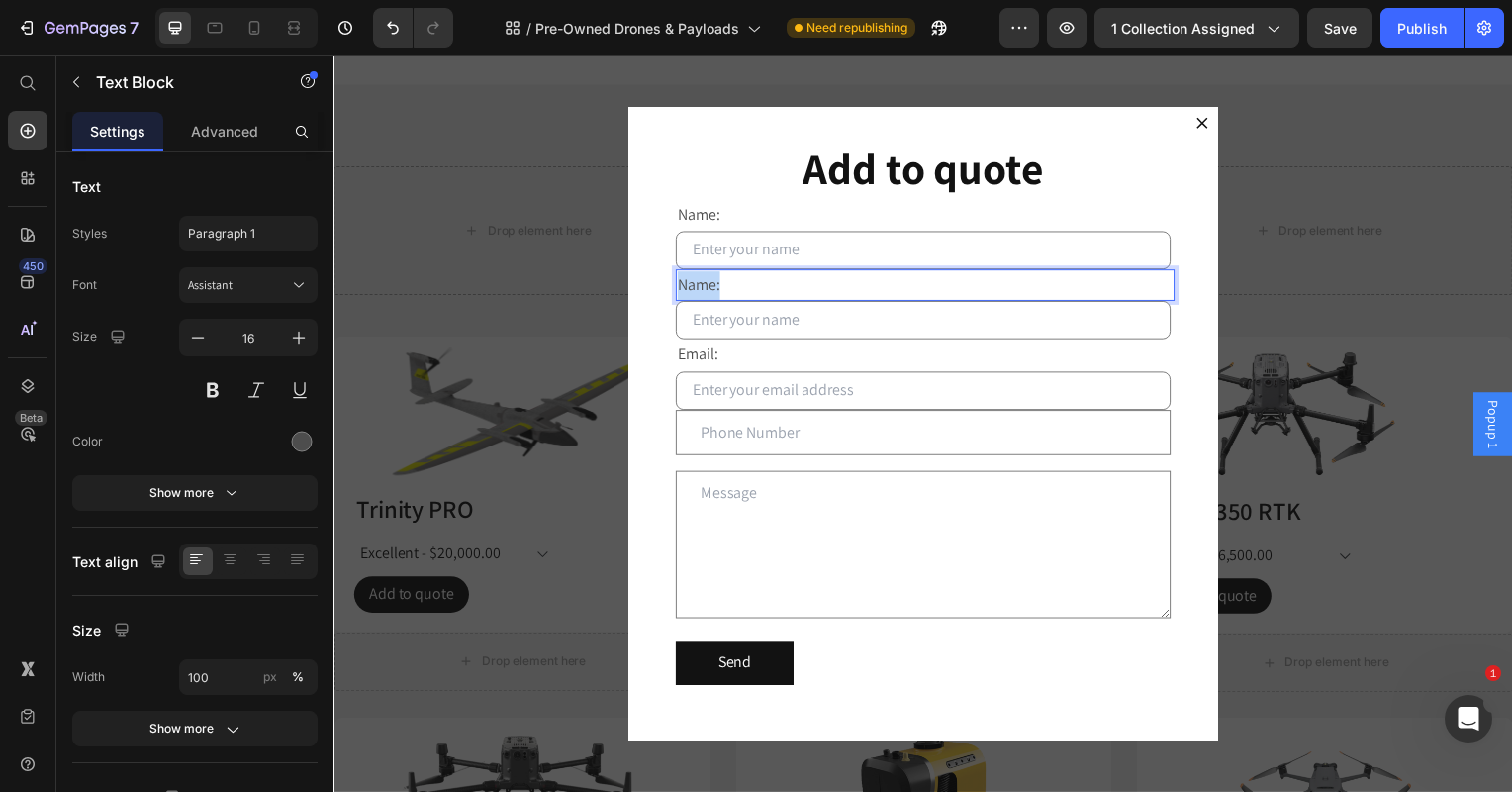 click on "Name:" at bounding box center (927, 287) 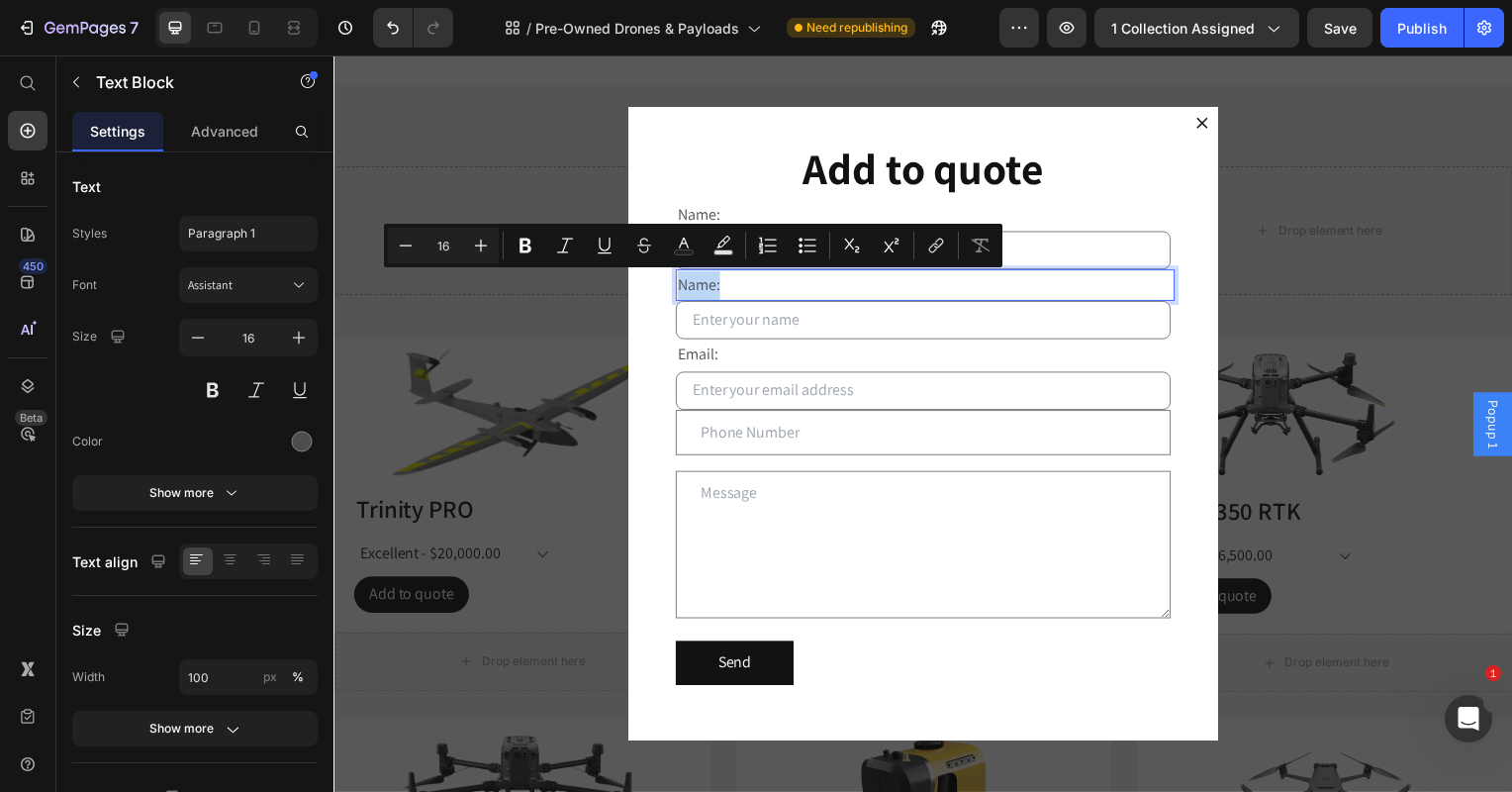 click on "Name:" at bounding box center (927, 287) 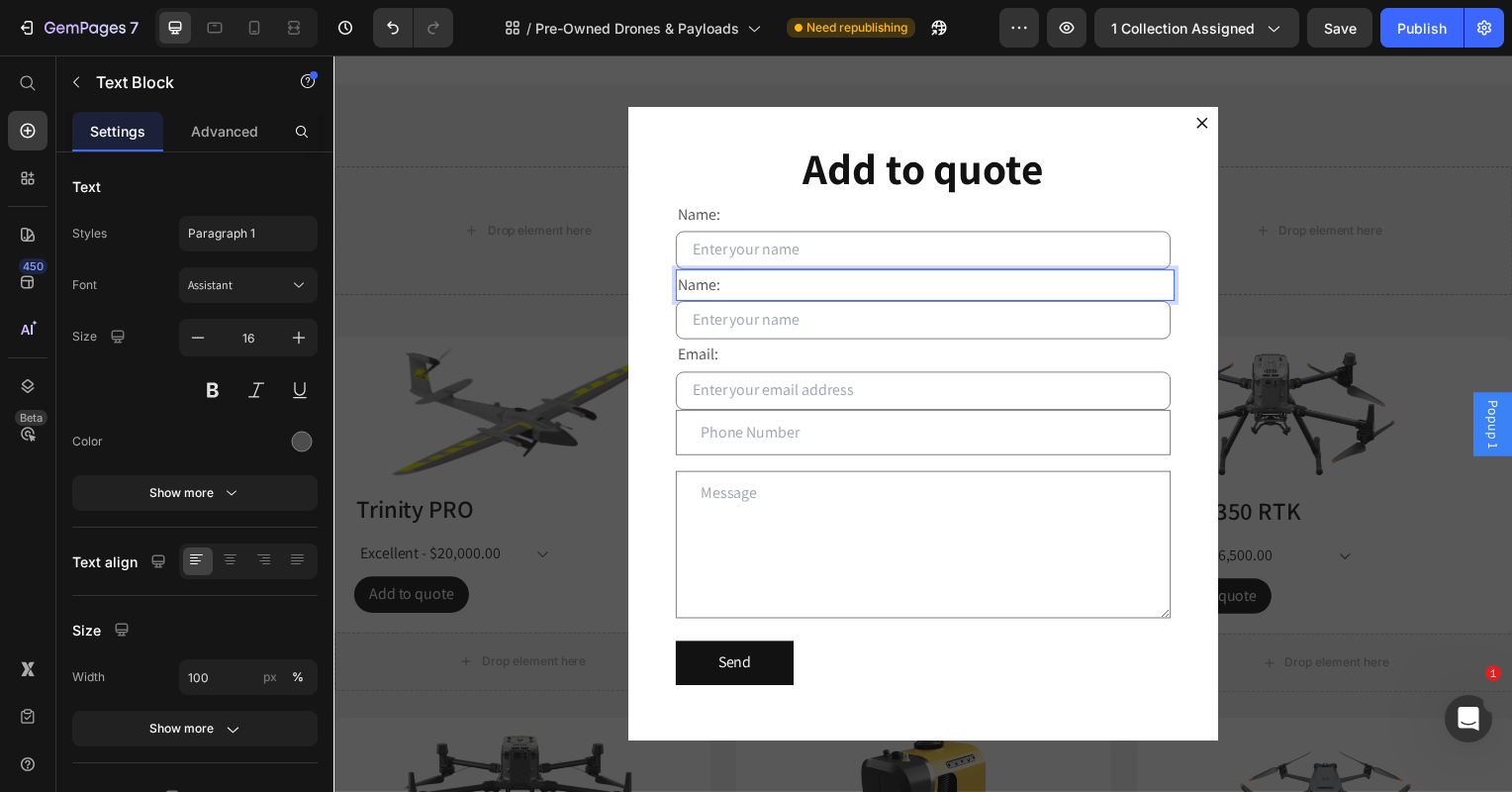 click on "Name:" at bounding box center [927, 287] 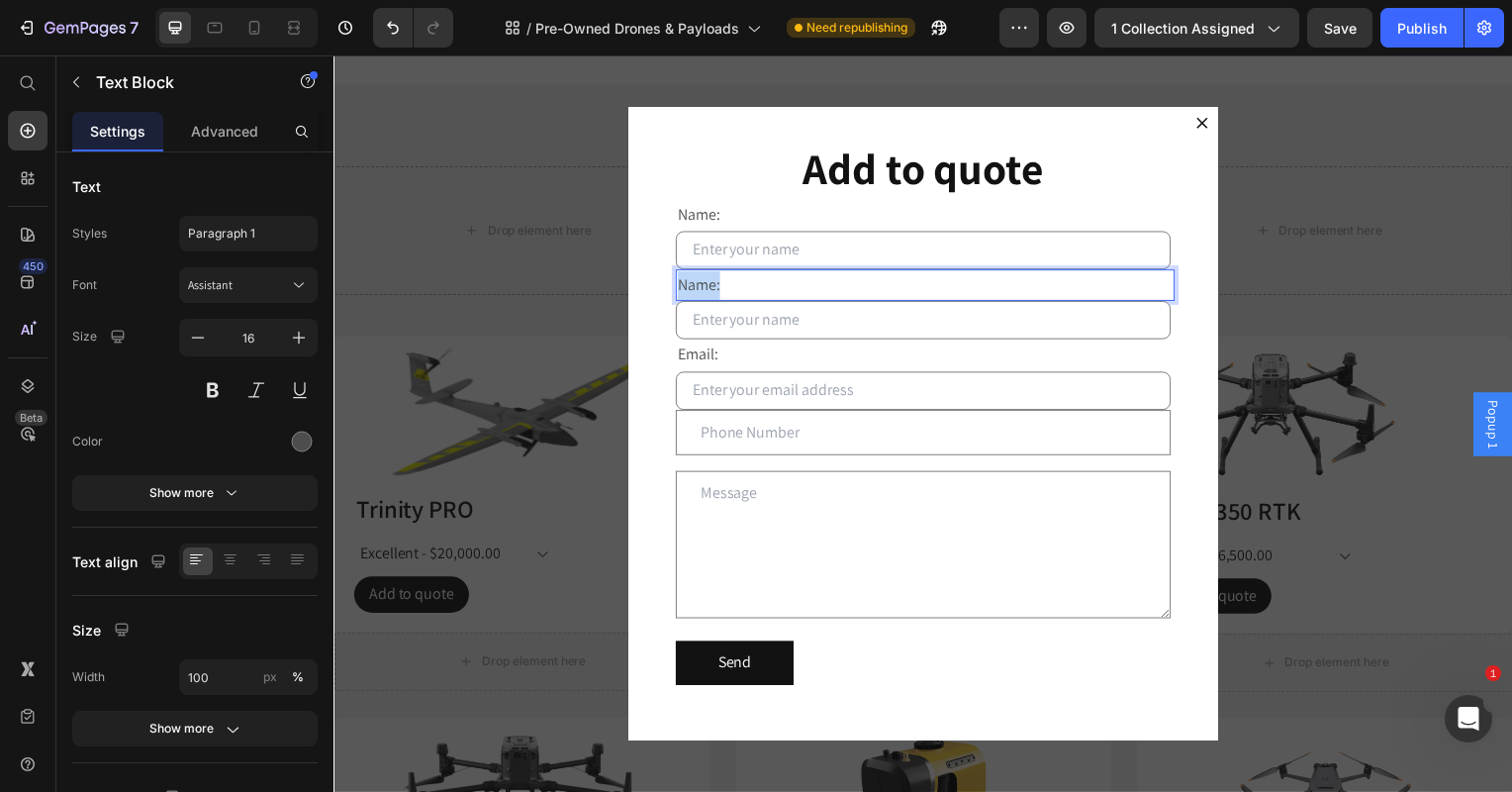 click on "Name:" at bounding box center [927, 287] 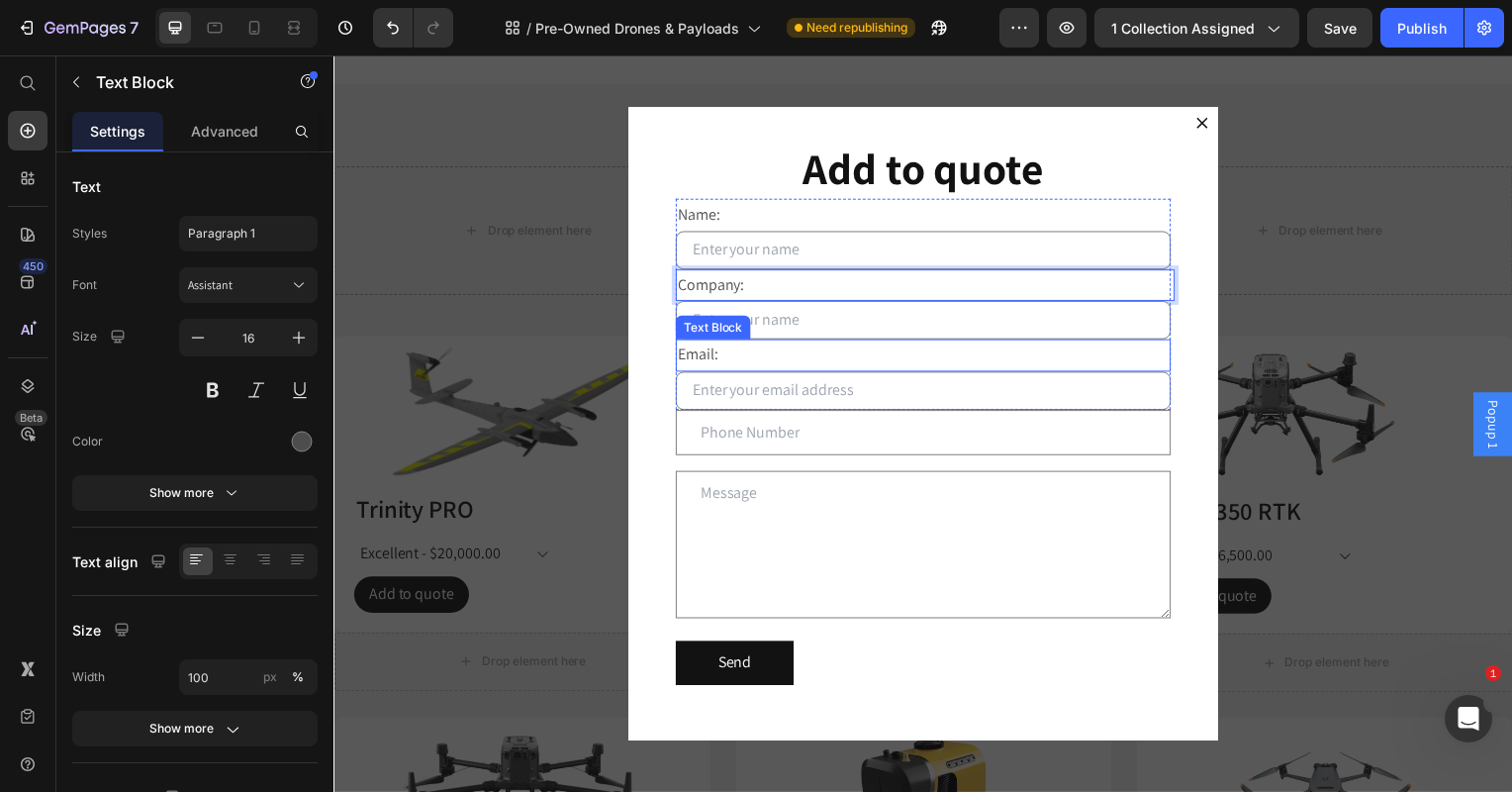 click at bounding box center (927, 322) 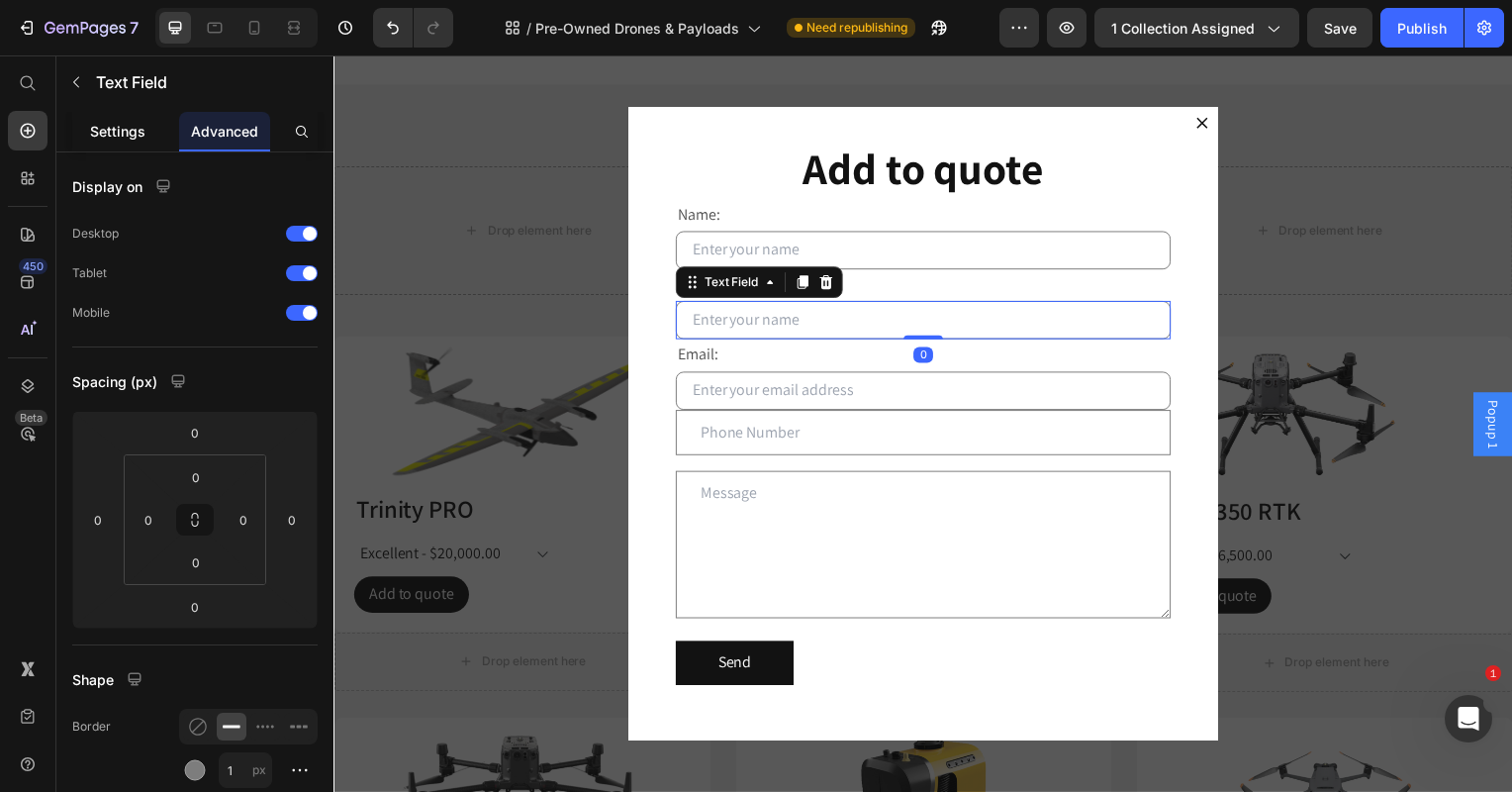 drag, startPoint x: 119, startPoint y: 134, endPoint x: 131, endPoint y: 138, distance: 12.649111 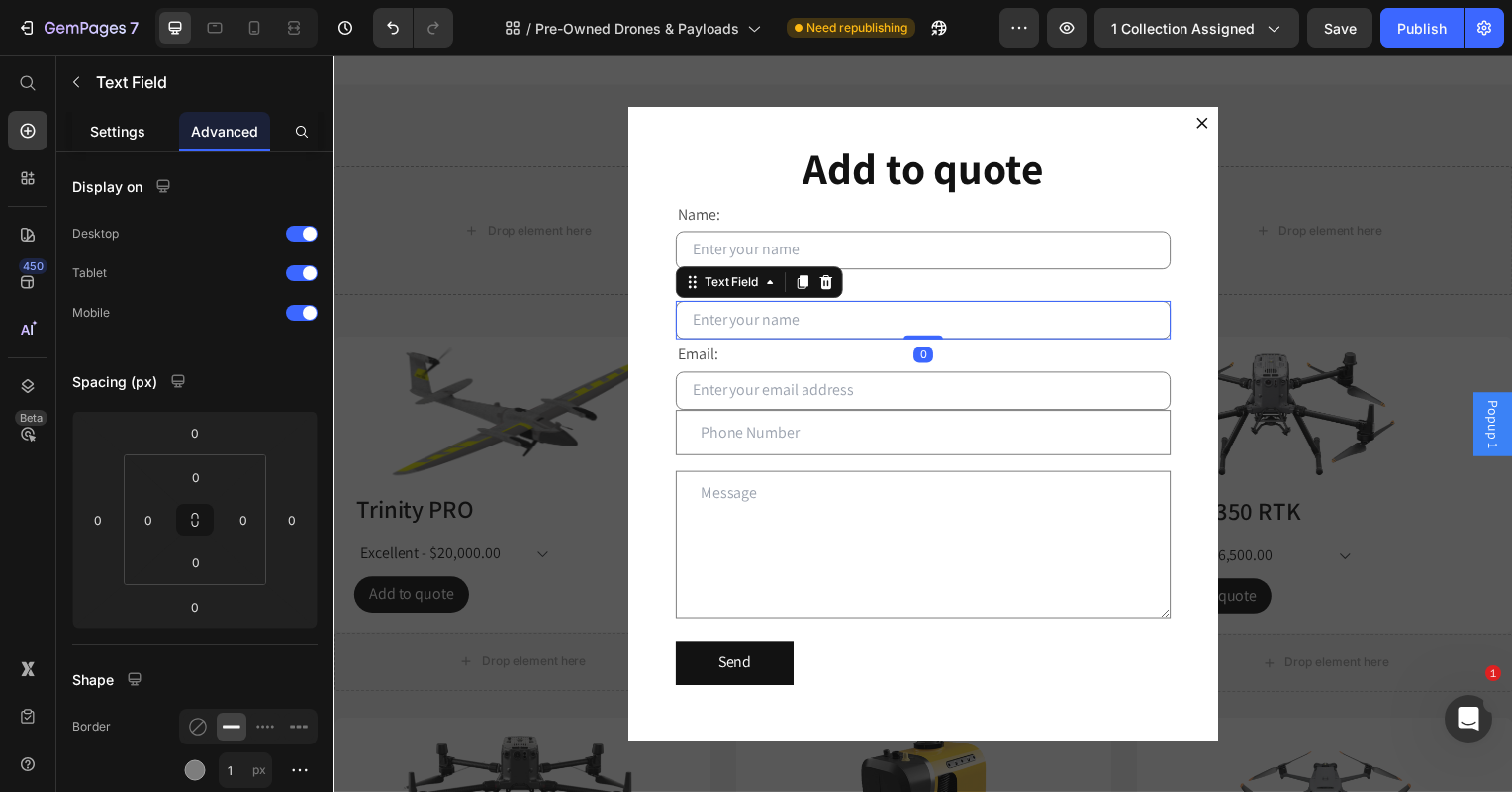 click on "Settings" at bounding box center [118, 131] 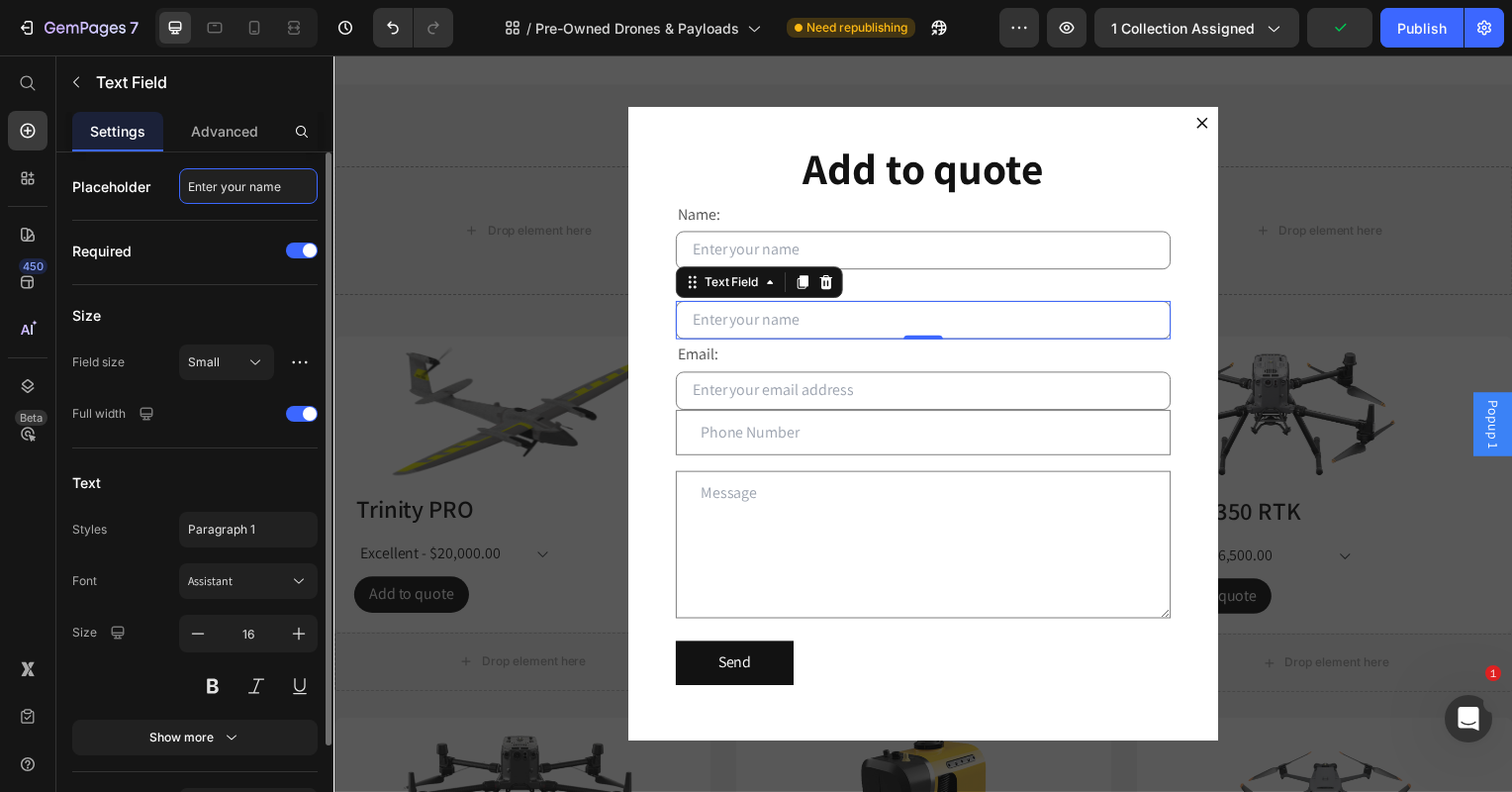 click on "Enter your name" 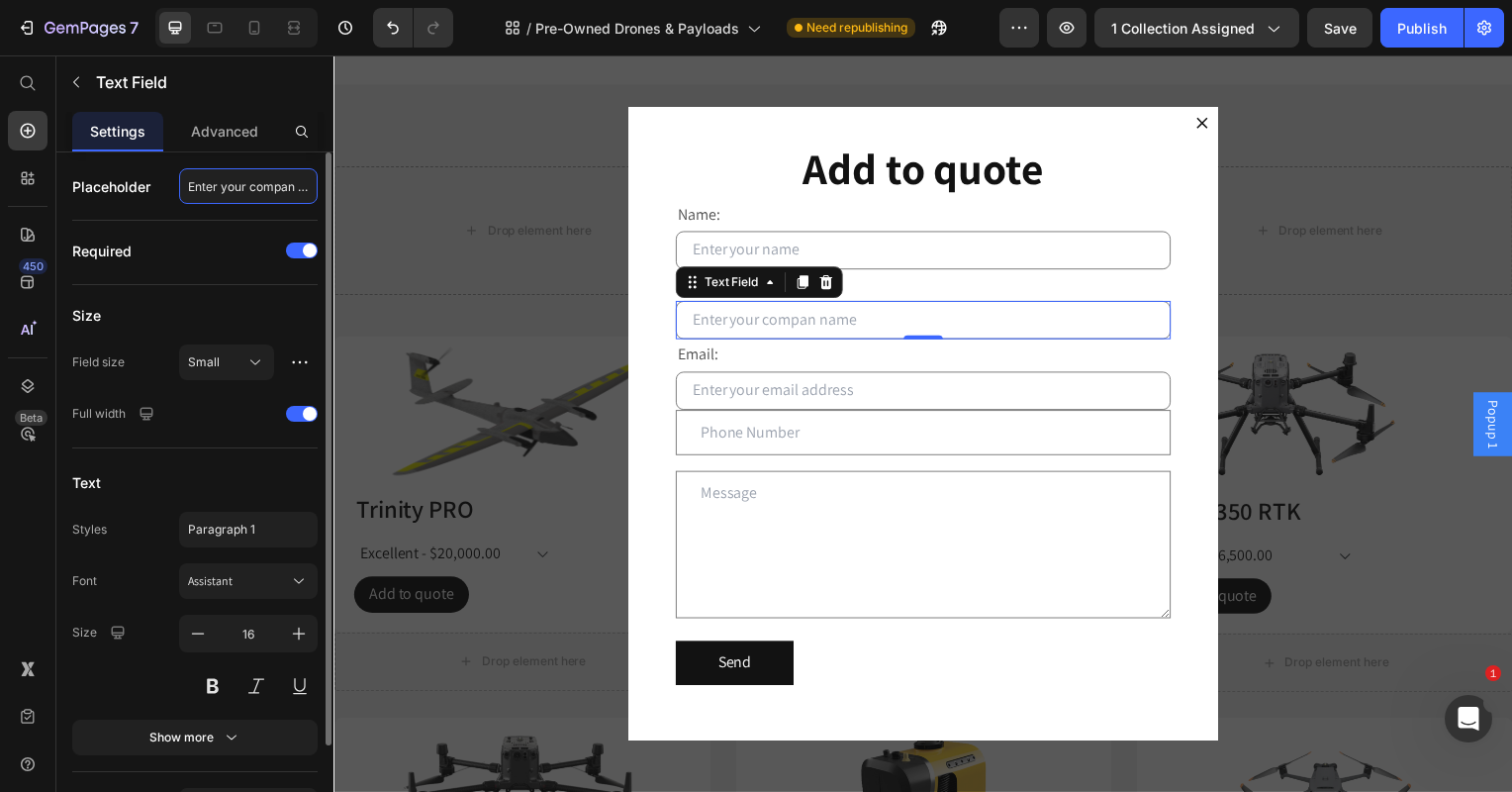 type on "Enter your company name" 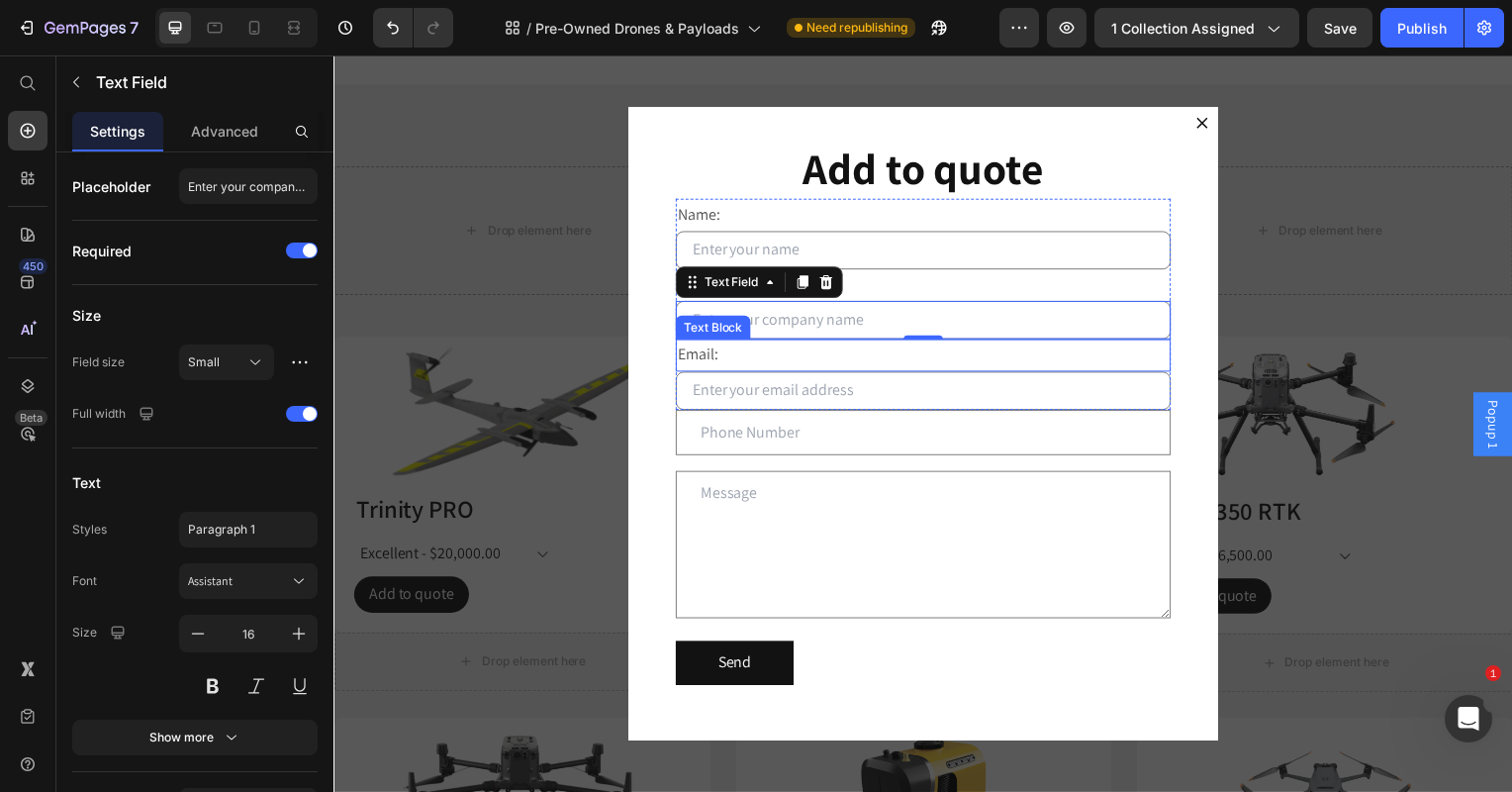 click on "Email:" at bounding box center [927, 357] 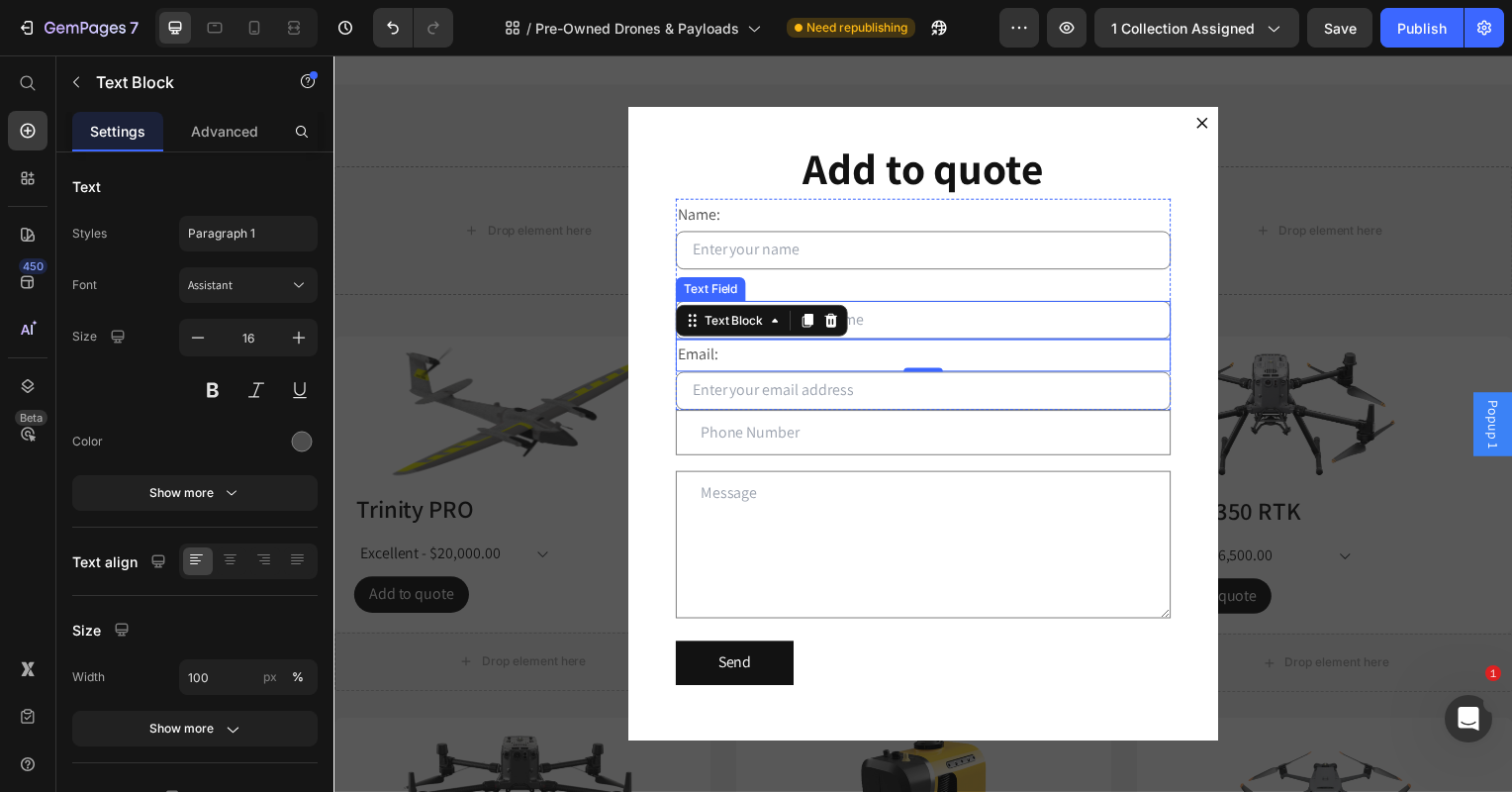 click at bounding box center [927, 322] 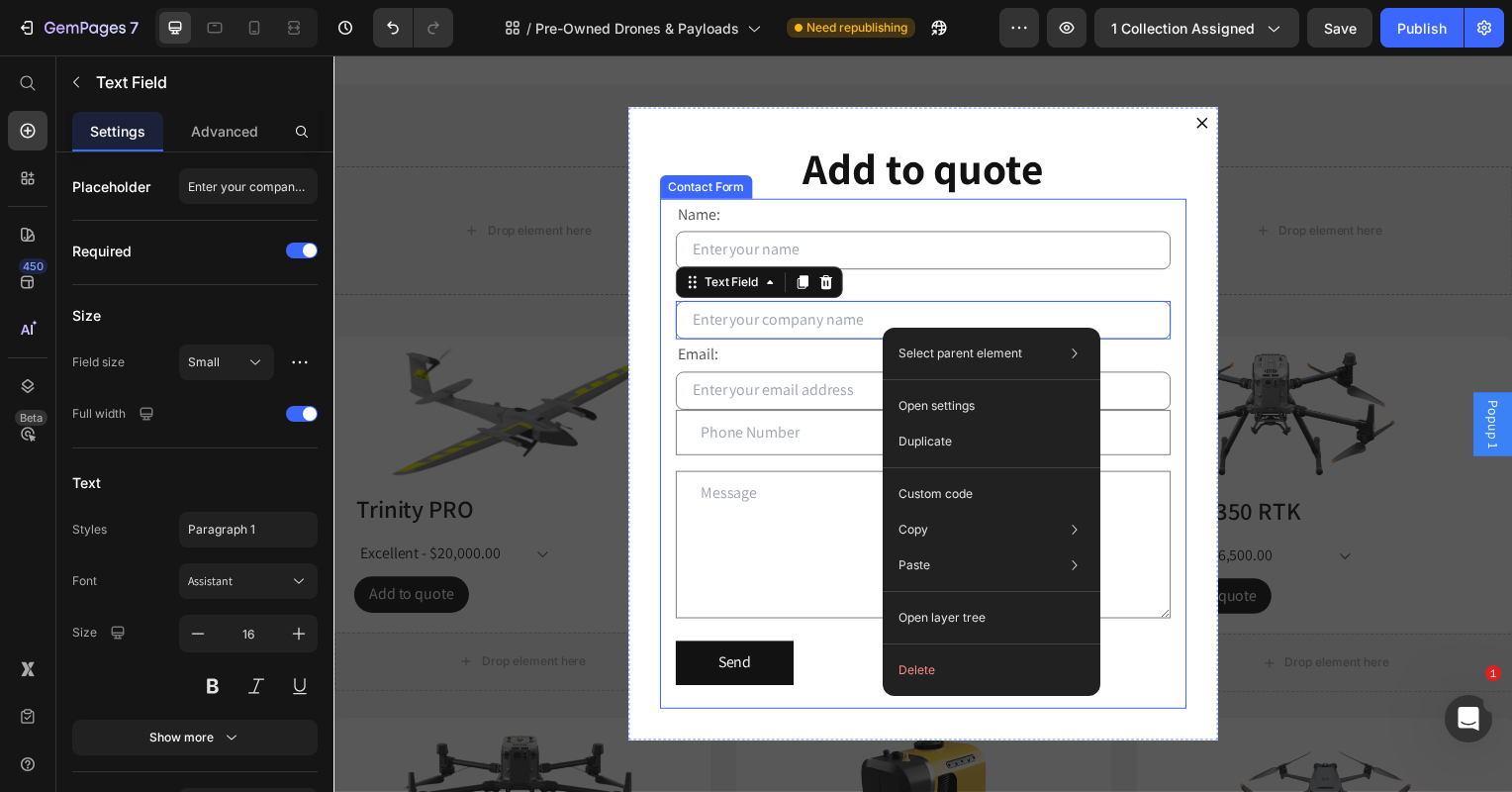 click on "Add to quote Heading Name: Text Block Text Field Company: Text Block Text Field   0 Email: Text Block Email Field Row Text Field Text Area Send Submit Button Contact Form" at bounding box center [927, 427] 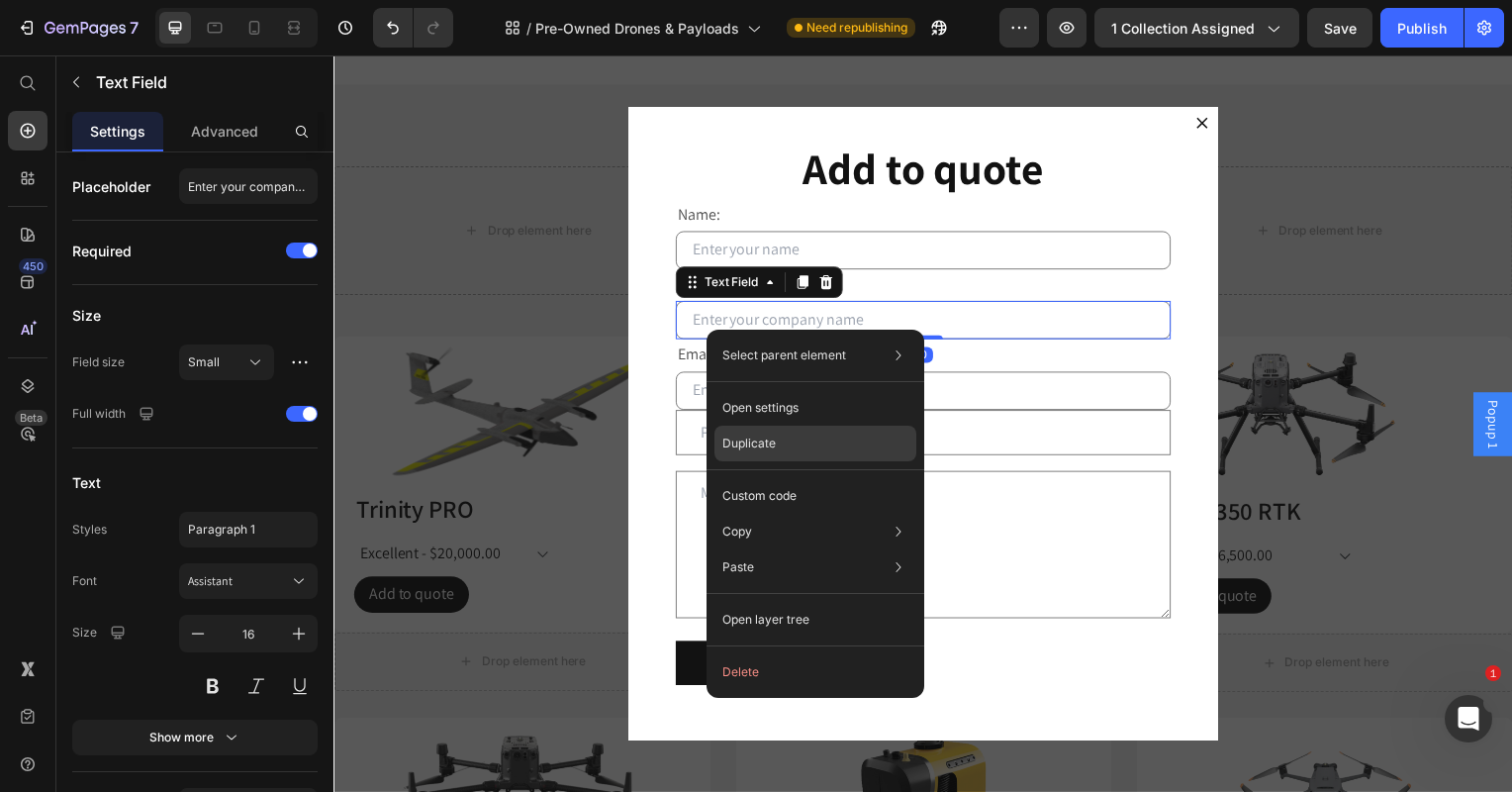drag, startPoint x: 784, startPoint y: 447, endPoint x: 463, endPoint y: 368, distance: 330.57828 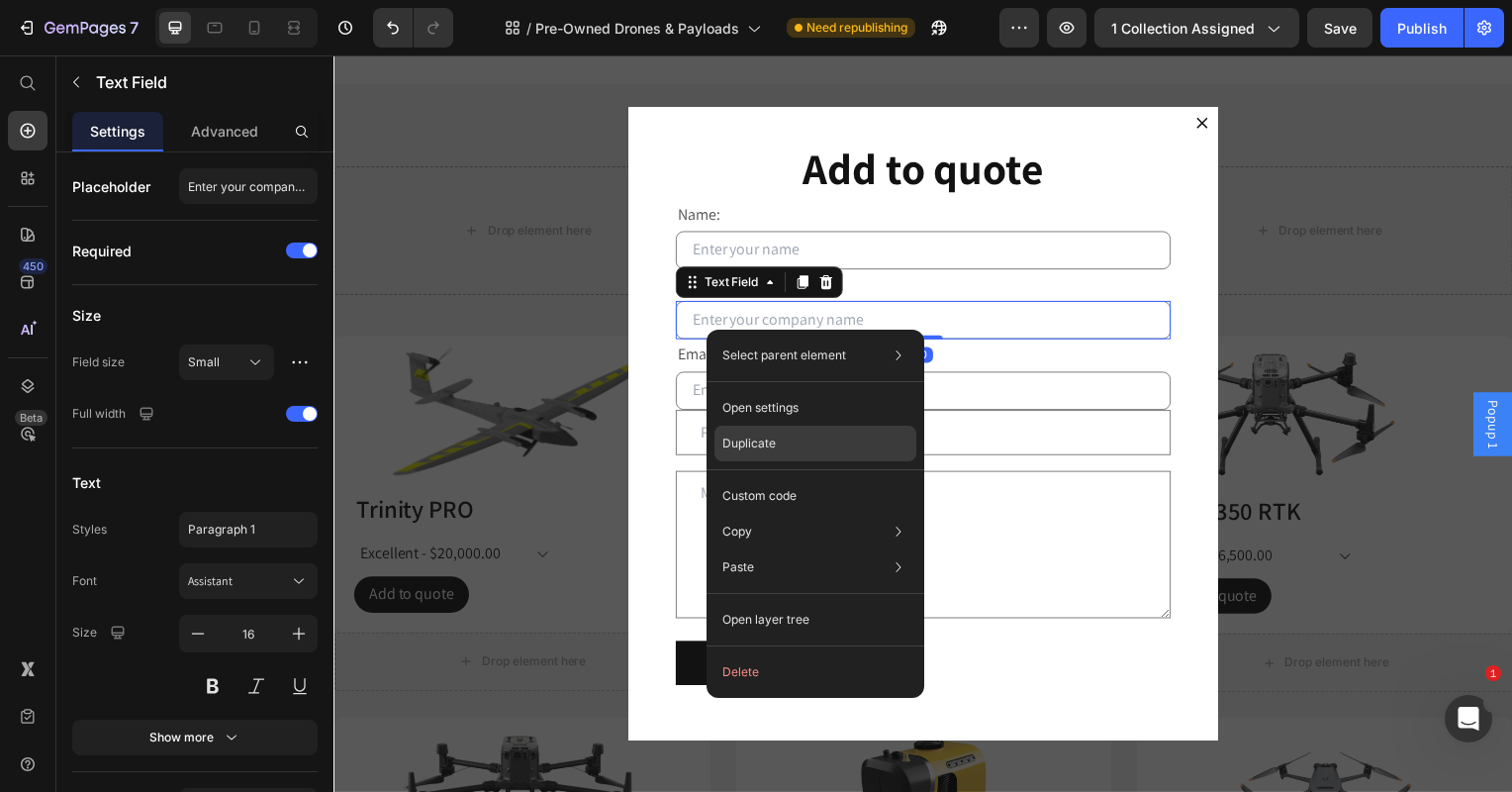 click on "Duplicate" 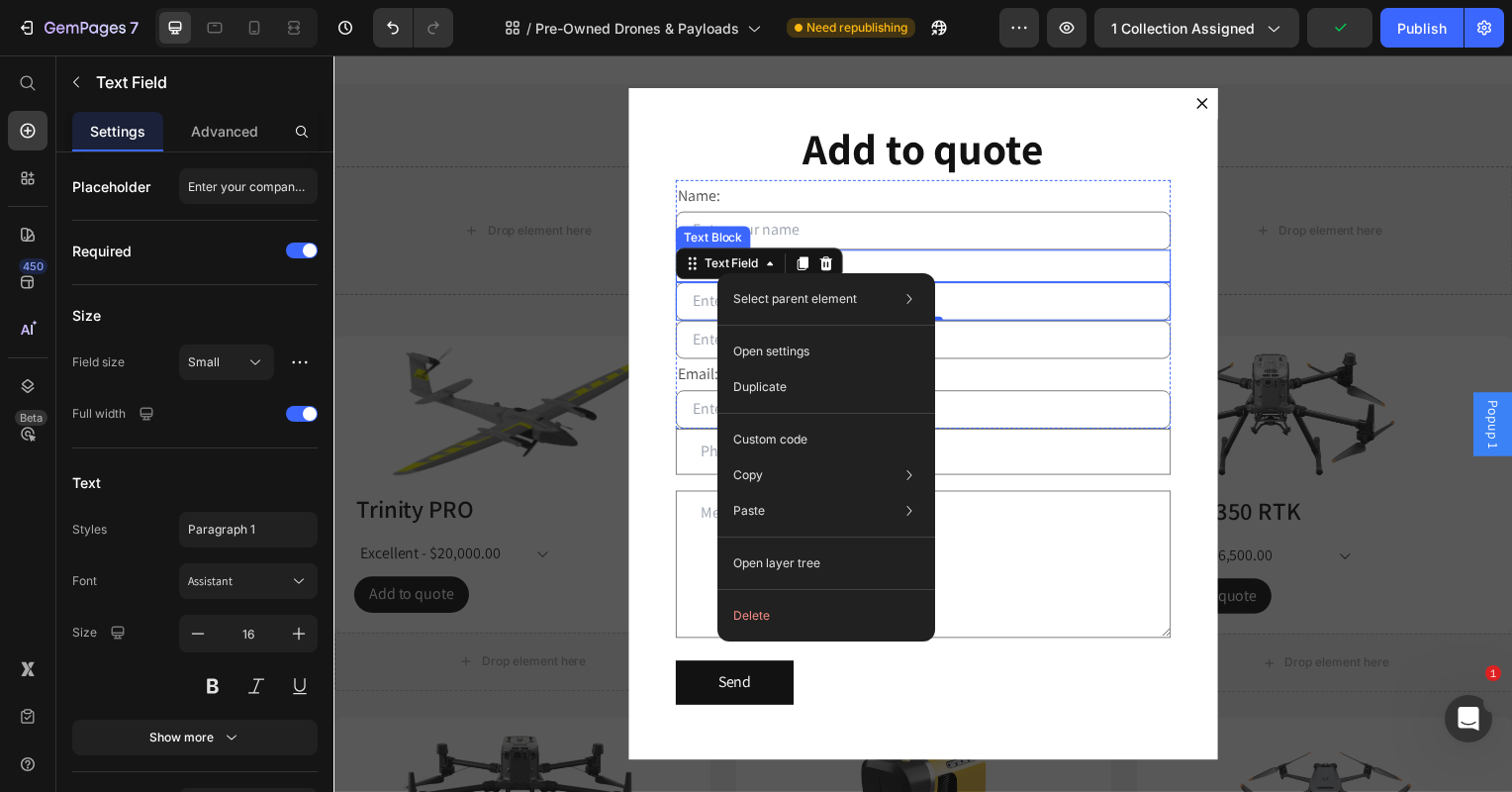 click on "Company:" at bounding box center (927, 267) 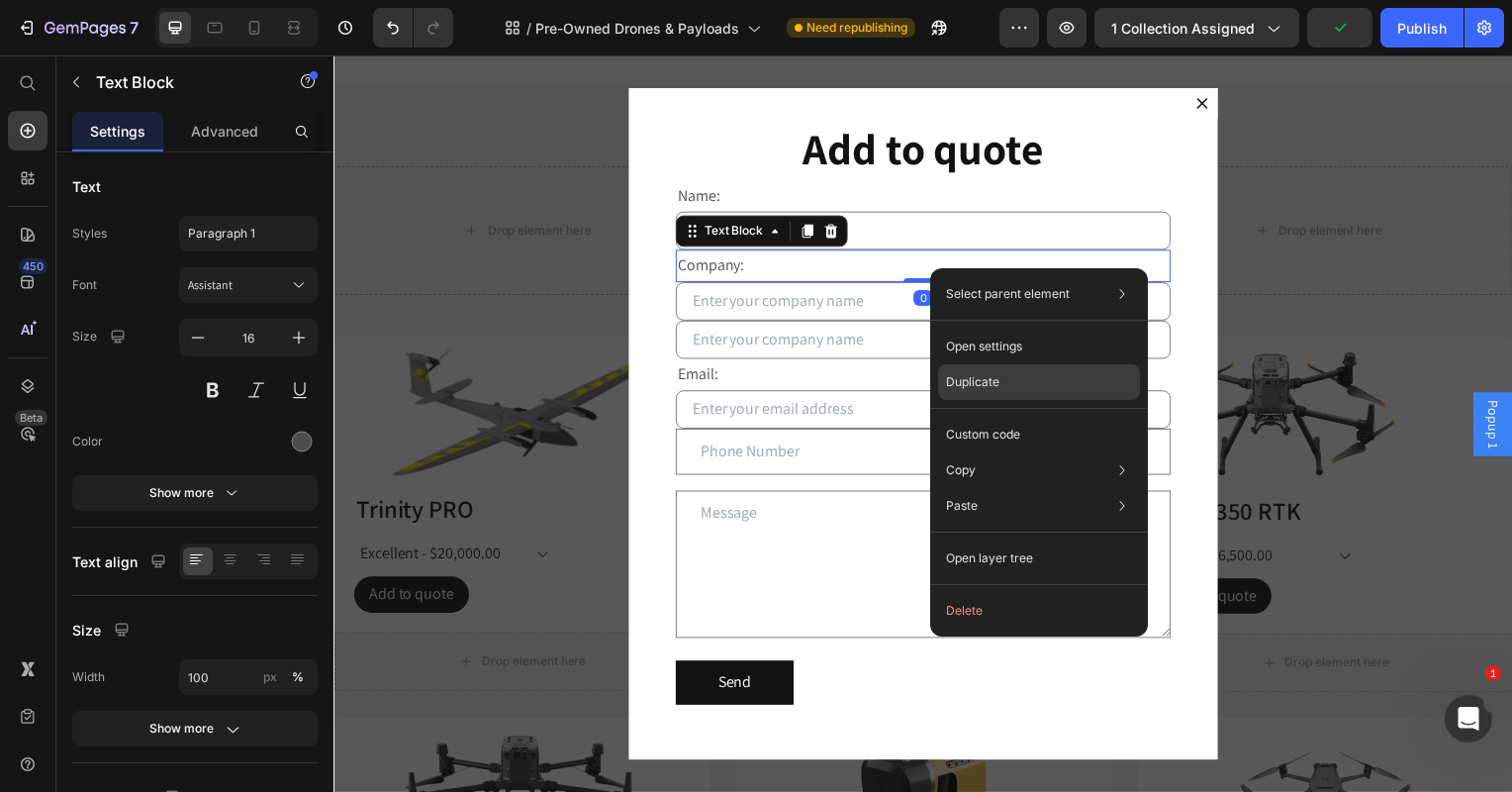 click on "Duplicate" at bounding box center (973, 382) 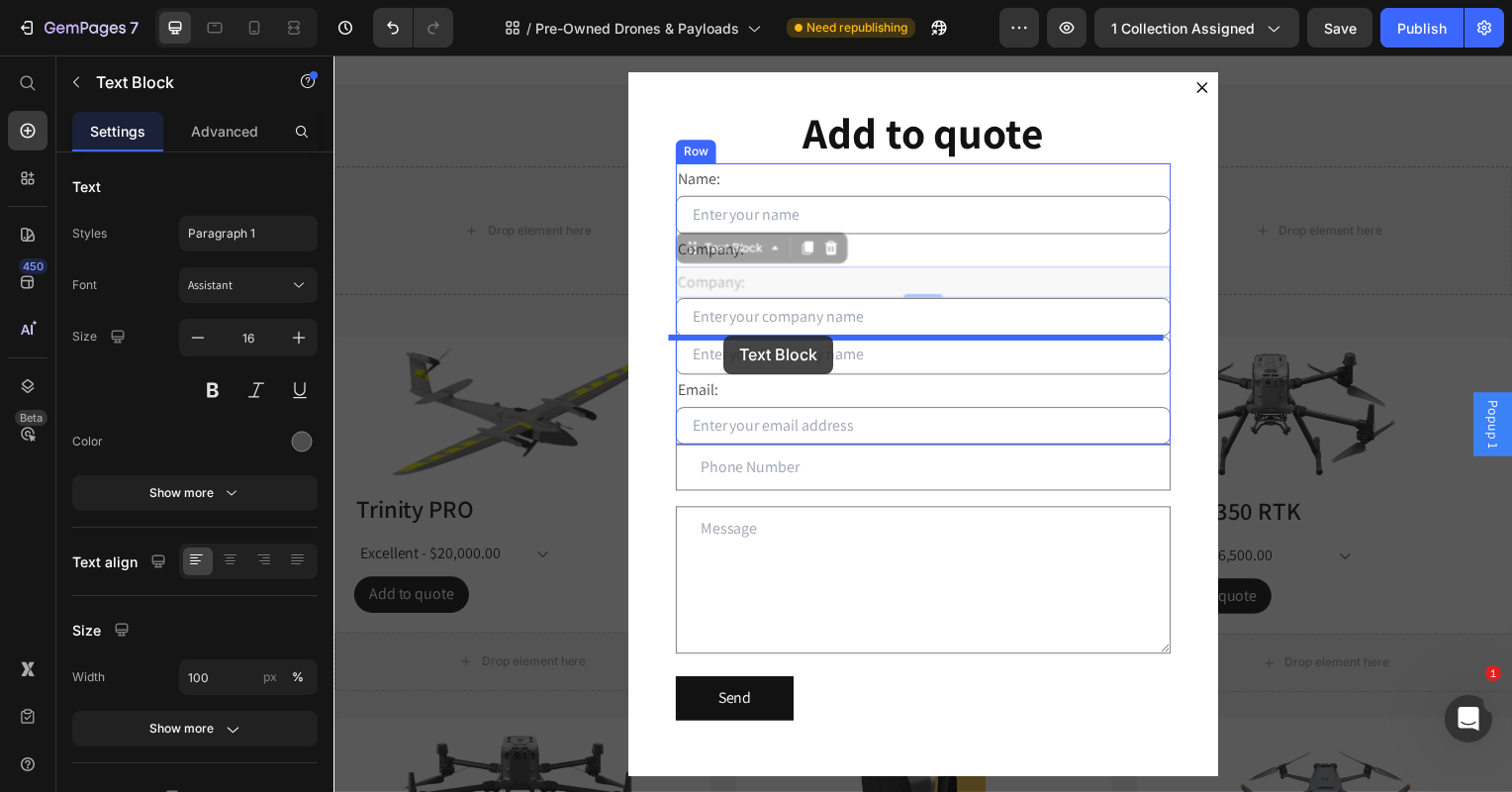 drag, startPoint x: 684, startPoint y: 252, endPoint x: 726, endPoint y: 338, distance: 95.707889 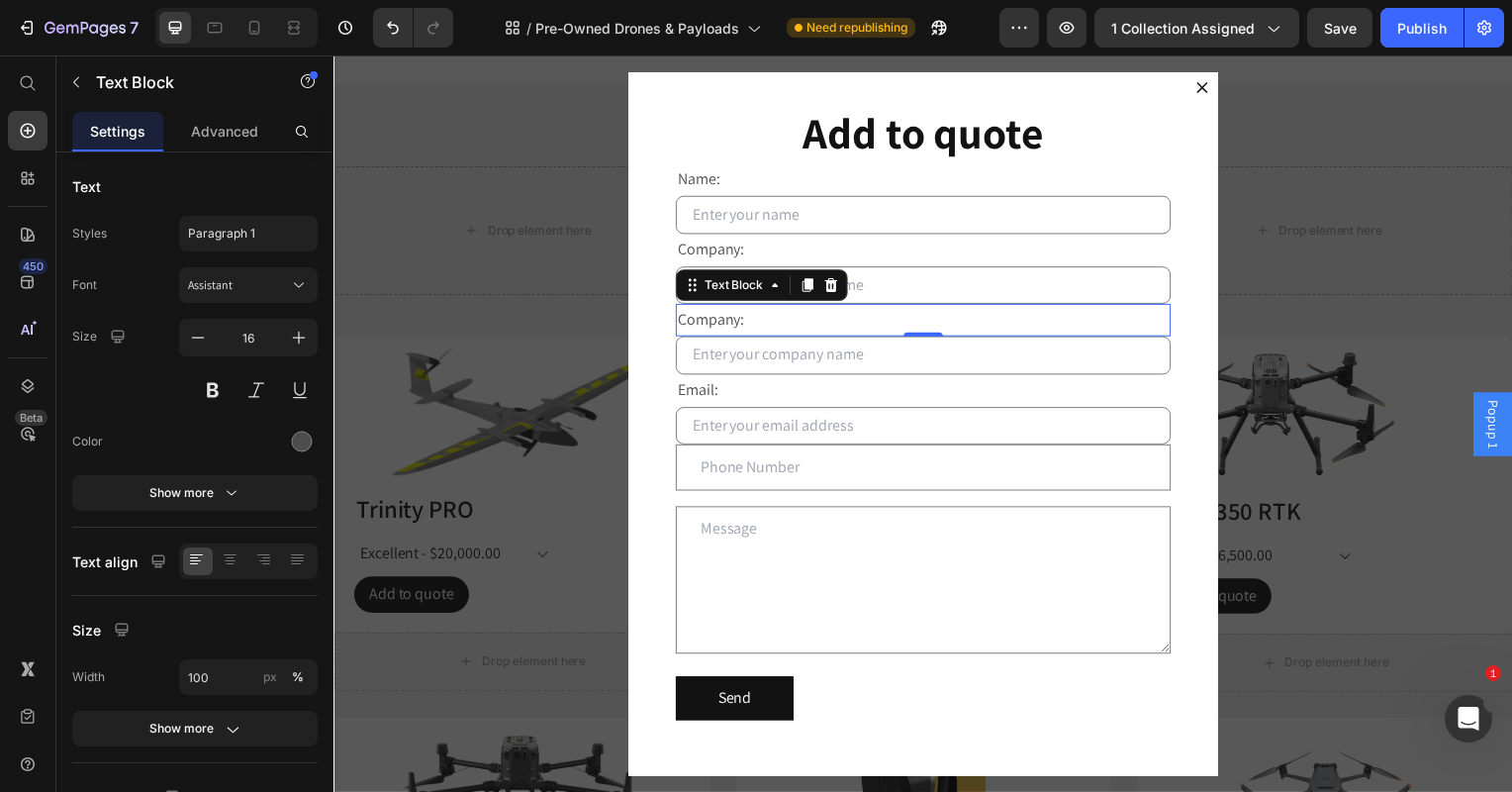 click on "Company:" at bounding box center (927, 322) 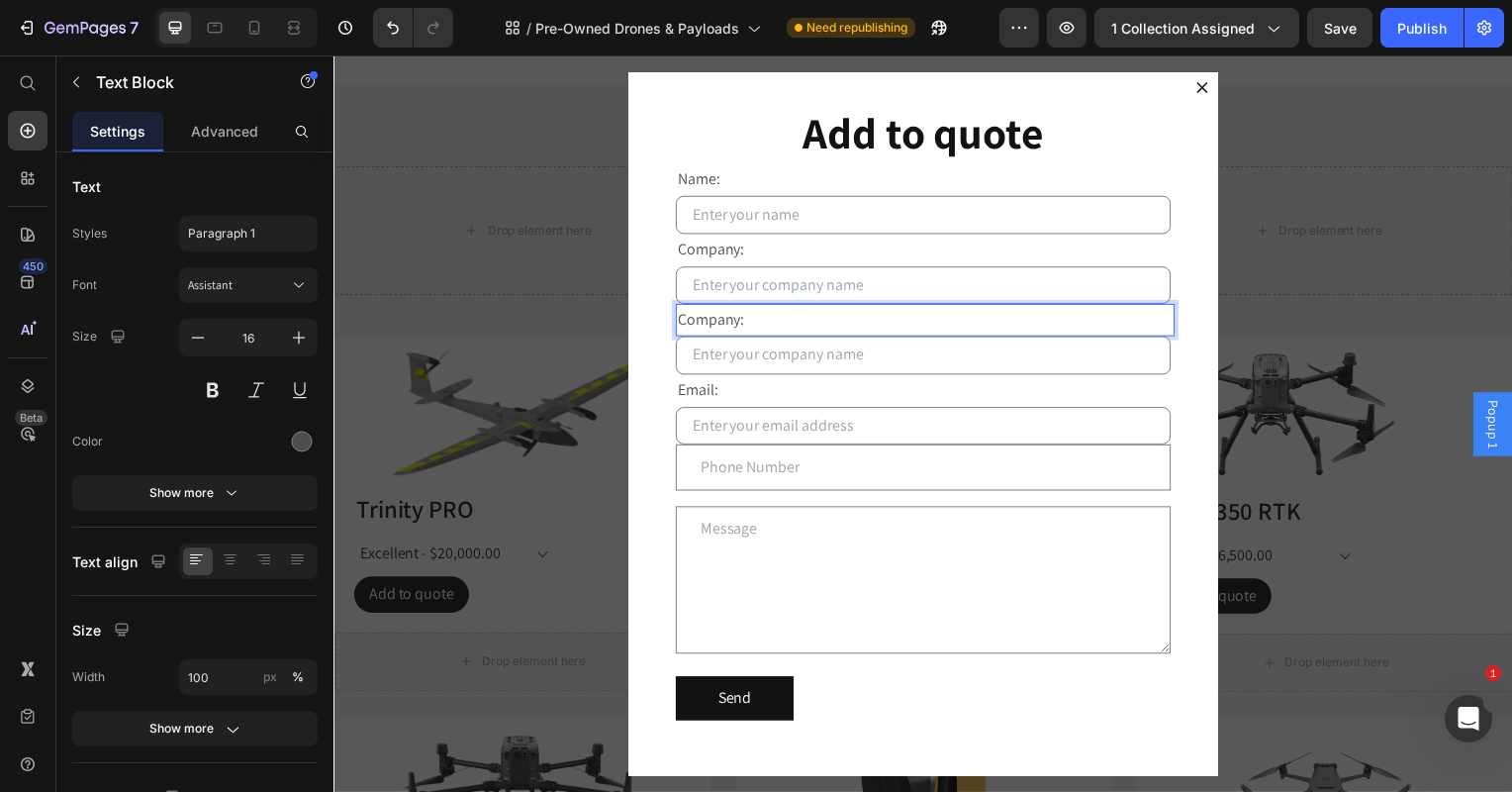 click on "Company:" at bounding box center [927, 322] 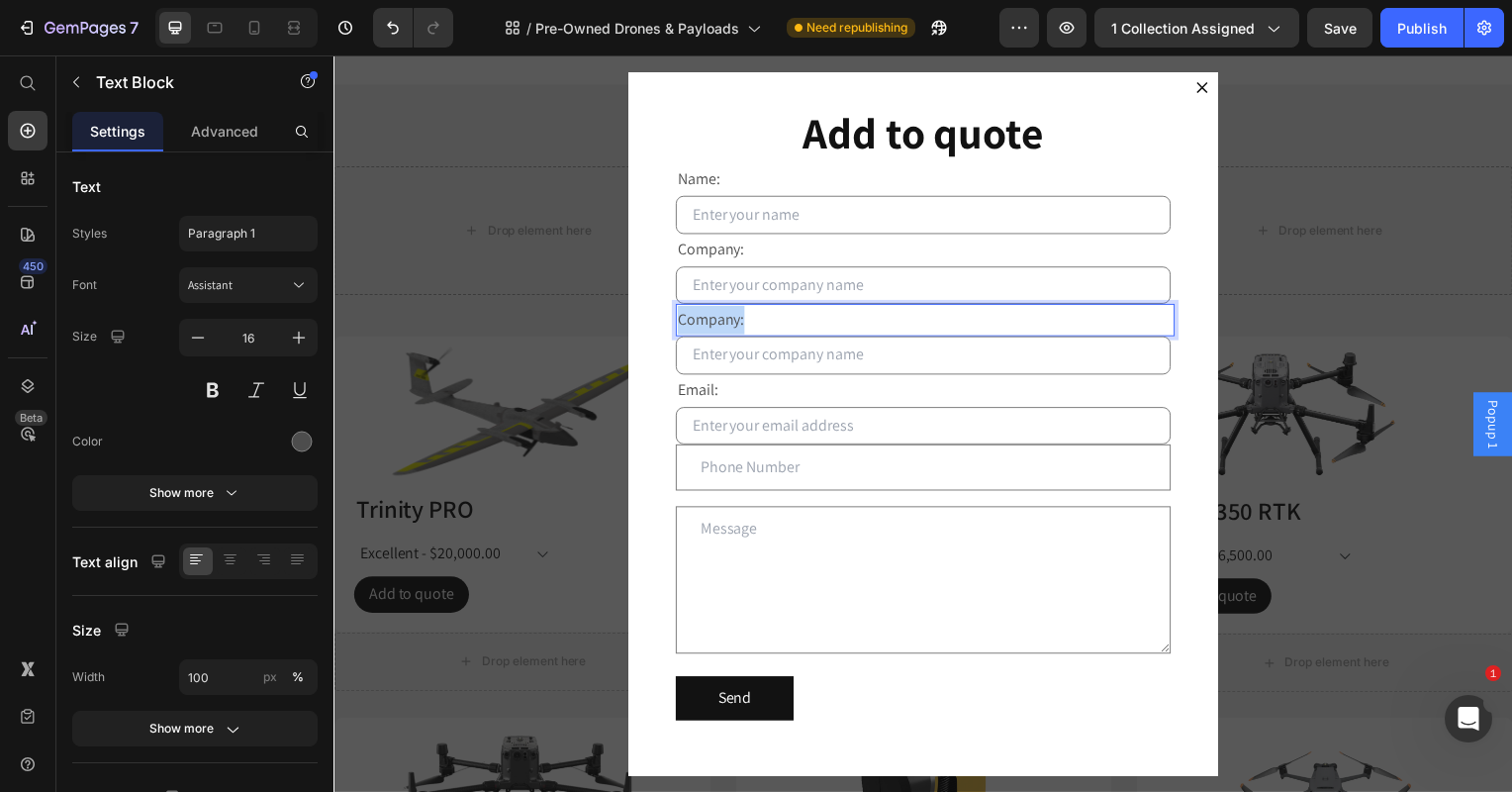 click on "Company:" at bounding box center [927, 322] 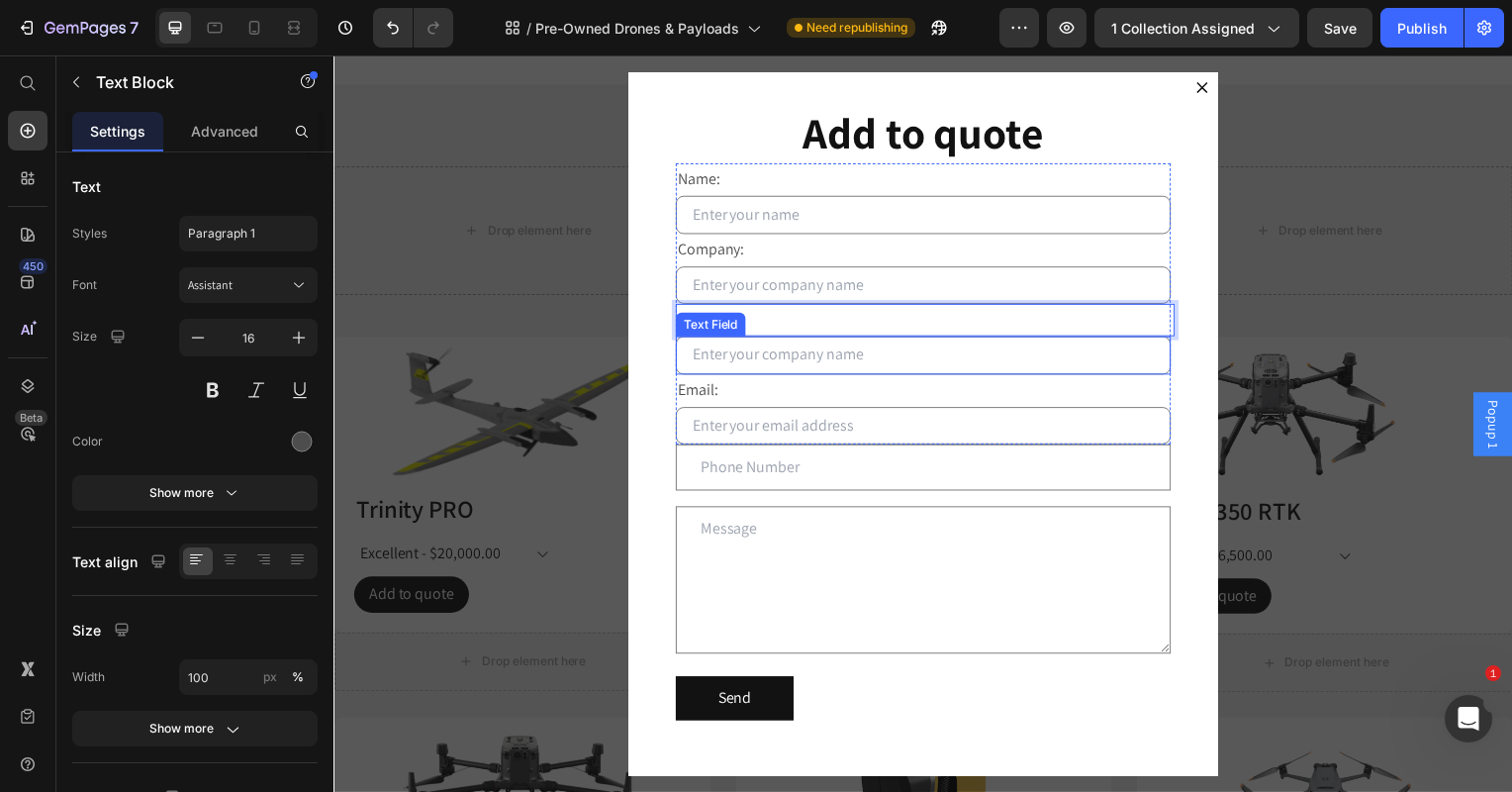 click at bounding box center [927, 357] 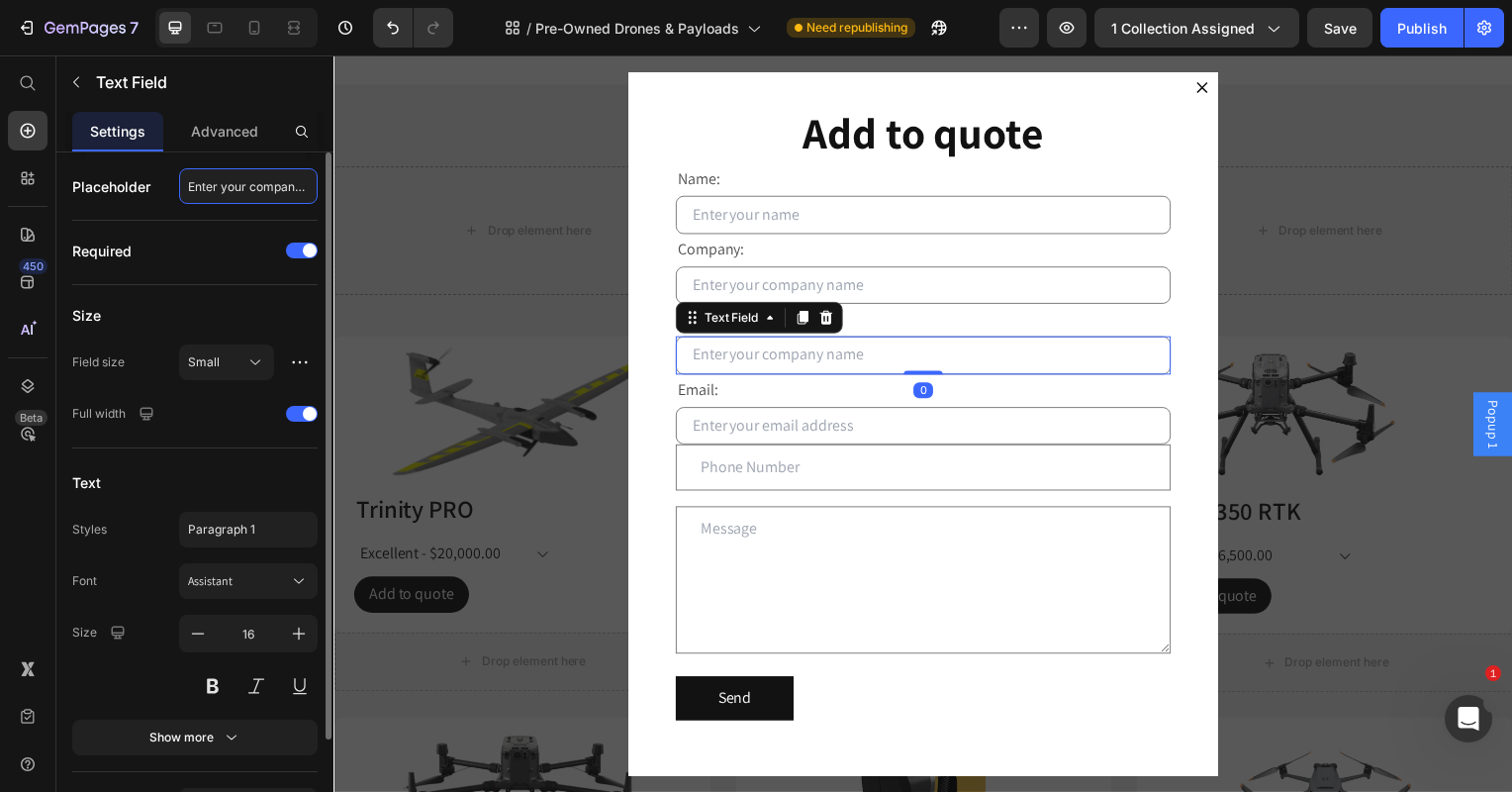 click on "Enter your company name" 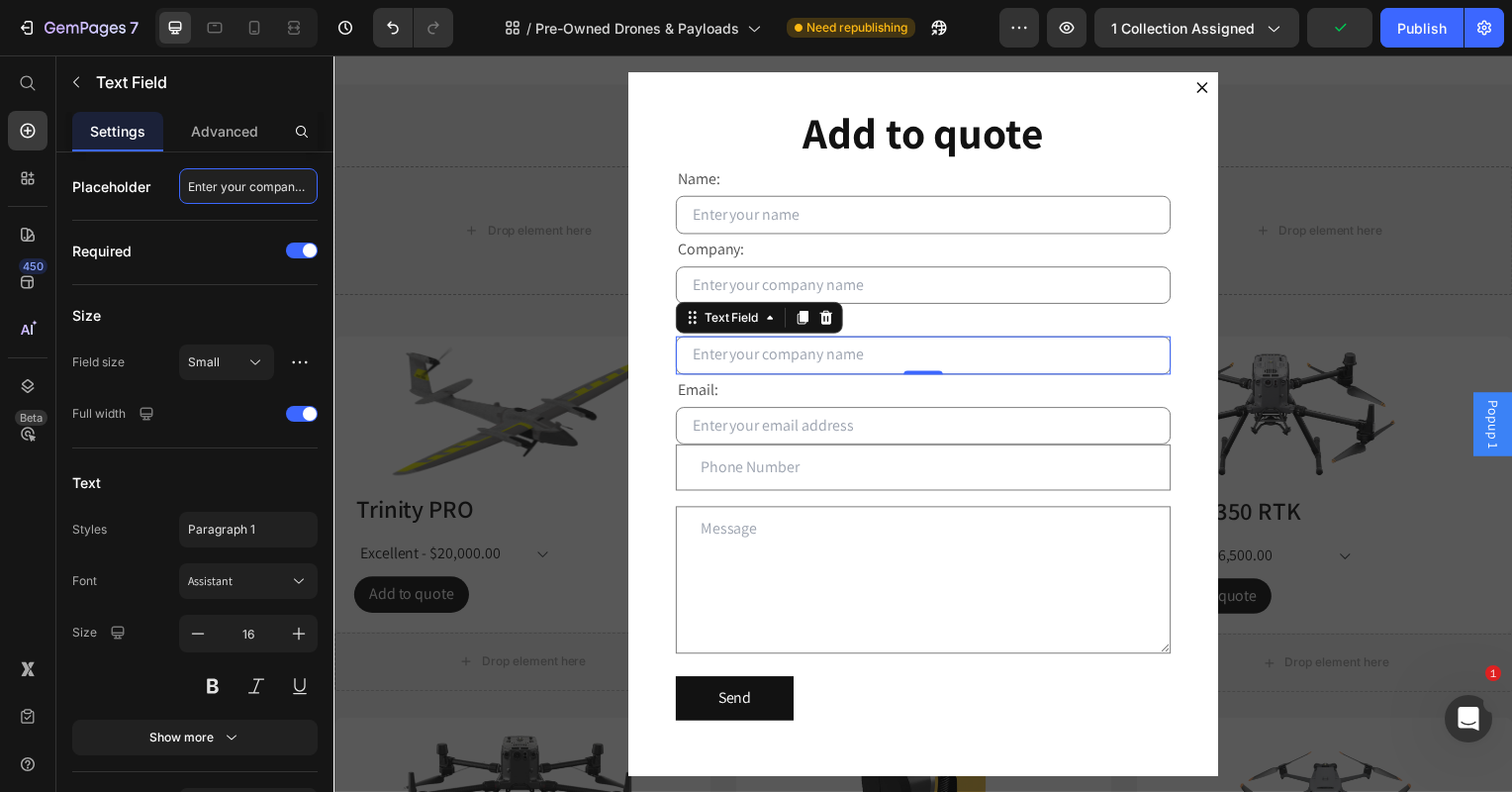 drag, startPoint x: 582, startPoint y: 242, endPoint x: 434, endPoint y: 199, distance: 154.12008 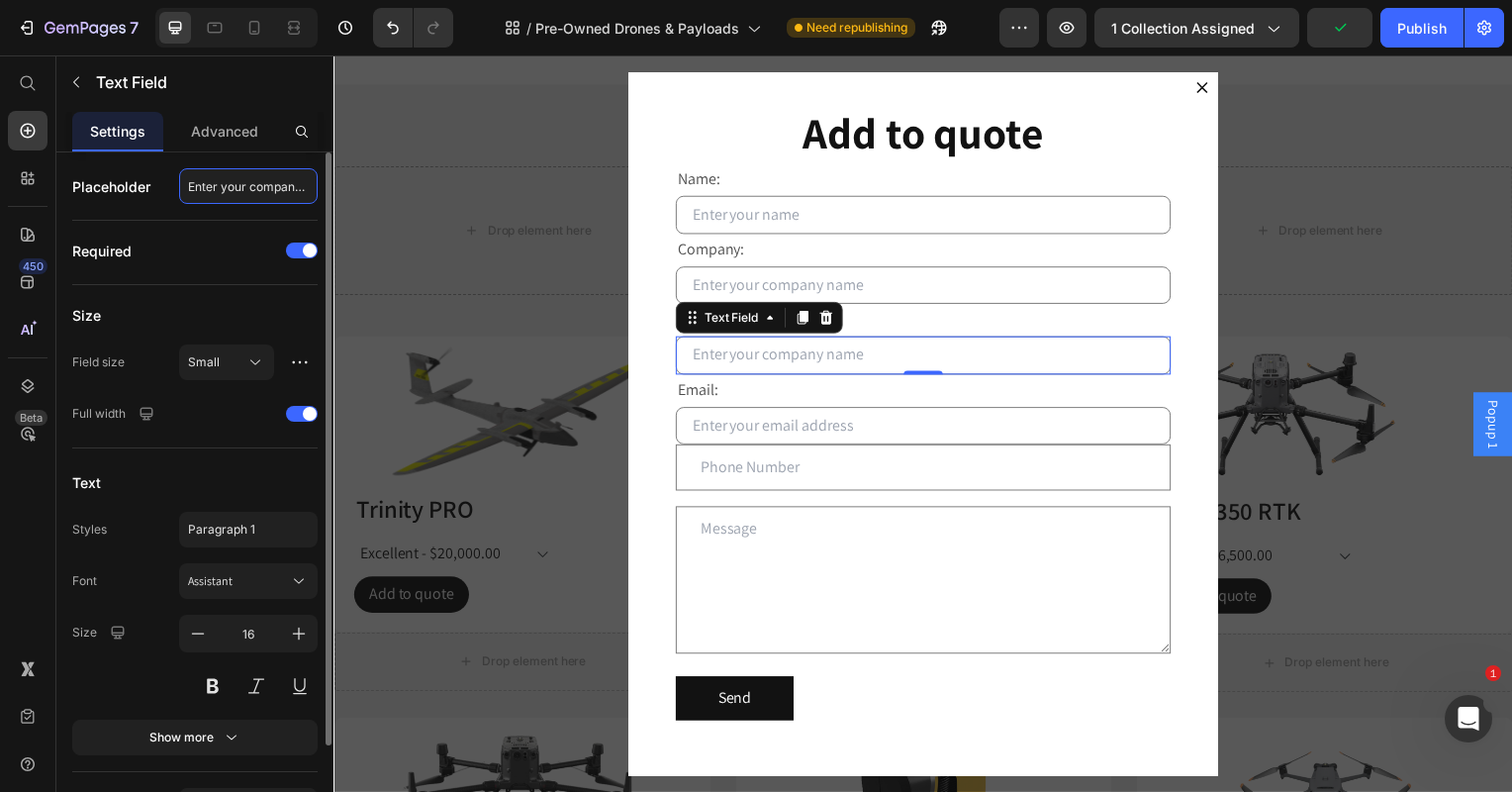 drag, startPoint x: 303, startPoint y: 189, endPoint x: 261, endPoint y: 178, distance: 43.416587 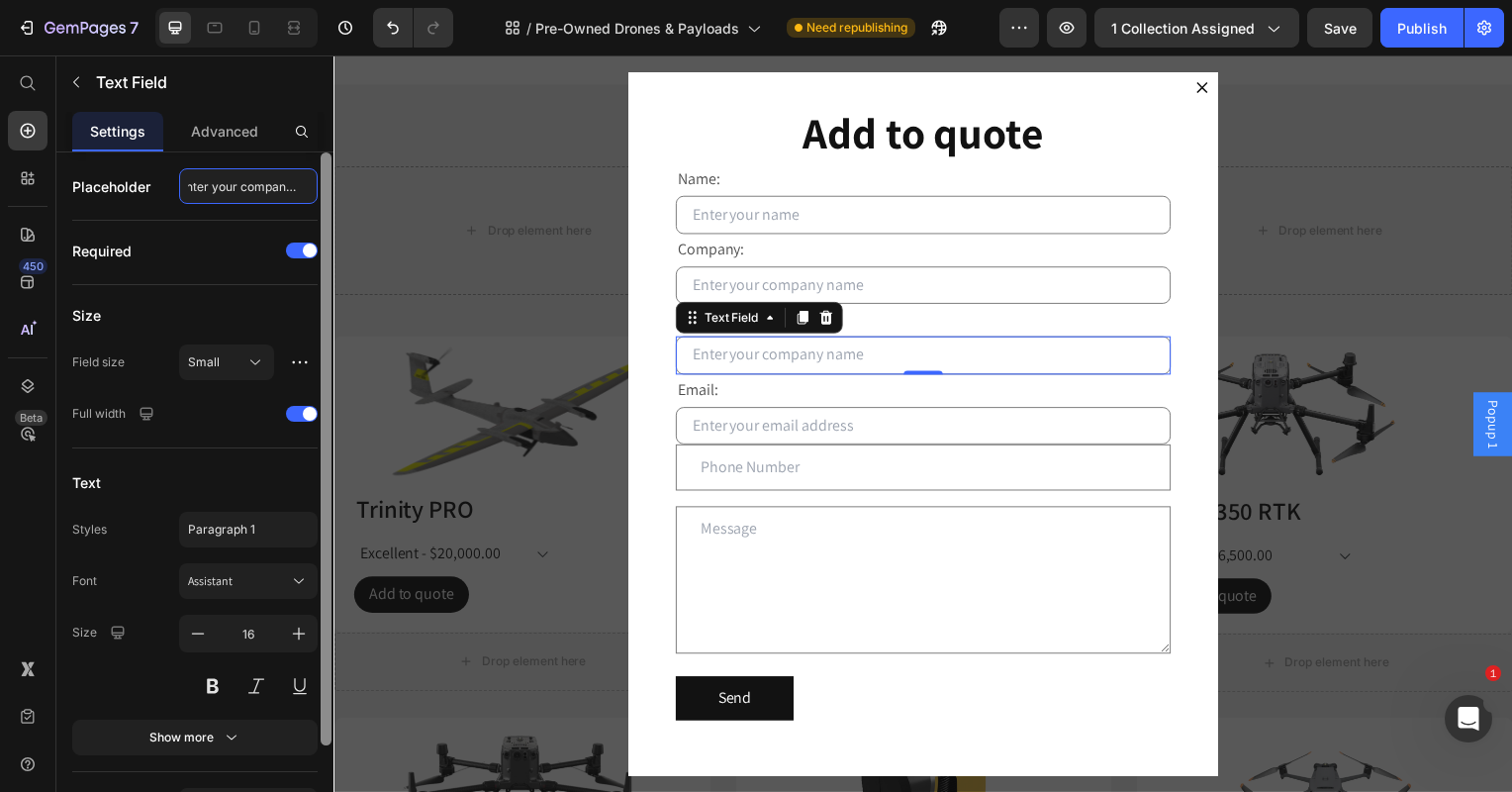 scroll, scrollTop: 0, scrollLeft: 26, axis: horizontal 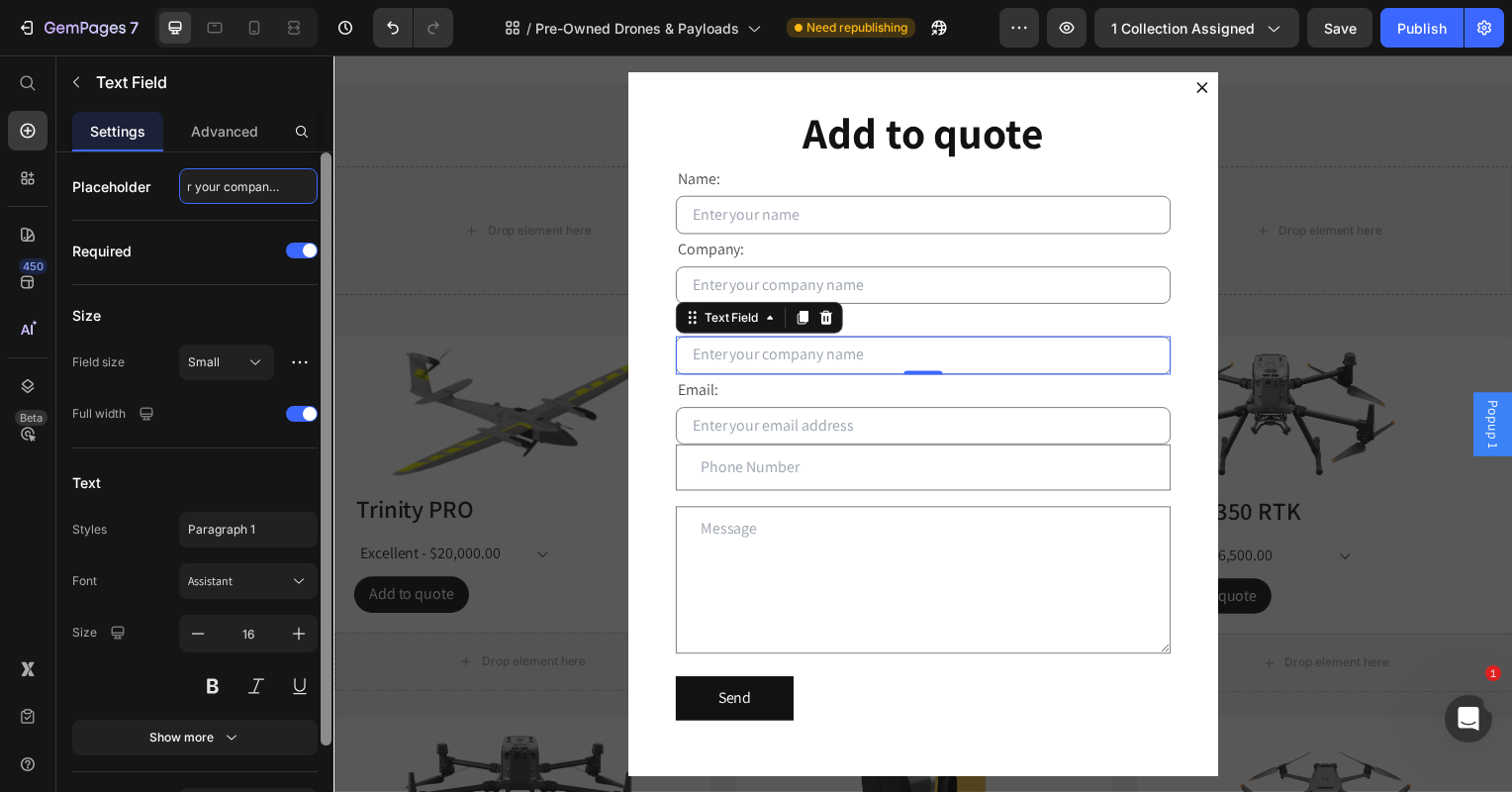drag, startPoint x: 237, startPoint y: 186, endPoint x: 331, endPoint y: 188, distance: 94.02127 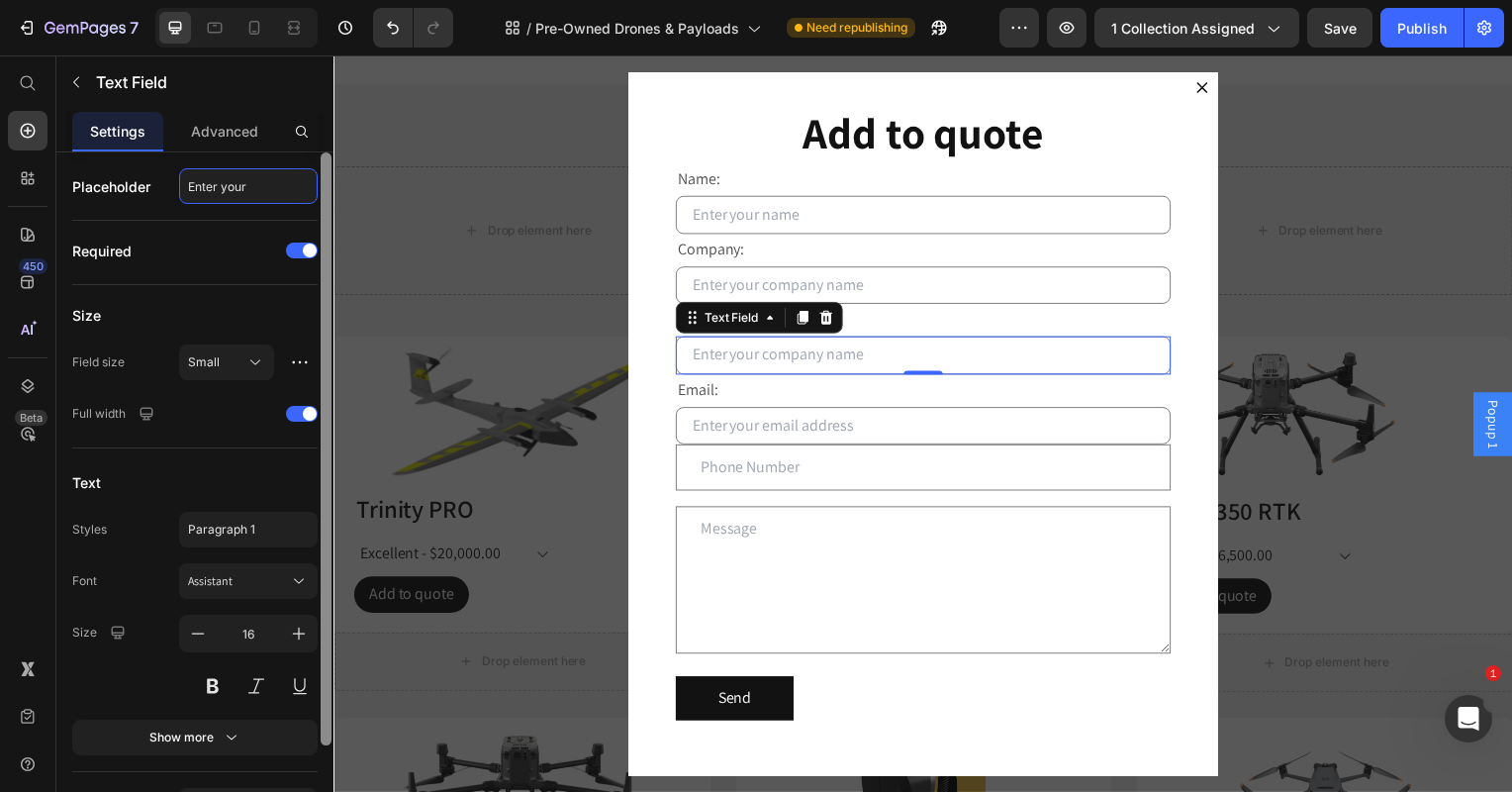scroll, scrollTop: 0, scrollLeft: 0, axis: both 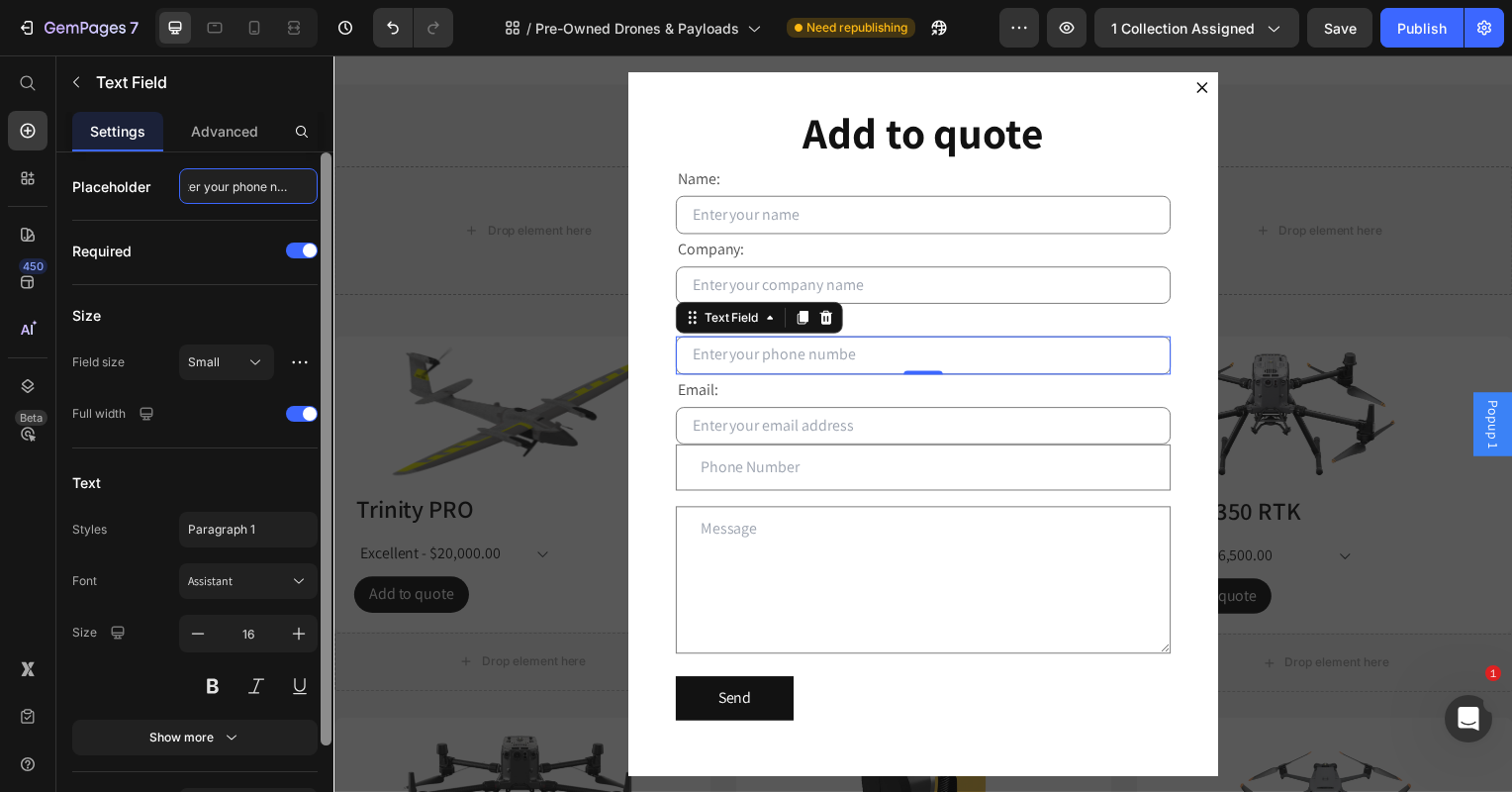 type on "Enter your phone number" 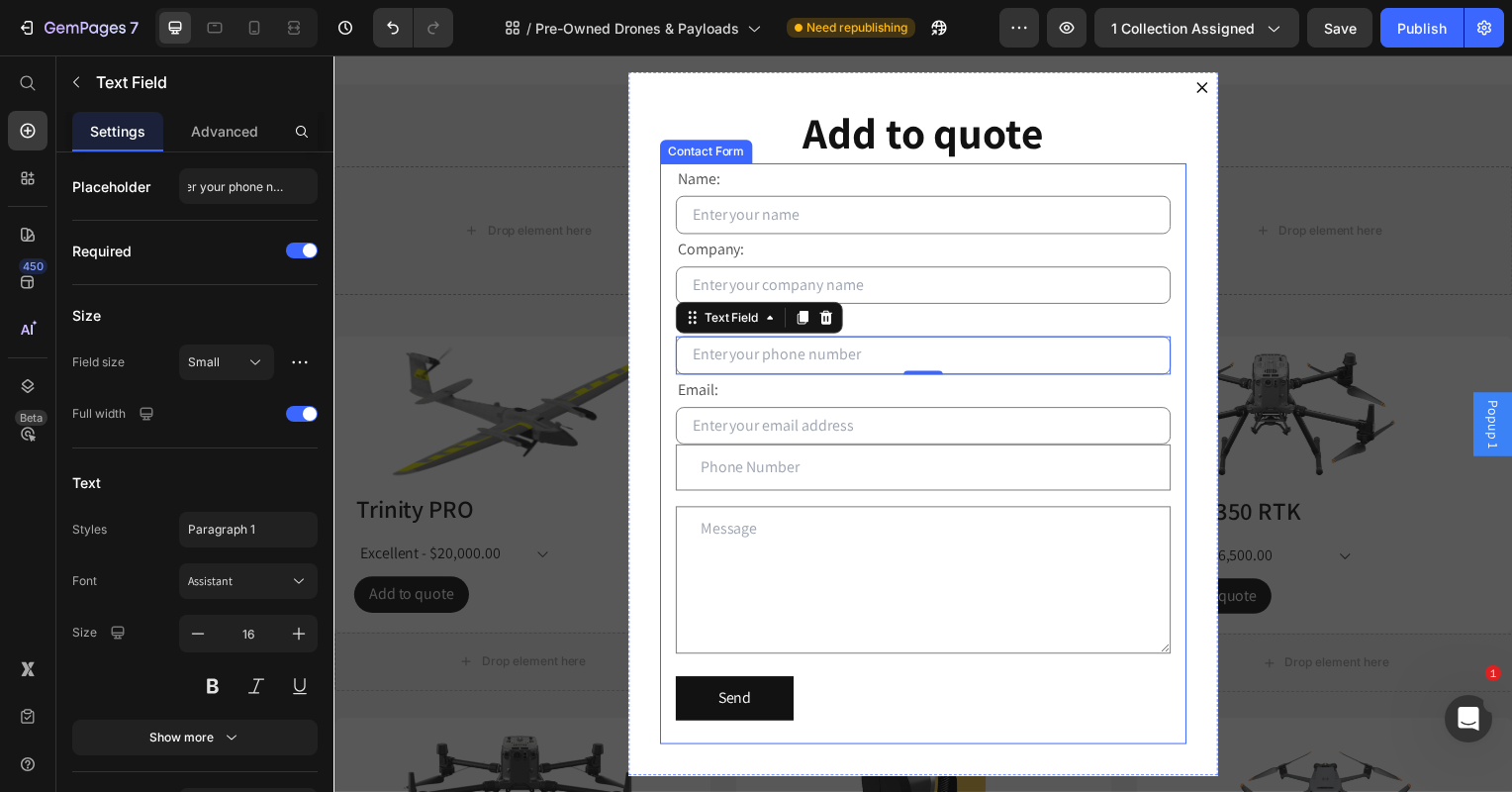 click on "Name: Text Block Text Field Company: Text Block Text Field Phone: Text Block Text Field   0 Email: Text Block Email Field Row Text Field Text Area Send Submit Button Contact Form" at bounding box center [927, 456] 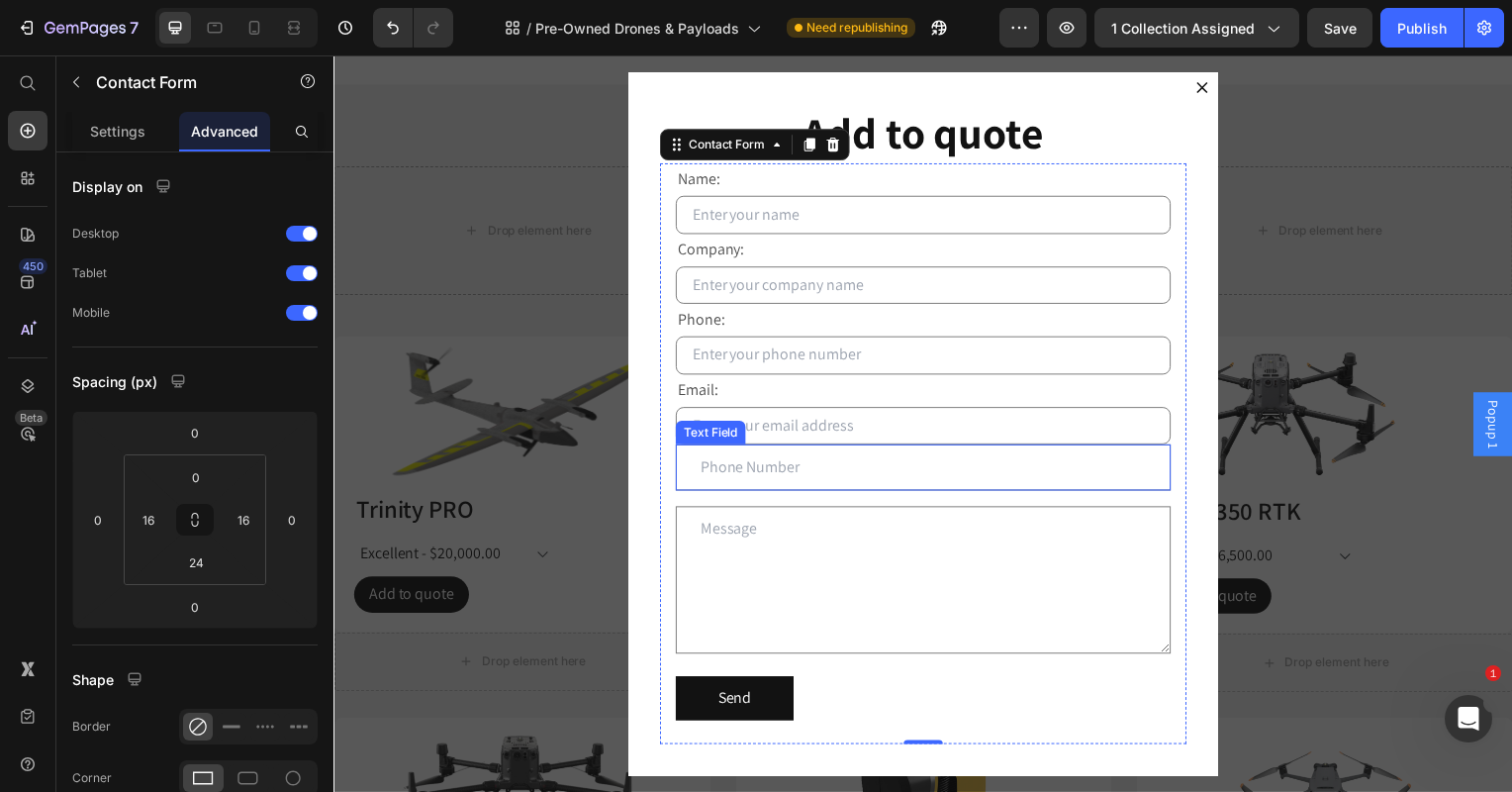 click at bounding box center (927, 470) 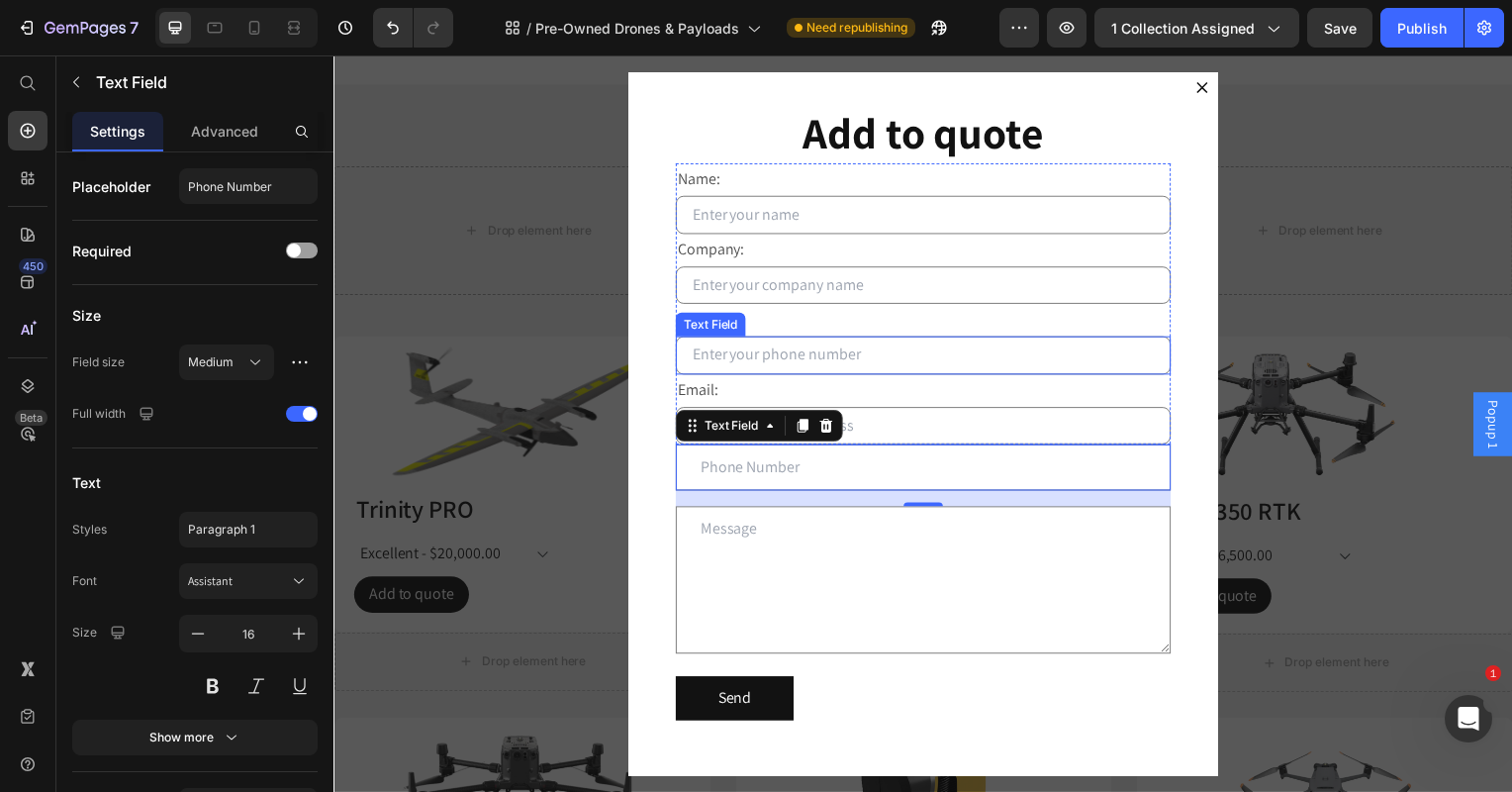 click at bounding box center [927, 357] 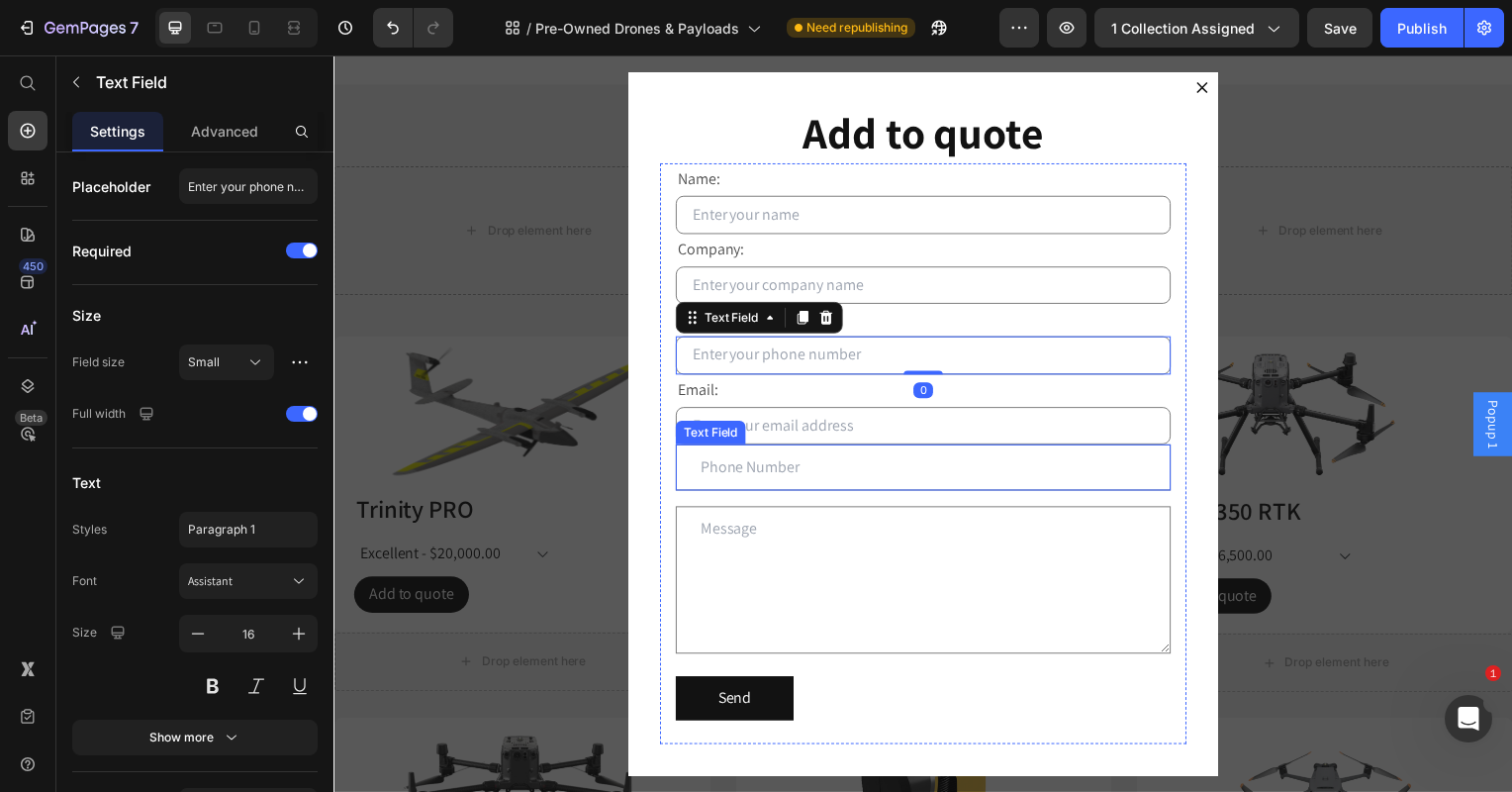 click at bounding box center [927, 470] 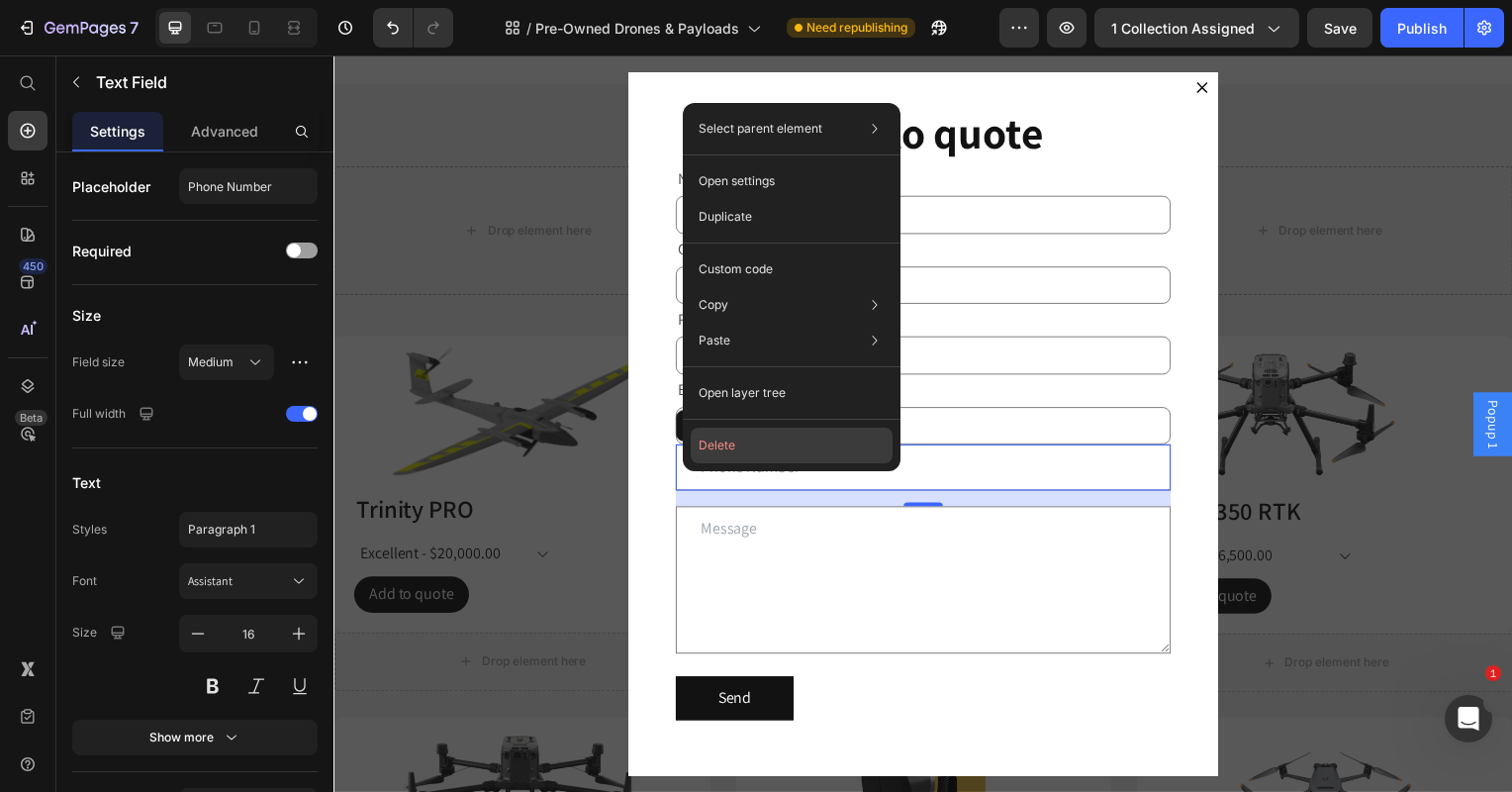 click on "Delete" 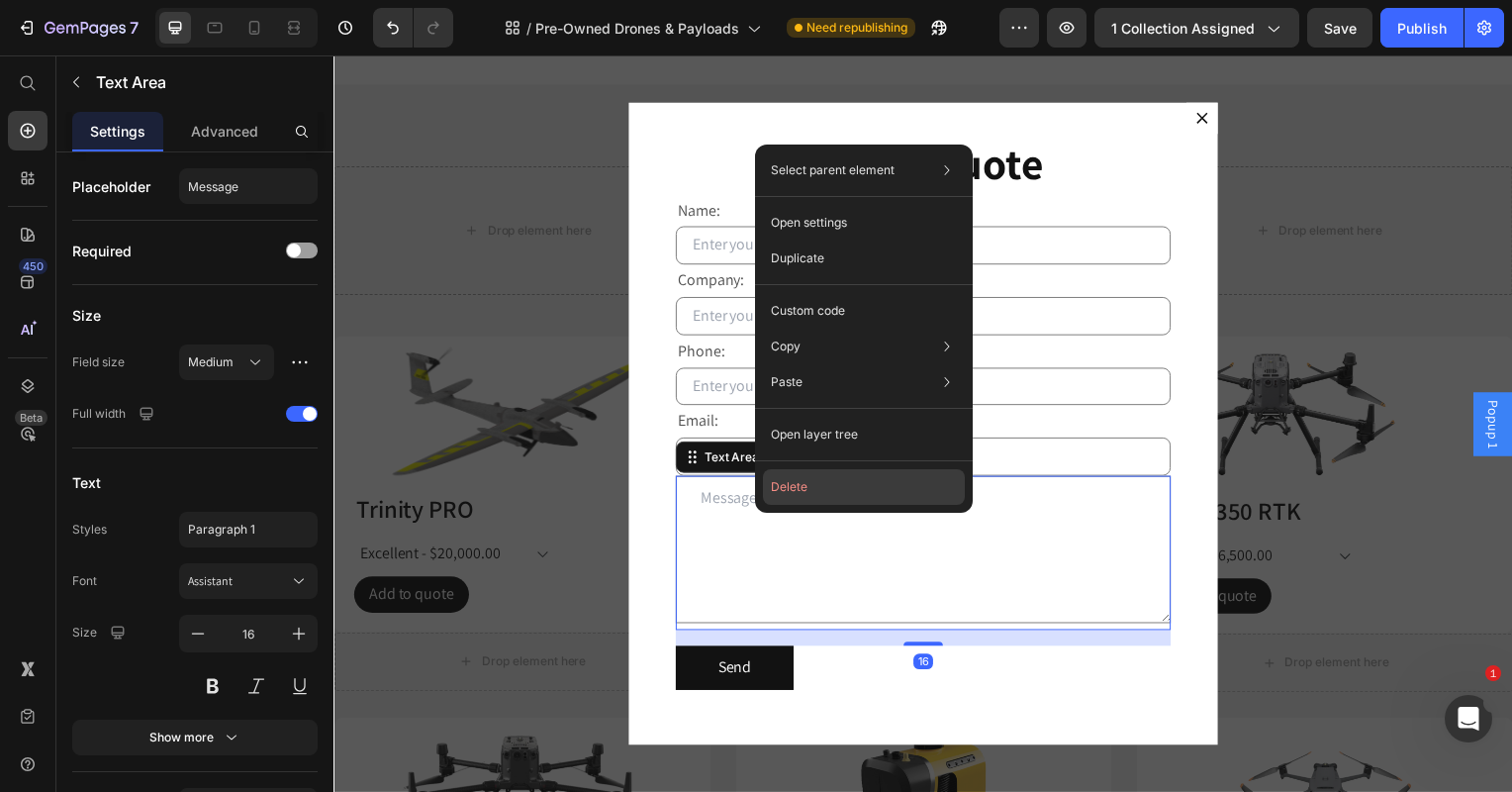 click on "Delete" 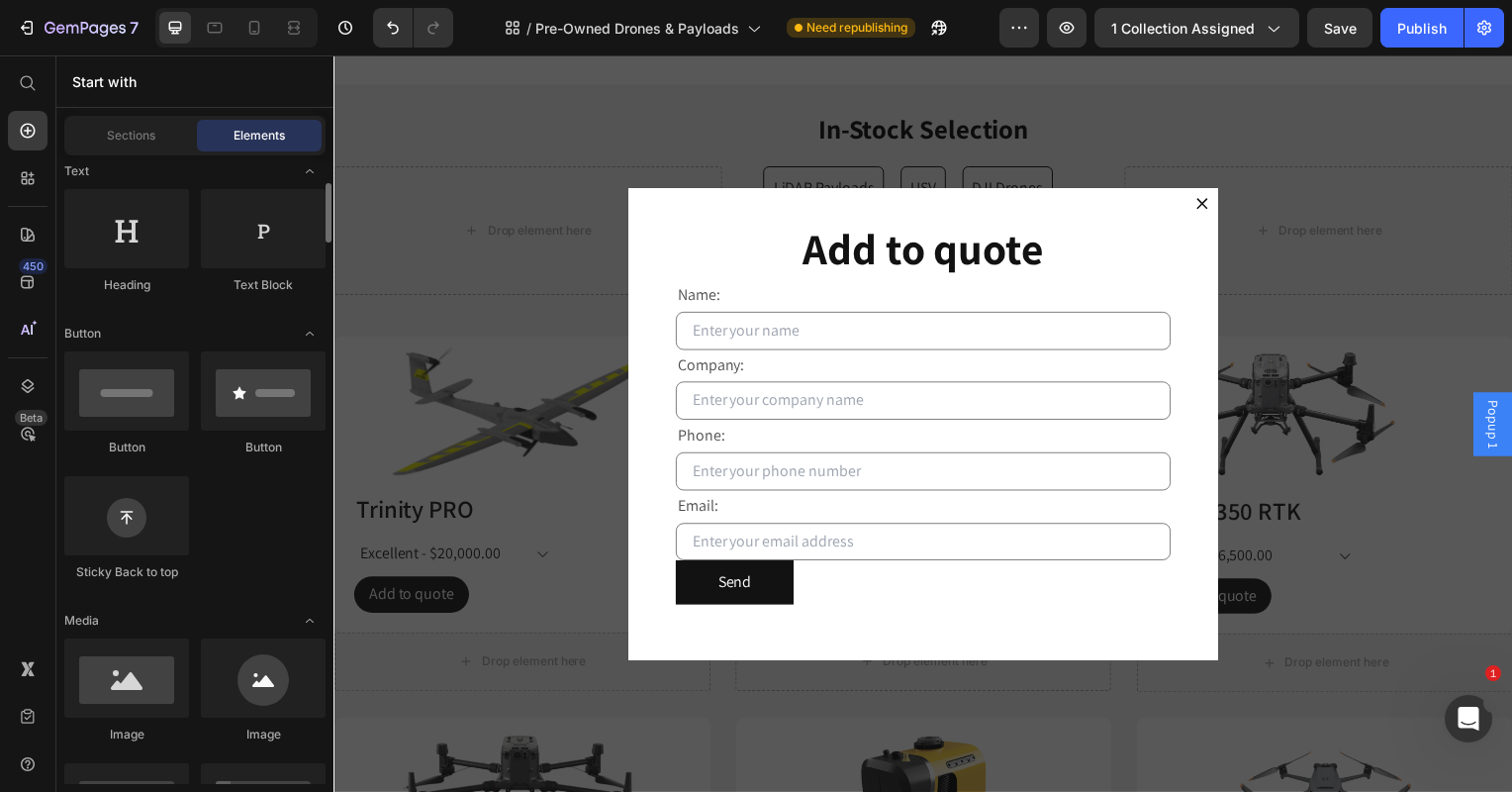 scroll, scrollTop: 0, scrollLeft: 0, axis: both 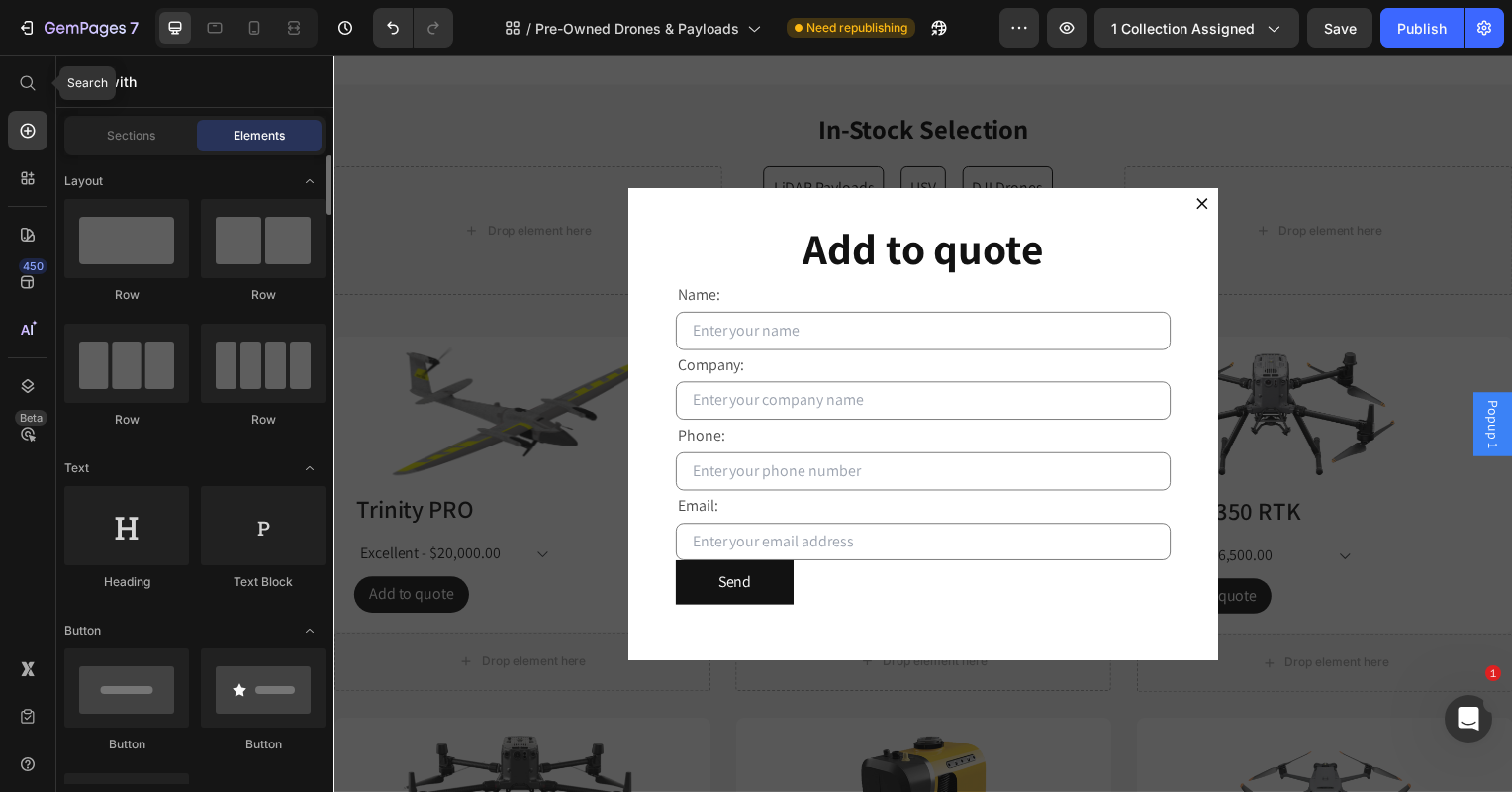 drag, startPoint x: 36, startPoint y: 77, endPoint x: 125, endPoint y: 92, distance: 90.25519 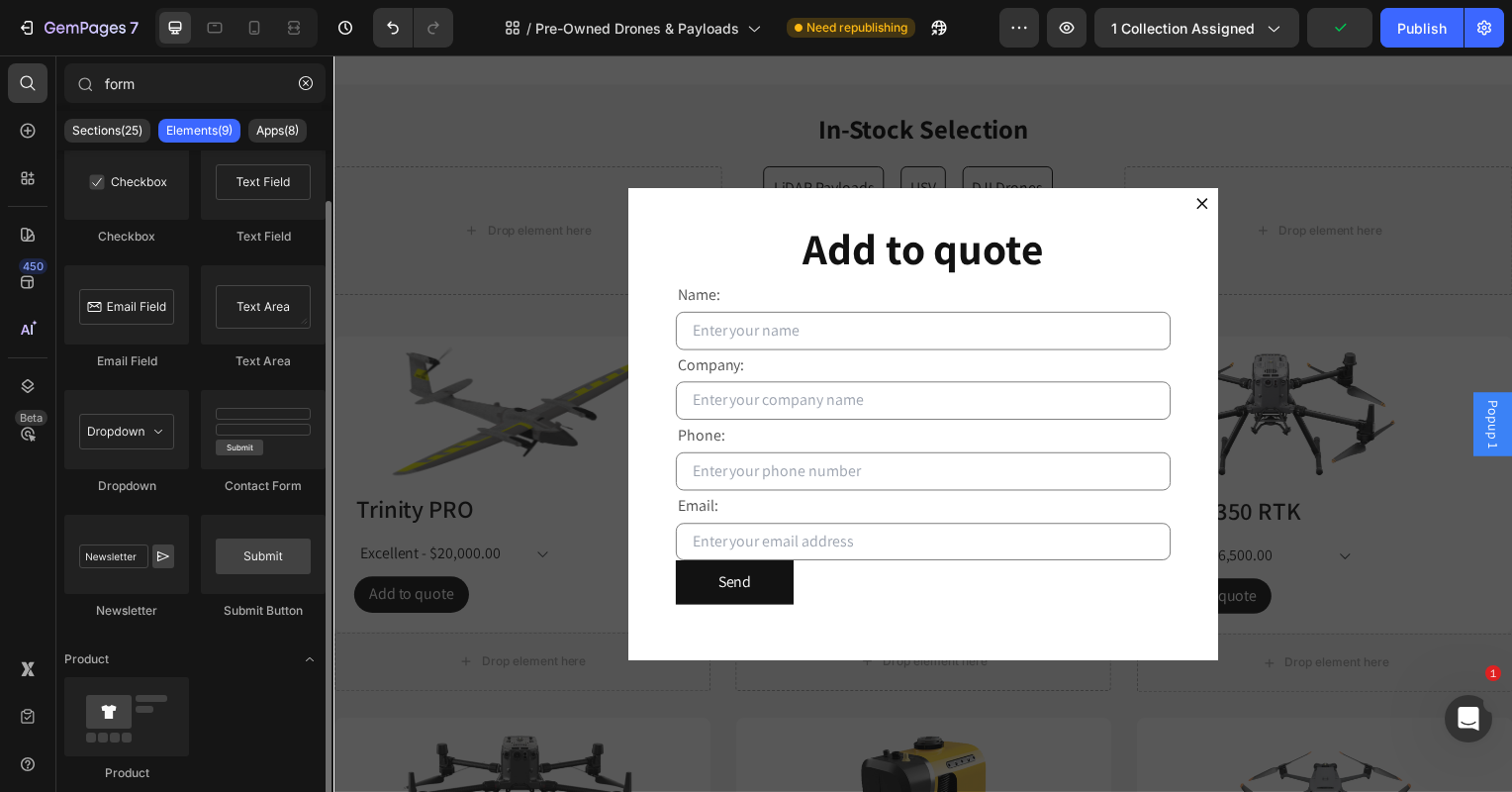 scroll, scrollTop: 0, scrollLeft: 0, axis: both 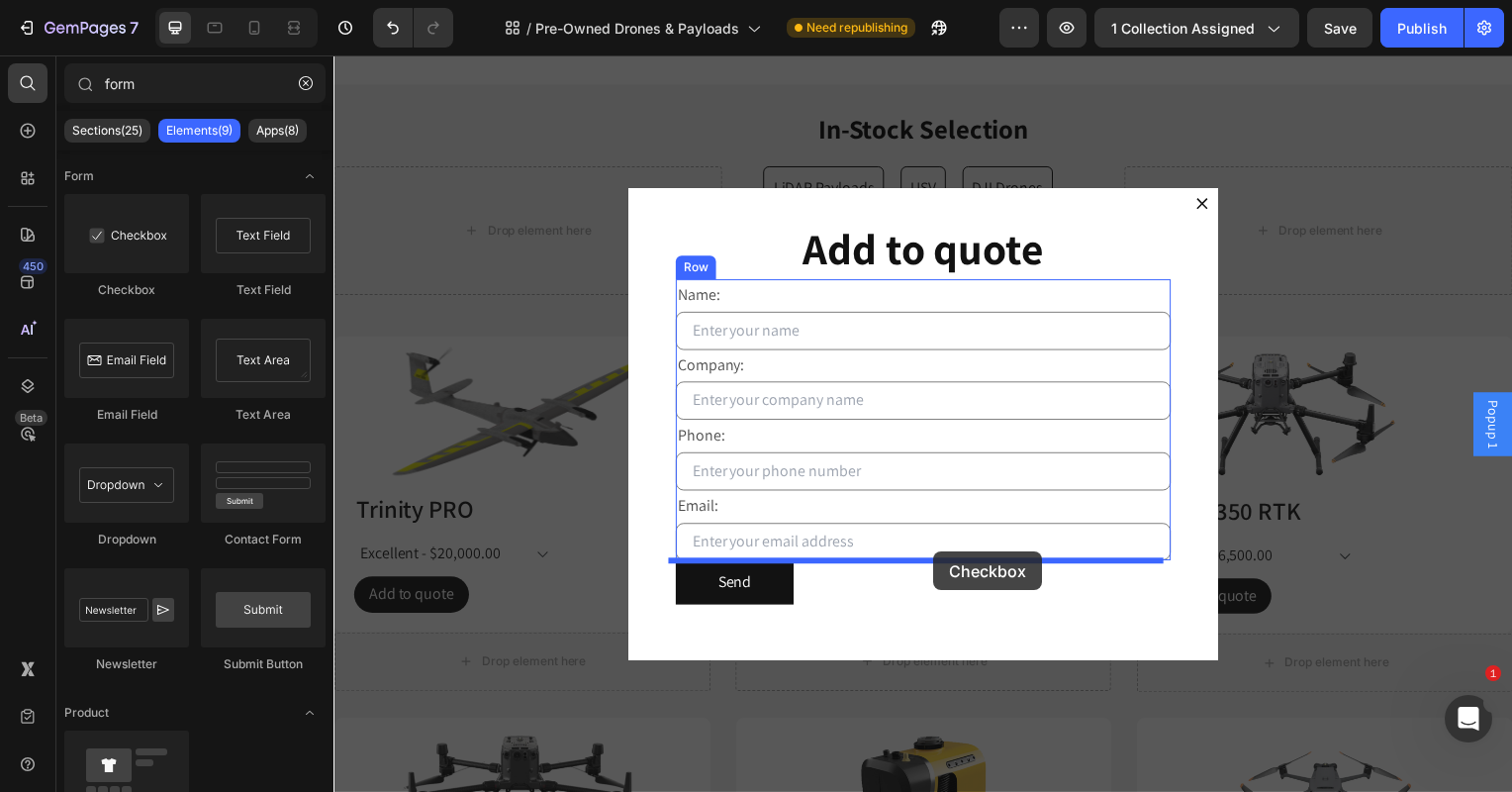 drag, startPoint x: 556, startPoint y: 346, endPoint x: 936, endPoint y: 549, distance: 430.82363 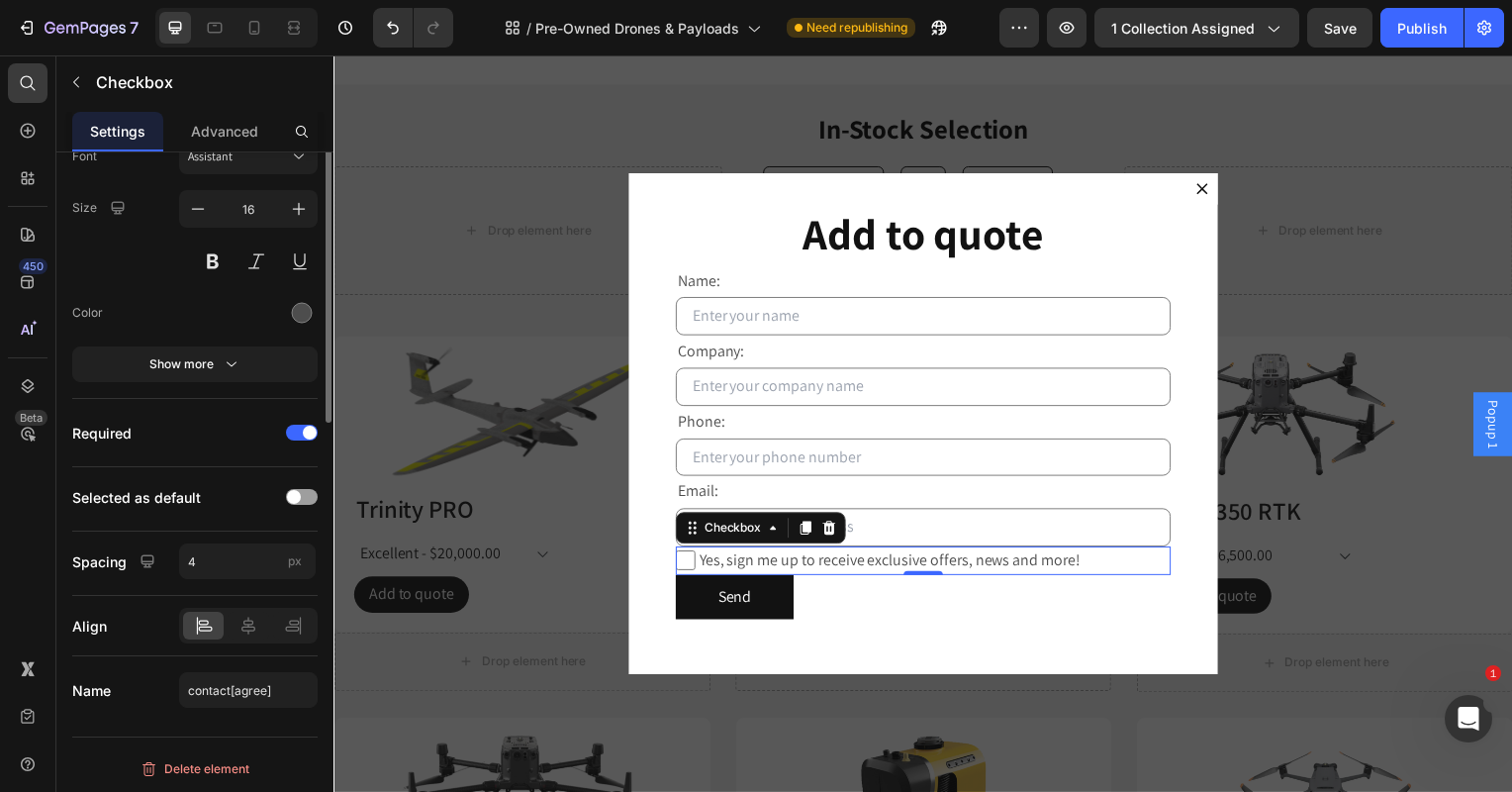 scroll, scrollTop: 0, scrollLeft: 0, axis: both 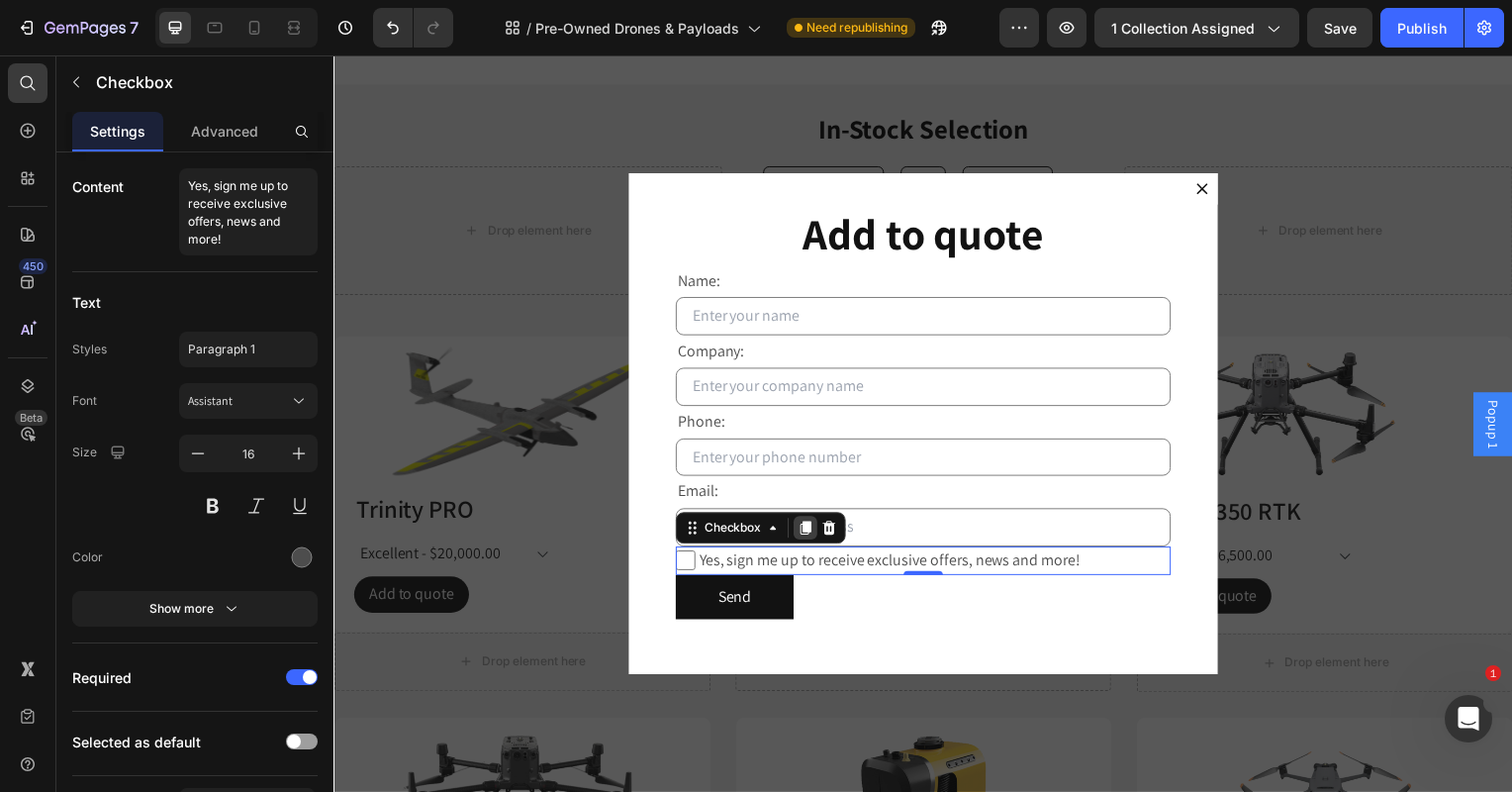 click 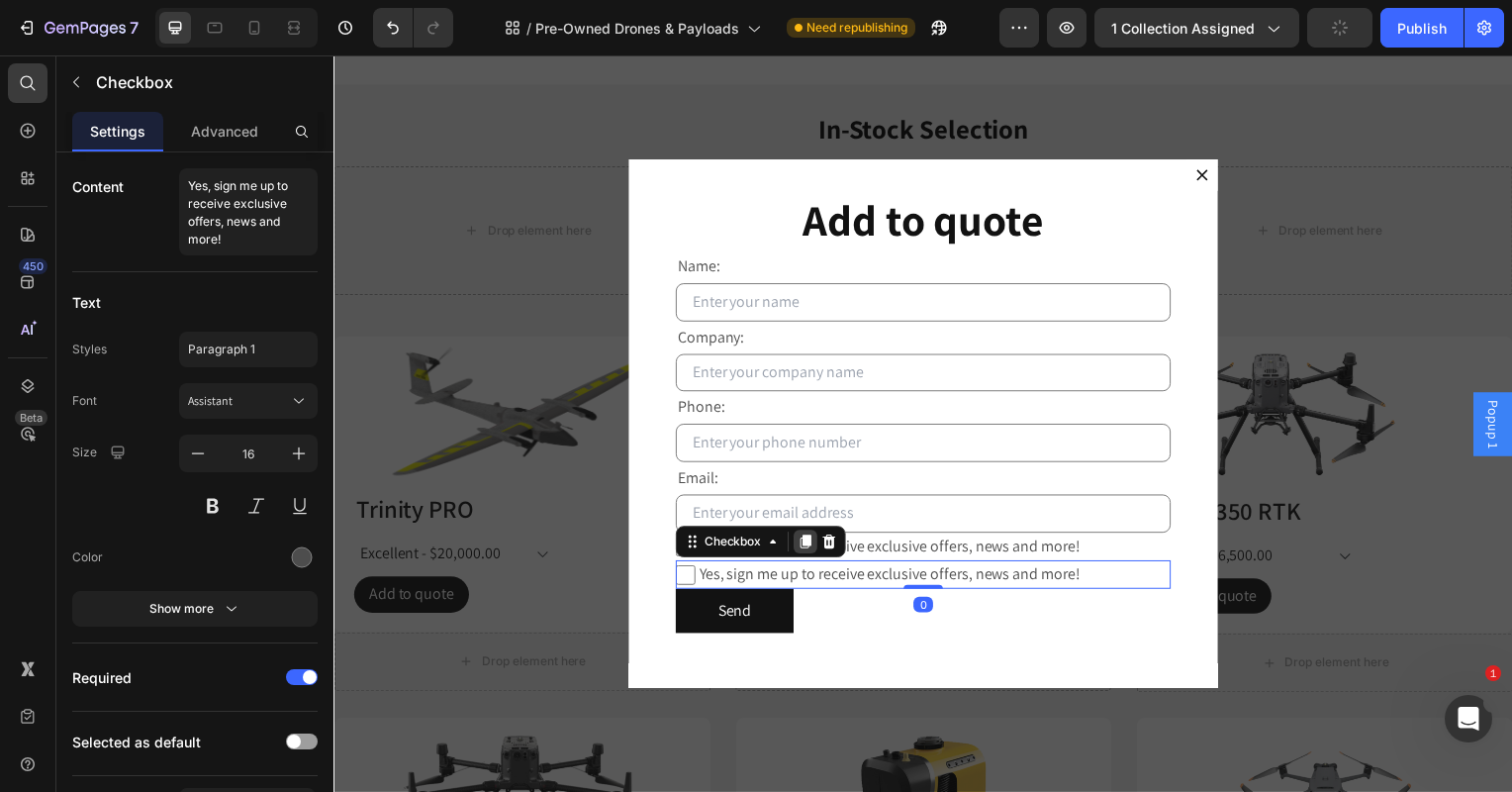click 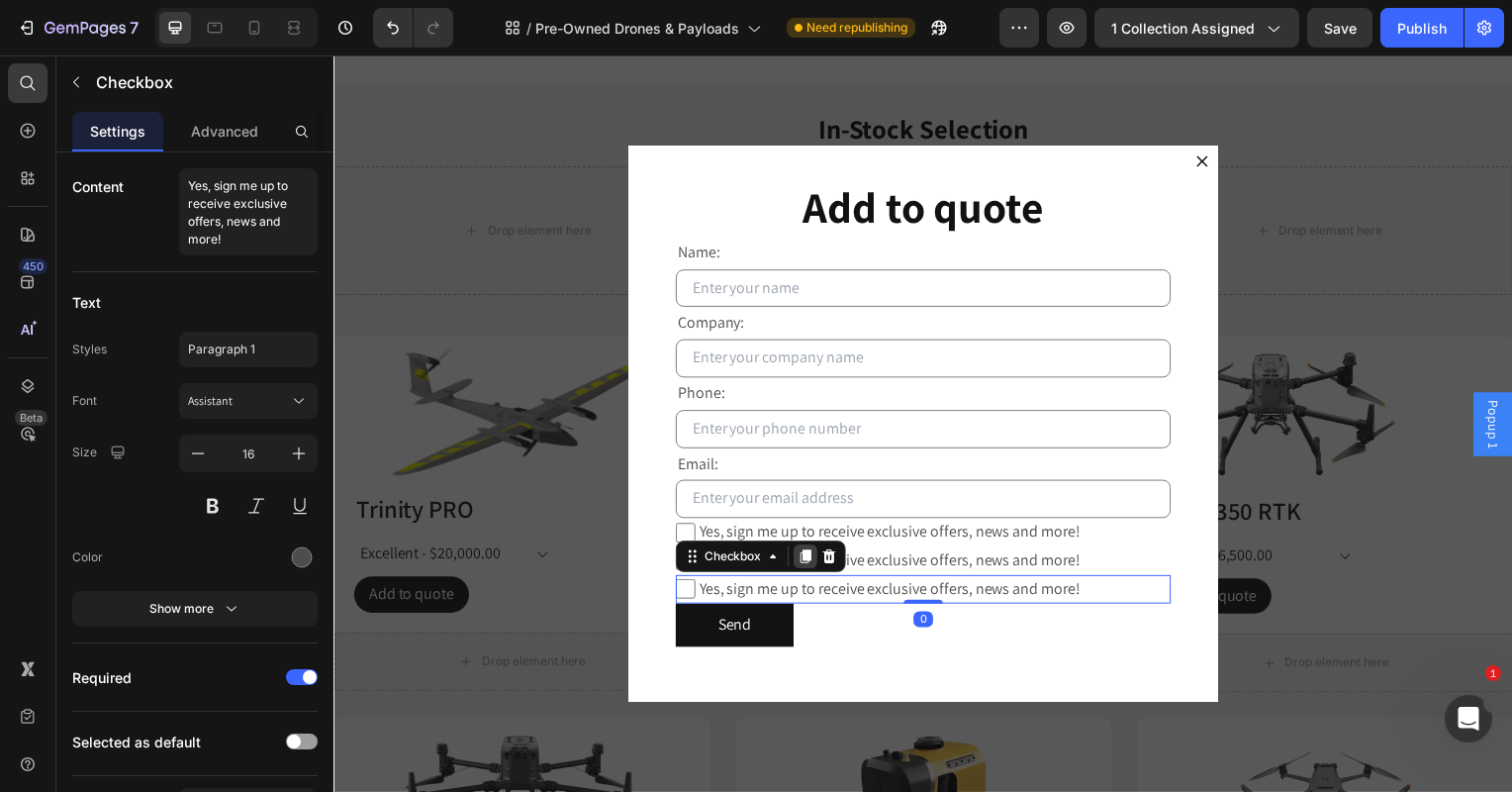 click 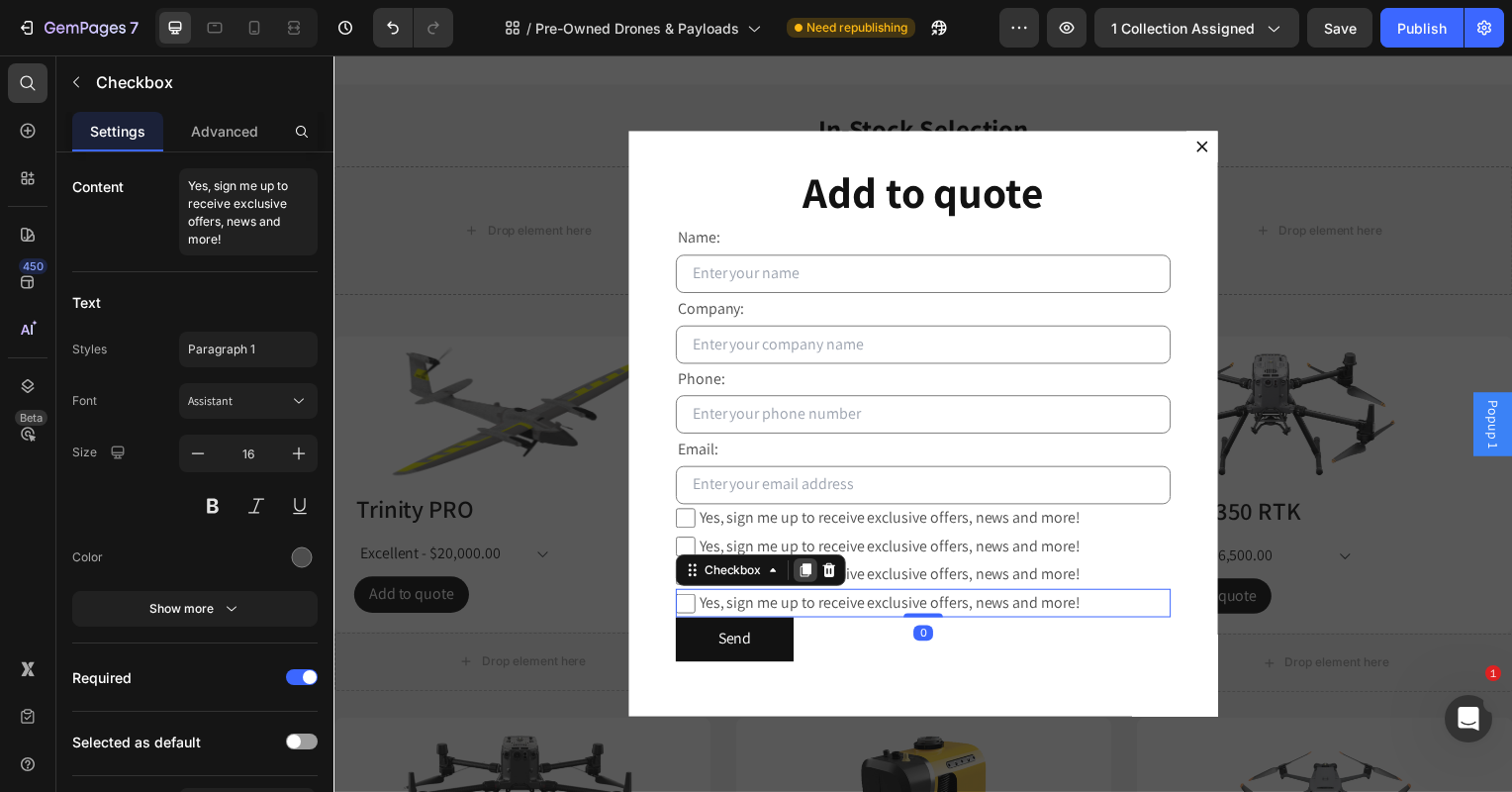 click 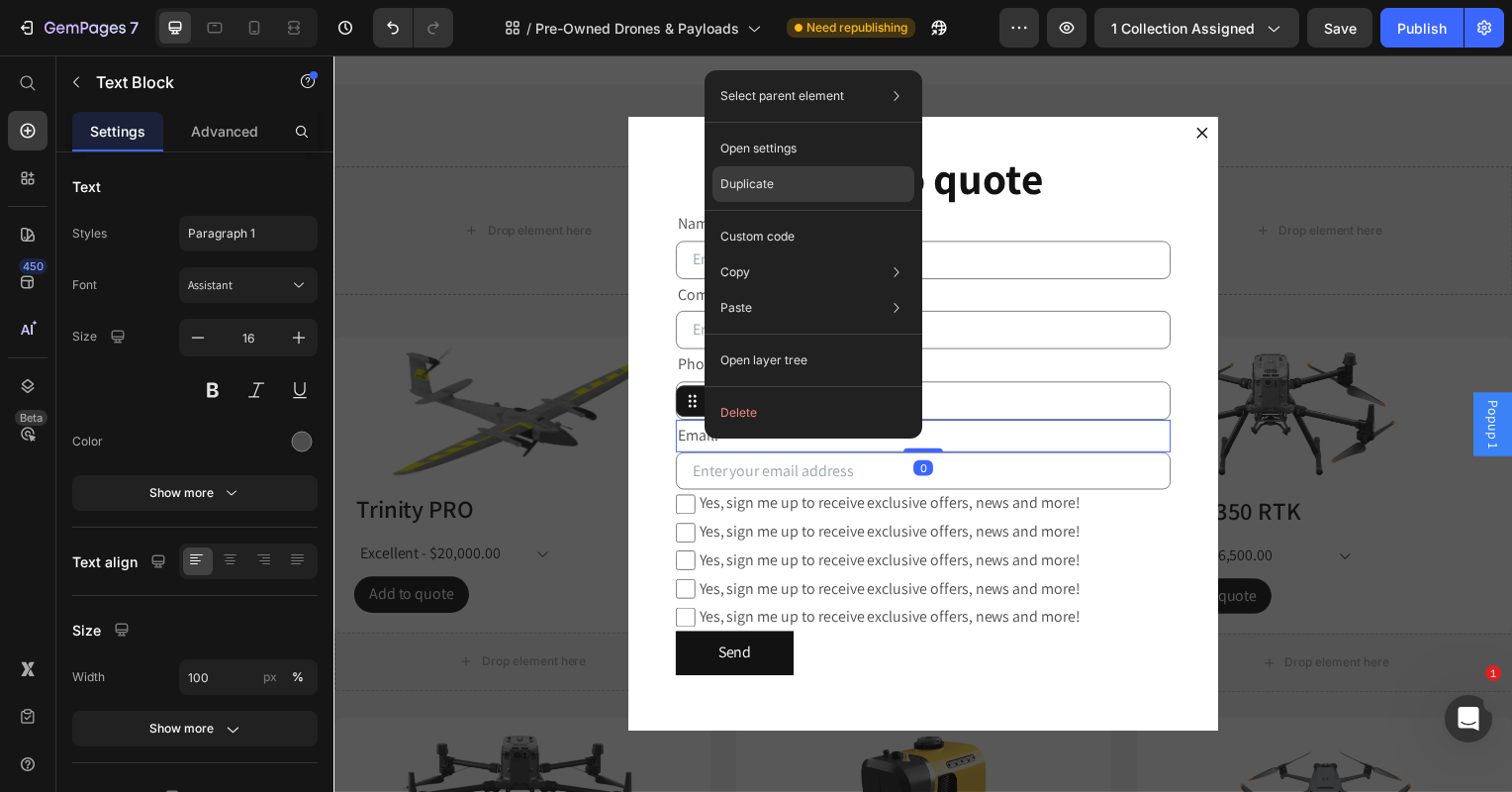 click on "Duplicate" at bounding box center [747, 184] 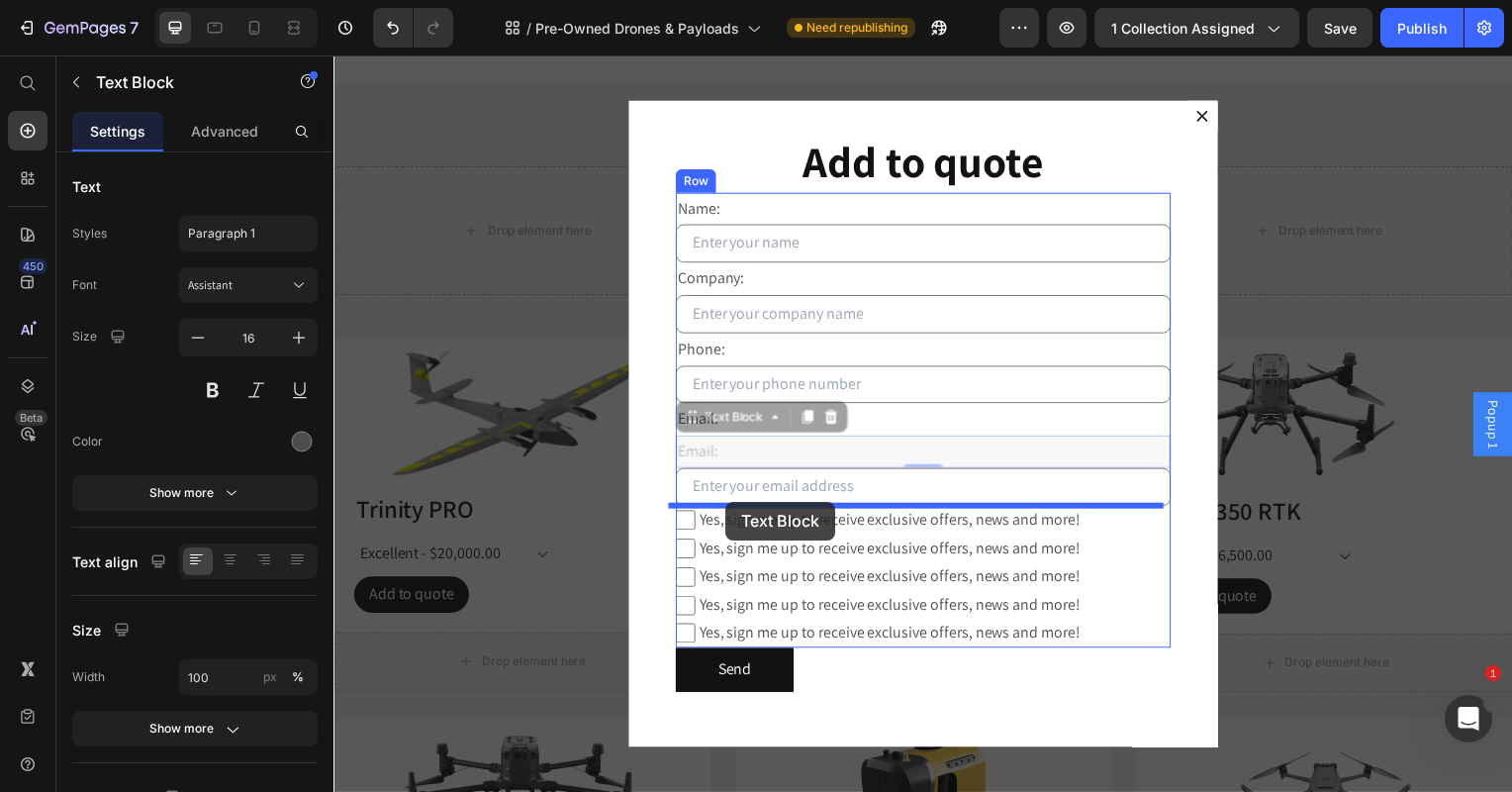 drag, startPoint x: 697, startPoint y: 457, endPoint x: 728, endPoint y: 505, distance: 57.14018 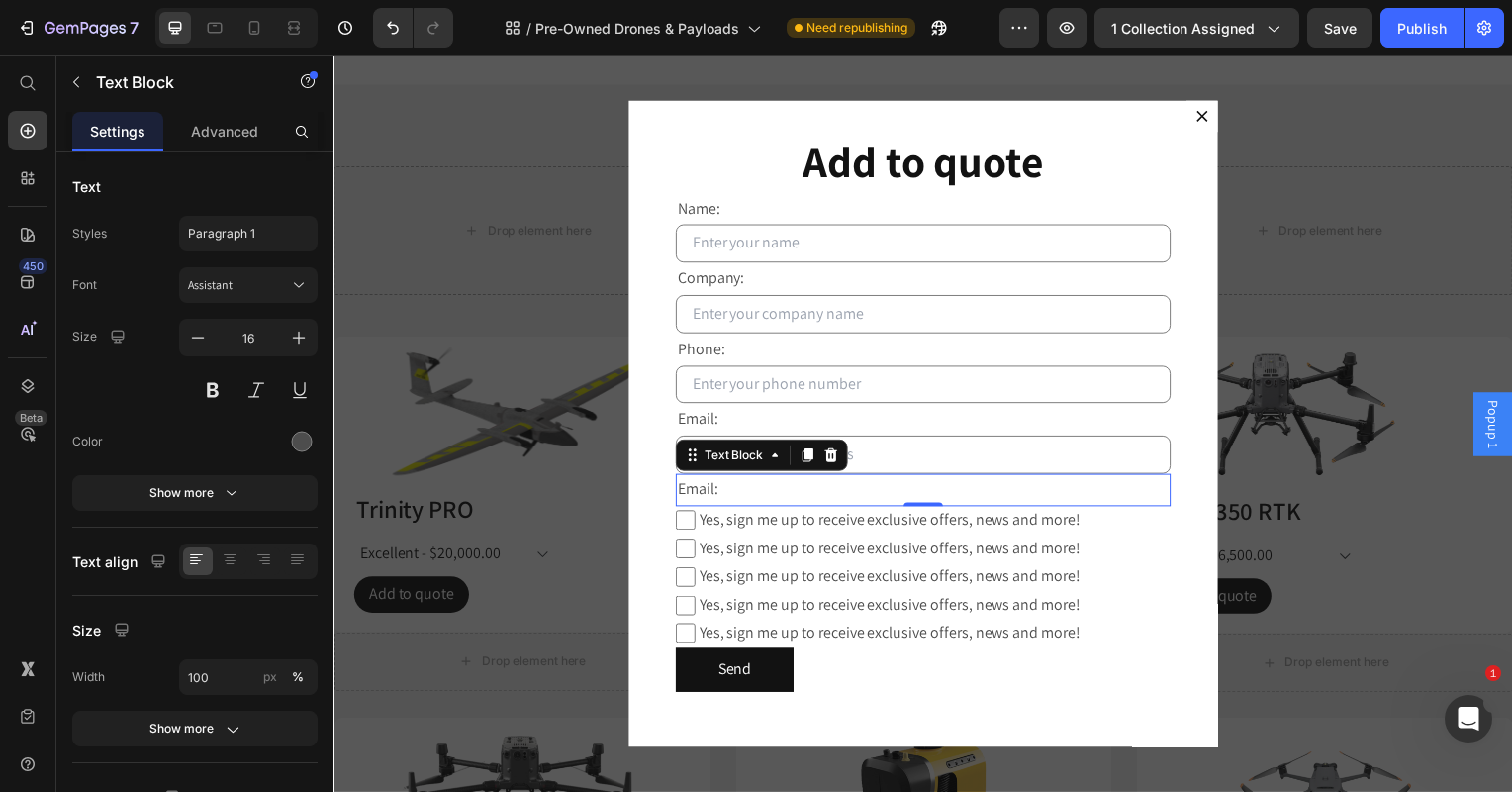 click on "Email:" at bounding box center [927, 493] 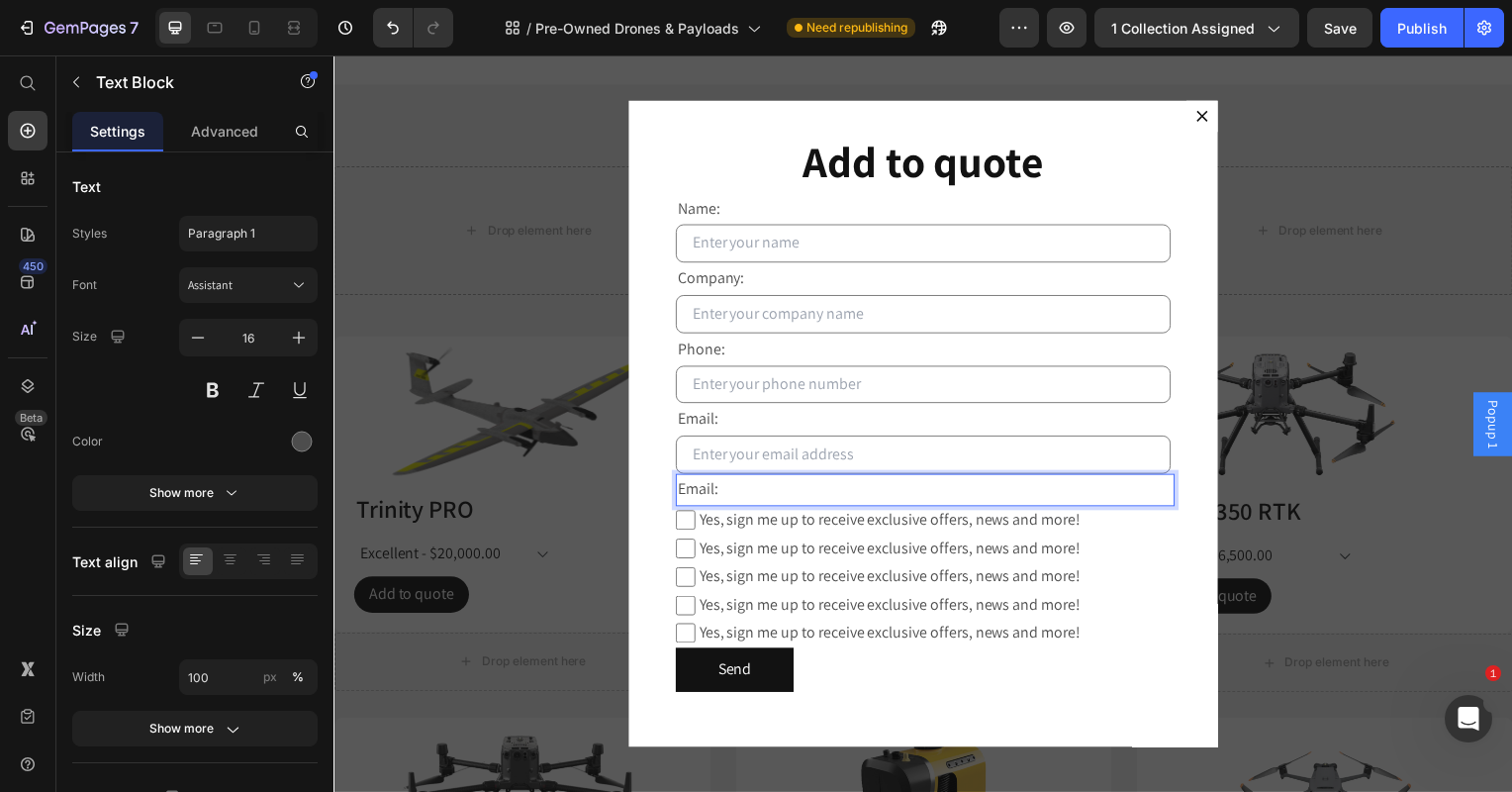 click on "Email:" at bounding box center (927, 493) 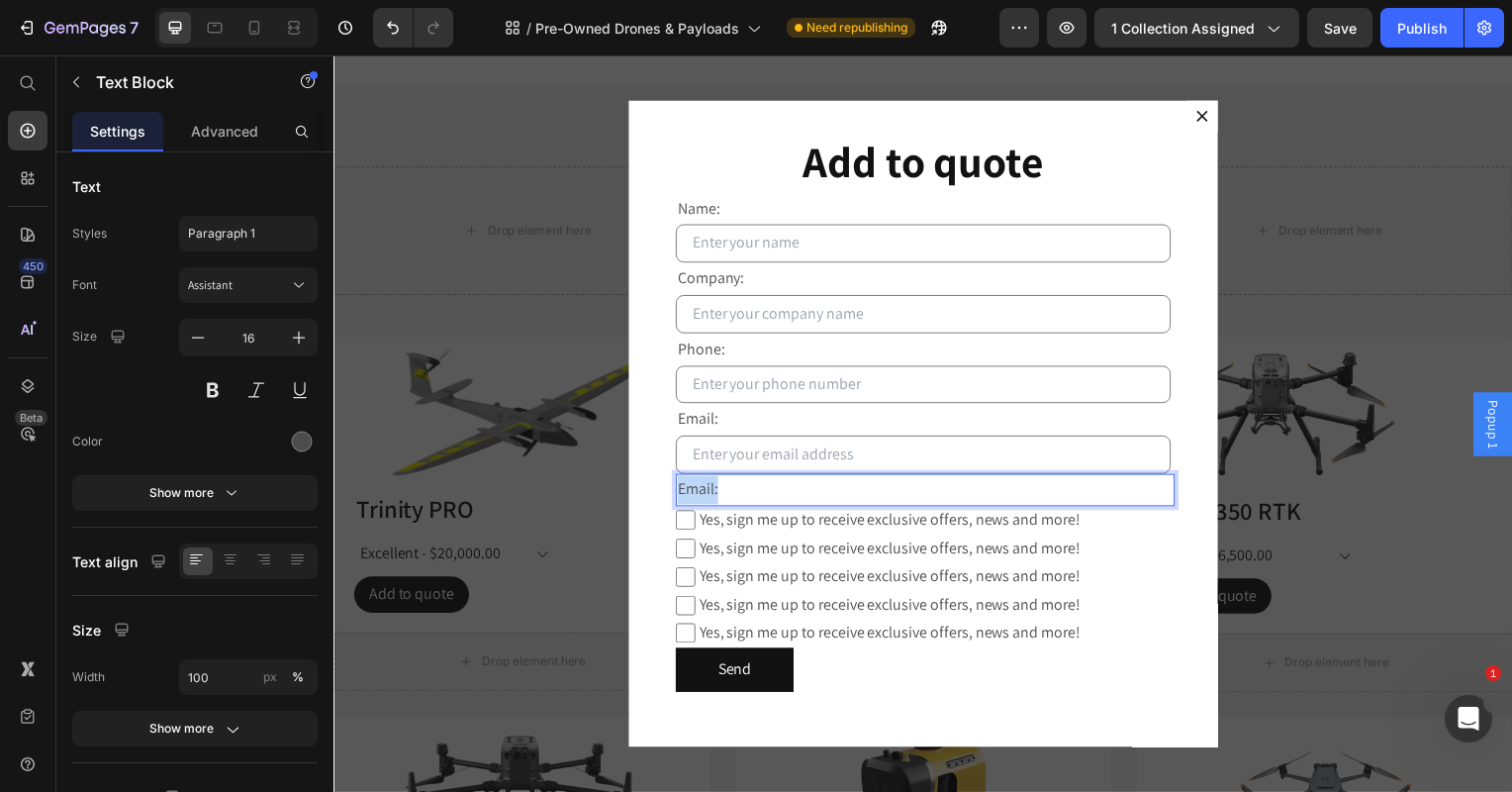 click on "Email:" at bounding box center [927, 493] 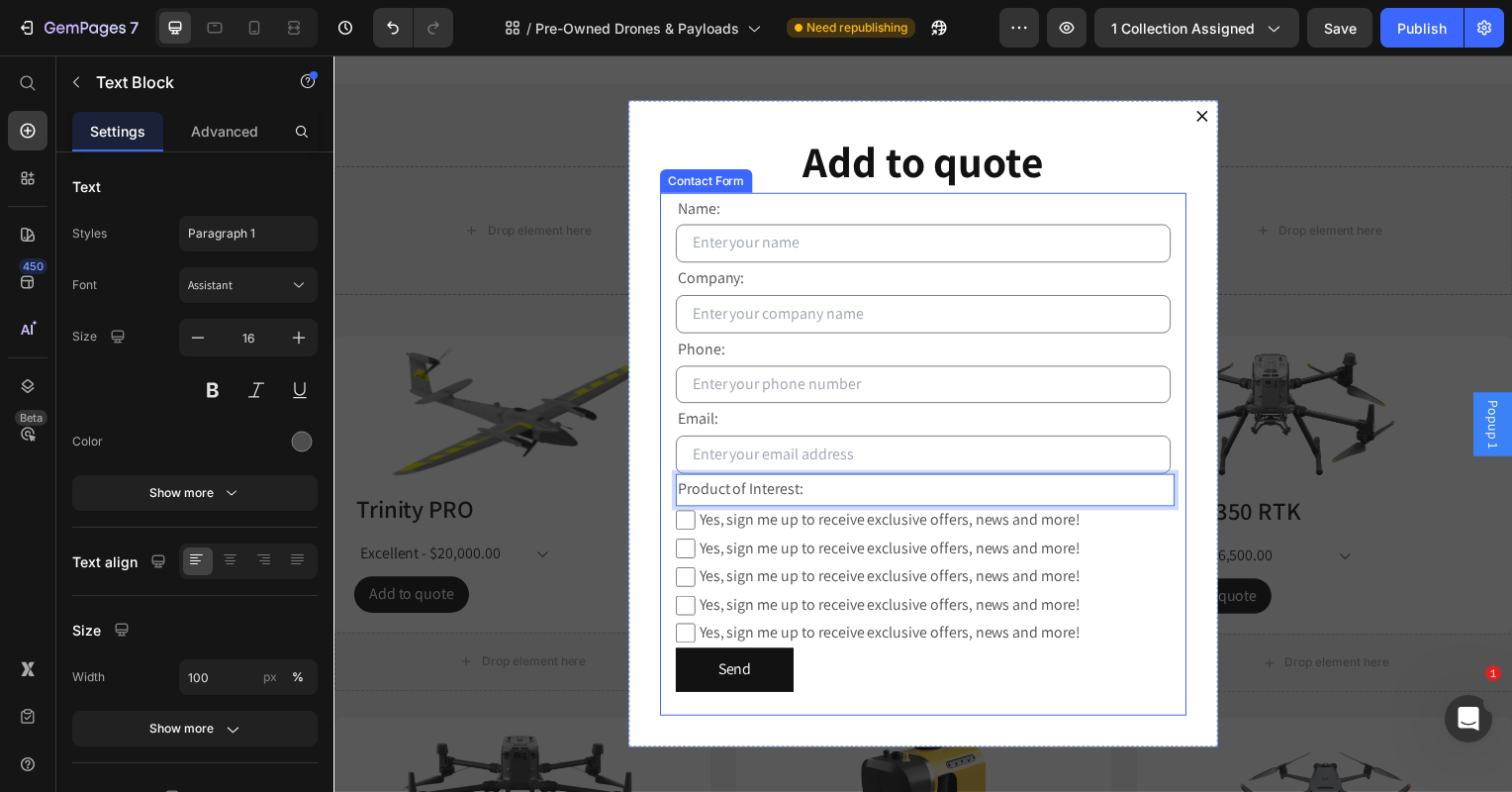 click on "Name: Text Block Text Field Company: Text Block Text Field Phone: Text Block Text Field Email: Text Block Email Field Product of Interest: Text Block   0 Yes, sign me up to receive exclusive offers, news and more! Checkbox Yes, sign me up to receive exclusive offers, news and more! Checkbox Yes, sign me up to receive exclusive offers, news and more! Checkbox Yes, sign me up to receive exclusive offers, news and more! Checkbox Yes, sign me up to receive exclusive offers, news and more! Checkbox Row Send Submit Button Contact Form" at bounding box center (927, 457) 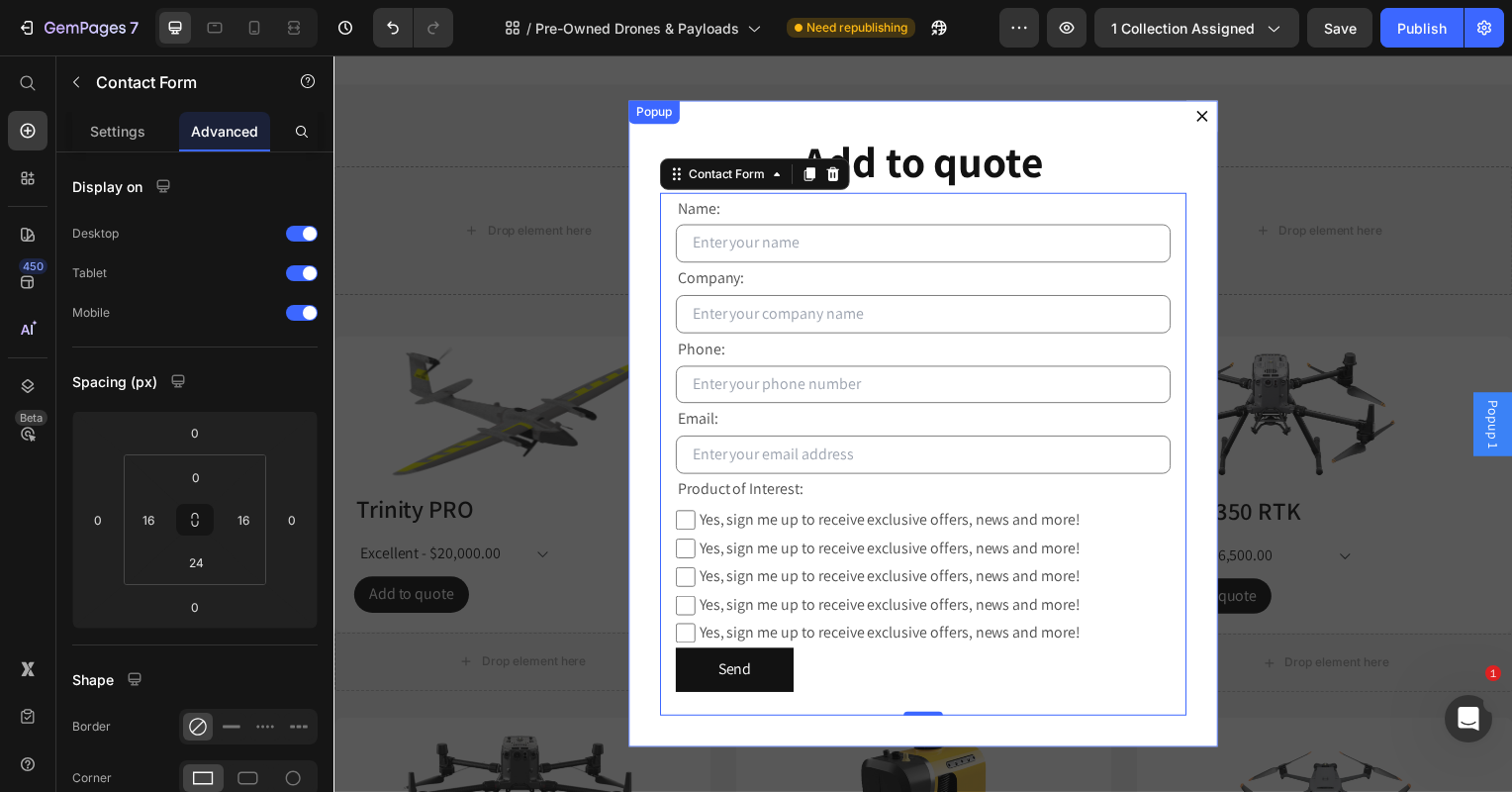 click on "Add to quote Heading Name: Text Block Text Field Company: Text Block Text Field Phone: Text Block Text Field Email: Text Block Email Field Product of Interest: Text Block Yes, sign me up to receive exclusive offers, news and more! Checkbox Yes, sign me up to receive exclusive offers, news and more! Checkbox Yes, sign me up to receive exclusive offers, news and more! Checkbox Yes, sign me up to receive exclusive offers, news and more! Checkbox Yes, sign me up to receive exclusive offers, news and more! Checkbox Row Send Submit Button Contact Form   0" at bounding box center [927, 426] 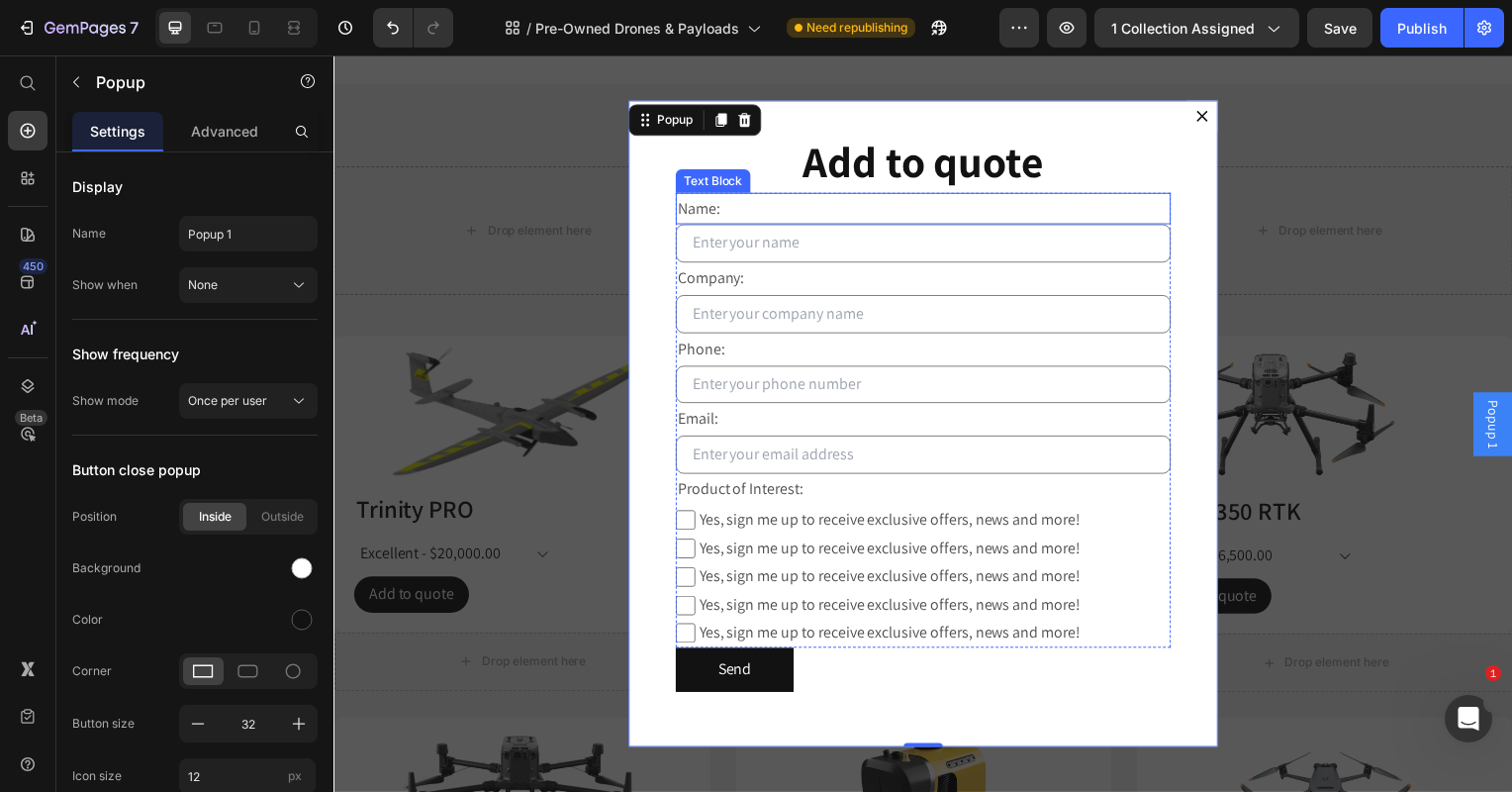 click on "Name:" at bounding box center [927, 210] 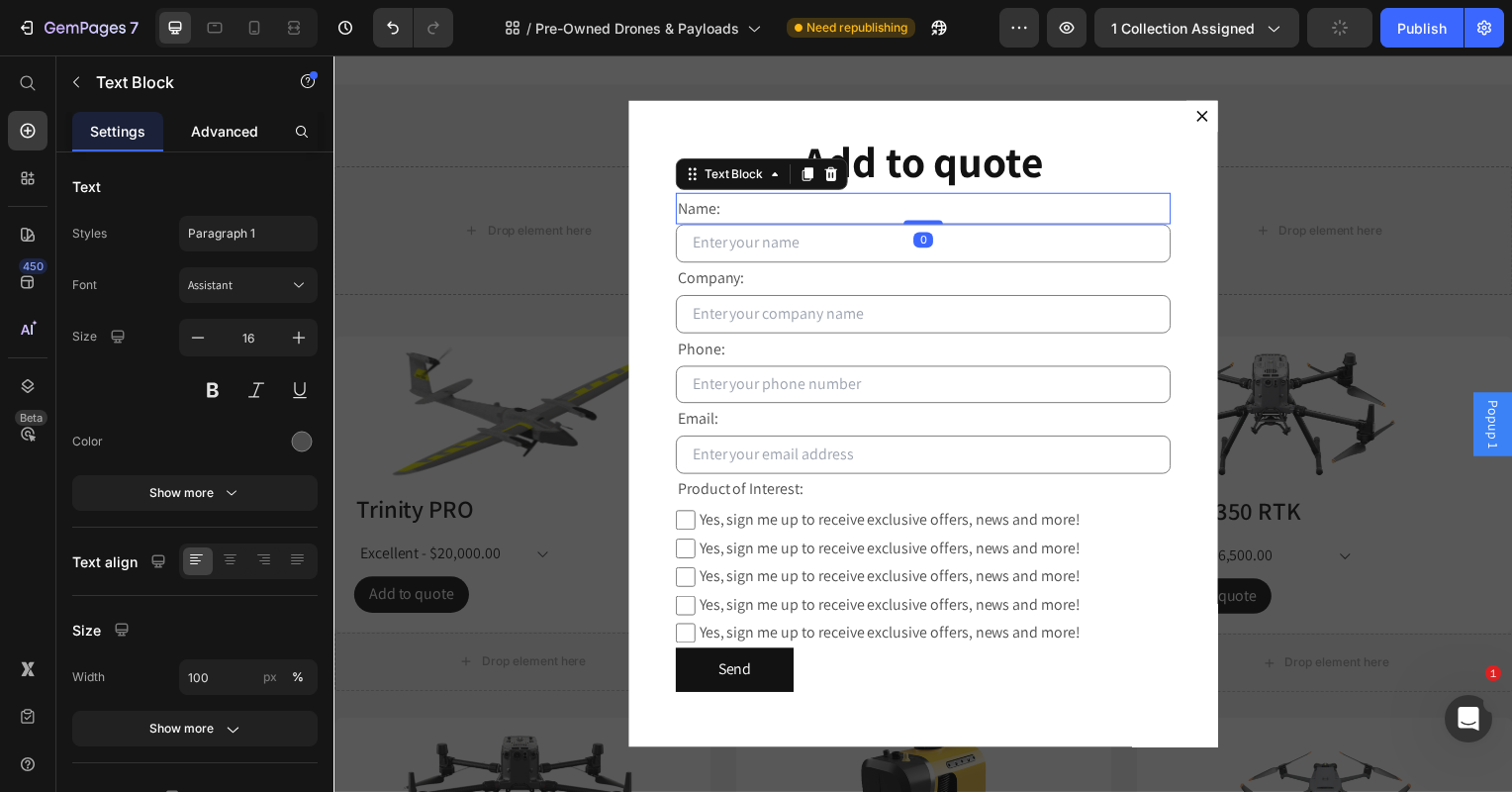 click on "Advanced" 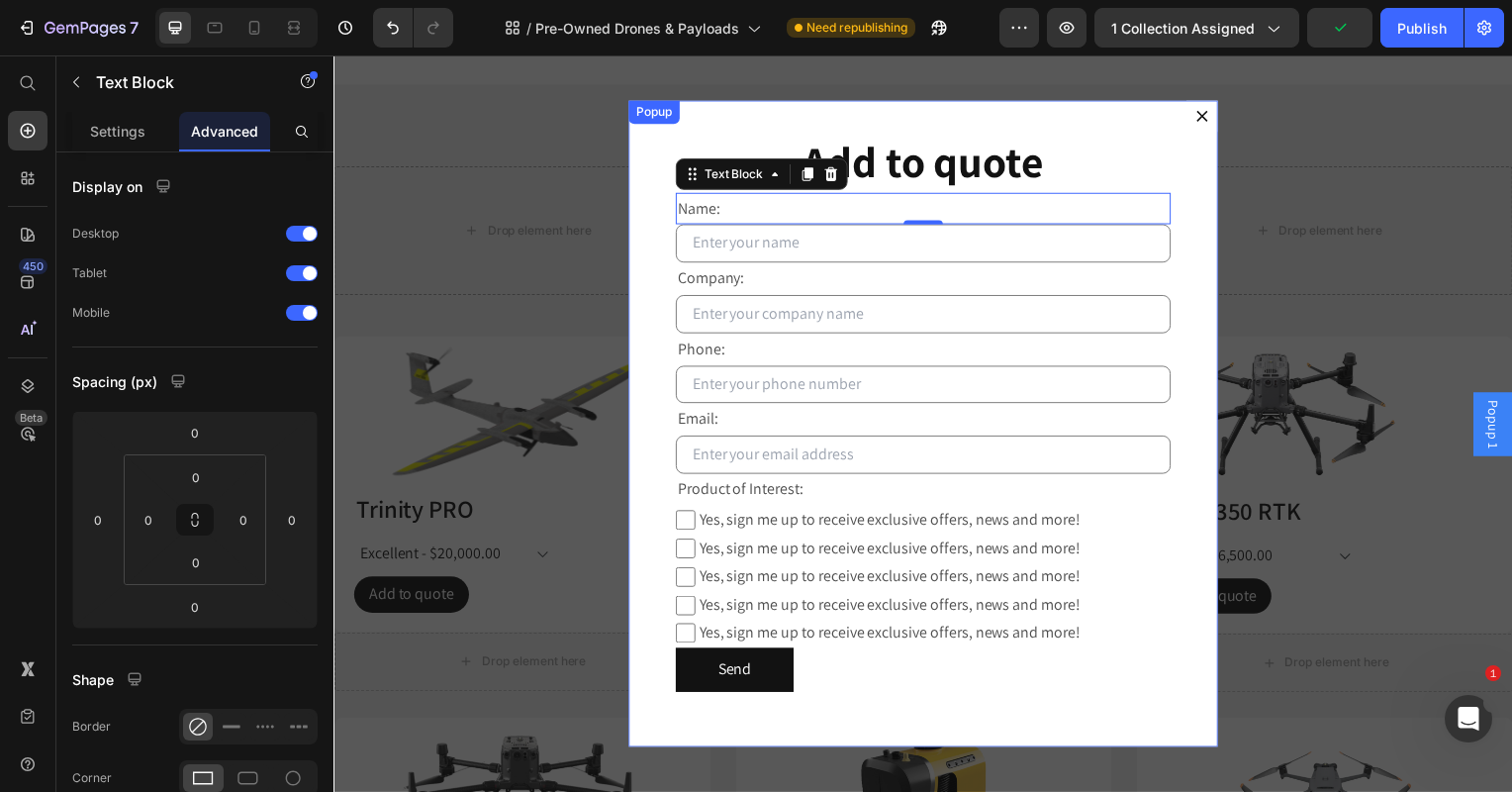 click on "Add to quote Heading Name: Text Block   0 Text Field Company: Text Block Text Field Phone: Text Block Text Field Email: Text Block Email Field Product of Interest: Text Block Yes, sign me up to receive exclusive offers, news and more! Checkbox Yes, sign me up to receive exclusive offers, news and more! Checkbox Yes, sign me up to receive exclusive offers, news and more! Checkbox Yes, sign me up to receive exclusive offers, news and more! Checkbox Yes, sign me up to receive exclusive offers, news and more! Checkbox Row Send Submit Button Contact Form" at bounding box center (927, 426) 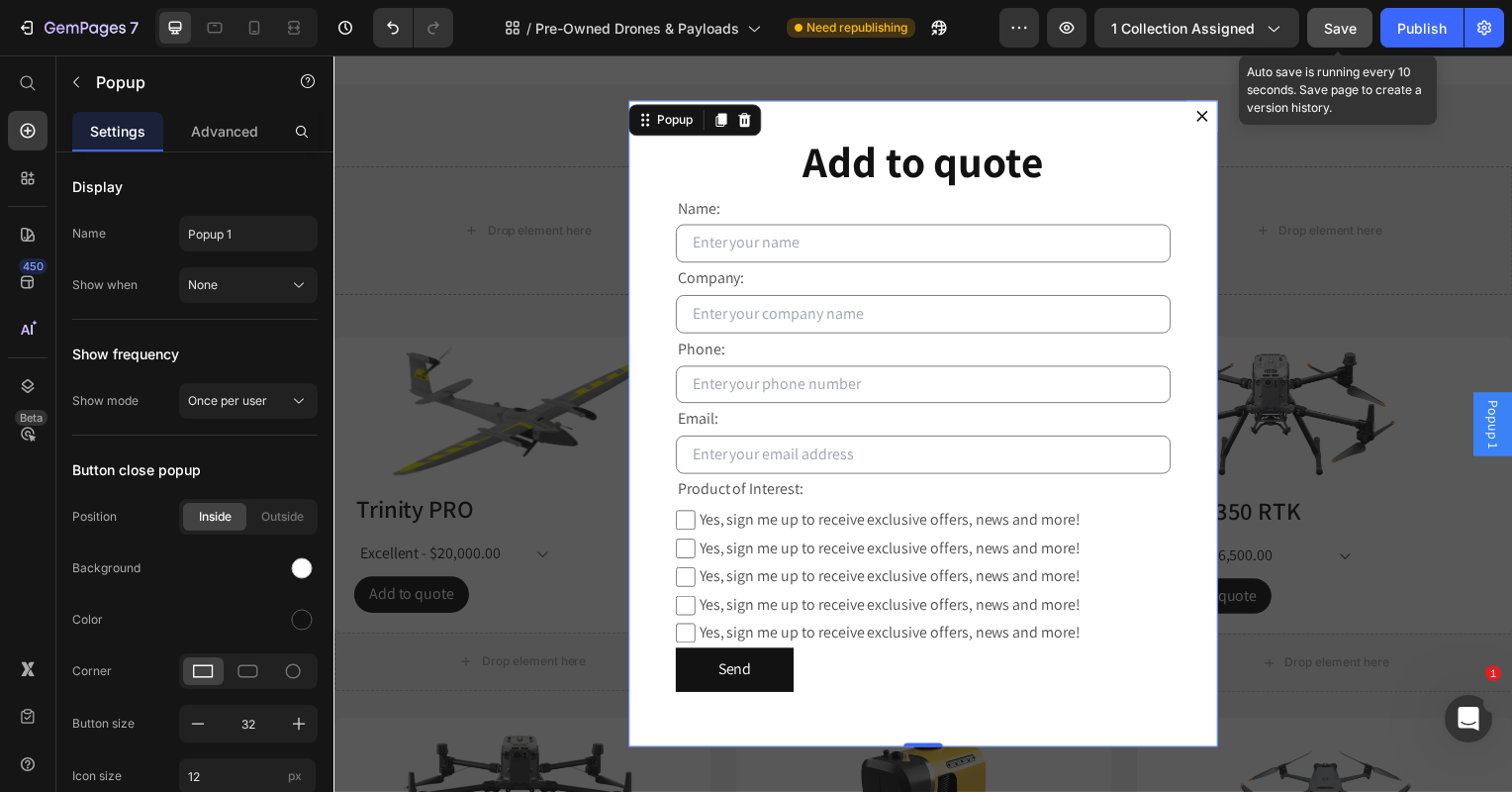 click on "Save" at bounding box center [1340, 28] 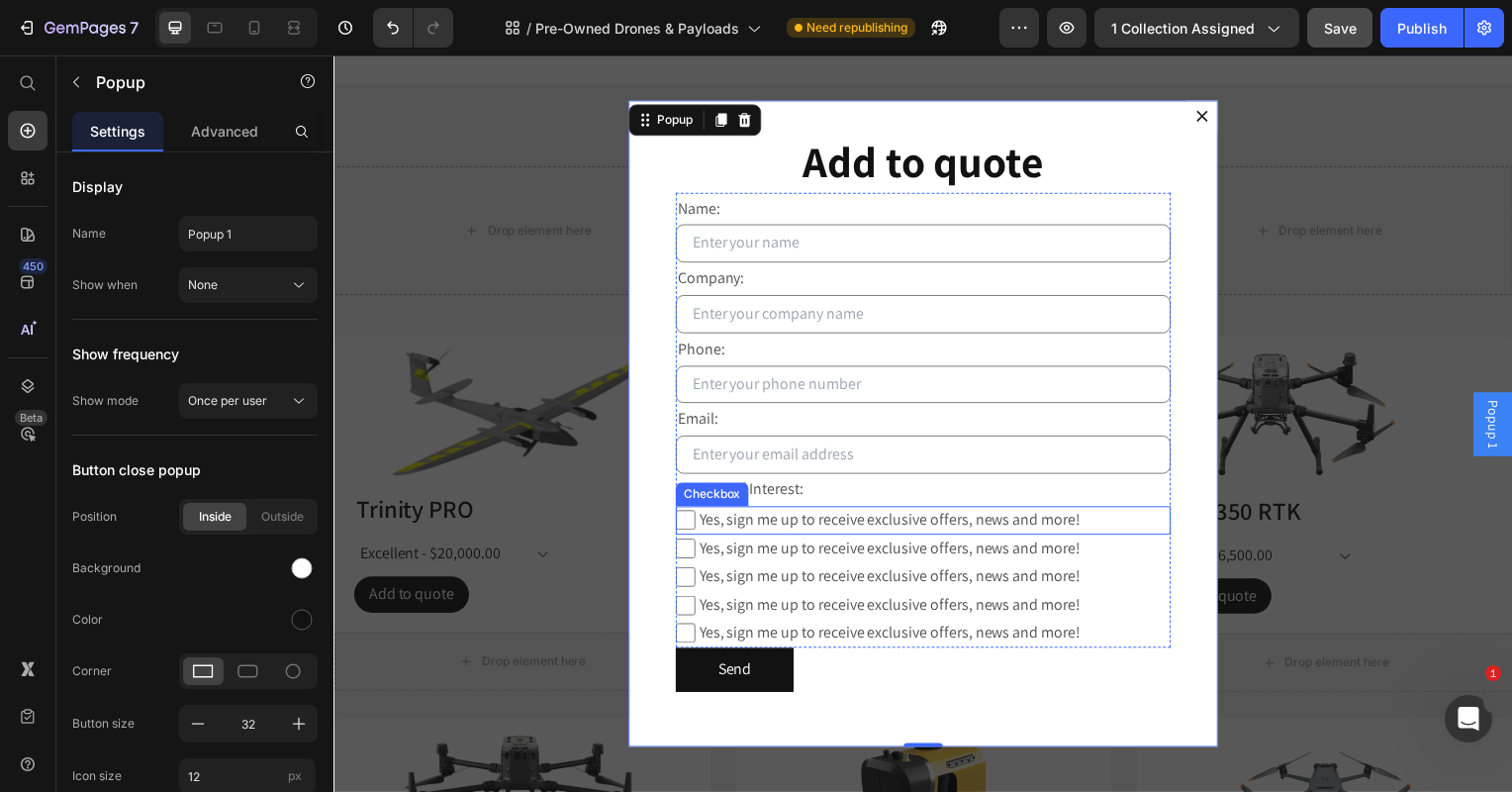 click on "Yes, sign me up to receive exclusive offers, news and more!" at bounding box center [937, 524] 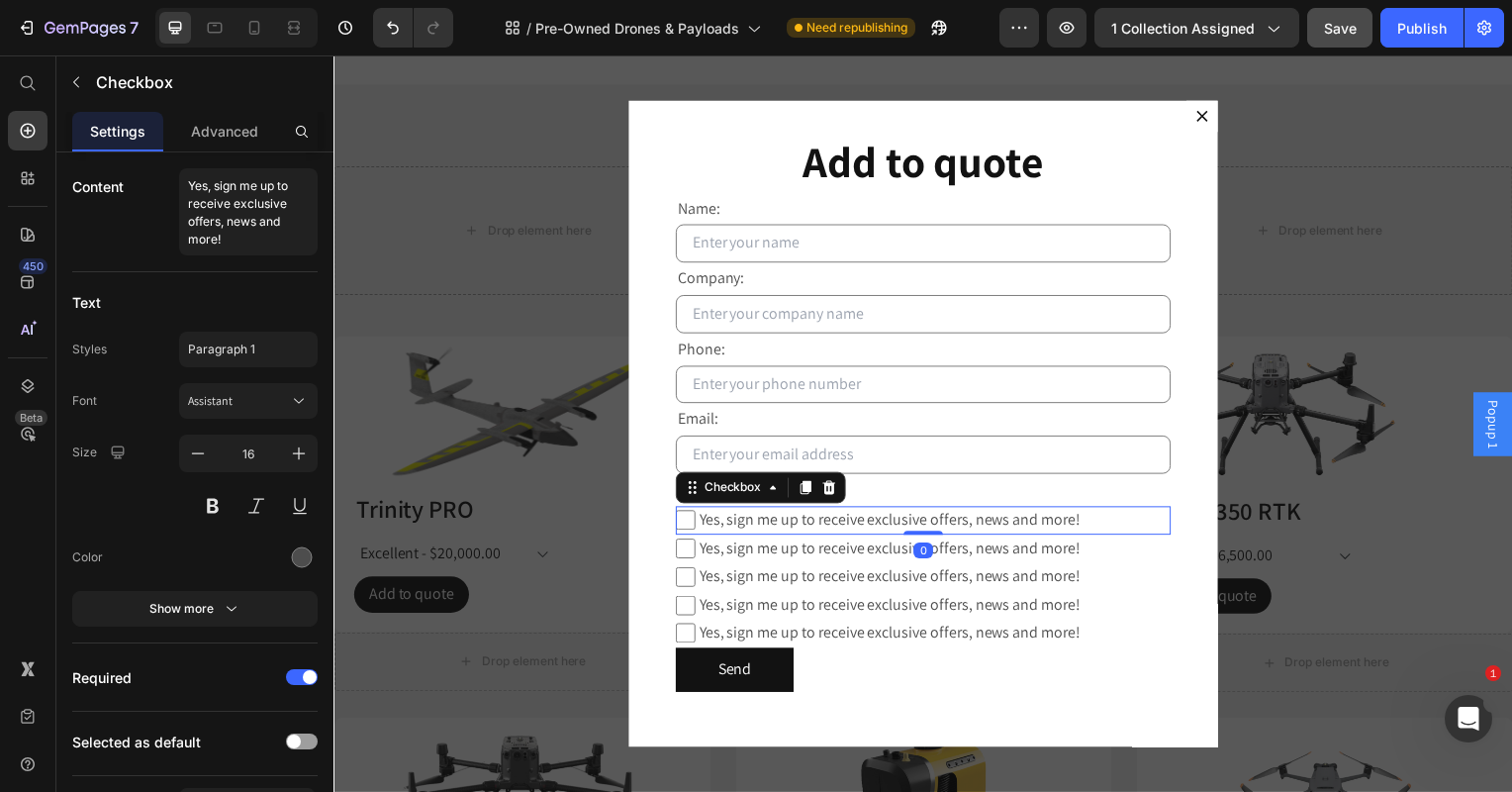 click on "Yes, sign me up to receive exclusive offers, news and more!" at bounding box center (937, 524) 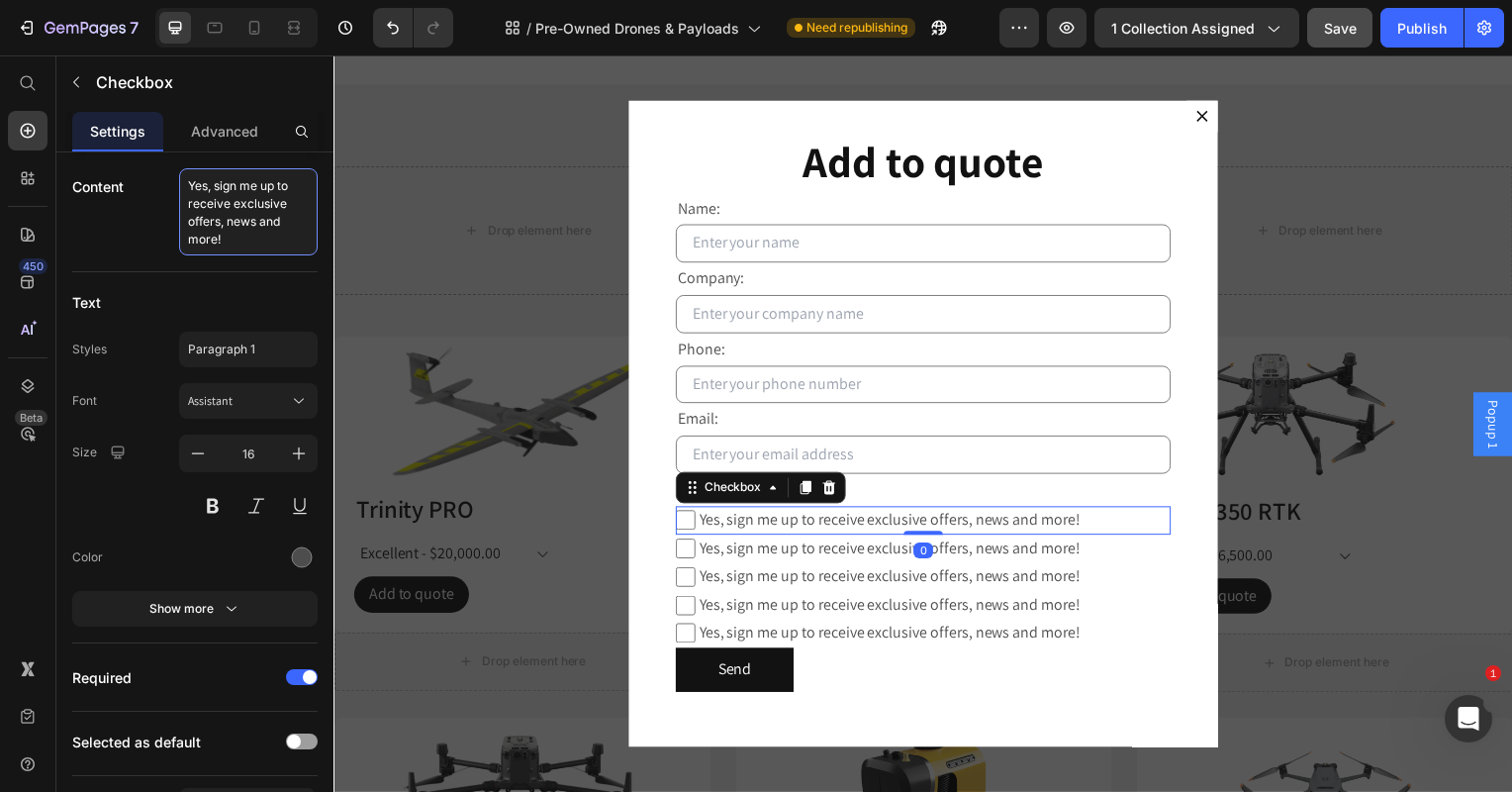 drag, startPoint x: 236, startPoint y: 249, endPoint x: 119, endPoint y: 148, distance: 154.5639 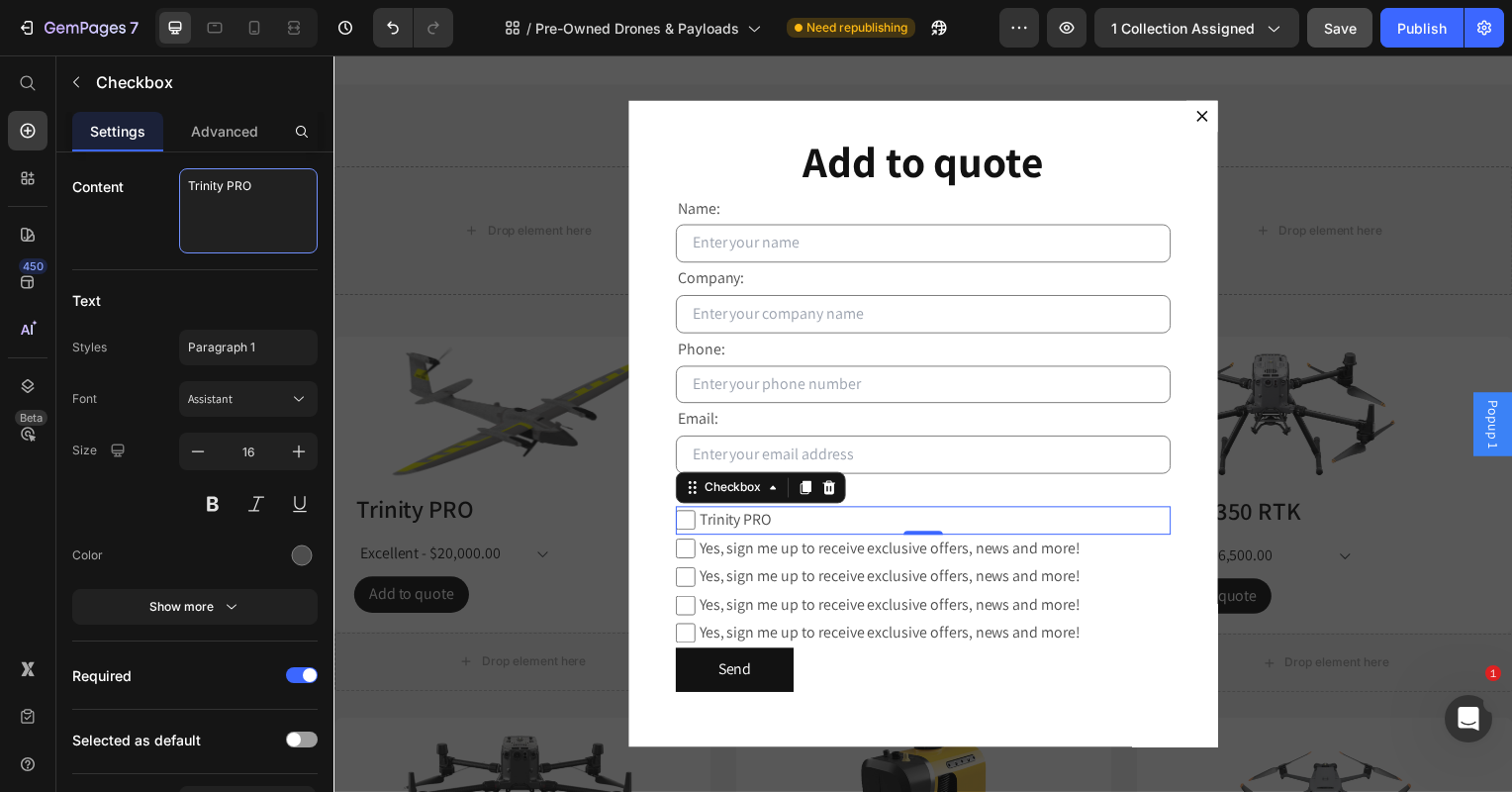 type on "Trinity PRO" 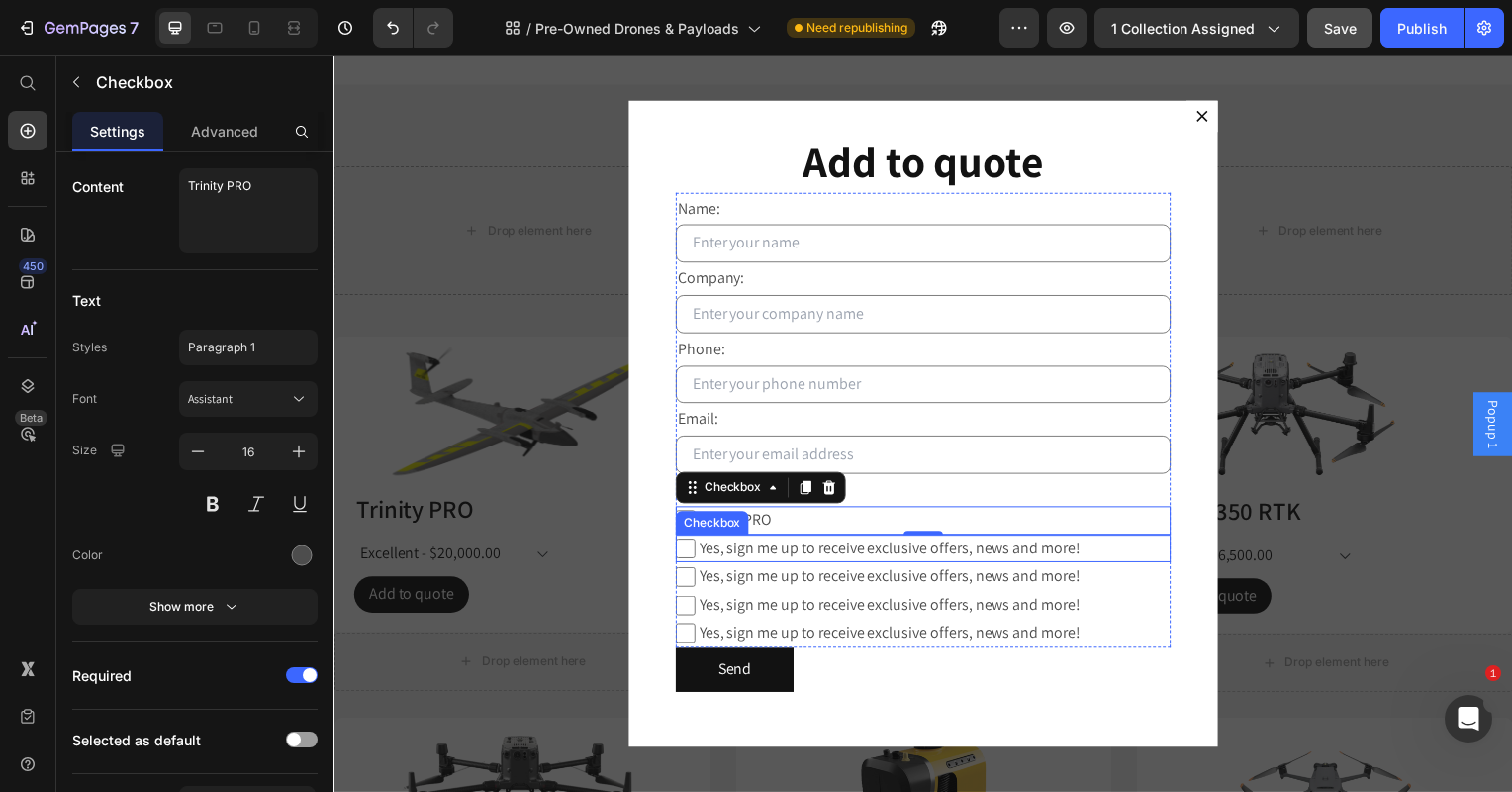 click on "Yes, sign me up to receive exclusive offers, news and more!" at bounding box center (937, 552) 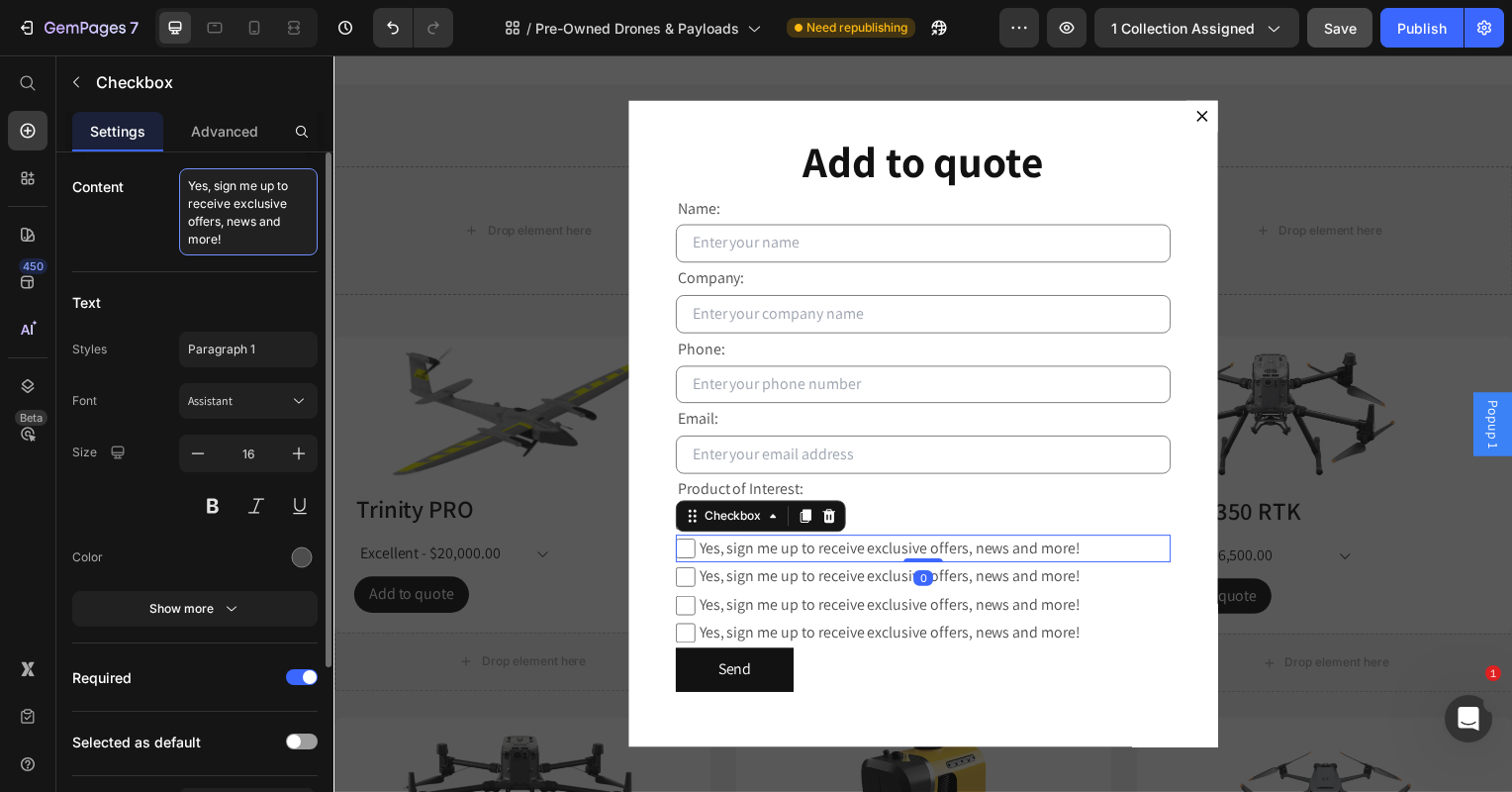 drag, startPoint x: 241, startPoint y: 226, endPoint x: 155, endPoint y: 154, distance: 112.160599 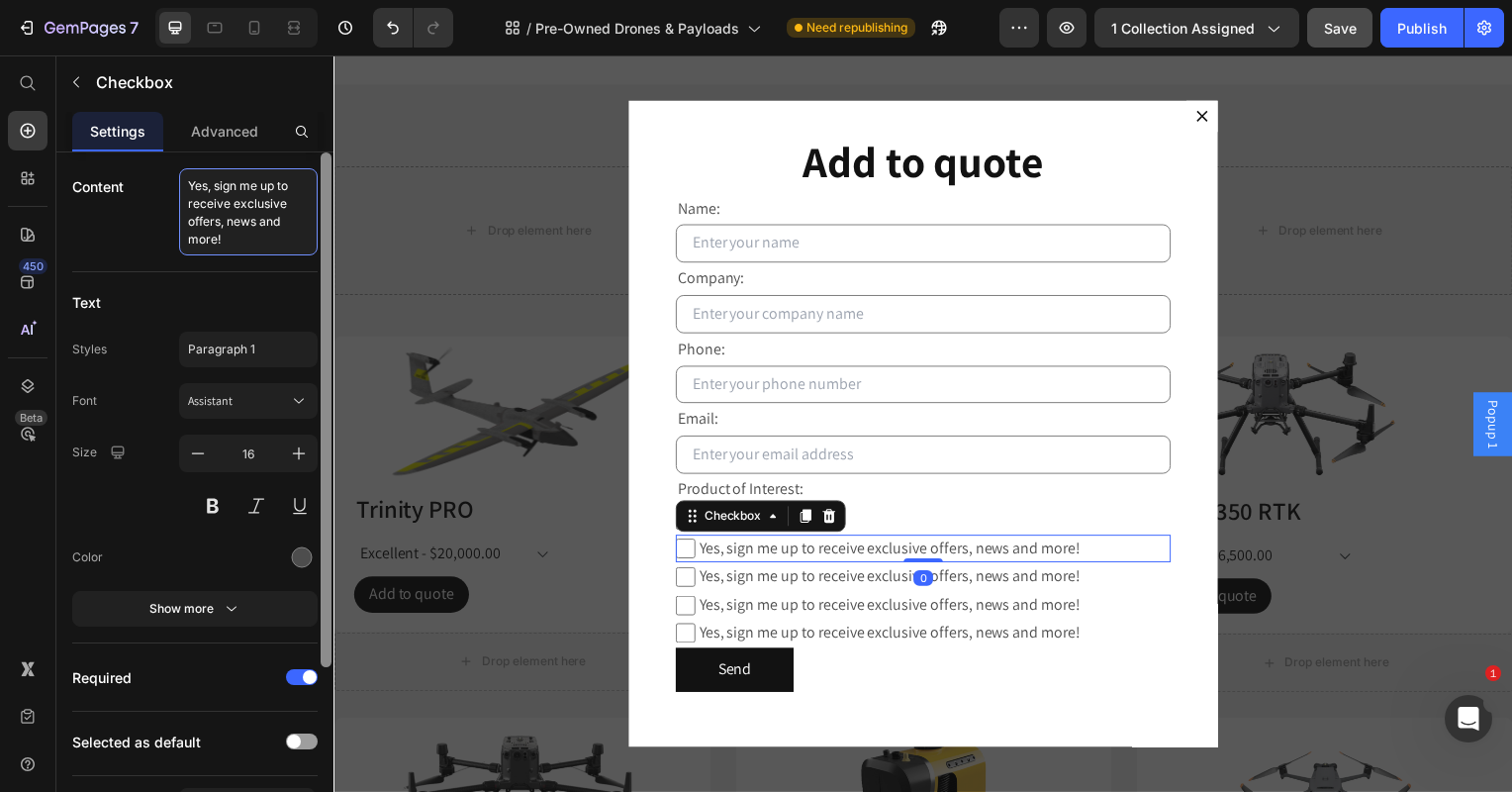 paste on "Trinity F90+" 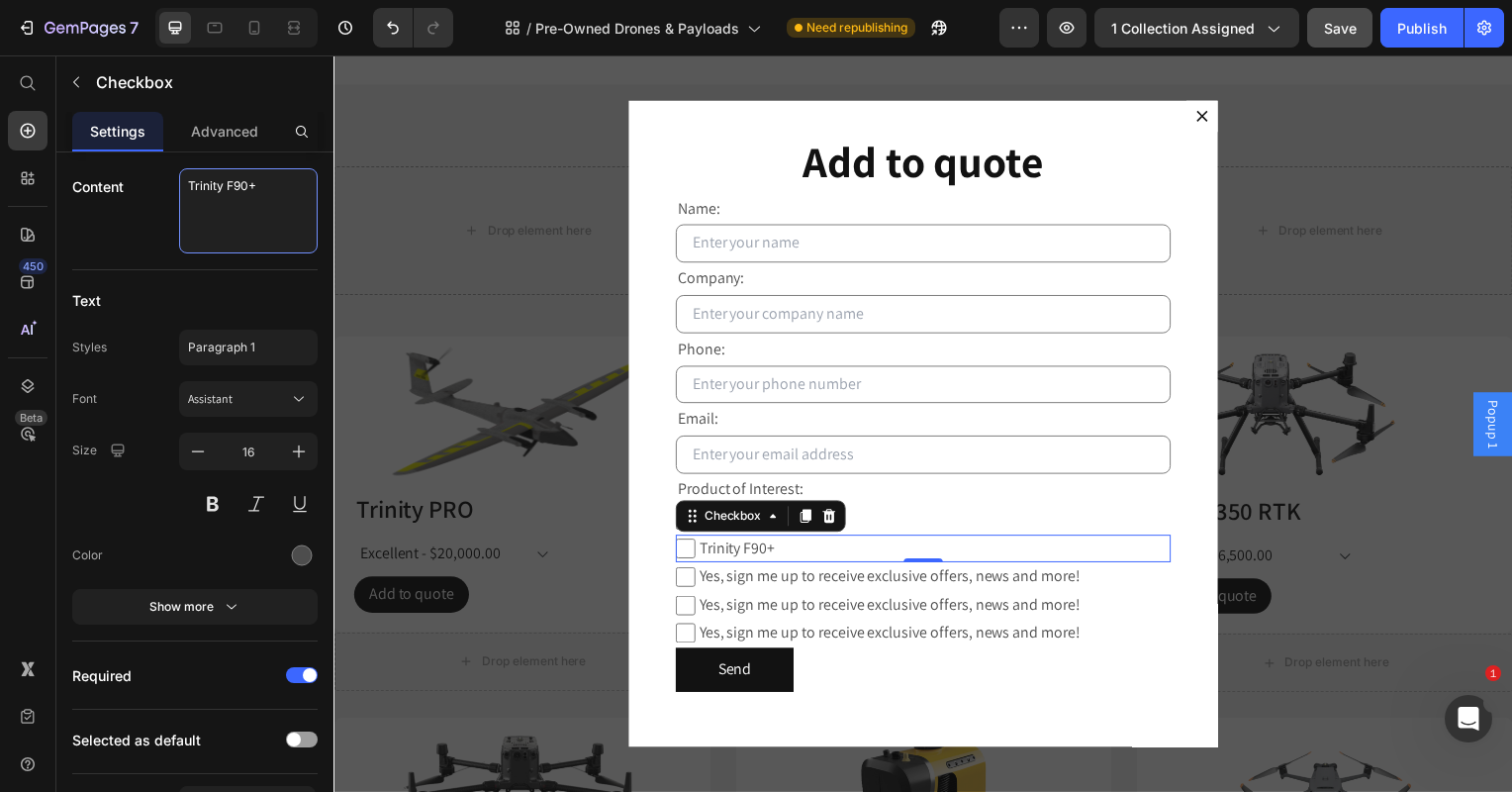 type on "Trinity F90+" 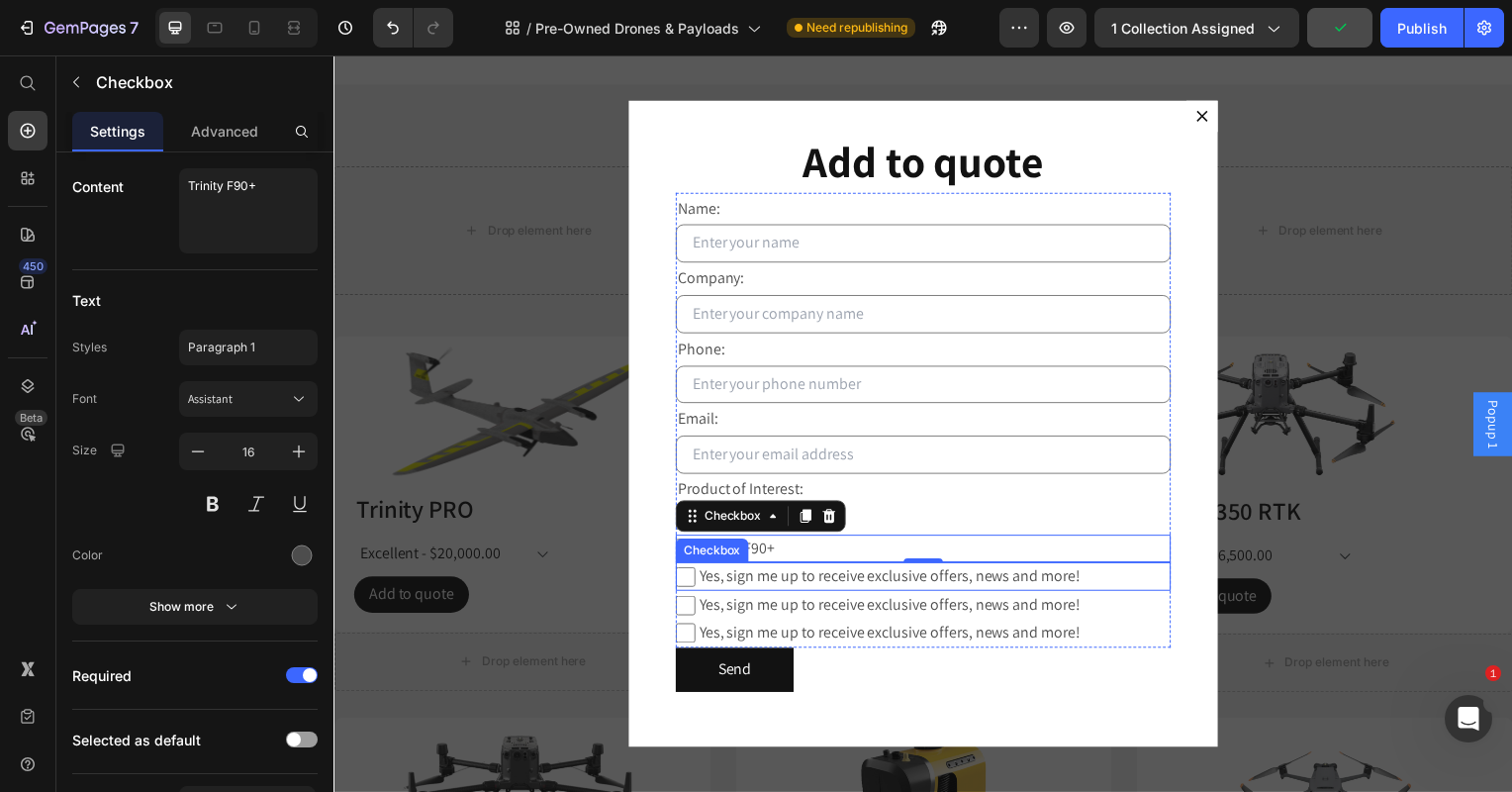 click on "Yes, sign me up to receive exclusive offers, news and more!" at bounding box center (937, 580) 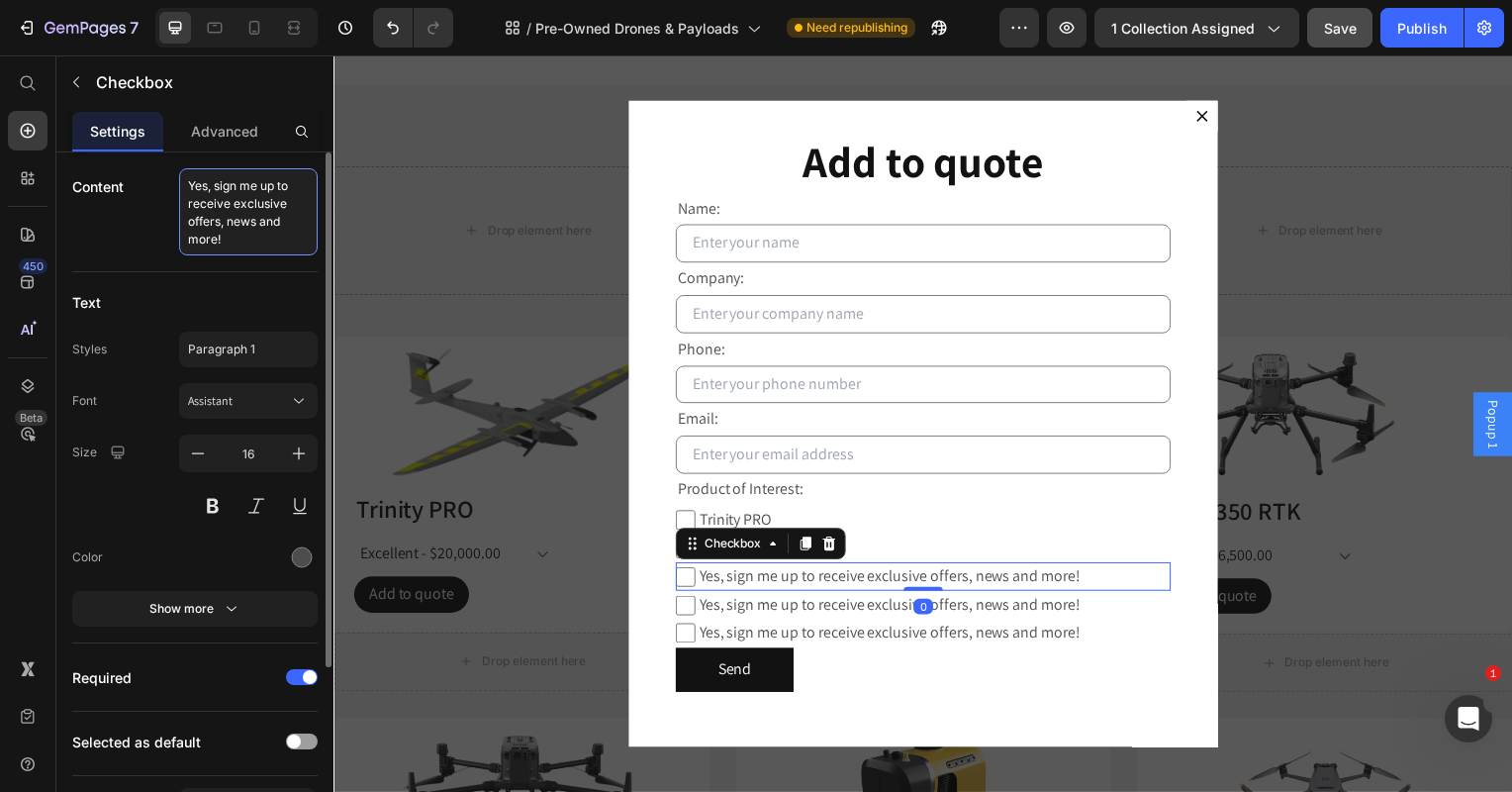 drag, startPoint x: 277, startPoint y: 248, endPoint x: 144, endPoint y: 165, distance: 156.77372 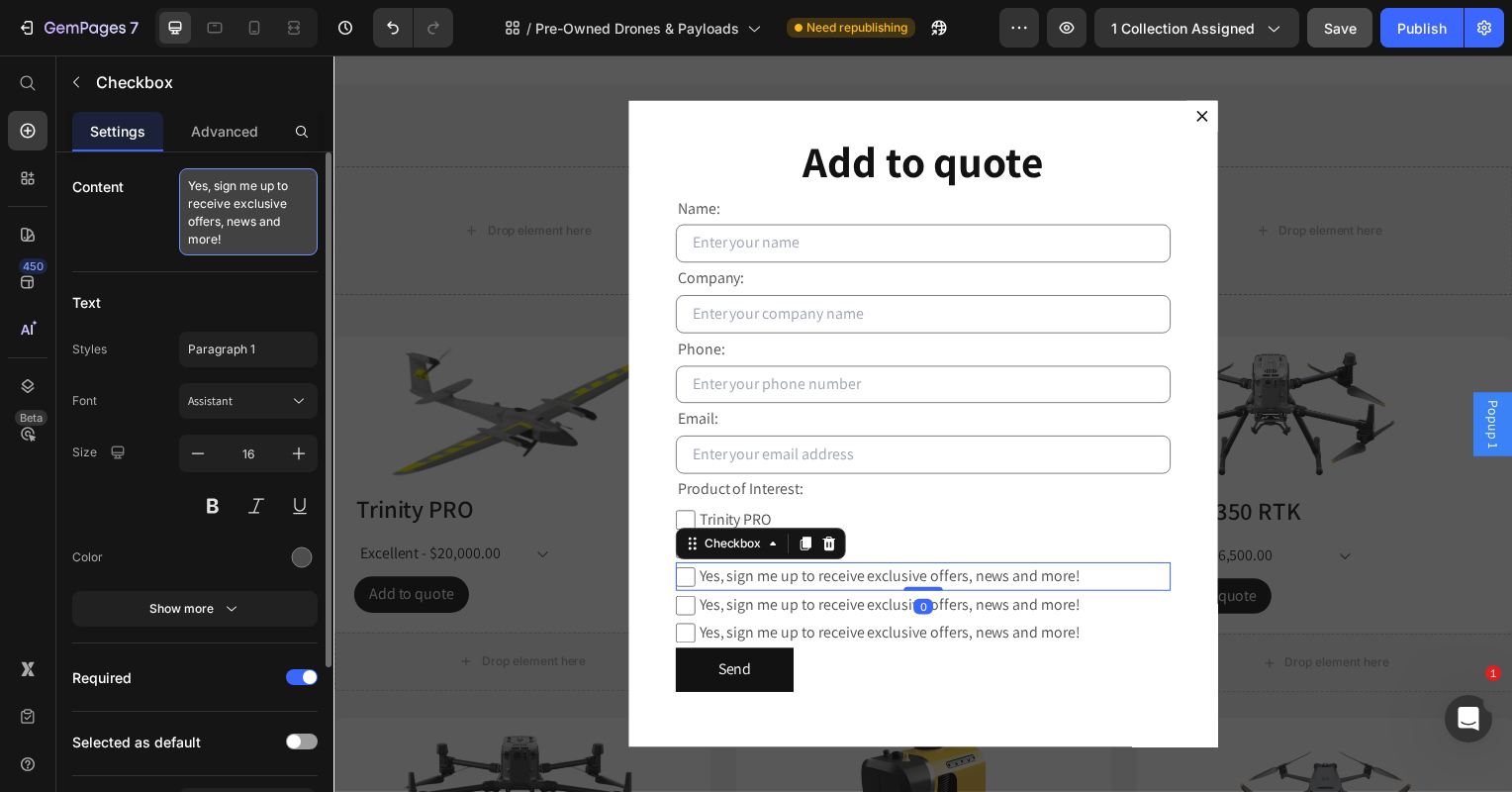 type on "DJI M350 RTK" 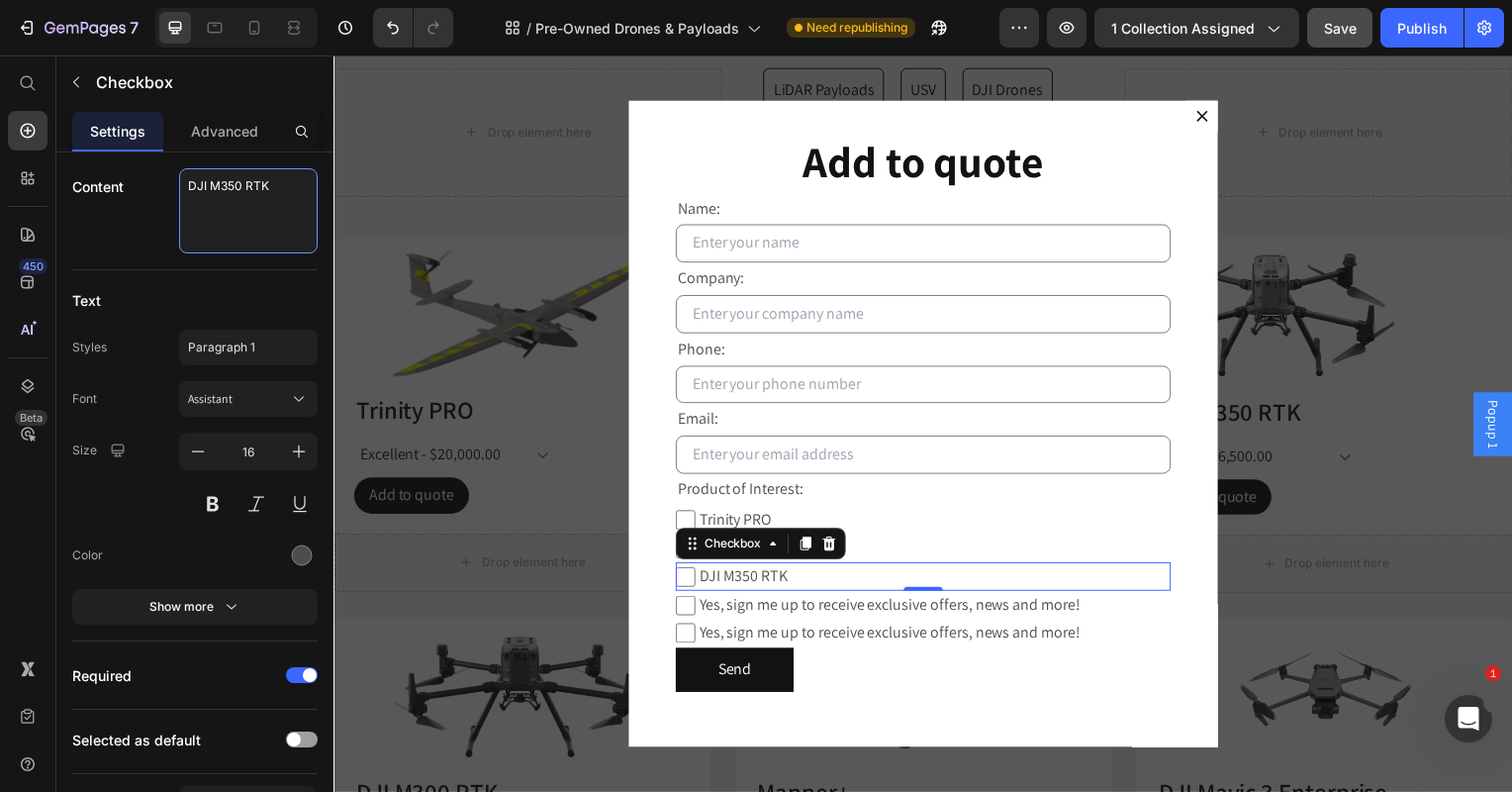 scroll, scrollTop: 973, scrollLeft: 0, axis: vertical 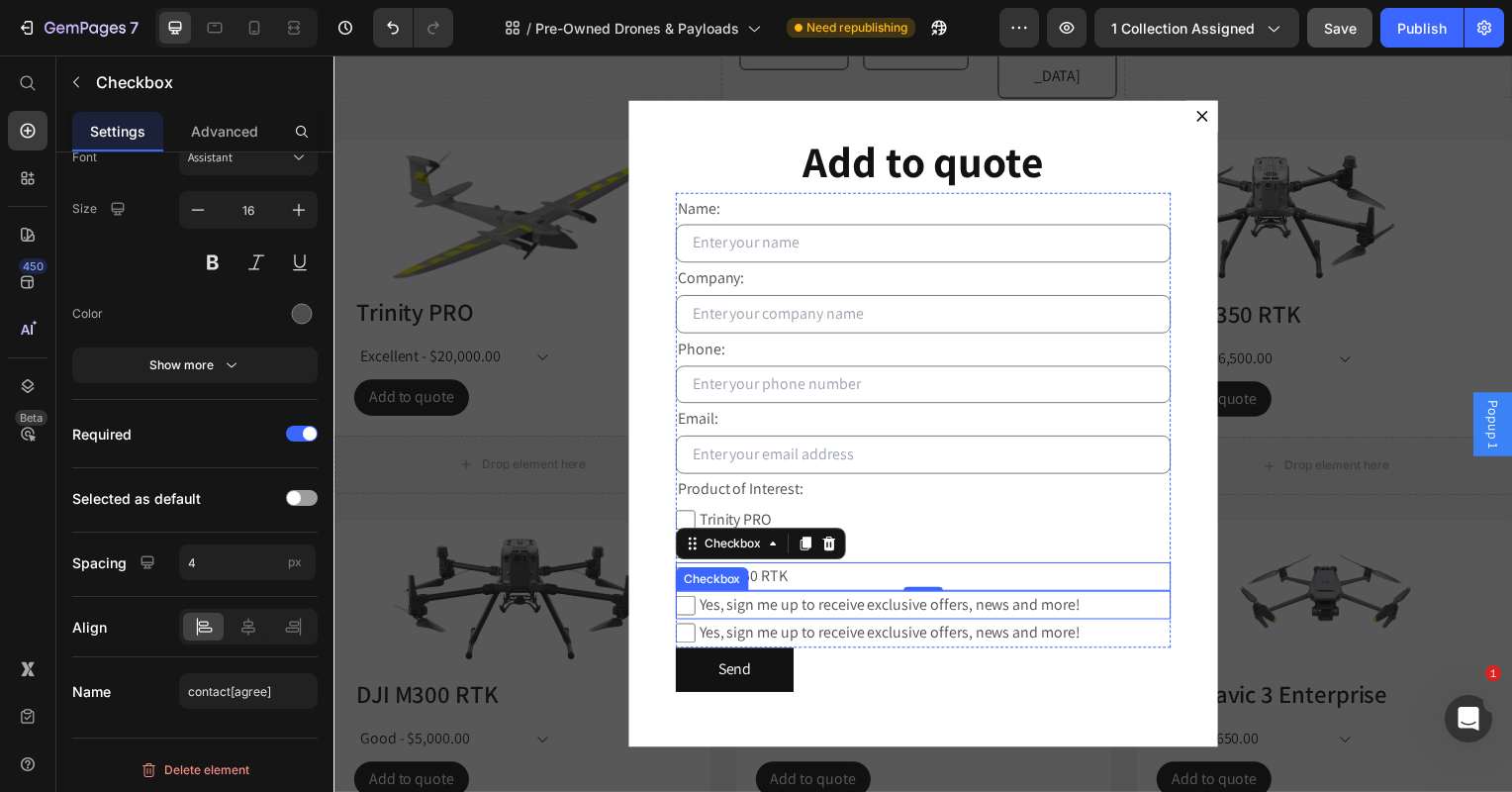 click on "Yes, sign me up to receive exclusive offers, news and more!" at bounding box center (937, 609) 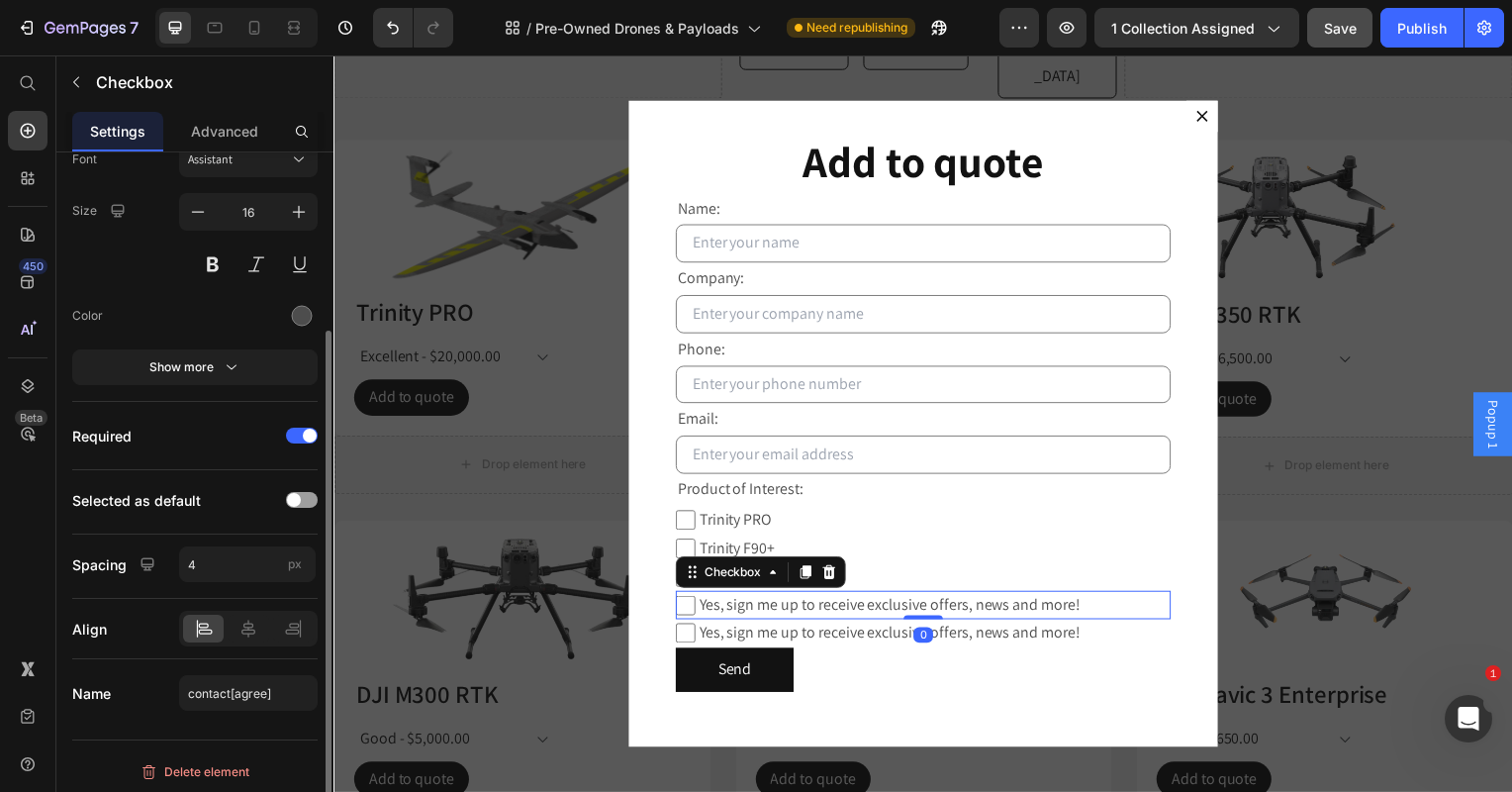 scroll, scrollTop: 0, scrollLeft: 0, axis: both 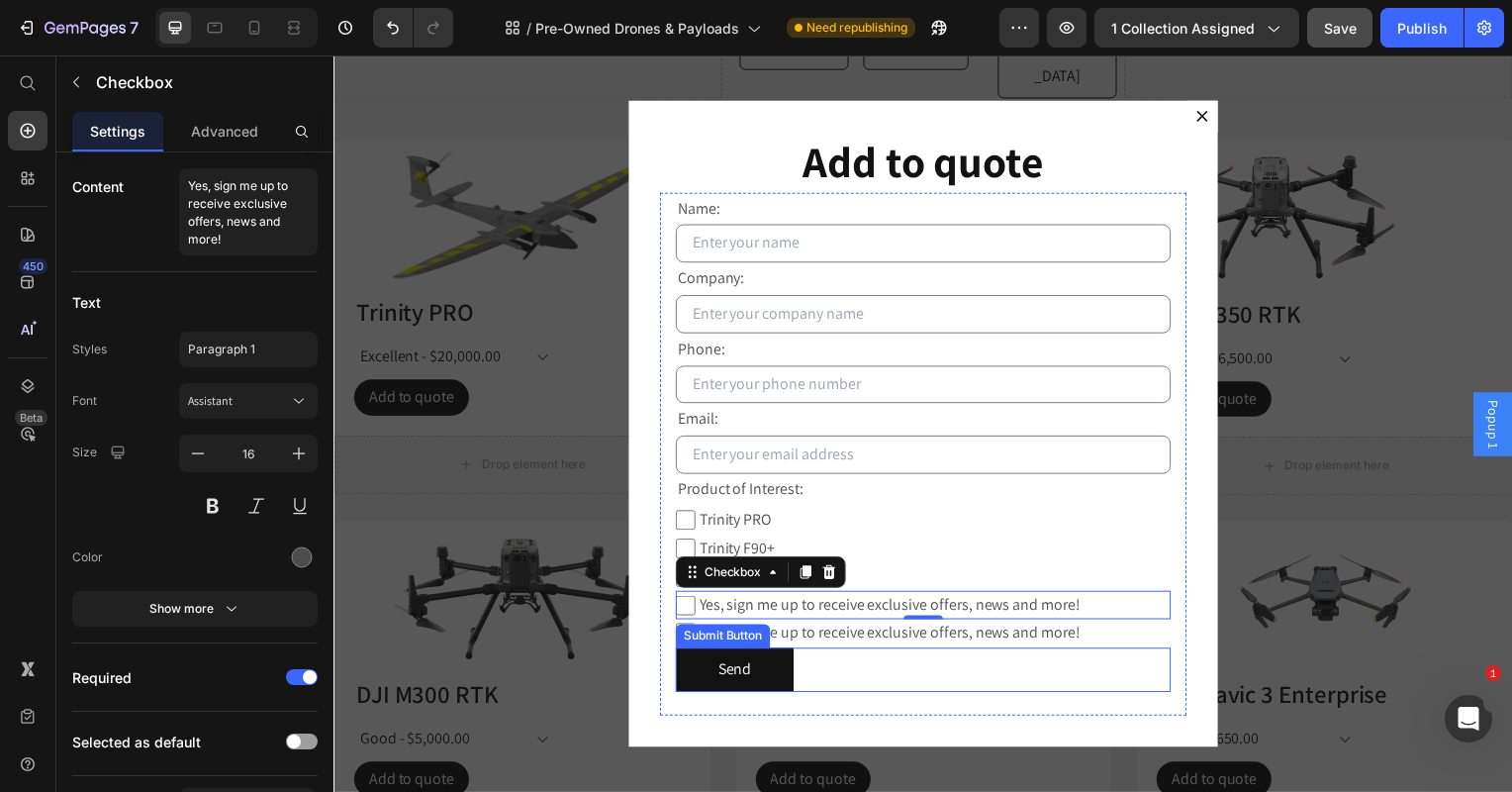 click on "Name: Text Block Text Field Company: Text Block Text Field Phone: Text Block Text Field Email: Text Block Email Field Product of Interest: Text Block Trinity PRO Checkbox Trinity F90+ Checkbox DJI M350 RTK Checkbox Yes, sign me up to receive exclusive offers, news and more! Checkbox   0 Yes, sign me up to receive exclusive offers, news and more! Checkbox Row Send Submit Button Contact Form" at bounding box center [927, 457] 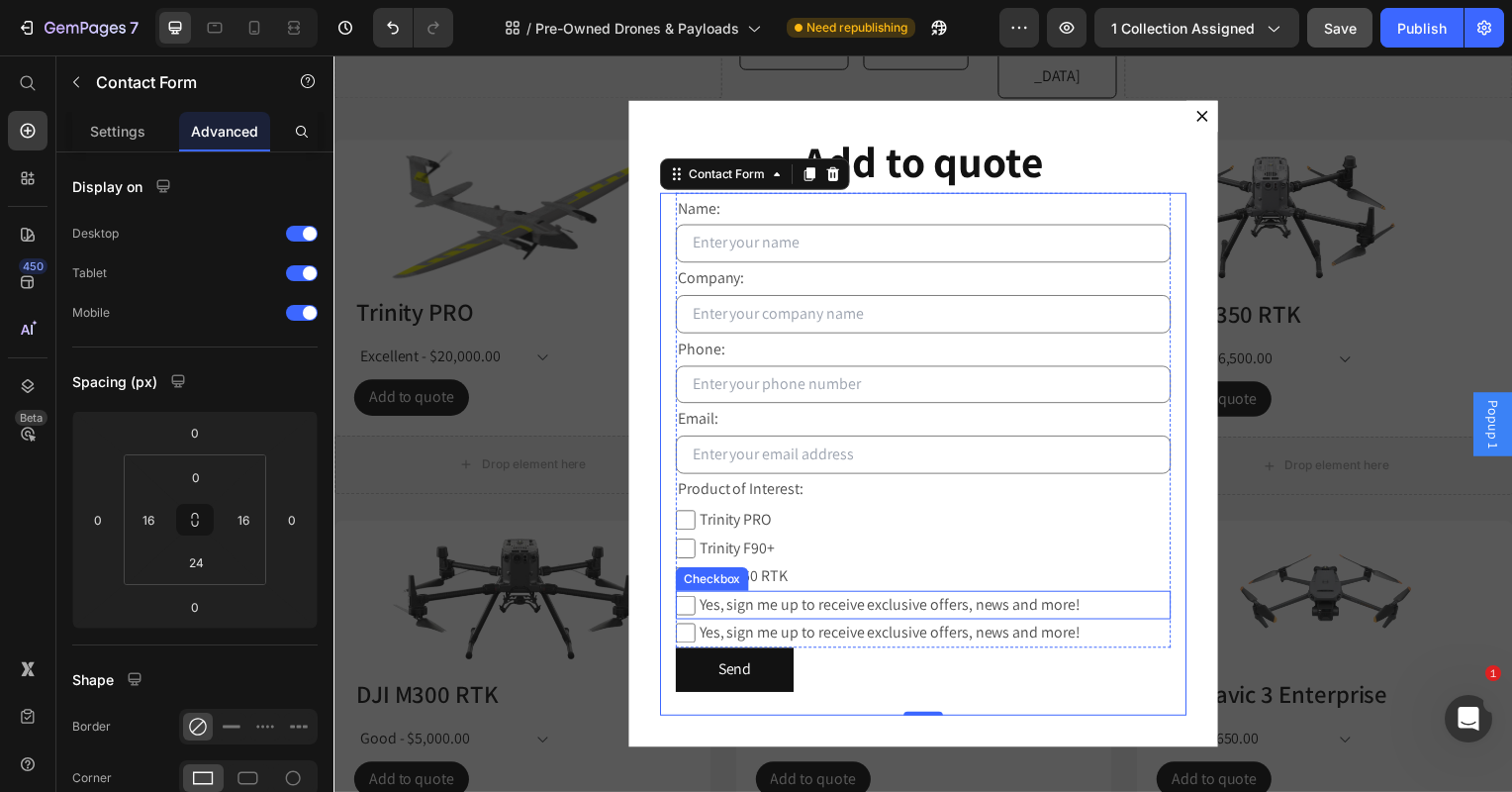 click on "Yes, sign me up to receive exclusive offers, news and more!" at bounding box center (937, 609) 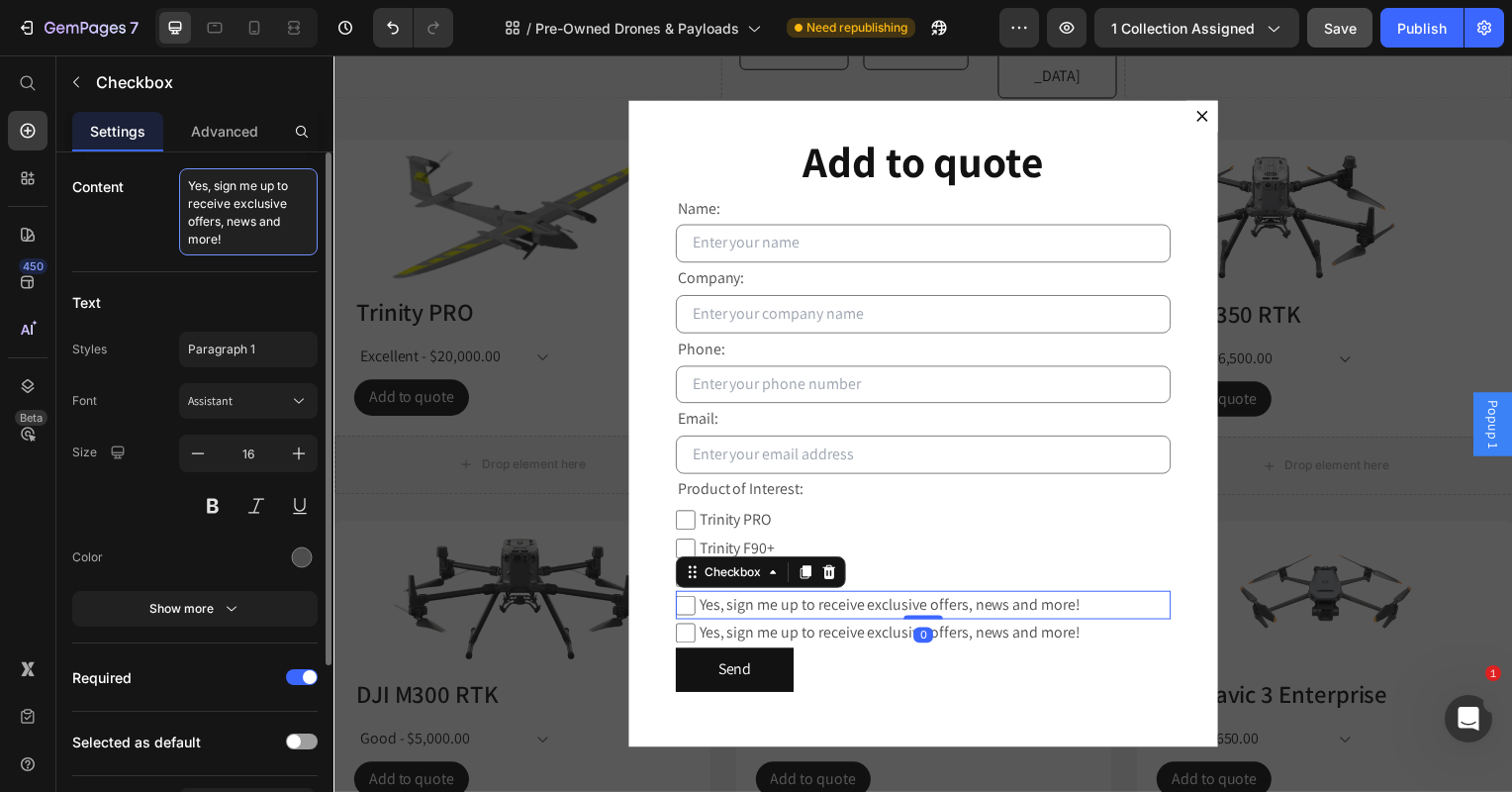 drag, startPoint x: 263, startPoint y: 244, endPoint x: 154, endPoint y: 152, distance: 142.6359 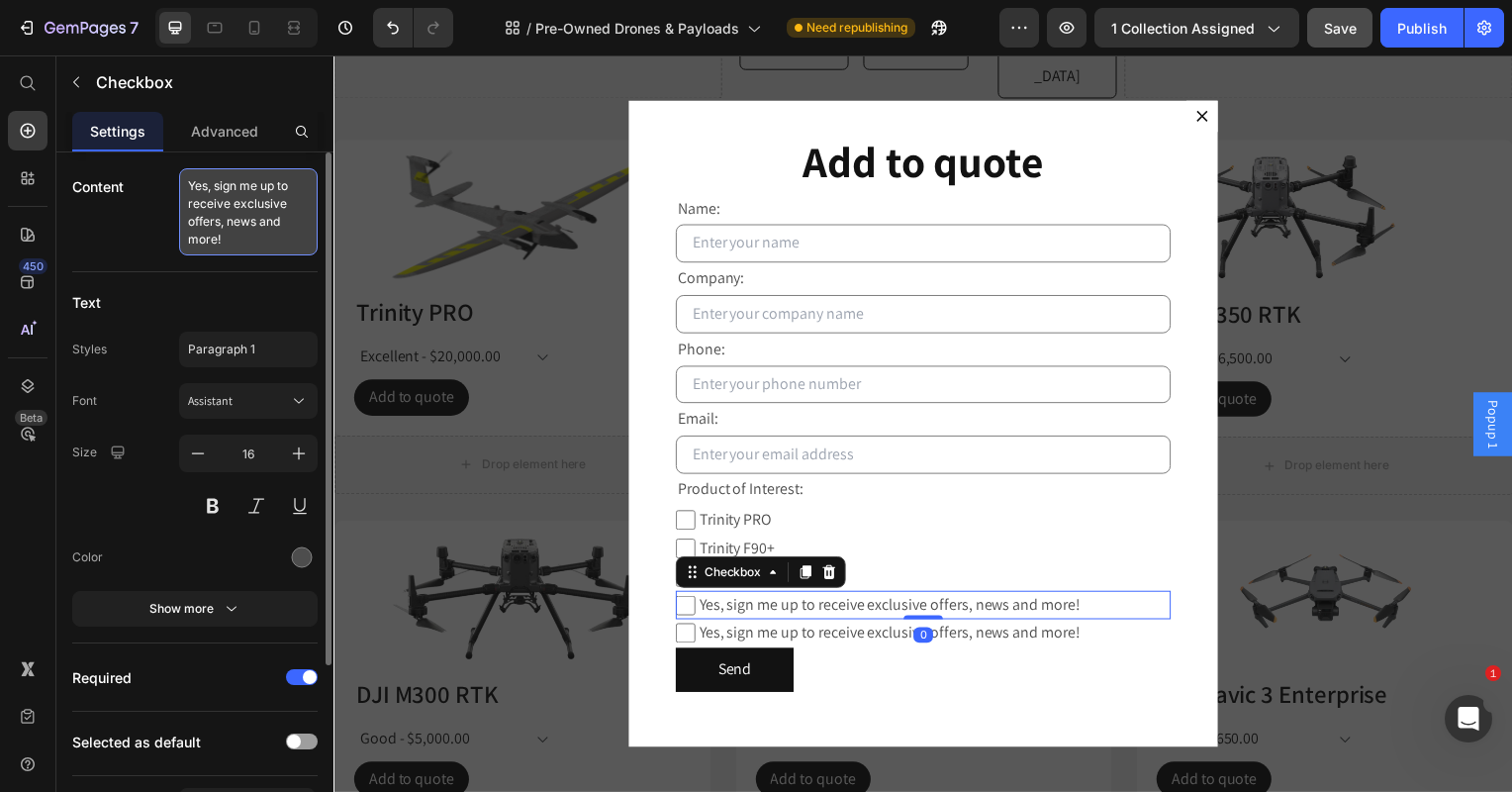 type on "DJI M300 RTK" 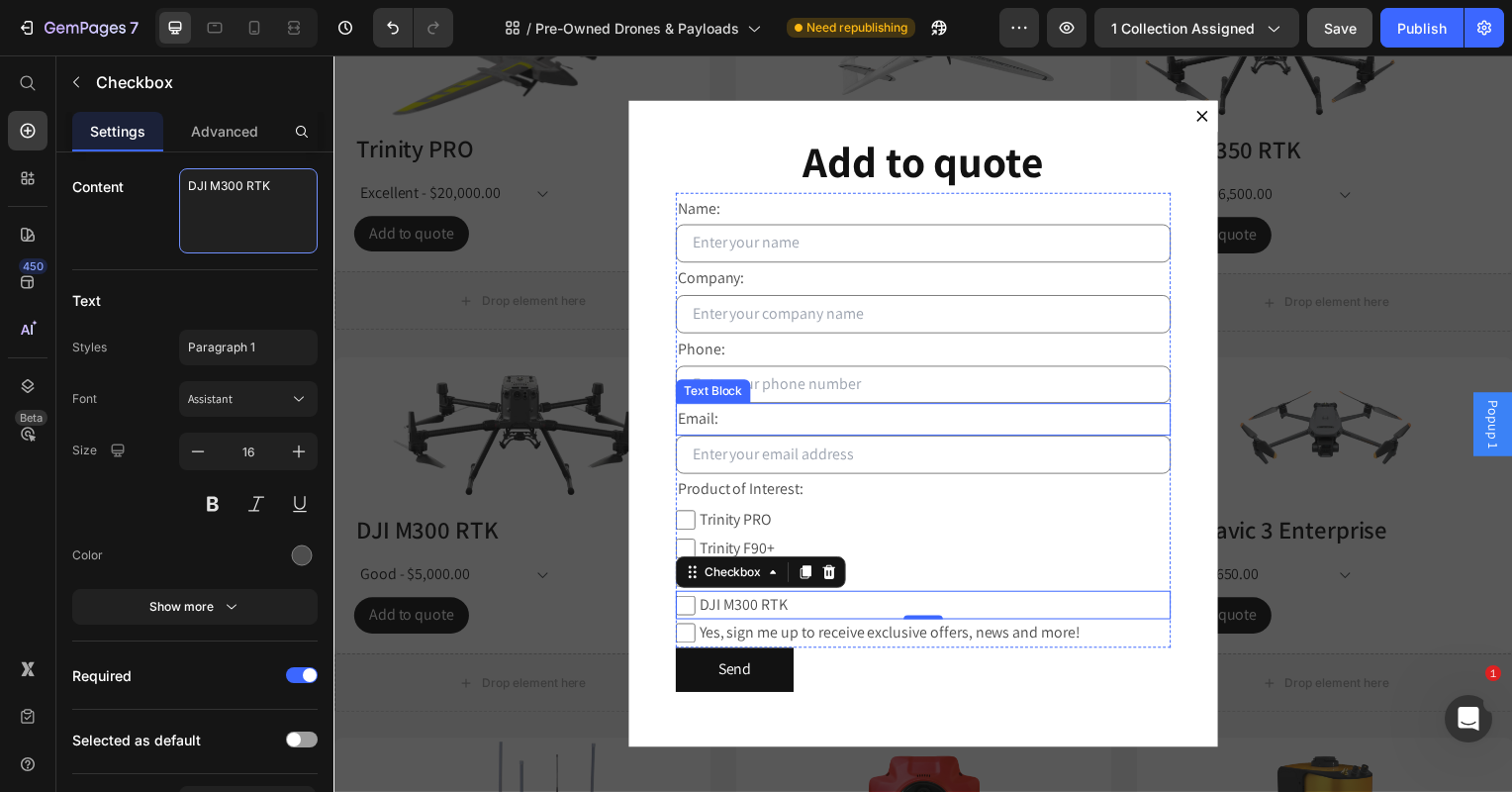 scroll, scrollTop: 1171, scrollLeft: 0, axis: vertical 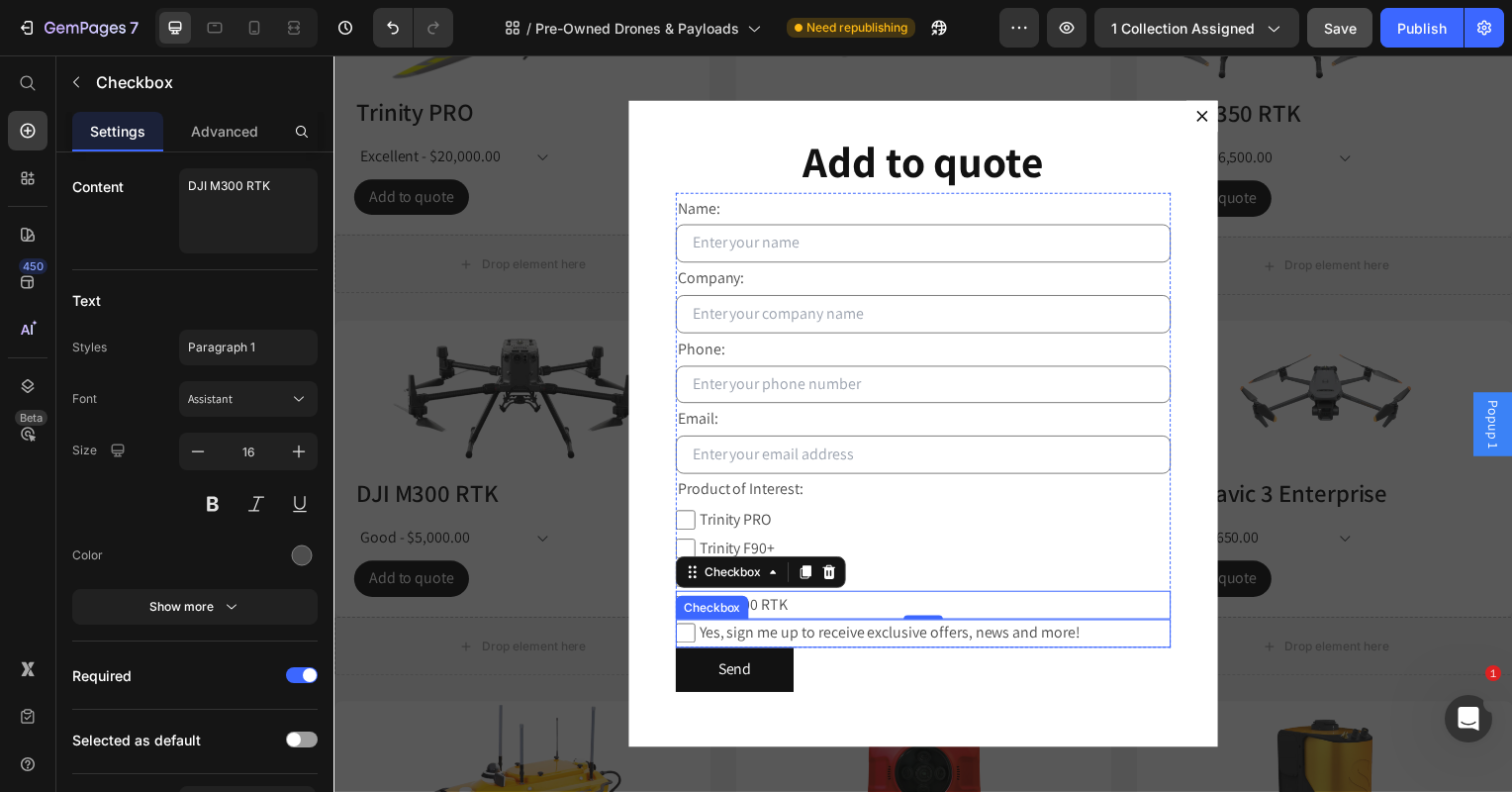 click on "Yes, sign me up to receive exclusive offers, news and more!" at bounding box center (937, 638) 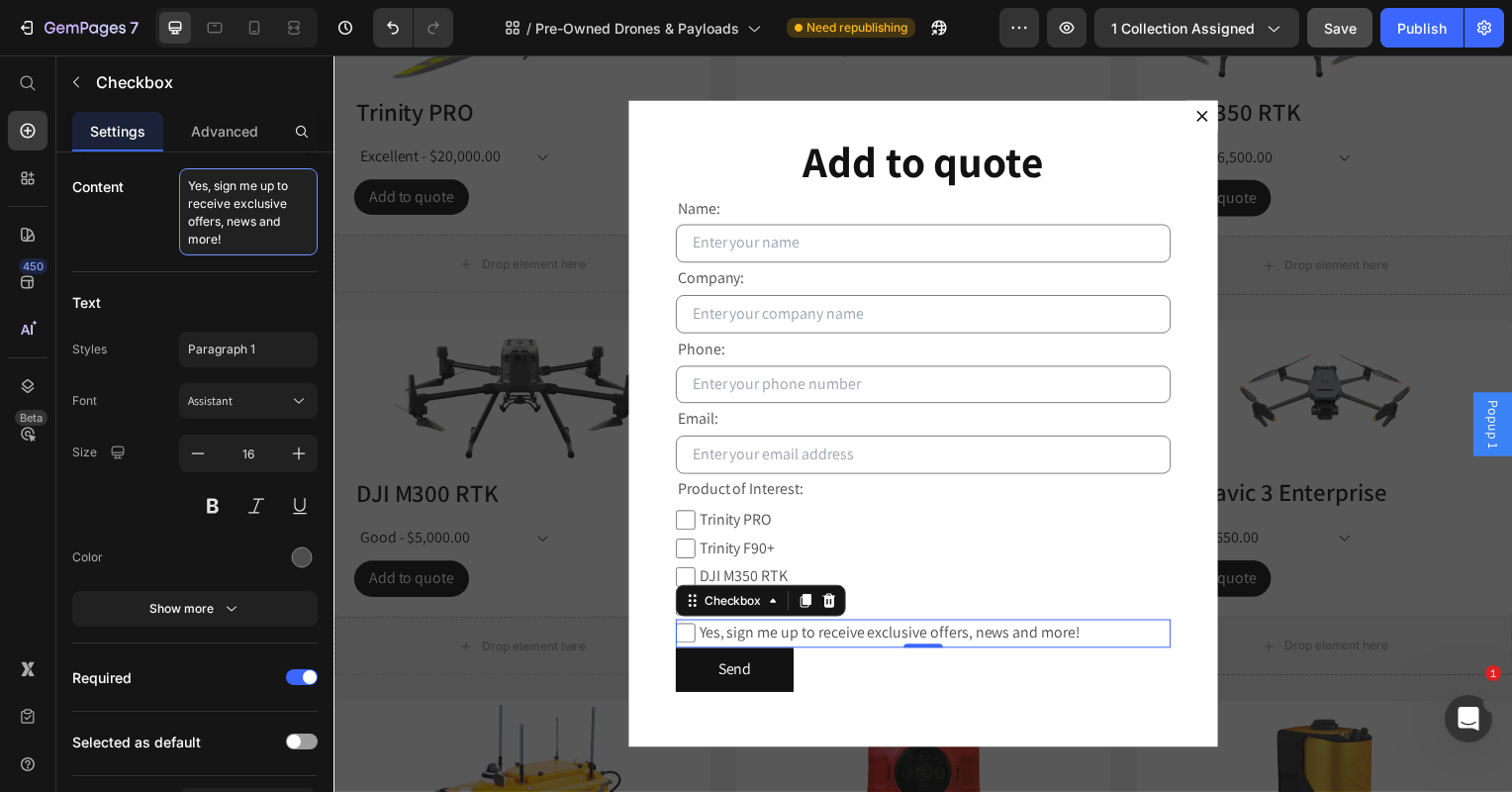 drag, startPoint x: 227, startPoint y: 201, endPoint x: 119, endPoint y: 119, distance: 135.60236 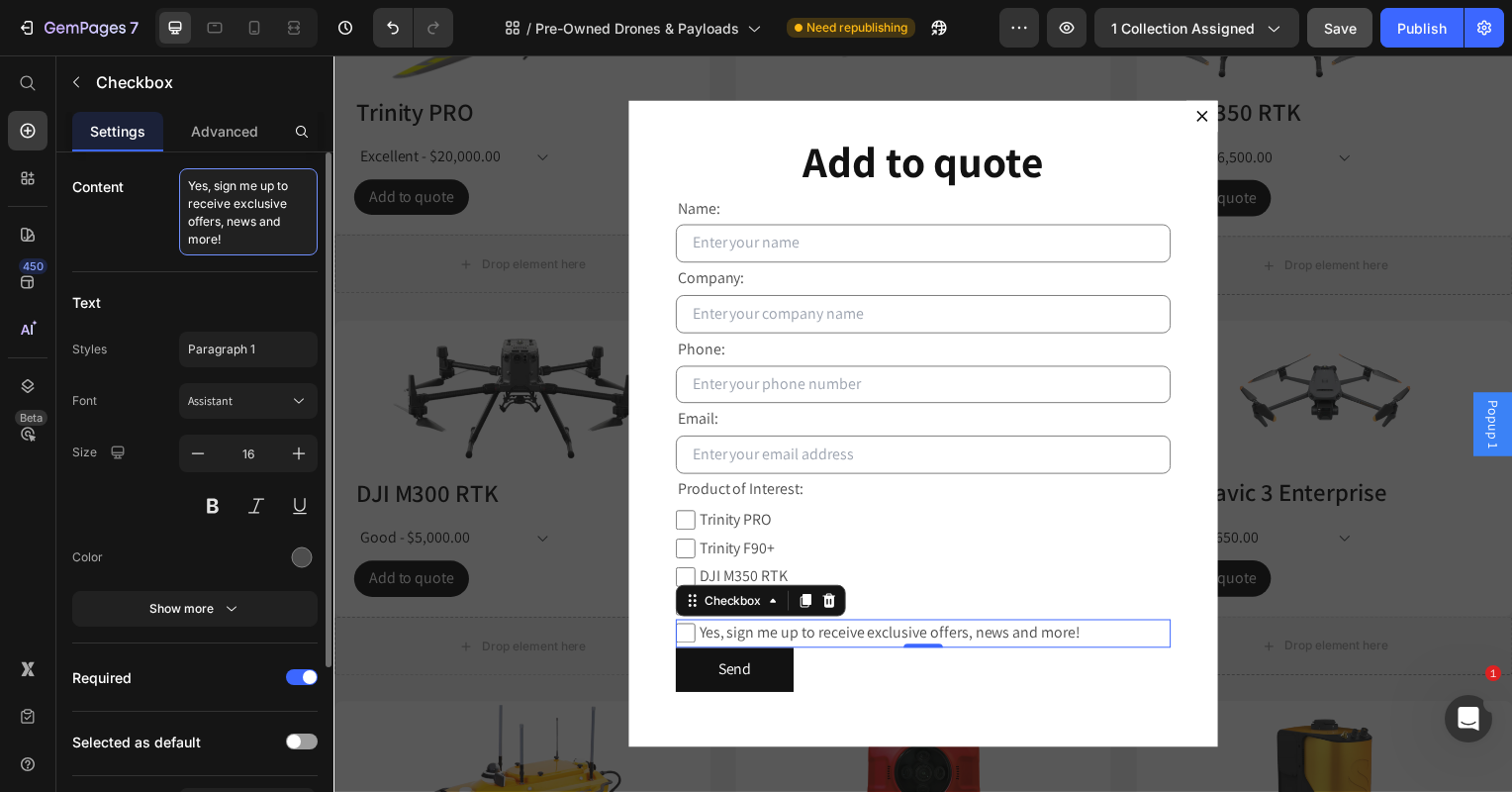 paste on "Mapper+" 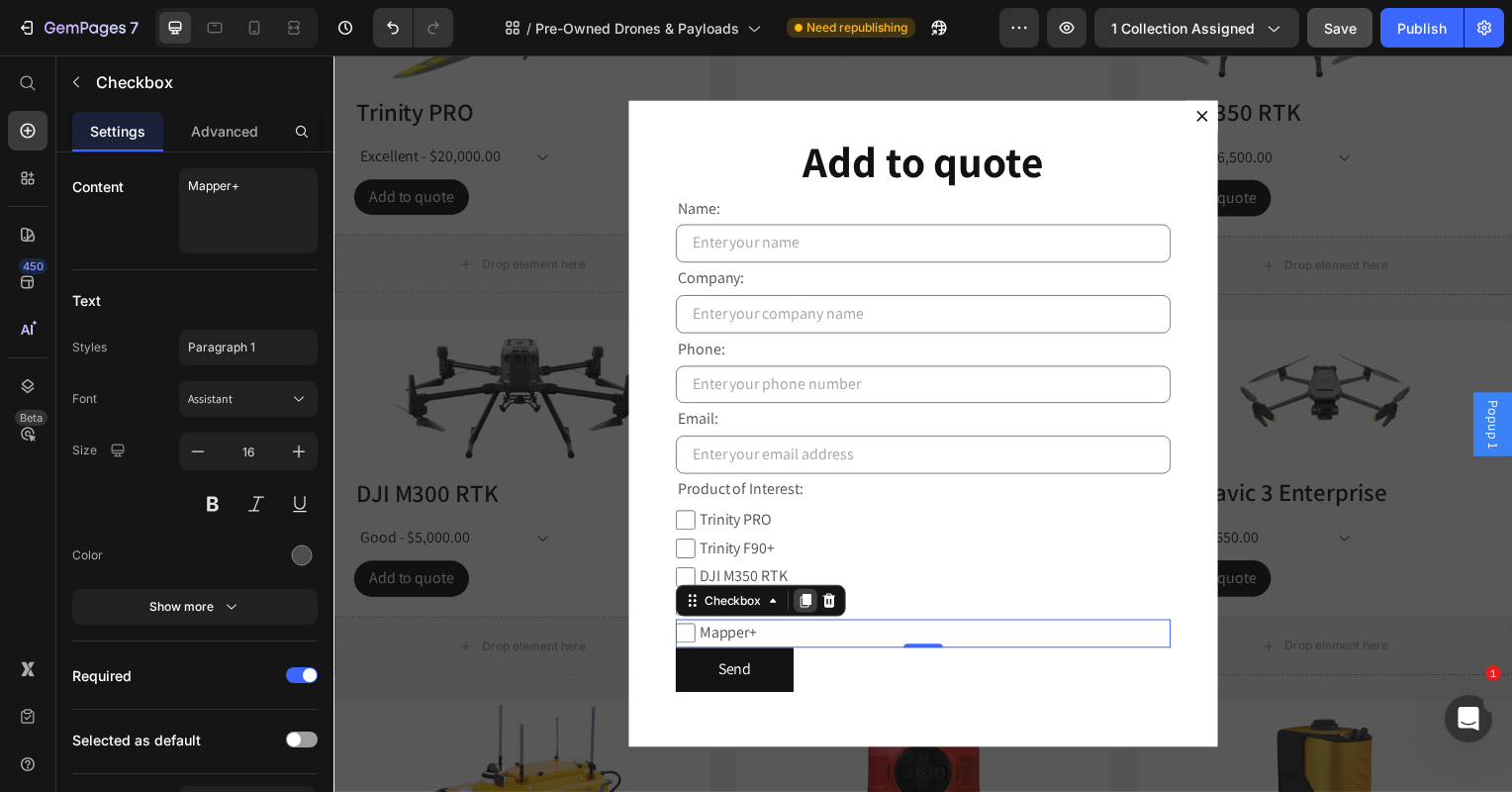 click 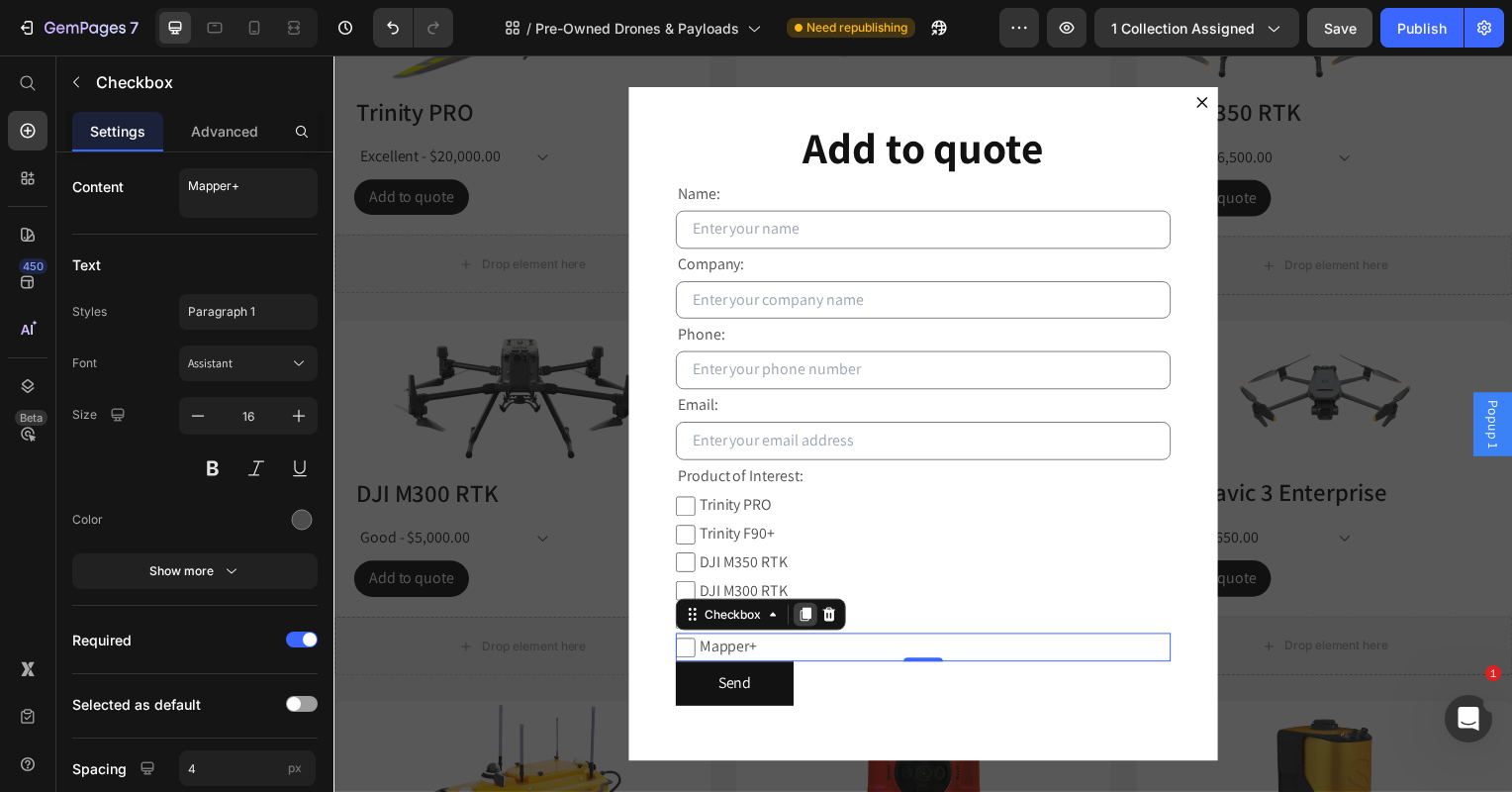 click 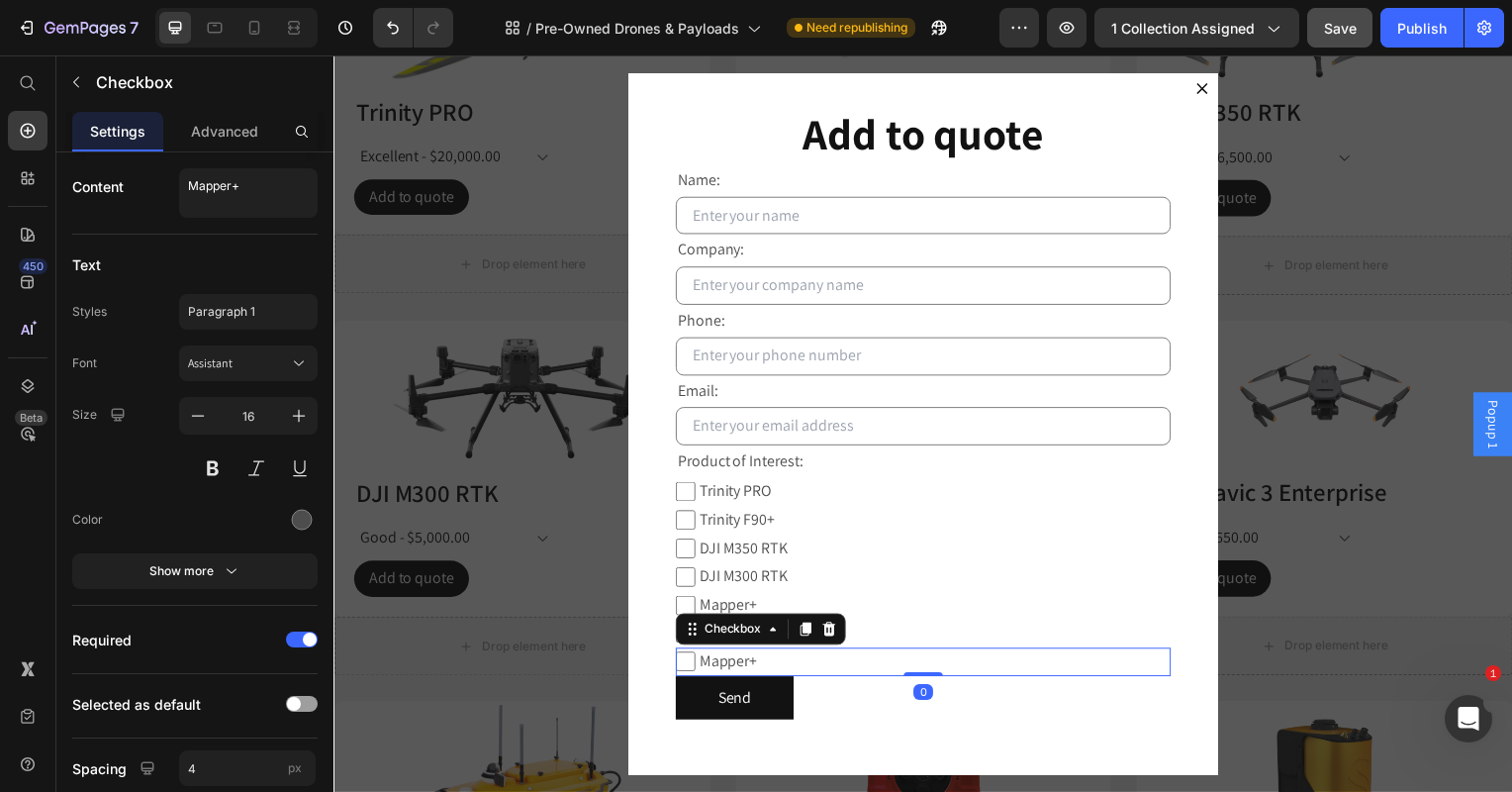 click on "Mapper+" at bounding box center (937, 666) 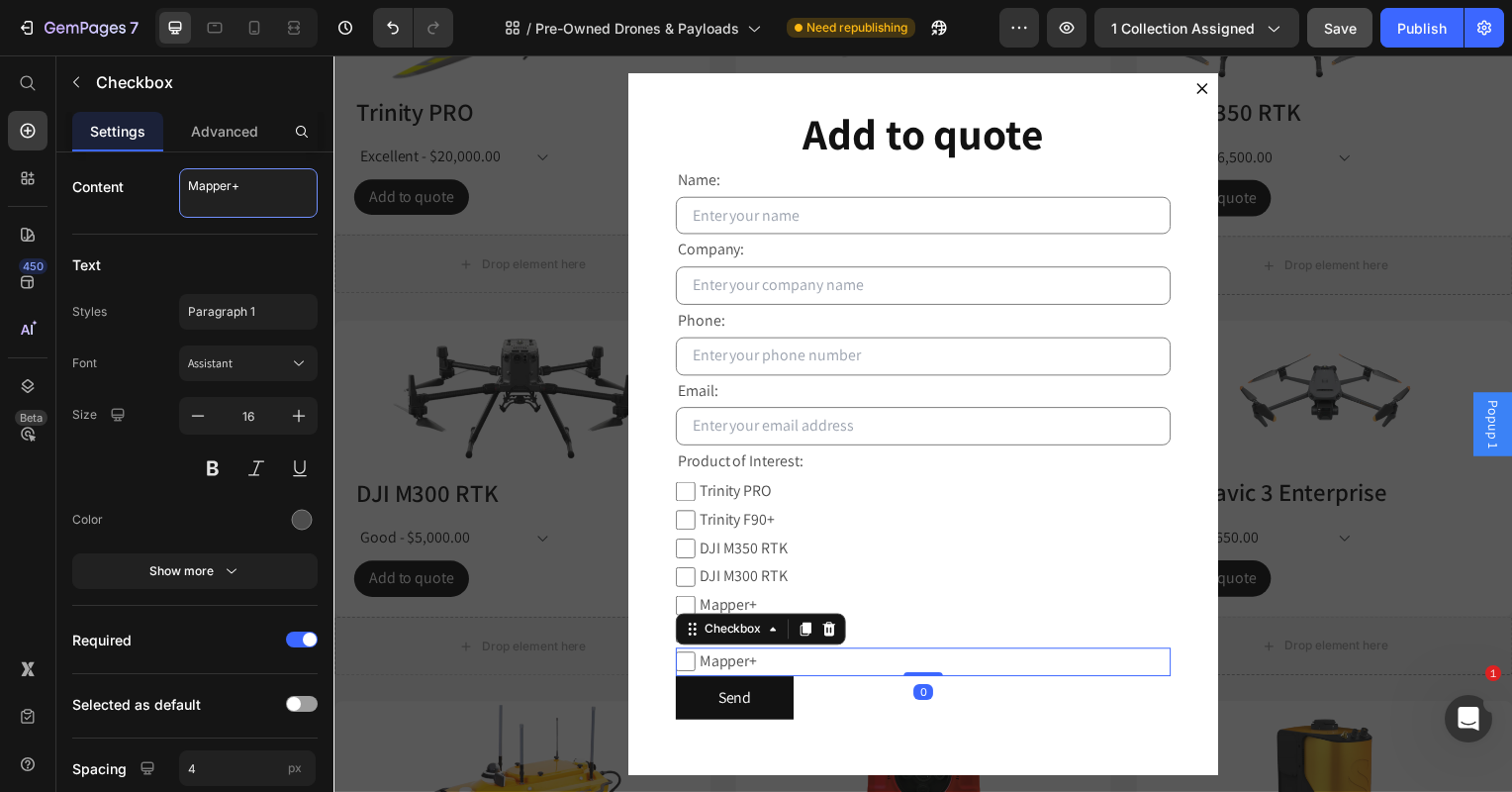 drag, startPoint x: 269, startPoint y: 191, endPoint x: 93, endPoint y: 145, distance: 181.91207 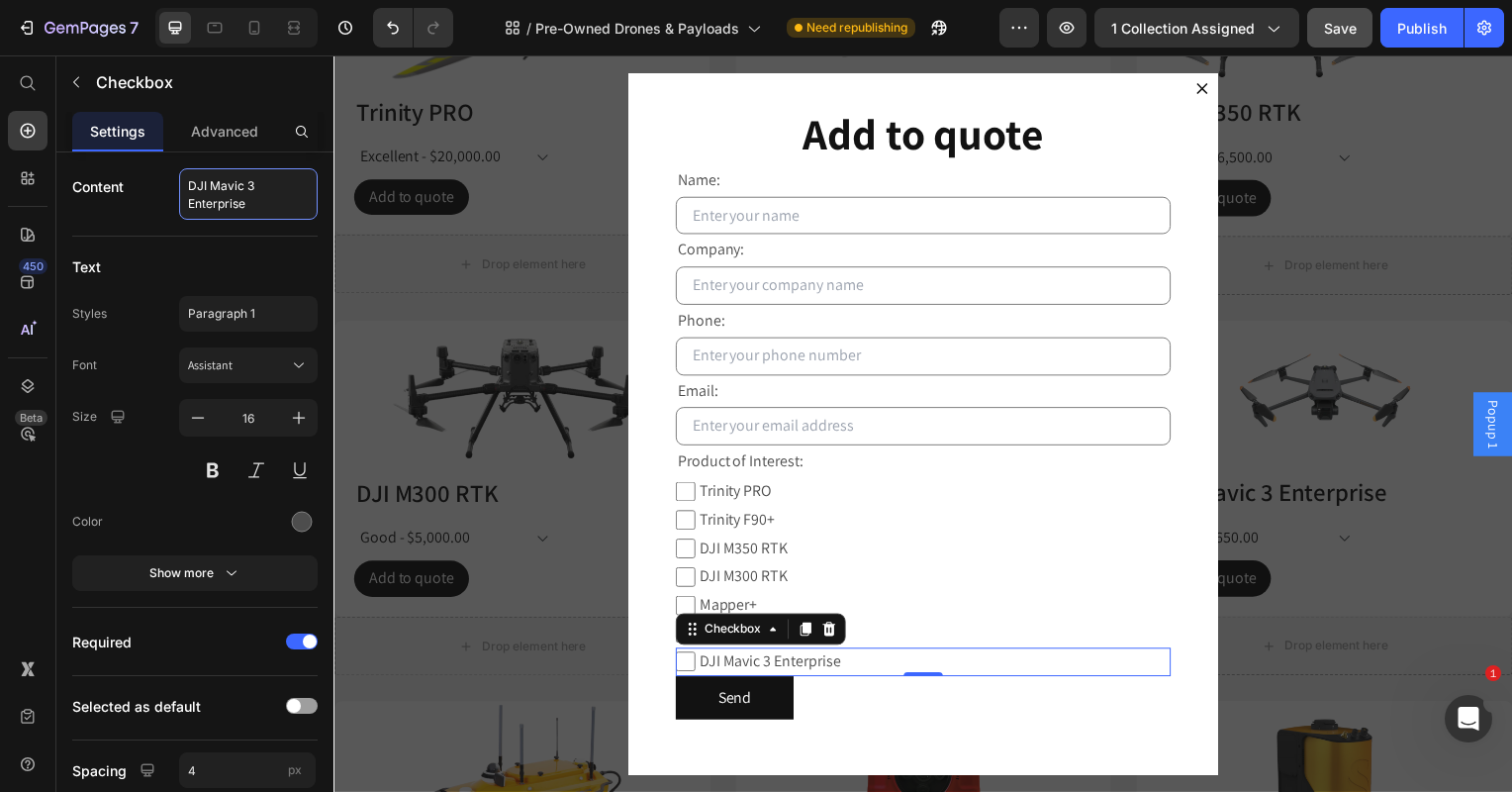 type on "DJI Mavic 3 Enterprise" 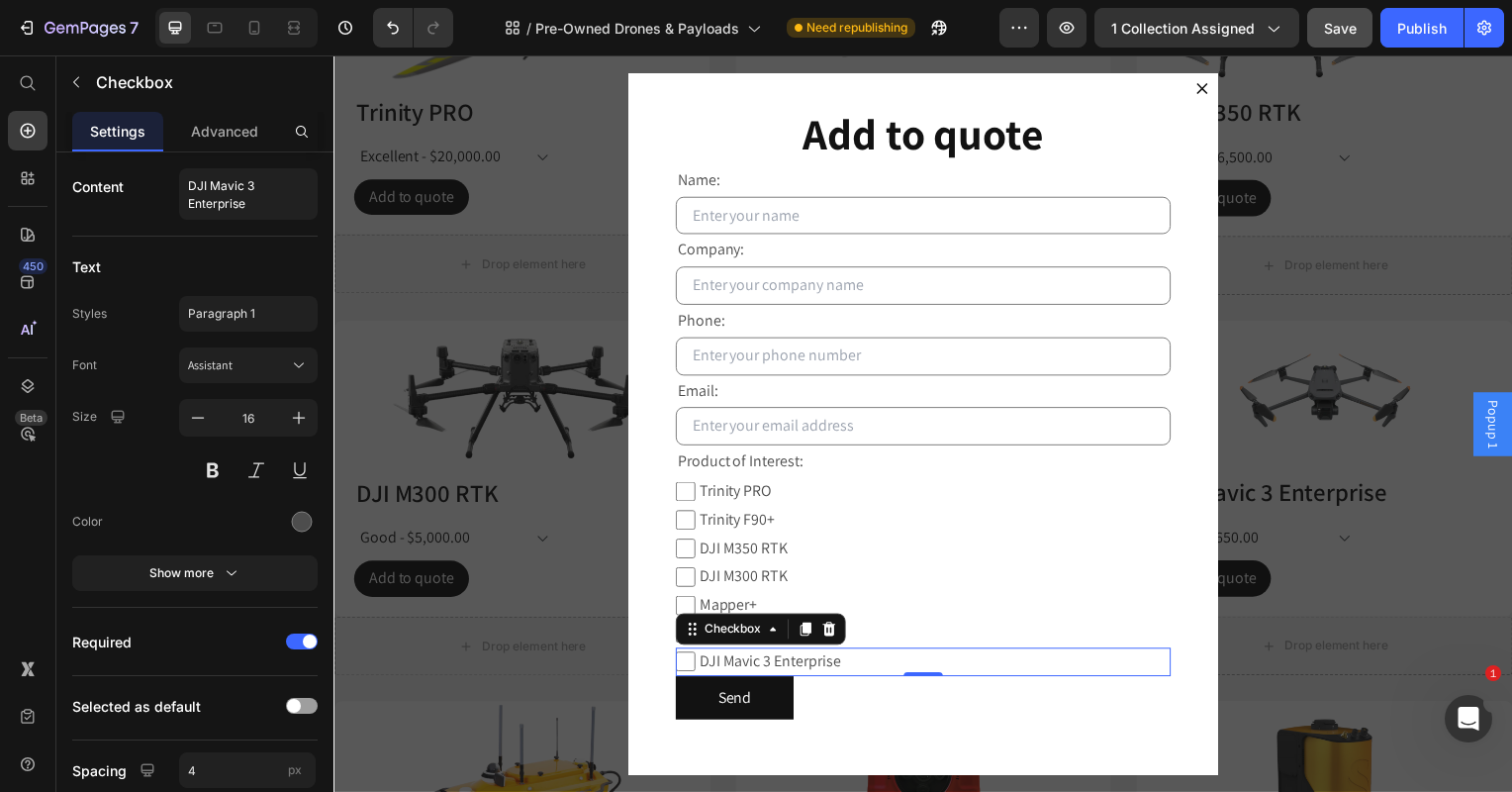 click on "Checkbox" at bounding box center [763, 634] 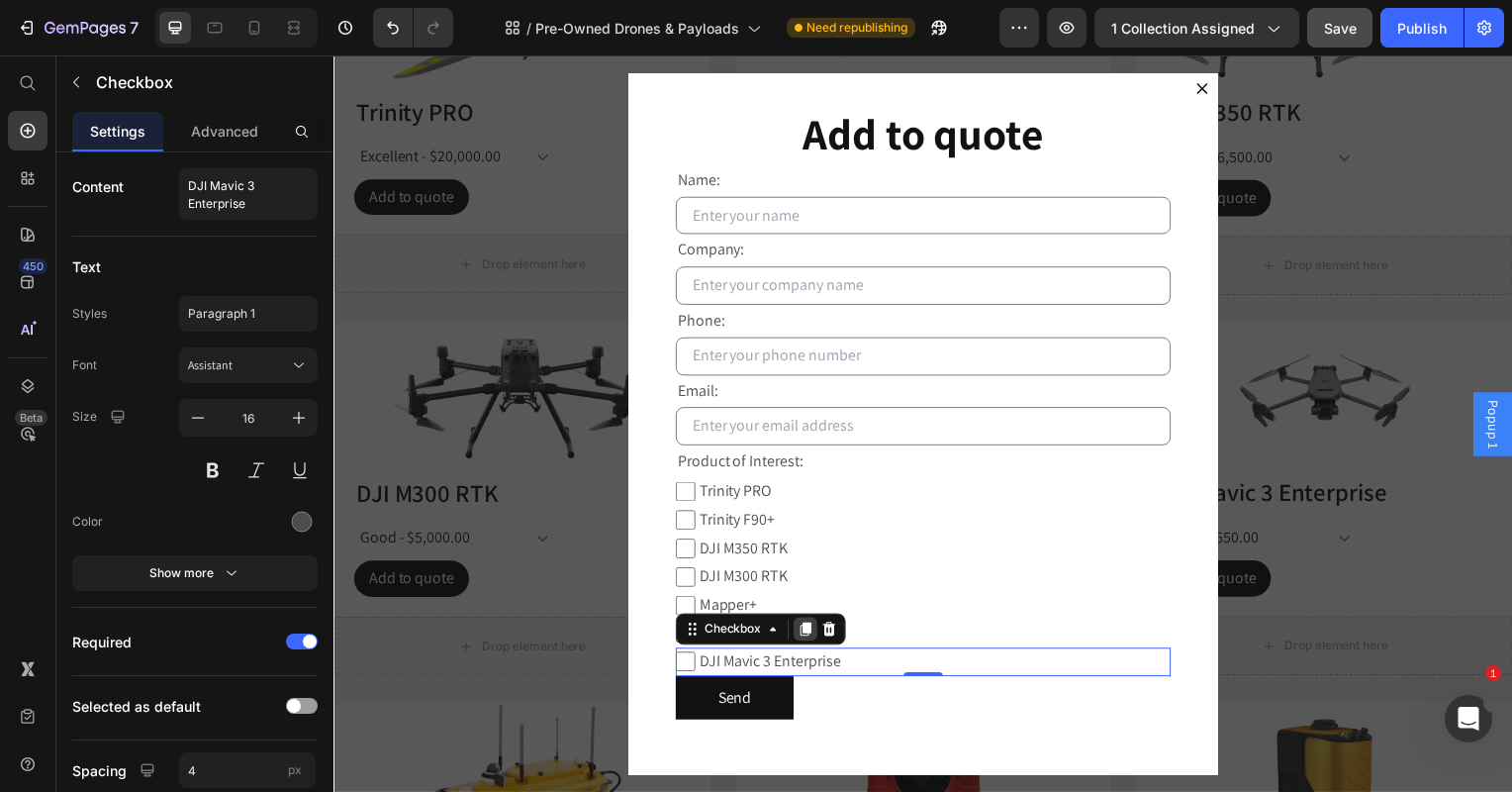 click 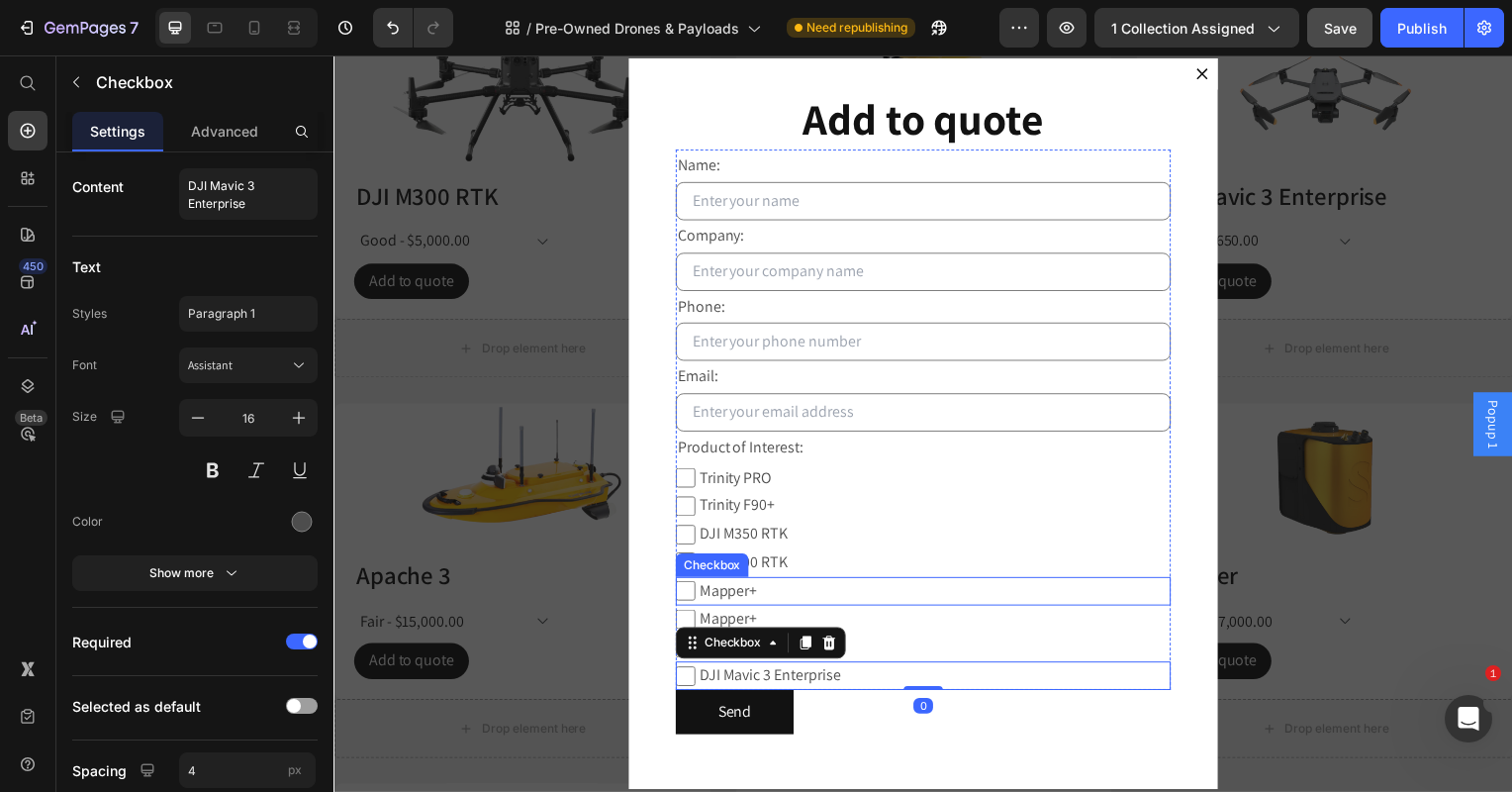 scroll, scrollTop: 1468, scrollLeft: 0, axis: vertical 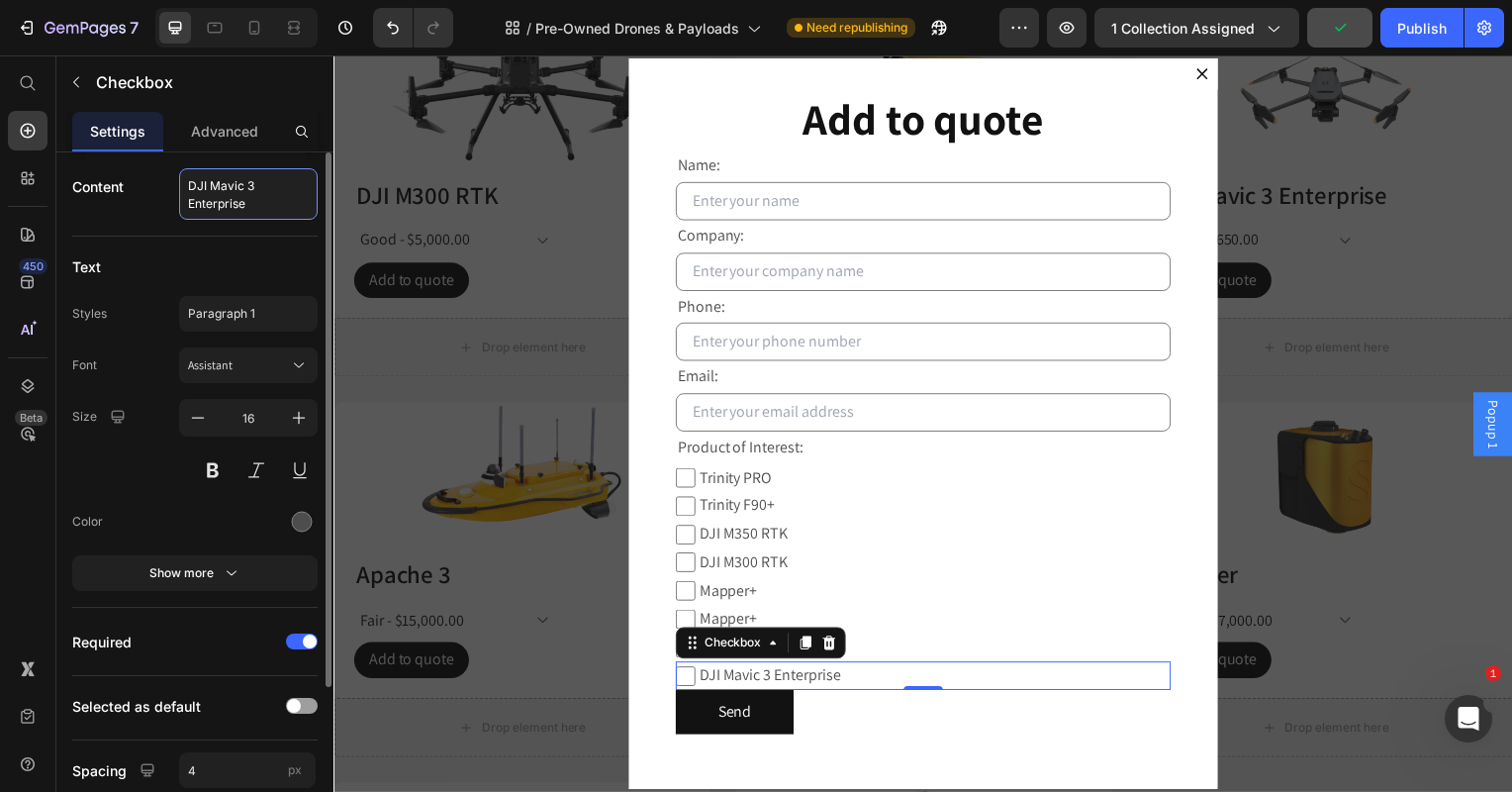 drag, startPoint x: 265, startPoint y: 205, endPoint x: 170, endPoint y: 166, distance: 102.6937 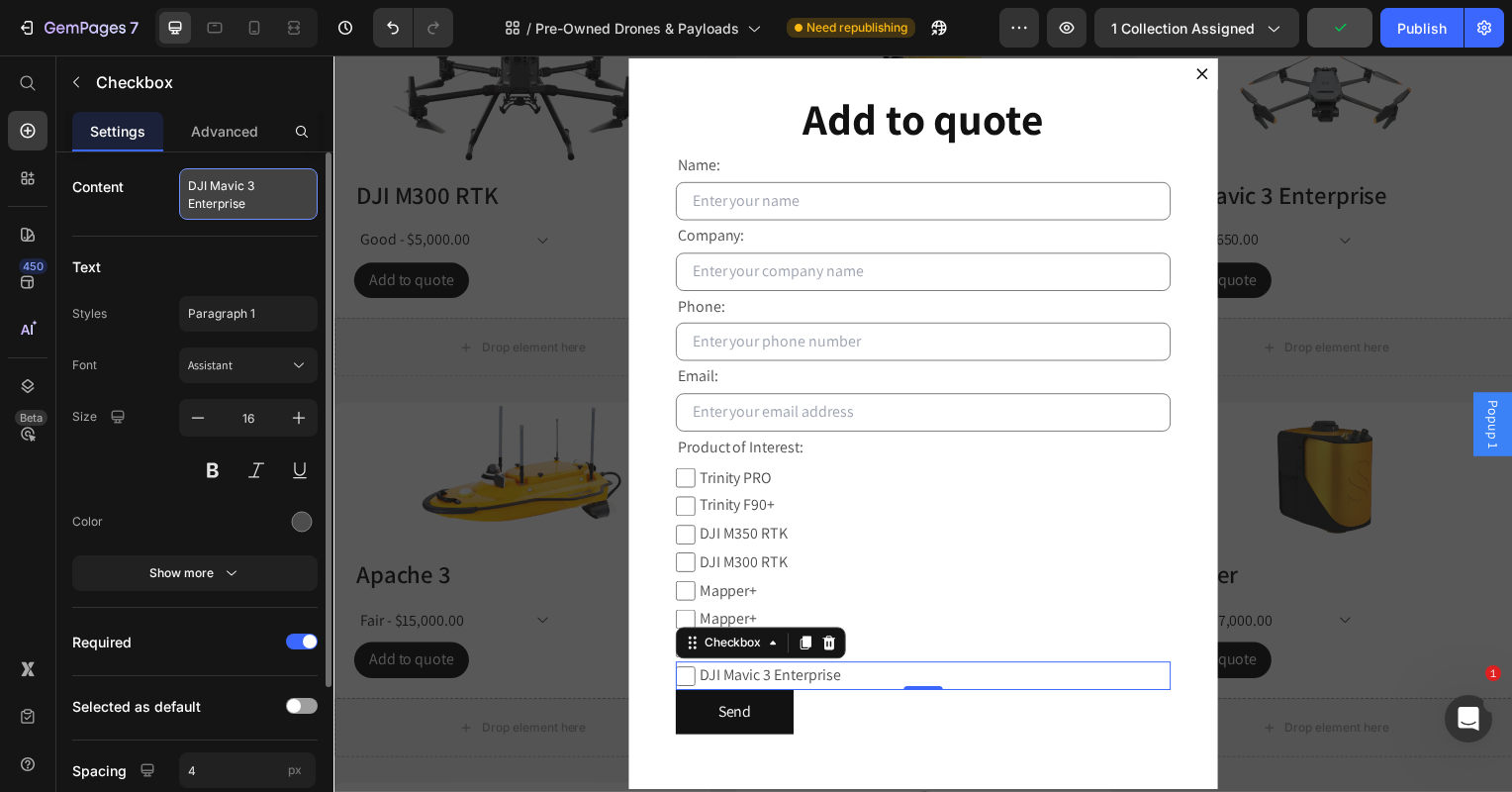 type on "Apache 3" 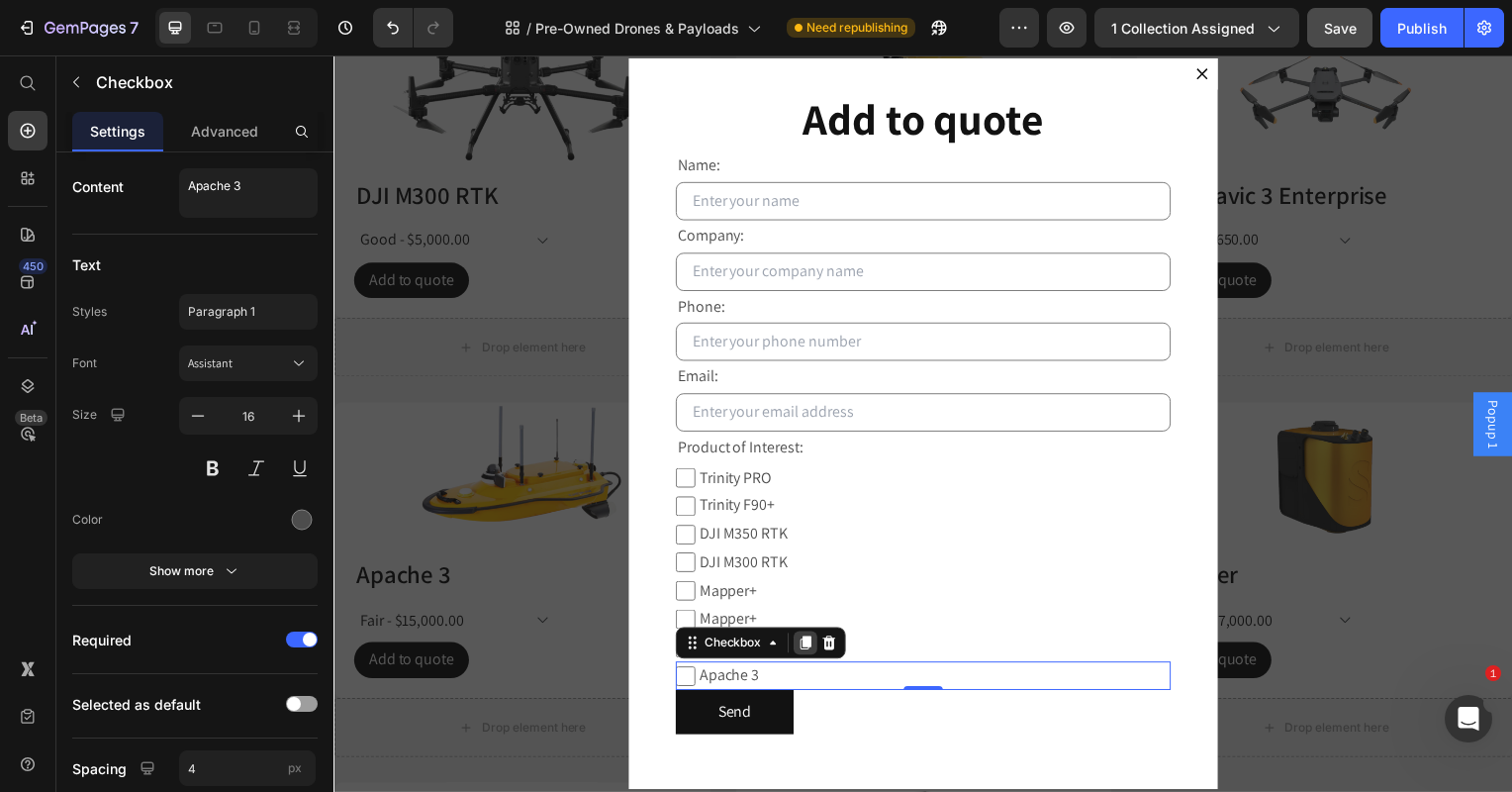 click 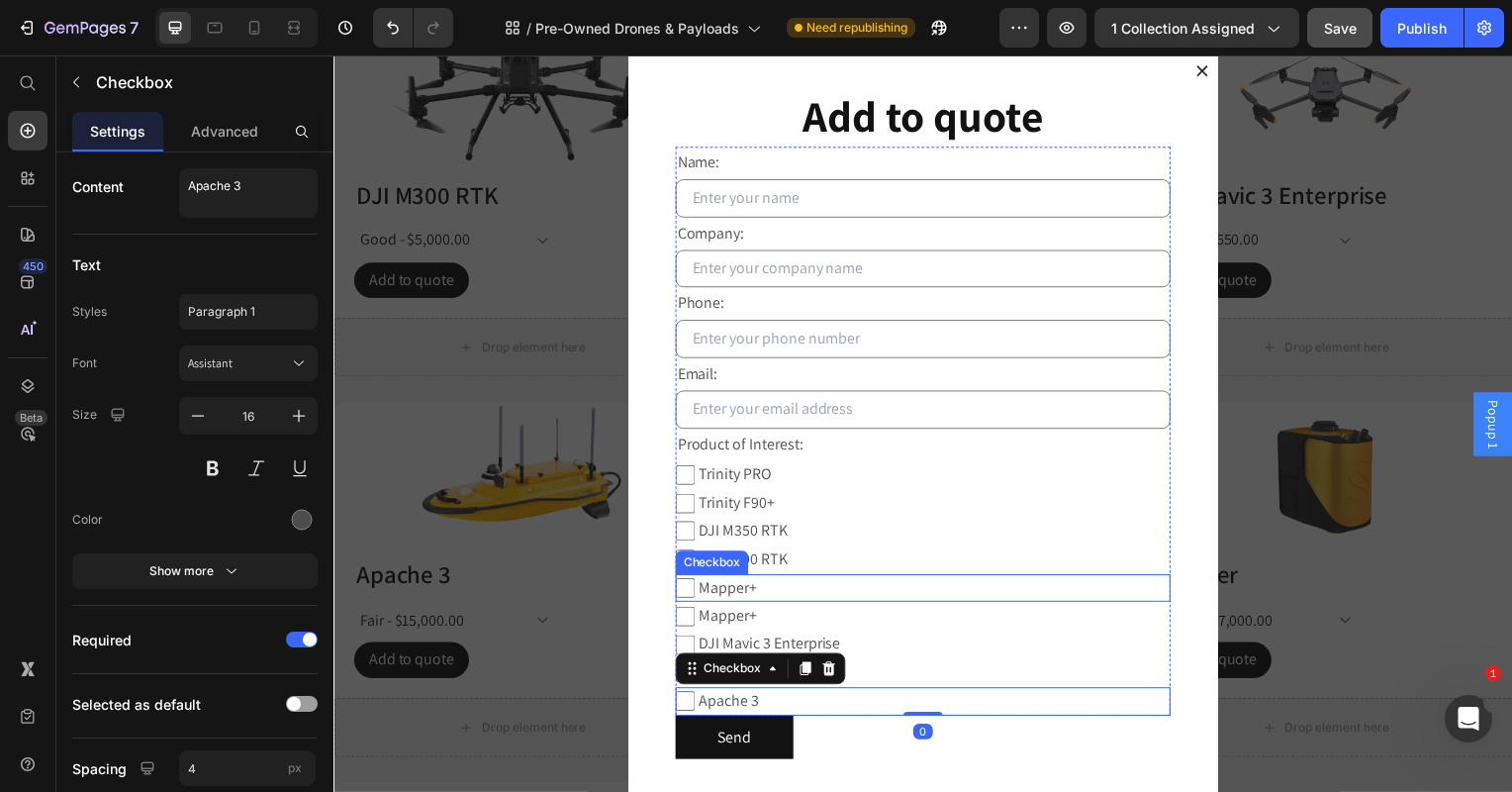 scroll, scrollTop: 21, scrollLeft: 0, axis: vertical 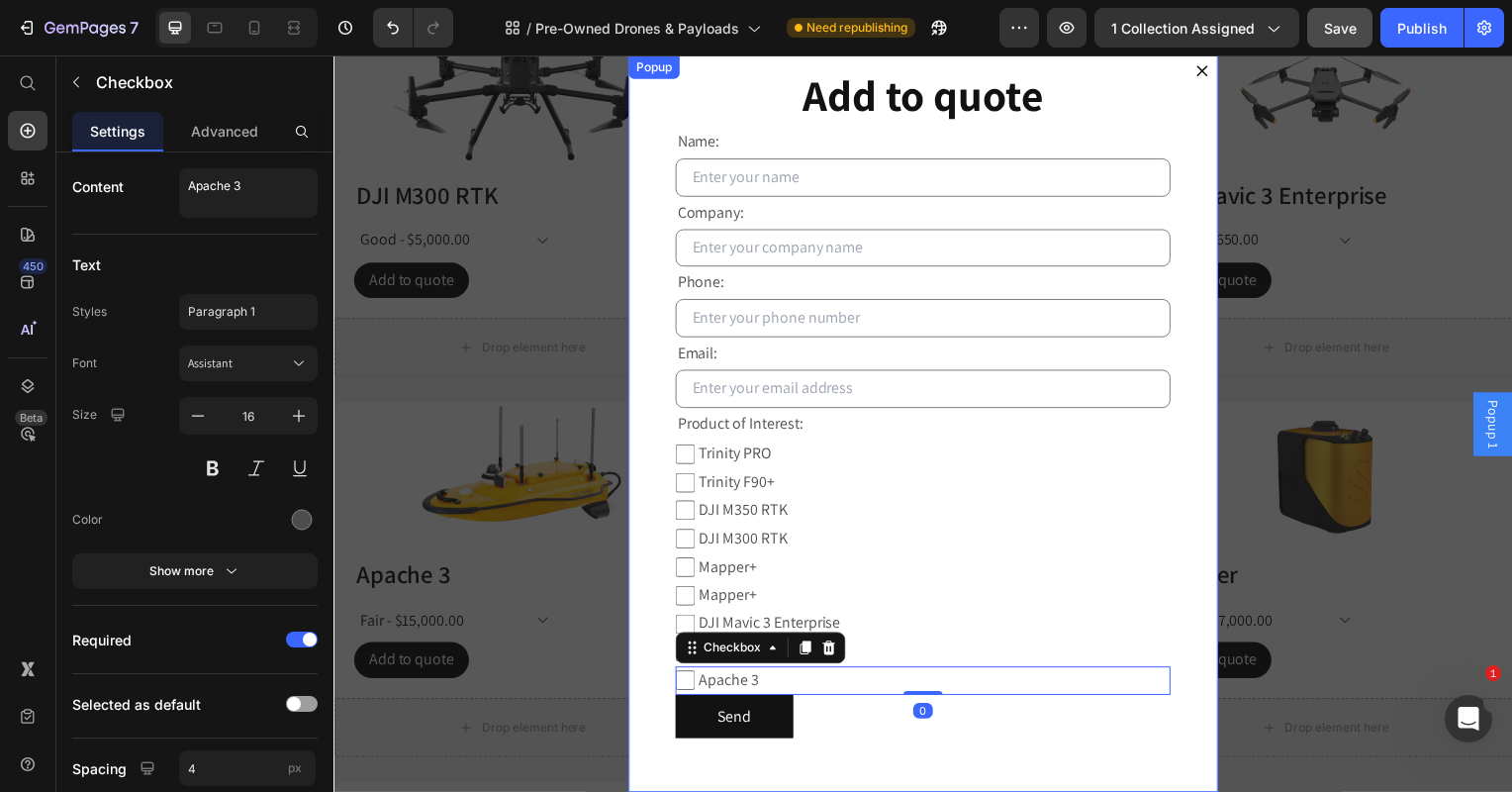 drag, startPoint x: 1175, startPoint y: 687, endPoint x: 1090, endPoint y: 566, distance: 147.87157 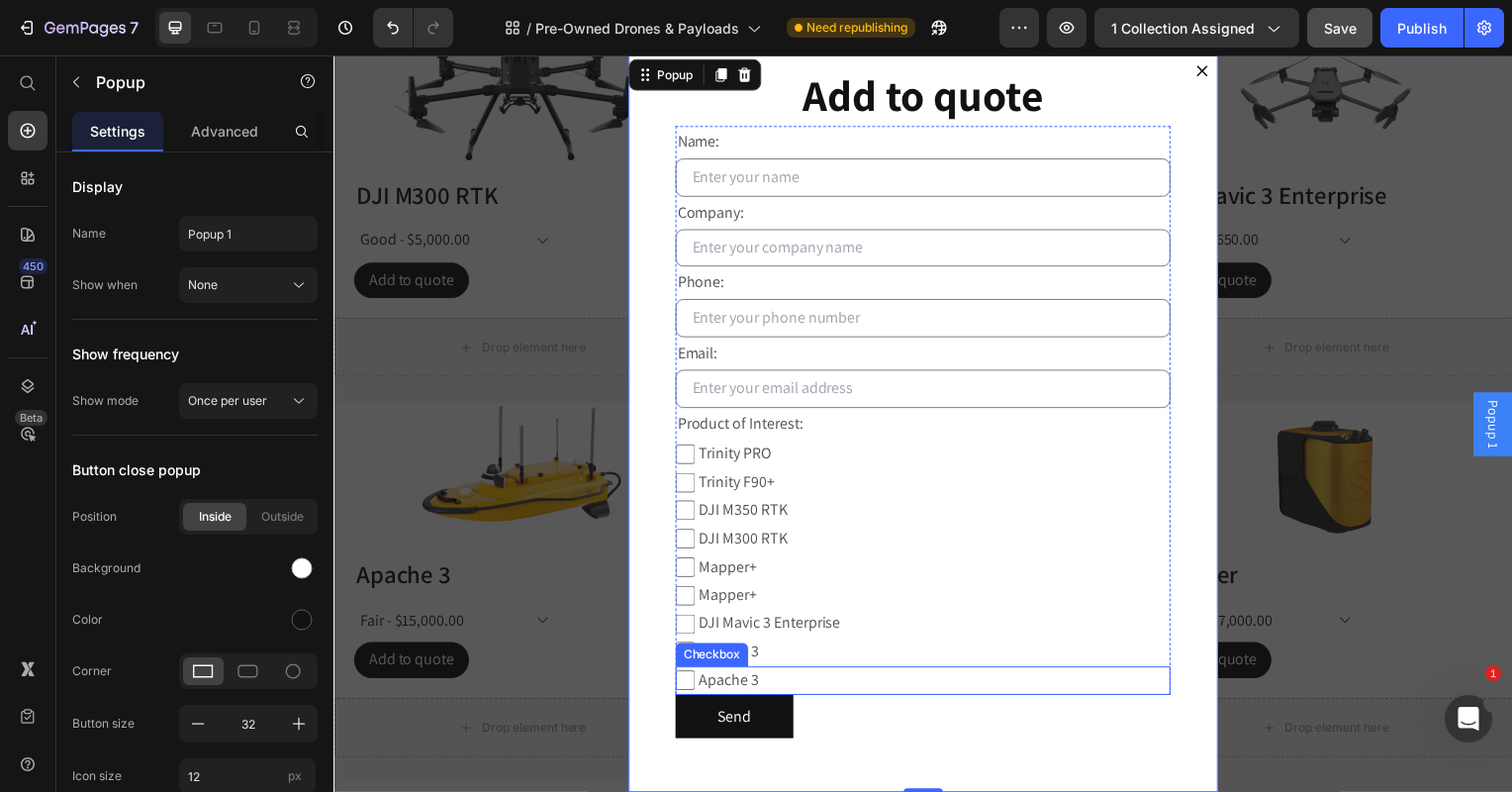 click on "Apache 3" at bounding box center [937, 685] 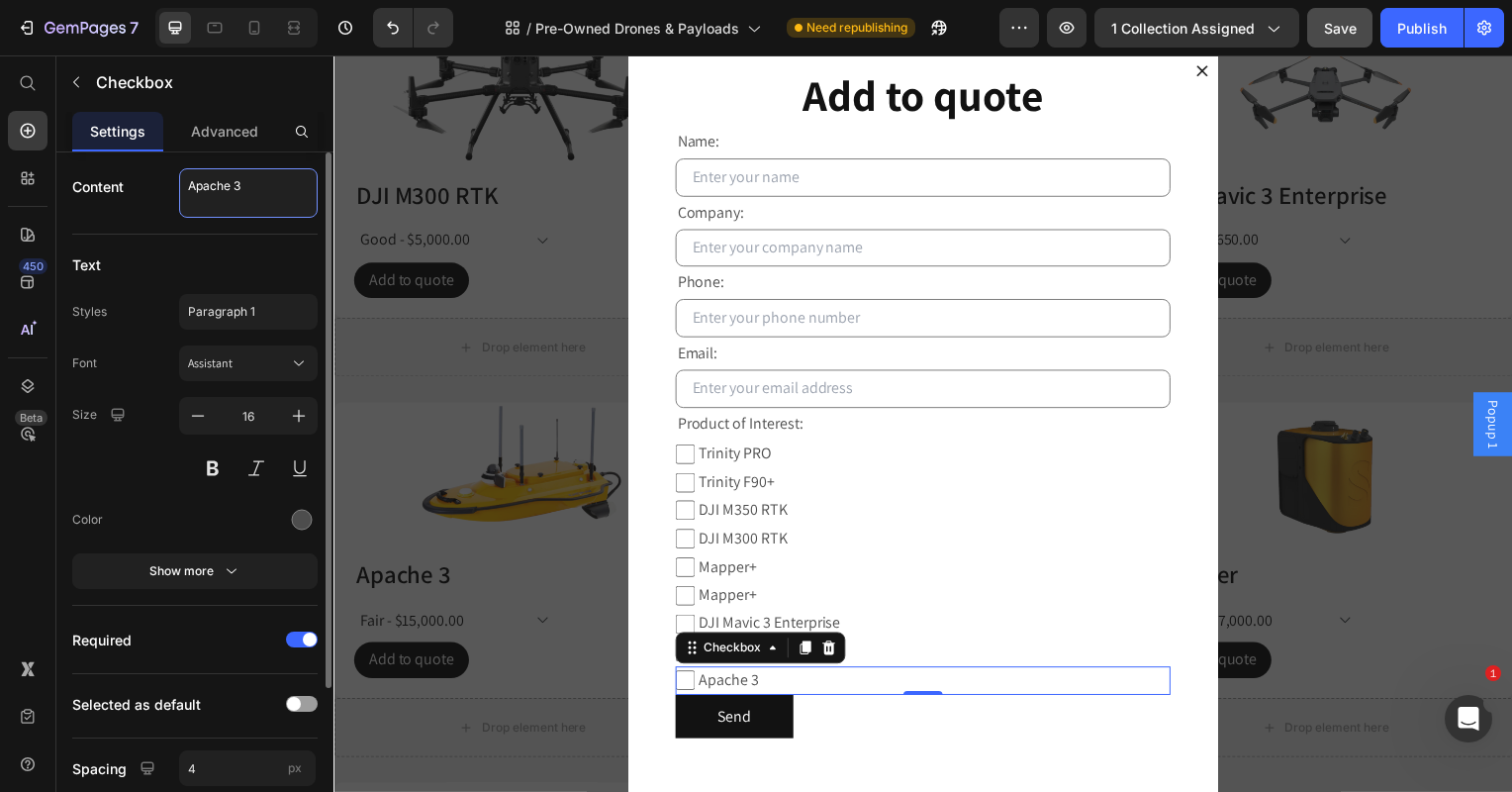 drag, startPoint x: 241, startPoint y: 194, endPoint x: 129, endPoint y: 175, distance: 113.60018 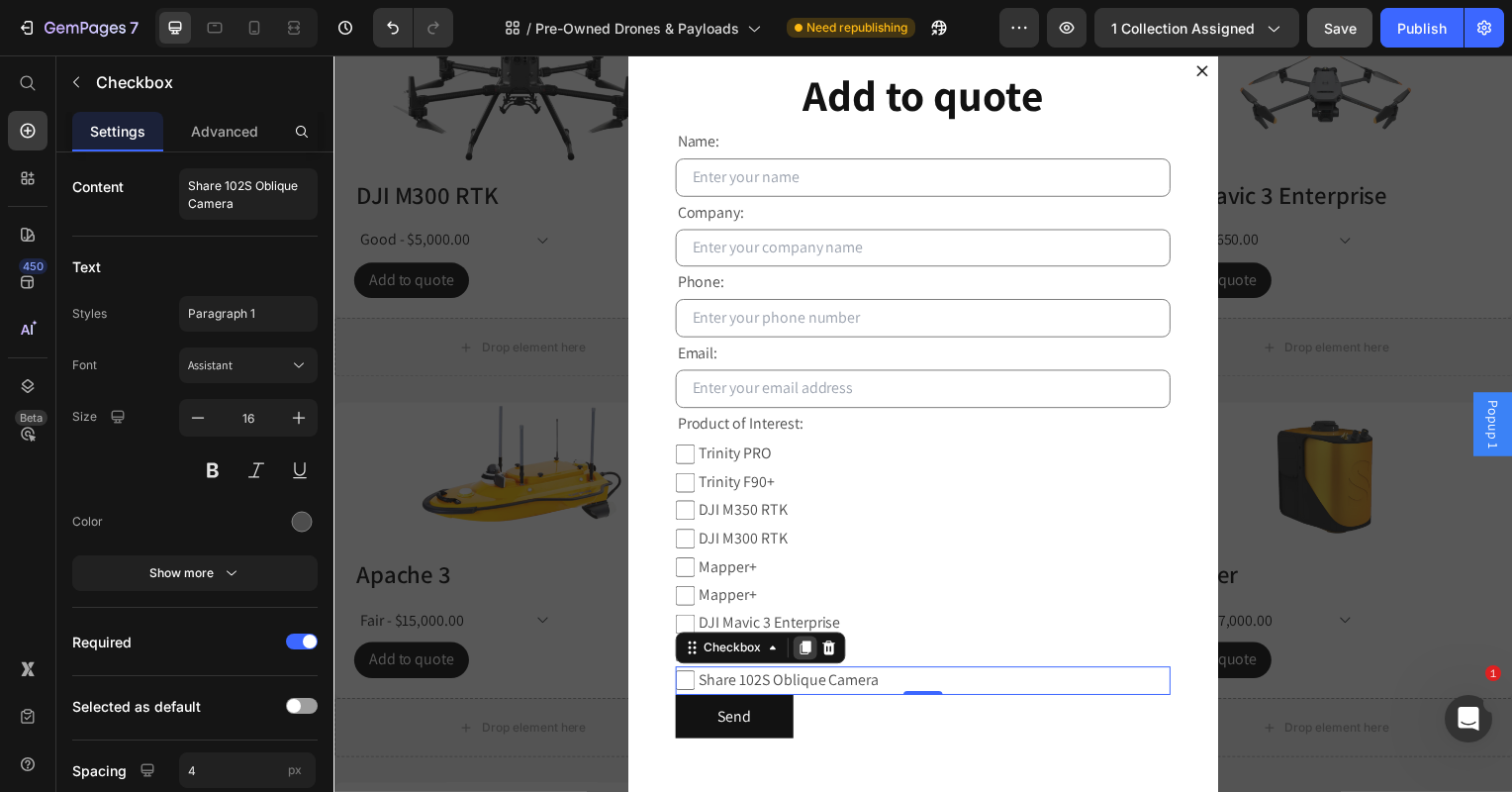 click 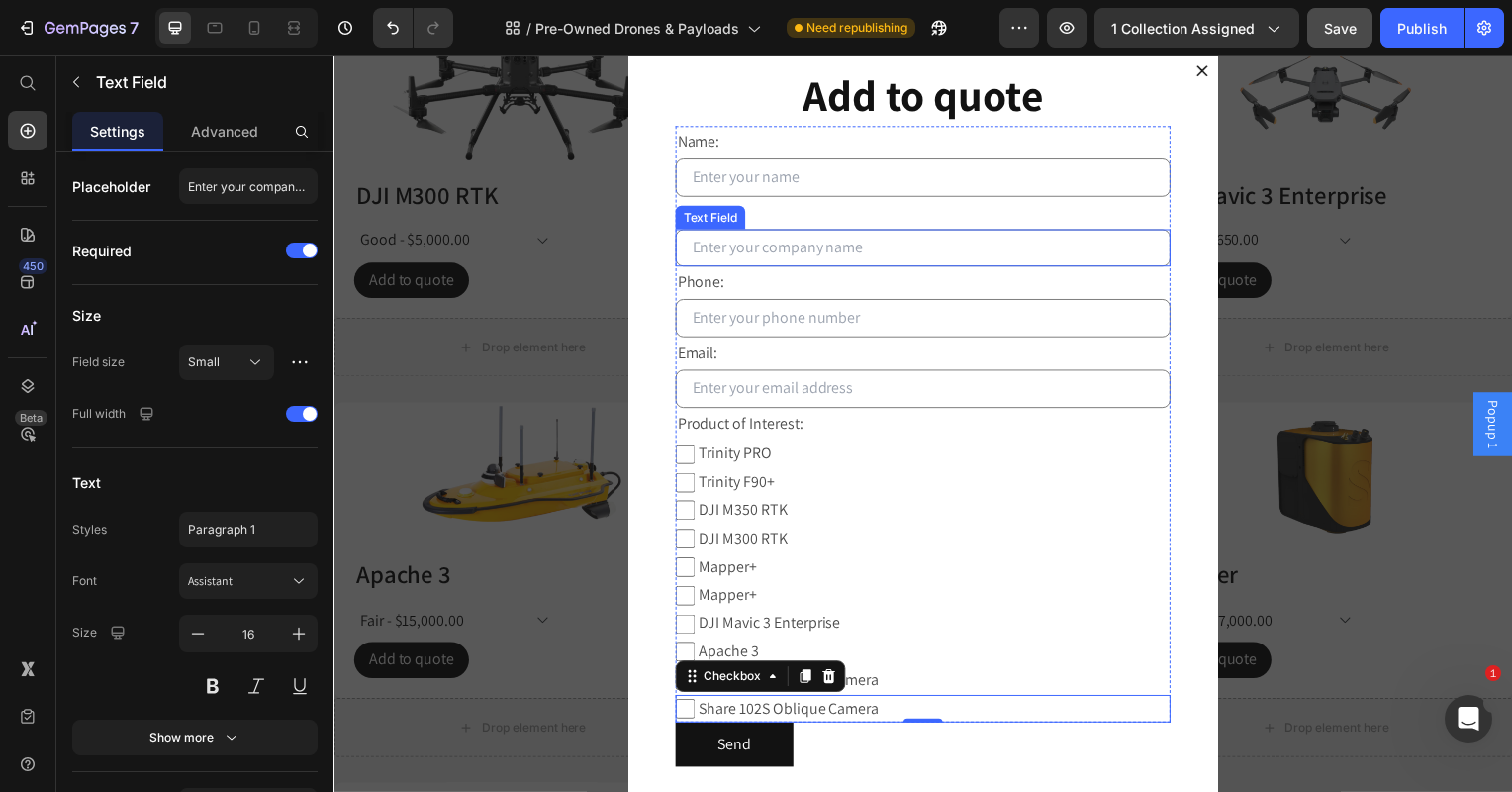 click at bounding box center [927, 249] 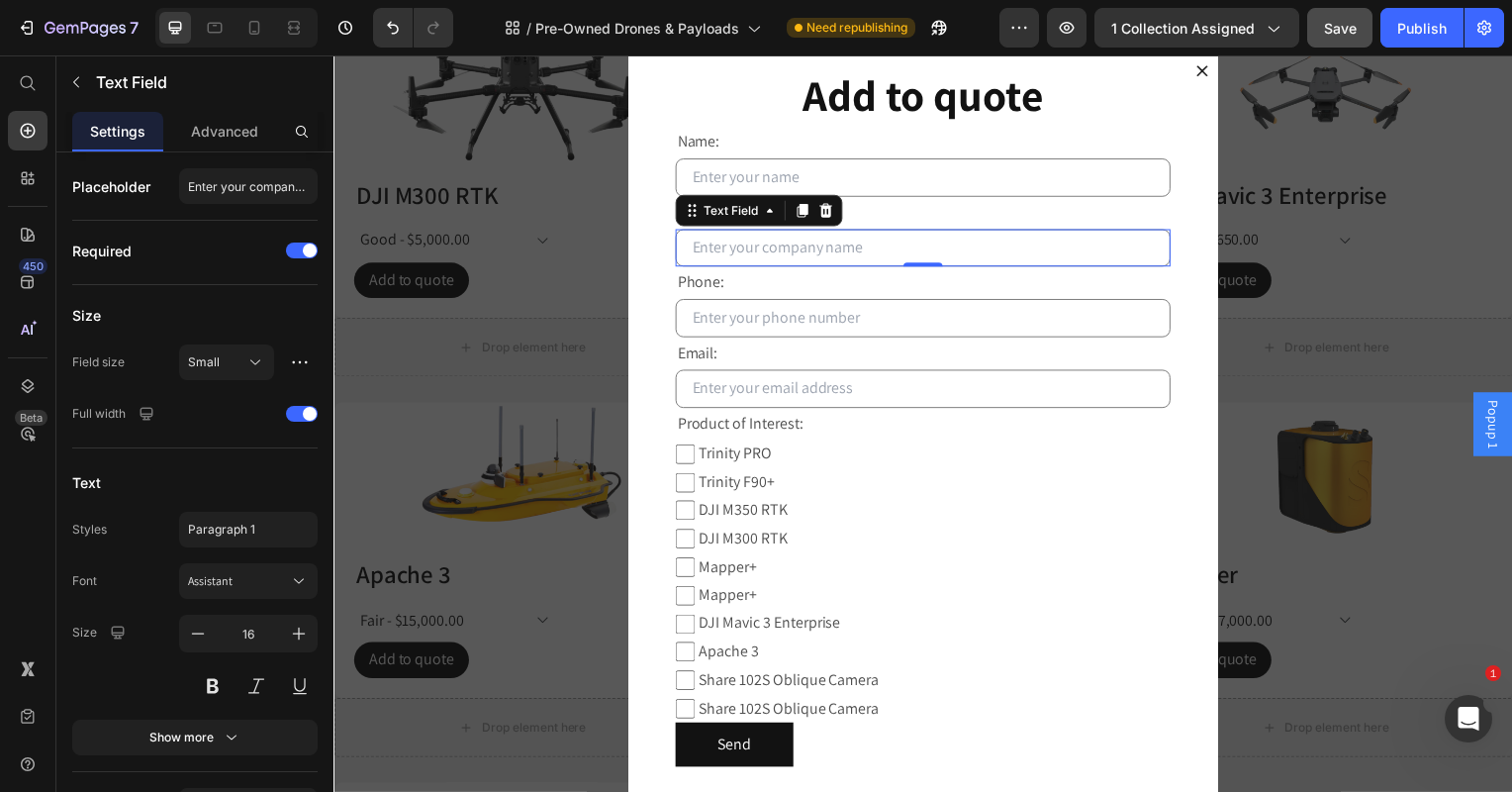 click at bounding box center (927, 249) 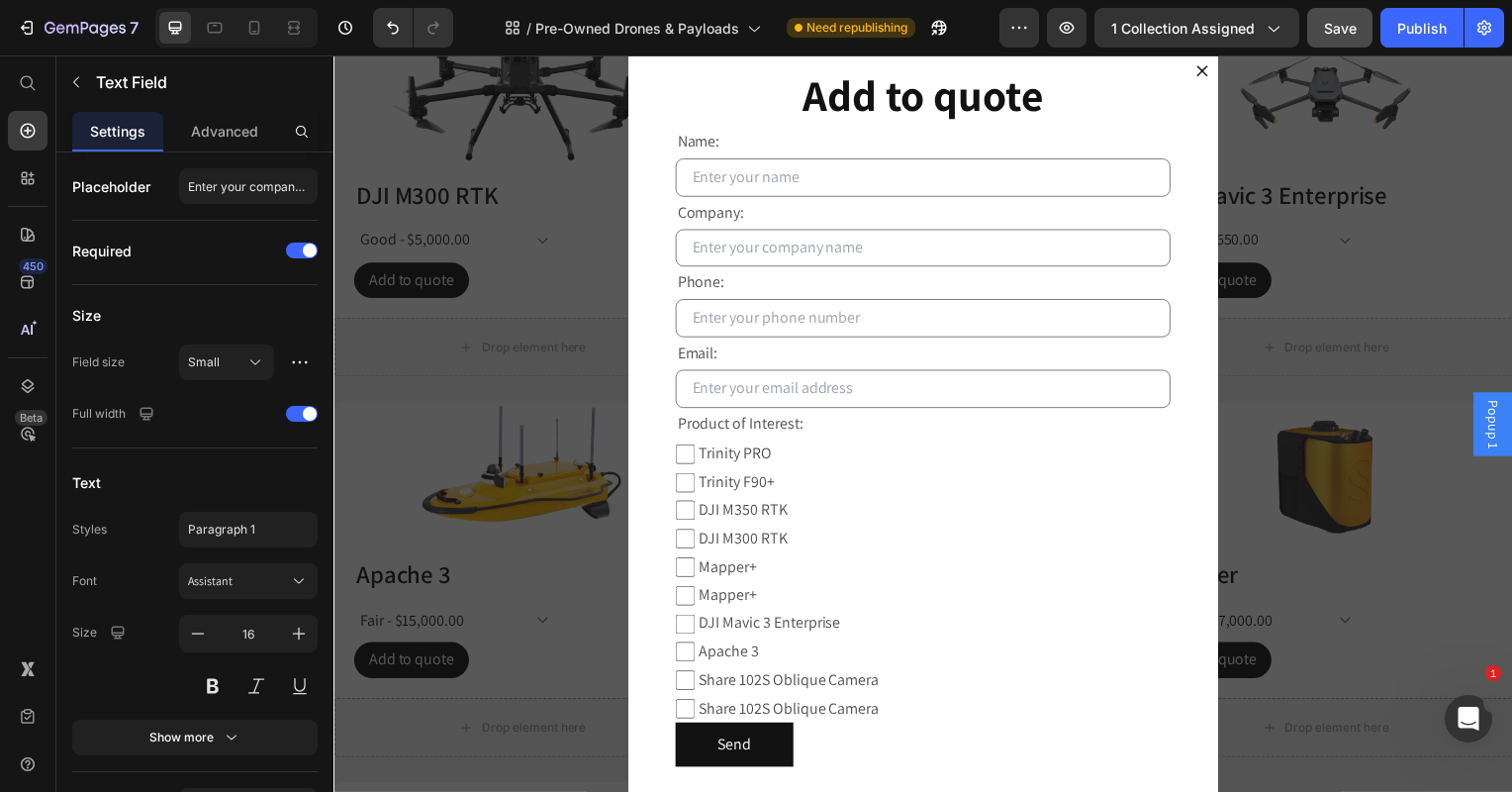 click at bounding box center (927, 427) 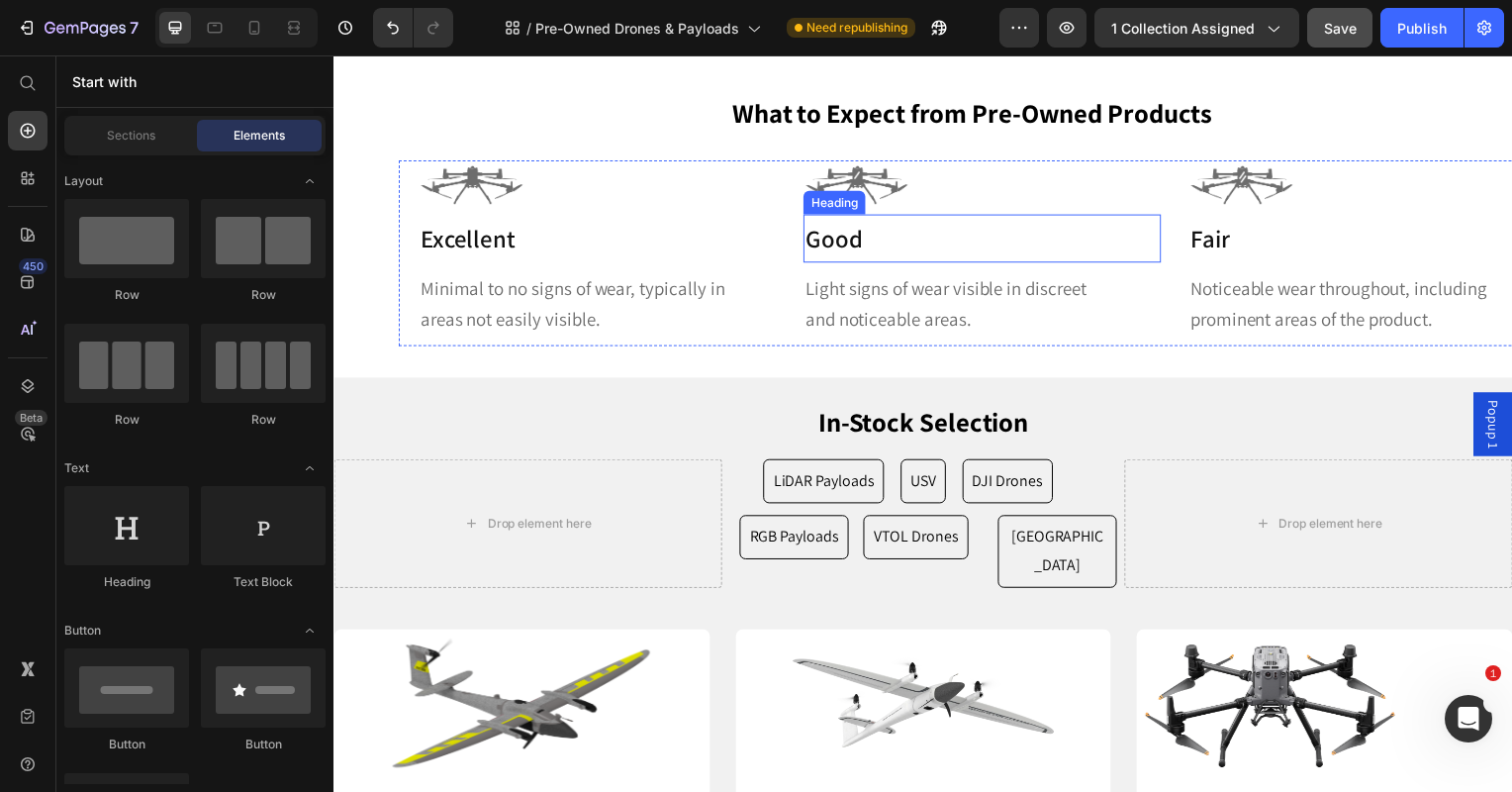 scroll, scrollTop: 396, scrollLeft: 0, axis: vertical 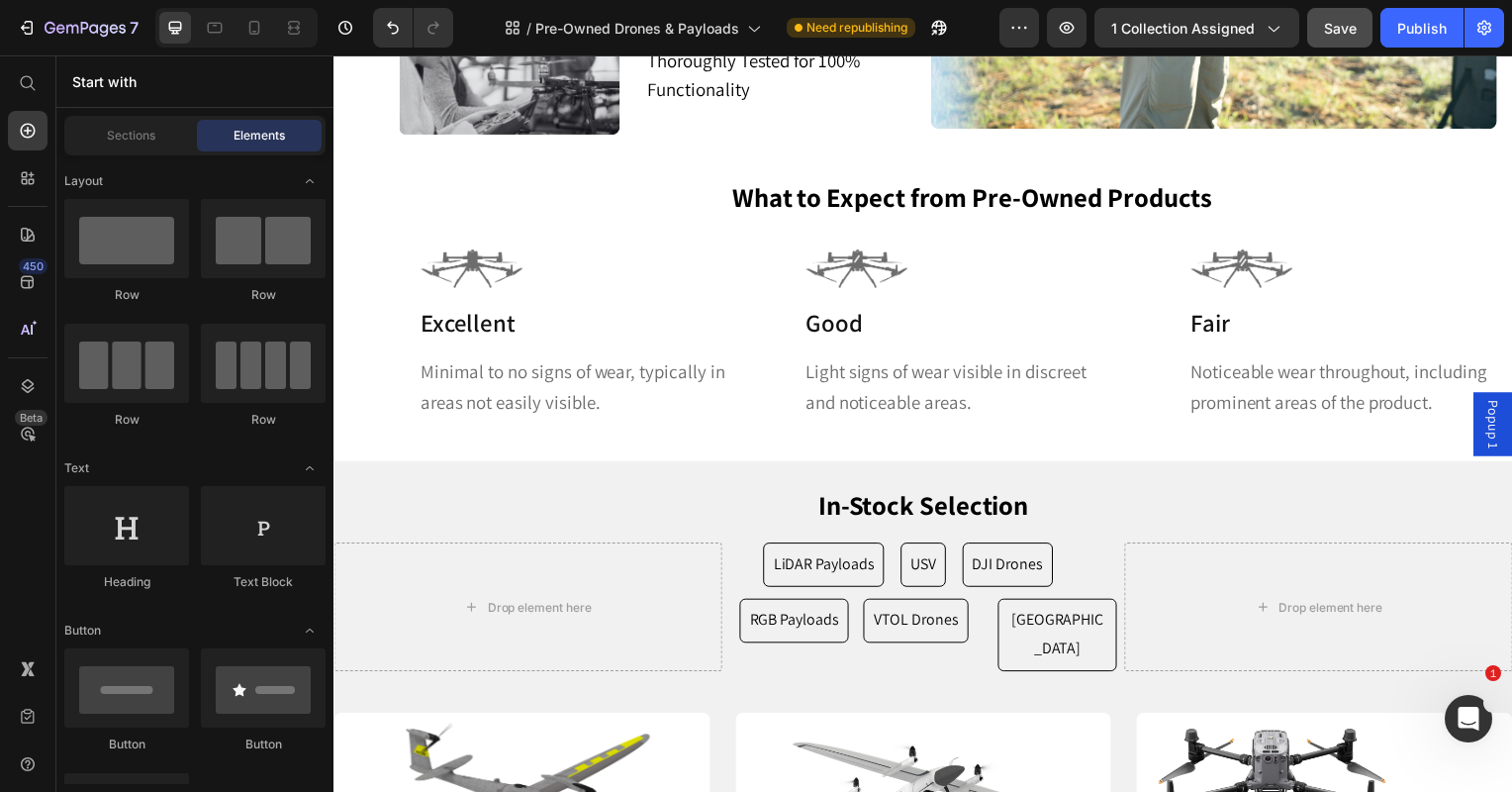 drag, startPoint x: 1498, startPoint y: 425, endPoint x: 1481, endPoint y: 426, distance: 17.029386 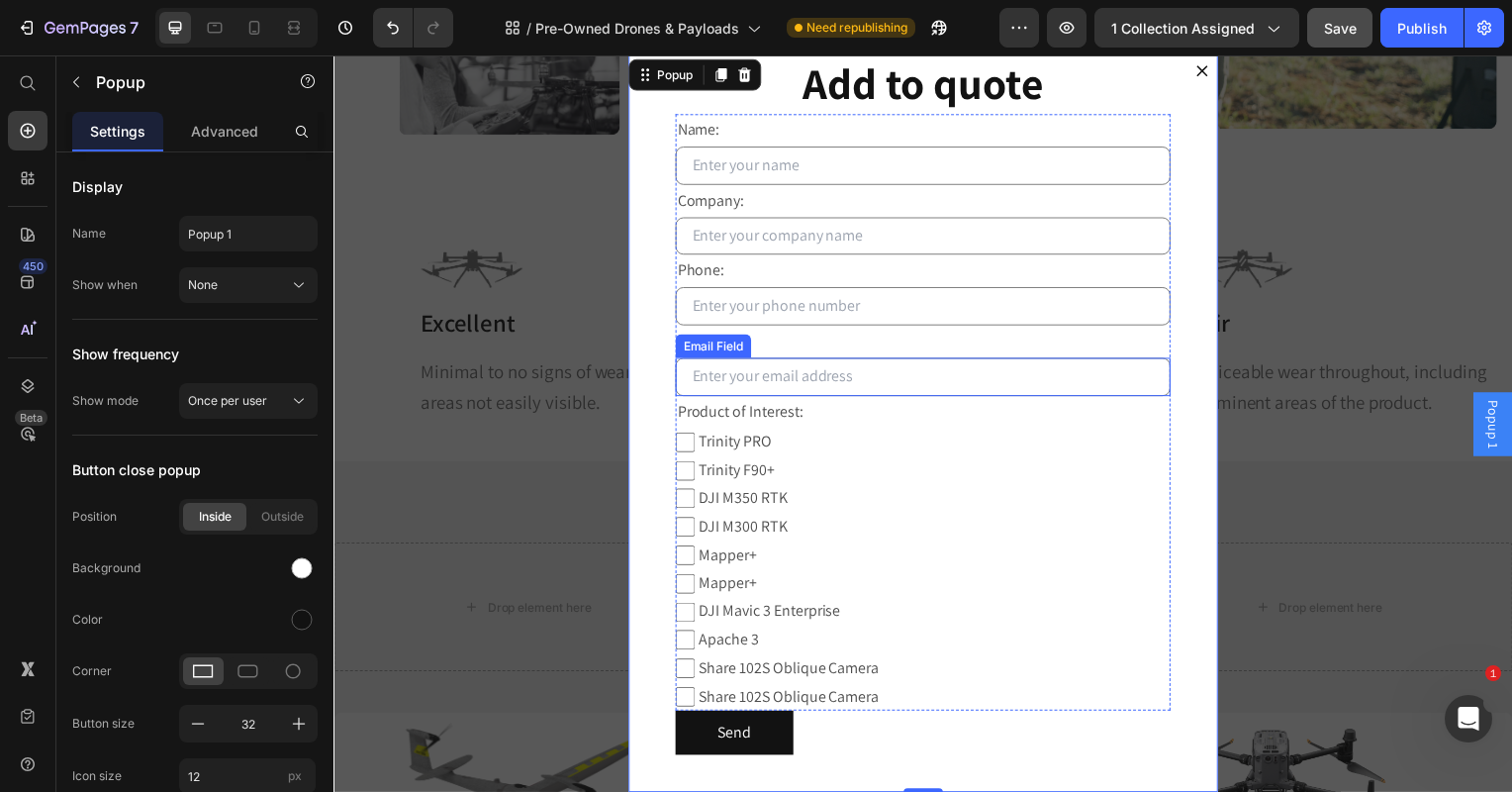 scroll, scrollTop: 50, scrollLeft: 0, axis: vertical 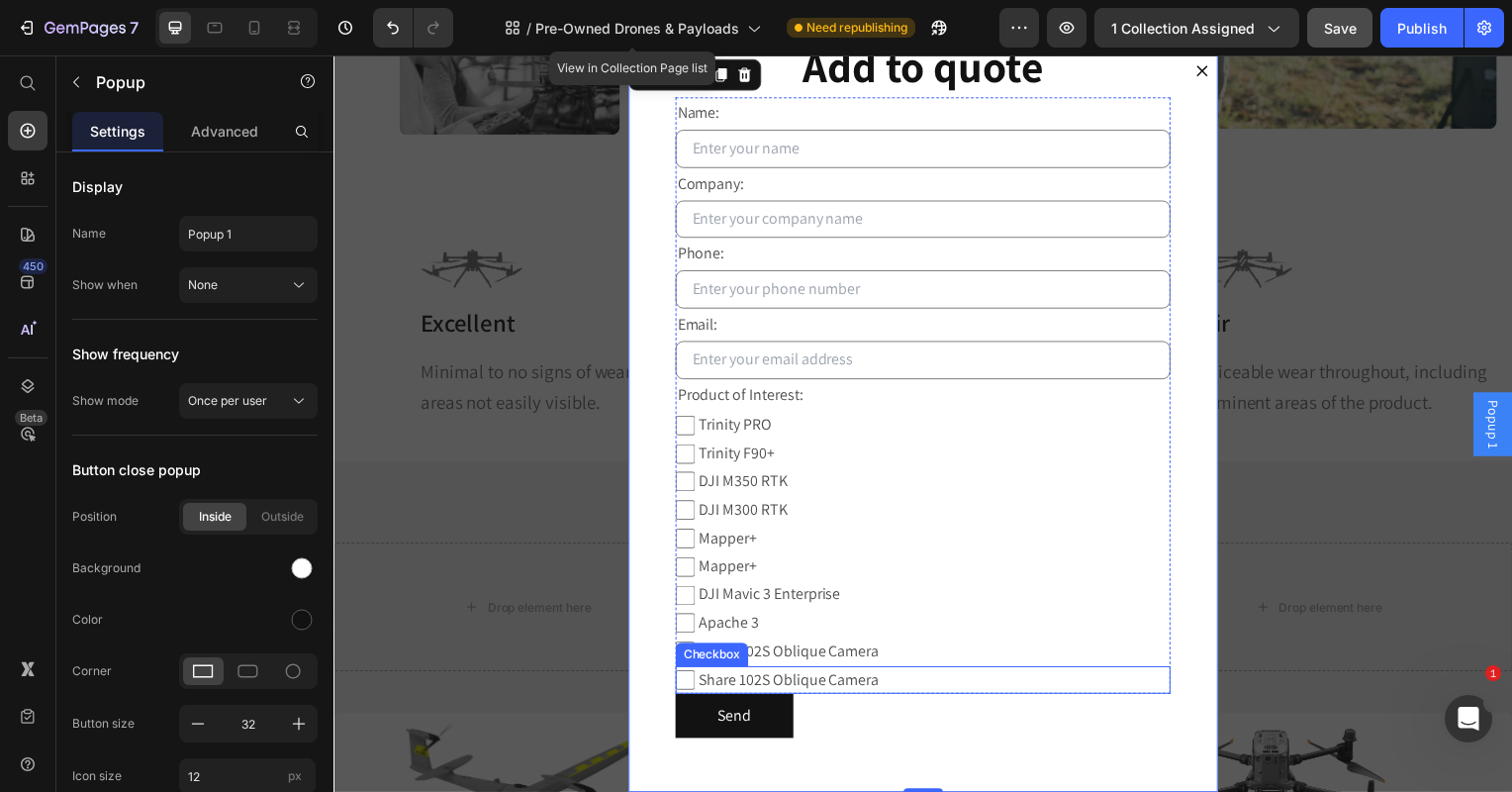 click on "Share 102S Oblique Camera" at bounding box center [937, 685] 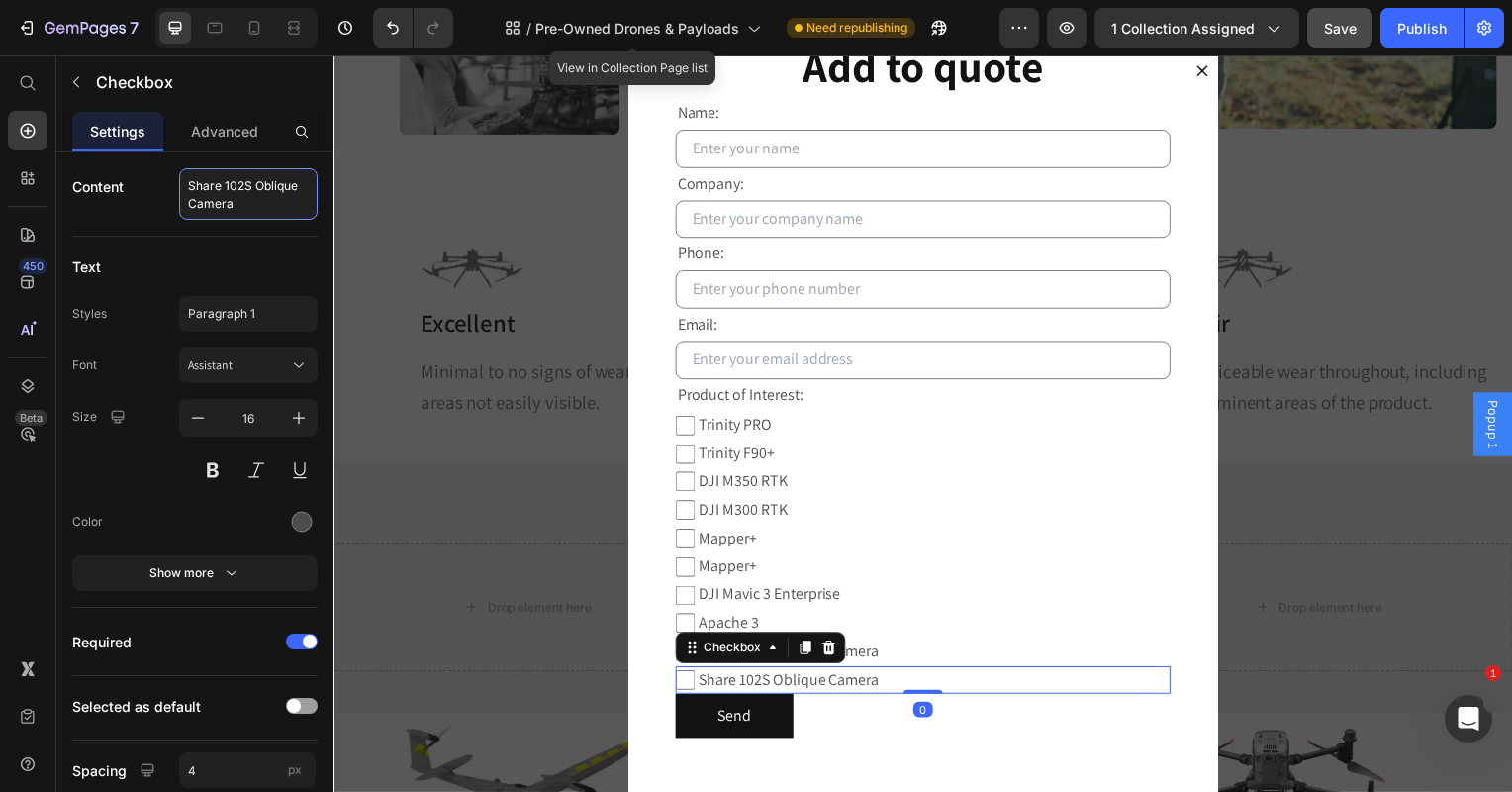 drag, startPoint x: 262, startPoint y: 213, endPoint x: 135, endPoint y: 147, distance: 143.12582 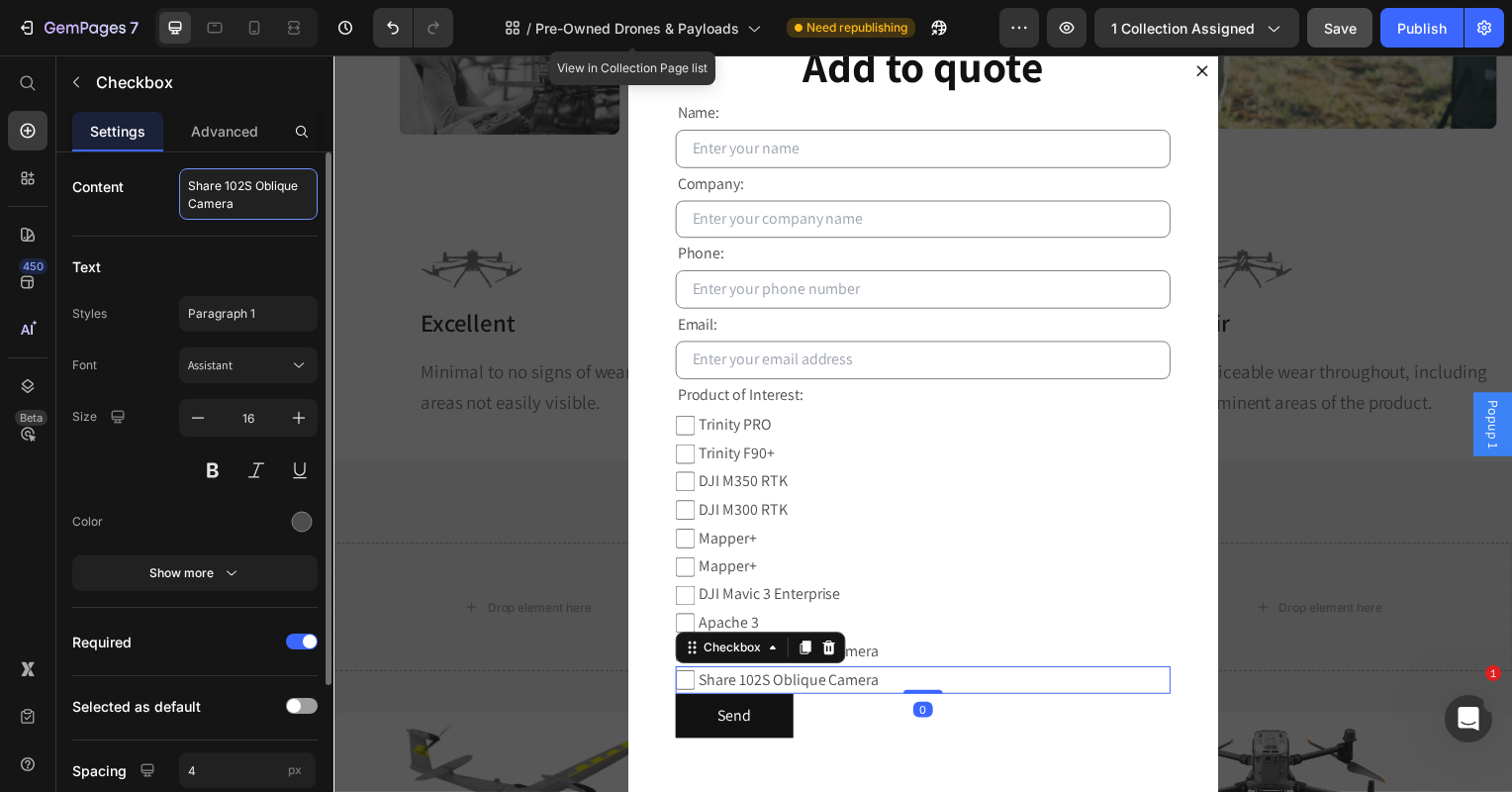 type on "Mapper" 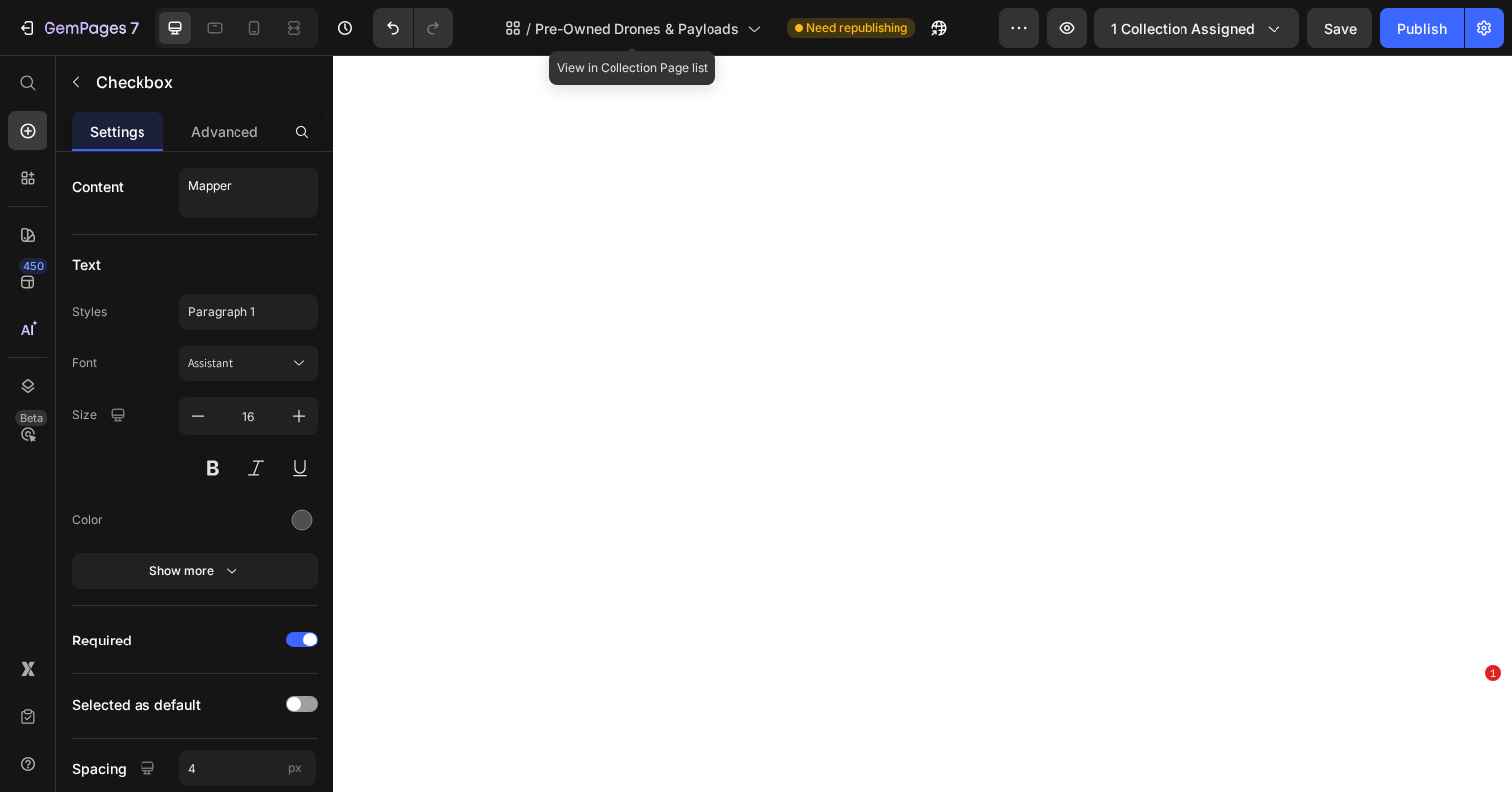 scroll, scrollTop: 0, scrollLeft: 0, axis: both 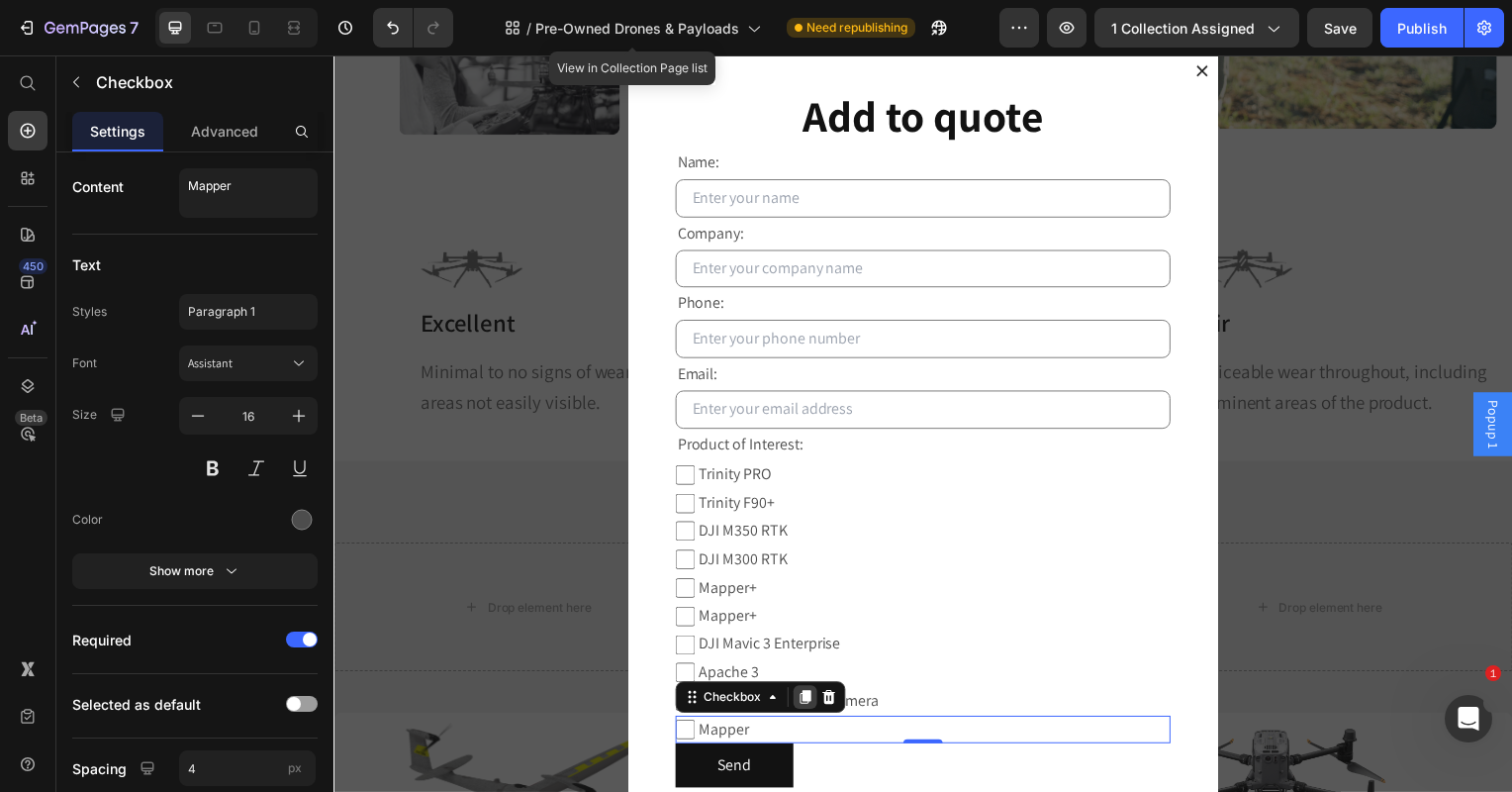 click 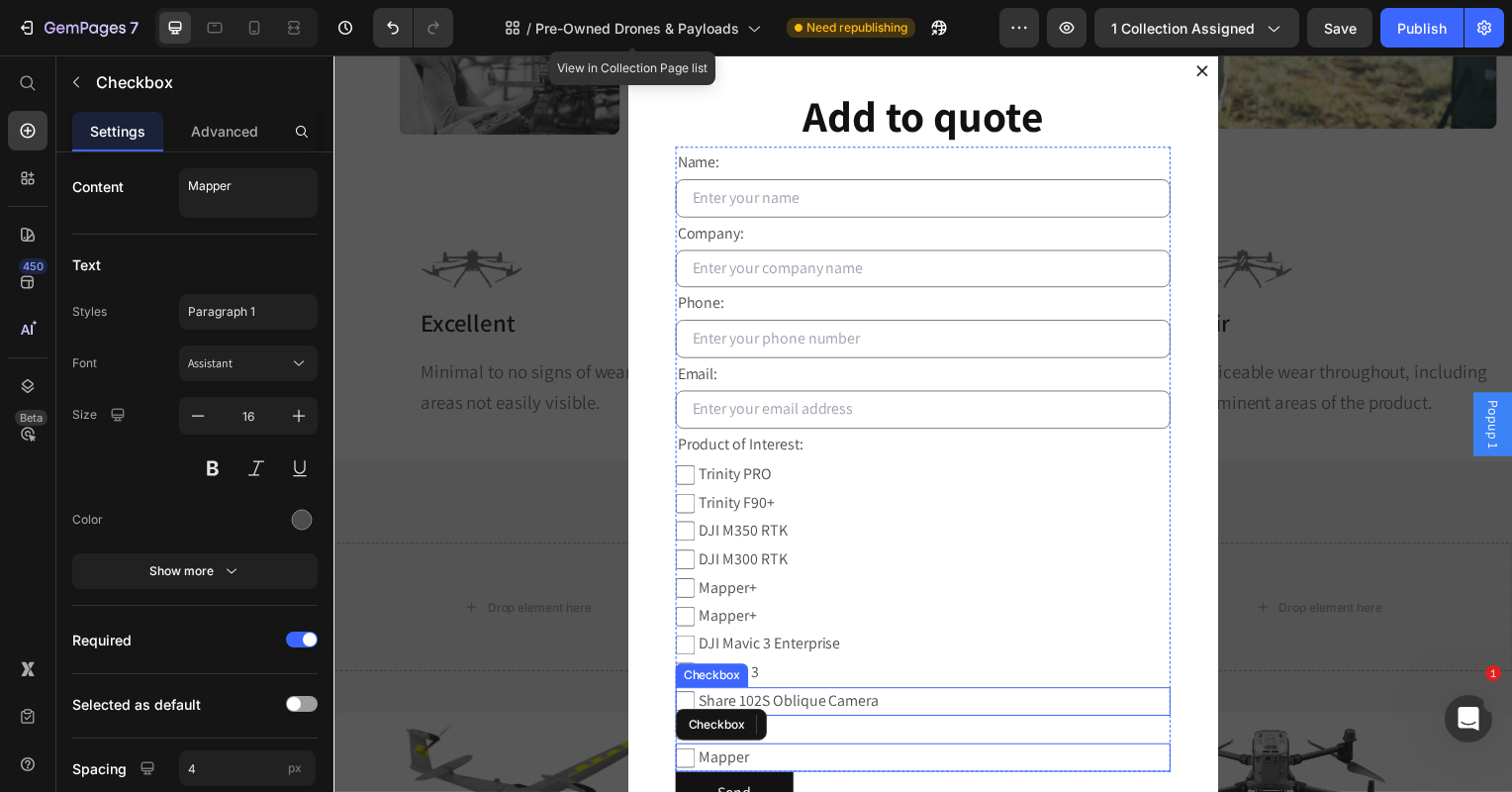 scroll, scrollTop: 396, scrollLeft: 0, axis: vertical 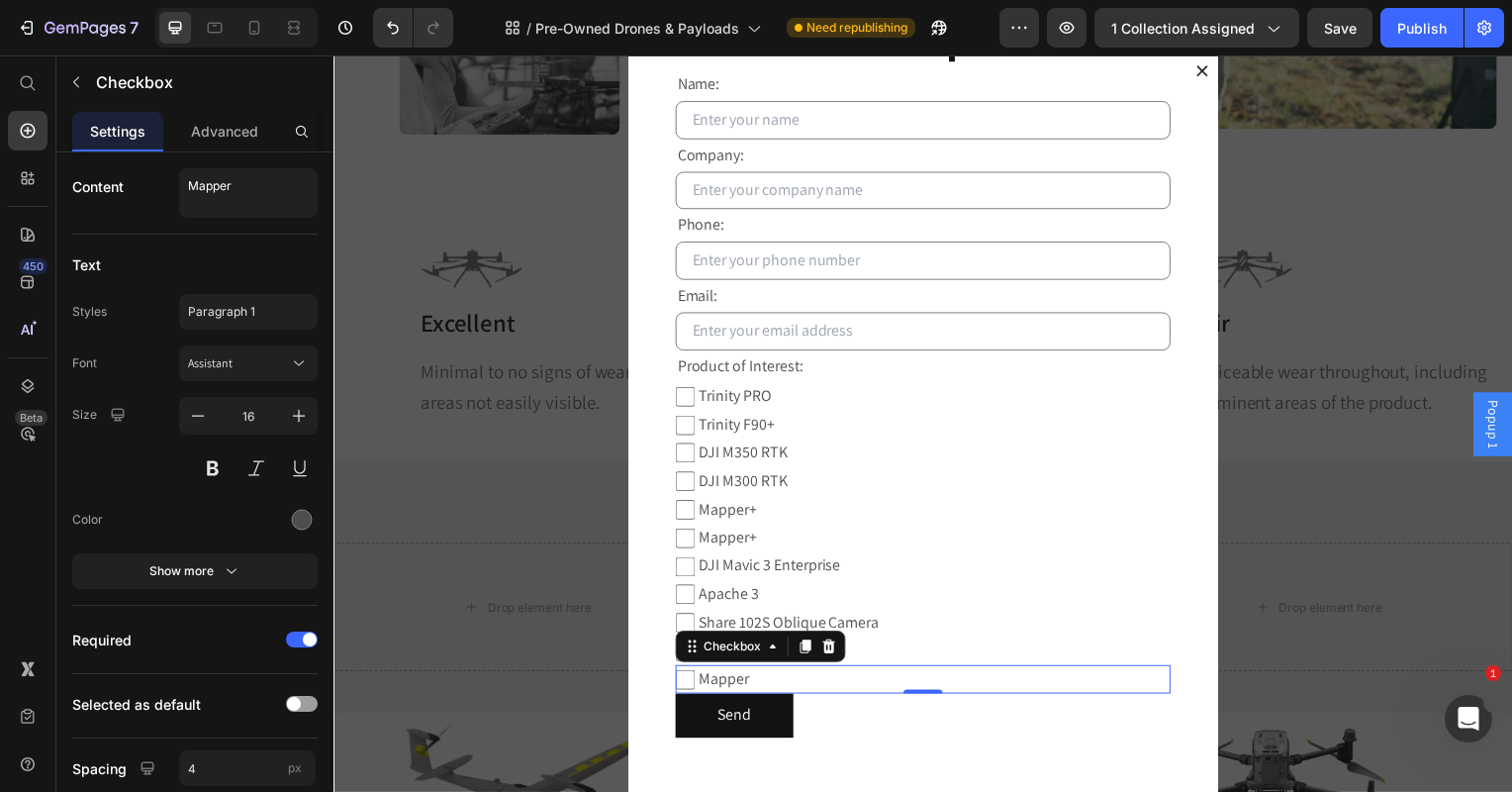 click on "Mapper" at bounding box center [937, 684] 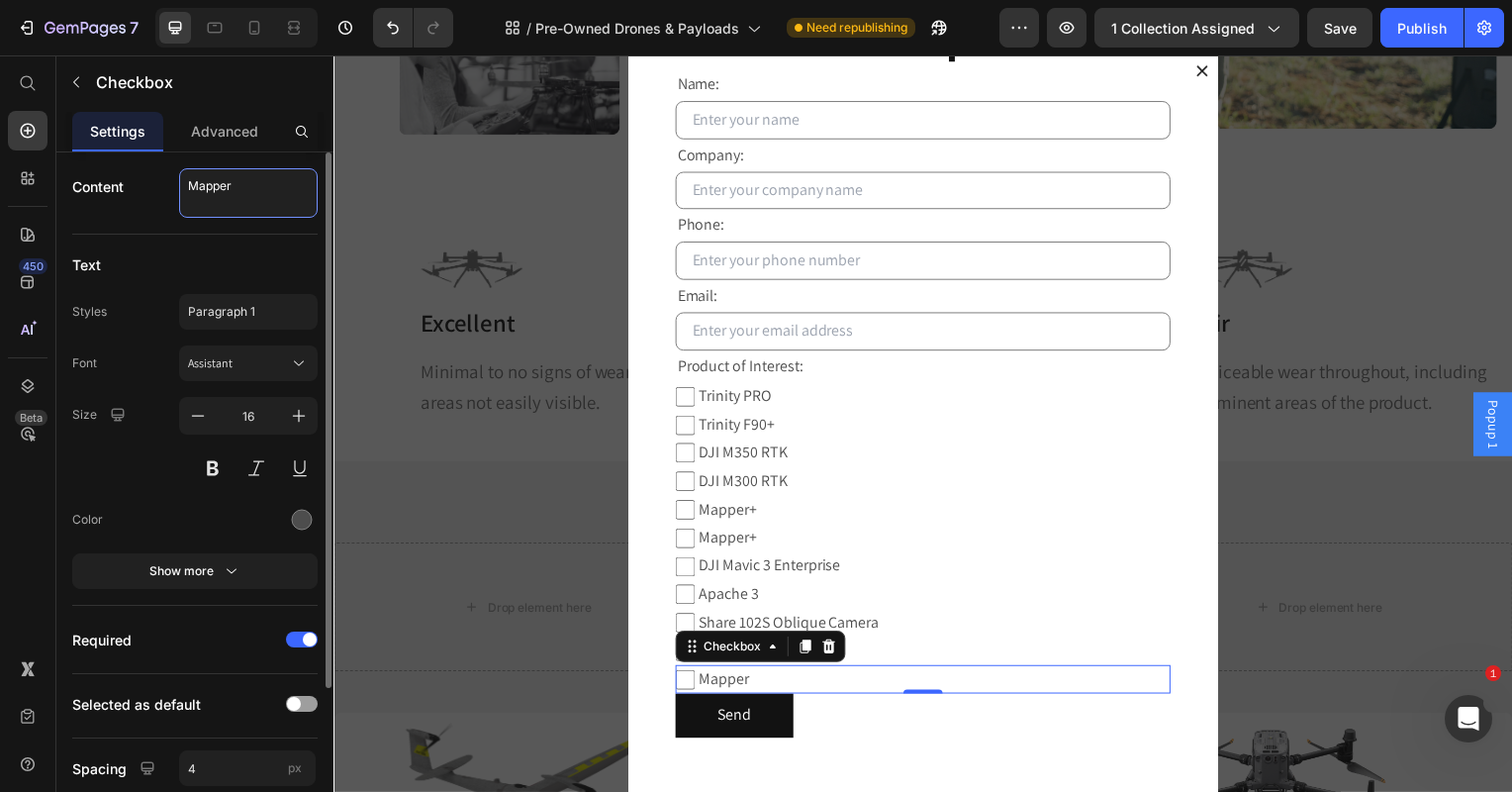 drag, startPoint x: 265, startPoint y: 194, endPoint x: 133, endPoint y: 157, distance: 137.08756 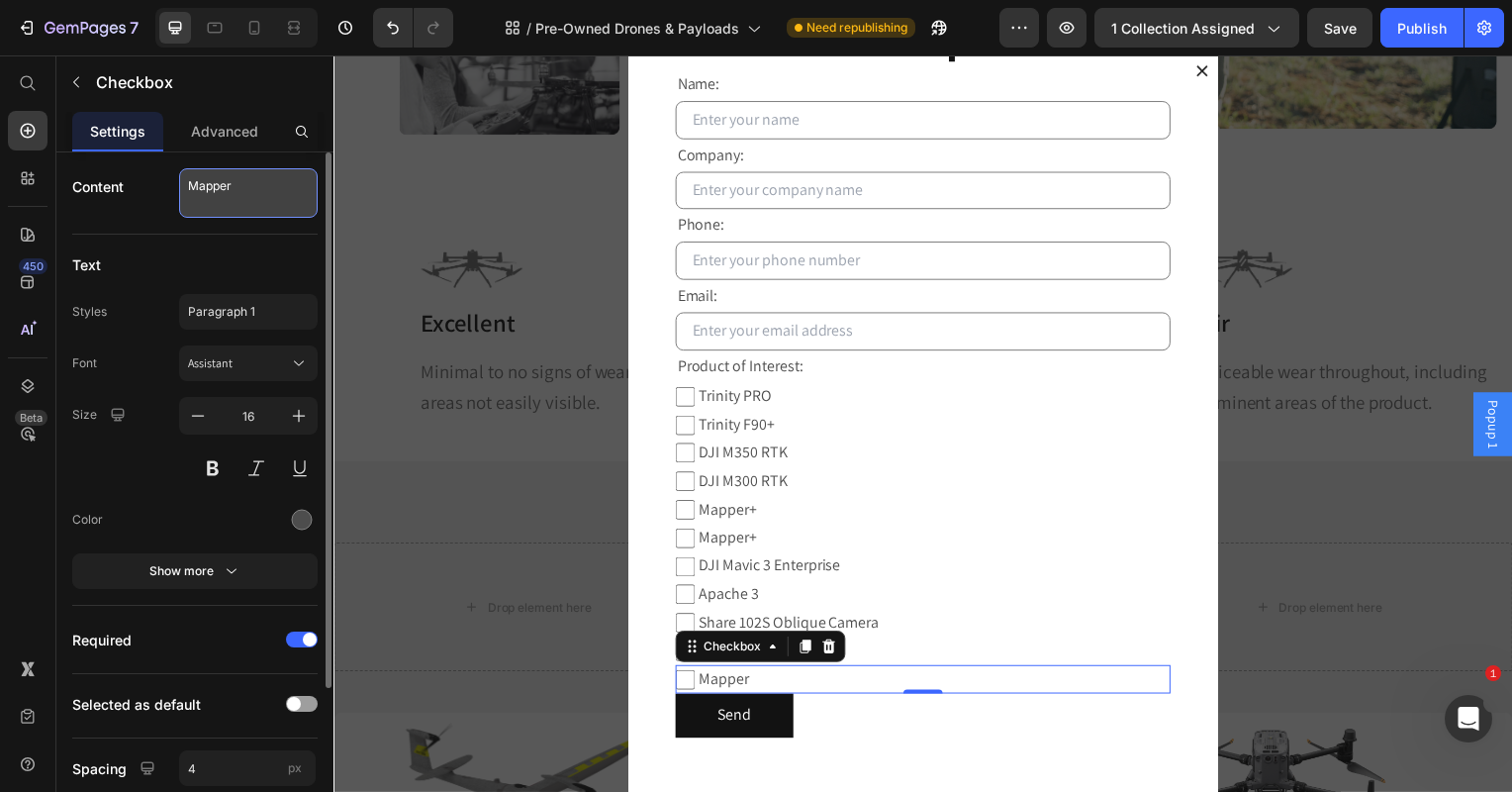 type on "DJI L1" 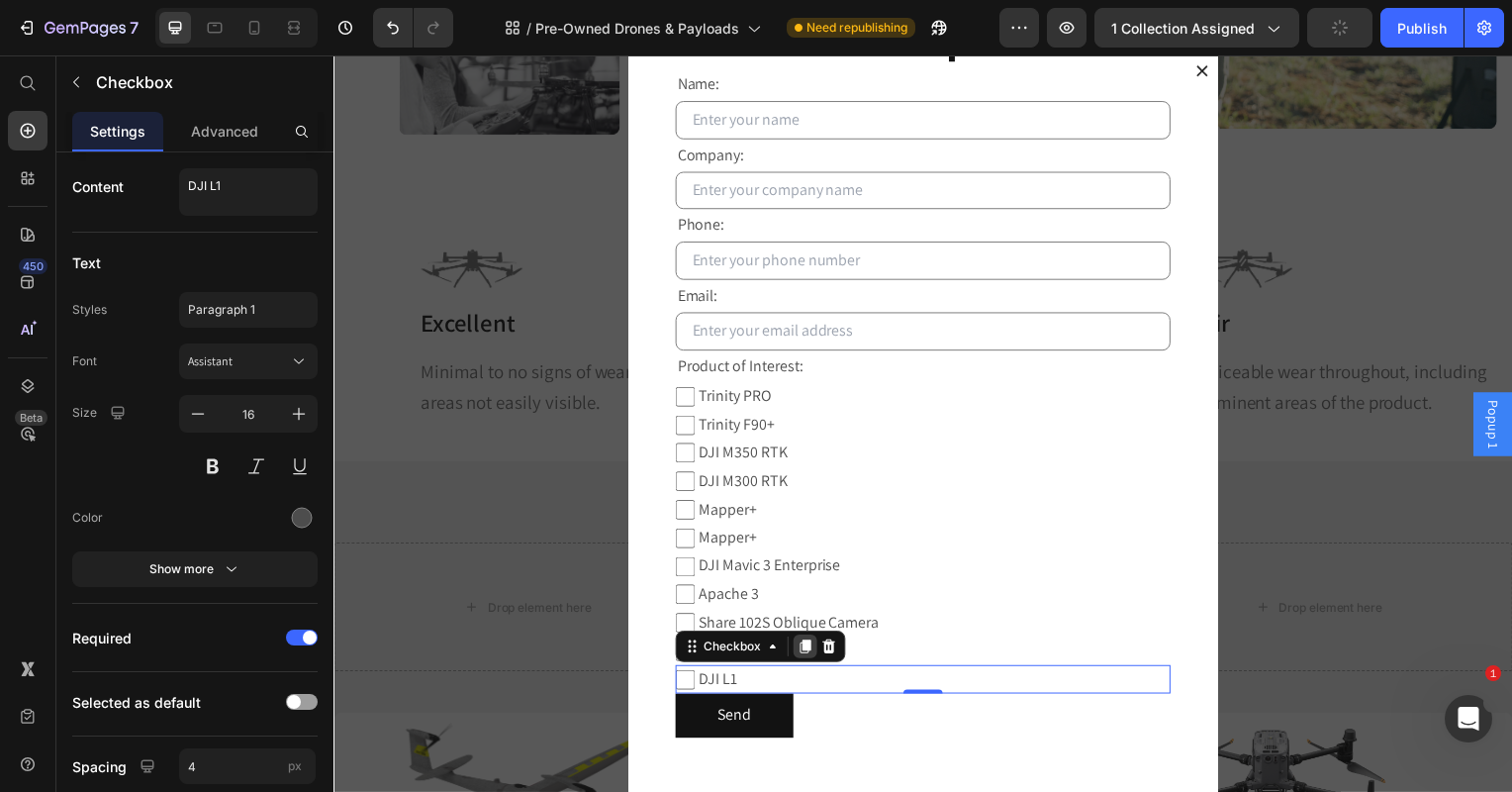 click 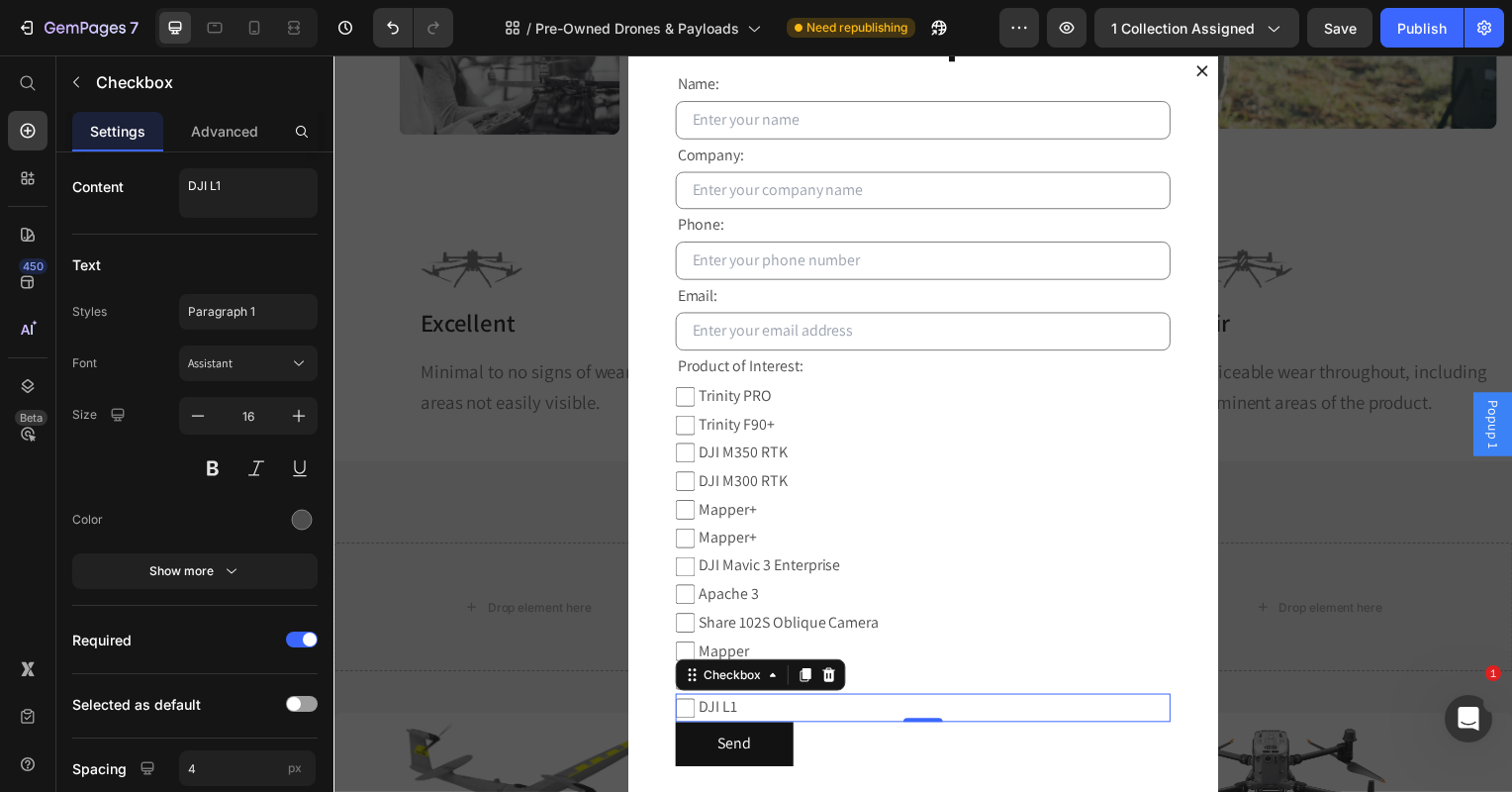 click 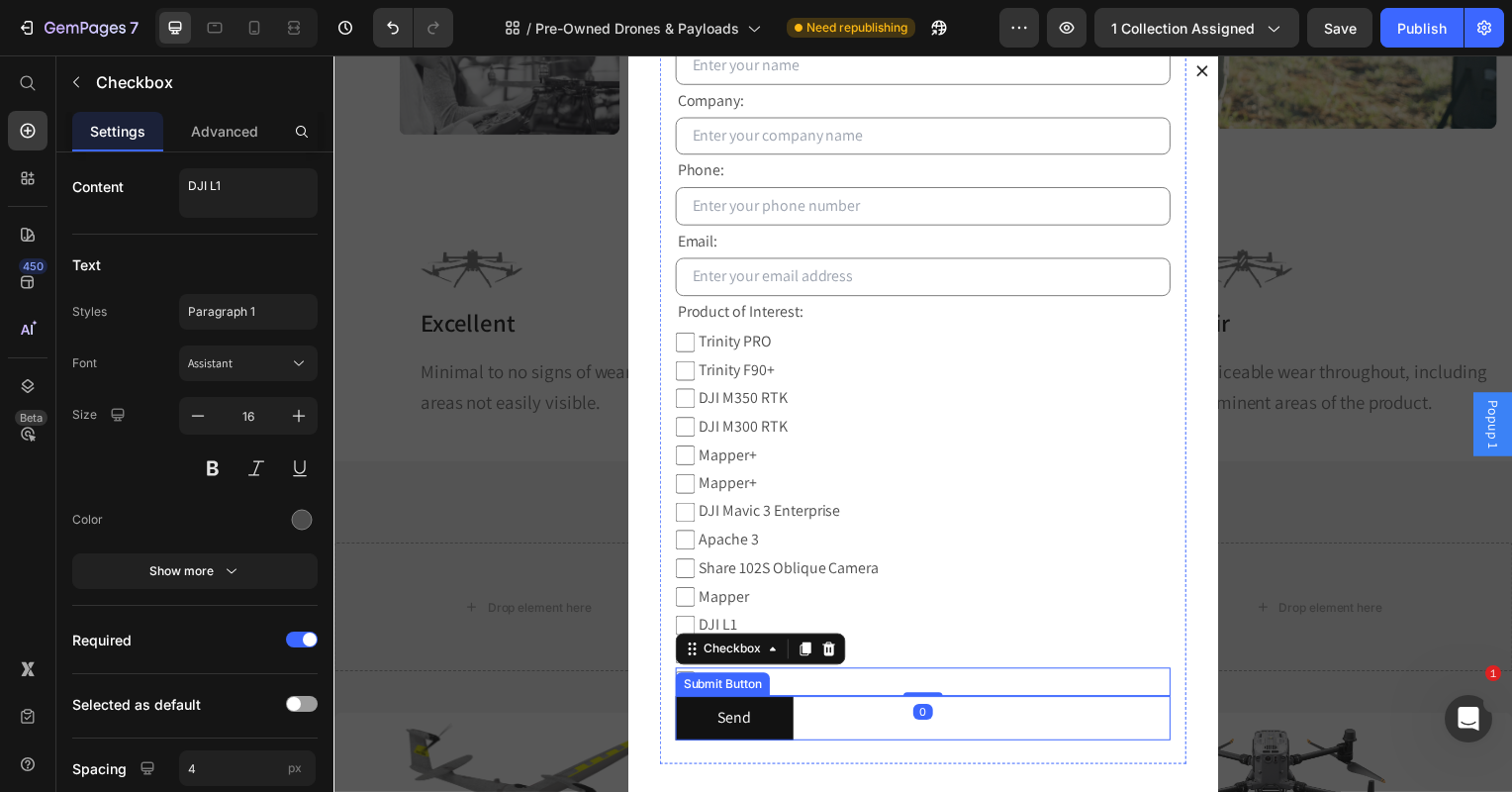 scroll, scrollTop: 135, scrollLeft: 0, axis: vertical 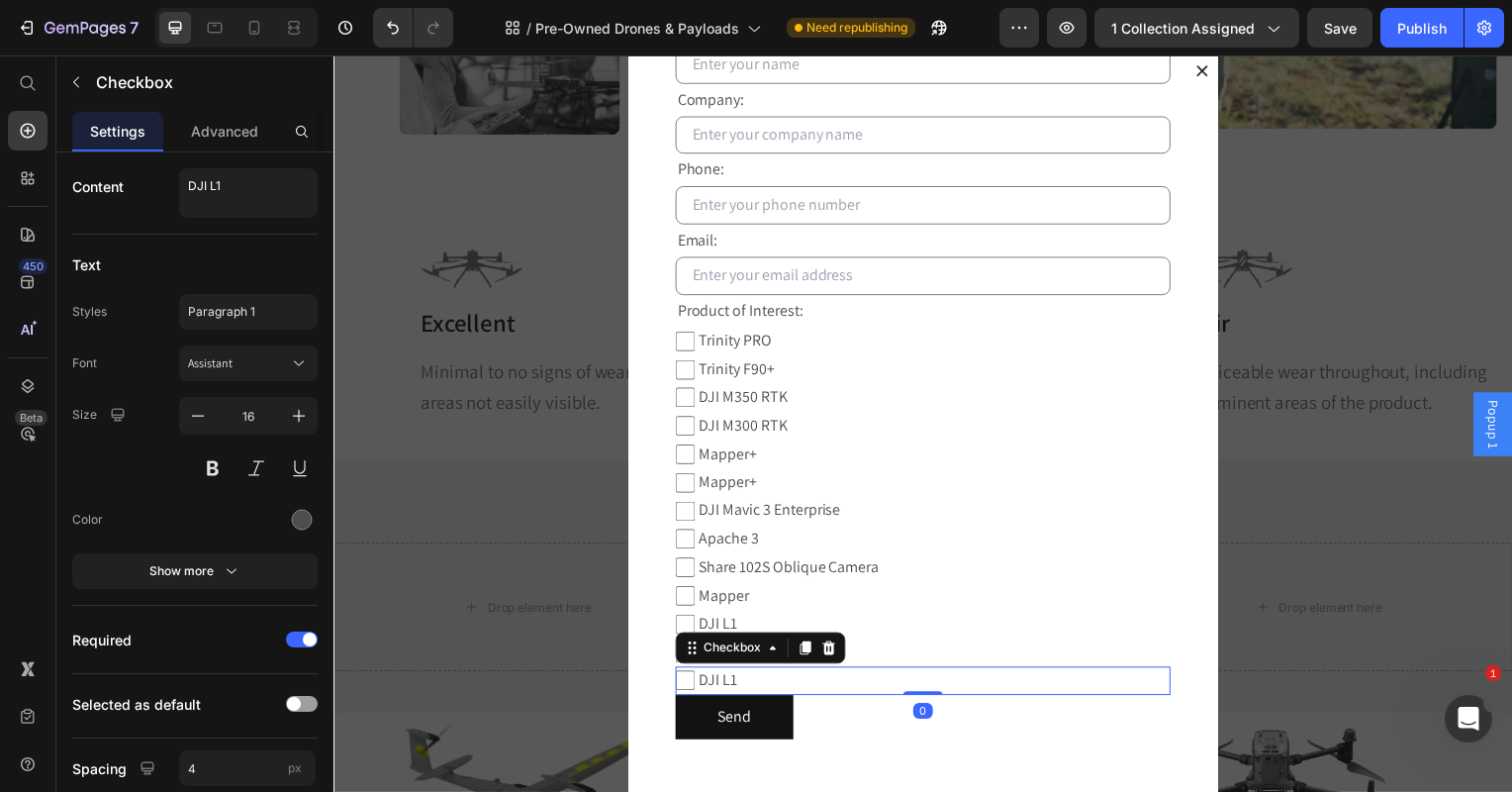 click on "DJI L1" at bounding box center [937, 685] 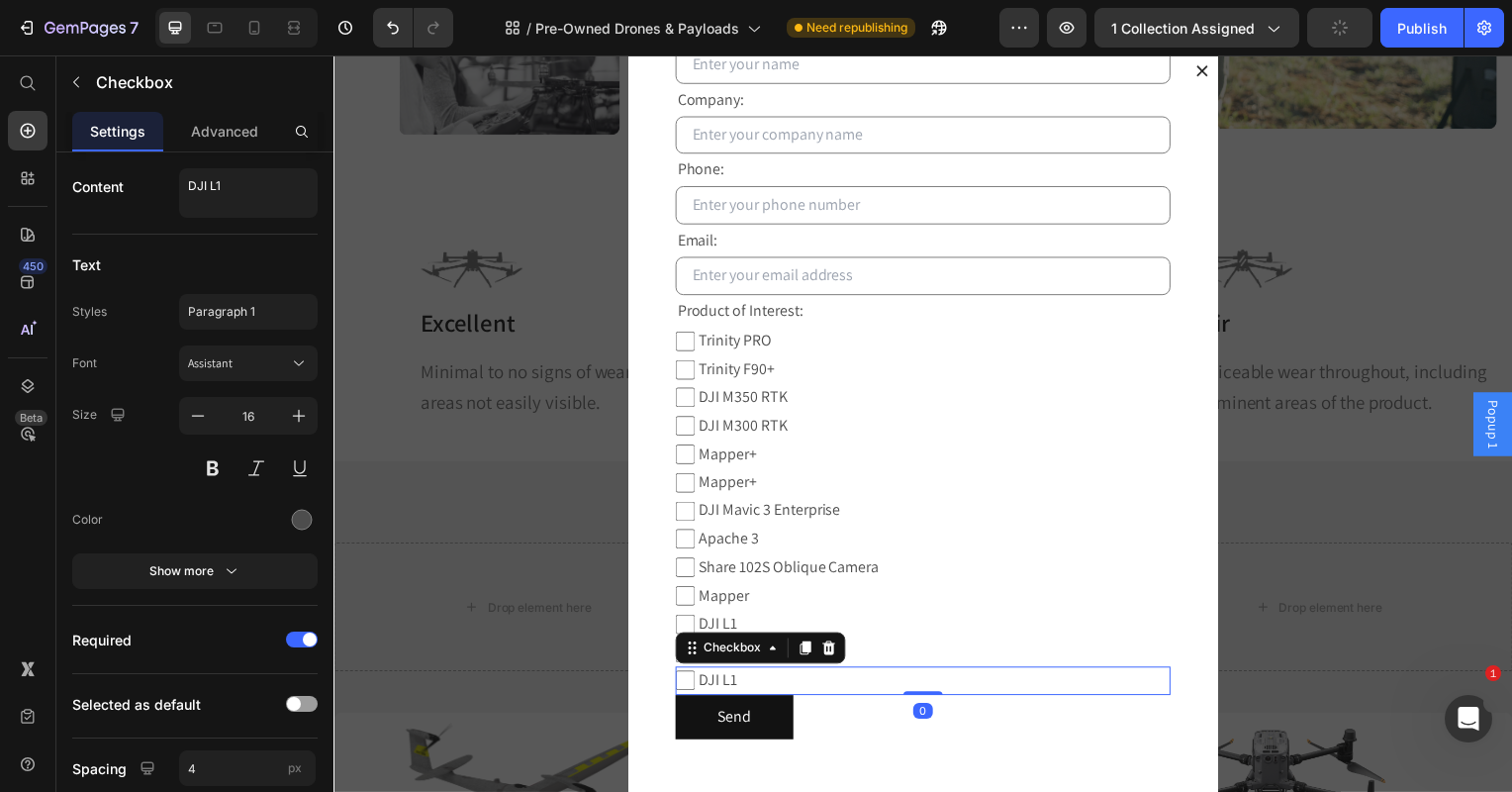 click on "DJI L1" at bounding box center [937, 685] 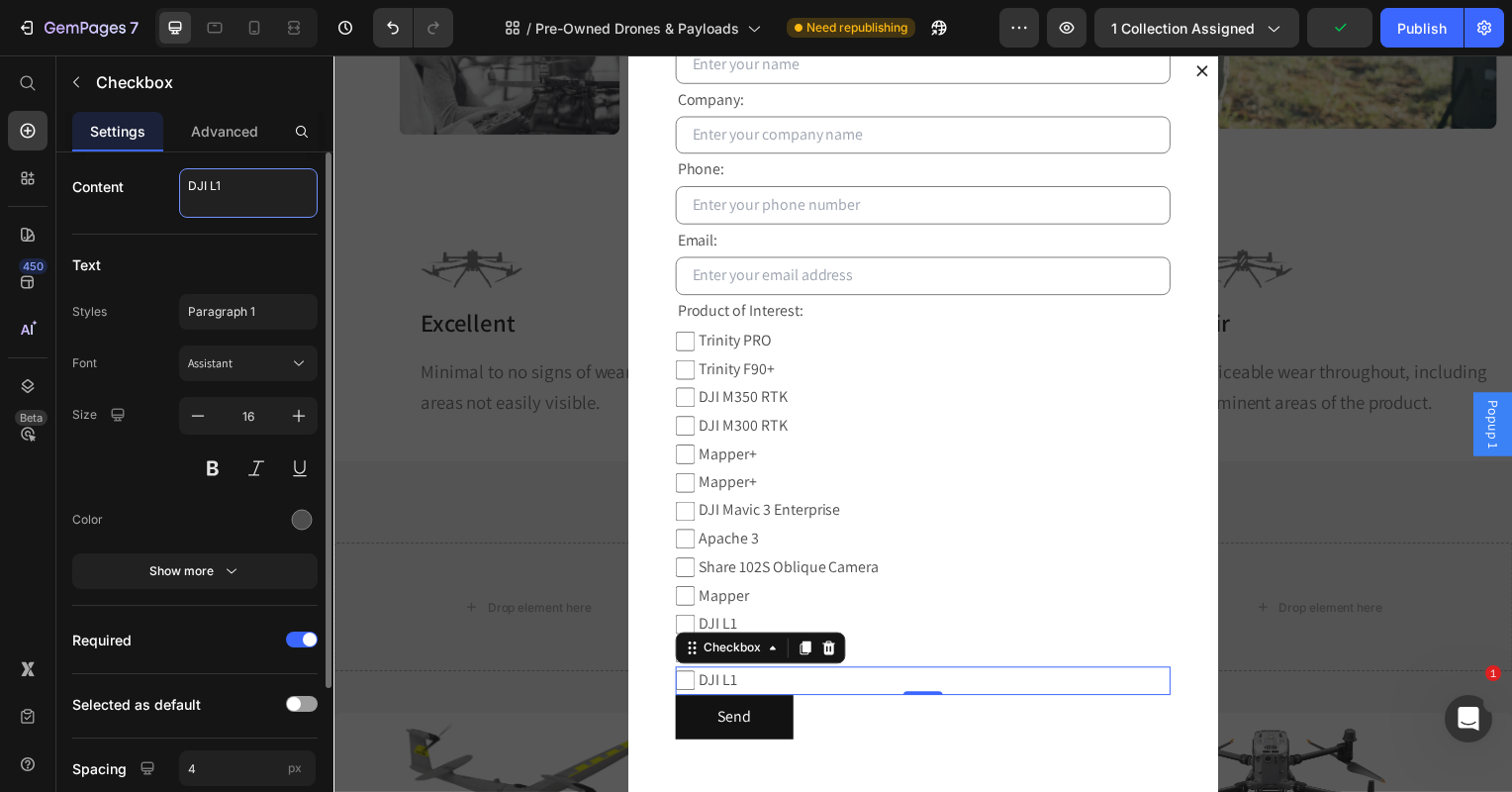 drag, startPoint x: 260, startPoint y: 177, endPoint x: 156, endPoint y: 156, distance: 106.09901 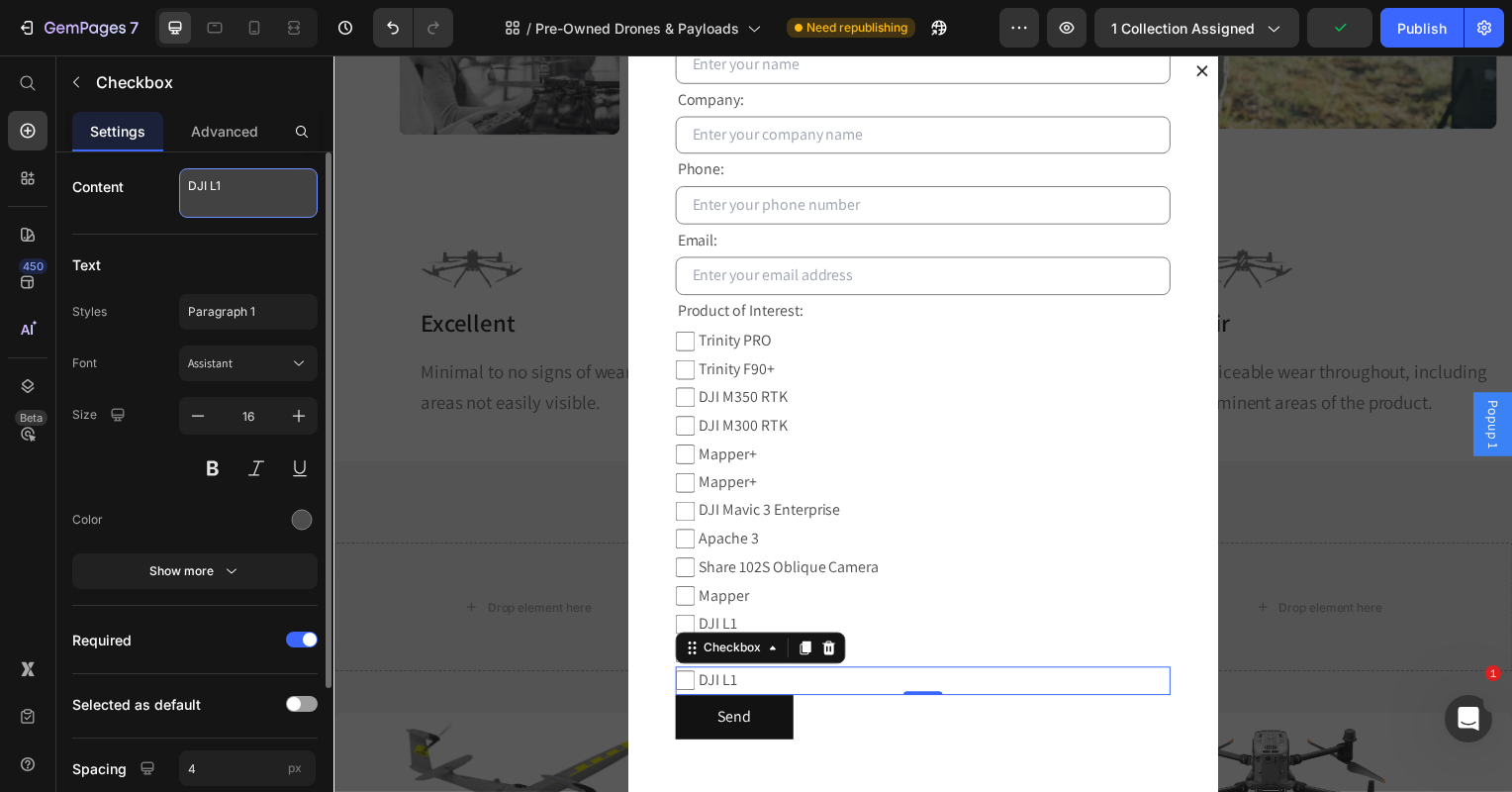 type on "D-RTK 2 GNSS Mobile Station" 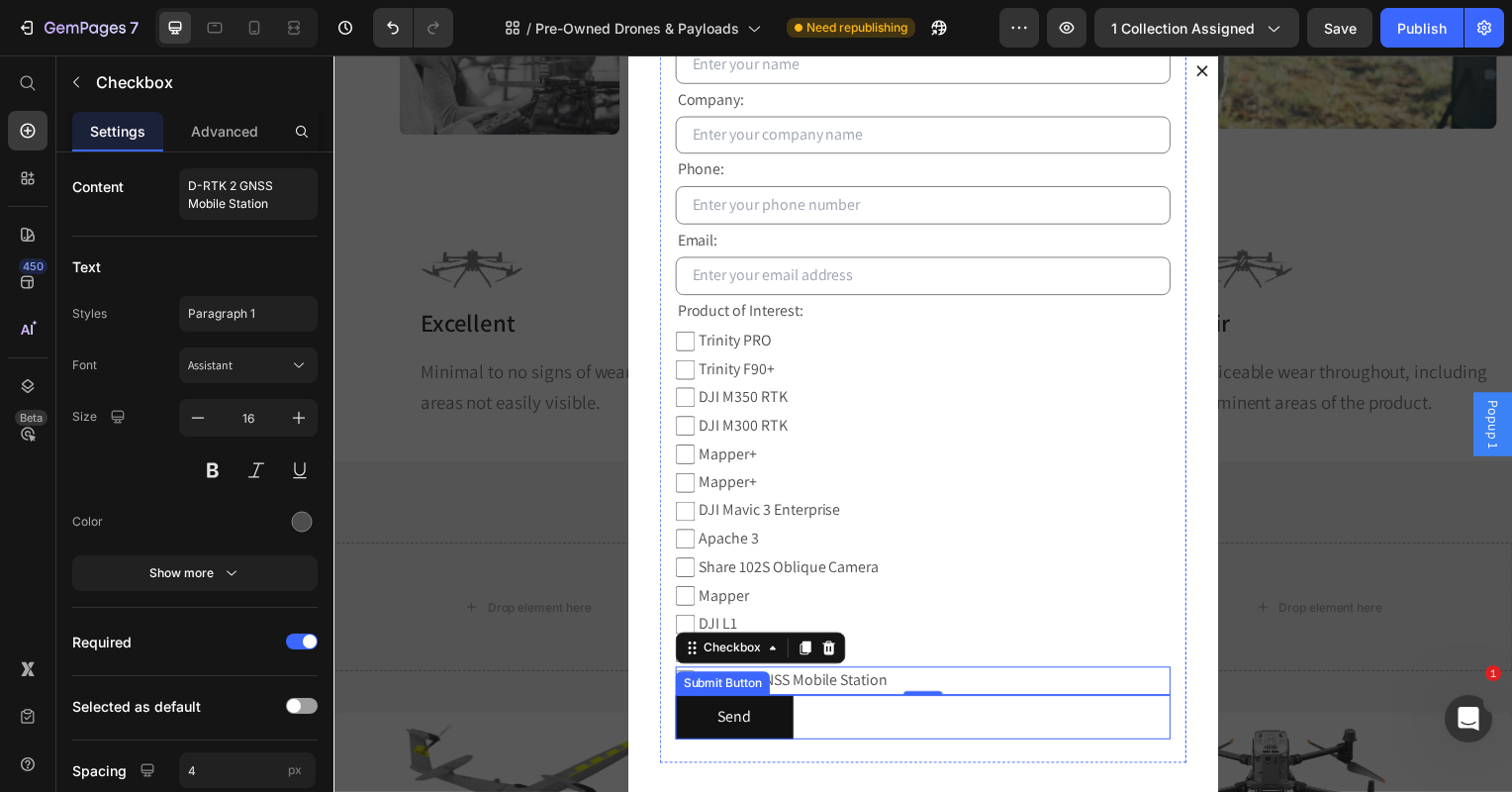 drag, startPoint x: 1010, startPoint y: 742, endPoint x: 1033, endPoint y: 682, distance: 64.2573 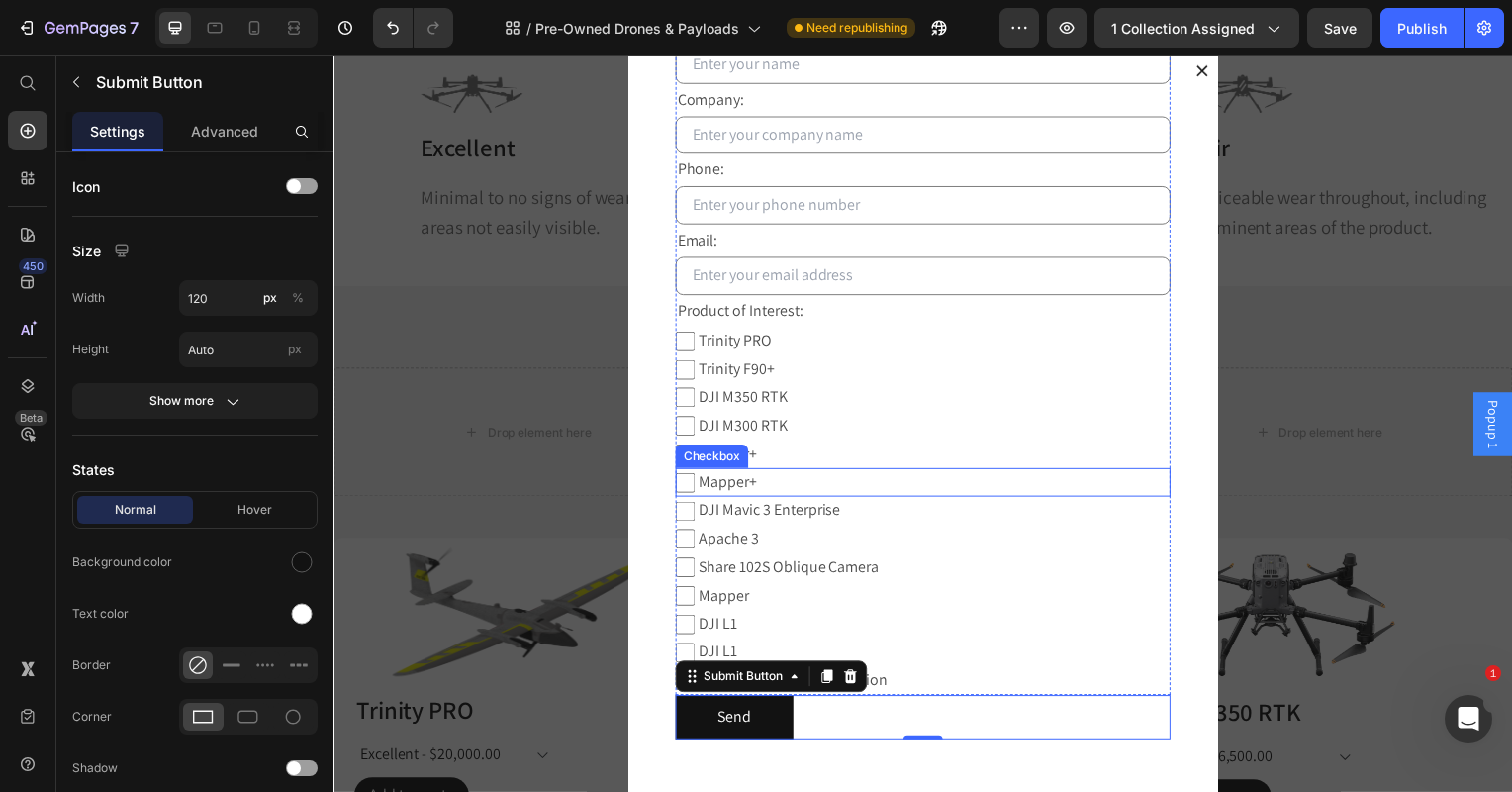 scroll, scrollTop: 594, scrollLeft: 0, axis: vertical 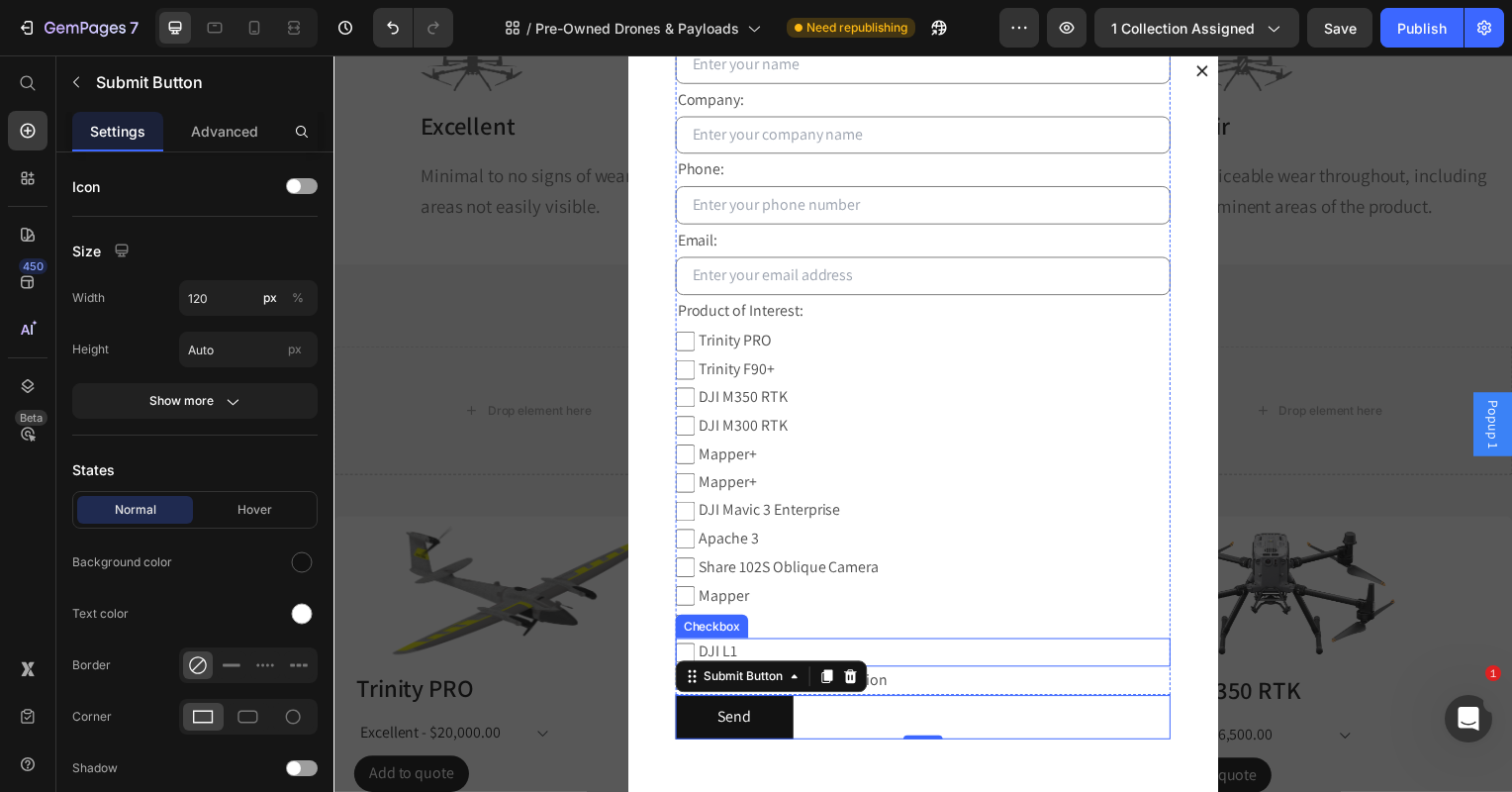 click on "DJI L1" at bounding box center [937, 656] 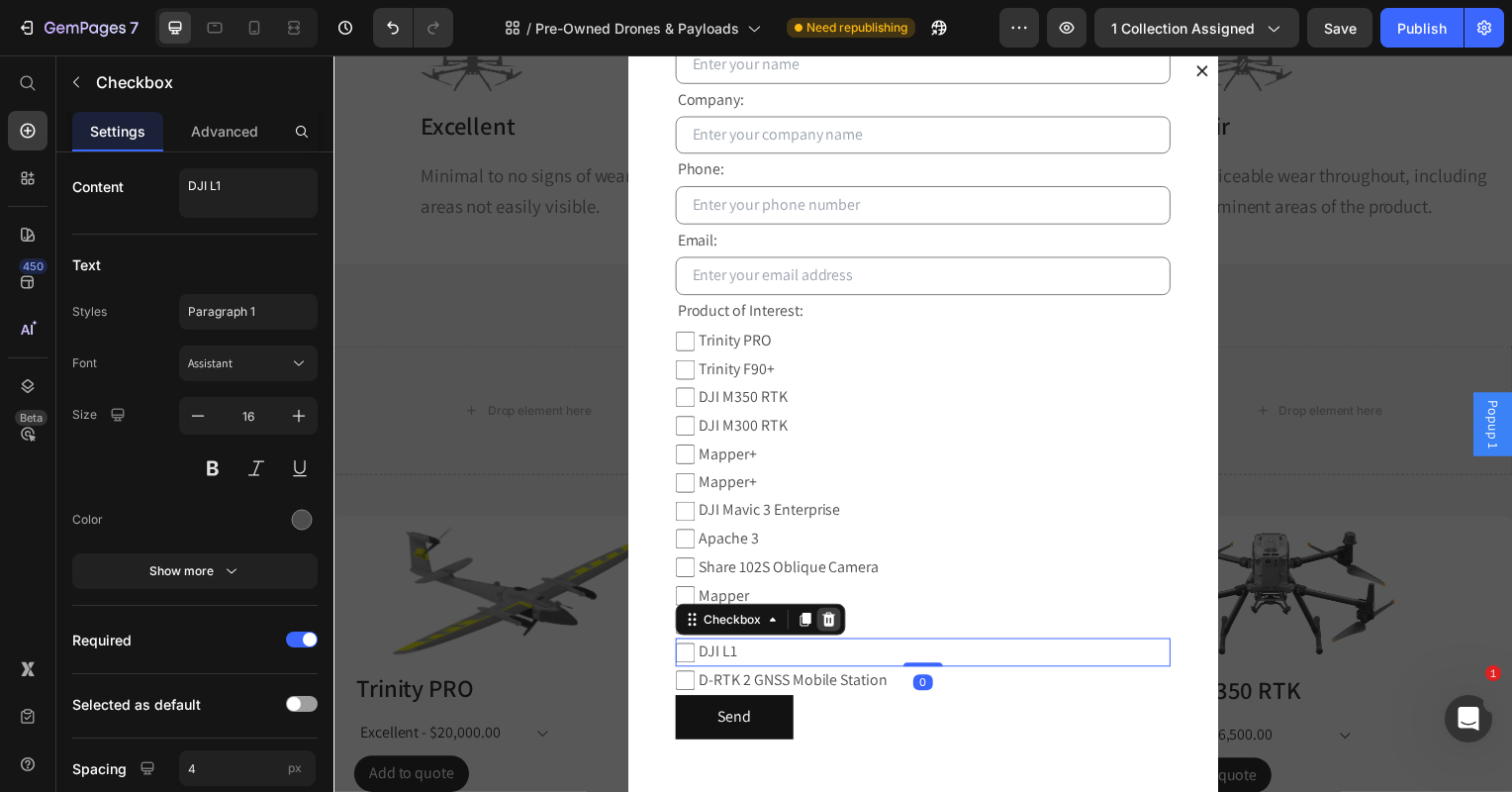 click 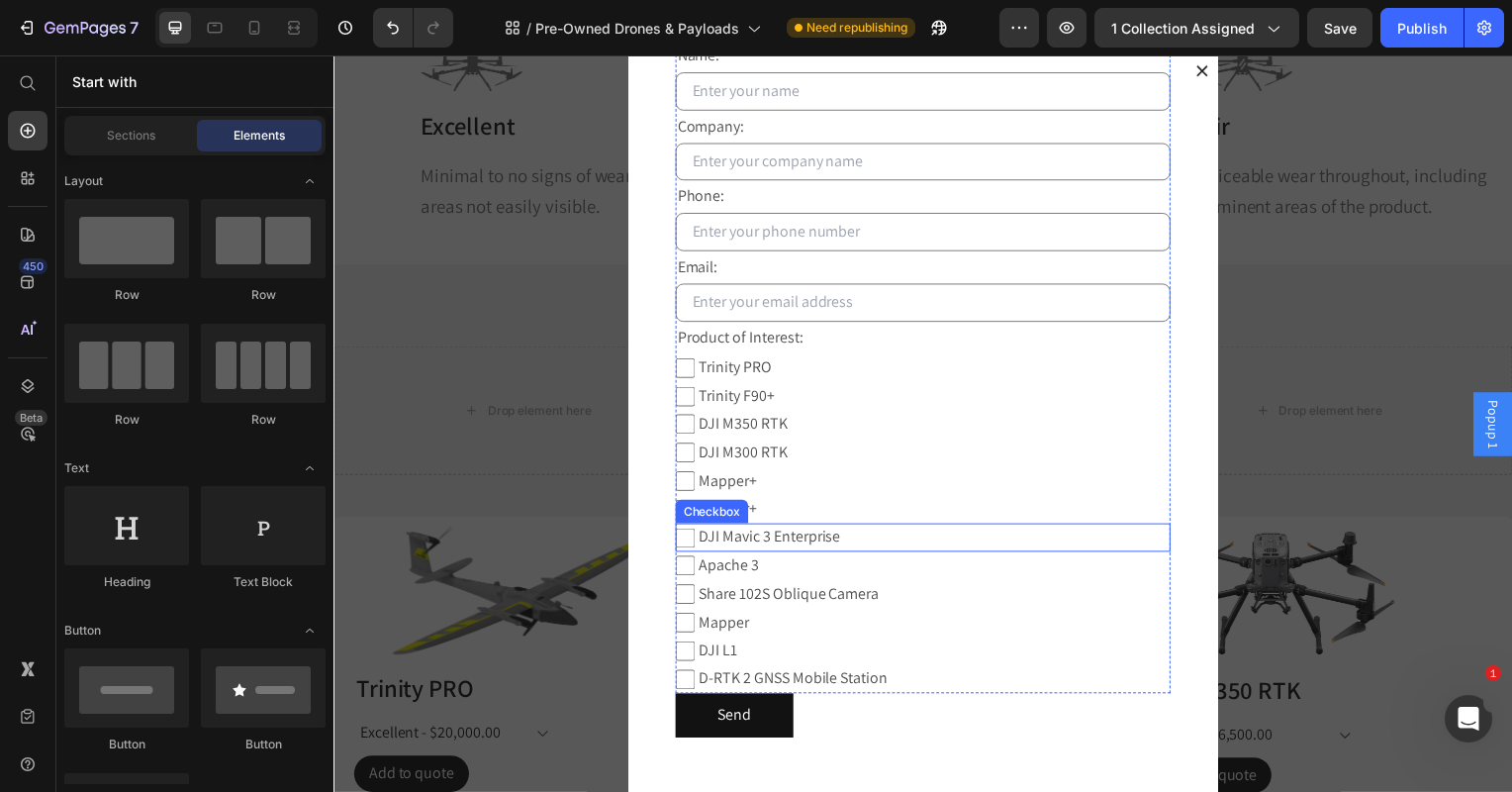 scroll, scrollTop: 107, scrollLeft: 0, axis: vertical 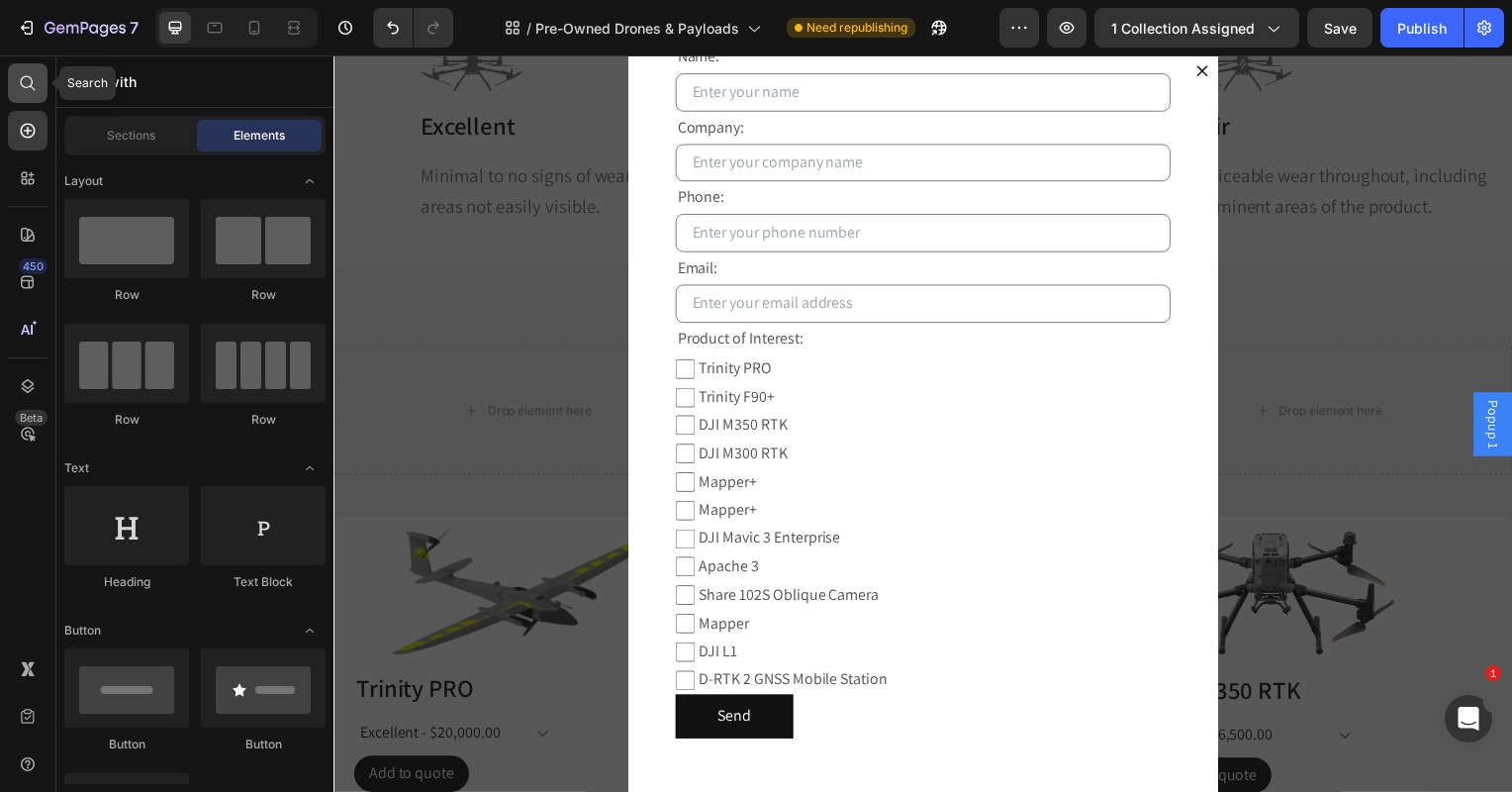 click 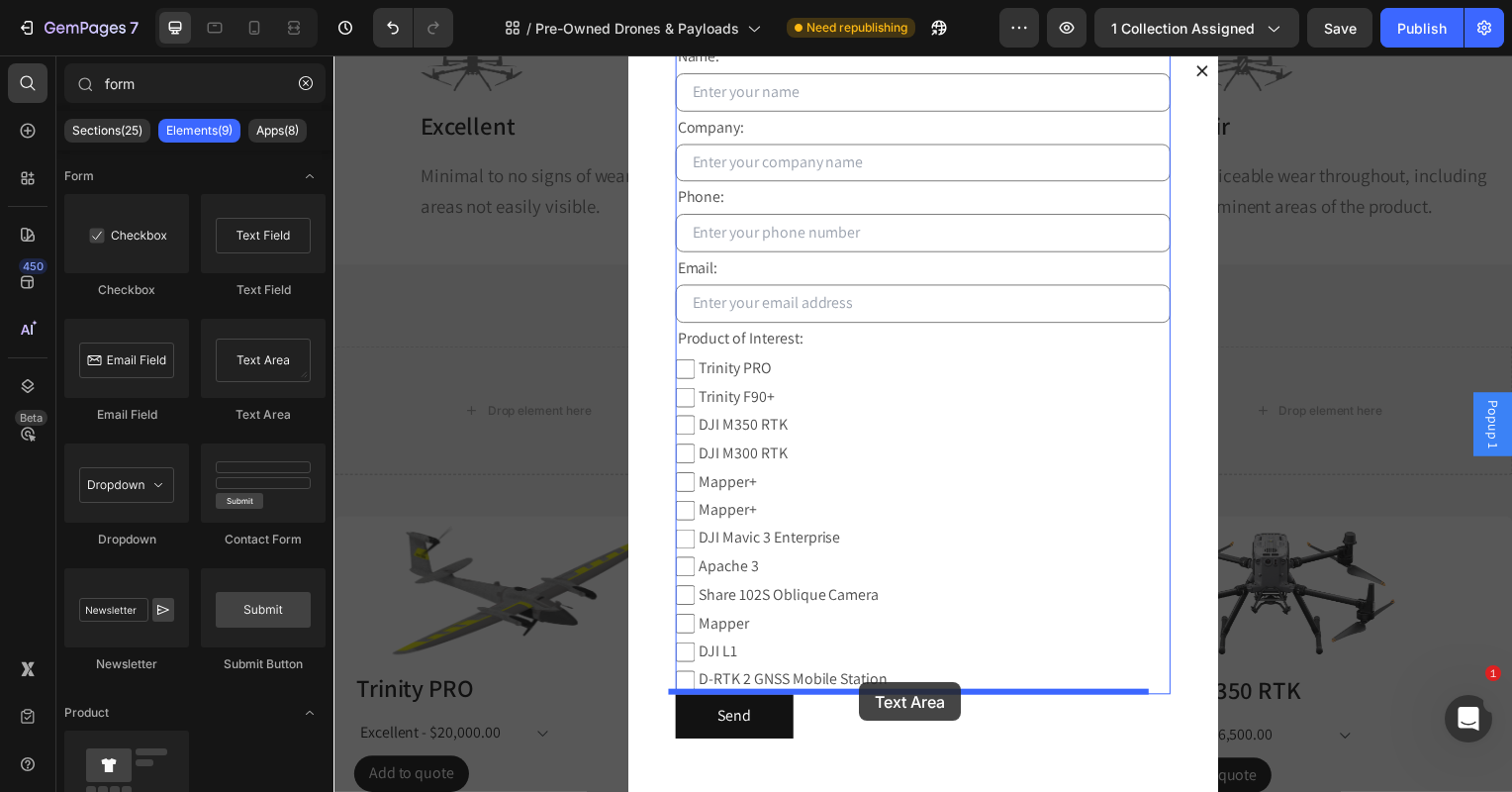 drag, startPoint x: 591, startPoint y: 434, endPoint x: 863, endPoint y: 687, distance: 371.474 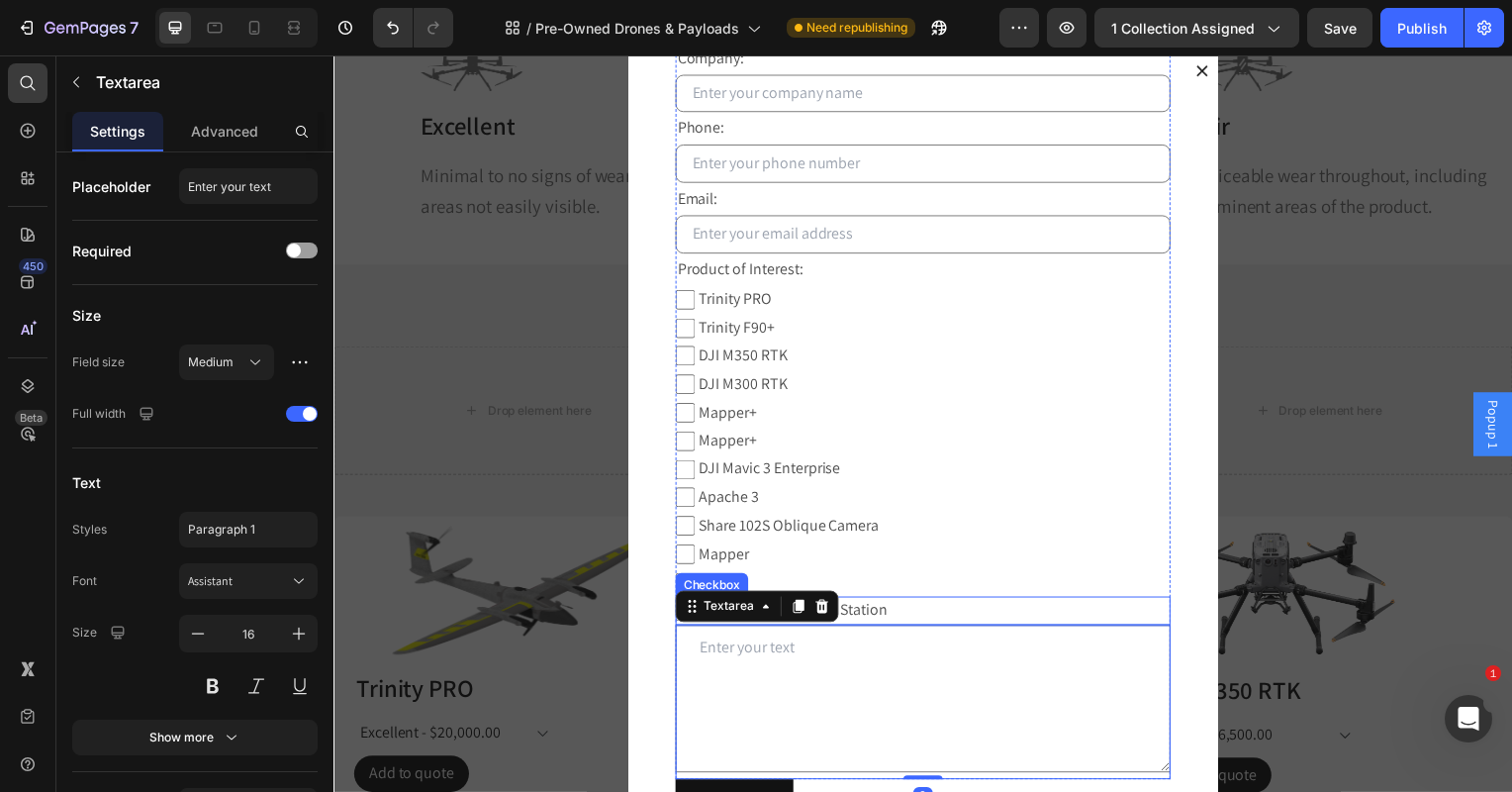 scroll, scrollTop: 261, scrollLeft: 0, axis: vertical 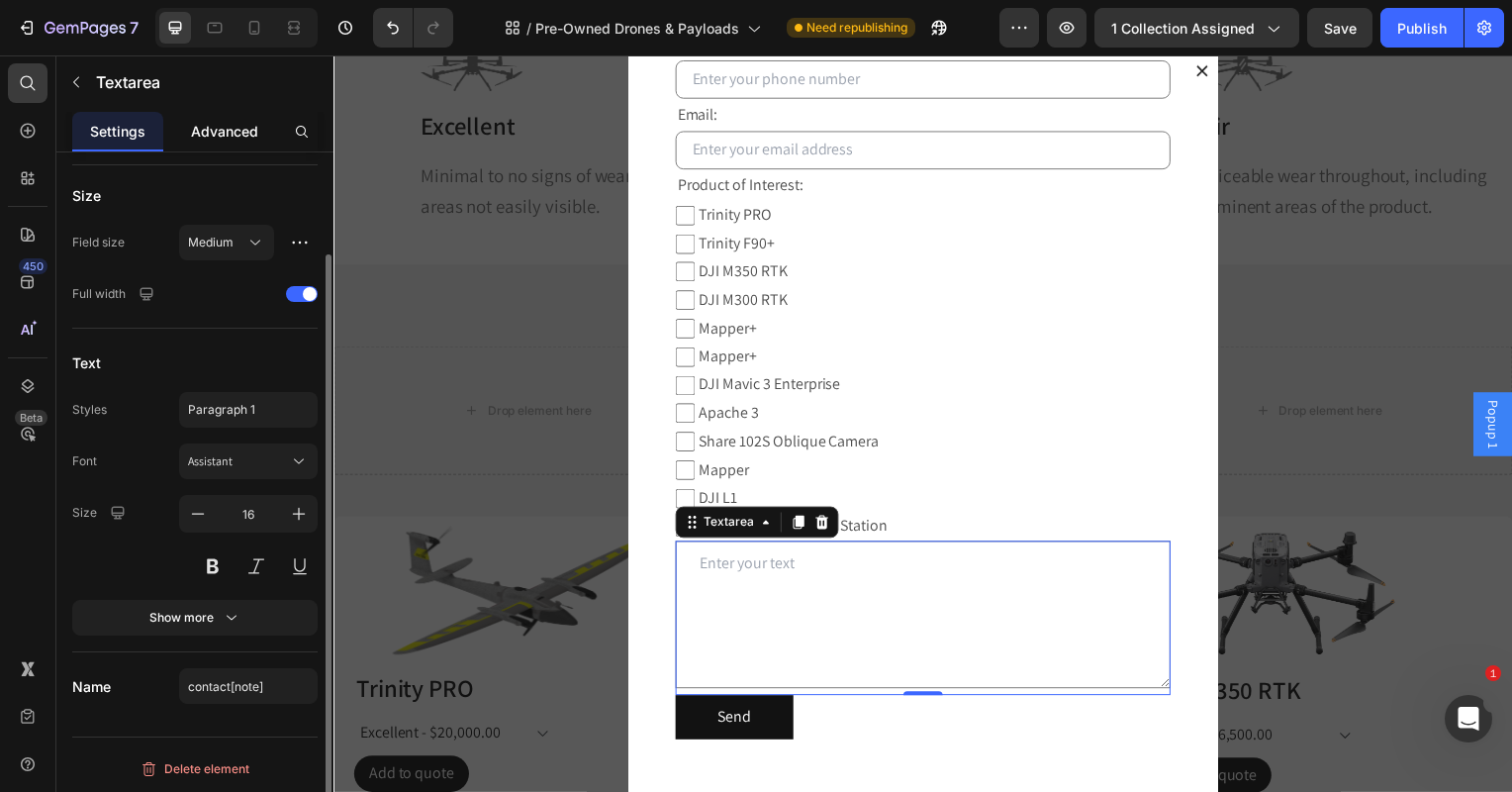 click on "Advanced" at bounding box center (225, 131) 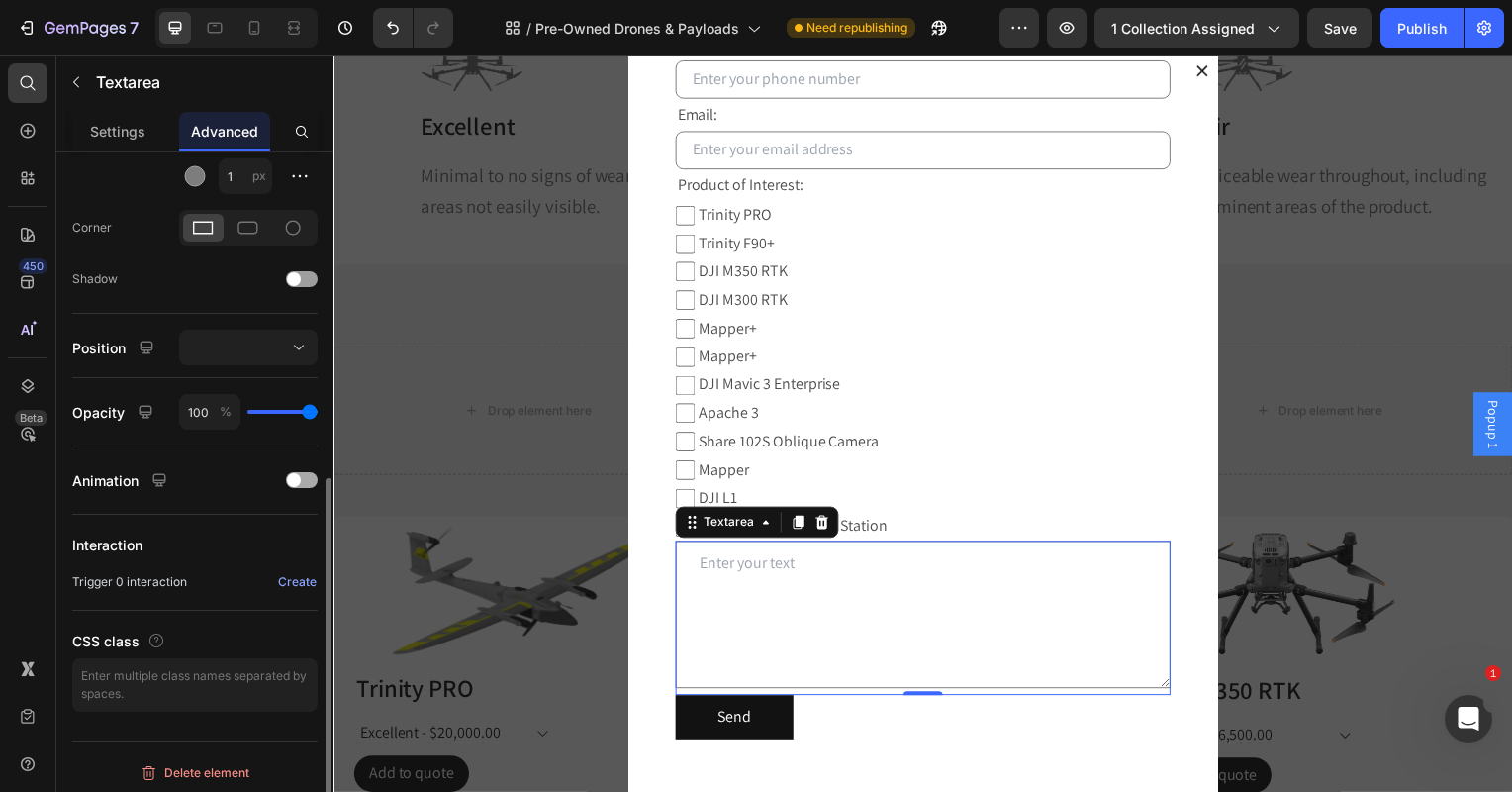 scroll, scrollTop: 598, scrollLeft: 0, axis: vertical 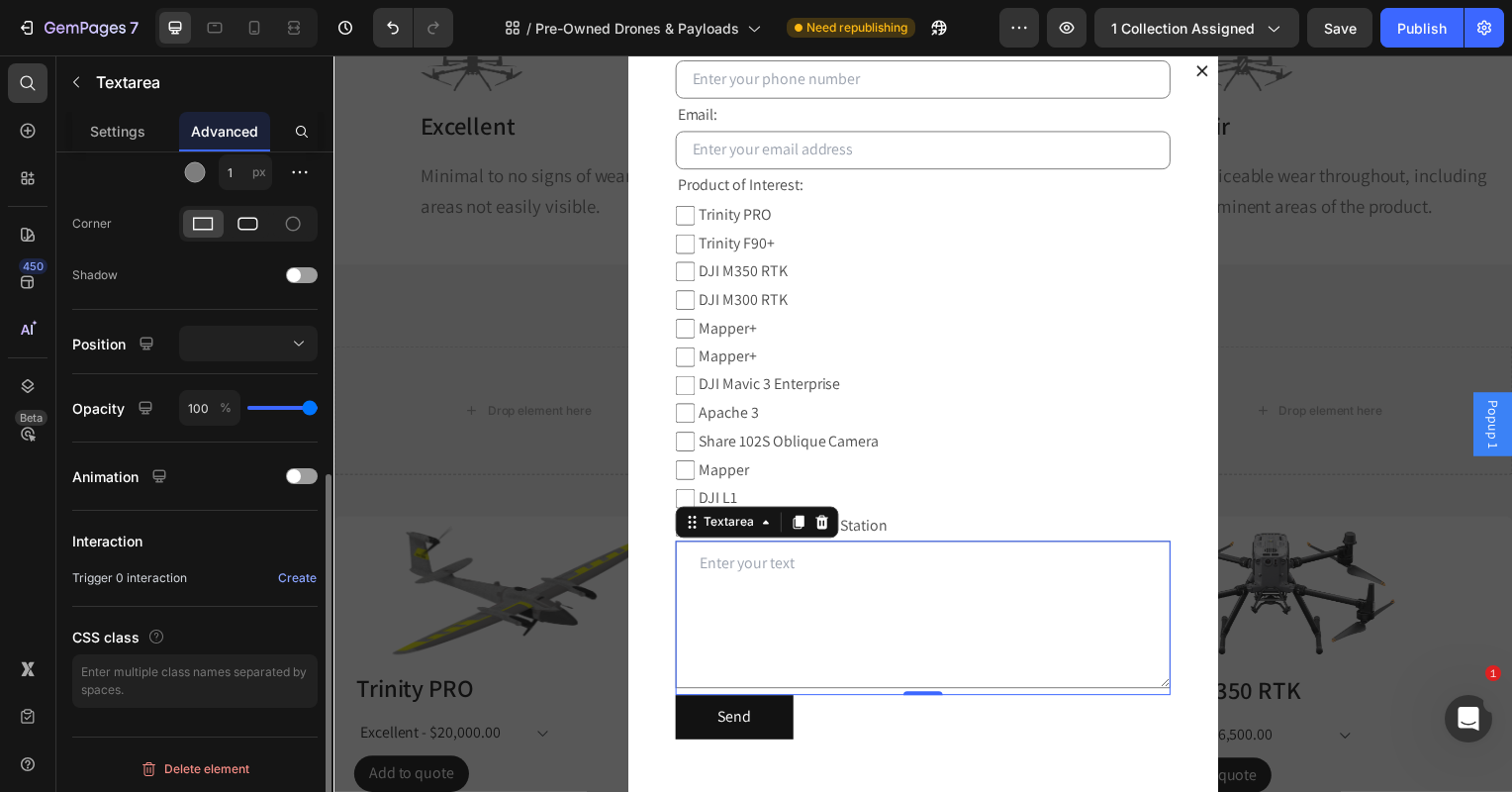click 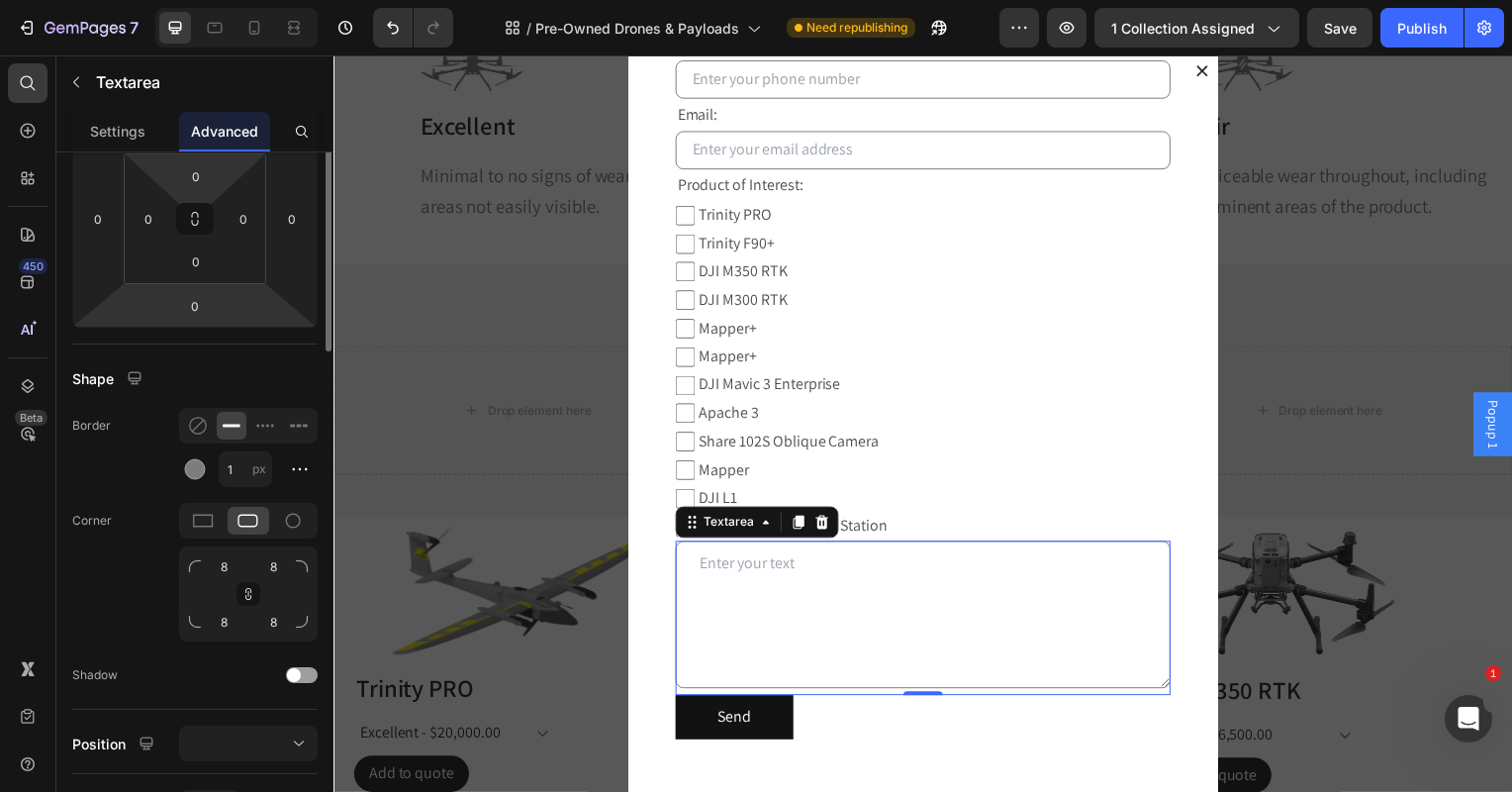 scroll, scrollTop: 0, scrollLeft: 0, axis: both 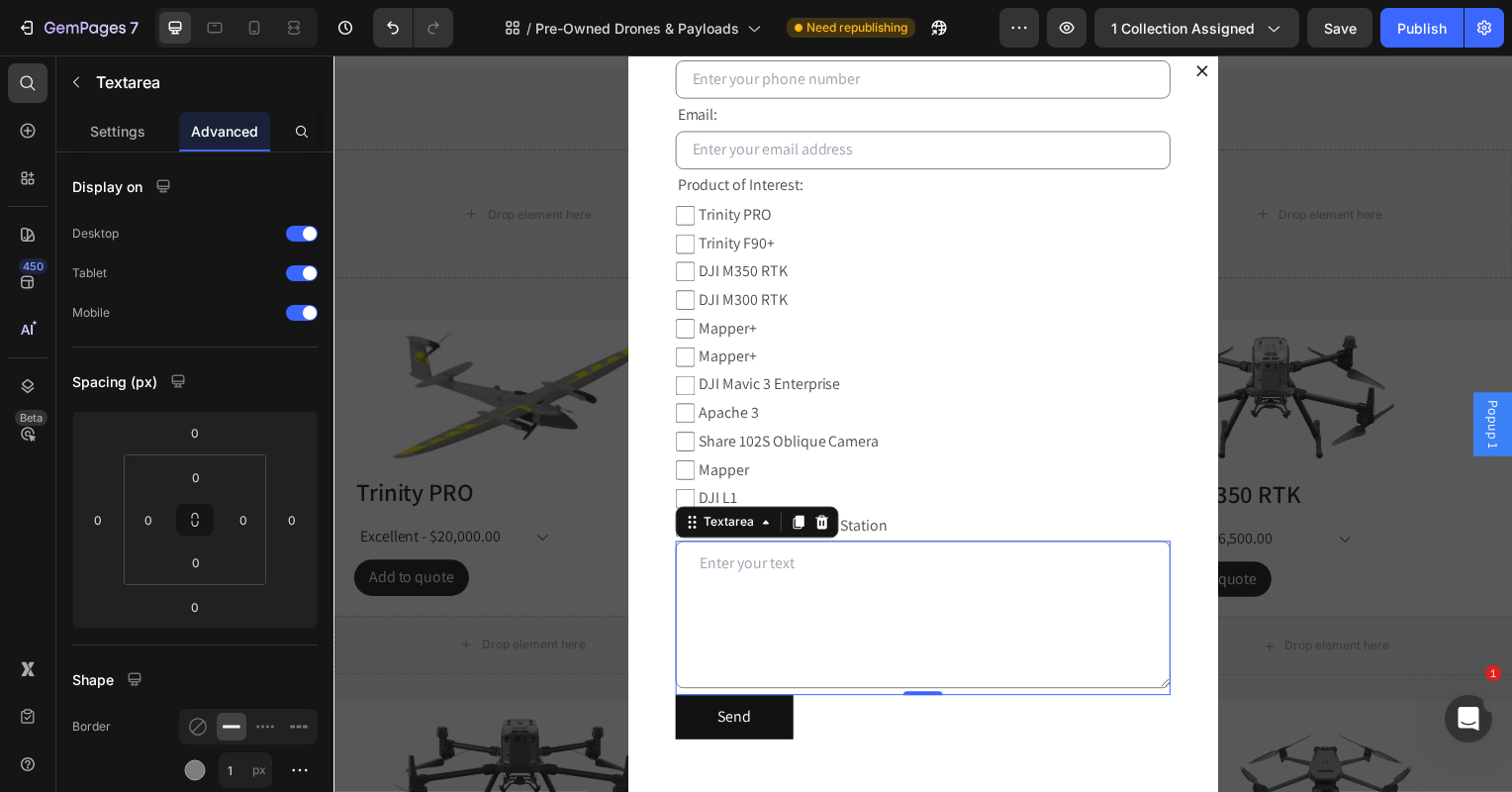 click on "Add to quote Heading Name: Text Block Text Field Company: Text Block Text Field Phone: Text Block Text Field Email: Text Block Email Field Product of Interest: Text Block Trinity PRO Checkbox Trinity F90+ Checkbox DJI M350 RTK Checkbox DJI M300 RTK Checkbox Mapper+ Checkbox Mapper+ Checkbox DJI Mavic 3 Enterprise Checkbox Apache 3 Checkbox Share 102S Oblique Camera Checkbox Mapper Checkbox DJI L1 Checkbox D-RTK 2 GNSS Mobile Station Checkbox Textarea   0 Row Send Submit Button Contact Form" at bounding box center (927, 427) 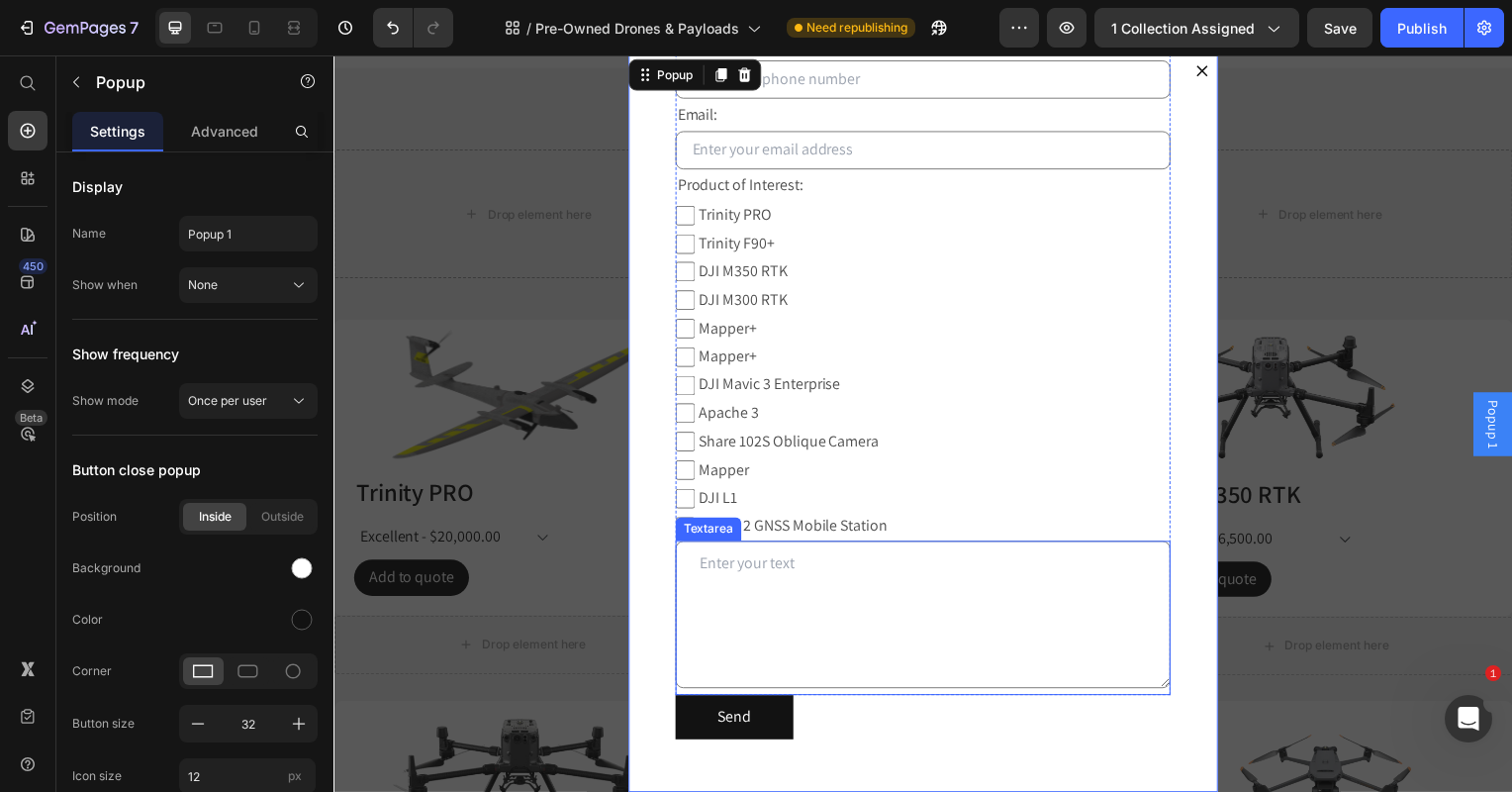click at bounding box center (927, 619) 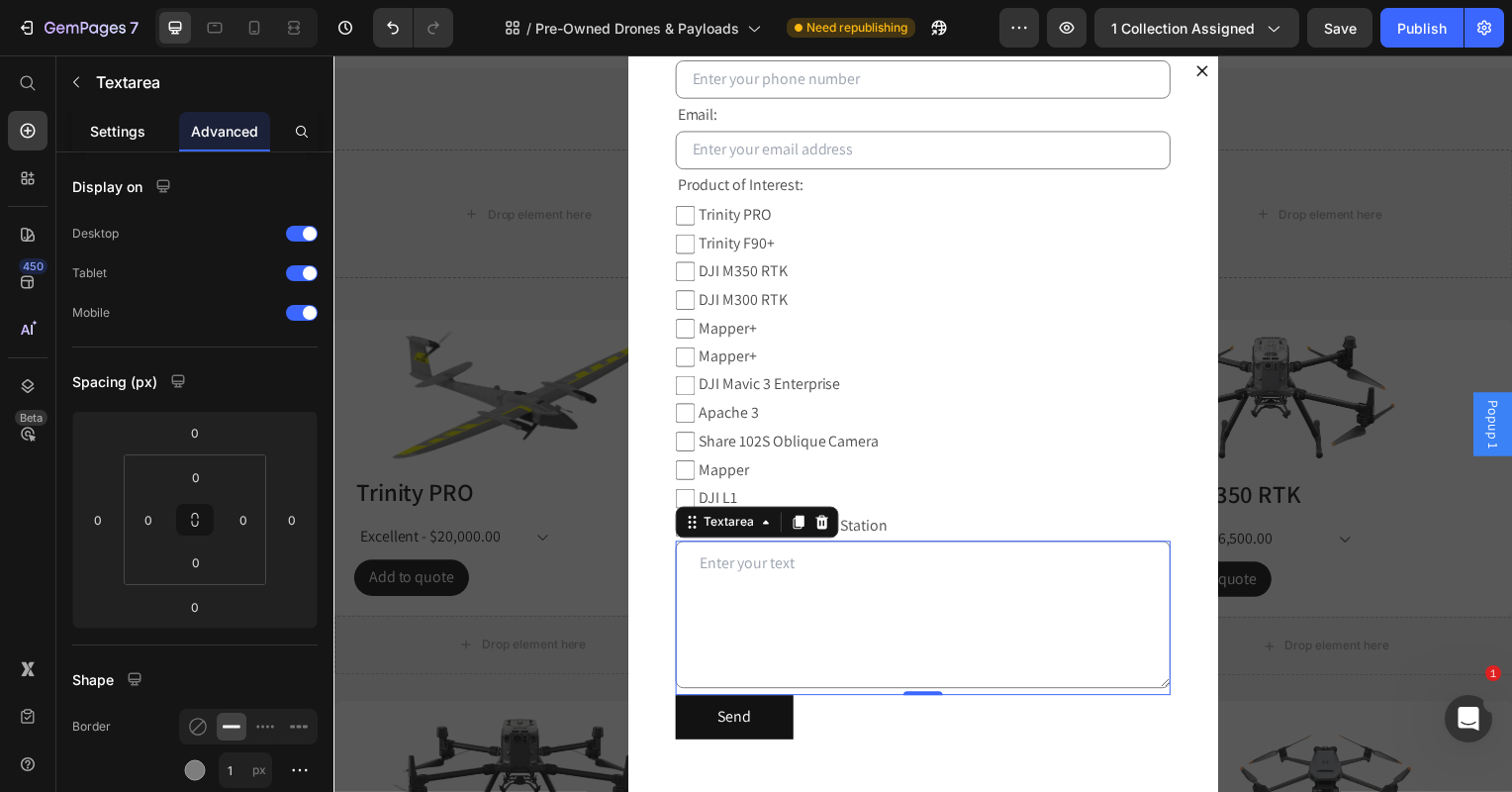 click on "Settings" at bounding box center (118, 131) 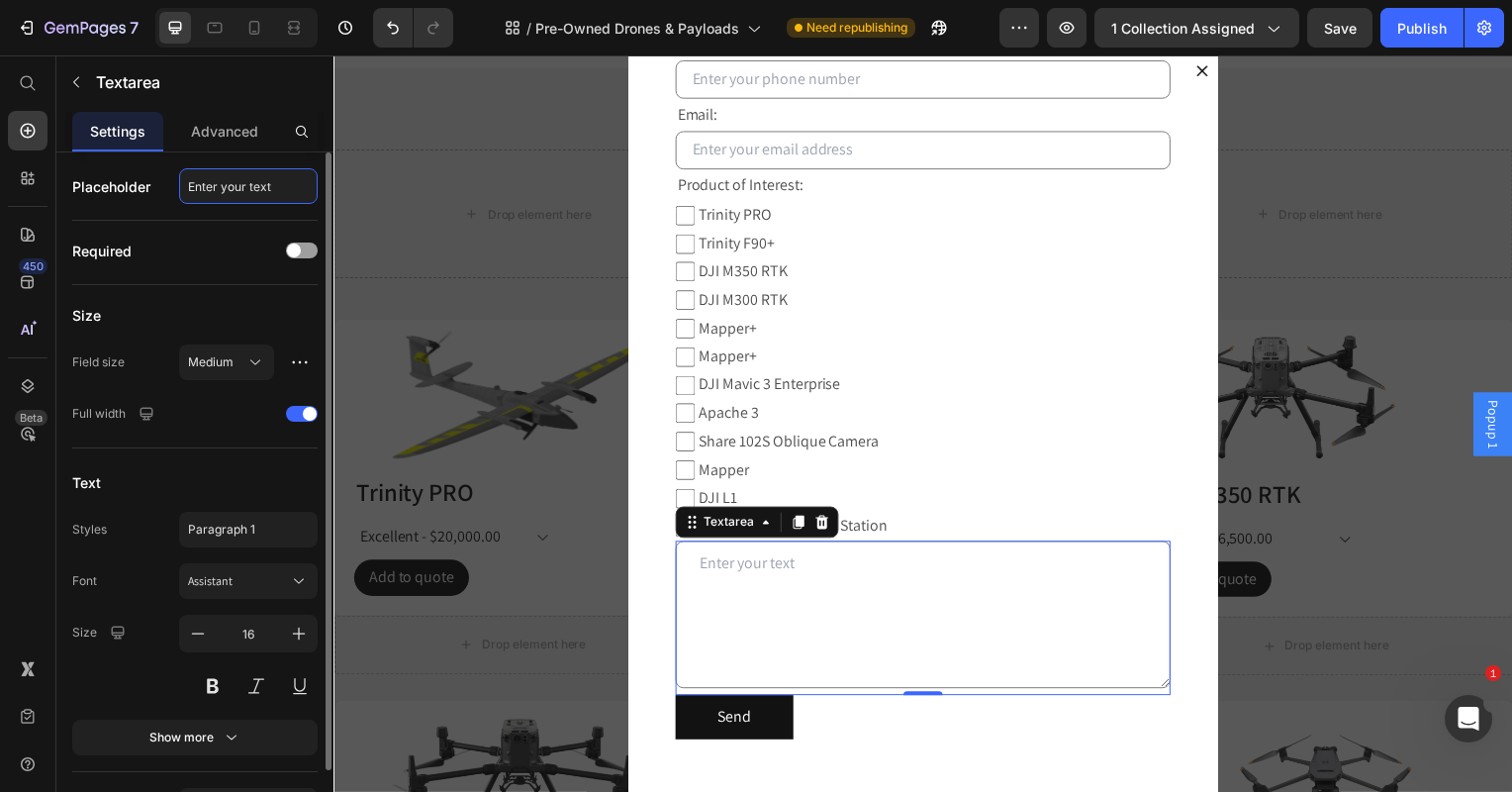 click on "Enter your text" 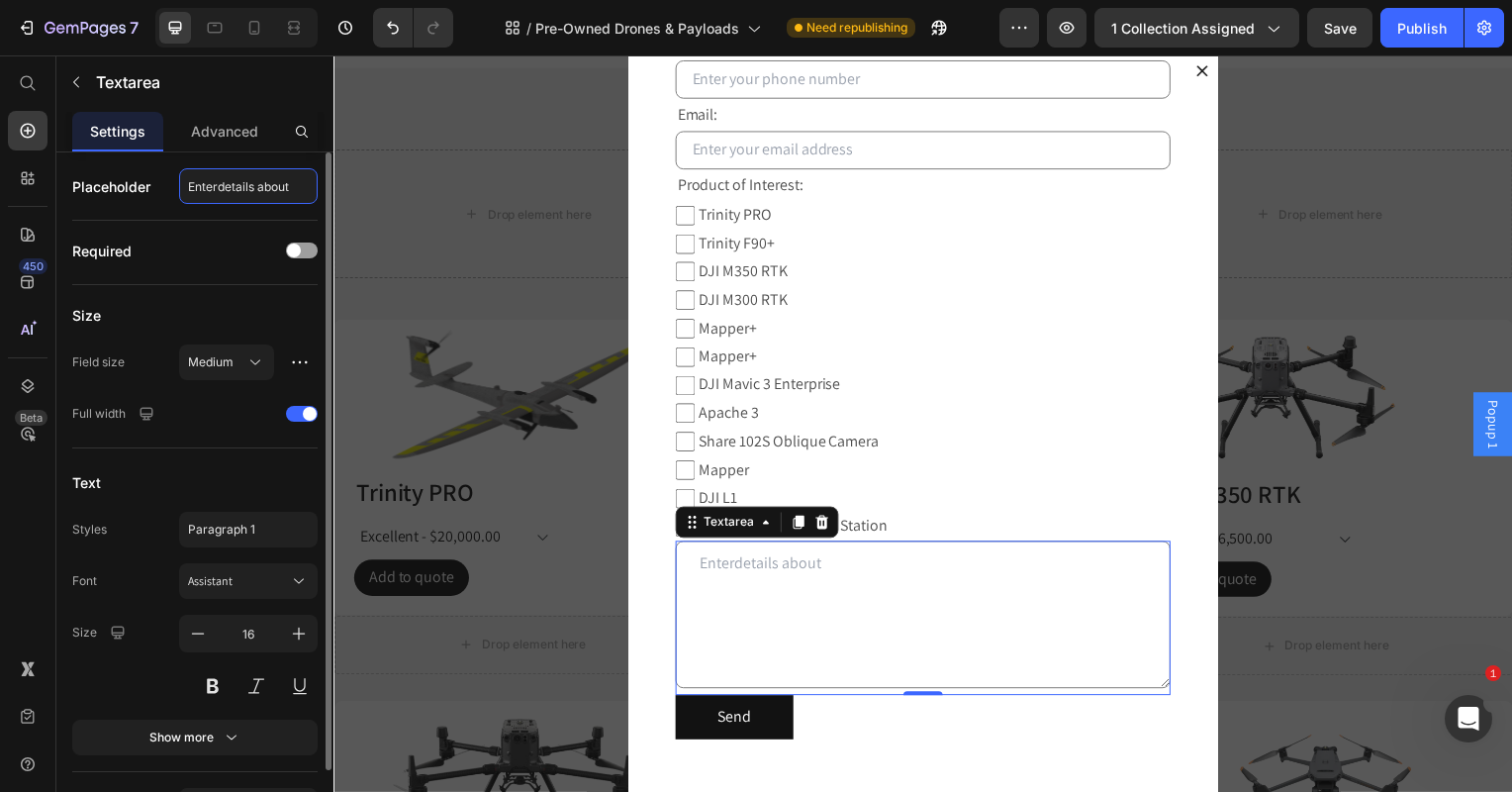 click on "Enterdetails about" 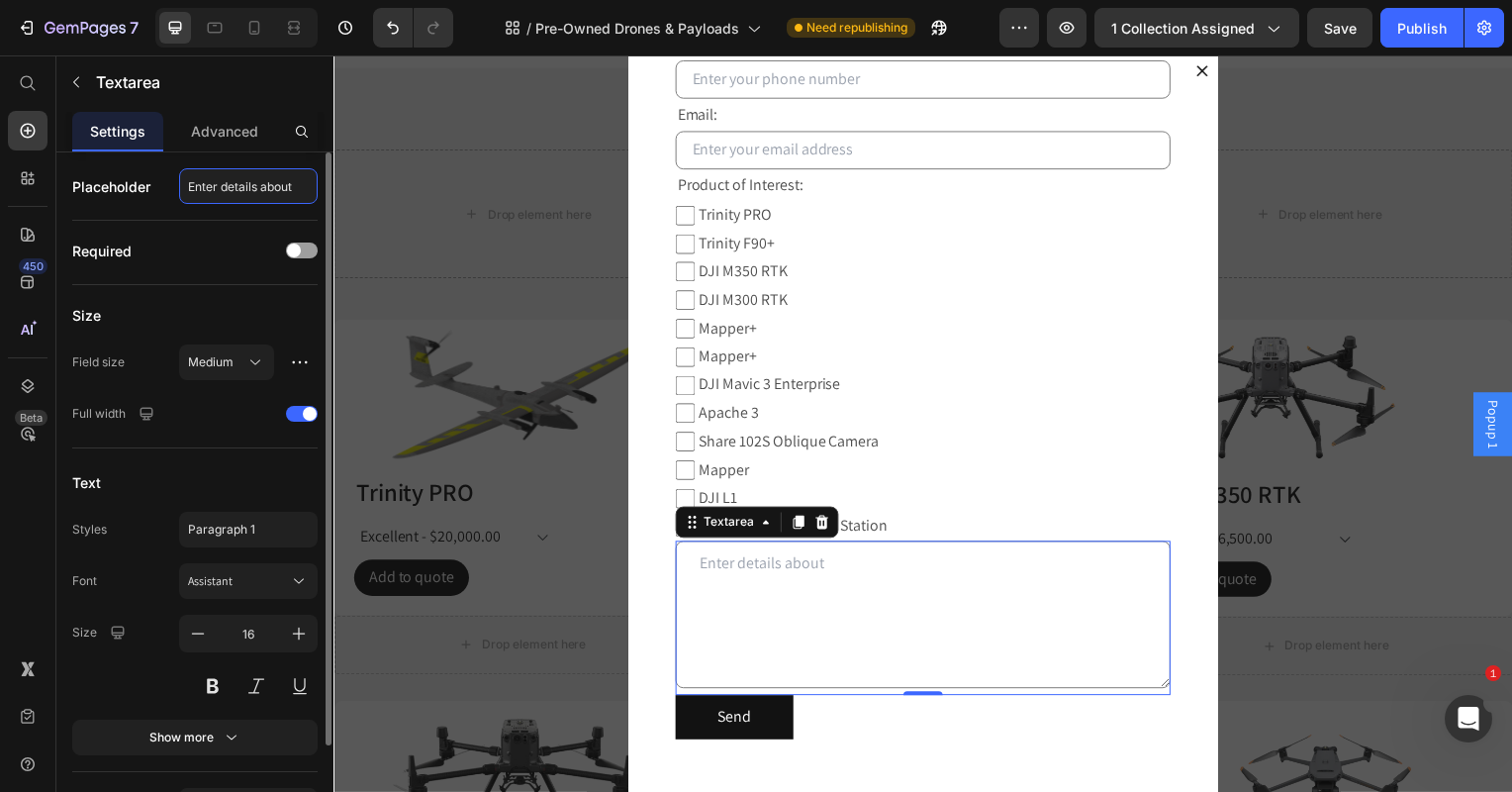 click on "Enter details about" 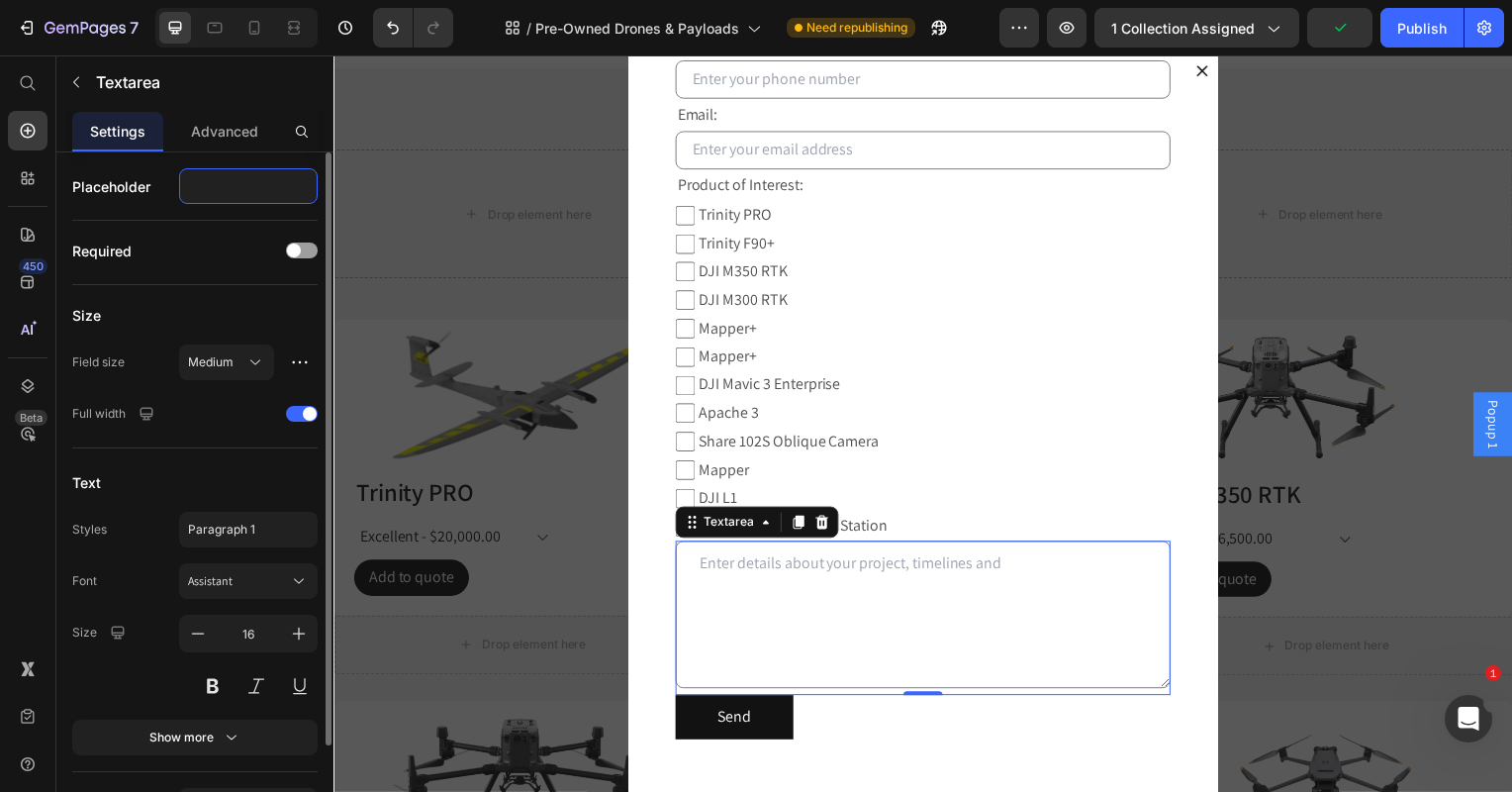 scroll, scrollTop: 0, scrollLeft: 139, axis: horizontal 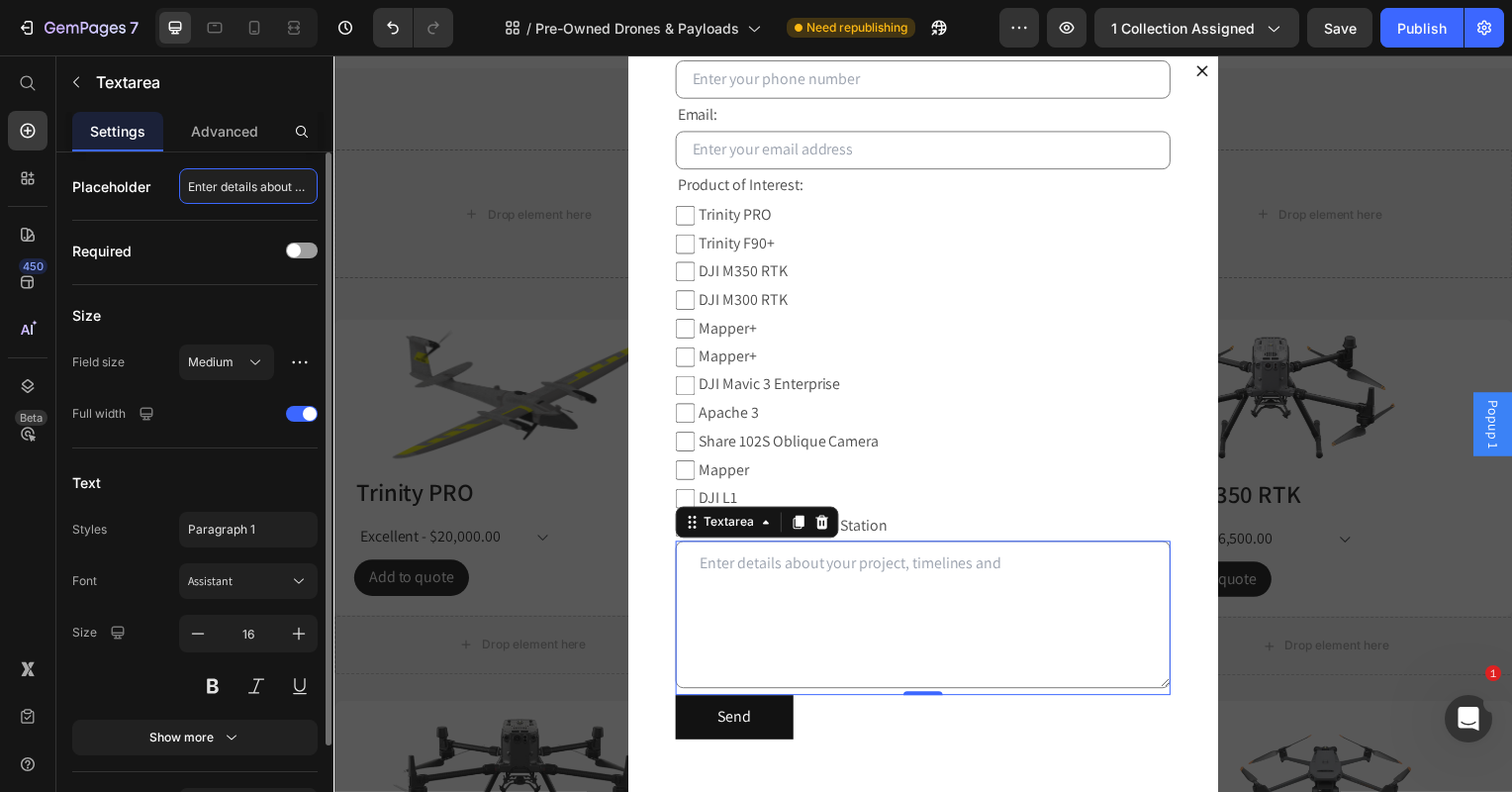 click on "Enter details about your project, timelines and" 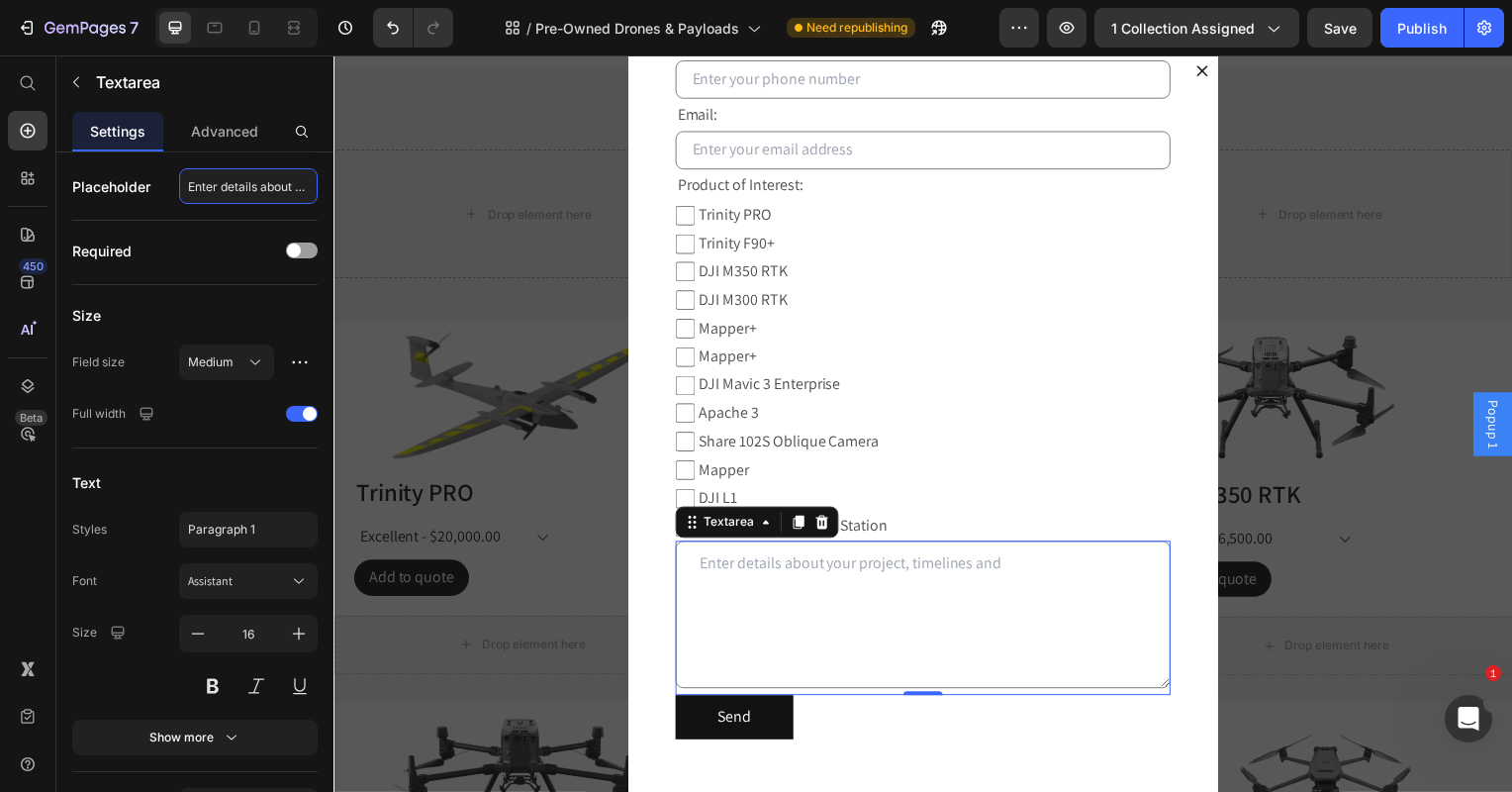 scroll, scrollTop: 0, scrollLeft: 135, axis: horizontal 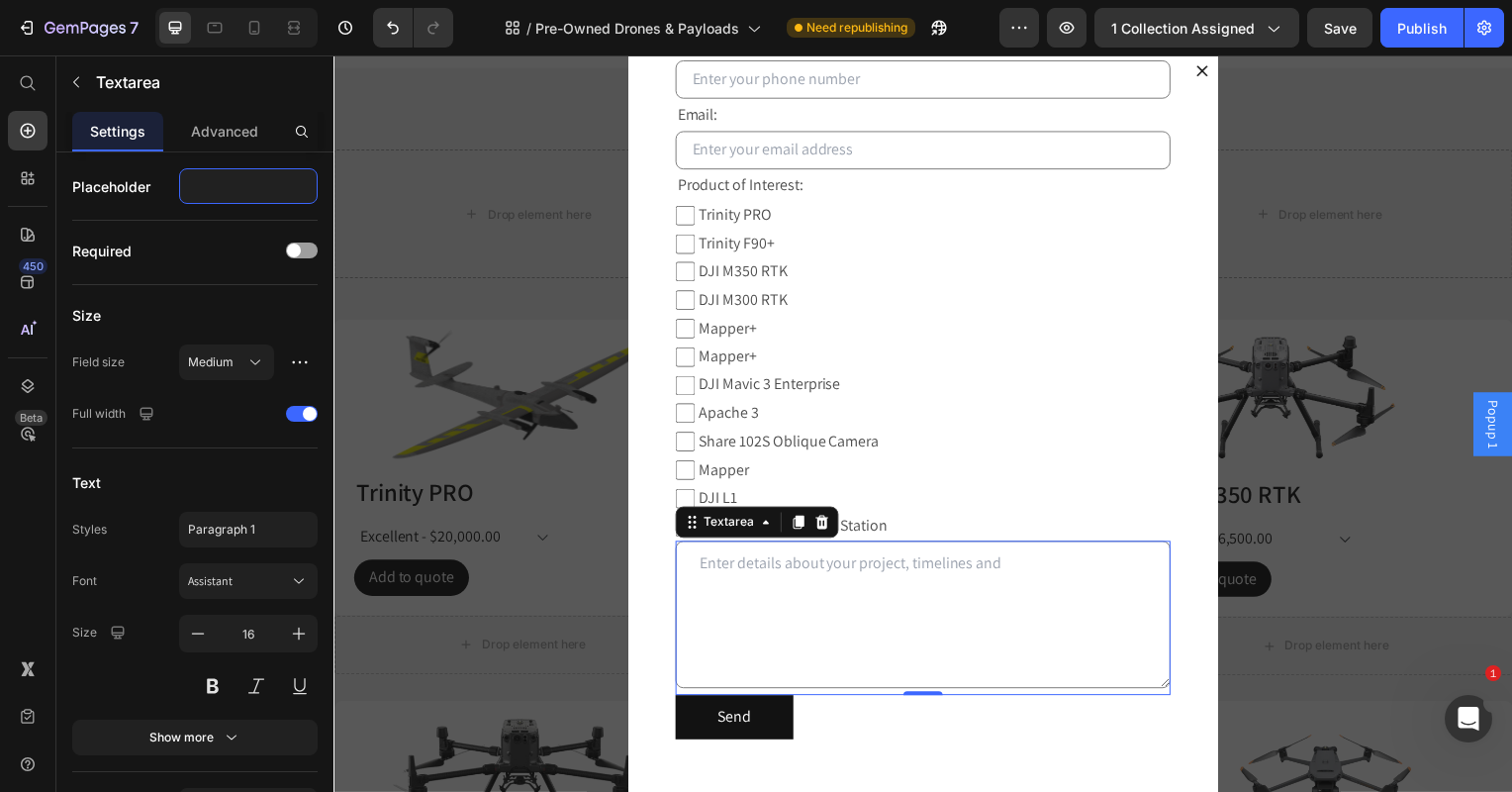 drag, startPoint x: 586, startPoint y: 238, endPoint x: 465, endPoint y: 186, distance: 131.70042 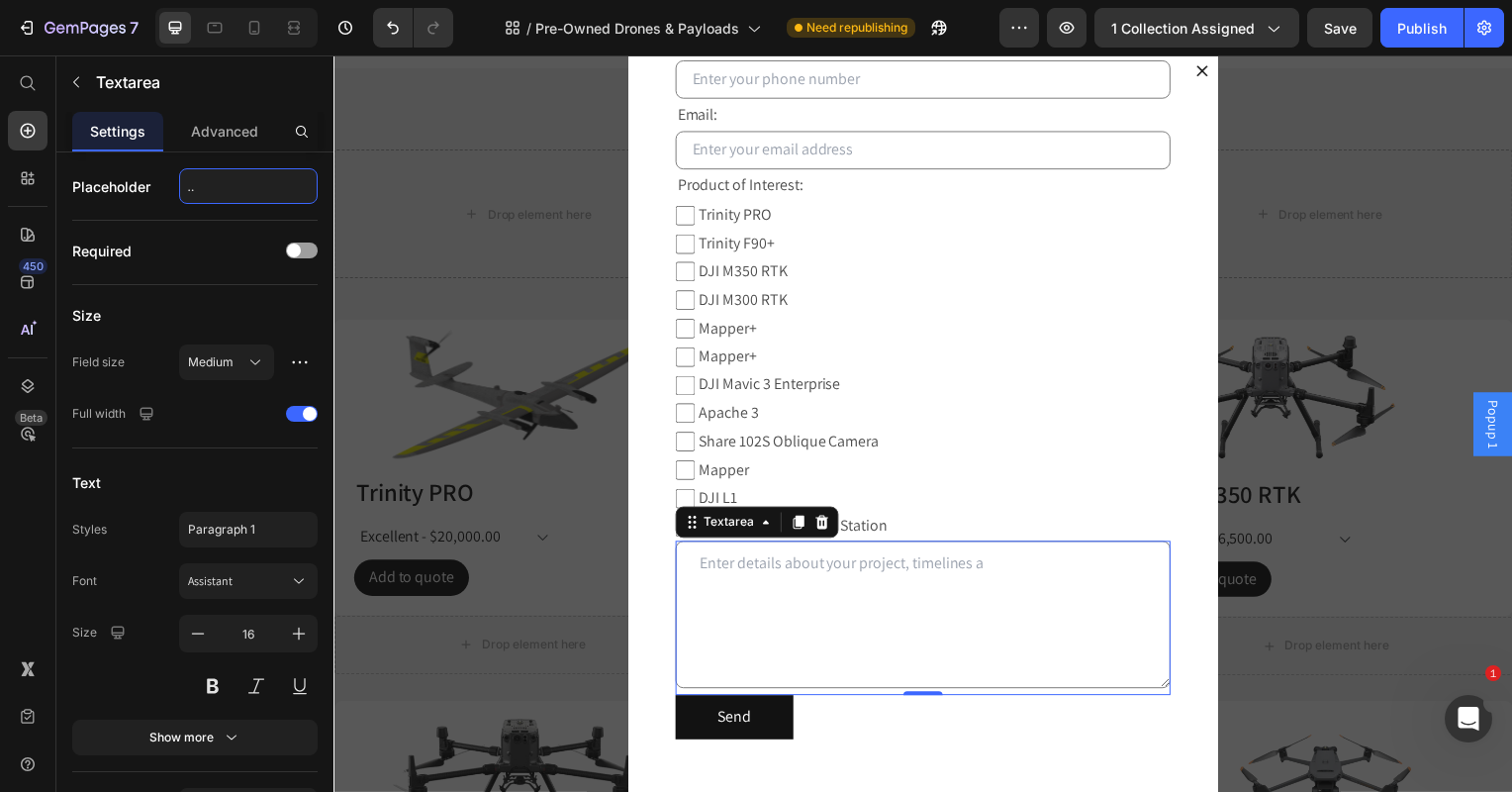 scroll, scrollTop: 0, scrollLeft: 111, axis: horizontal 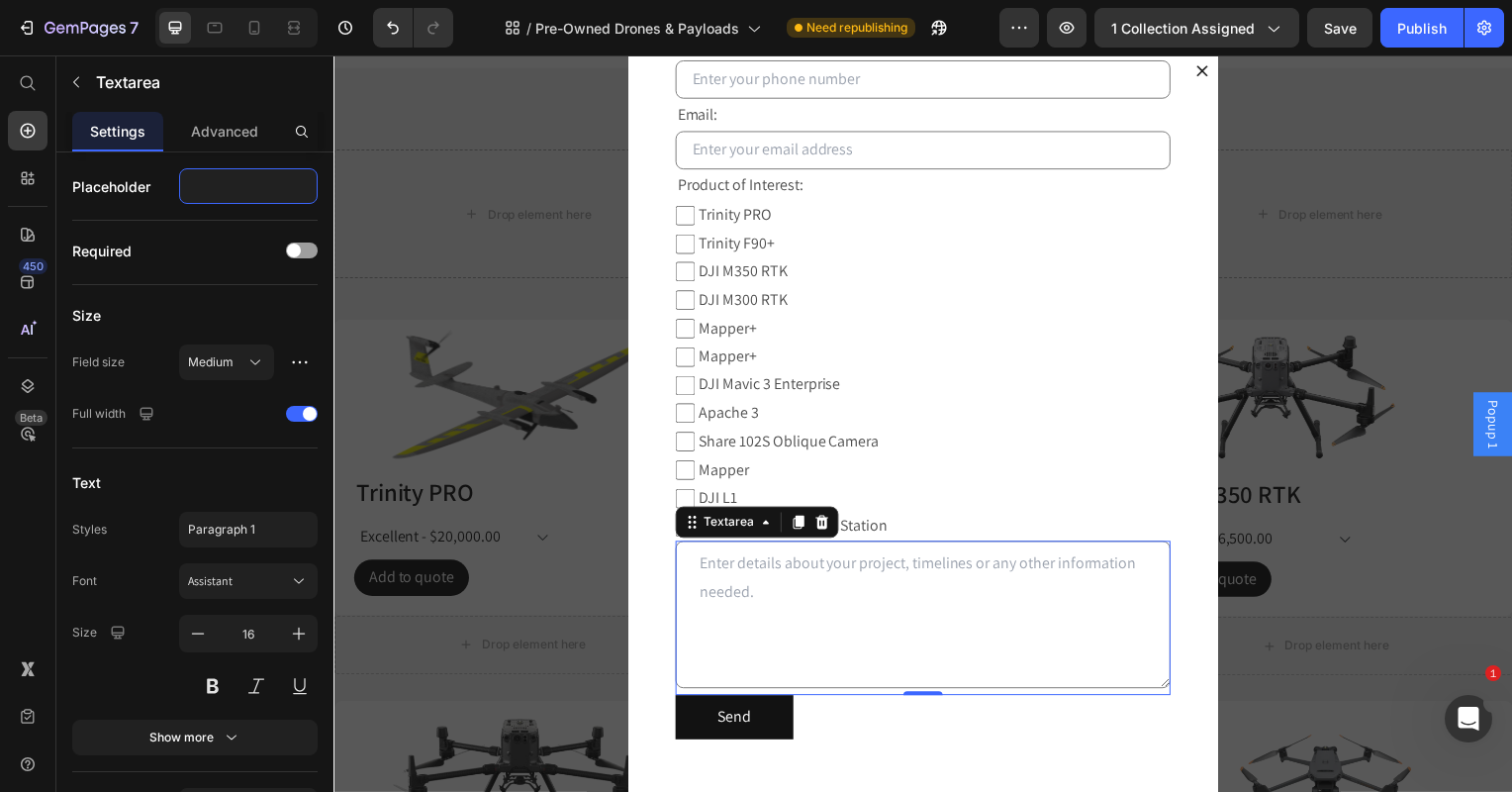 type on "Enter details about your project, timelines or any other information needed." 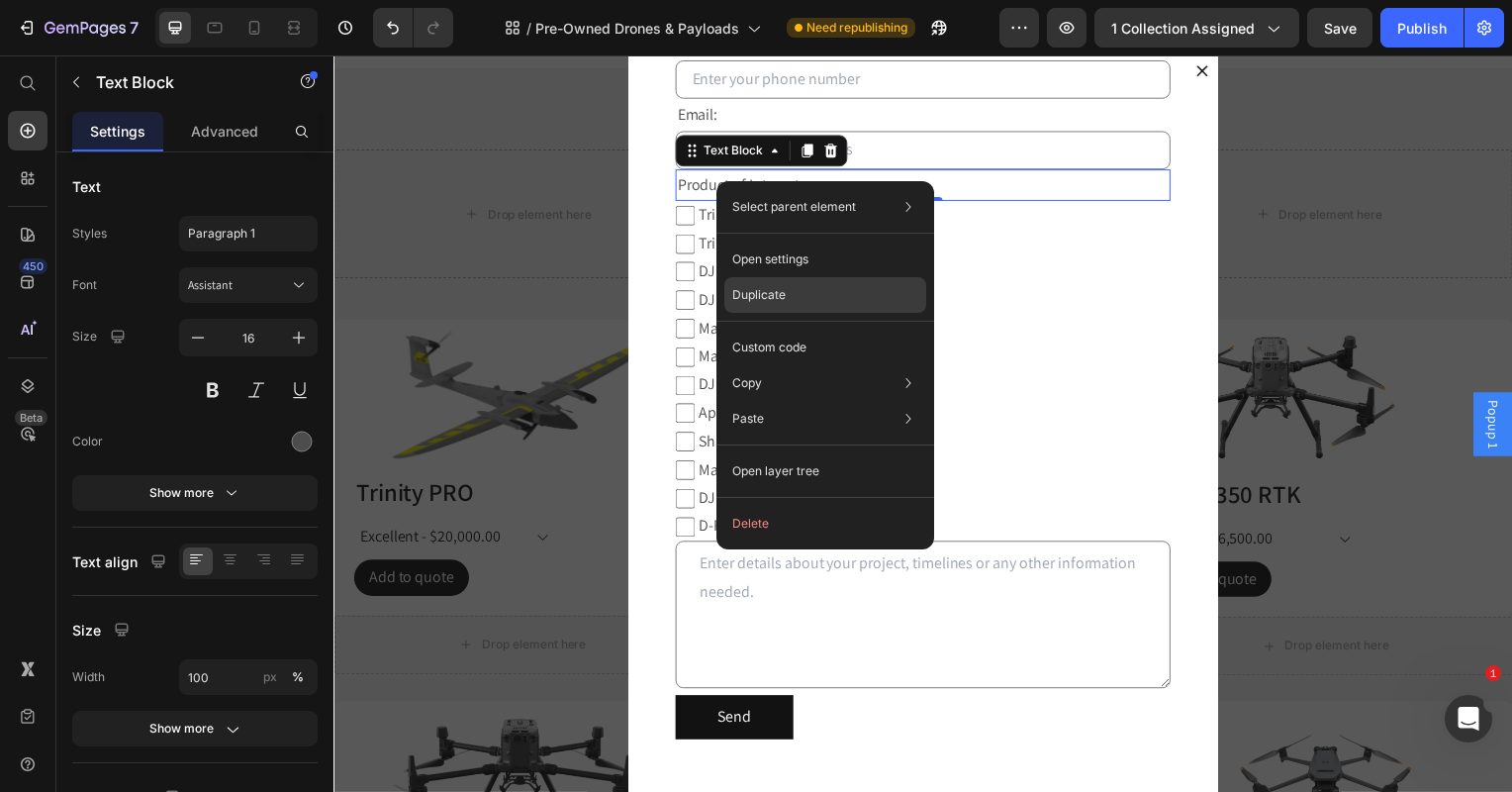 click on "Duplicate" 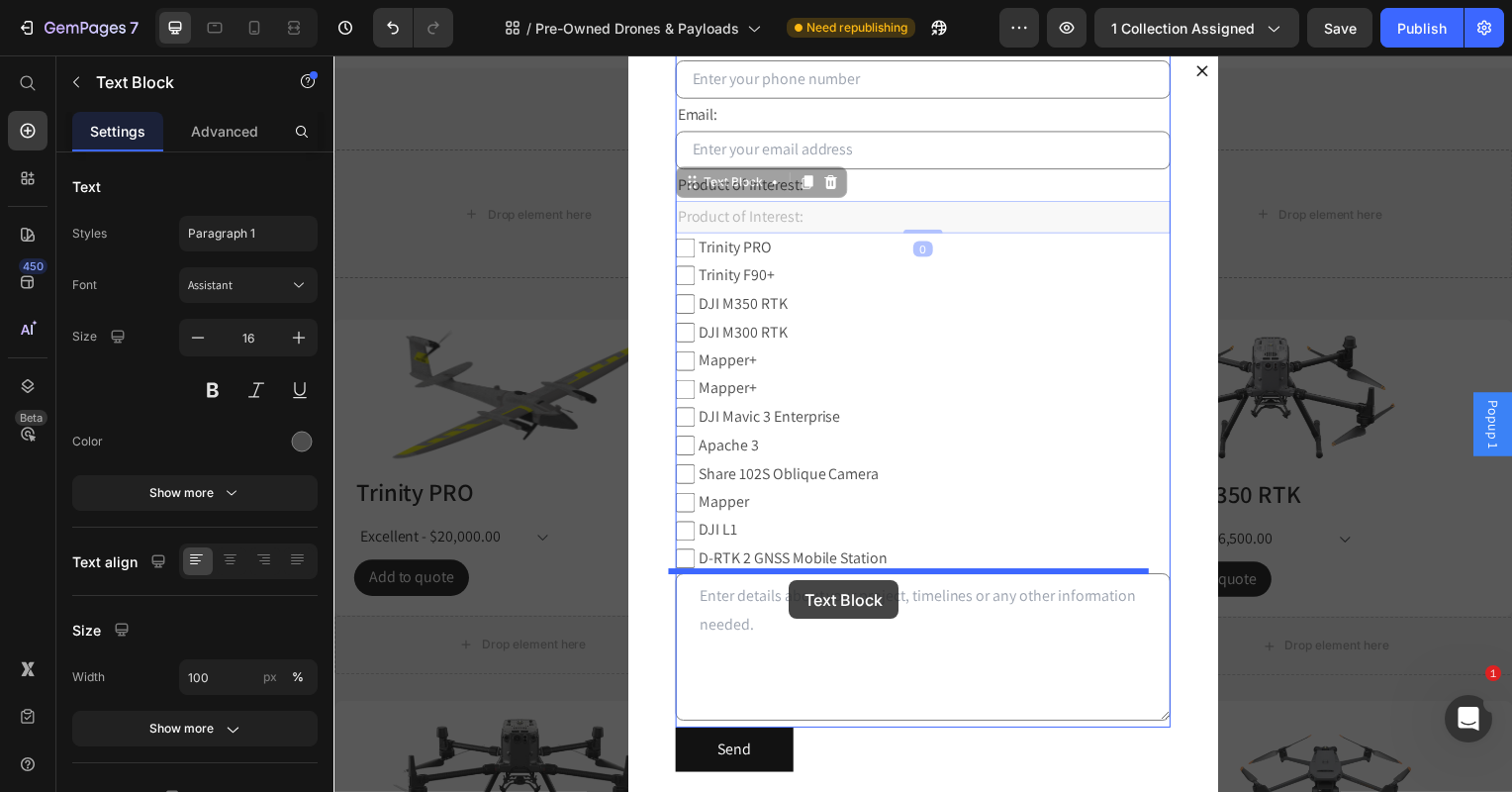 drag, startPoint x: 685, startPoint y: 186, endPoint x: 772, endPoint y: 543, distance: 367.44796 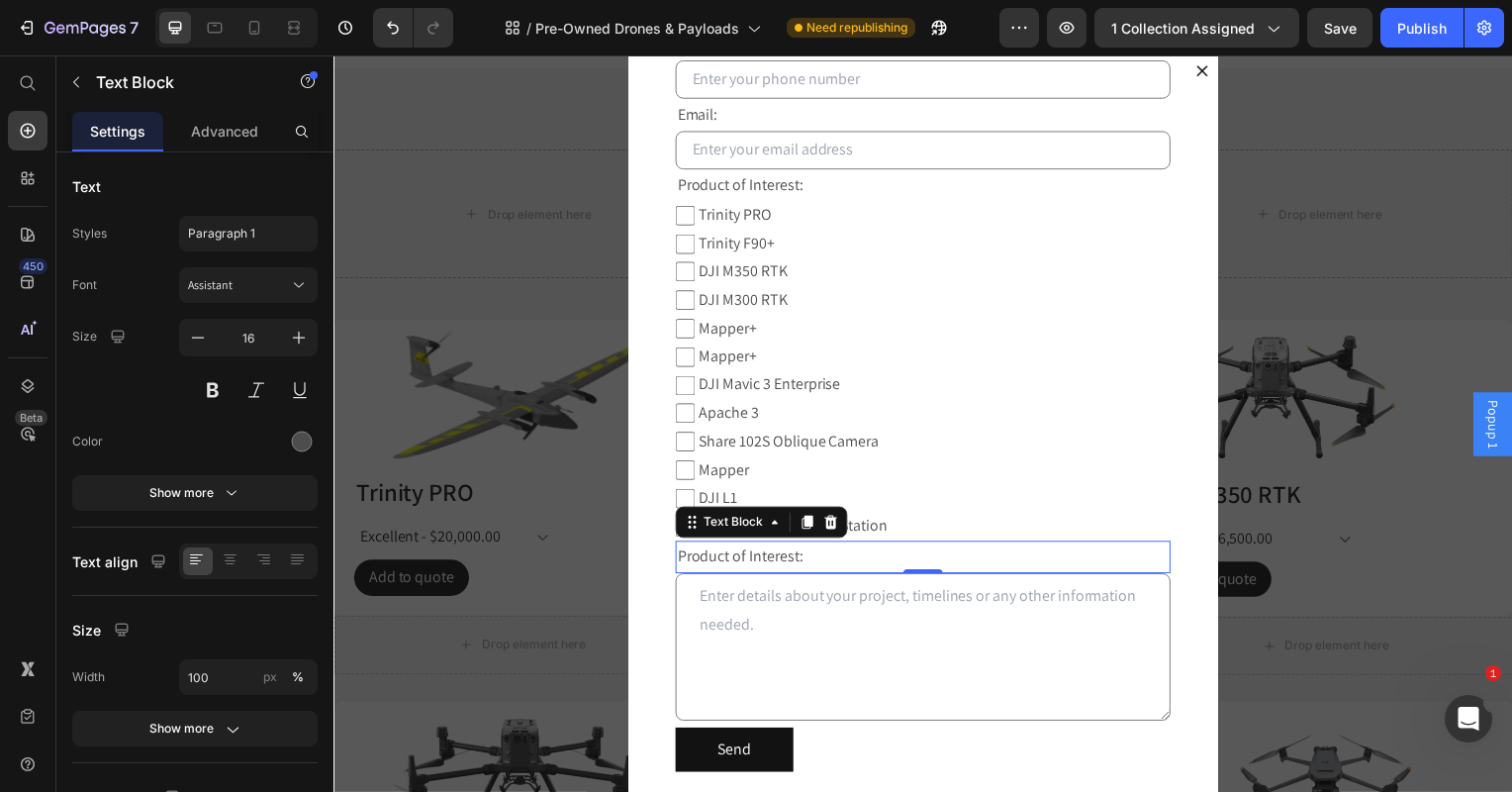click on "Product of Interest:" at bounding box center (927, 560) 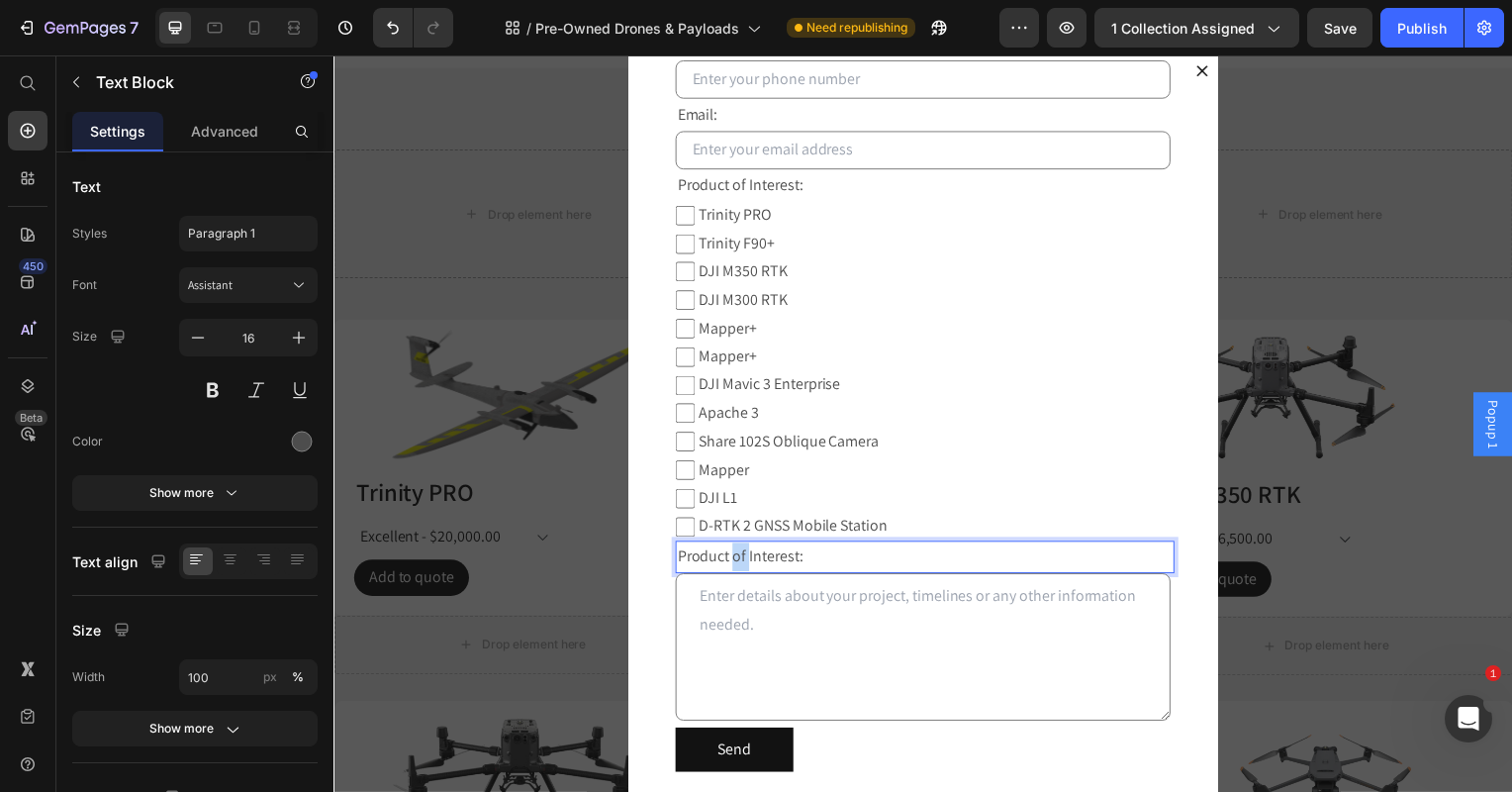 click on "Product of Interest:" at bounding box center [927, 560] 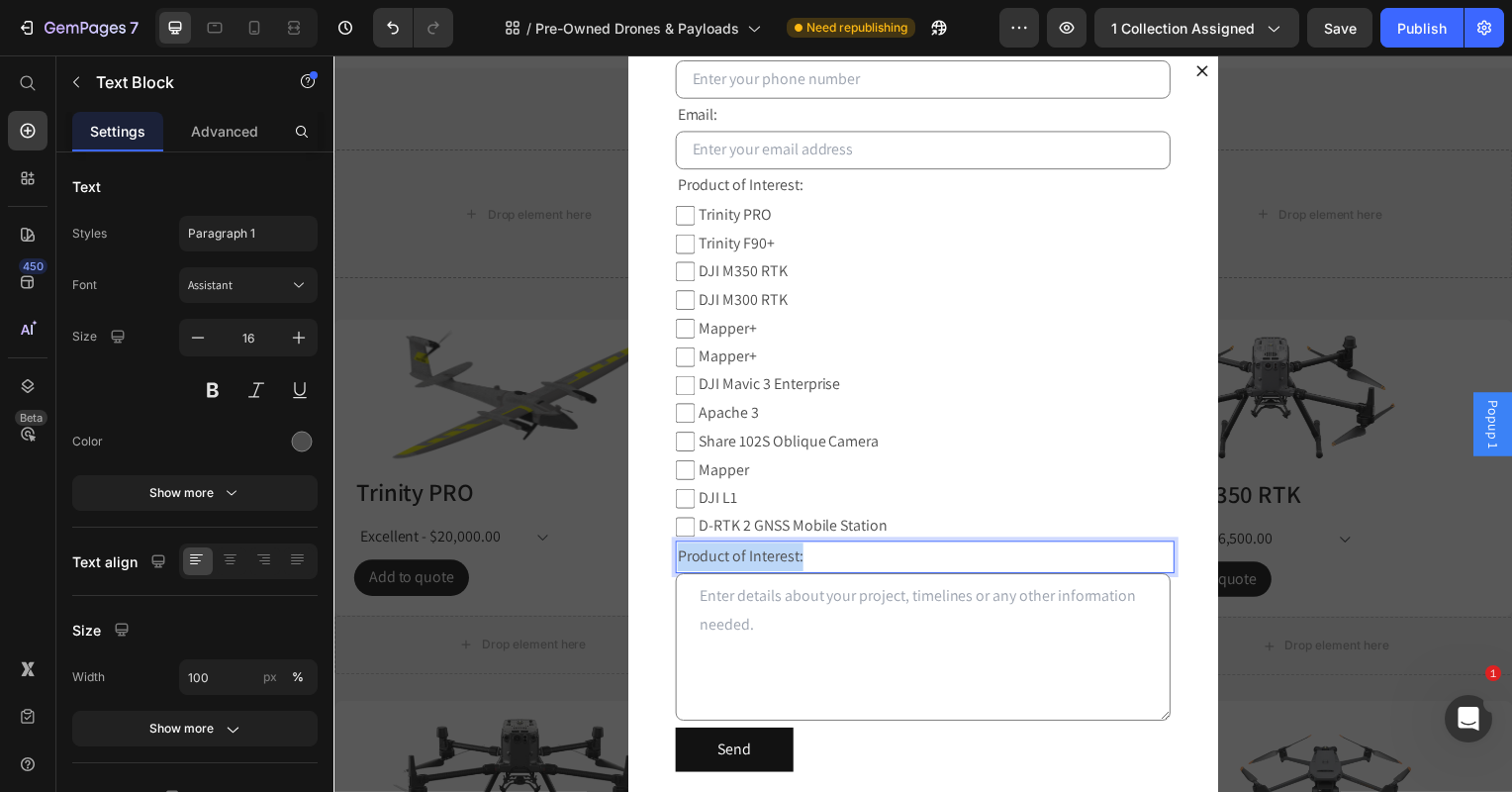 click on "Product of Interest:" at bounding box center (927, 560) 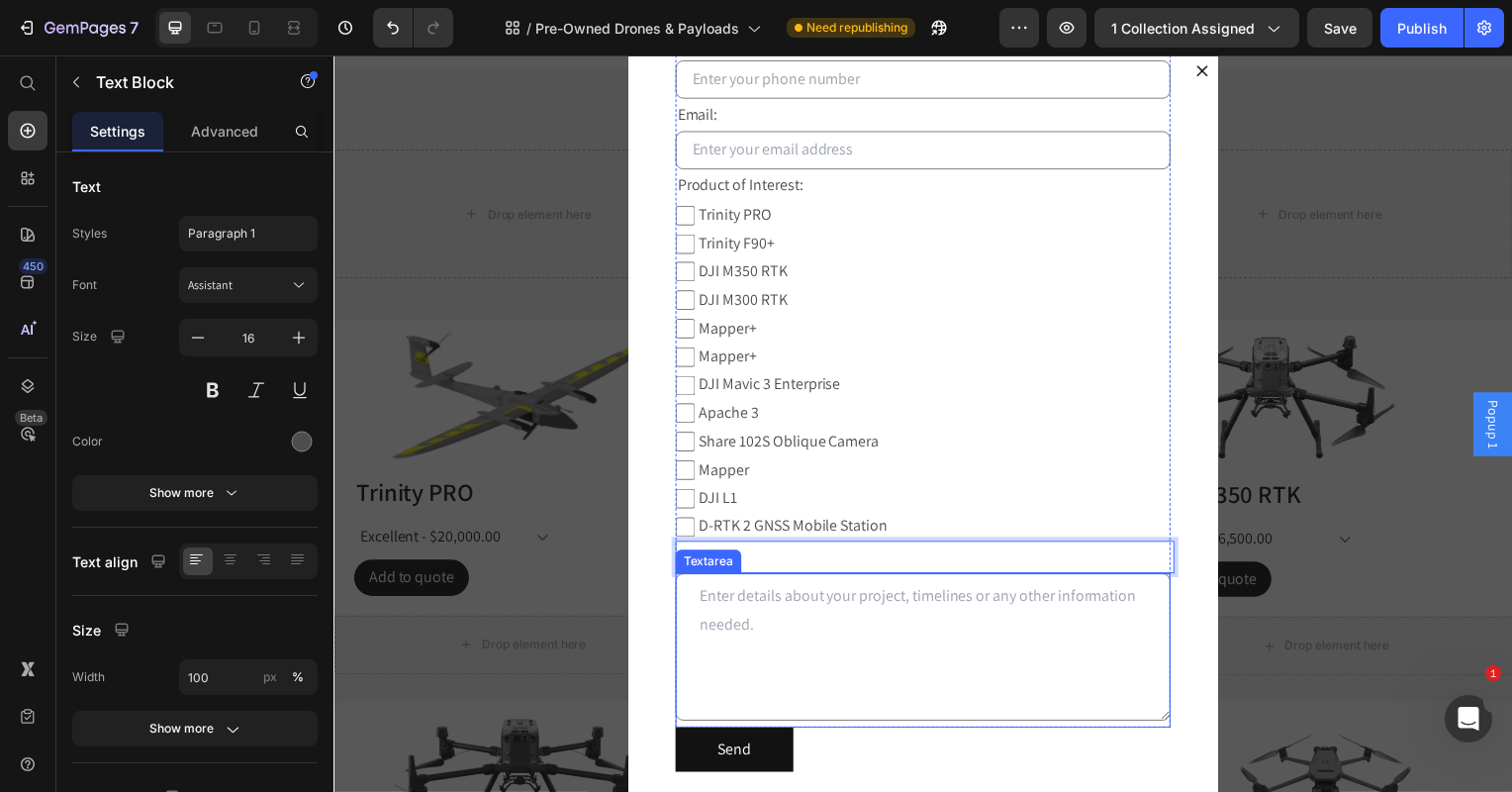 click at bounding box center (927, 651) 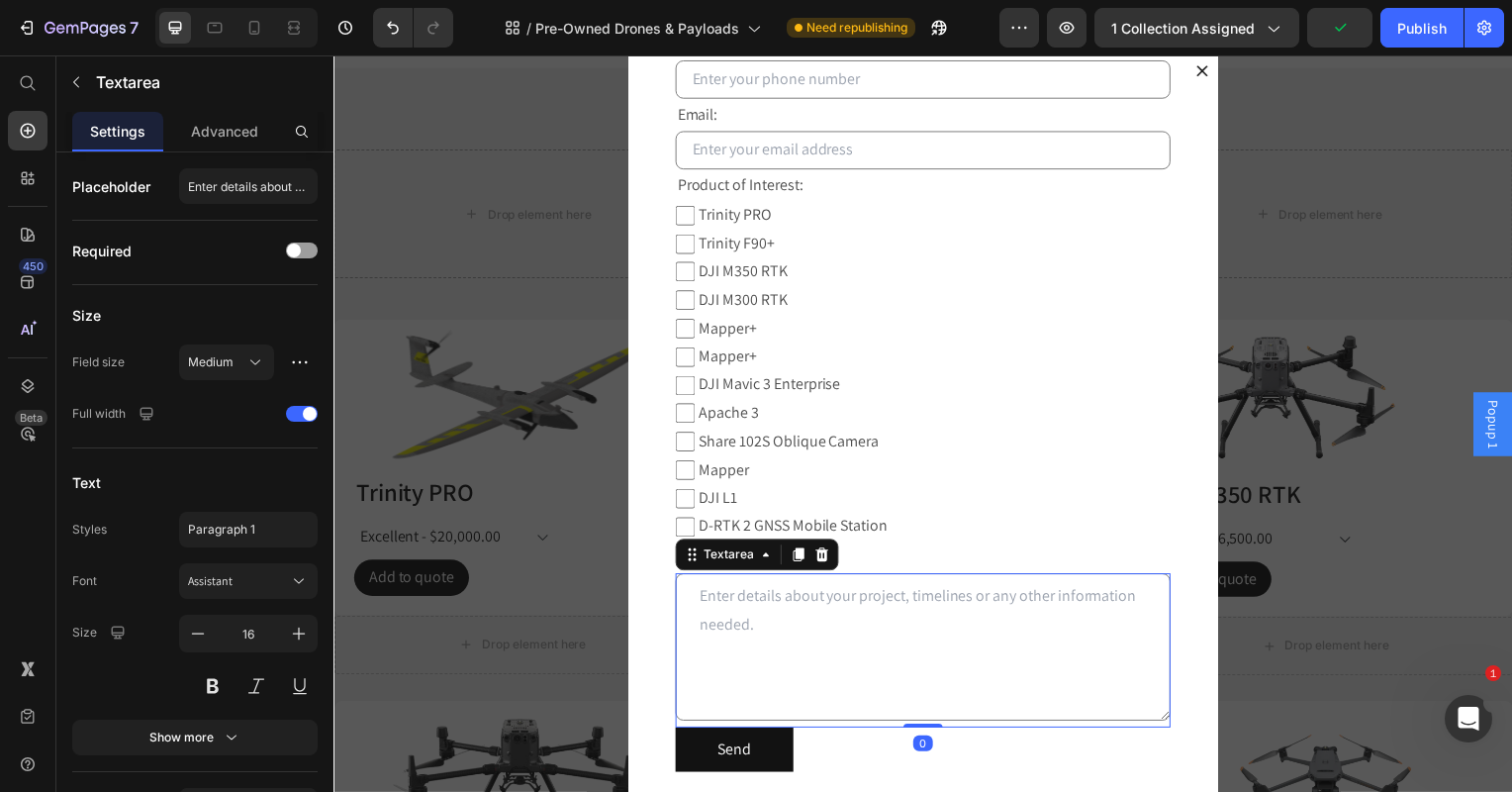 drag, startPoint x: 911, startPoint y: 729, endPoint x: 911, endPoint y: 691, distance: 38 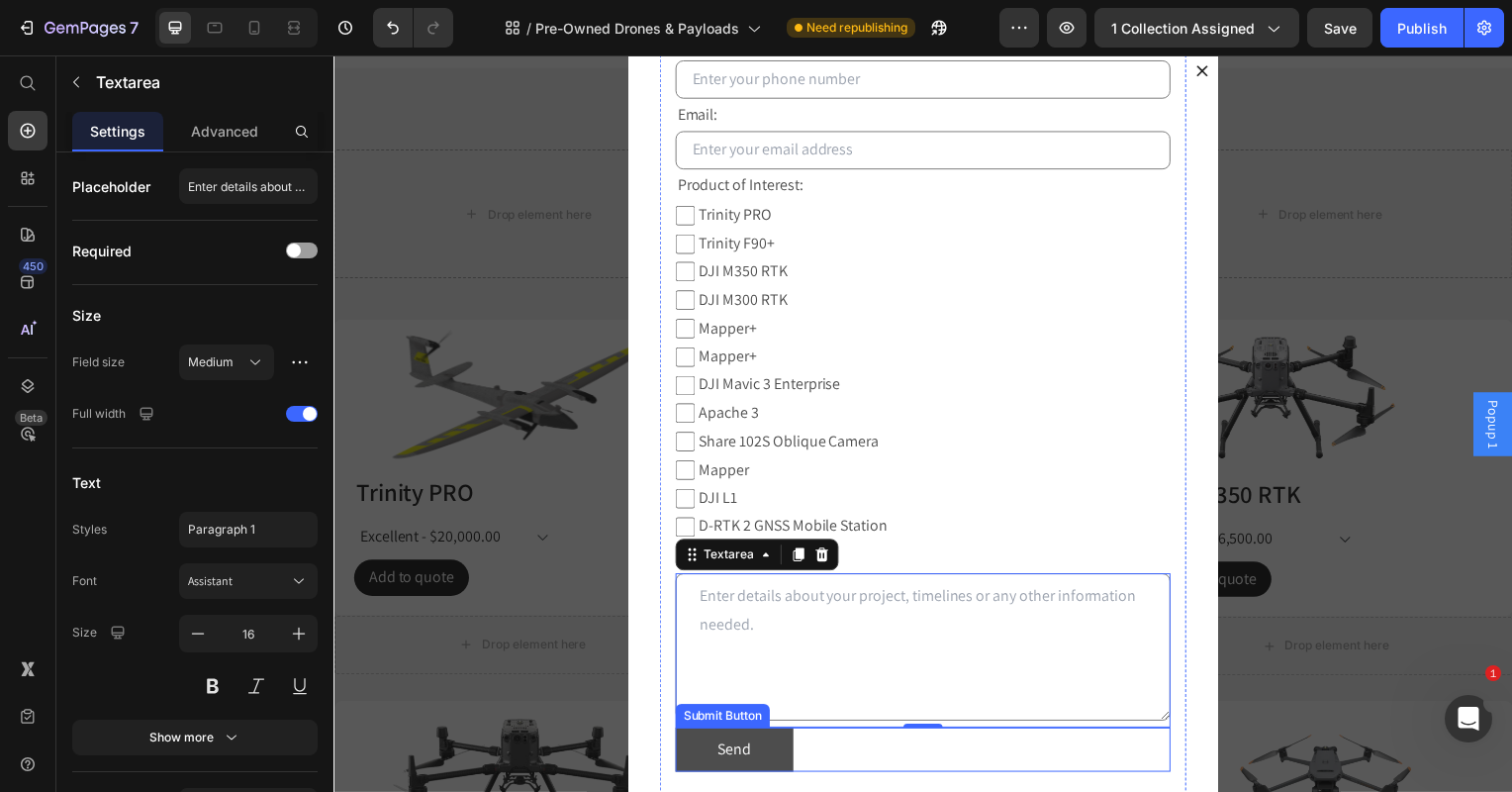 click on "Send" at bounding box center (737, 754) 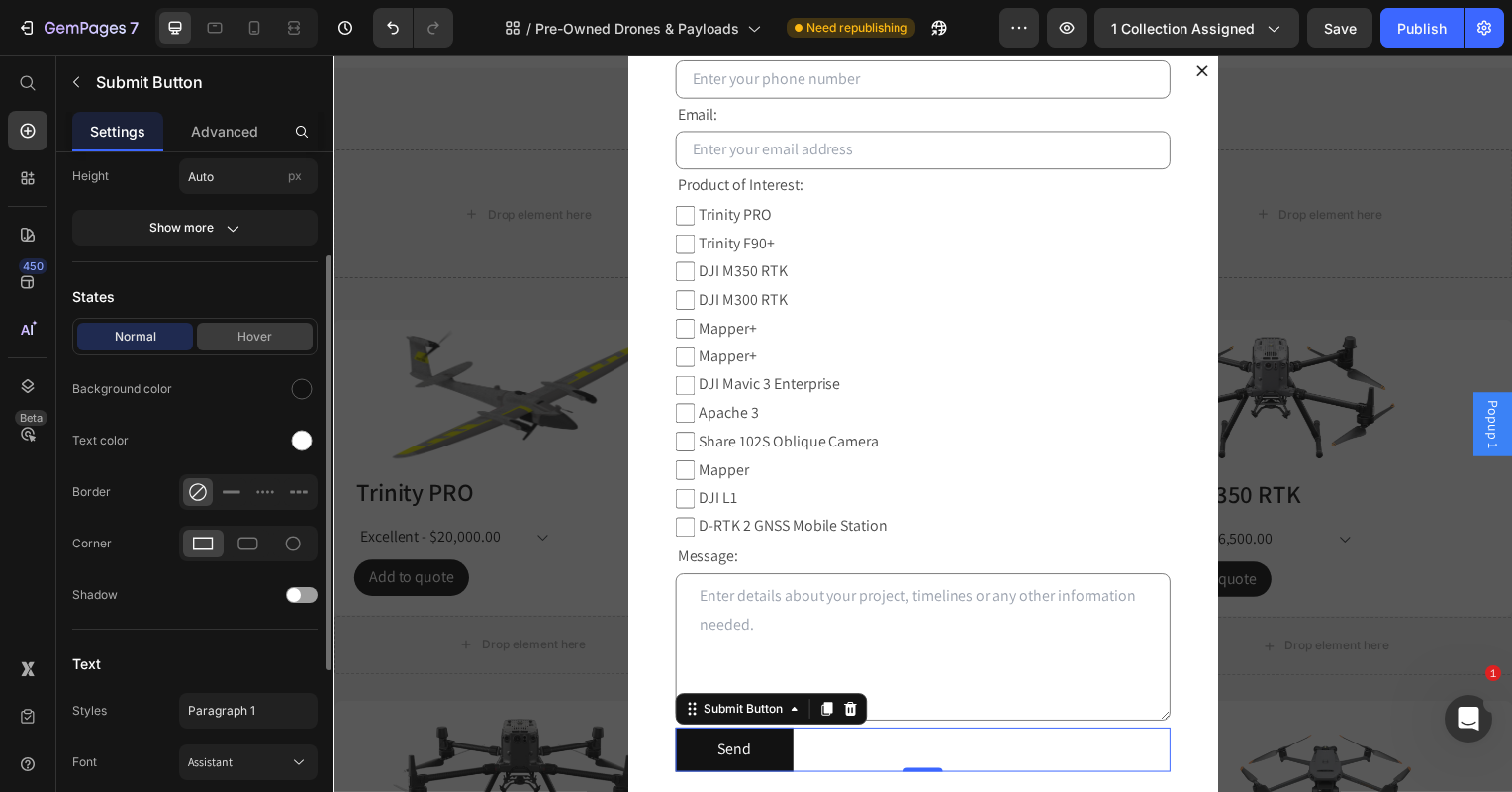 scroll, scrollTop: 0, scrollLeft: 0, axis: both 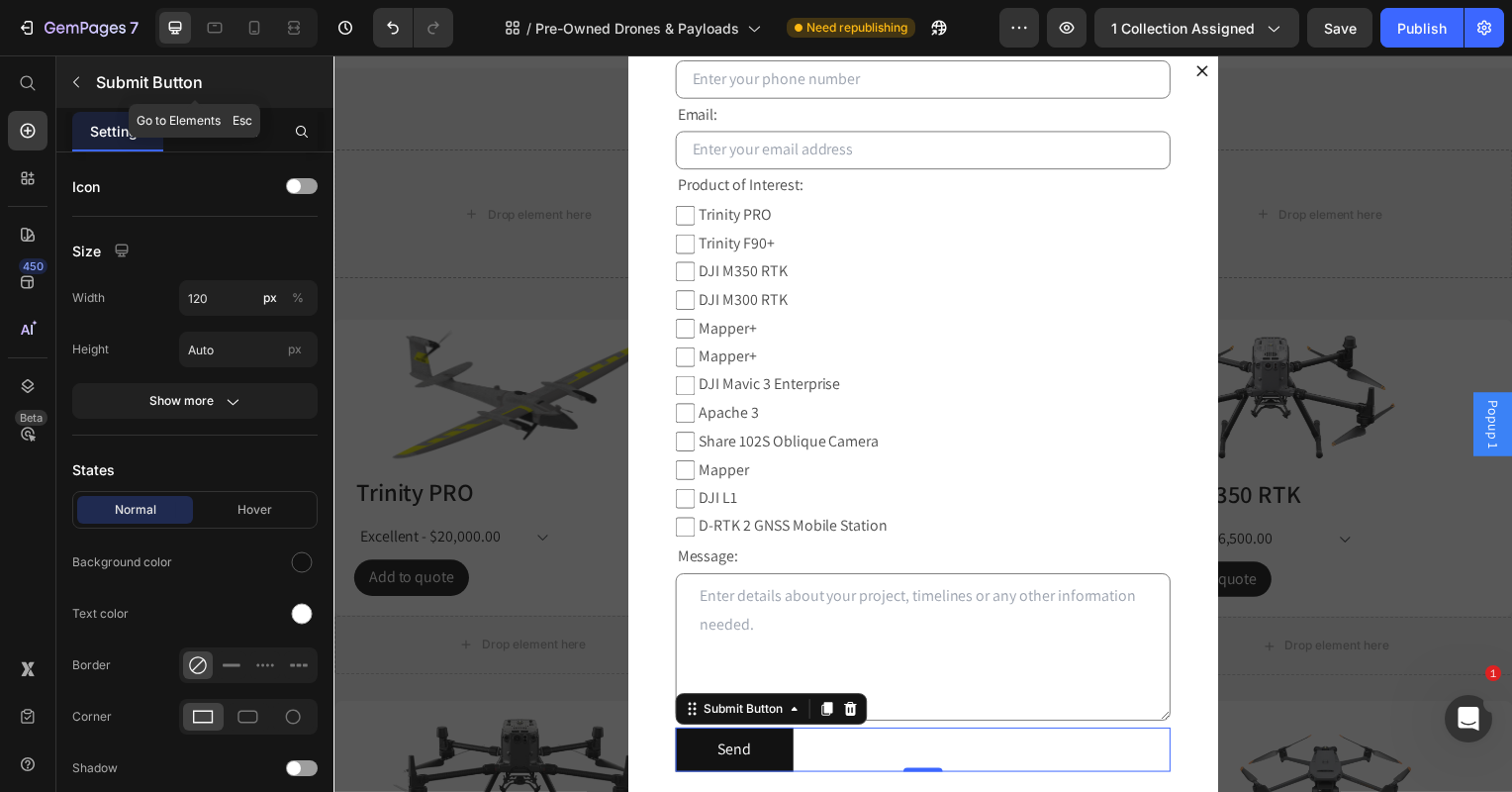 click 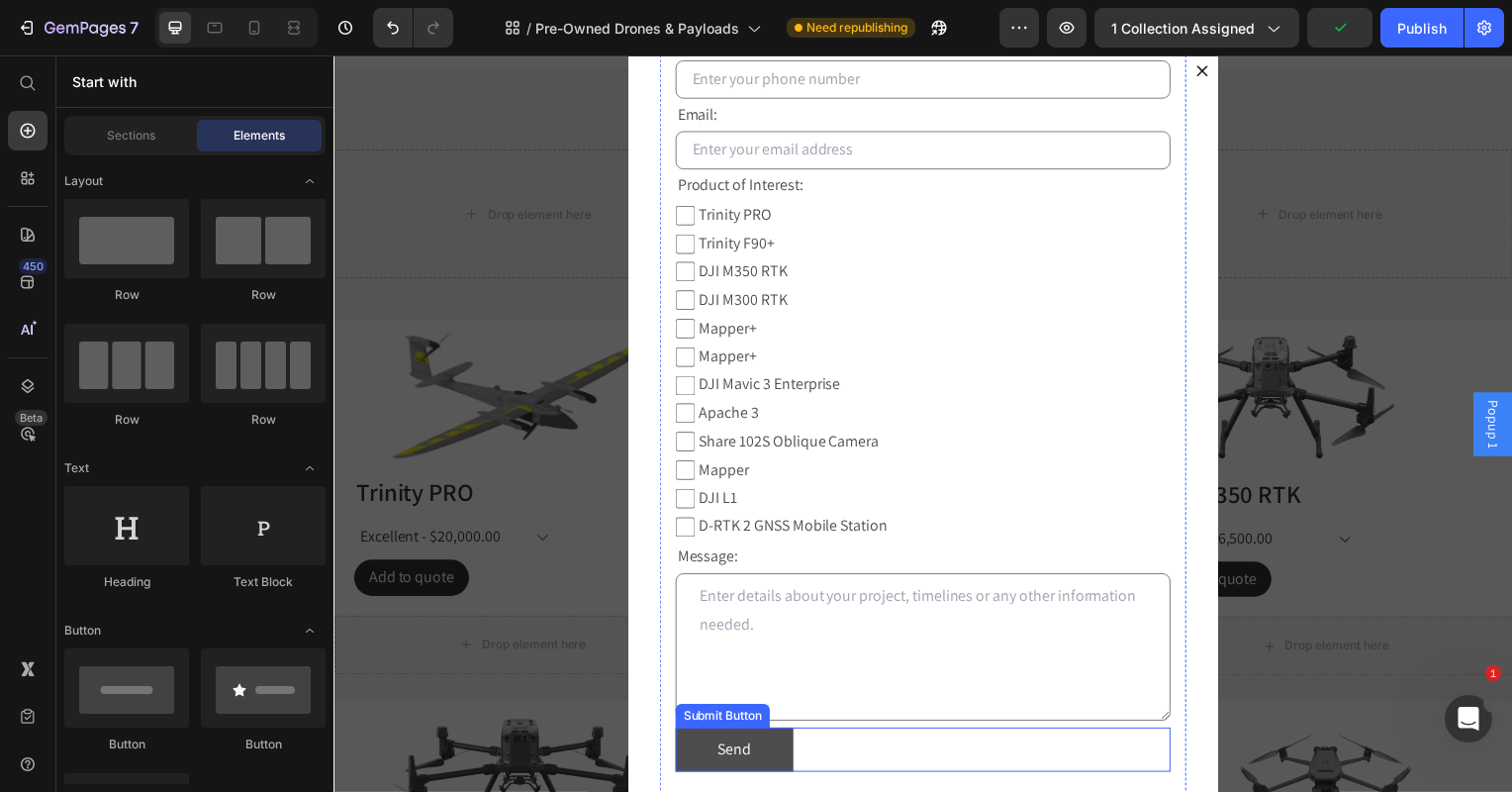 click on "Send" at bounding box center [737, 754] 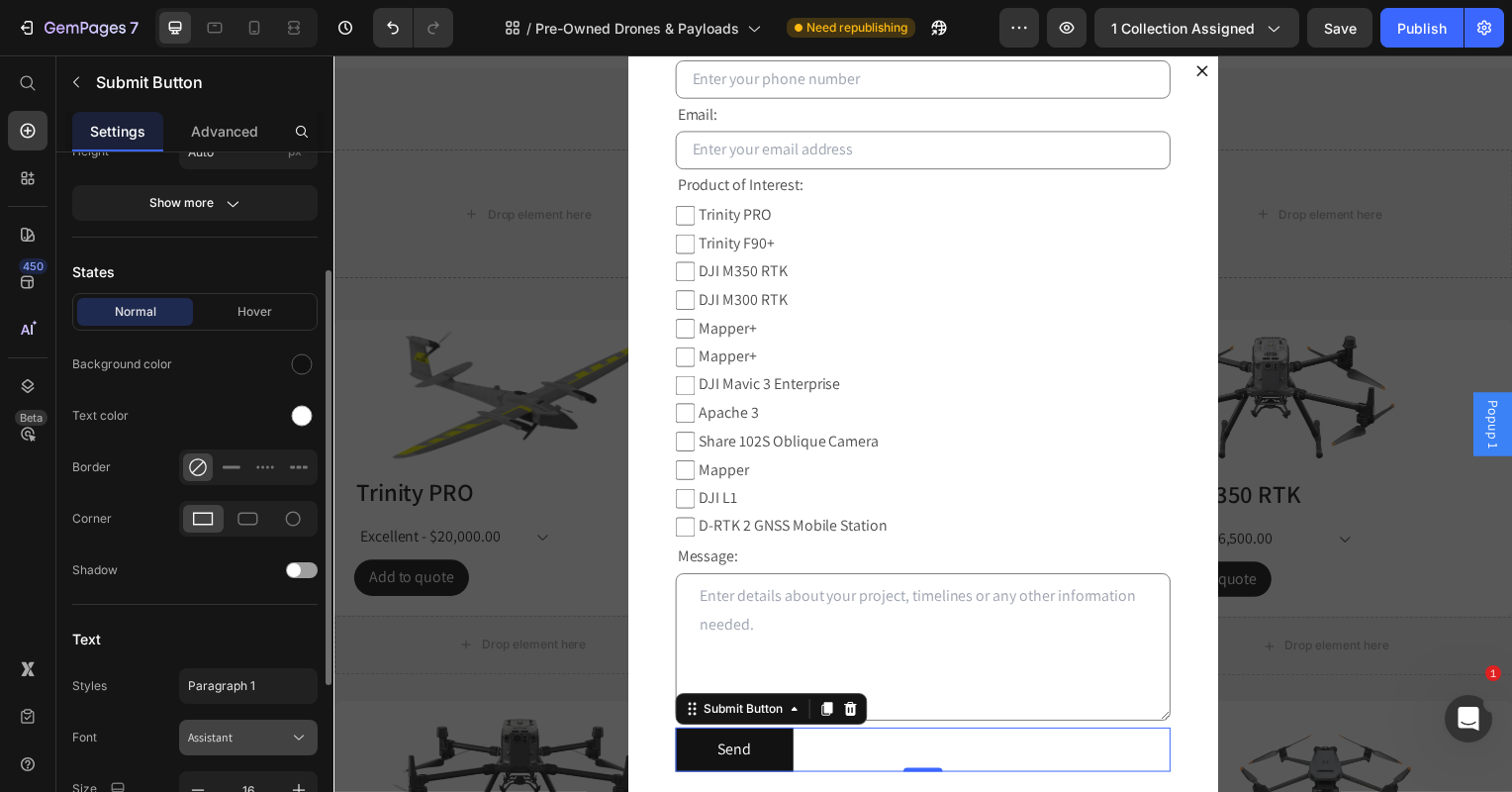 scroll, scrollTop: 470, scrollLeft: 0, axis: vertical 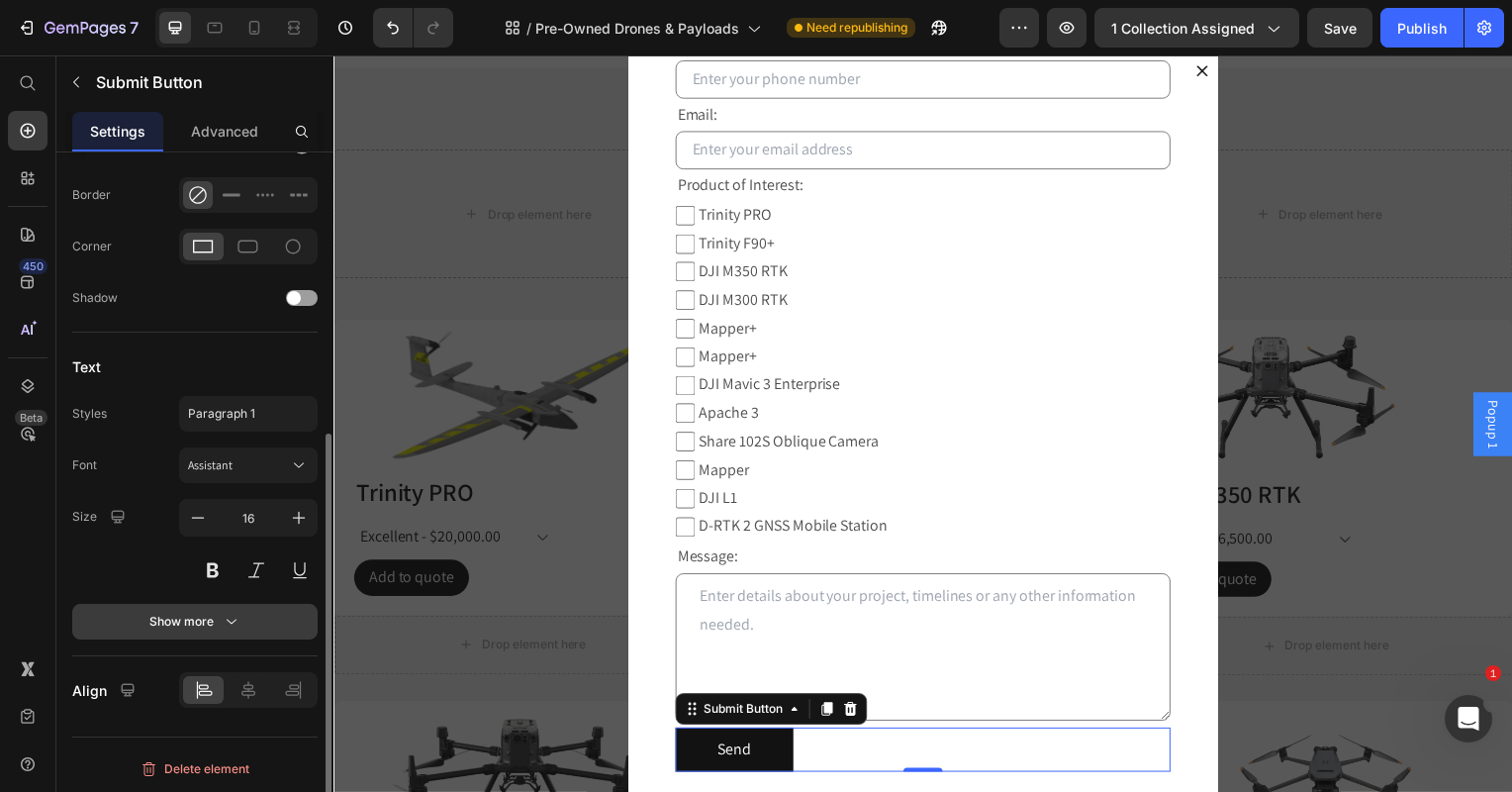 click 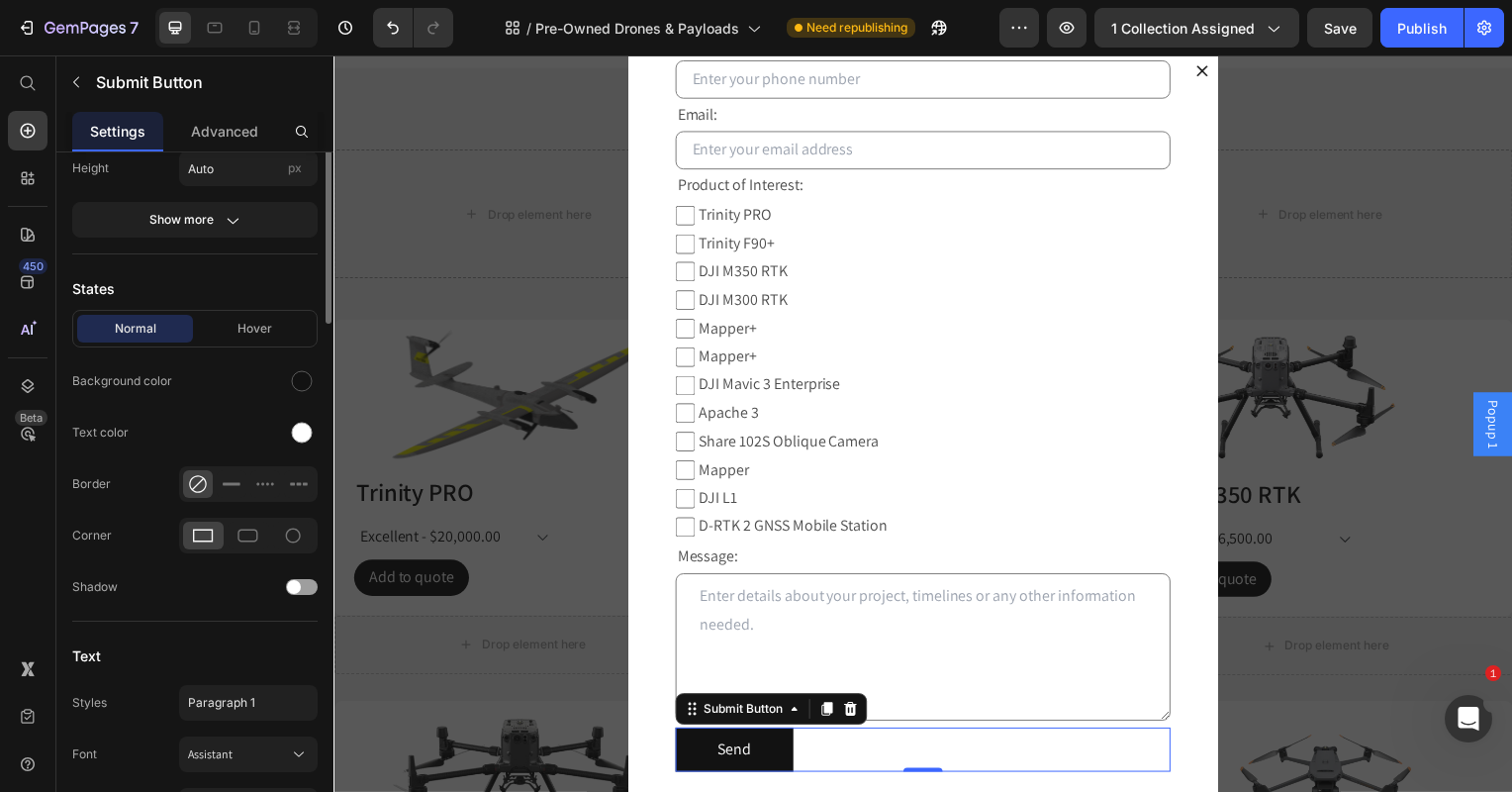 scroll, scrollTop: 0, scrollLeft: 0, axis: both 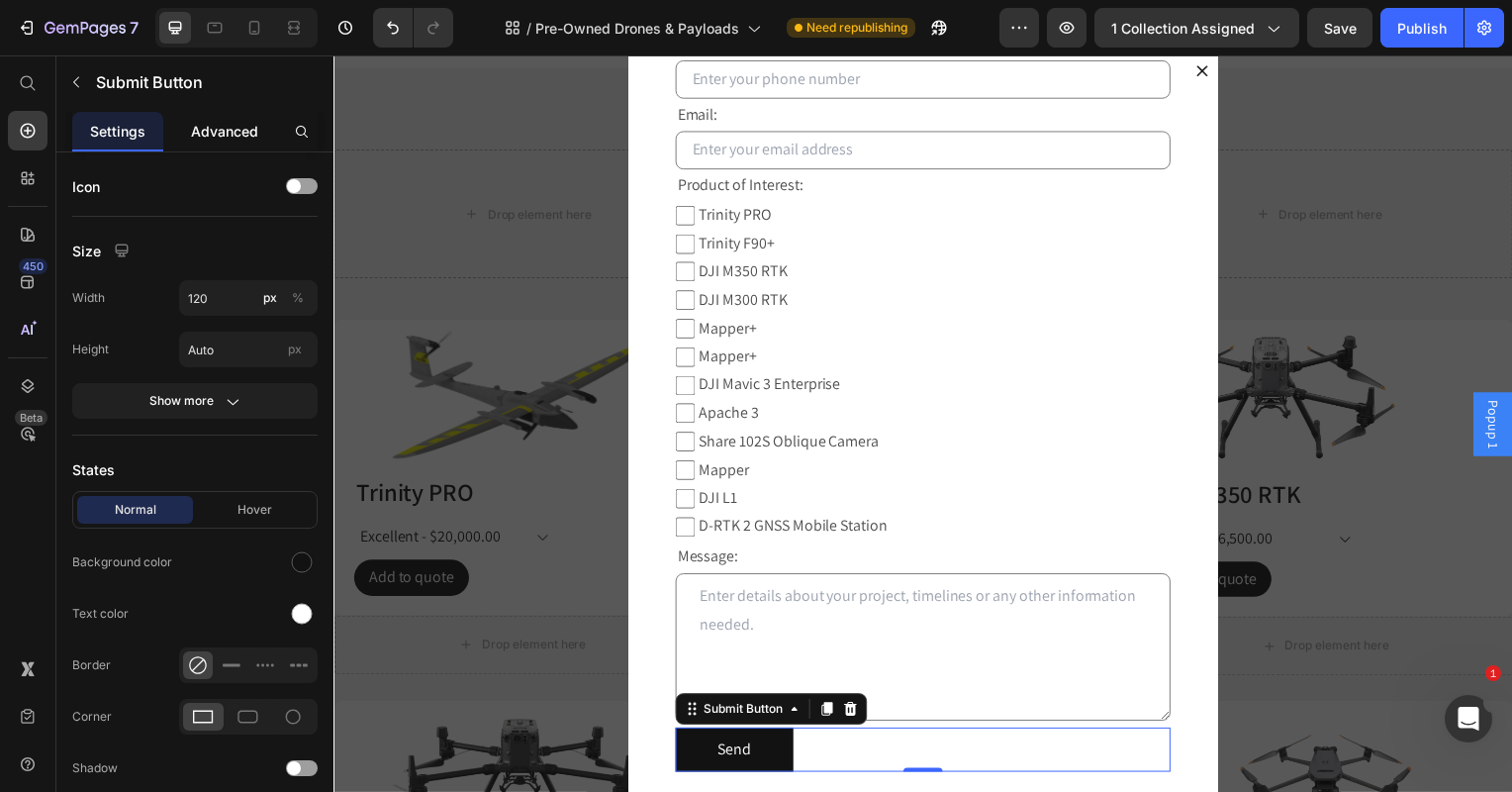 click on "Advanced" 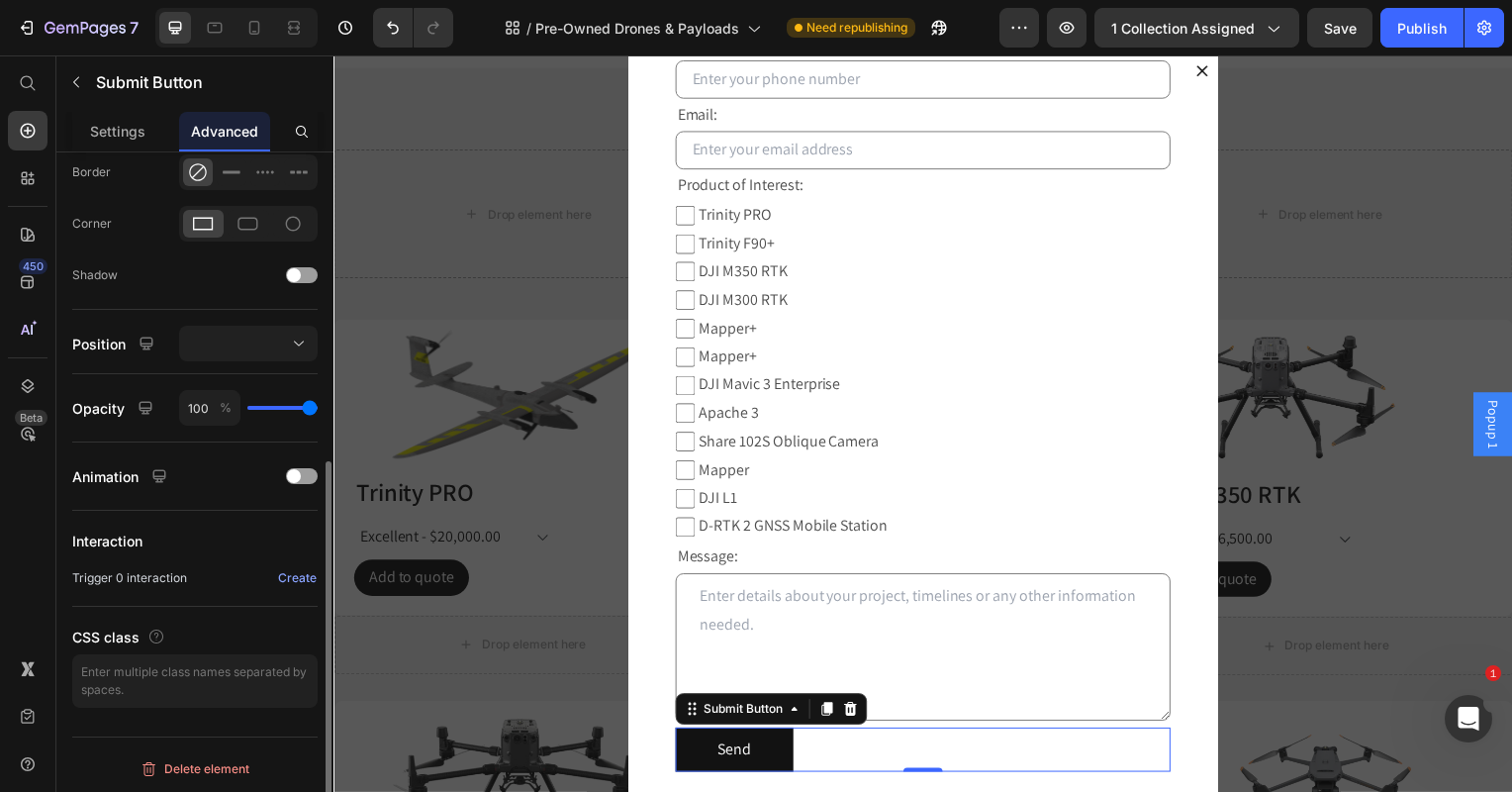 scroll, scrollTop: 0, scrollLeft: 0, axis: both 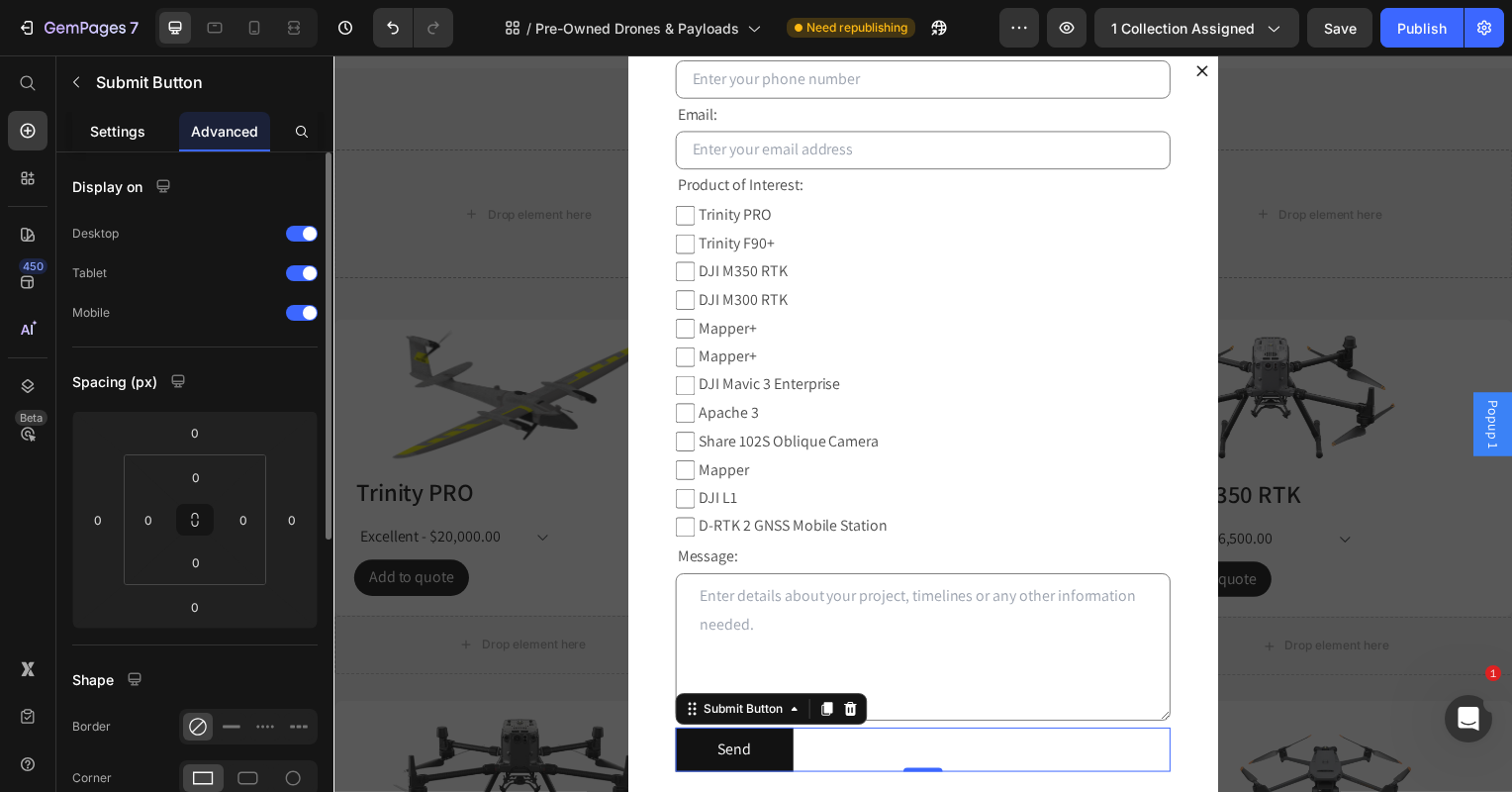 click on "Settings" at bounding box center [118, 131] 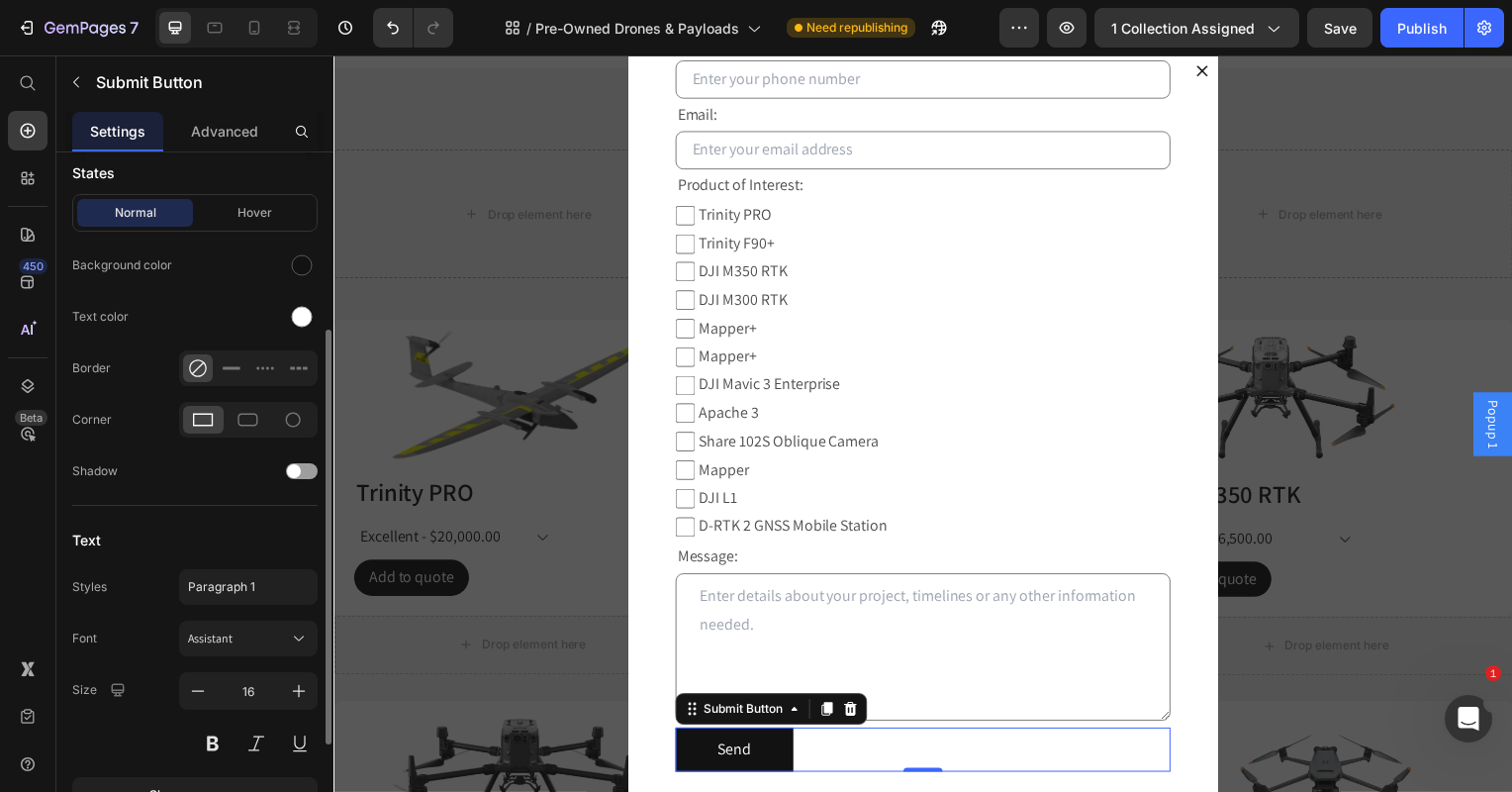scroll, scrollTop: 198, scrollLeft: 0, axis: vertical 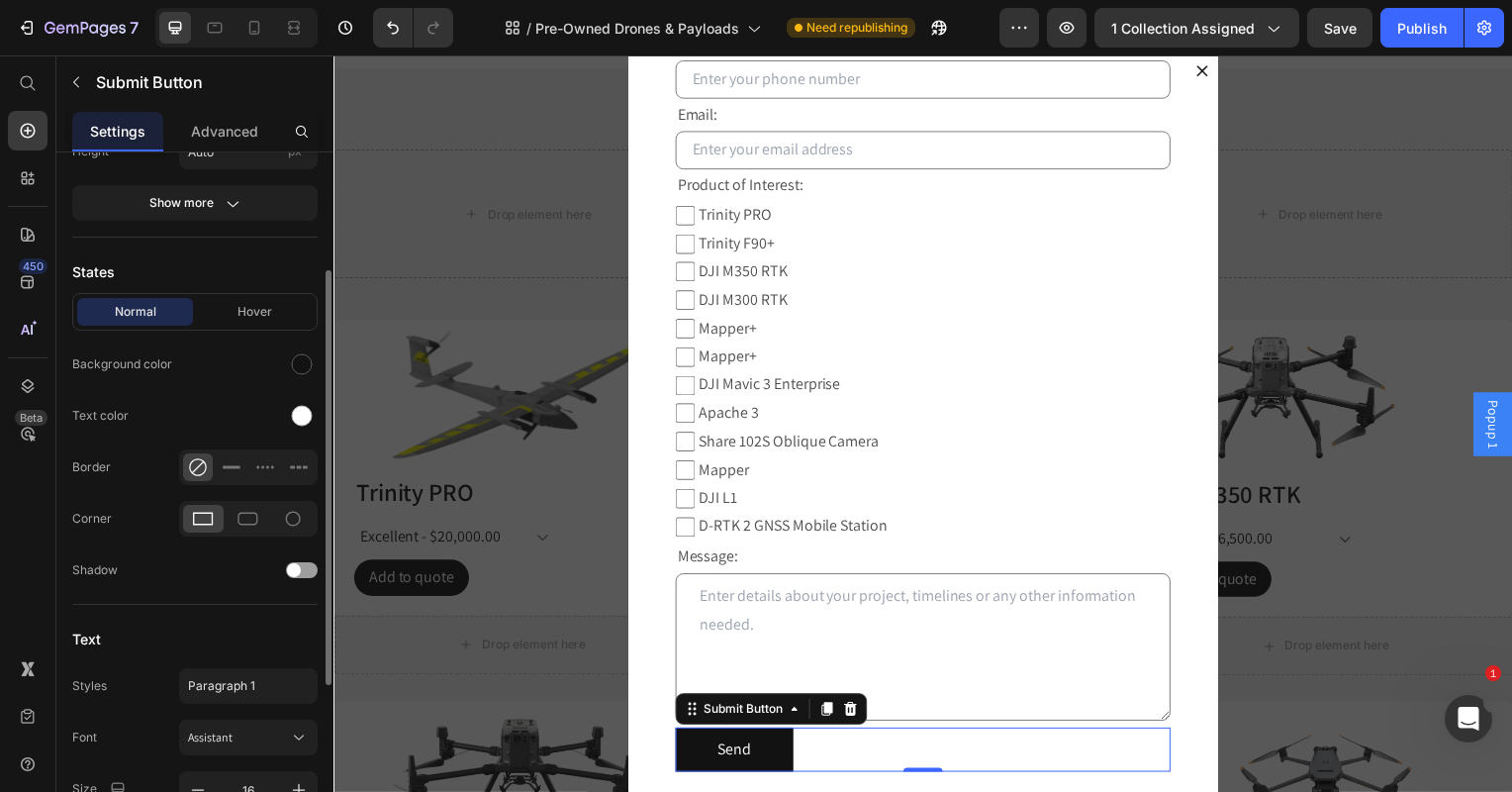 click on "Normal Hover Background color Text color Border Corner Shadow" 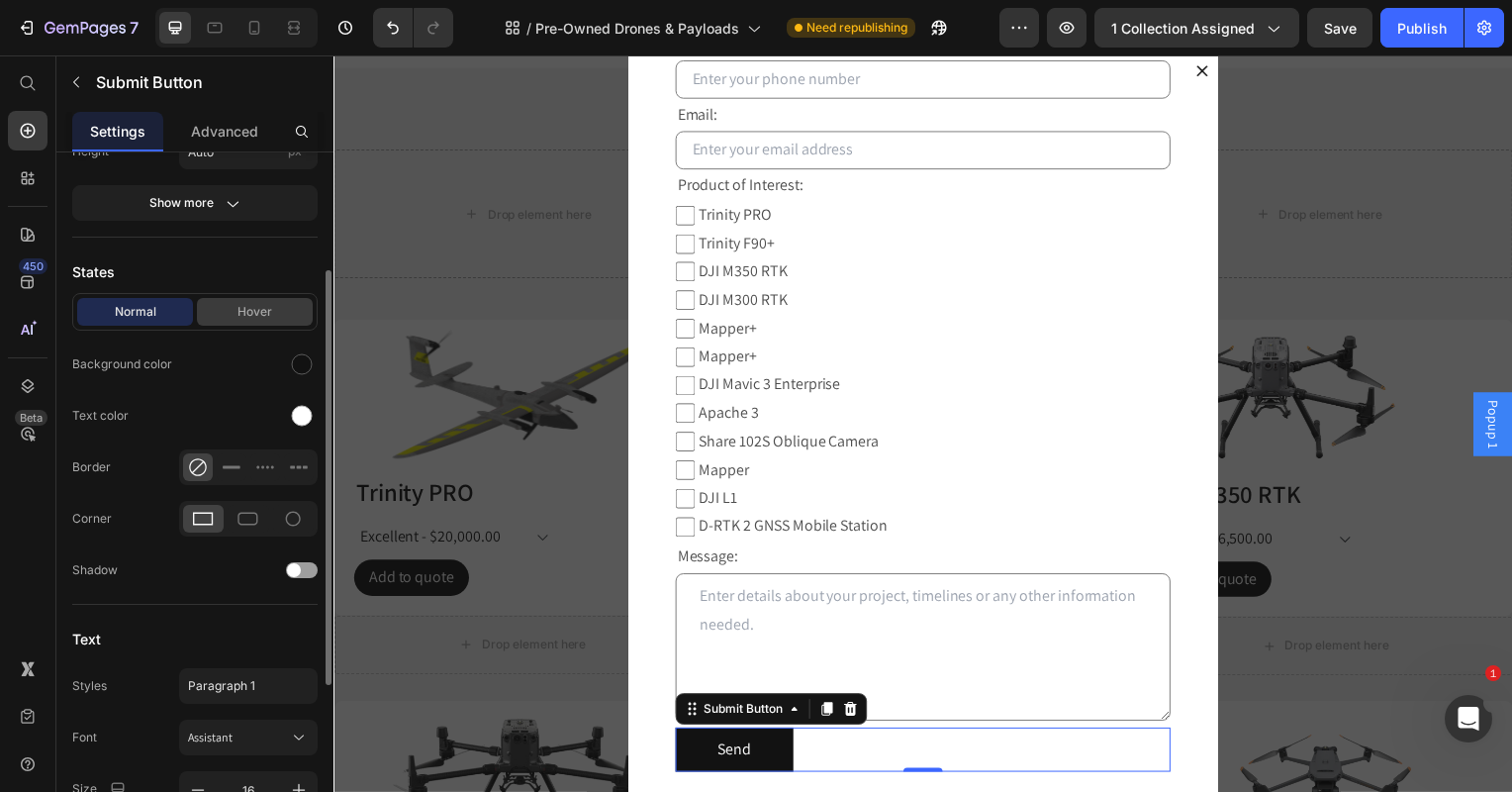 click on "Hover" at bounding box center (254, 312) 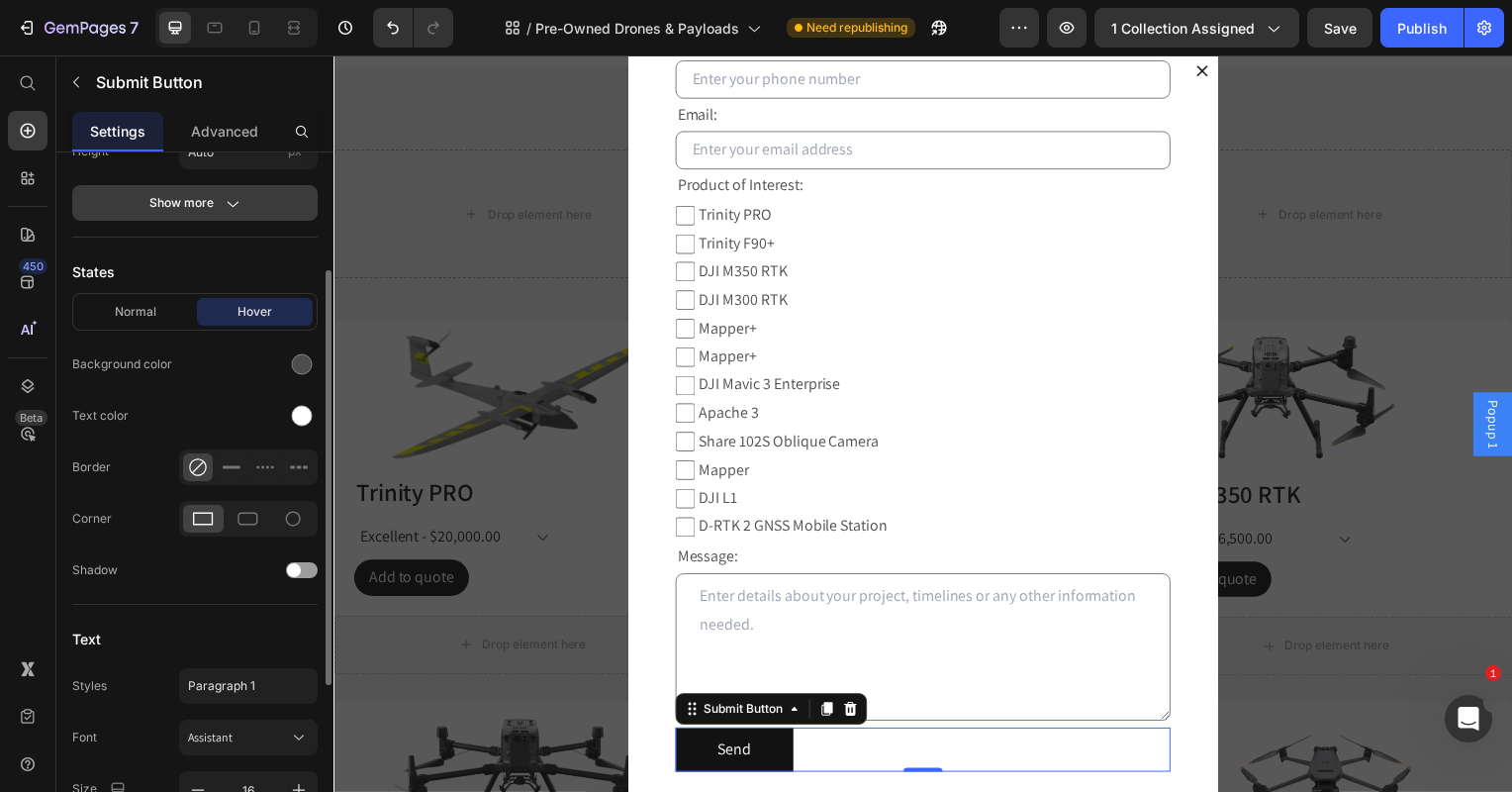 click on "Show more" at bounding box center [195, 203] 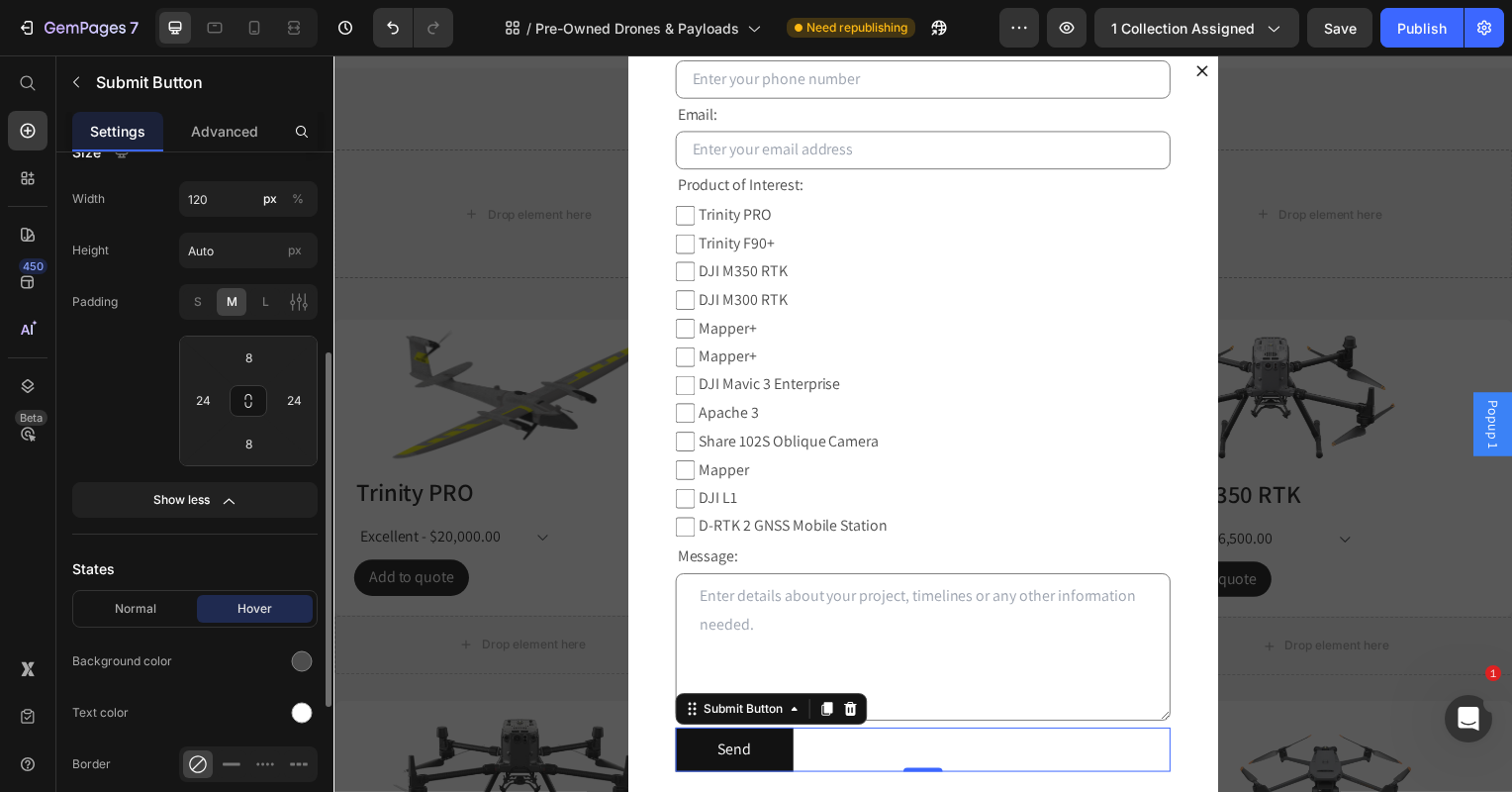 scroll, scrollTop: 198, scrollLeft: 0, axis: vertical 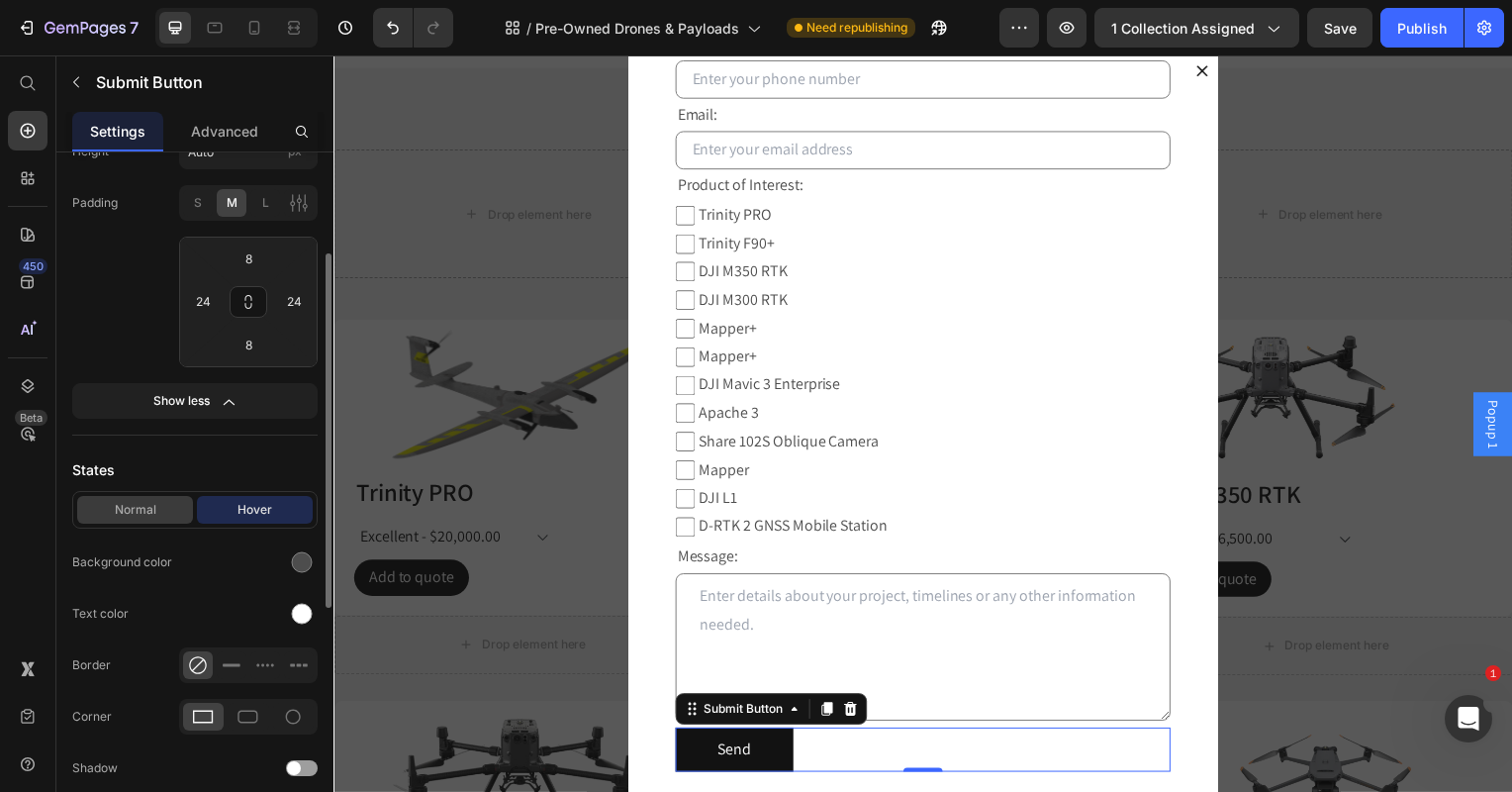 click on "Normal" at bounding box center (135, 510) 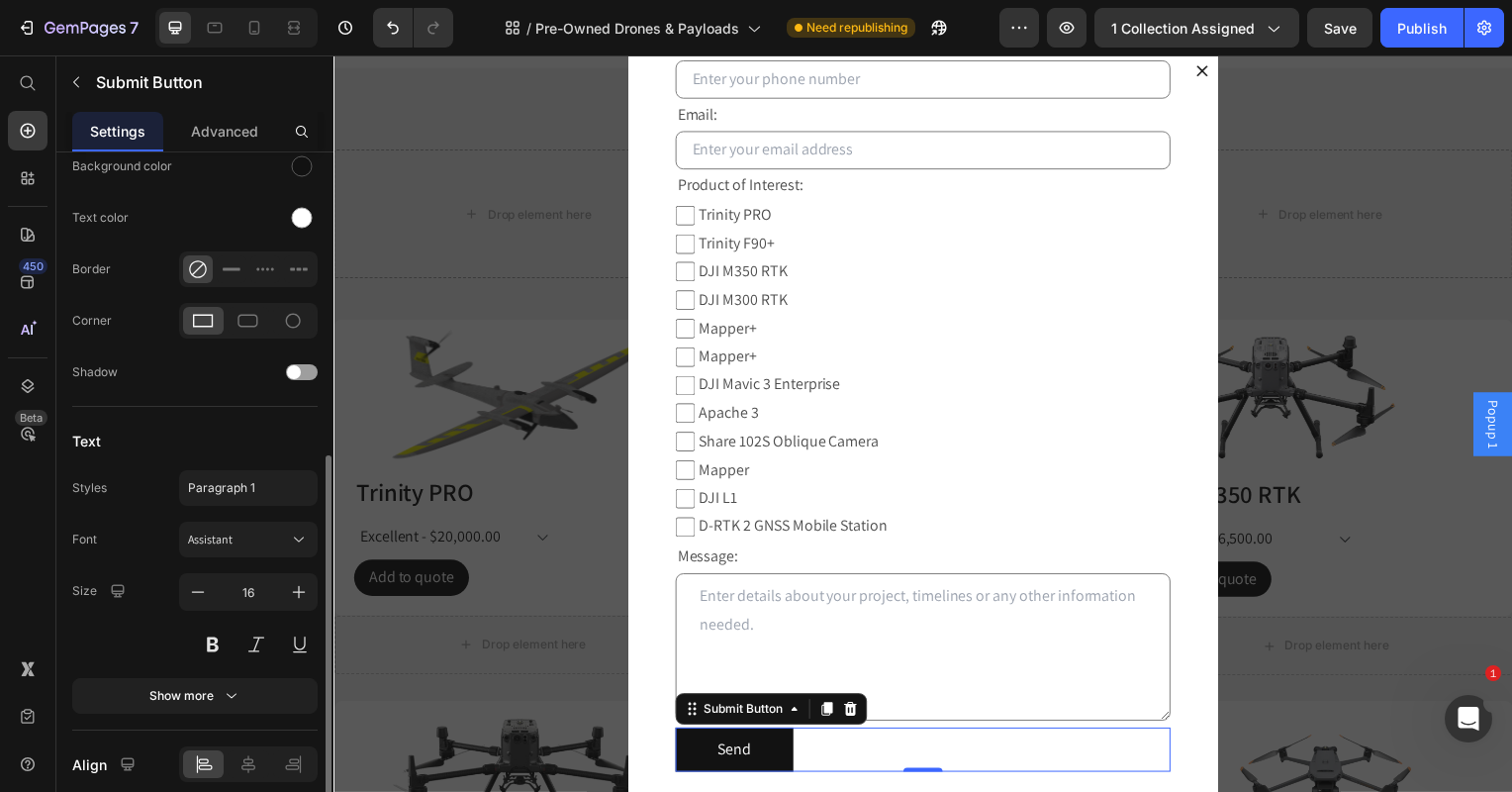 scroll, scrollTop: 668, scrollLeft: 0, axis: vertical 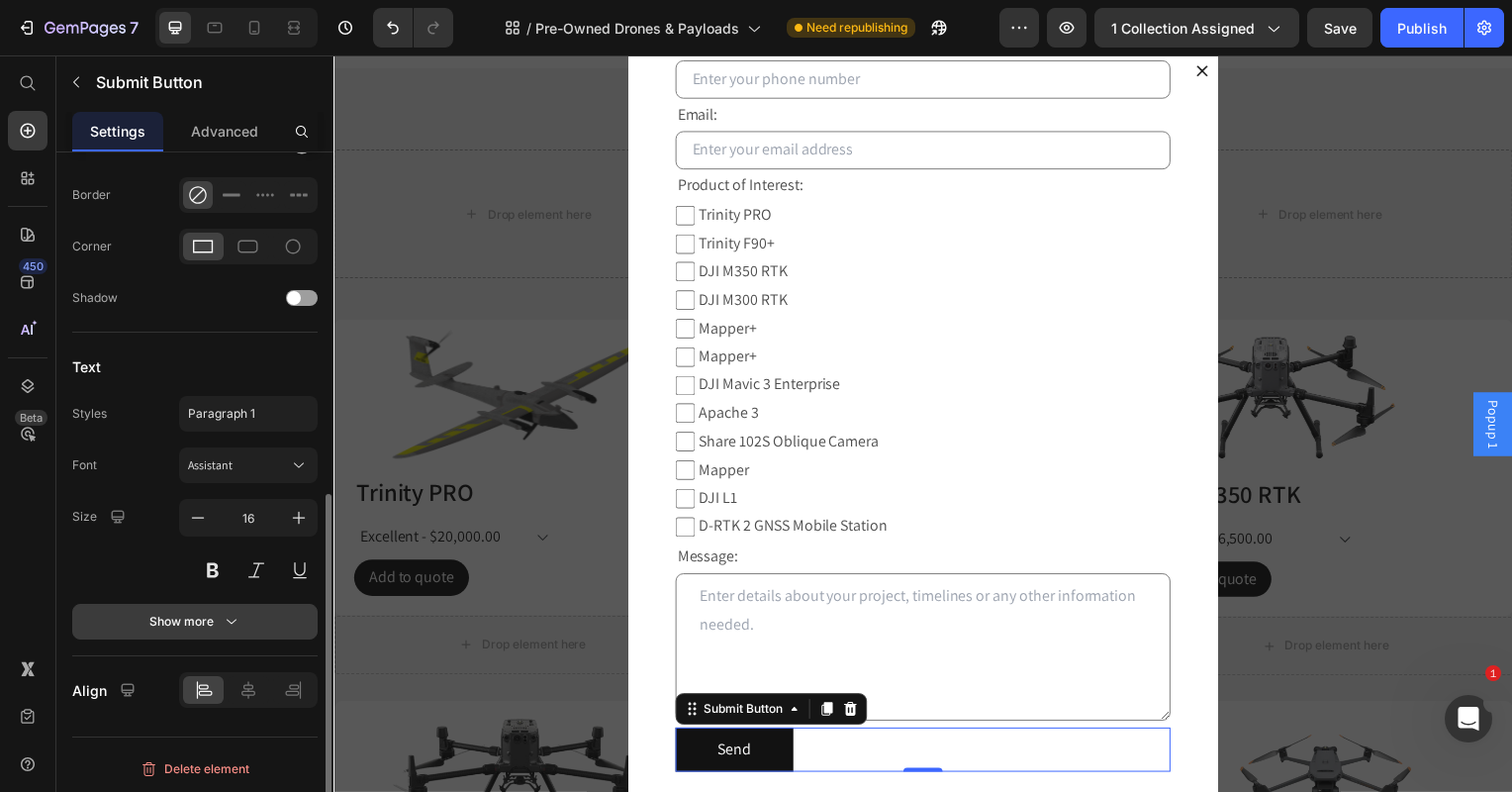click 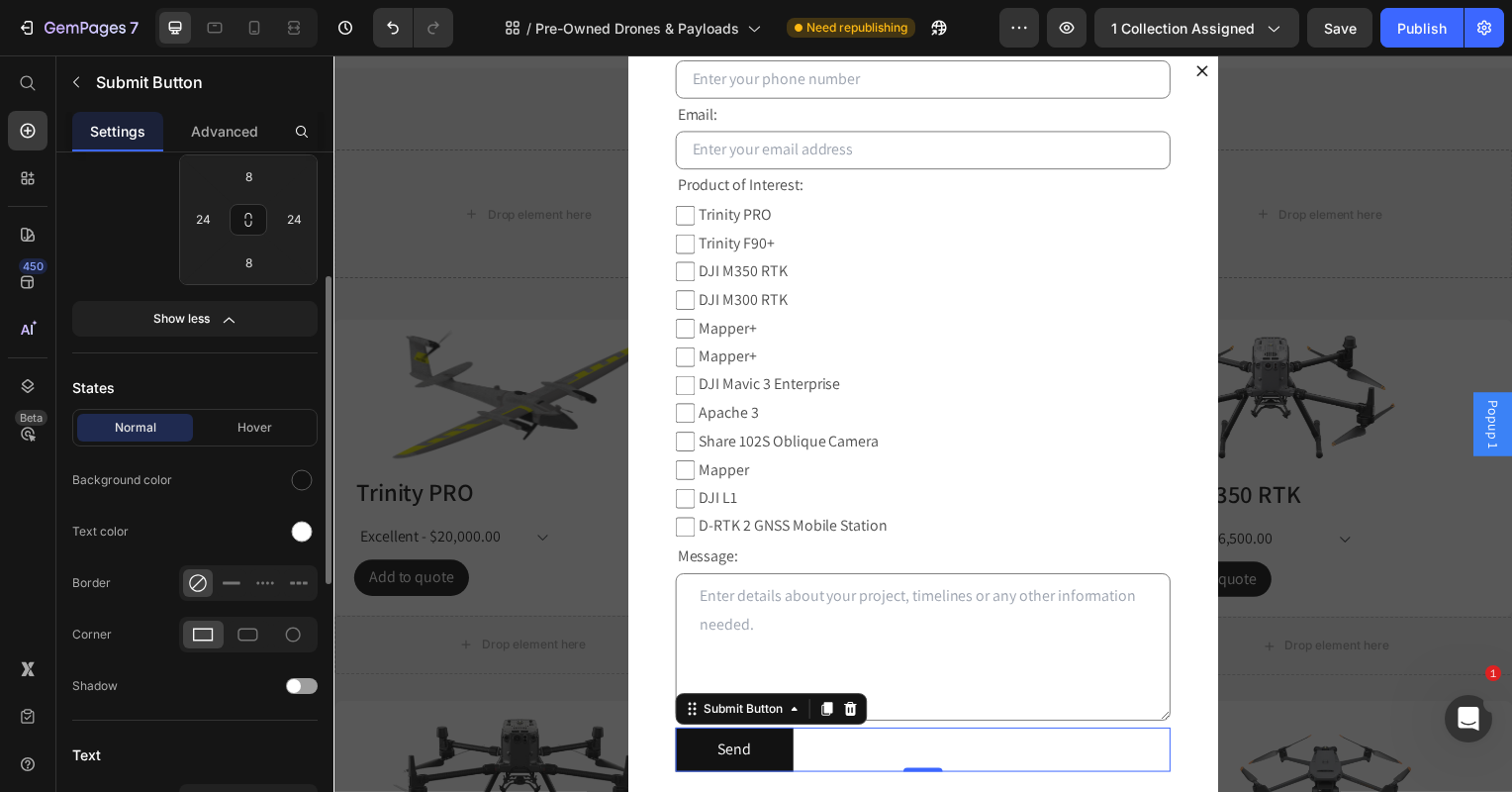 scroll, scrollTop: 0, scrollLeft: 0, axis: both 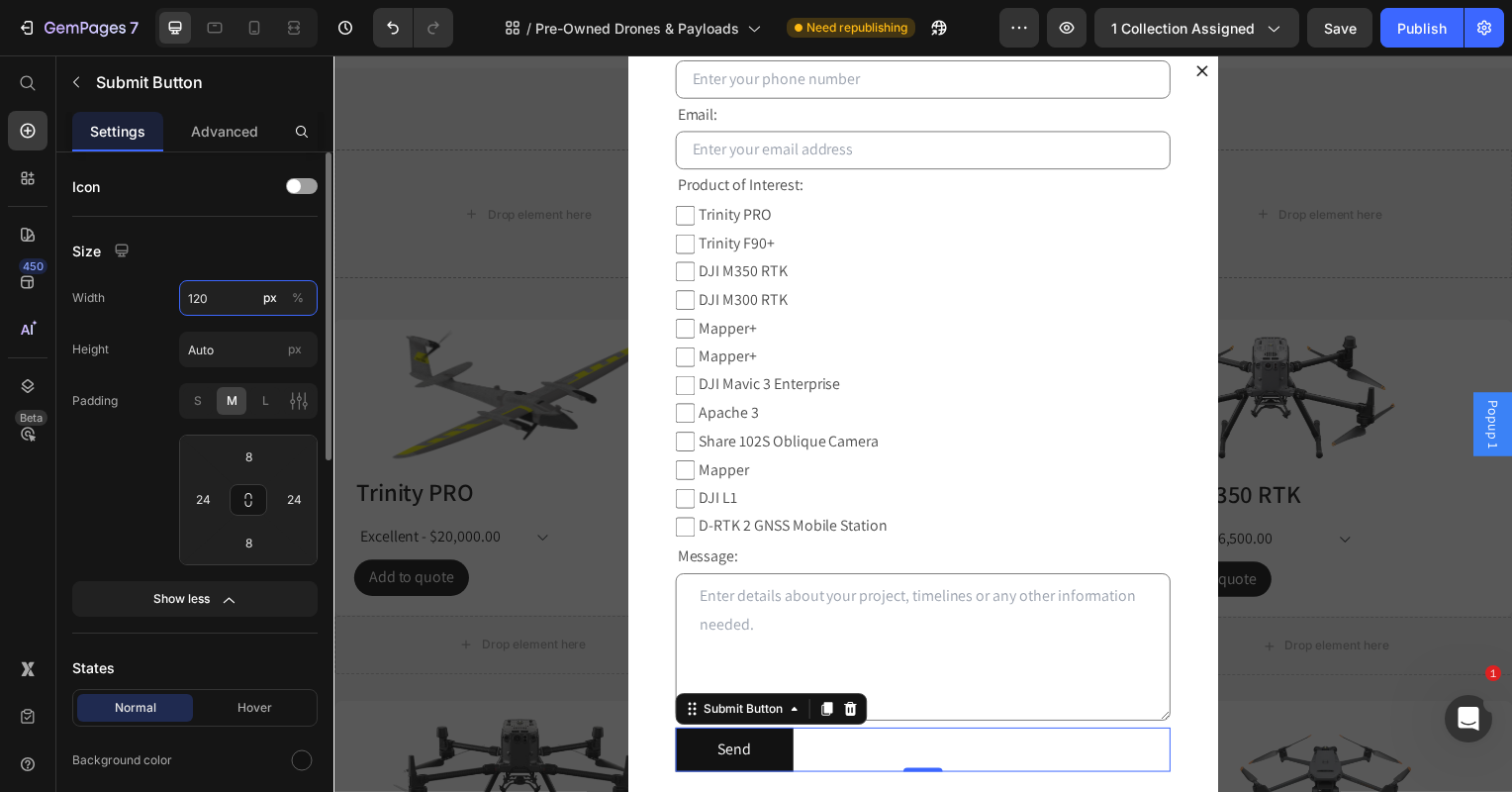 click on "120" at bounding box center [248, 298] 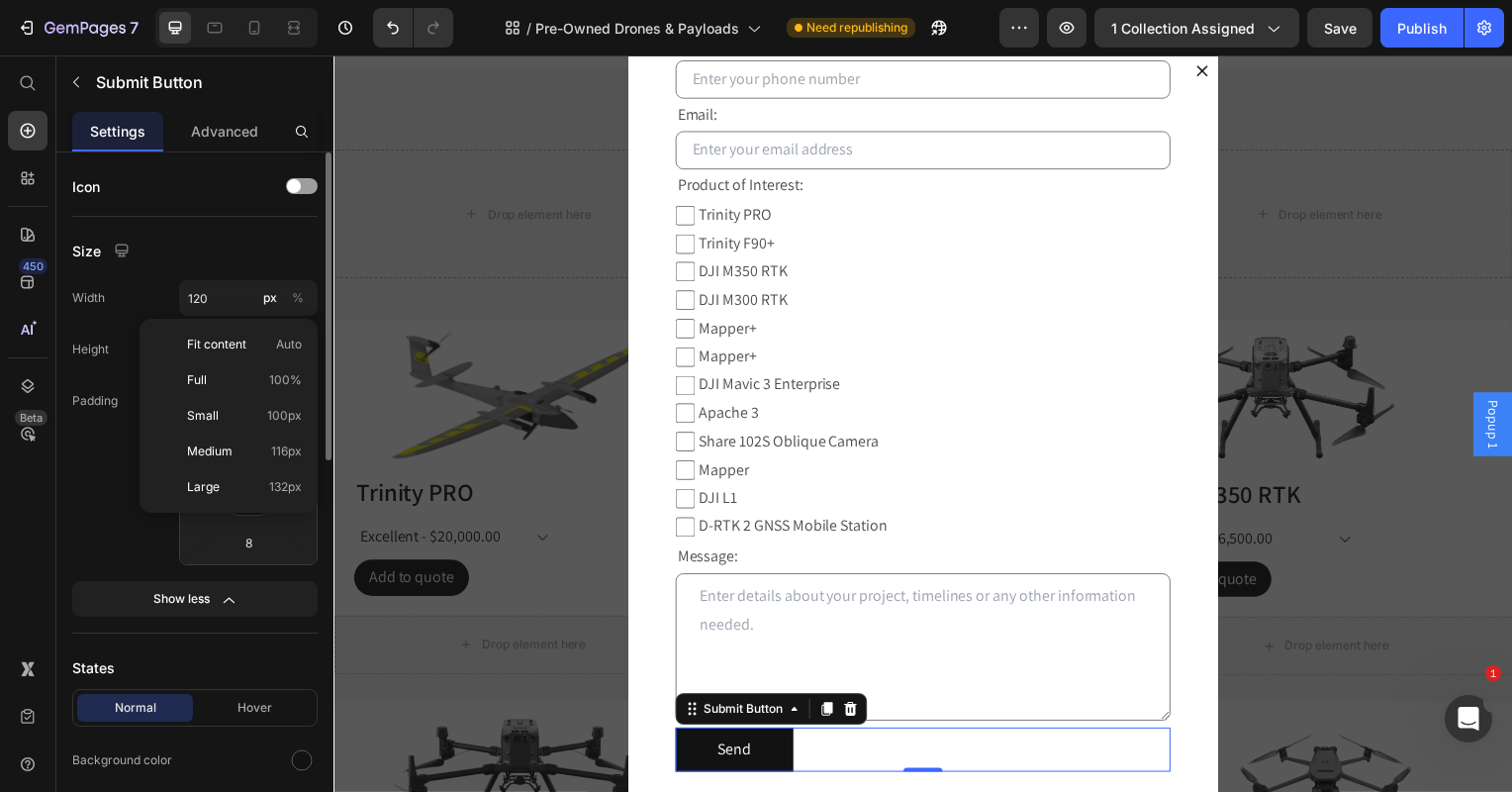 click on "Width 120 px %" at bounding box center [195, 298] 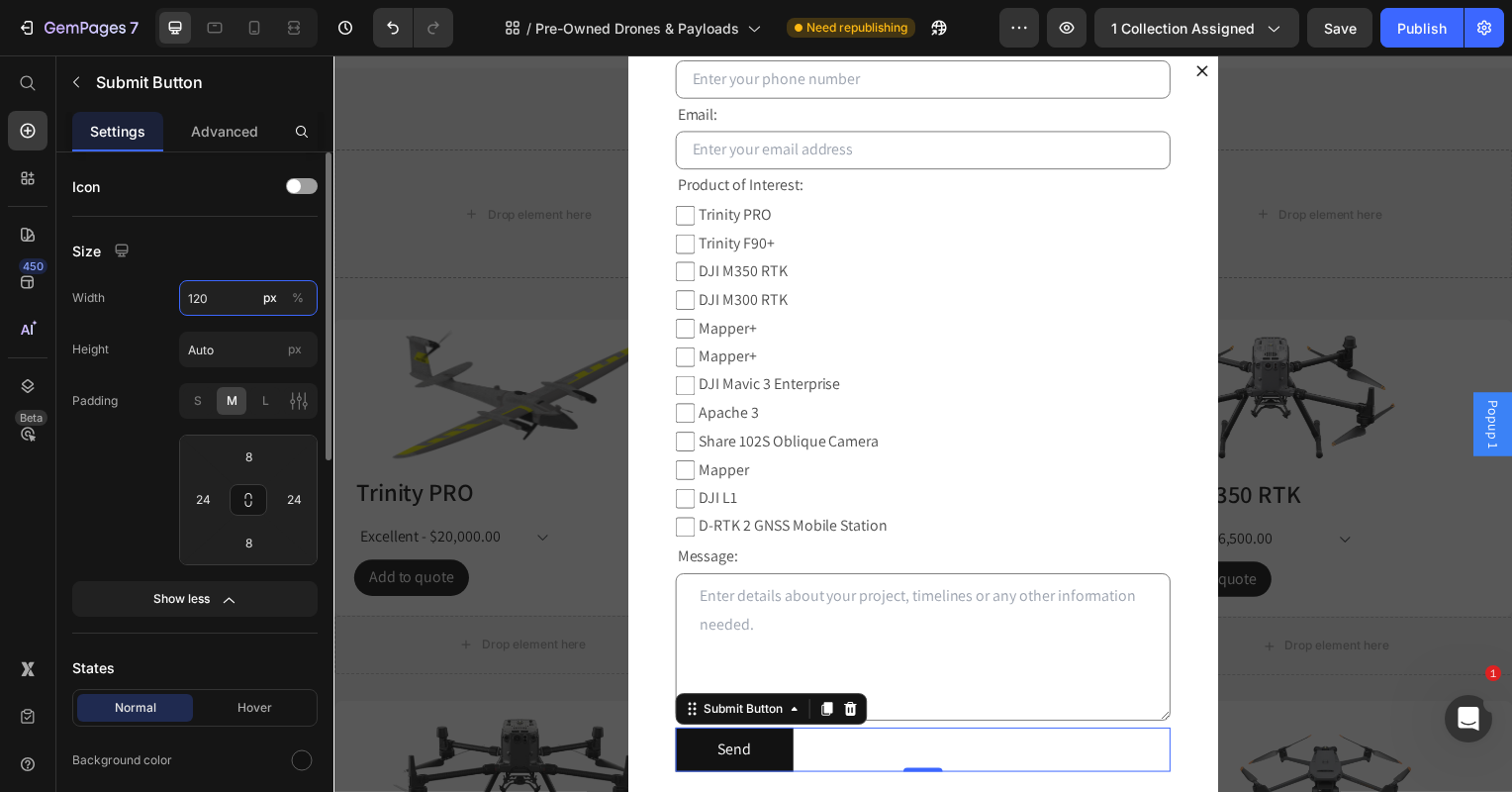 click on "120" at bounding box center [248, 298] 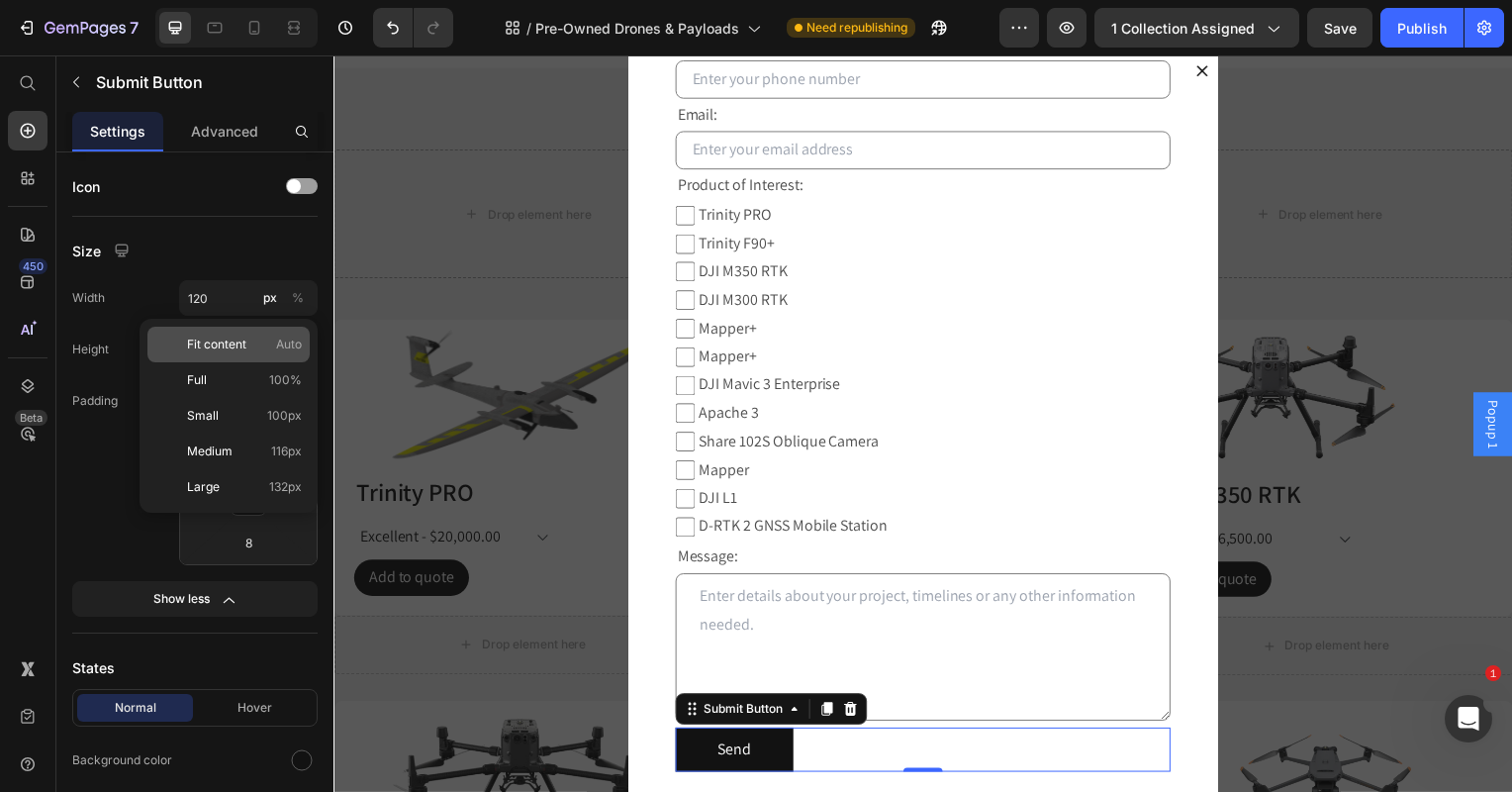 click on "Fit content" at bounding box center (217, 345) 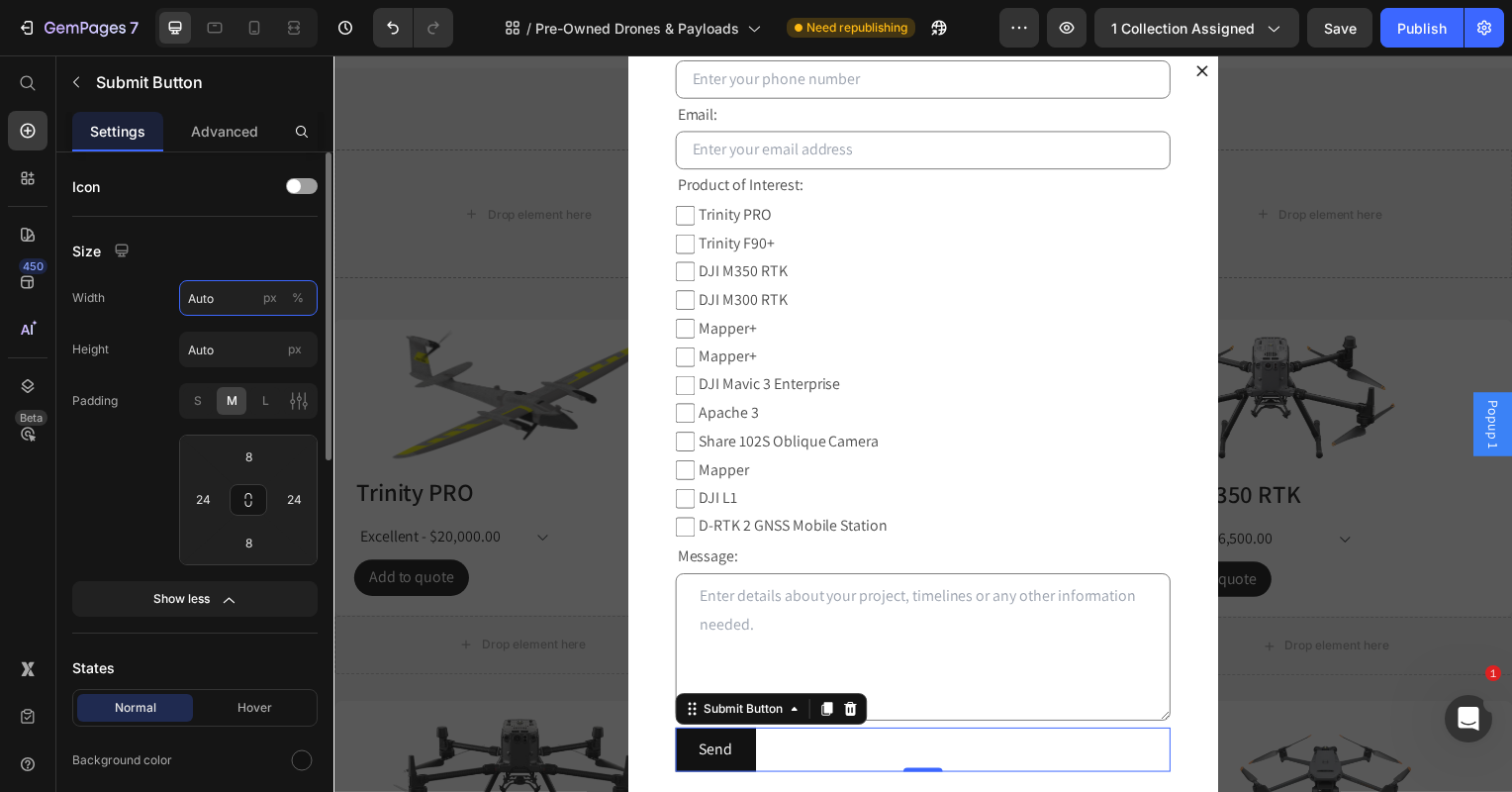 click on "Auto" at bounding box center [248, 298] 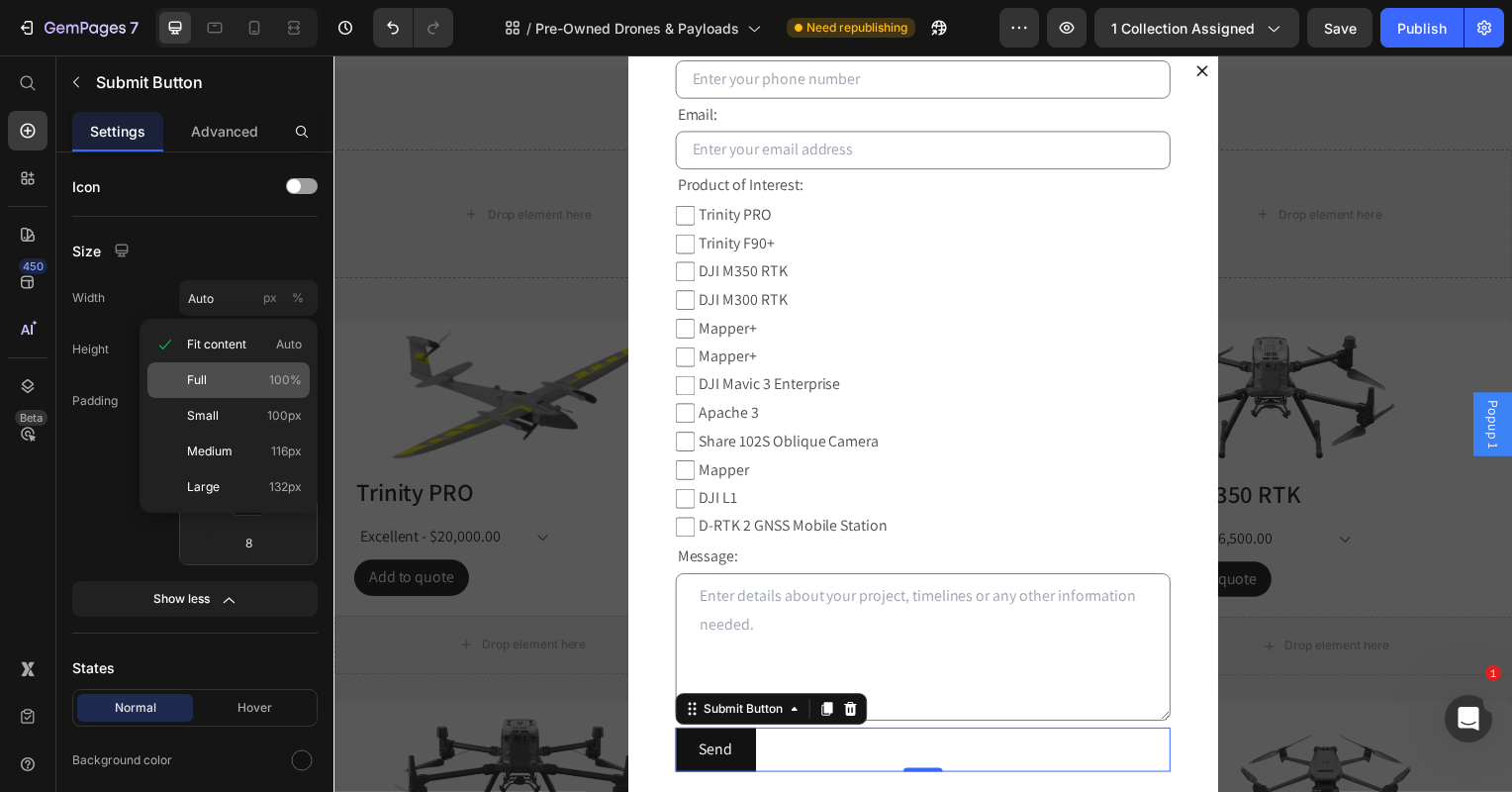 click on "Full 100%" 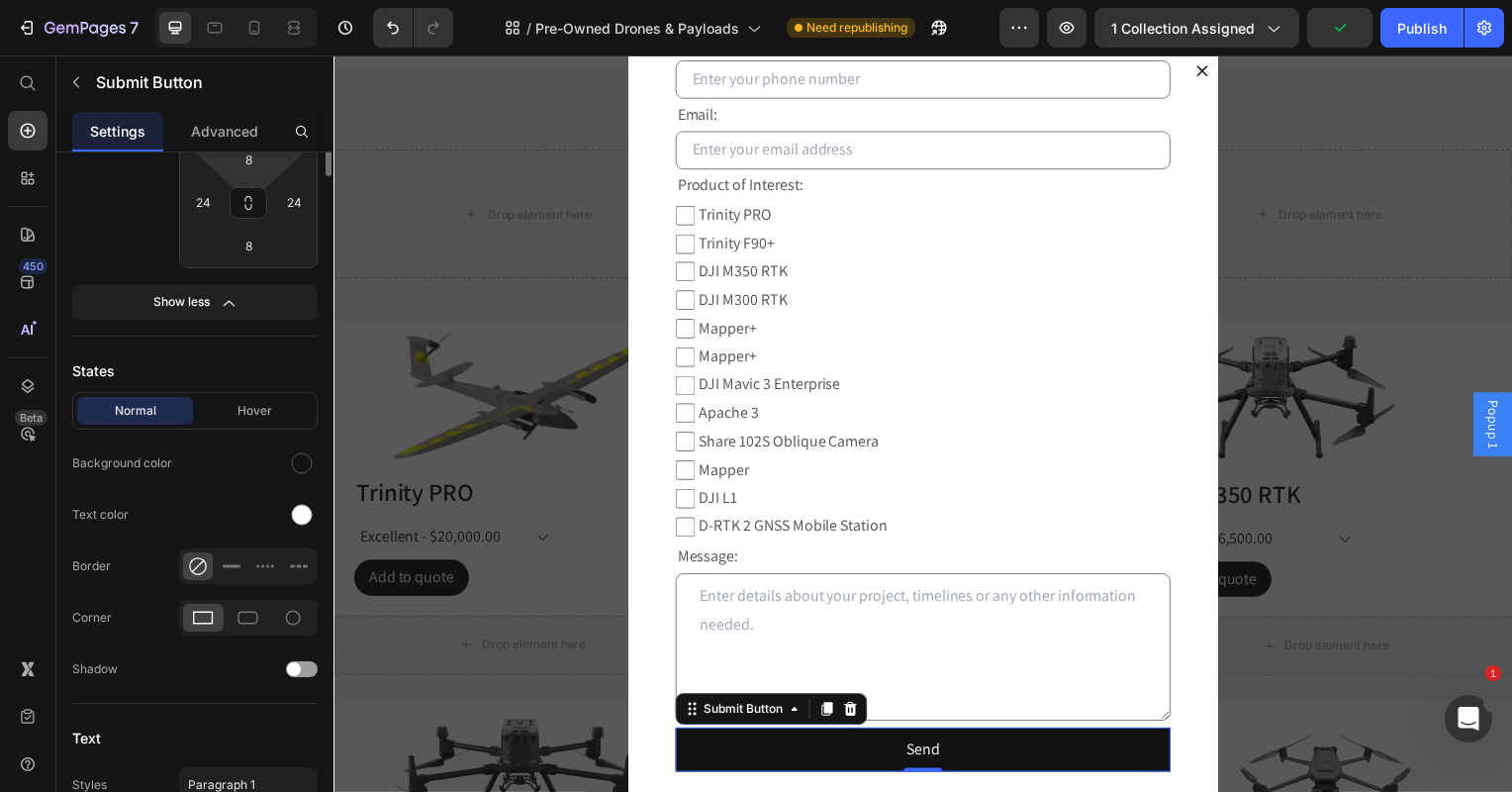 scroll, scrollTop: 0, scrollLeft: 0, axis: both 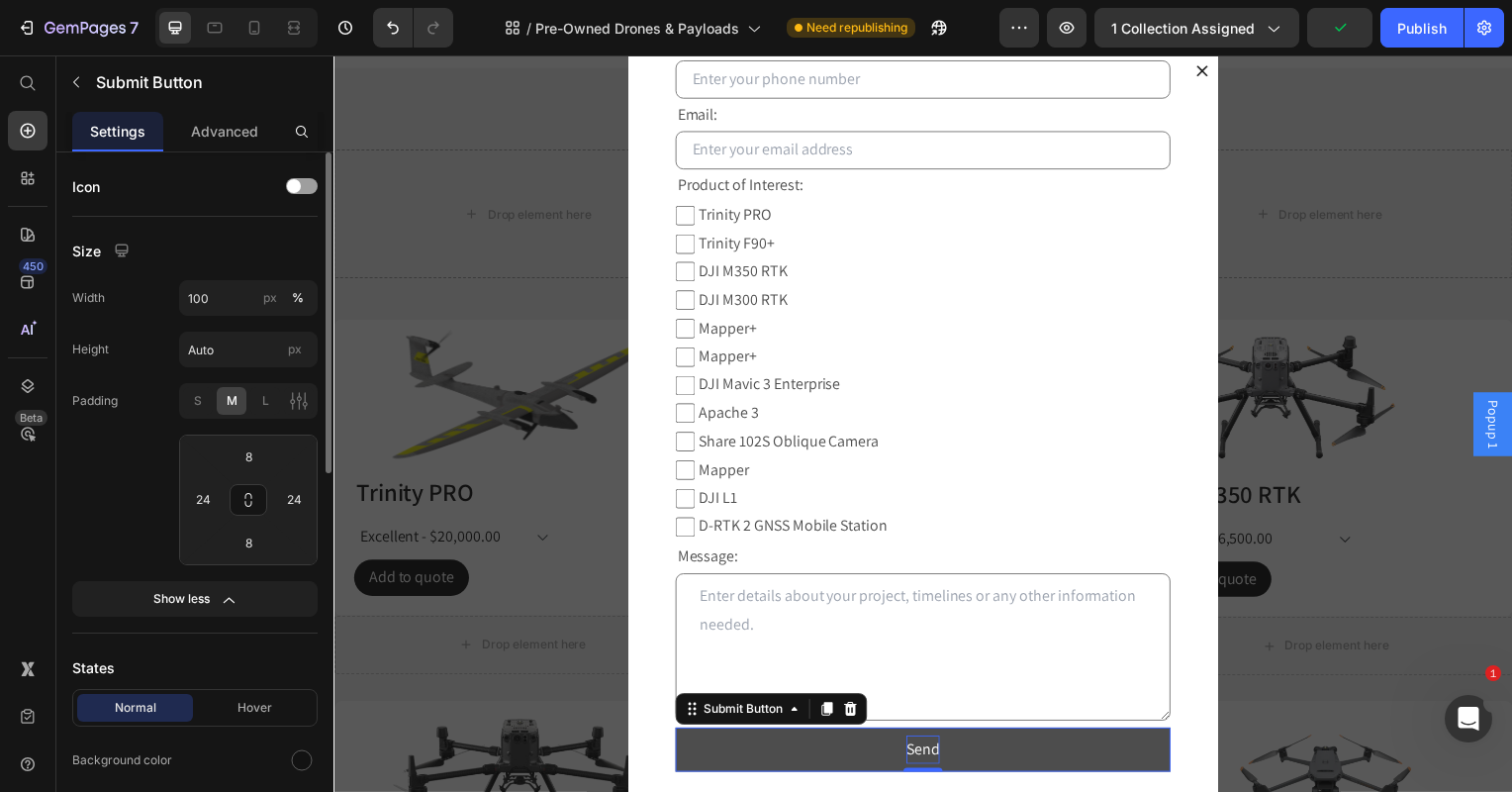 click on "Send" at bounding box center [927, 754] 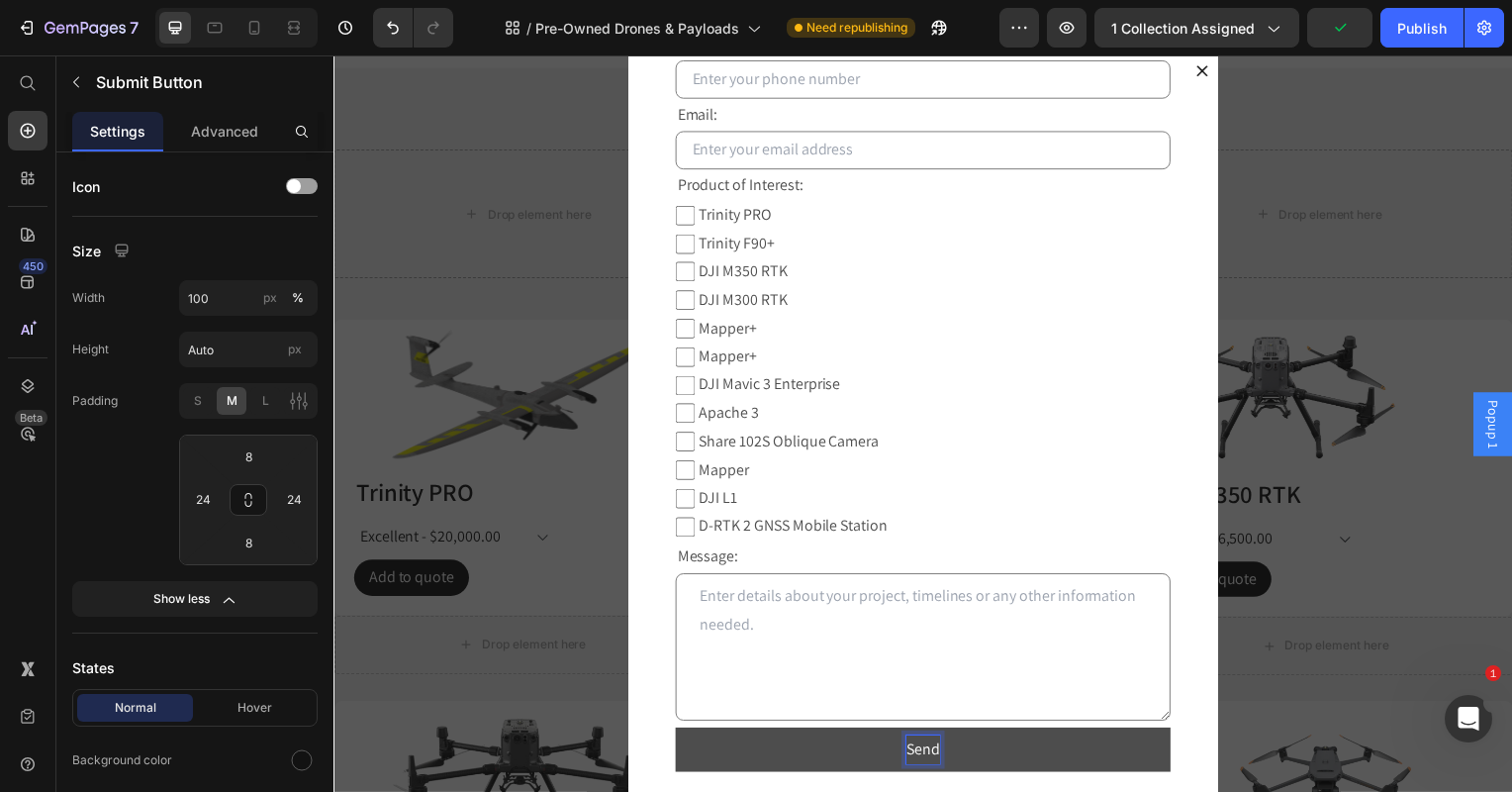 click on "Send" at bounding box center (927, 754) 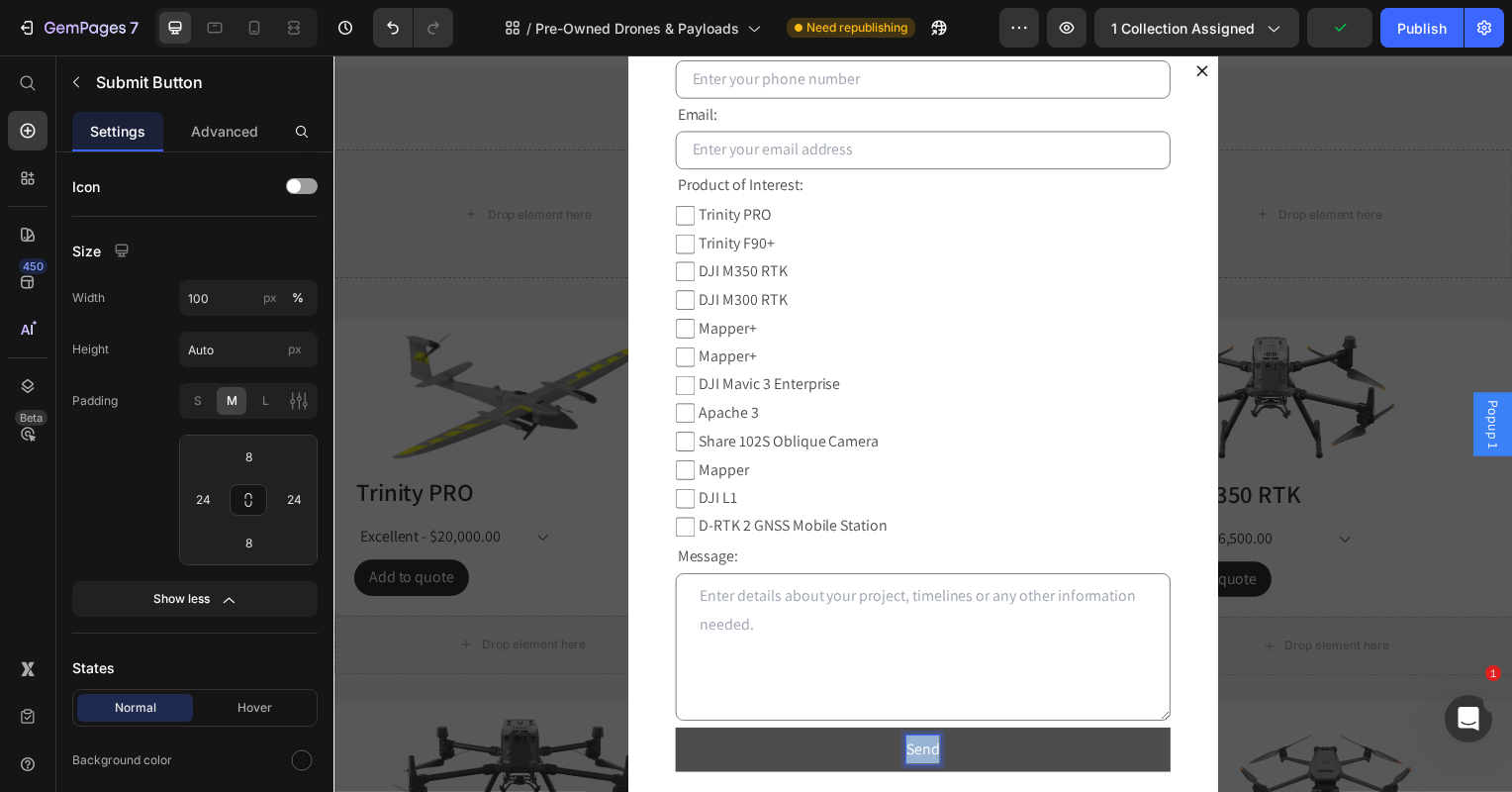 click on "Send" at bounding box center (927, 754) 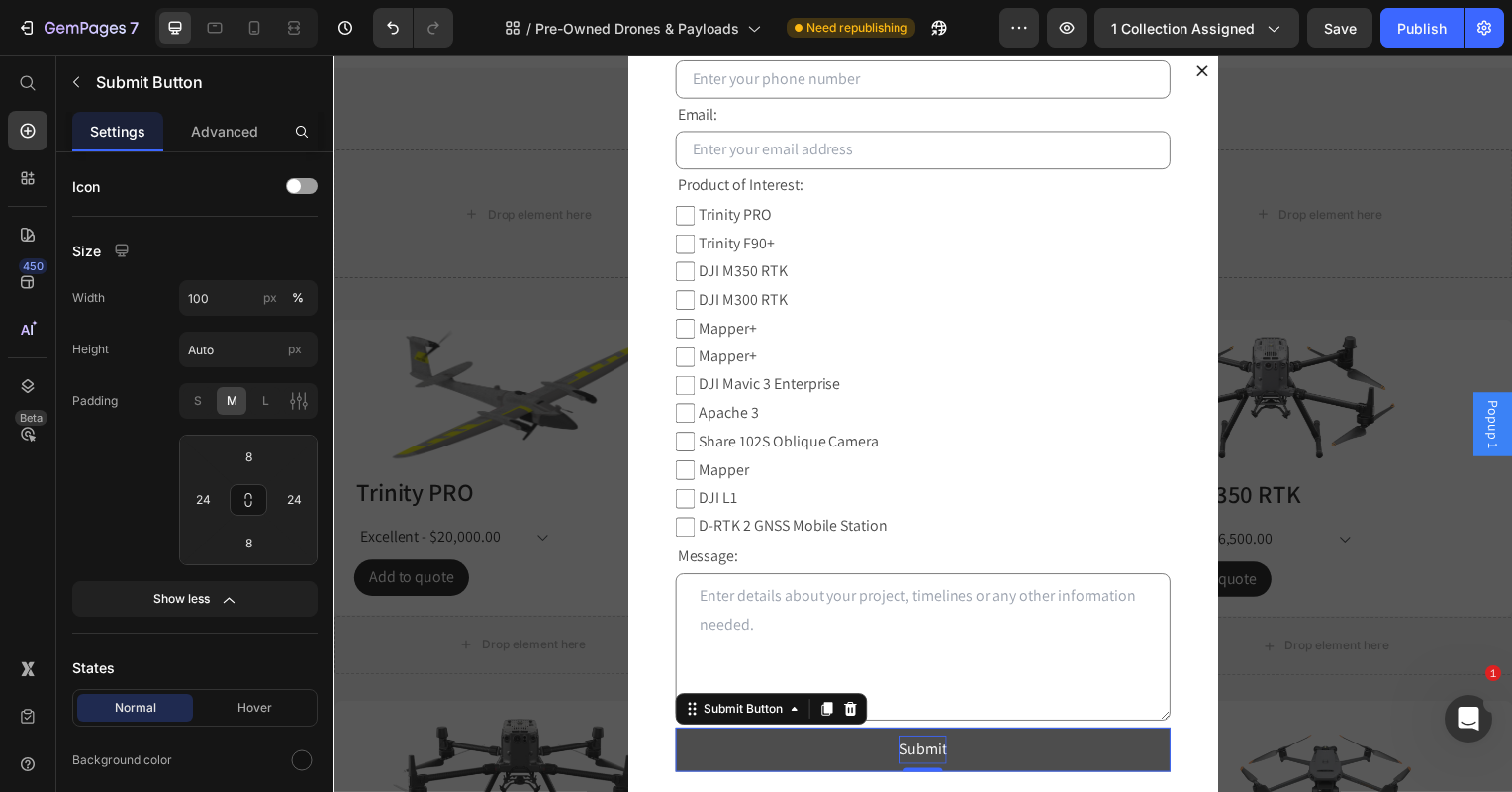 click on "Submit" at bounding box center [927, 754] 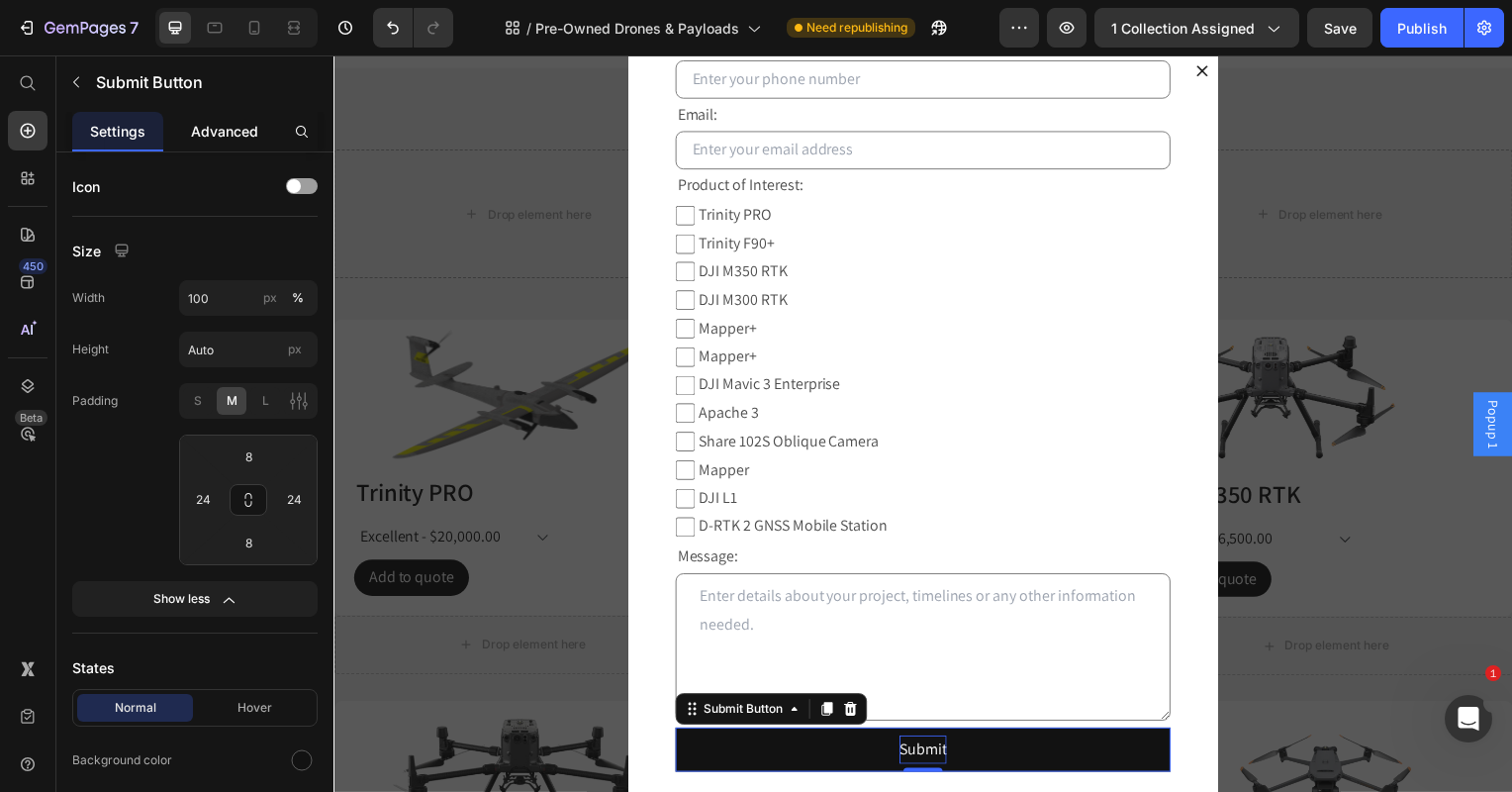 click on "Advanced" at bounding box center [225, 131] 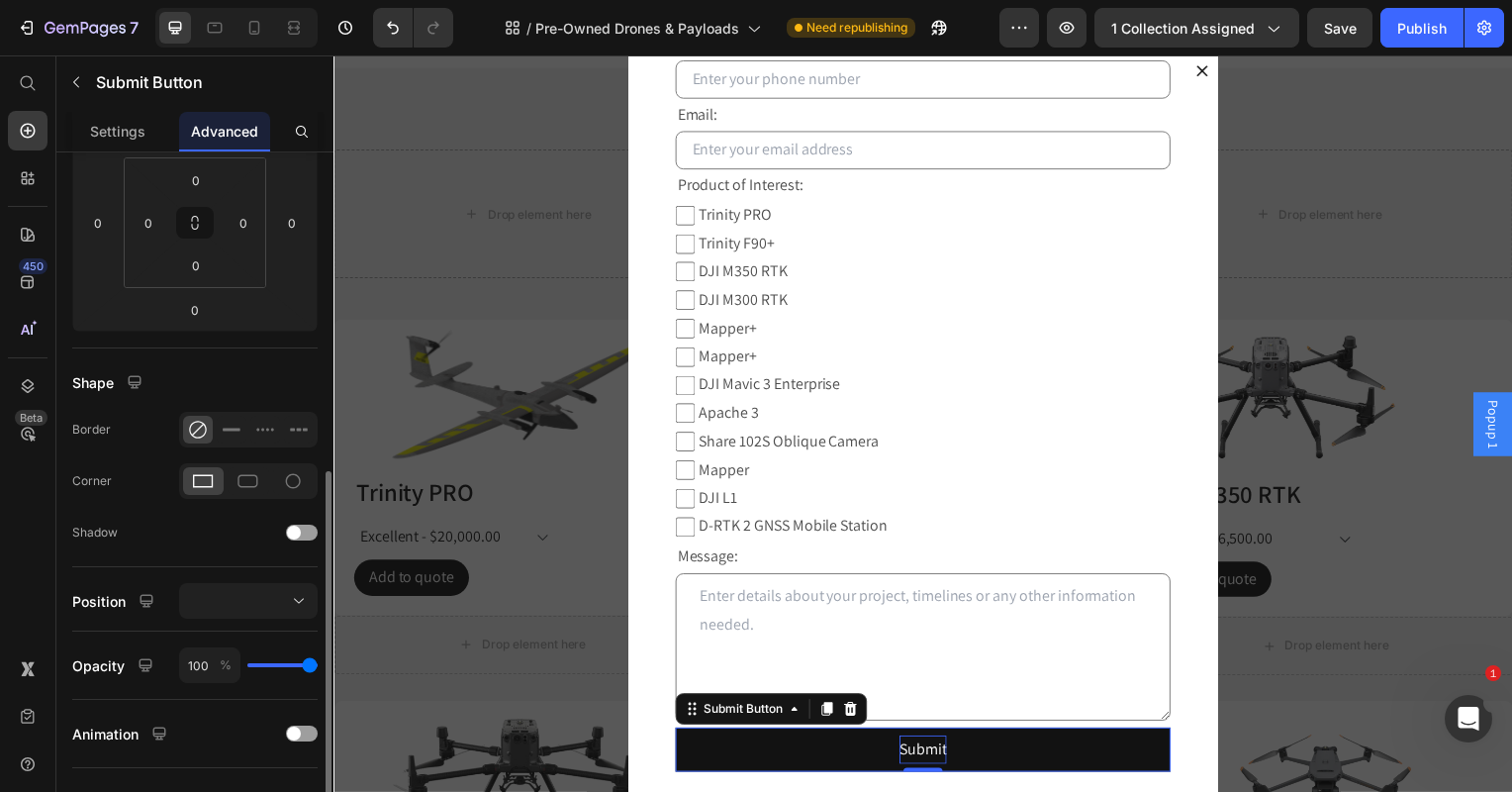 scroll, scrollTop: 396, scrollLeft: 0, axis: vertical 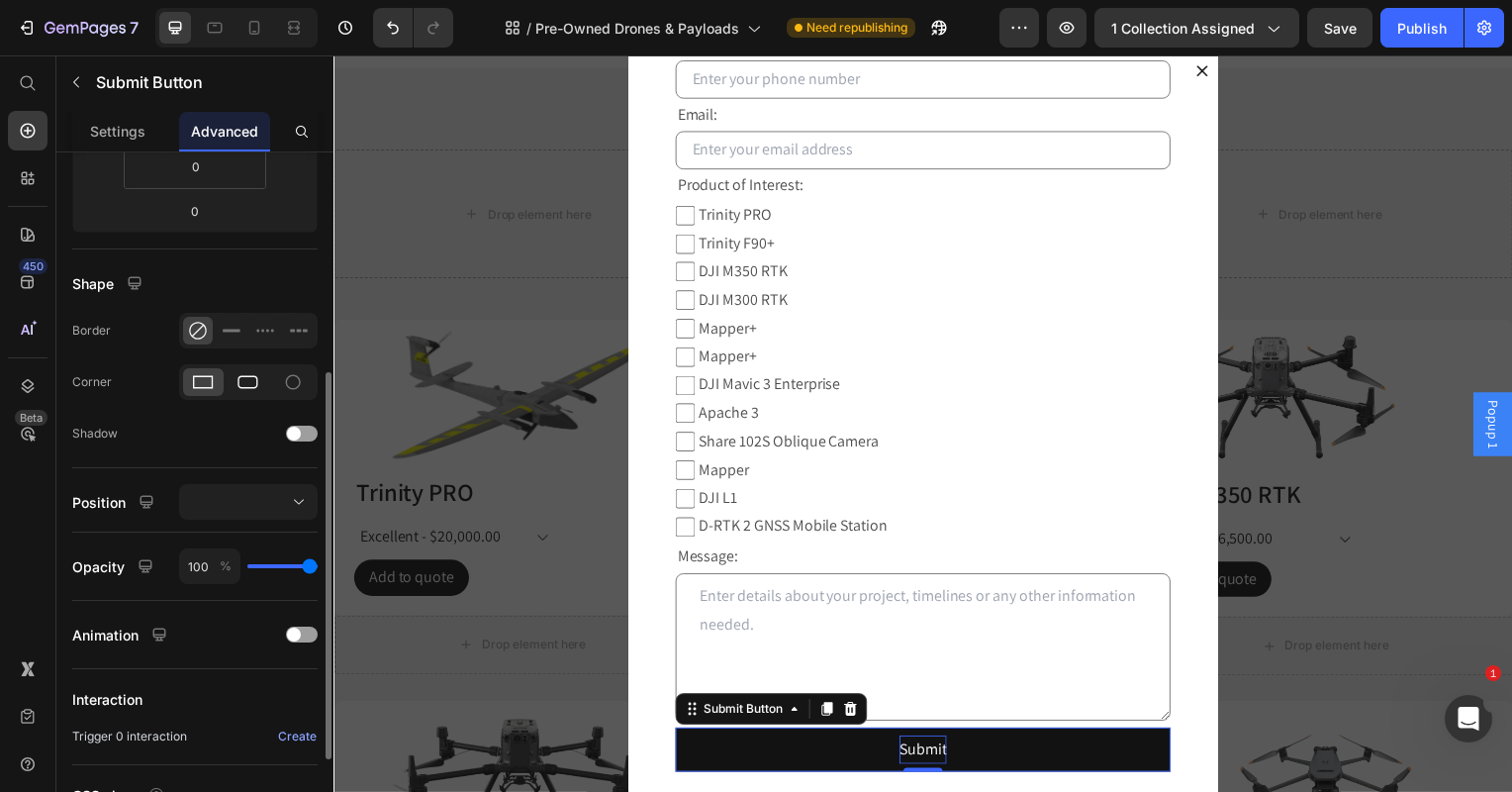 click 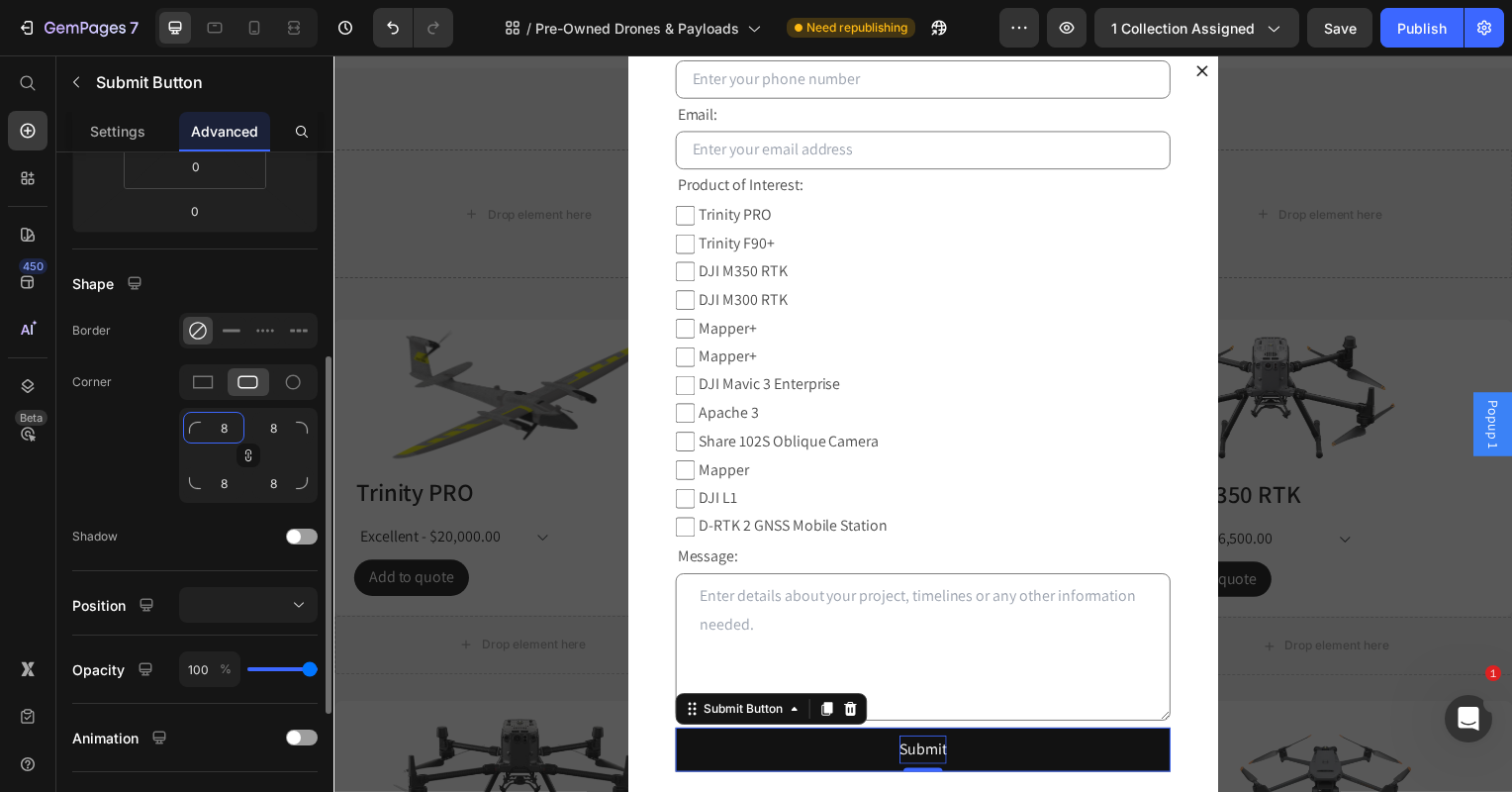 click on "8" 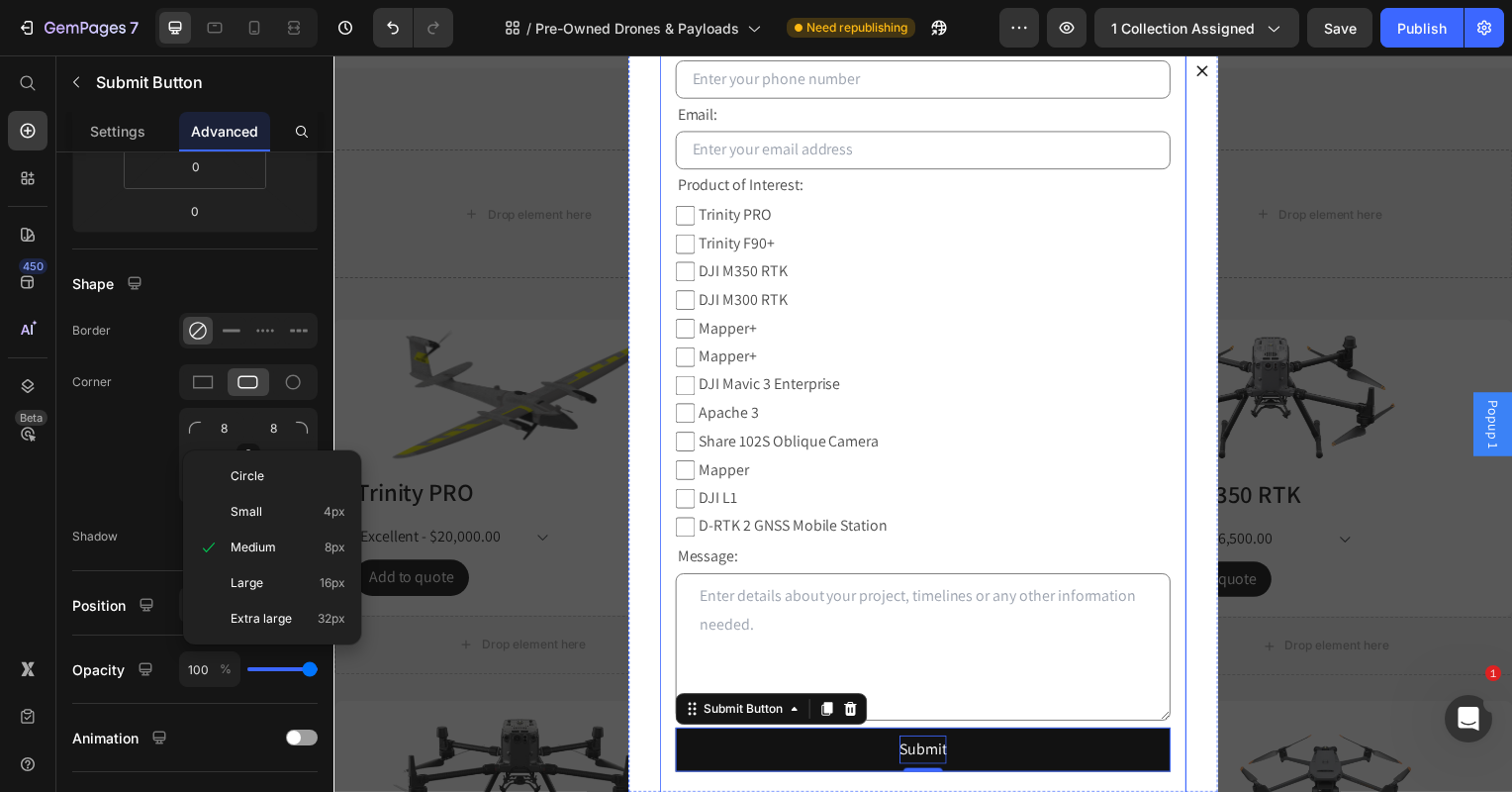 click on "Add to quote Heading Name: Text Block Text Field Company: Text Block Text Field Phone: Text Block Text Field Email: Text Block Email Field Product of Interest: Text Block Trinity PRO Checkbox Trinity F90+ Checkbox DJI M350 RTK Checkbox DJI M300 RTK Checkbox Mapper+ Checkbox Mapper+ Checkbox DJI Mavic 3 Enterprise Checkbox Apache 3 Checkbox Share 102S Oblique Camera Checkbox Mapper Checkbox DJI L1 Checkbox D-RTK 2 GNSS Mobile Station Checkbox Message: Text Block Textarea Row Submit Submit Button   0 Contact Form" at bounding box center [927, 427] 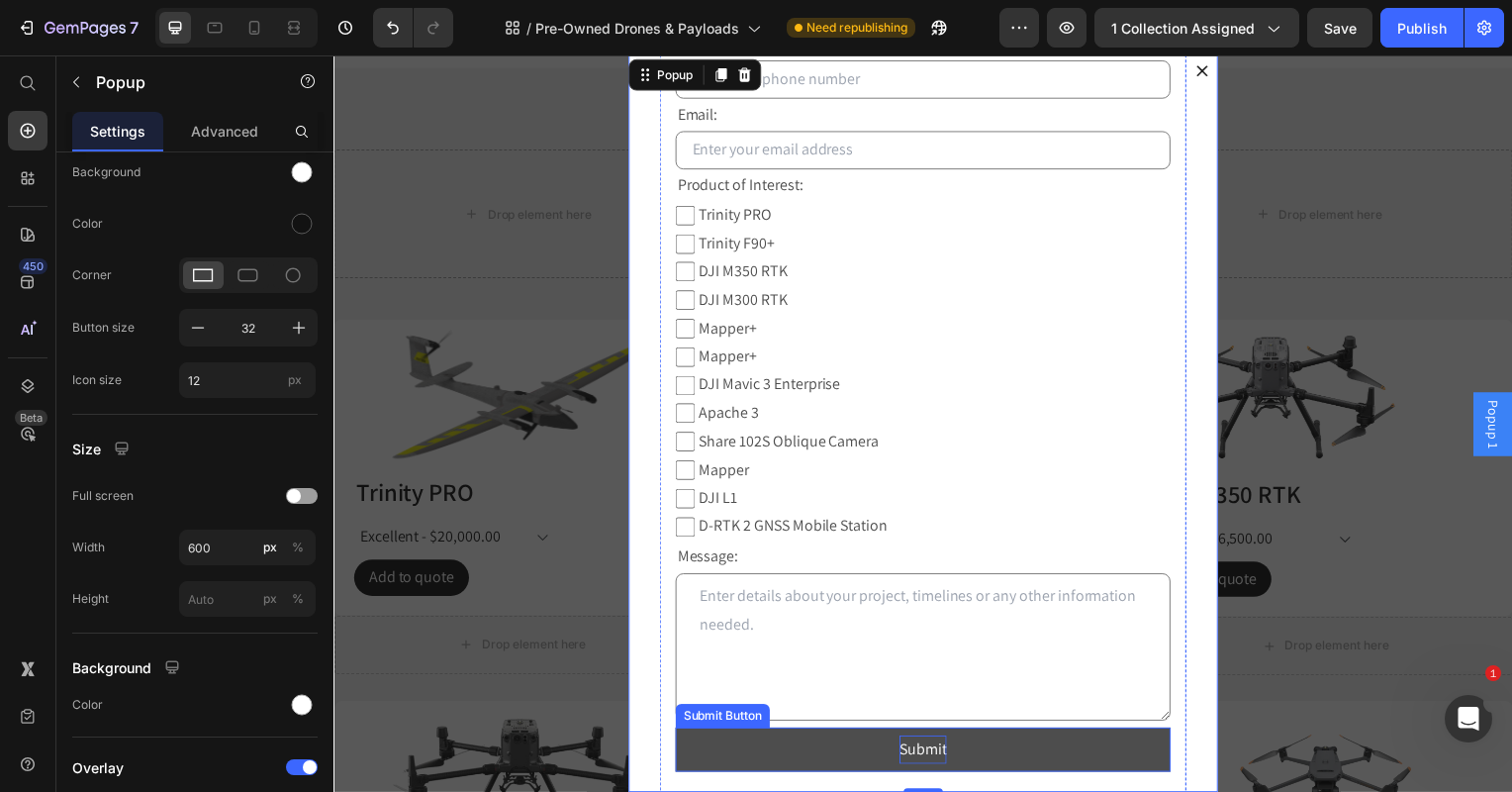 scroll, scrollTop: 0, scrollLeft: 0, axis: both 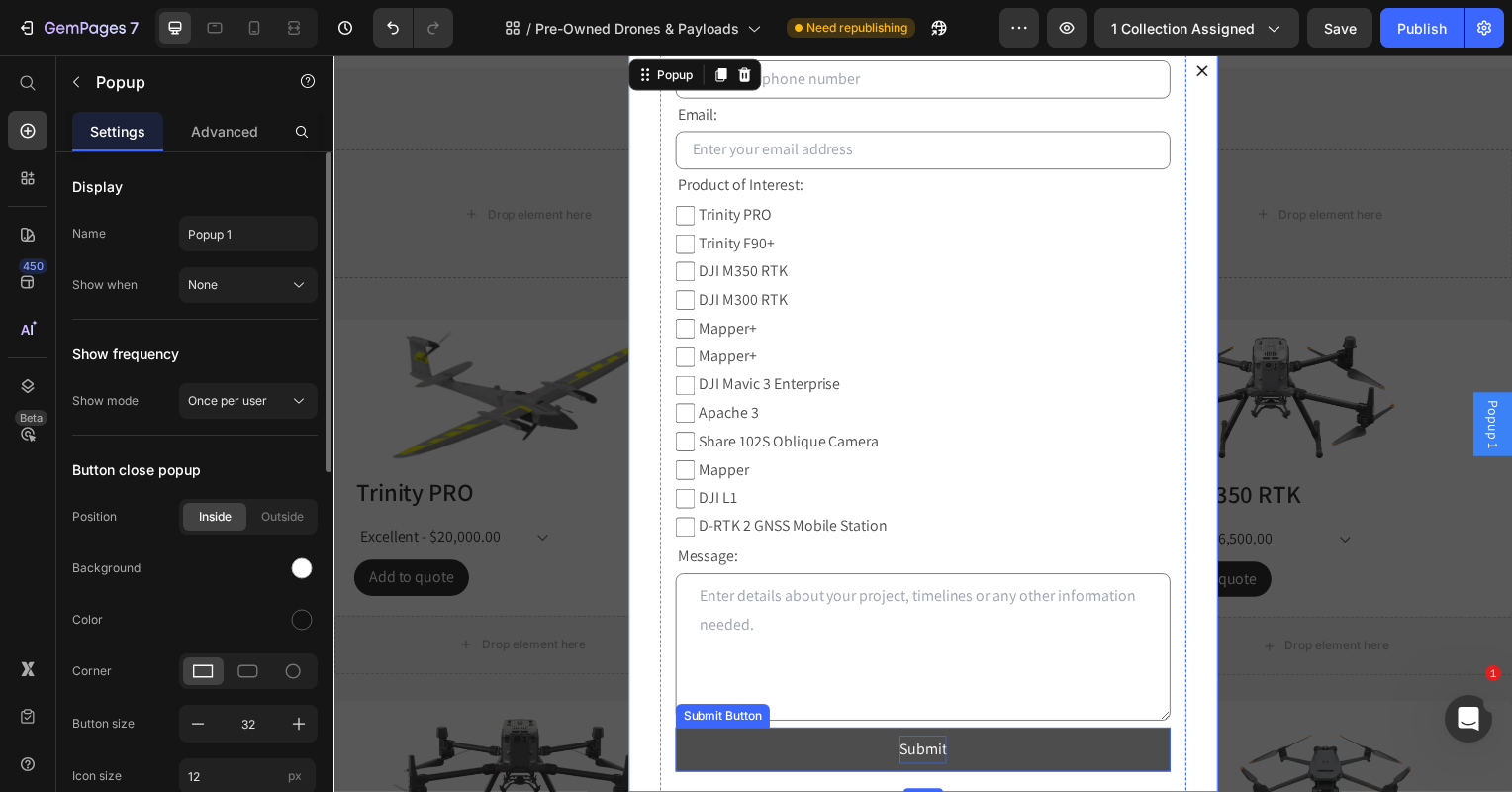 click on "Submit" at bounding box center [927, 754] 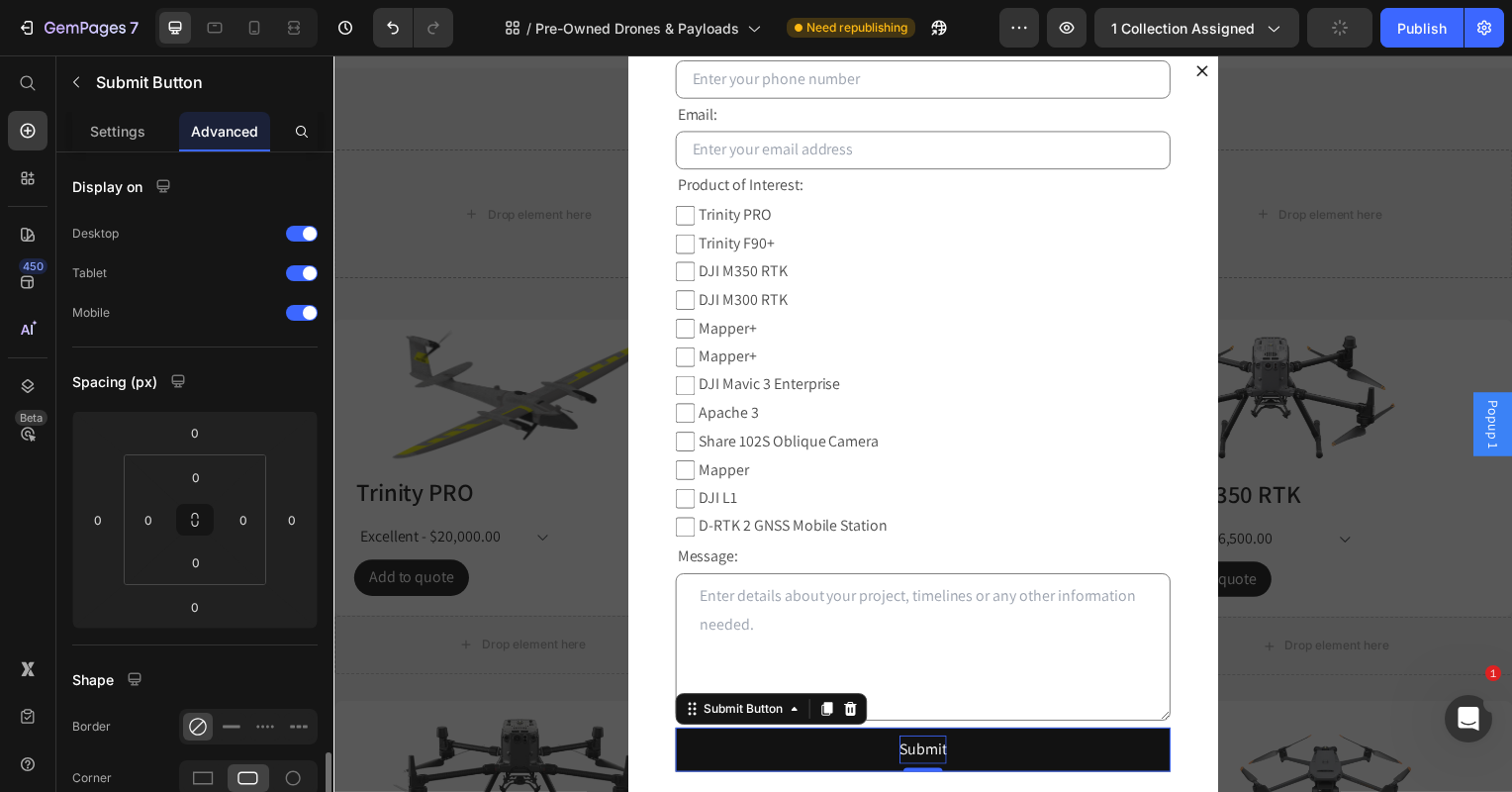 scroll, scrollTop: 396, scrollLeft: 0, axis: vertical 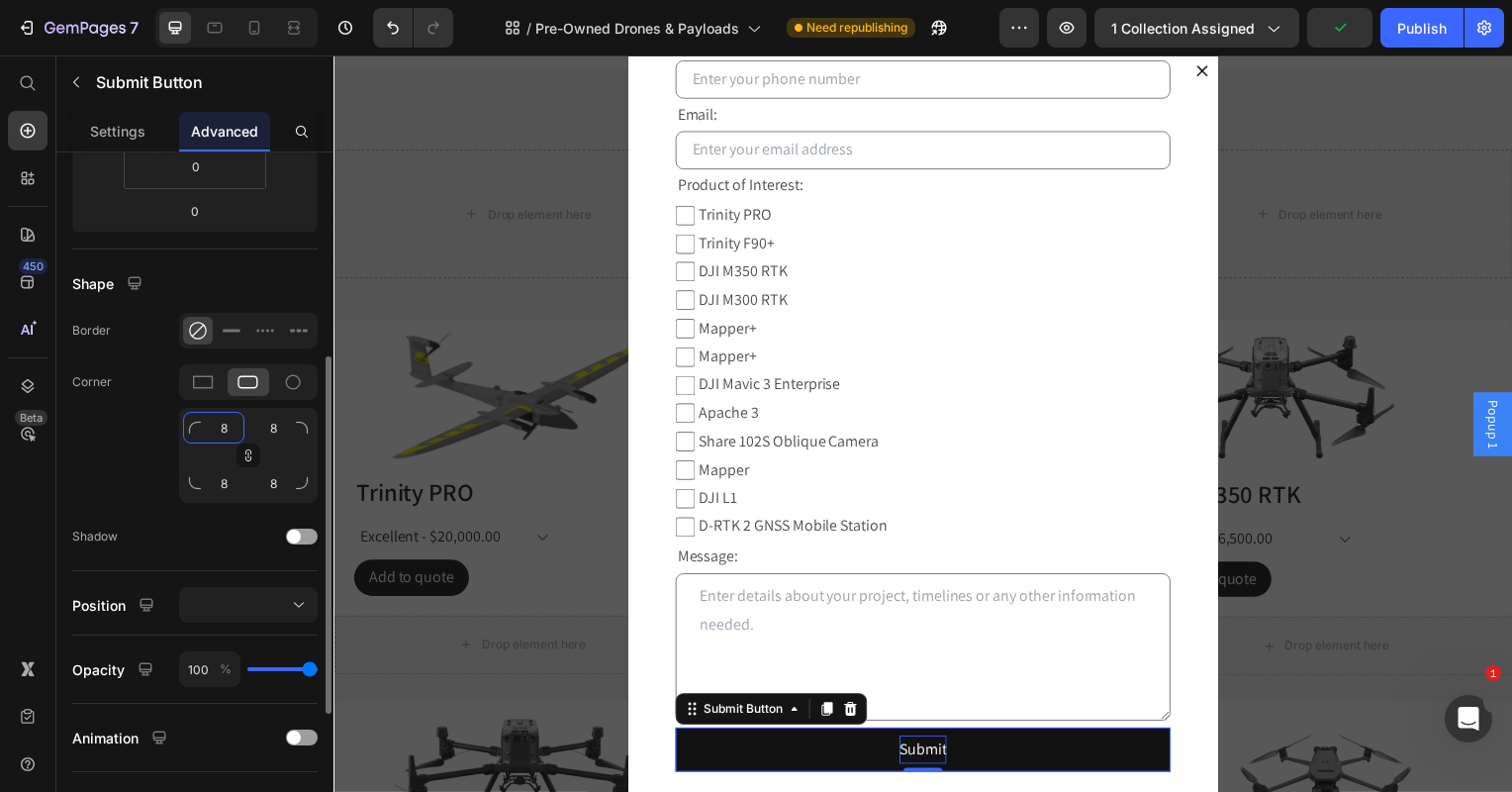 click on "8" 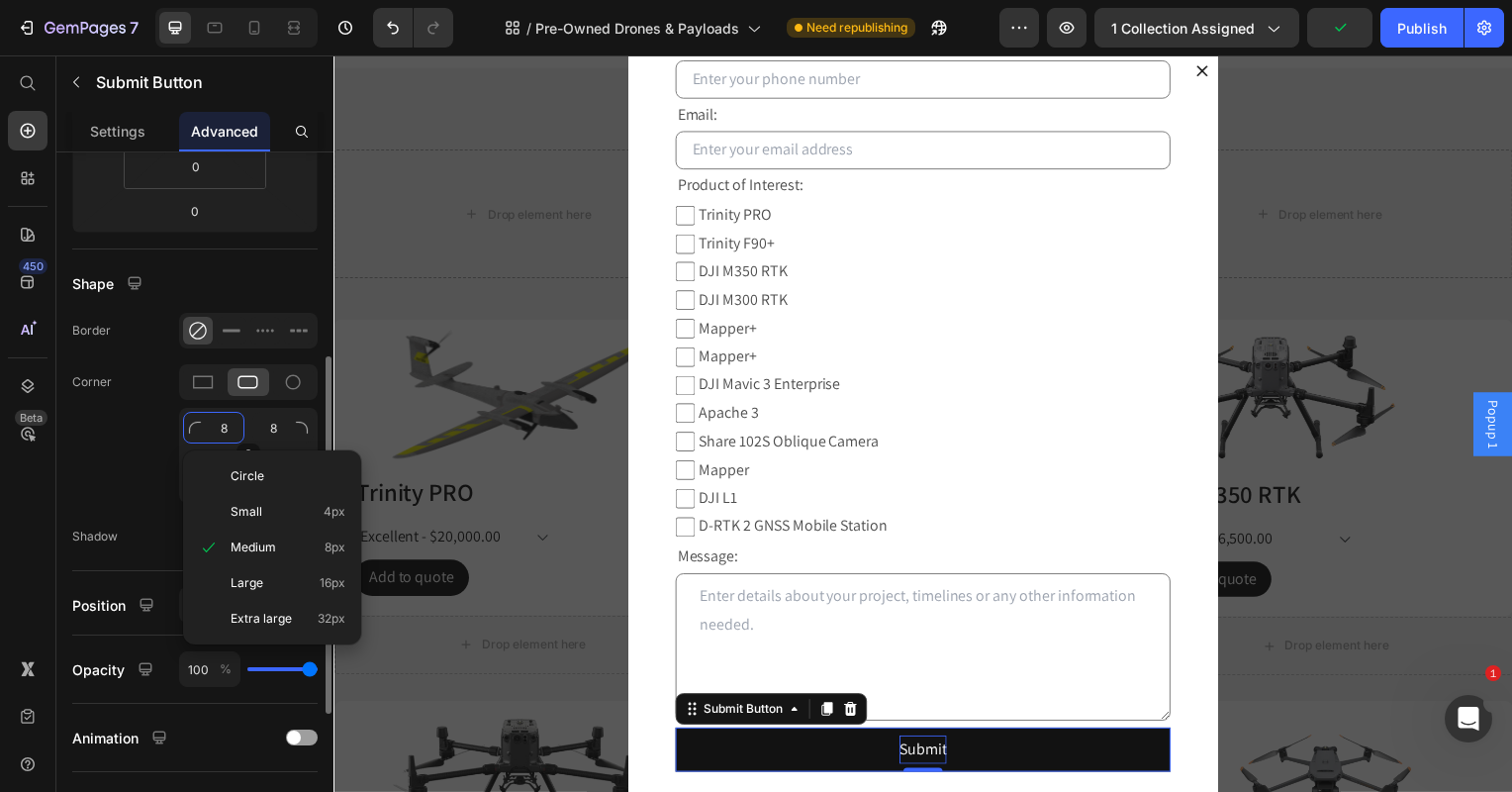 type on "1" 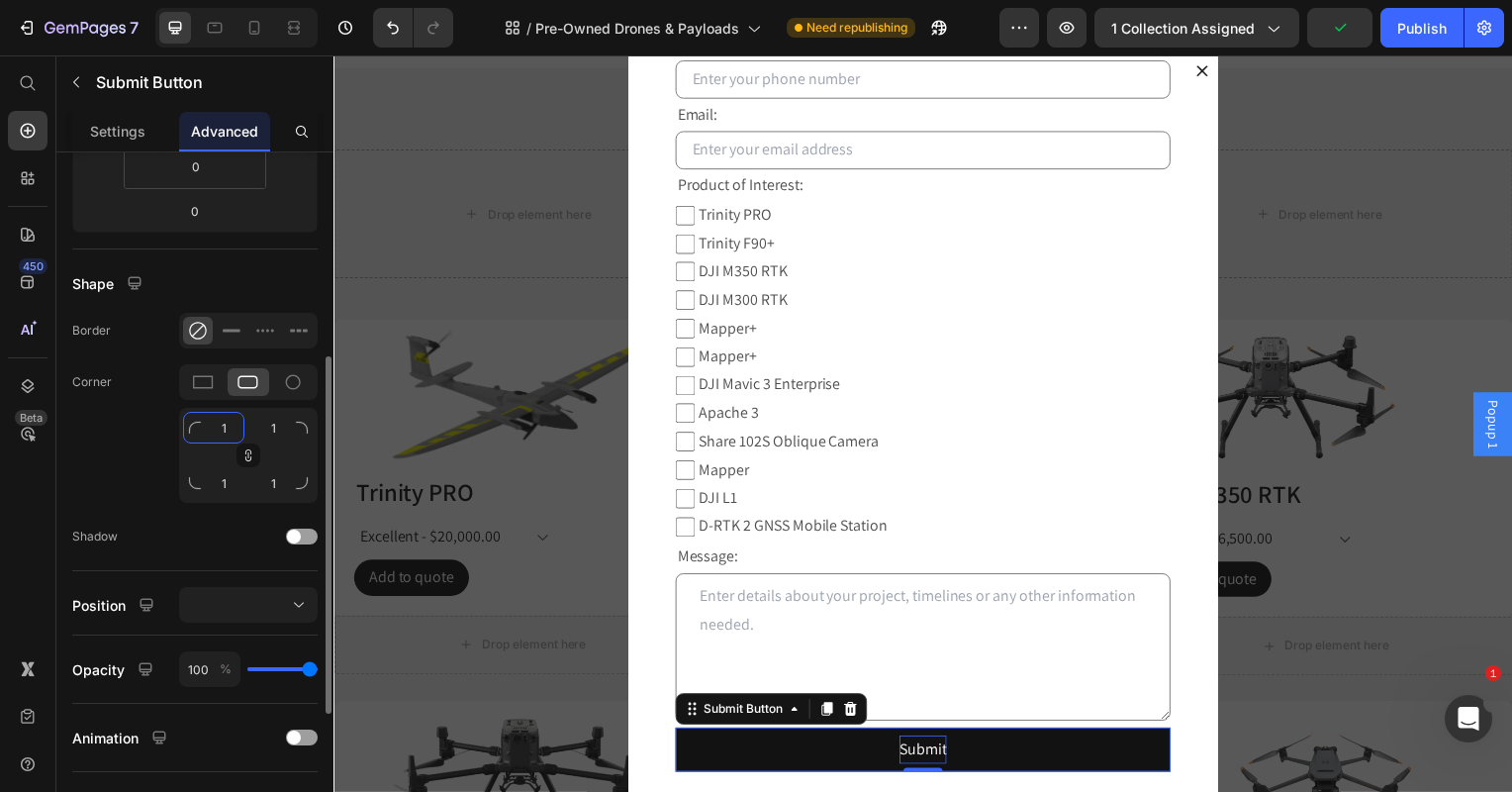 type on "10" 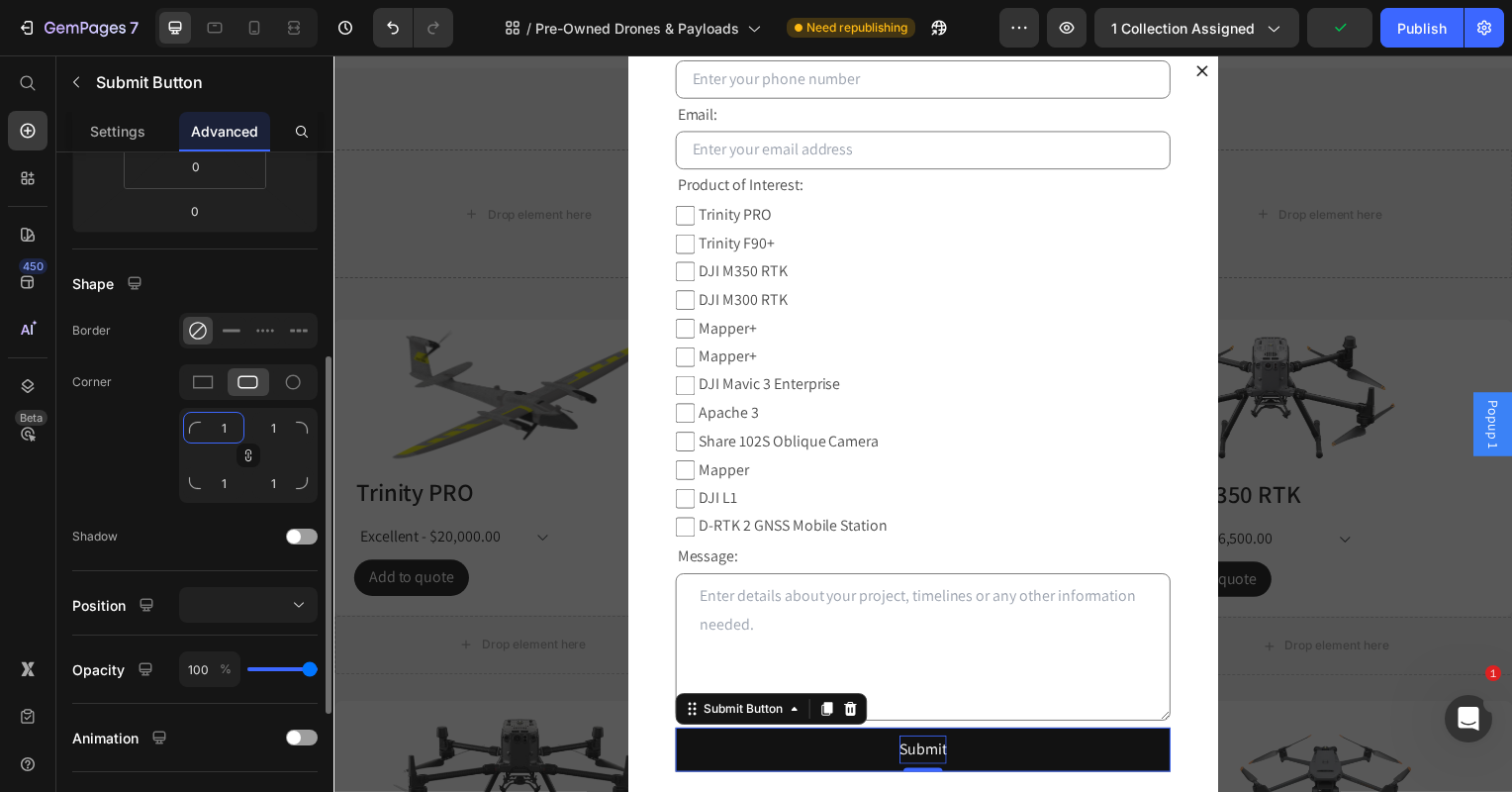 type on "10" 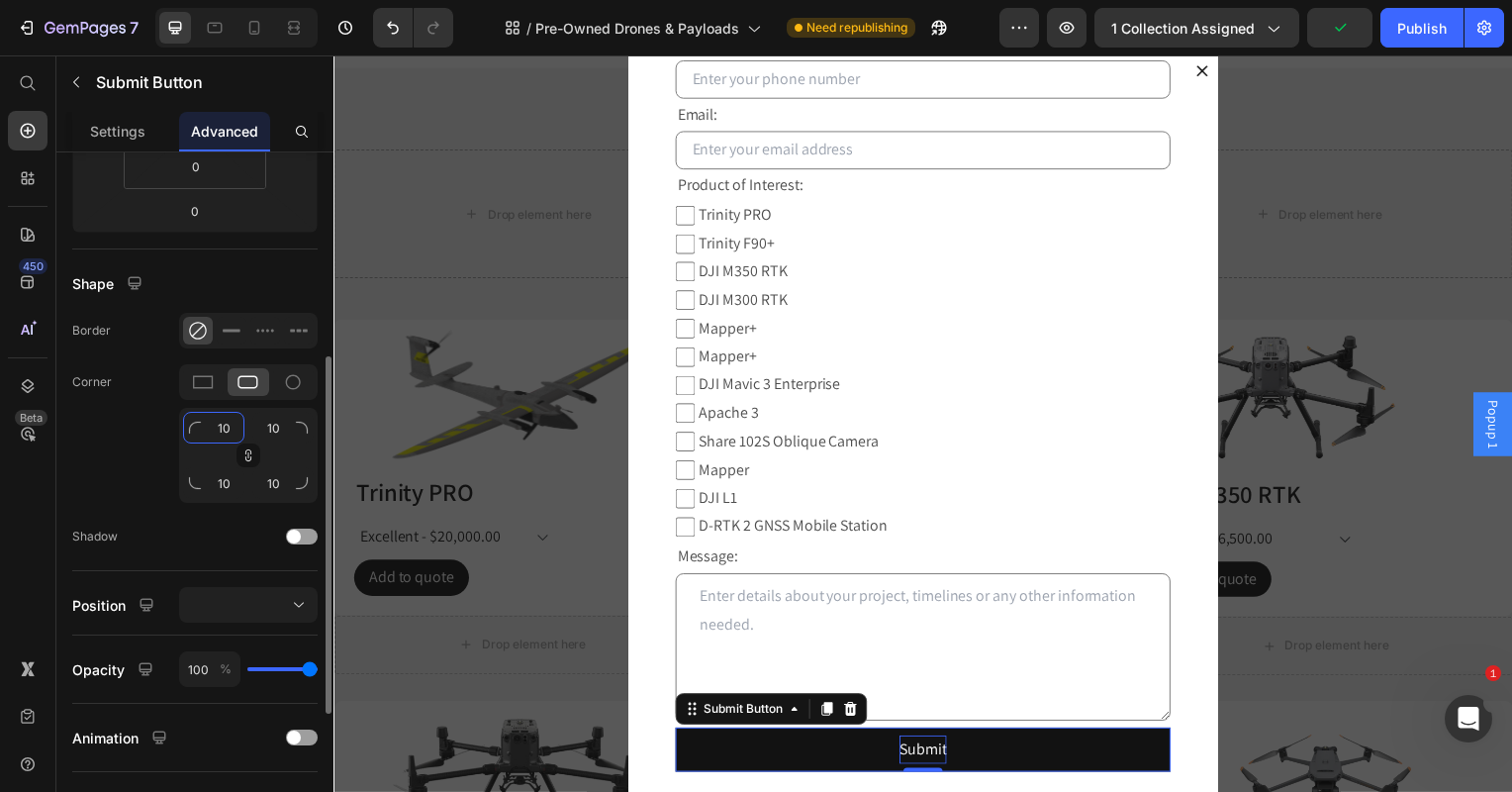 type on "10" 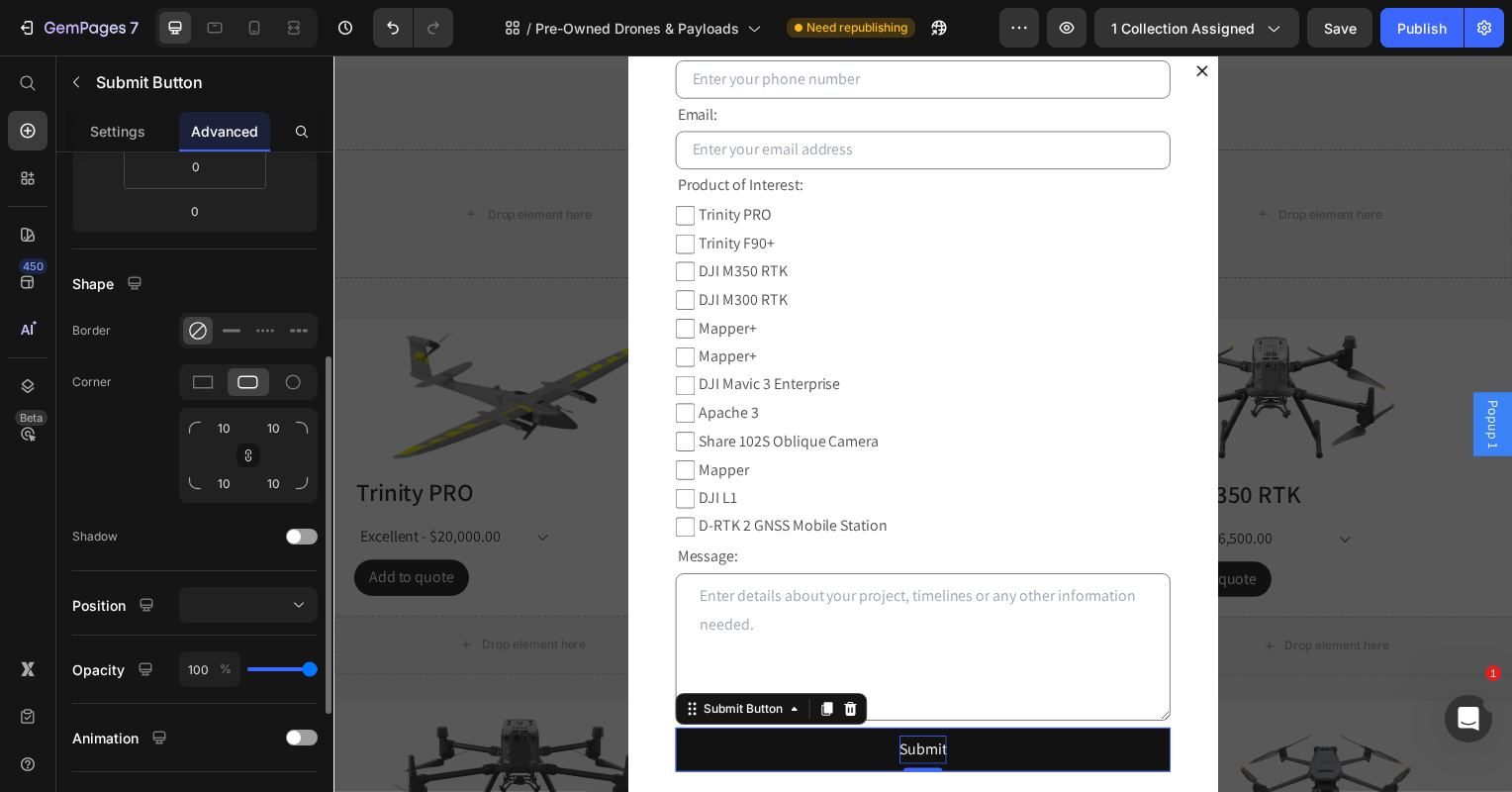click on "Corner 10 10 10 10" 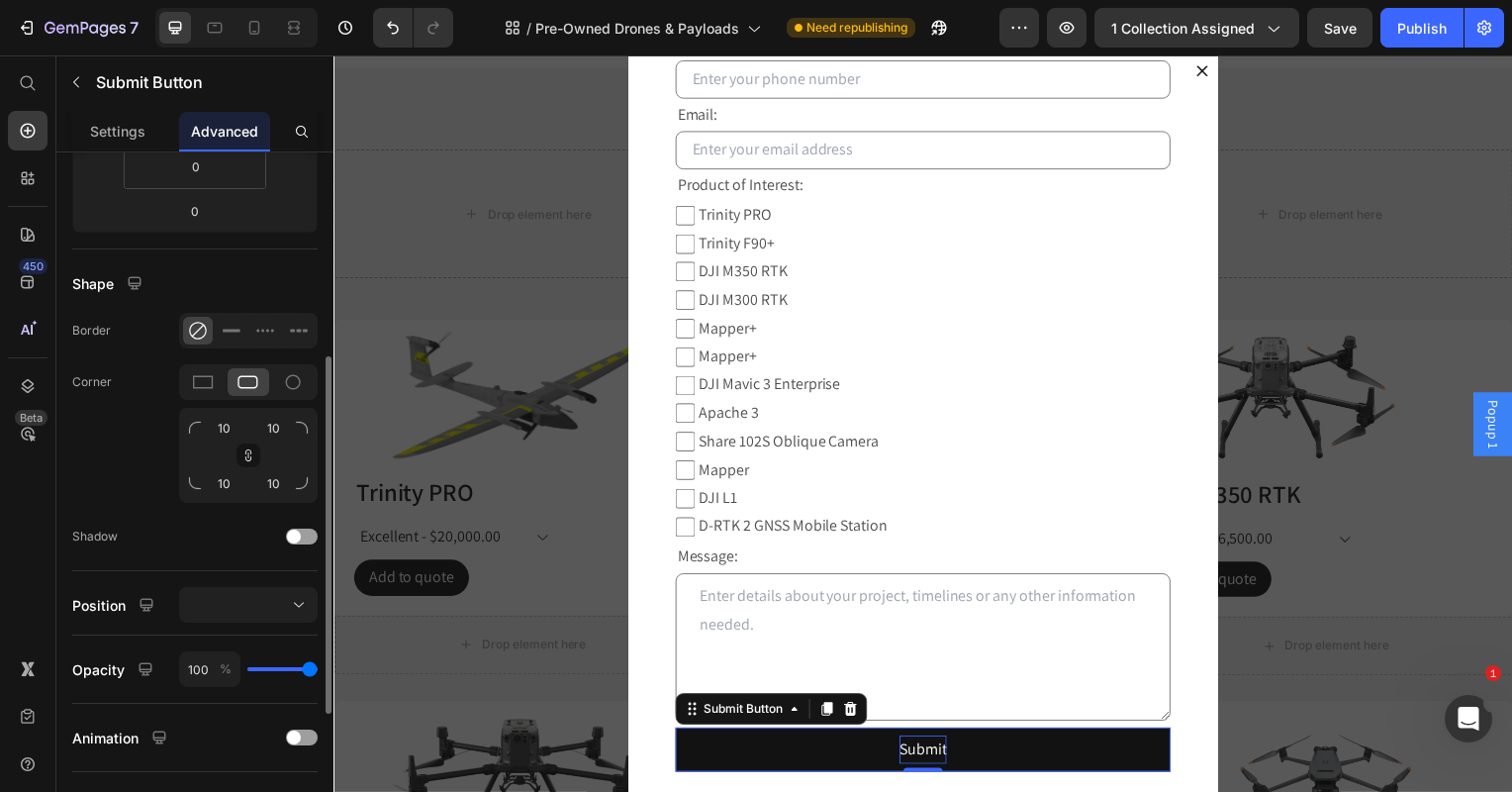 click on "Shape Border Corner 10 10 10 10 Shadow" 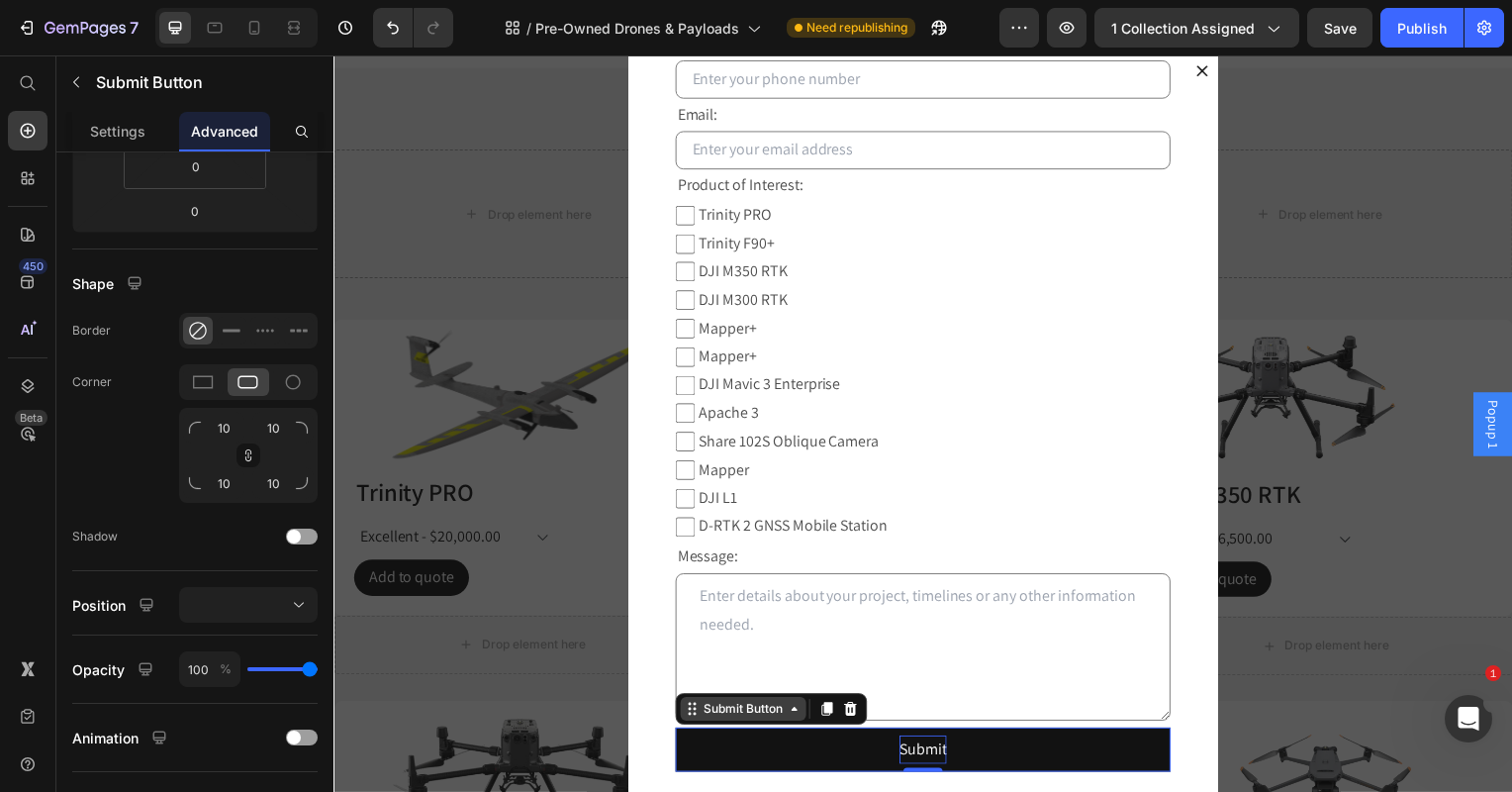 drag, startPoint x: 698, startPoint y: 705, endPoint x: 705, endPoint y: 716, distance: 13.038405 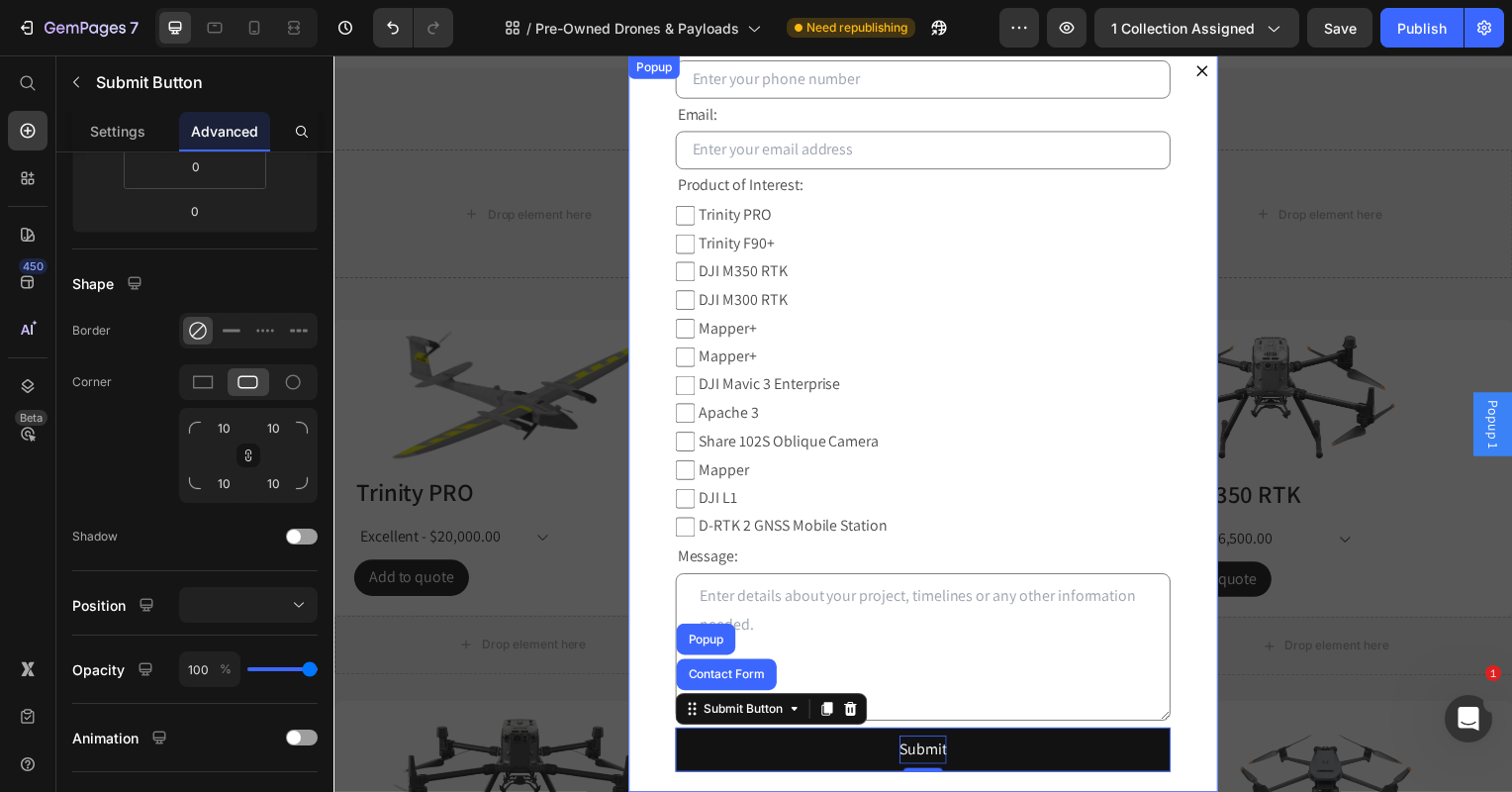 click on "Add to quote Heading Name: Text Block Text Field Company: Text Block Text Field Phone: Text Block Text Field Email: Text Block Email Field Product of Interest: Text Block Trinity PRO Checkbox Trinity F90+ Checkbox DJI M350 RTK Checkbox DJI M300 RTK Checkbox Mapper+ Checkbox Mapper+ Checkbox DJI Mavic 3 Enterprise Checkbox Apache 3 Checkbox Share 102S Oblique Camera Checkbox Mapper Checkbox DJI L1 Checkbox D-RTK 2 GNSS Mobile Station Checkbox Message: Text Block Textarea Row Submit Submit Button Contact Form Popup   0 Contact Form" at bounding box center [927, 427] 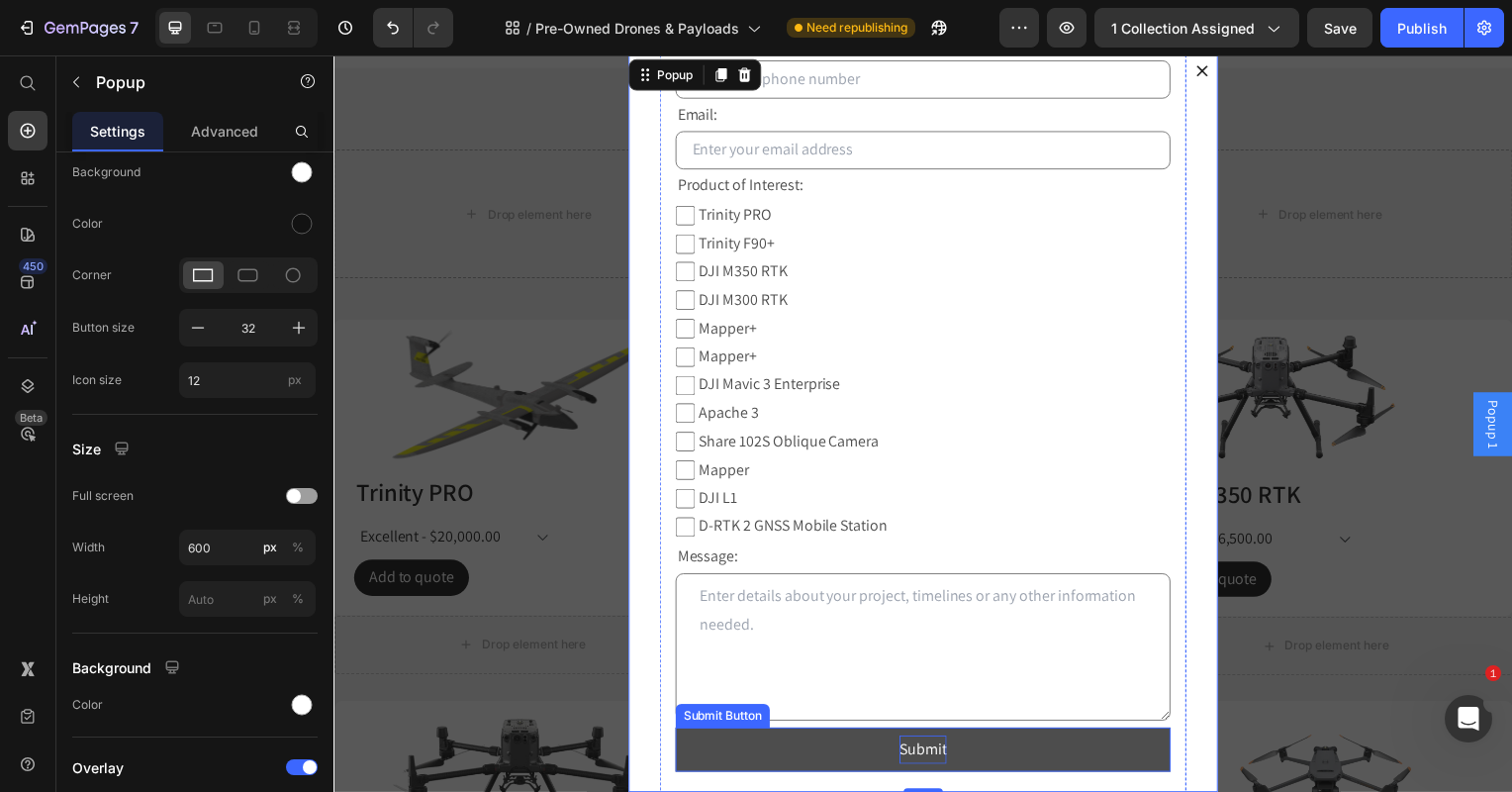 scroll, scrollTop: 0, scrollLeft: 0, axis: both 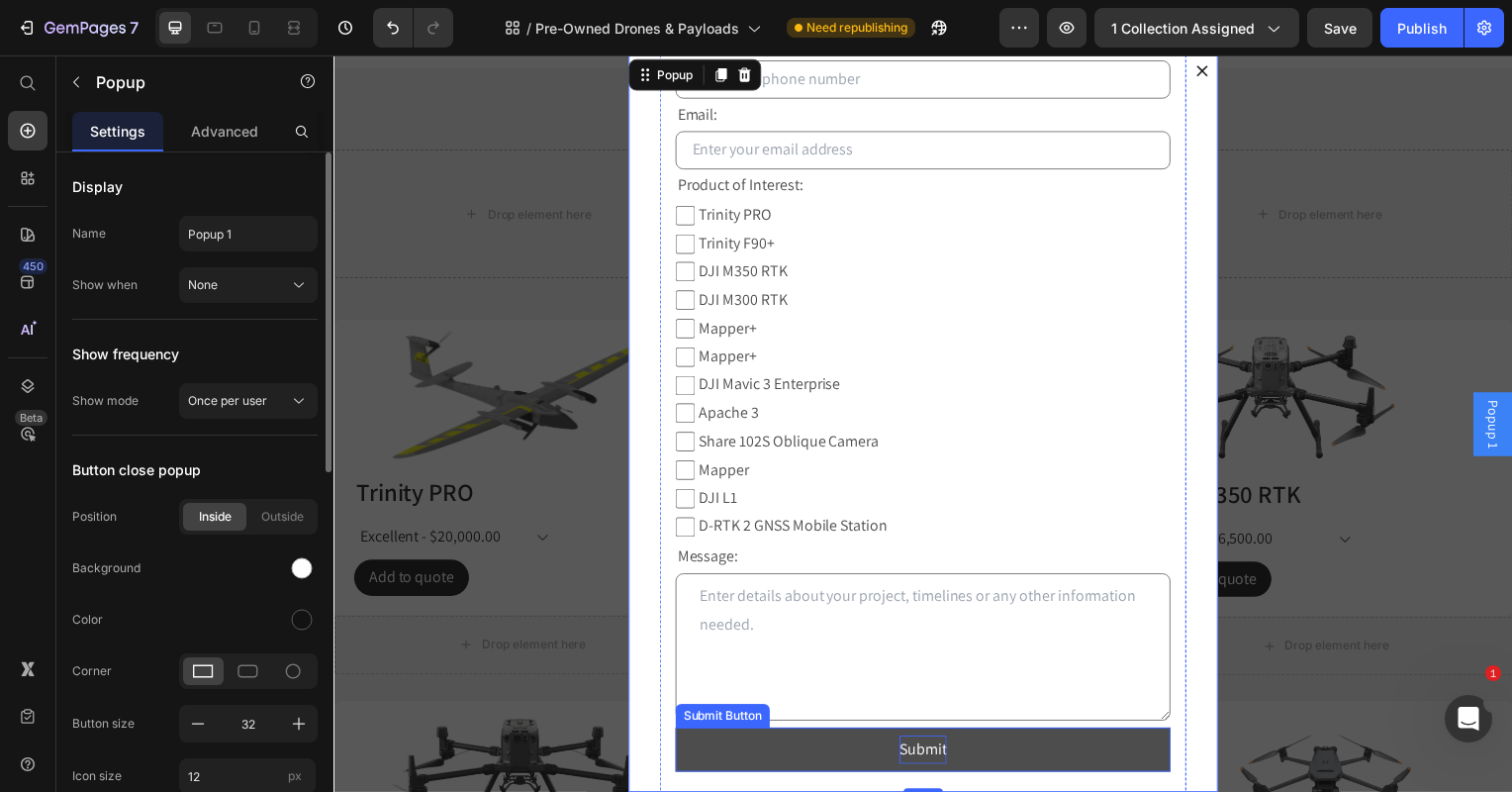 click on "Submit" at bounding box center (927, 754) 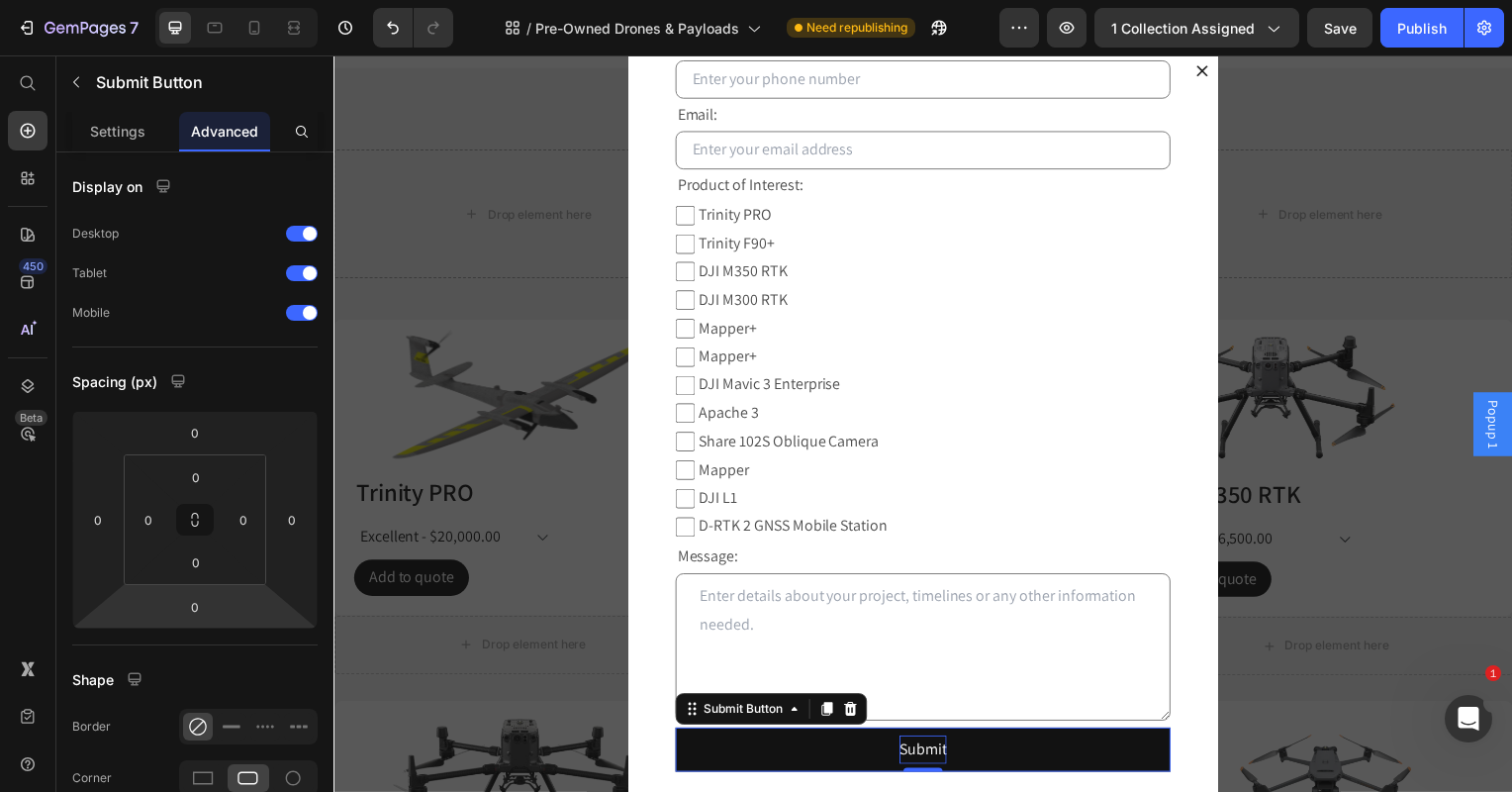 scroll, scrollTop: 594, scrollLeft: 0, axis: vertical 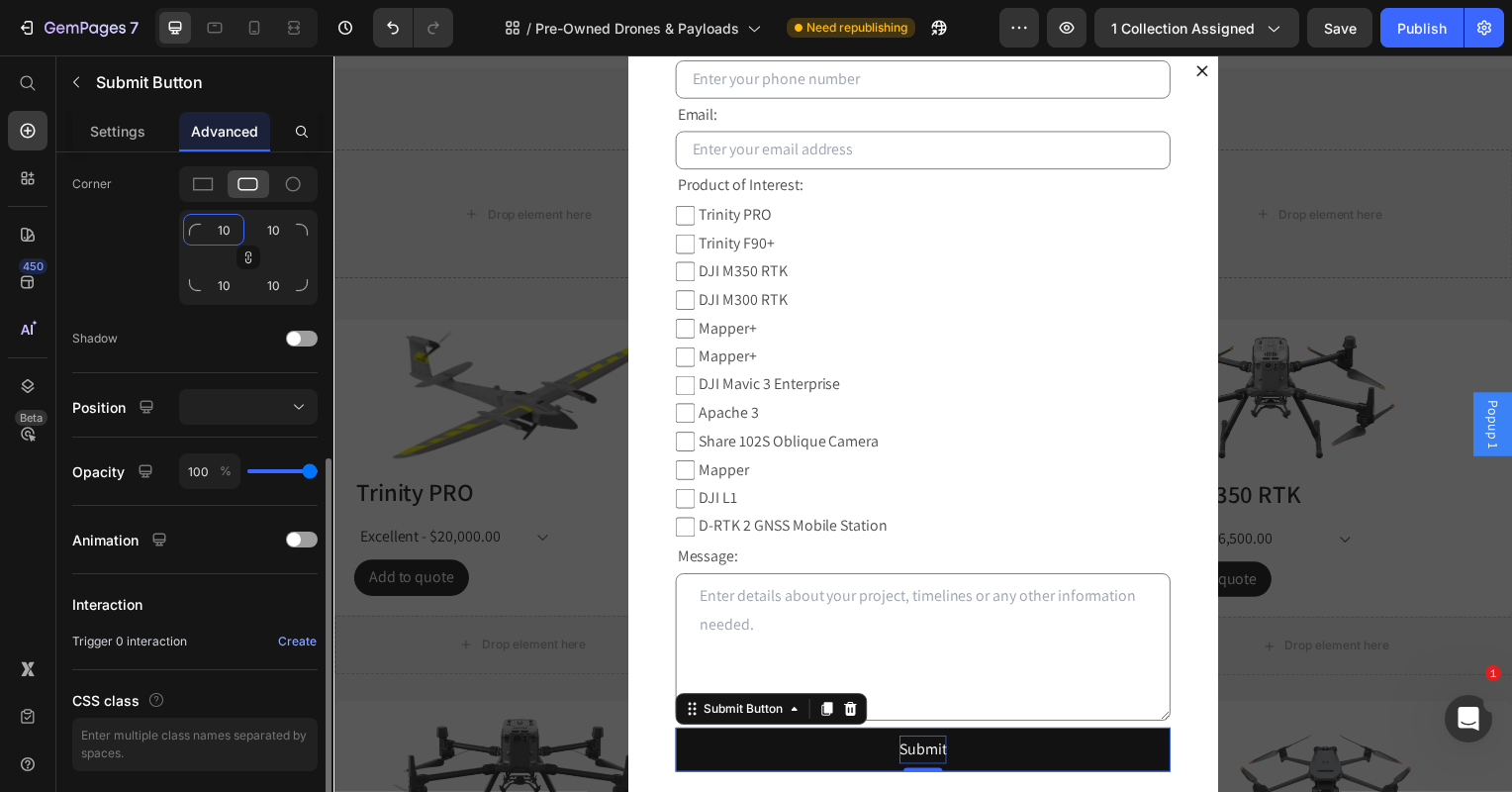 click on "10" 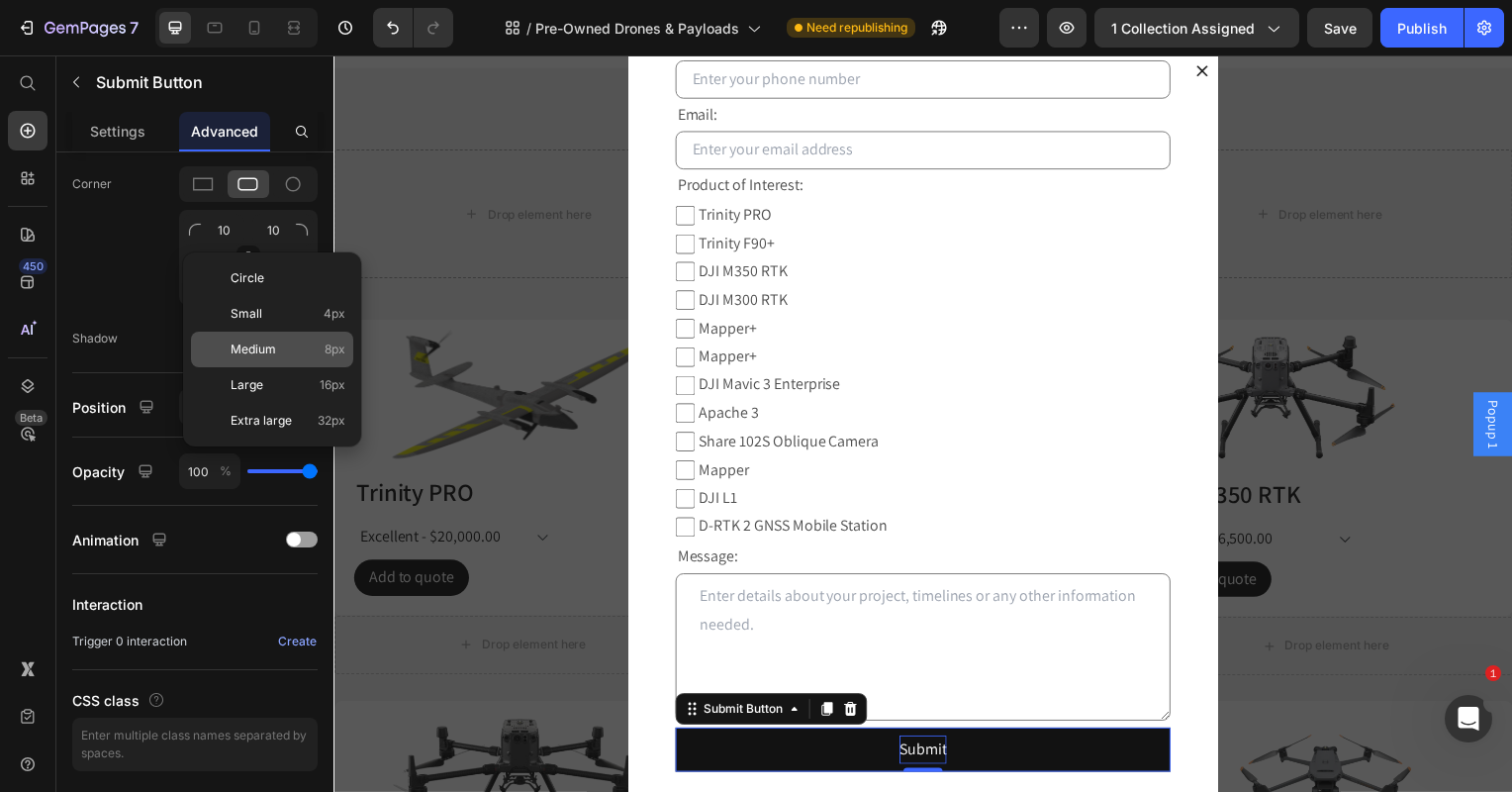 click on "Medium 8px" 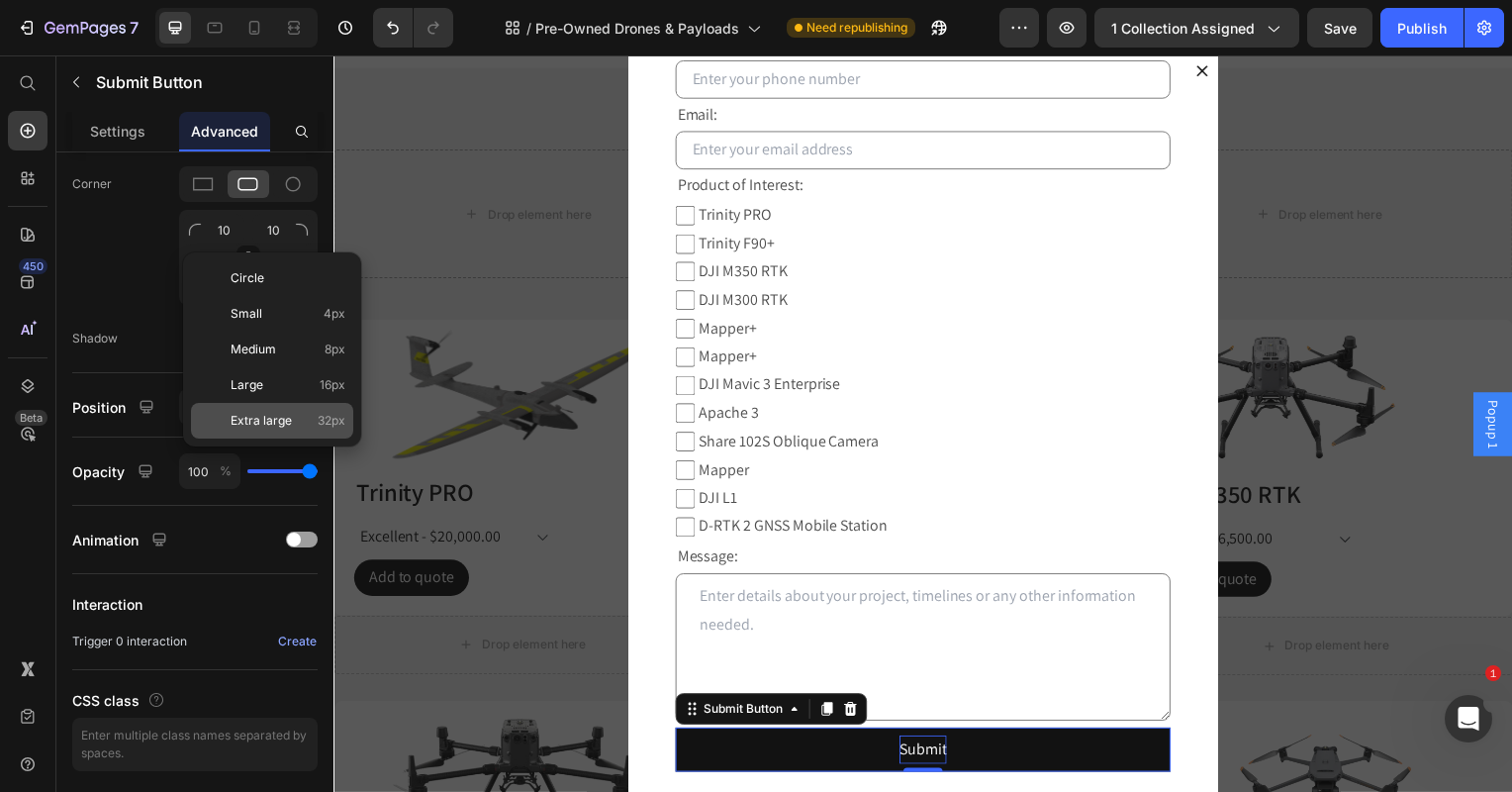 type on "8" 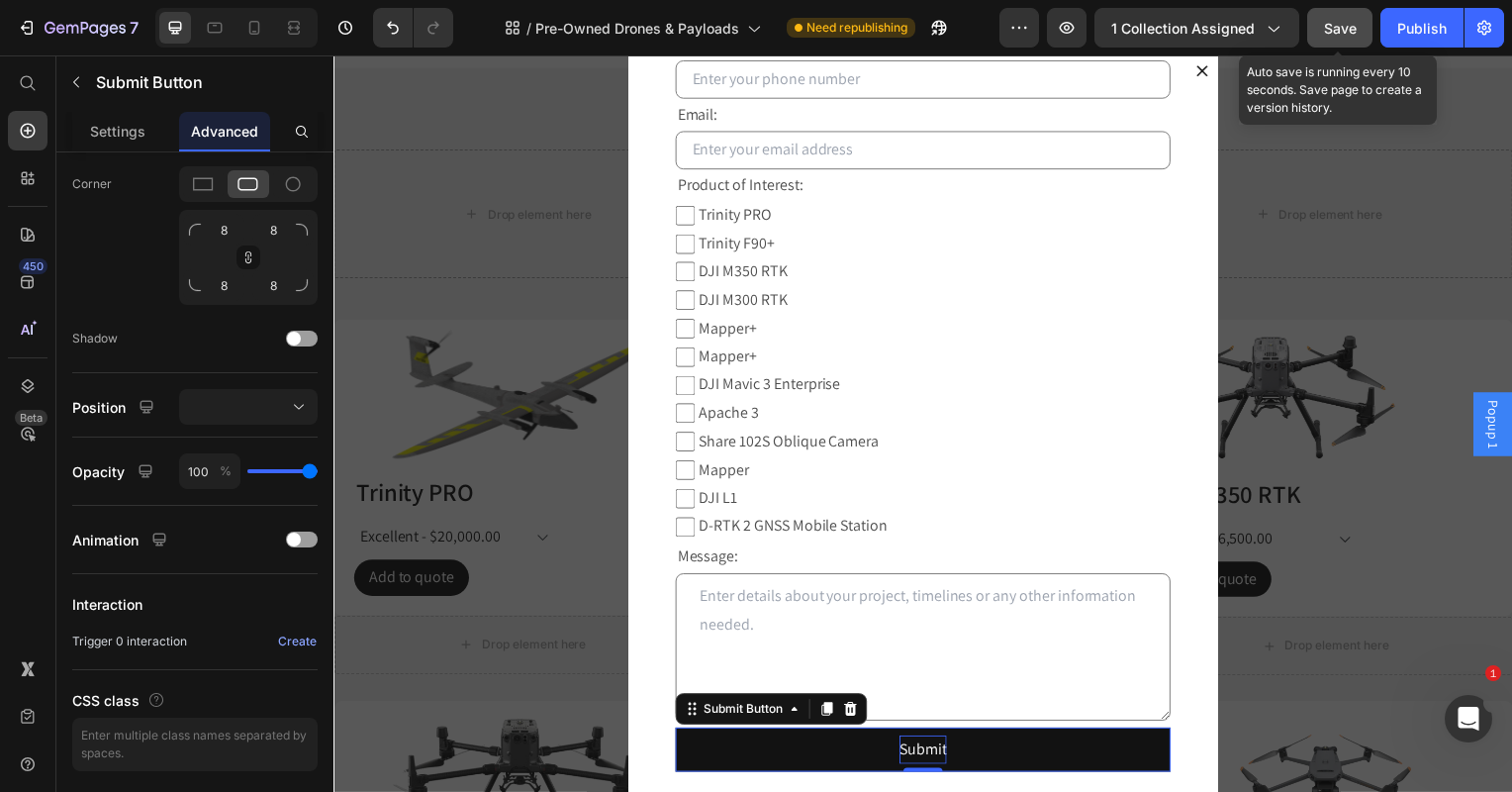 click on "Save" at bounding box center (1340, 28) 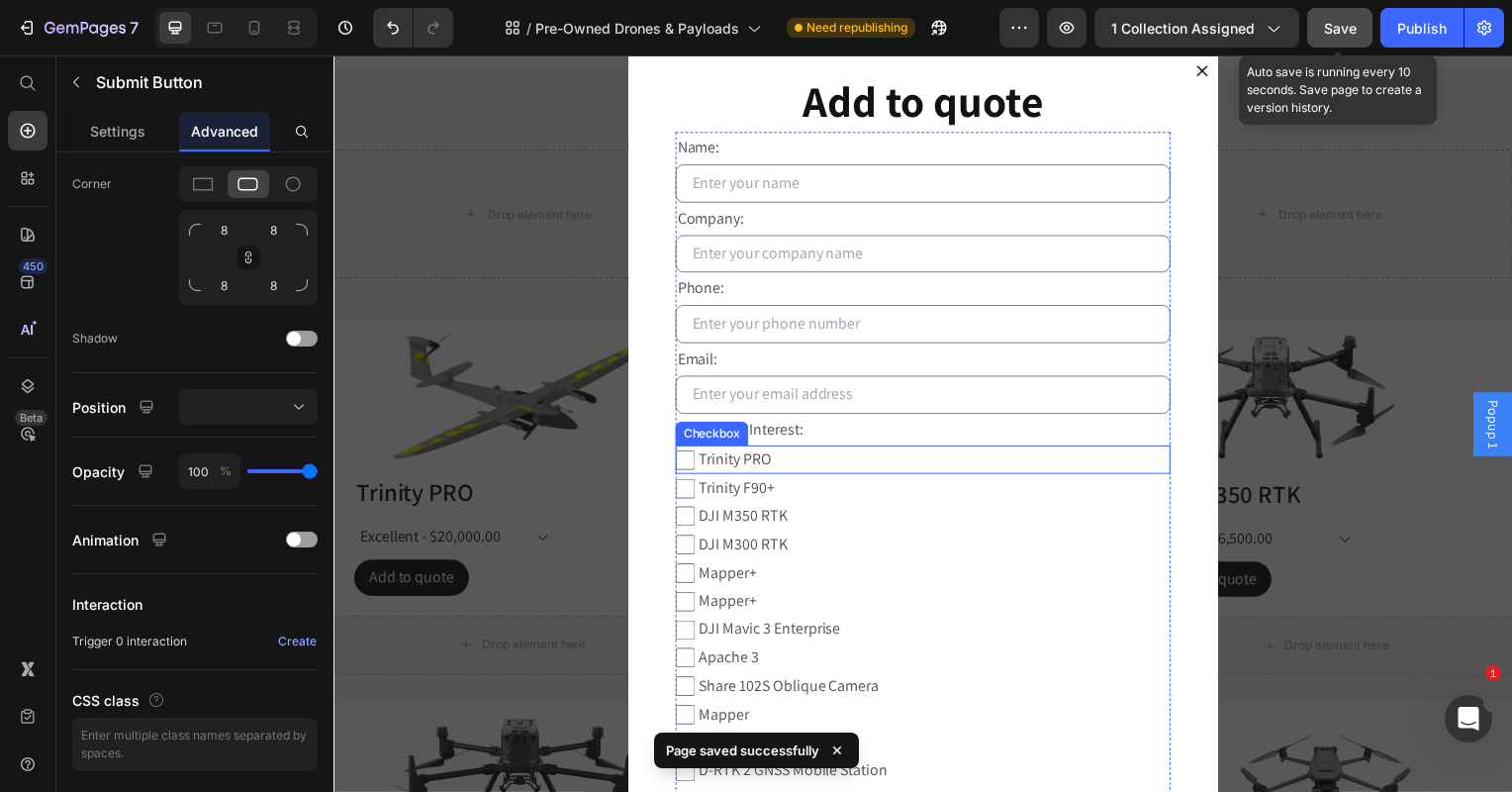 scroll, scrollTop: 0, scrollLeft: 0, axis: both 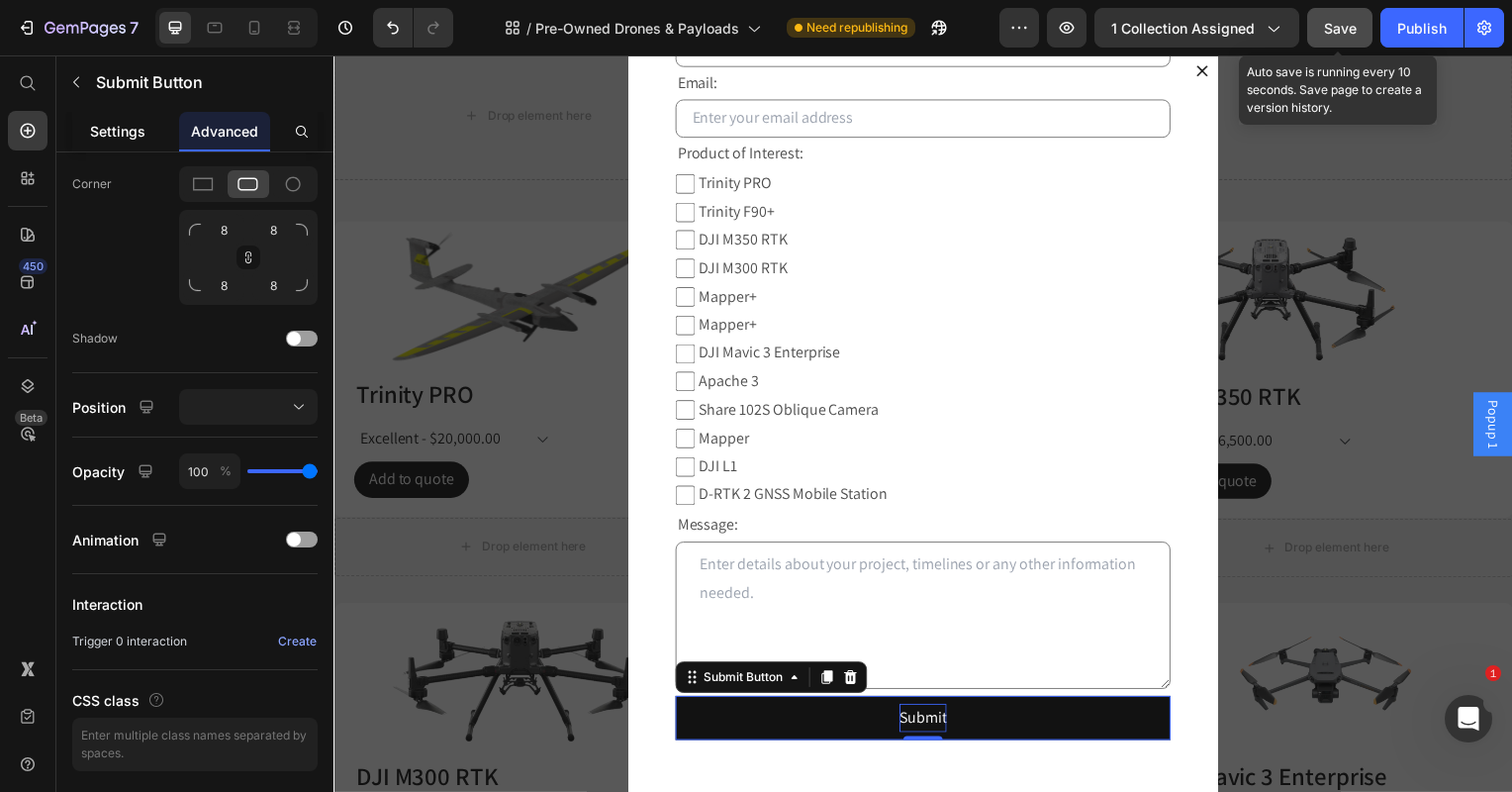 click on "Settings" at bounding box center (118, 131) 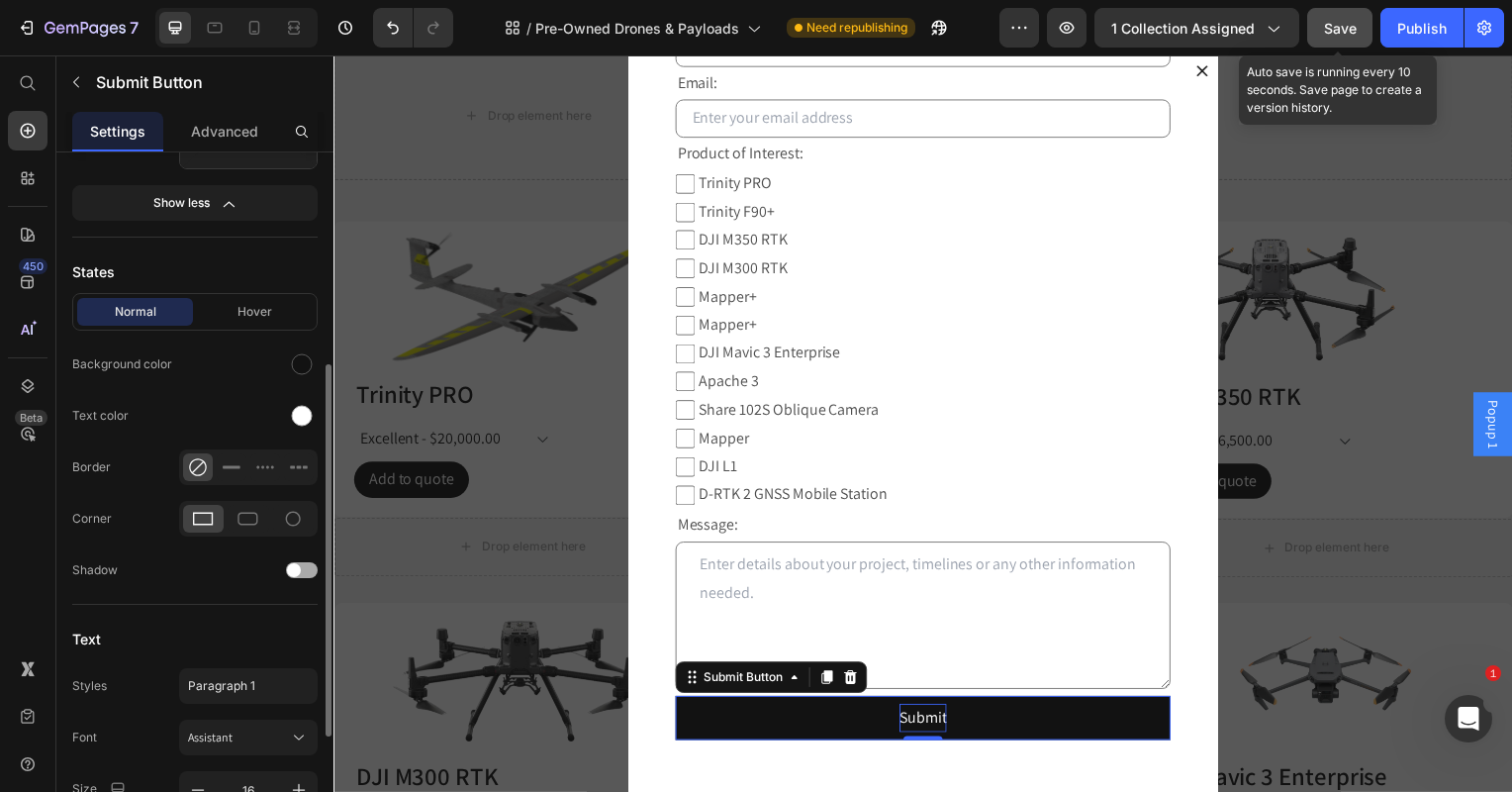 scroll, scrollTop: 594, scrollLeft: 0, axis: vertical 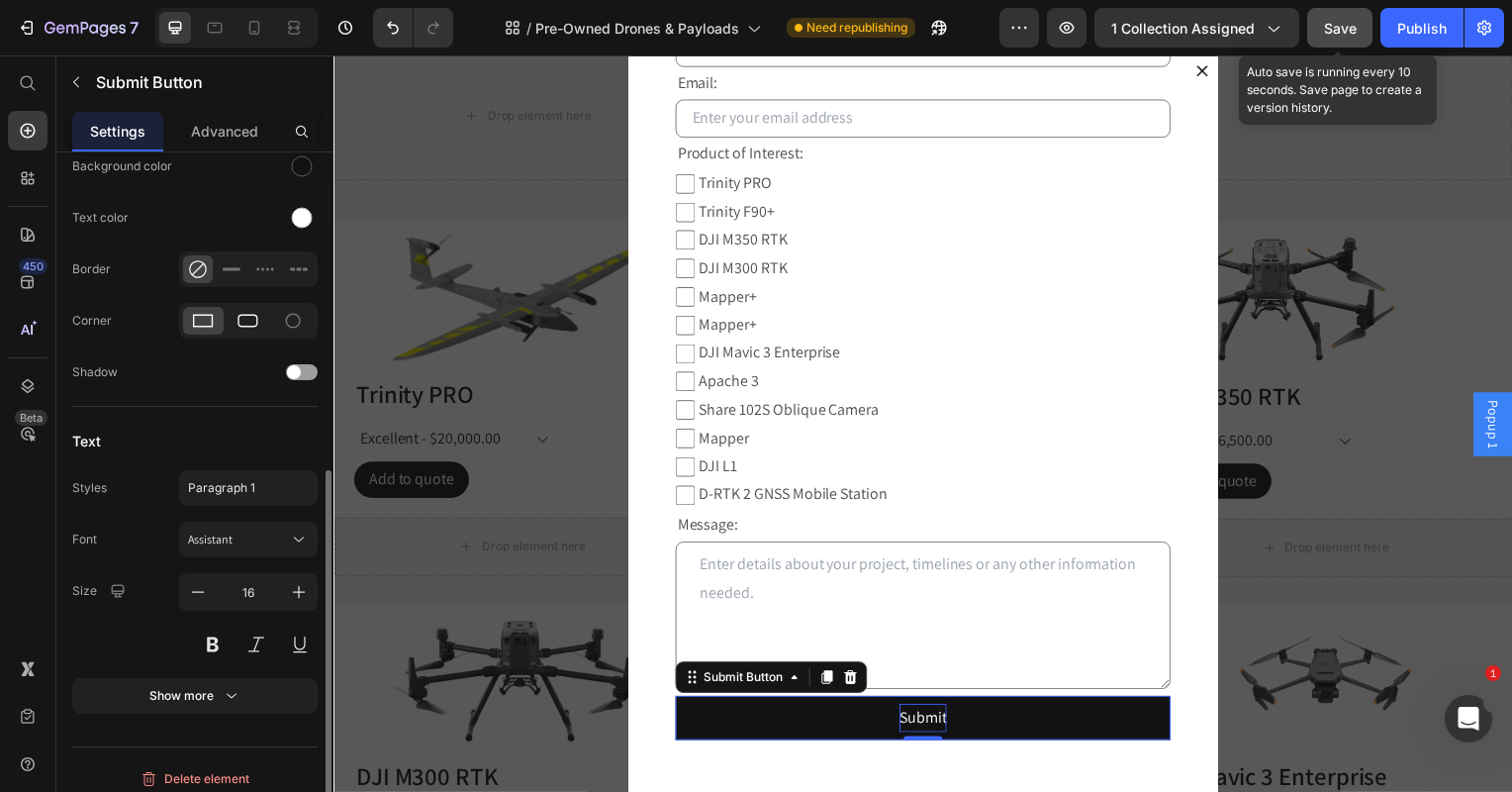 click 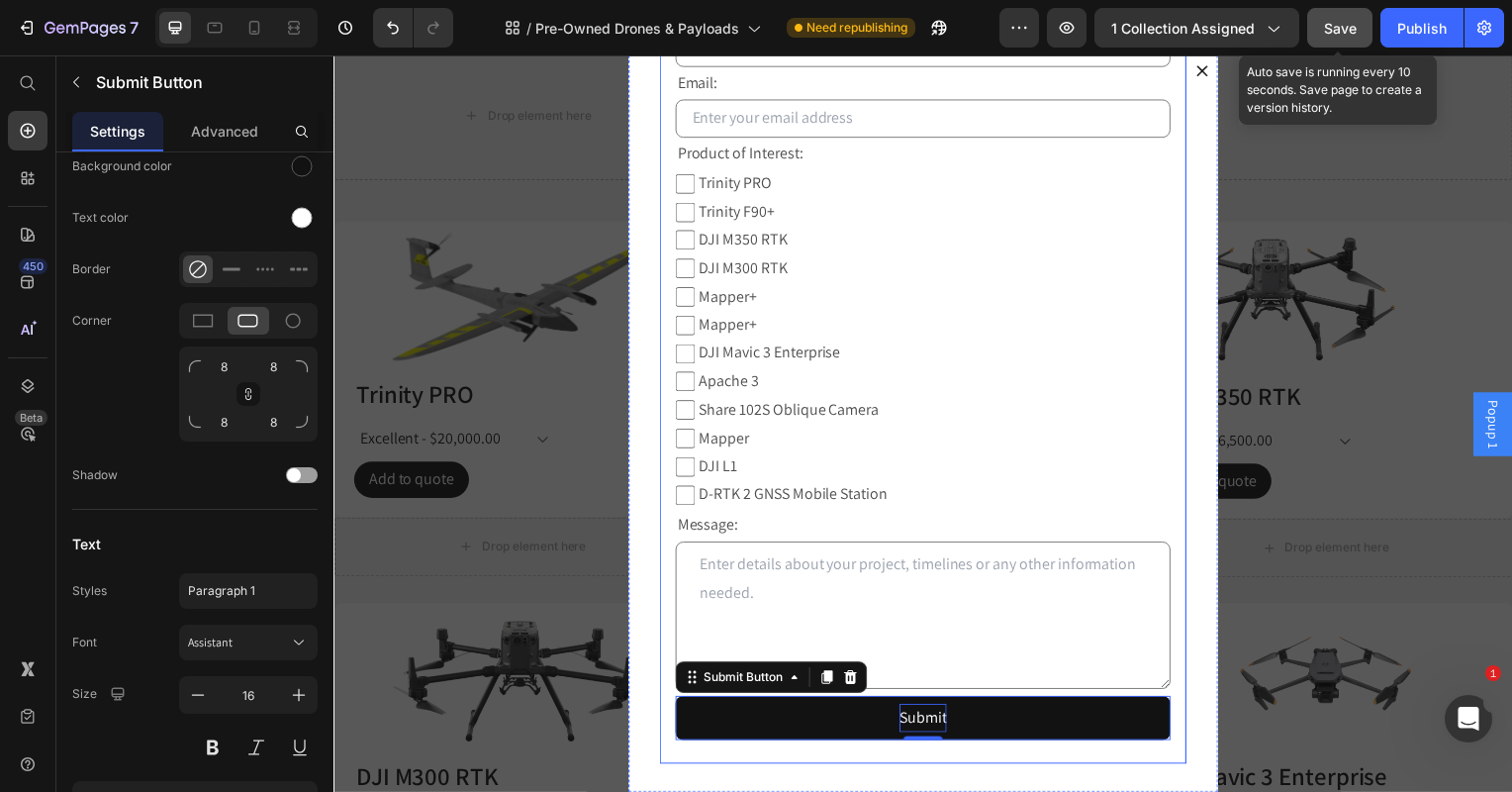 click on "Name: Text Block Text Field Company: Text Block Text Field Phone: Text Block Text Field Email: Text Block Email Field Product of Interest: Text Block Trinity PRO Checkbox Trinity F90+ Checkbox DJI M350 RTK Checkbox DJI M300 RTK Checkbox Mapper+ Checkbox Mapper+ Checkbox DJI Mavic 3 Enterprise Checkbox Apache 3 Checkbox Share 102S Oblique Camera Checkbox Mapper Checkbox DJI L1 Checkbox D-RTK 2 GNSS Mobile Station Checkbox Message: Text Block Textarea Row Submit Submit Button   0 Contact Form" at bounding box center (927, 311) 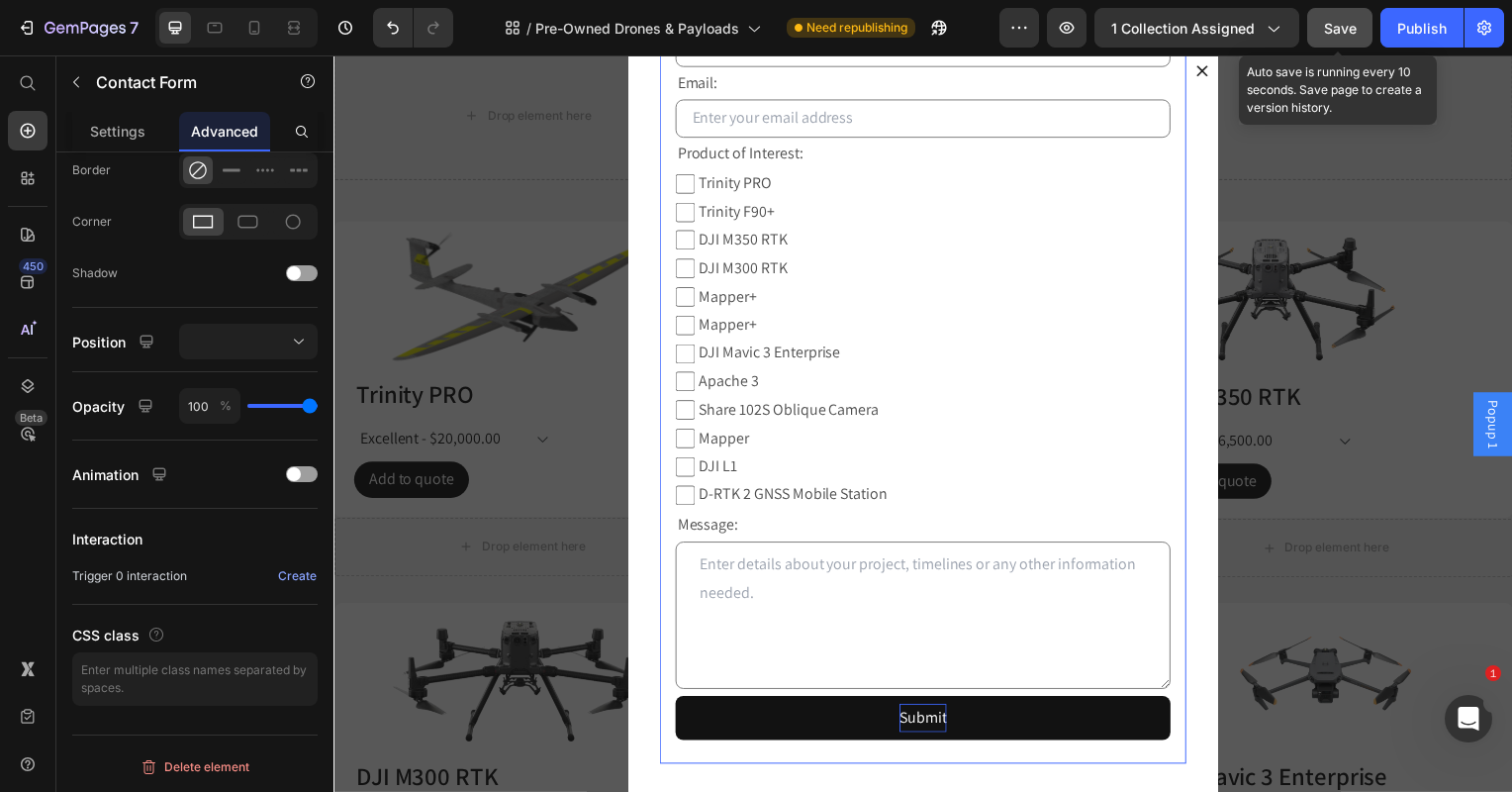 scroll, scrollTop: 0, scrollLeft: 0, axis: both 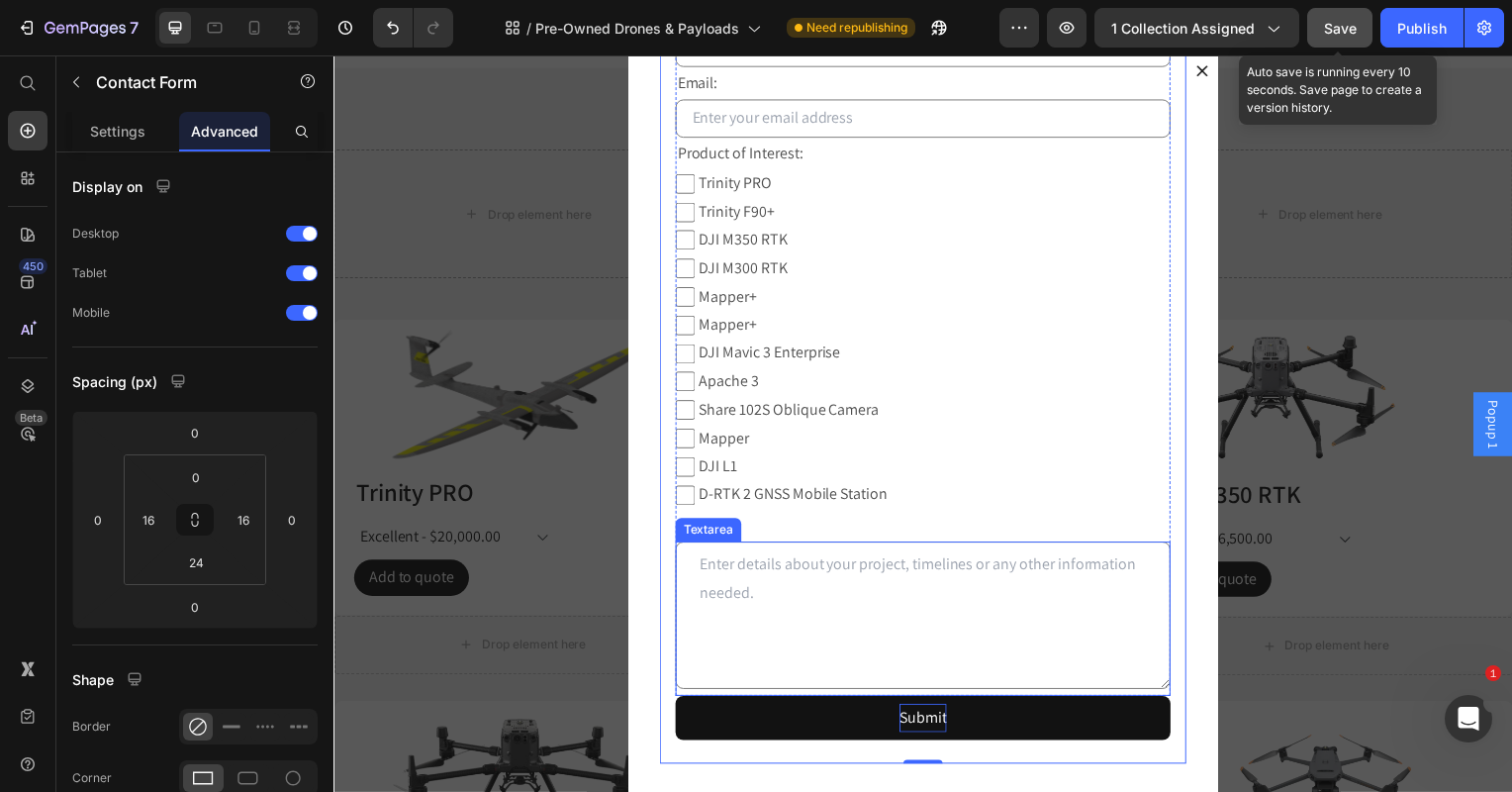 click at bounding box center [927, 620] 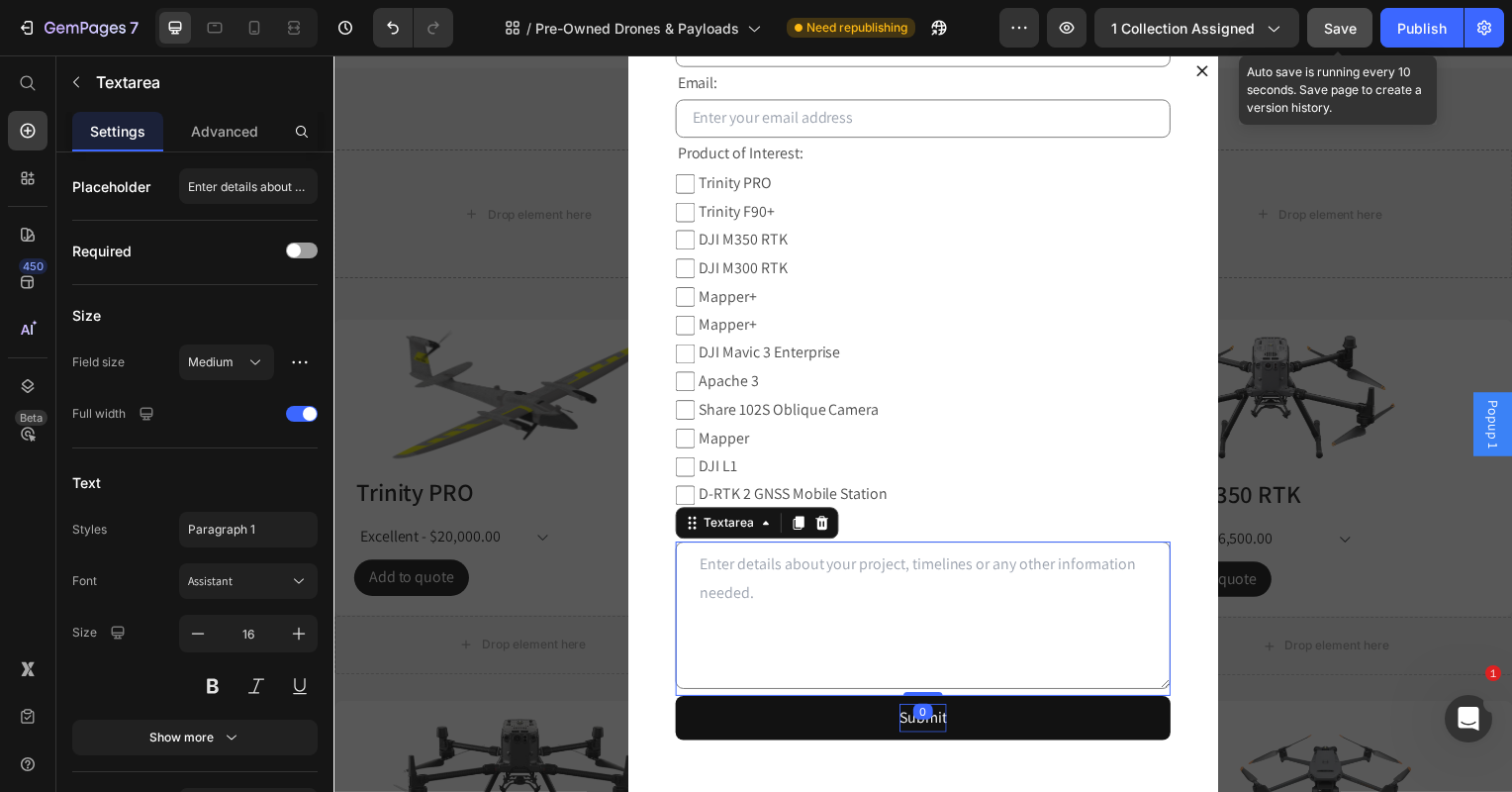drag, startPoint x: 911, startPoint y: 693, endPoint x: 916, endPoint y: 655, distance: 38.327536 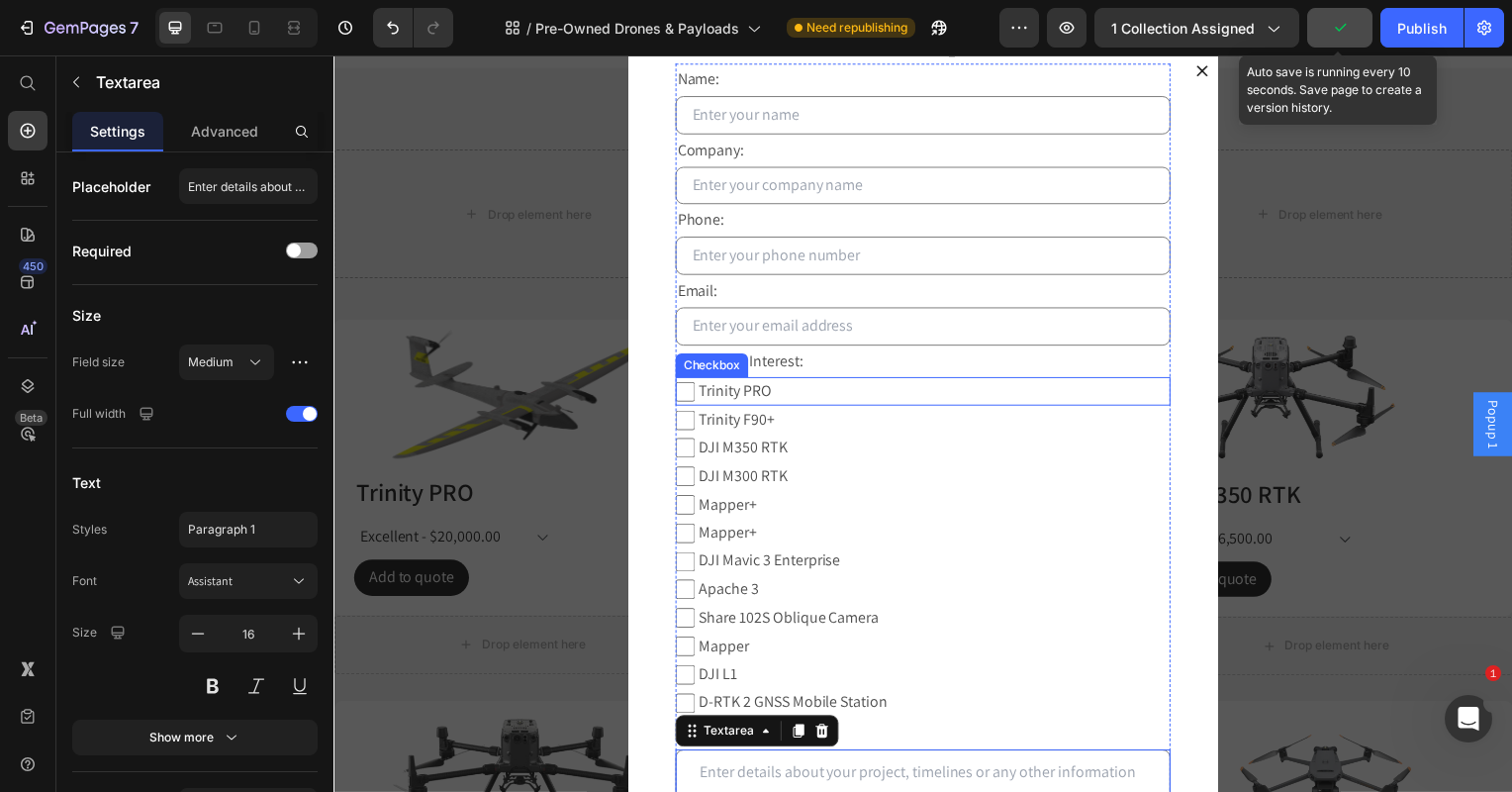 scroll, scrollTop: 0, scrollLeft: 0, axis: both 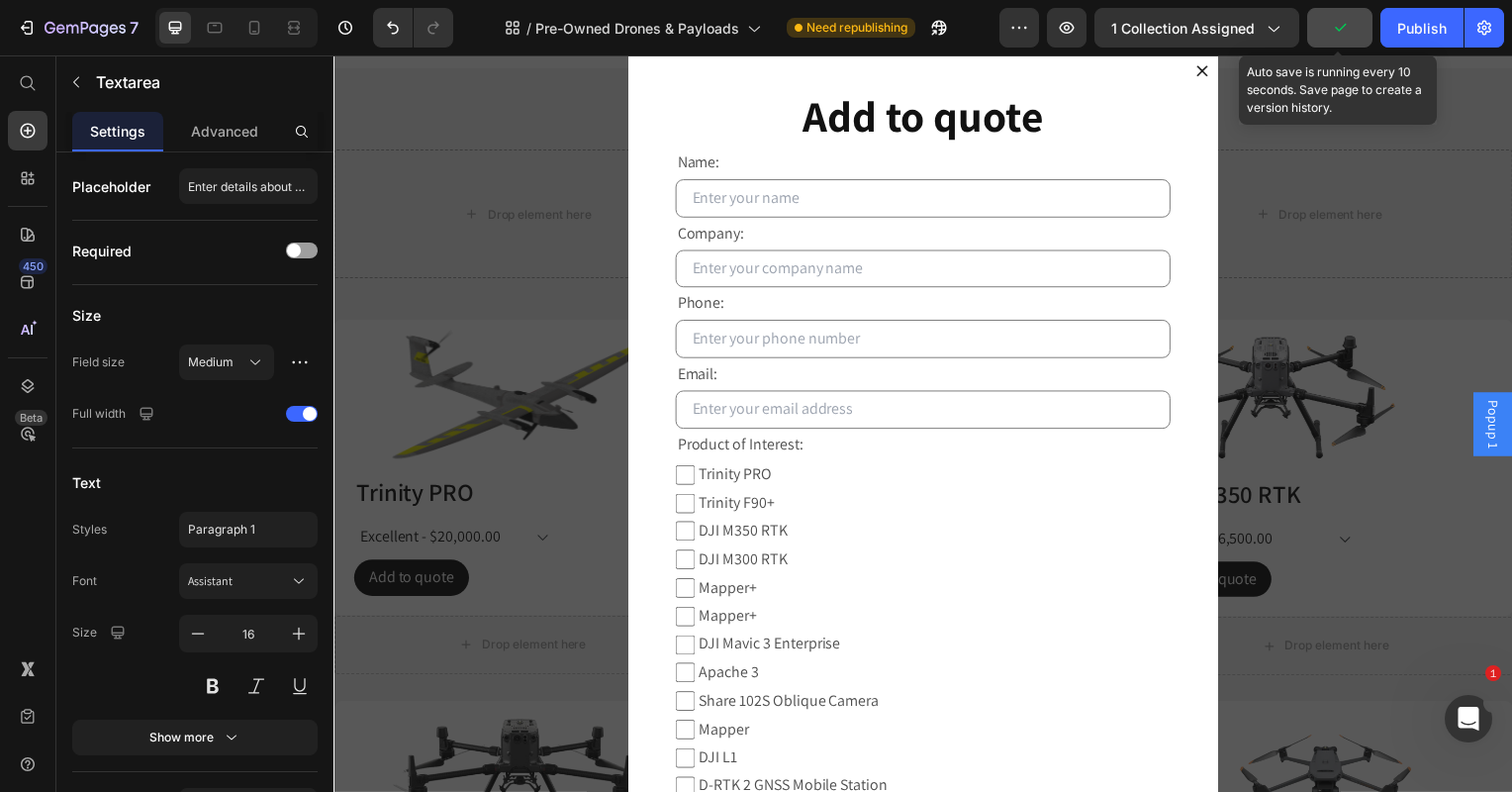 click at bounding box center [927, 427] 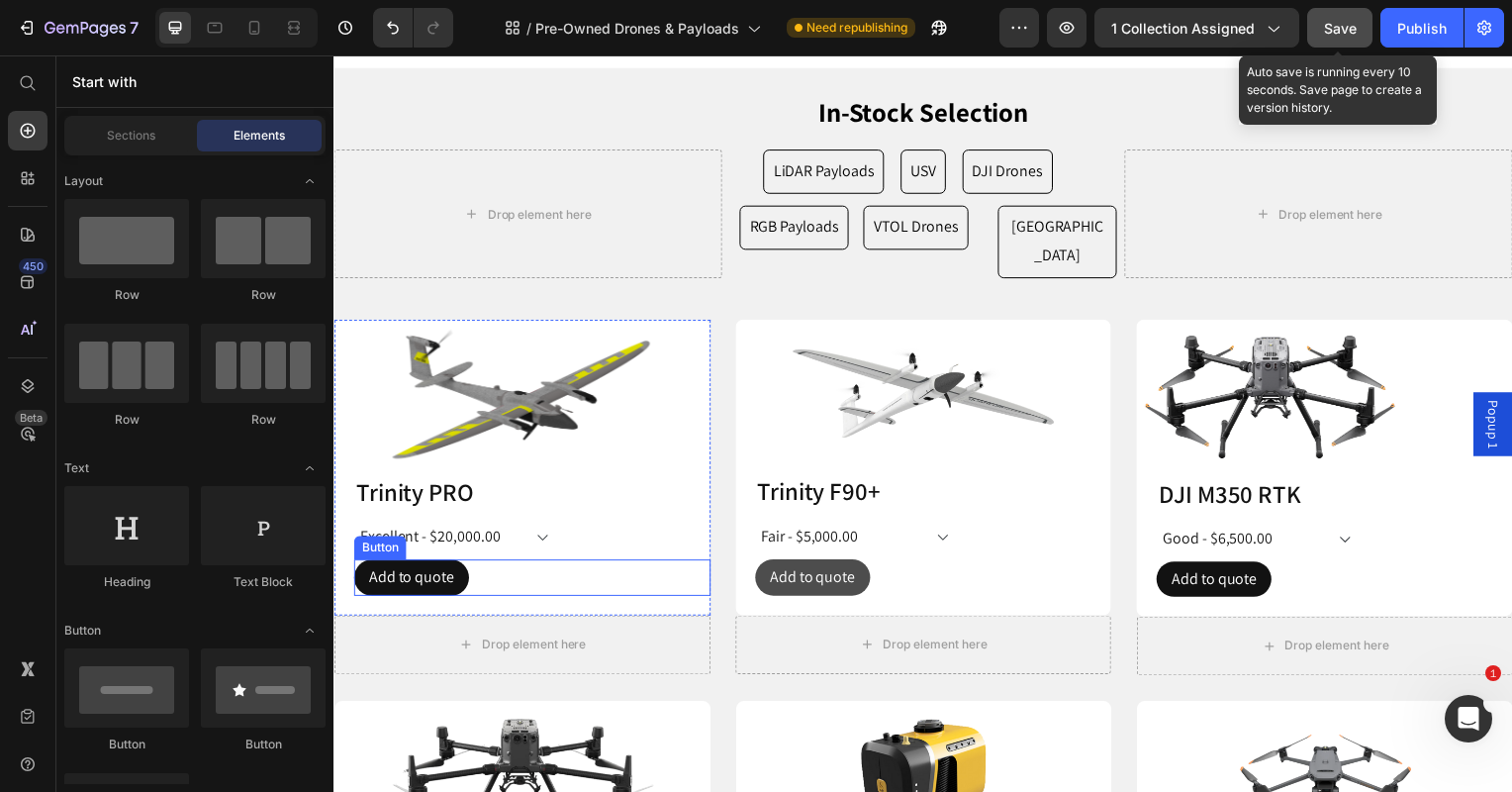 click on "Add to quote" at bounding box center (411, 581) 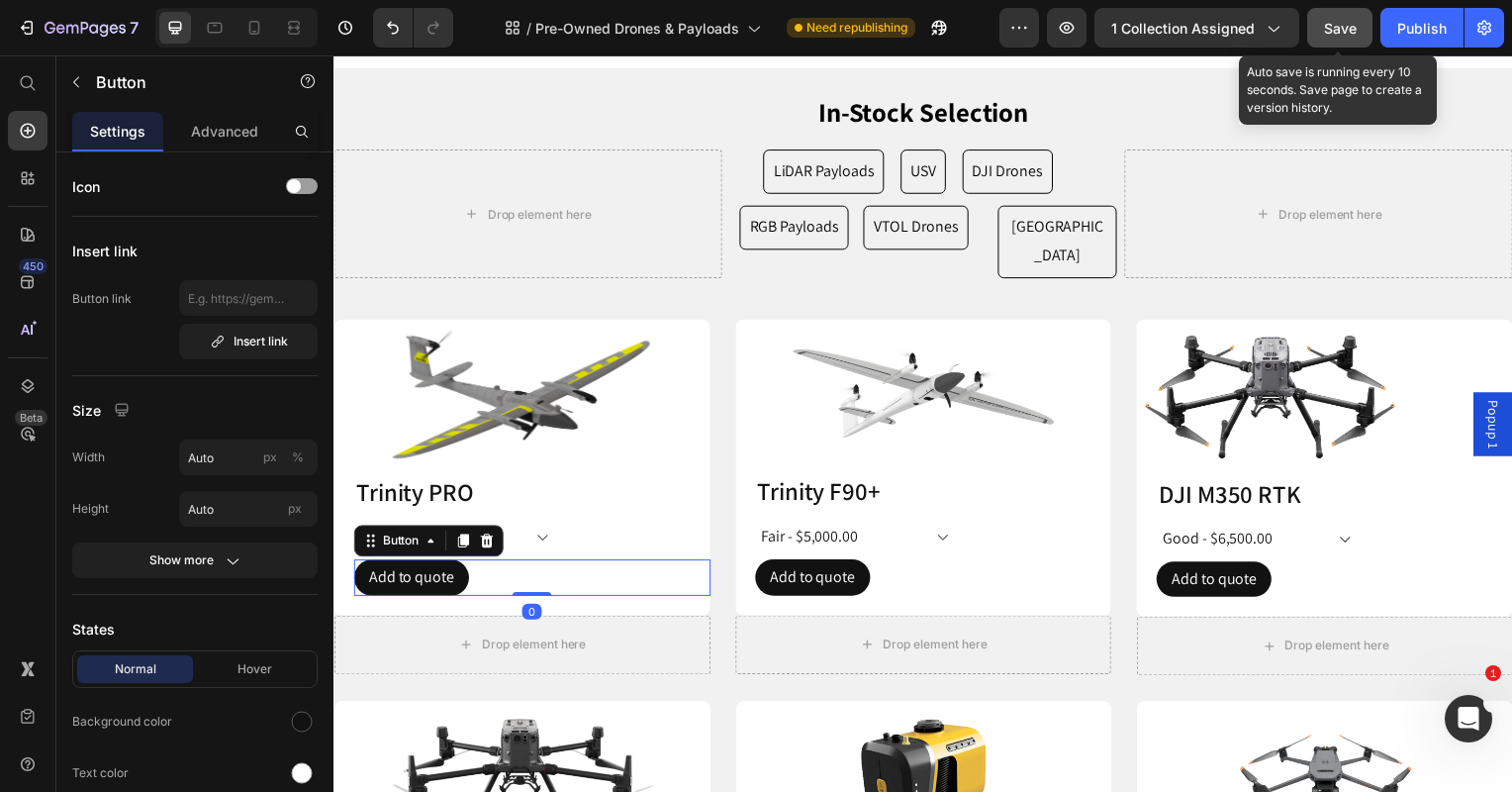 click on "Popup 1" at bounding box center [1501, 427] 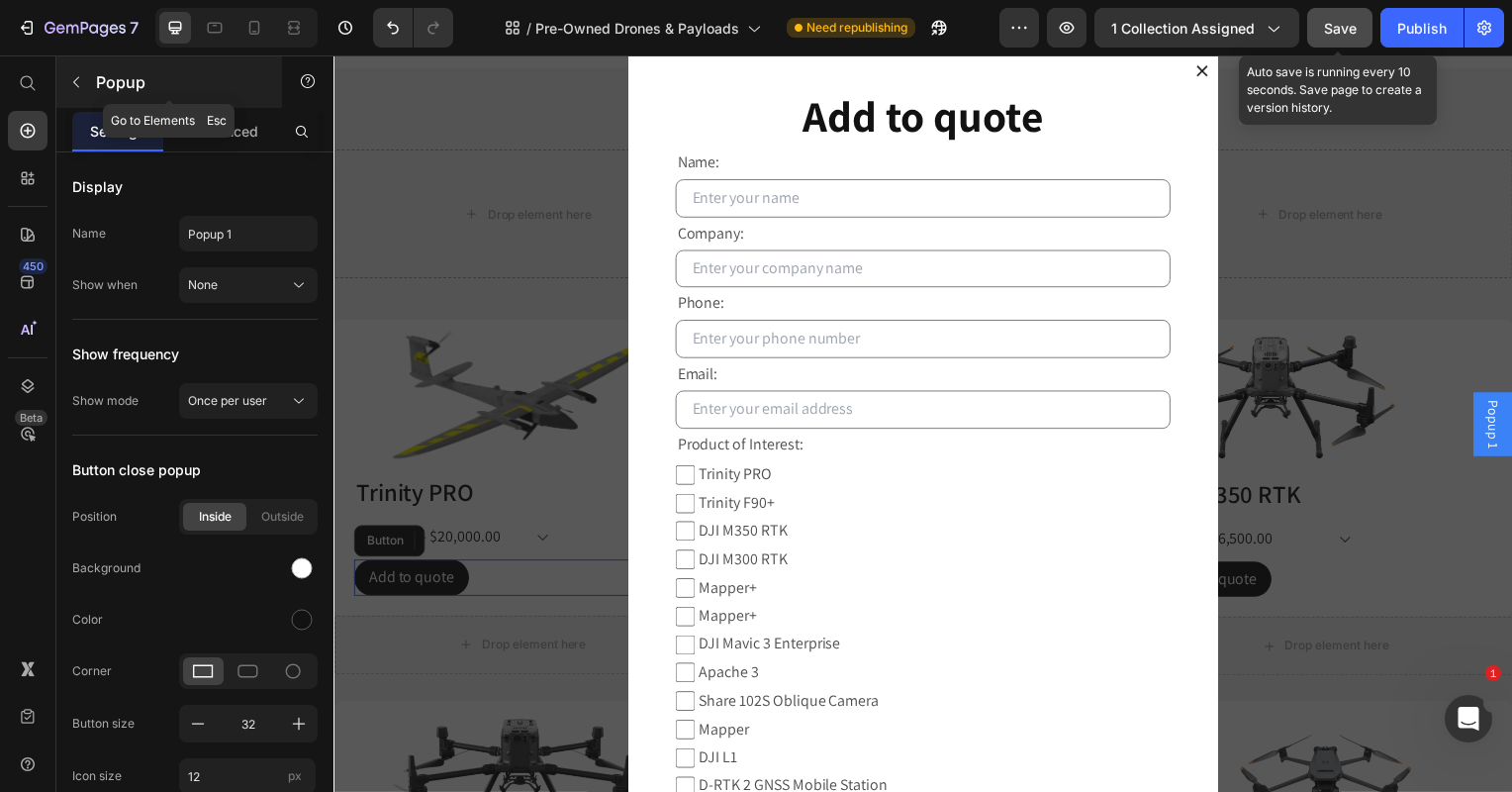 click on "Popup" at bounding box center [180, 82] 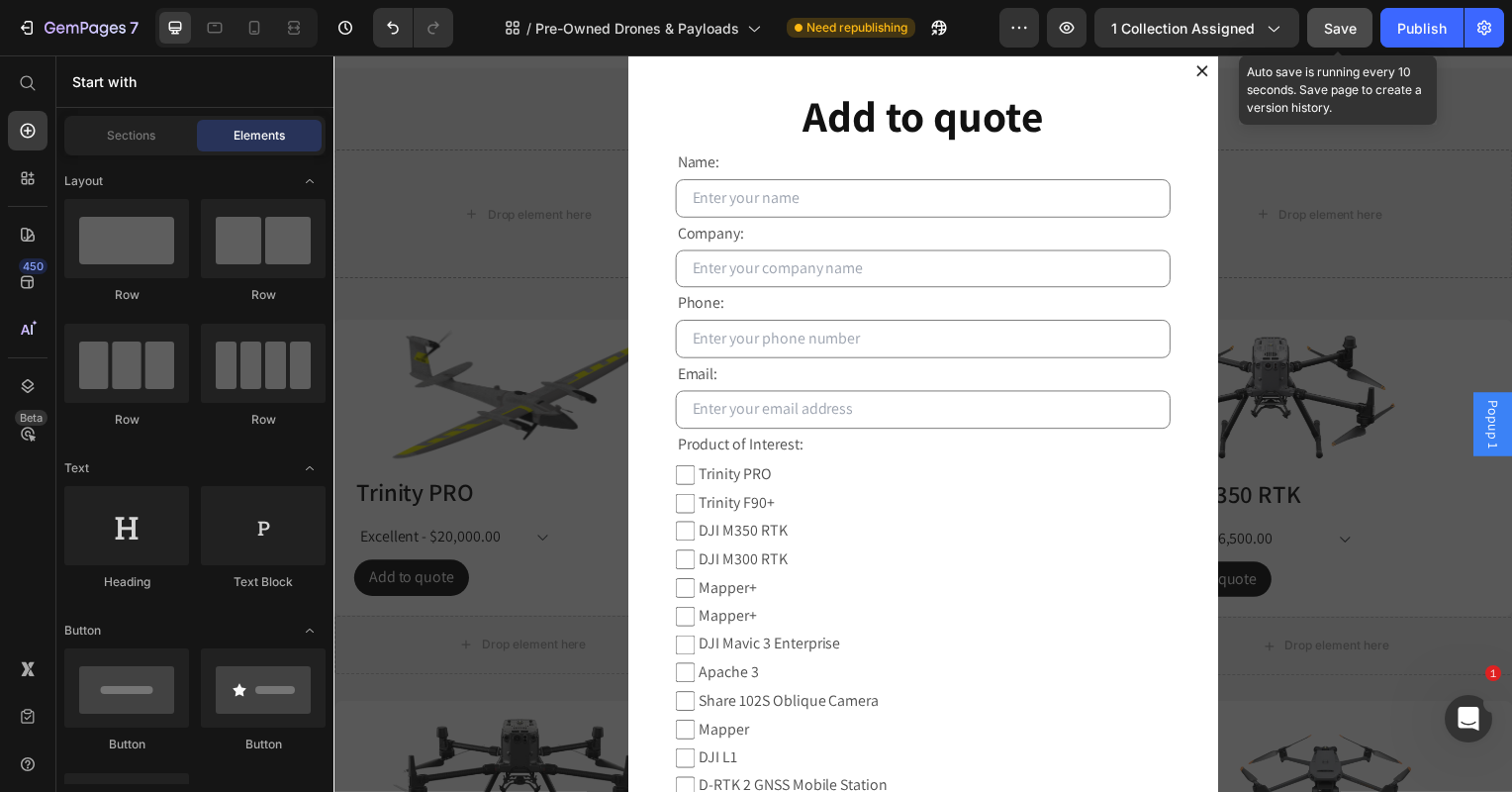 click on "Popup 1" at bounding box center [1501, 427] 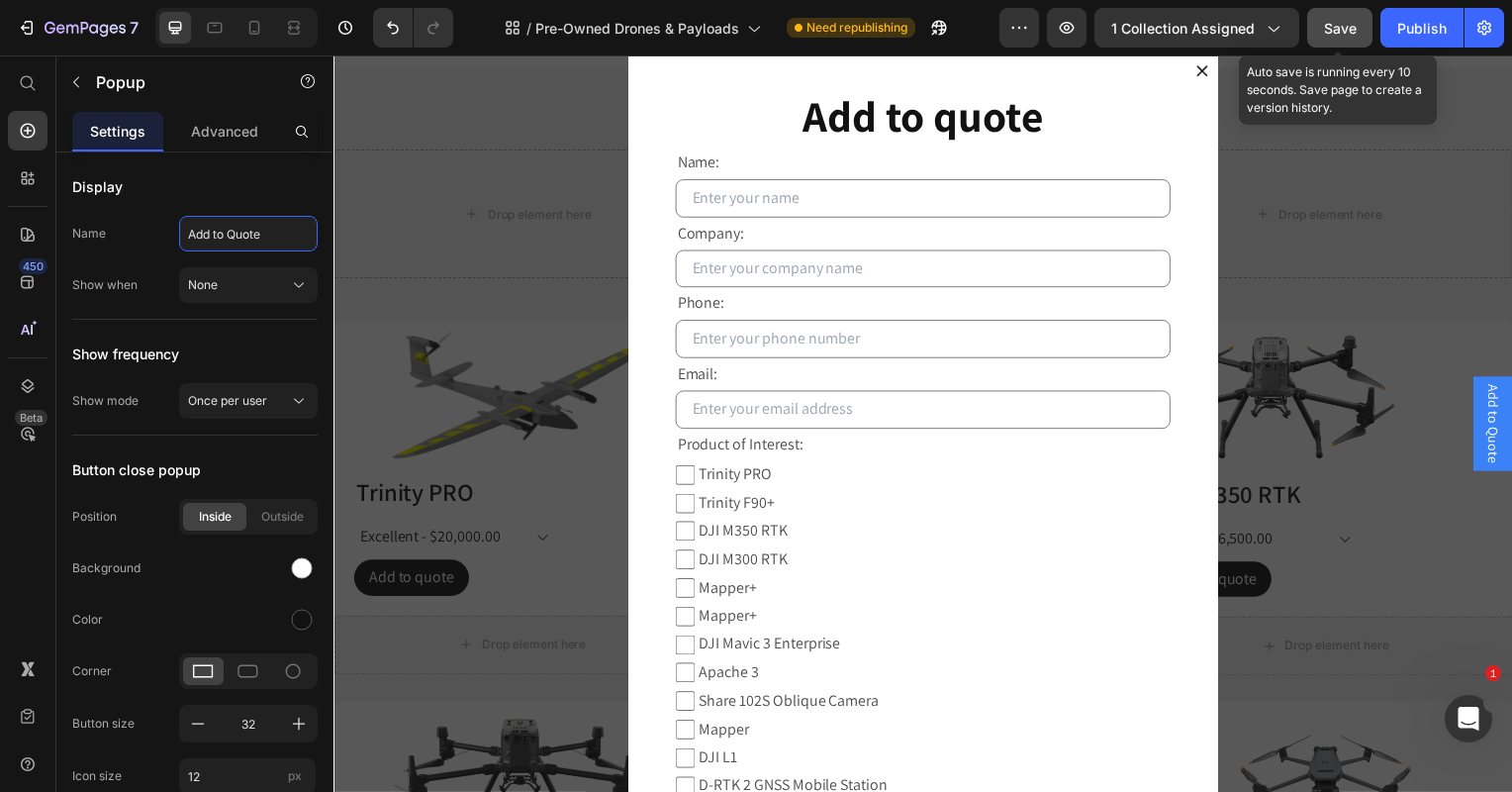 type on "Add to Quote" 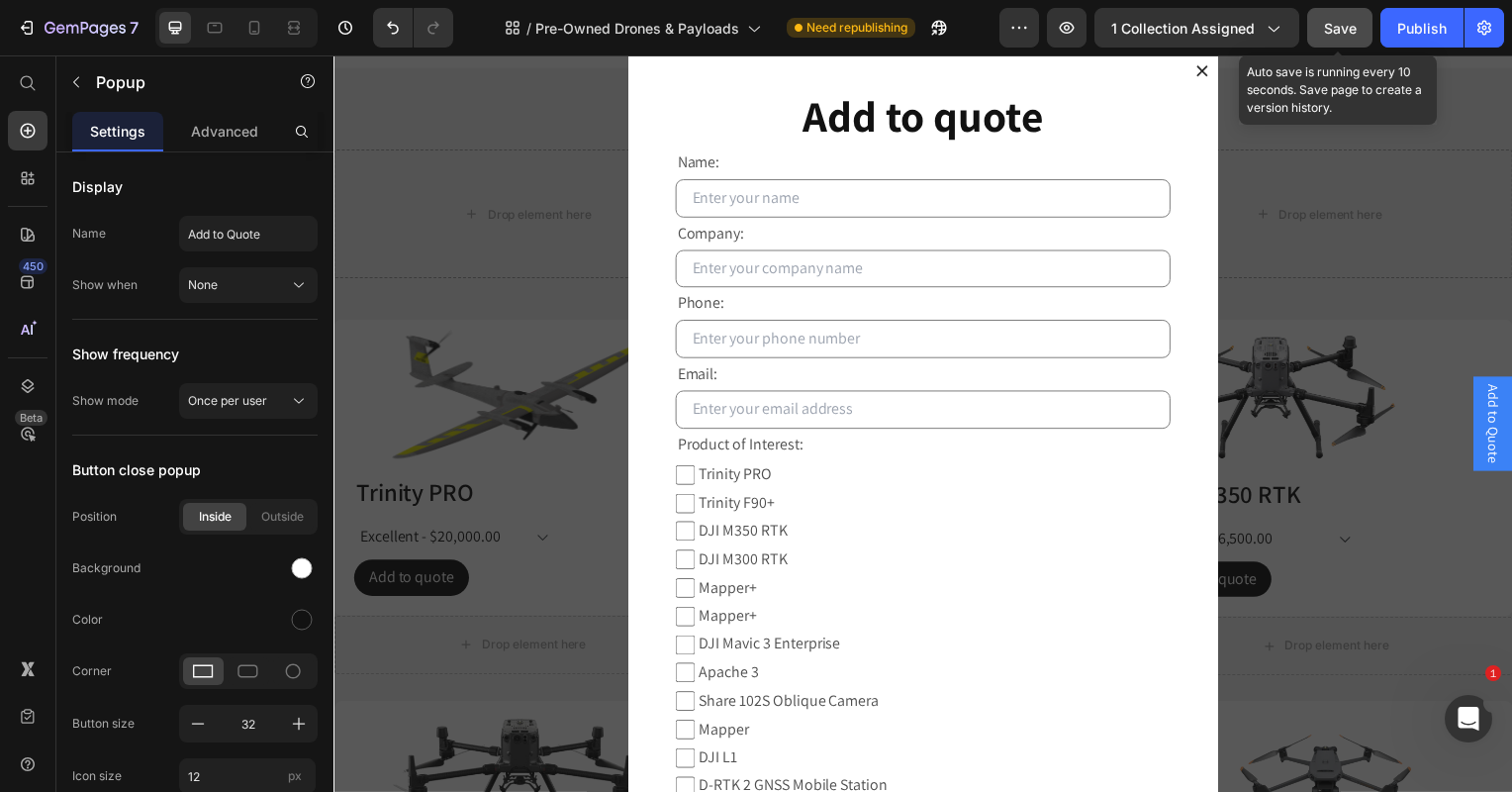 click at bounding box center (927, 427) 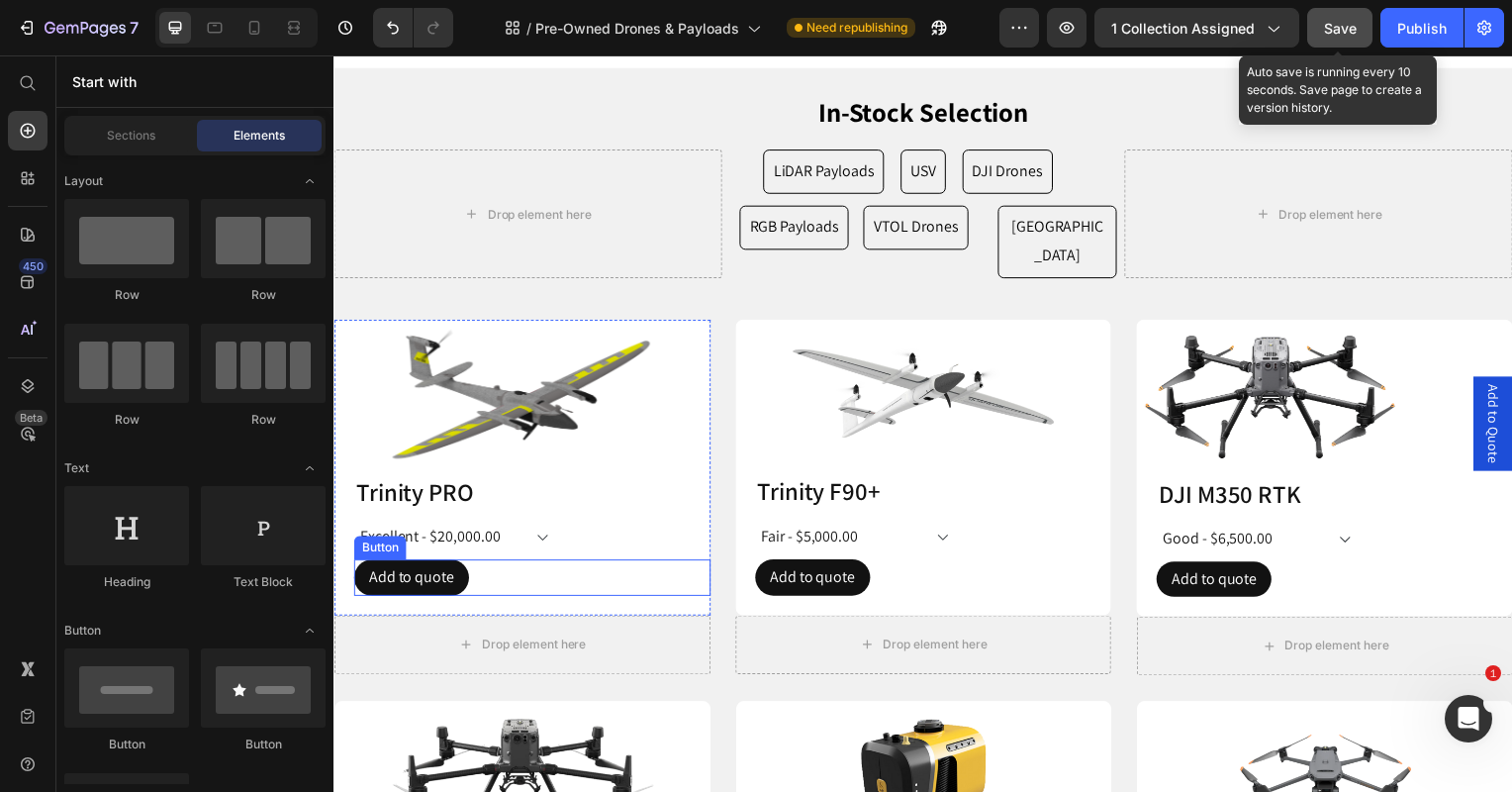 drag, startPoint x: 361, startPoint y: 544, endPoint x: 335, endPoint y: 537, distance: 26.925824 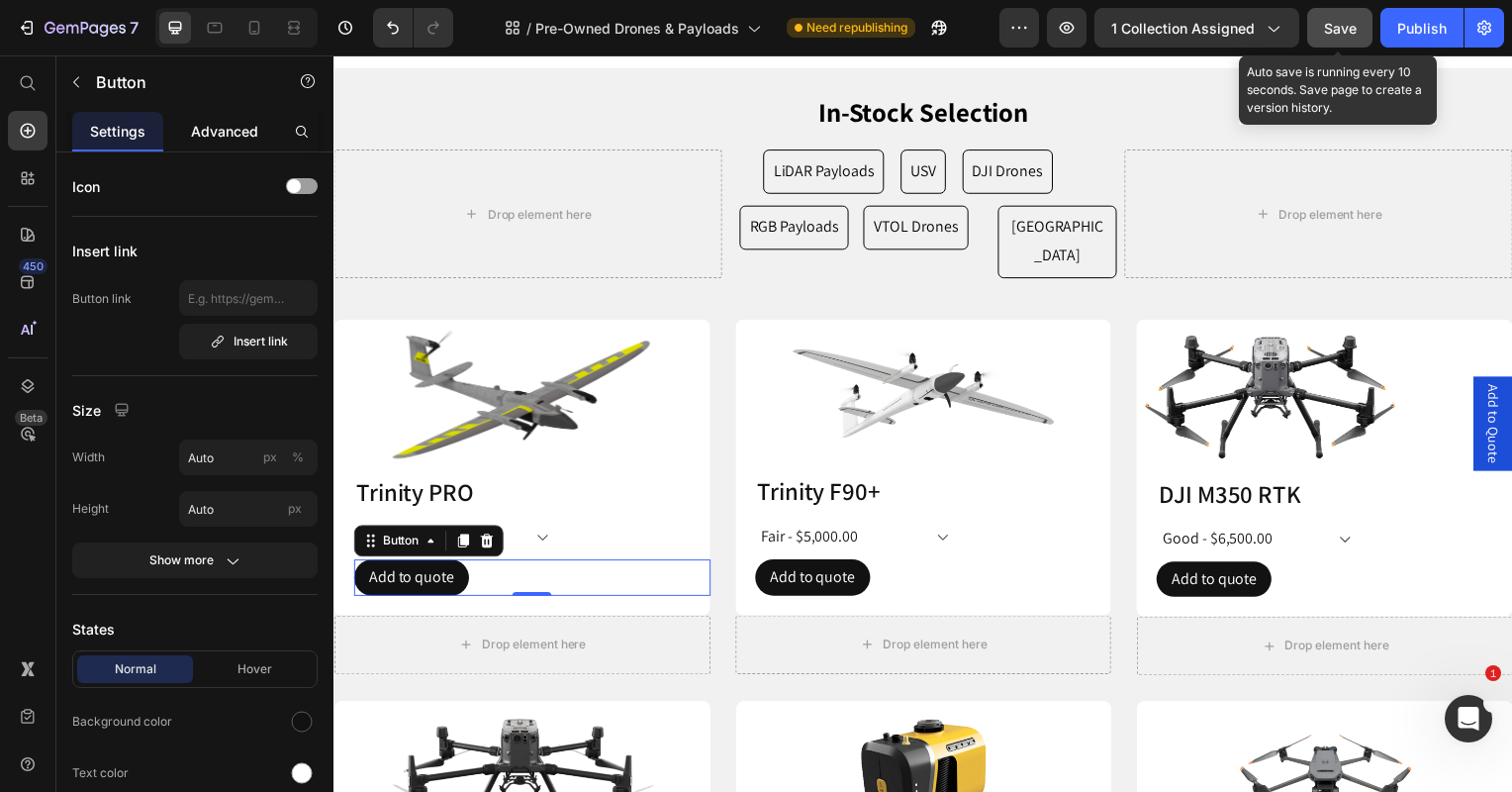 click on "Advanced" at bounding box center (225, 131) 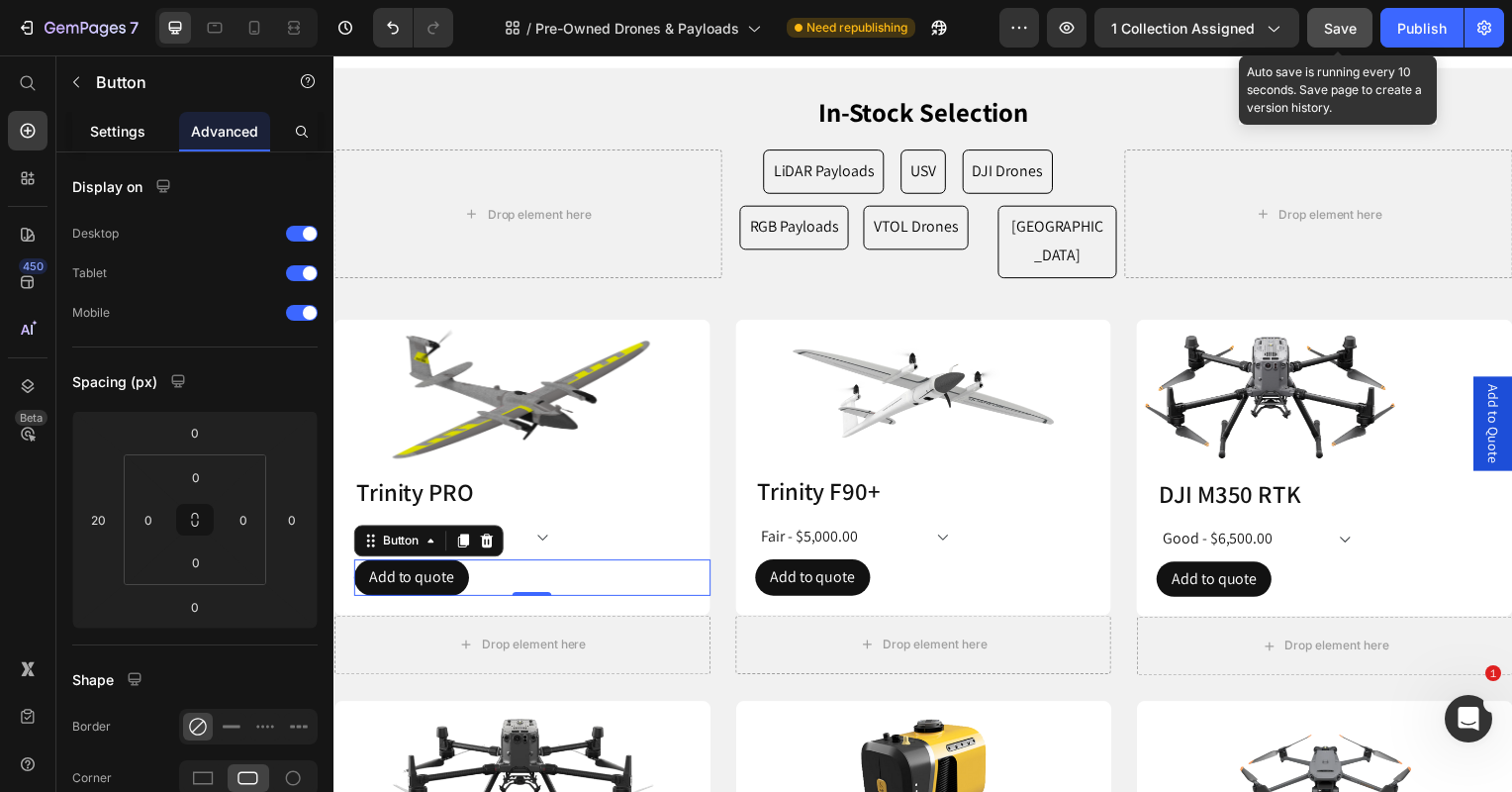 click on "Settings" 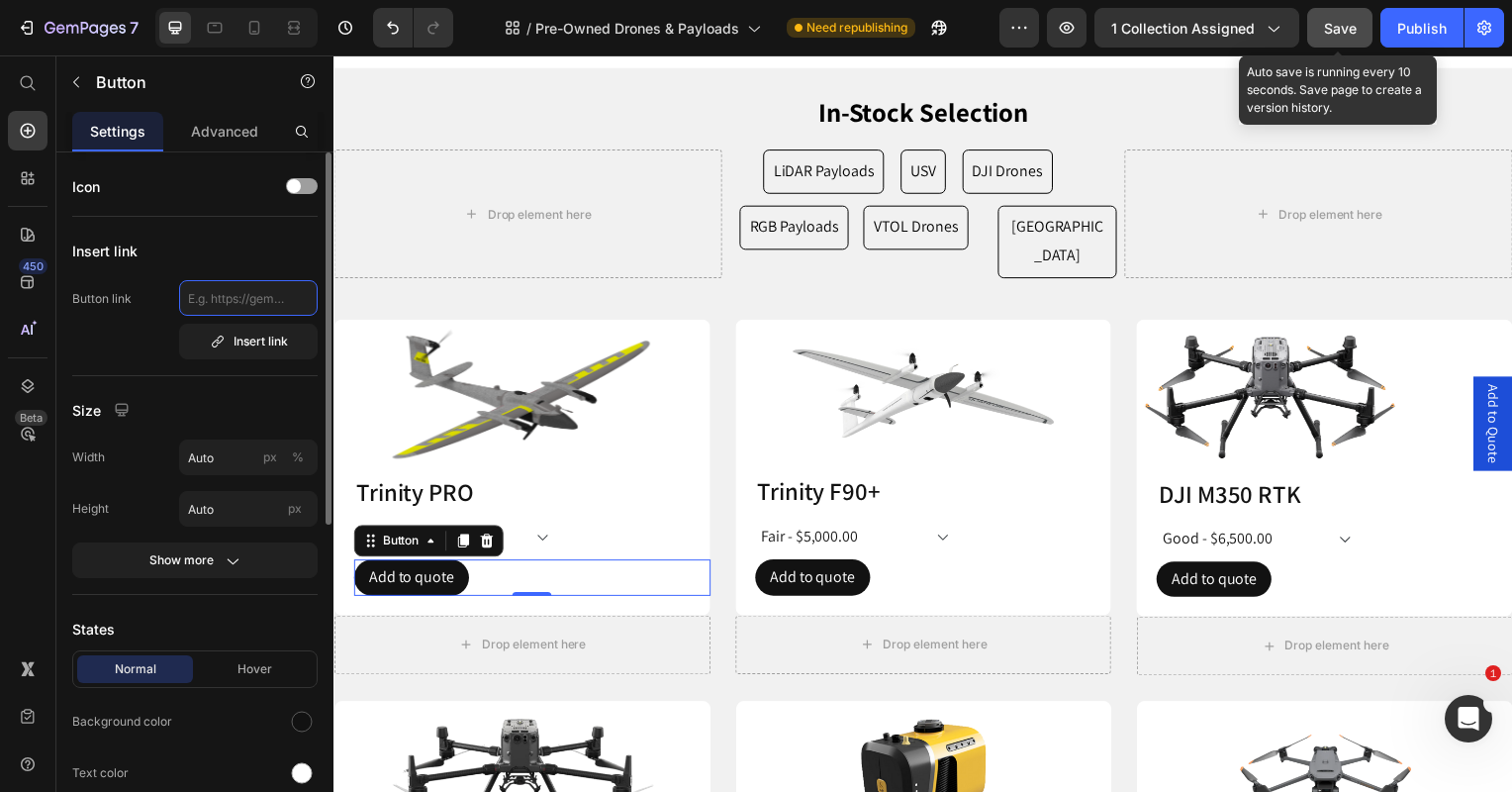 click 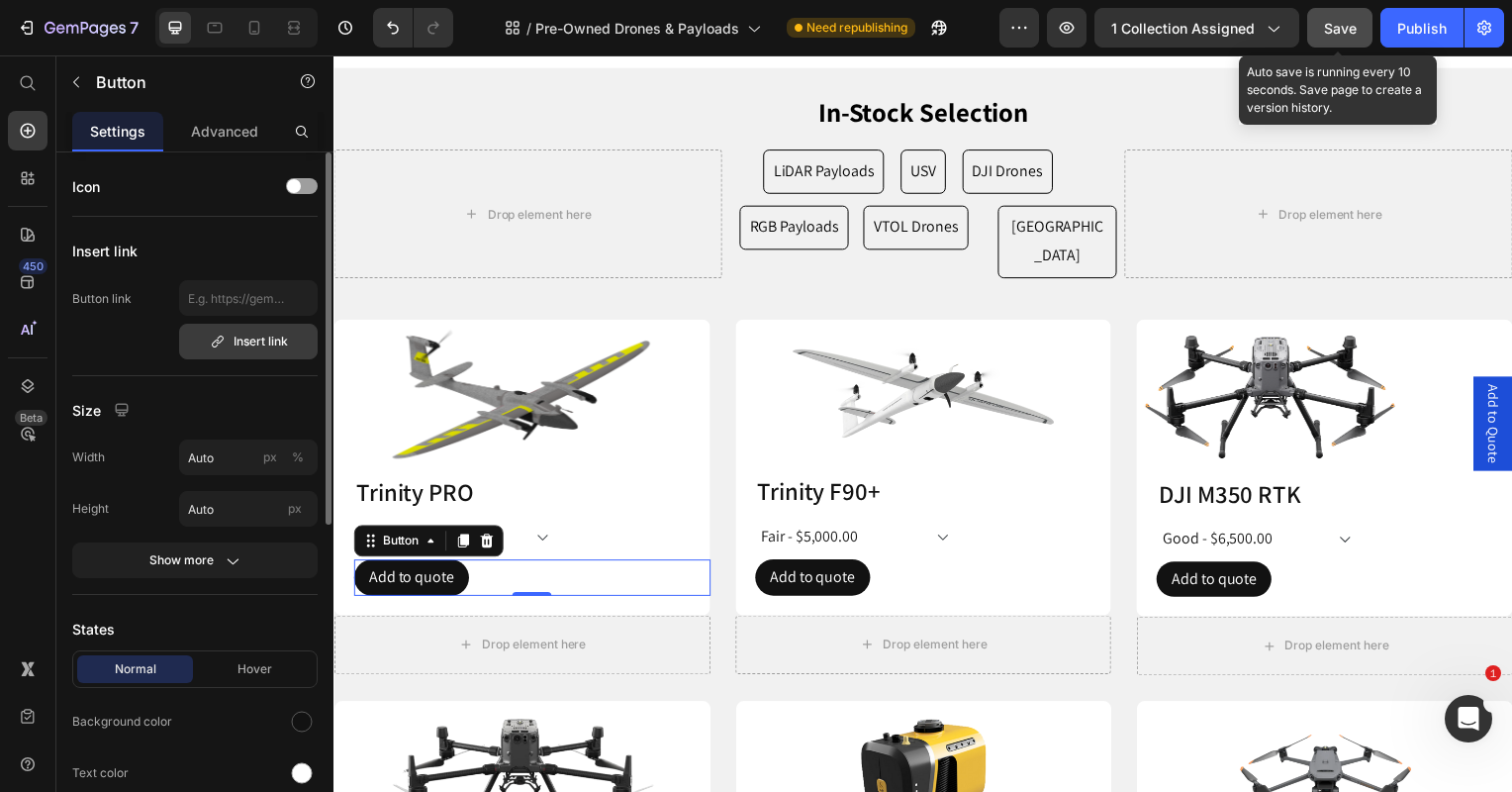 click on "Insert link" at bounding box center [248, 342] 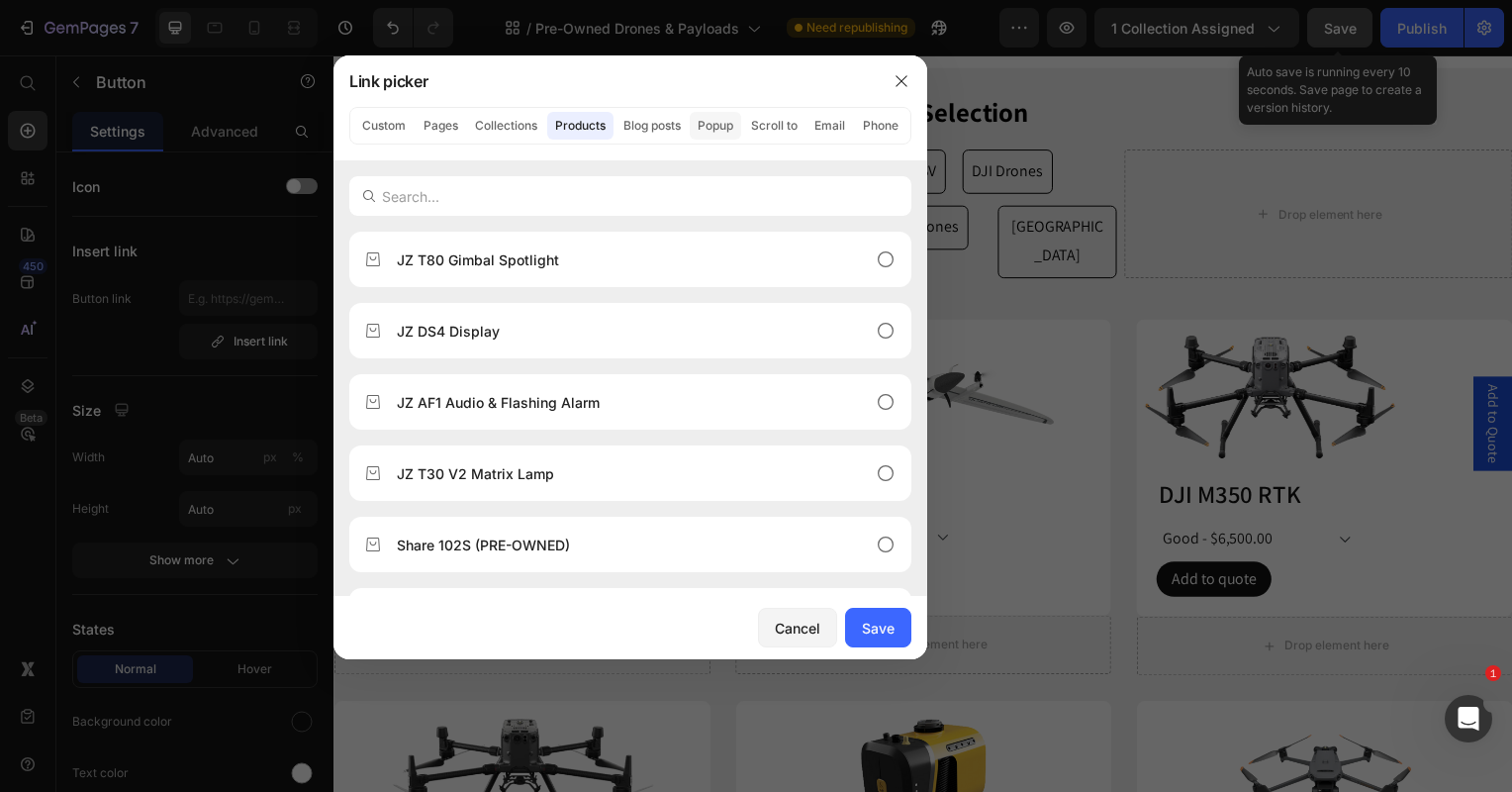 click on "Popup" 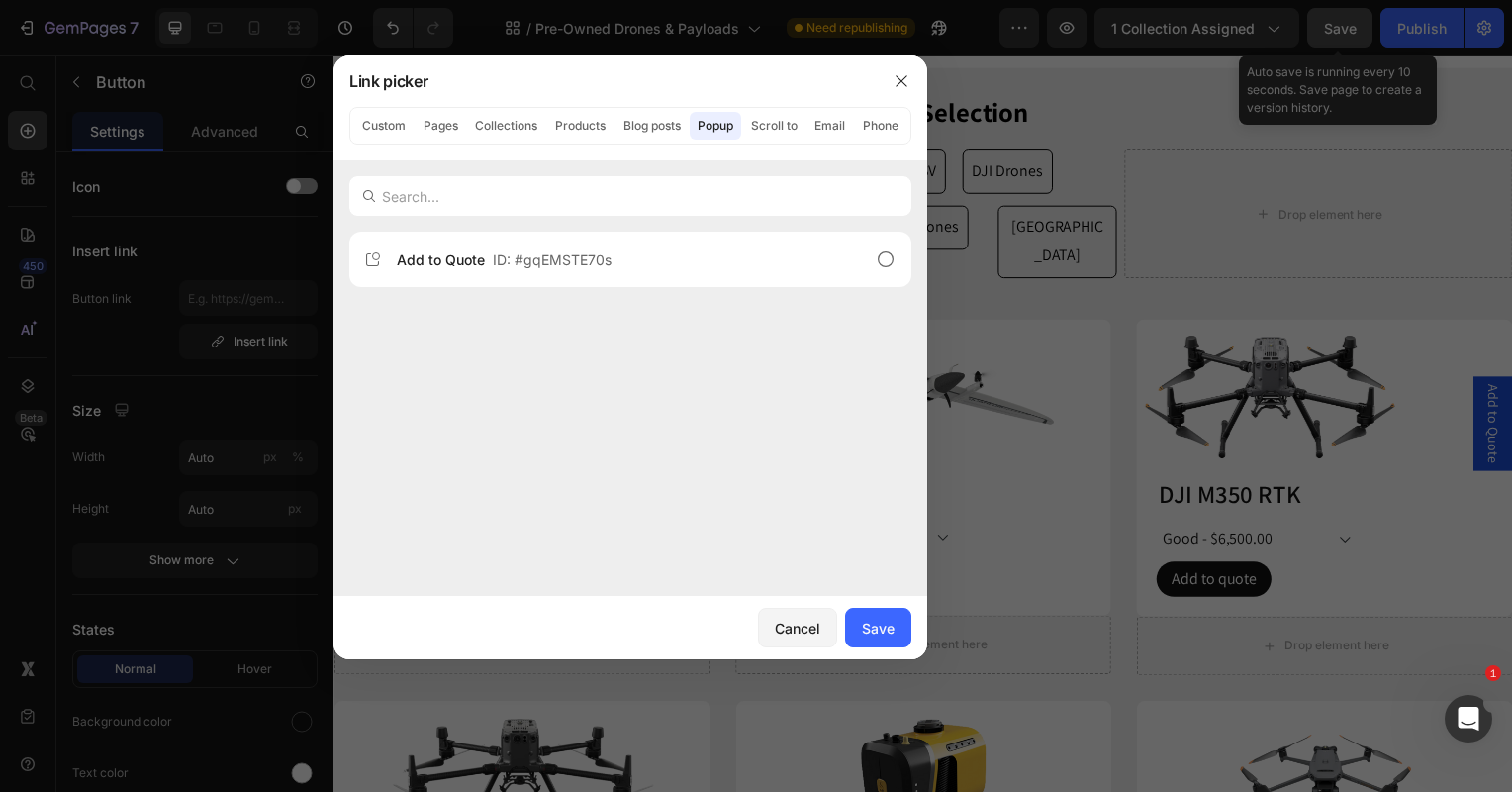 click on "Add to Quote  ID: #gqEMSTE70s" 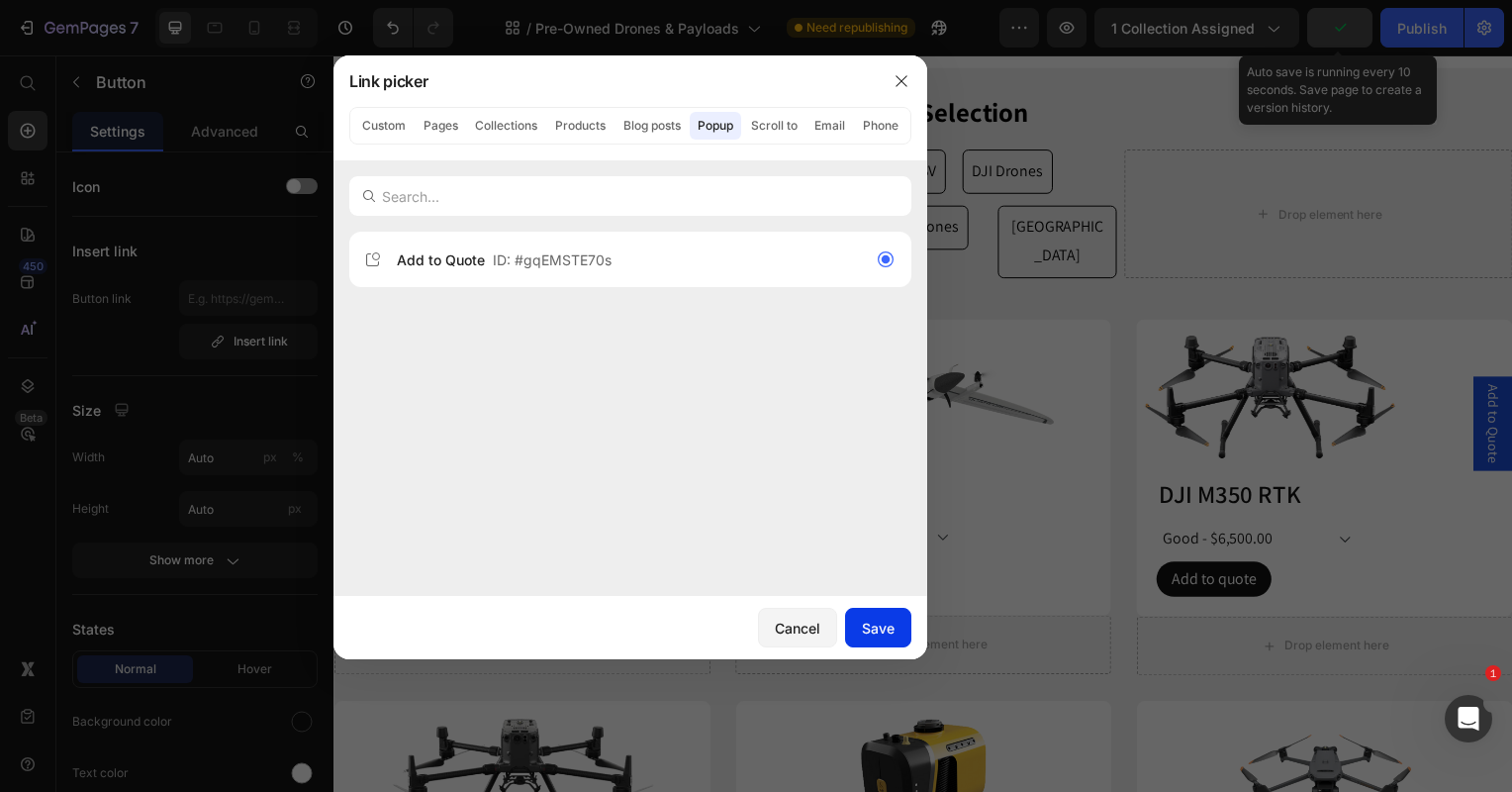 drag, startPoint x: 875, startPoint y: 632, endPoint x: 633, endPoint y: 537, distance: 259.97885 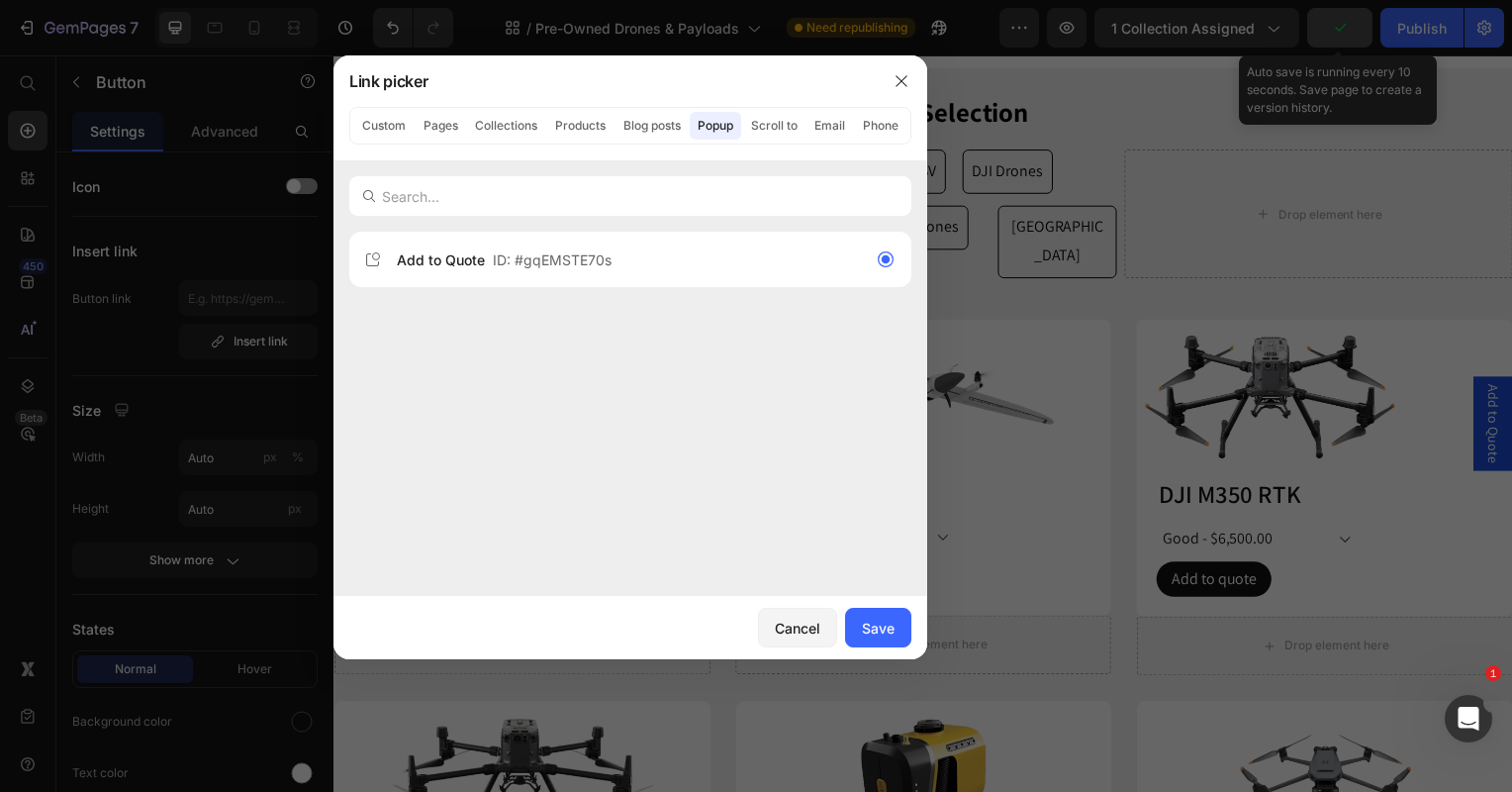 type on "#gqEMSTE70s" 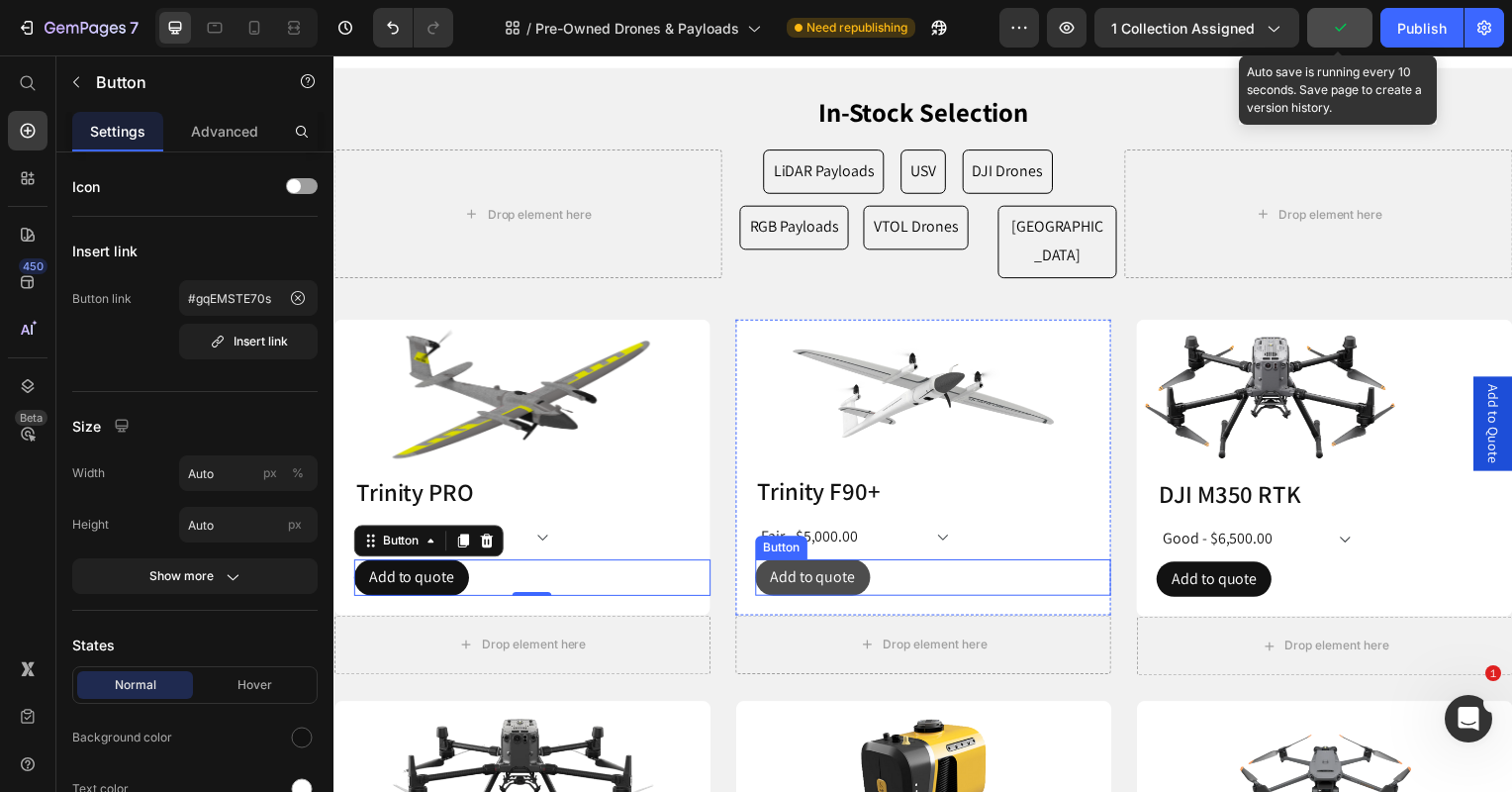 click on "Add to quote" at bounding box center (815, 581) 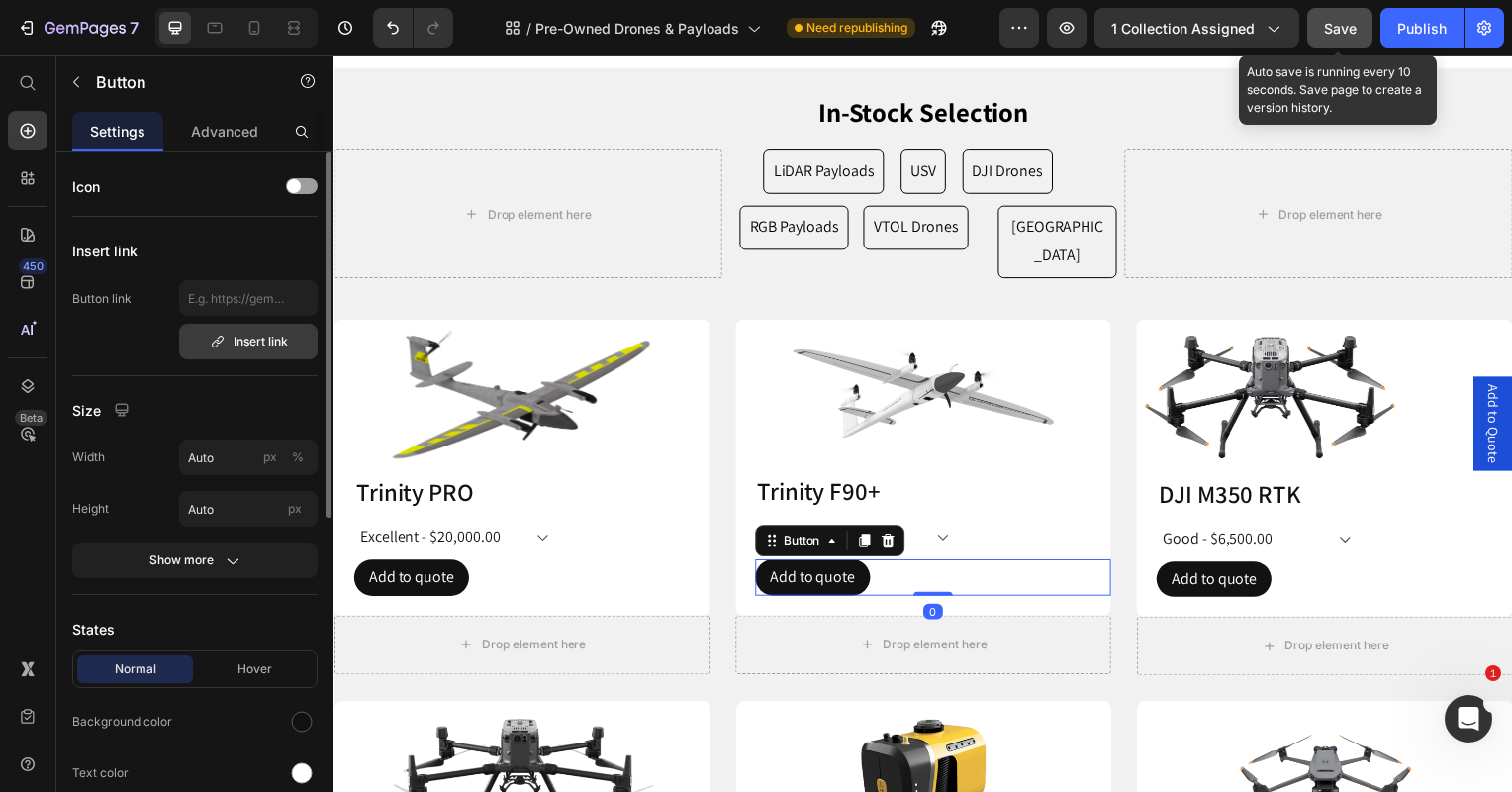 click on "Insert link" at bounding box center (248, 342) 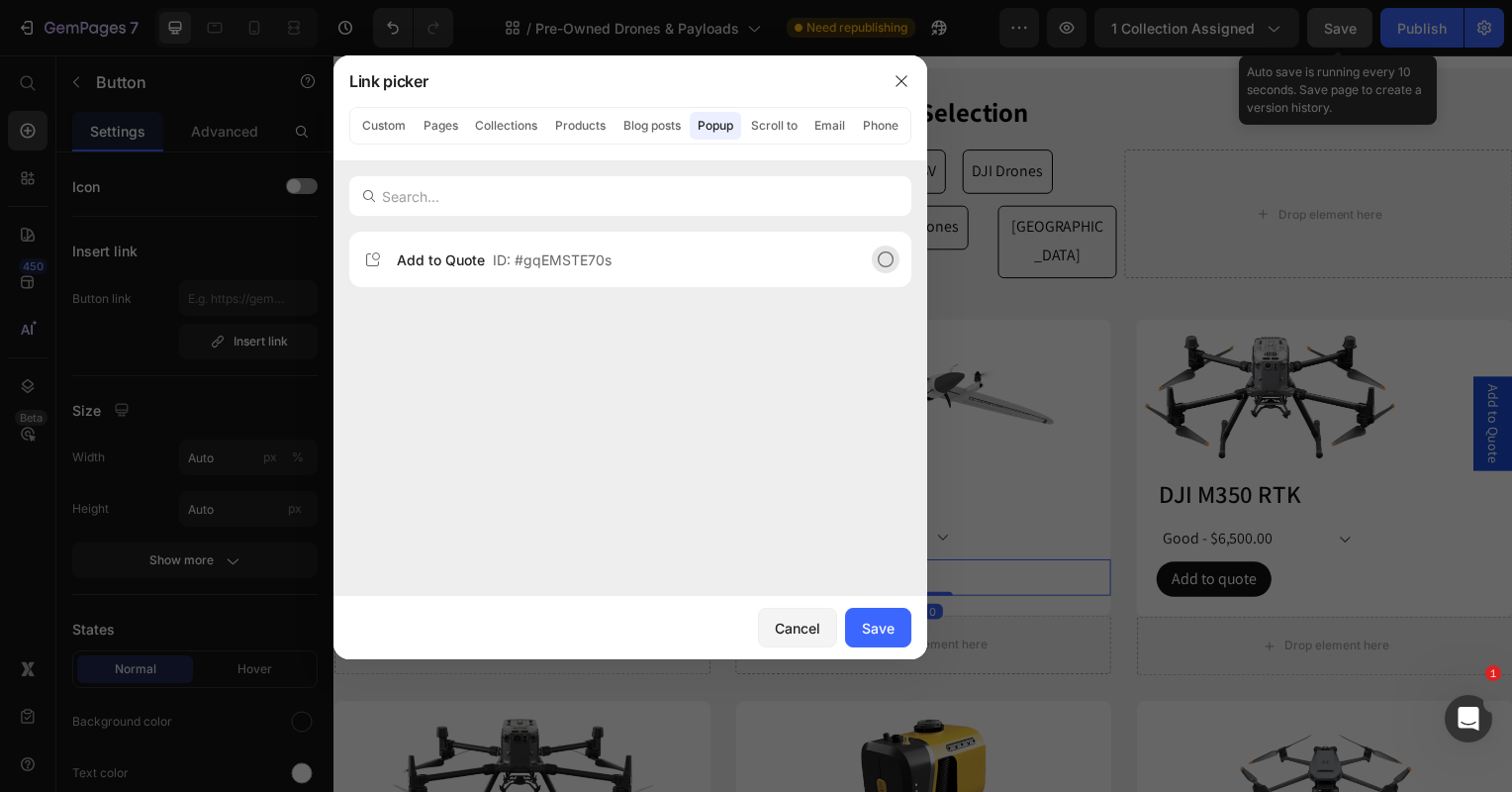 click on "Add to Quote  ID: #gqEMSTE70s" at bounding box center (614, 259) 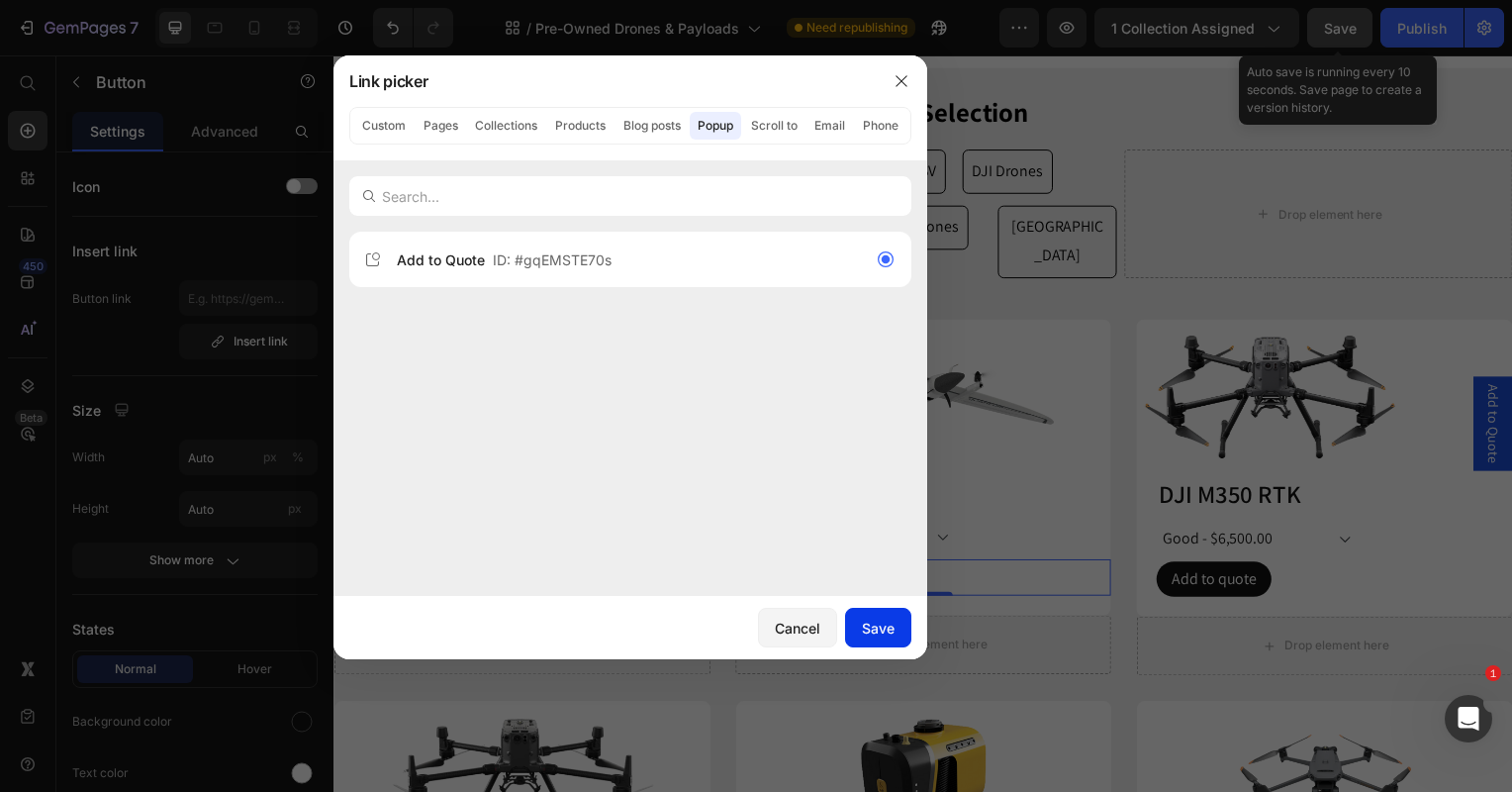 click on "Save" at bounding box center (878, 628) 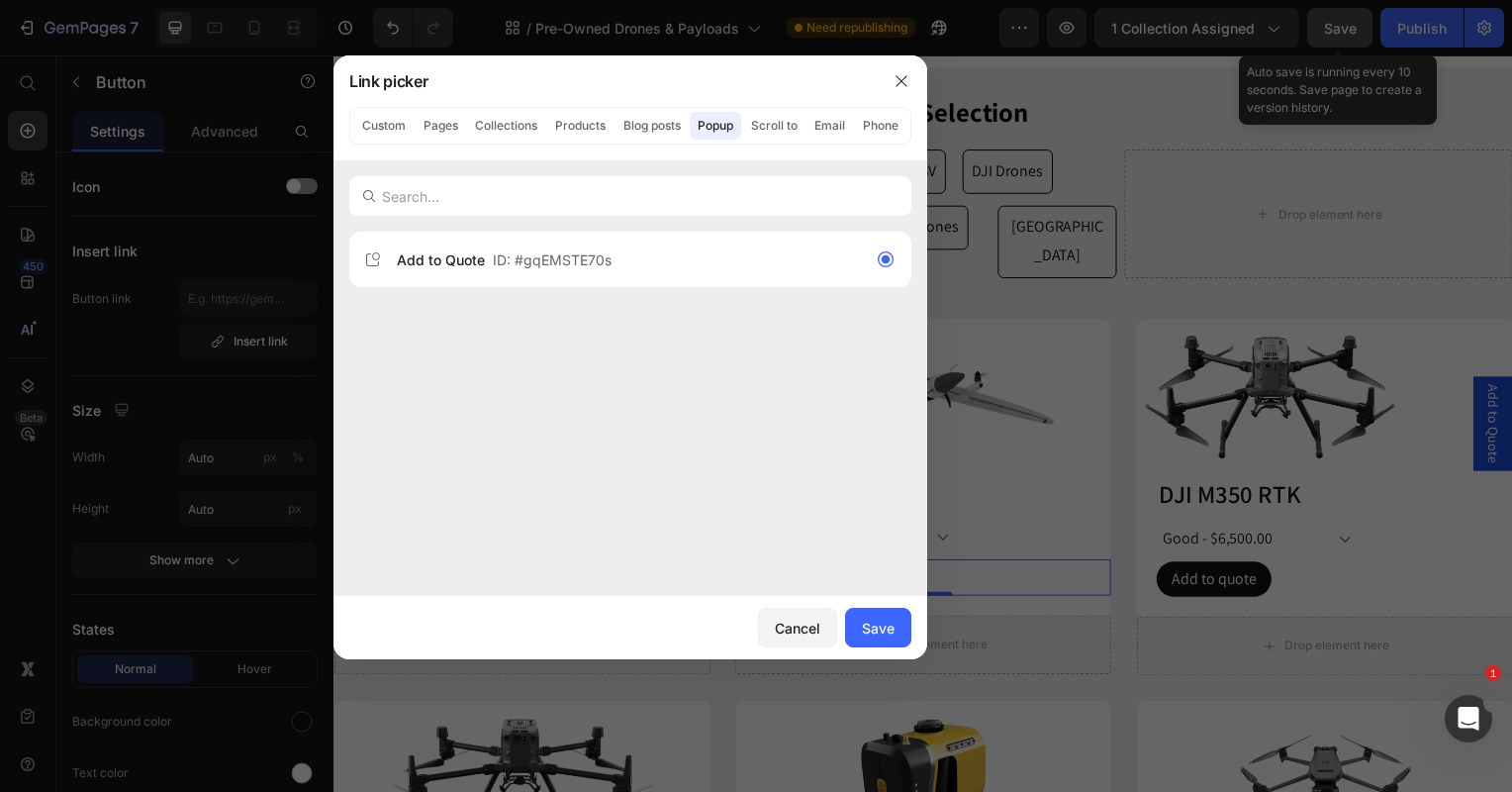 type on "#gqEMSTE70s" 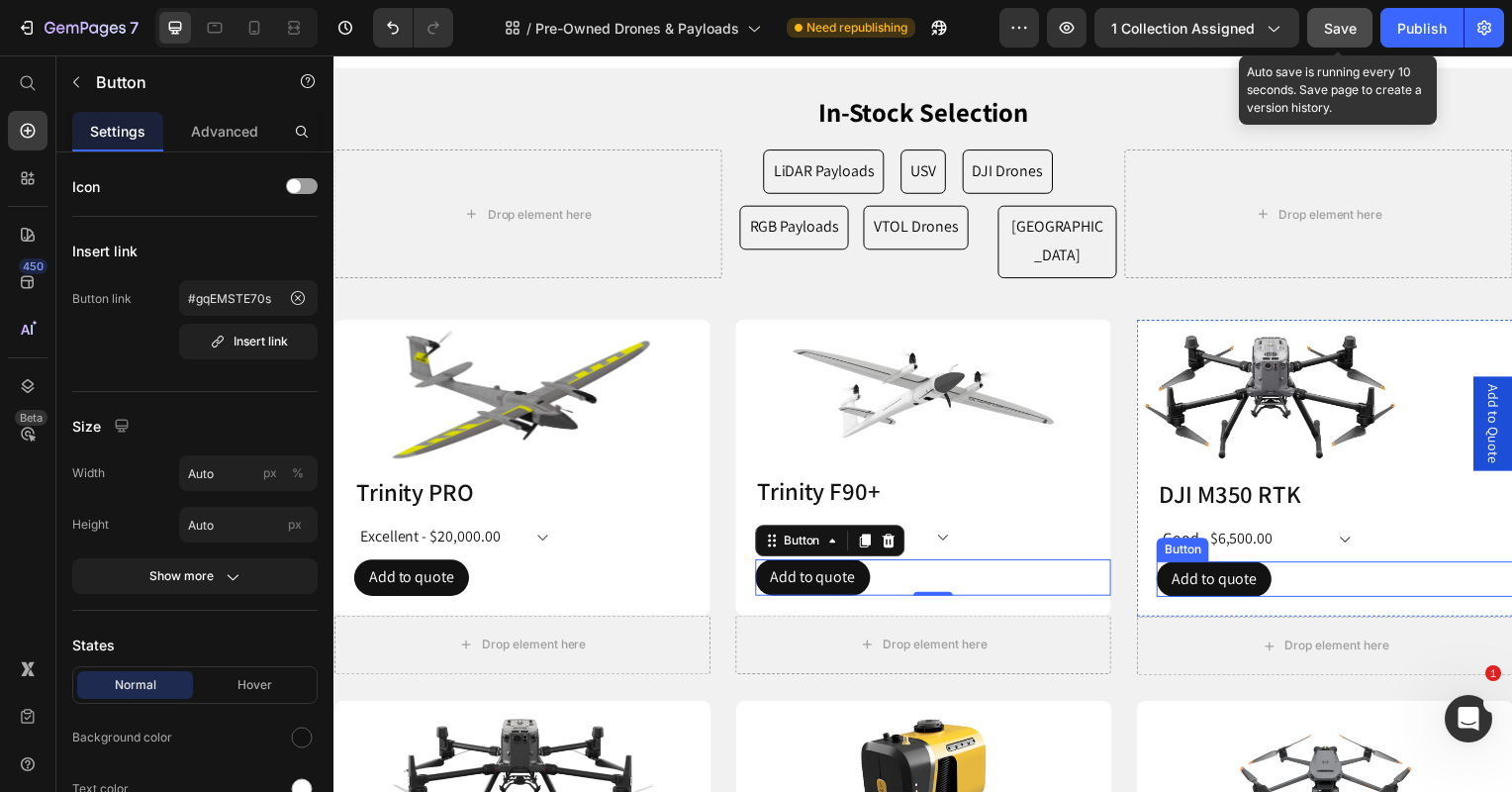 click on "Add to quote" at bounding box center (1219, 583) 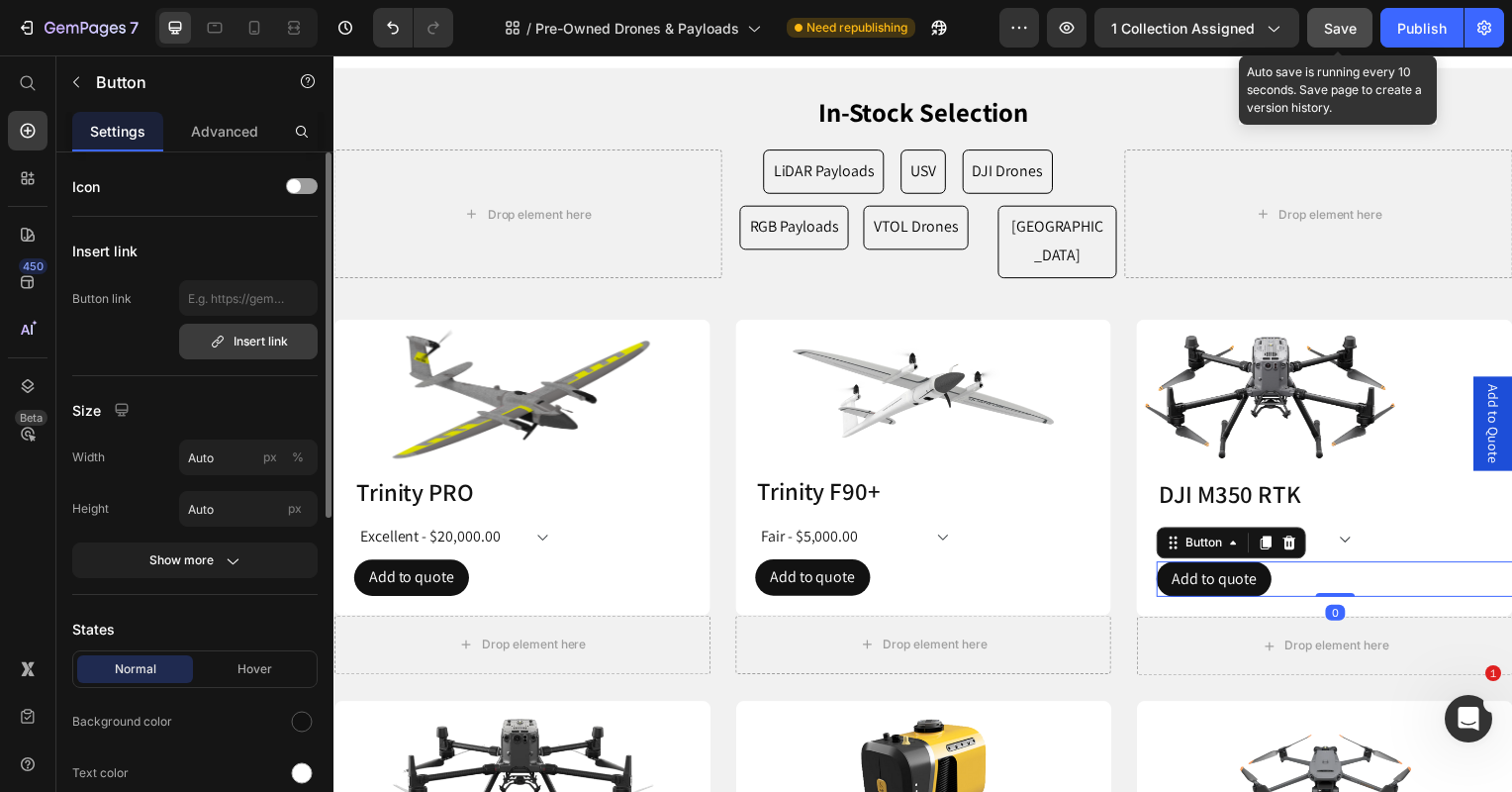 click on "Insert link" at bounding box center (248, 342) 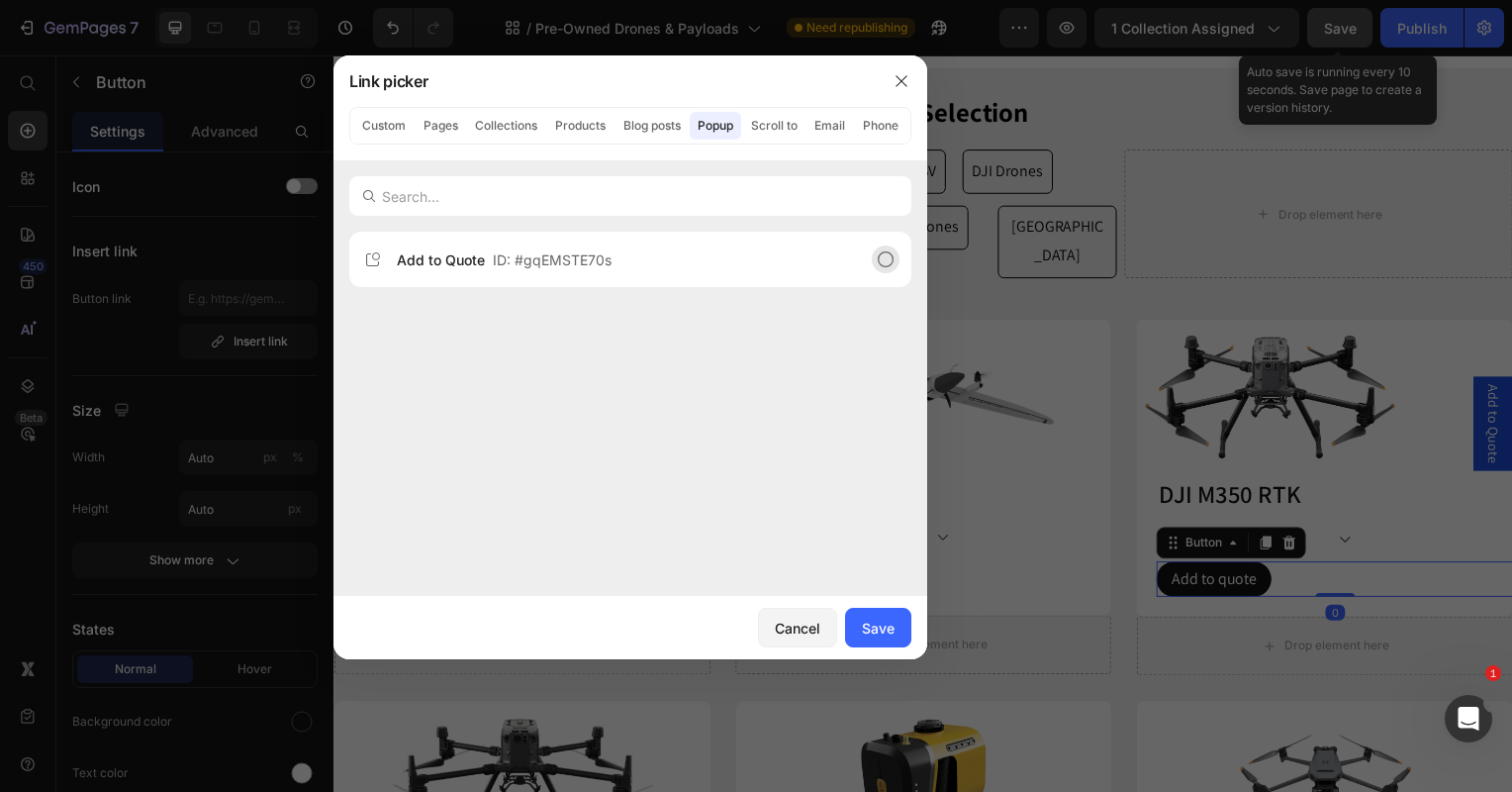 click on "Add to Quote  ID: #gqEMSTE70s" at bounding box center (614, 259) 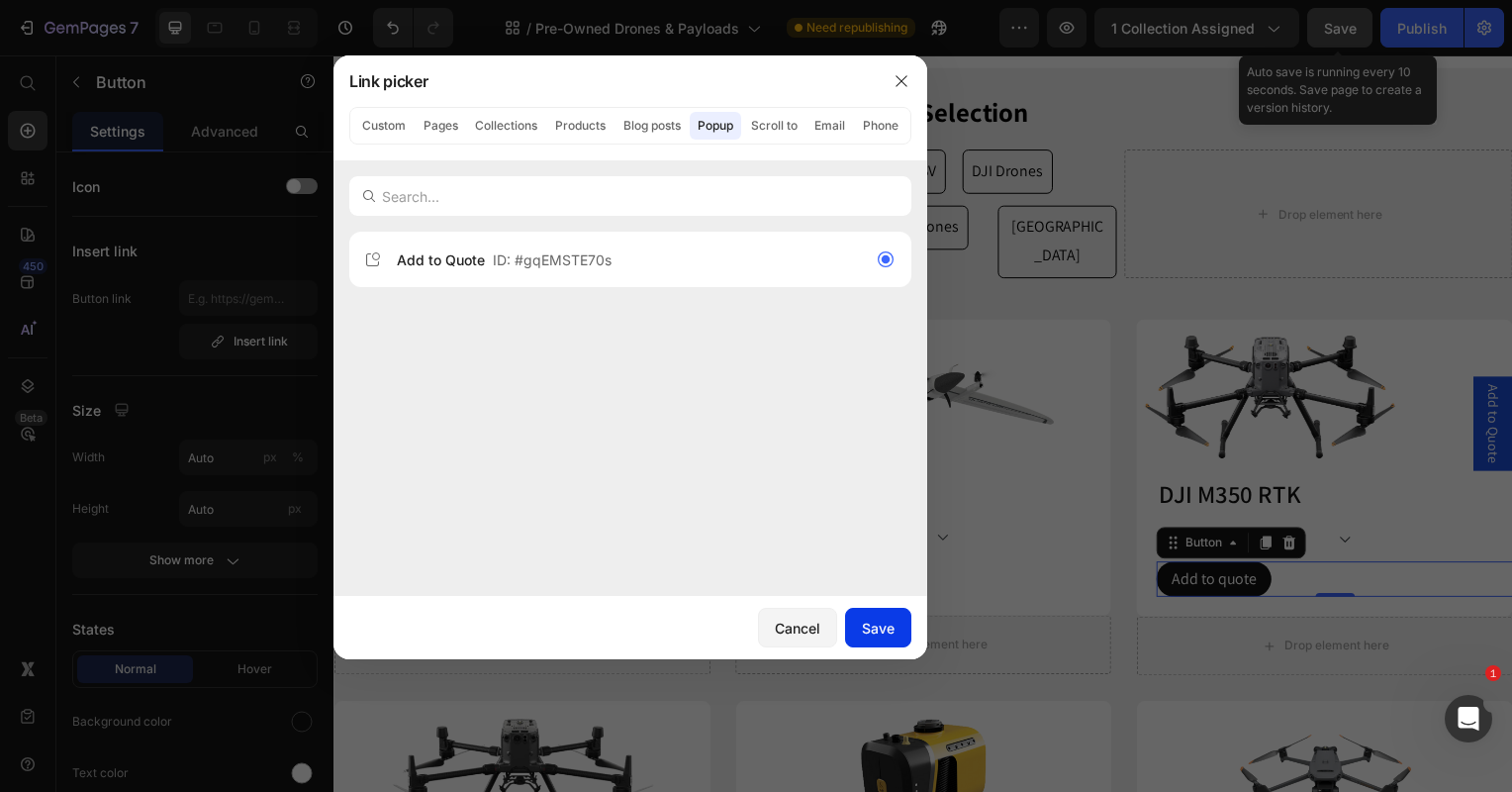 click on "Save" 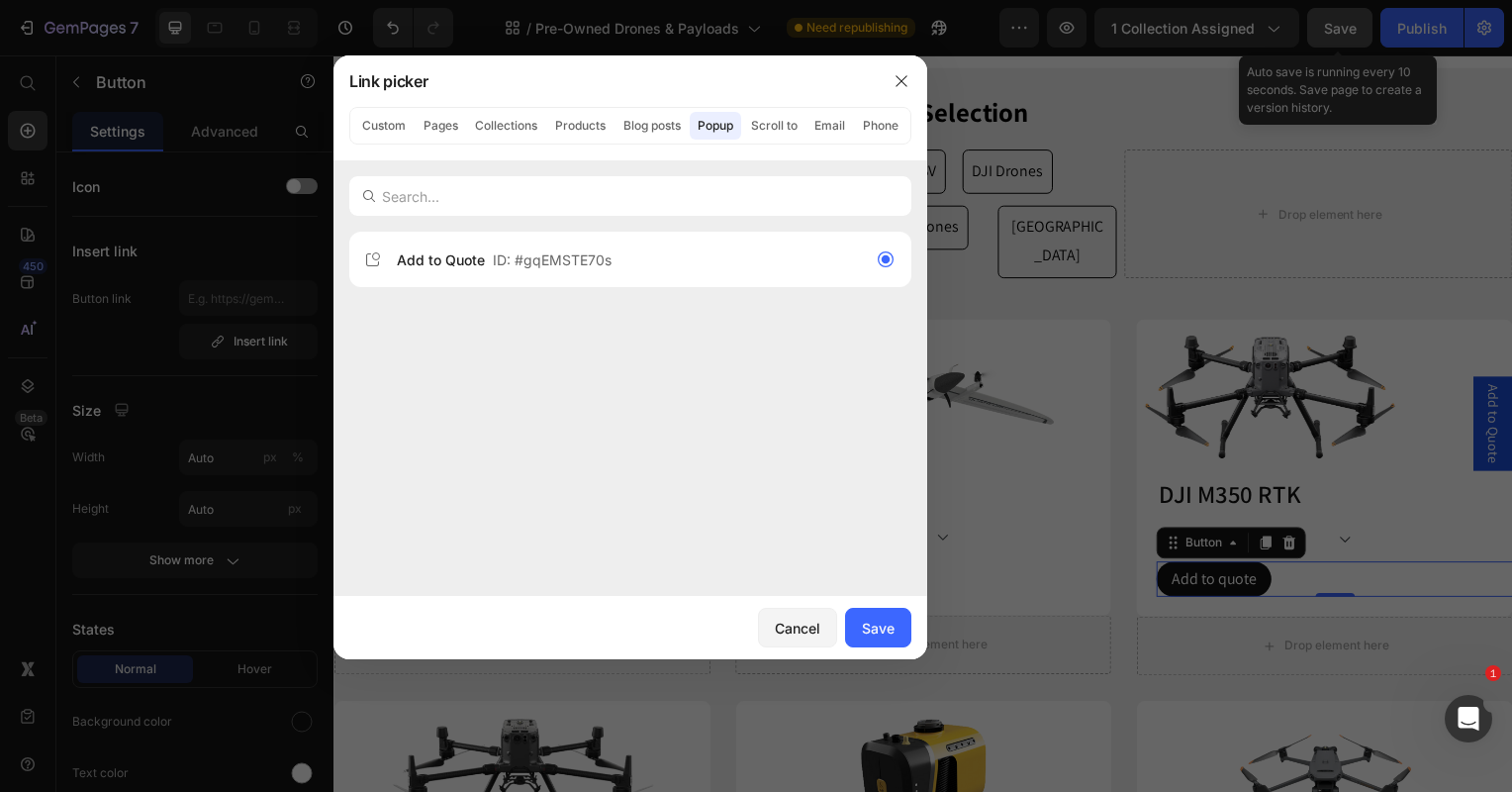 type on "#gqEMSTE70s" 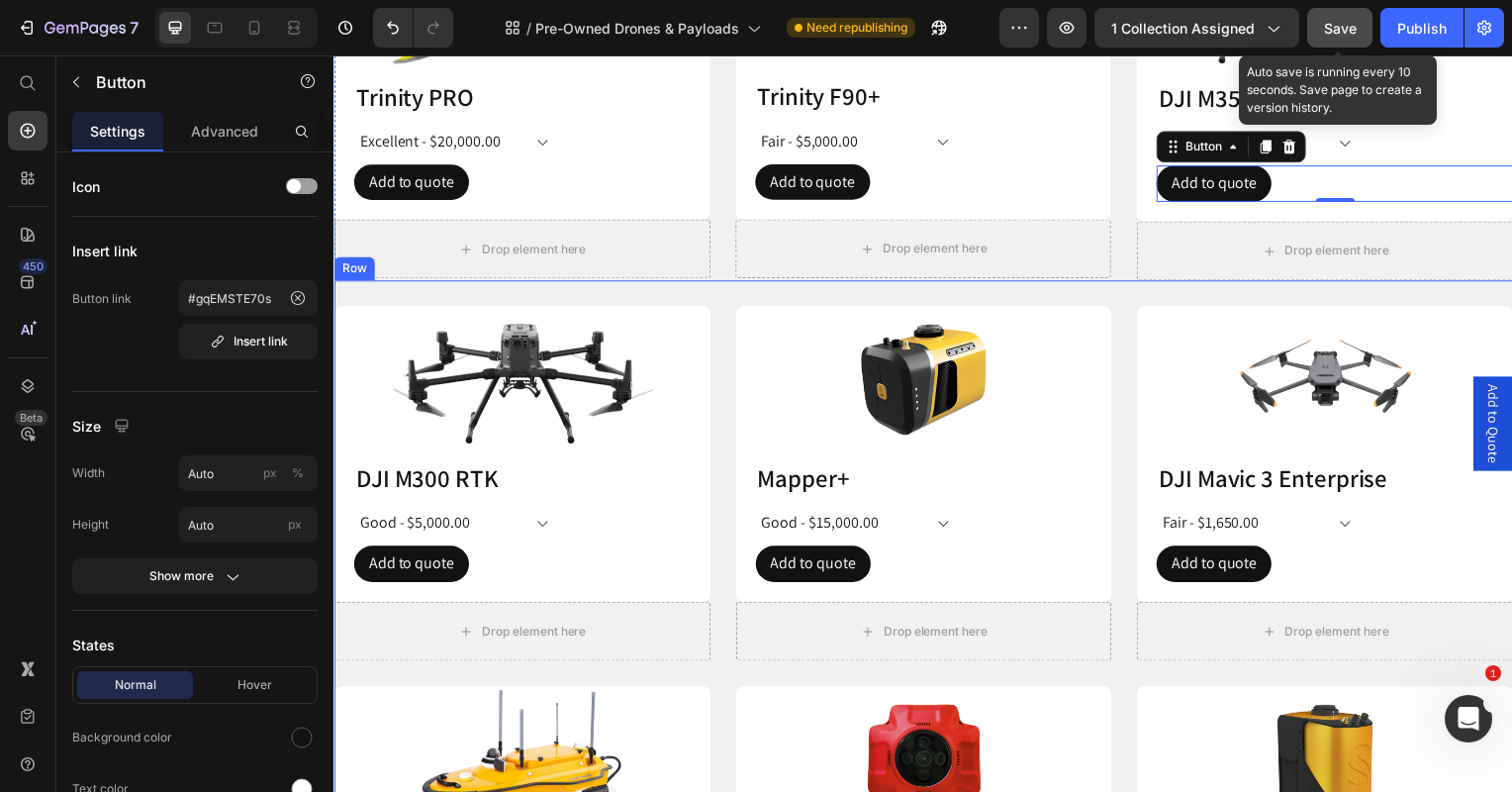 scroll, scrollTop: 1188, scrollLeft: 0, axis: vertical 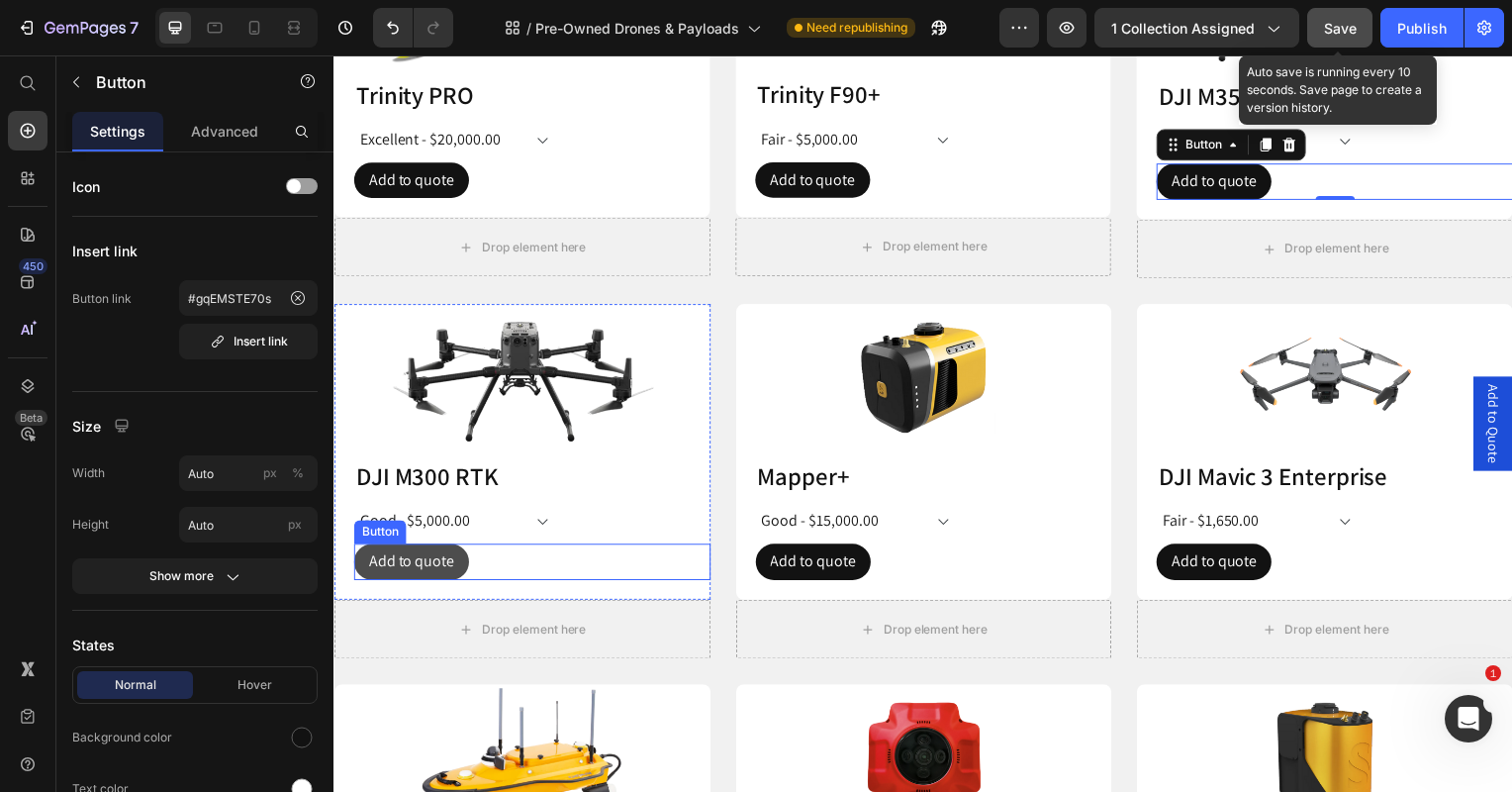 click on "Add to quote" at bounding box center (411, 565) 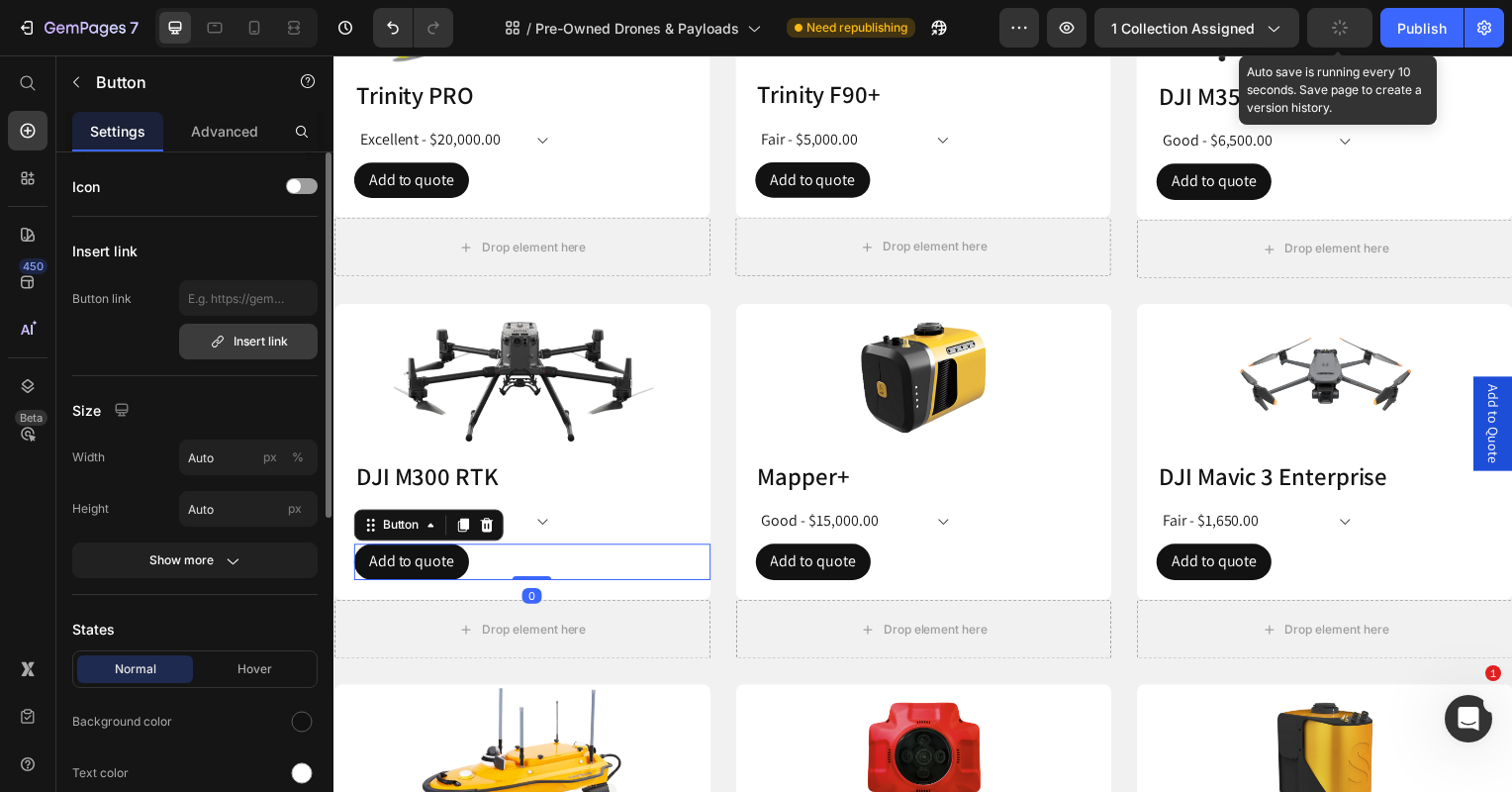 click 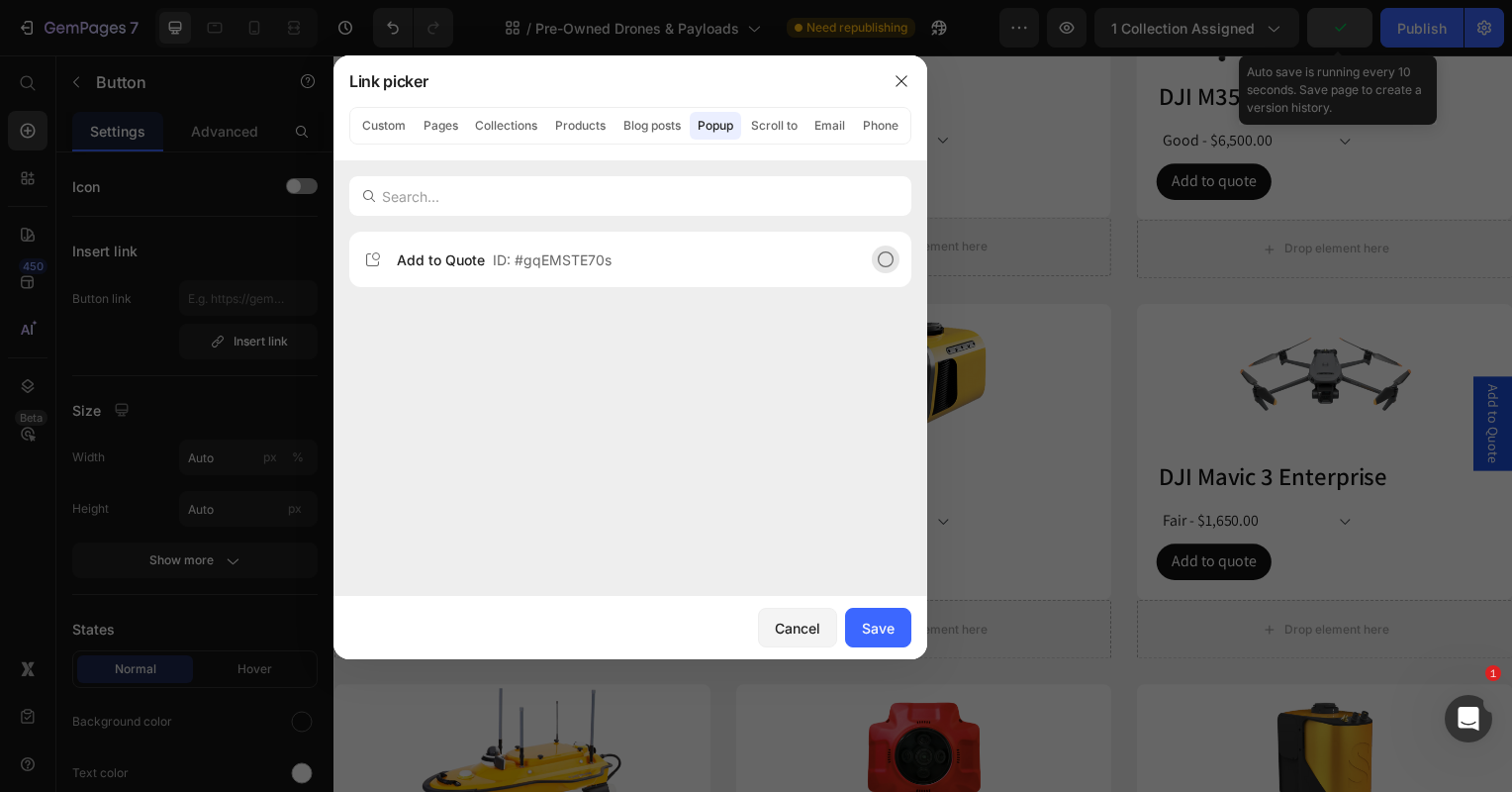 click on "Add to Quote  ID: #gqEMSTE70s" 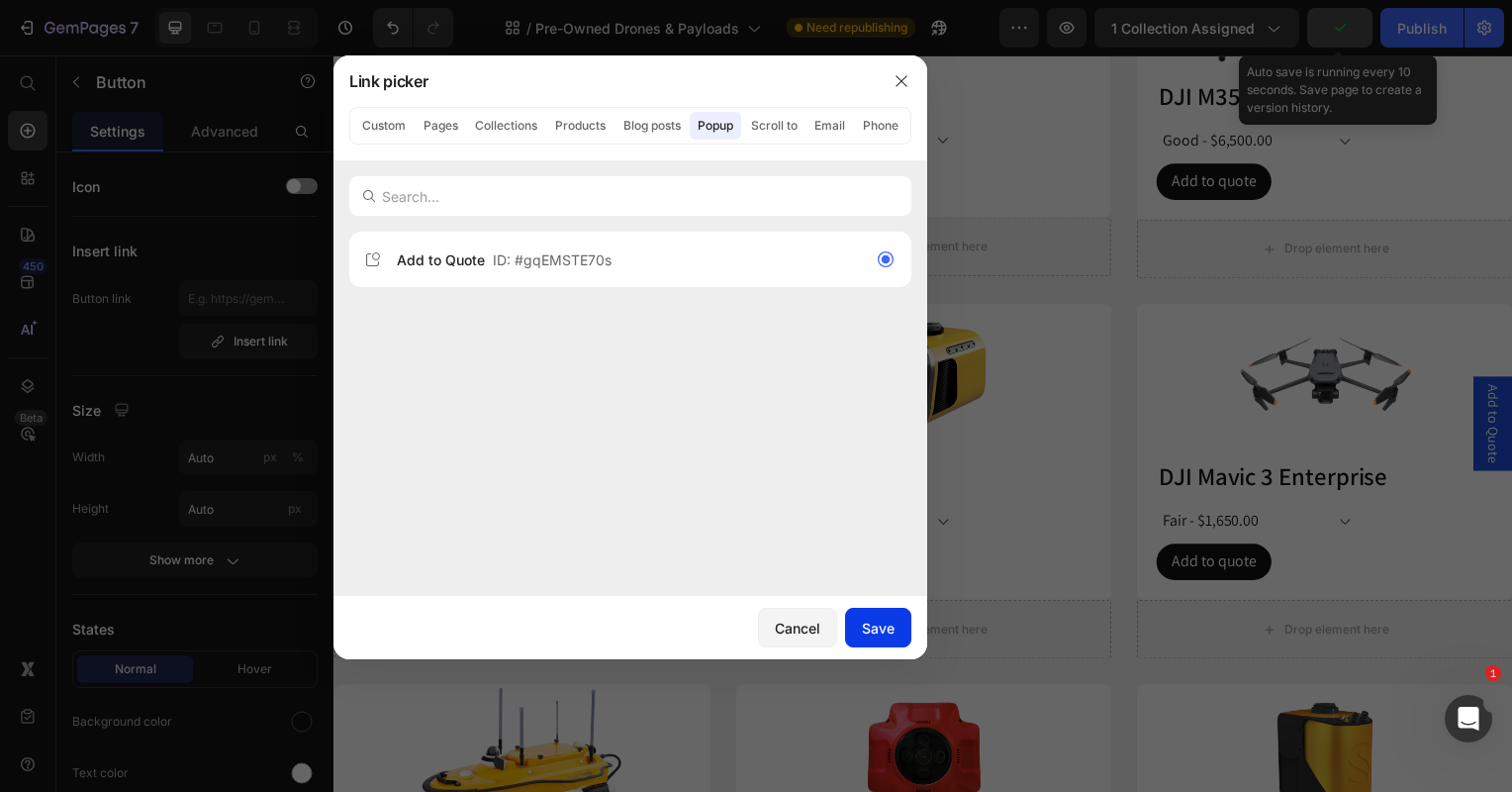 click on "Save" at bounding box center [878, 628] 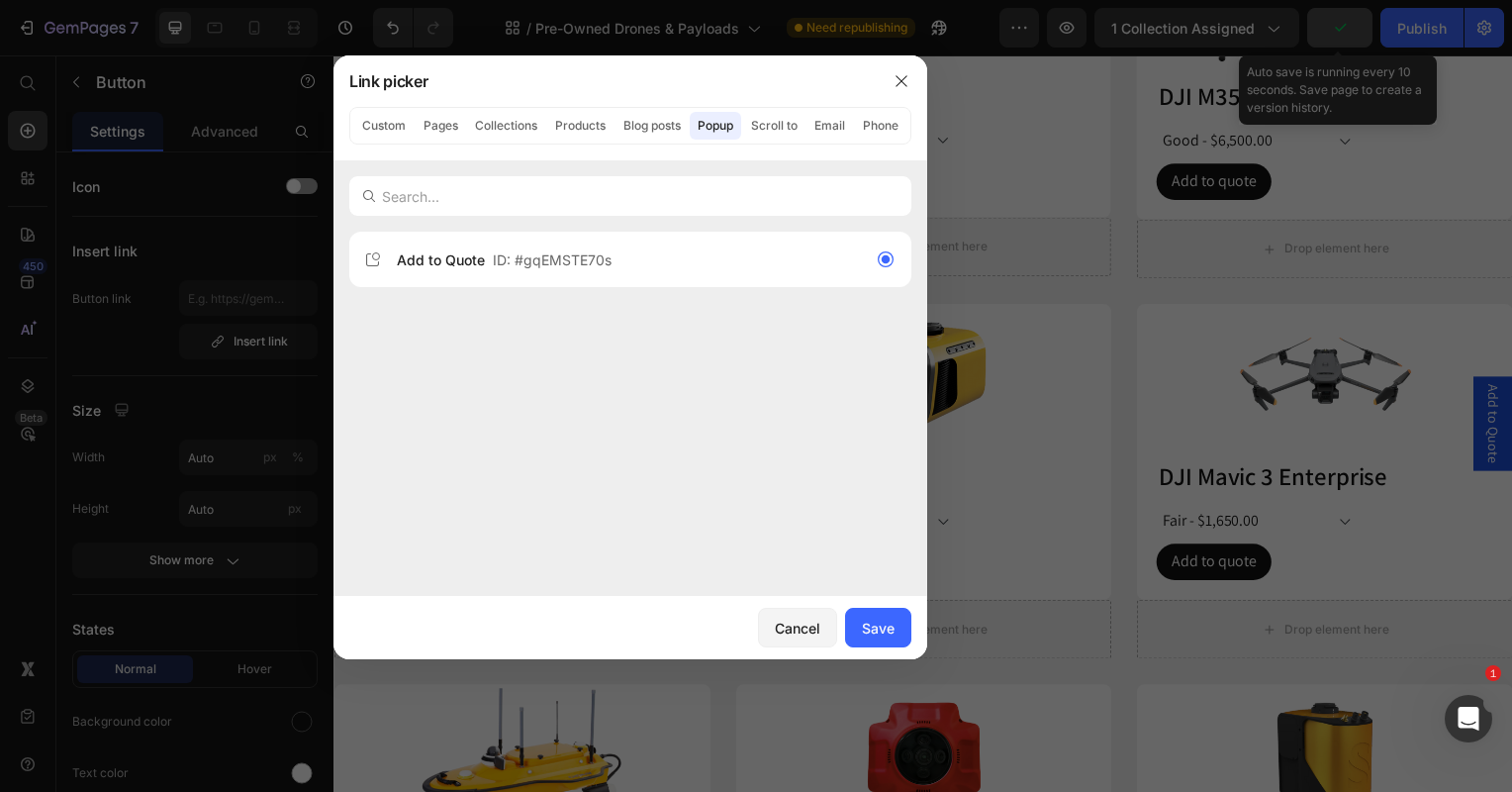 type on "#gqEMSTE70s" 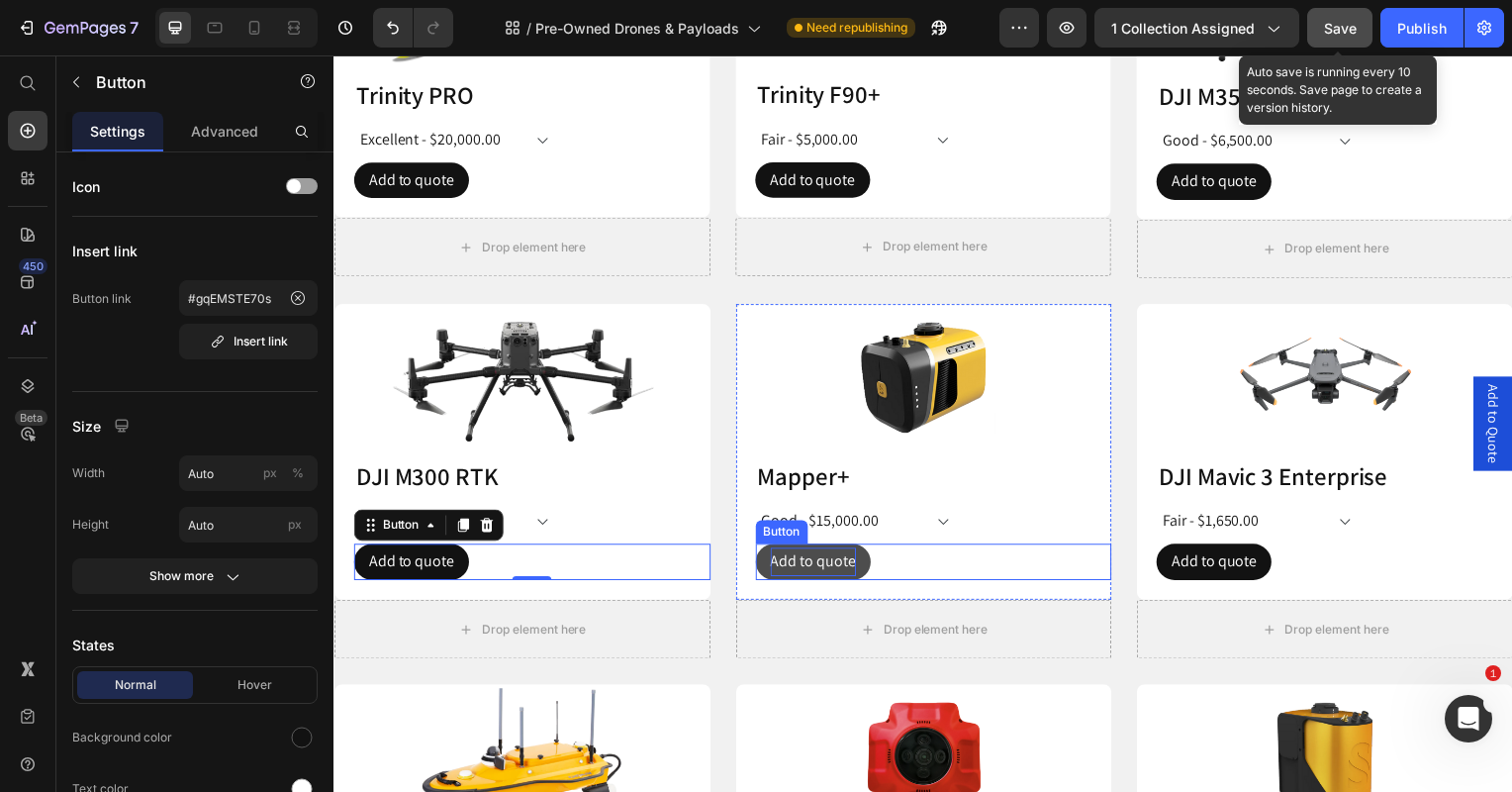 click on "Add to quote" at bounding box center (815, 565) 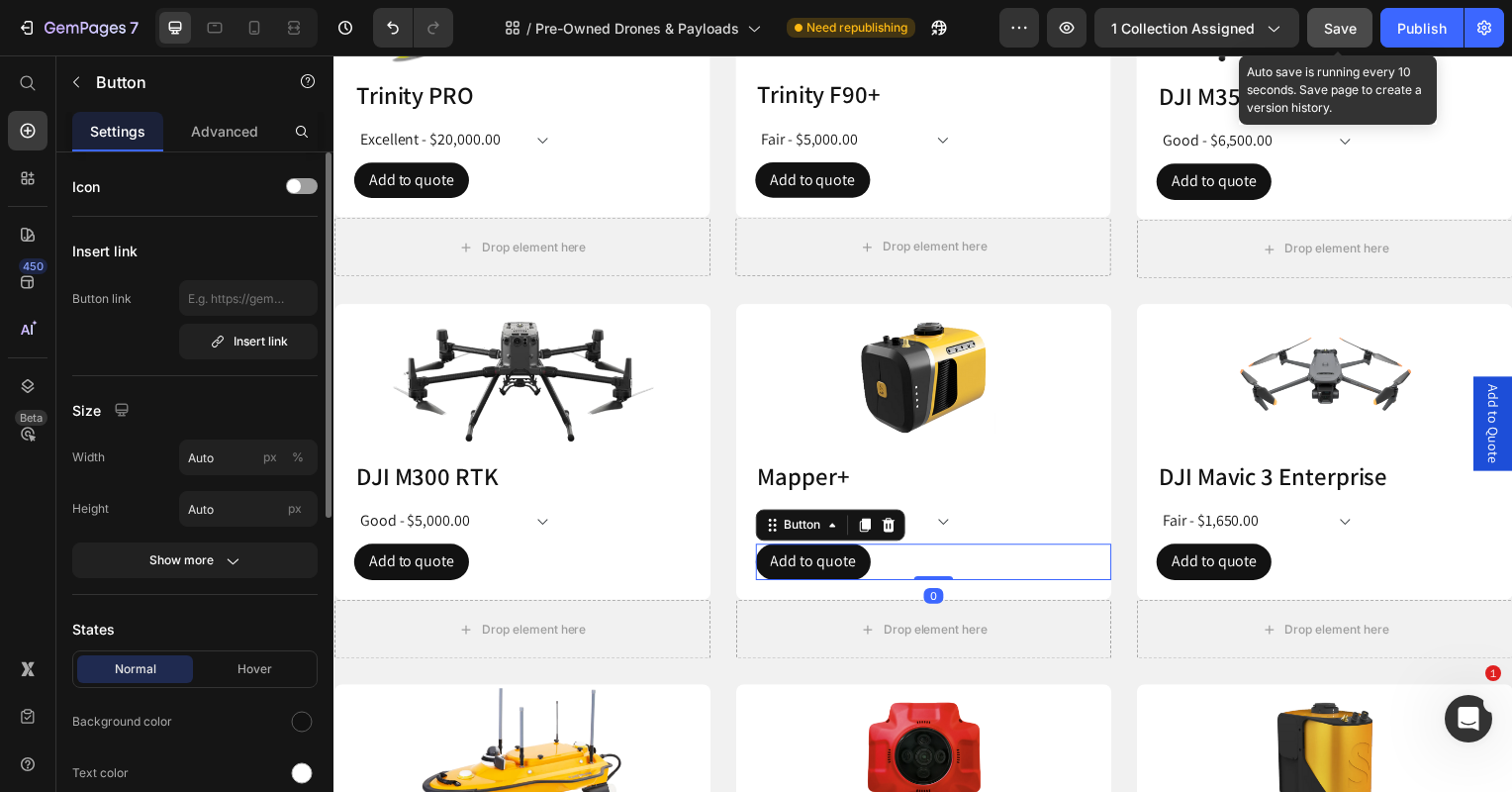 click on "Insert link Button link  Insert link" 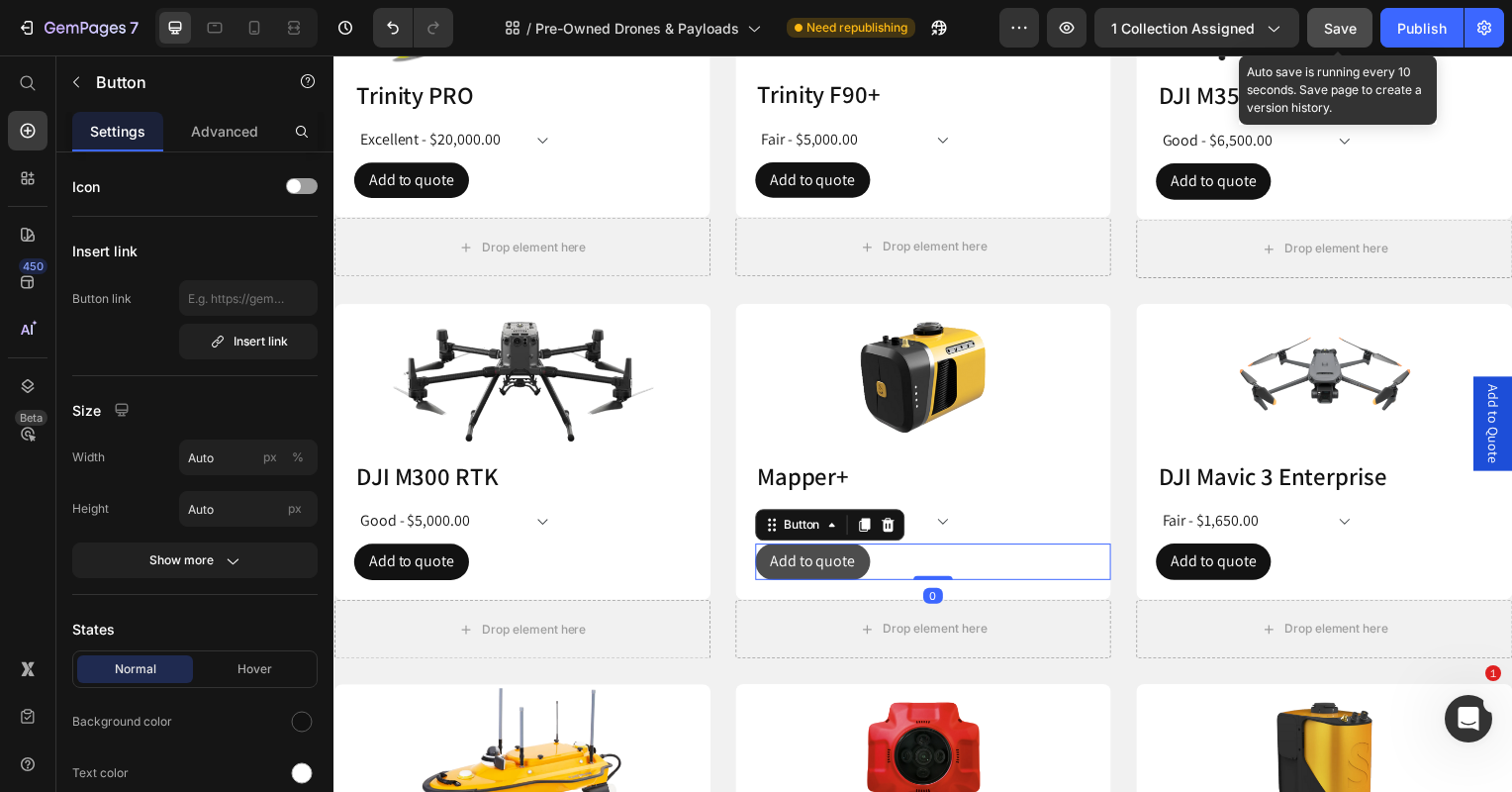 click on "Add to quote" at bounding box center [815, 565] 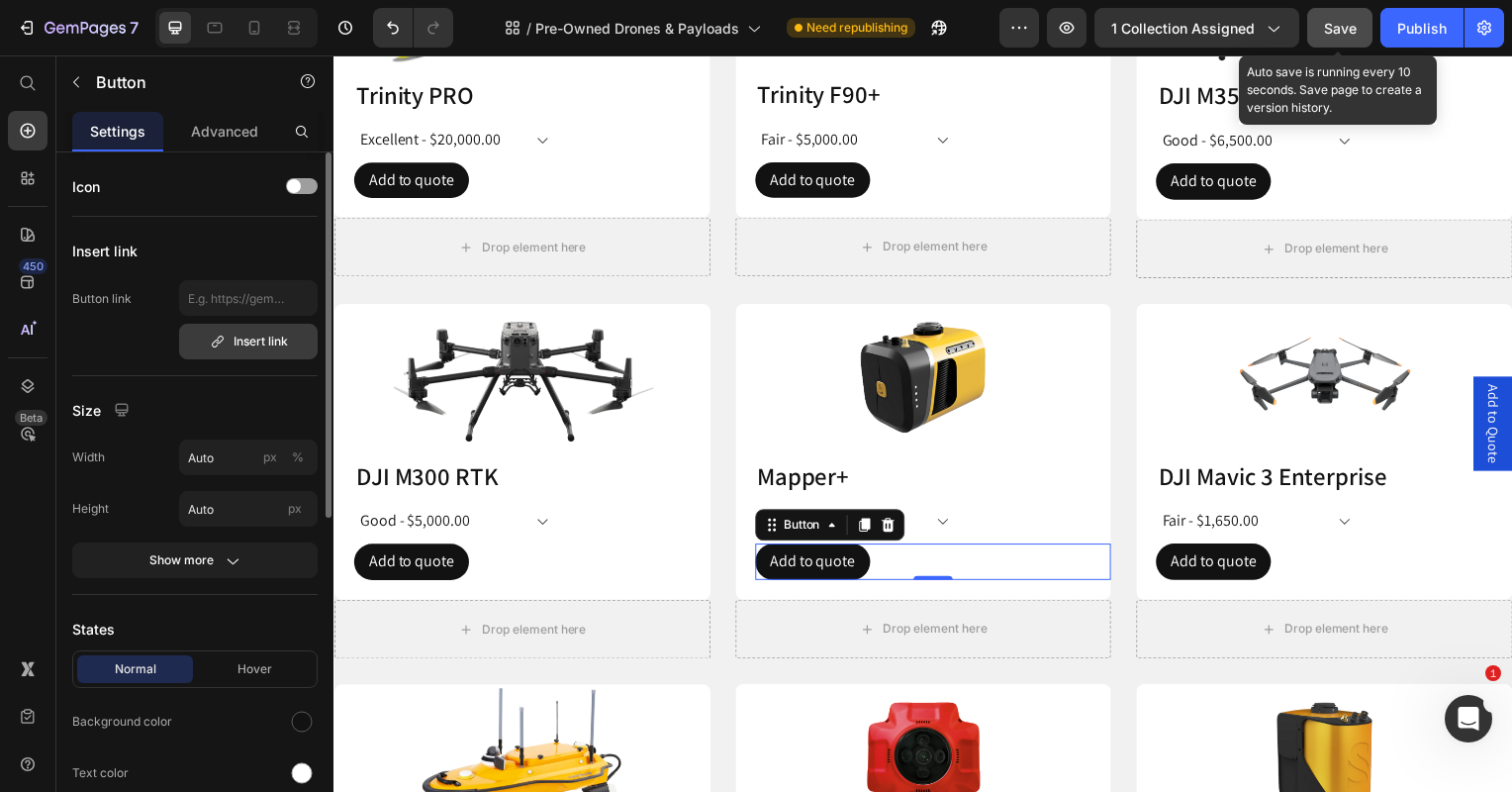 click on "Insert link" at bounding box center [248, 342] 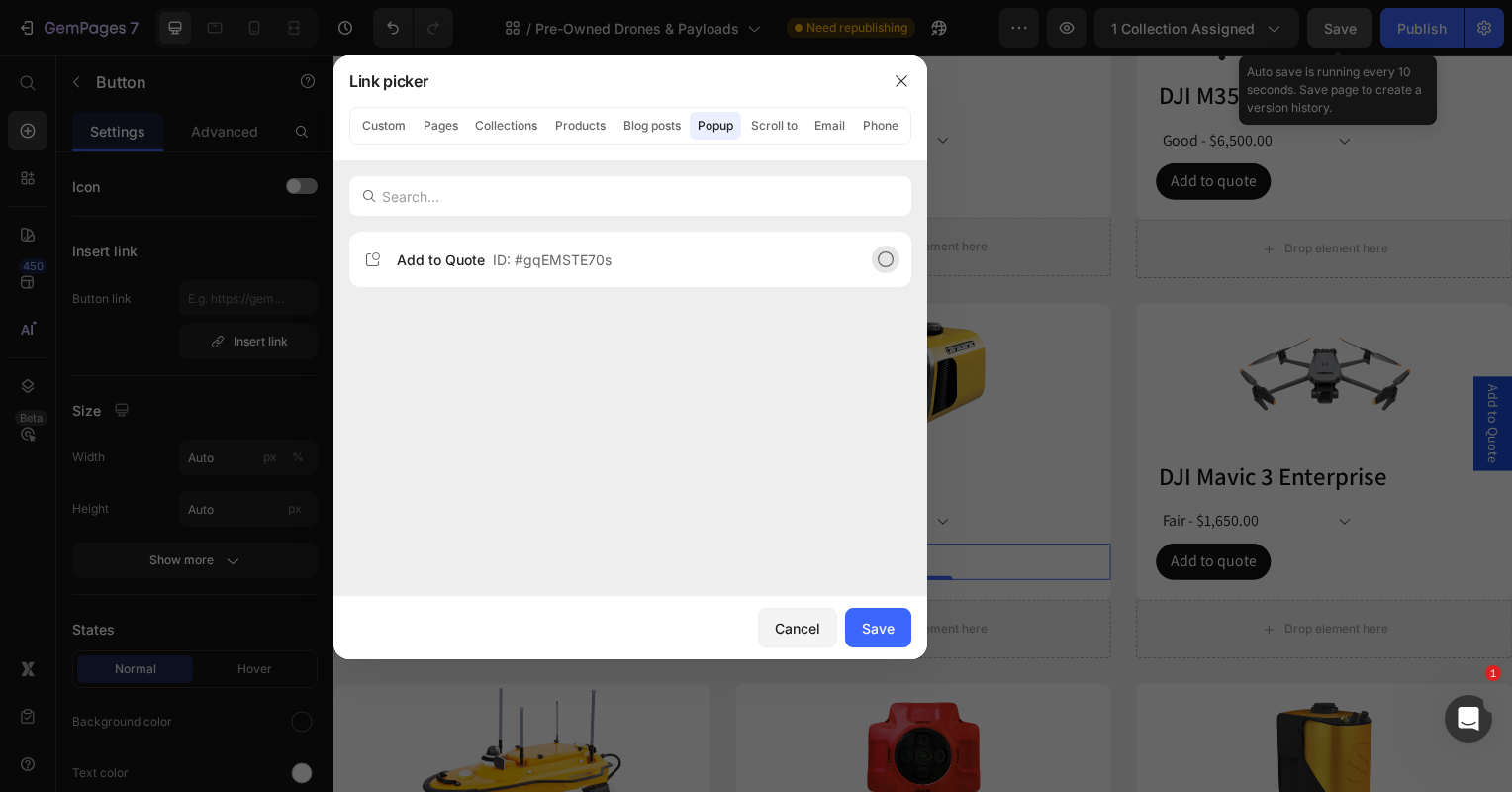 drag, startPoint x: 660, startPoint y: 238, endPoint x: 679, endPoint y: 255, distance: 25.495098 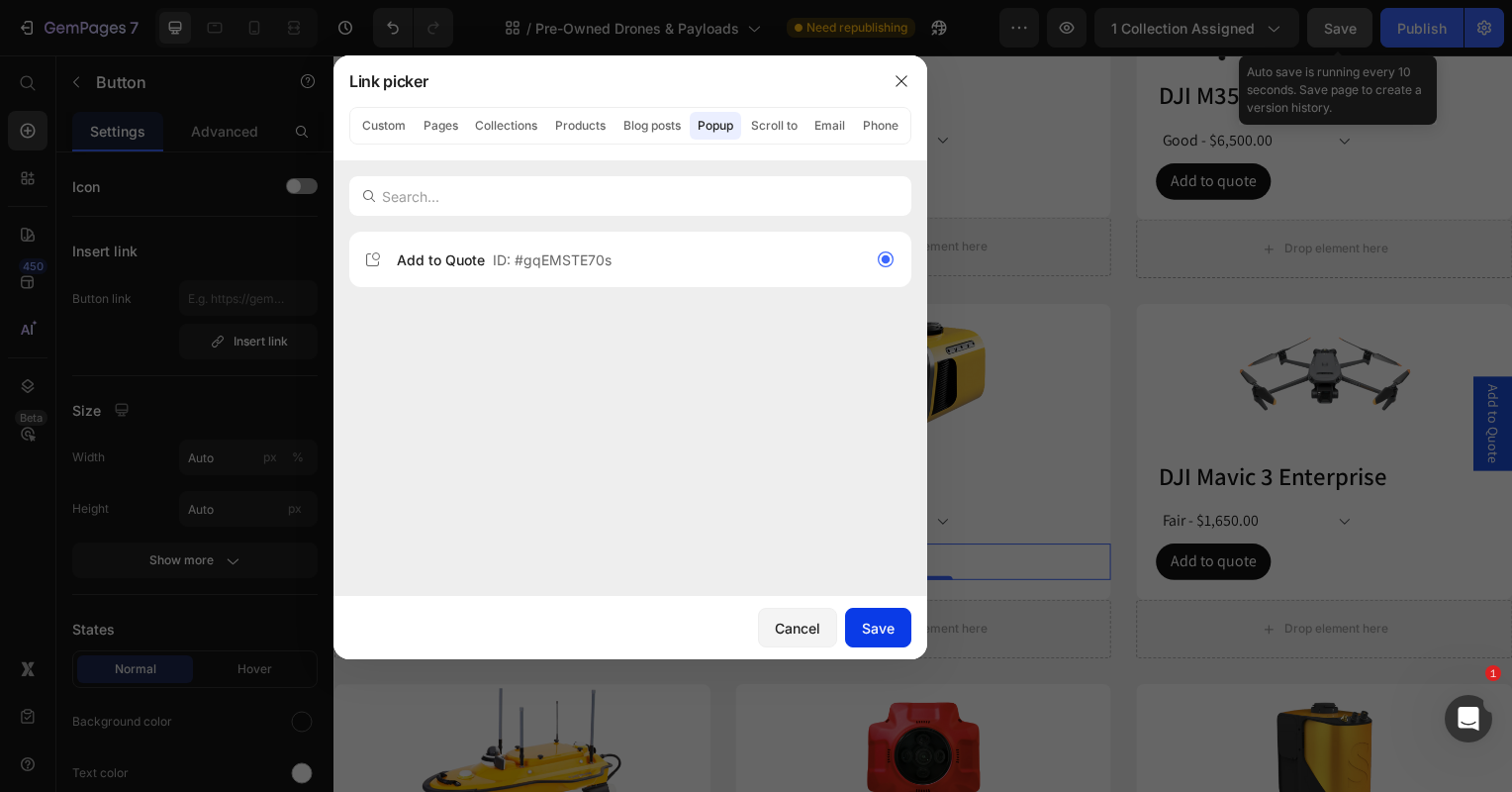 click on "Save" 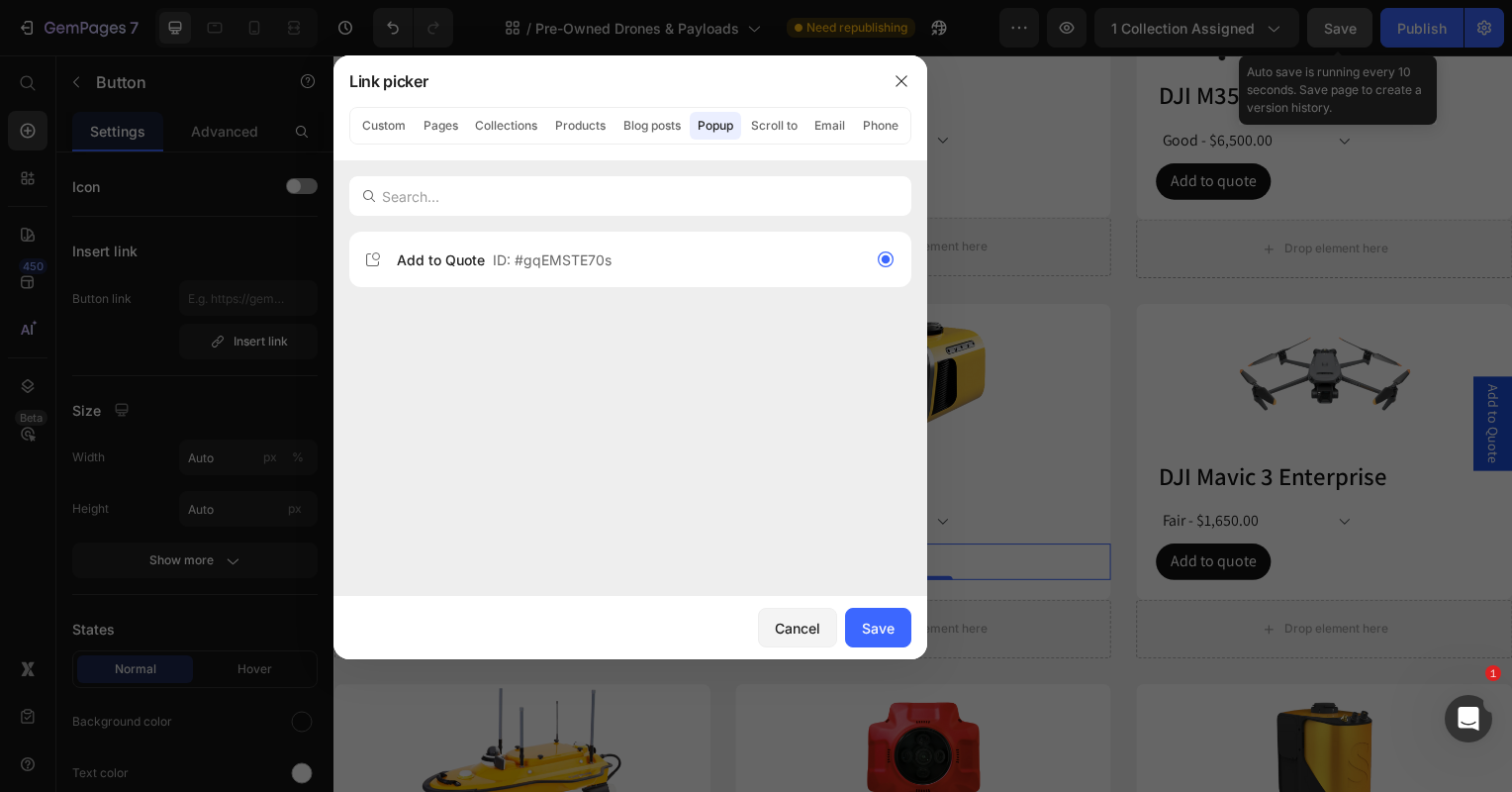type on "#gqEMSTE70s" 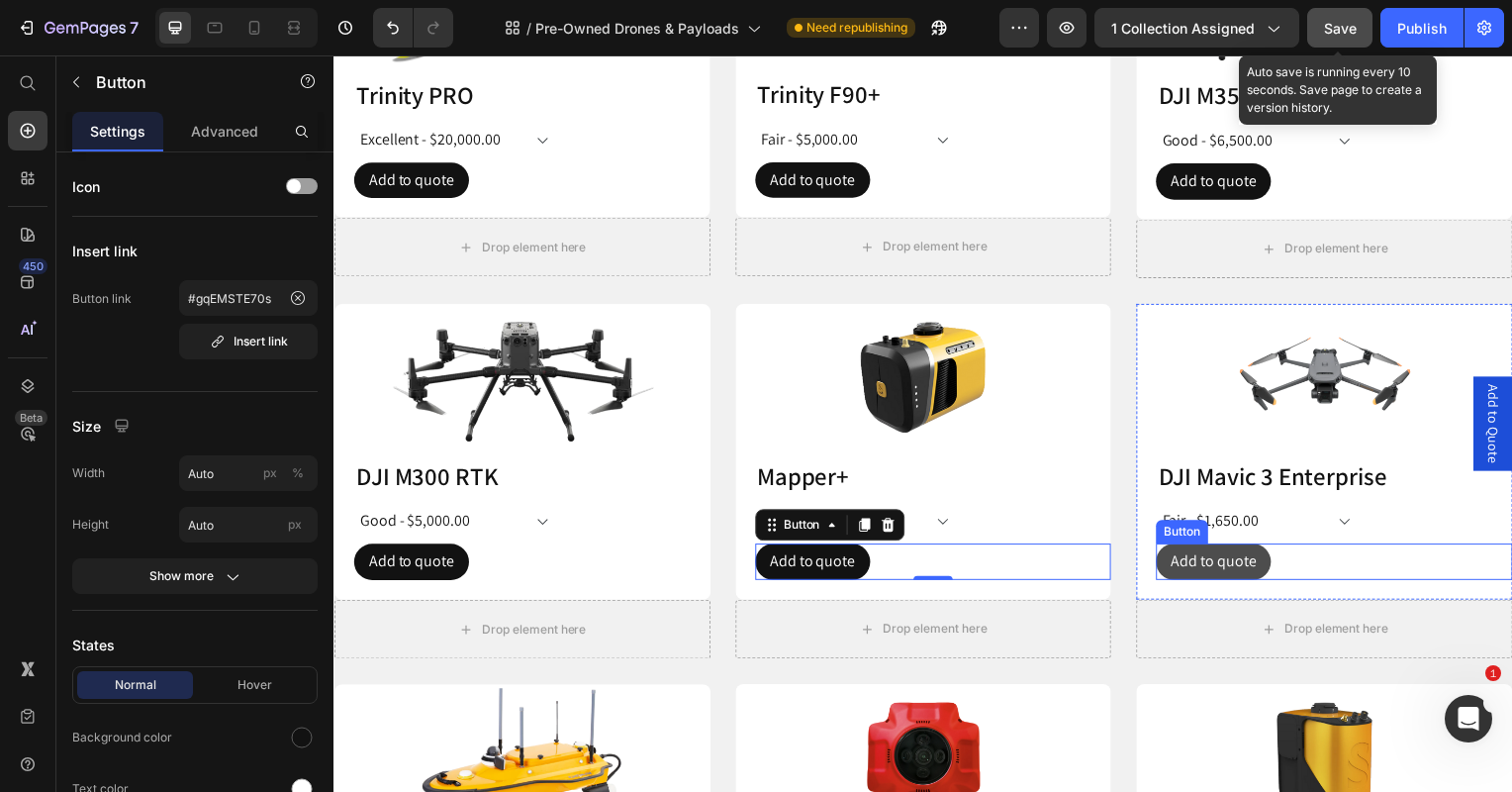 click on "Add to quote" at bounding box center [1219, 565] 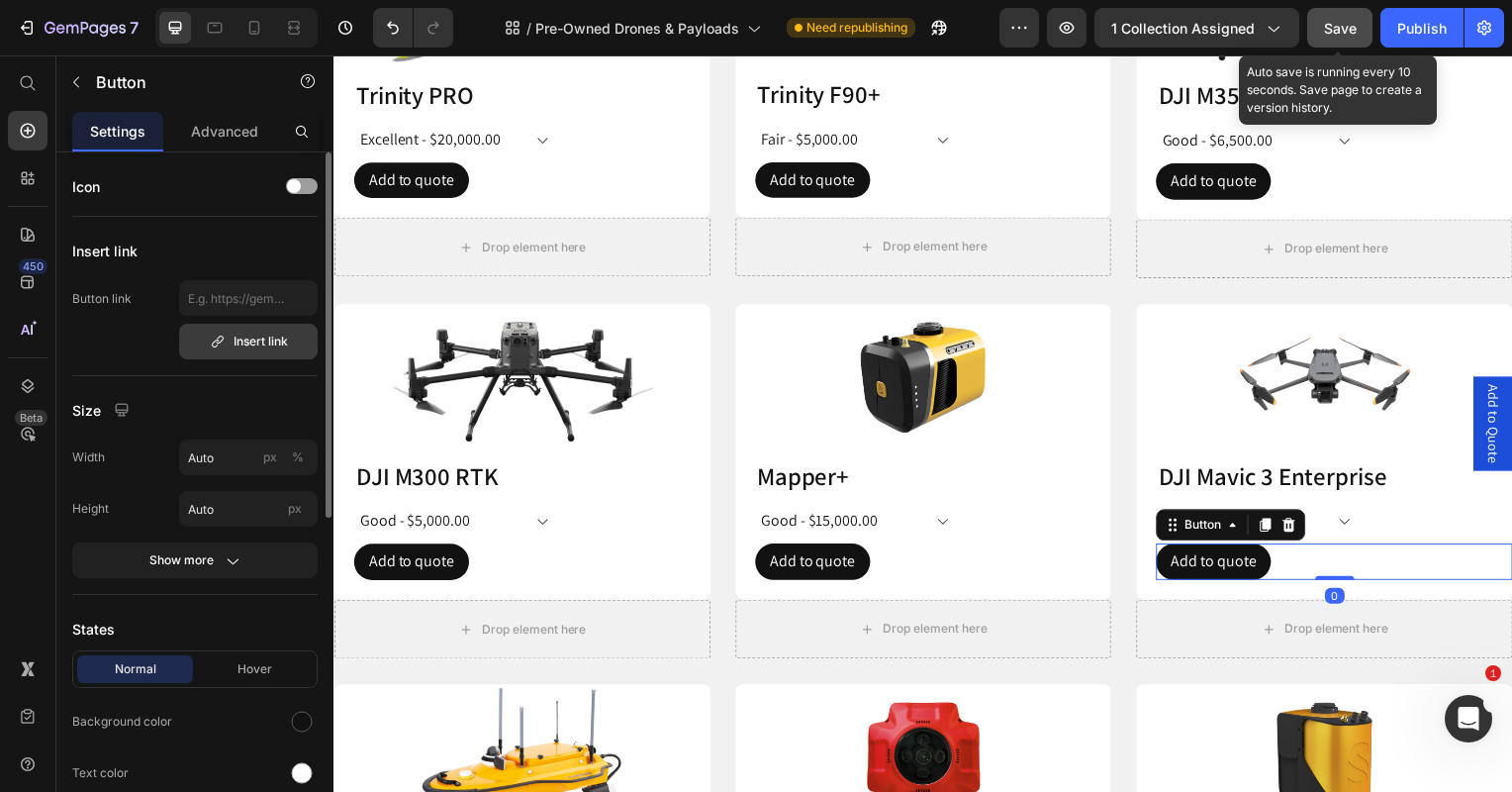click on "Insert link" at bounding box center [248, 342] 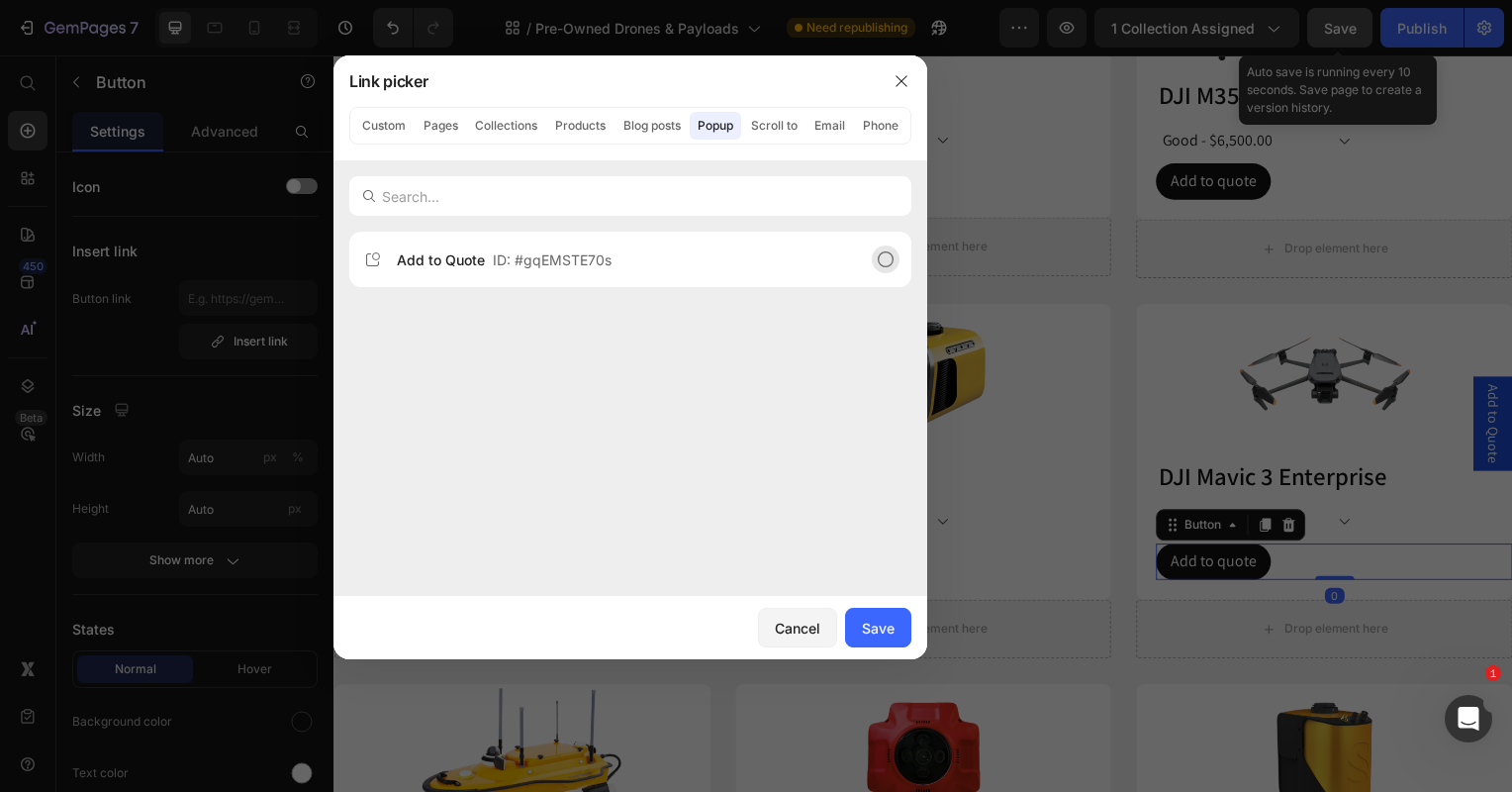 click on "Add to Quote  ID: #gqEMSTE70s" 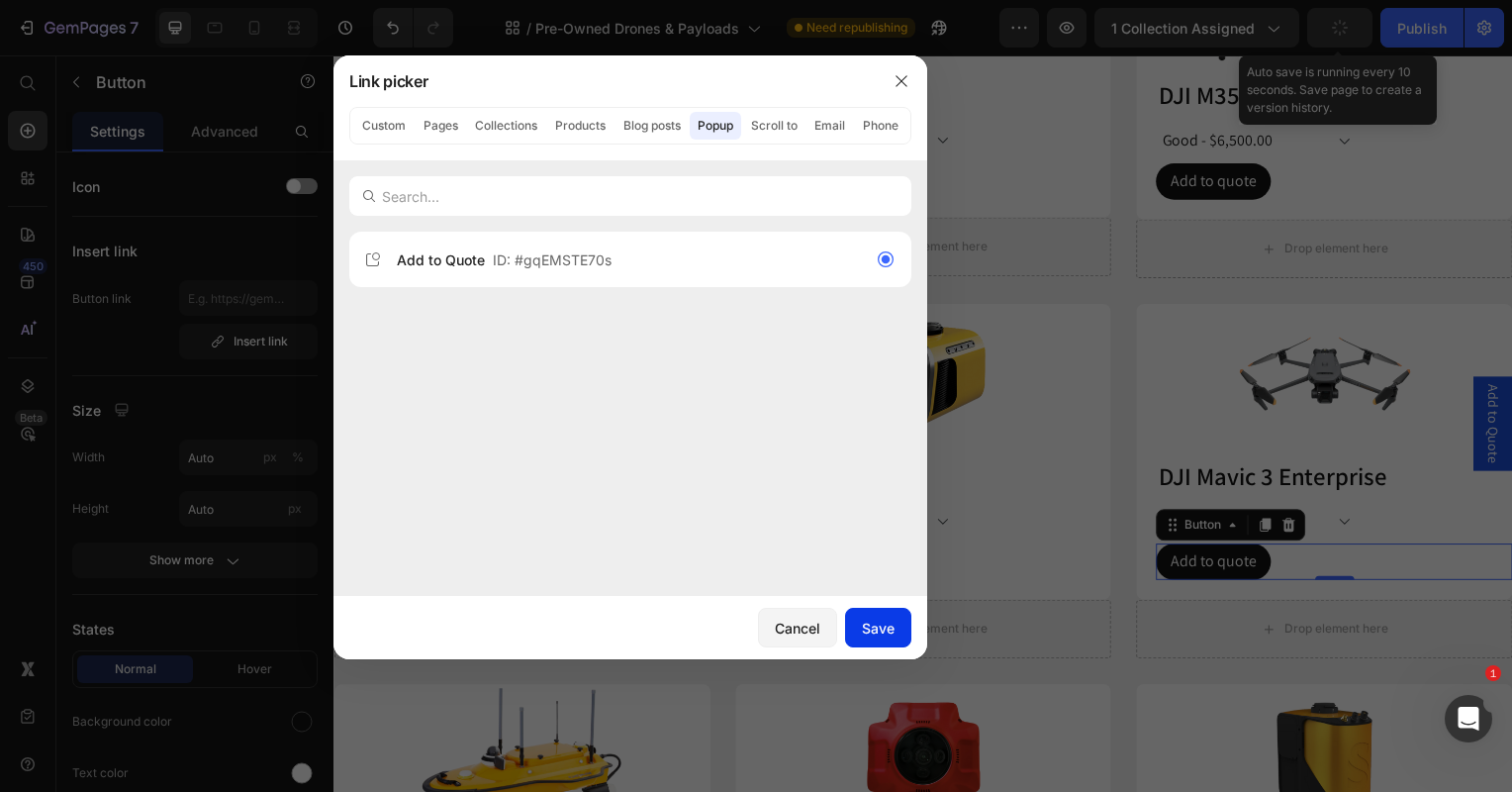 click on "Save" at bounding box center (878, 628) 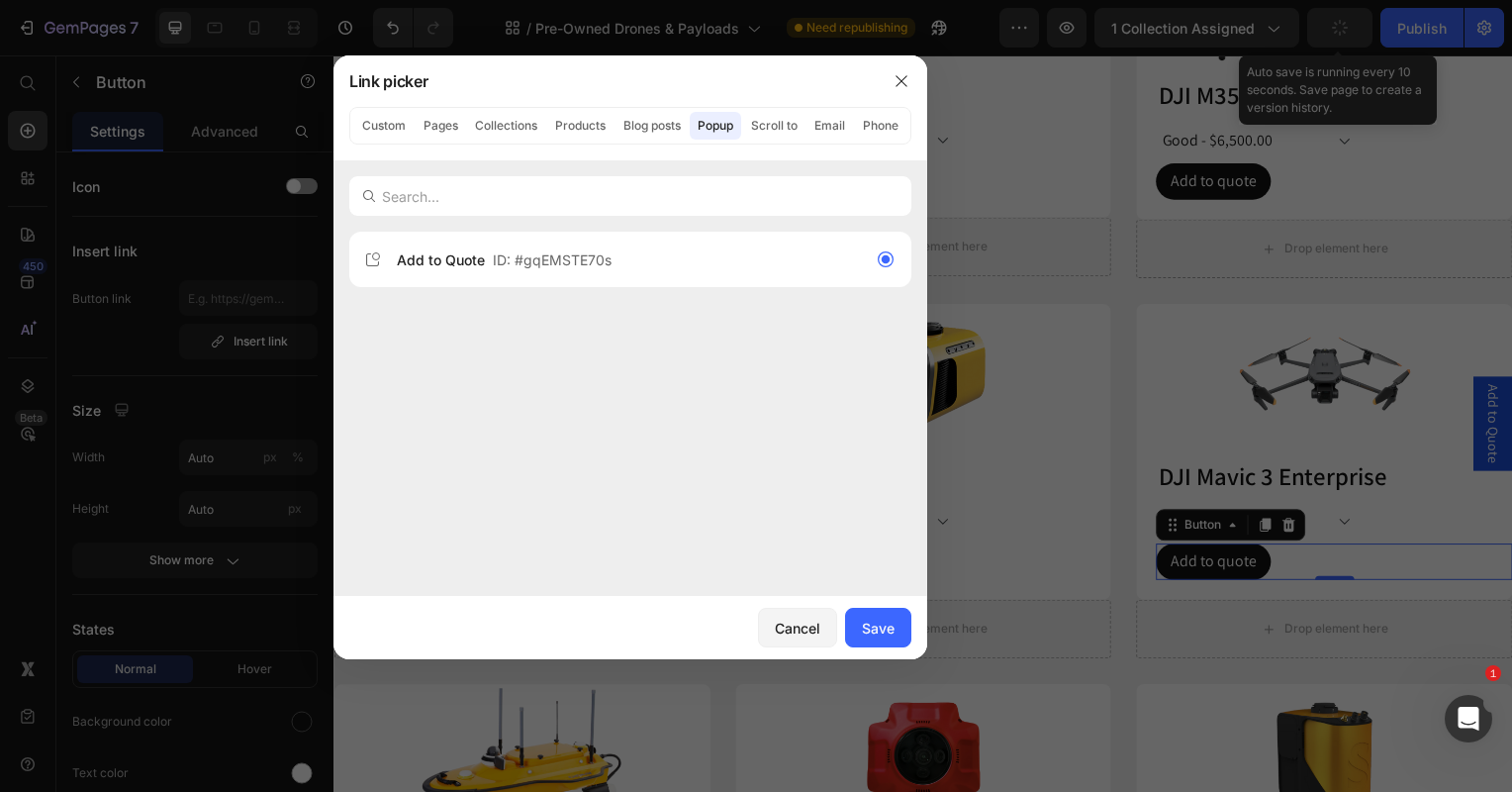 type on "#gqEMSTE70s" 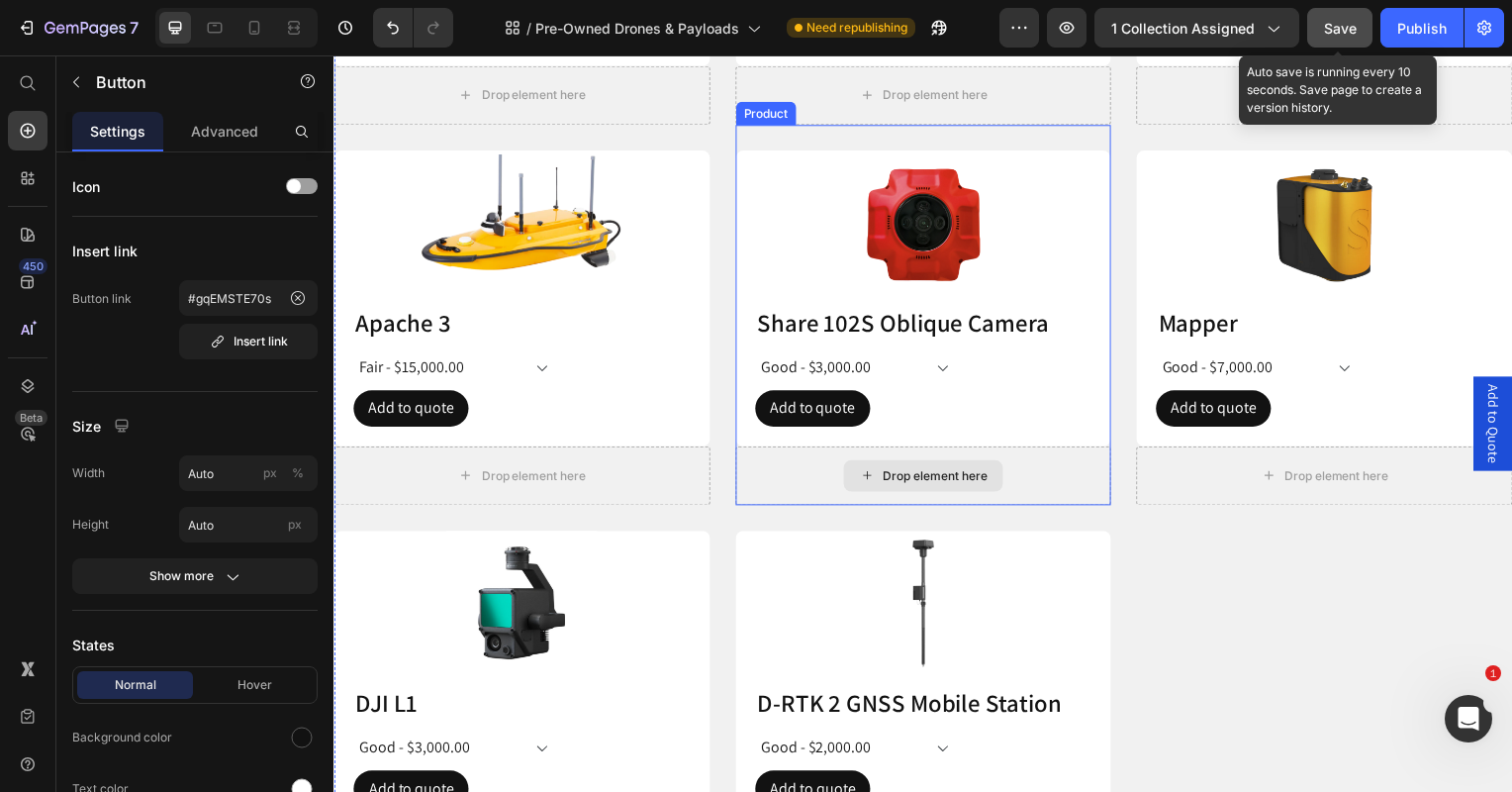 scroll, scrollTop: 1782, scrollLeft: 0, axis: vertical 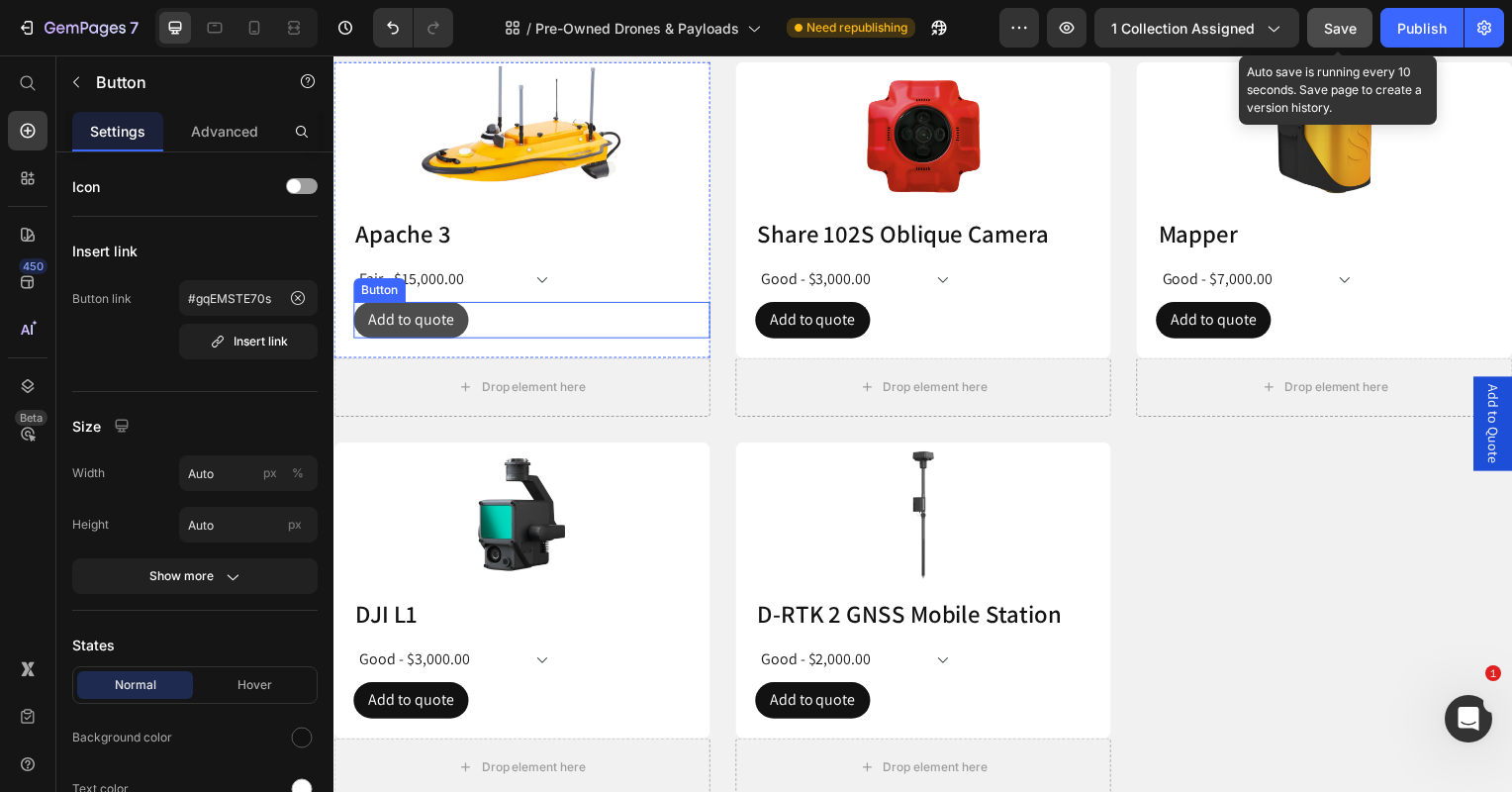 click on "Add to quote" at bounding box center [411, 322] 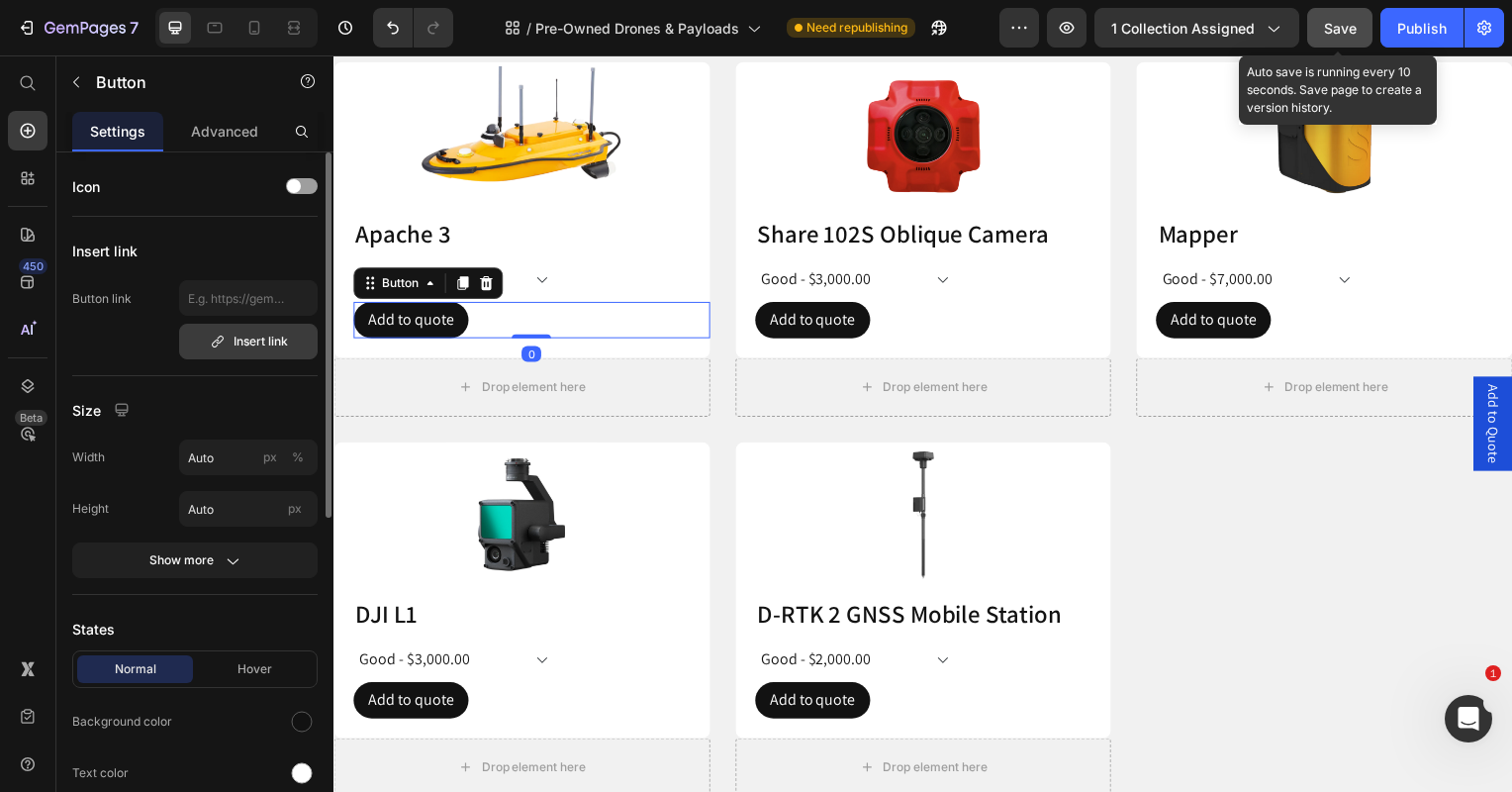 click on "Insert link" at bounding box center (248, 342) 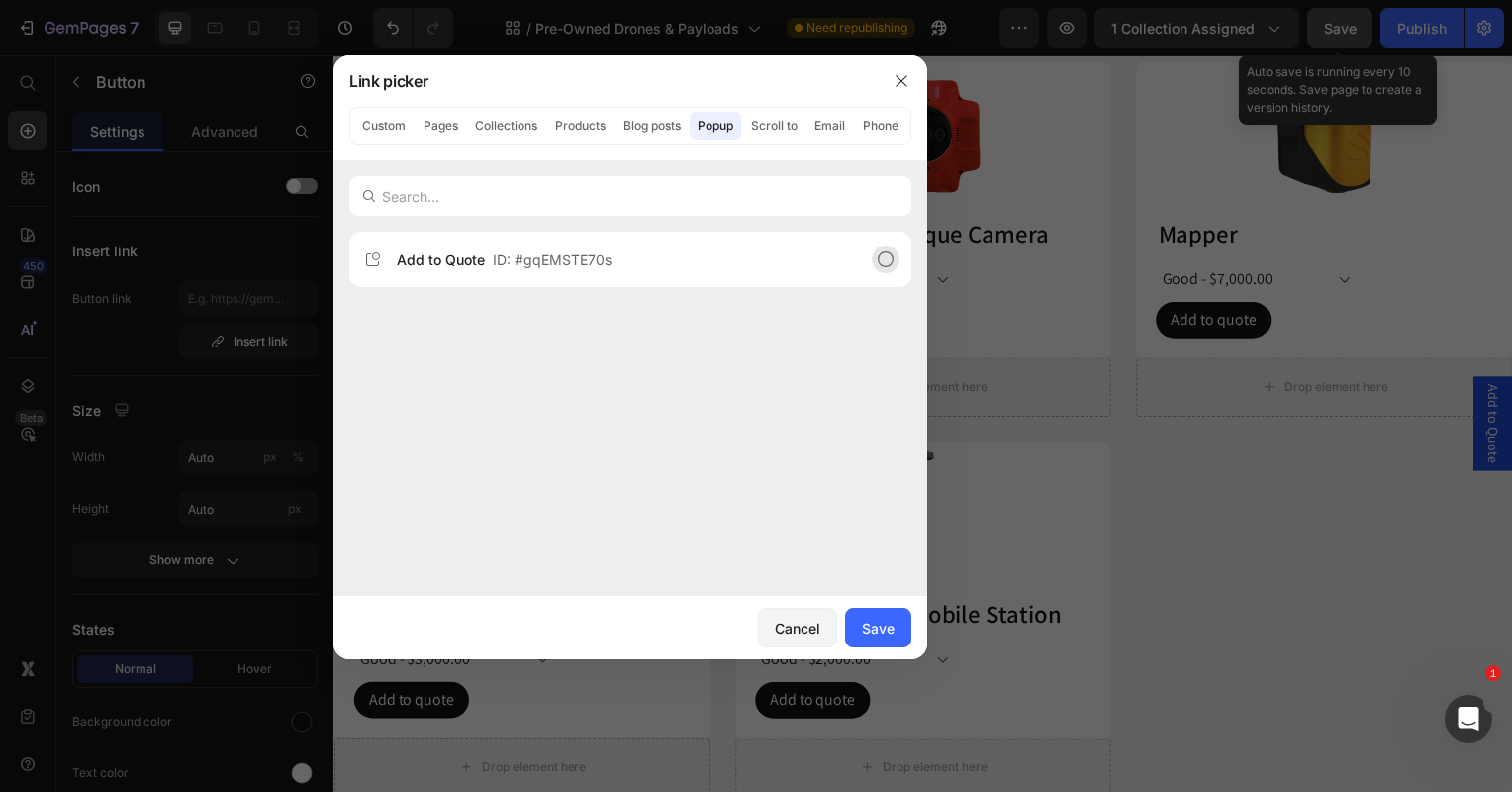 click on "Add to Quote  ID: #gqEMSTE70s" 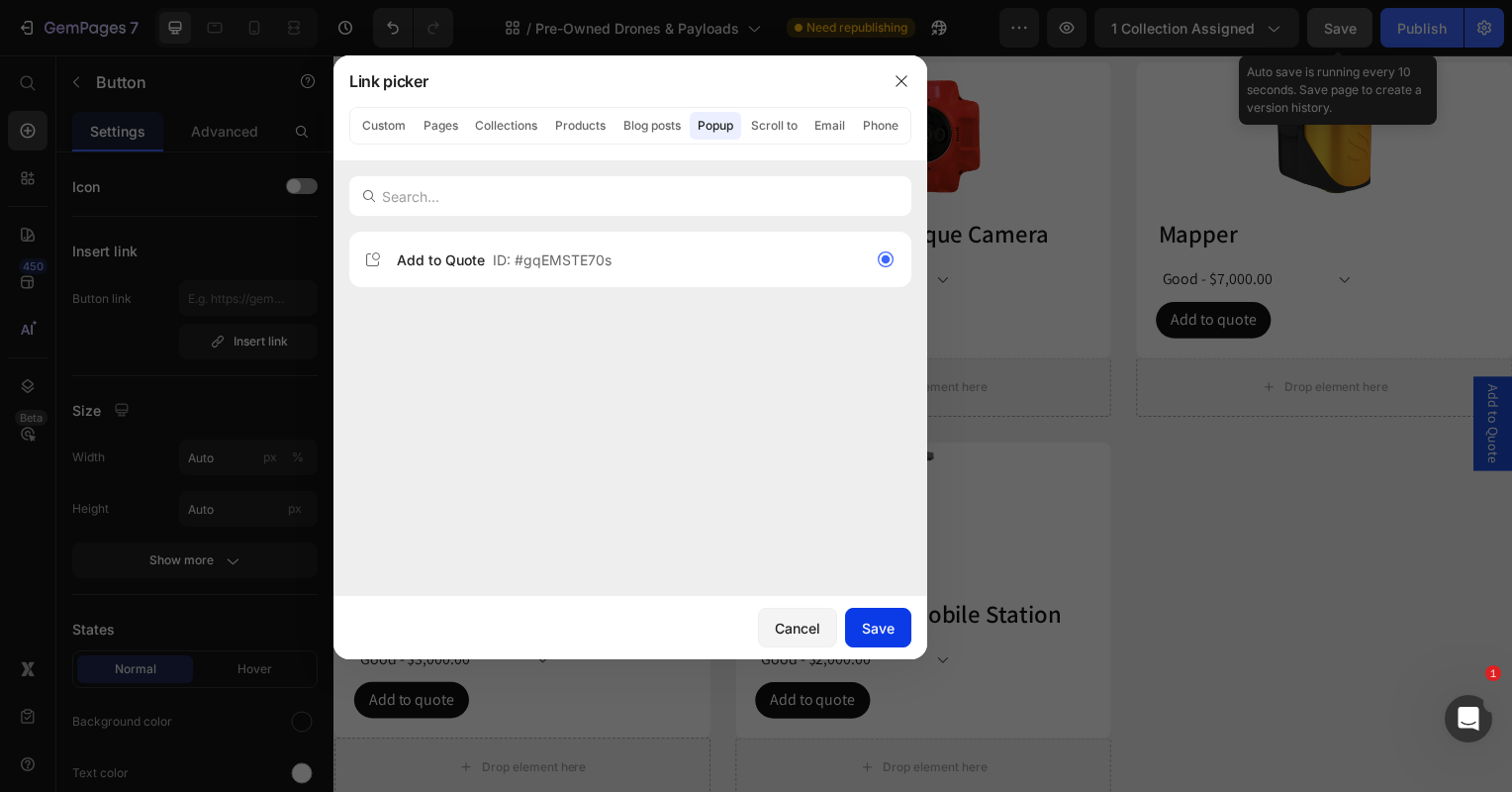 drag, startPoint x: 891, startPoint y: 612, endPoint x: 562, endPoint y: 552, distance: 334.4264 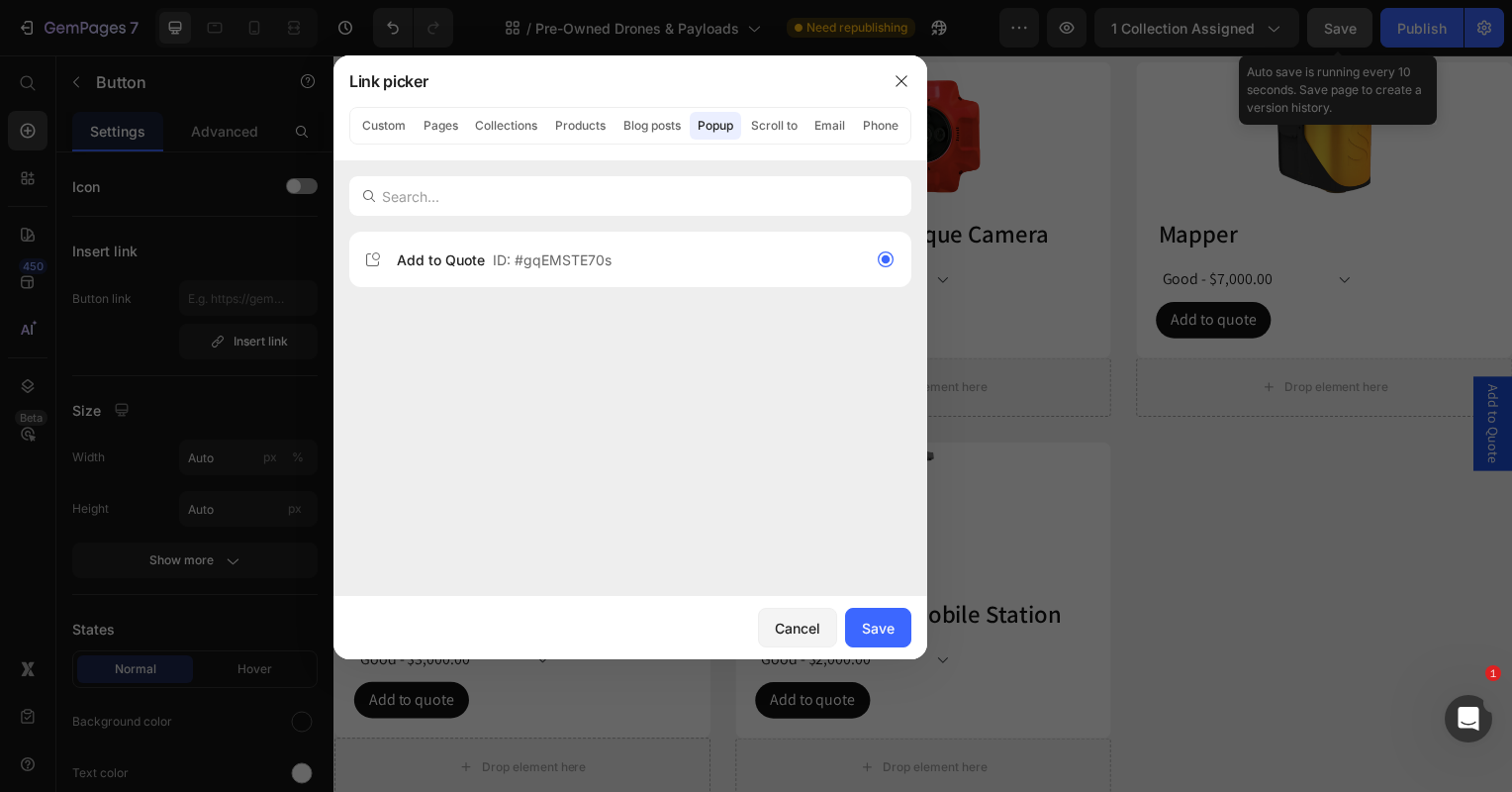 type on "#gqEMSTE70s" 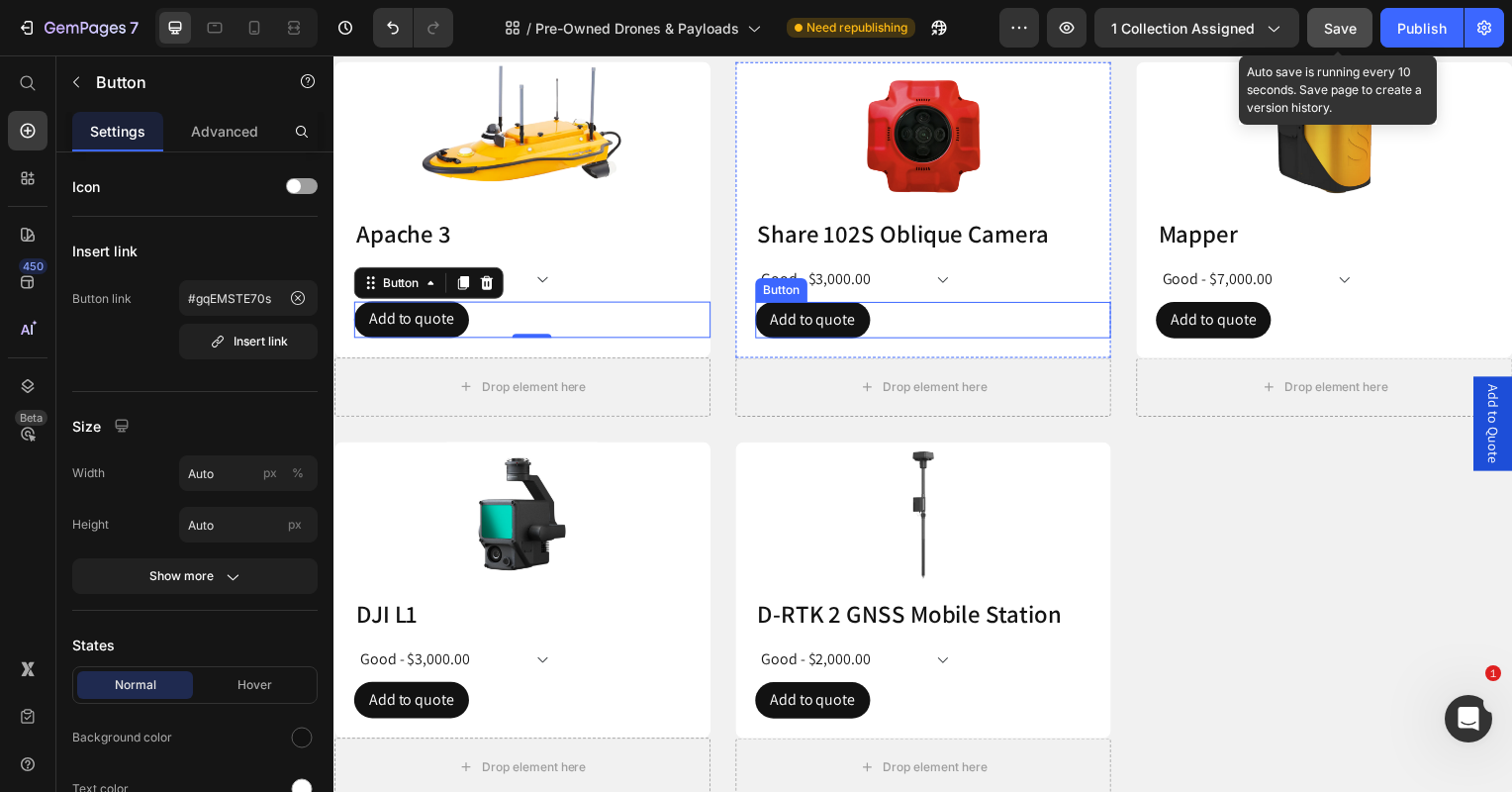 click on "Add to quote" at bounding box center [815, 322] 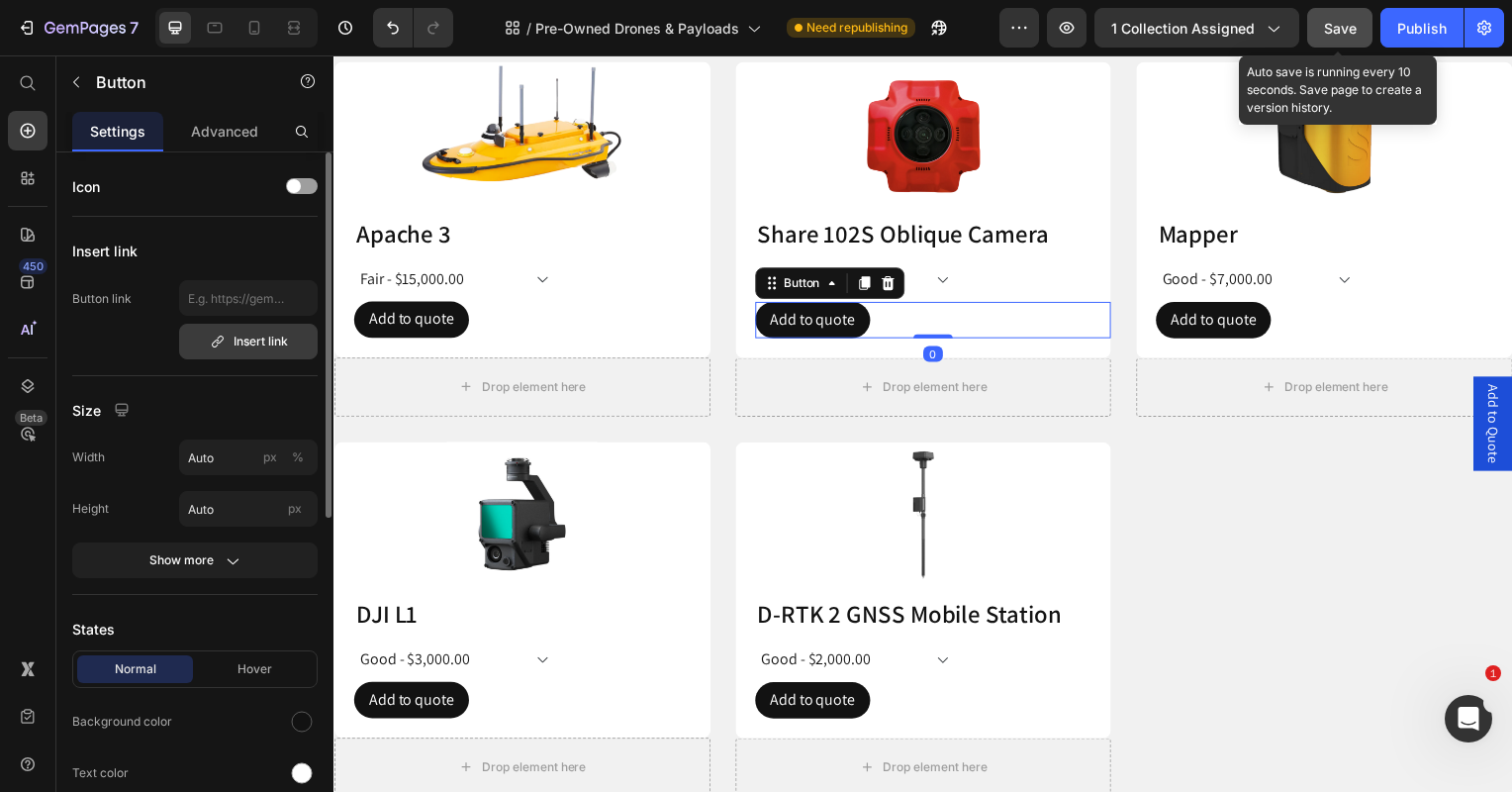 click on "Insert link" at bounding box center [248, 342] 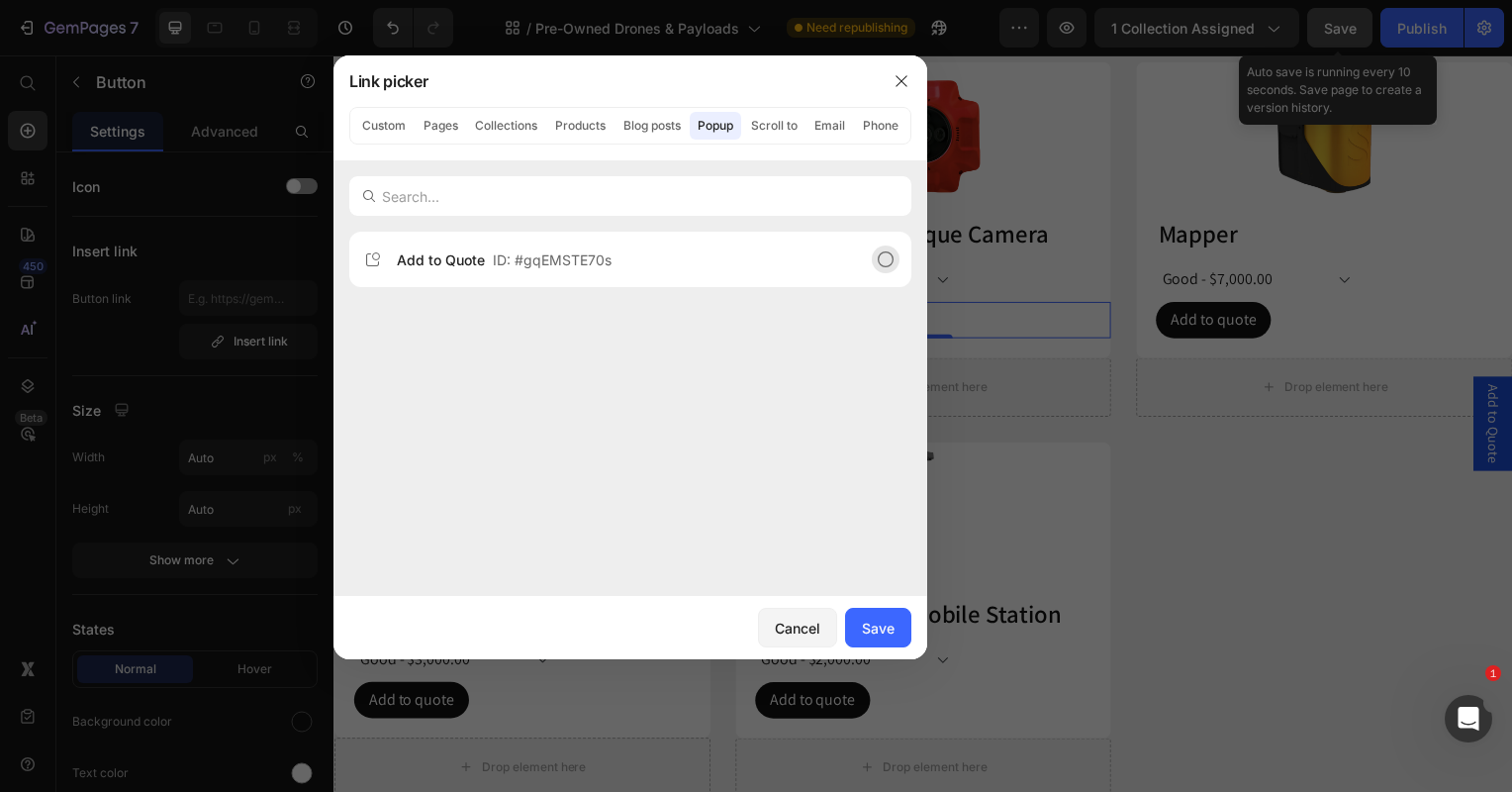 click on "Add to Quote  ID: #gqEMSTE70s" 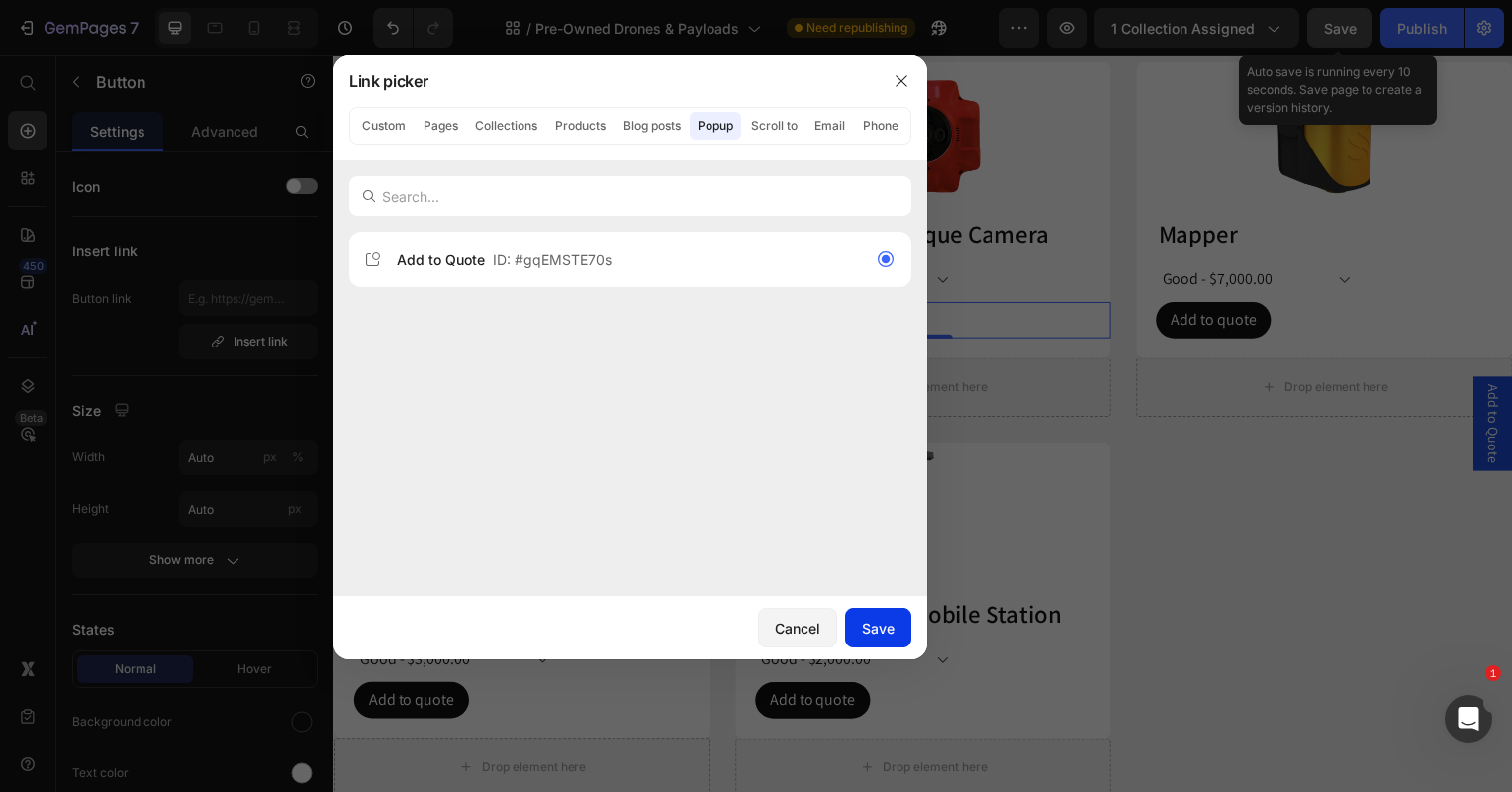 click on "Save" at bounding box center (878, 628) 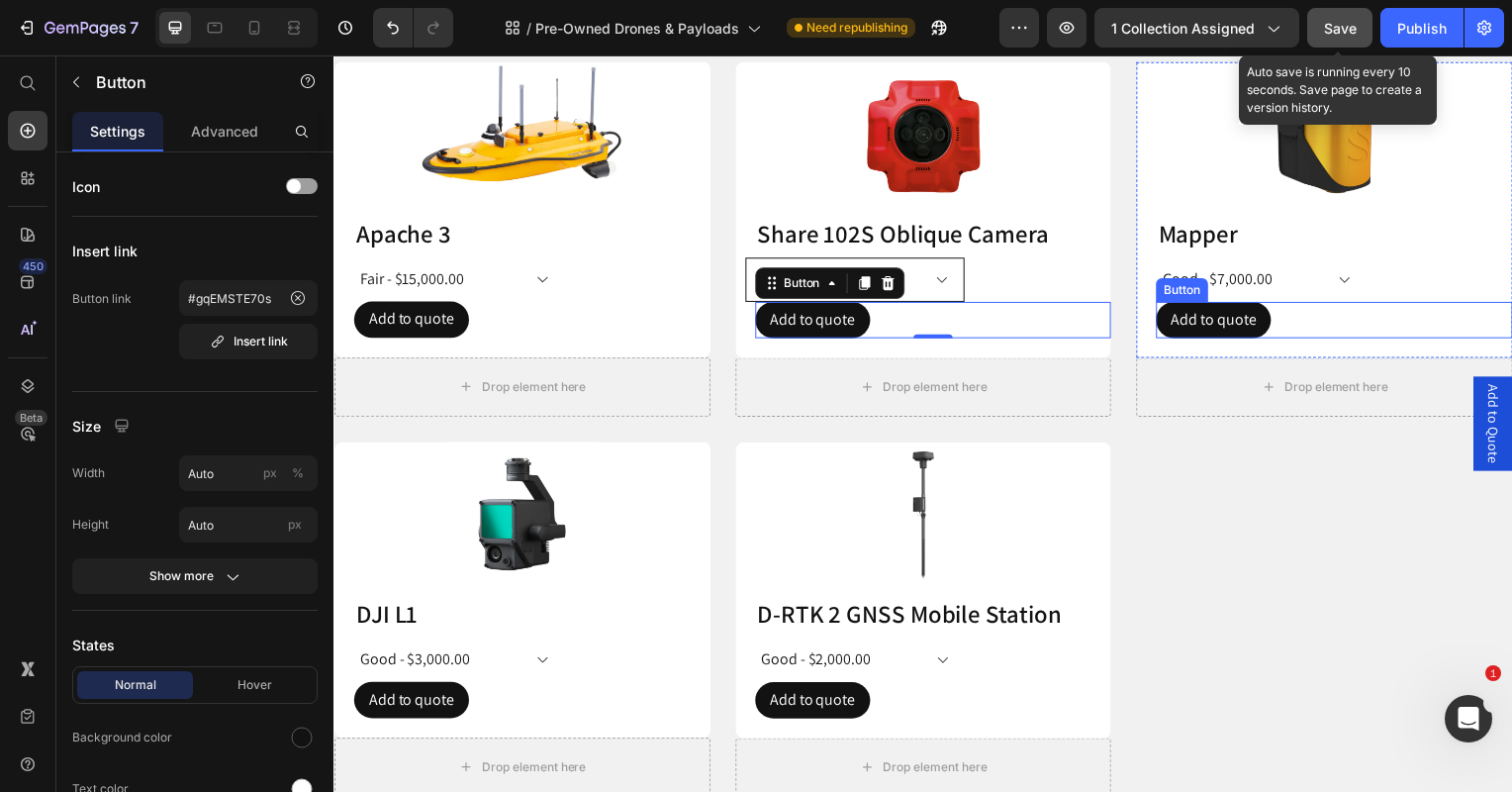 click on "Add to quote" at bounding box center [1219, 322] 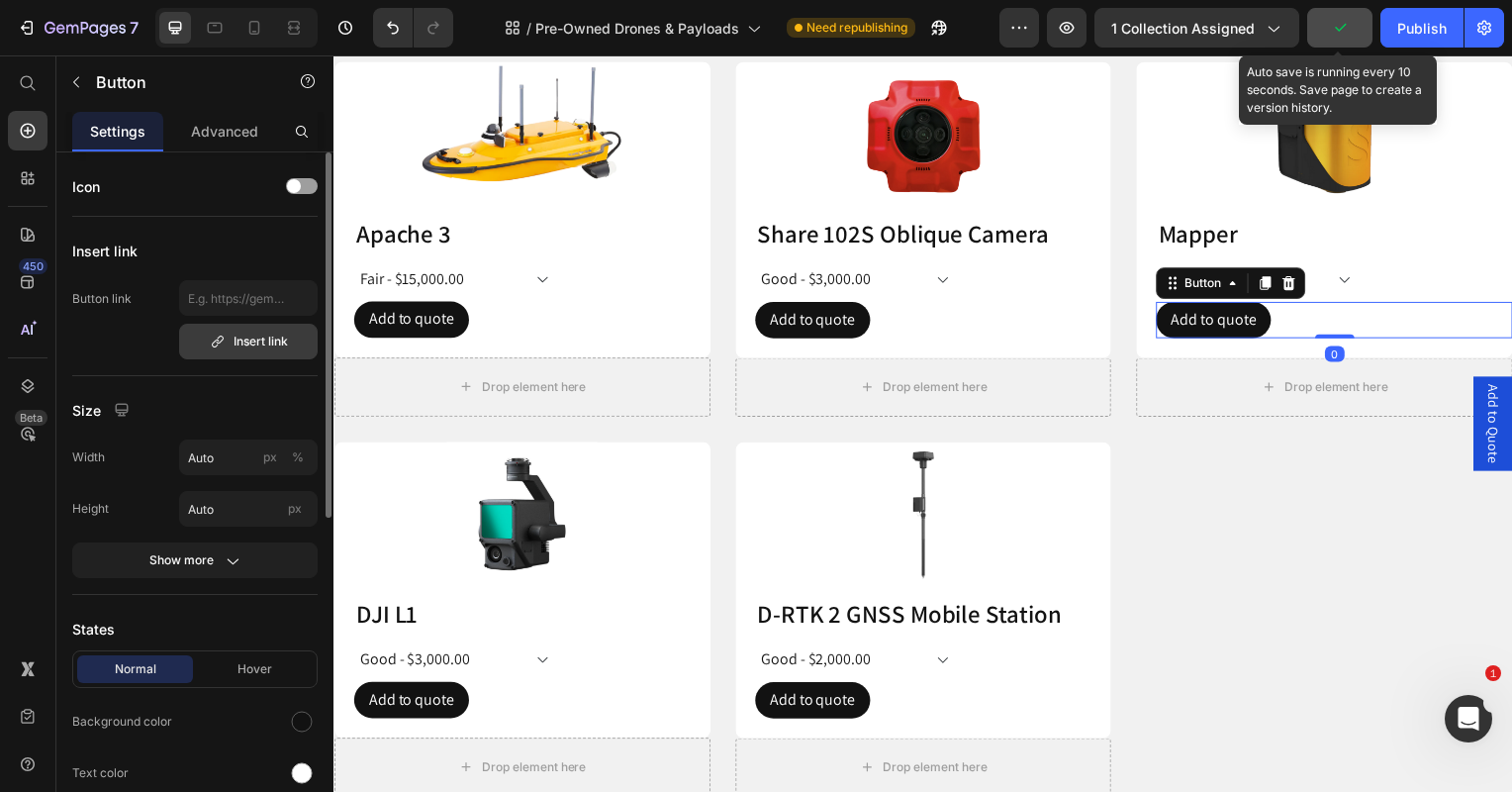click on "Insert link" at bounding box center [248, 342] 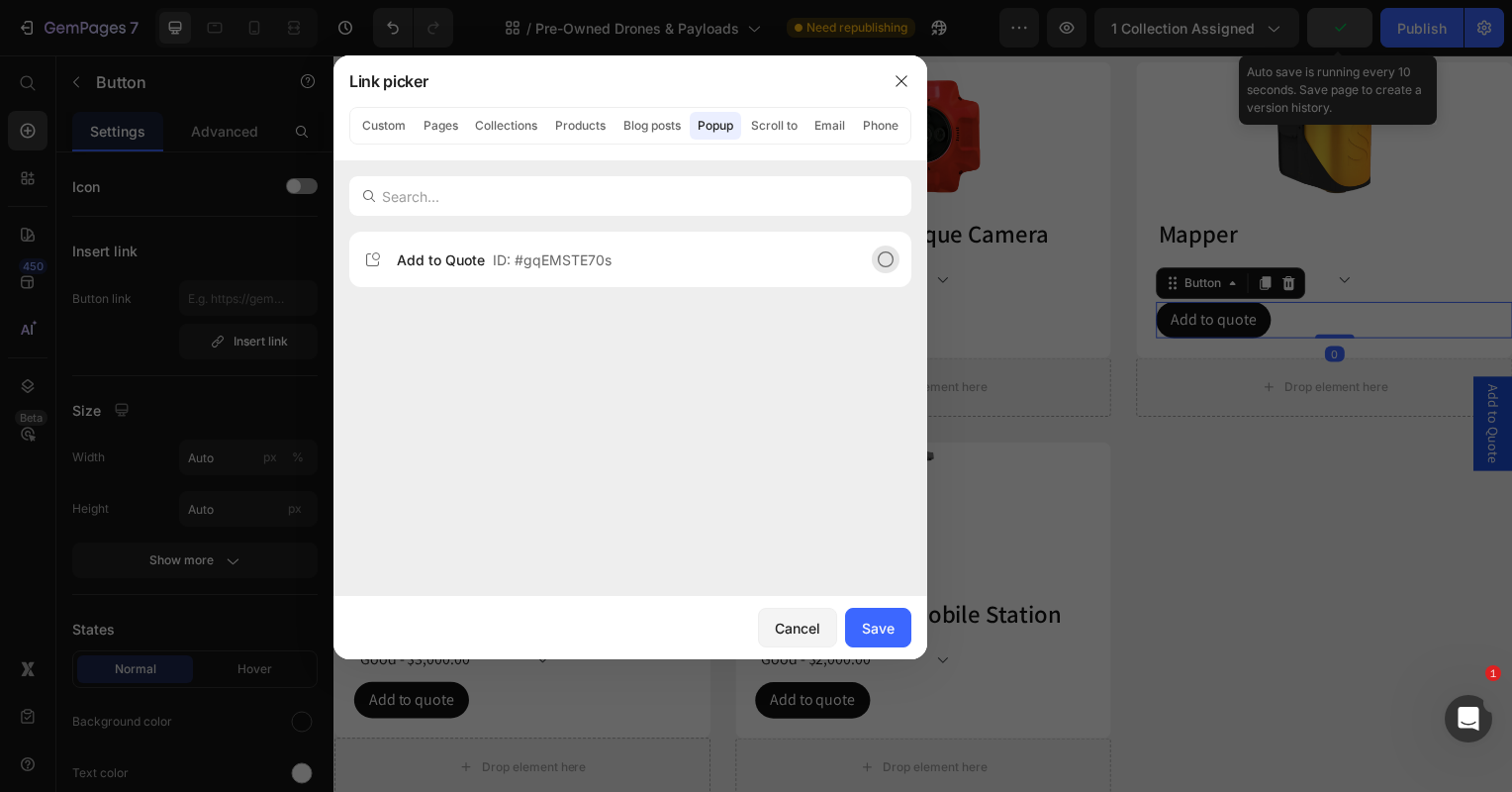 click on "Add to Quote  ID: #gqEMSTE70s" at bounding box center [614, 259] 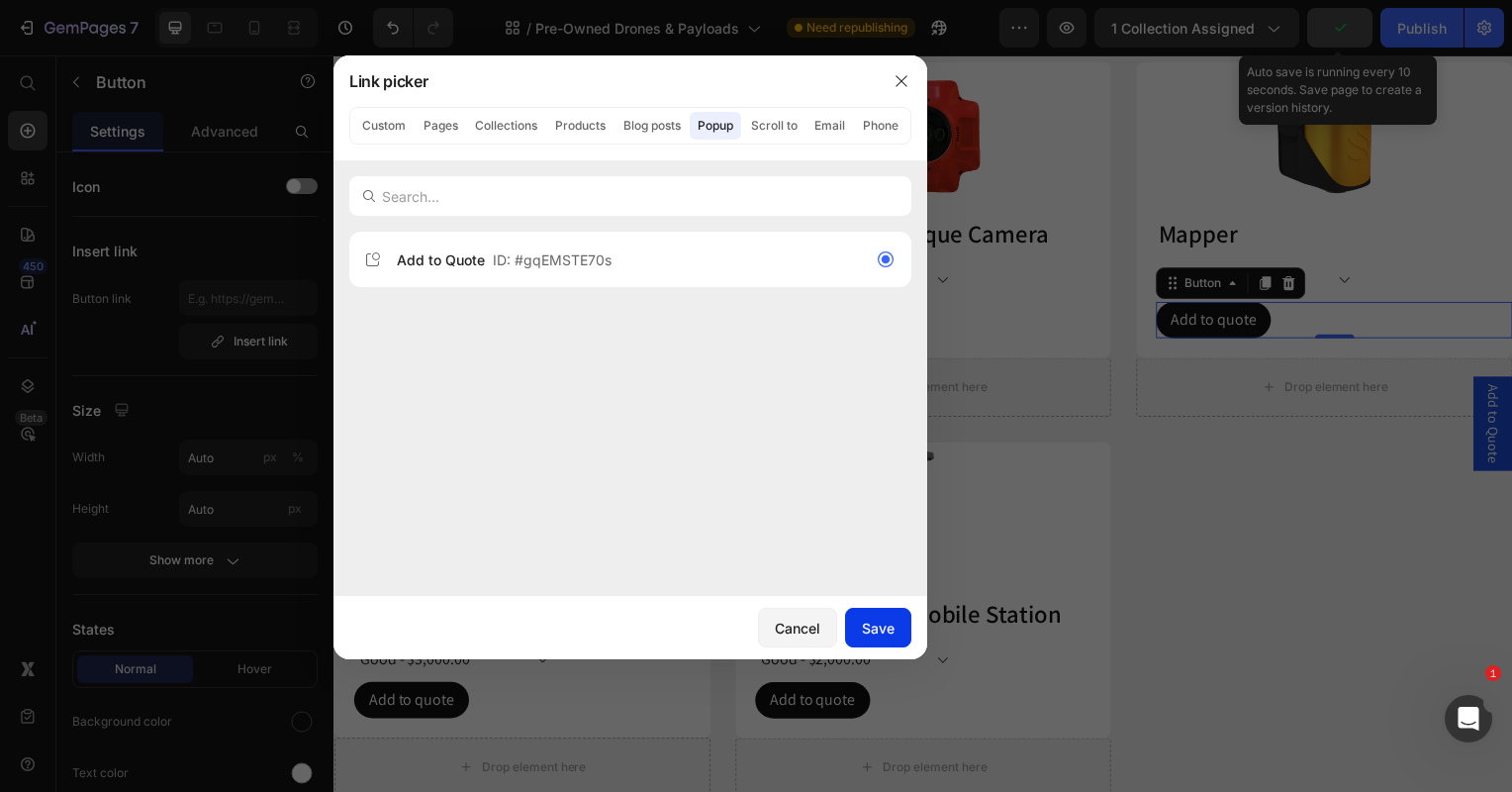 click on "Save" 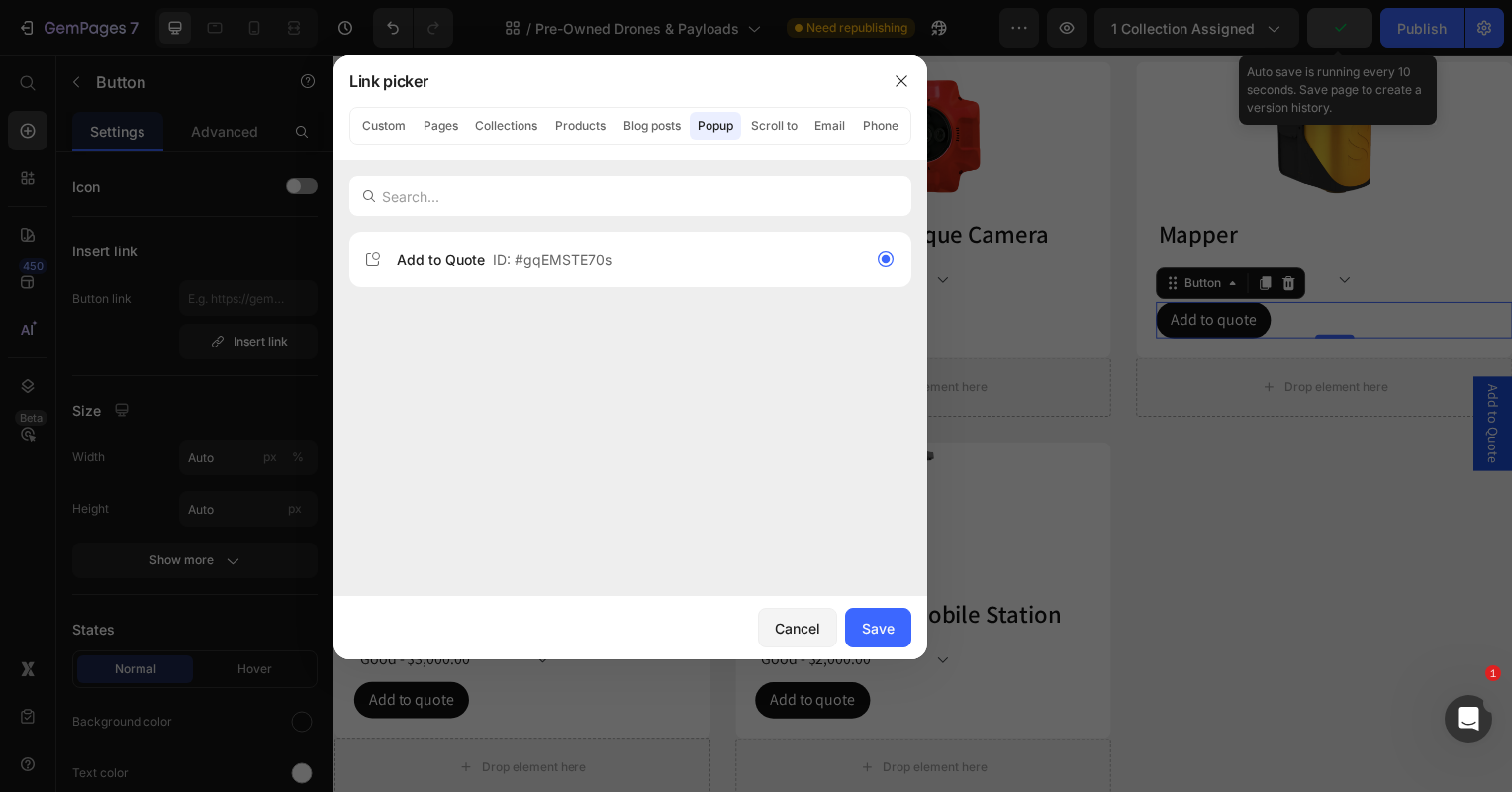 type on "#gqEMSTE70s" 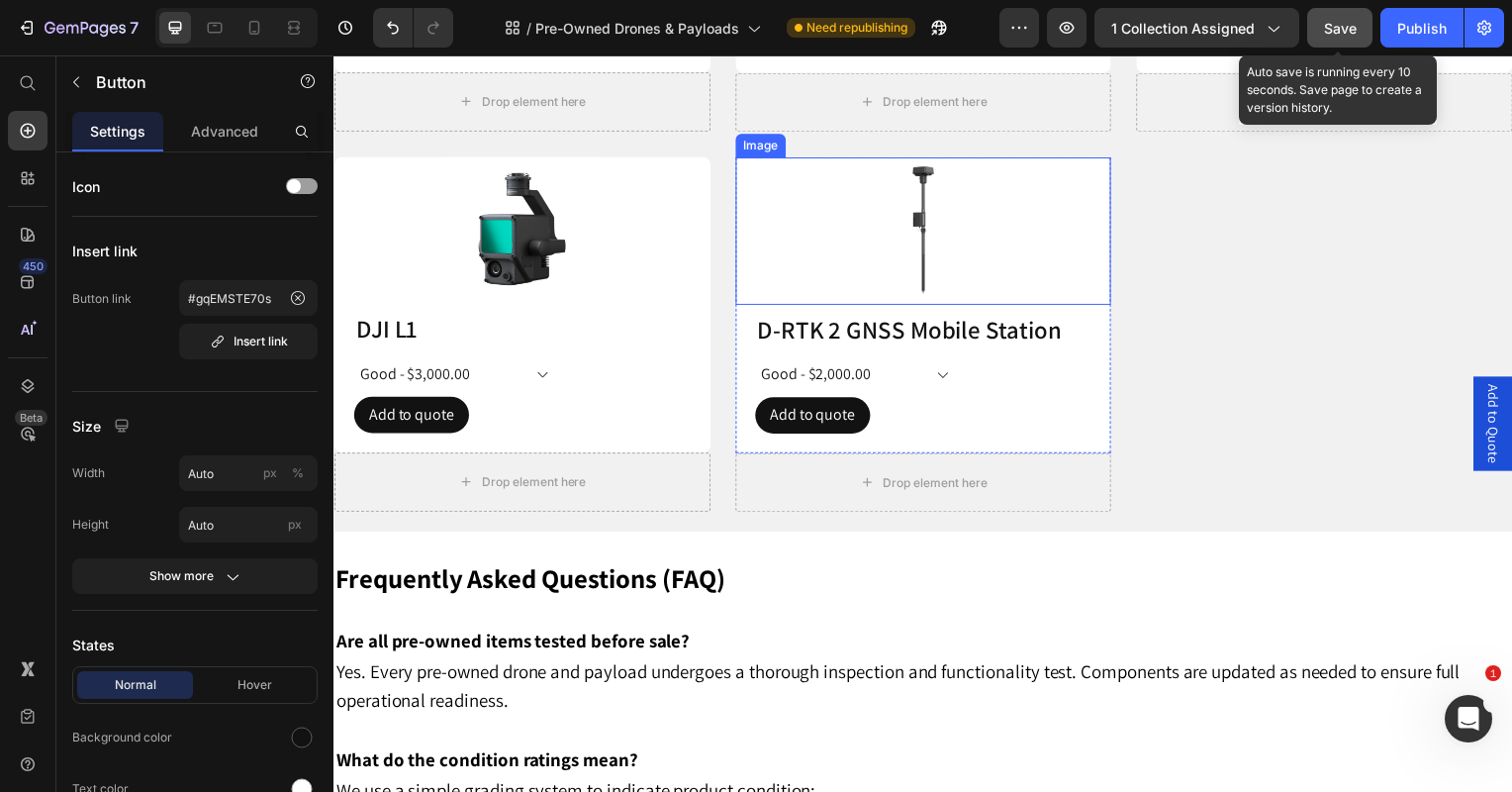 scroll, scrollTop: 2079, scrollLeft: 0, axis: vertical 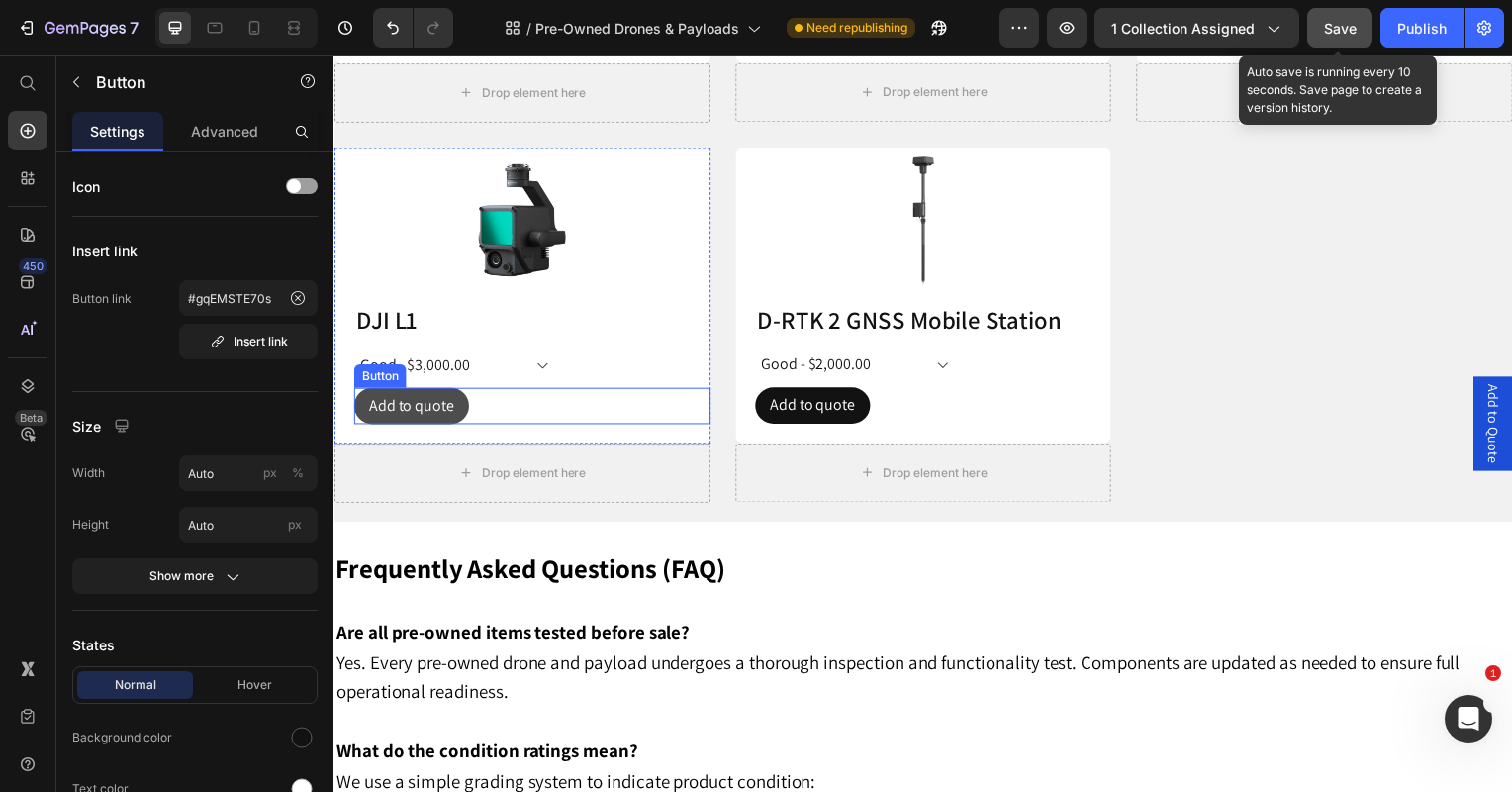 click on "Add to quote" at bounding box center (411, 408) 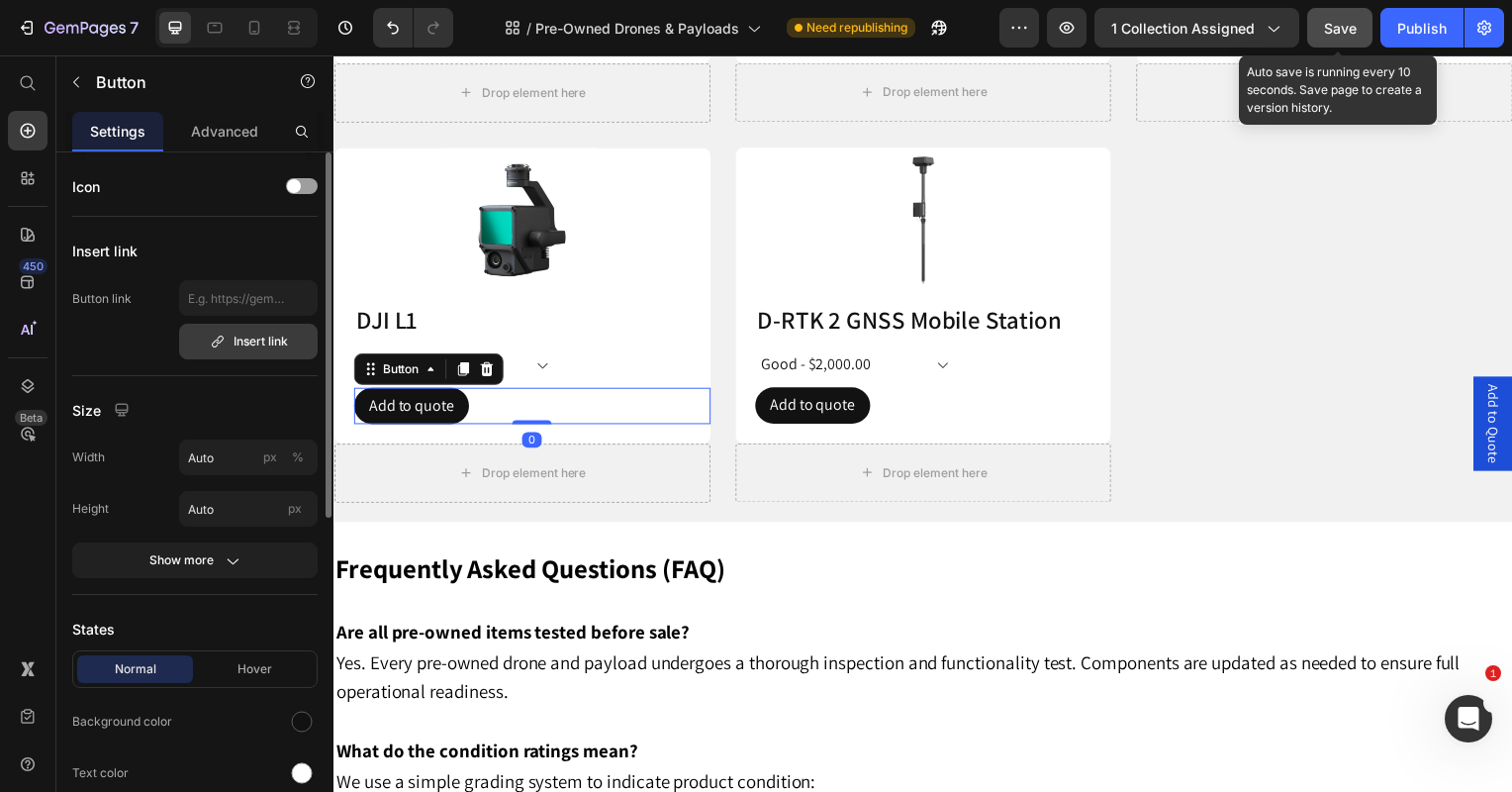 click 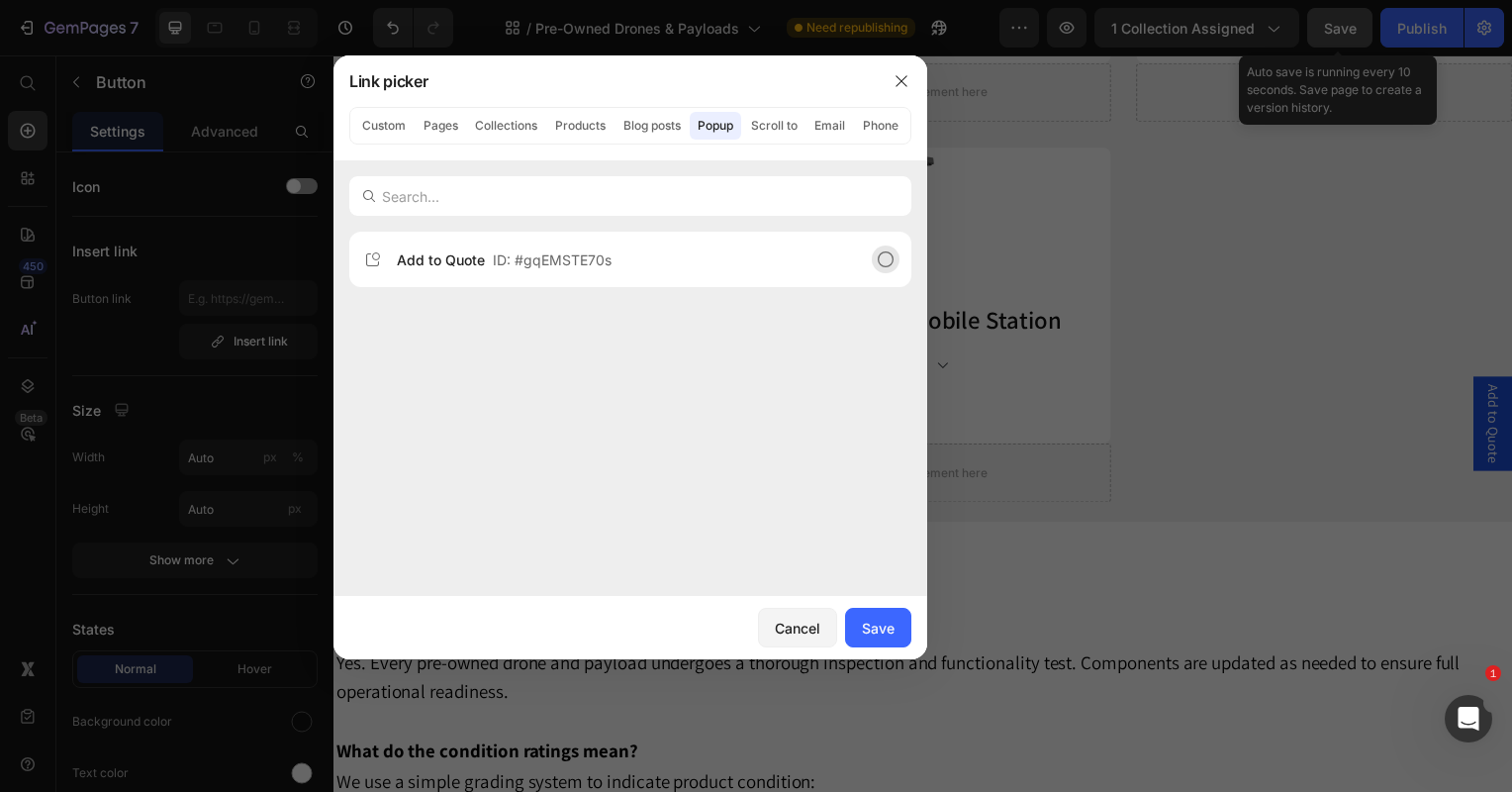 drag, startPoint x: 675, startPoint y: 246, endPoint x: 681, endPoint y: 263, distance: 18.027756 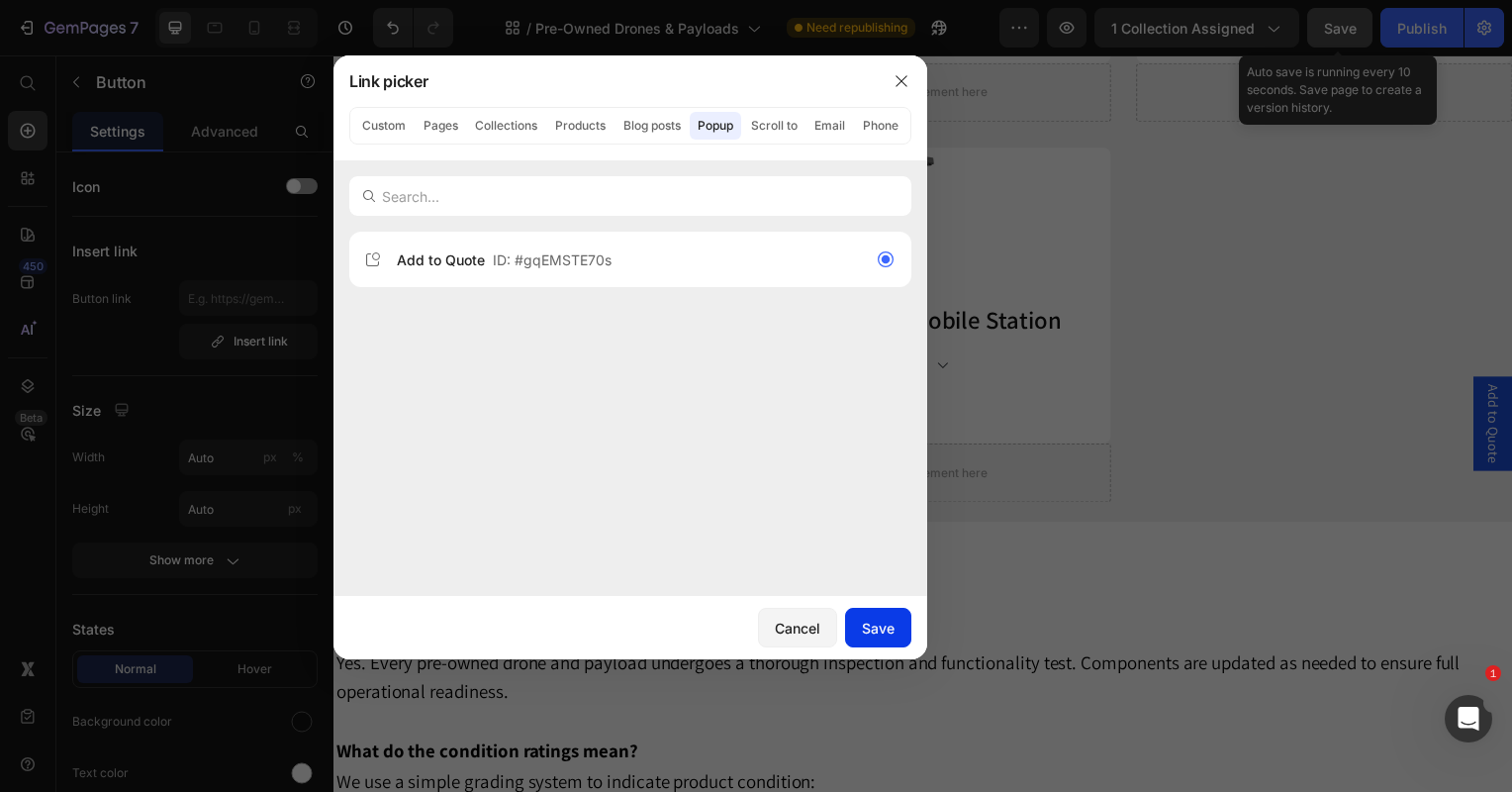 click on "Save" at bounding box center (878, 628) 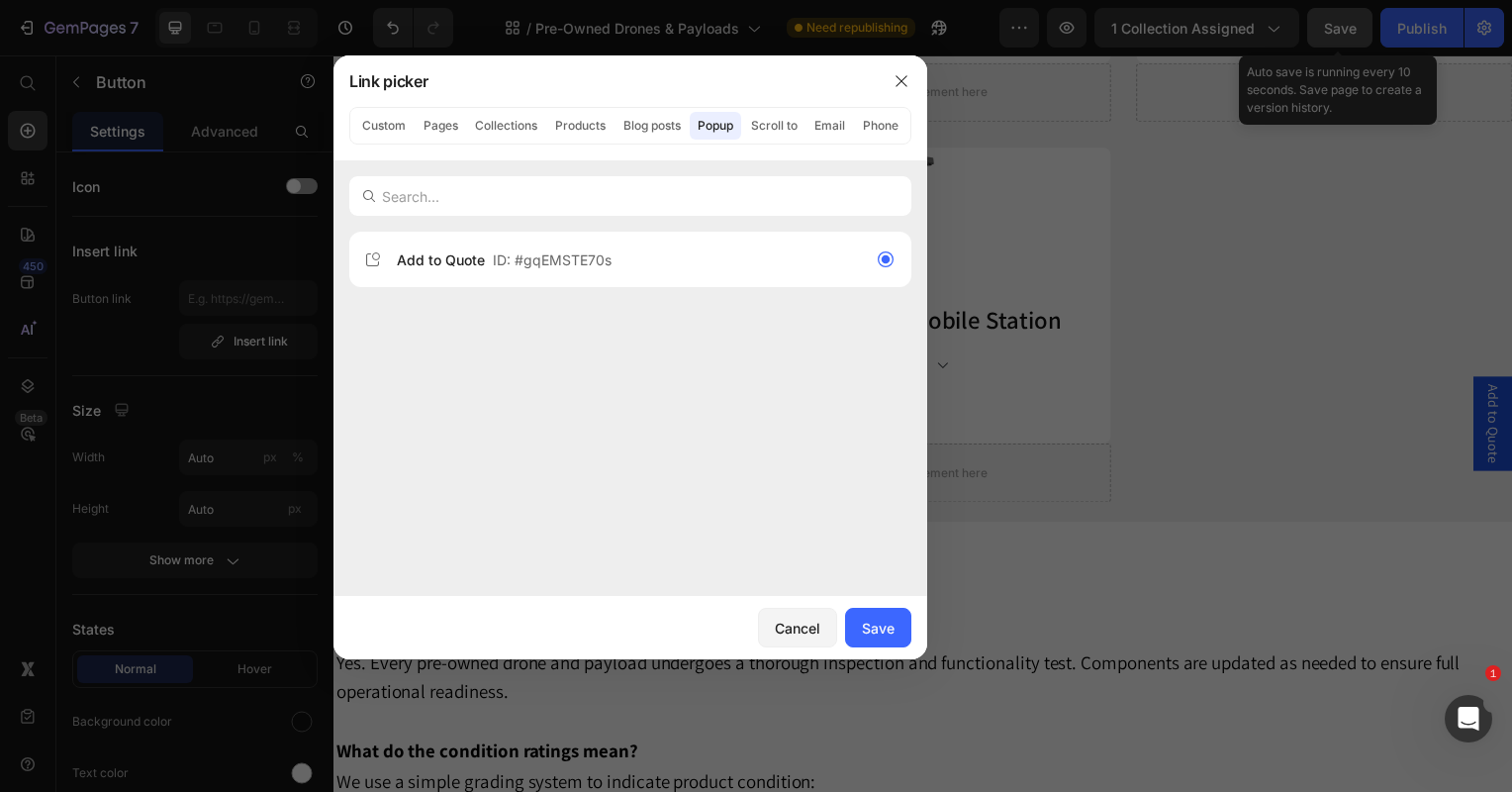 type on "#gqEMSTE70s" 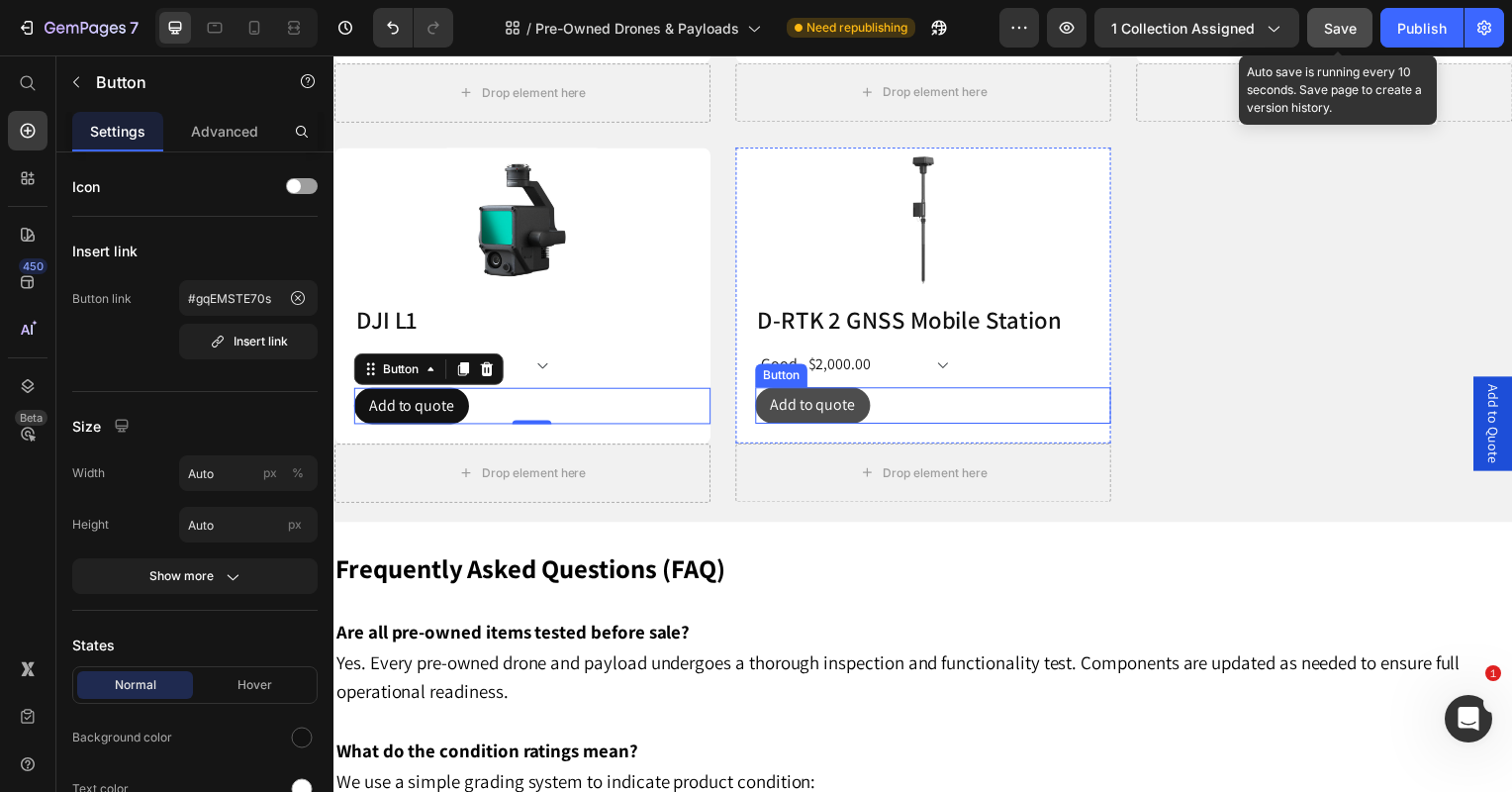 click on "Add to quote" at bounding box center (815, 408) 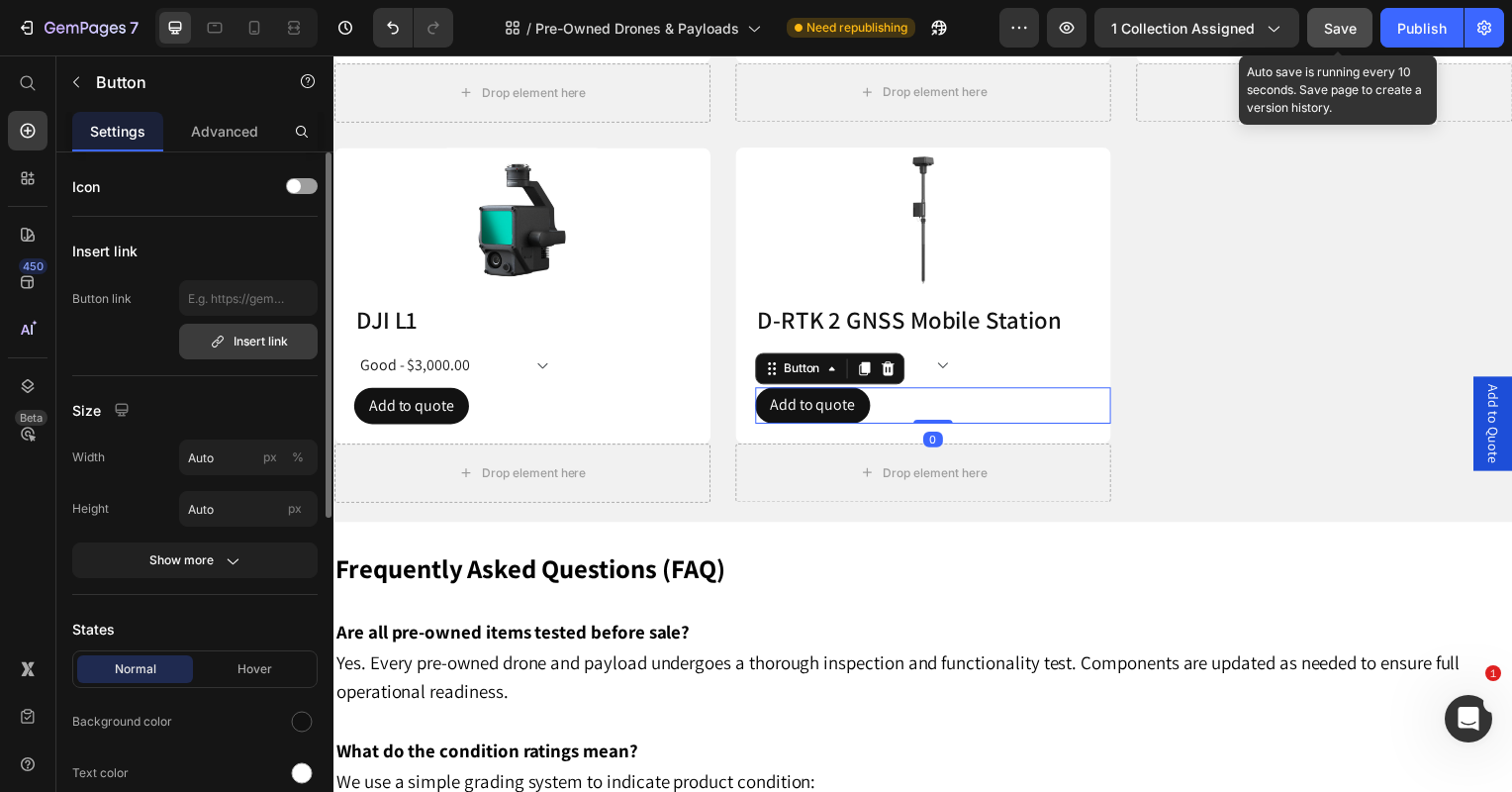 click on "Insert link" at bounding box center [248, 342] 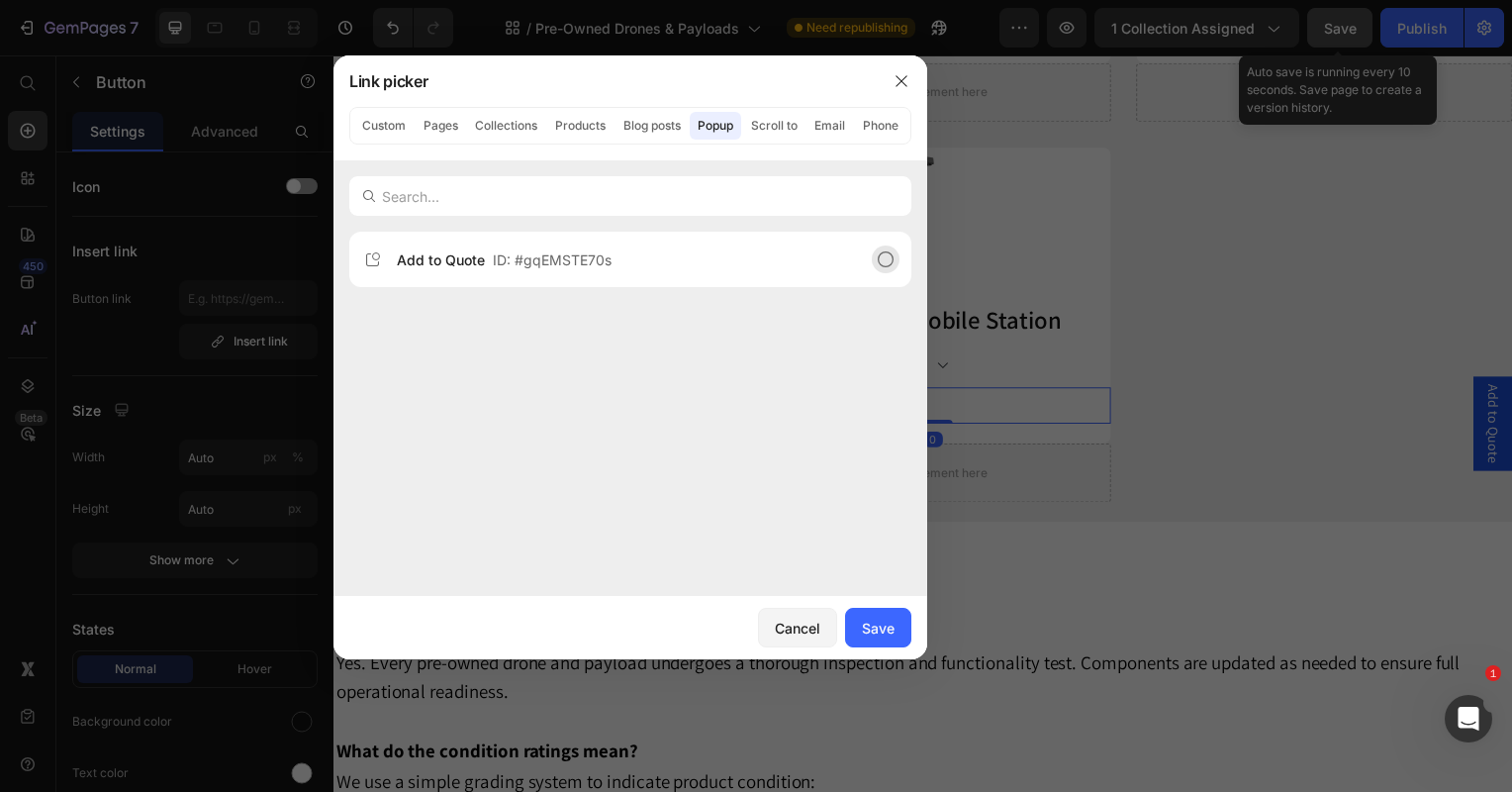 click on "Add to Quote  ID: #gqEMSTE70s" 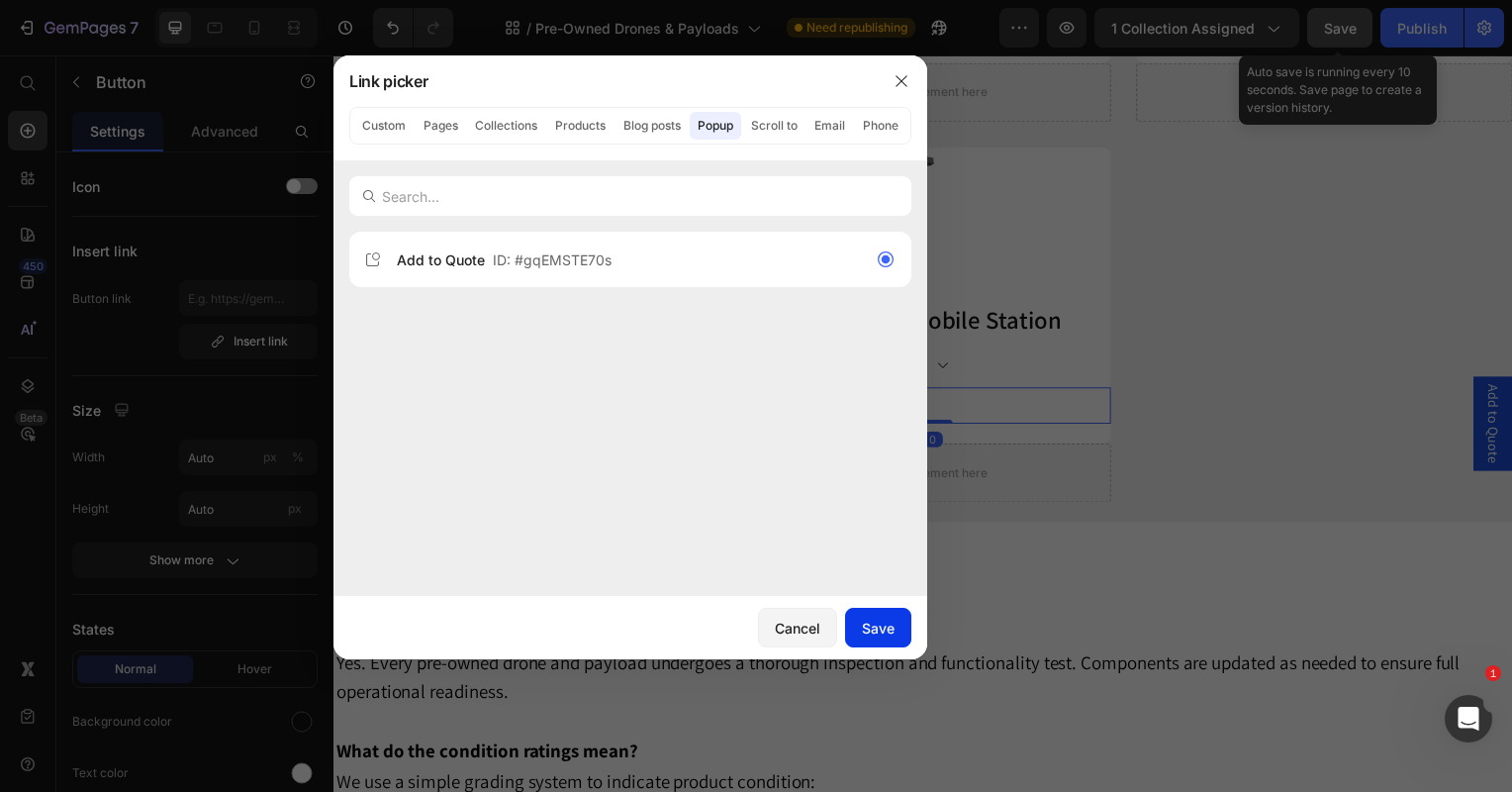 click on "Save" 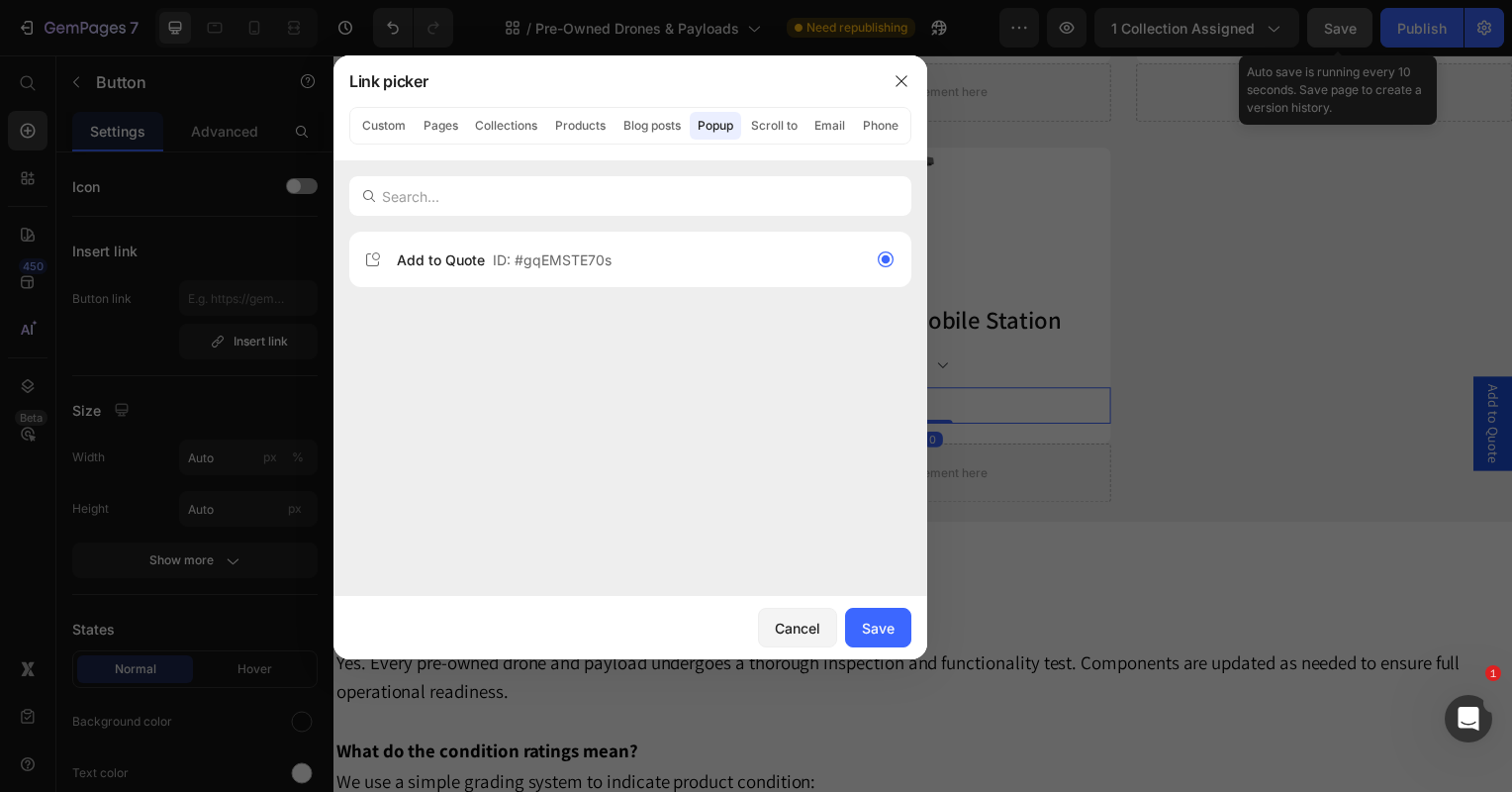 type on "#gqEMSTE70s" 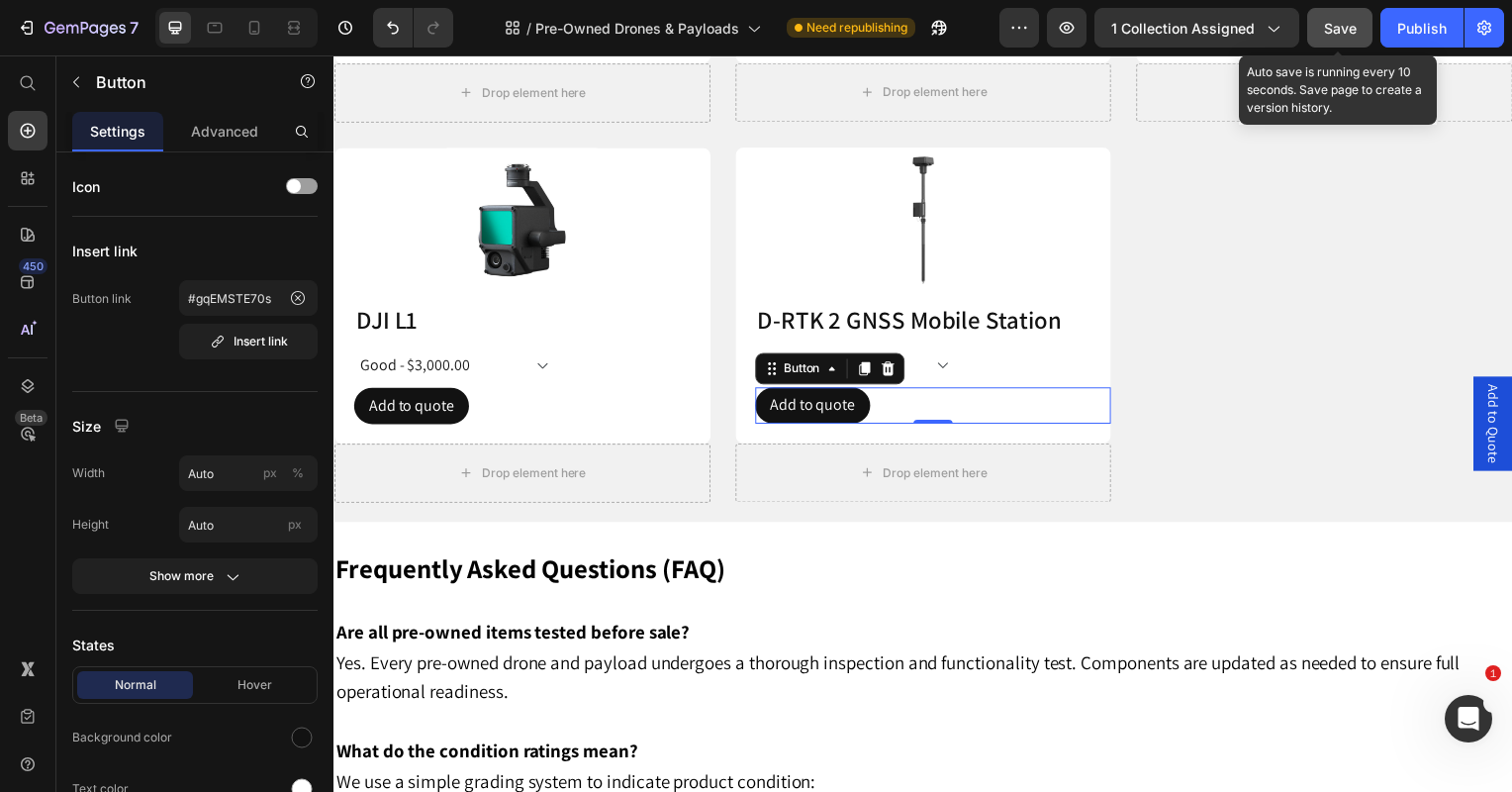 click on "Save" at bounding box center [1340, 28] 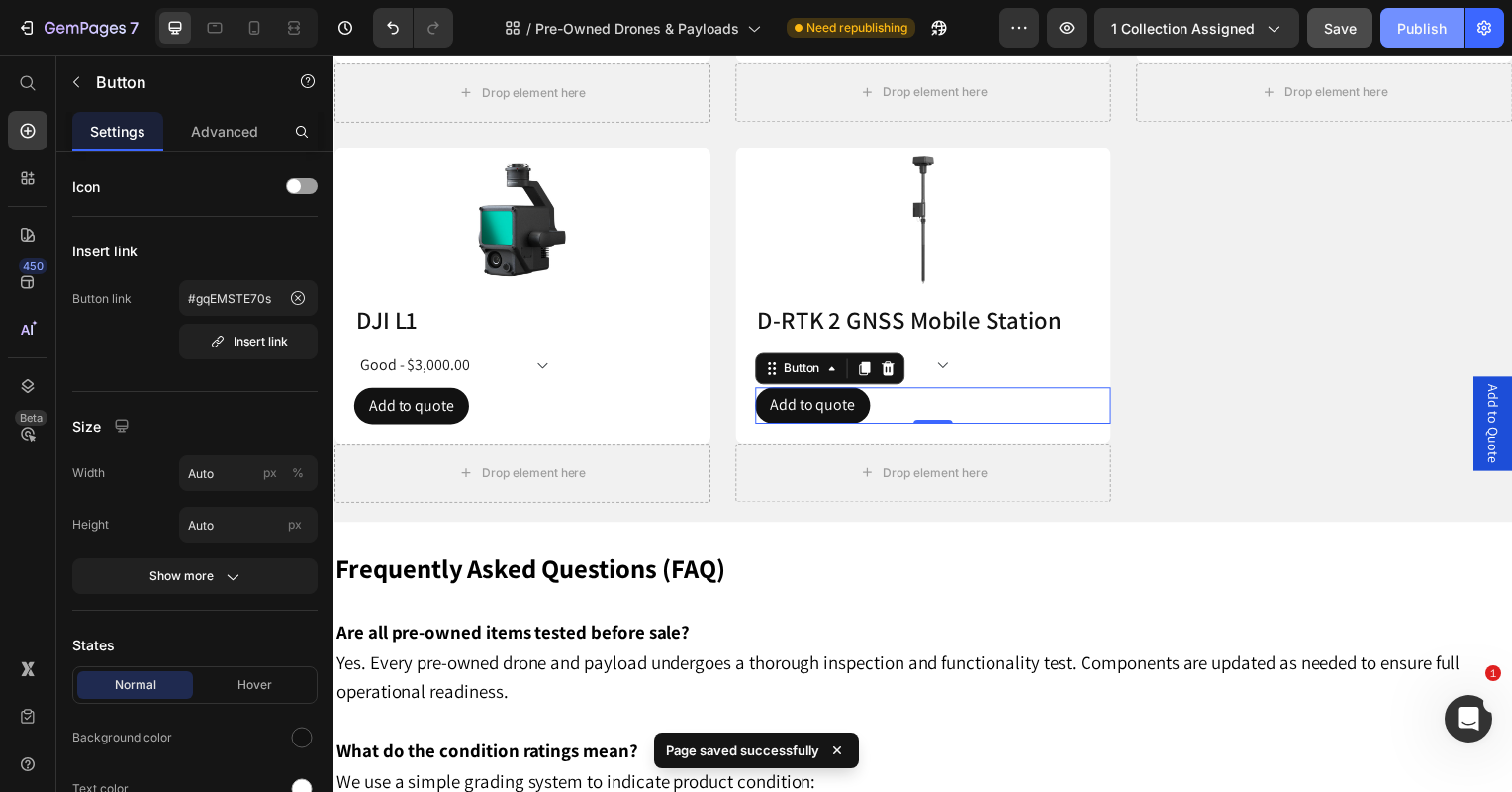 click on "Publish" at bounding box center [1422, 28] 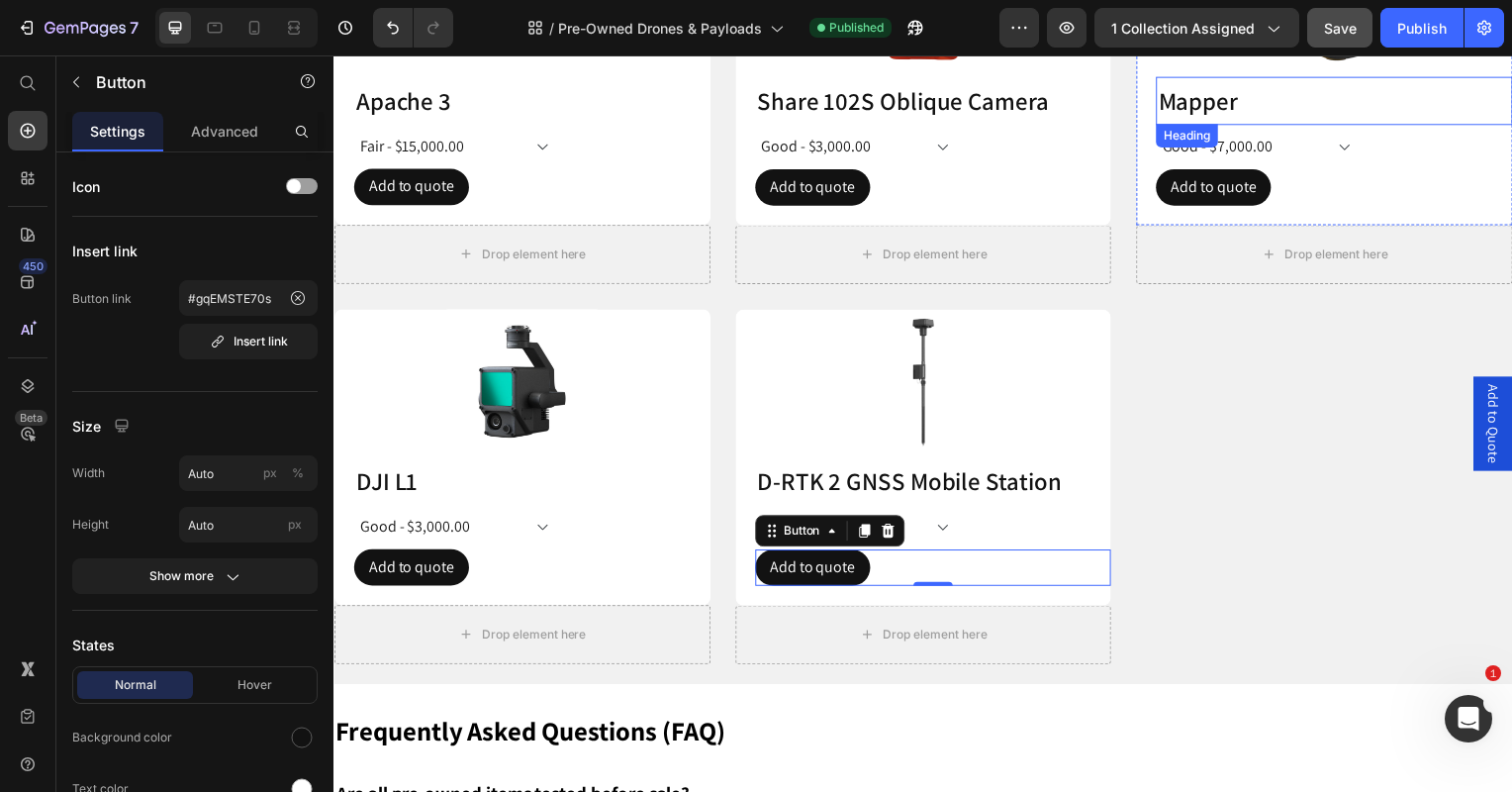 scroll, scrollTop: 1881, scrollLeft: 0, axis: vertical 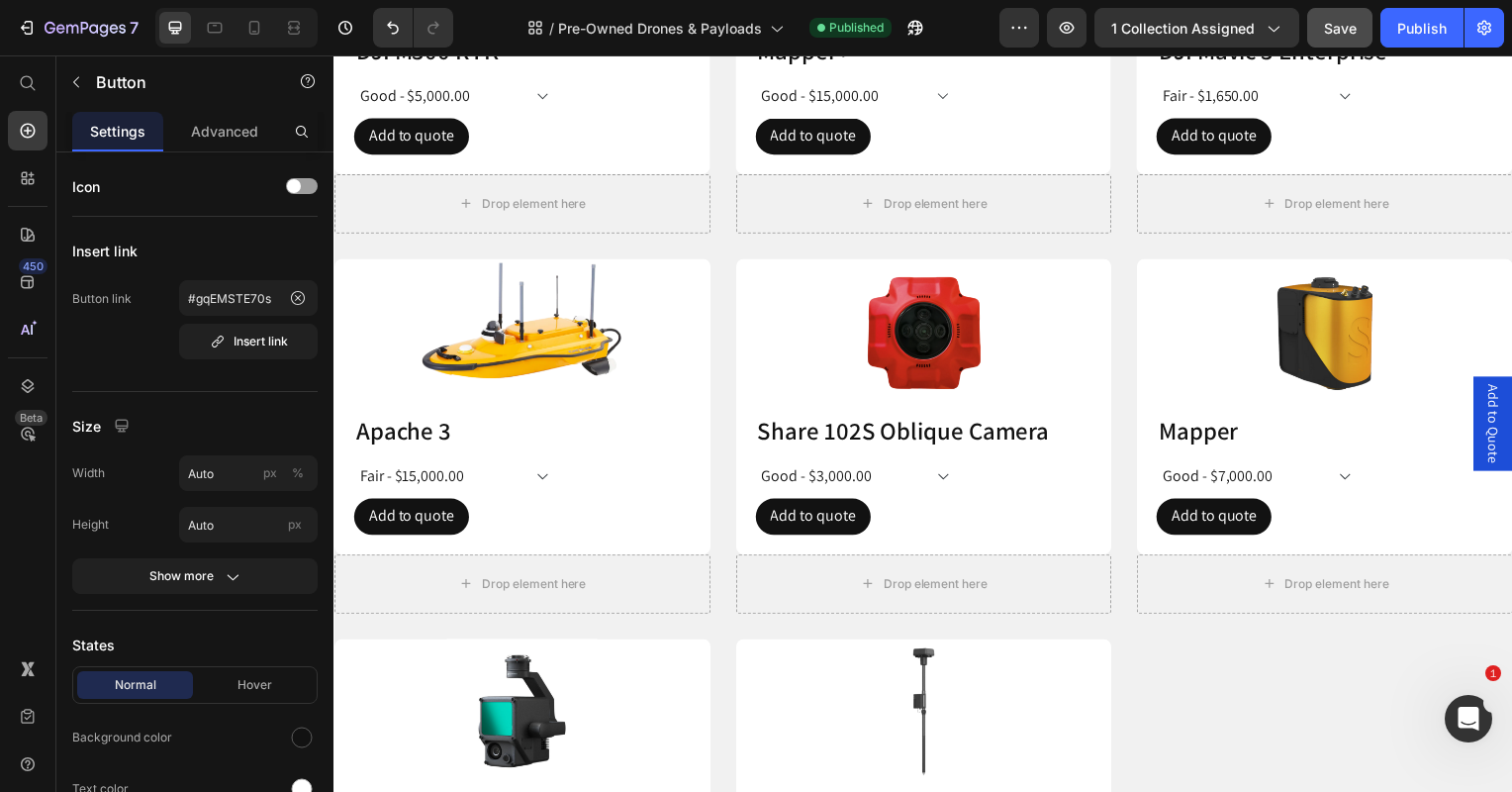 click on "Add to Quote" at bounding box center (1501, 427) 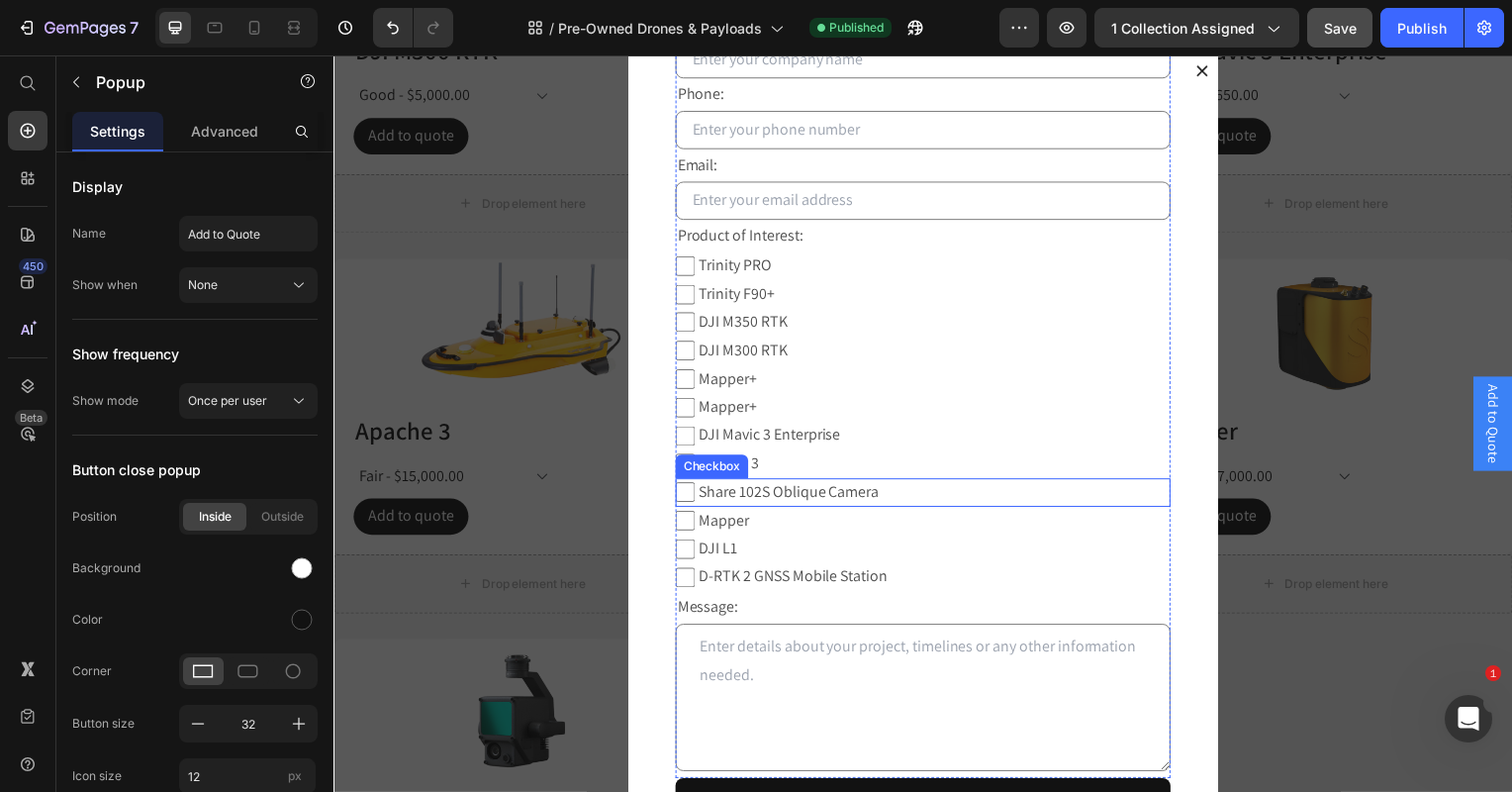 scroll, scrollTop: 293, scrollLeft: 0, axis: vertical 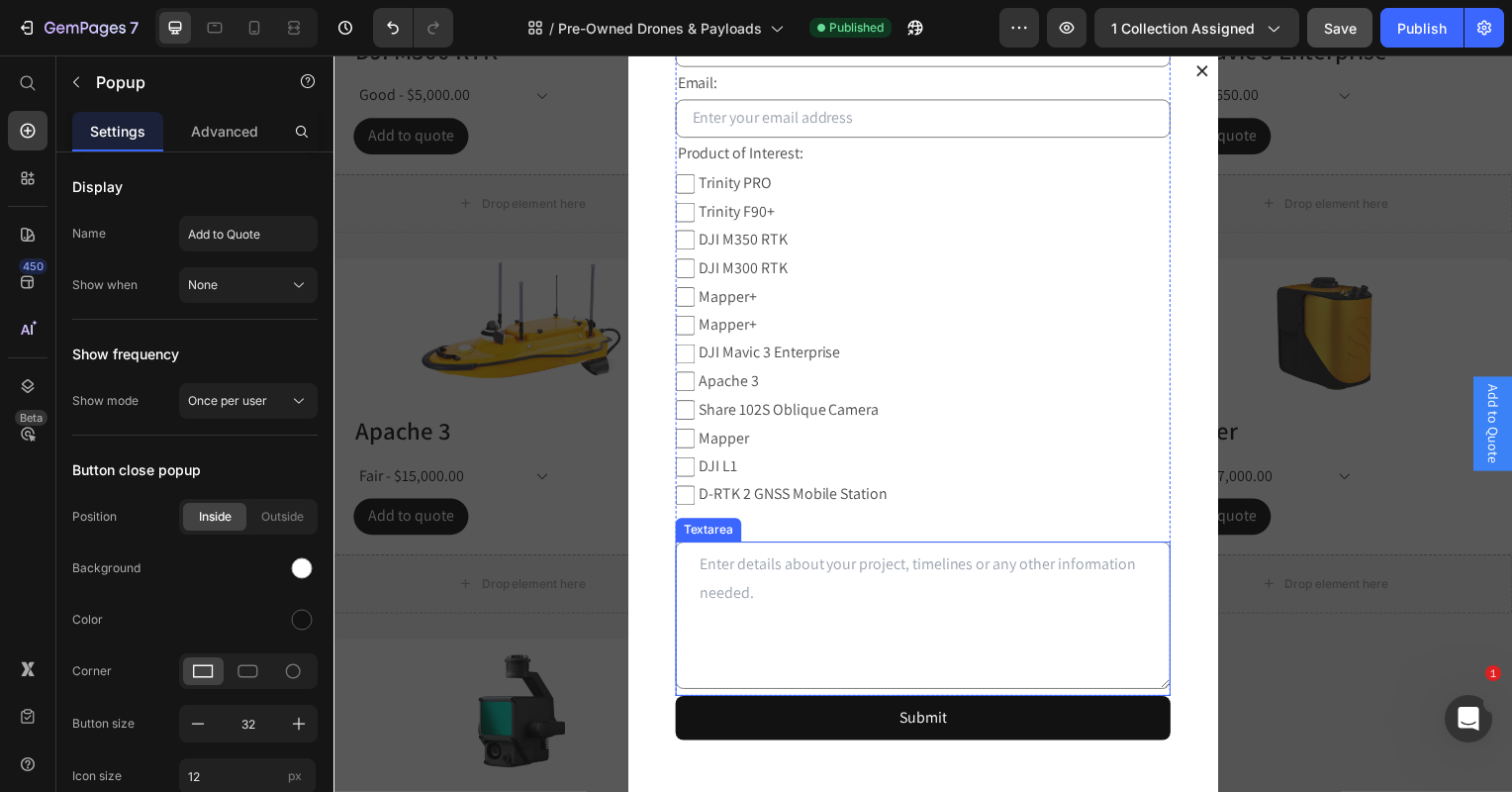 click at bounding box center [927, 620] 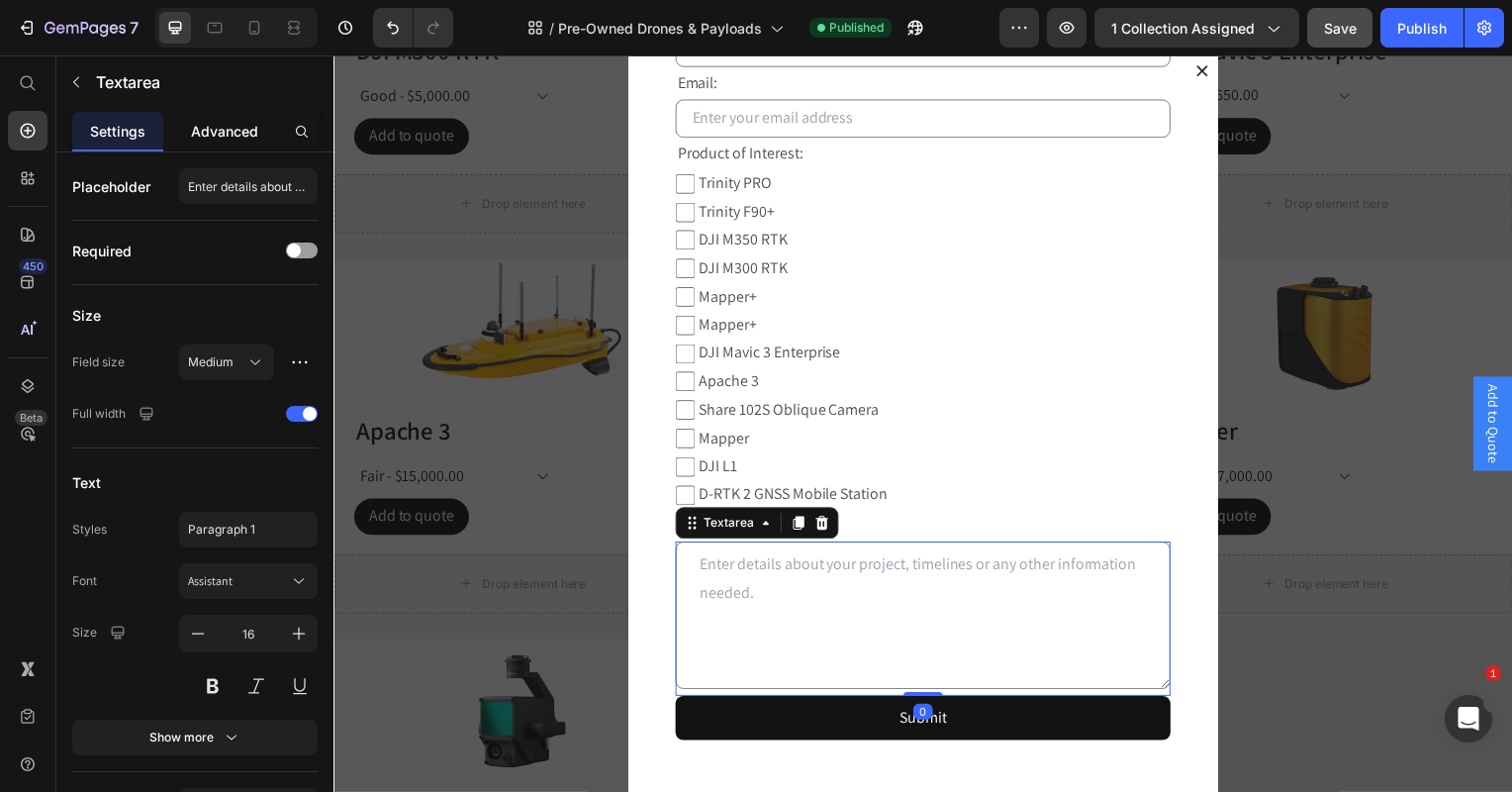 click on "Advanced" at bounding box center (225, 131) 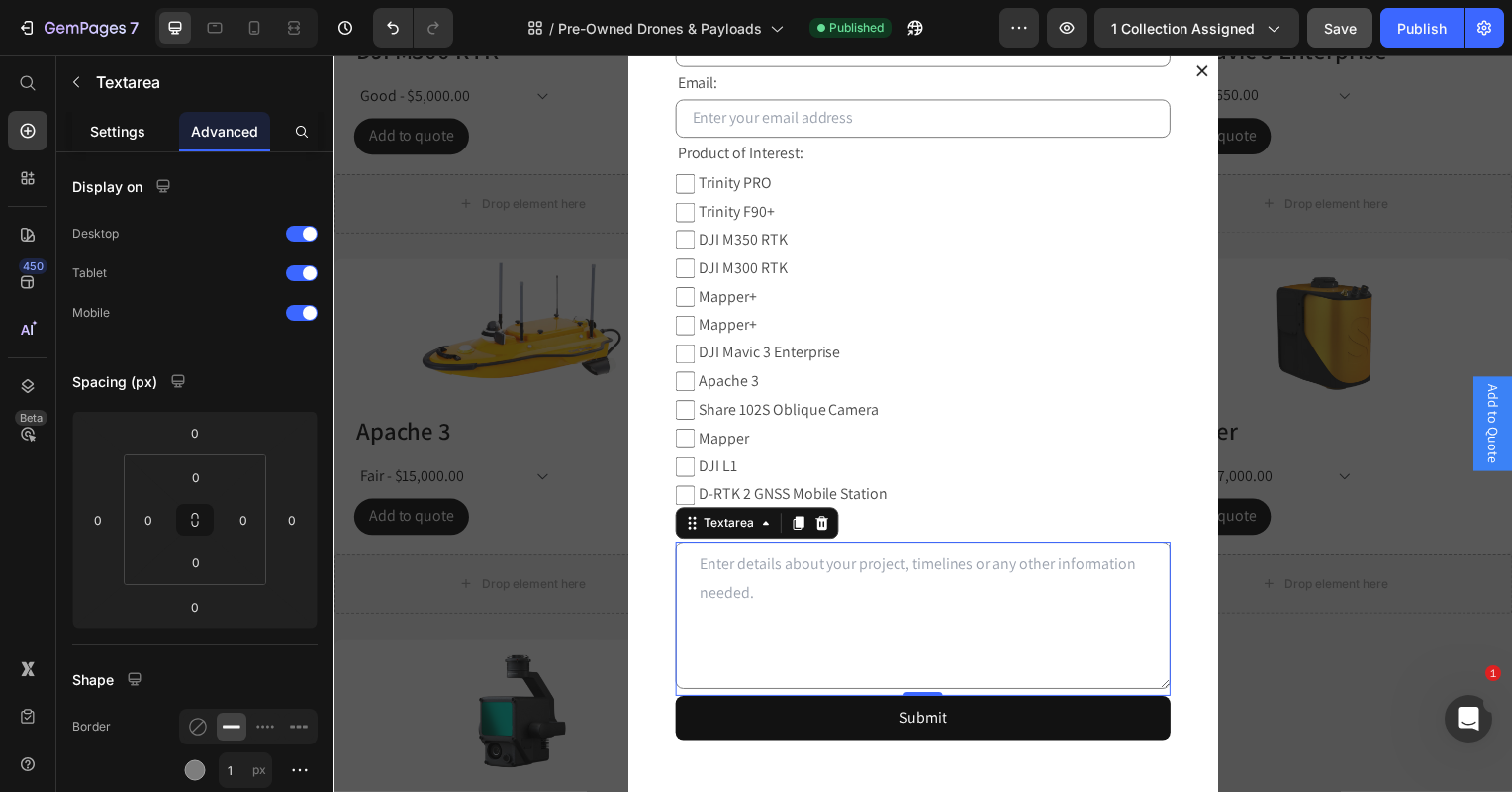 click on "Settings" at bounding box center (118, 131) 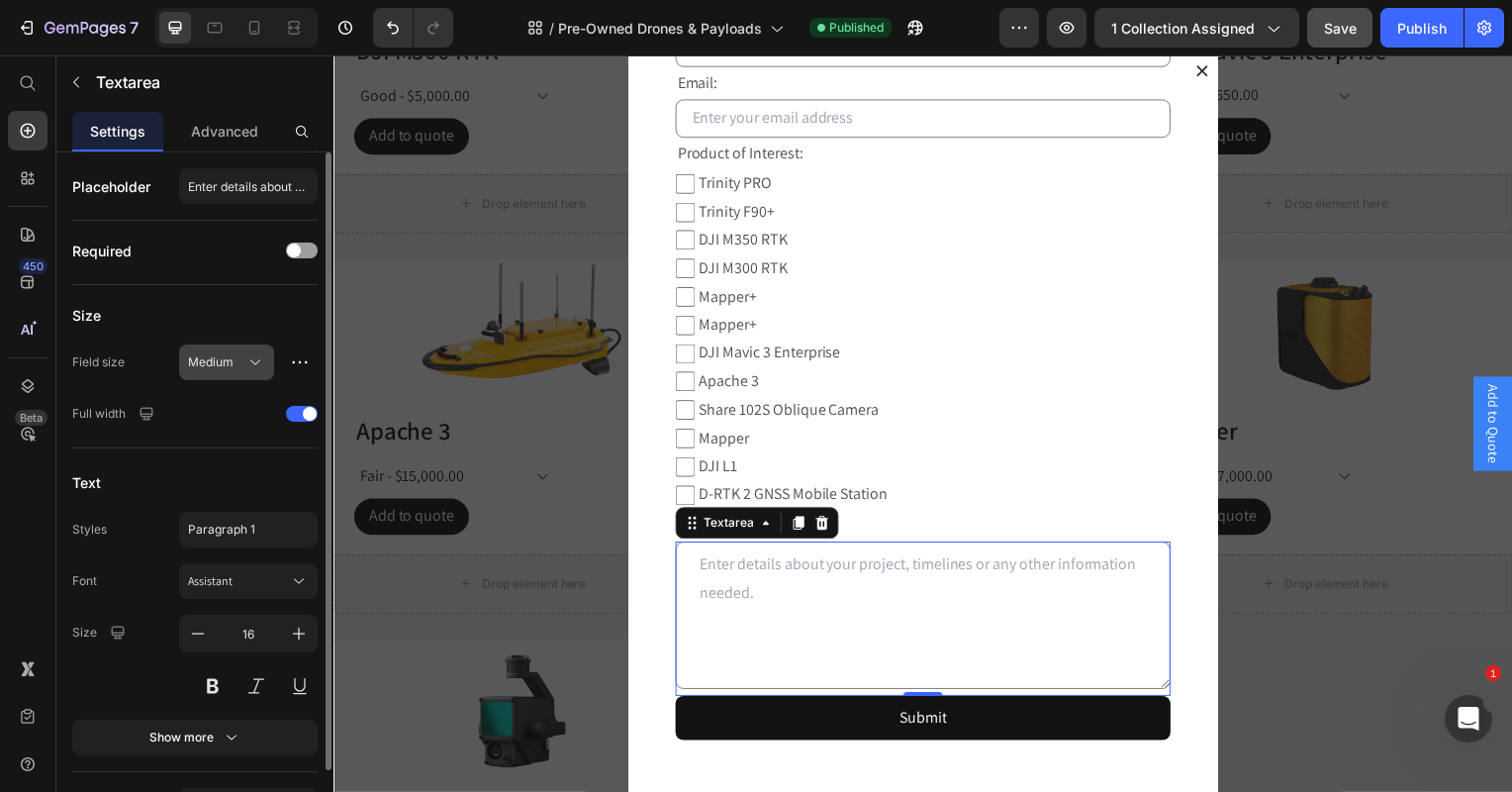 click 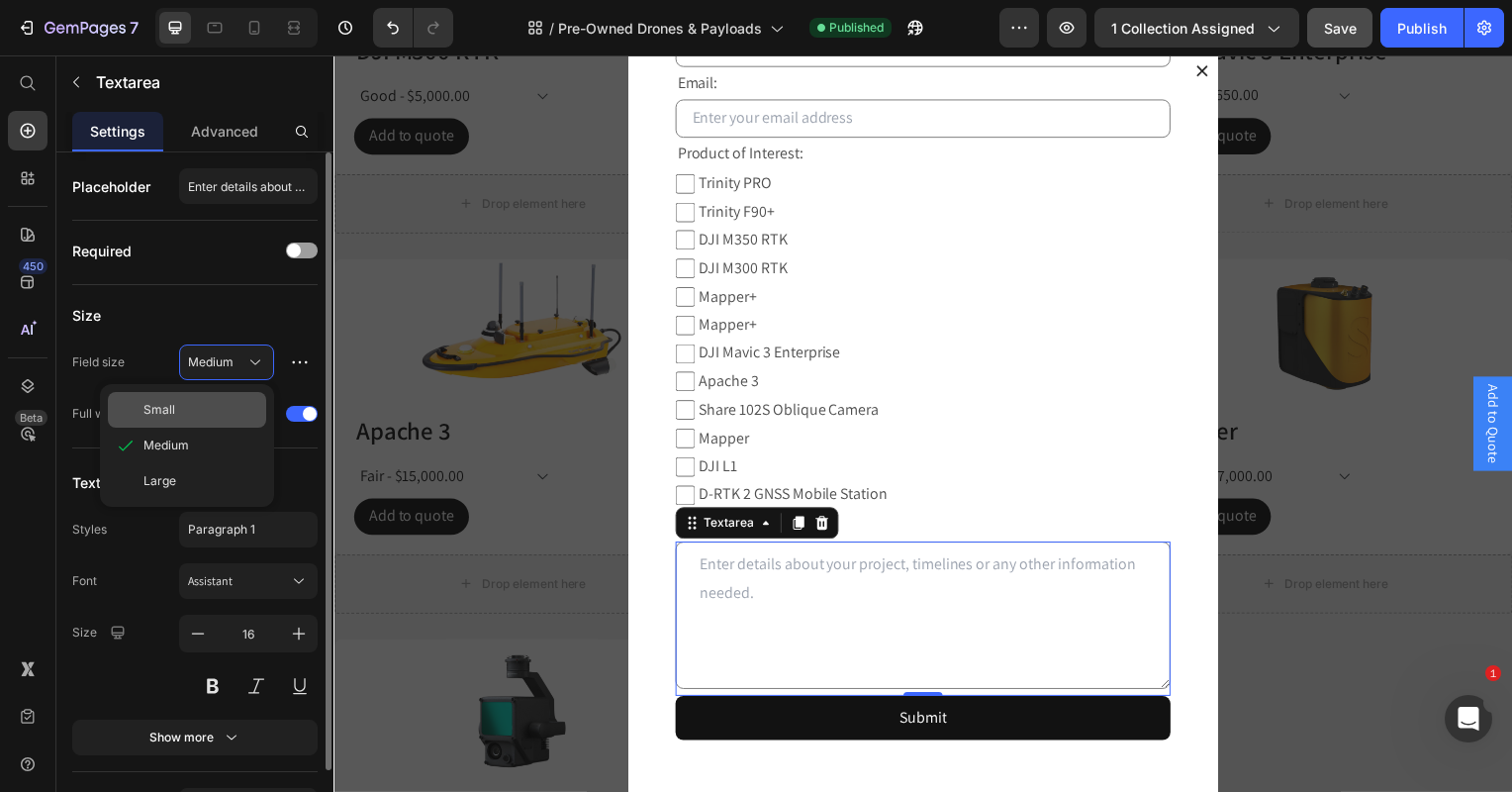 click on "Small" at bounding box center (201, 410) 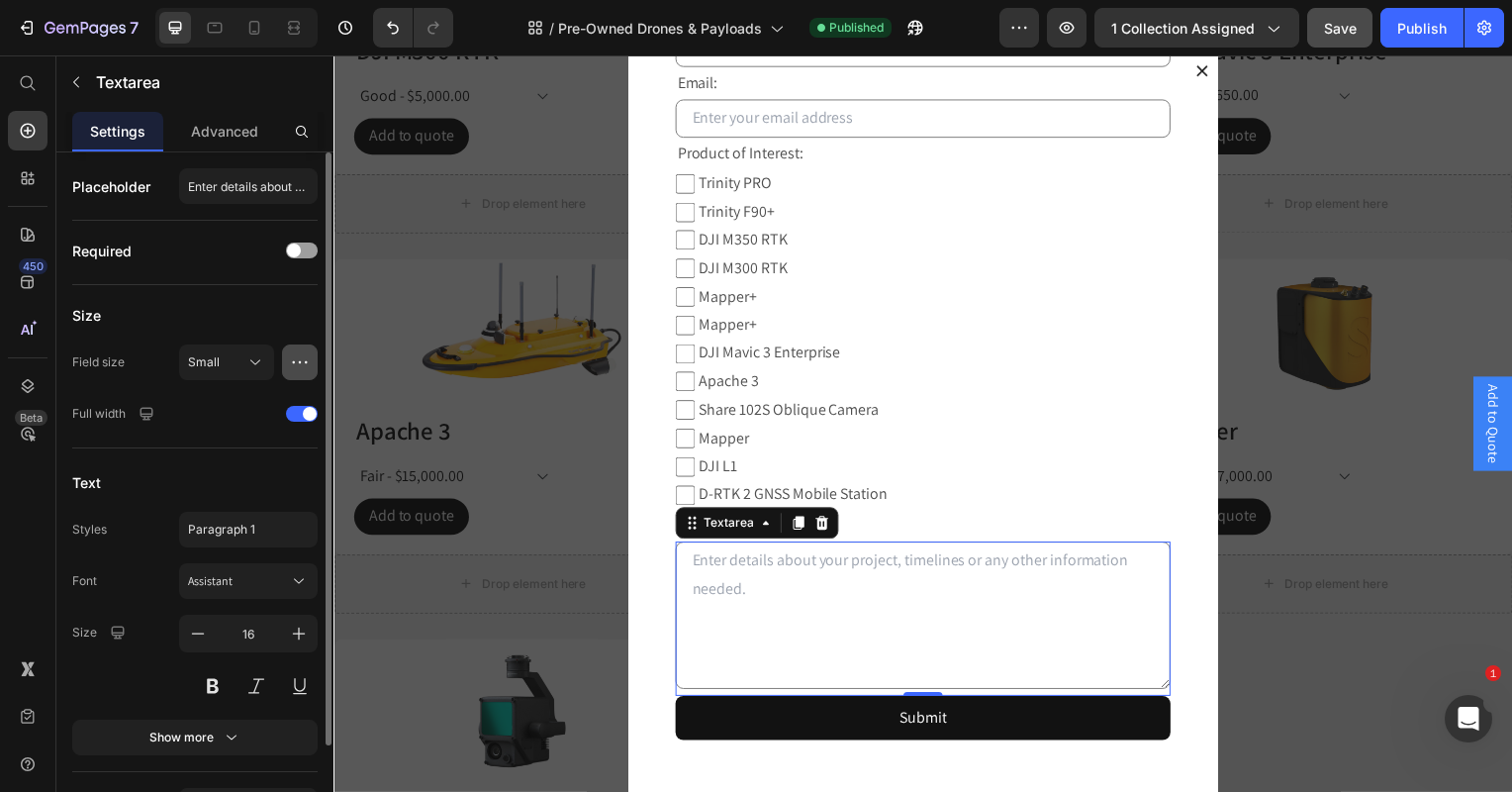 click 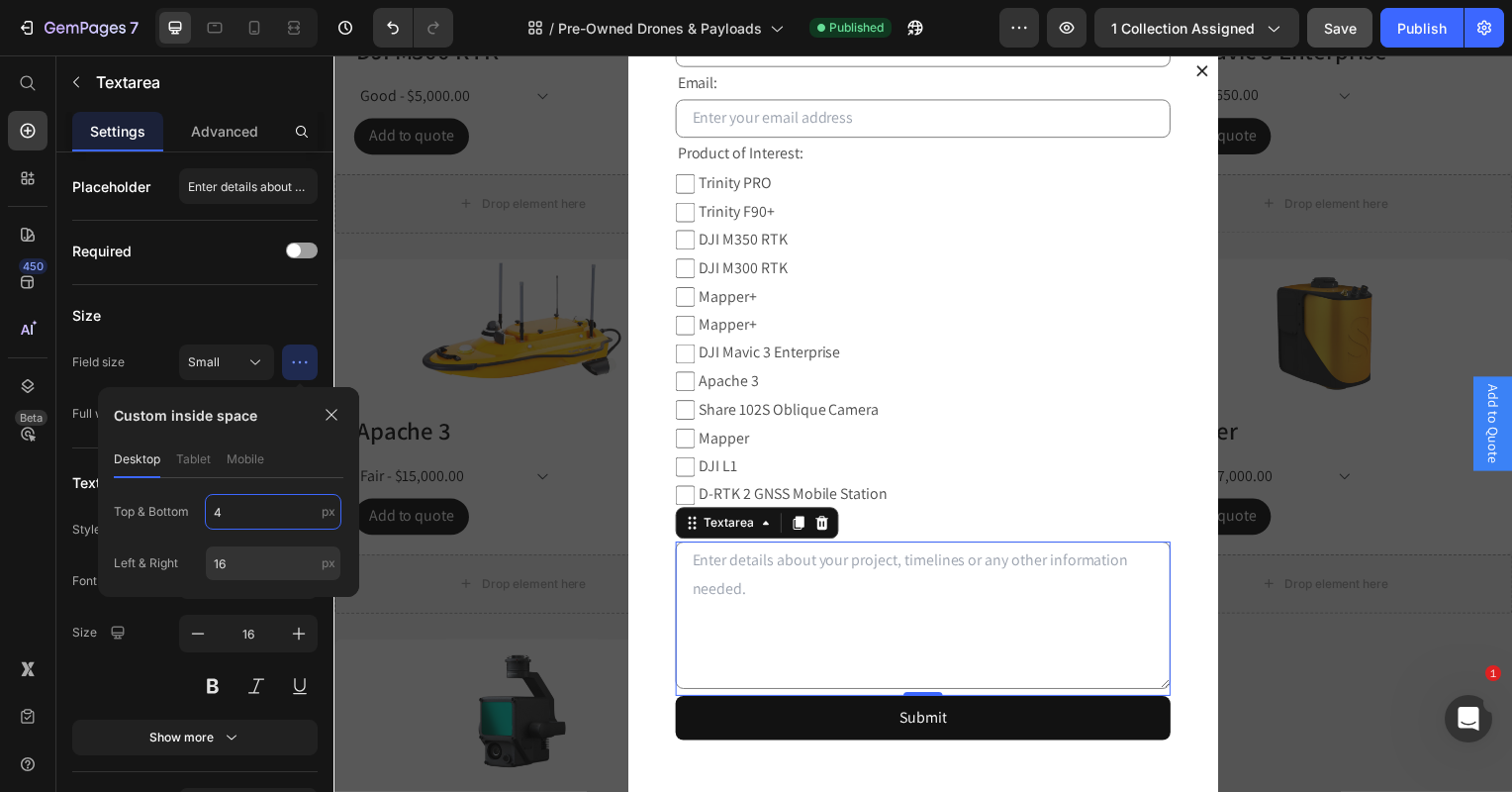 click on "4" at bounding box center (273, 512) 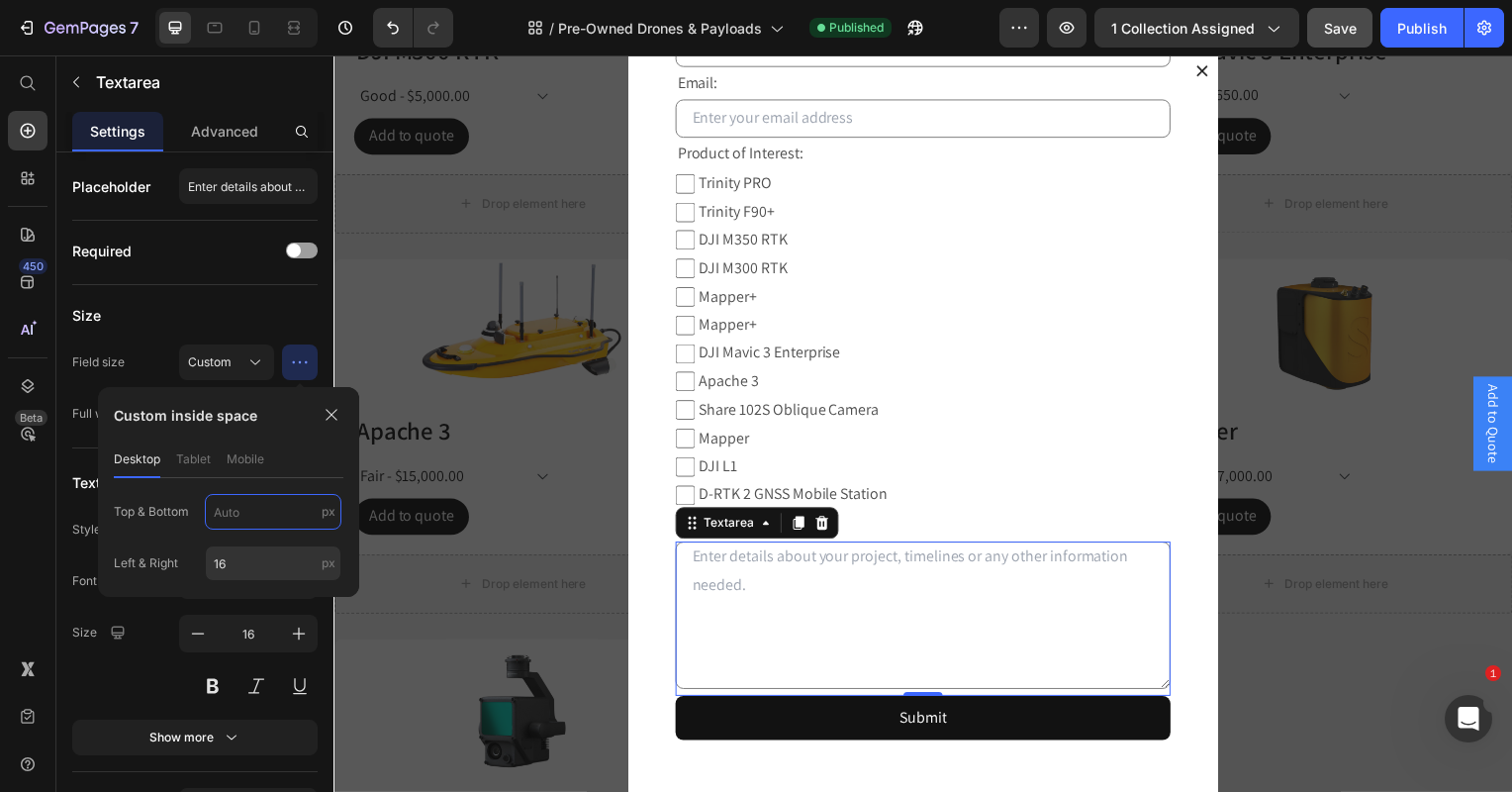 type on "2" 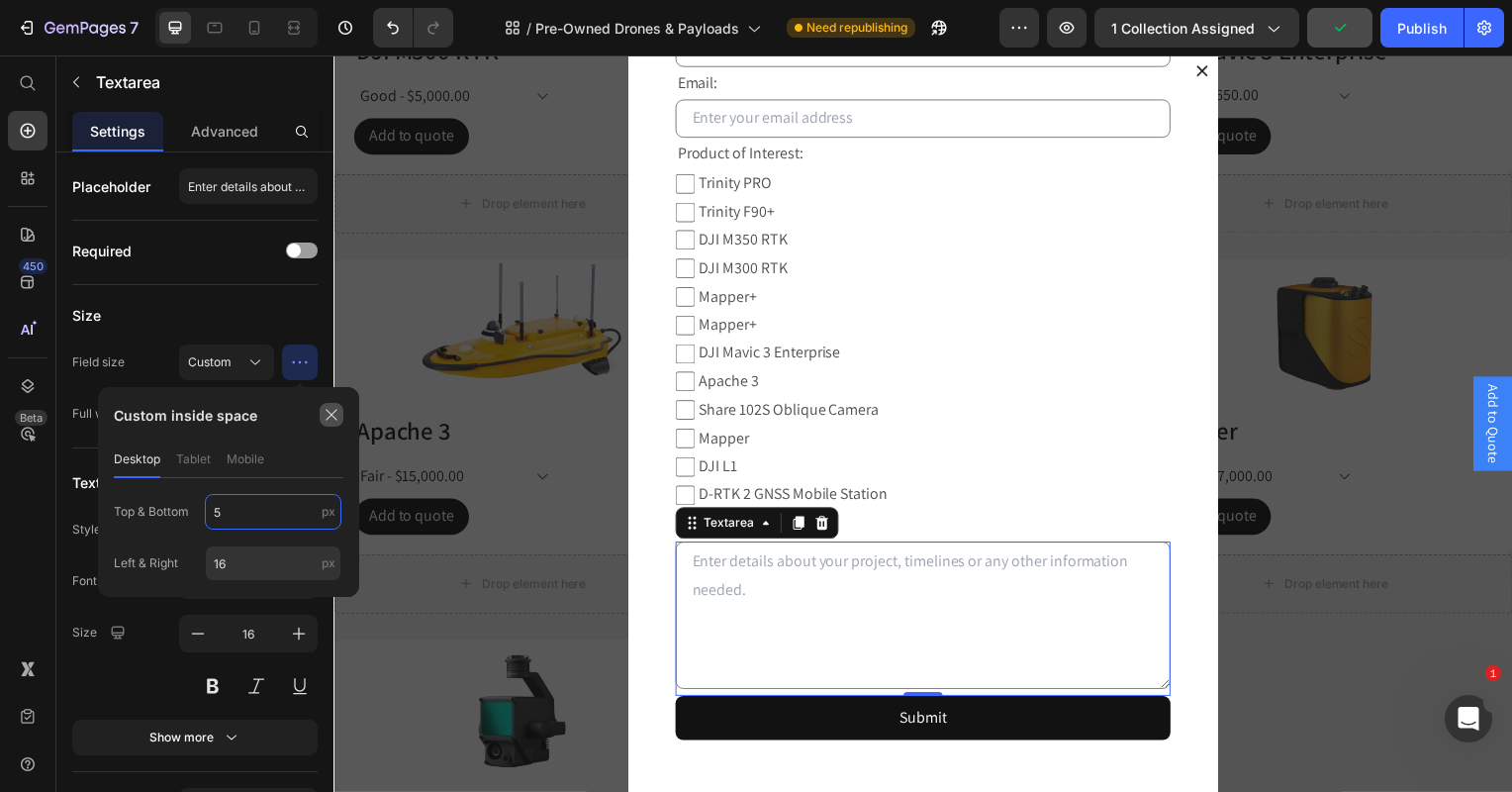 type on "5" 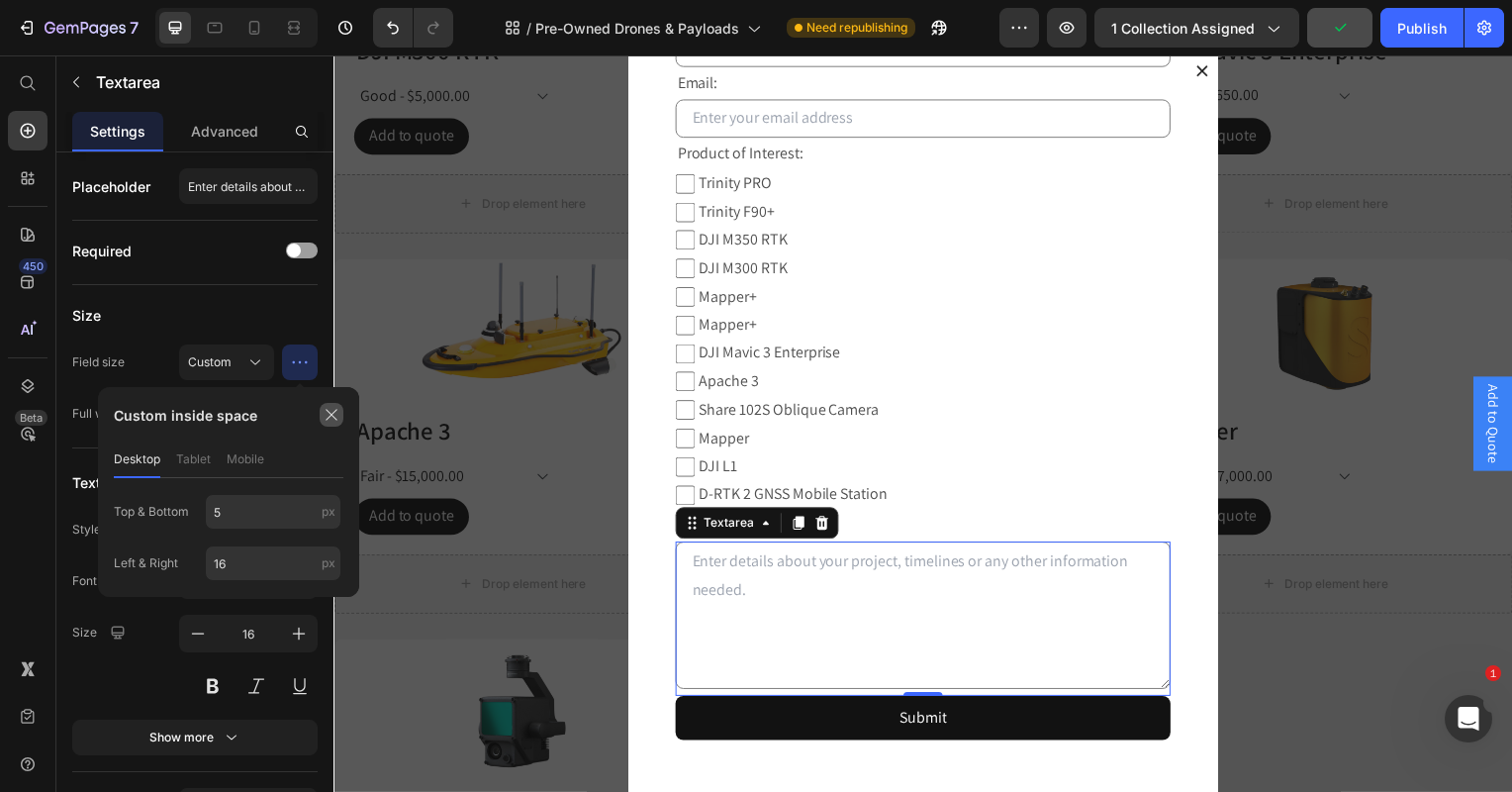 click 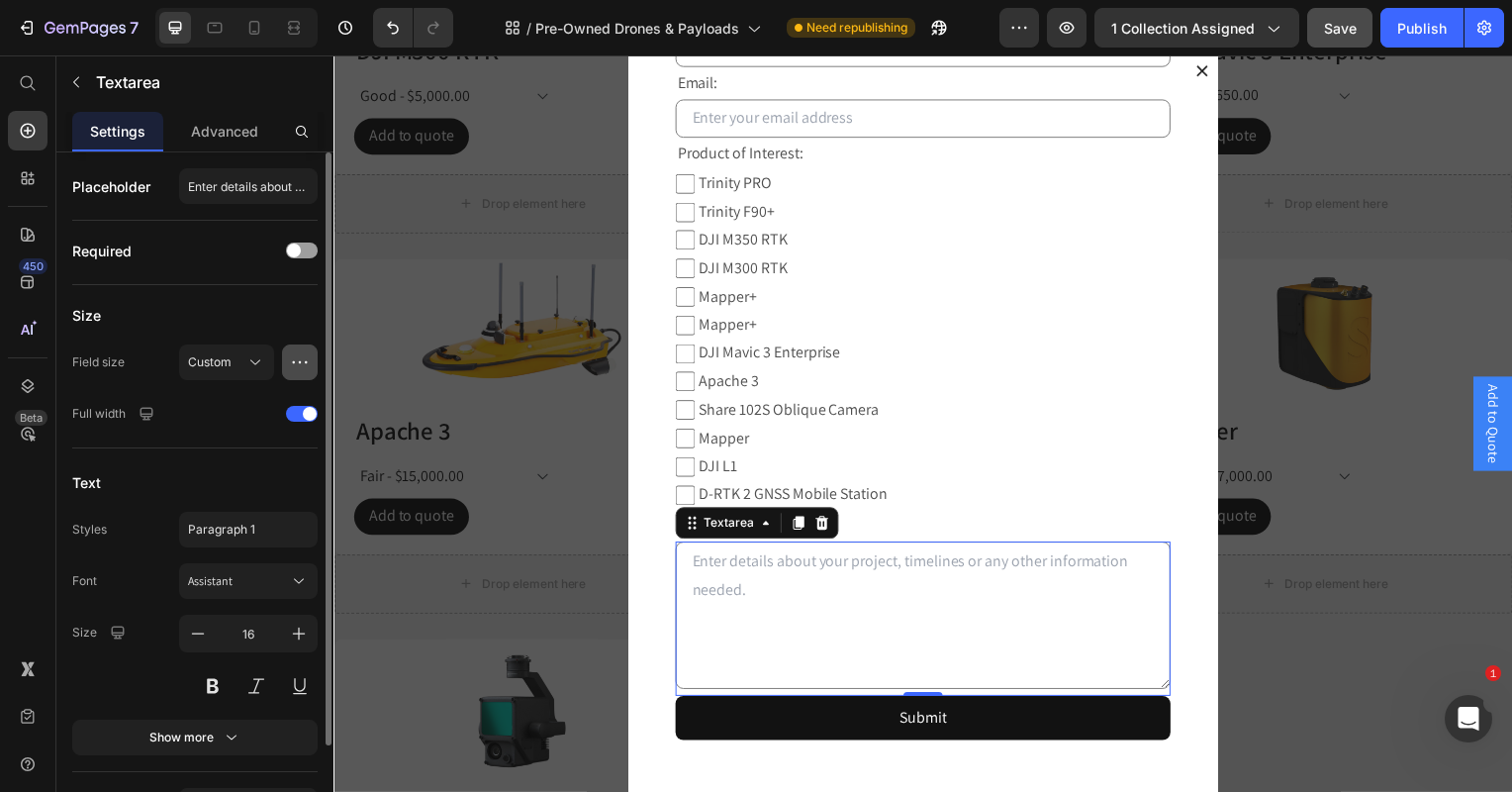 click on "Custom" at bounding box center (248, 362) 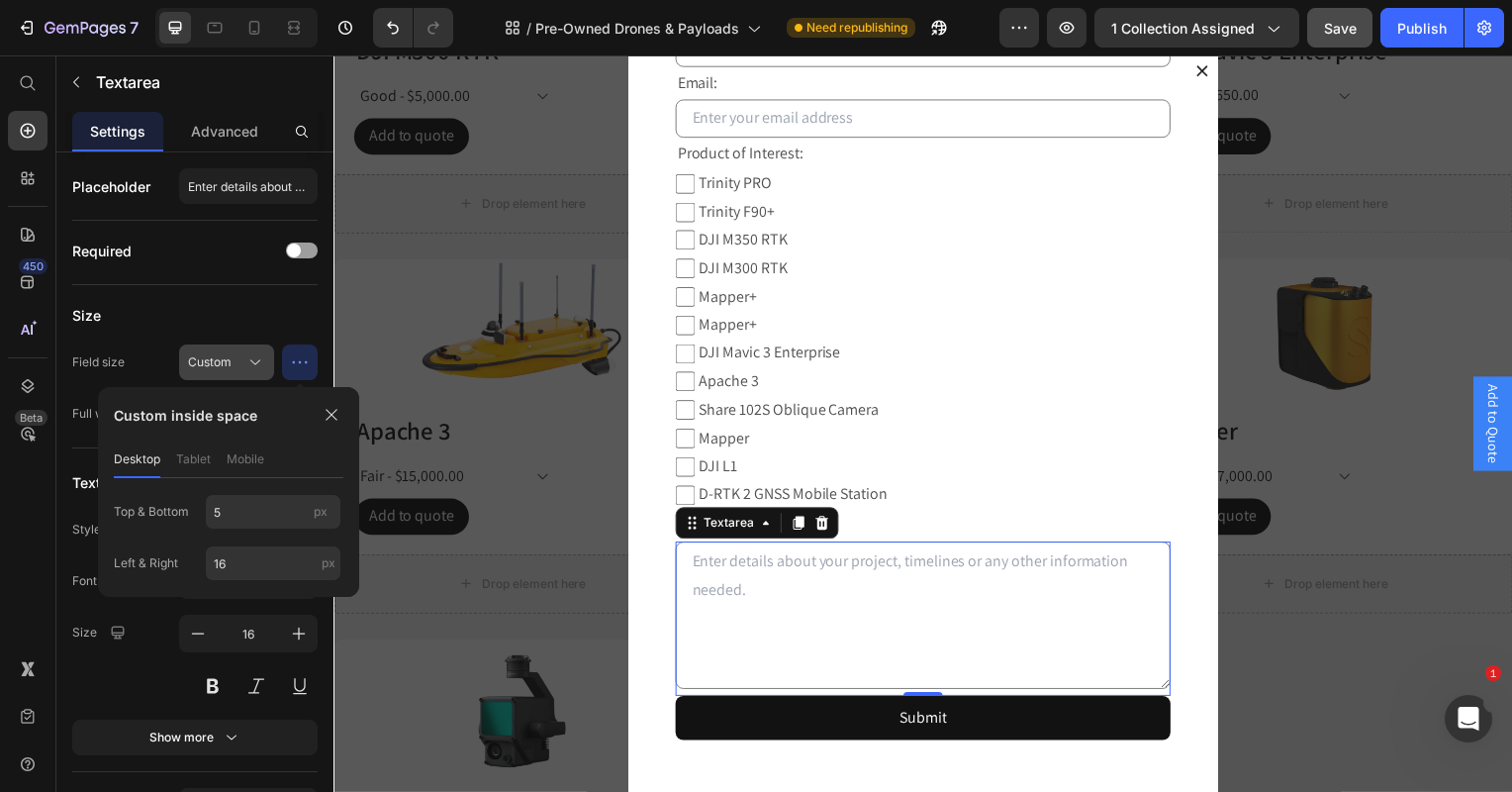 click on "Custom" 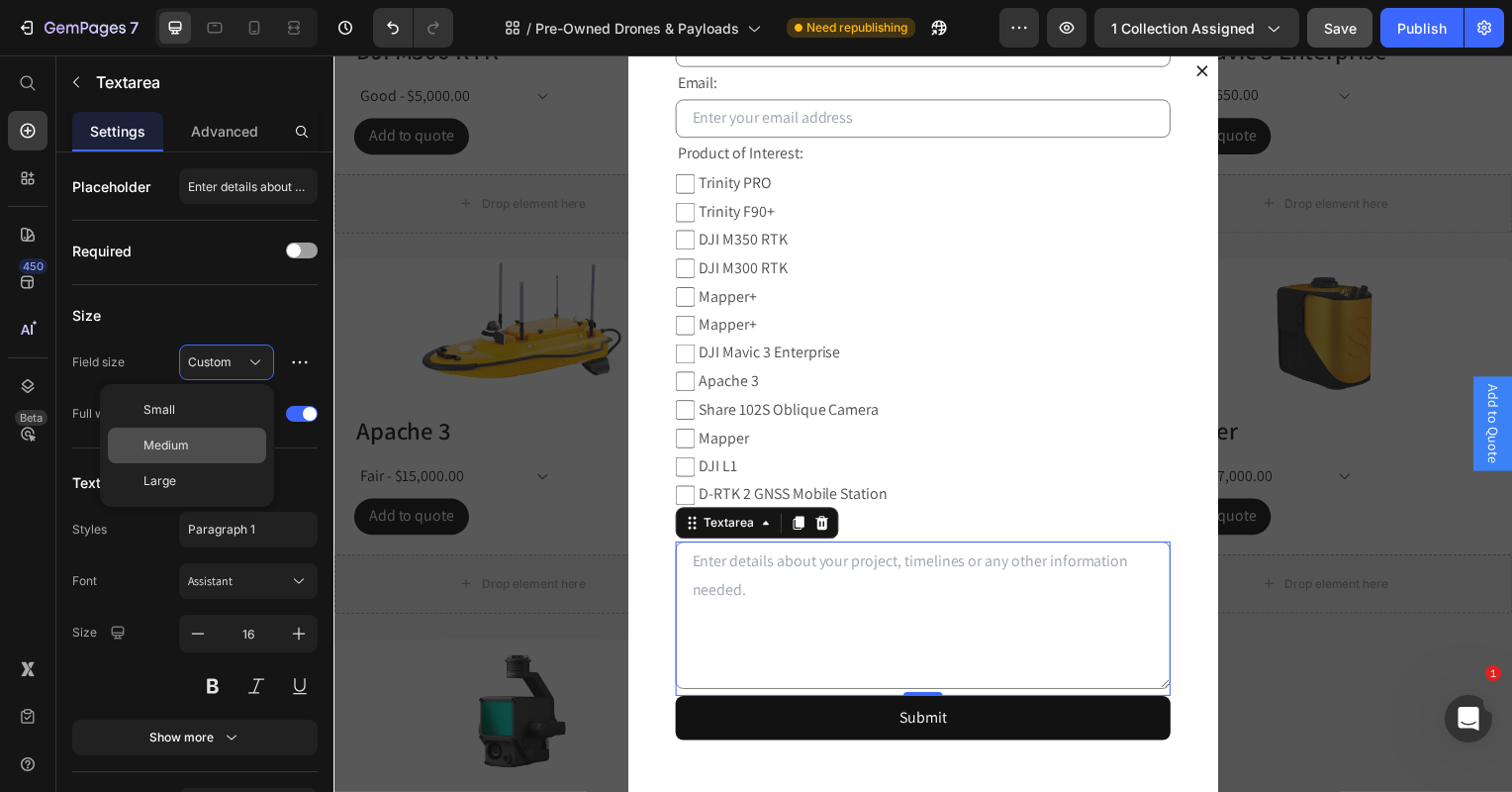 click on "Medium" at bounding box center [201, 446] 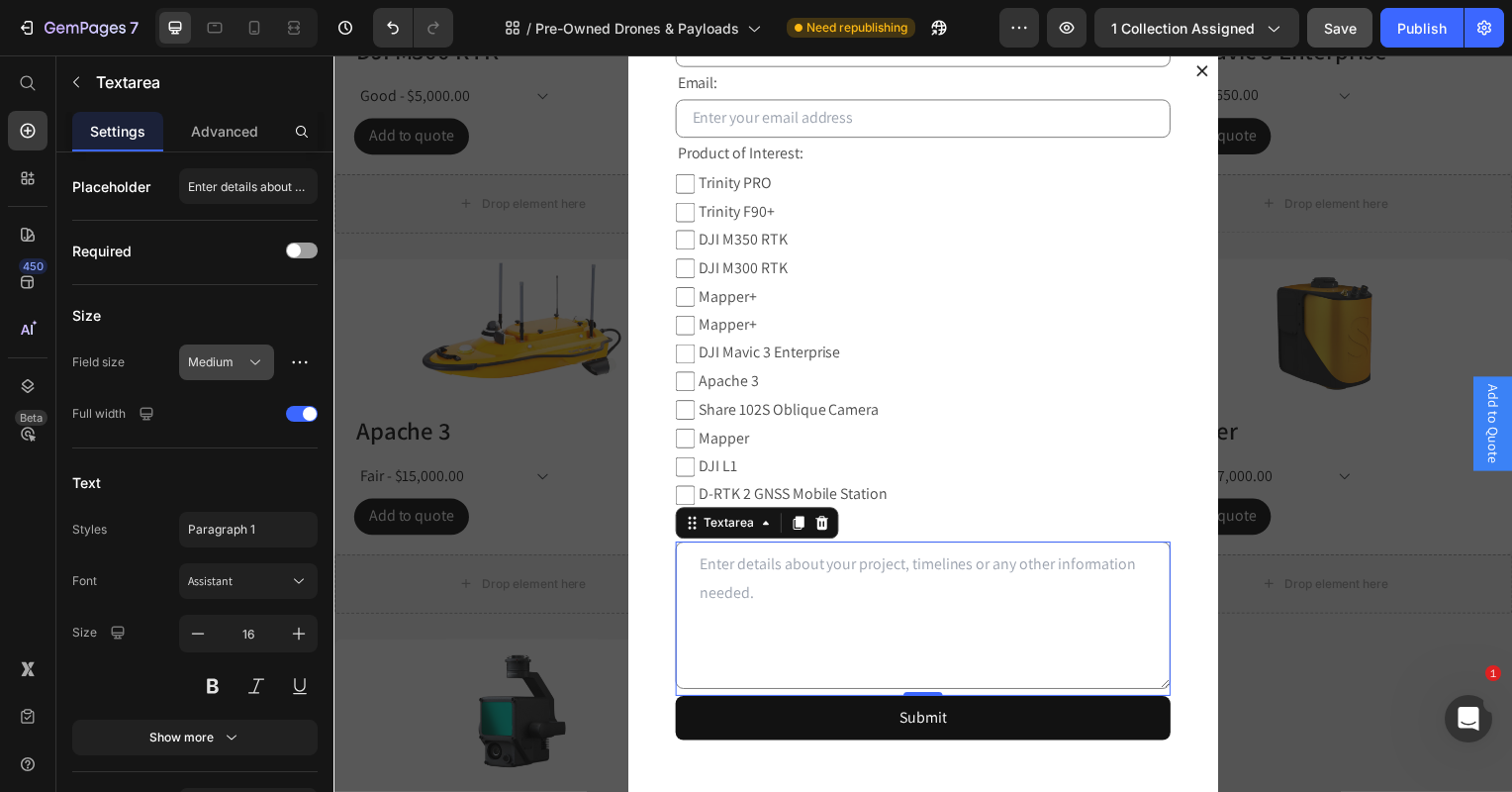 click 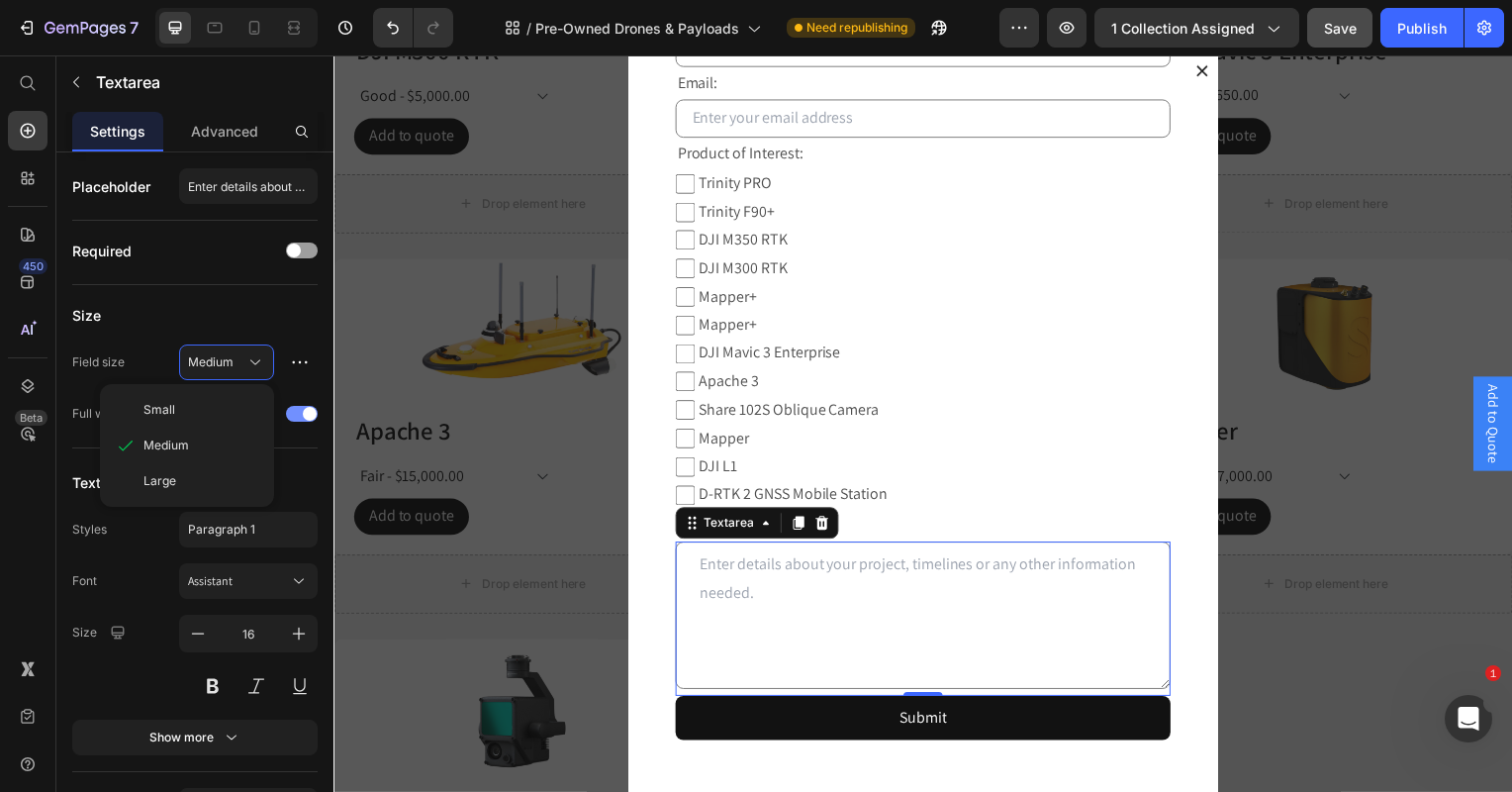 click on "Small" at bounding box center [201, 410] 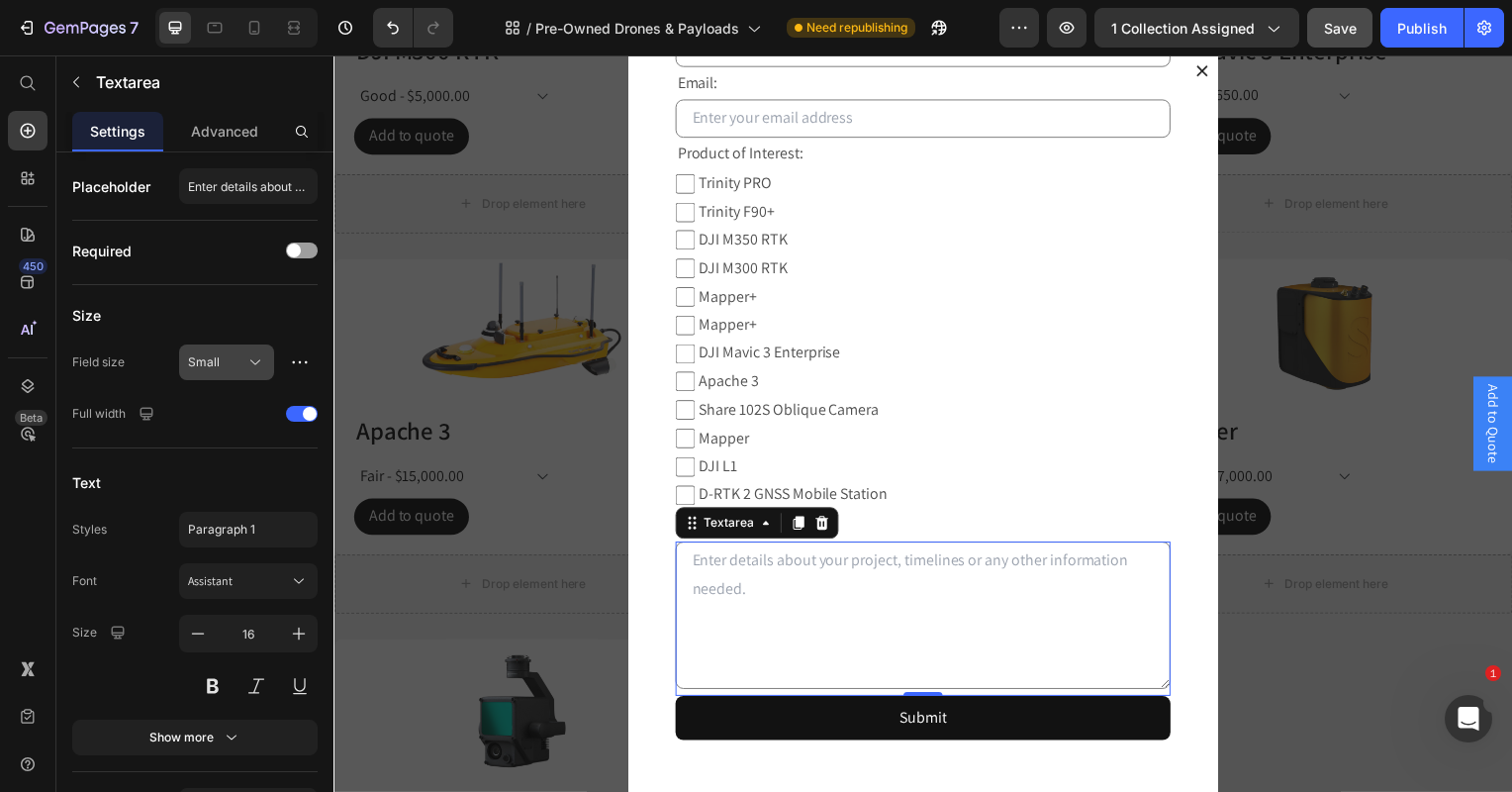 click on "Small" at bounding box center [215, 362] 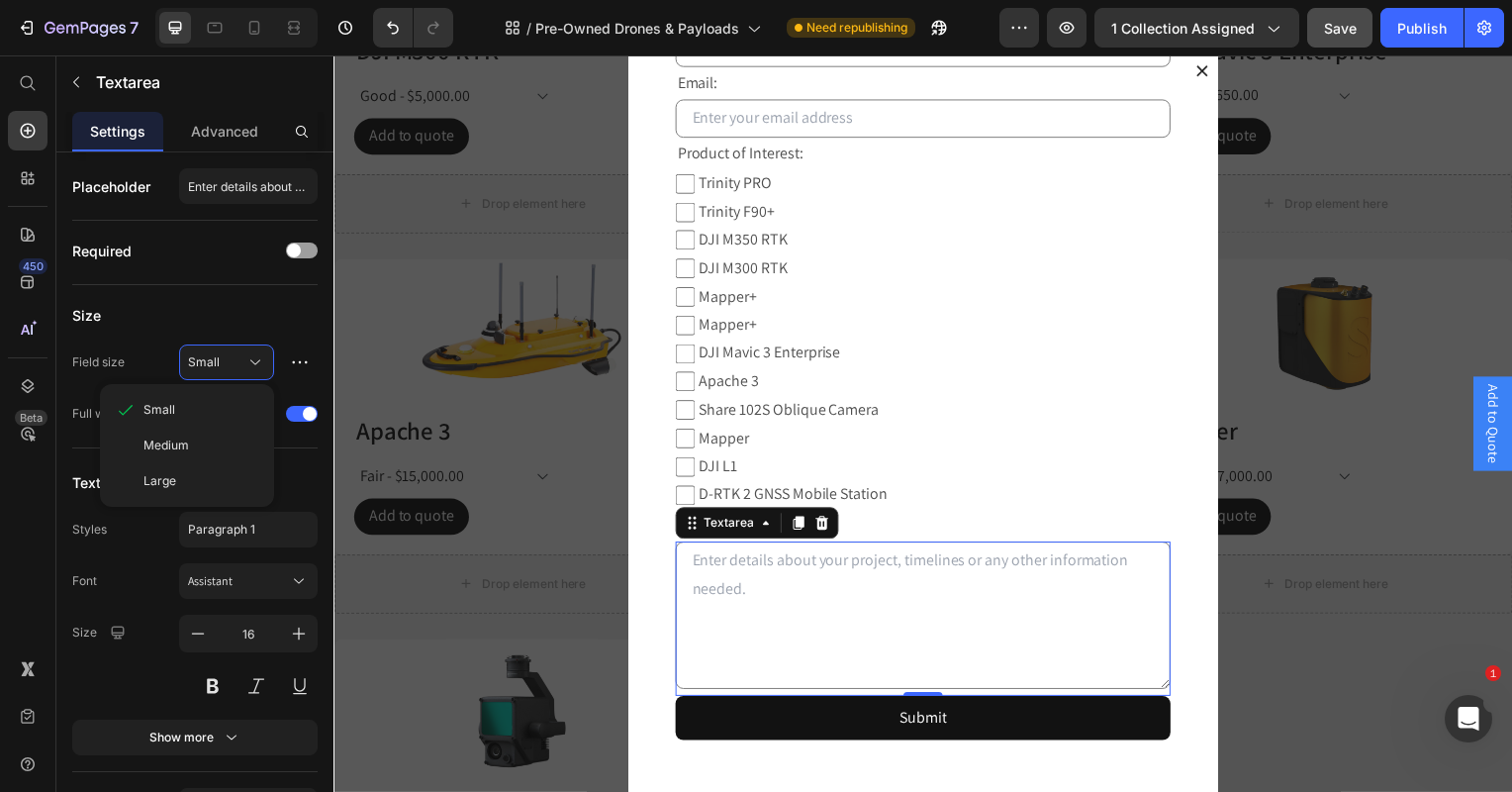 click on "Large" at bounding box center [201, 481] 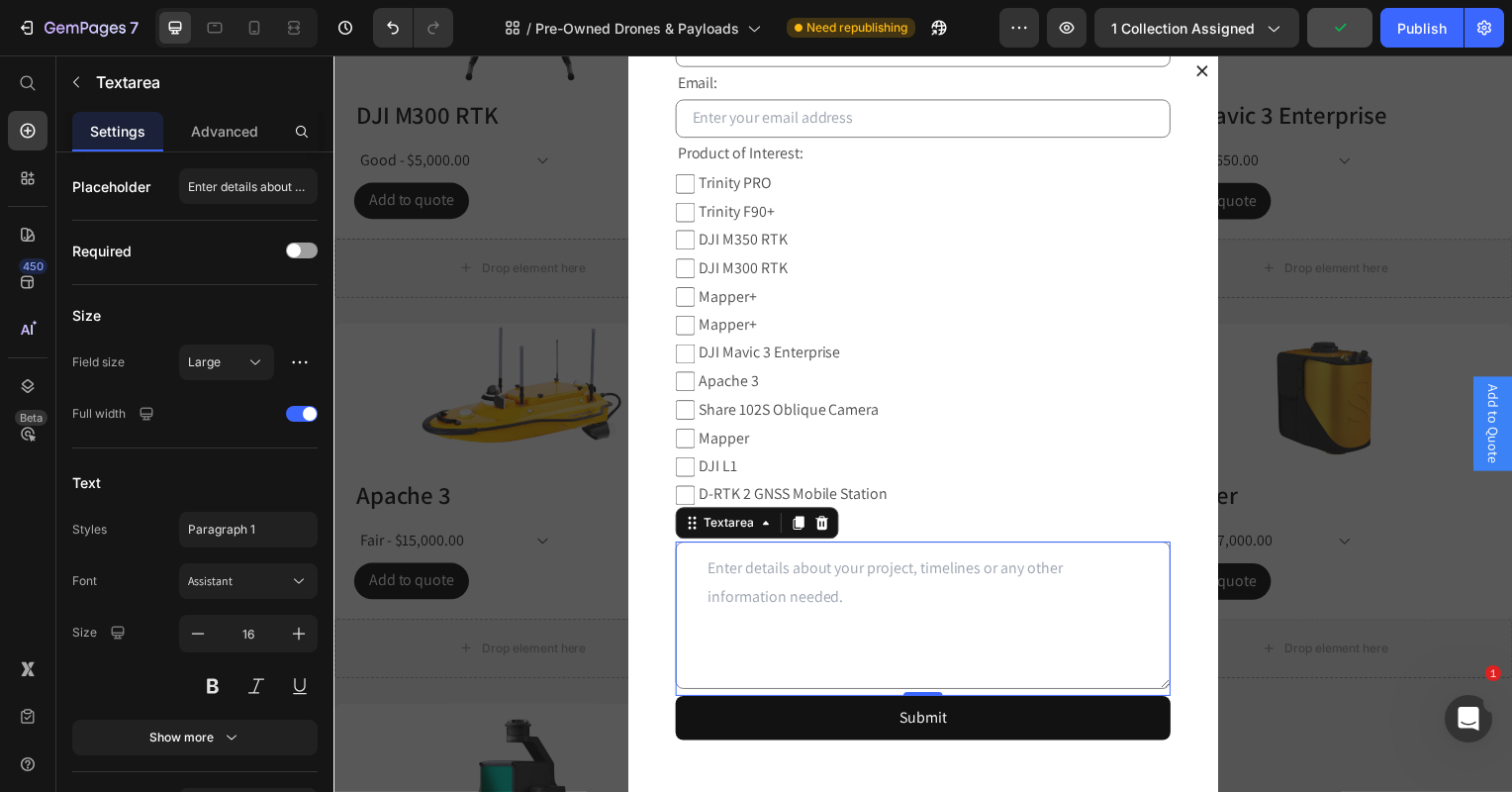 scroll, scrollTop: 1485, scrollLeft: 0, axis: vertical 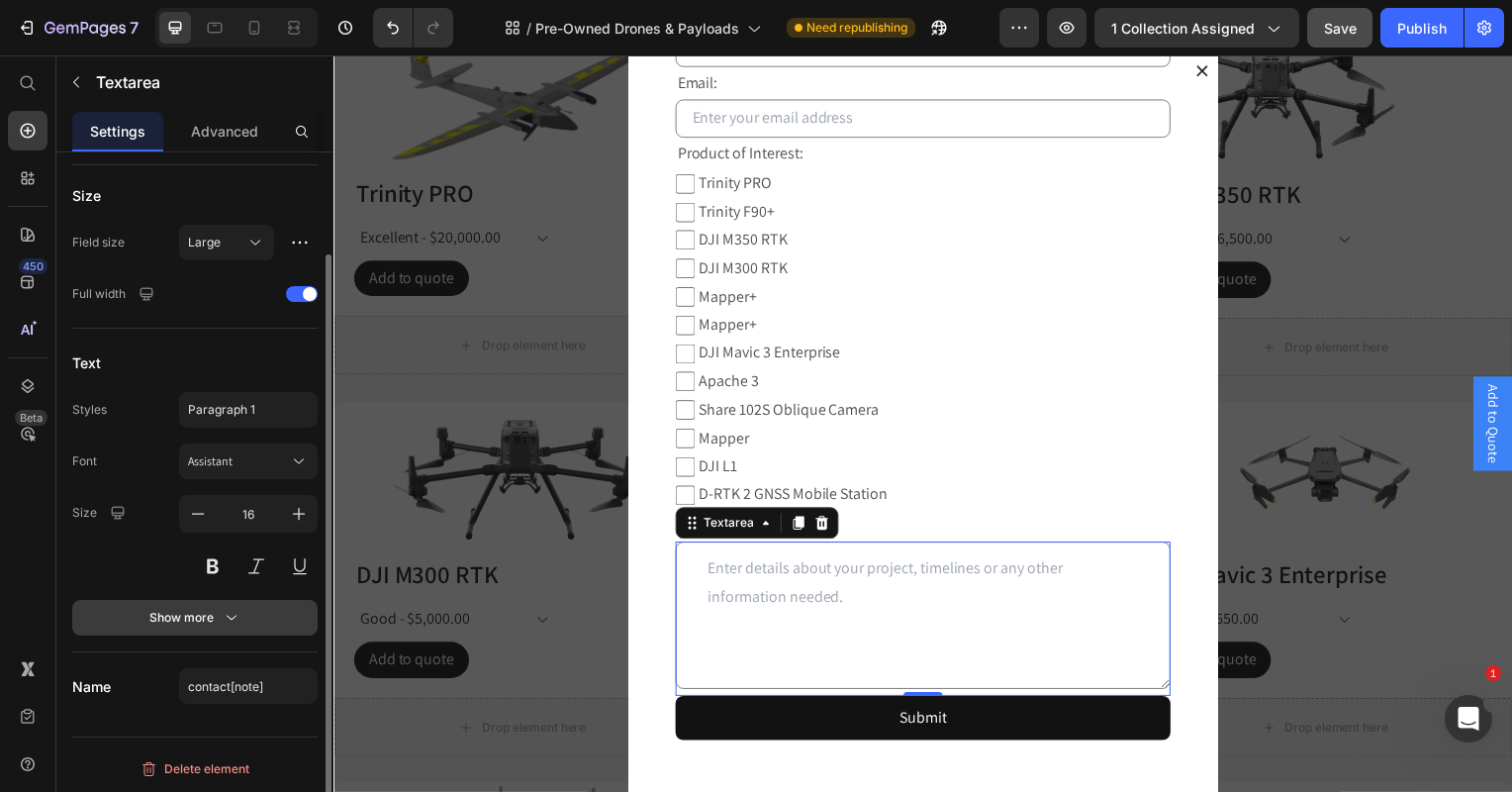 click on "Show more" at bounding box center (195, 618) 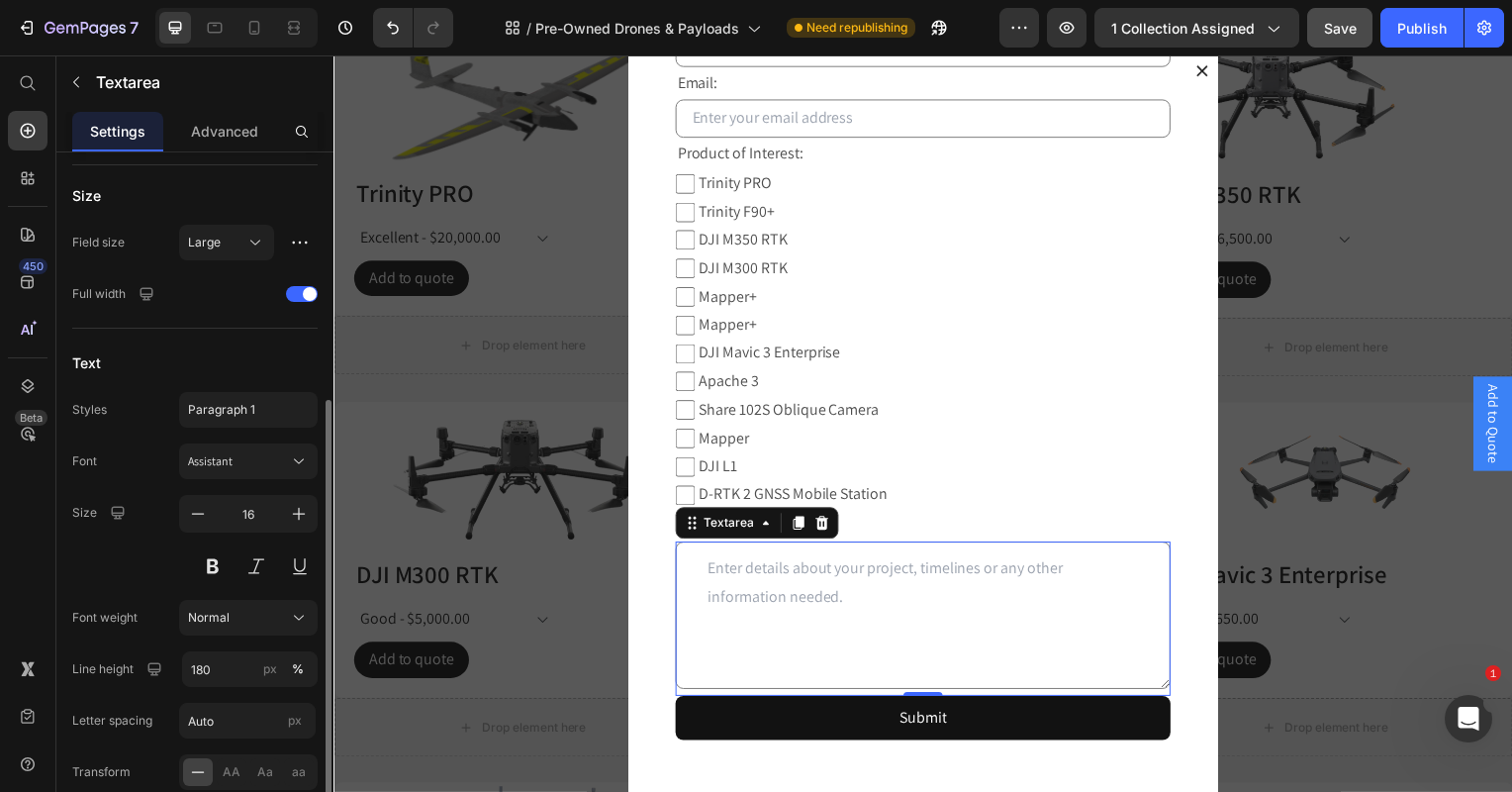 scroll, scrollTop: 318, scrollLeft: 0, axis: vertical 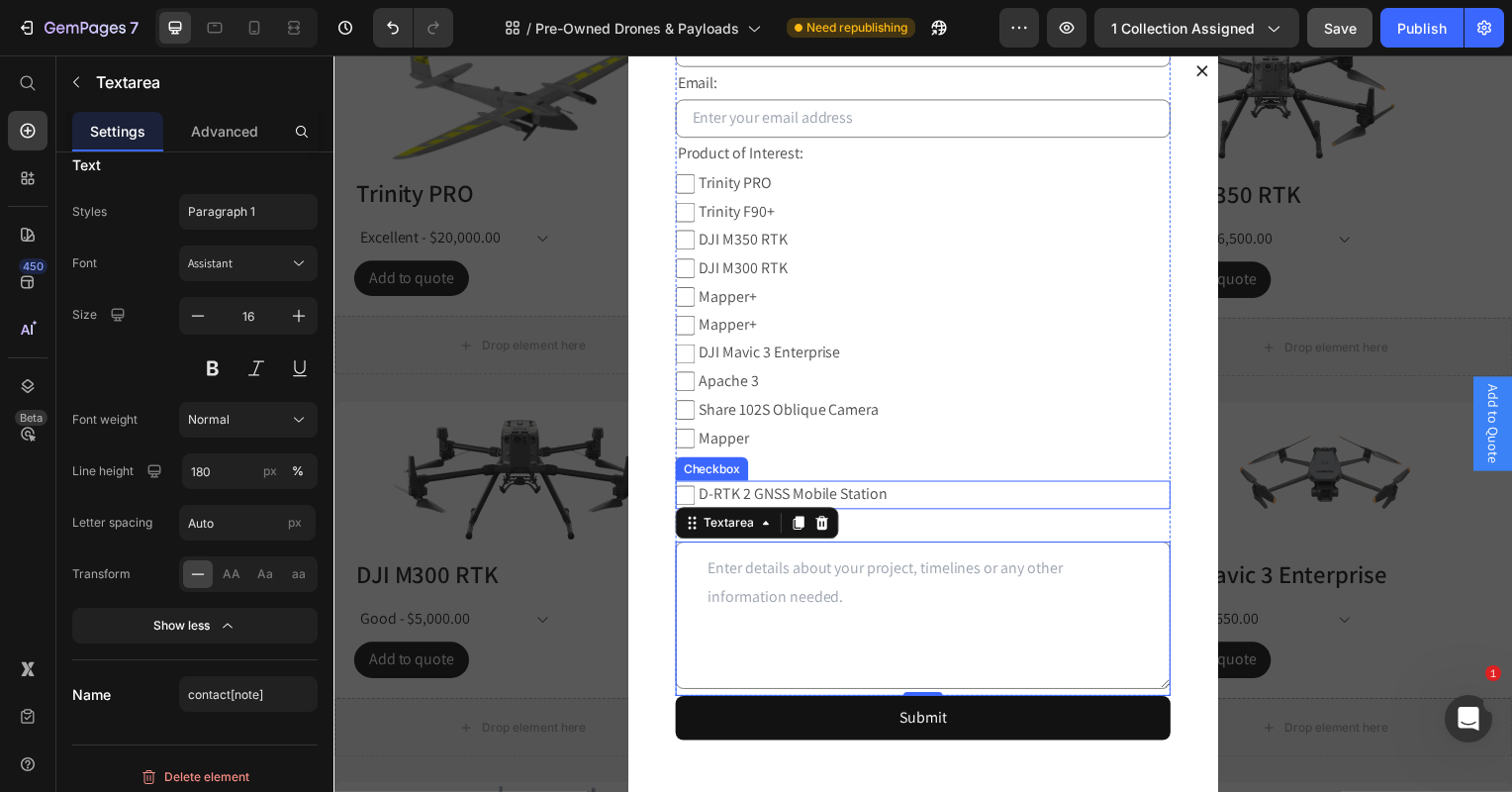 click on "Add to quote Heading Name: Text Block Text Field Company: Text Block Text Field Phone: Text Block Text Field Email: Text Block Email Field Product of Interest: Text Block Trinity PRO Checkbox Trinity F90+ Checkbox DJI M350 RTK Checkbox DJI M300 RTK Checkbox Mapper+ Checkbox Mapper+ Checkbox DJI Mavic 3 Enterprise Checkbox Apache 3 Checkbox Share 102S Oblique Camera Checkbox Mapper Checkbox DJI L1 Checkbox D-RTK 2 GNSS Mobile Station Checkbox Message: Text Block Textarea   0 Row Submit Submit Button Contact Form" at bounding box center (927, 427) 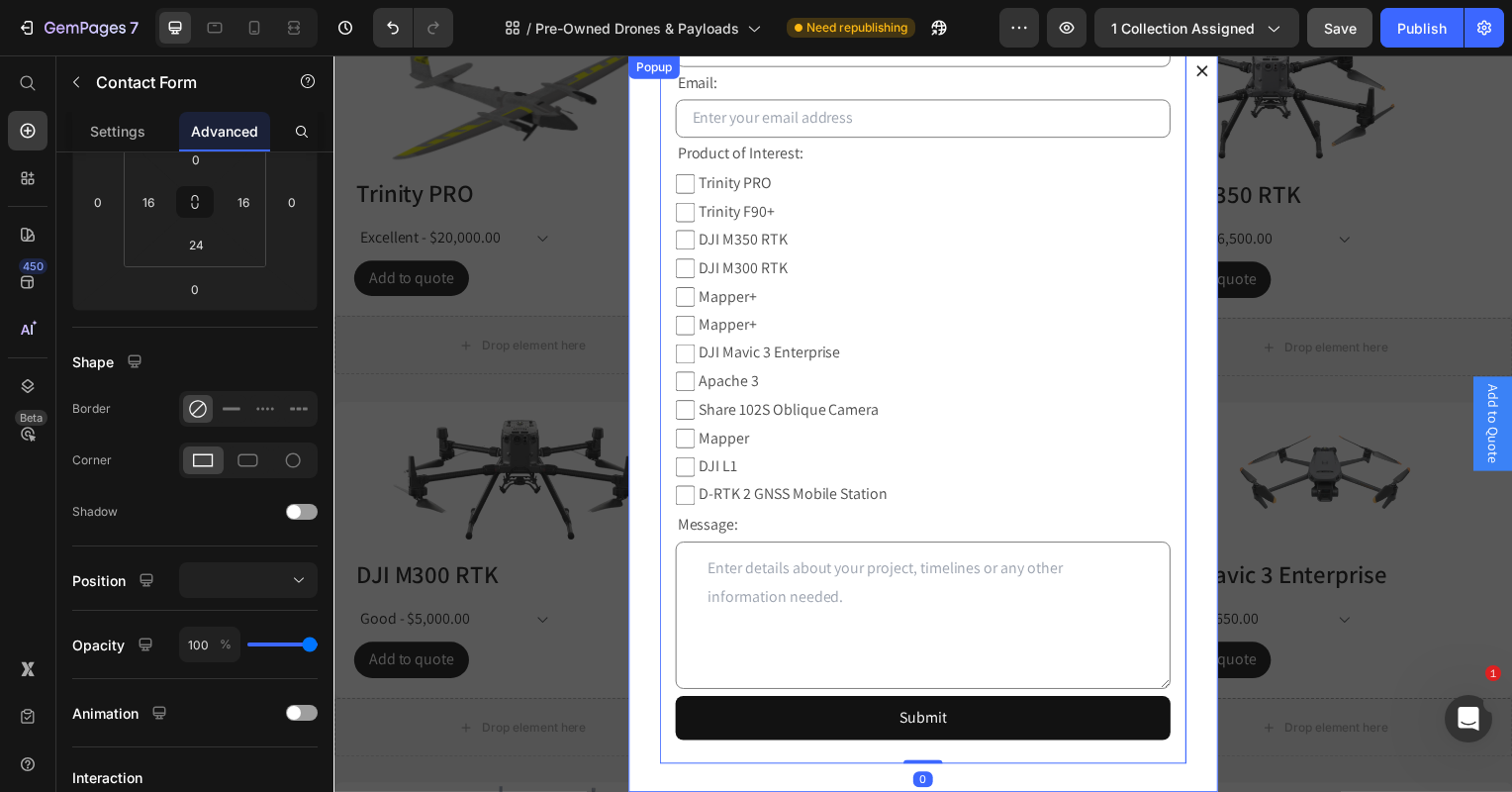 scroll, scrollTop: 0, scrollLeft: 0, axis: both 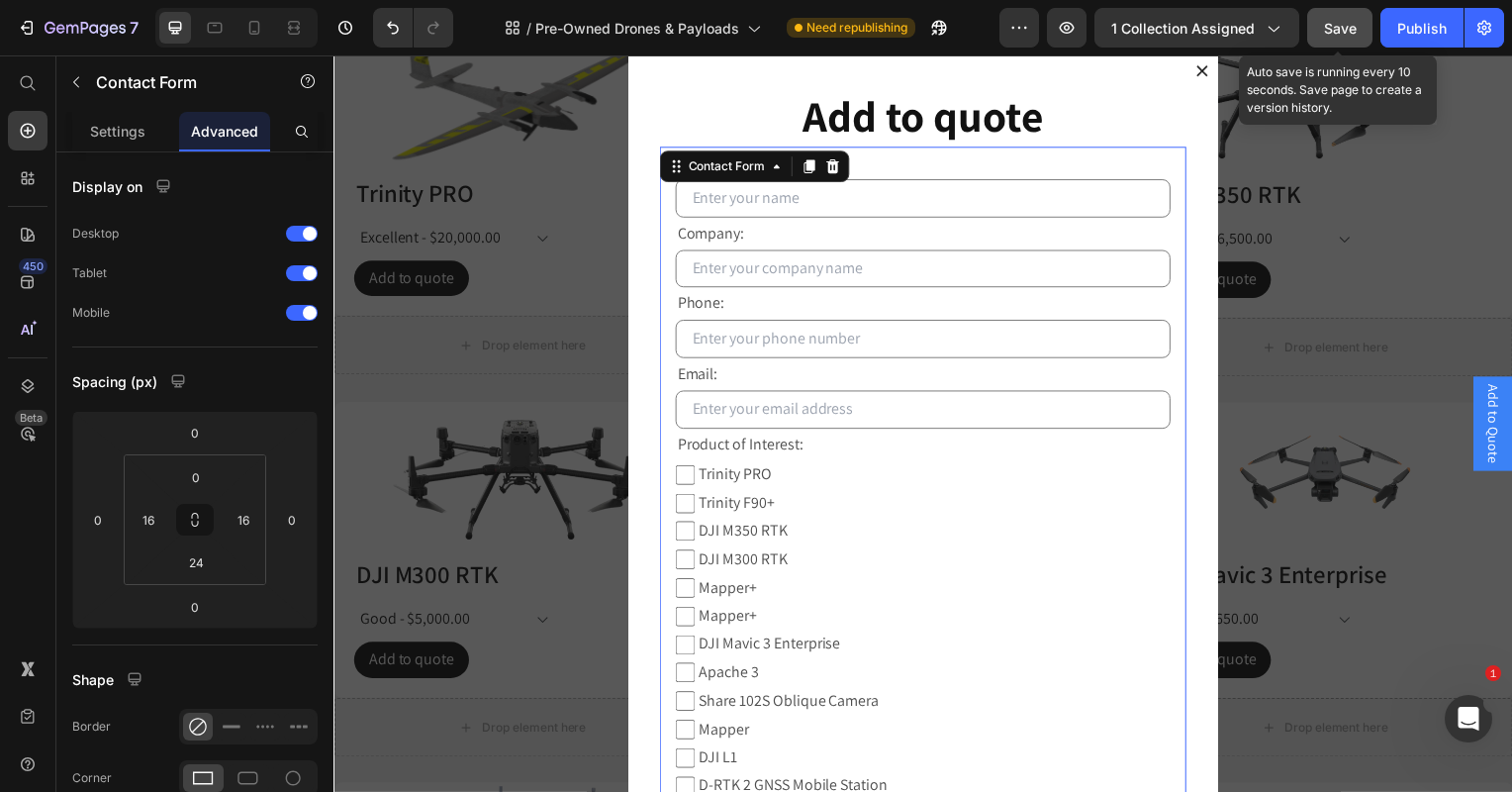 click on "Save" 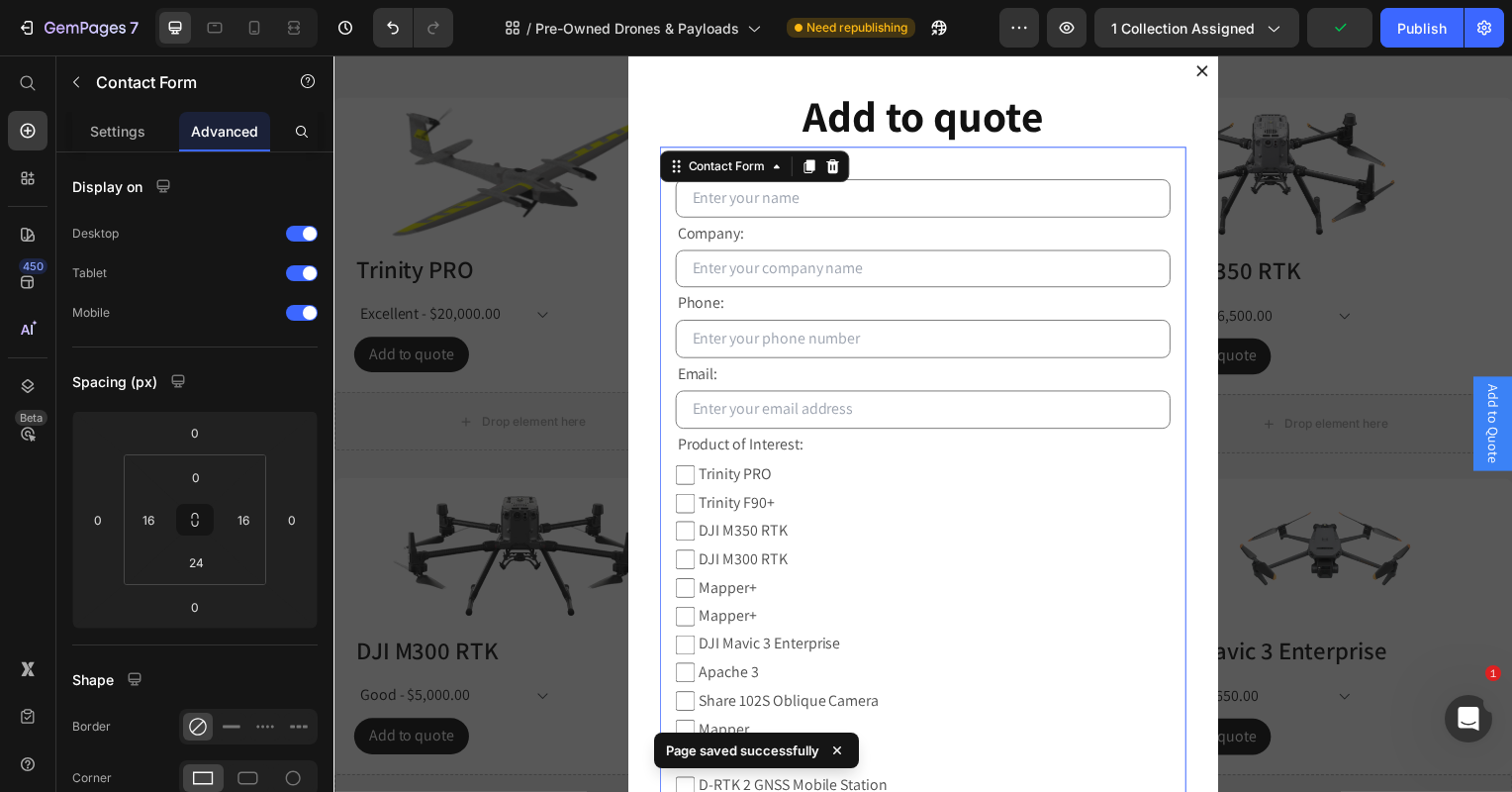 scroll, scrollTop: 891, scrollLeft: 0, axis: vertical 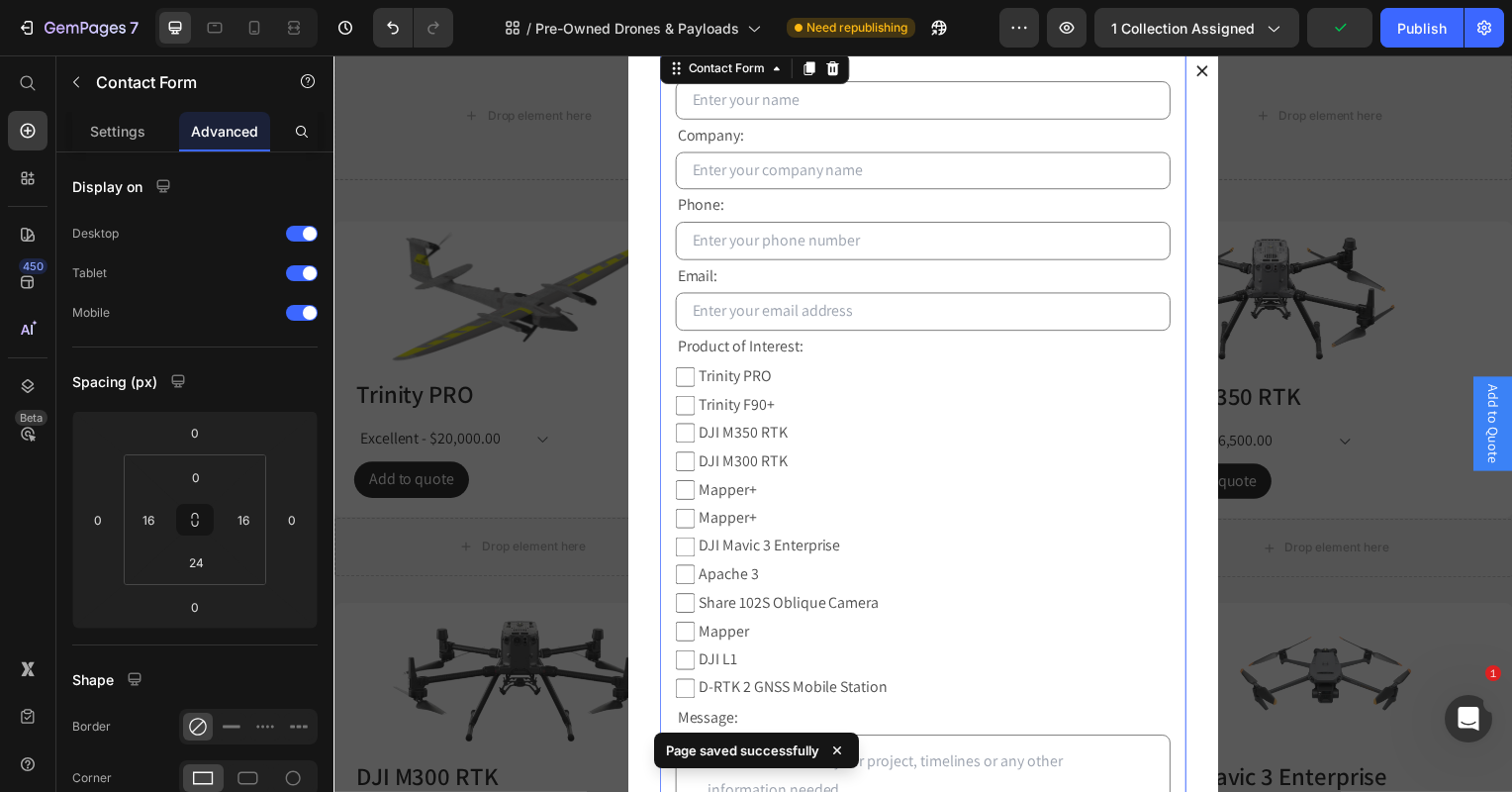 click at bounding box center [927, 427] 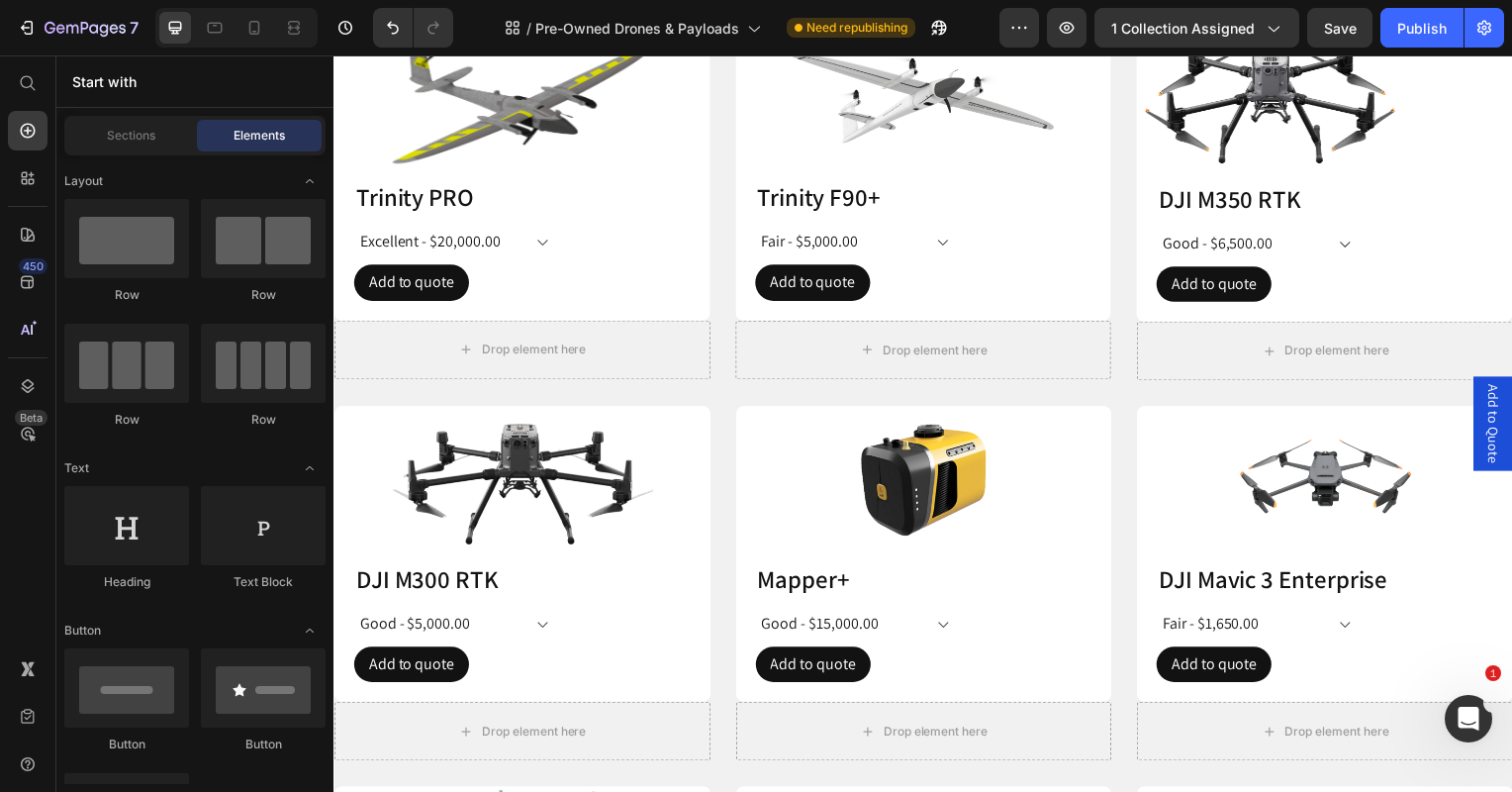 scroll, scrollTop: 495, scrollLeft: 0, axis: vertical 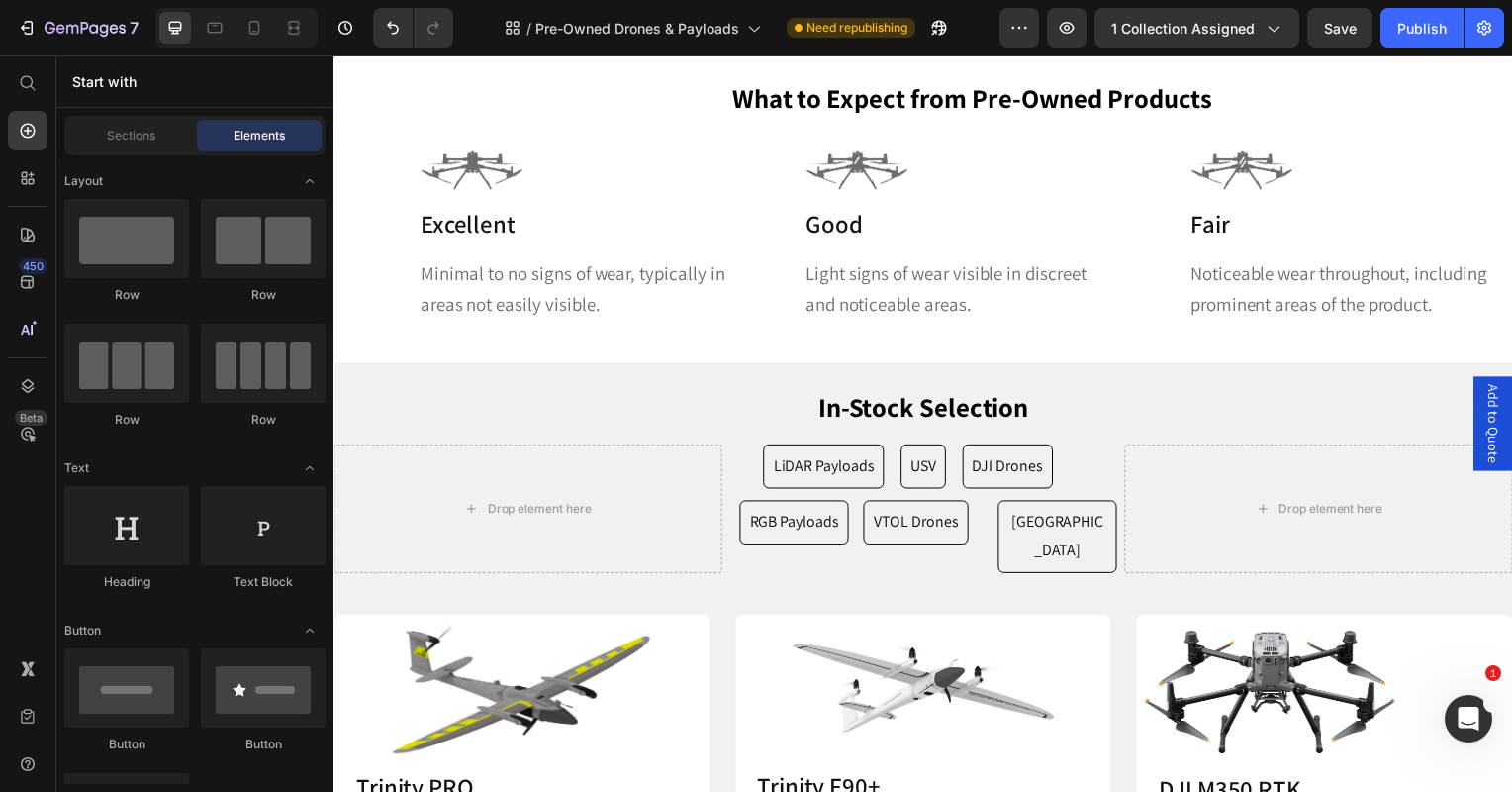 click on "Add to Quote" at bounding box center (1501, 427) 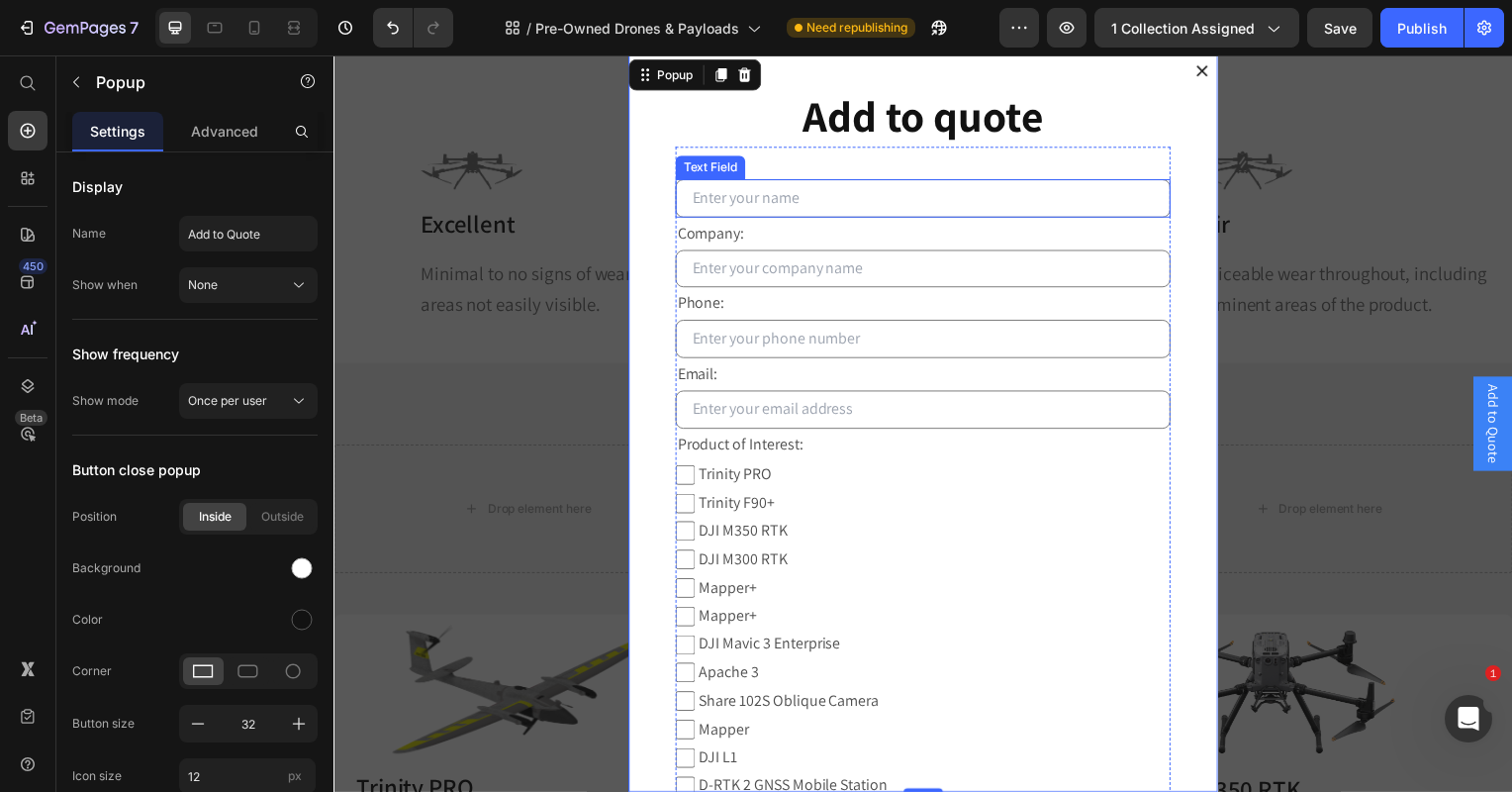 drag, startPoint x: 748, startPoint y: 200, endPoint x: 717, endPoint y: 207, distance: 31.780497 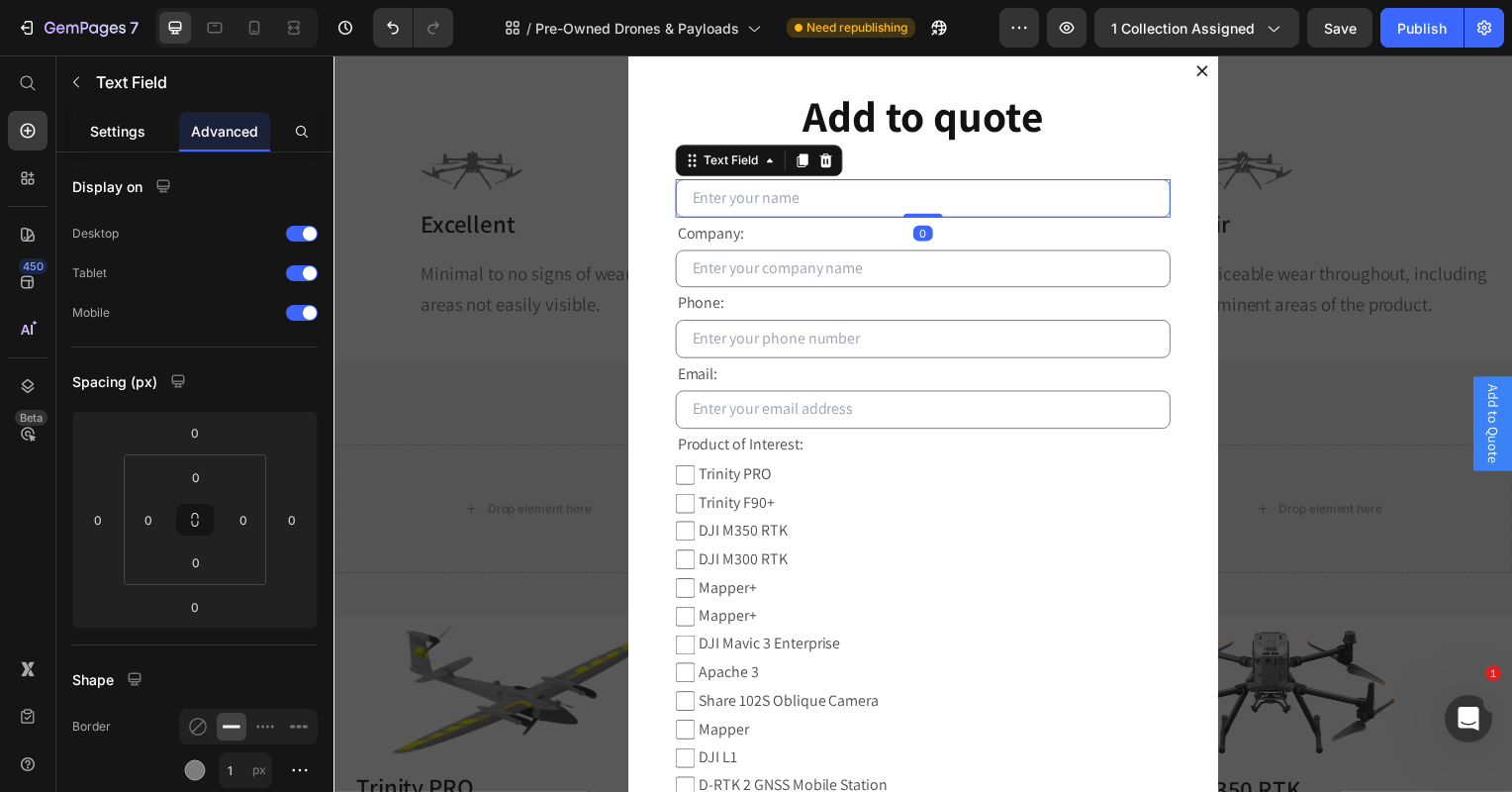 drag, startPoint x: 111, startPoint y: 131, endPoint x: 123, endPoint y: 138, distance: 13.892444 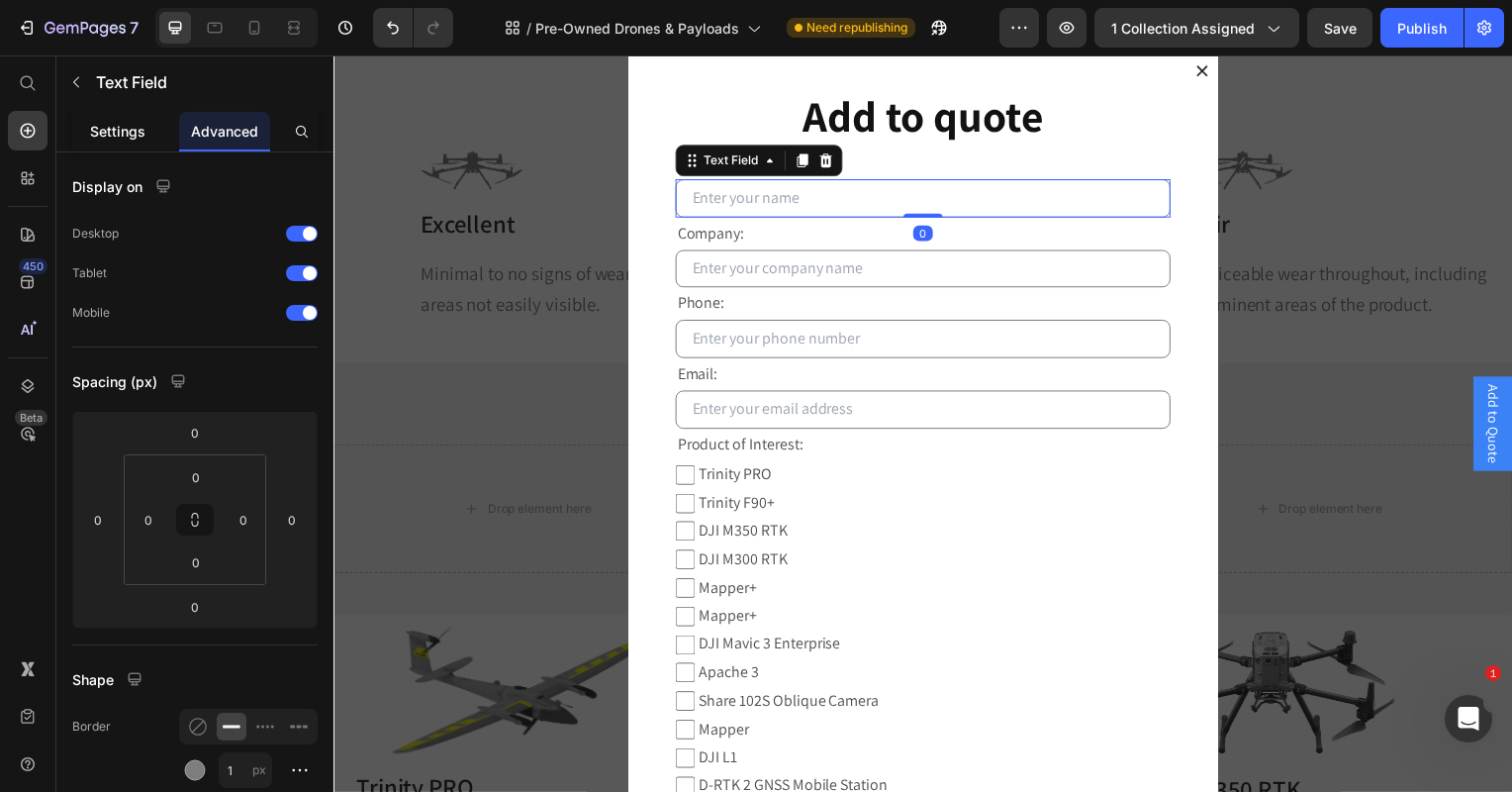 click on "Settings" at bounding box center [118, 131] 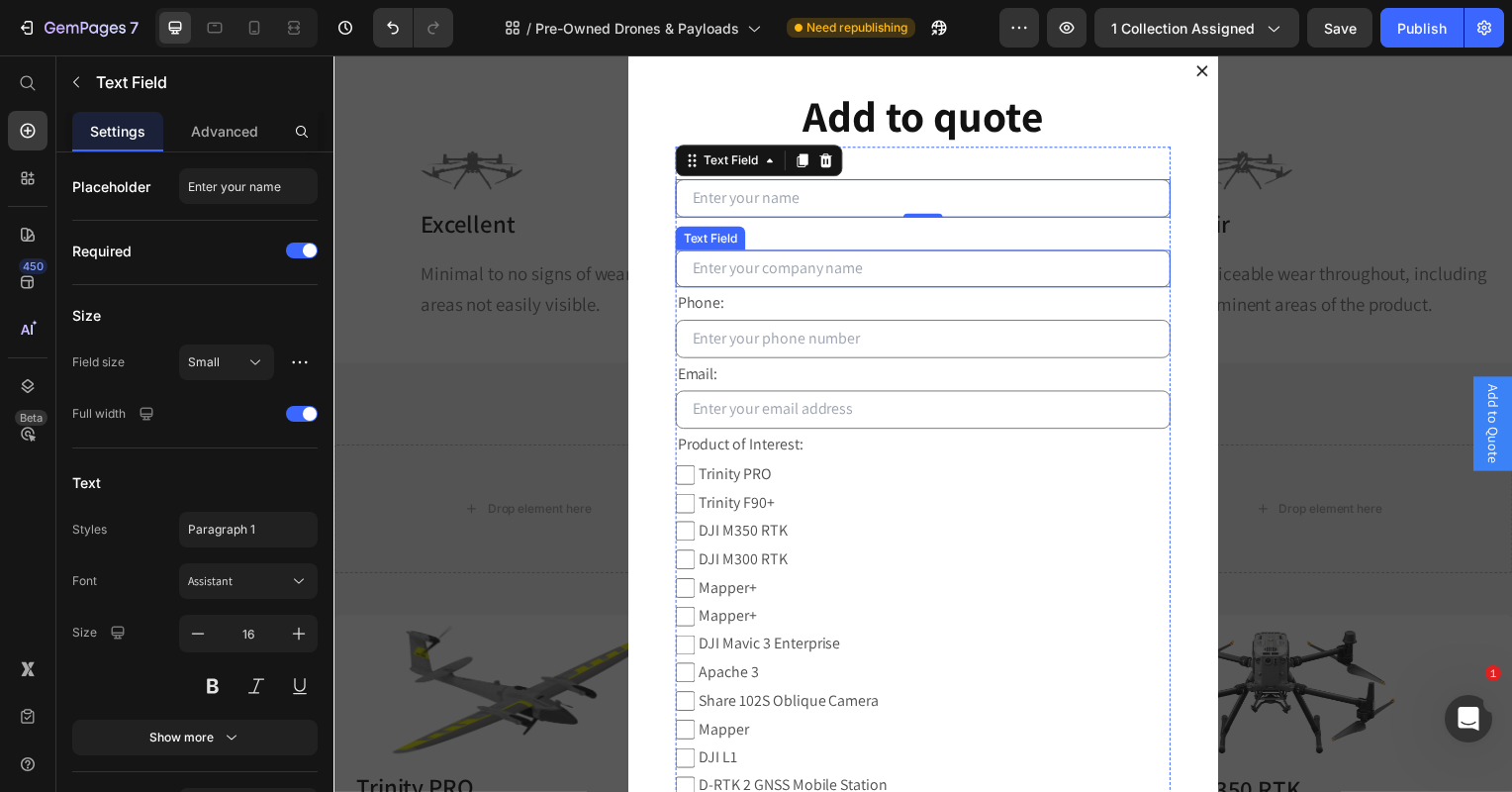 click at bounding box center (927, 270) 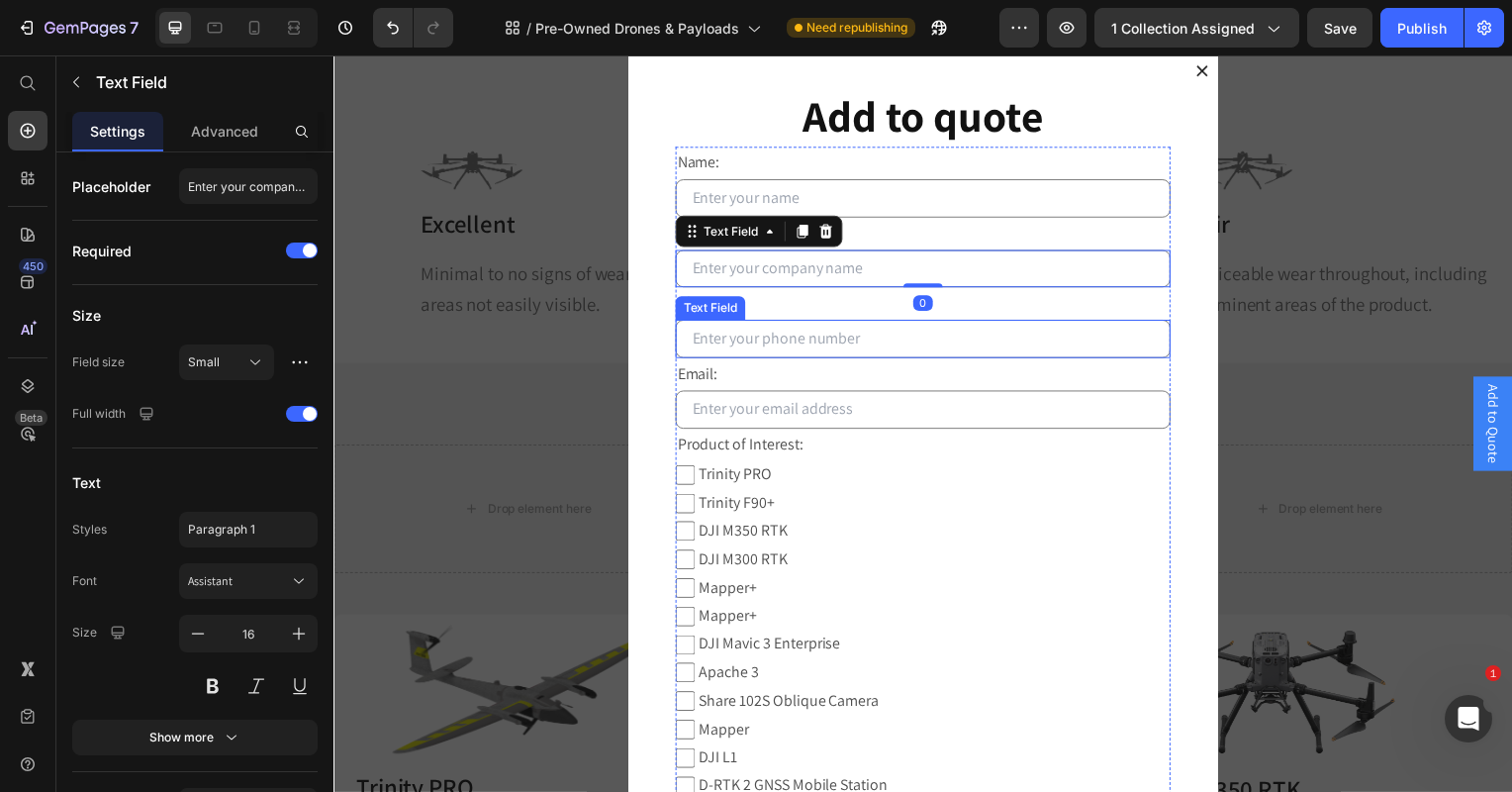 click at bounding box center [927, 341] 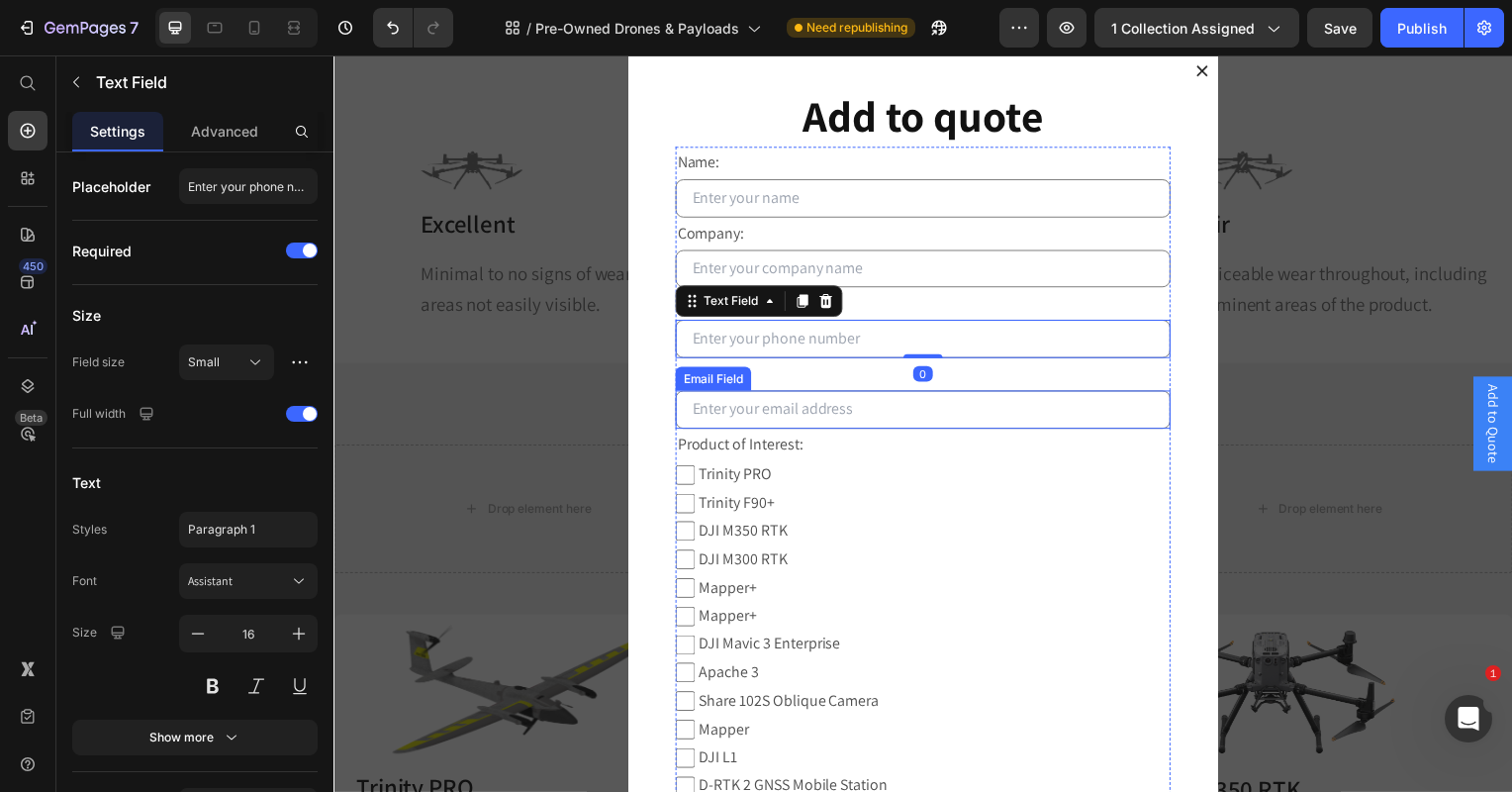 click at bounding box center [927, 412] 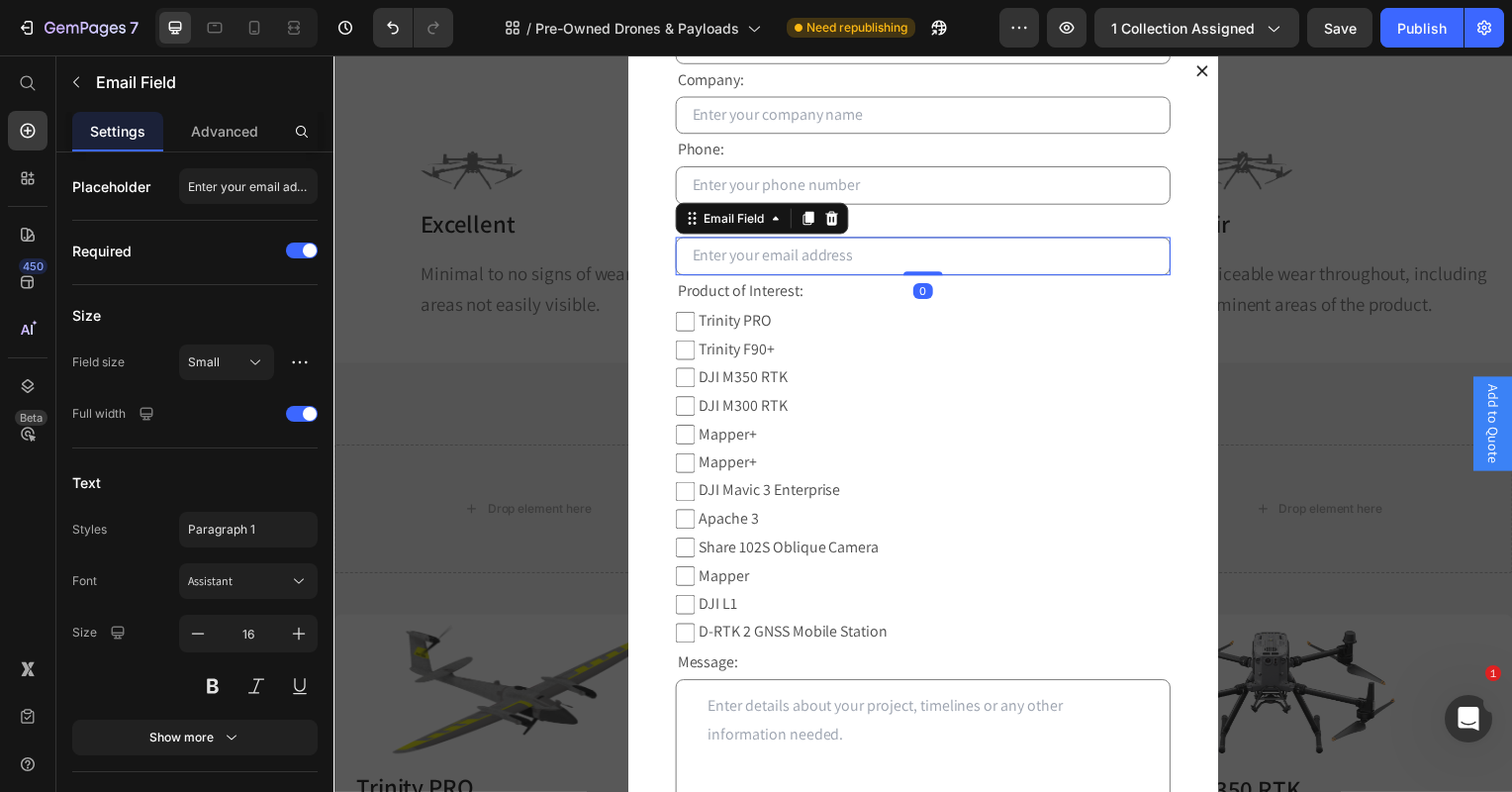 scroll, scrollTop: 293, scrollLeft: 0, axis: vertical 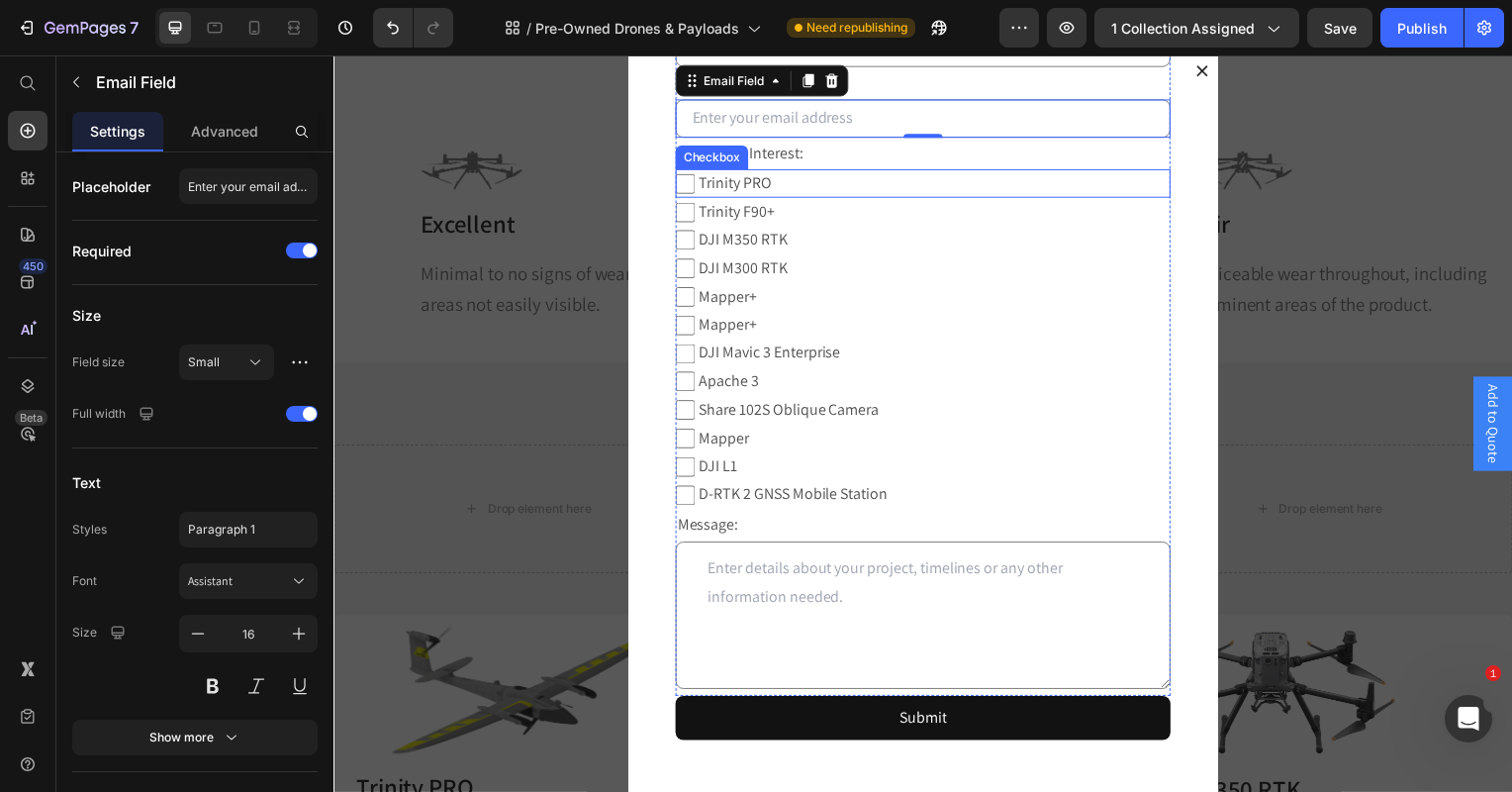 click on "Trinity PRO" at bounding box center [937, 184] 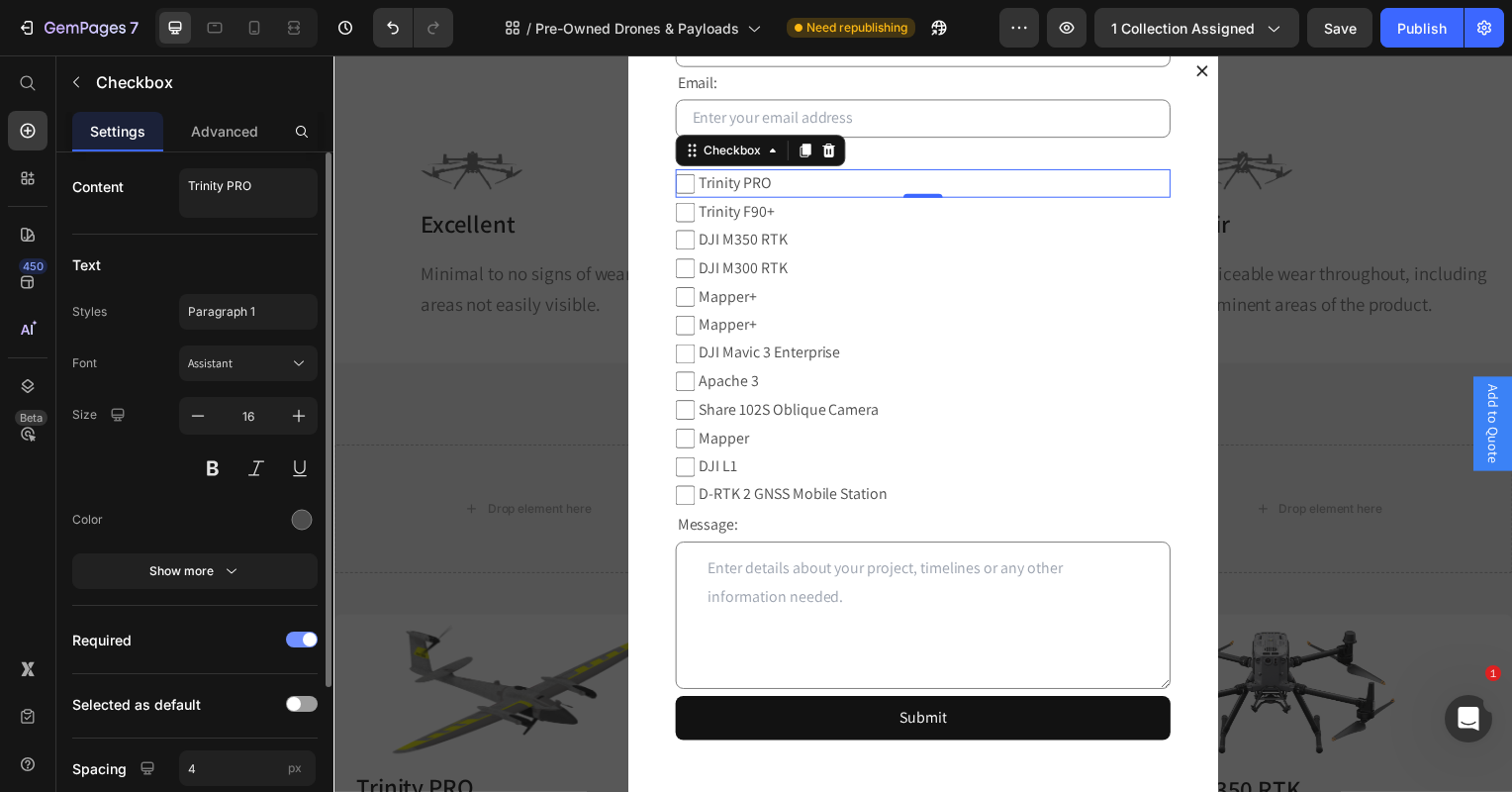 scroll, scrollTop: 206, scrollLeft: 0, axis: vertical 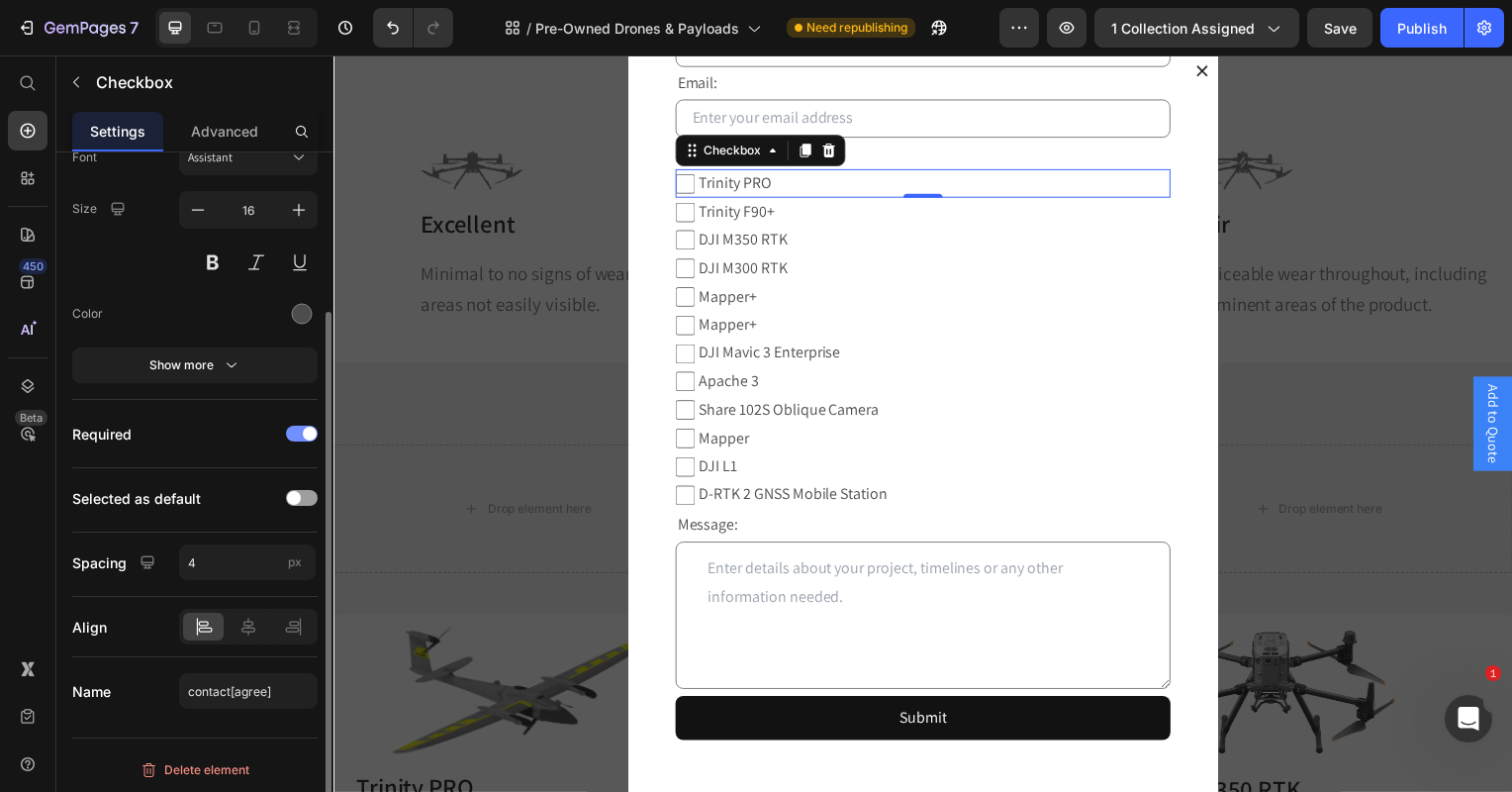 click on "Required" 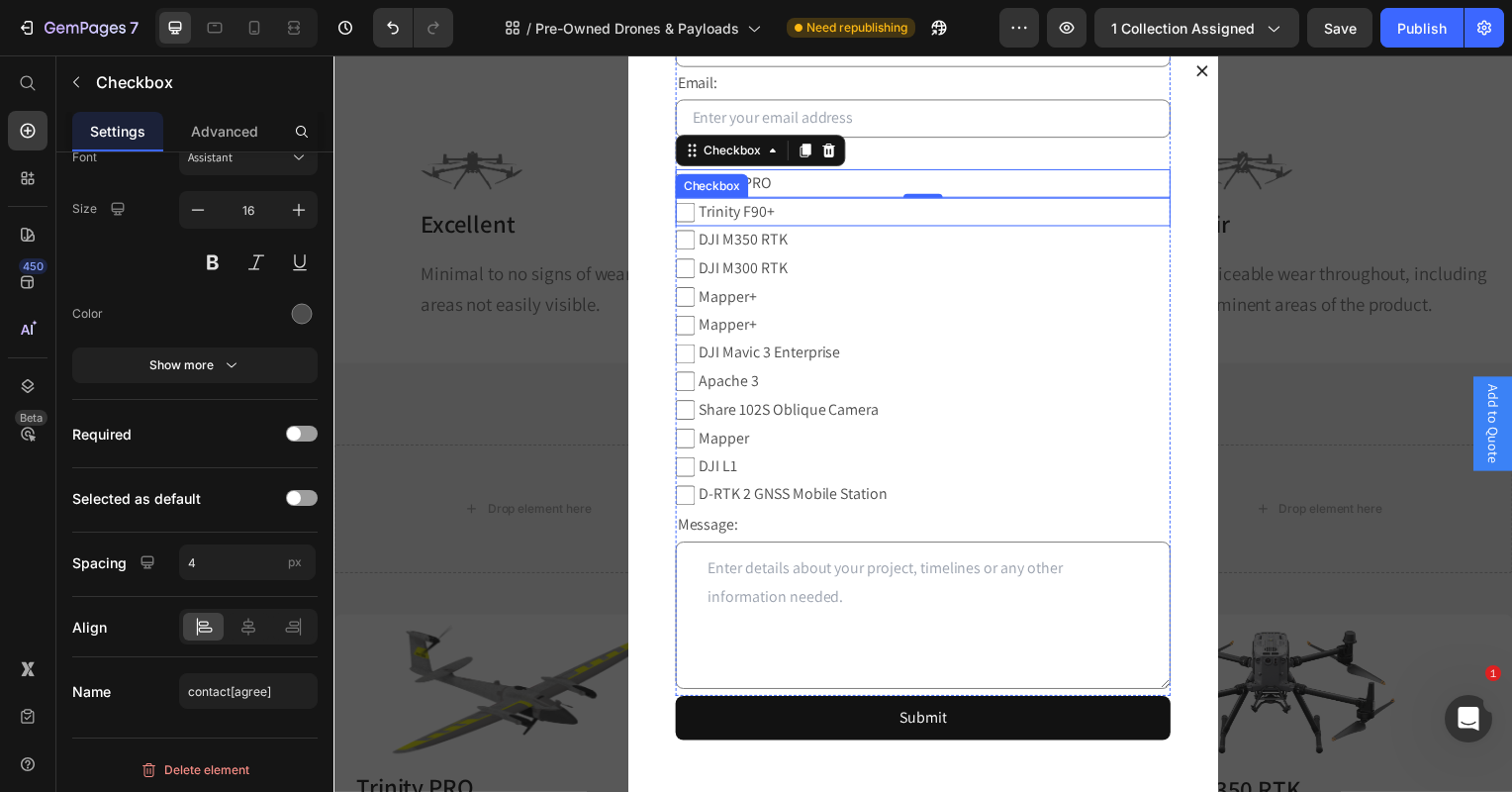 click on "Trinity F90+" at bounding box center [937, 213] 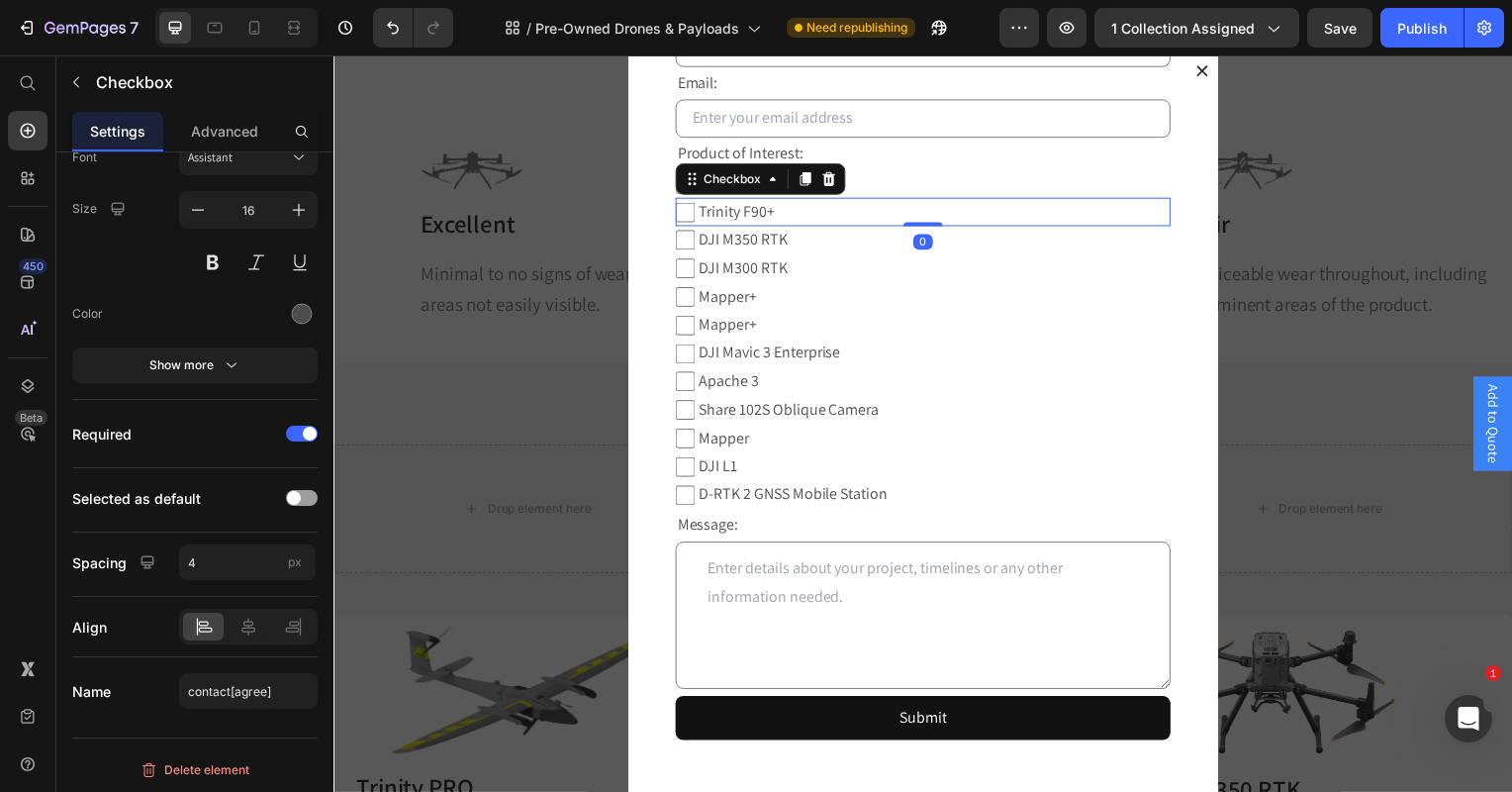scroll, scrollTop: 206, scrollLeft: 0, axis: vertical 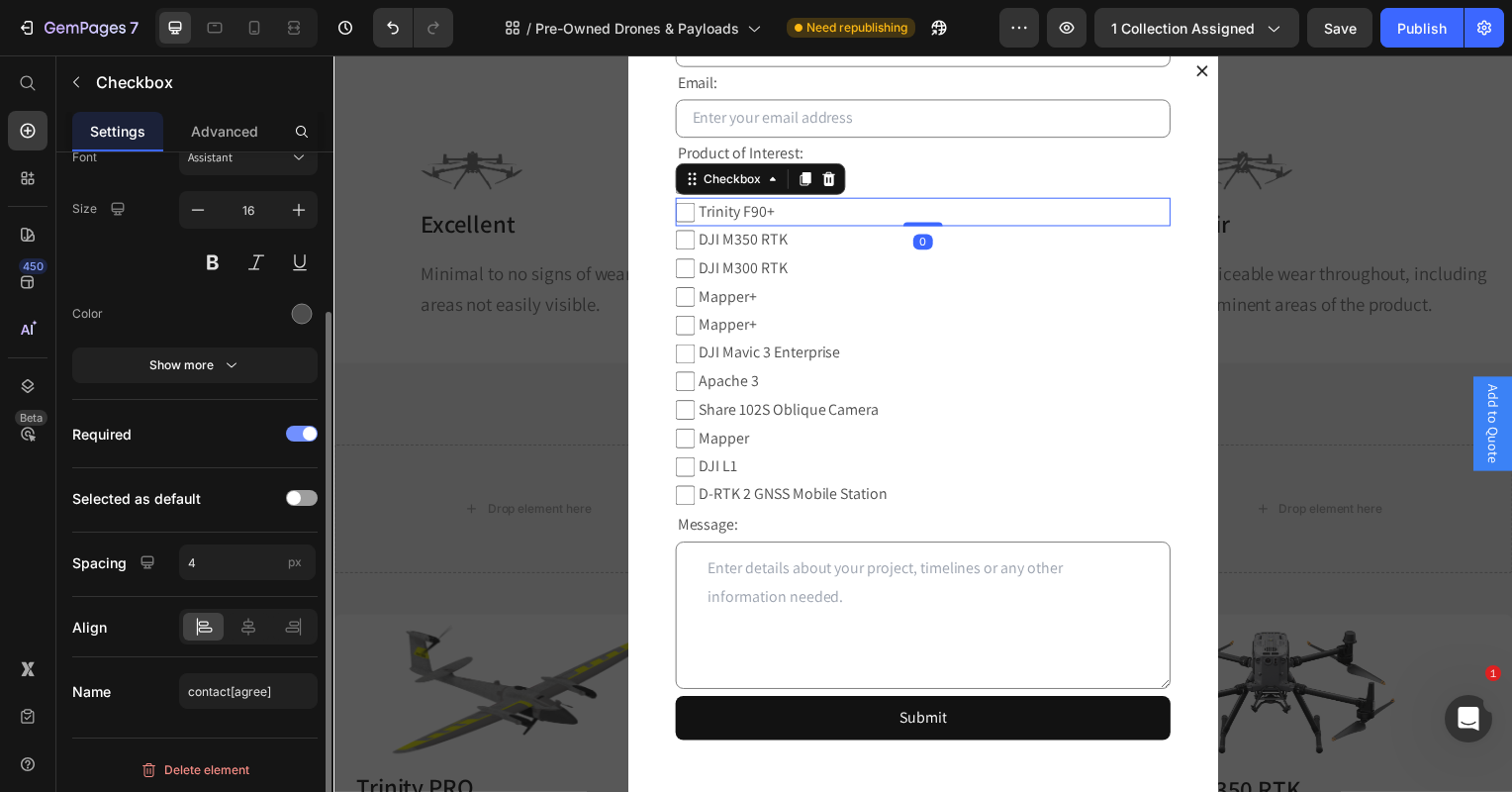click at bounding box center (310, 434) 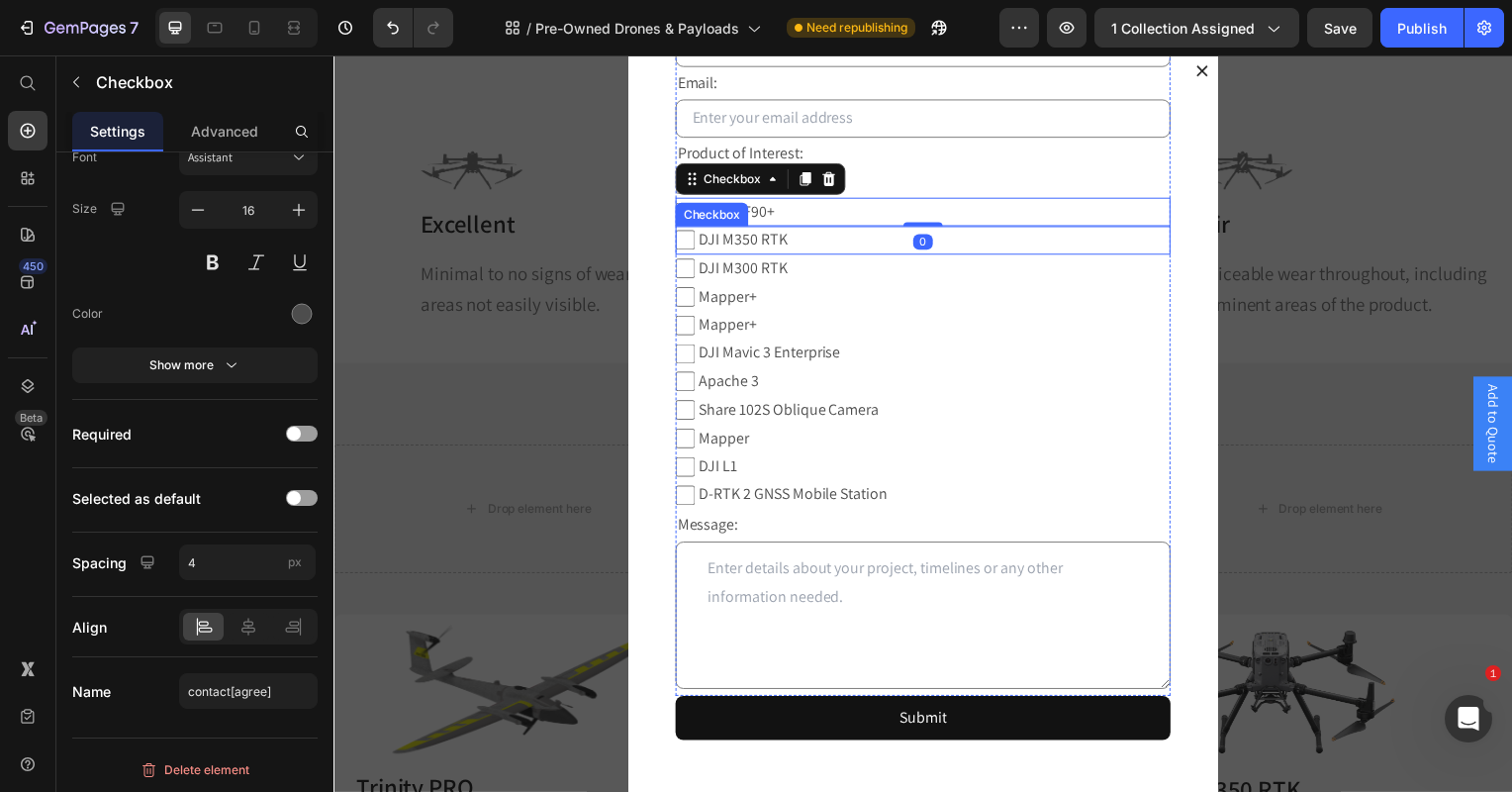 click on "DJI M350 RTK" at bounding box center (937, 242) 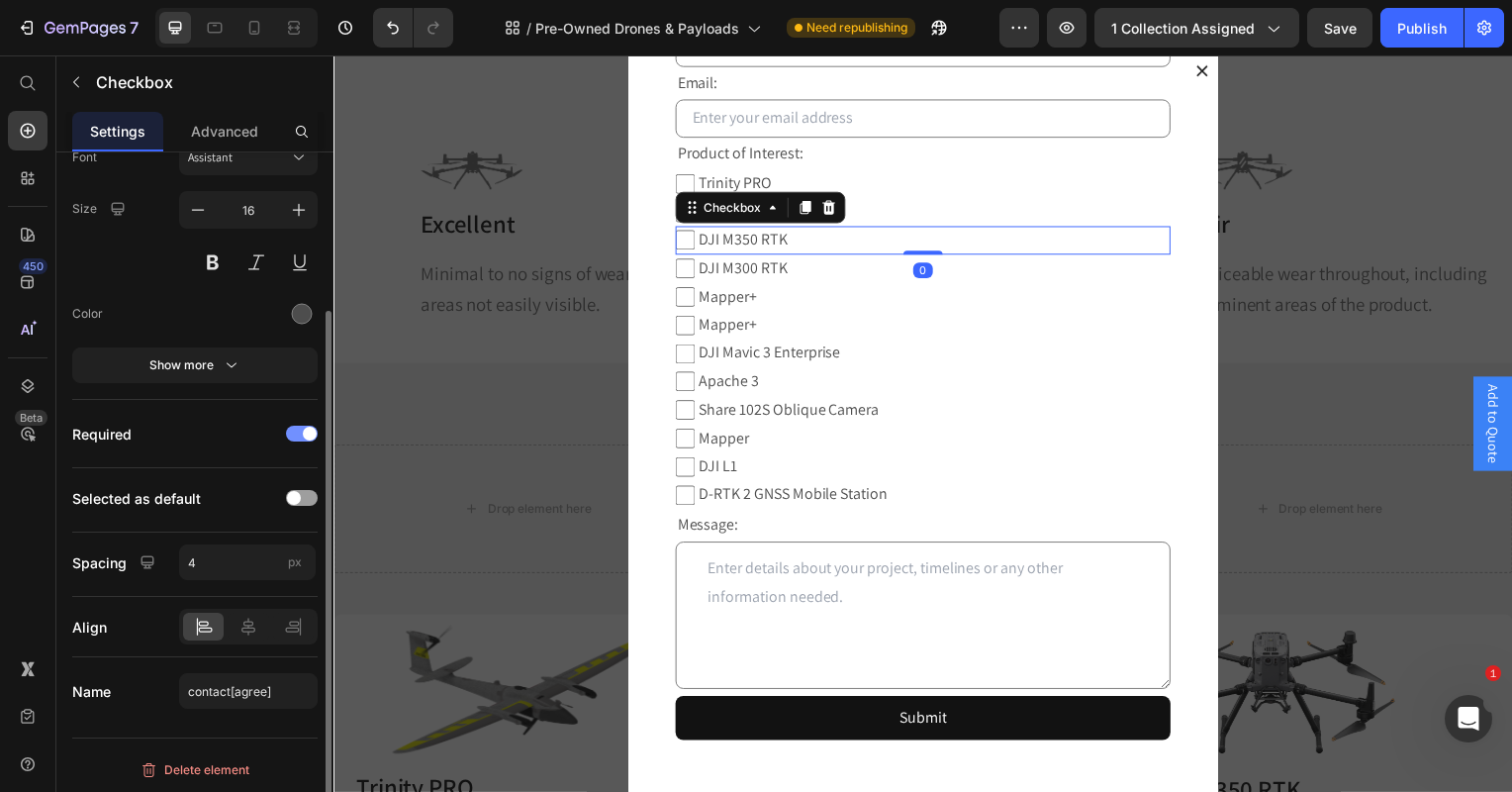 click at bounding box center [302, 434] 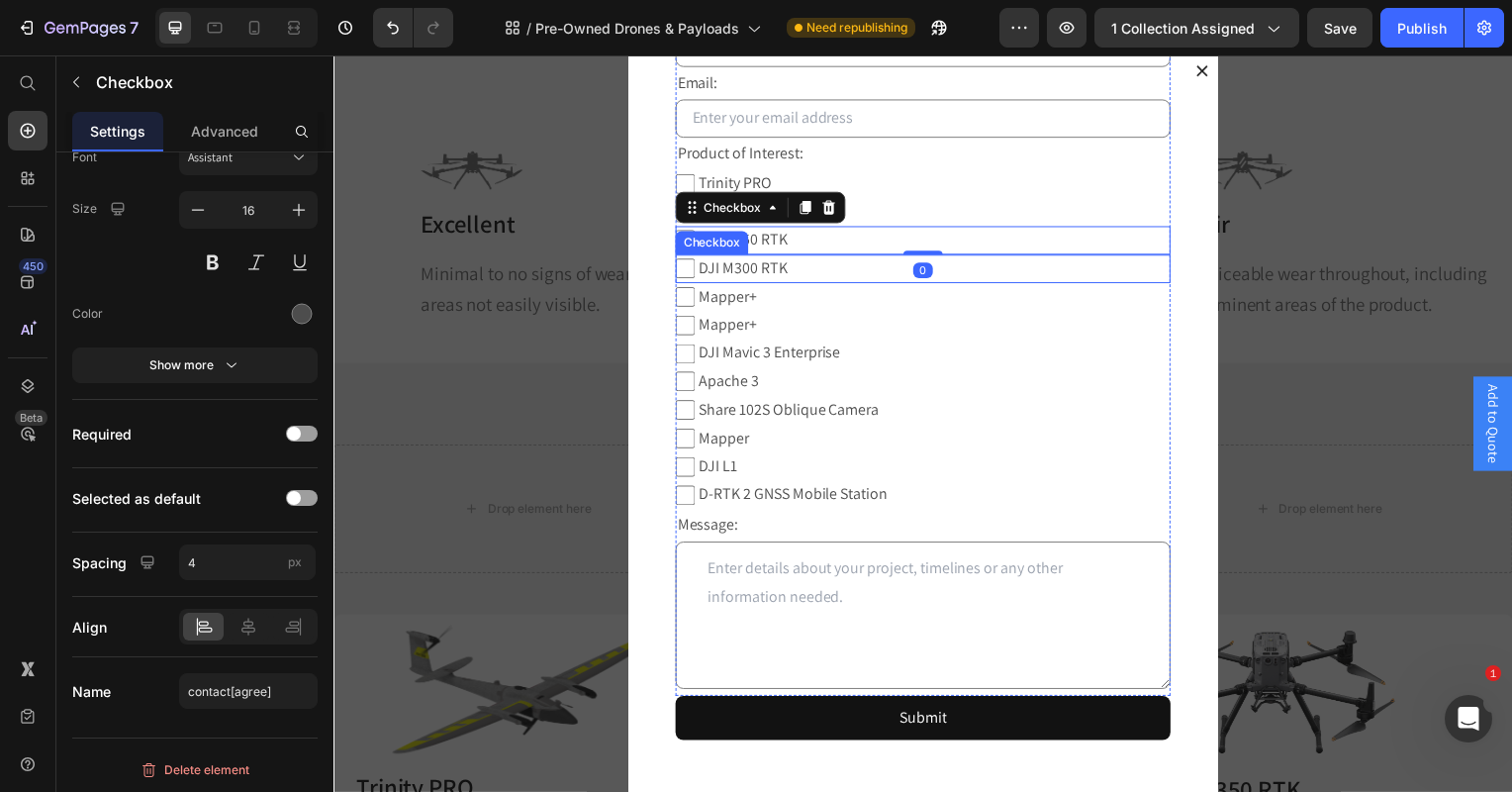 click on "DJI M300 RTK" at bounding box center [937, 270] 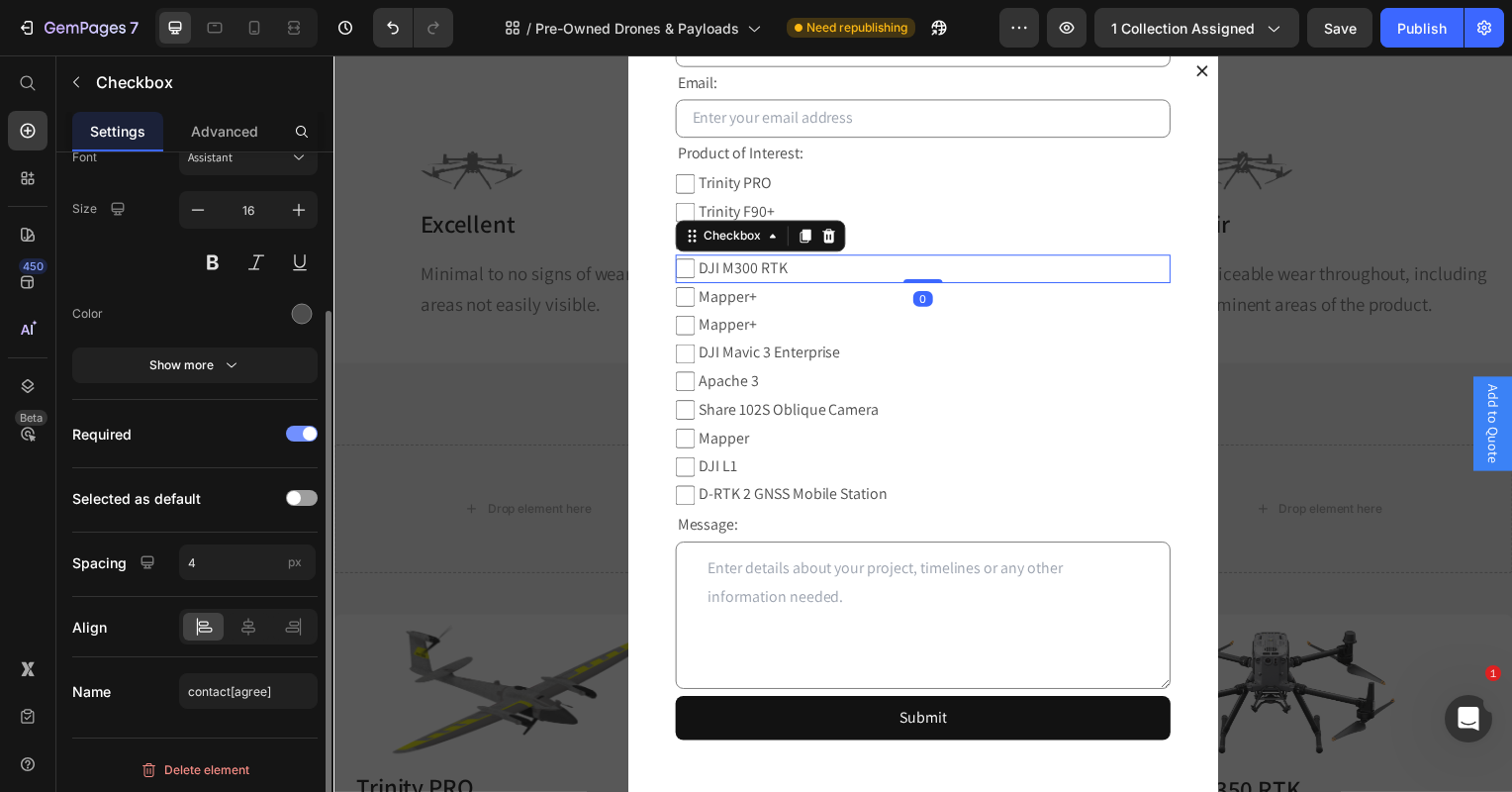 click at bounding box center [302, 434] 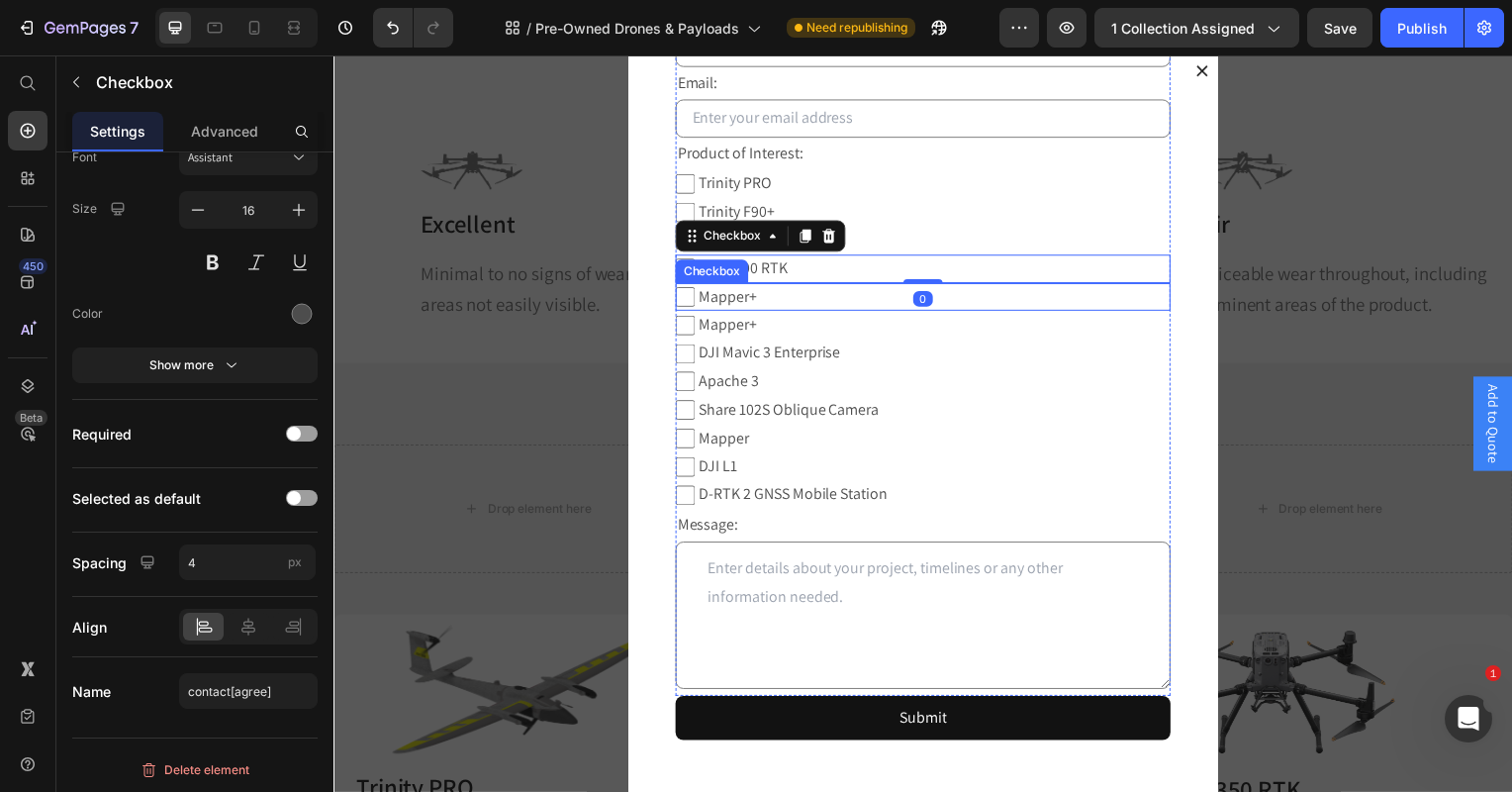 click on "Mapper+" at bounding box center [937, 299] 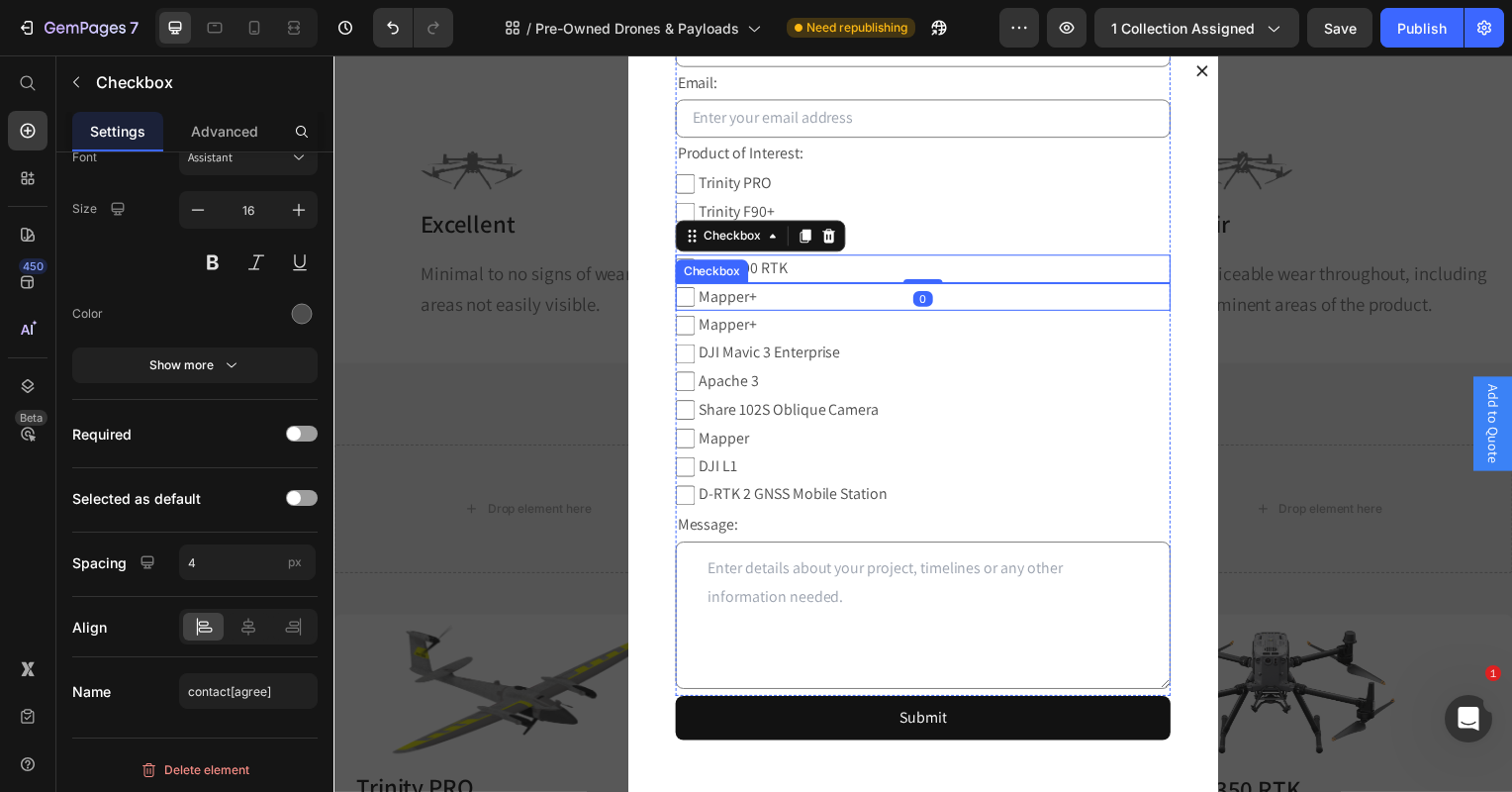 click on "Mapper+" at bounding box center (688, 299) 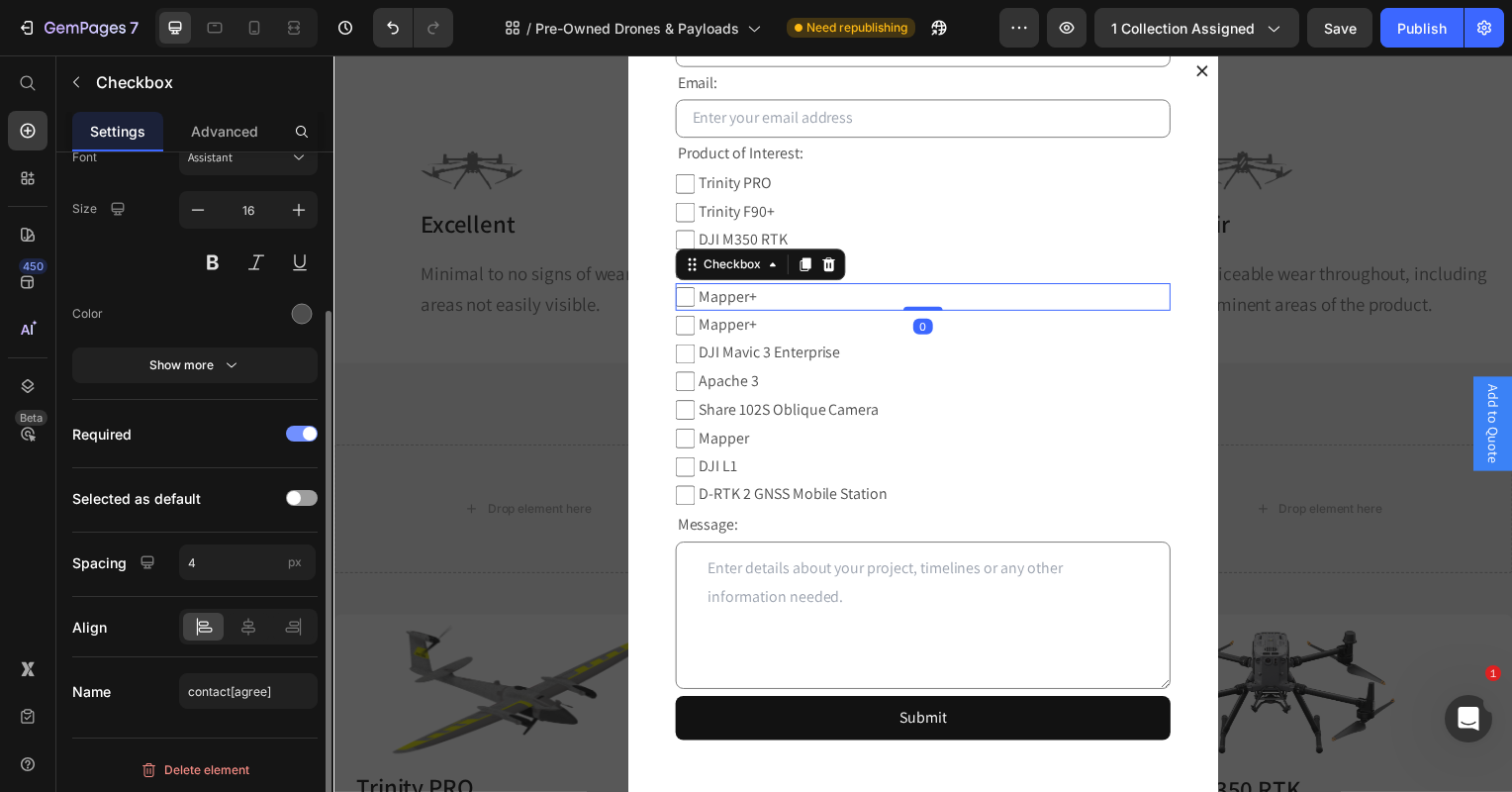 click at bounding box center (302, 434) 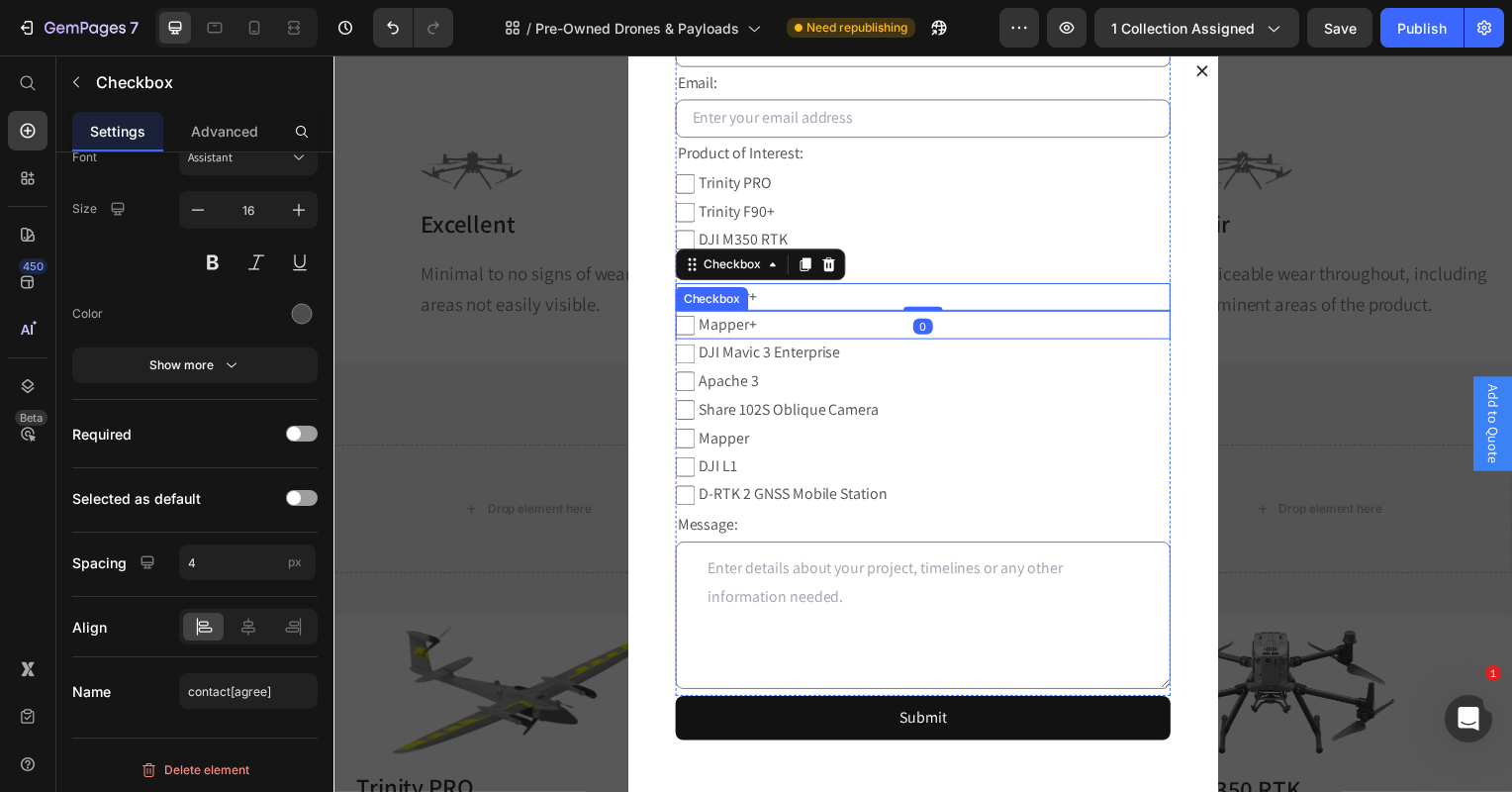 click on "Mapper+" at bounding box center (937, 327) 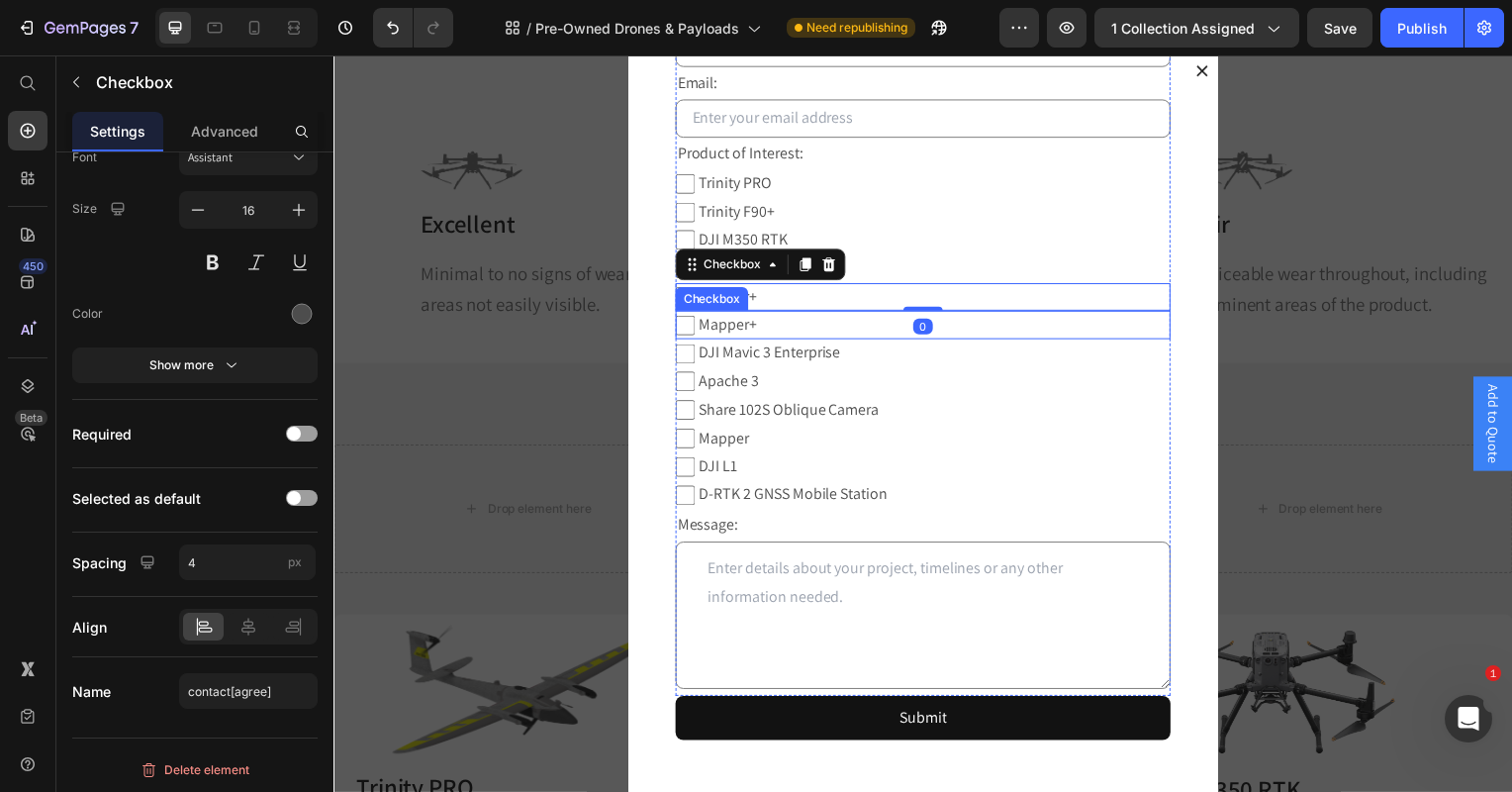 click on "Mapper+" at bounding box center [688, 328] 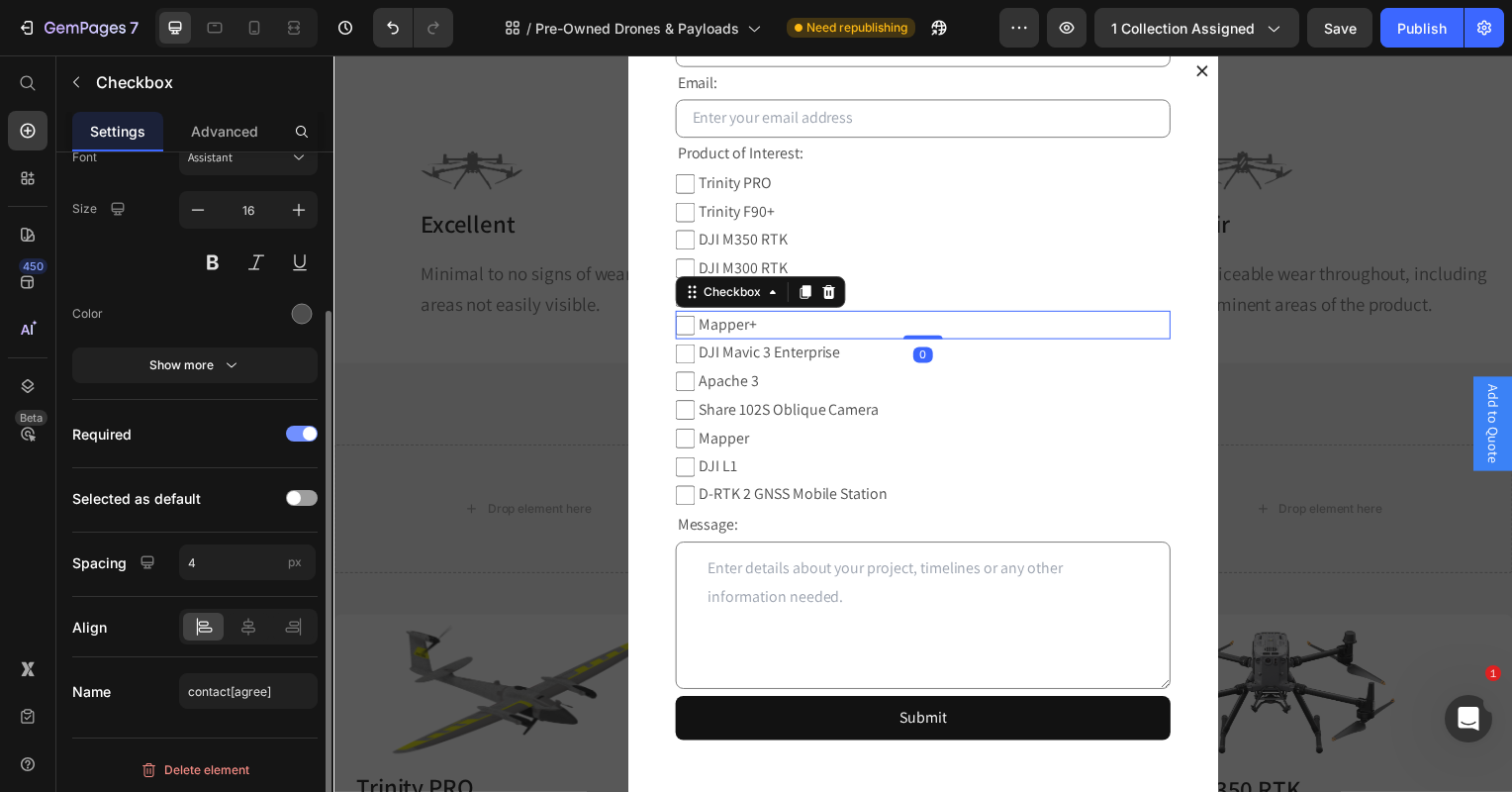 click at bounding box center [302, 434] 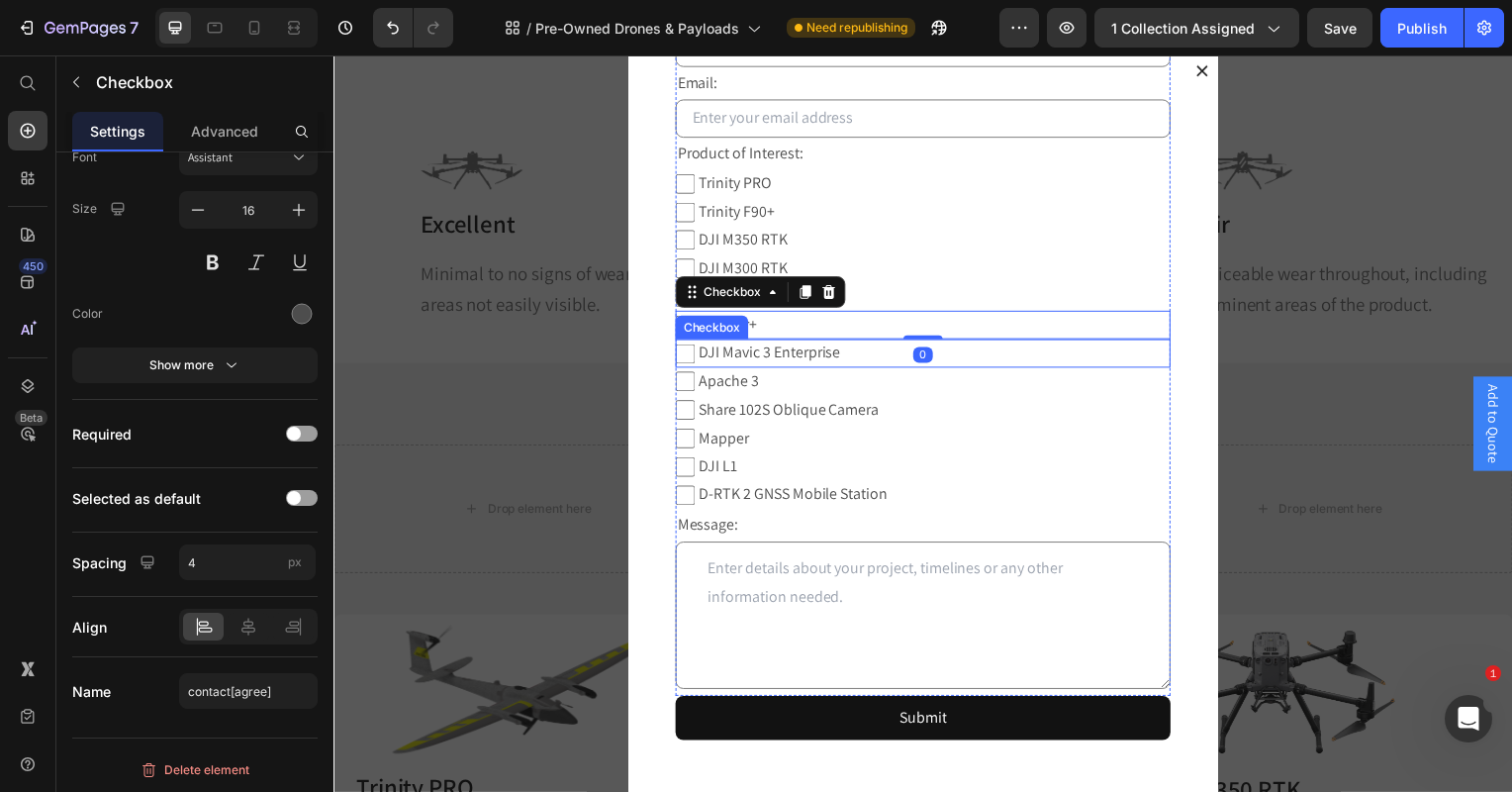 click on "DJI Mavic 3 Enterprise" at bounding box center [937, 355] 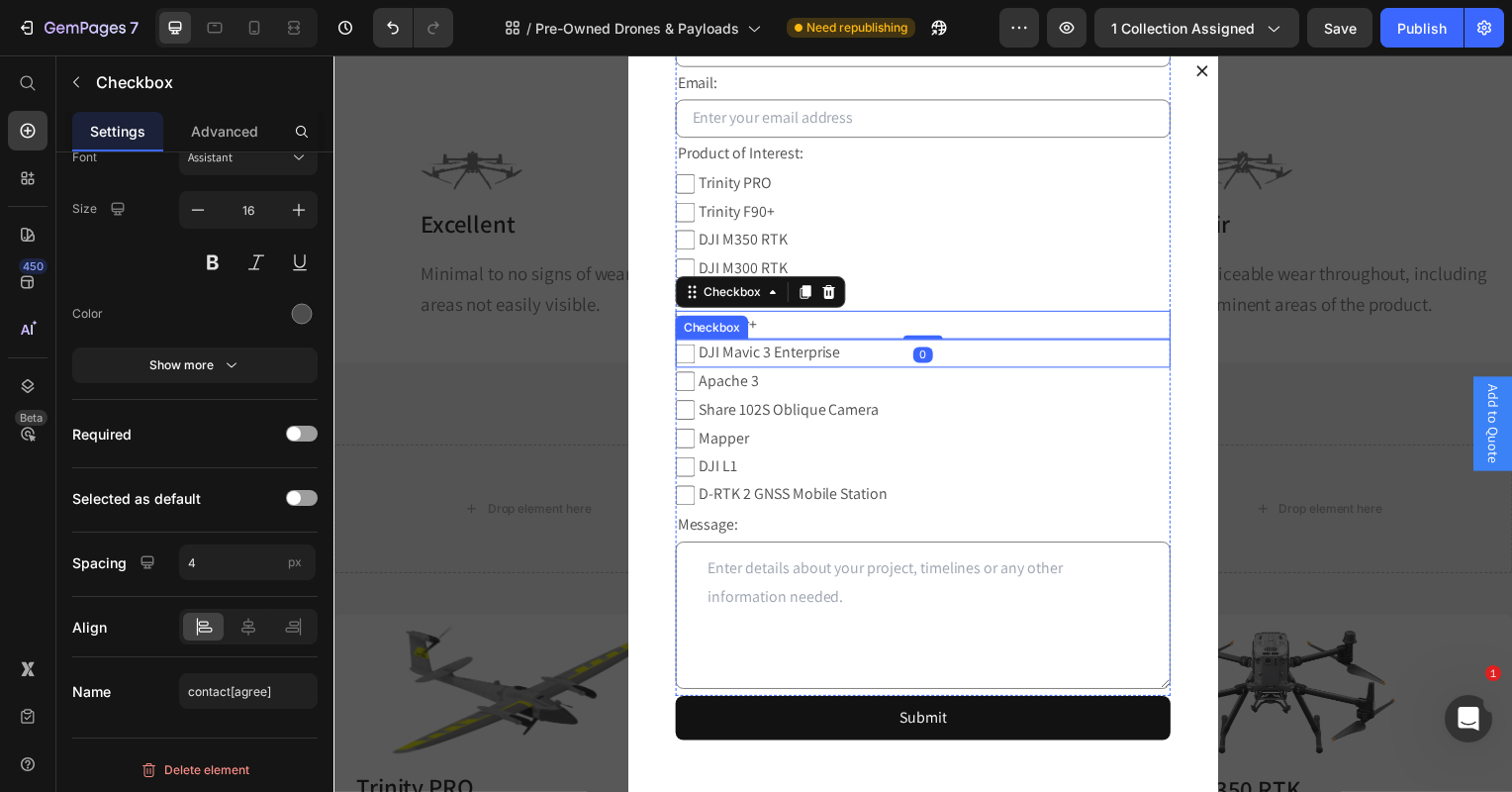click on "DJI Mavic 3 Enterprise" at bounding box center (688, 356) 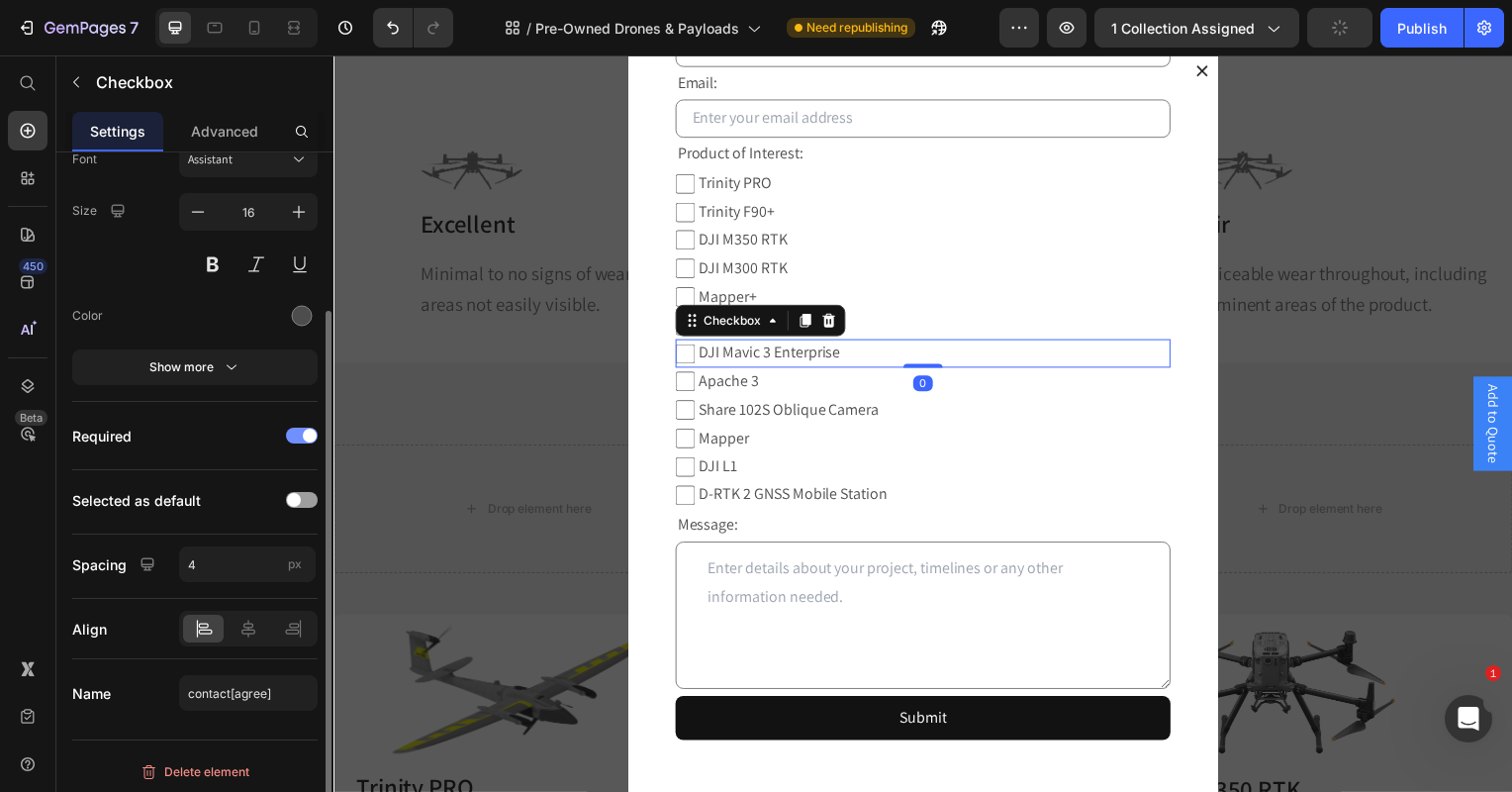 click at bounding box center (302, 436) 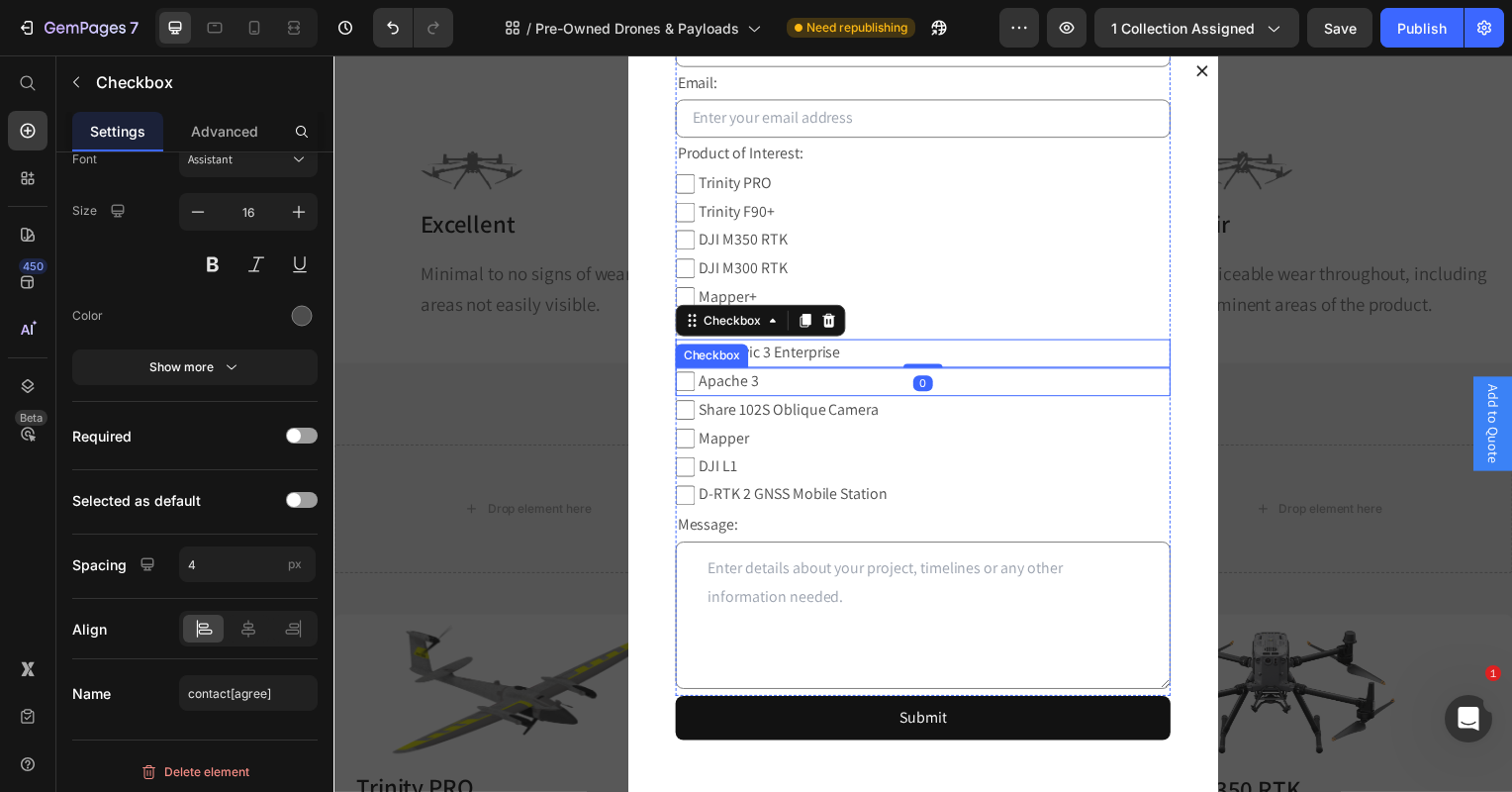 click on "Apache 3" at bounding box center [937, 384] 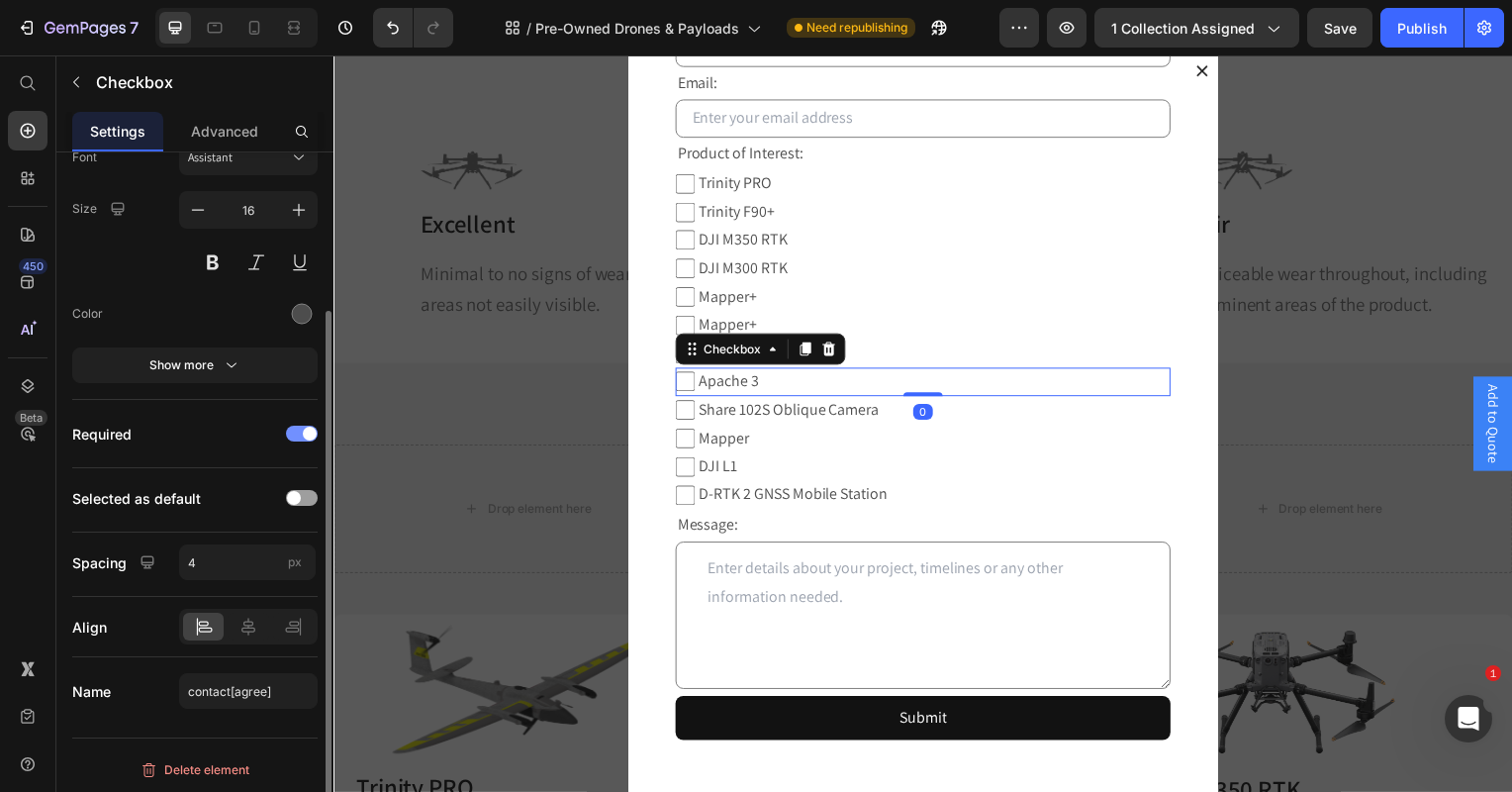 click at bounding box center (302, 434) 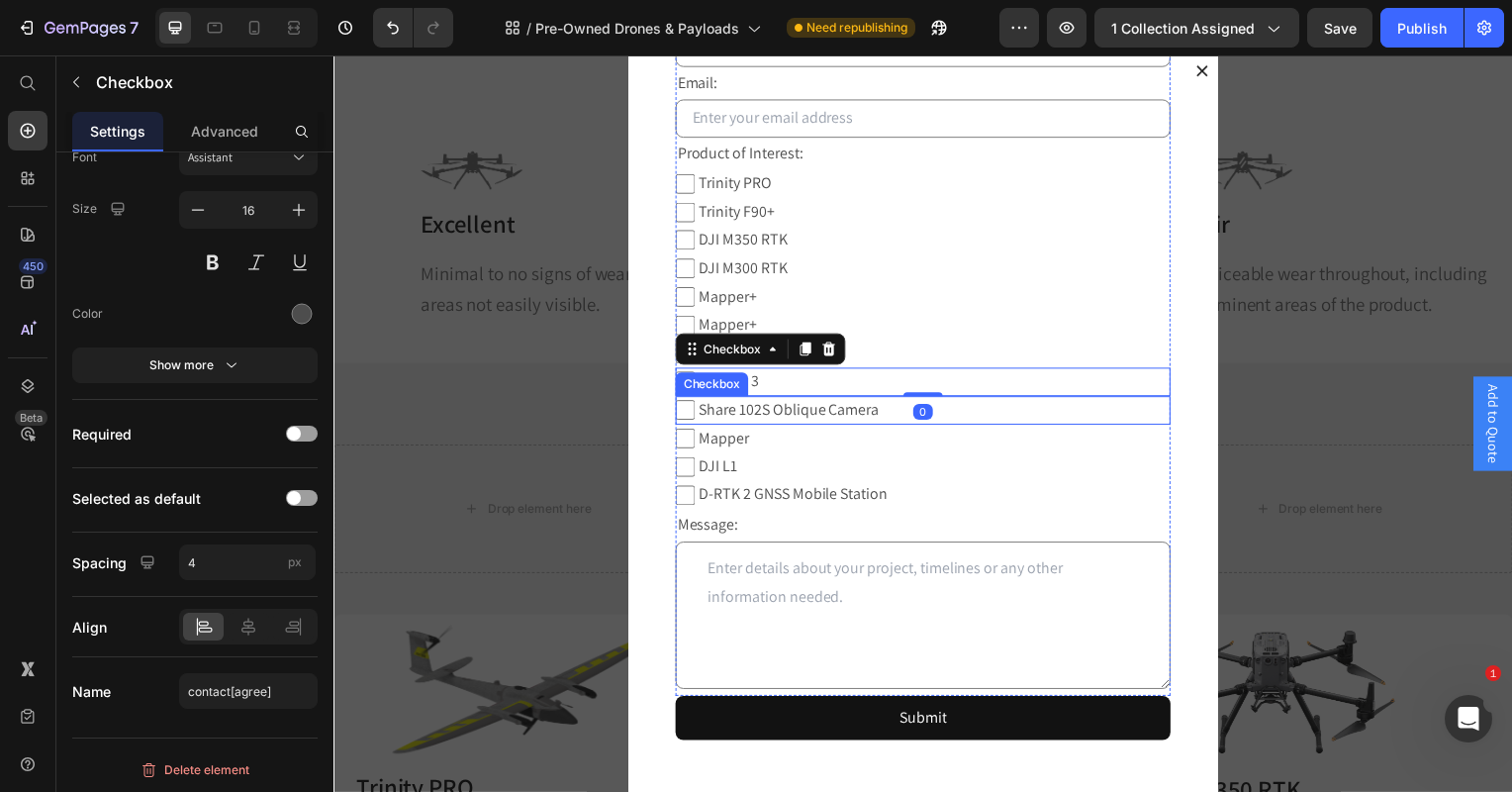 click on "Share 102S Oblique Camera" at bounding box center (937, 413) 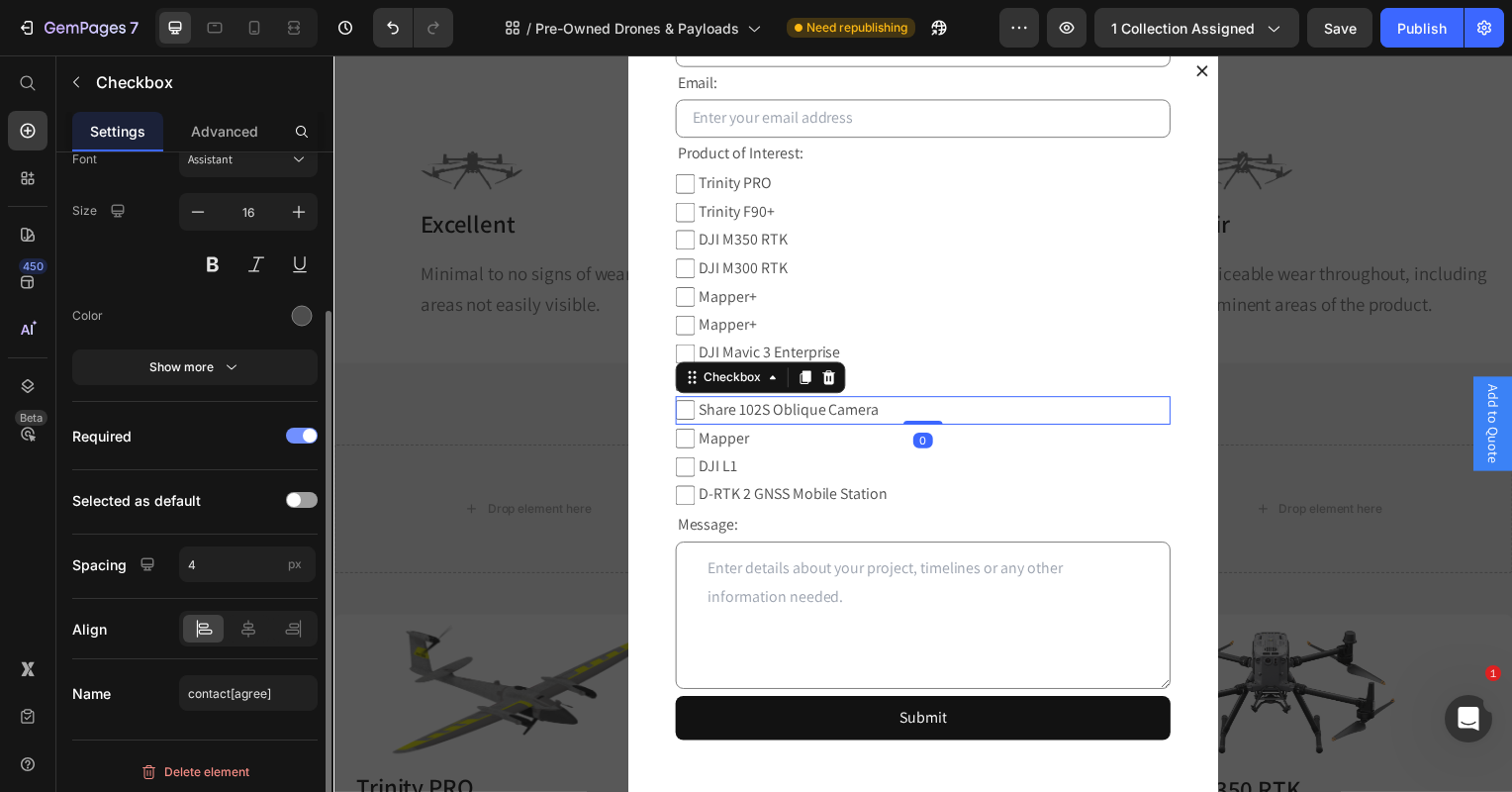 click at bounding box center [302, 436] 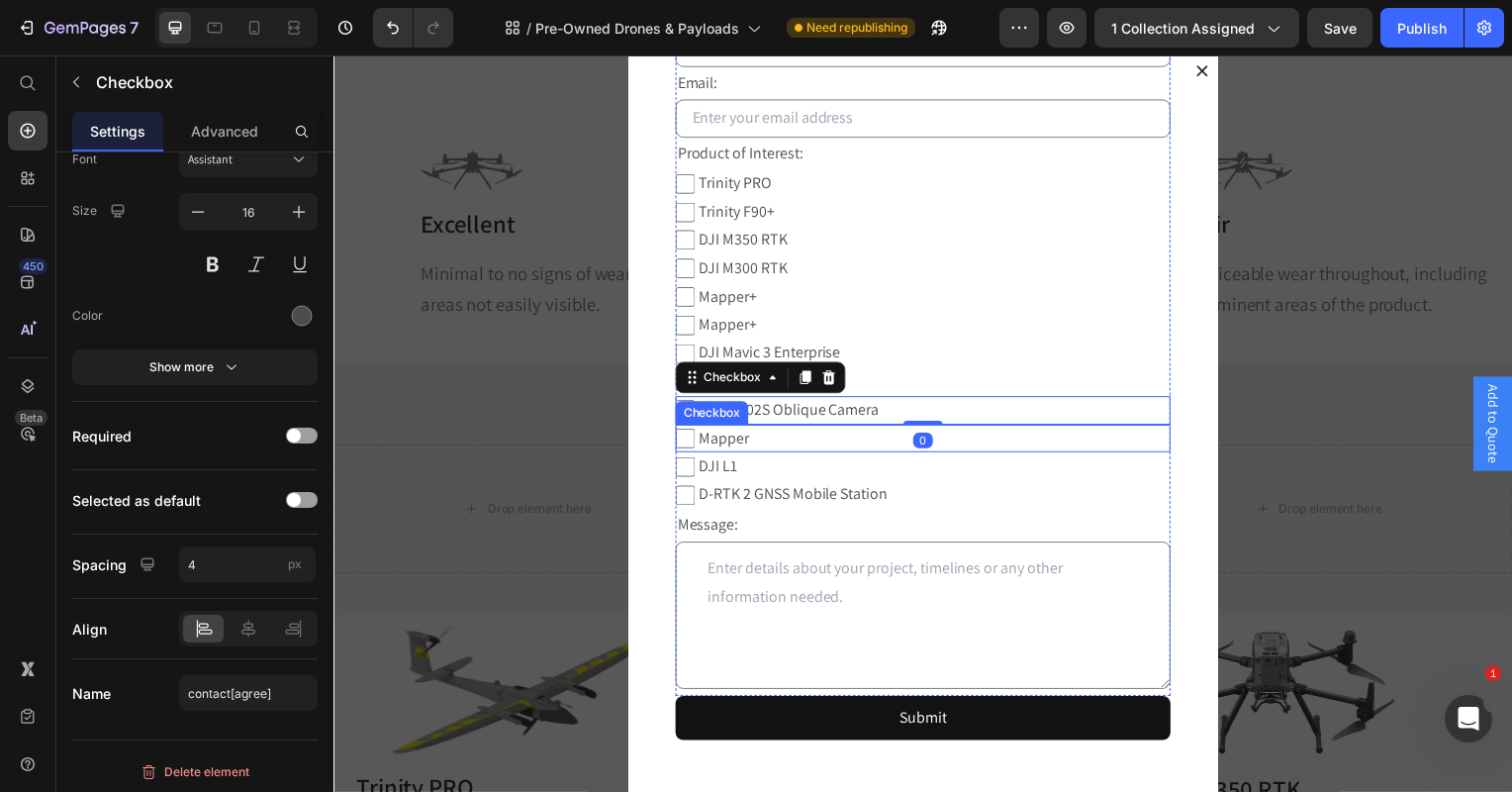 click on "Mapper" at bounding box center [937, 442] 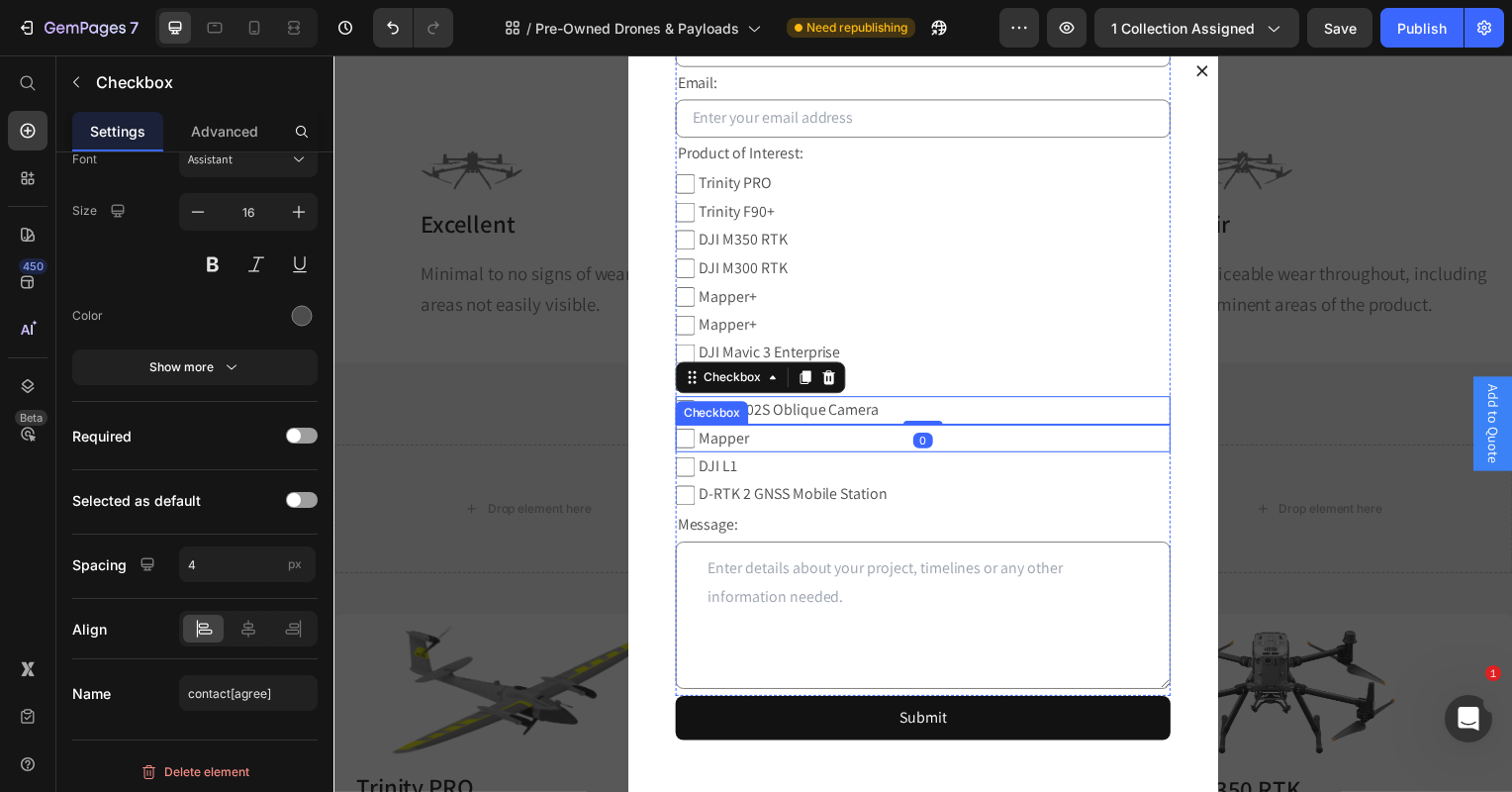 click on "Mapper" at bounding box center (688, 442) 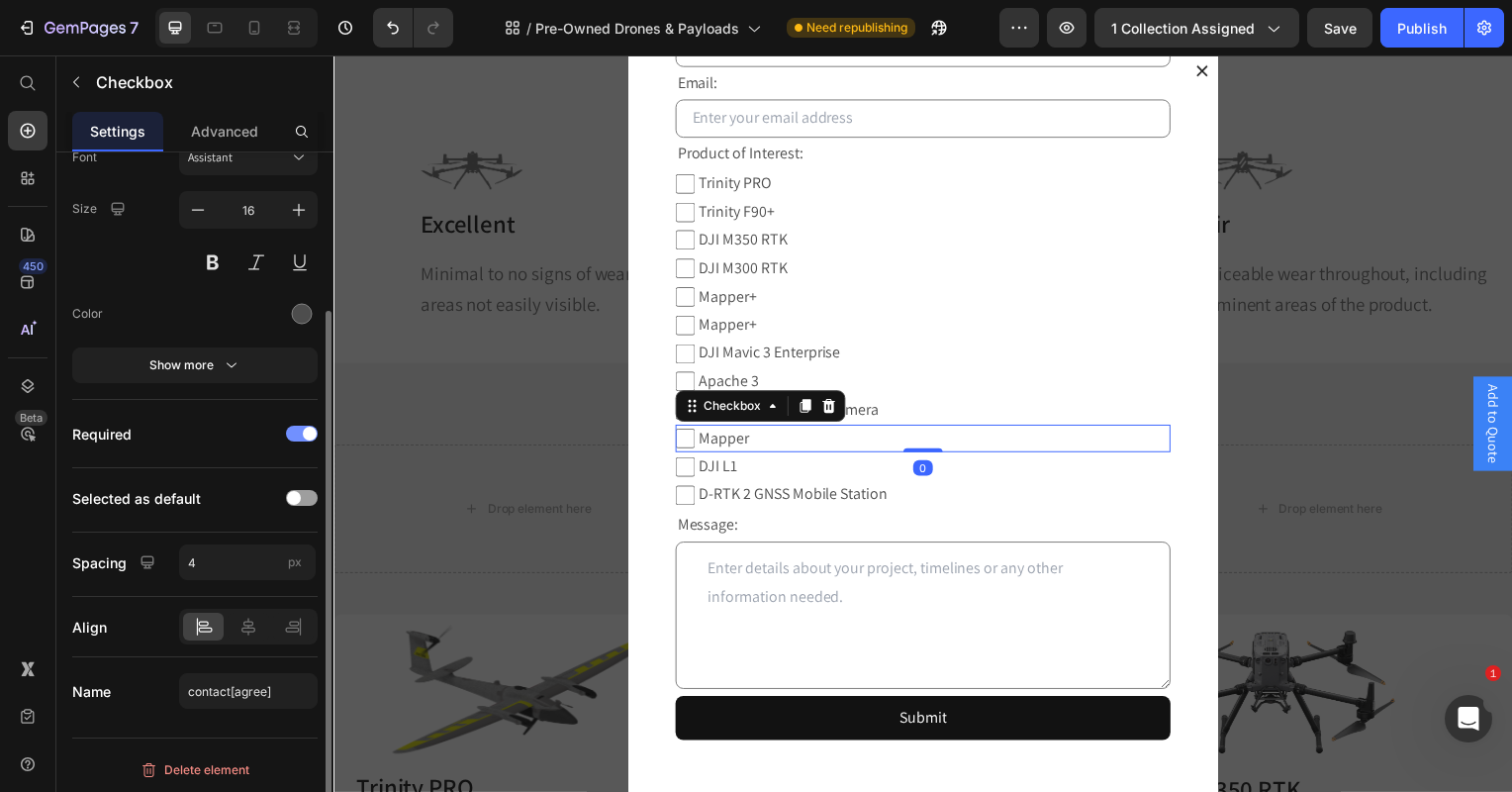 click at bounding box center (302, 434) 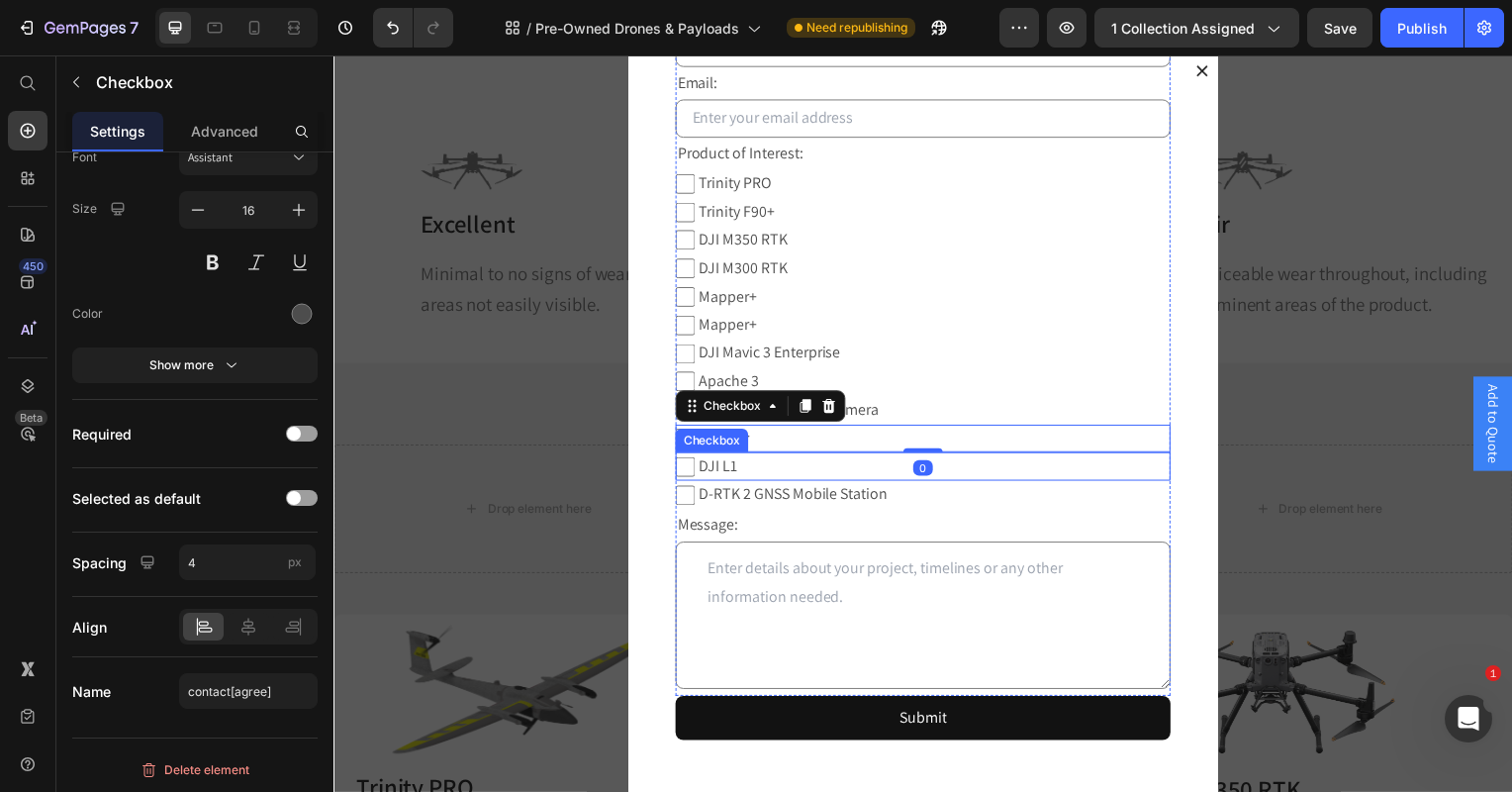 click on "DJI L1" at bounding box center (937, 469) 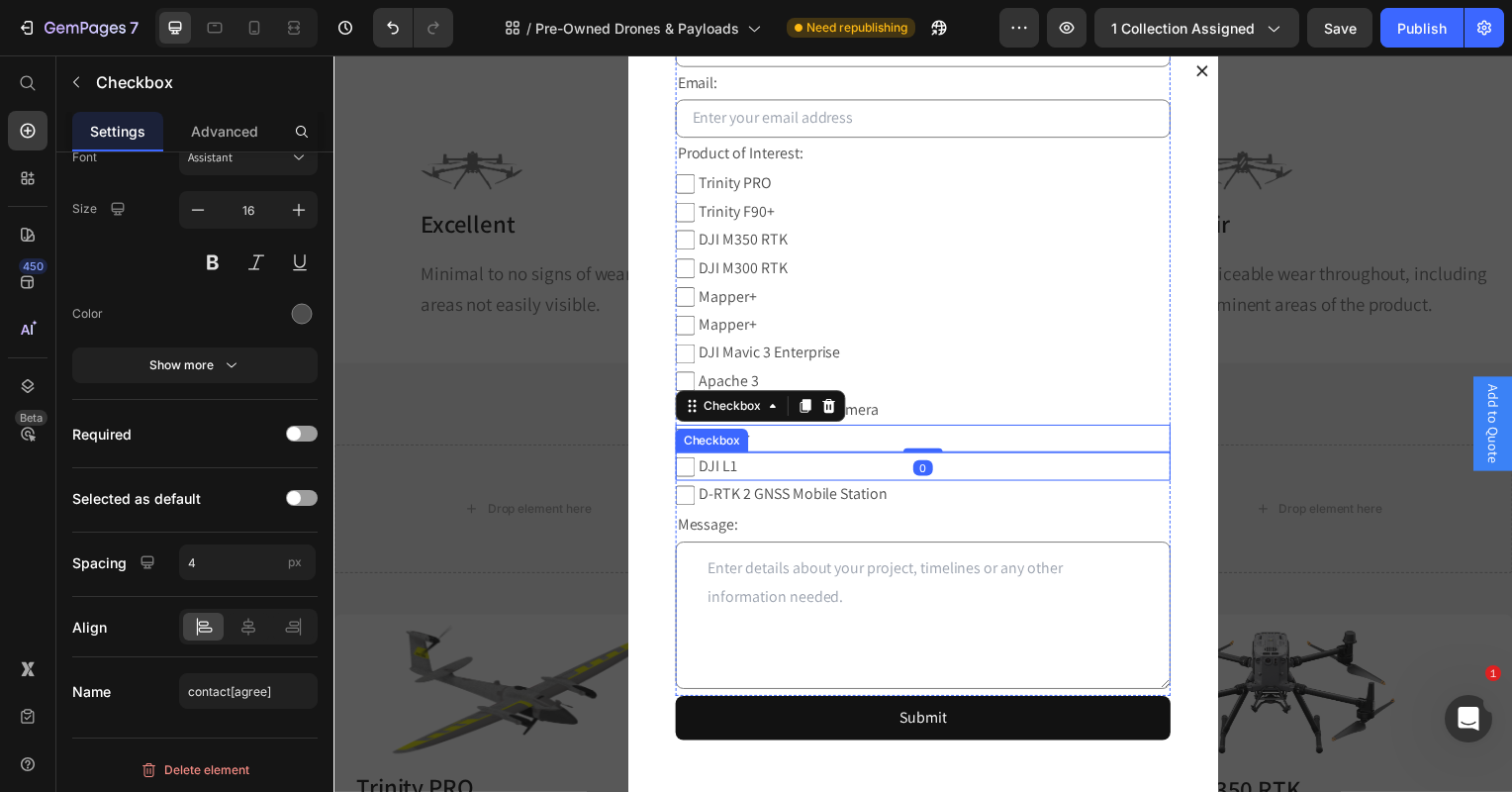 click on "DJI L1" at bounding box center (688, 470) 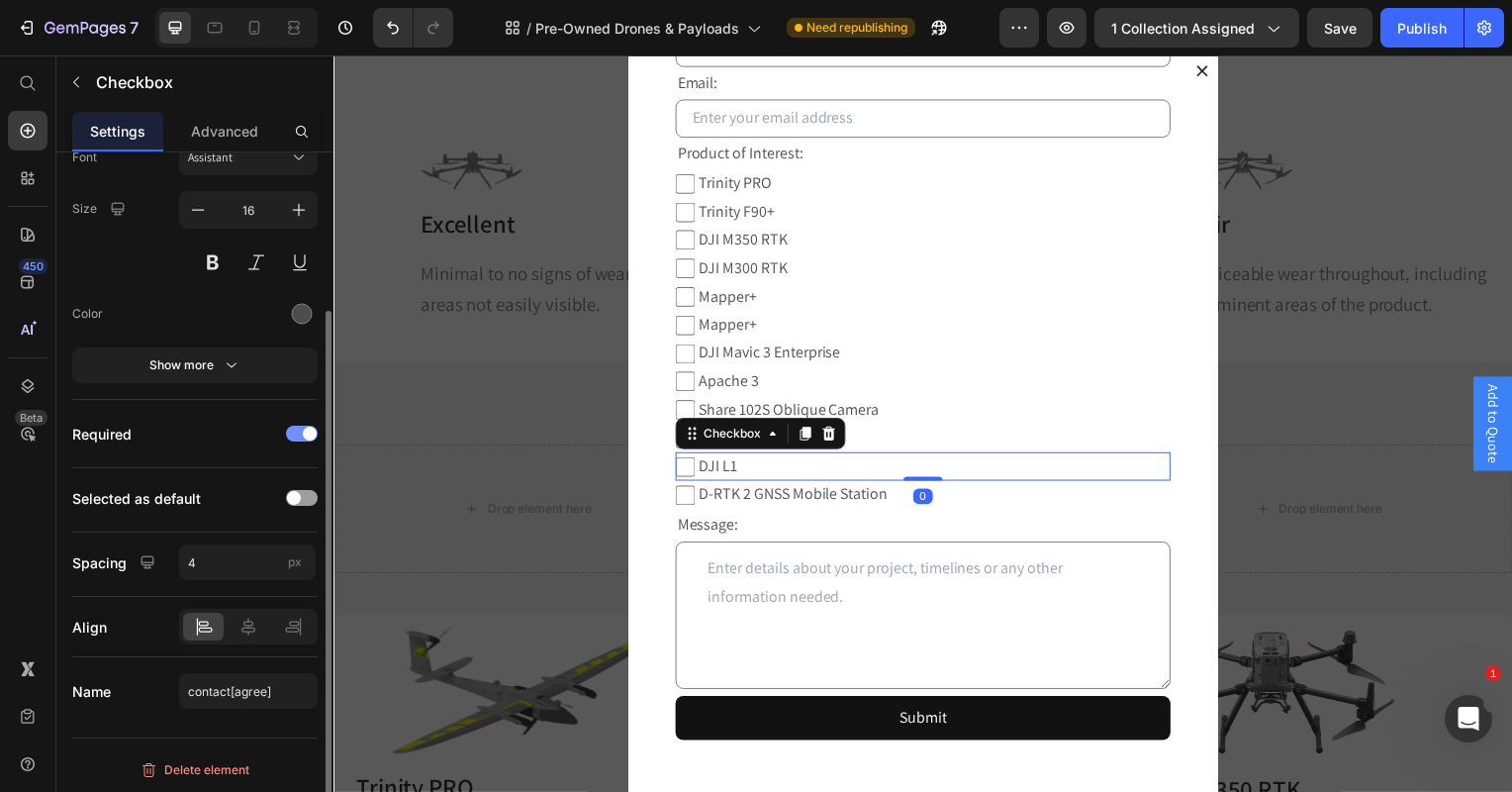 drag, startPoint x: 309, startPoint y: 432, endPoint x: 24, endPoint y: 390, distance: 288.0781 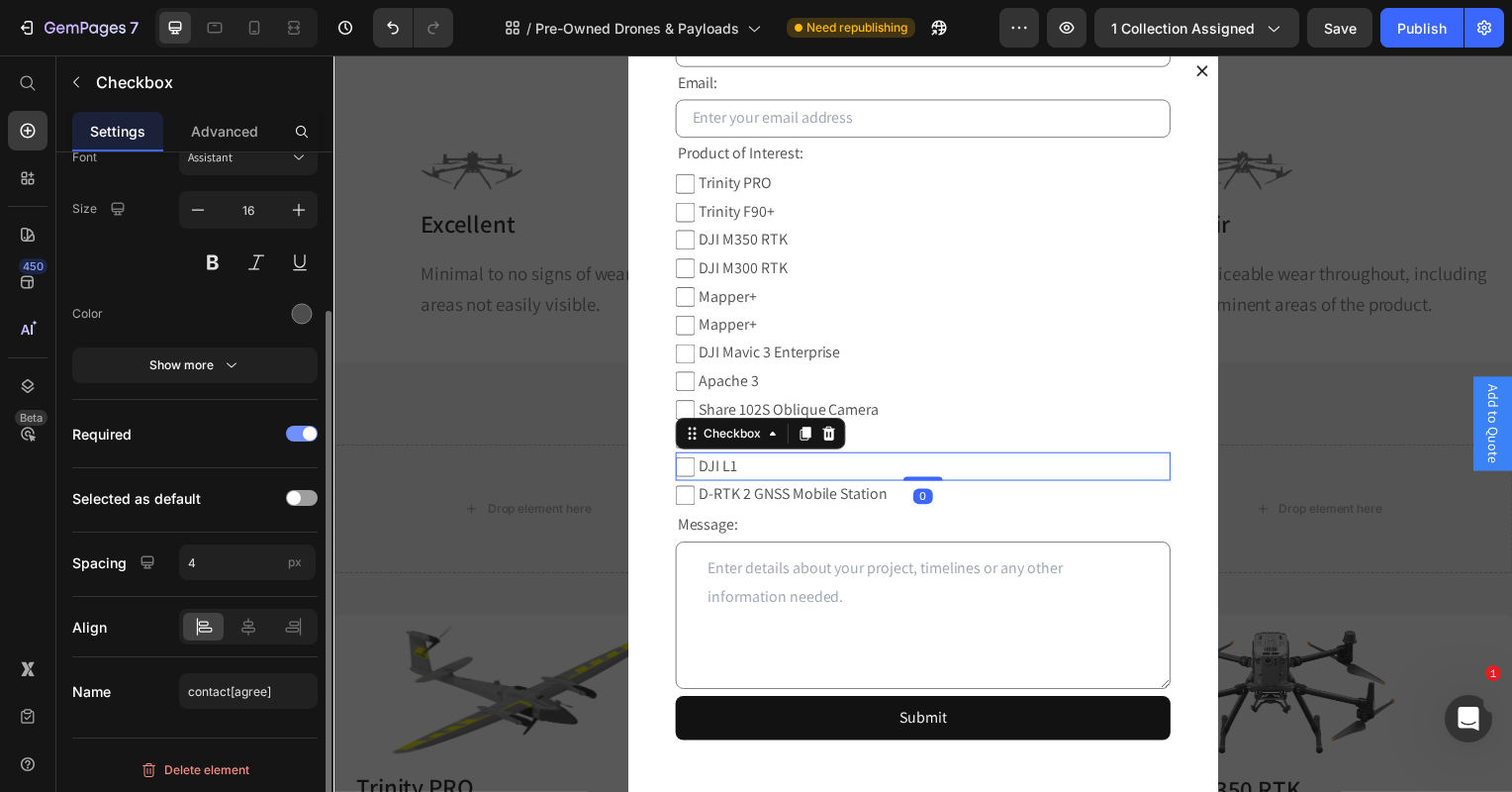 click at bounding box center (310, 434) 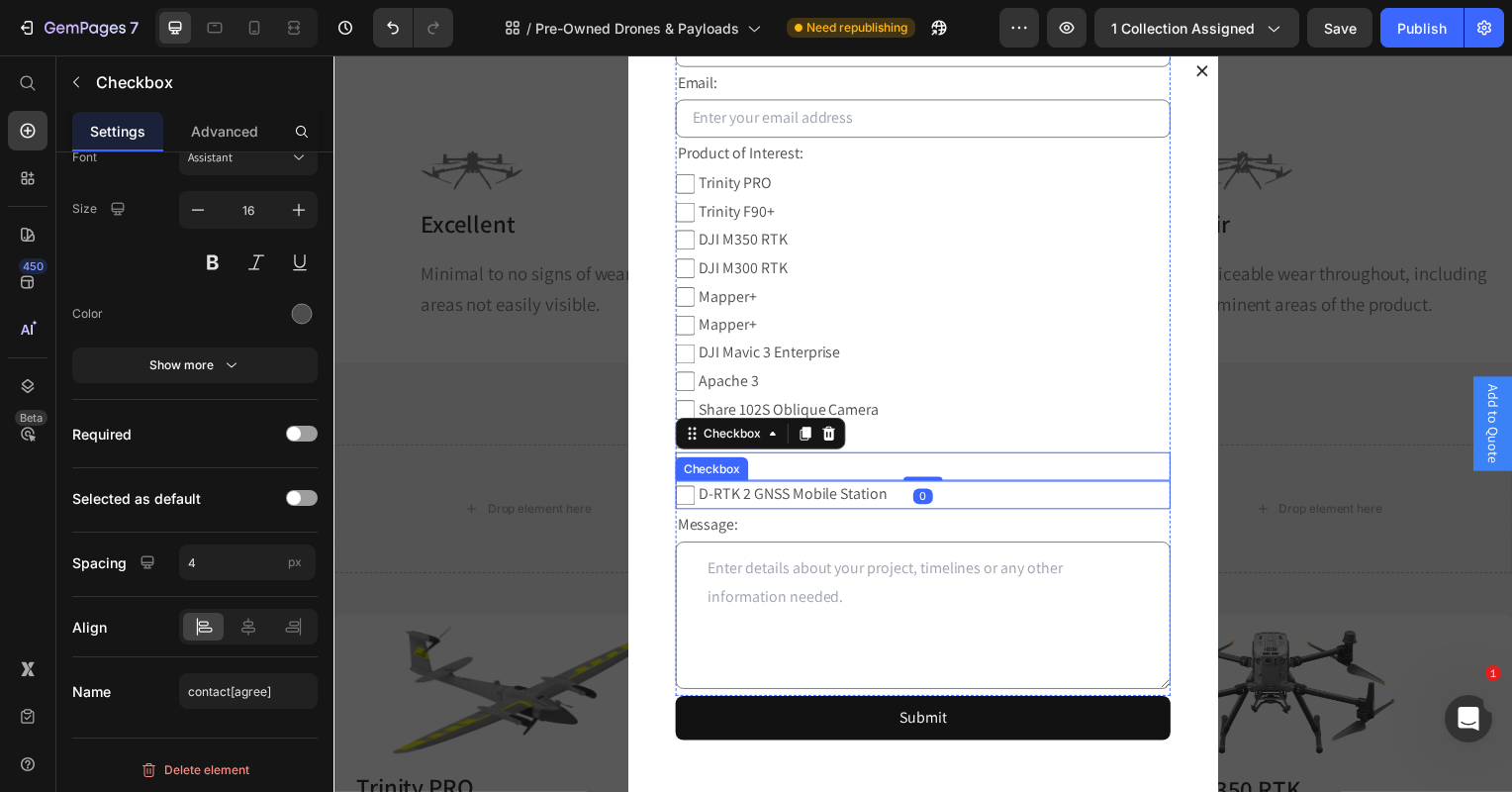 click on "D-RTK 2 GNSS Mobile Station" at bounding box center (937, 498) 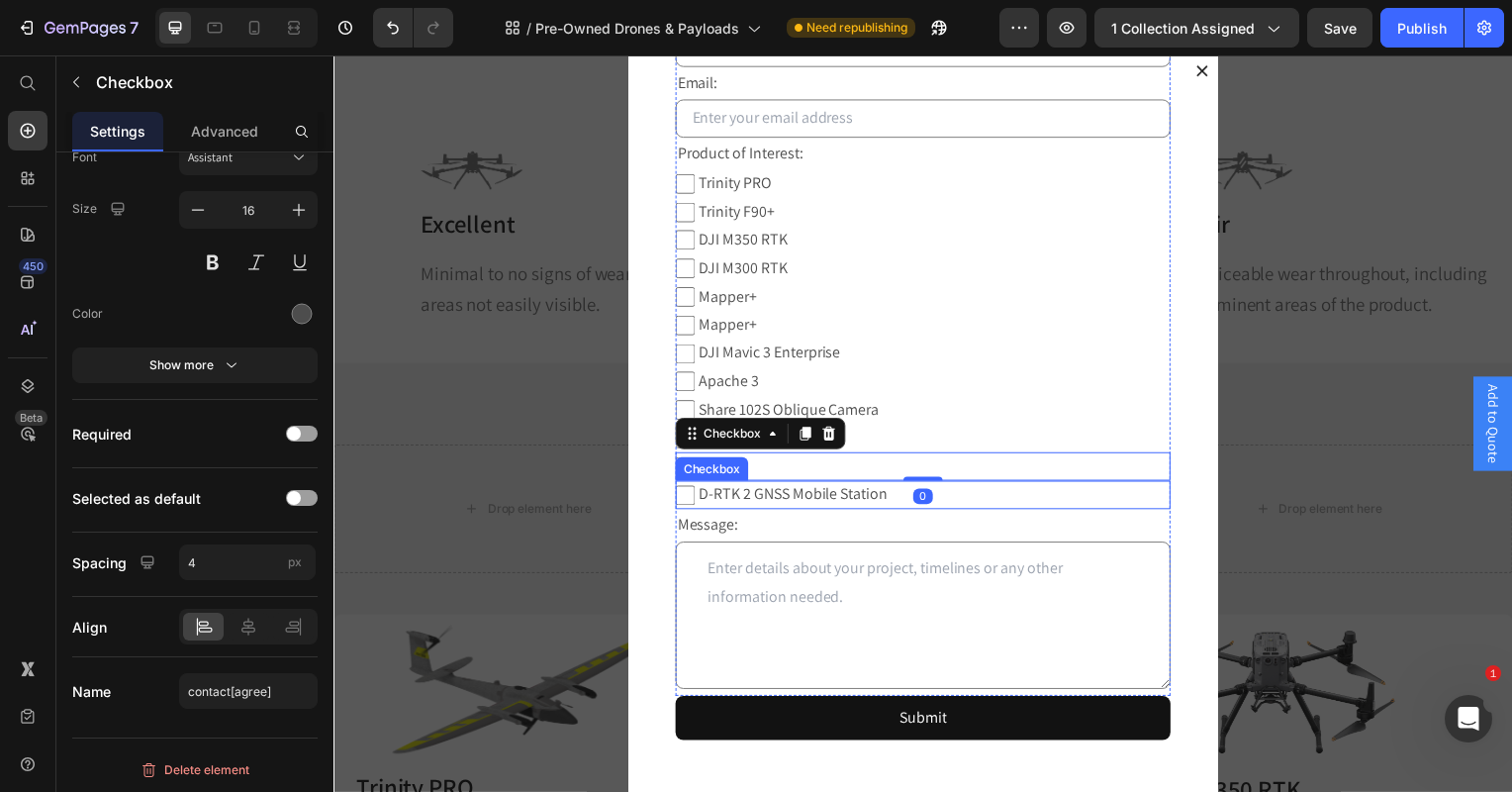 click on "D-RTK 2 GNSS Mobile Station" at bounding box center [688, 499] 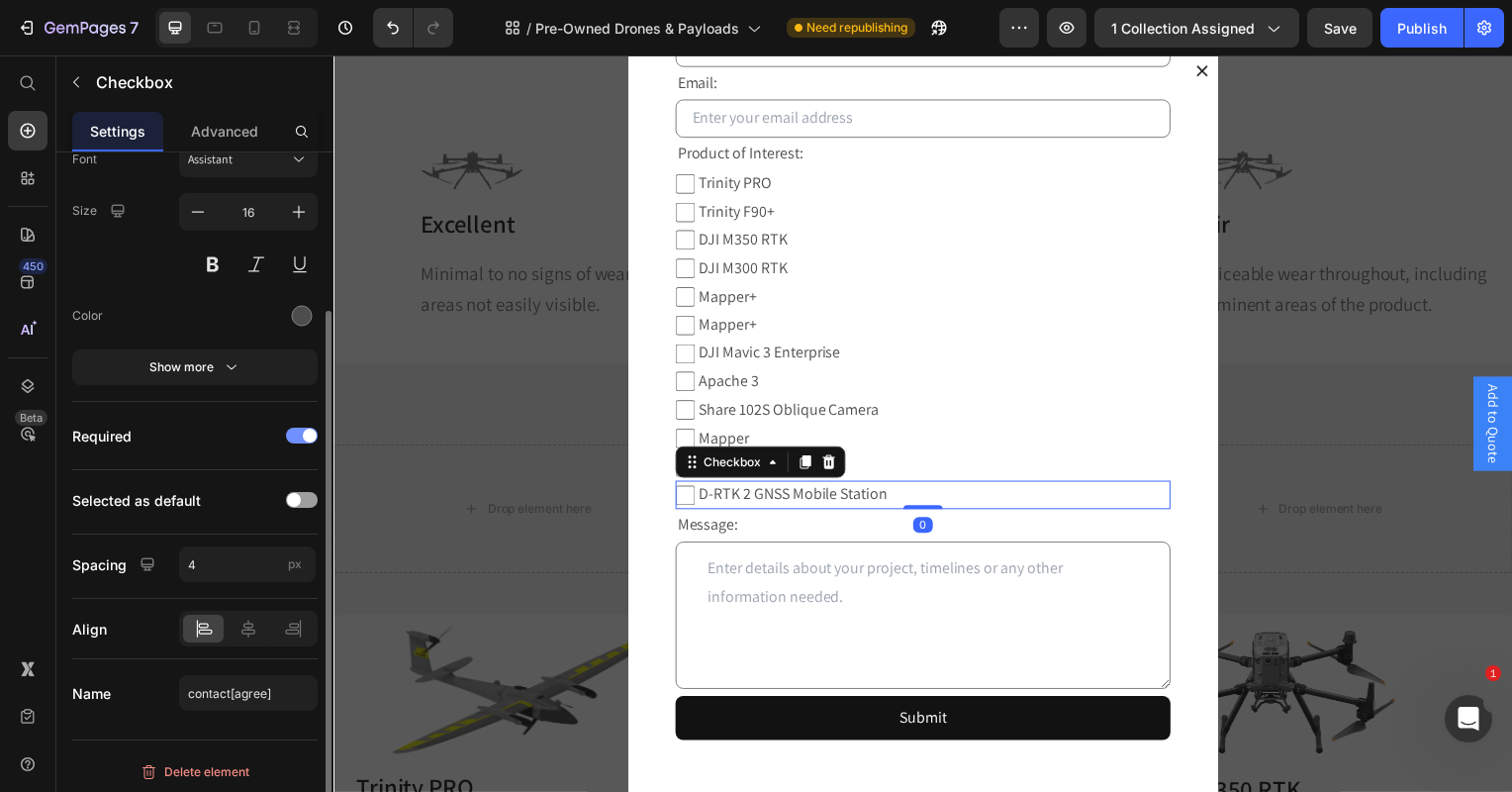 click at bounding box center [310, 436] 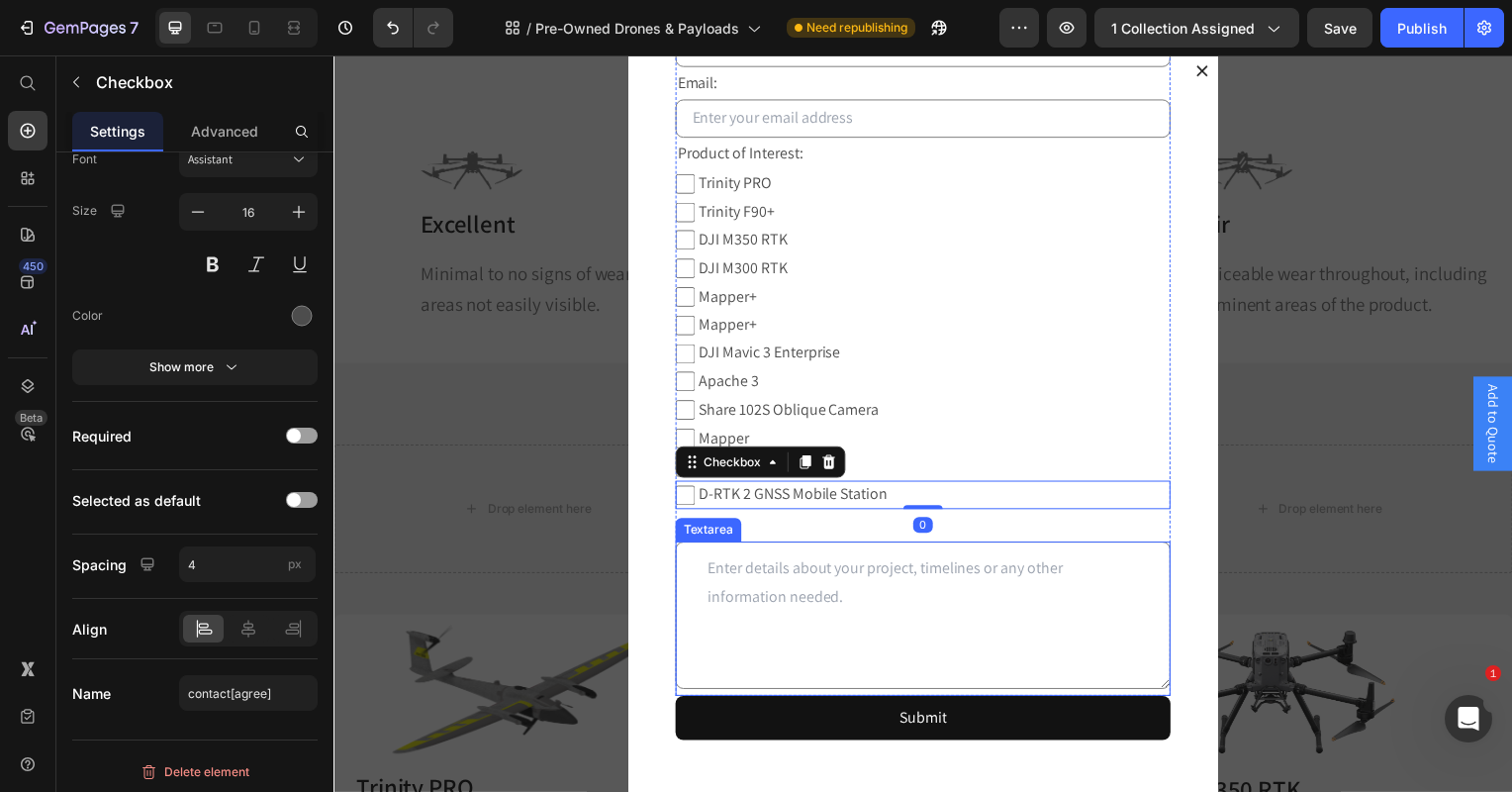 click at bounding box center [927, 620] 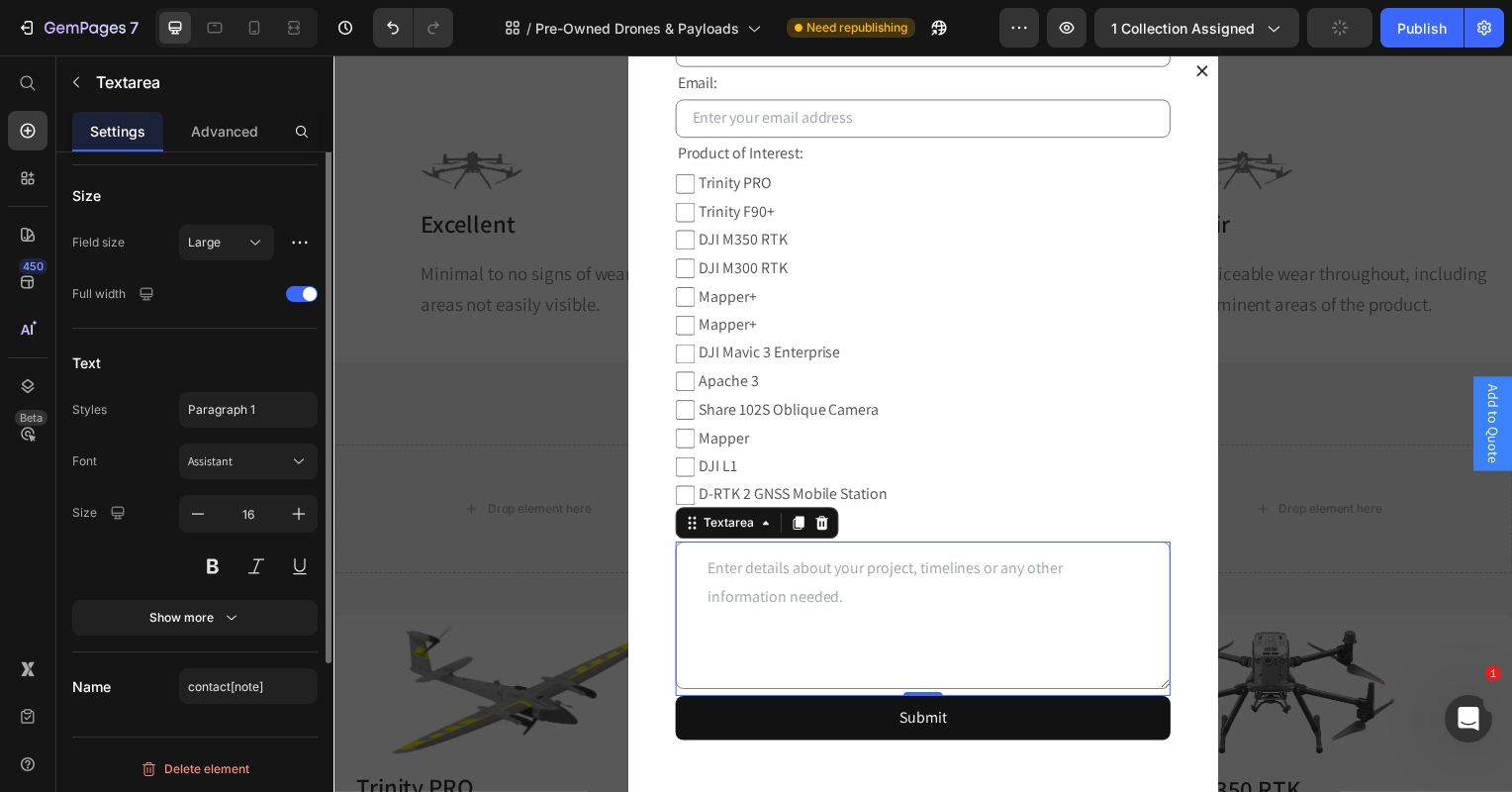 scroll, scrollTop: 0, scrollLeft: 0, axis: both 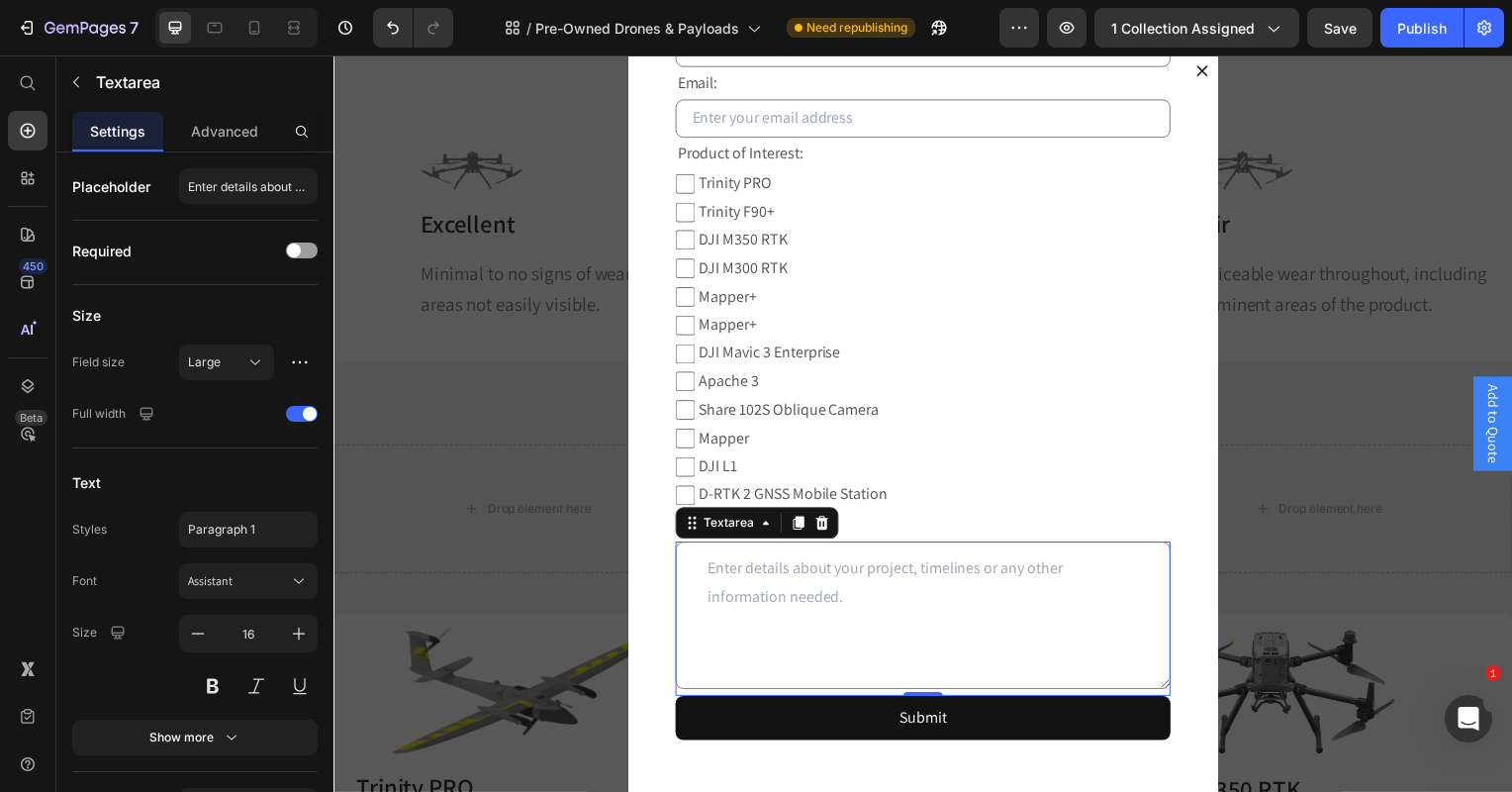 click on "Publish" 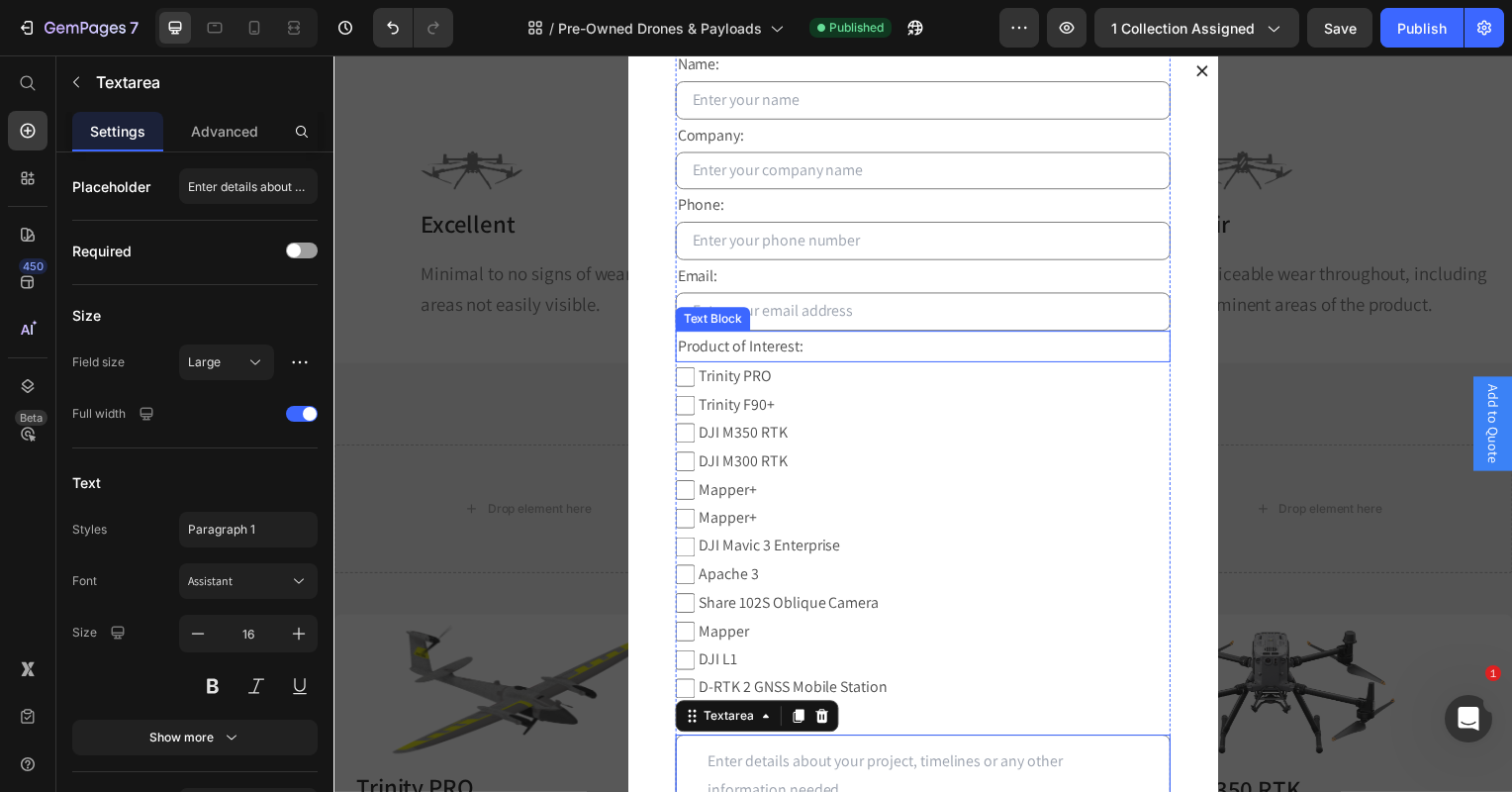 scroll, scrollTop: 0, scrollLeft: 0, axis: both 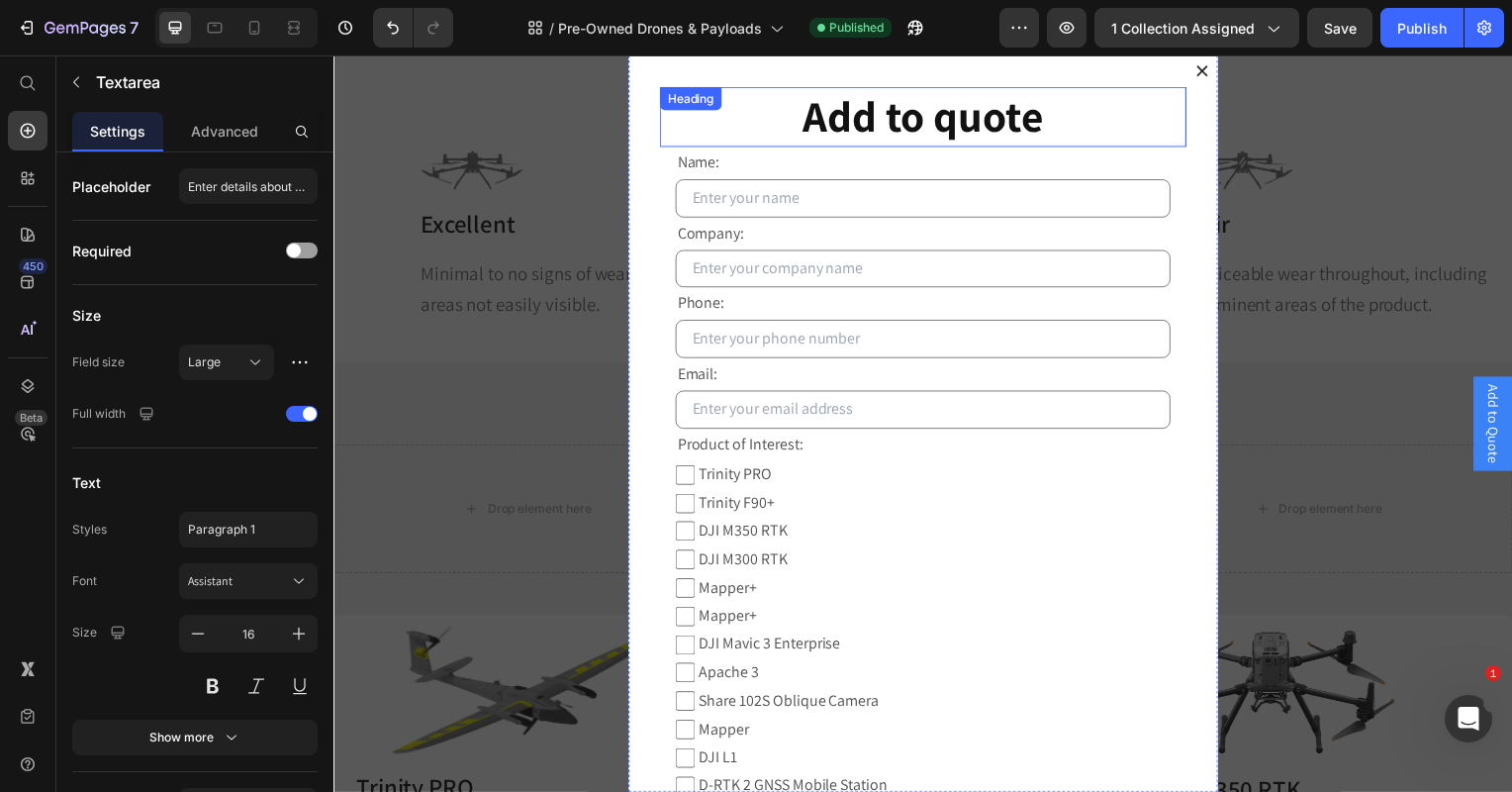 click on "Add to quote" at bounding box center [927, 117] 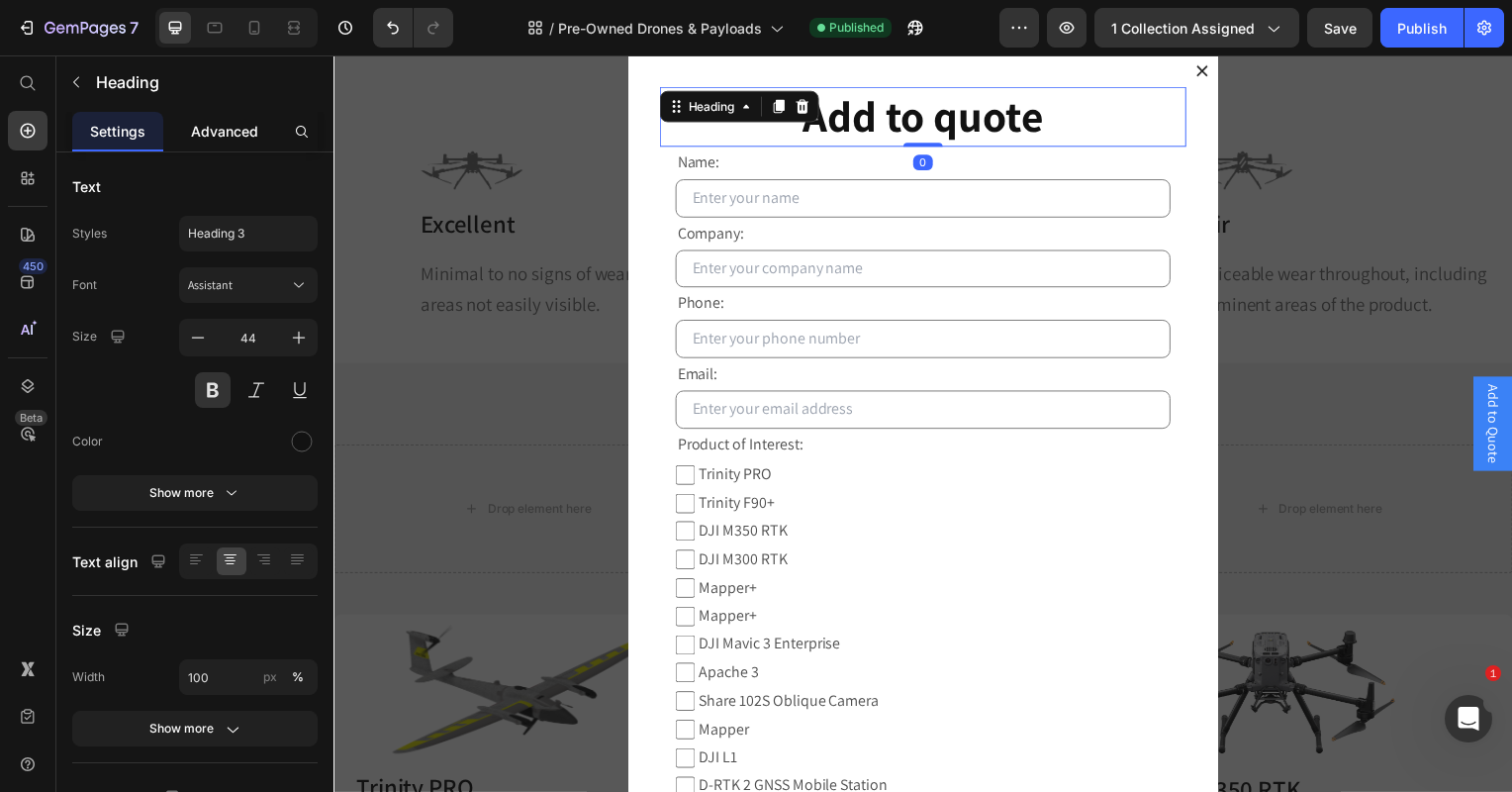 click on "Advanced" at bounding box center (225, 131) 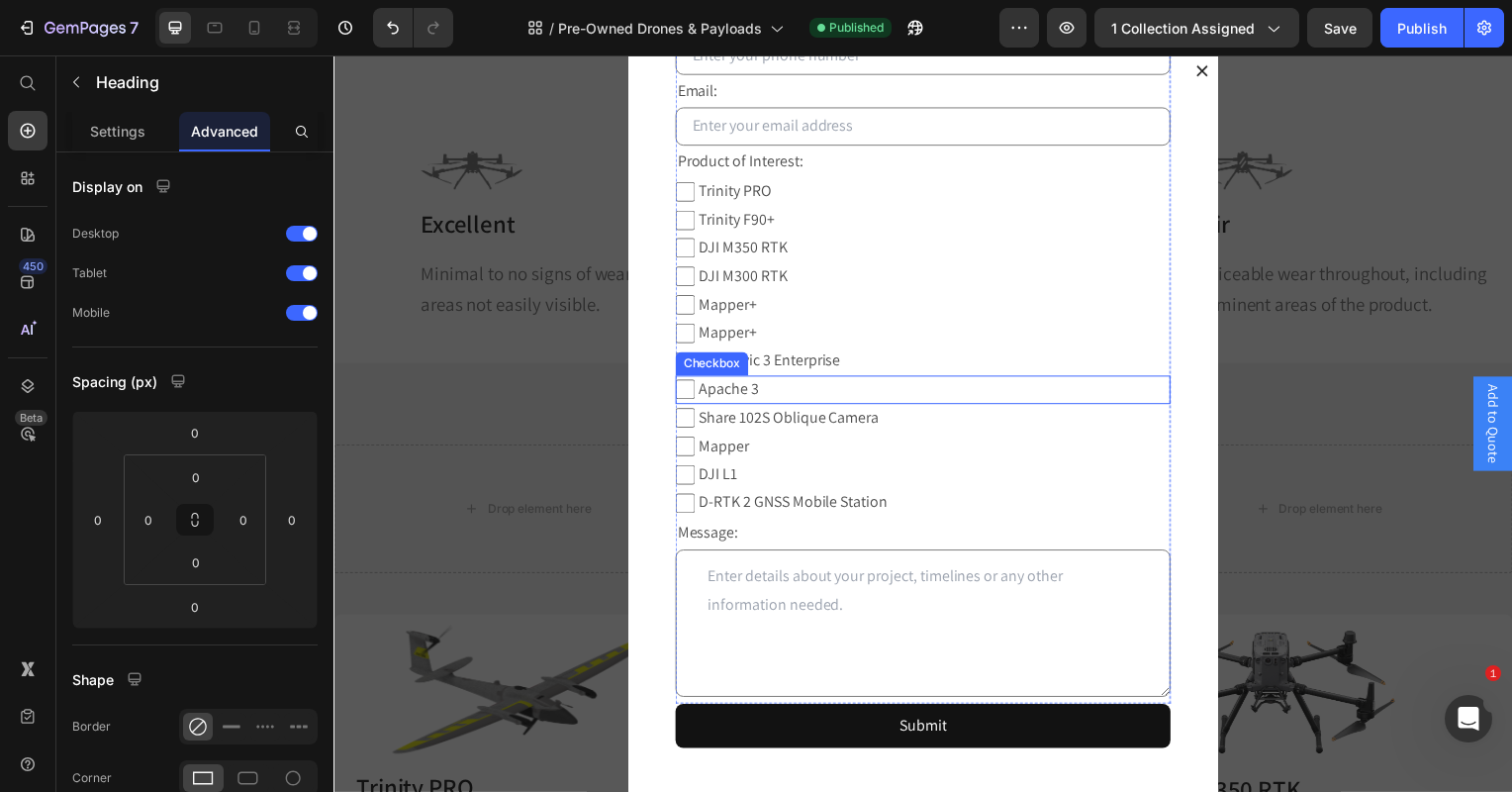 scroll, scrollTop: 293, scrollLeft: 0, axis: vertical 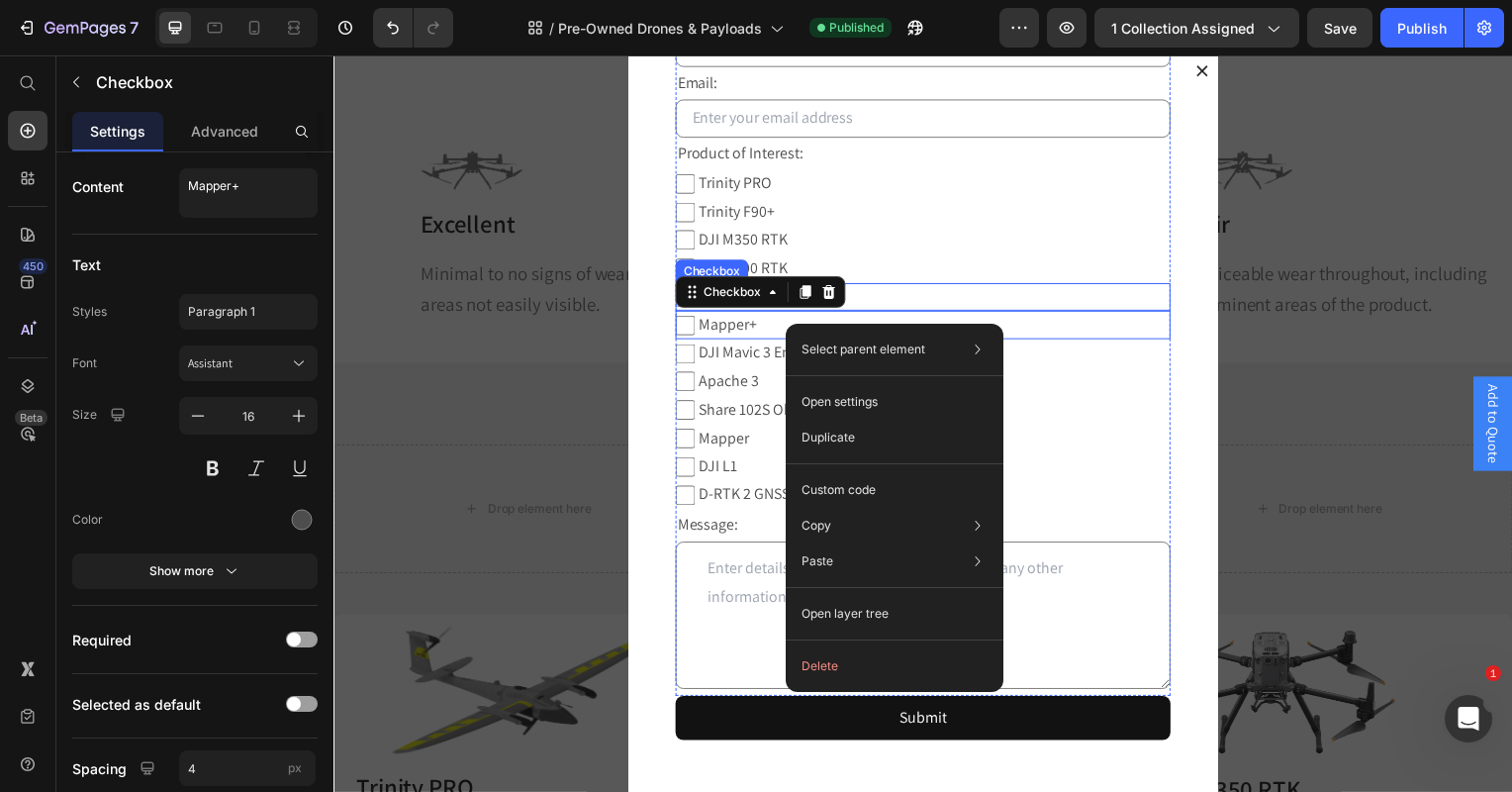 click on "Mapper+" at bounding box center [937, 299] 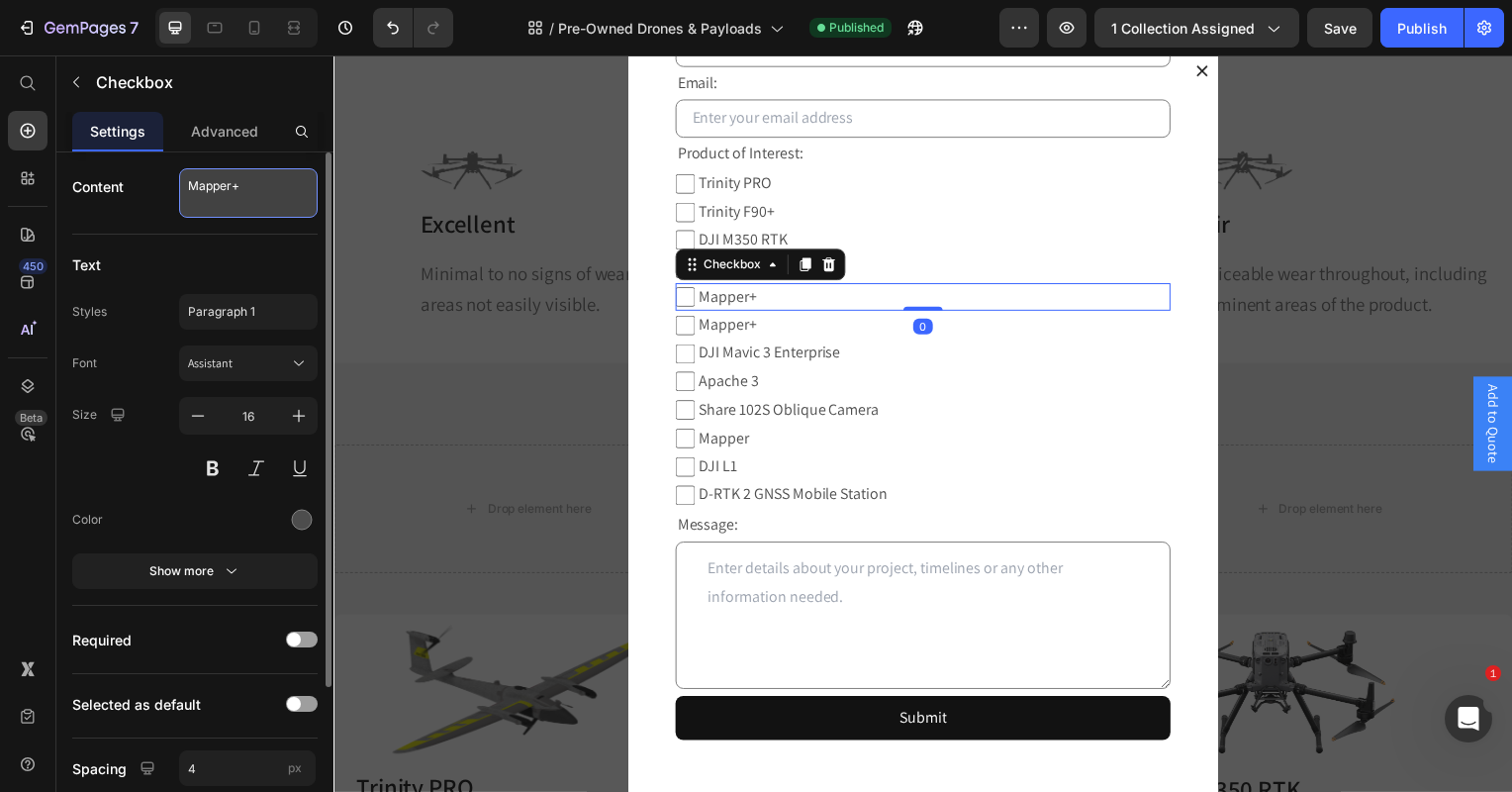 click on "Mapper+" at bounding box center [248, 193] 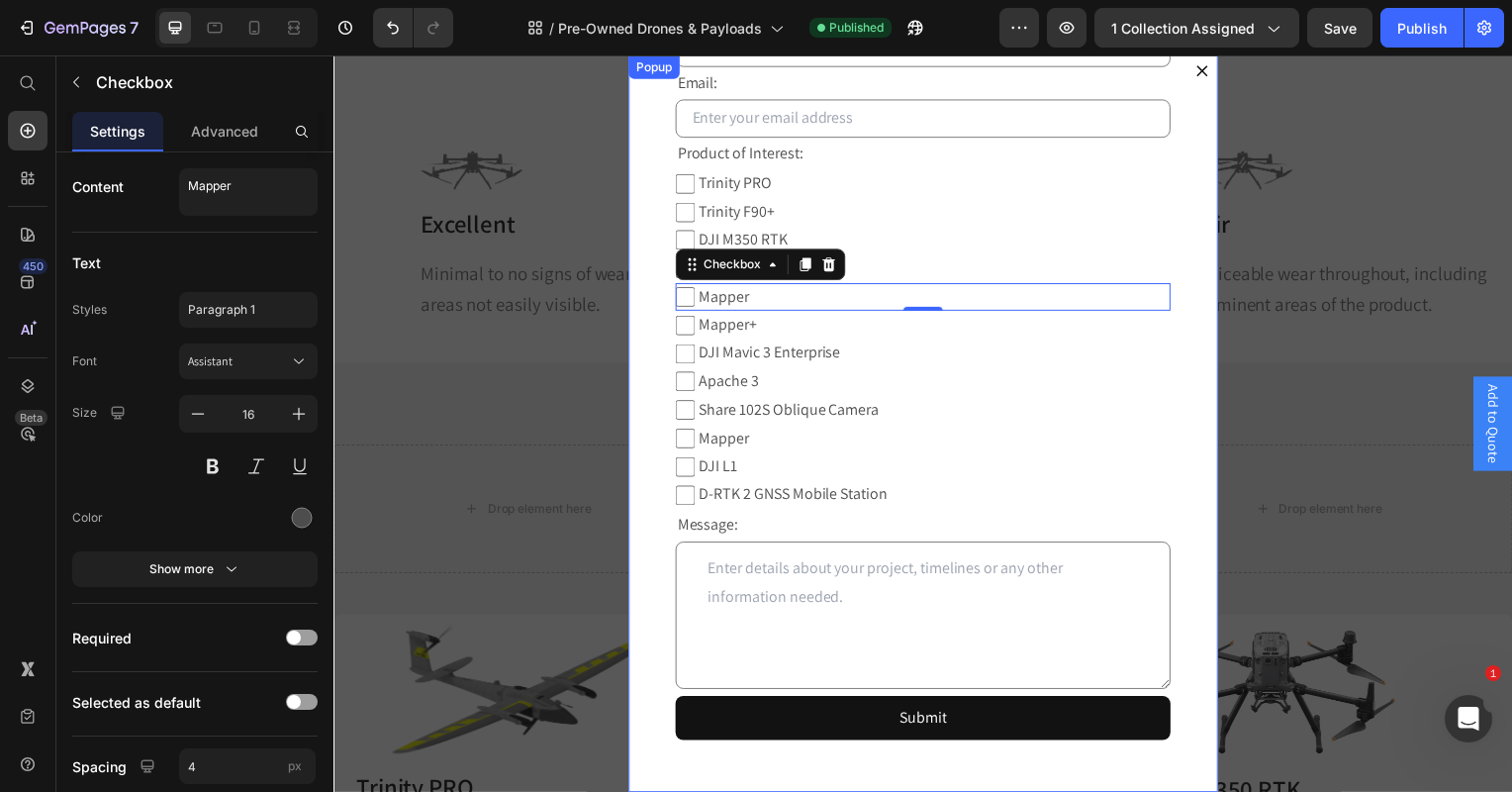 click on "Add to quote Heading Name: Text Block Text Field Company: Text Block Text Field Phone: Text Block Text Field Email: Text Block Email Field Product of Interest: Text Block Trinity PRO Checkbox Trinity F90+ Checkbox DJI M350 RTK Checkbox DJI M300 RTK Checkbox Mapper Checkbox   0 Mapper+ Checkbox DJI Mavic 3 Enterprise Checkbox Apache 3 Checkbox Share 102S Oblique Camera Checkbox Mapper Checkbox DJI L1 Checkbox D-RTK 2 GNSS Mobile Station Checkbox Message: Text Block Textarea Row Submit Submit Button Contact Form" at bounding box center [927, 427] 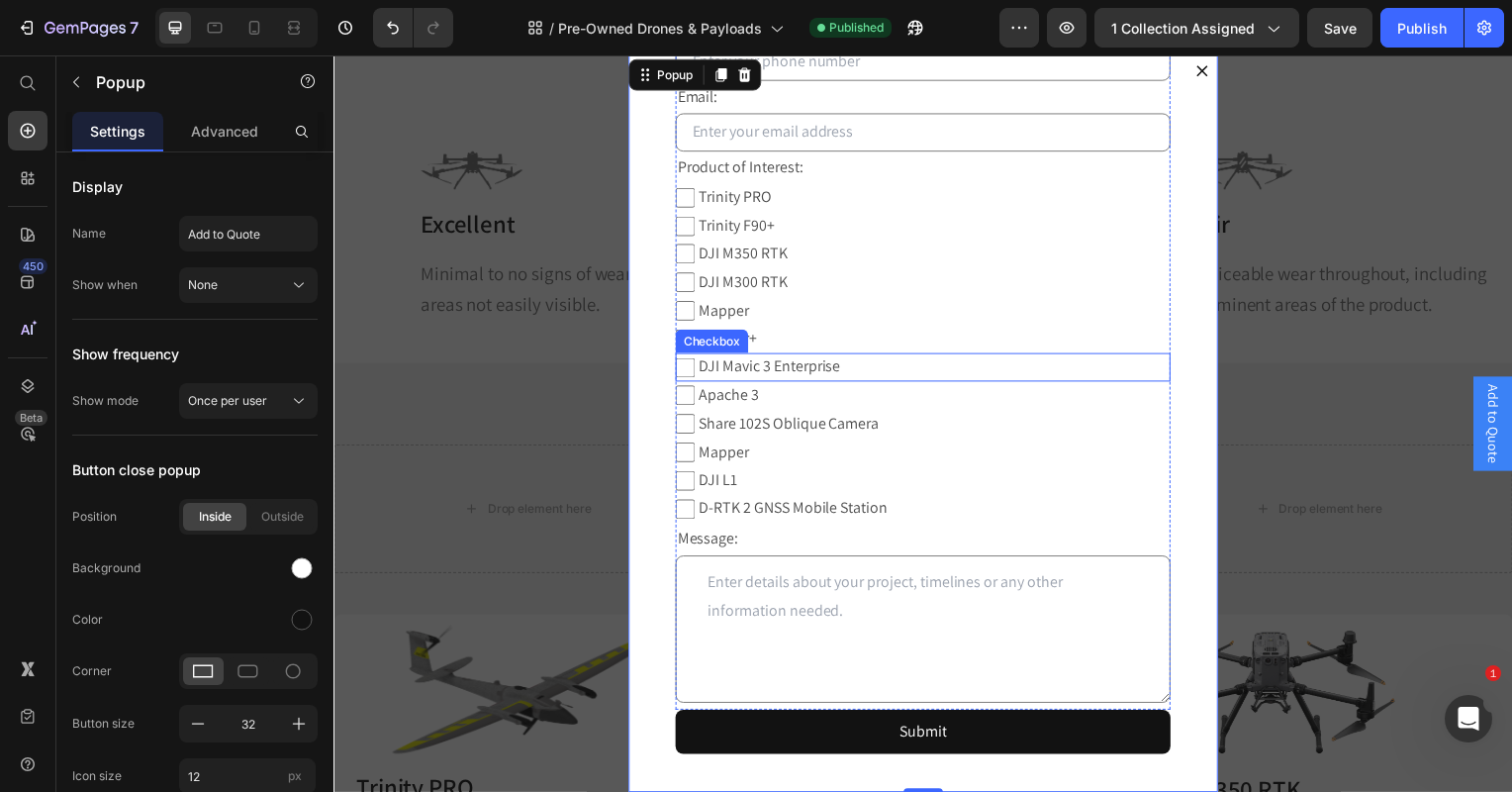 scroll, scrollTop: 194, scrollLeft: 0, axis: vertical 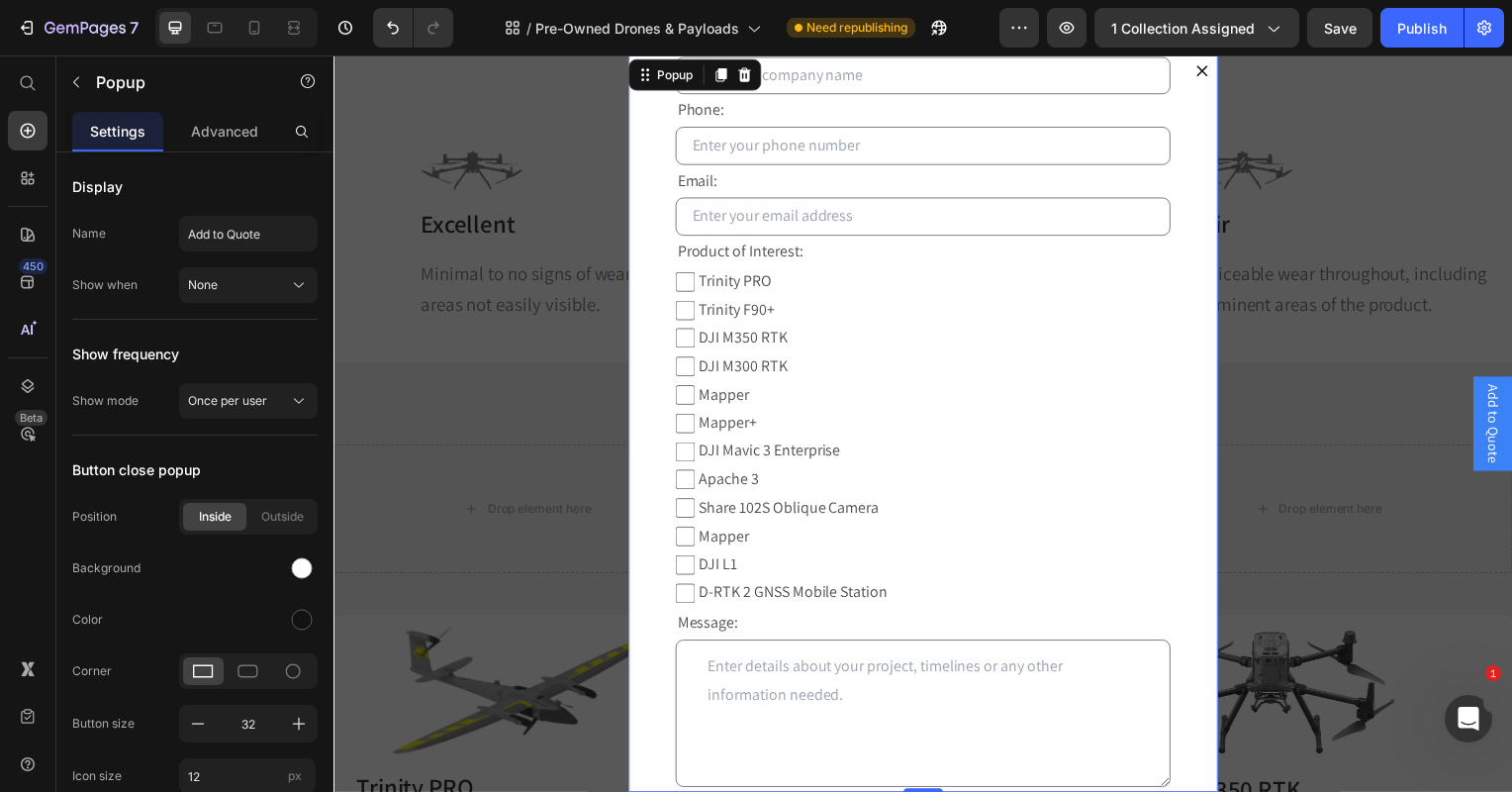 click at bounding box center [927, 427] 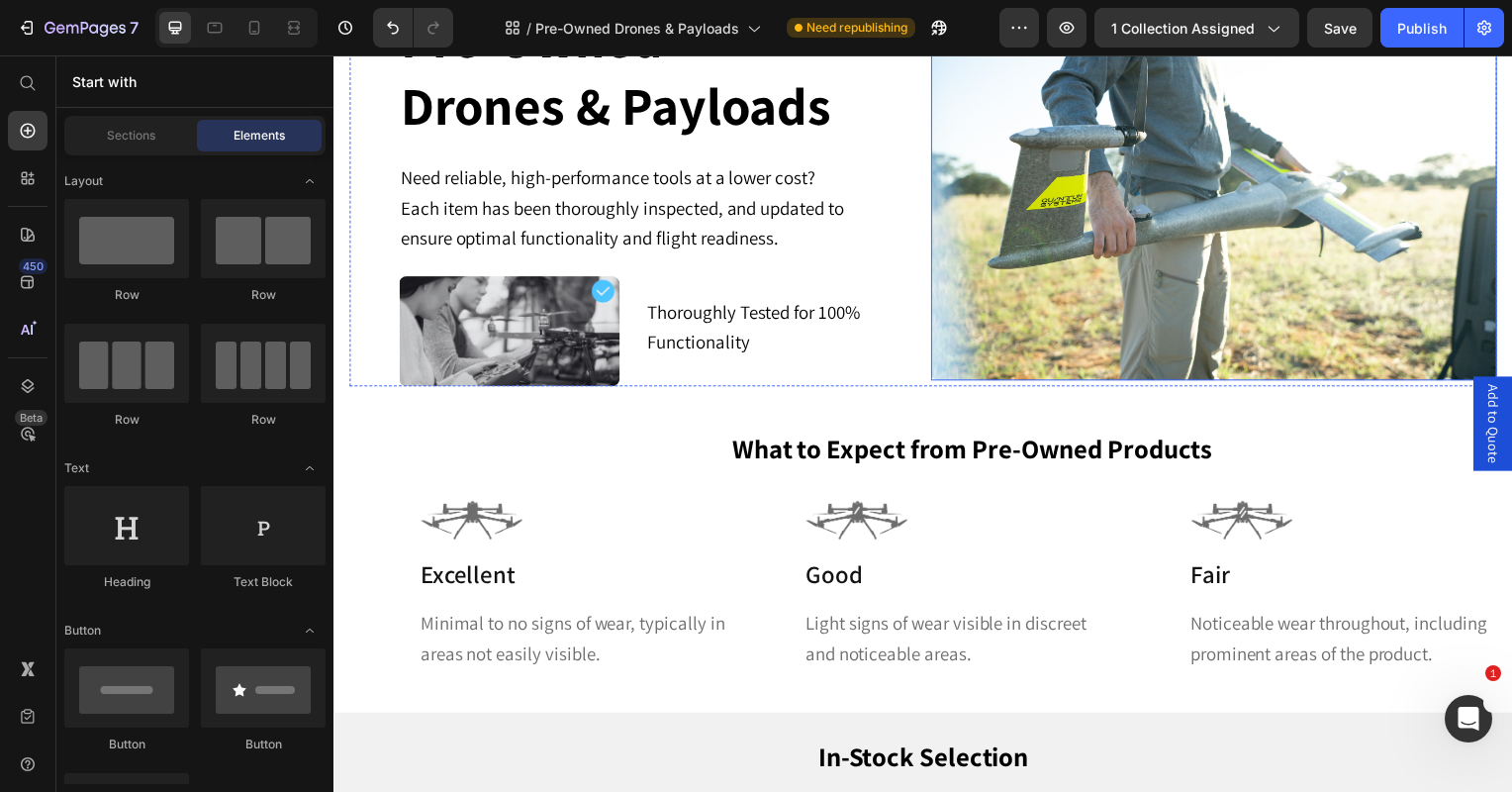 scroll, scrollTop: 99, scrollLeft: 0, axis: vertical 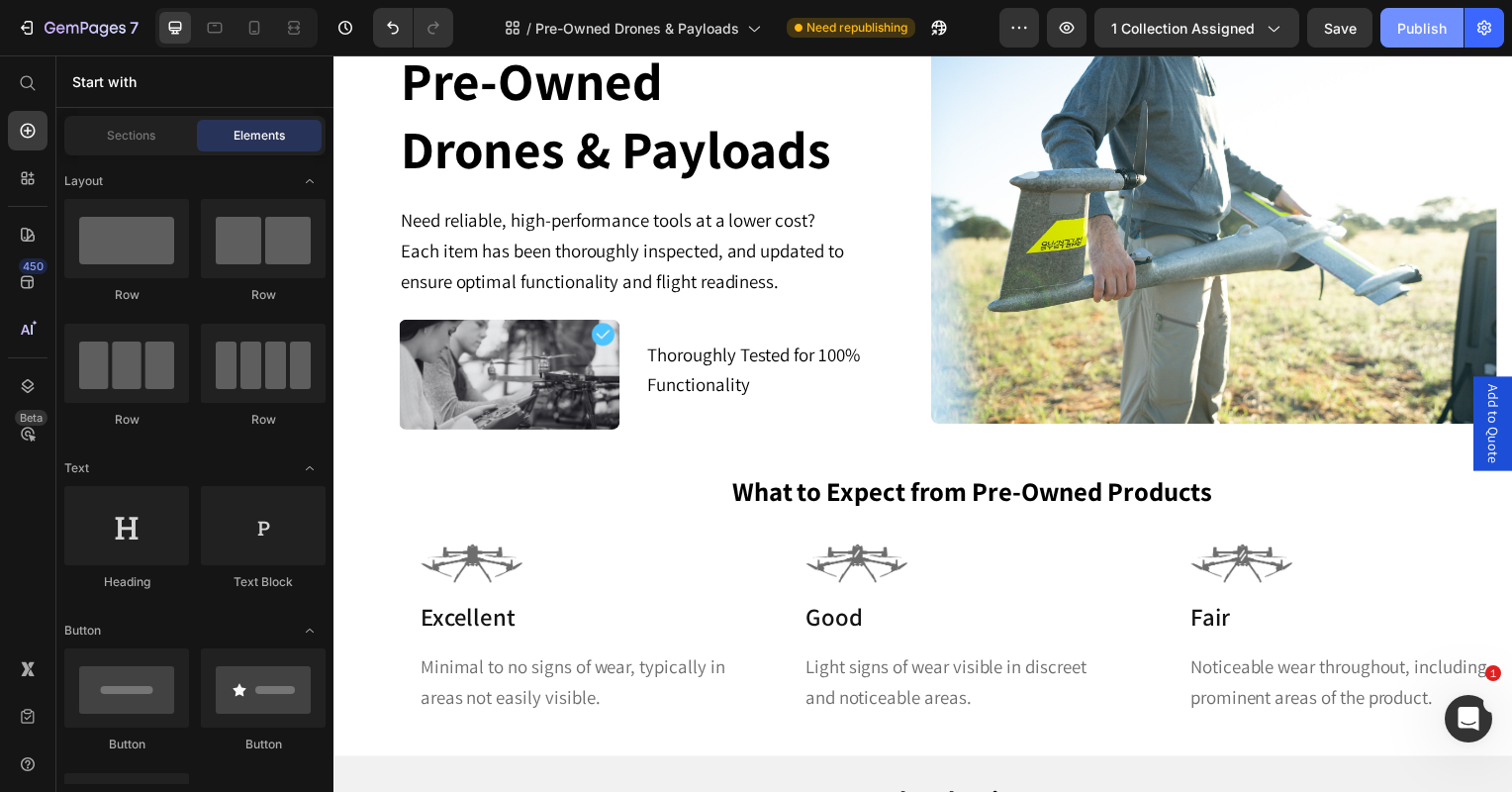 click on "Publish" at bounding box center (1422, 28) 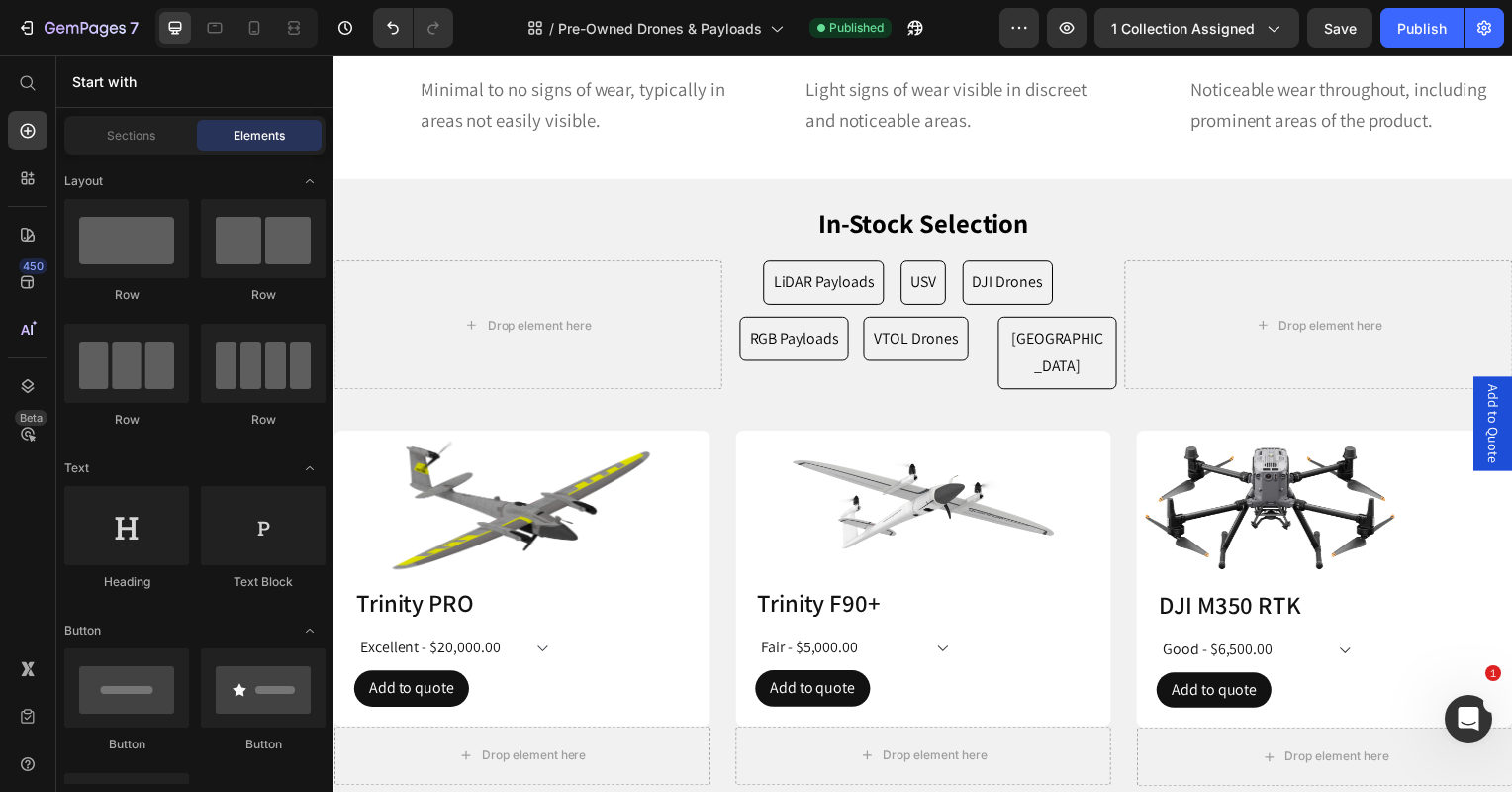 scroll, scrollTop: 693, scrollLeft: 0, axis: vertical 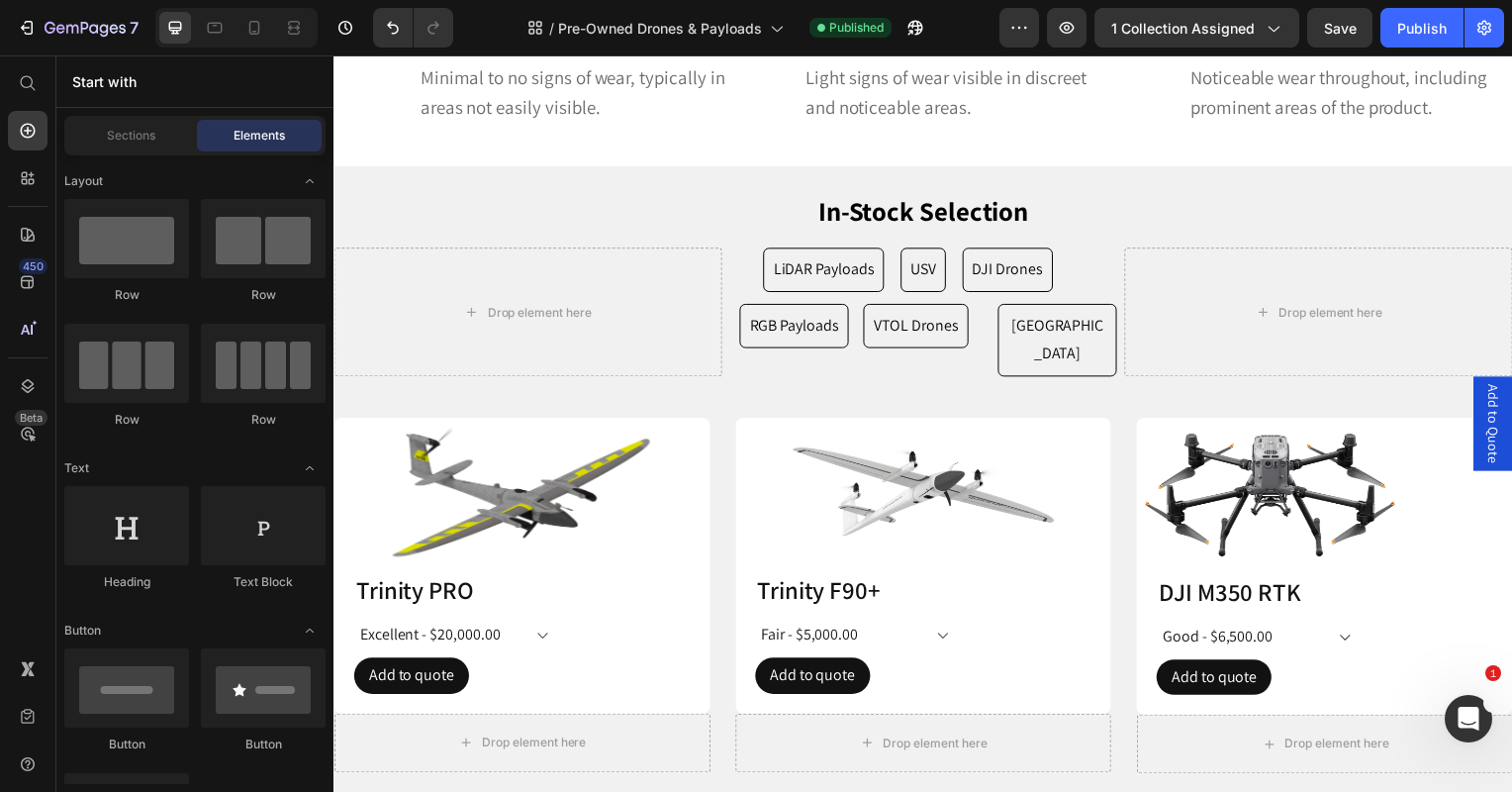 click on "Add to Quote" at bounding box center [1501, 427] 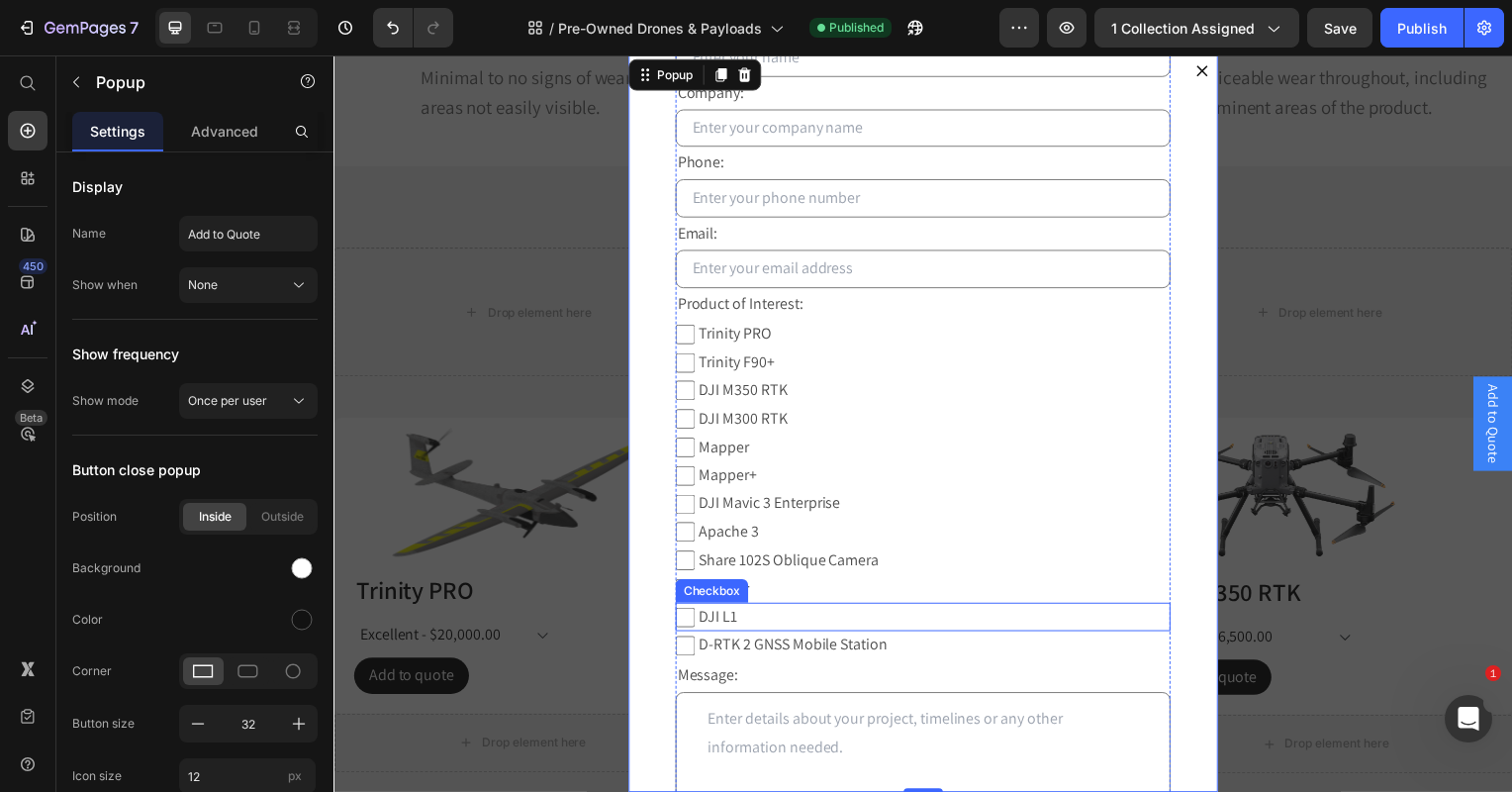 scroll, scrollTop: 198, scrollLeft: 0, axis: vertical 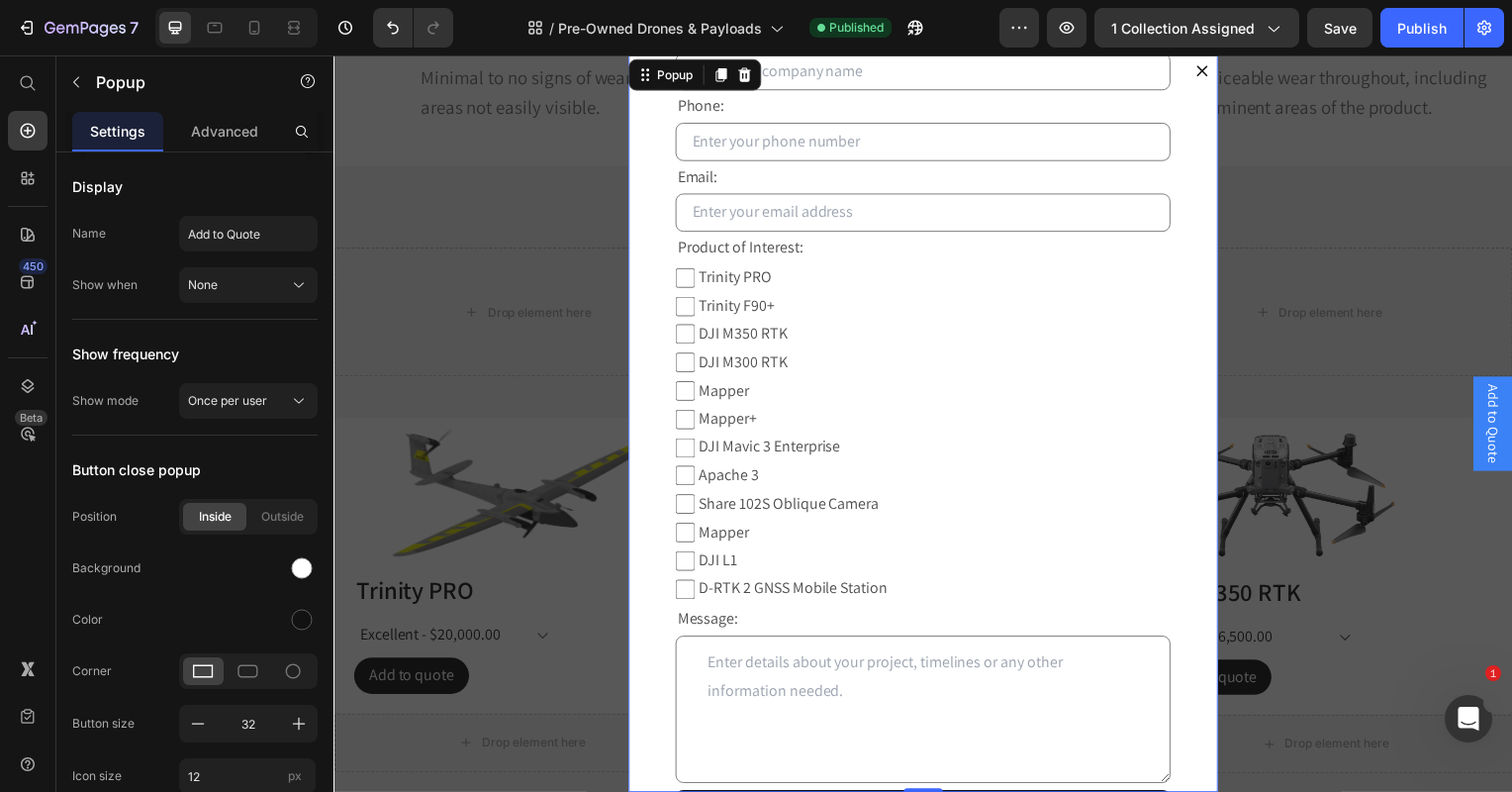 click at bounding box center [927, 427] 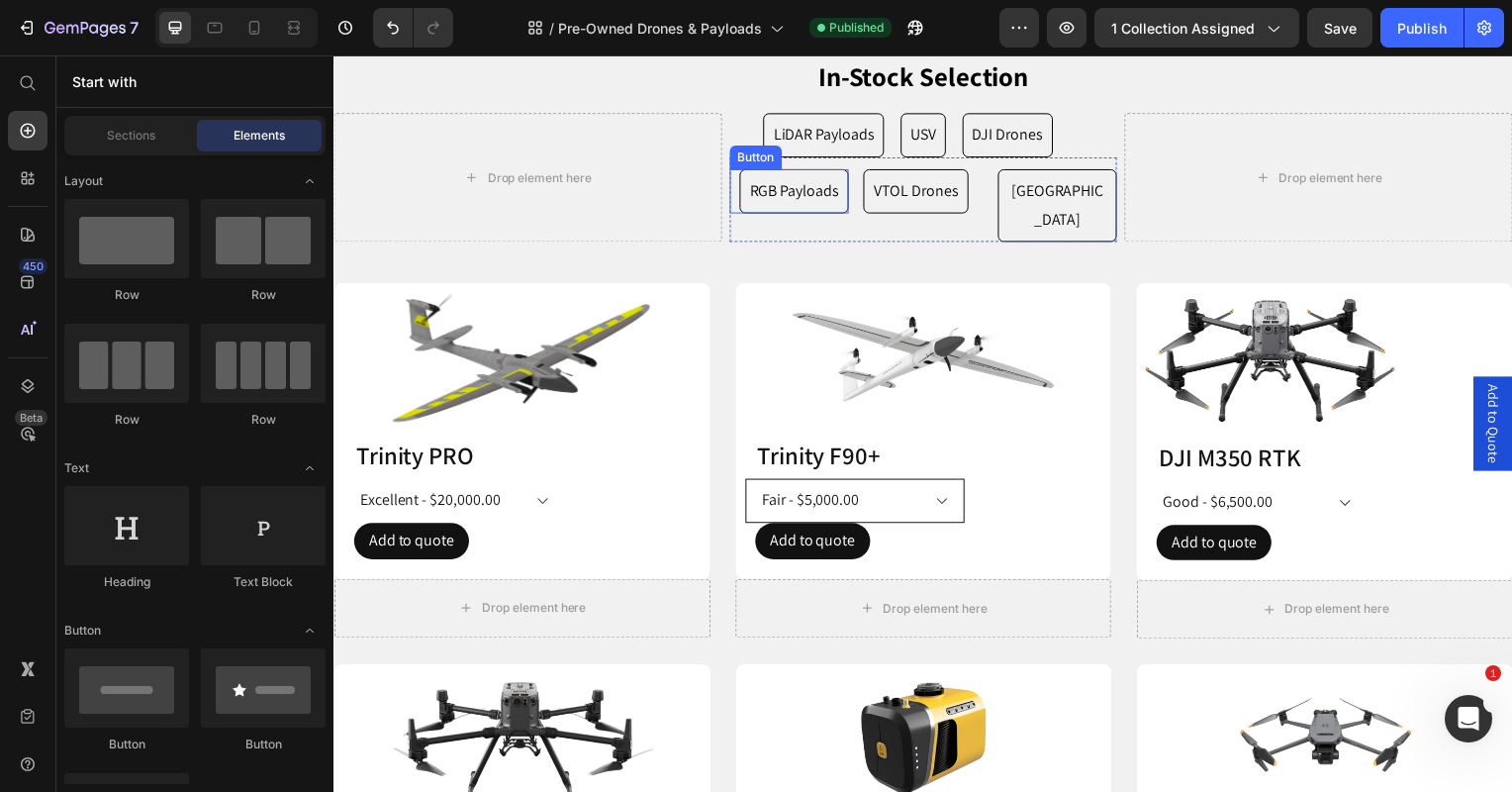 scroll, scrollTop: 990, scrollLeft: 0, axis: vertical 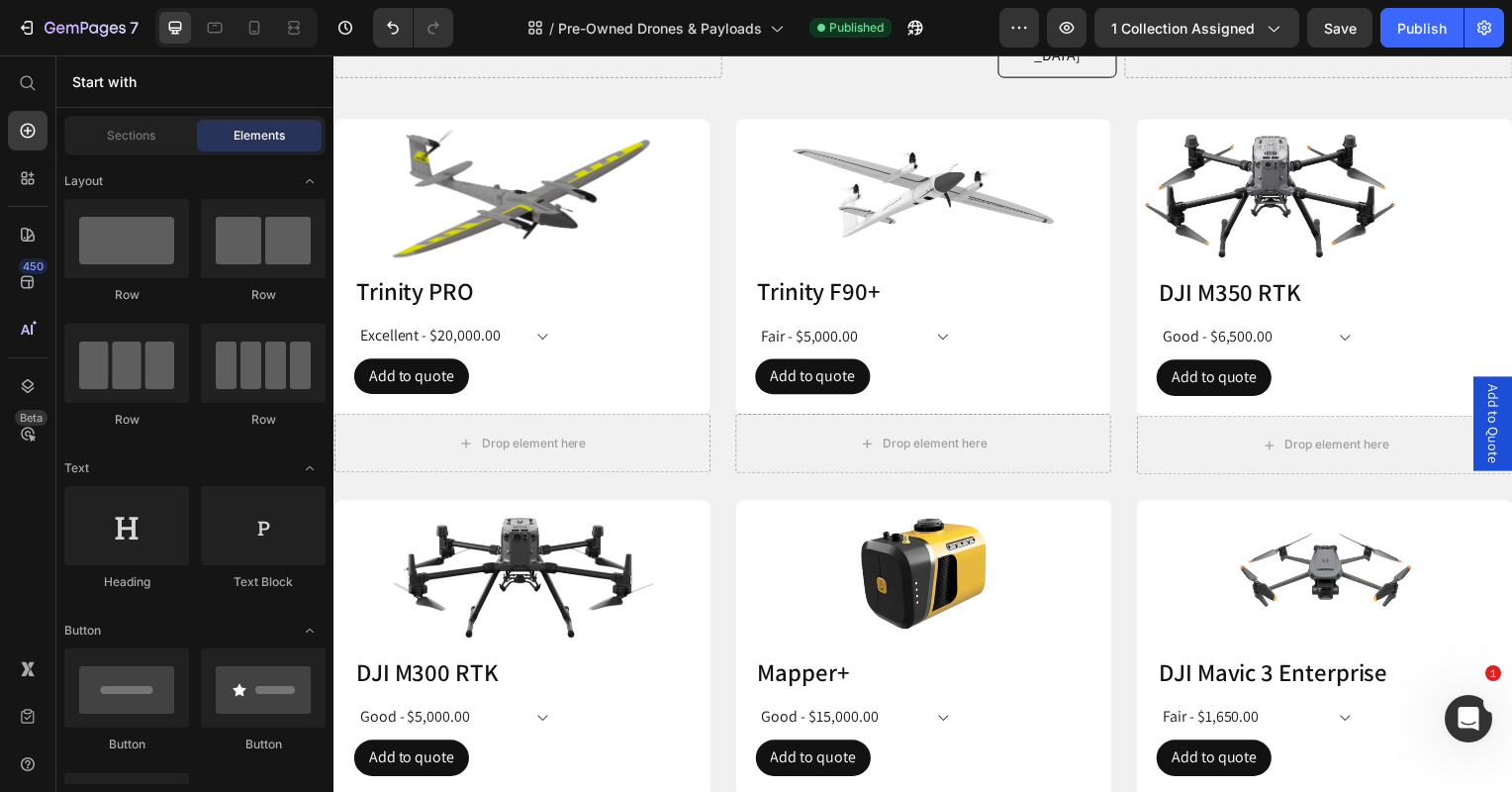 drag, startPoint x: 1482, startPoint y: 441, endPoint x: 1470, endPoint y: 435, distance: 13.416408 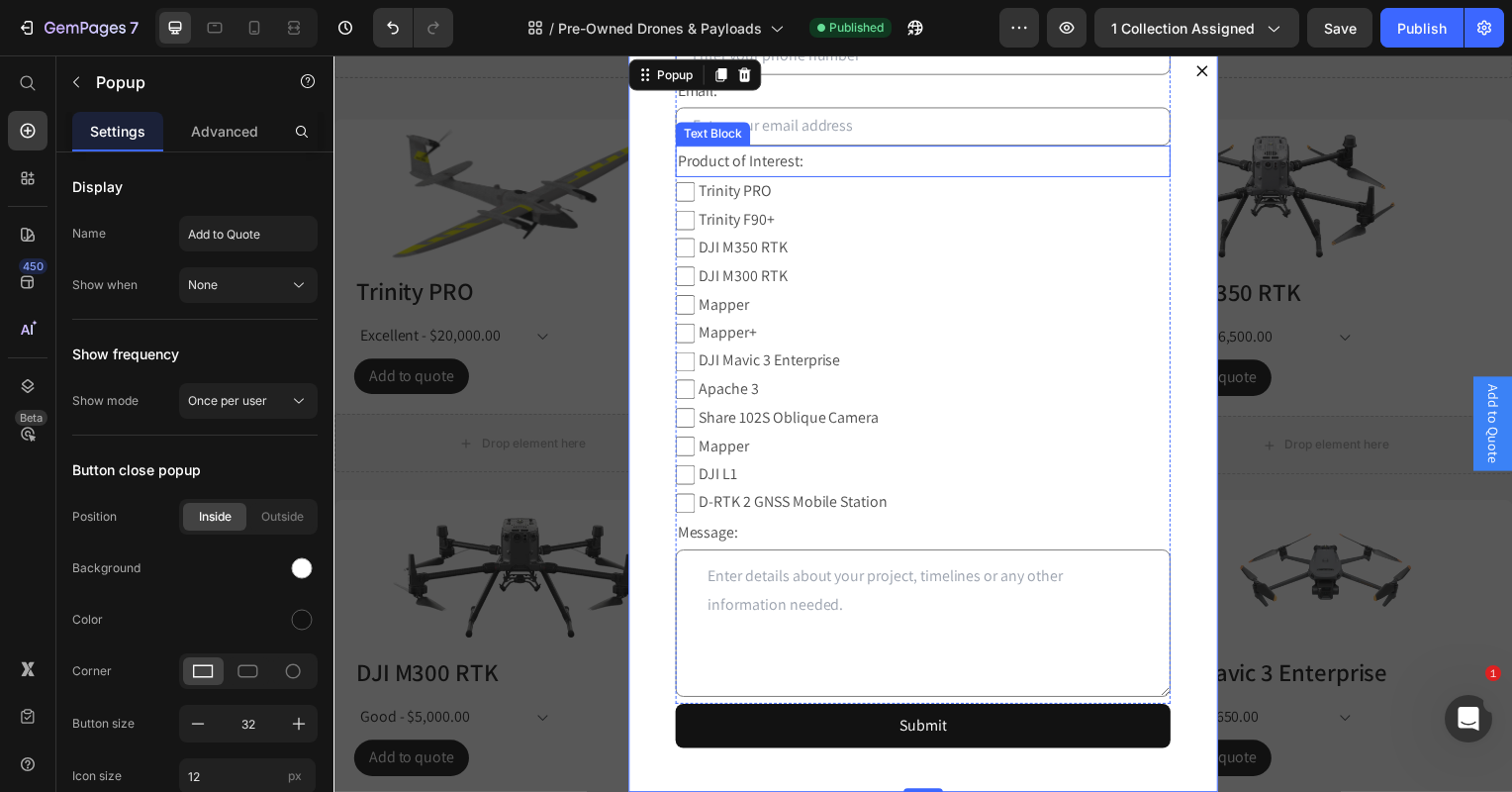scroll, scrollTop: 293, scrollLeft: 0, axis: vertical 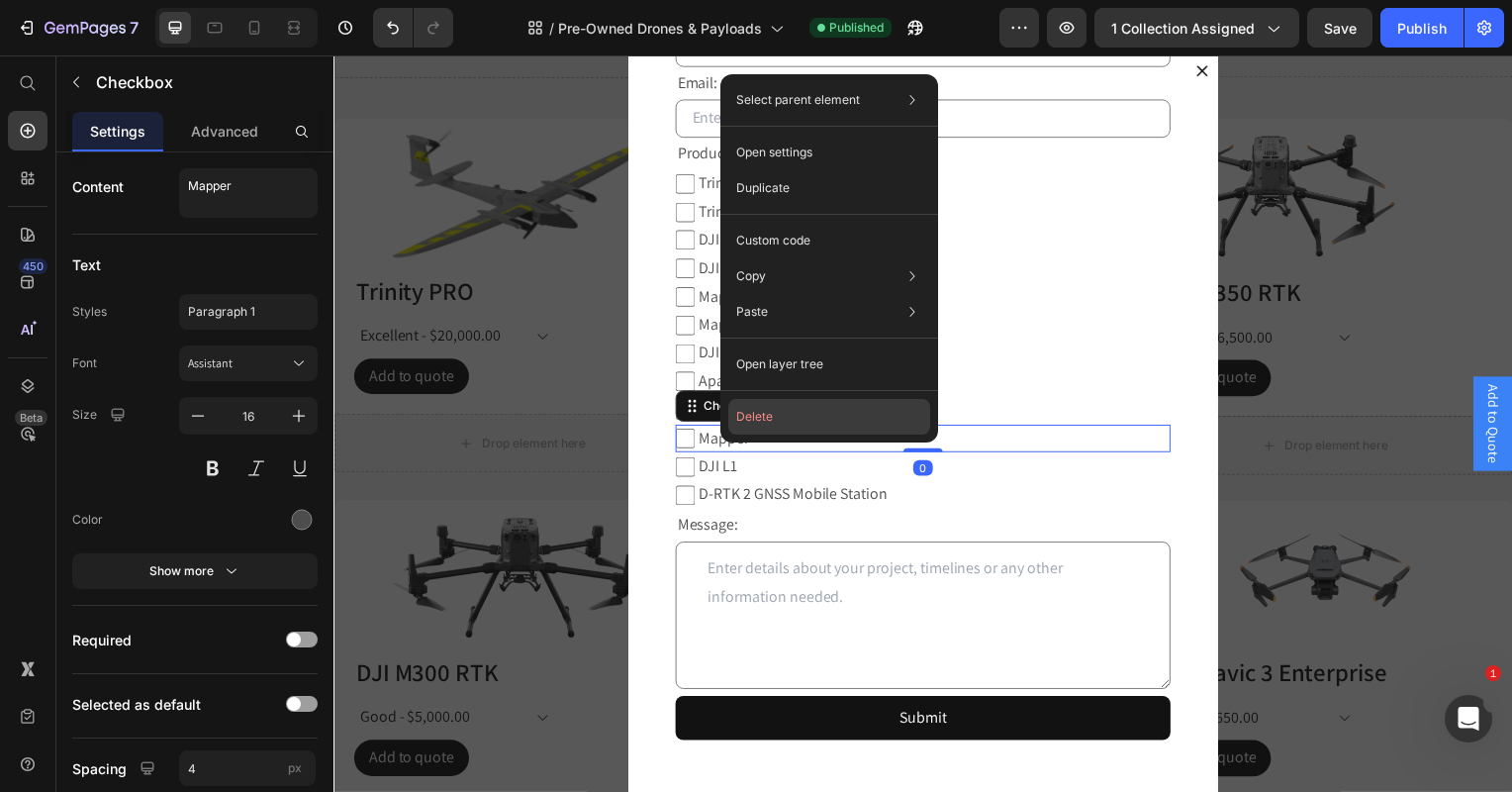 drag, startPoint x: 790, startPoint y: 428, endPoint x: 476, endPoint y: 374, distance: 318.60948 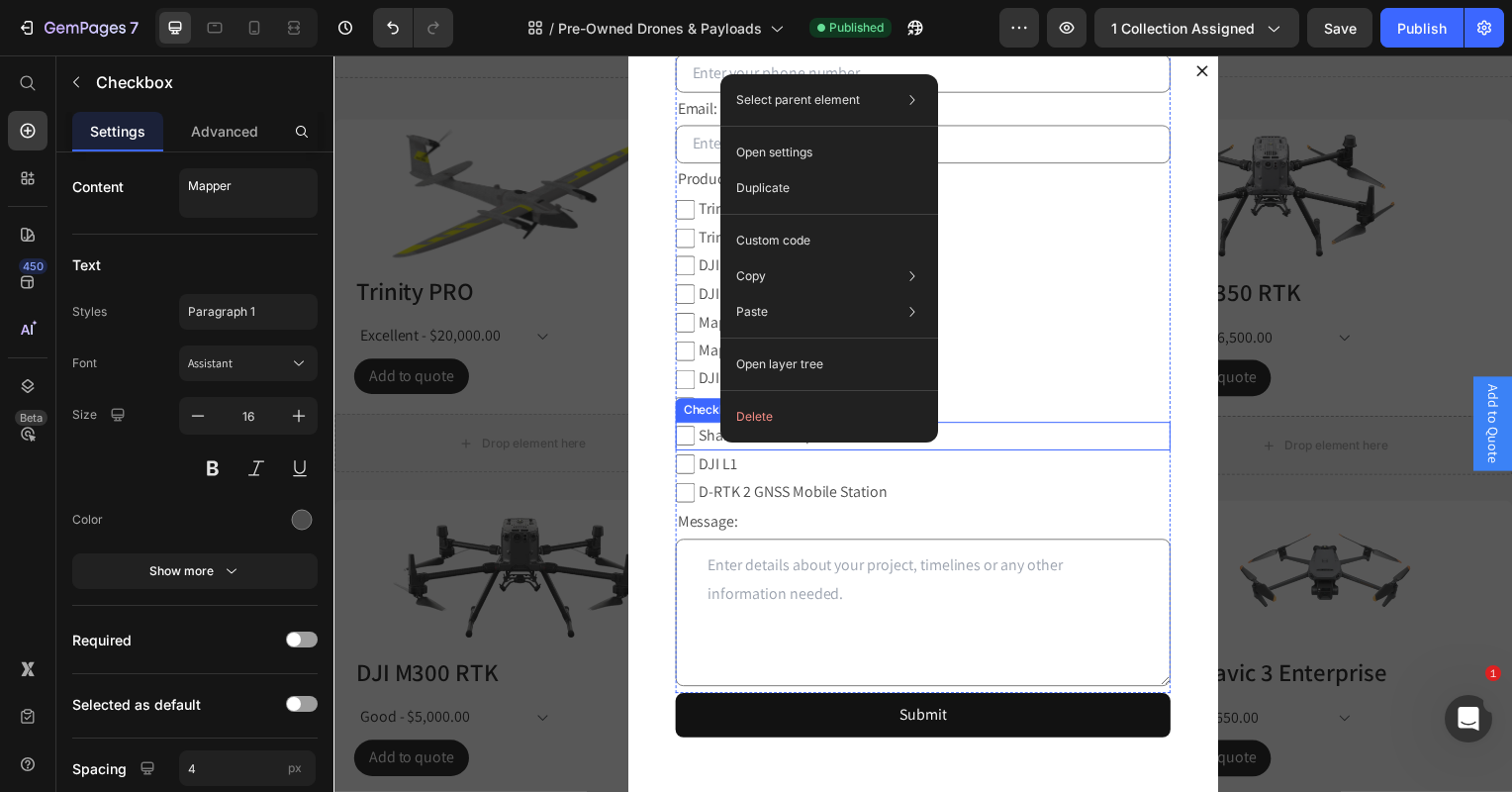 scroll, scrollTop: 265, scrollLeft: 0, axis: vertical 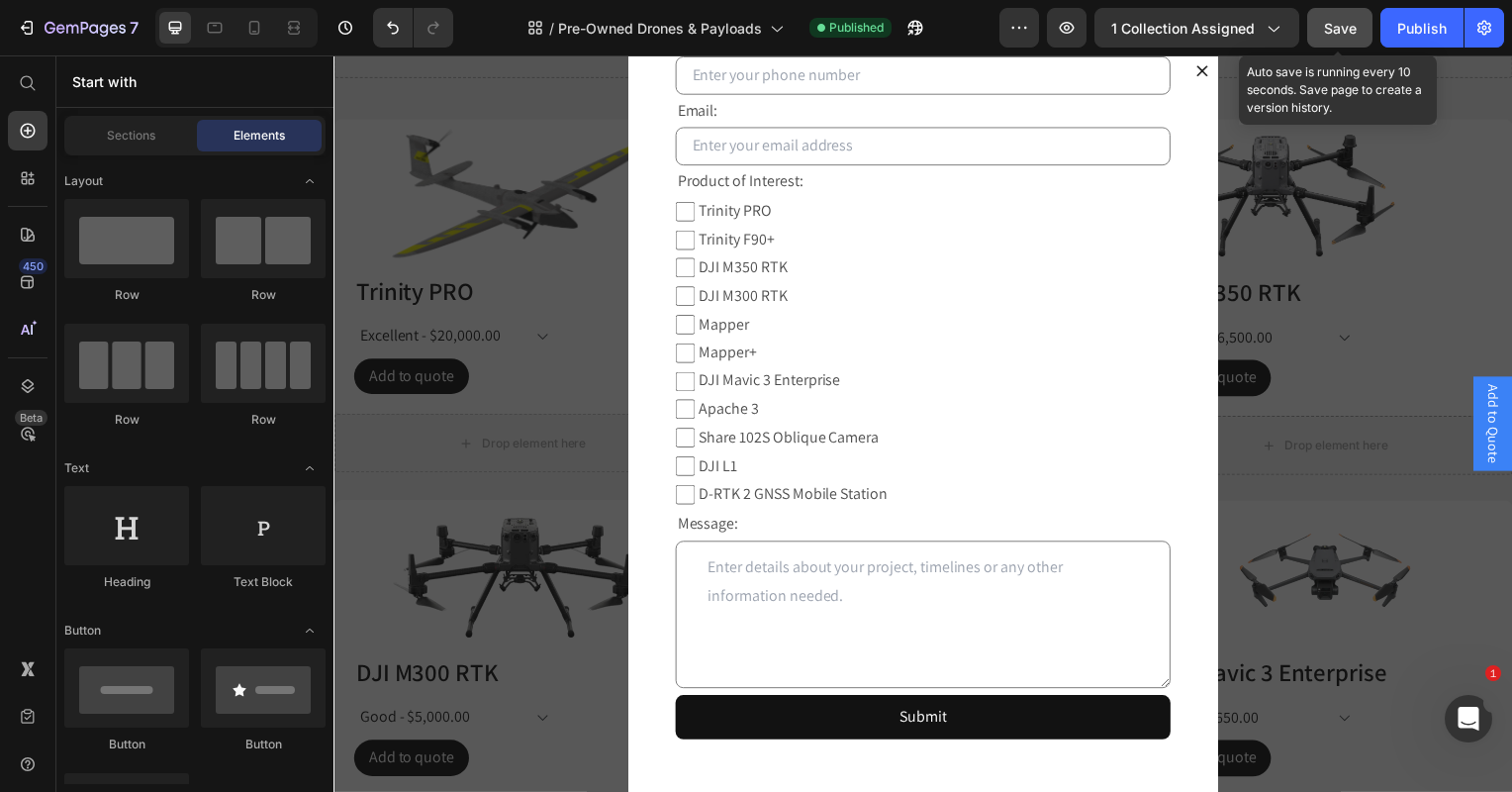 click on "Save" at bounding box center (1340, 28) 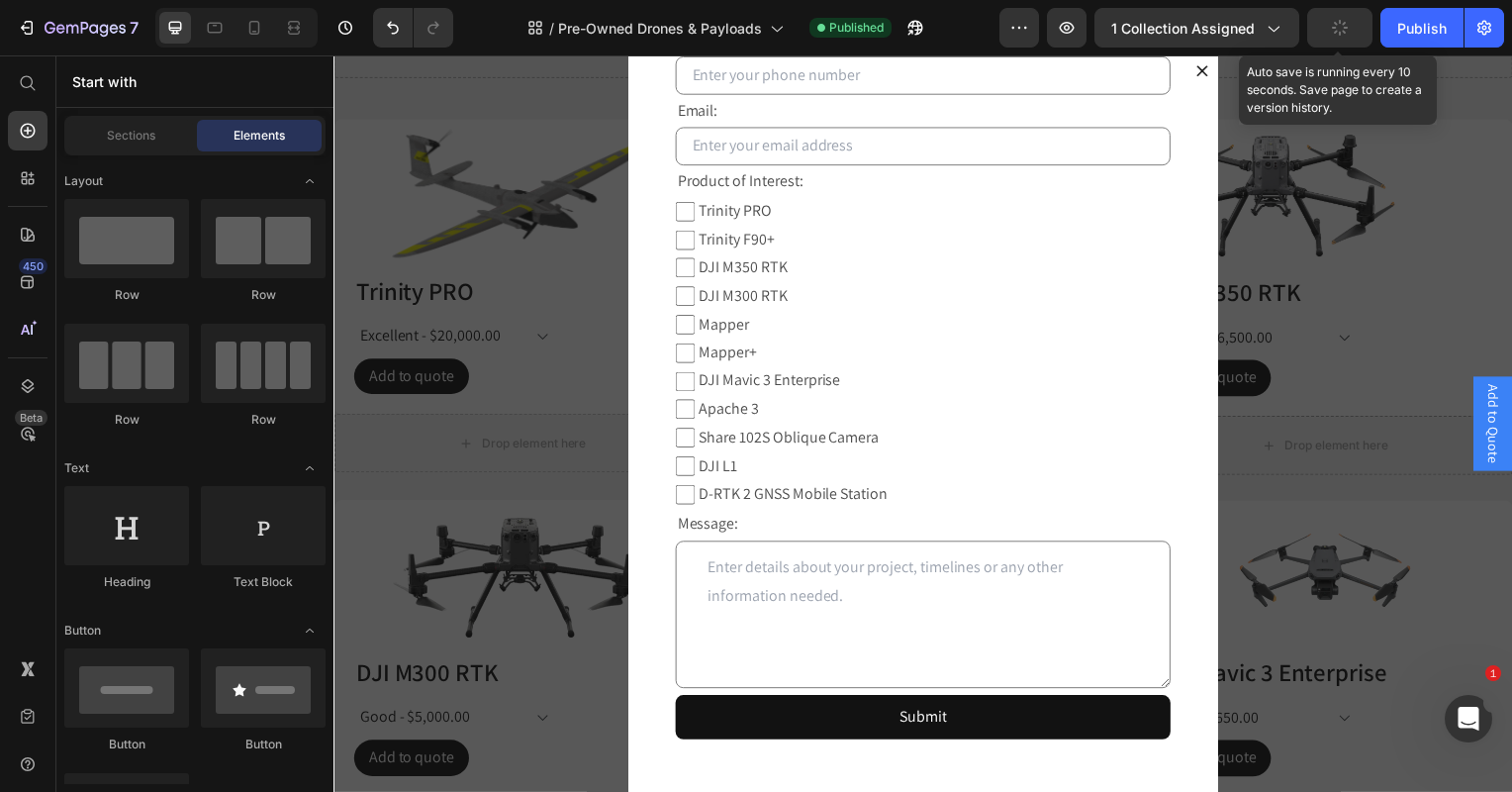 drag, startPoint x: 1327, startPoint y: 211, endPoint x: 1253, endPoint y: 170, distance: 84.59905 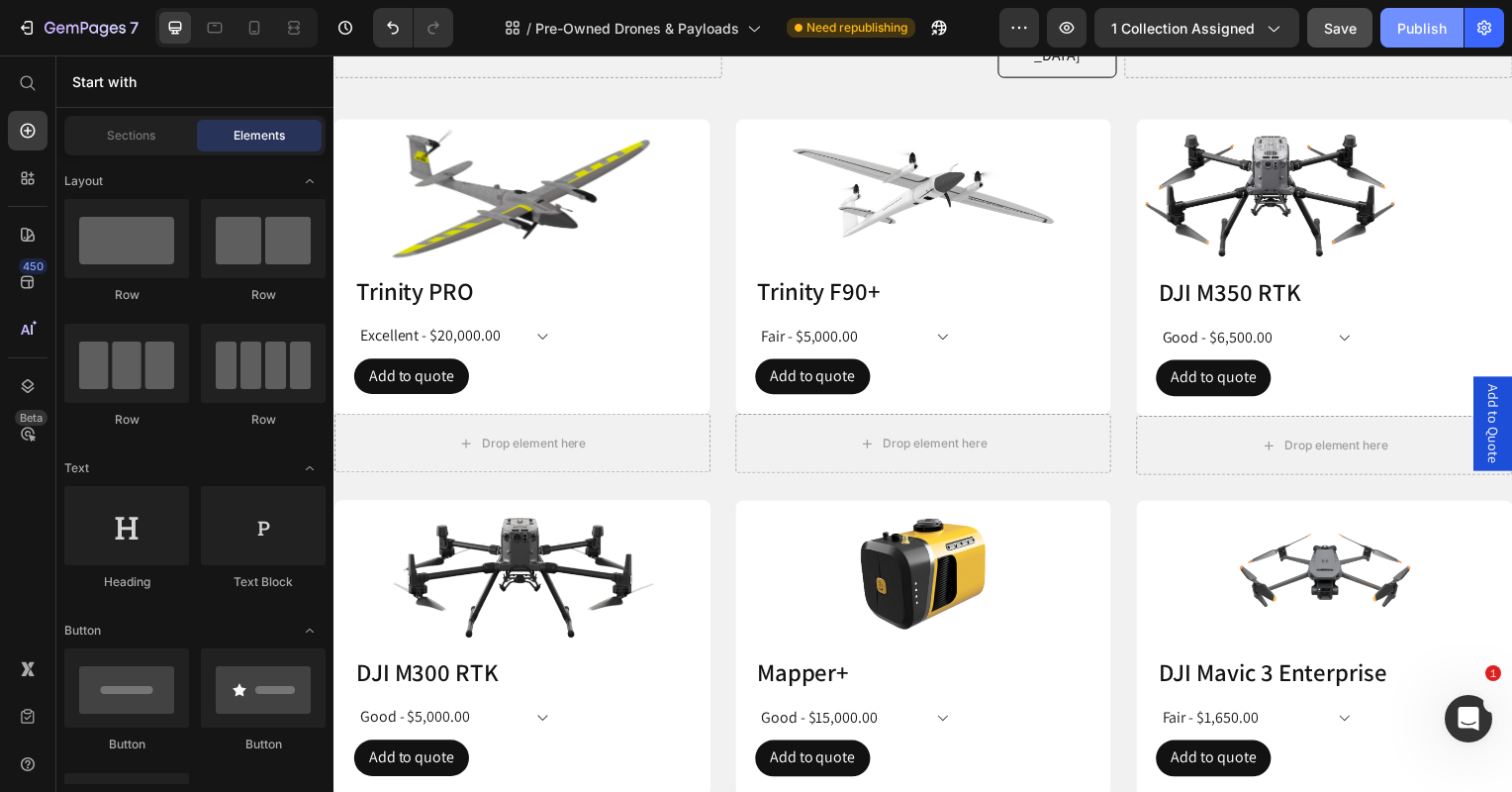 click on "Publish" at bounding box center [1422, 28] 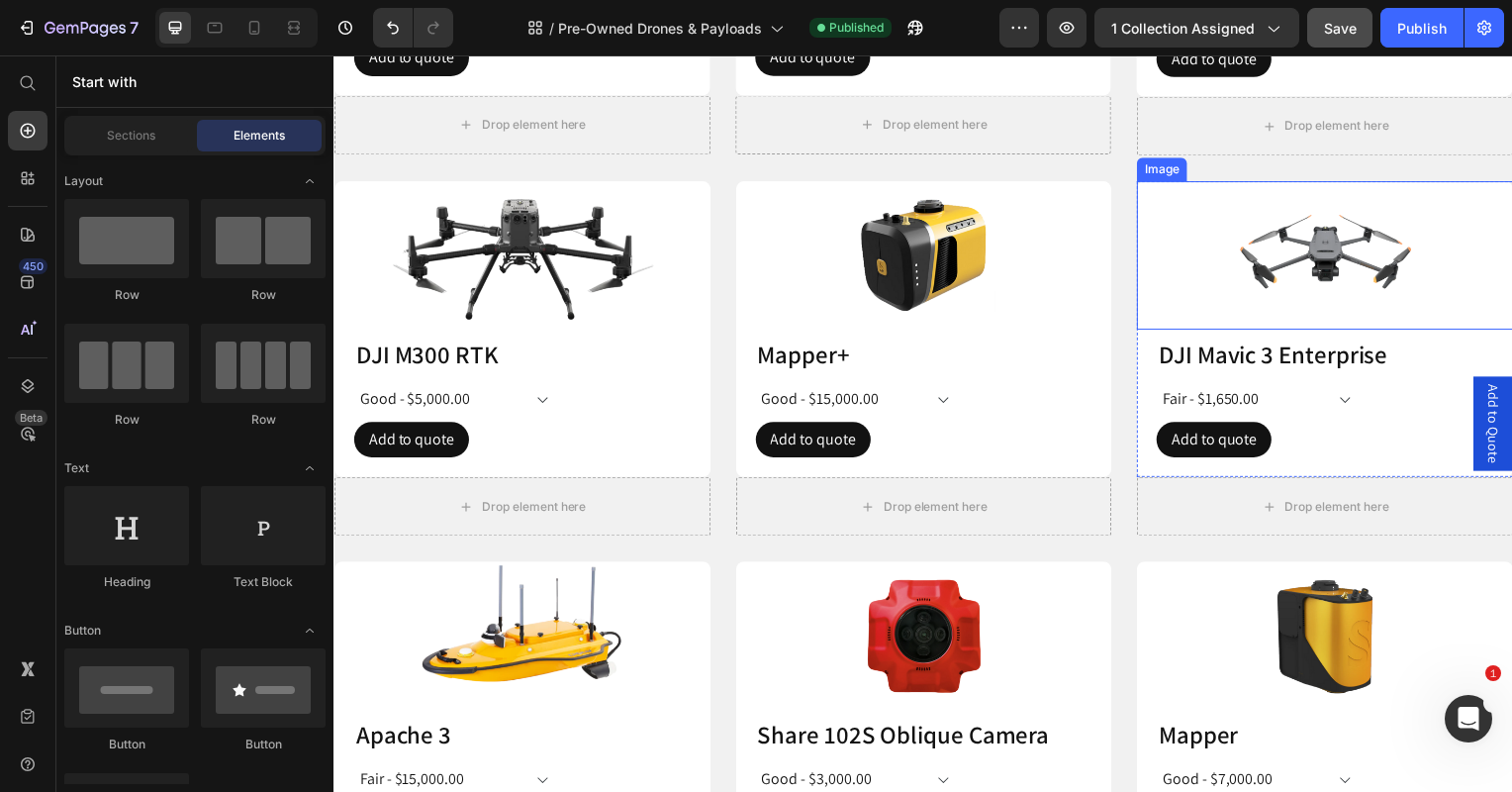 scroll, scrollTop: 891, scrollLeft: 0, axis: vertical 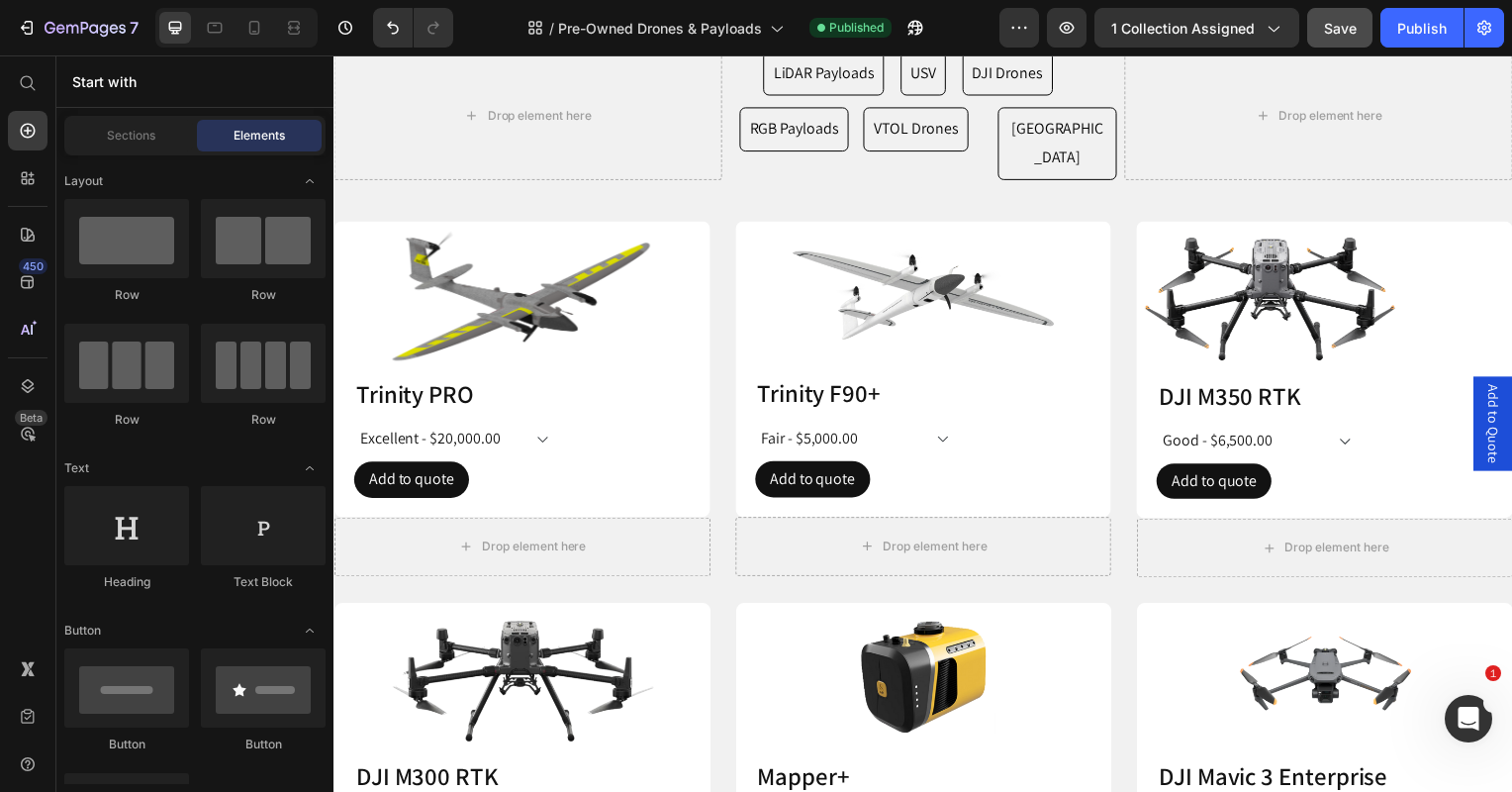 click at bounding box center [1468, 719] 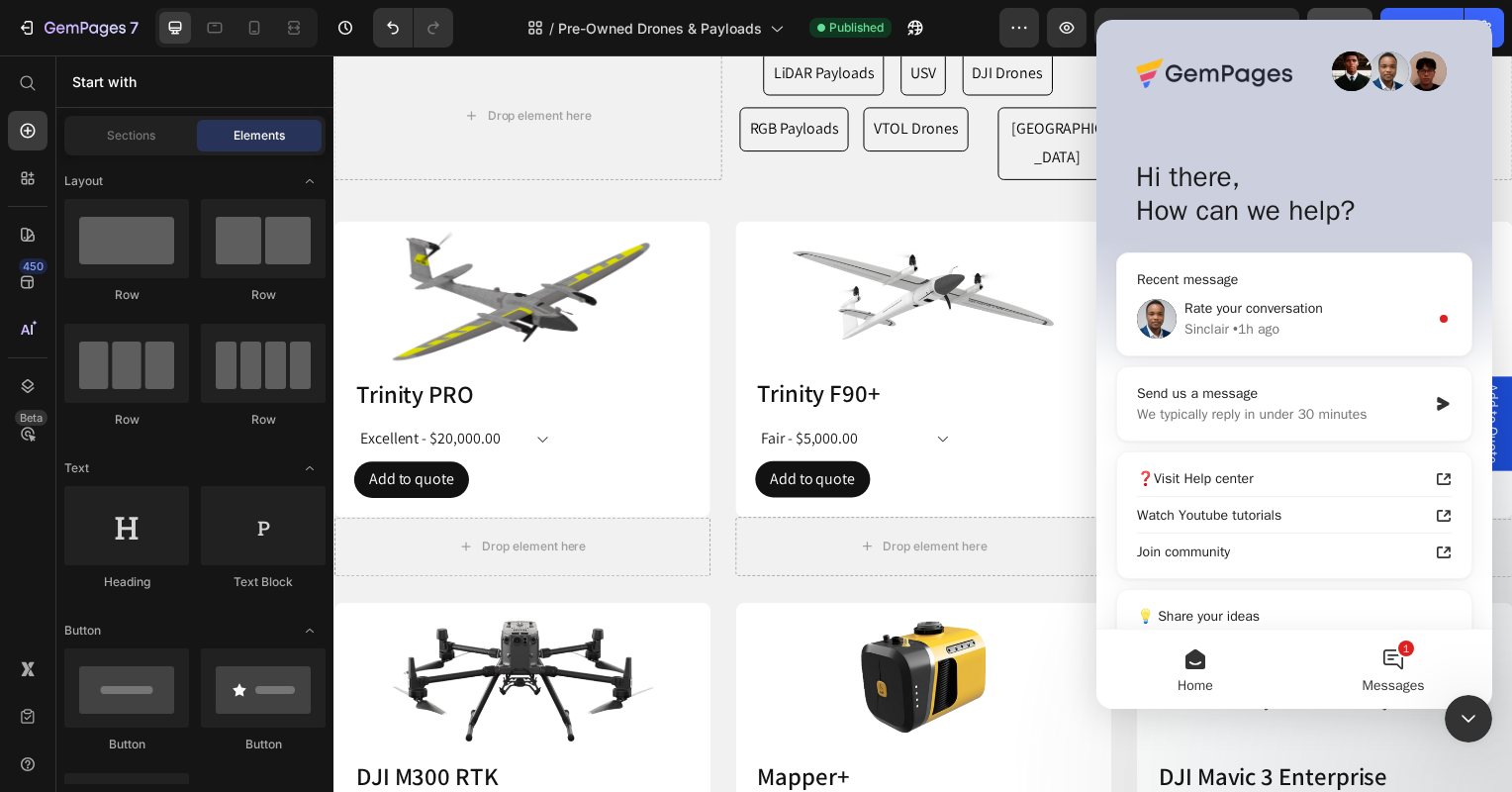 click on "1 Messages" at bounding box center [1393, 669] 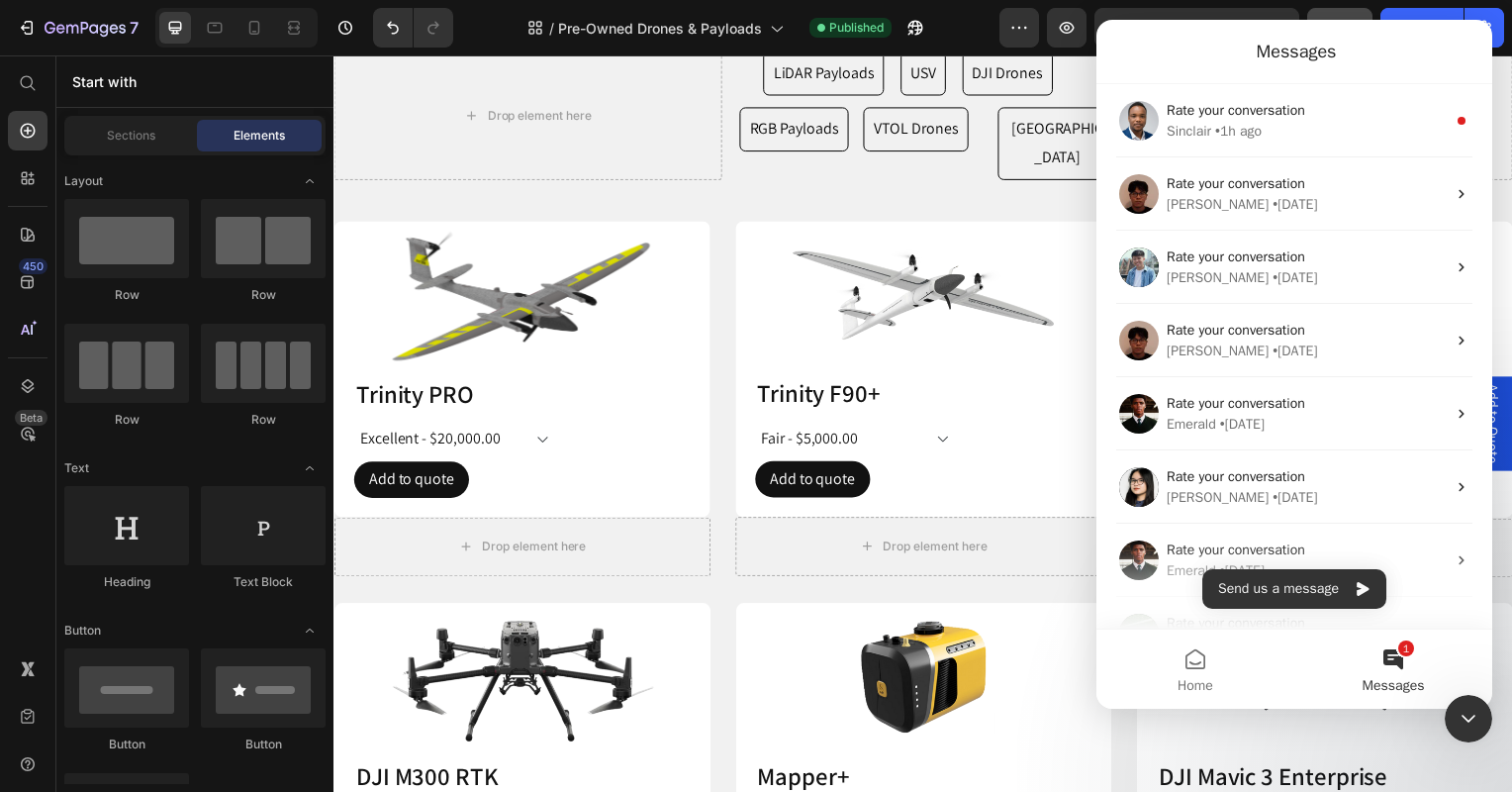 drag, startPoint x: 1468, startPoint y: 722, endPoint x: 2599, endPoint y: 1213, distance: 1232.9809 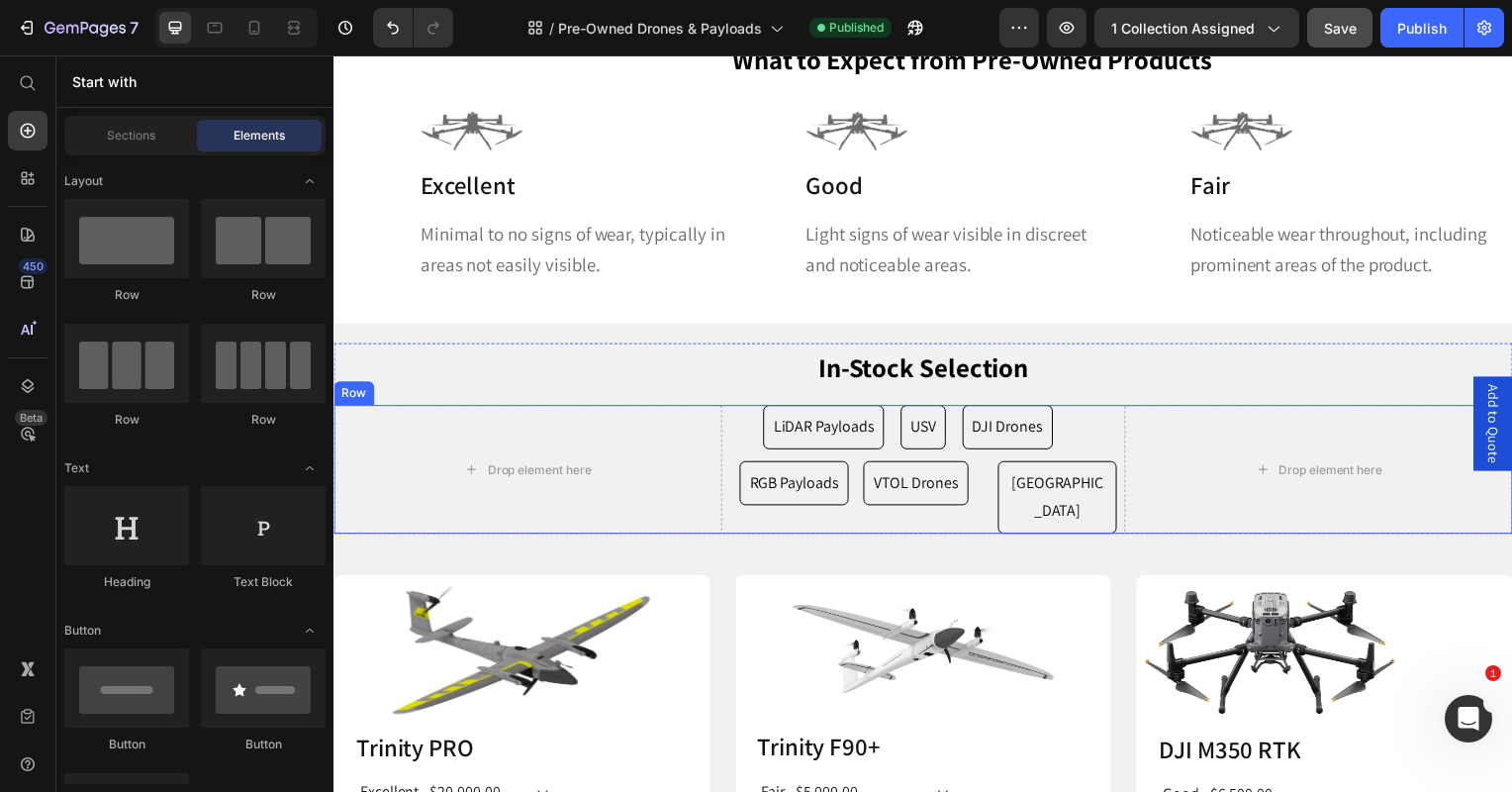 scroll, scrollTop: 396, scrollLeft: 0, axis: vertical 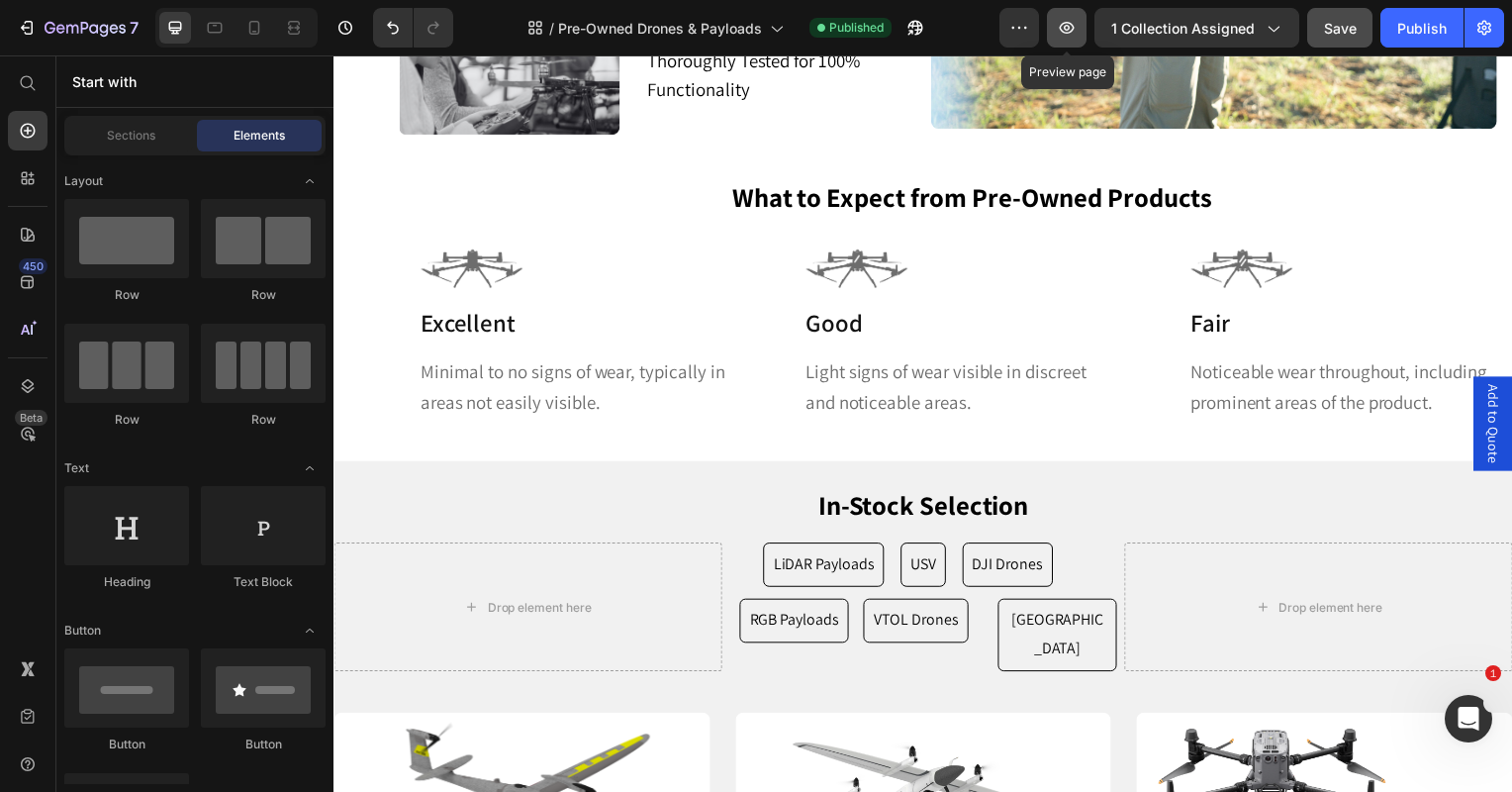 click 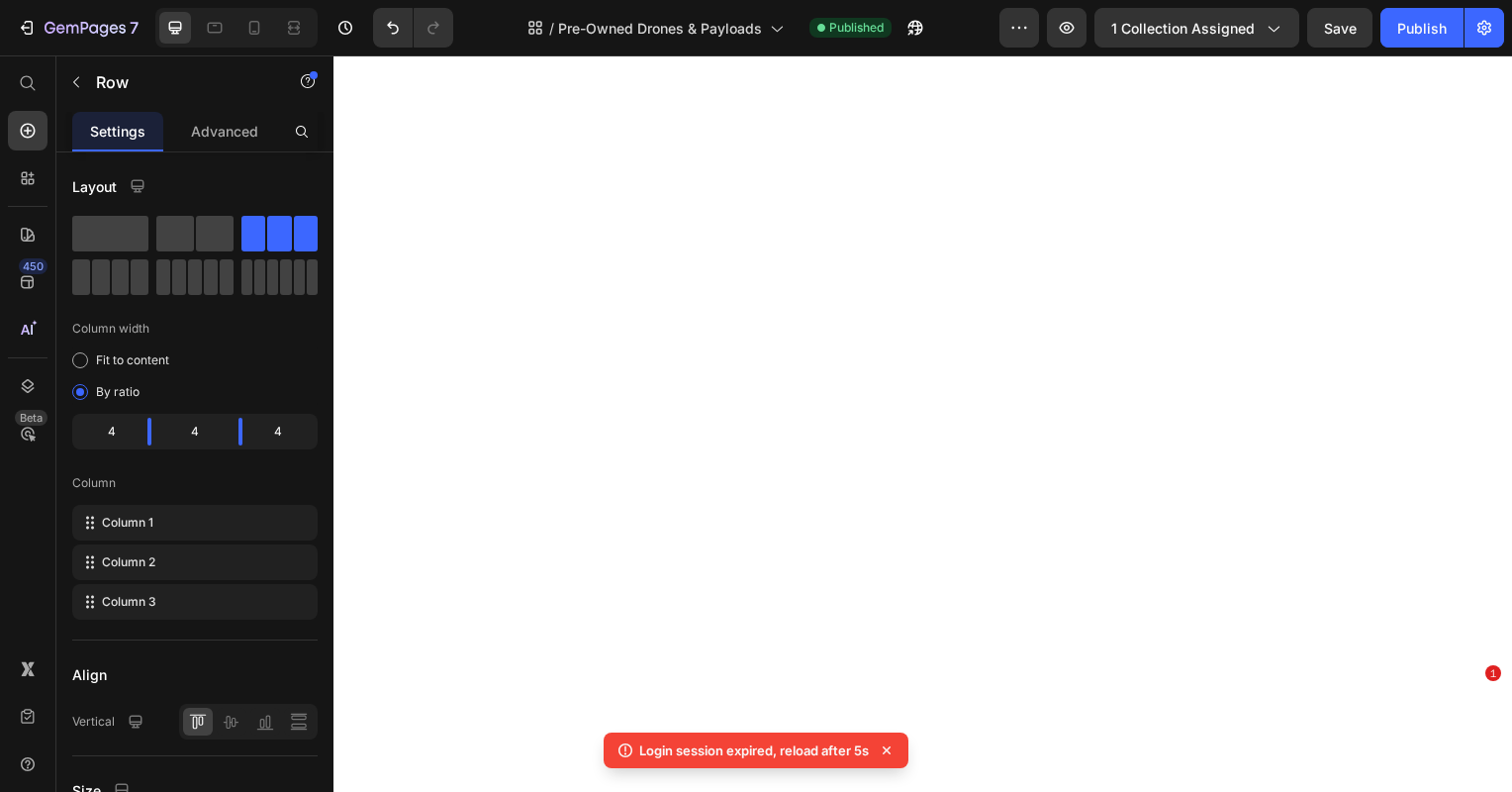 scroll, scrollTop: 0, scrollLeft: 0, axis: both 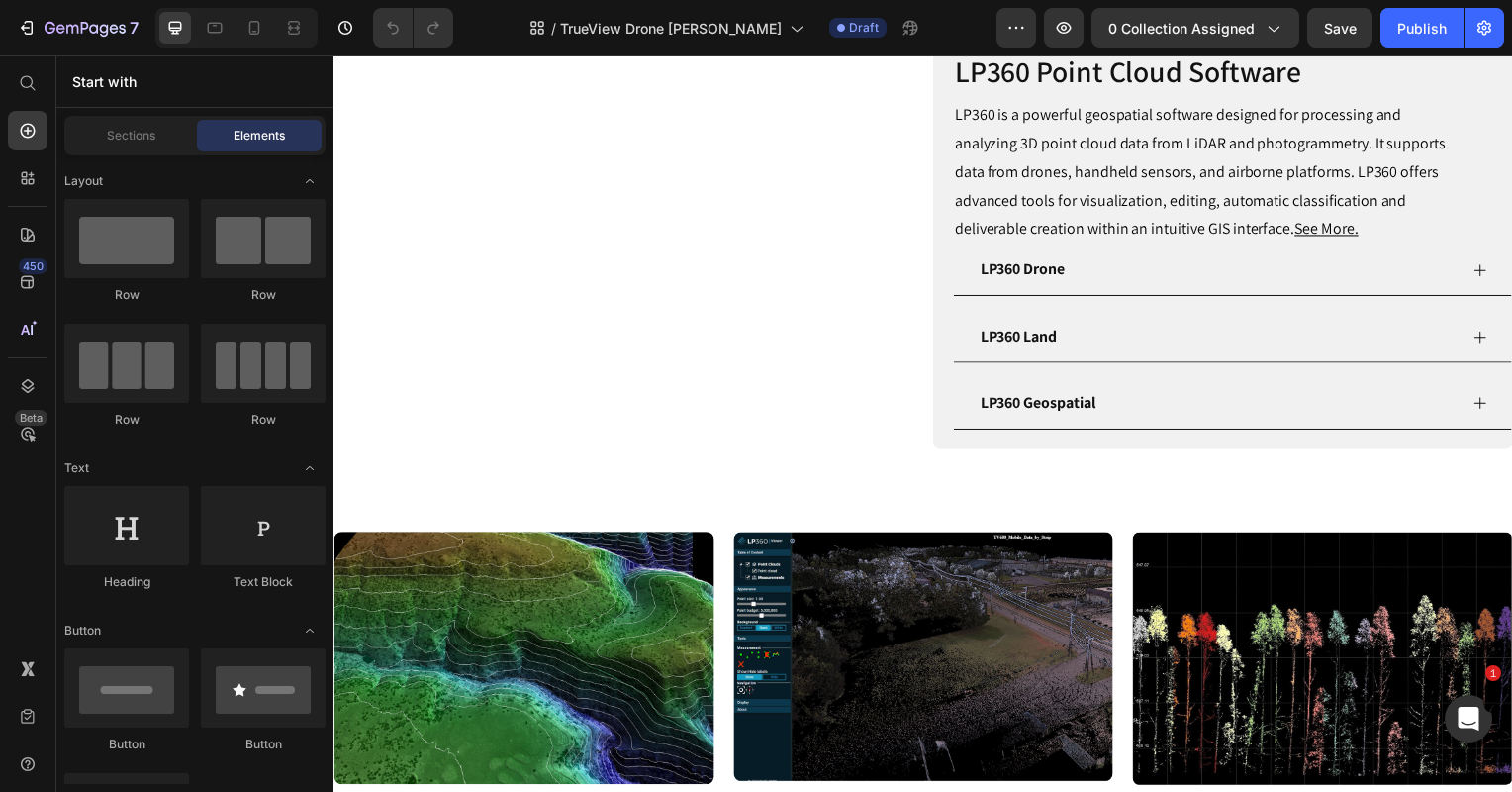 click at bounding box center (927, -96) 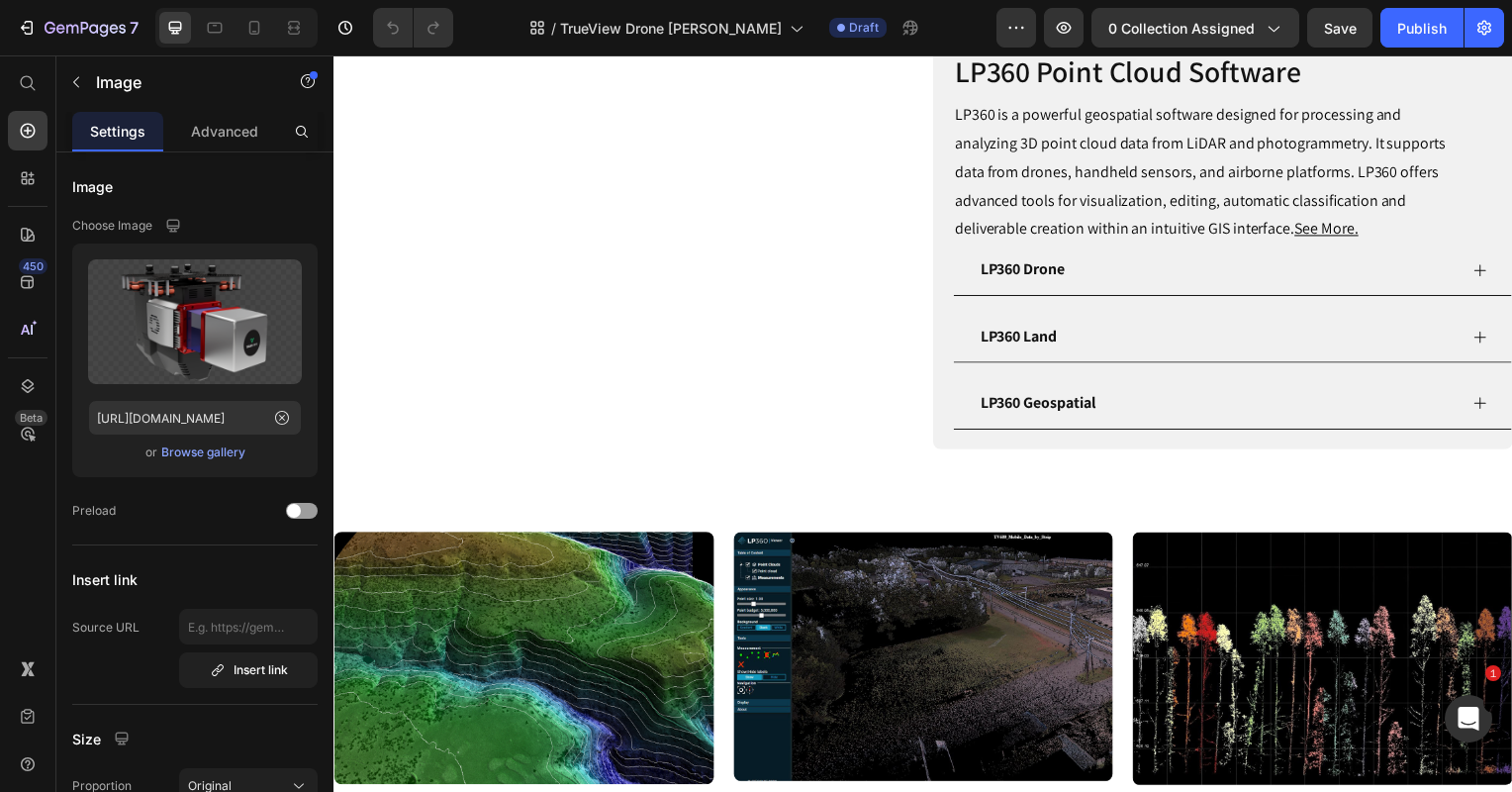 drag, startPoint x: 655, startPoint y: 331, endPoint x: 523, endPoint y: 219, distance: 173.1127 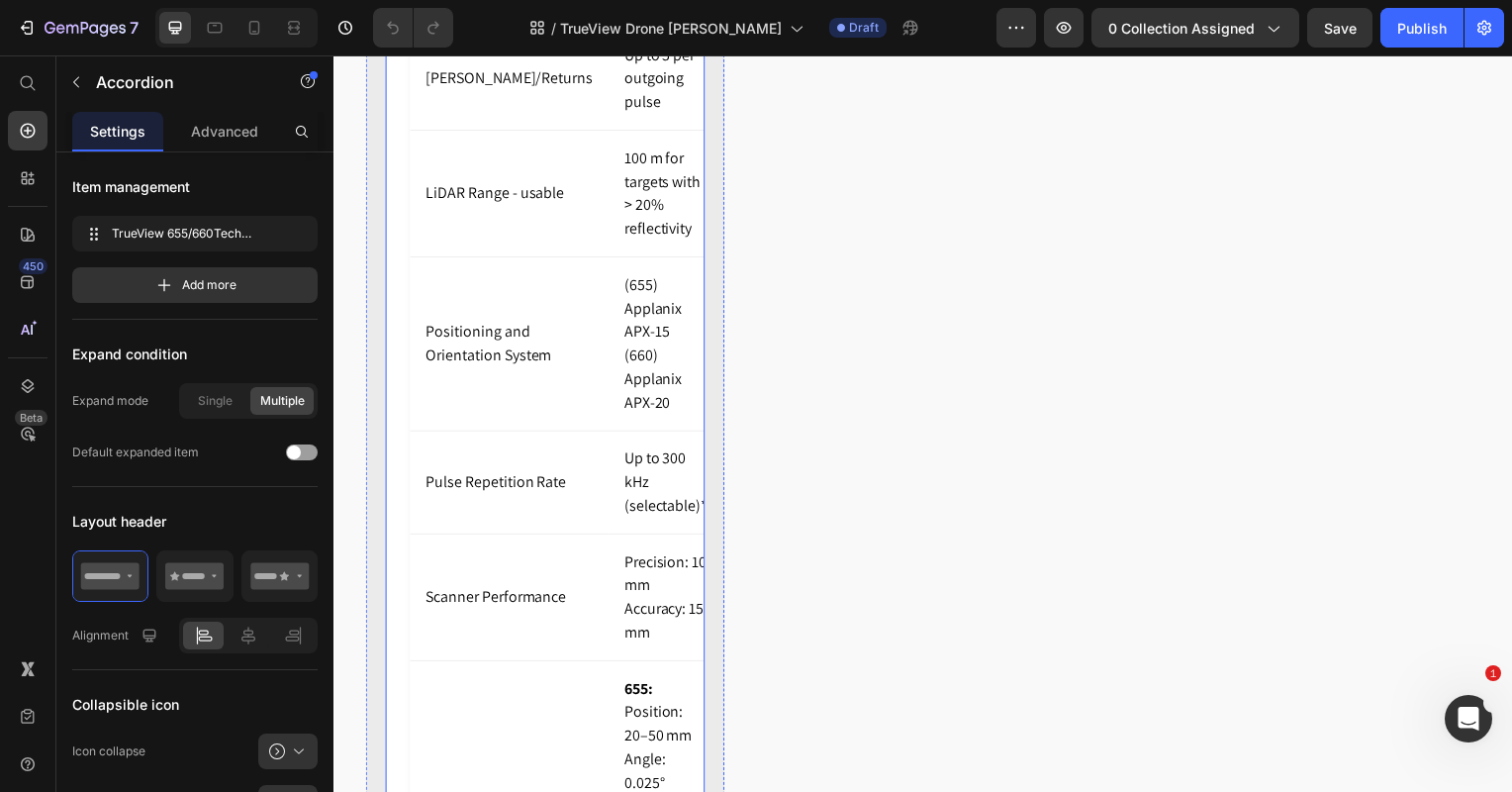 scroll, scrollTop: 1683, scrollLeft: 0, axis: vertical 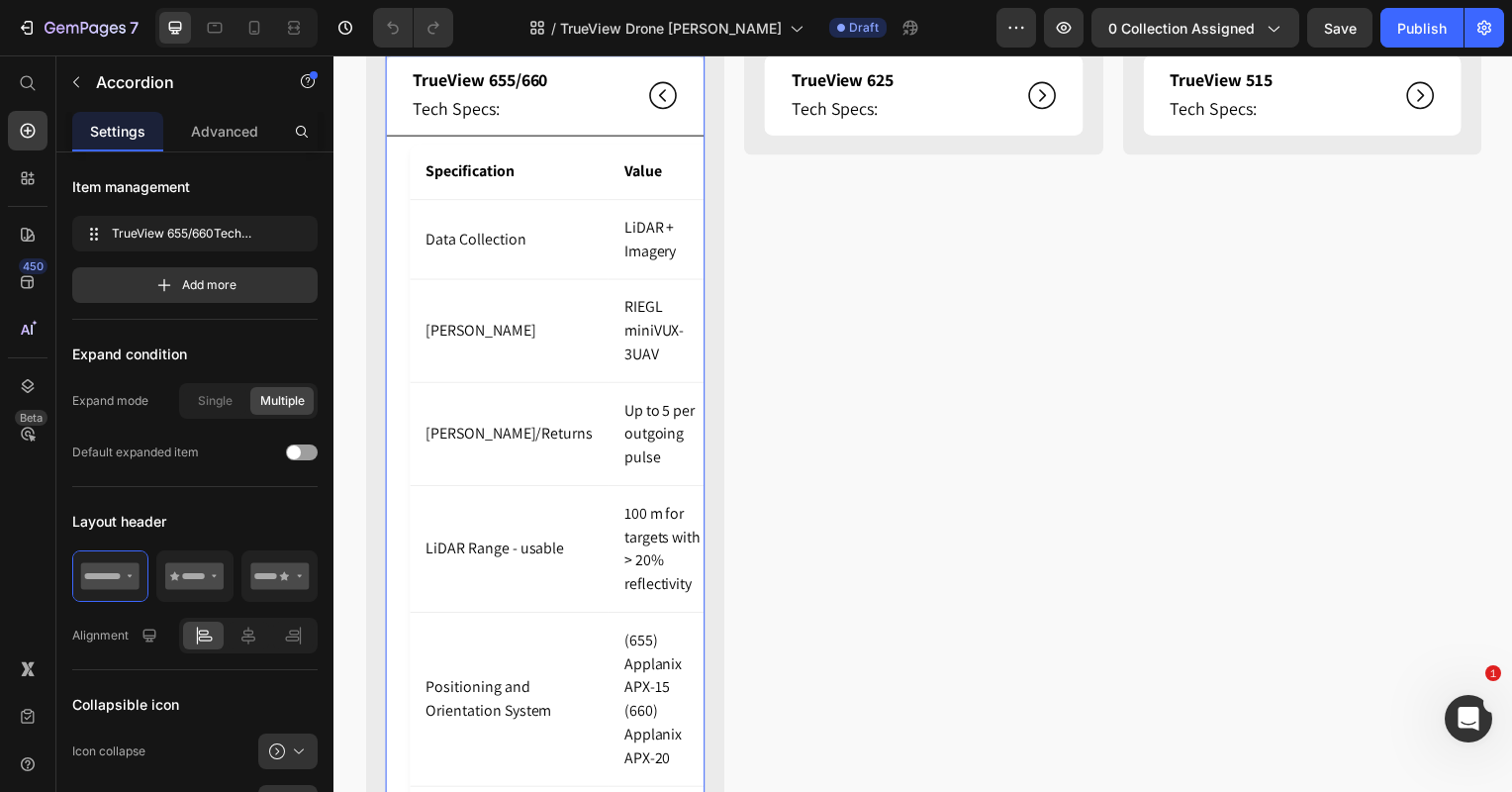 click 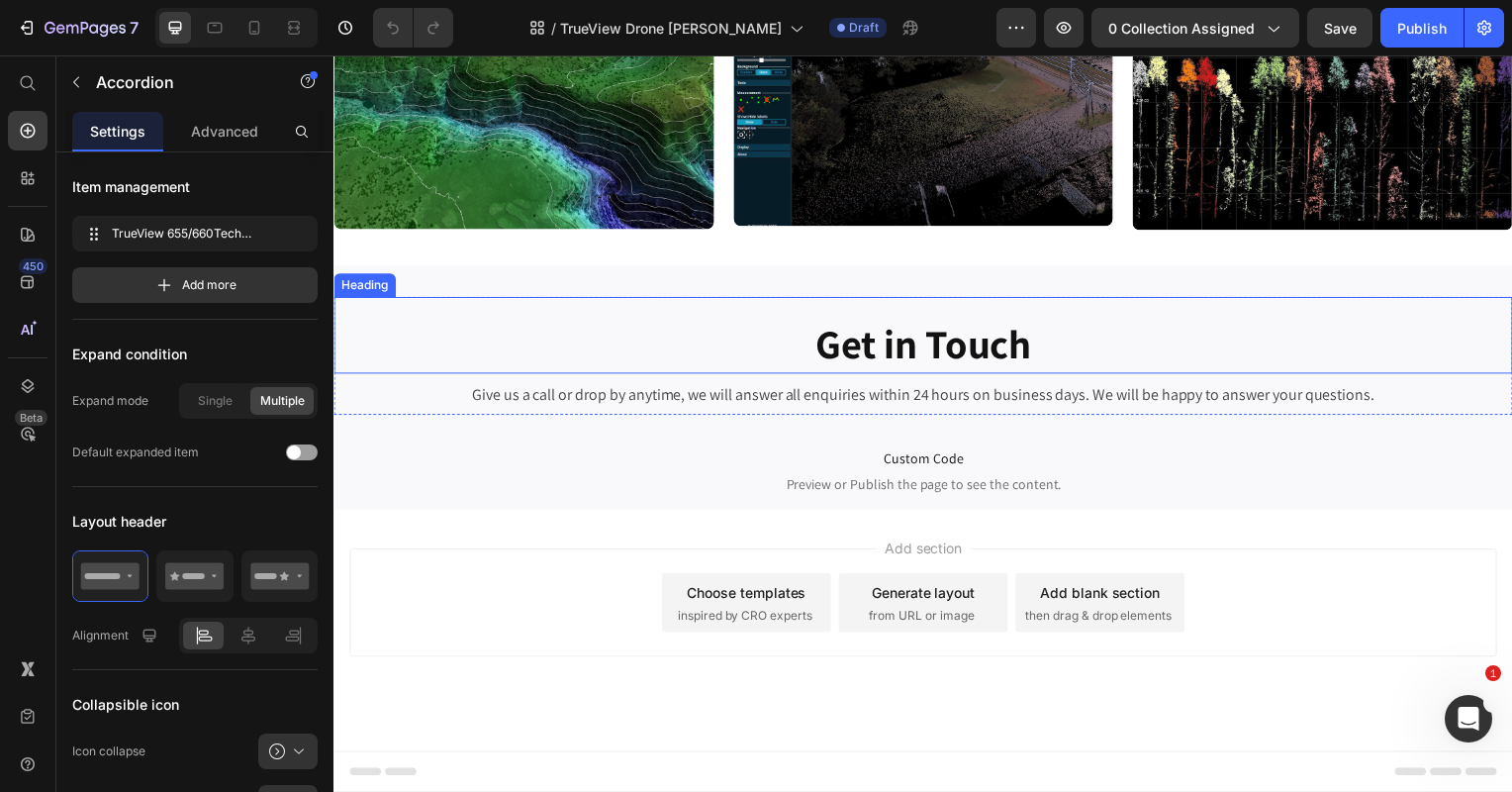 scroll, scrollTop: 2716, scrollLeft: 0, axis: vertical 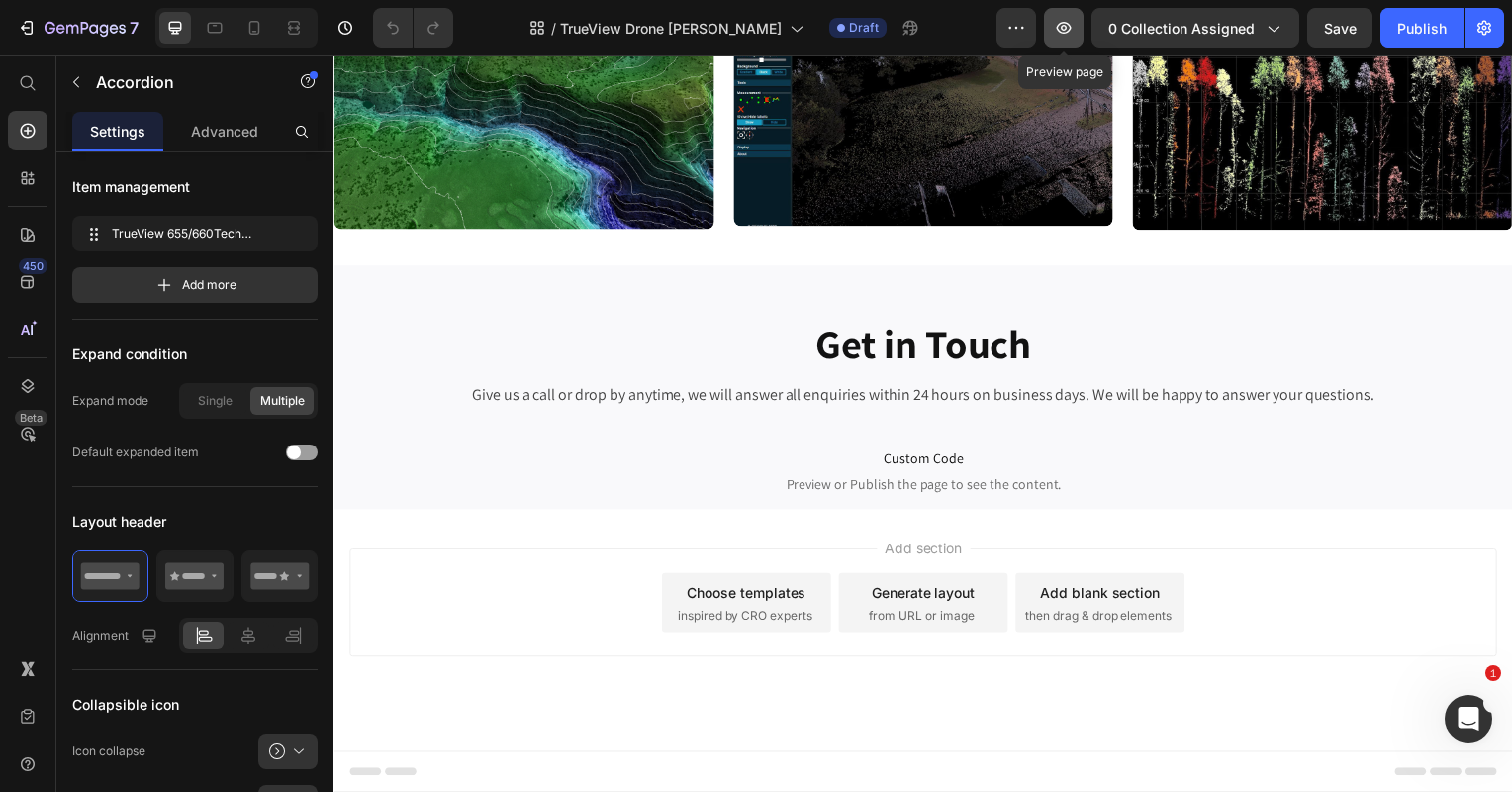 click 